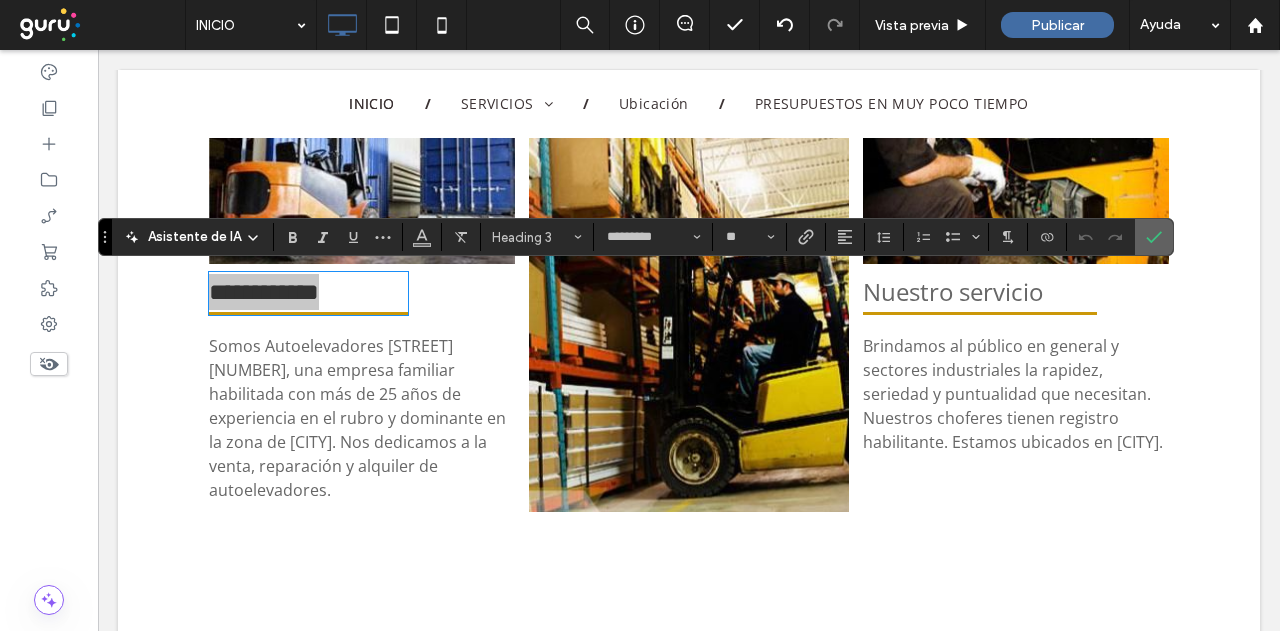 click 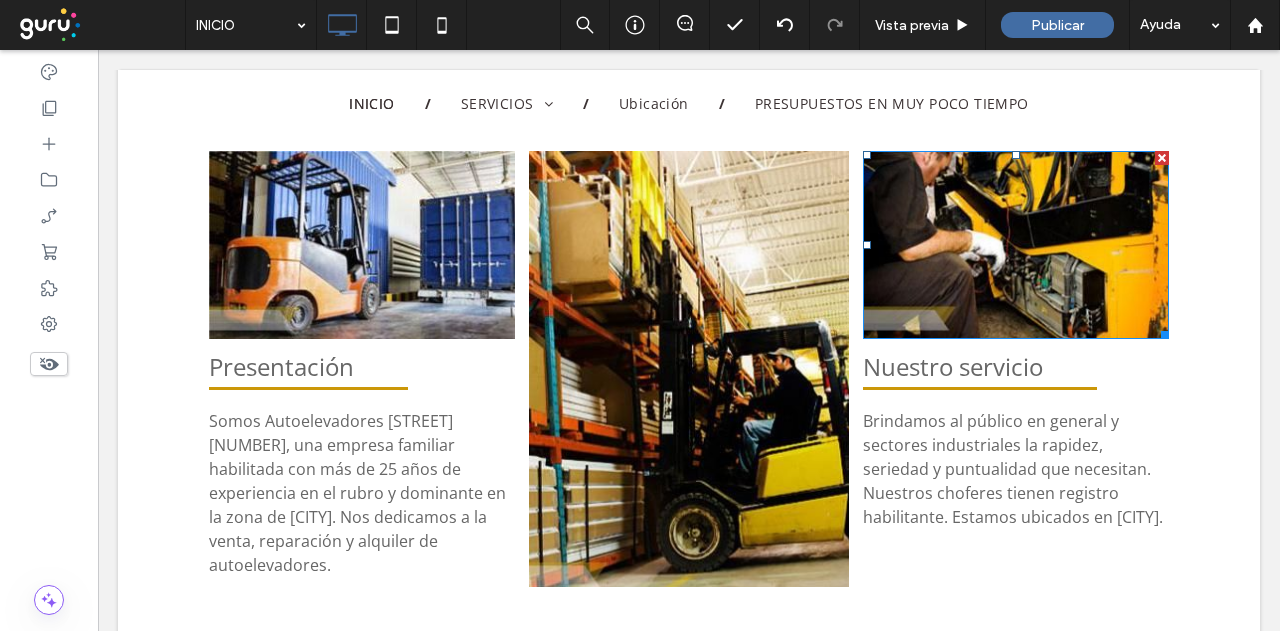 scroll, scrollTop: 615, scrollLeft: 0, axis: vertical 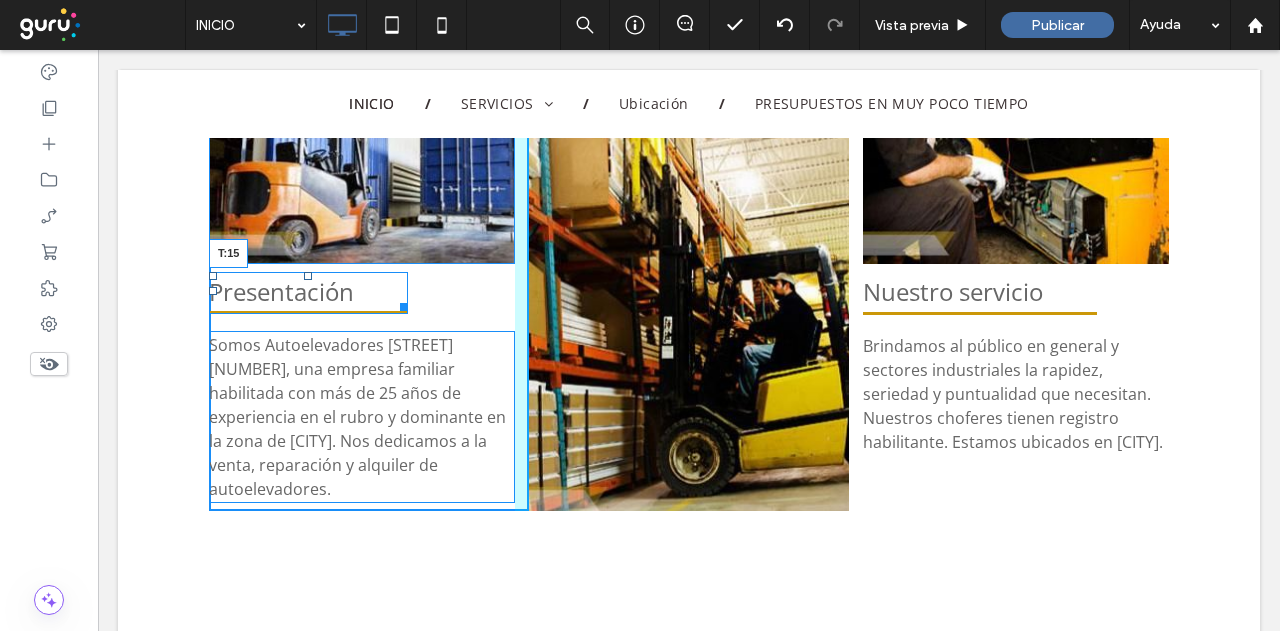 drag, startPoint x: 300, startPoint y: 273, endPoint x: 462, endPoint y: 265, distance: 162.19742 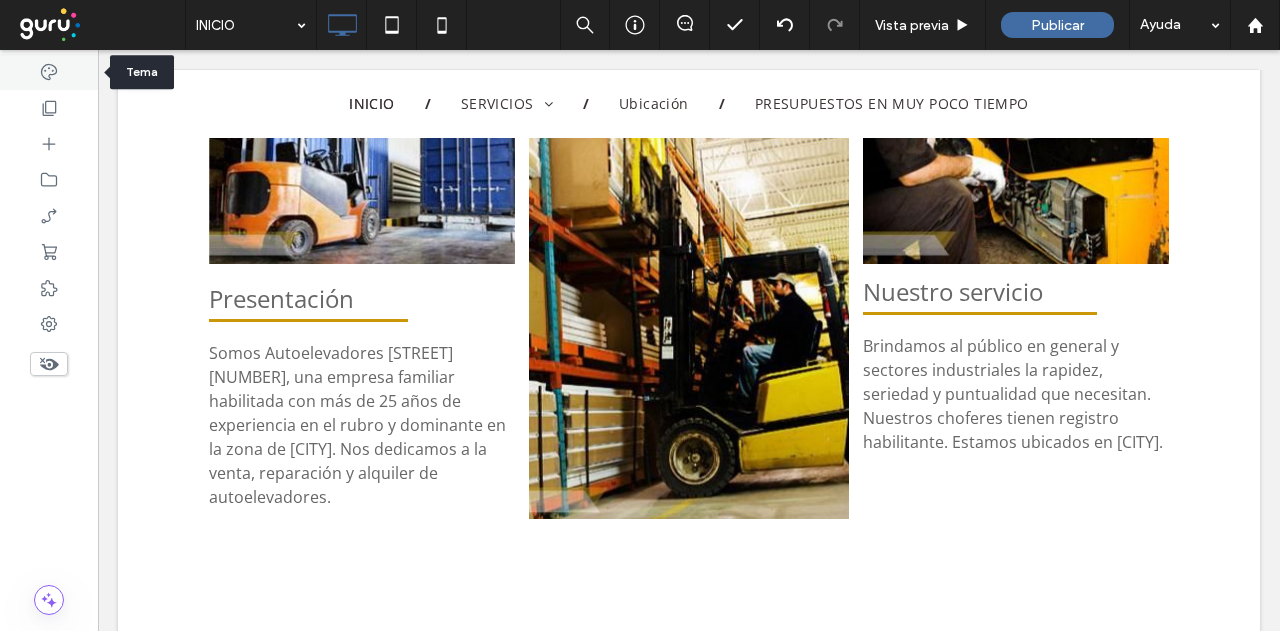 click 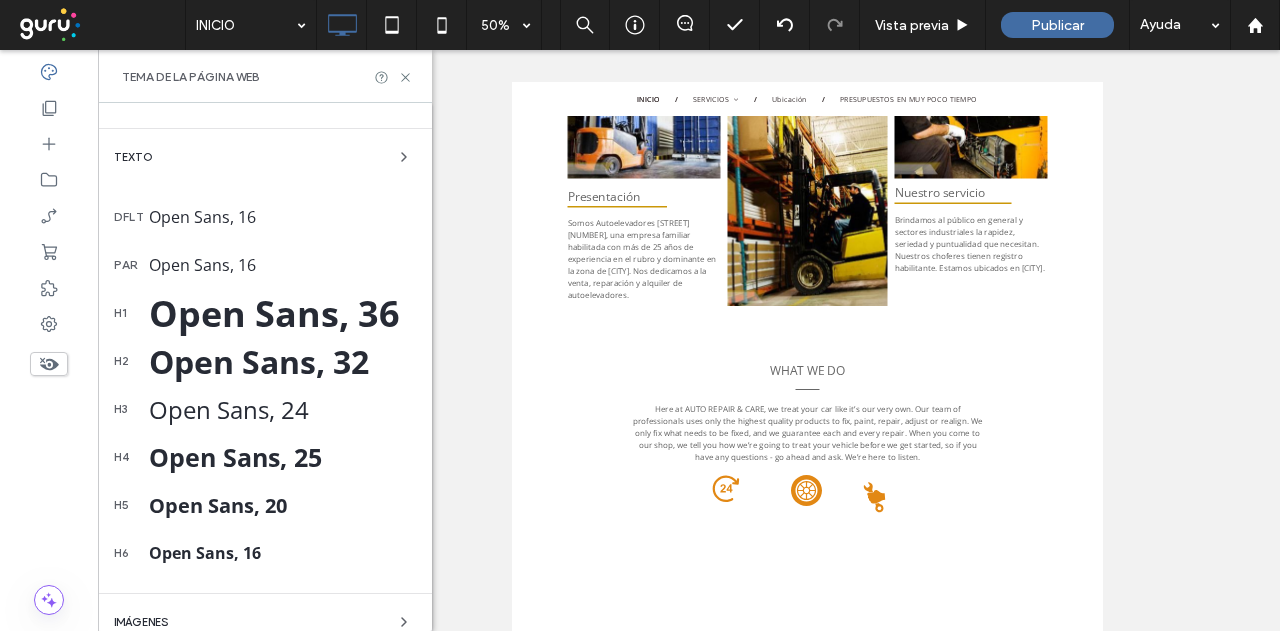 scroll, scrollTop: 500, scrollLeft: 0, axis: vertical 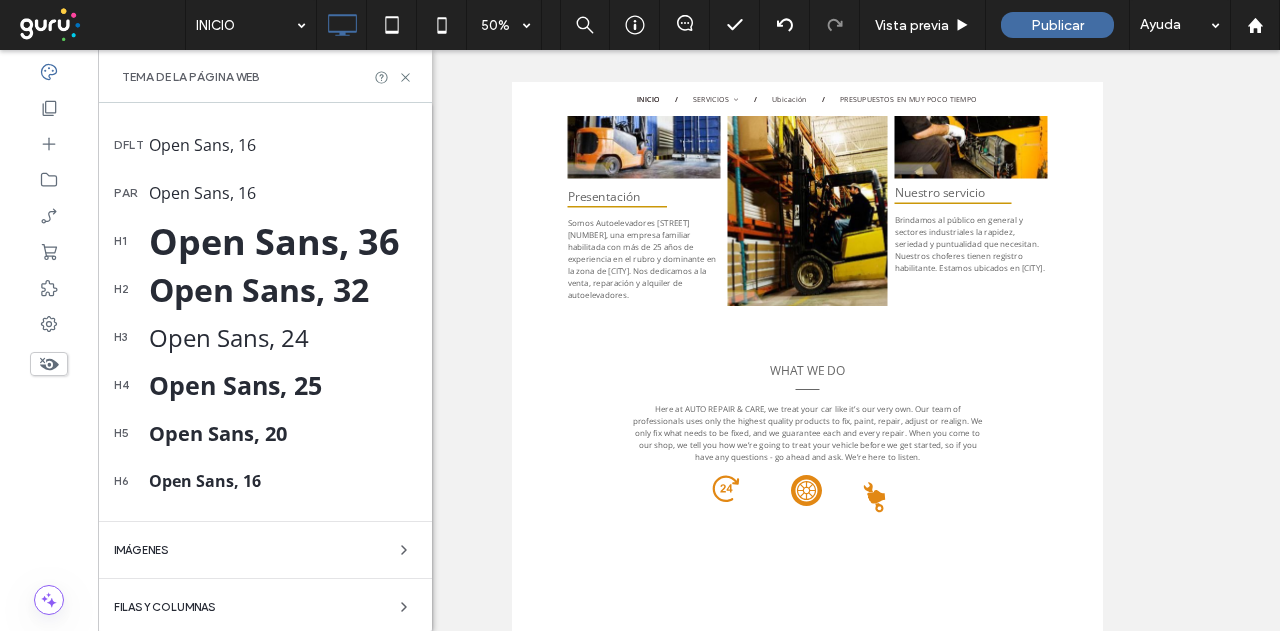 click on "Open Sans, 24" at bounding box center [282, 337] 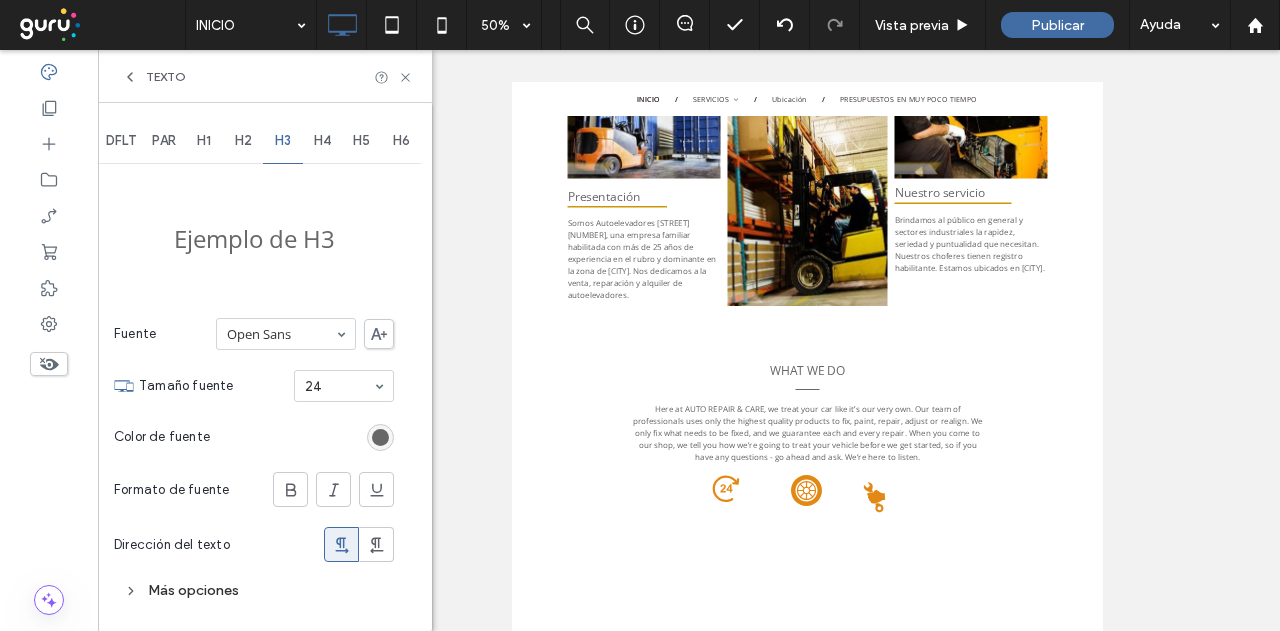 scroll, scrollTop: 0, scrollLeft: 0, axis: both 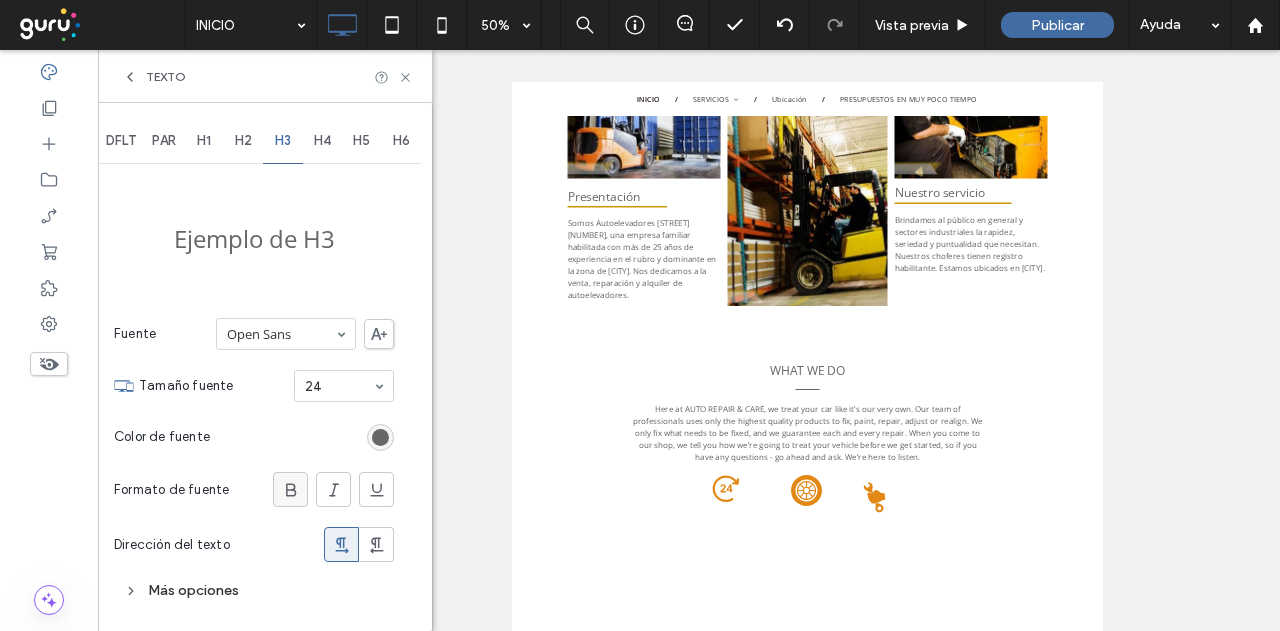 click 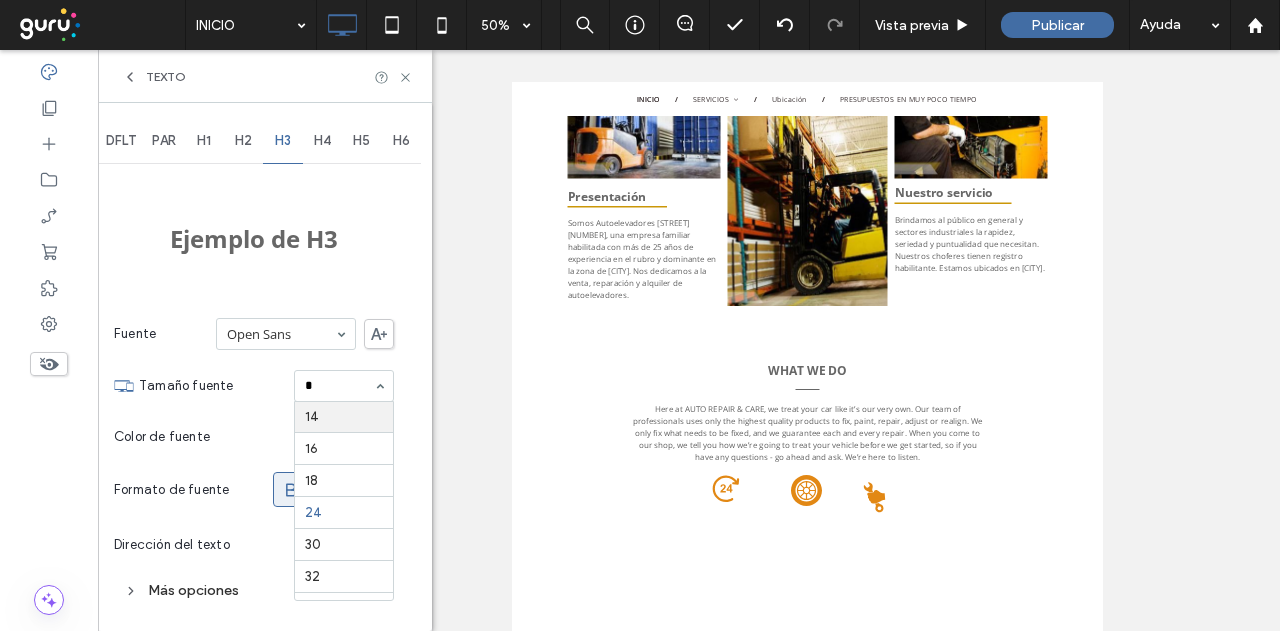 scroll, scrollTop: 0, scrollLeft: 0, axis: both 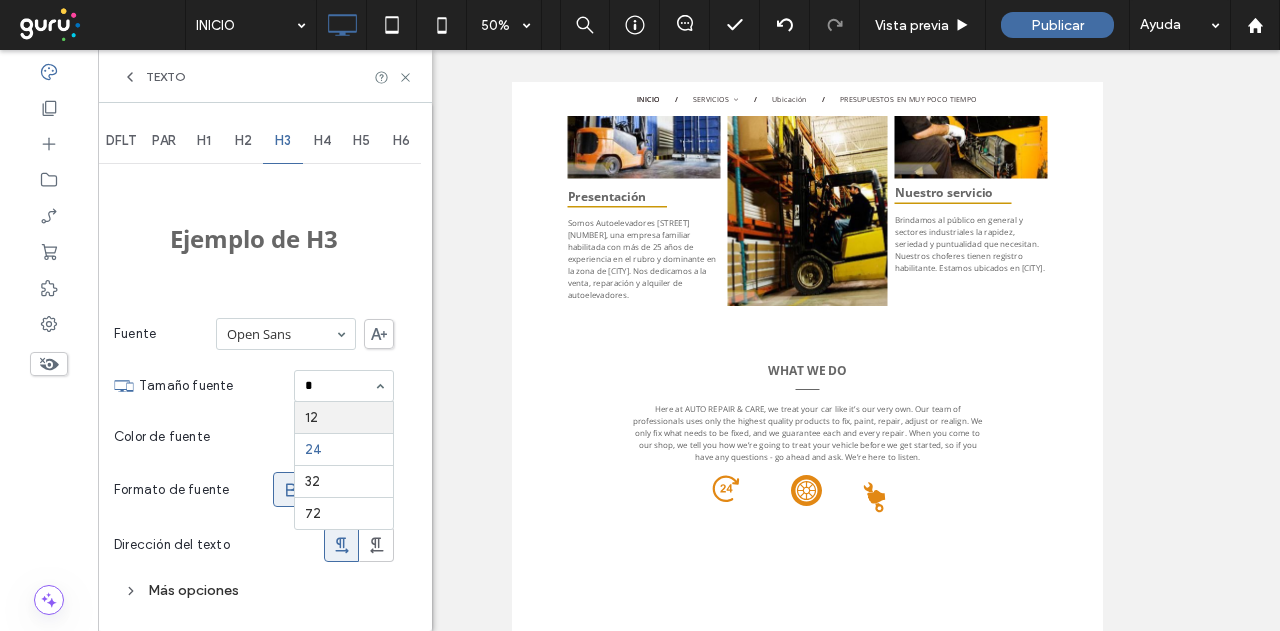 type on "**" 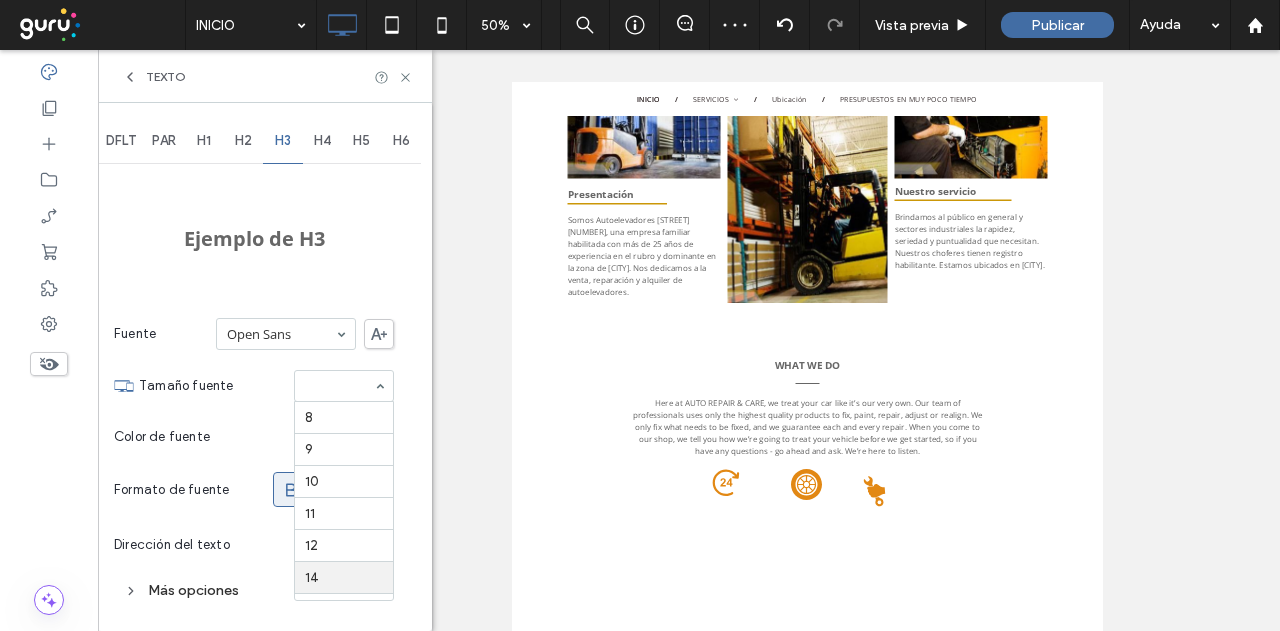click at bounding box center [339, 386] 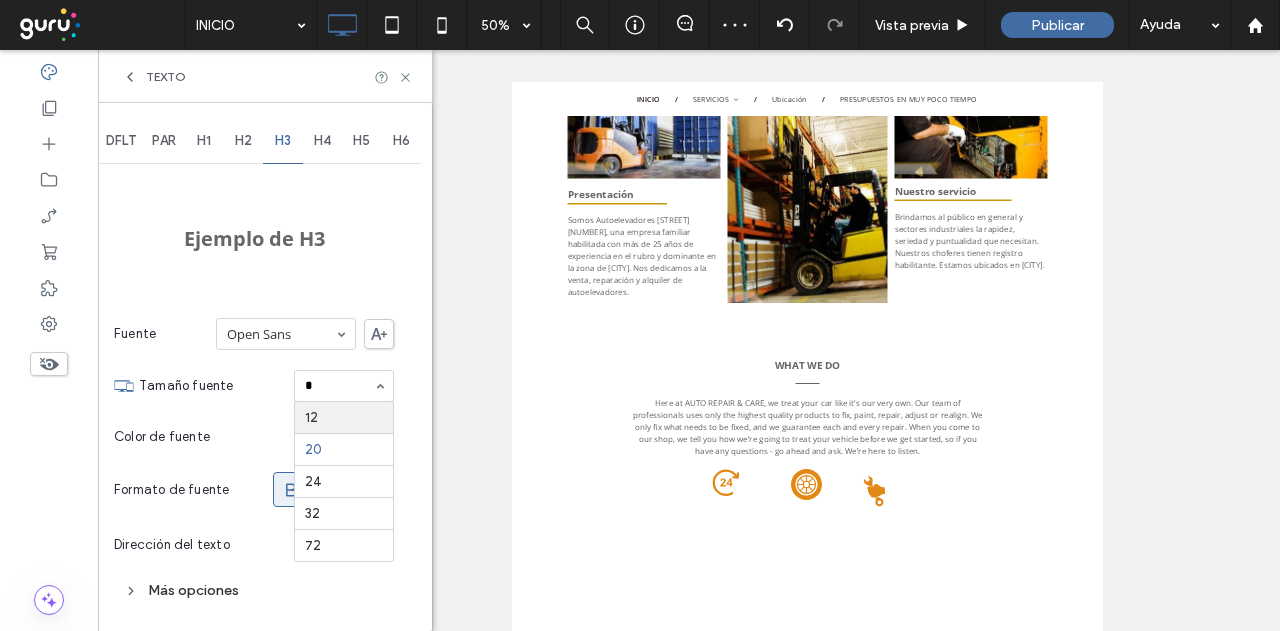 scroll, scrollTop: 0, scrollLeft: 0, axis: both 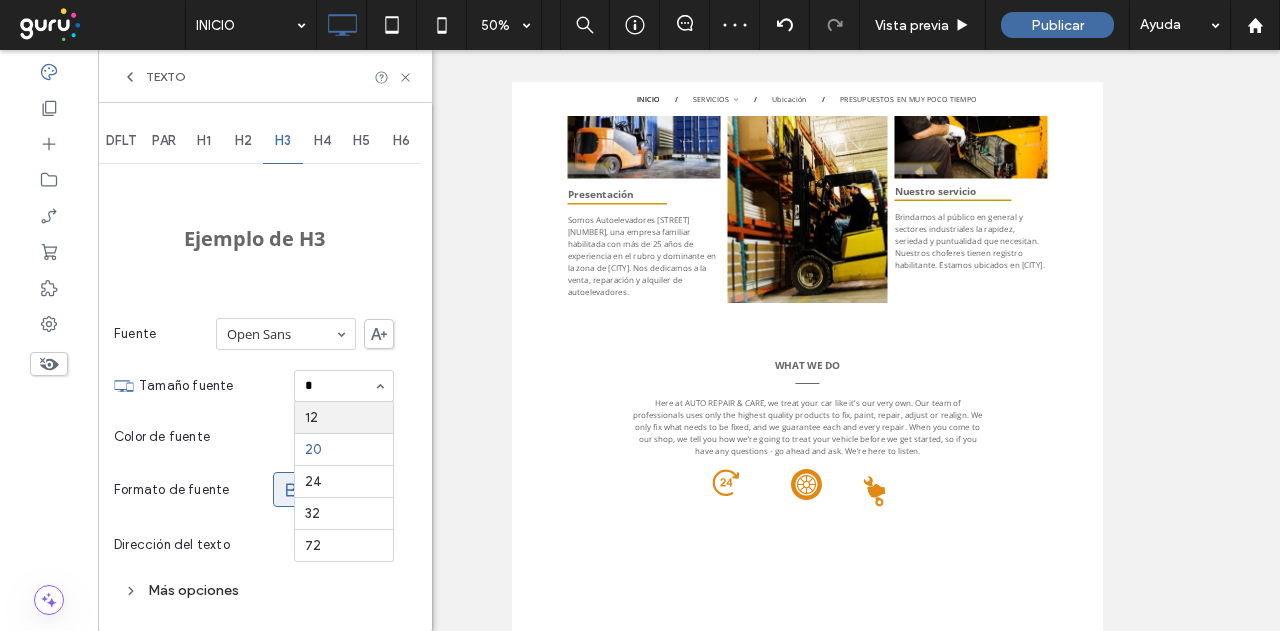 type on "**" 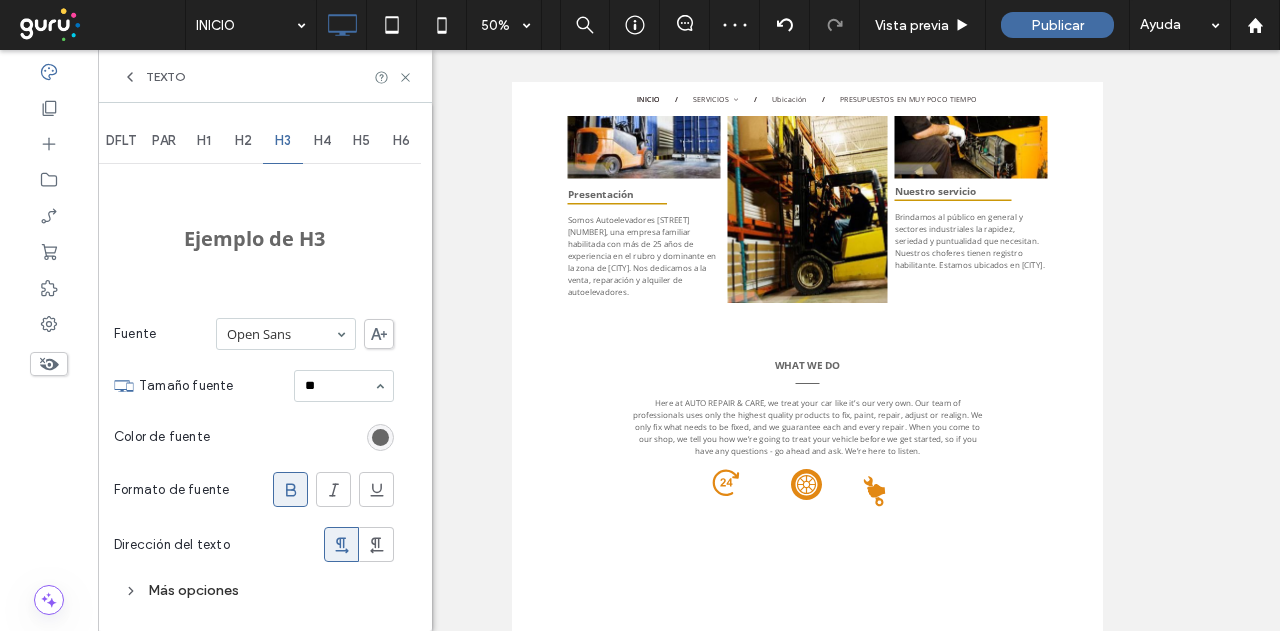 type 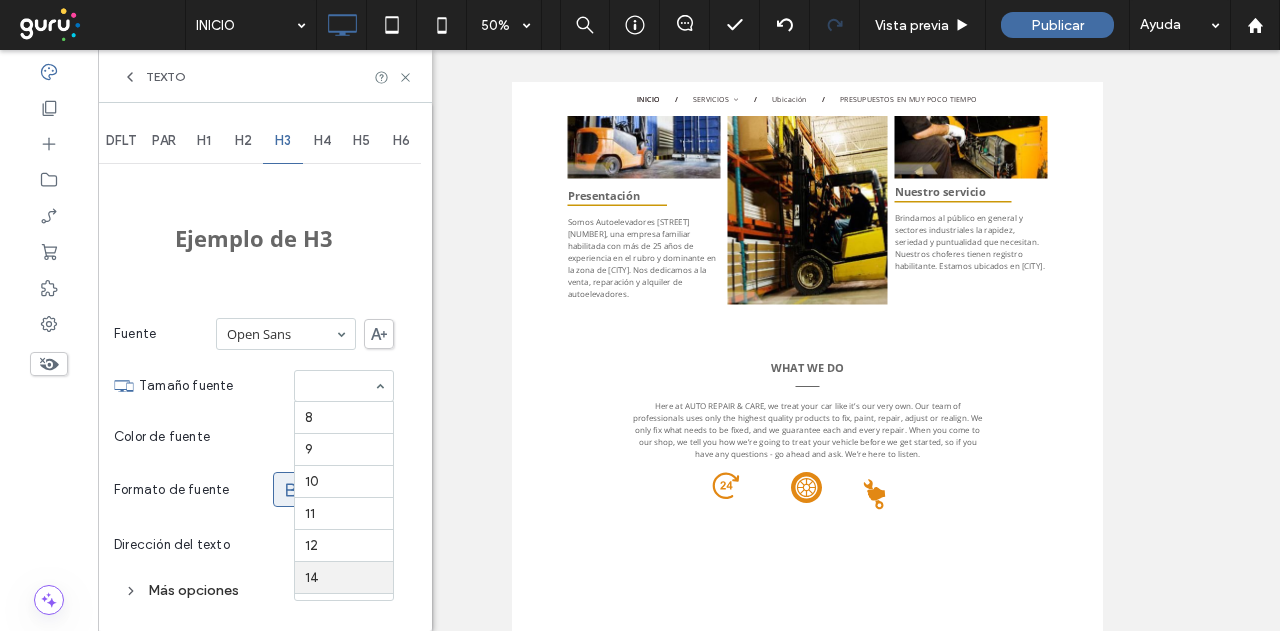 scroll, scrollTop: 163, scrollLeft: 0, axis: vertical 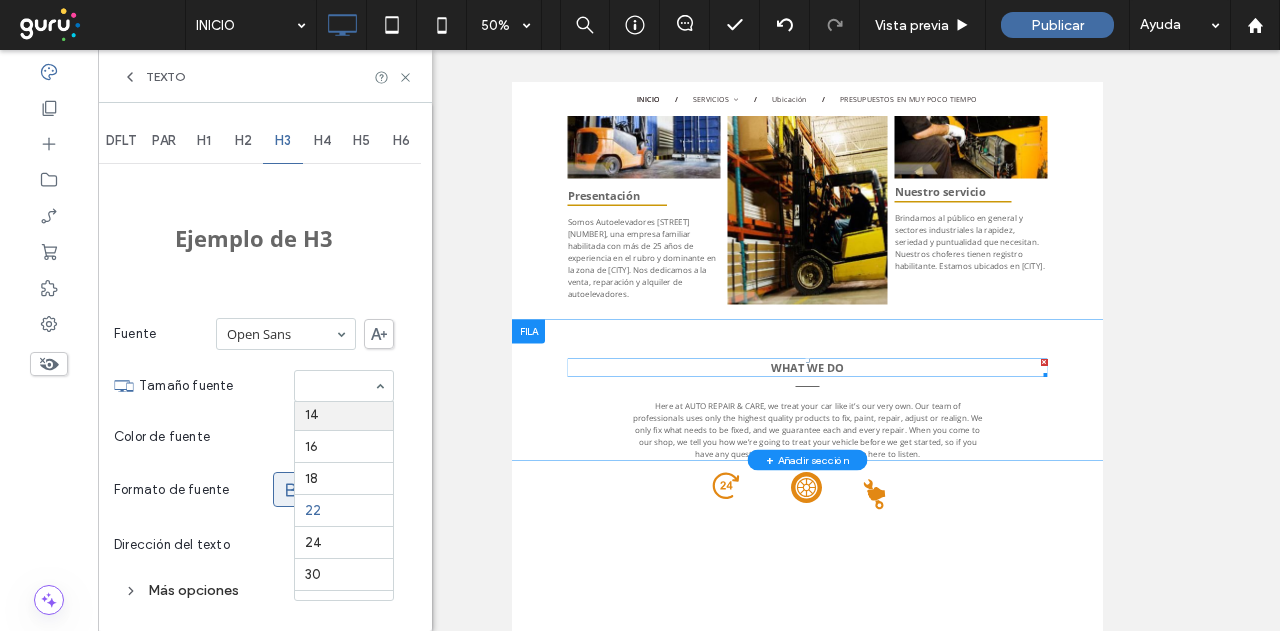 click on "WHAT WE DO" at bounding box center [1102, 654] 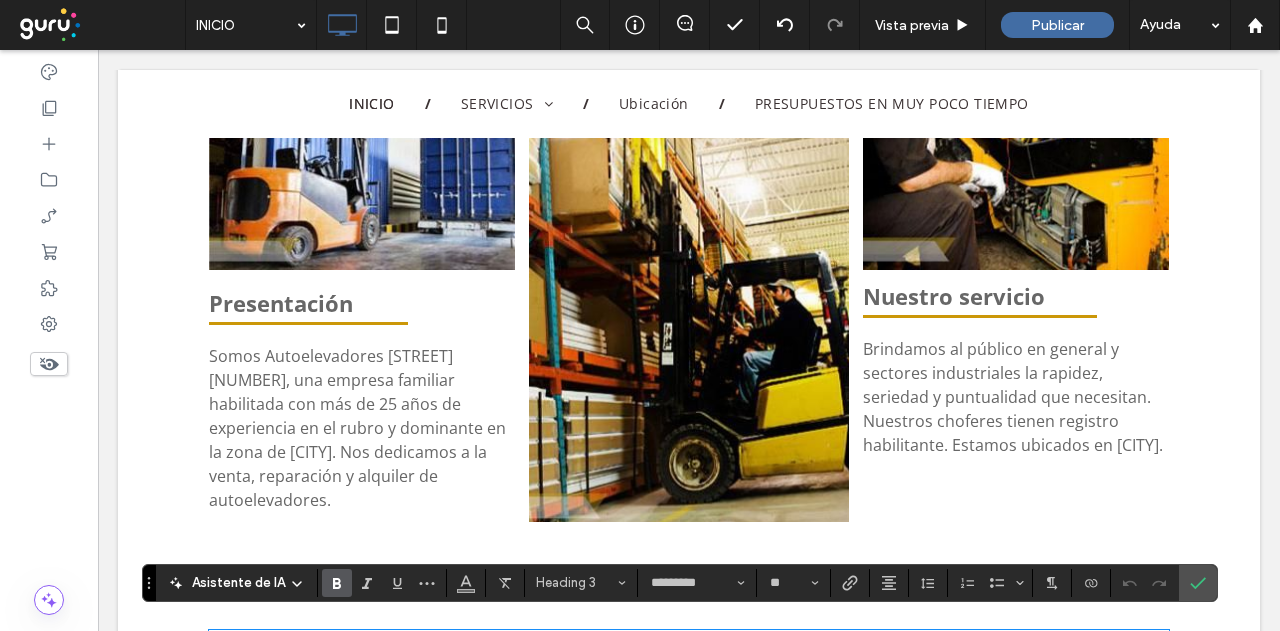 type on "*********" 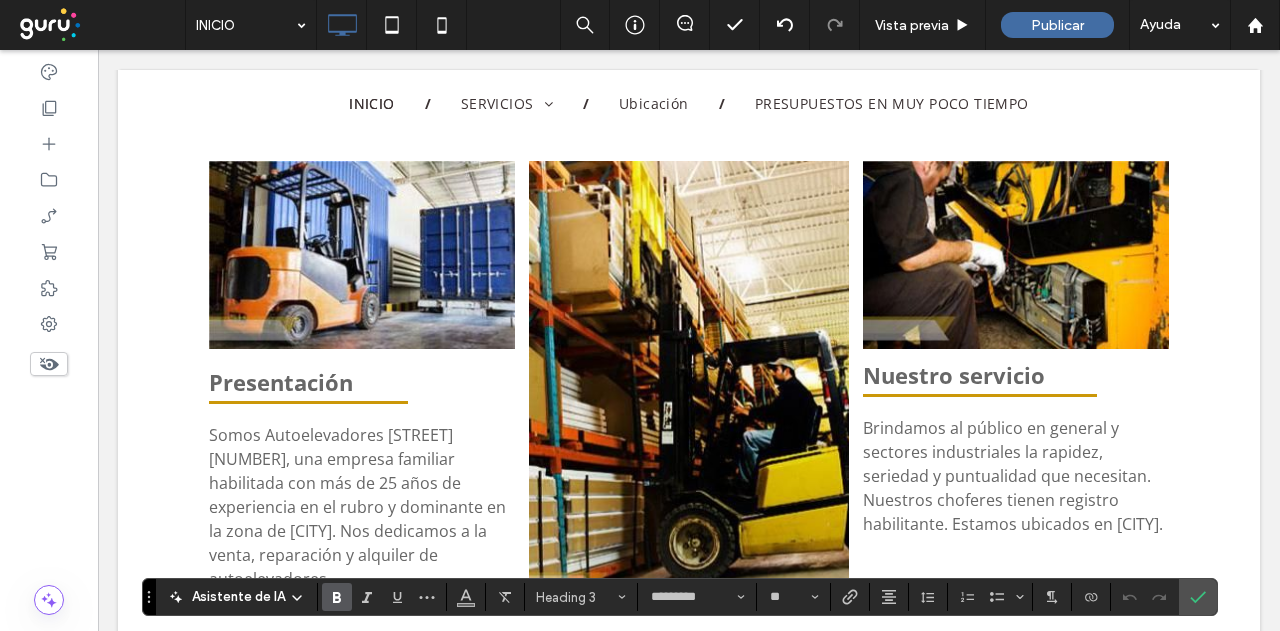 scroll, scrollTop: 615, scrollLeft: 0, axis: vertical 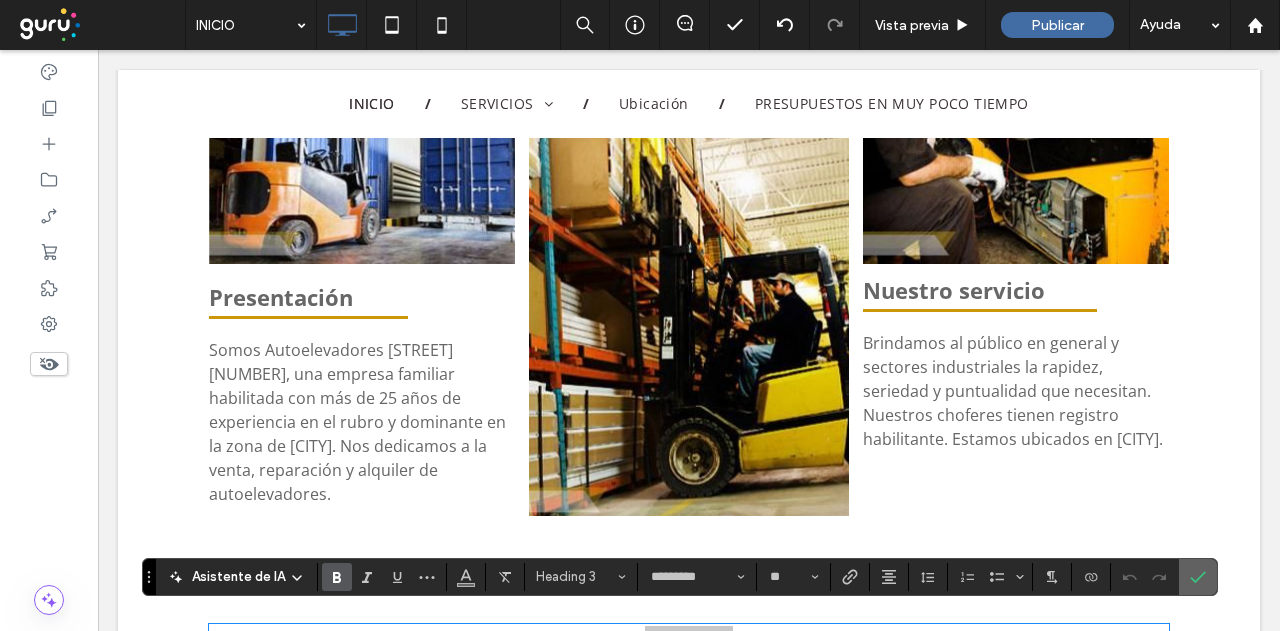click 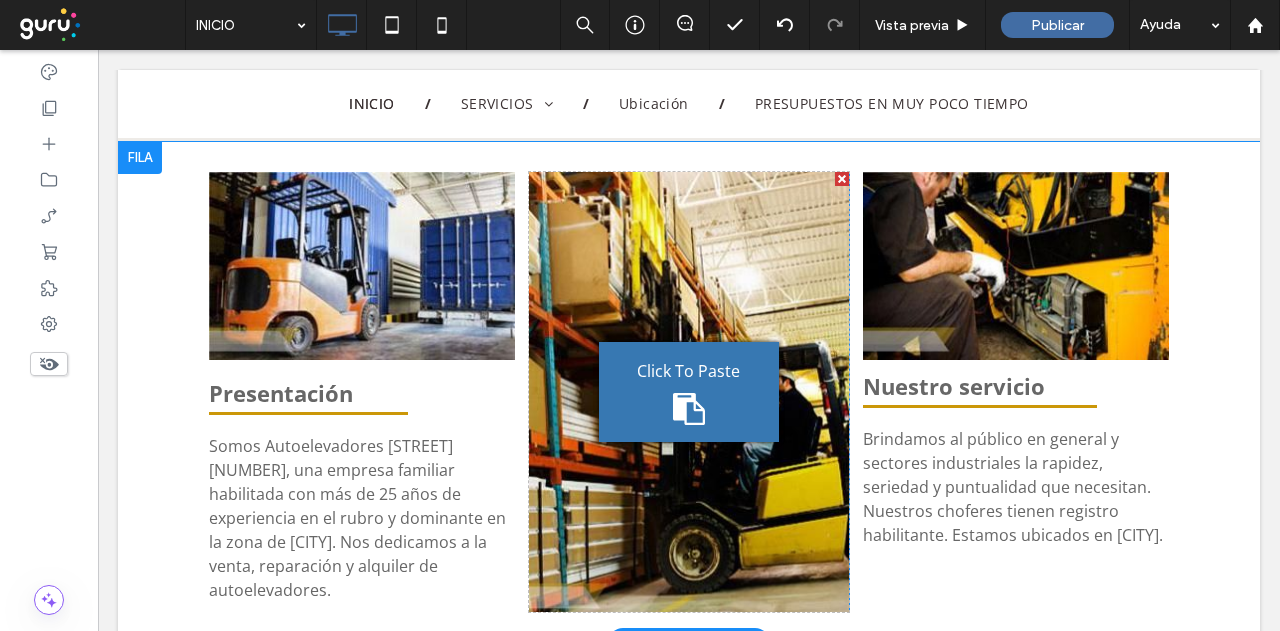 scroll, scrollTop: 415, scrollLeft: 0, axis: vertical 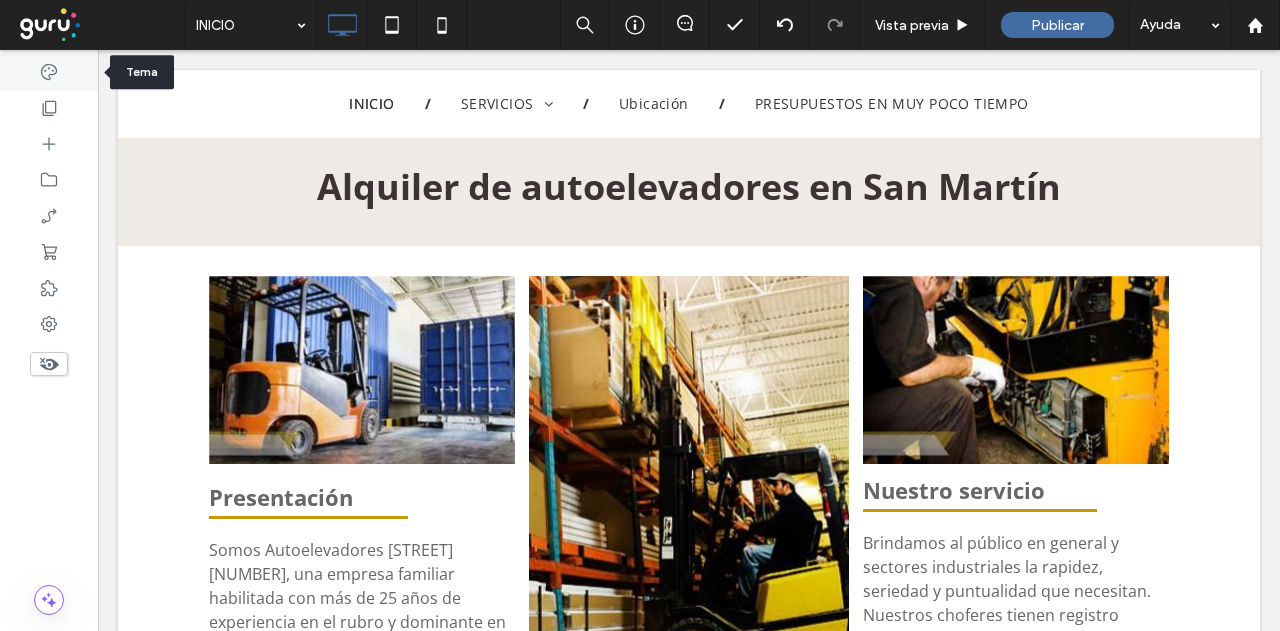 click 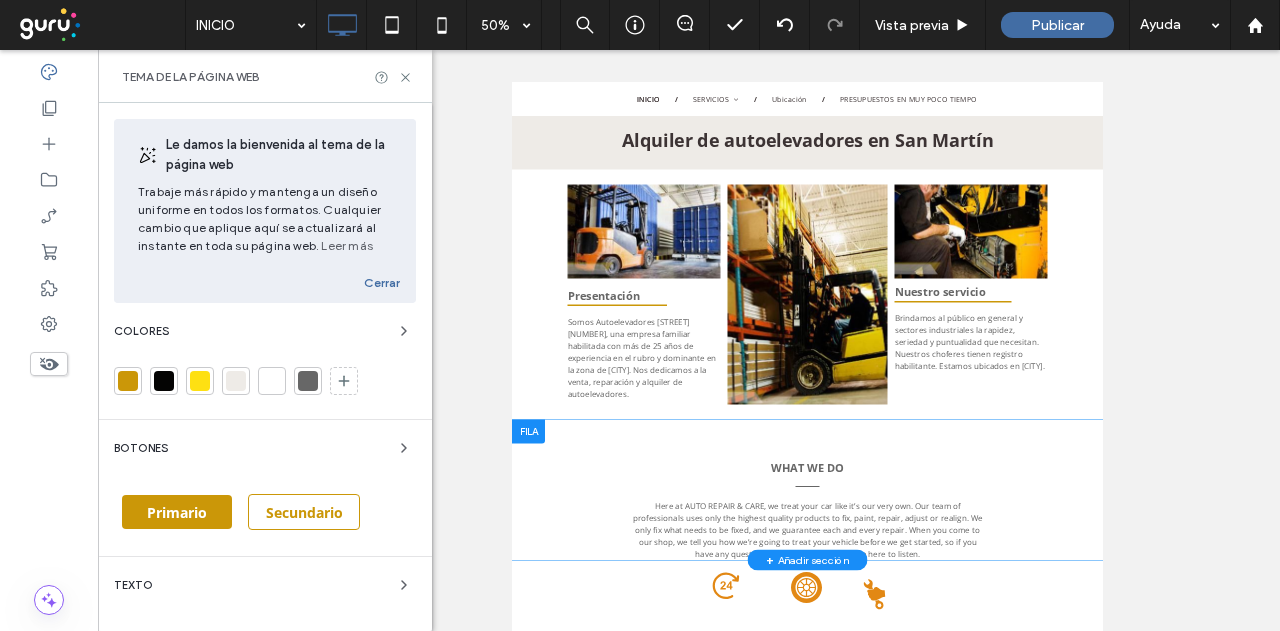 click at bounding box center (308, 381) 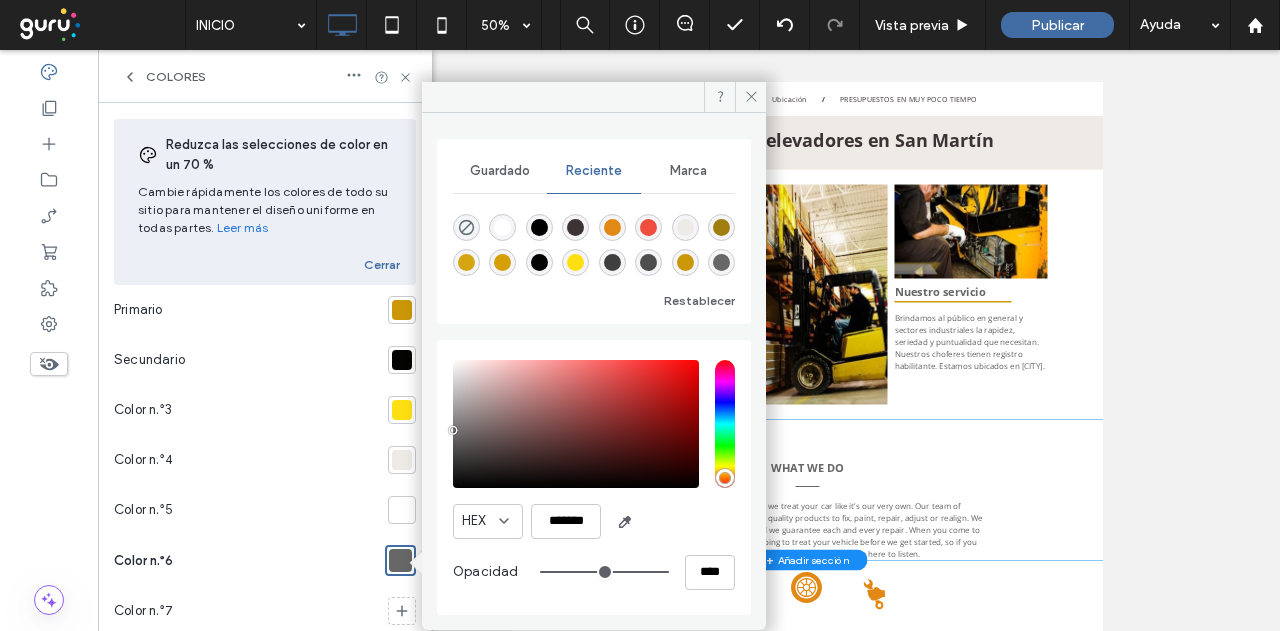type on "*******" 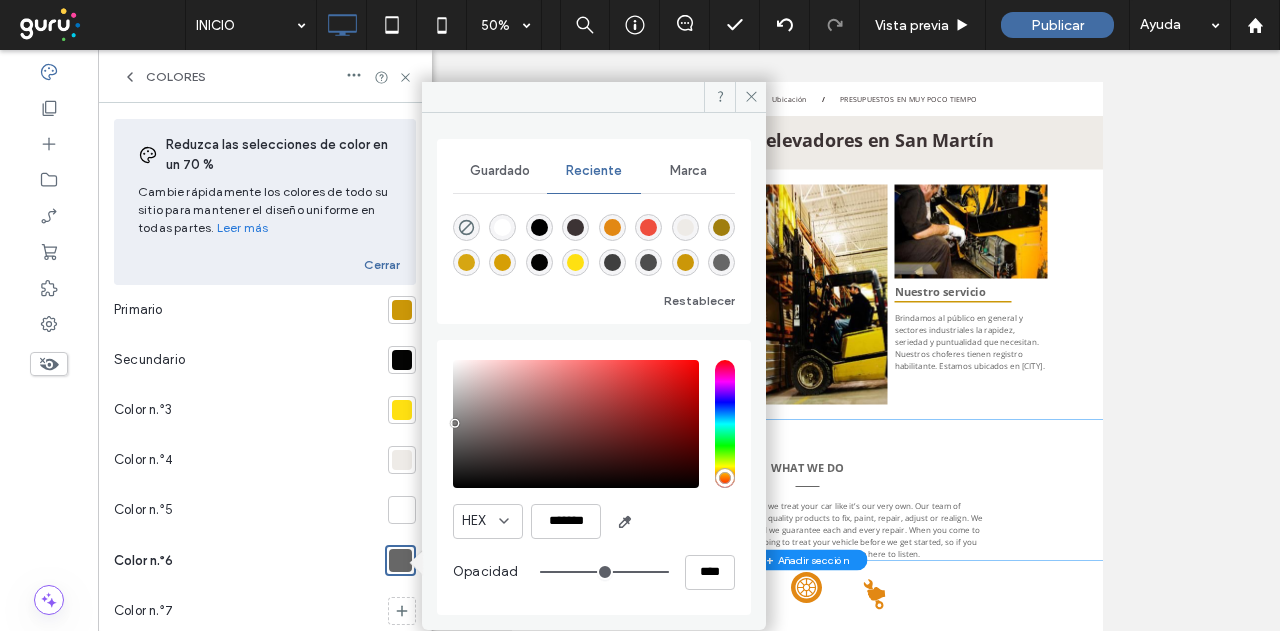 click at bounding box center (576, 424) 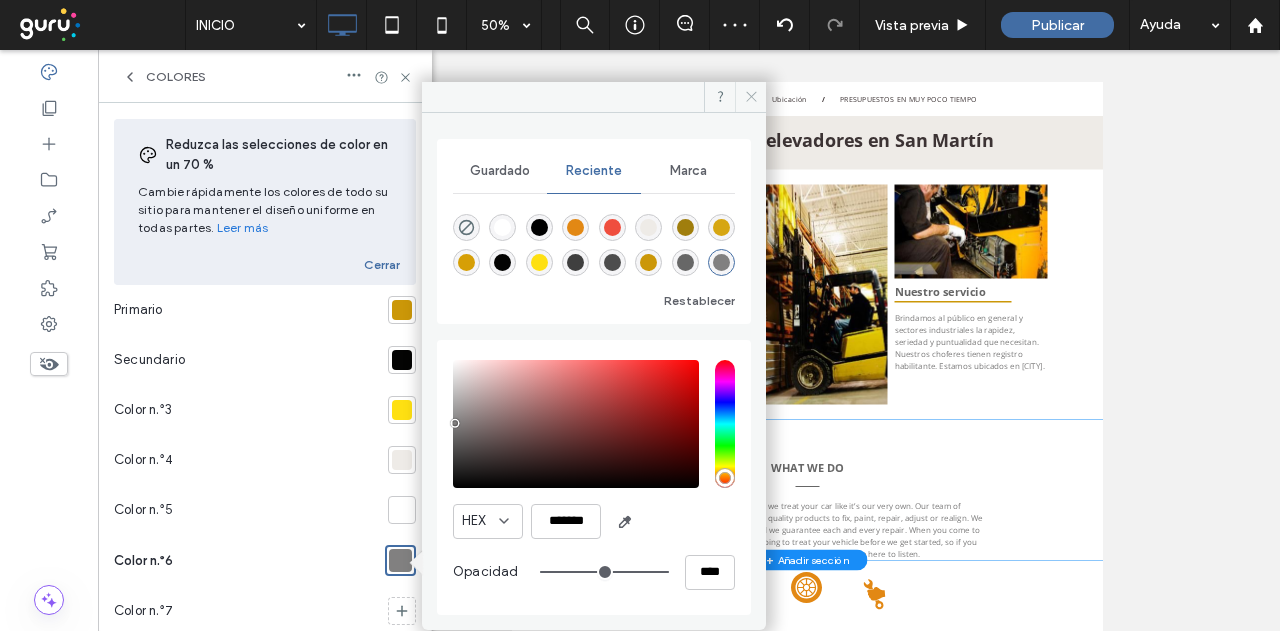 click 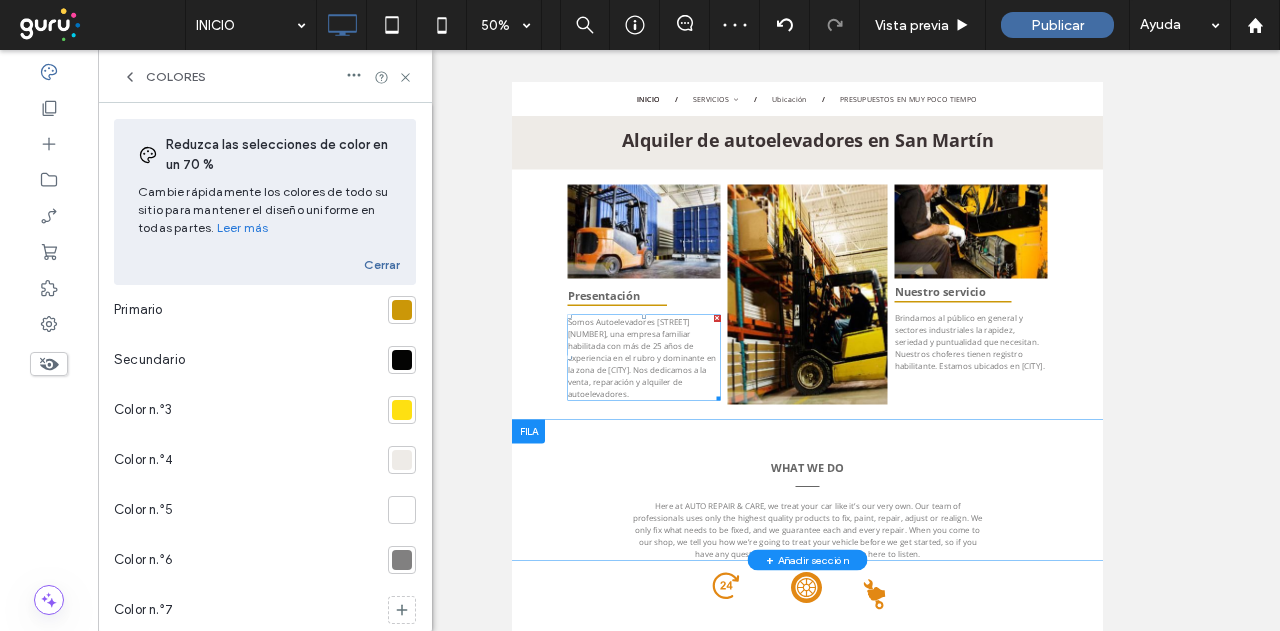 click on "Somos Autoelevadores Calle 36, una empresa familiar habilitada con más de 25 años de experiencia en el rubro y dominante en la zona de San Martín. Nos dedicamos a la venta, reparación y alquiler de autoelevadores." at bounding box center (770, 634) 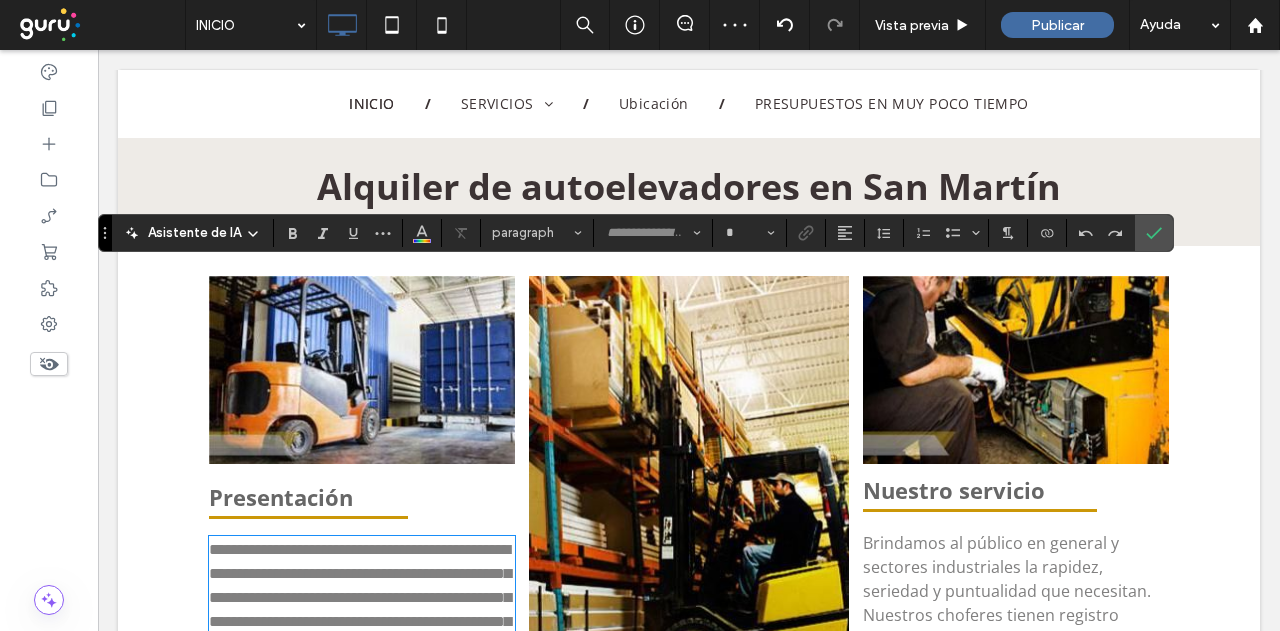 type on "*********" 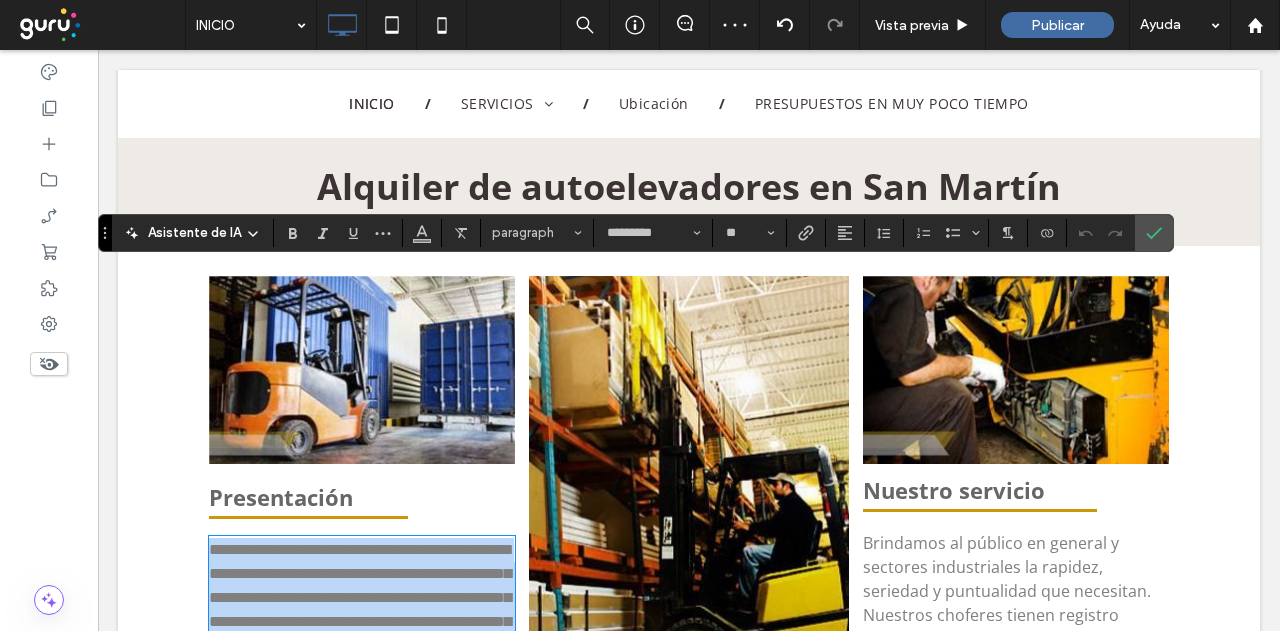 scroll, scrollTop: 683, scrollLeft: 0, axis: vertical 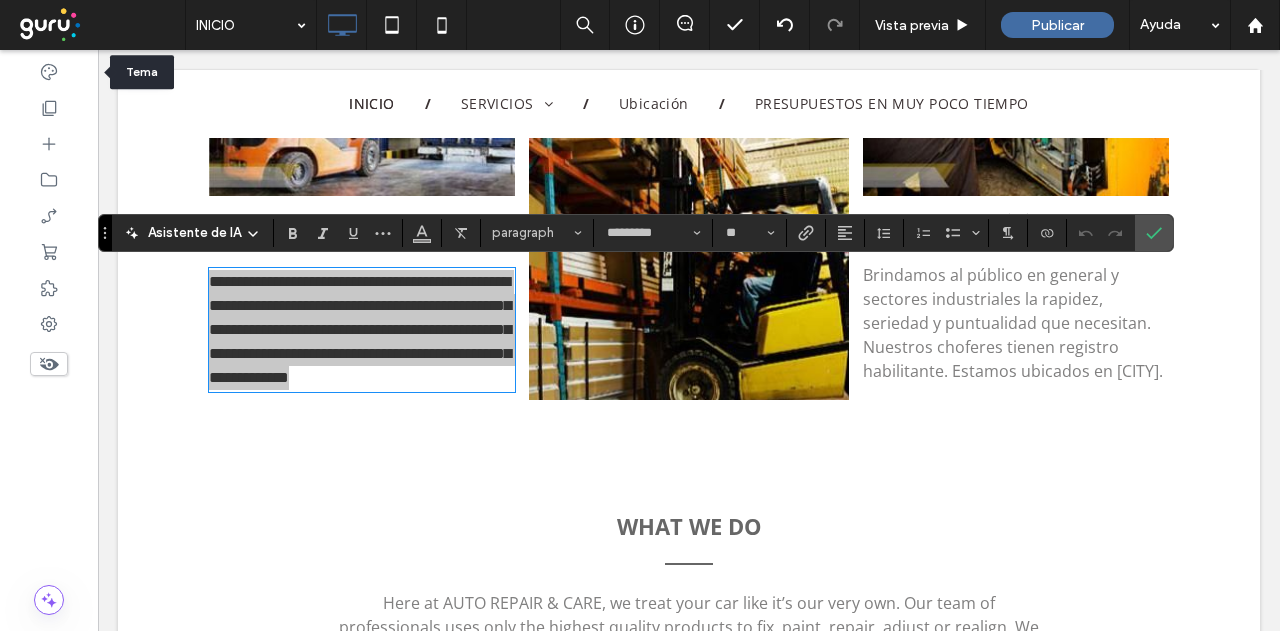 click 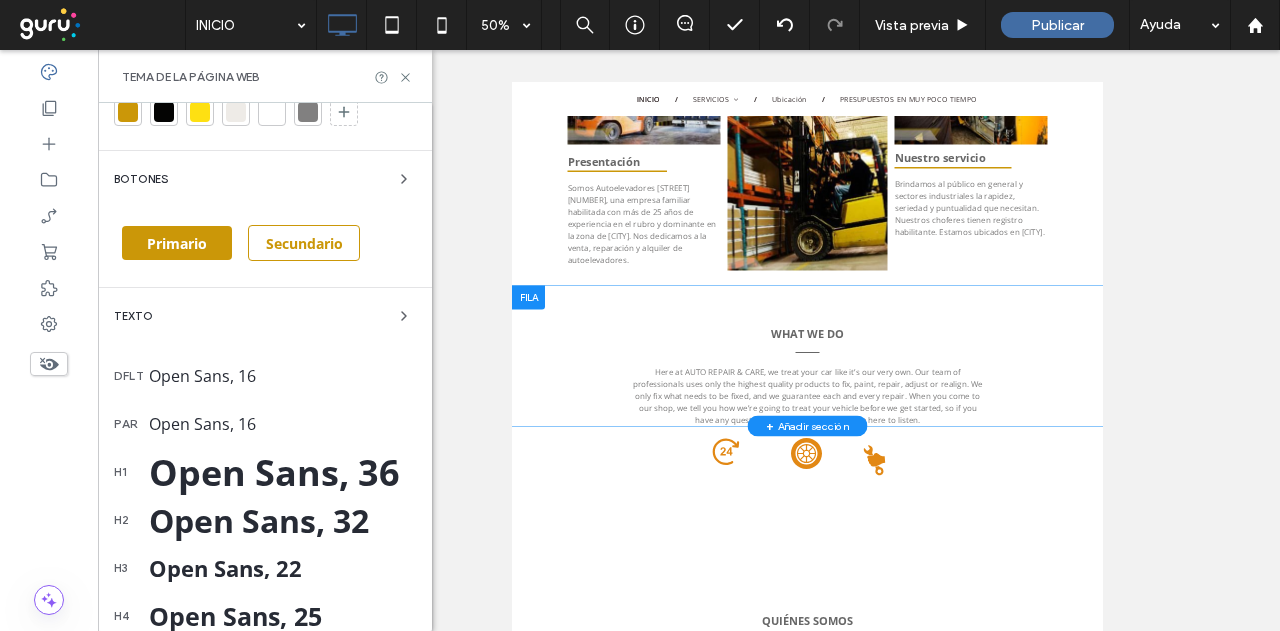 scroll, scrollTop: 300, scrollLeft: 0, axis: vertical 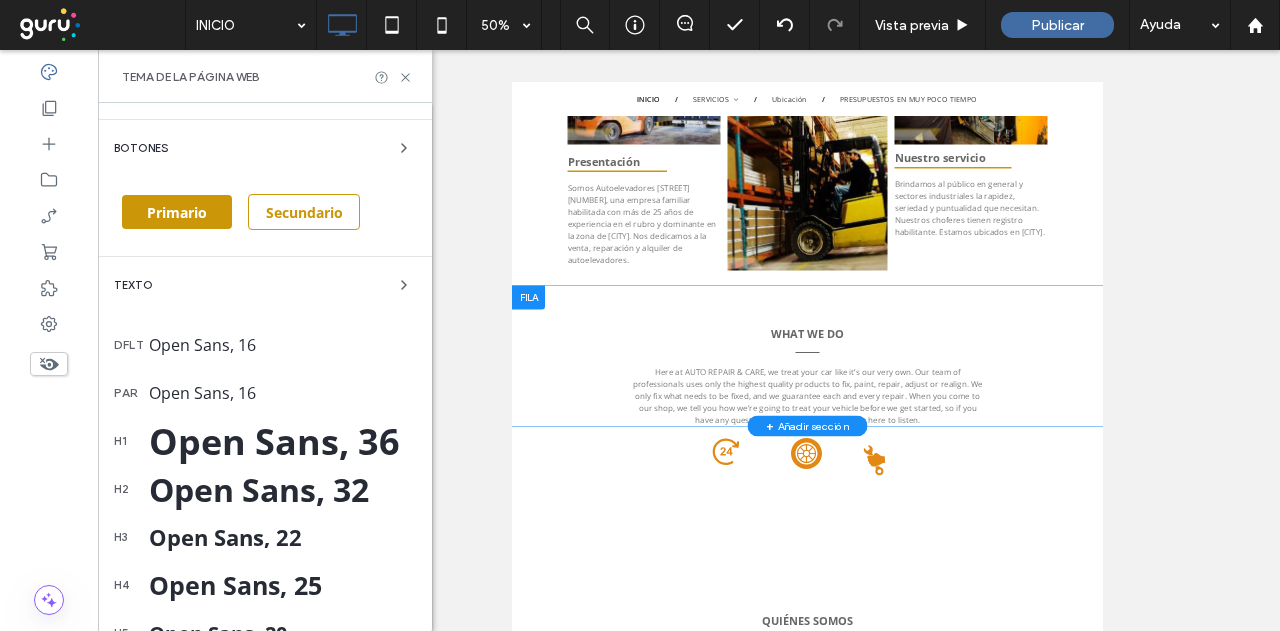 click on "Open Sans, 16" at bounding box center [282, 393] 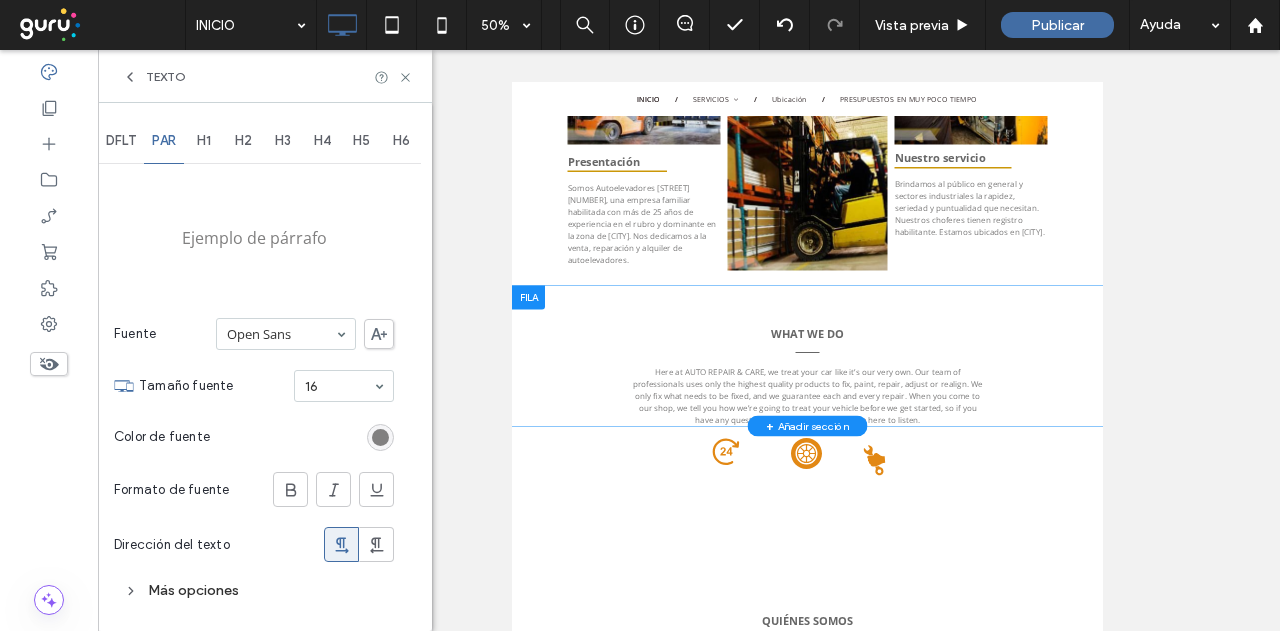 scroll, scrollTop: 0, scrollLeft: 0, axis: both 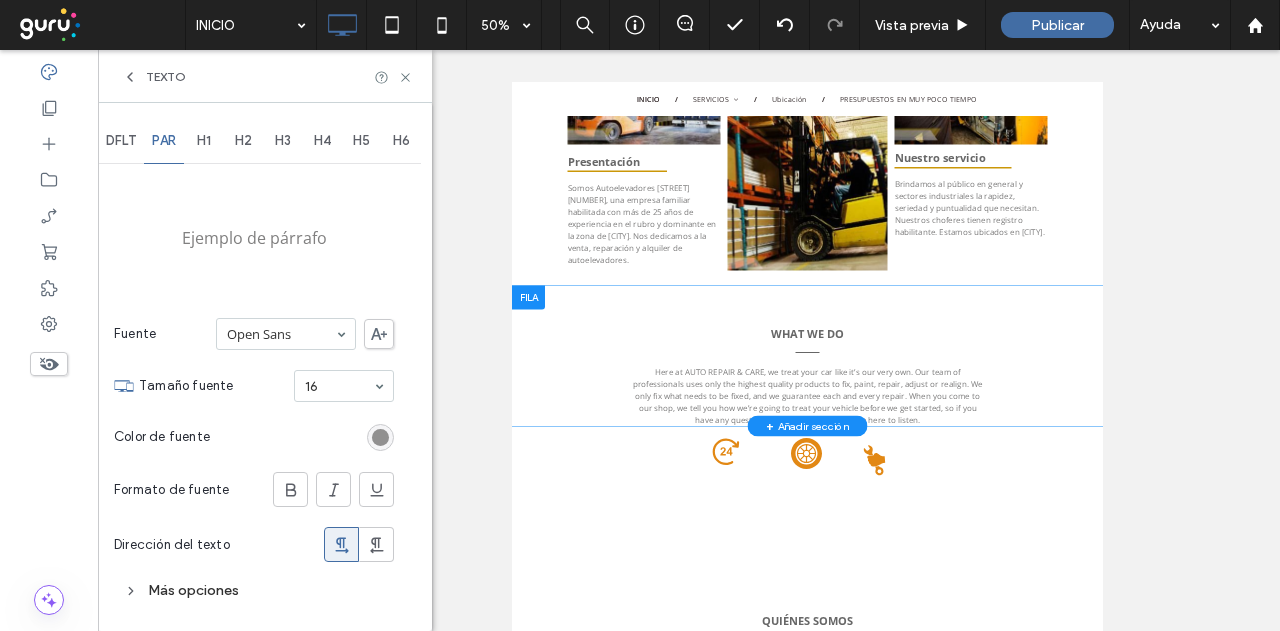 click at bounding box center (380, 437) 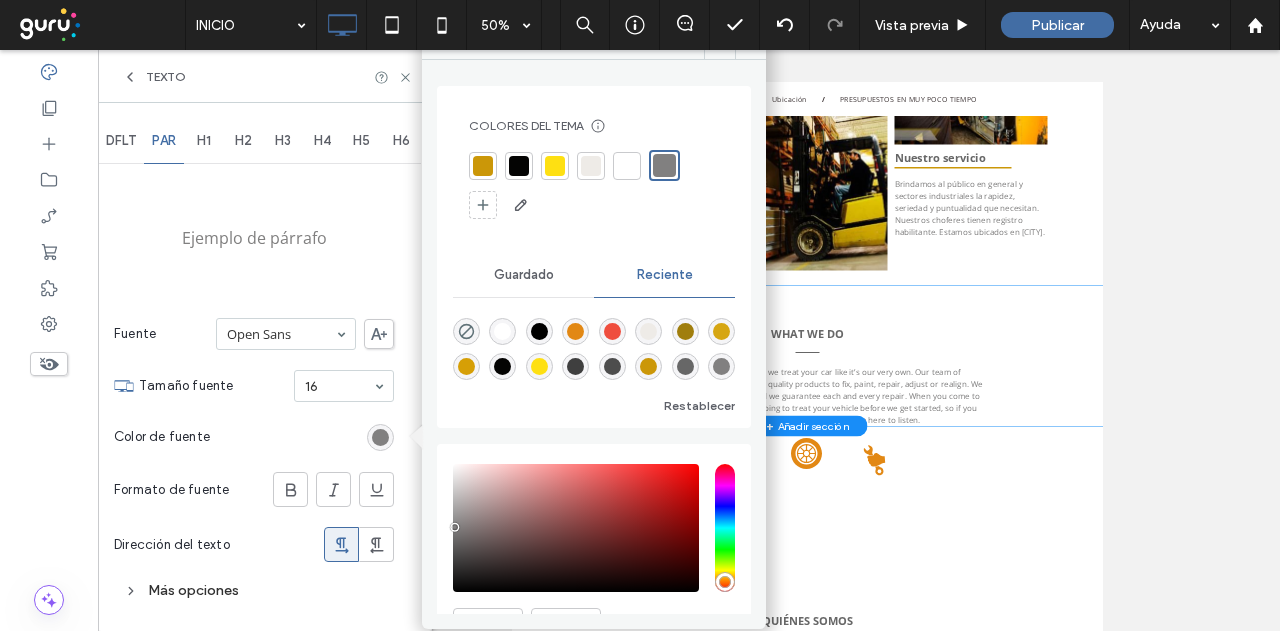 click on "Texto" at bounding box center [265, 76] 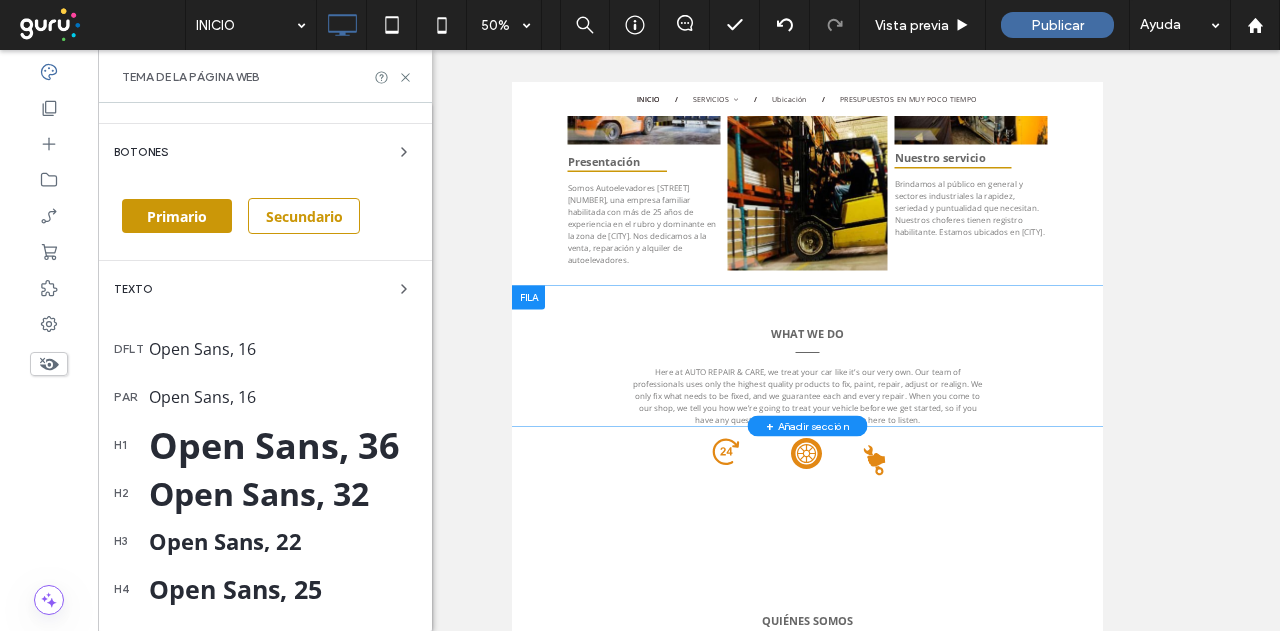 scroll, scrollTop: 300, scrollLeft: 0, axis: vertical 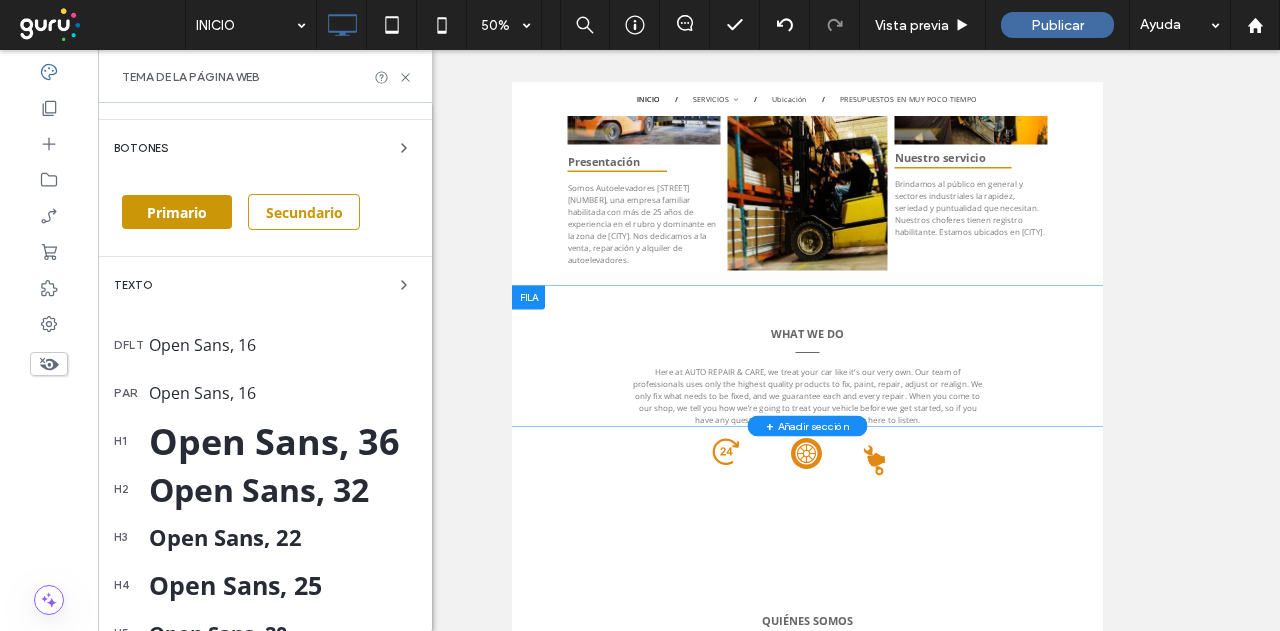 click on "Open Sans, 22" at bounding box center [282, 537] 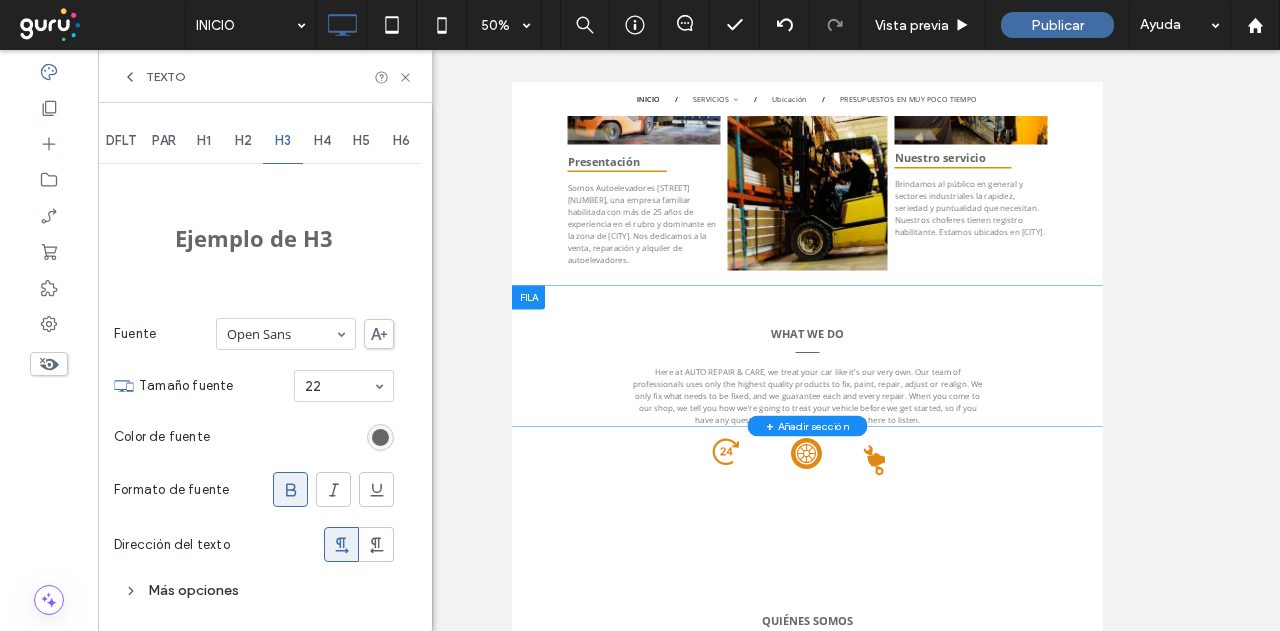 scroll, scrollTop: 0, scrollLeft: 0, axis: both 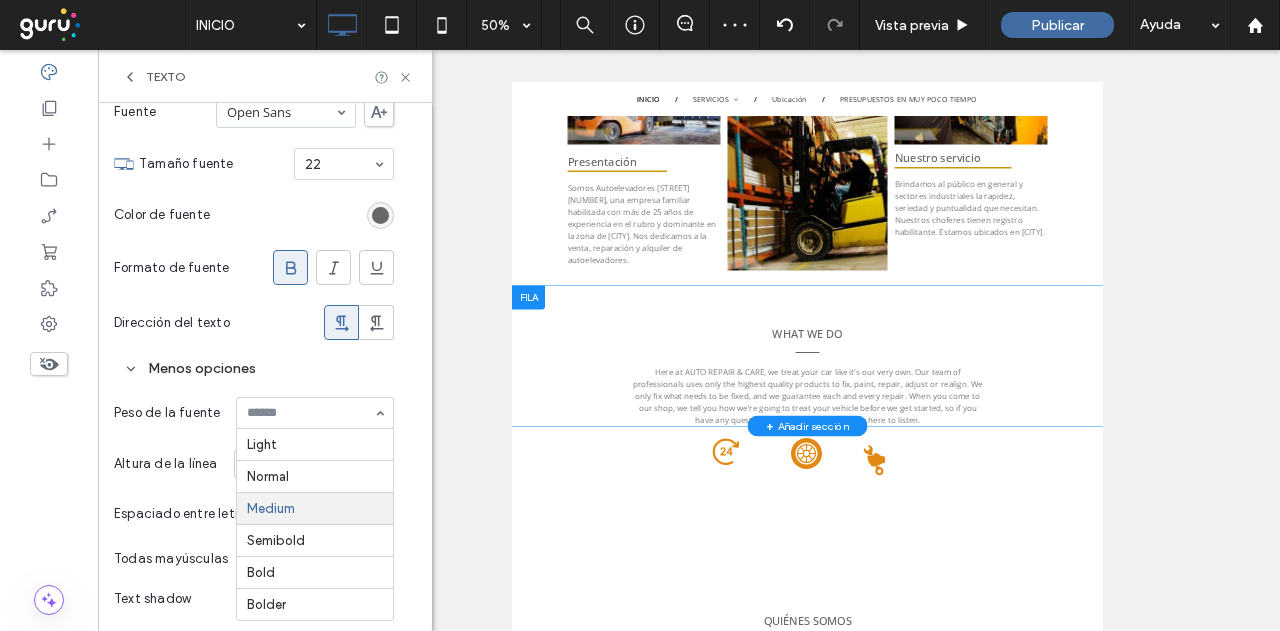 click at bounding box center (310, 413) 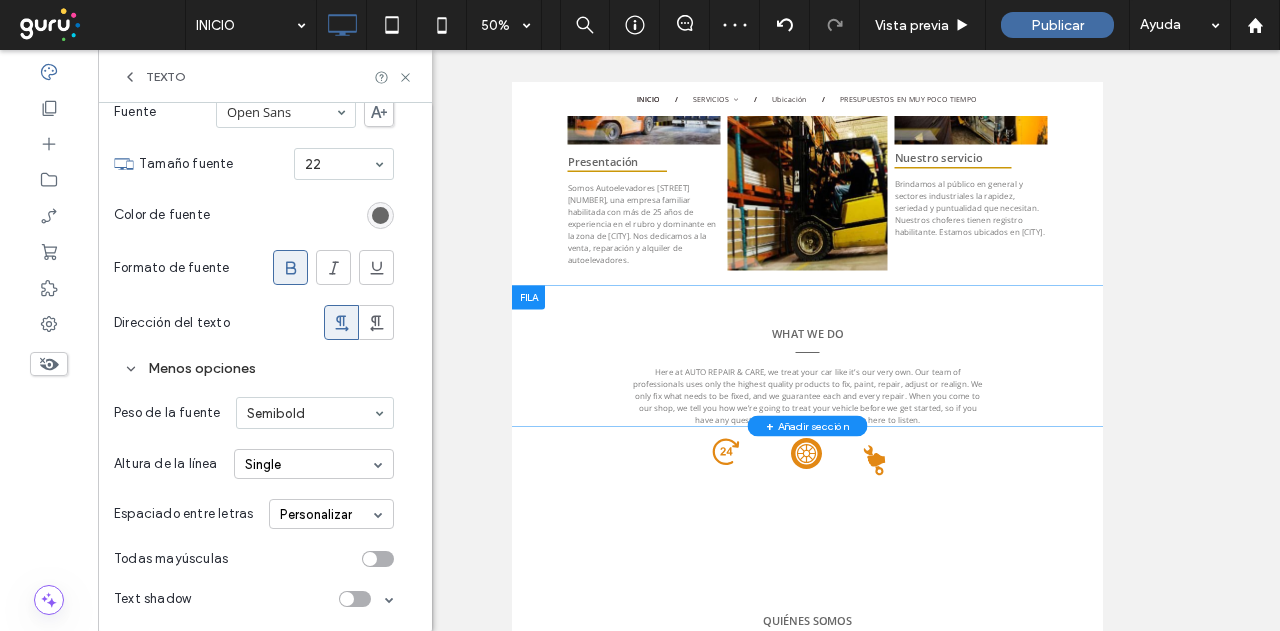 click on "Hacer visible?
Sí
Hacer visible?
Sí
Hacer visible?
Sí
Hacer visible?
Sí
Hacer visible?
Sí
Hacer visible?
Sí" at bounding box center [689, 340] 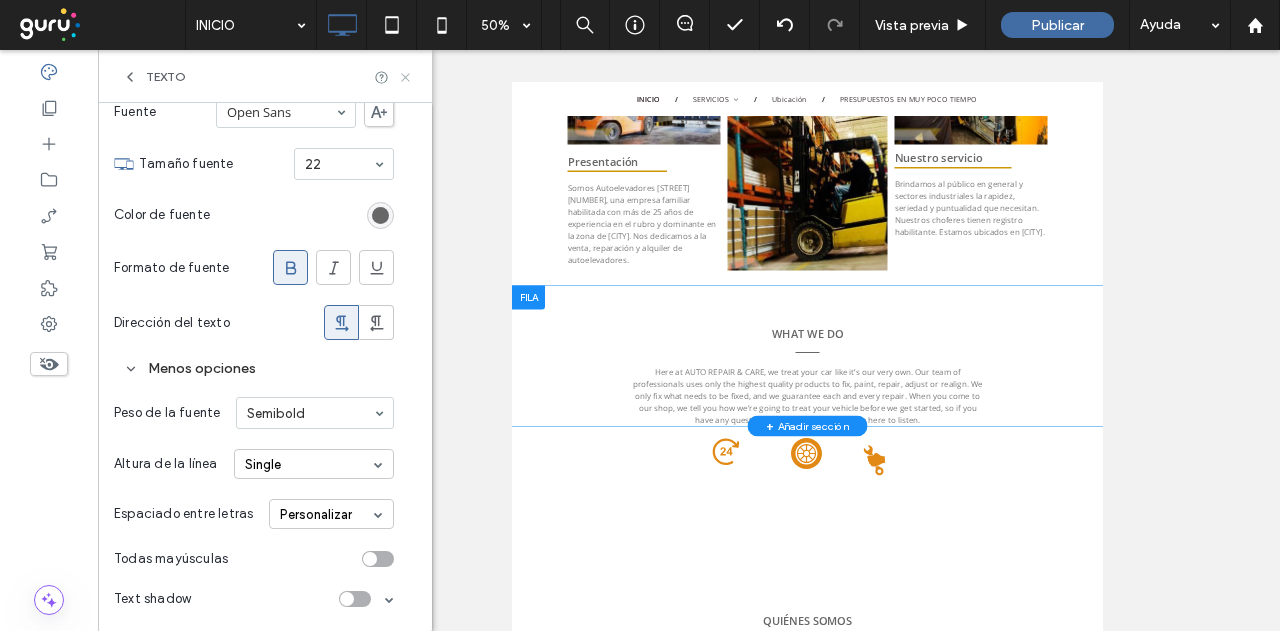 click 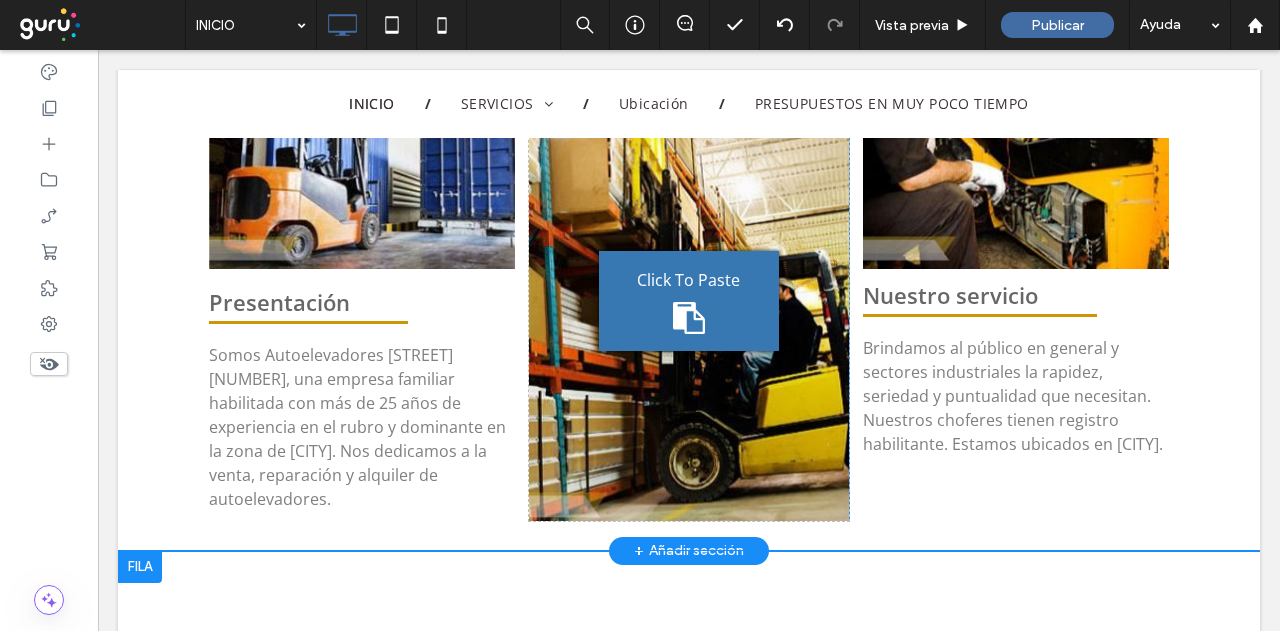 scroll, scrollTop: 583, scrollLeft: 0, axis: vertical 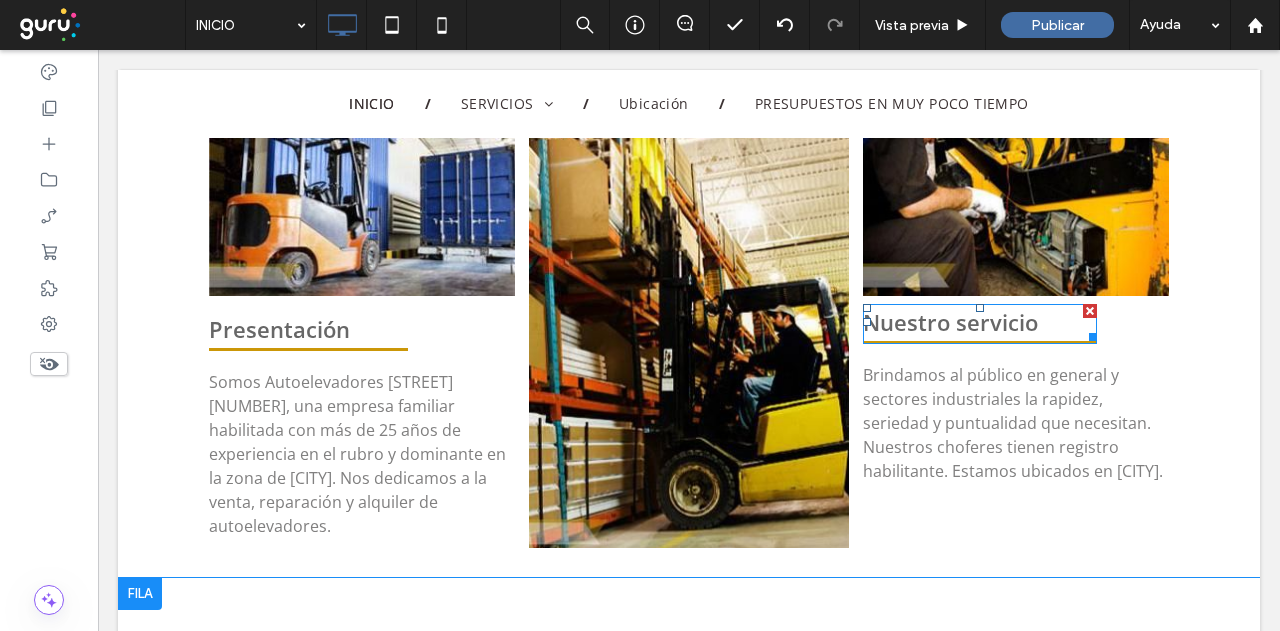 click on "Nuestro servicio" at bounding box center [950, 322] 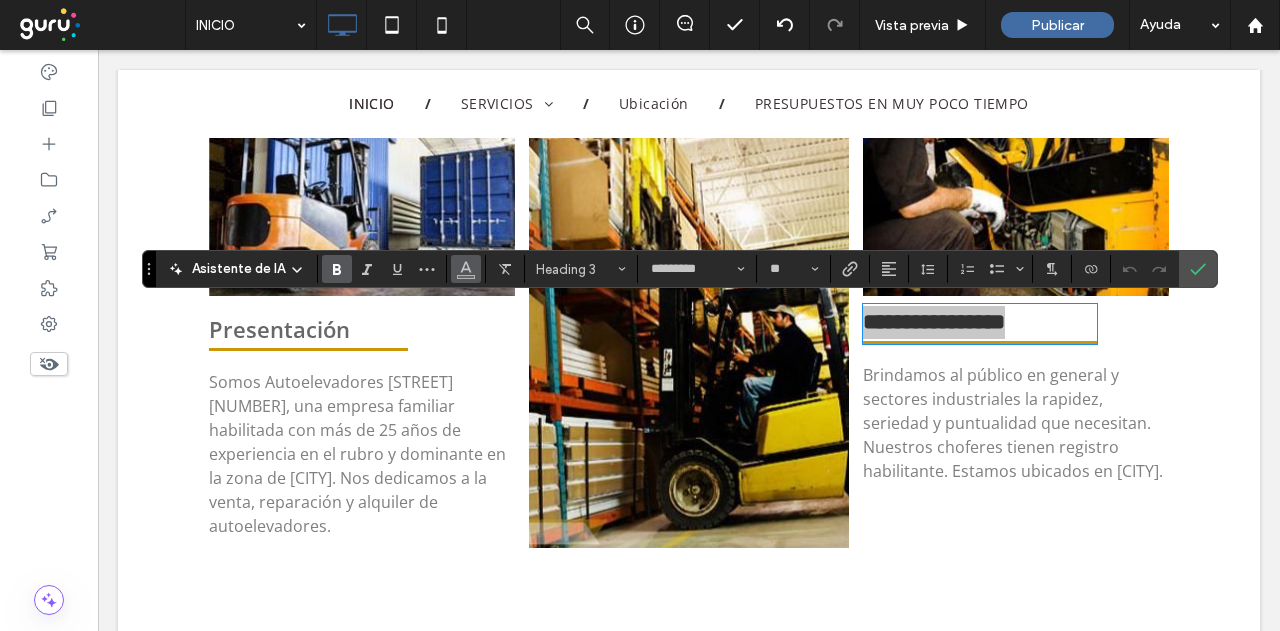 click 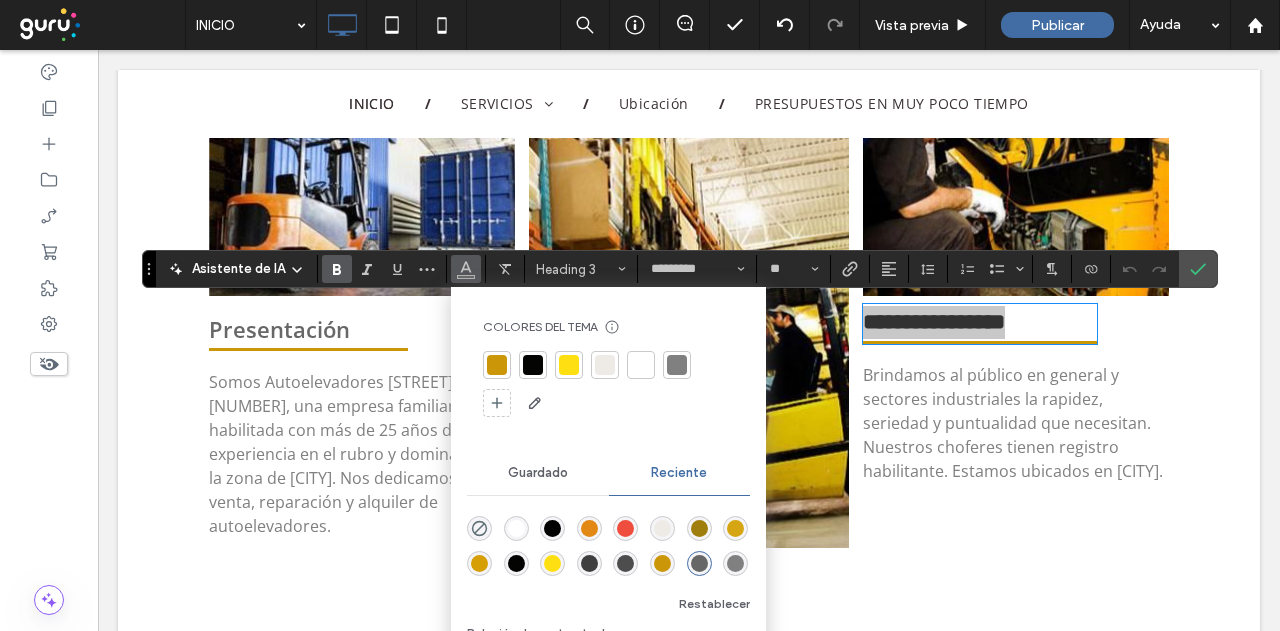 drag, startPoint x: 1188, startPoint y: 267, endPoint x: 1168, endPoint y: 259, distance: 21.540659 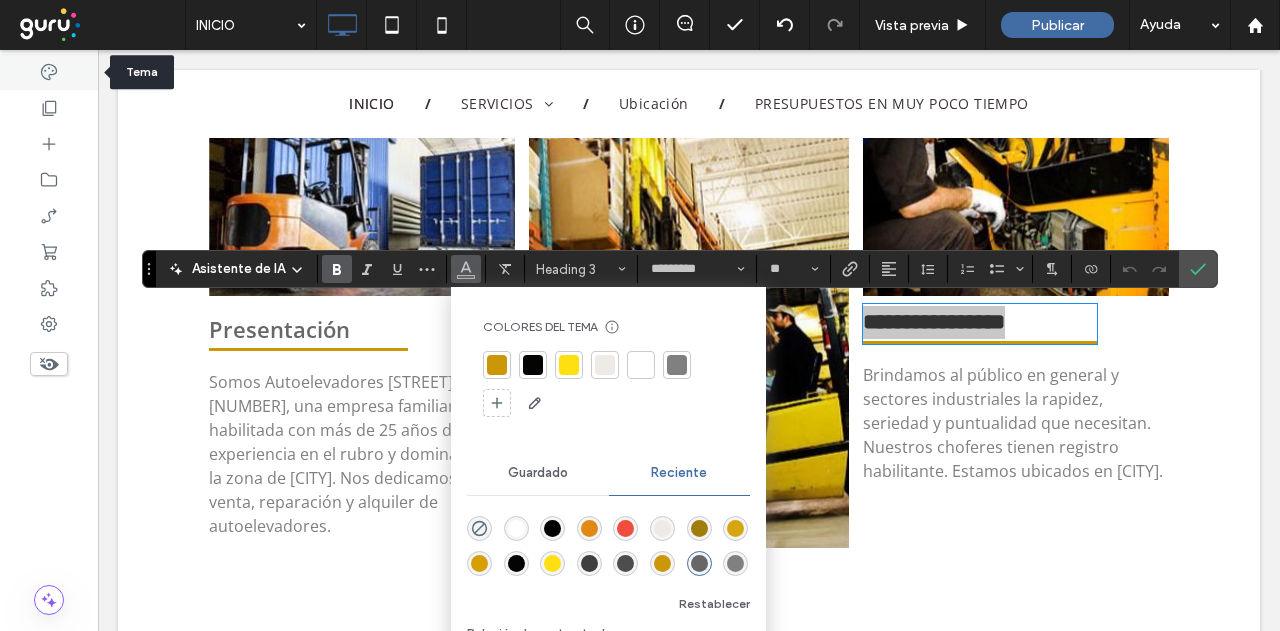 click at bounding box center [49, 72] 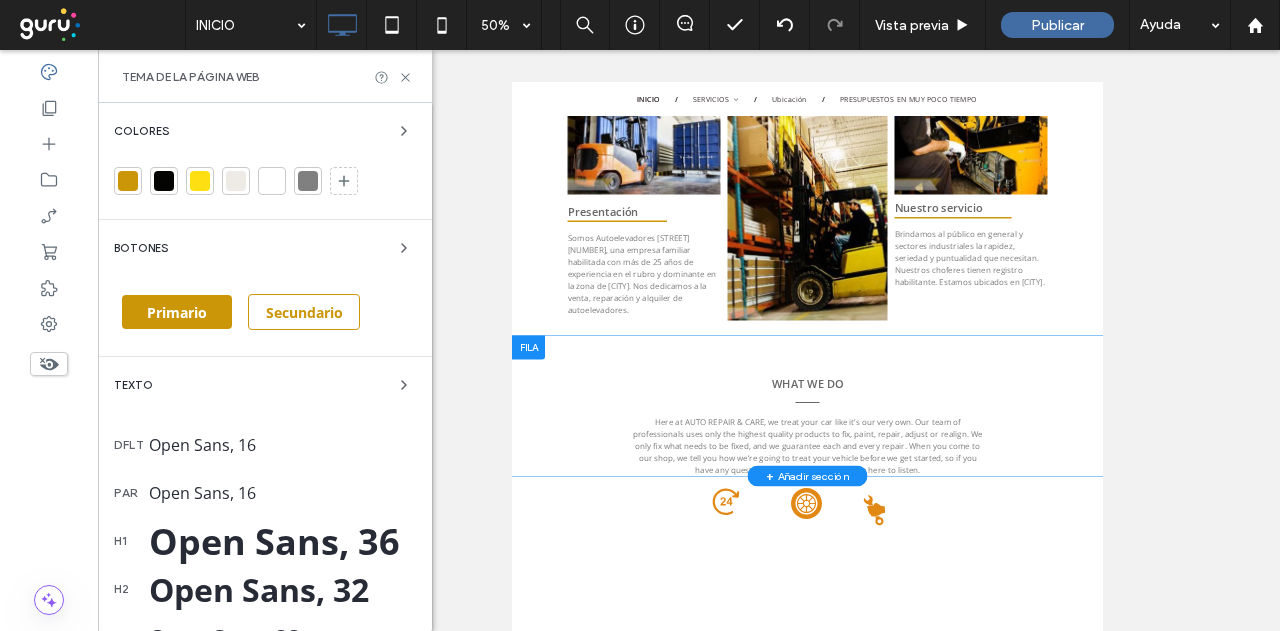 scroll, scrollTop: 300, scrollLeft: 0, axis: vertical 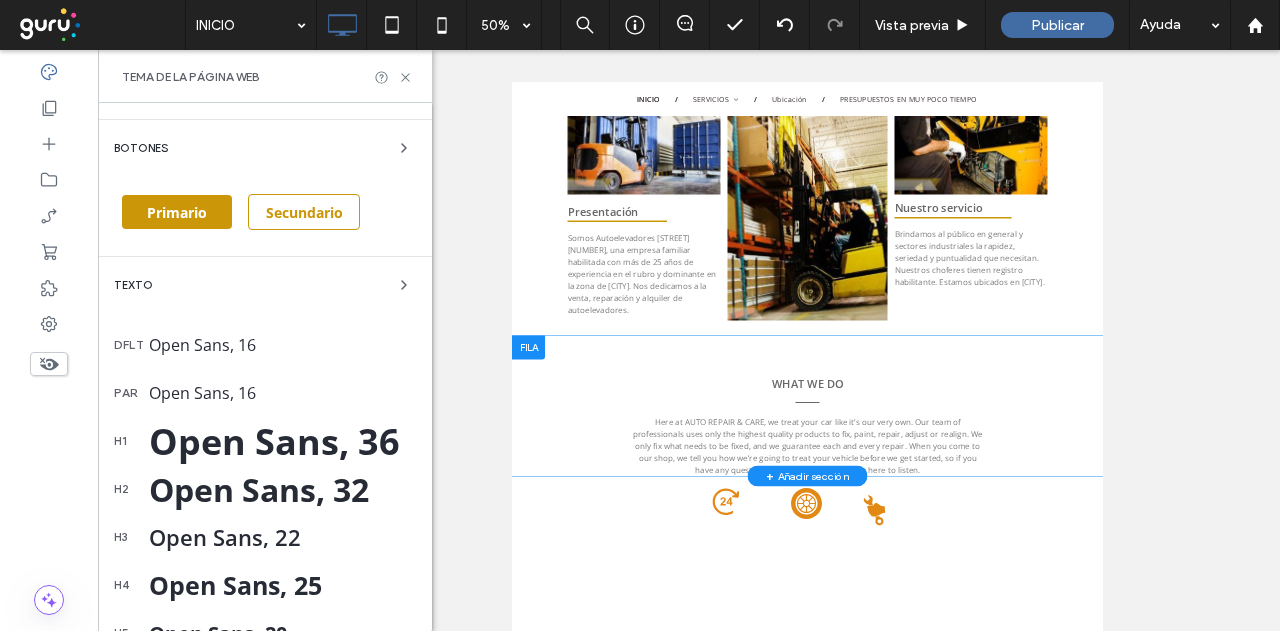 click on "Open Sans, 22" at bounding box center [282, 537] 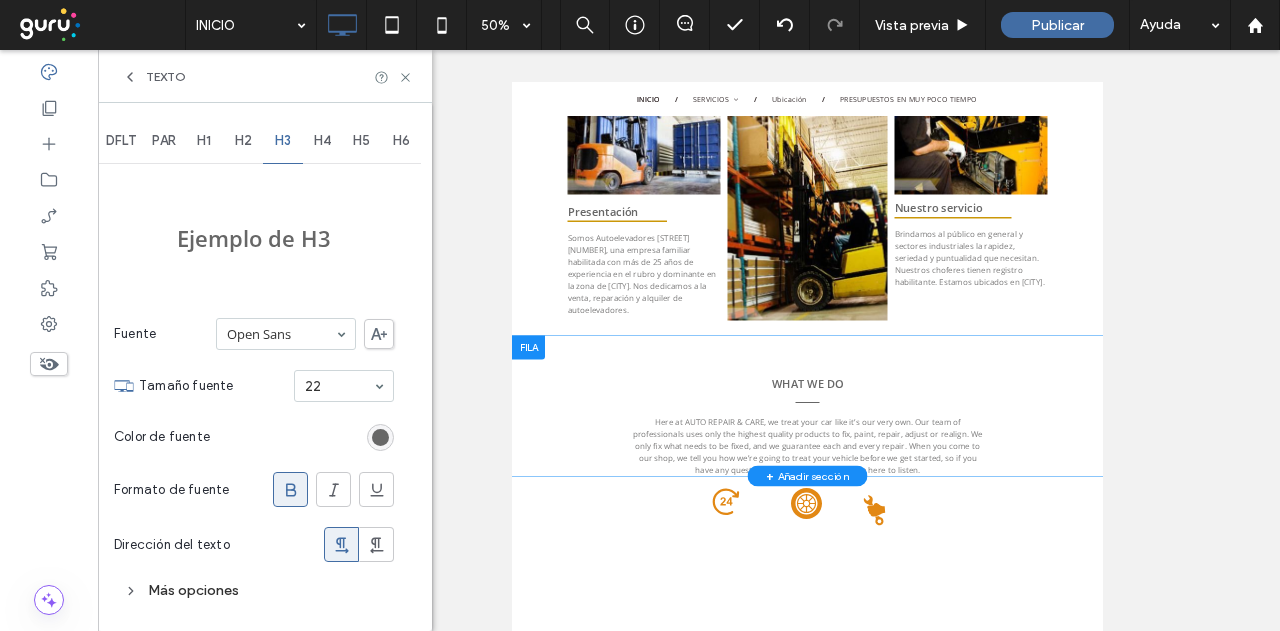 scroll, scrollTop: 0, scrollLeft: 0, axis: both 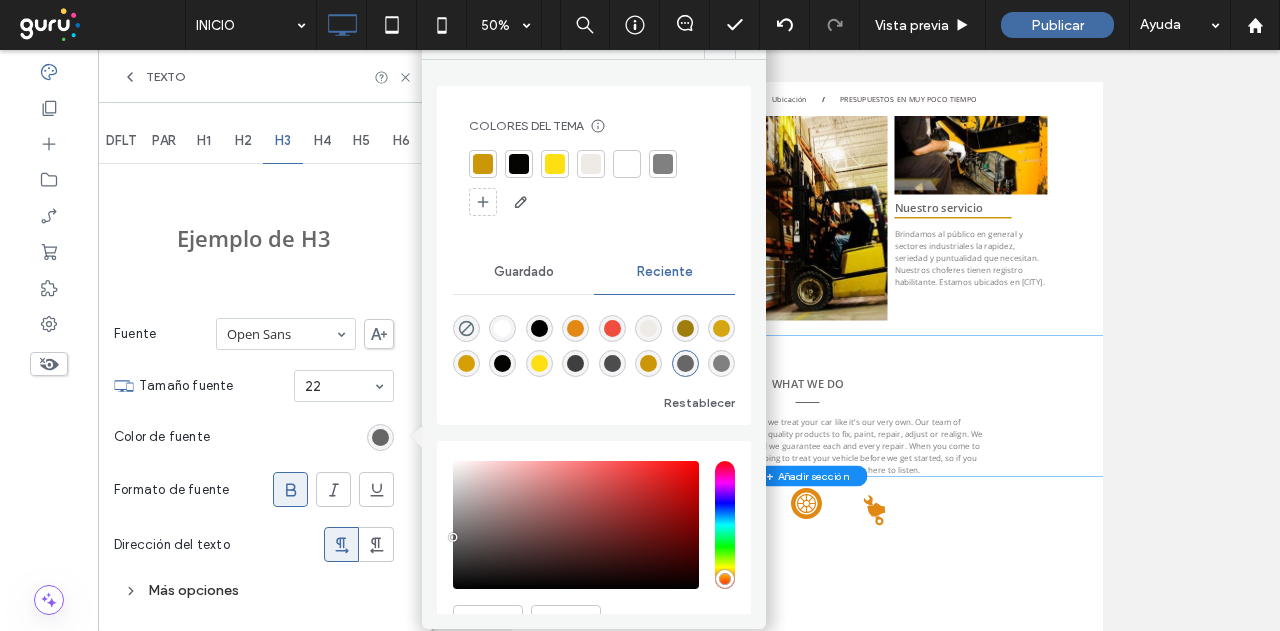 click at bounding box center [663, 164] 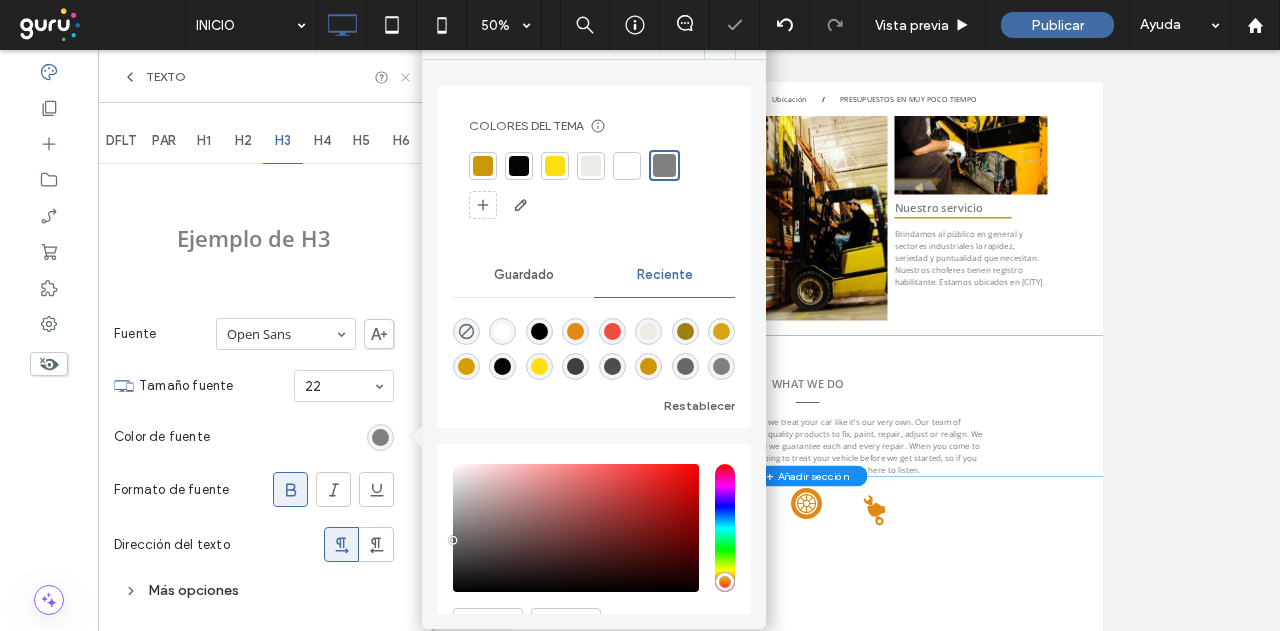 click 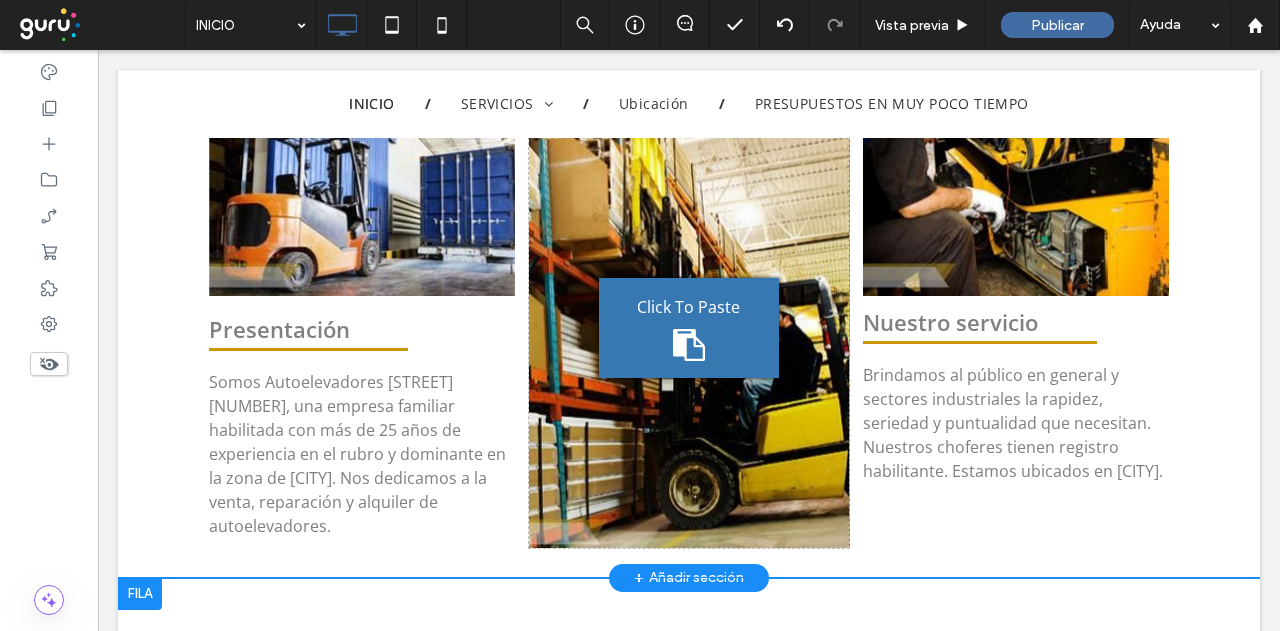 scroll, scrollTop: 483, scrollLeft: 0, axis: vertical 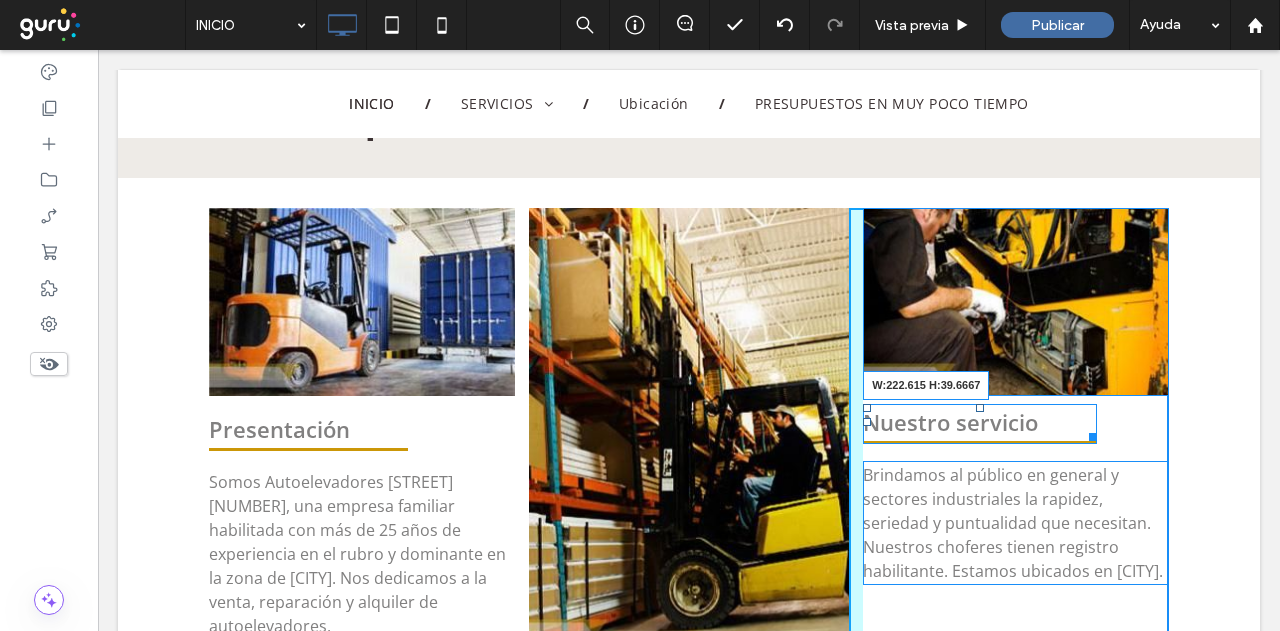 drag, startPoint x: 1078, startPoint y: 439, endPoint x: 1182, endPoint y: 599, distance: 190.82977 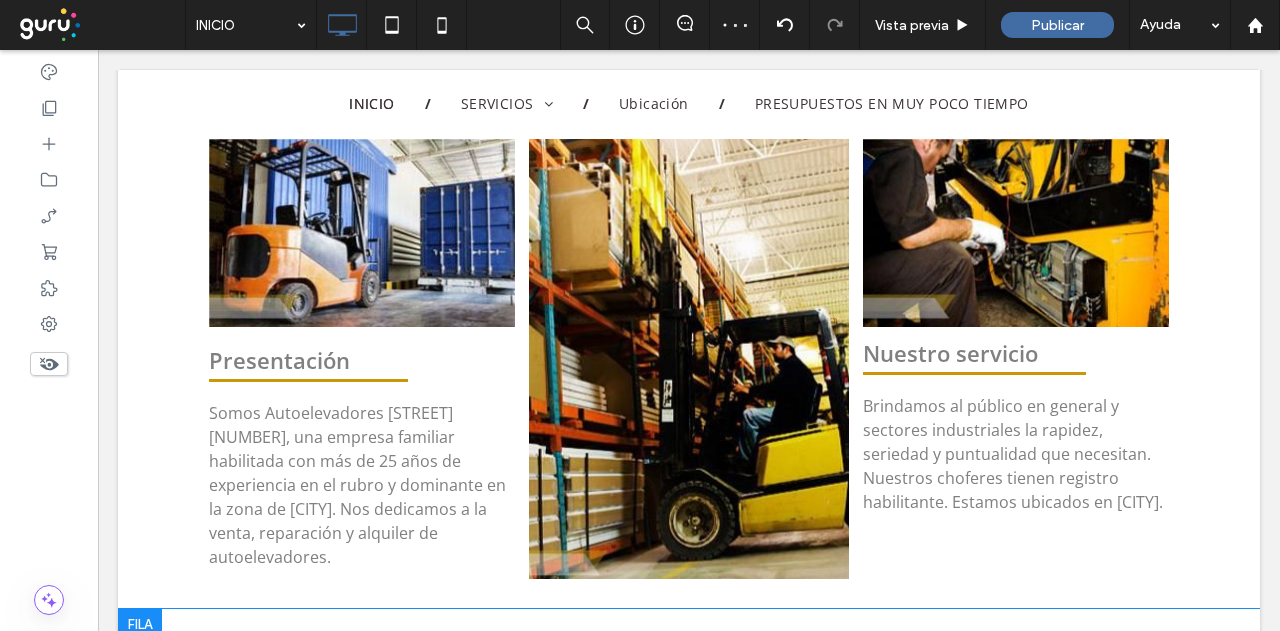scroll, scrollTop: 583, scrollLeft: 0, axis: vertical 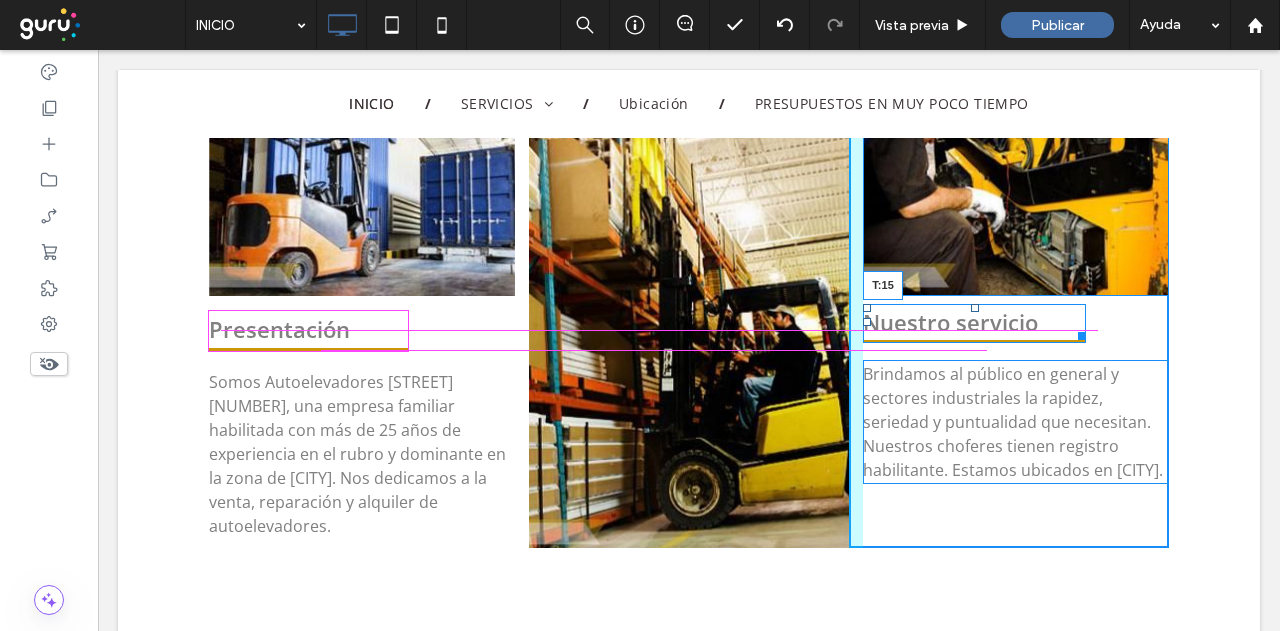 drag, startPoint x: 968, startPoint y: 305, endPoint x: 1175, endPoint y: 451, distance: 253.3081 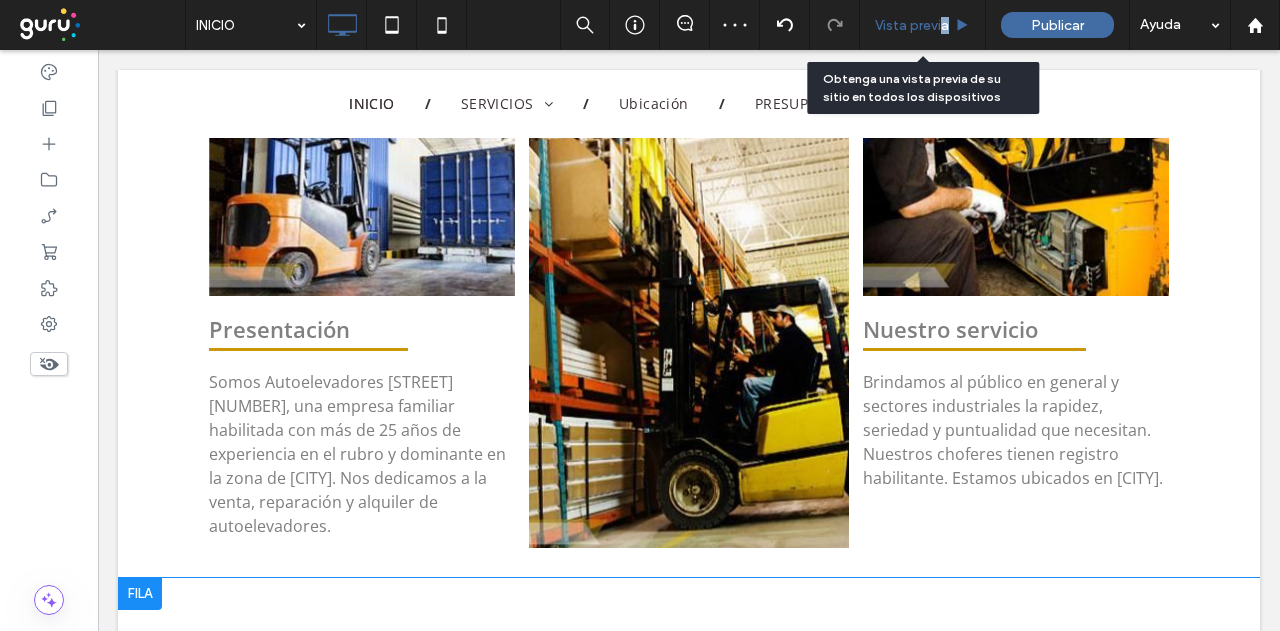 click on "Vista previa" at bounding box center [912, 25] 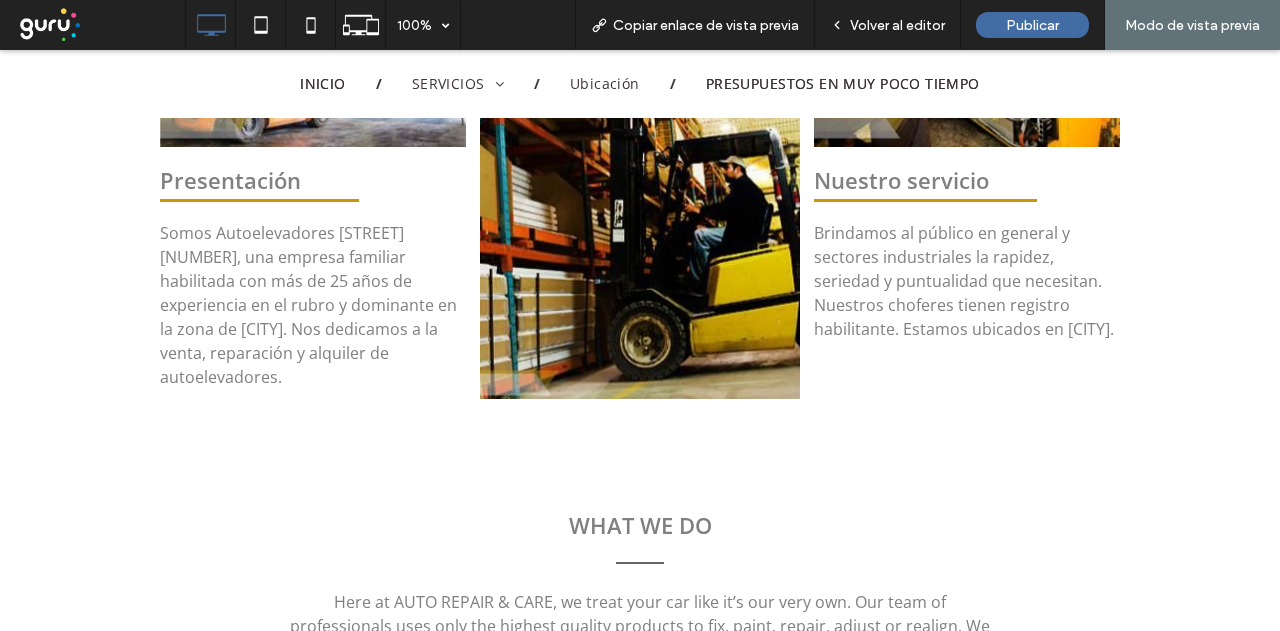 scroll, scrollTop: 683, scrollLeft: 0, axis: vertical 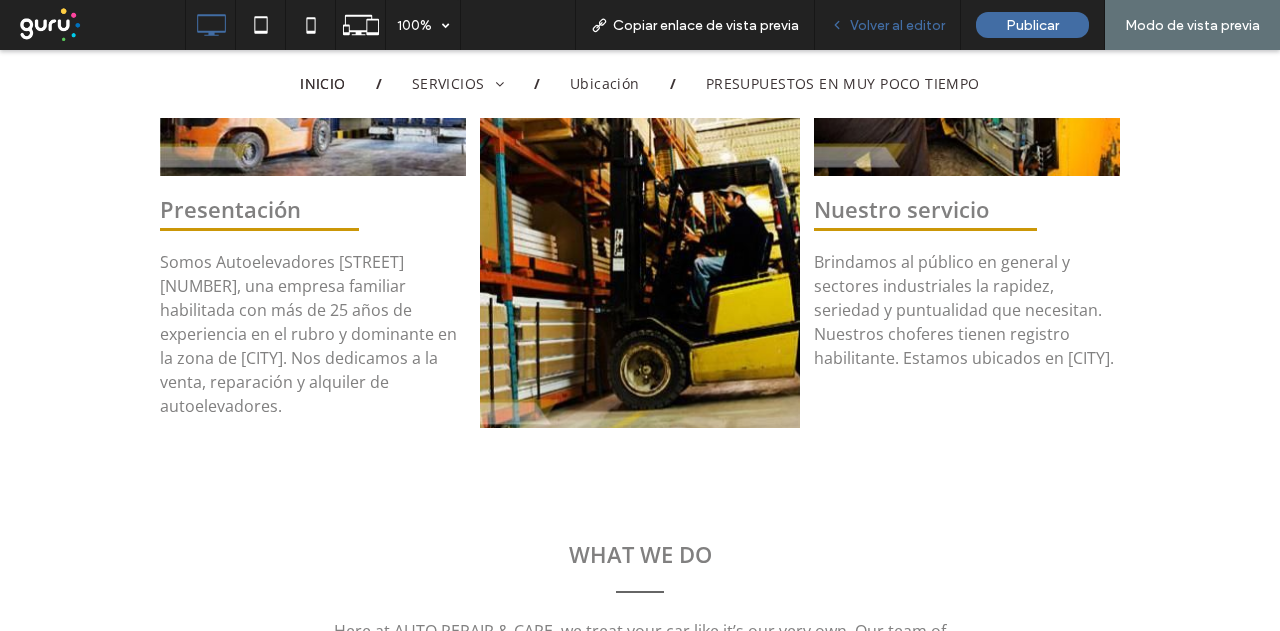 click on "Volver al editor" at bounding box center [897, 25] 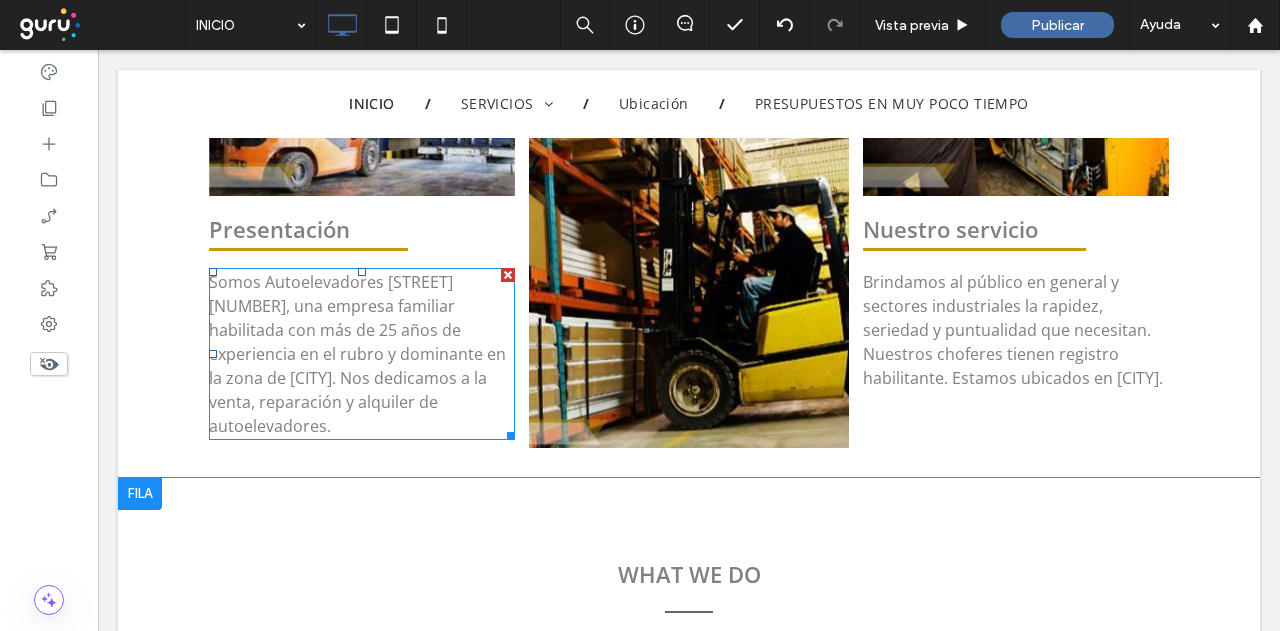 click on "Somos Autoelevadores Calle 36, una empresa familiar habilitada con más de 25 años de experiencia en el rubro y dominante en la zona de San Martín. Nos dedicamos a la venta, reparación y alquiler de autoelevadores." at bounding box center (362, 354) 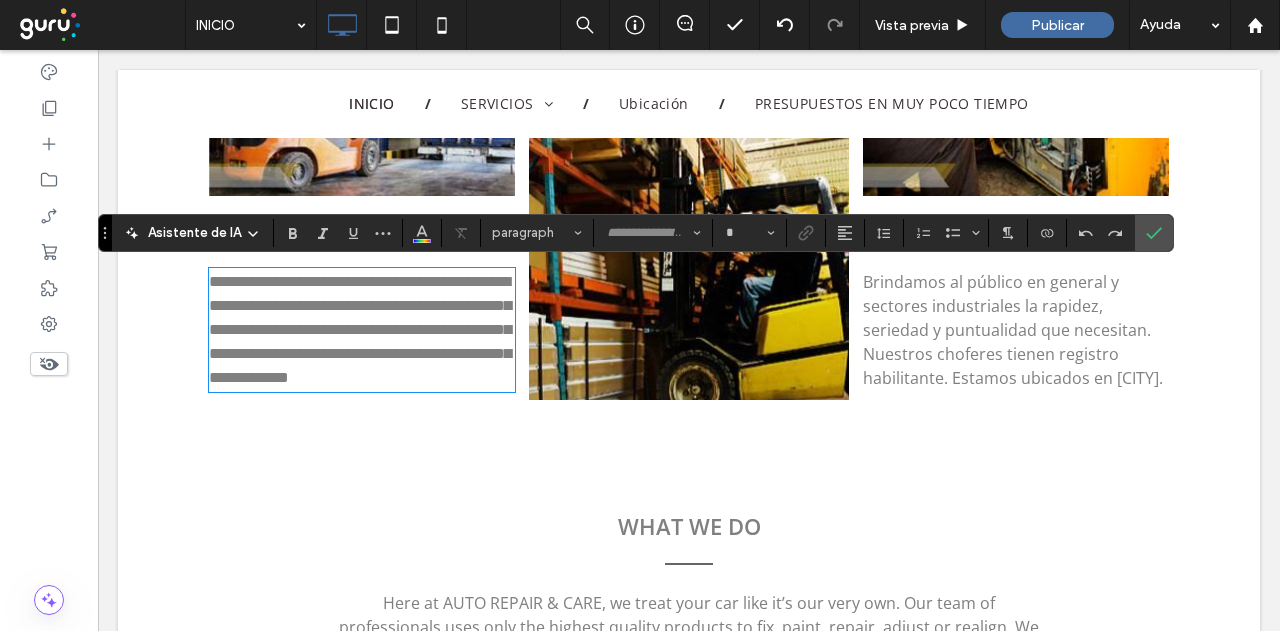 type on "*********" 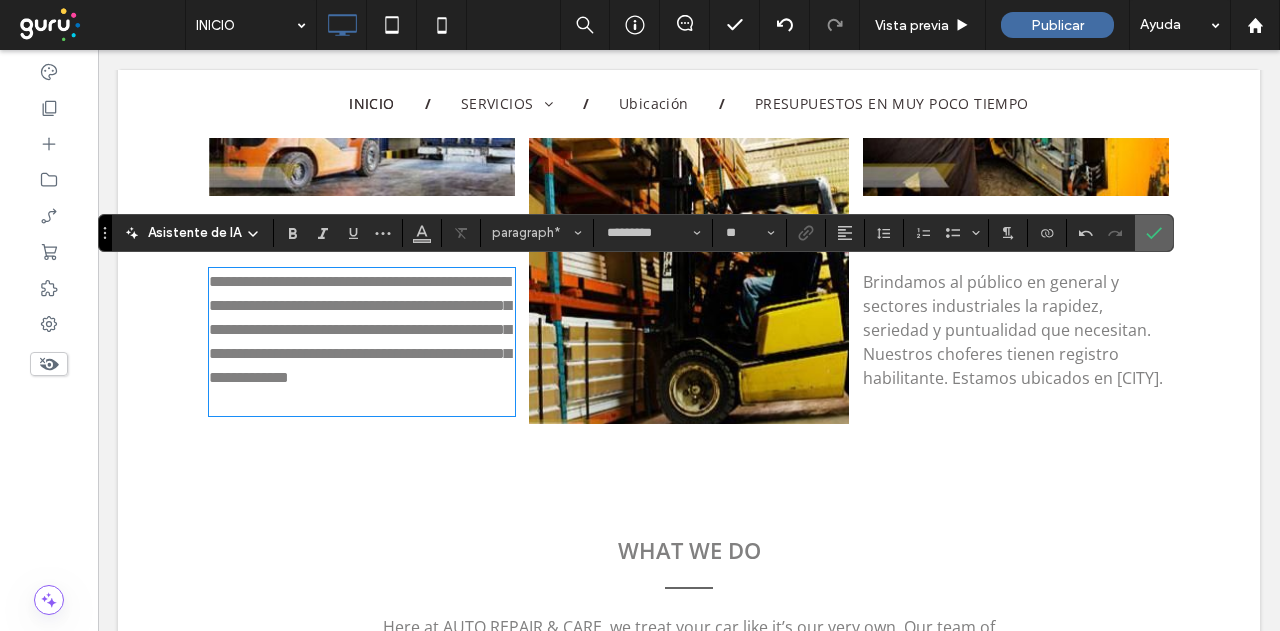 click 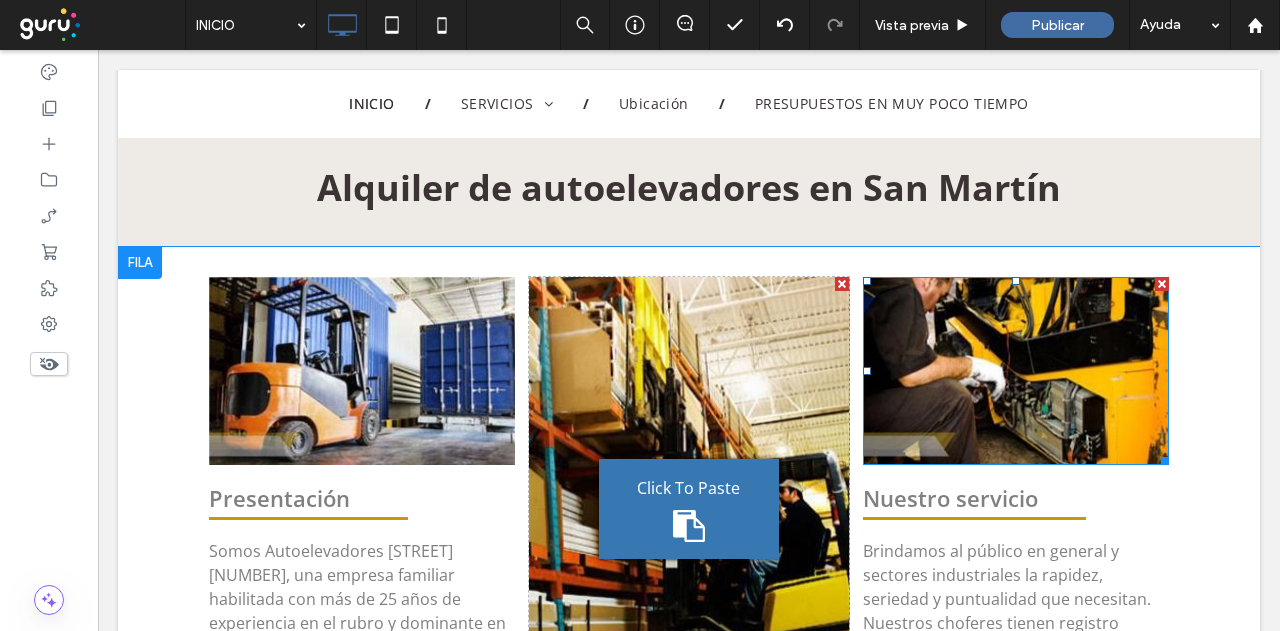 scroll, scrollTop: 383, scrollLeft: 0, axis: vertical 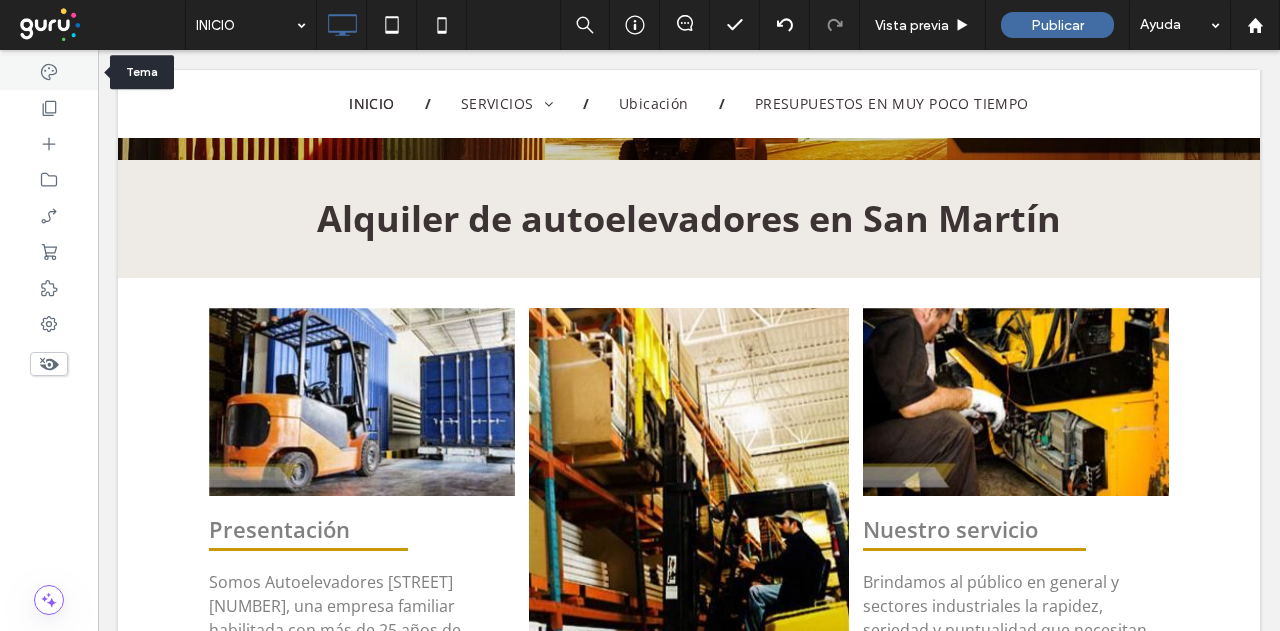click 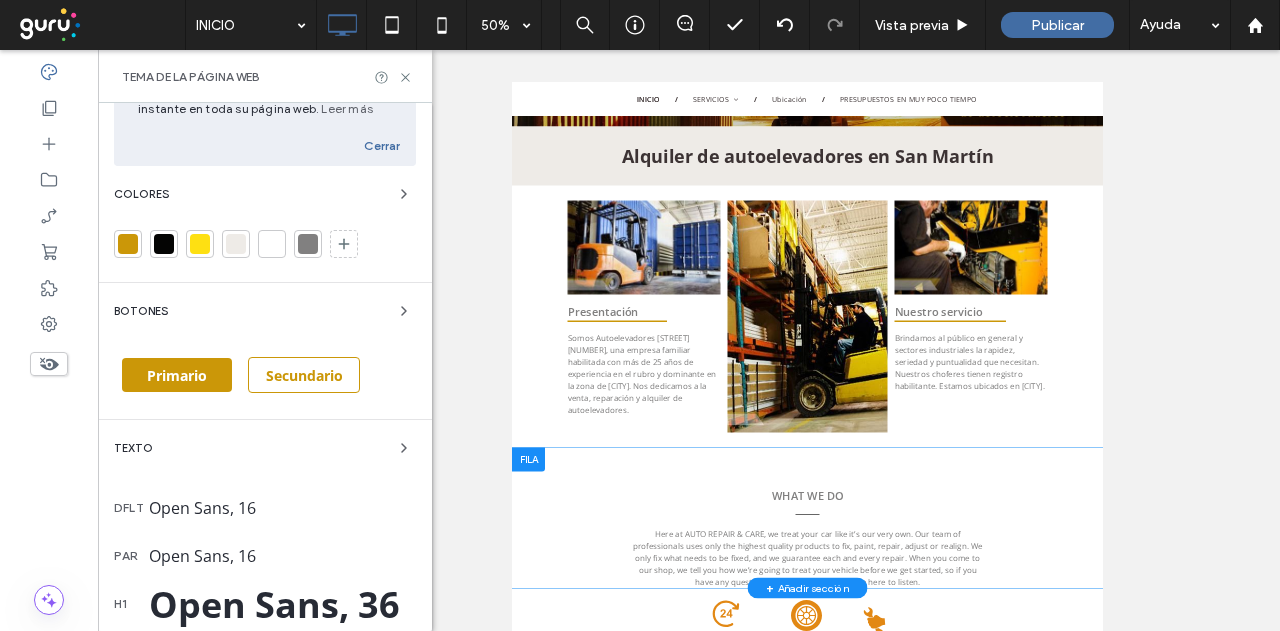 scroll, scrollTop: 200, scrollLeft: 0, axis: vertical 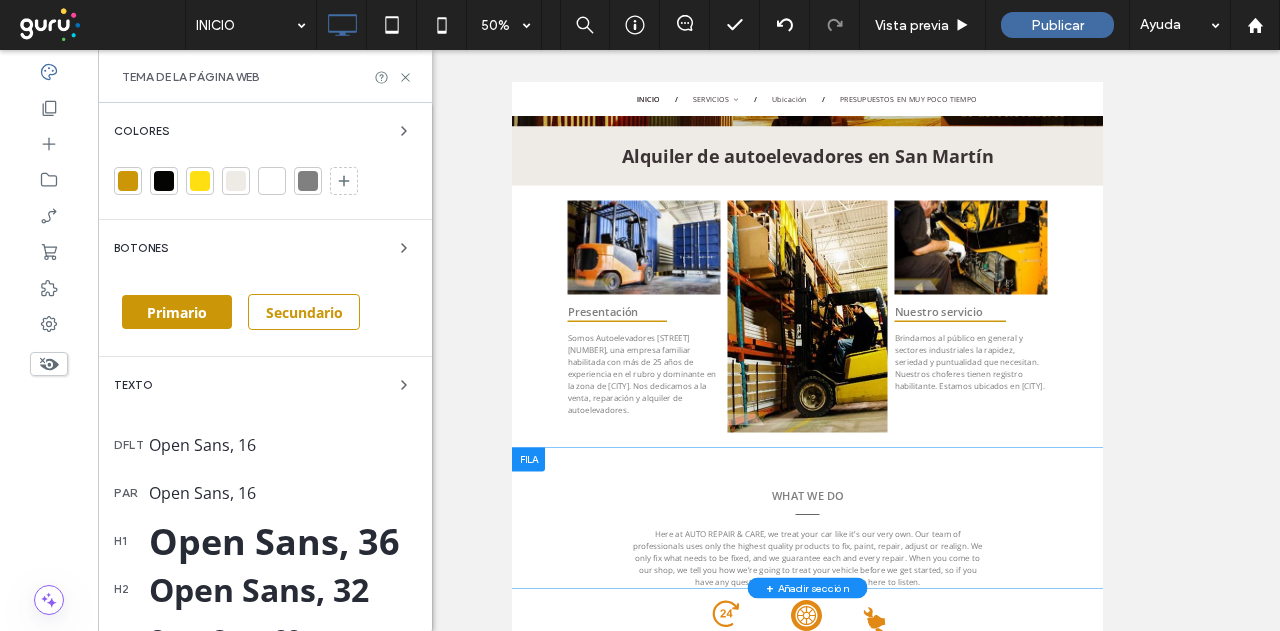 click at bounding box center (236, 181) 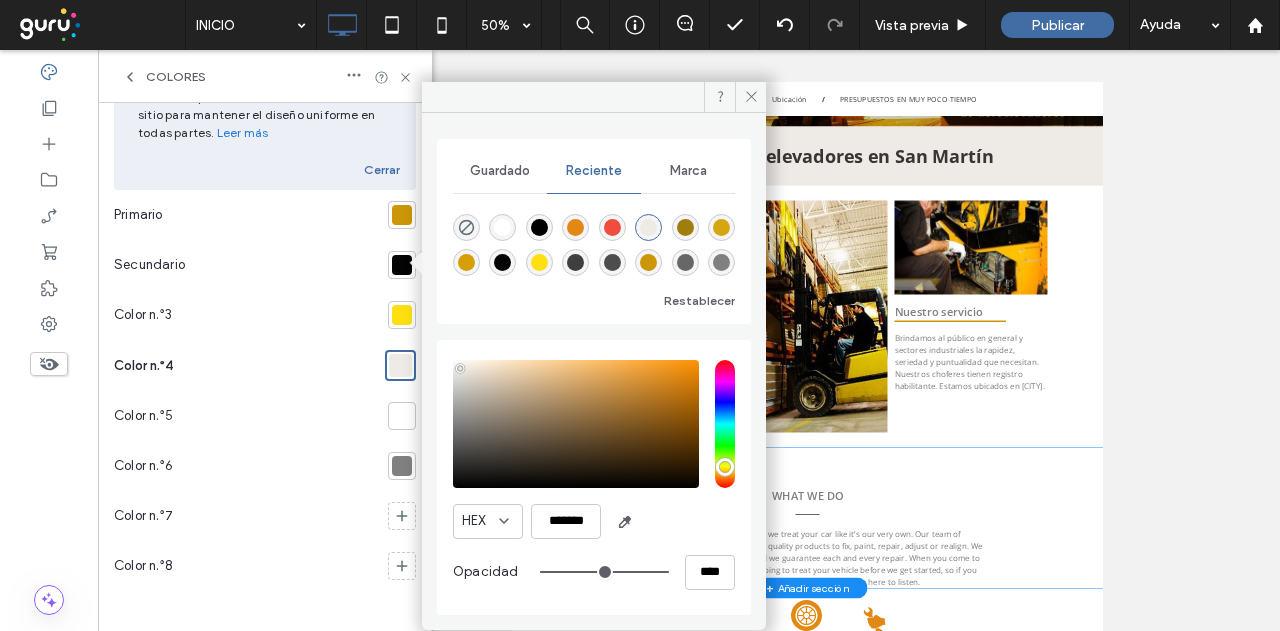 scroll, scrollTop: 93, scrollLeft: 0, axis: vertical 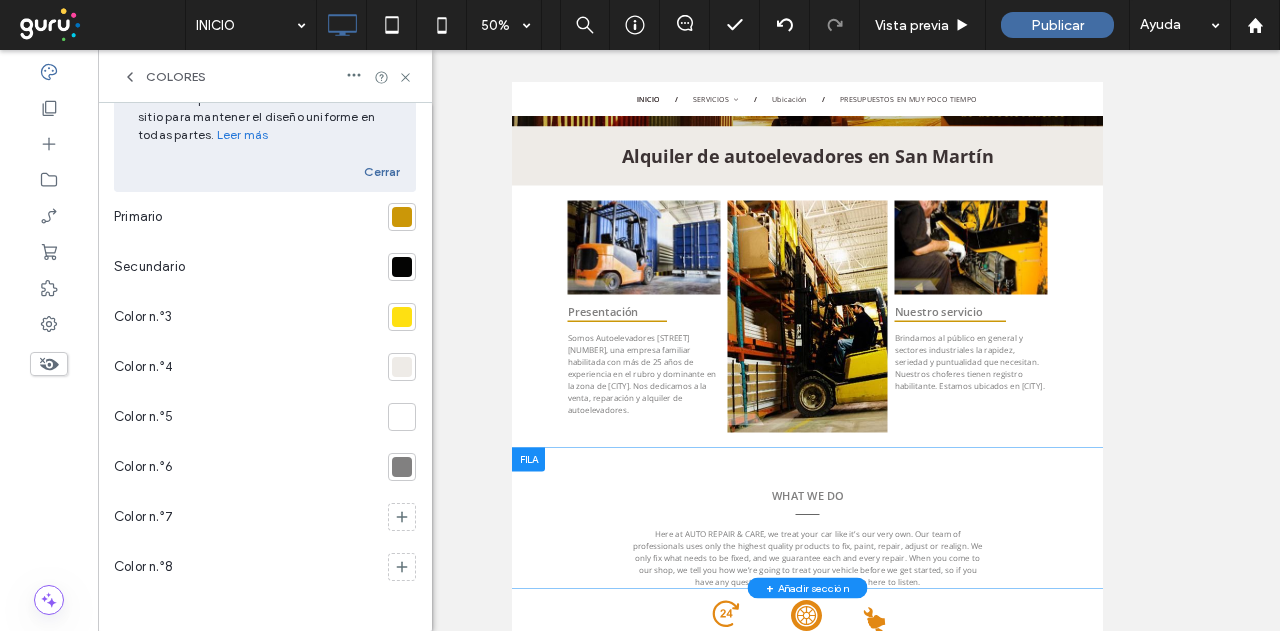 click at bounding box center (402, 367) 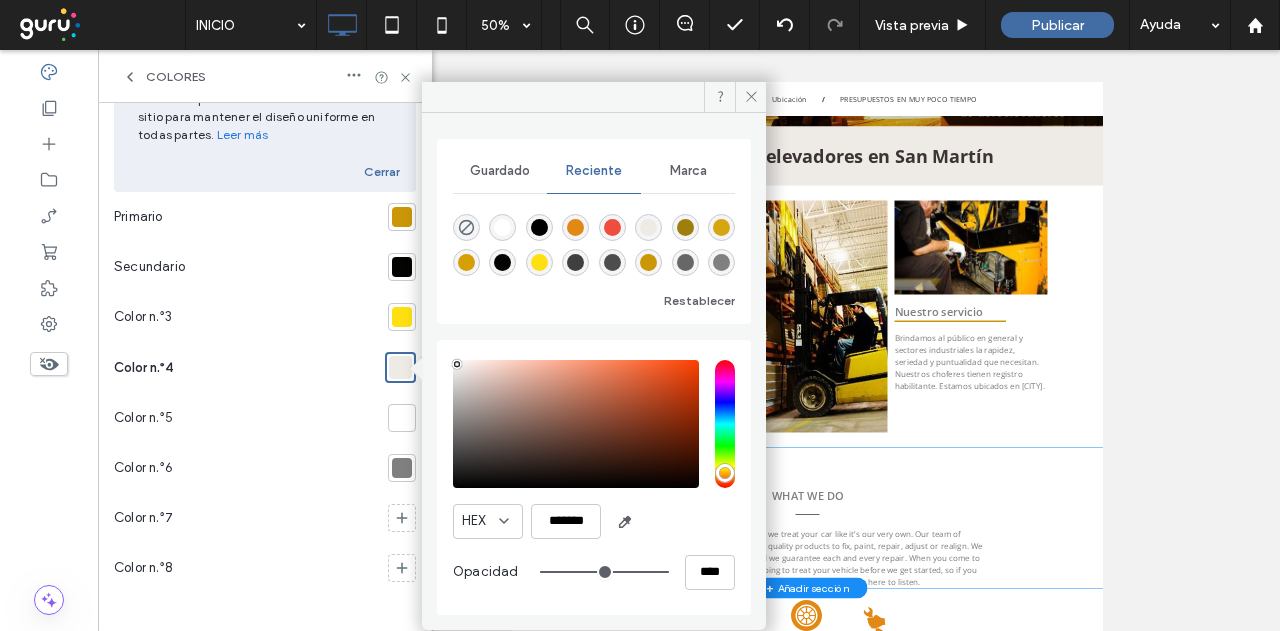 type on "*******" 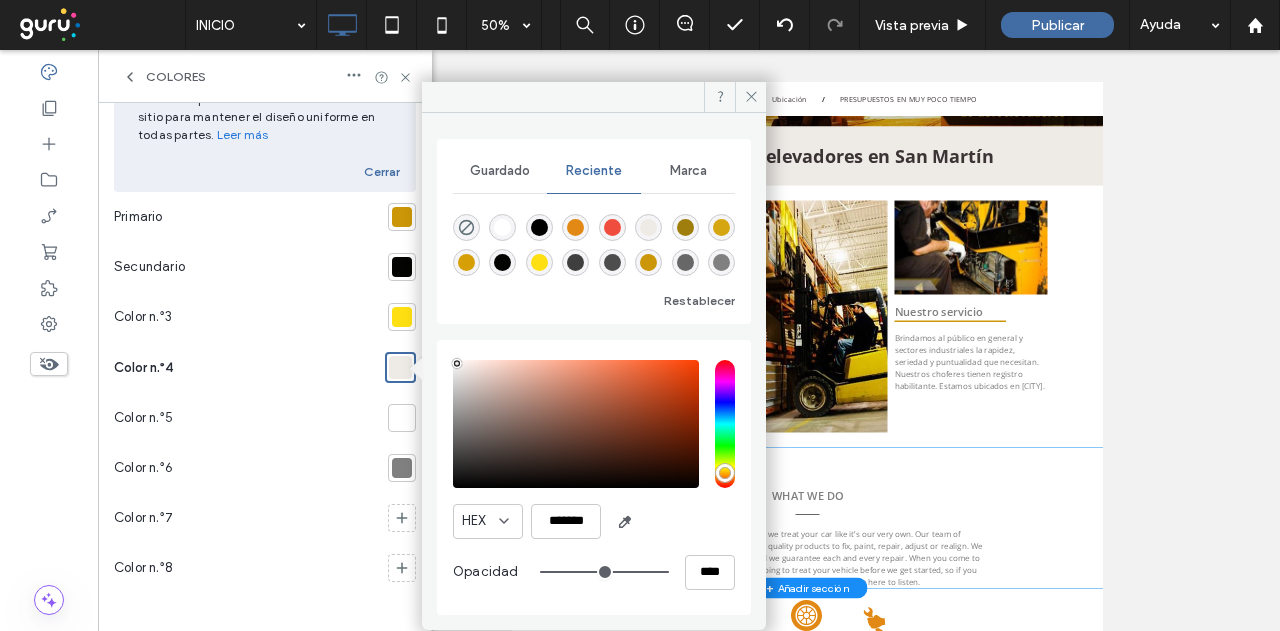 click at bounding box center [457, 363] 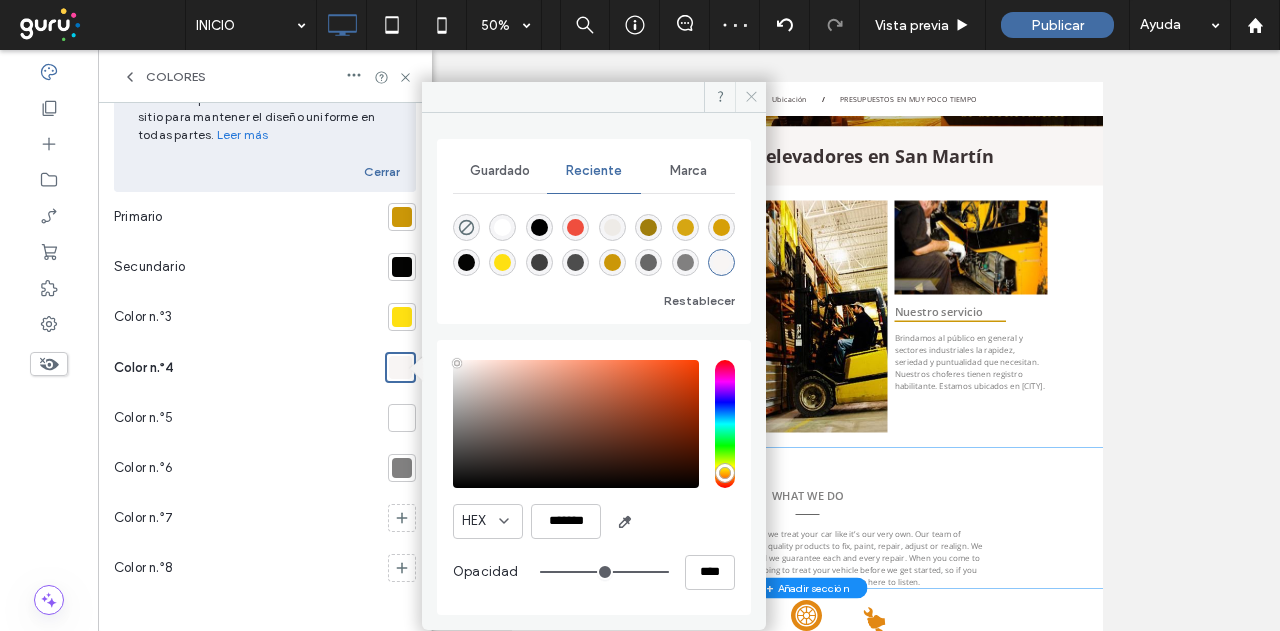 click 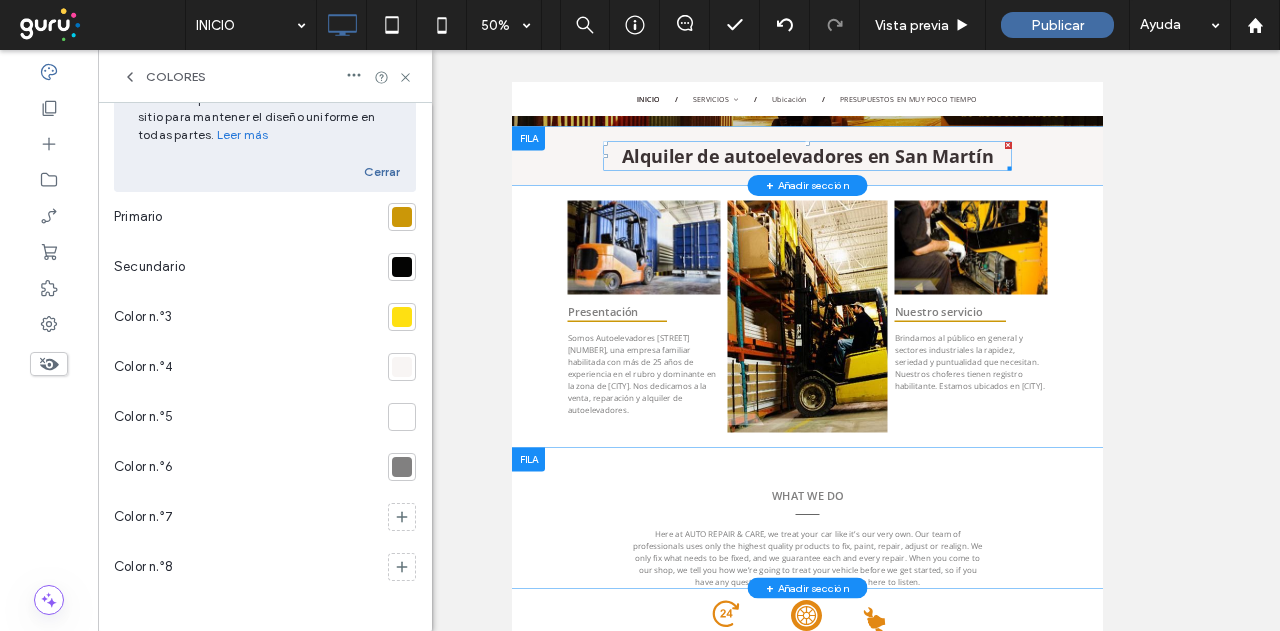 click on "Alquiler de autoelevadores en San Martín" at bounding box center [1102, 230] 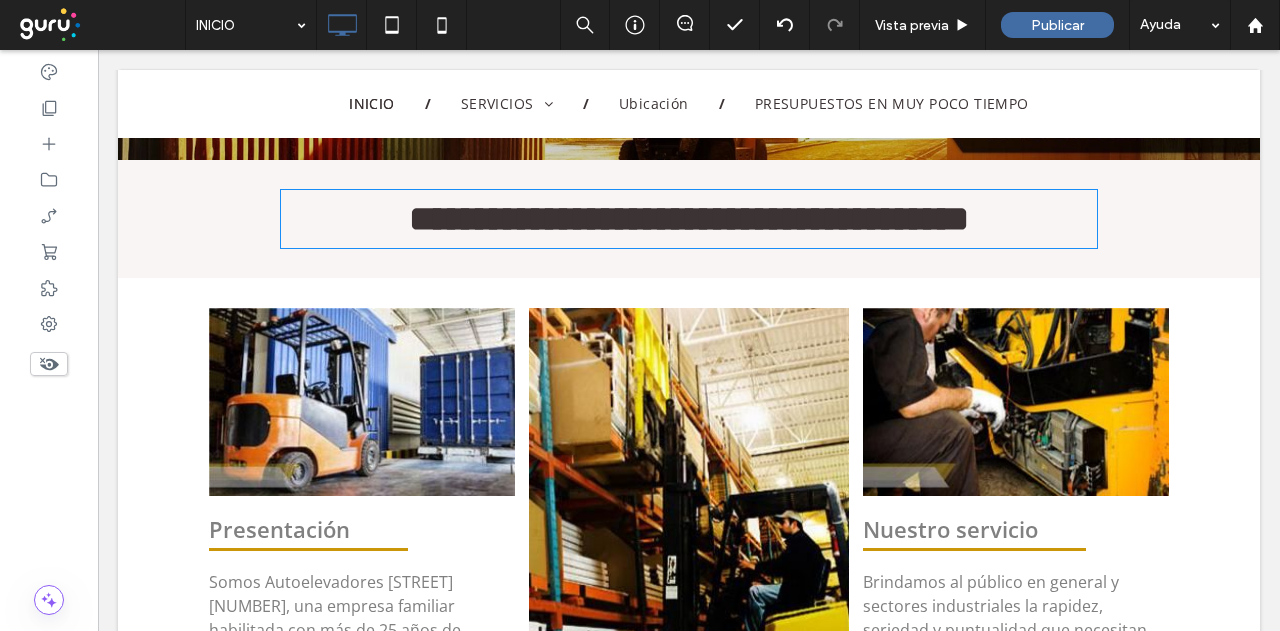 type on "*********" 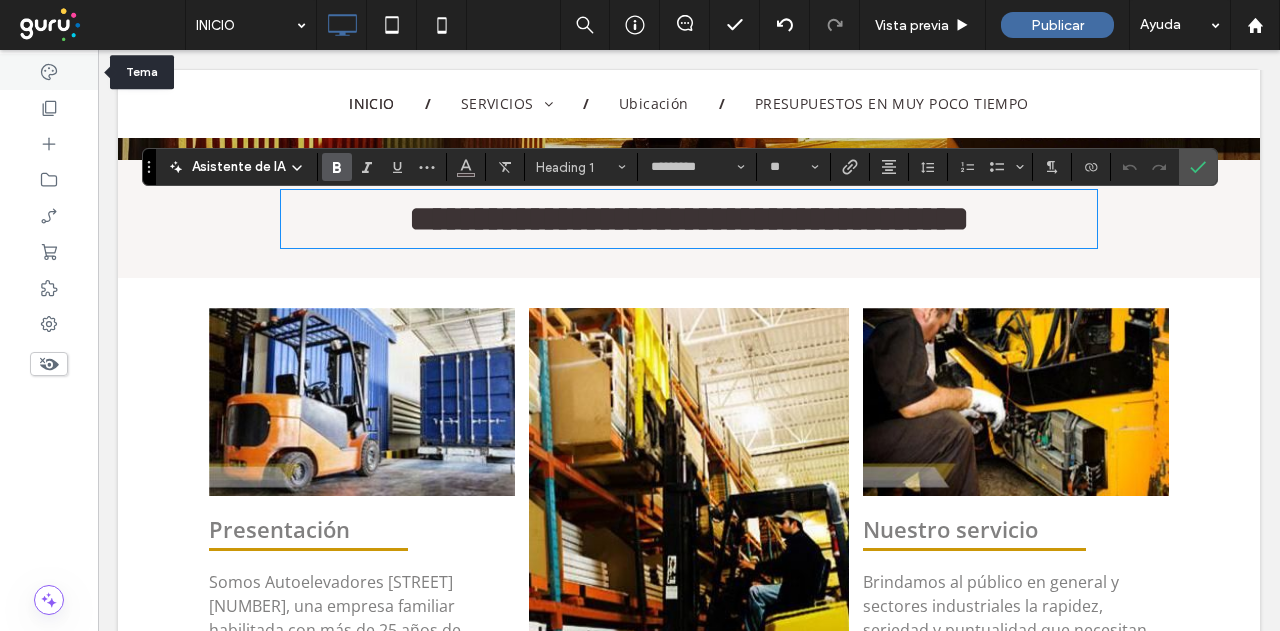 click 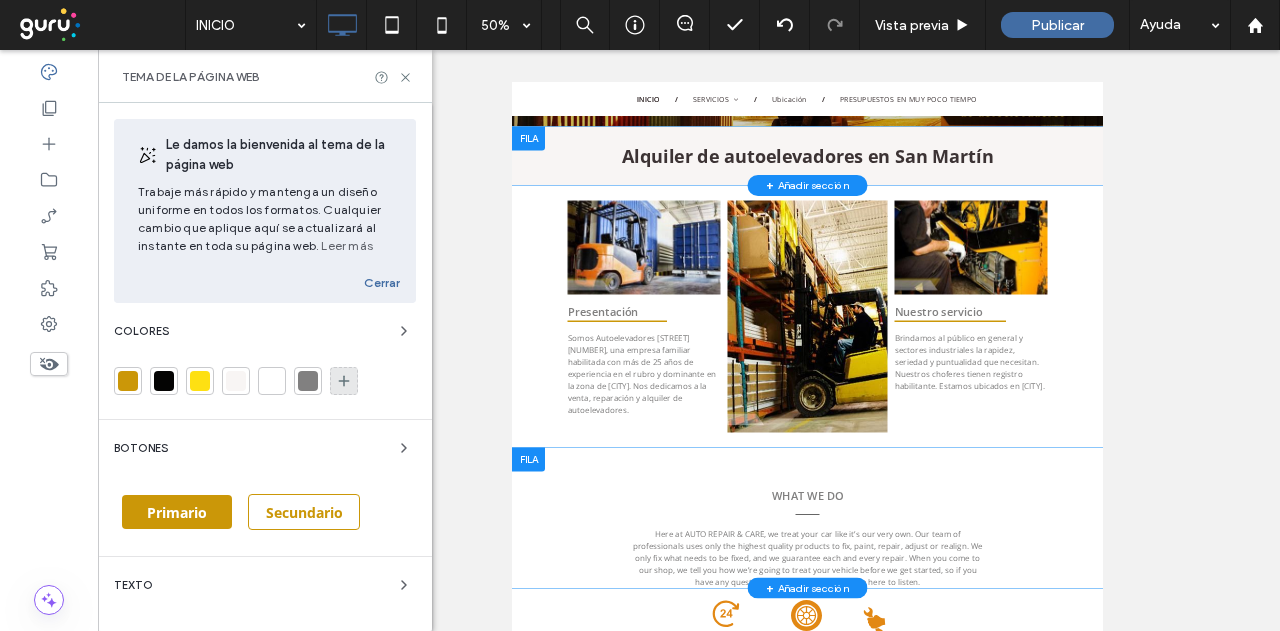 click 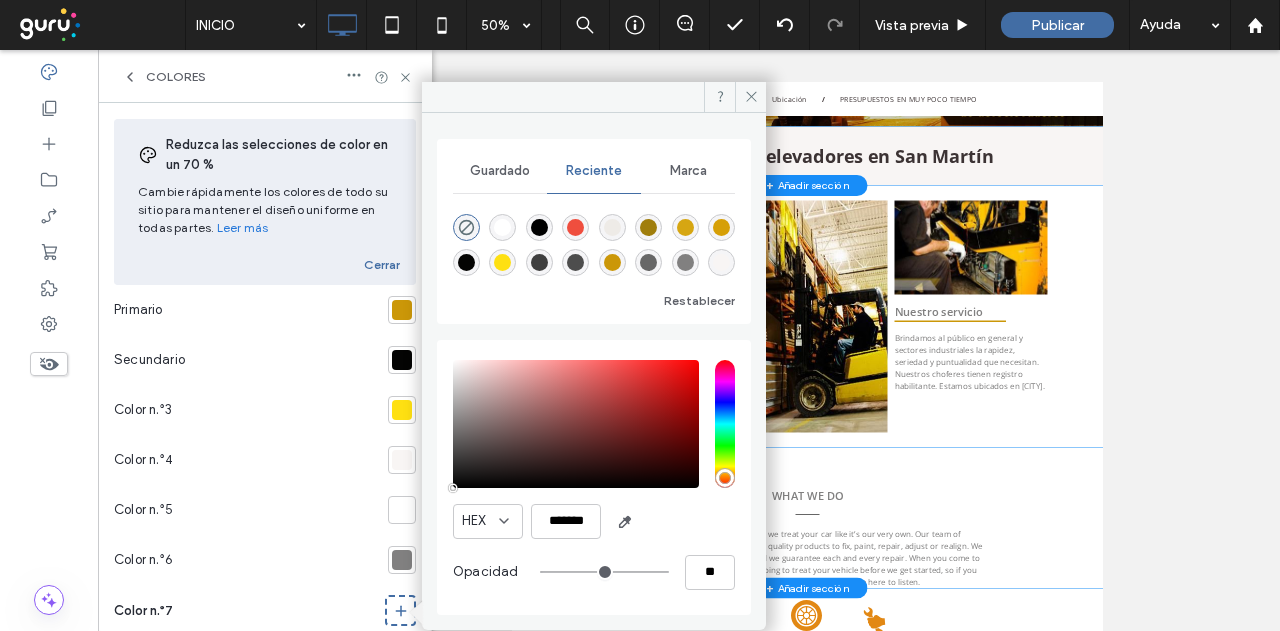 click at bounding box center (648, 262) 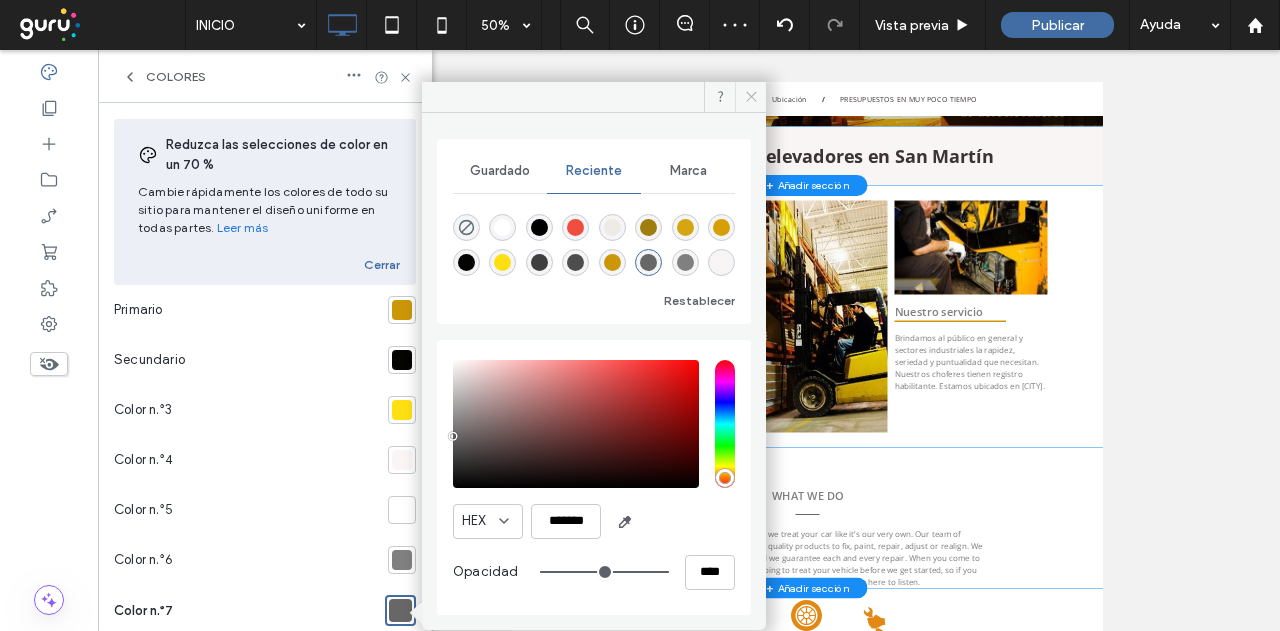 click 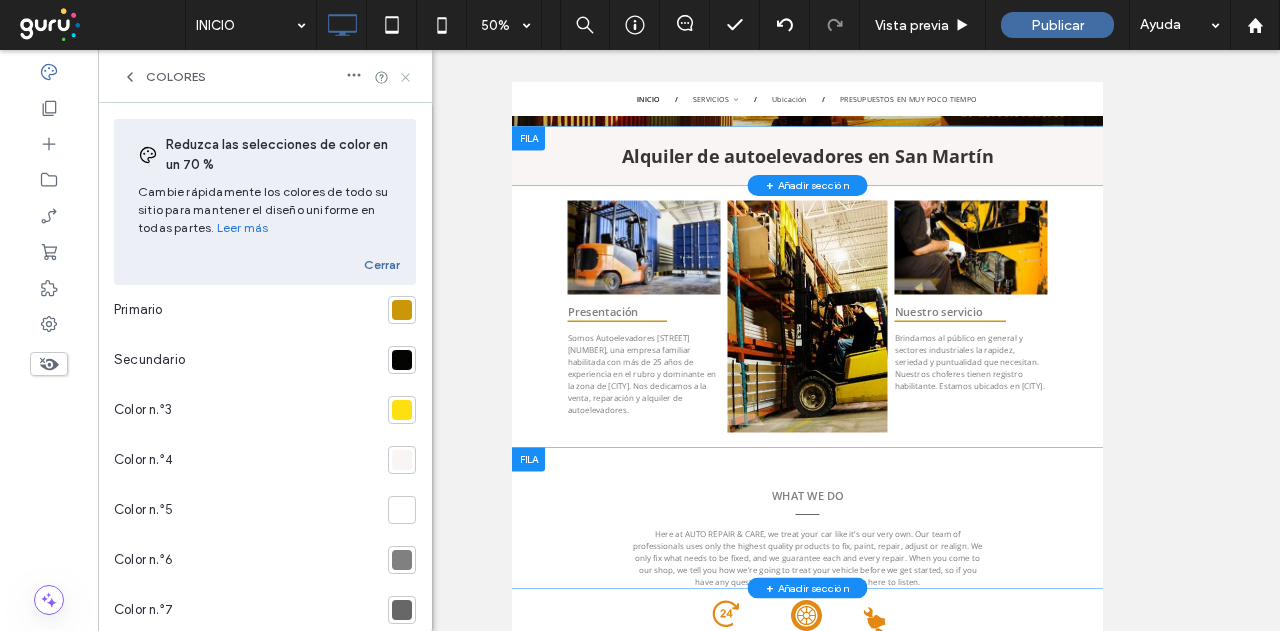 click 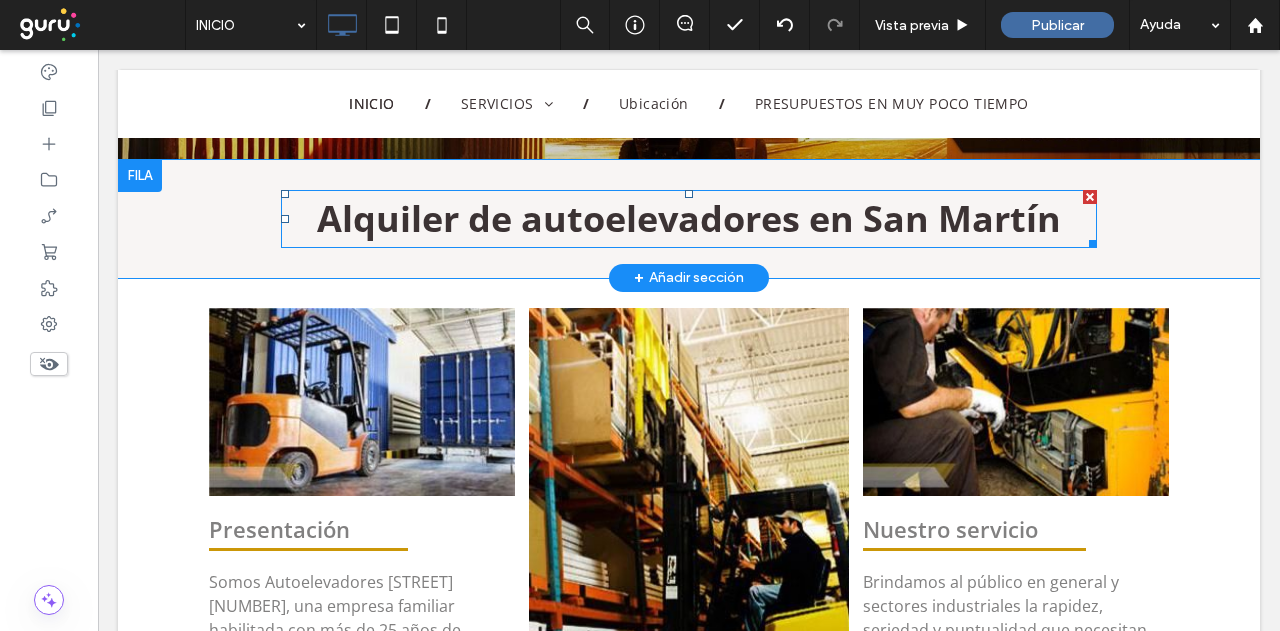 click on "Alquiler de autoelevadores en San Martín" at bounding box center [689, 218] 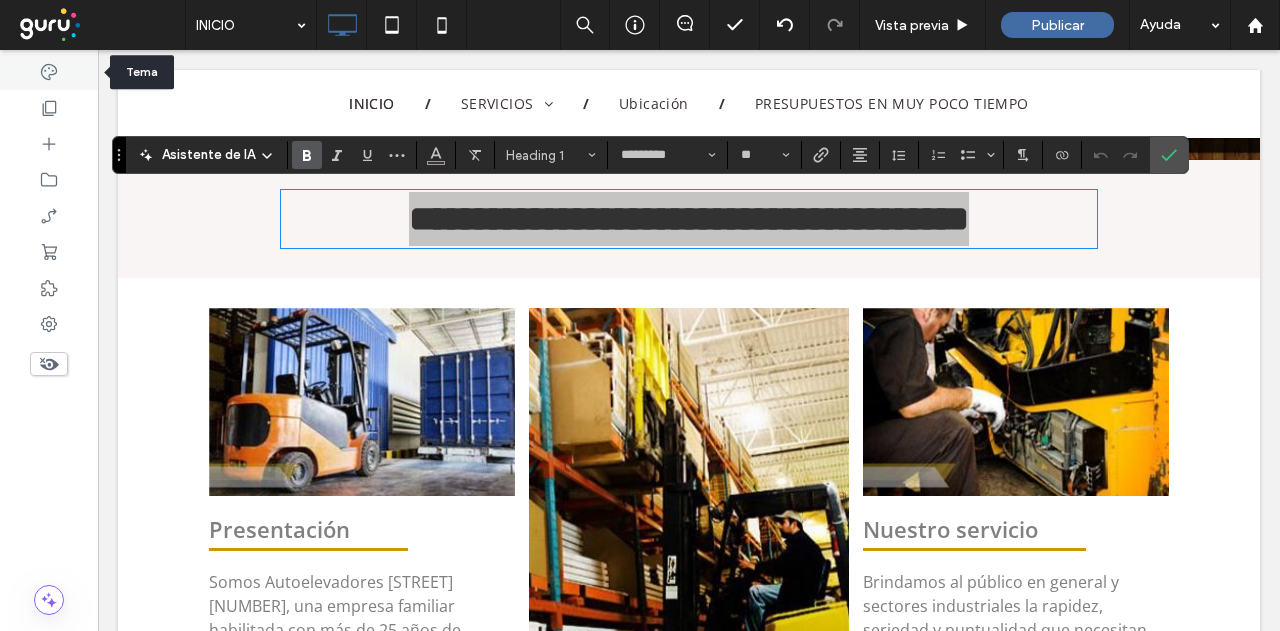 click 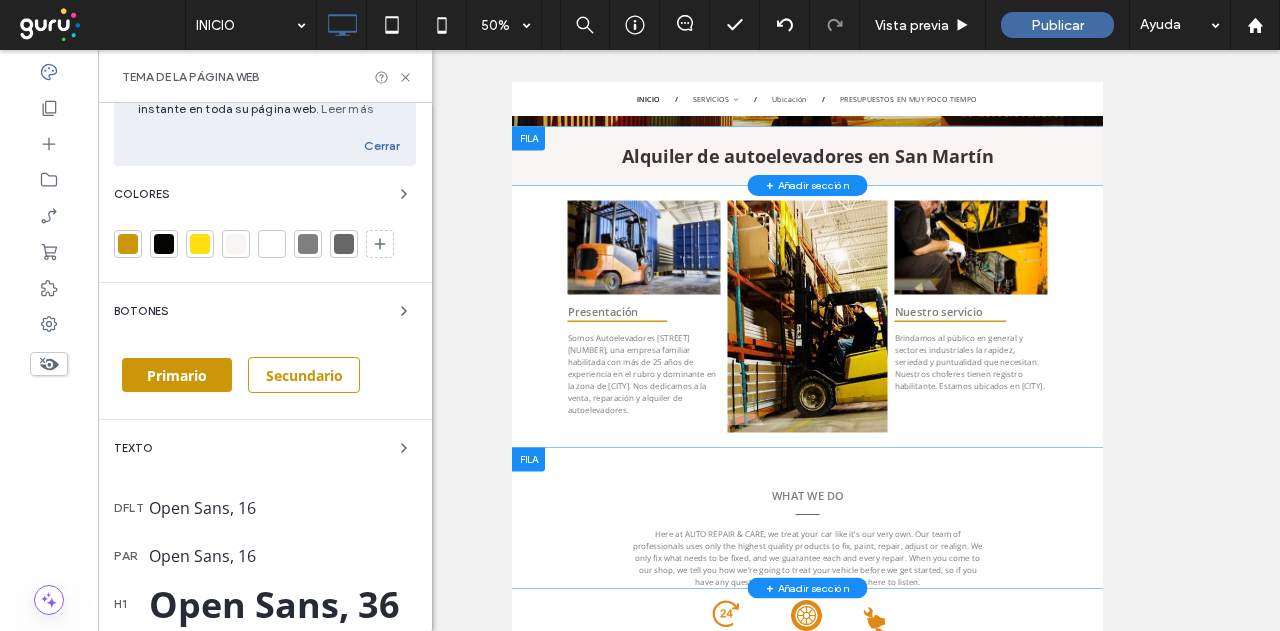 scroll, scrollTop: 300, scrollLeft: 0, axis: vertical 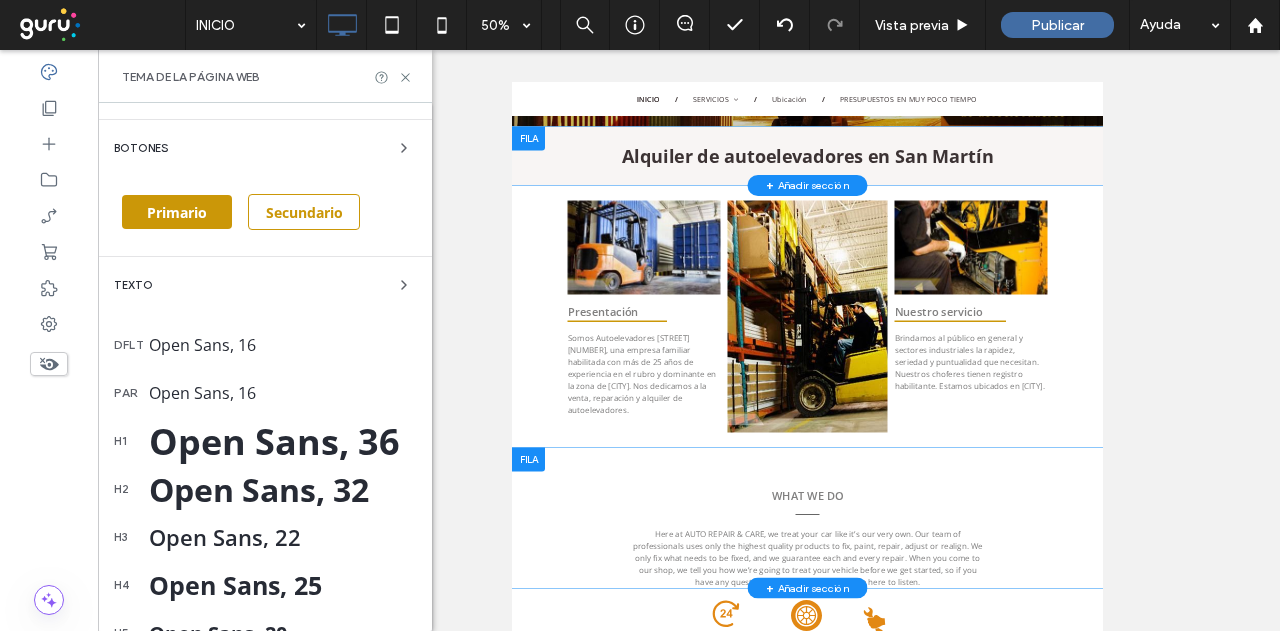 click on "Open Sans, 36" at bounding box center (282, 441) 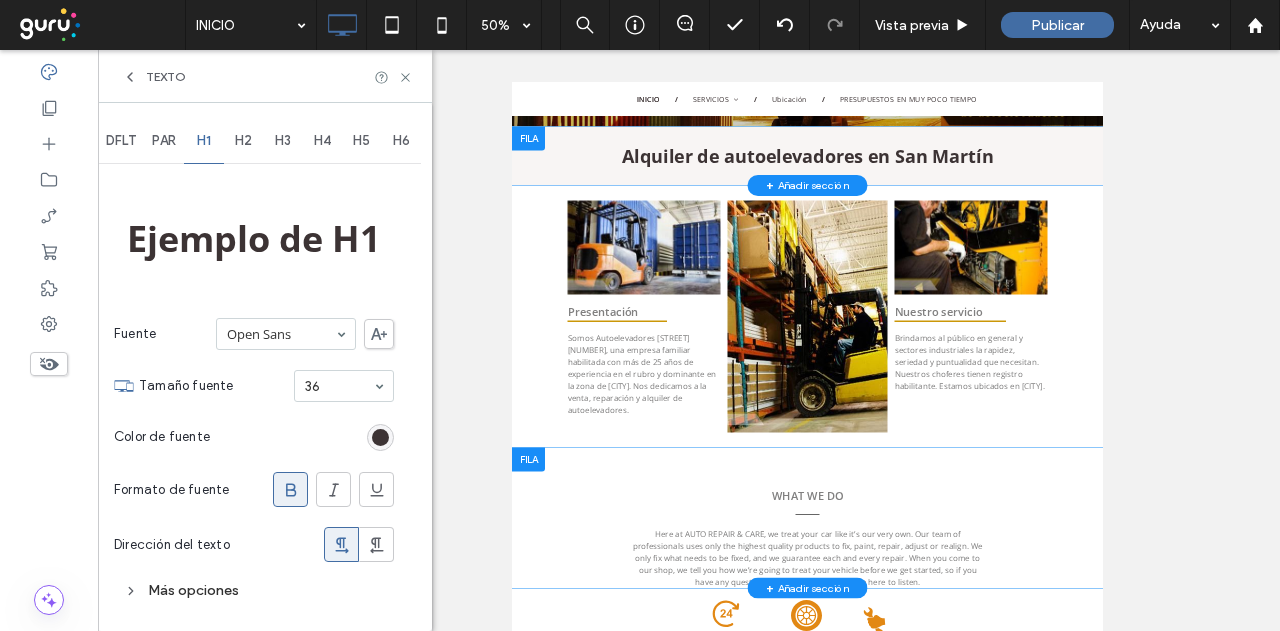 scroll, scrollTop: 0, scrollLeft: 0, axis: both 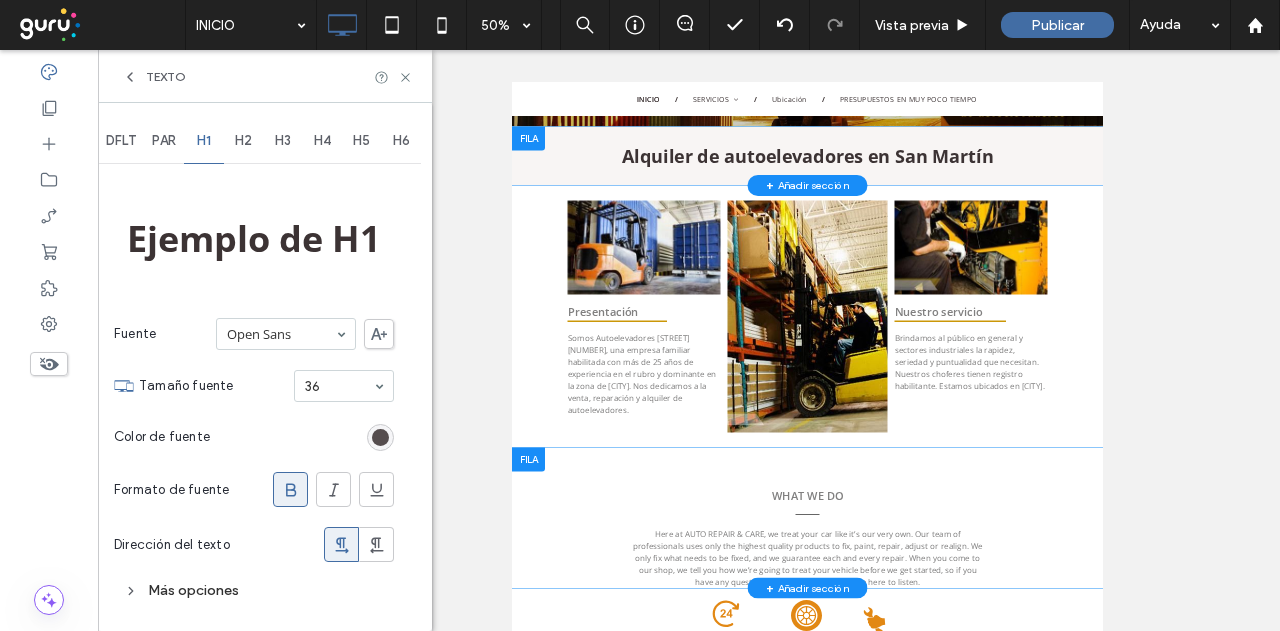 click at bounding box center [380, 437] 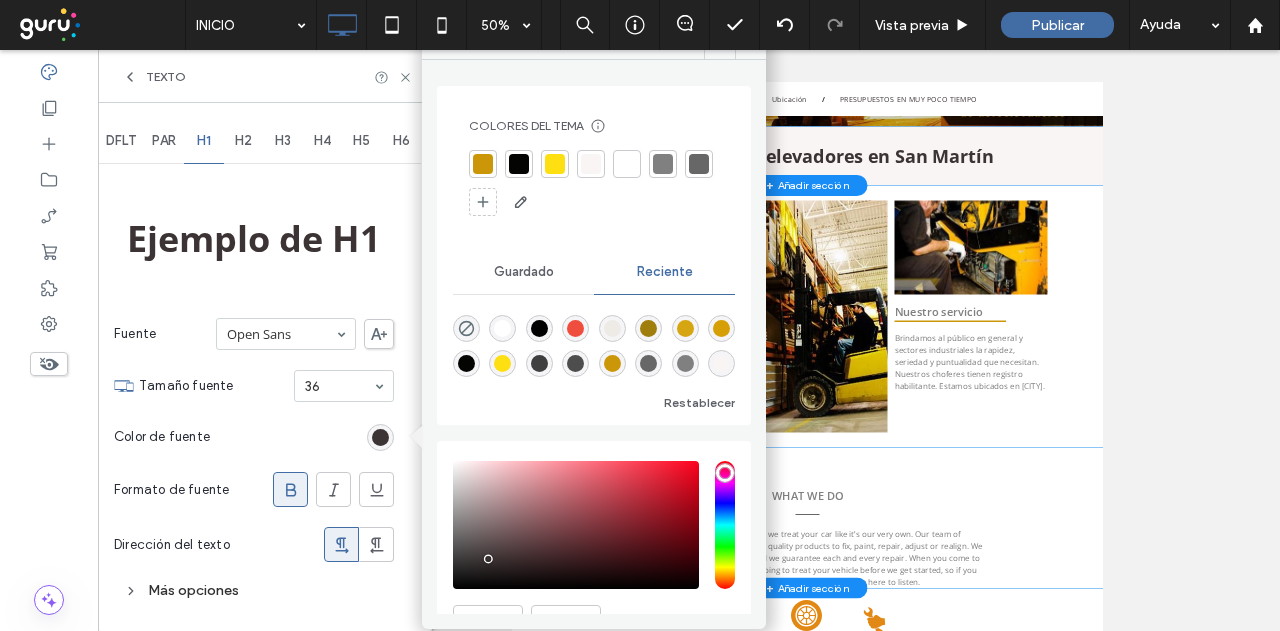click at bounding box center (699, 164) 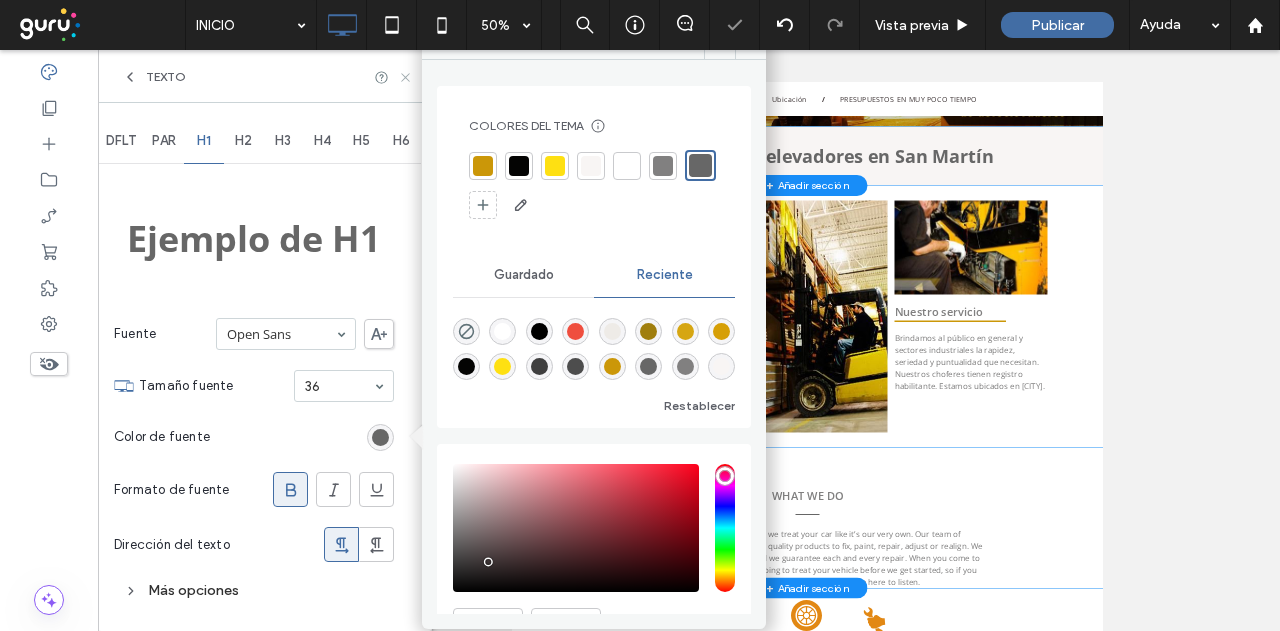 click 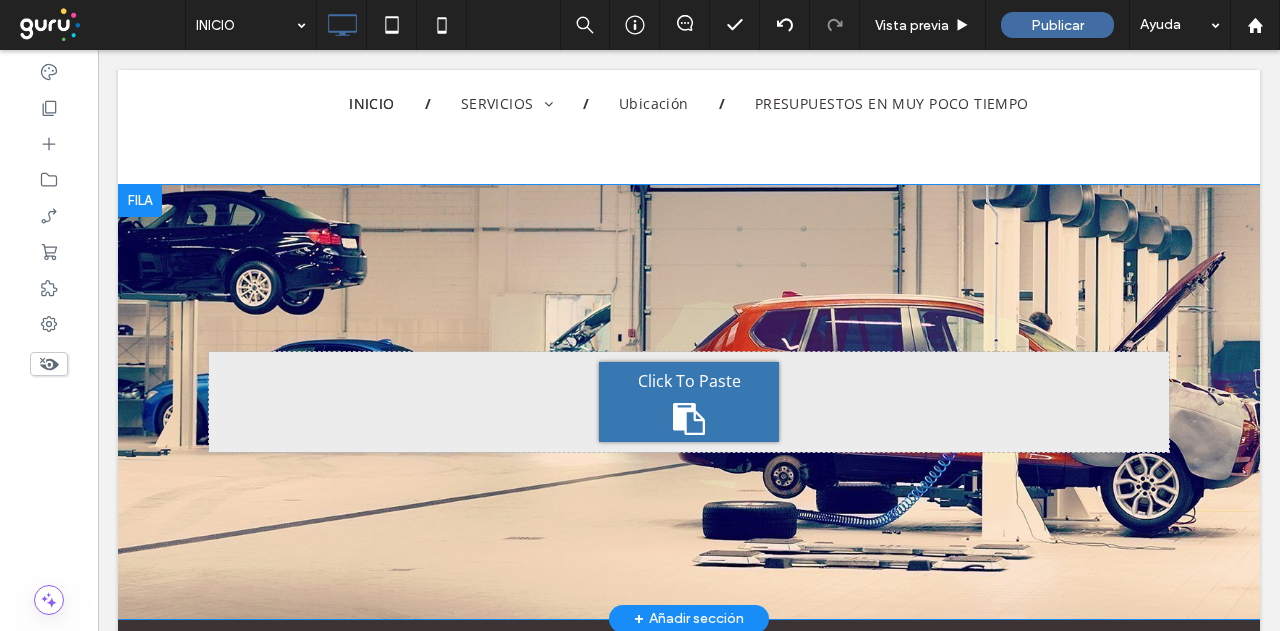 scroll, scrollTop: 2462, scrollLeft: 0, axis: vertical 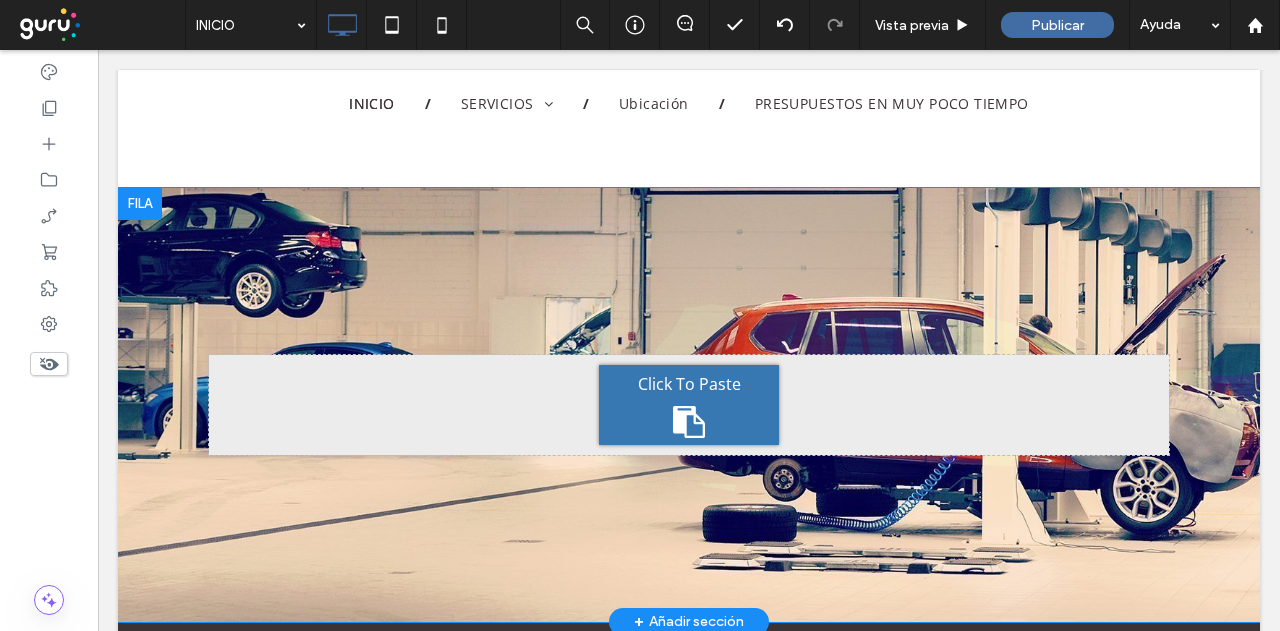 click at bounding box center (140, 204) 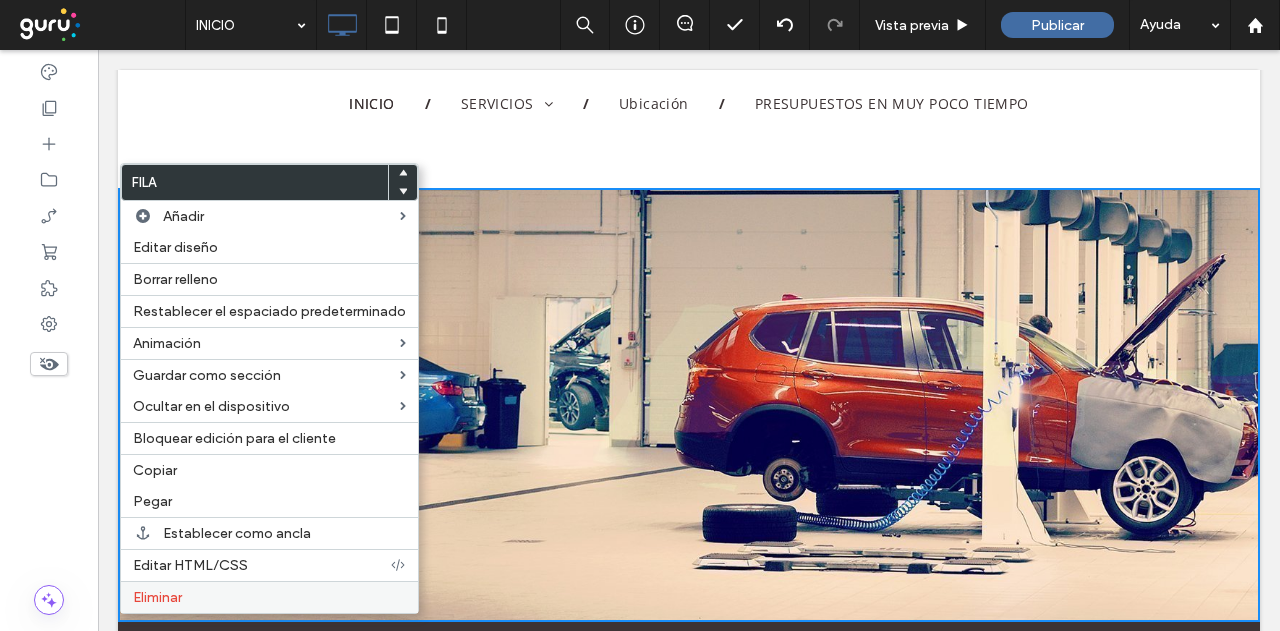 click on "Eliminar" at bounding box center [269, 597] 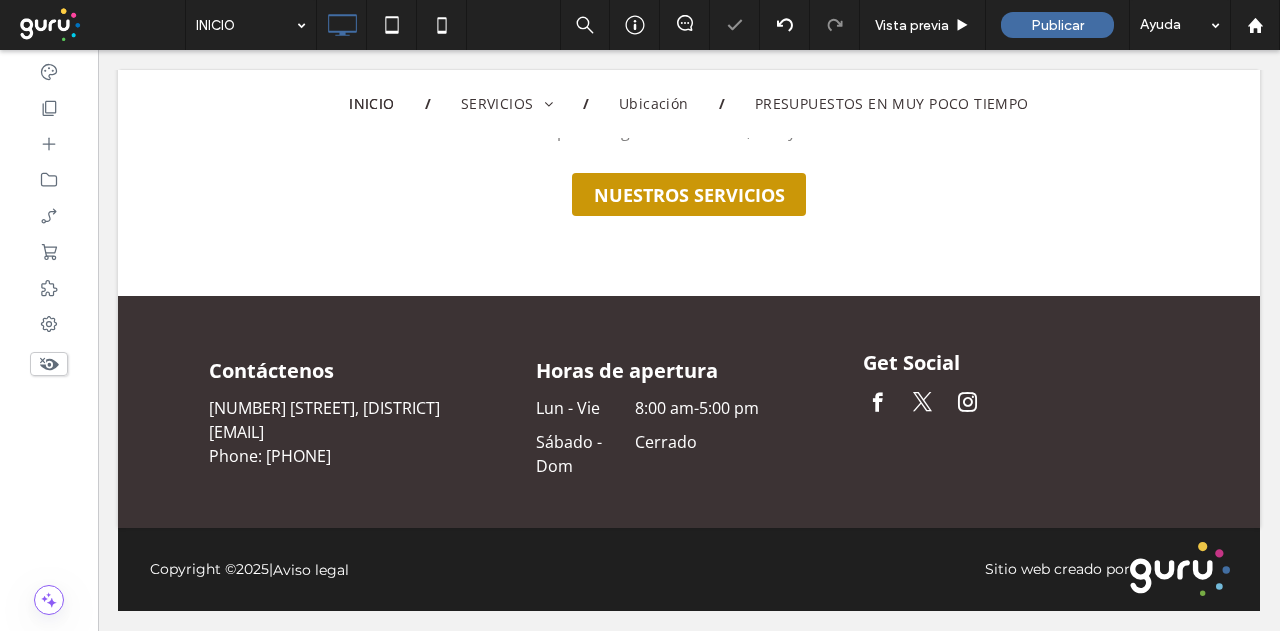 scroll, scrollTop: 2328, scrollLeft: 0, axis: vertical 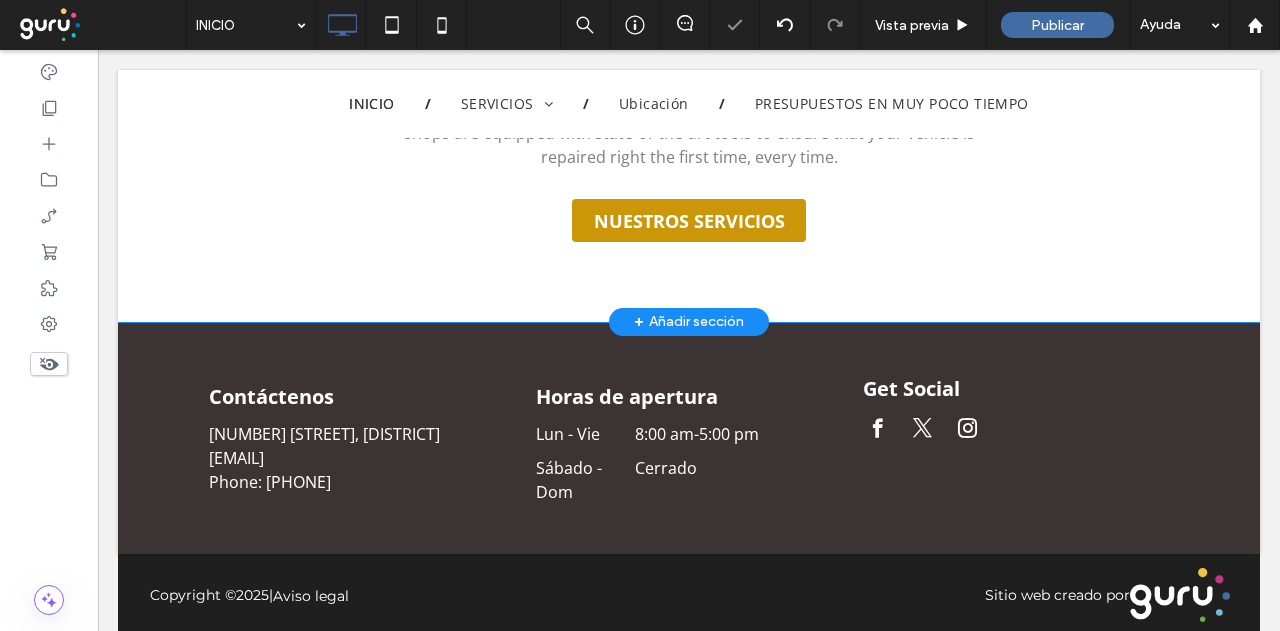 click on "+ Añadir sección" at bounding box center (689, 322) 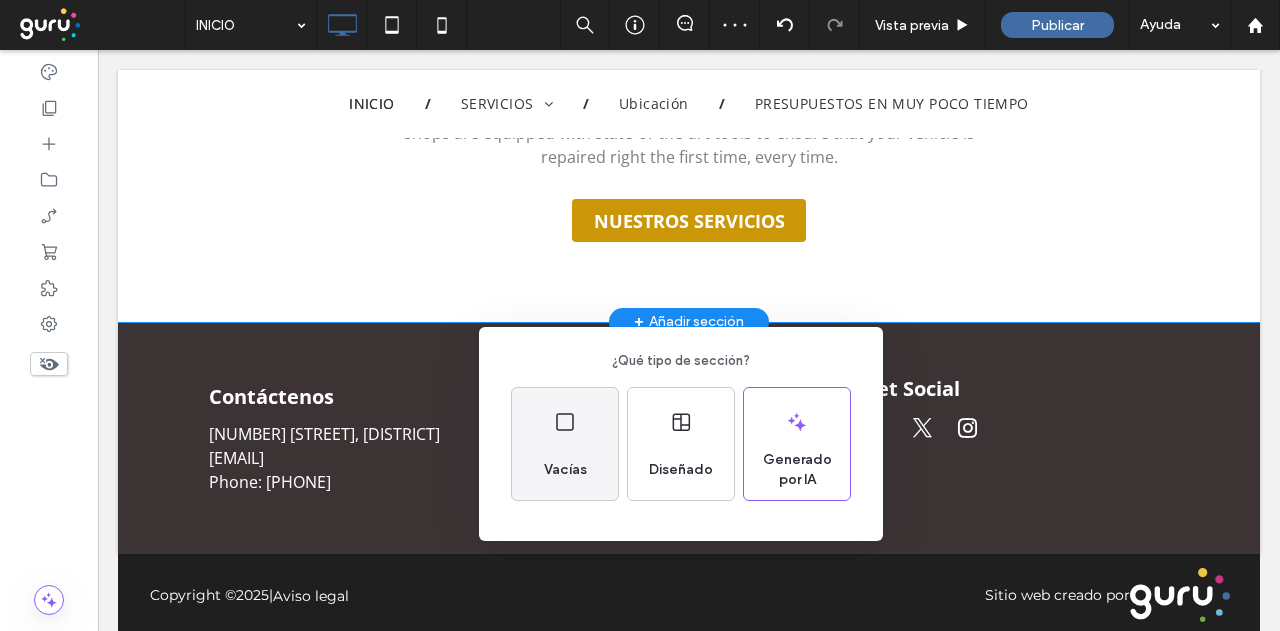 click on "Vacías" at bounding box center (565, 470) 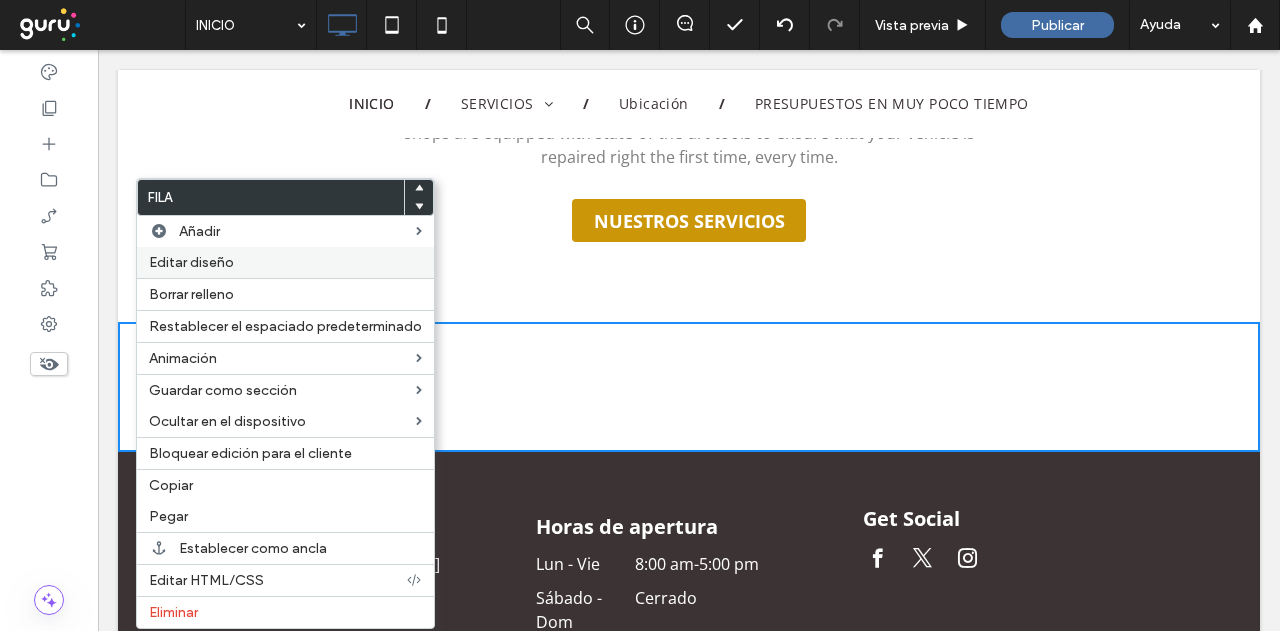 click on "Editar diseño" at bounding box center (191, 262) 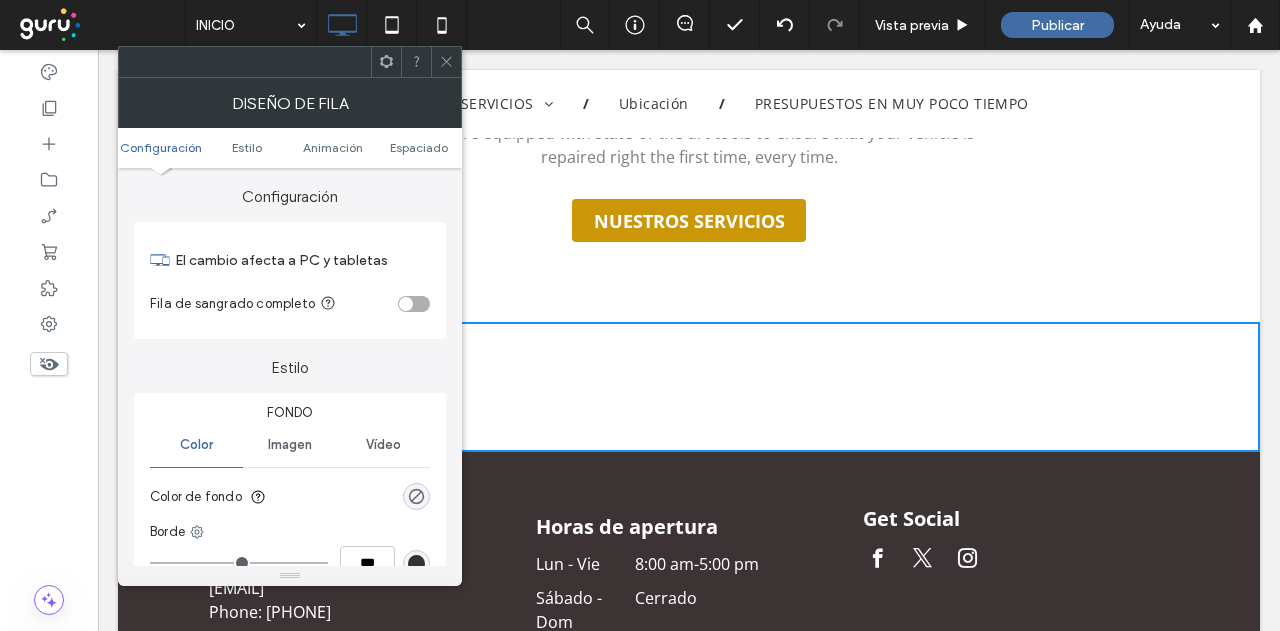 drag, startPoint x: 408, startPoint y: 301, endPoint x: 417, endPoint y: 275, distance: 27.513634 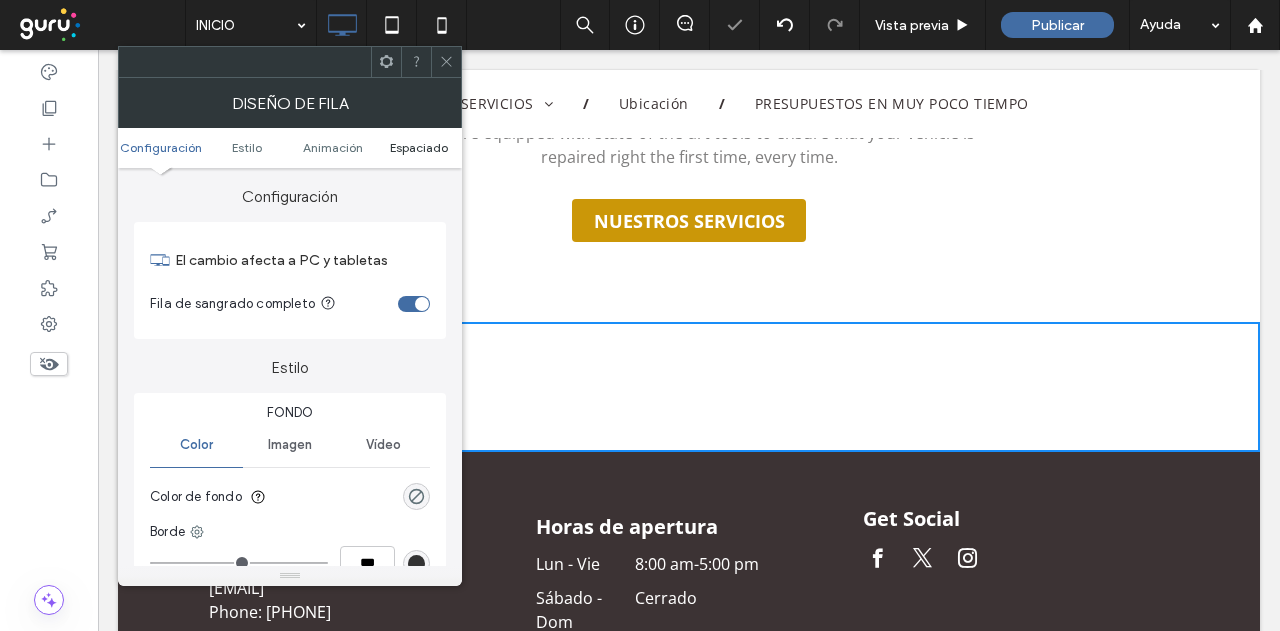 click on "Espaciado" at bounding box center (419, 147) 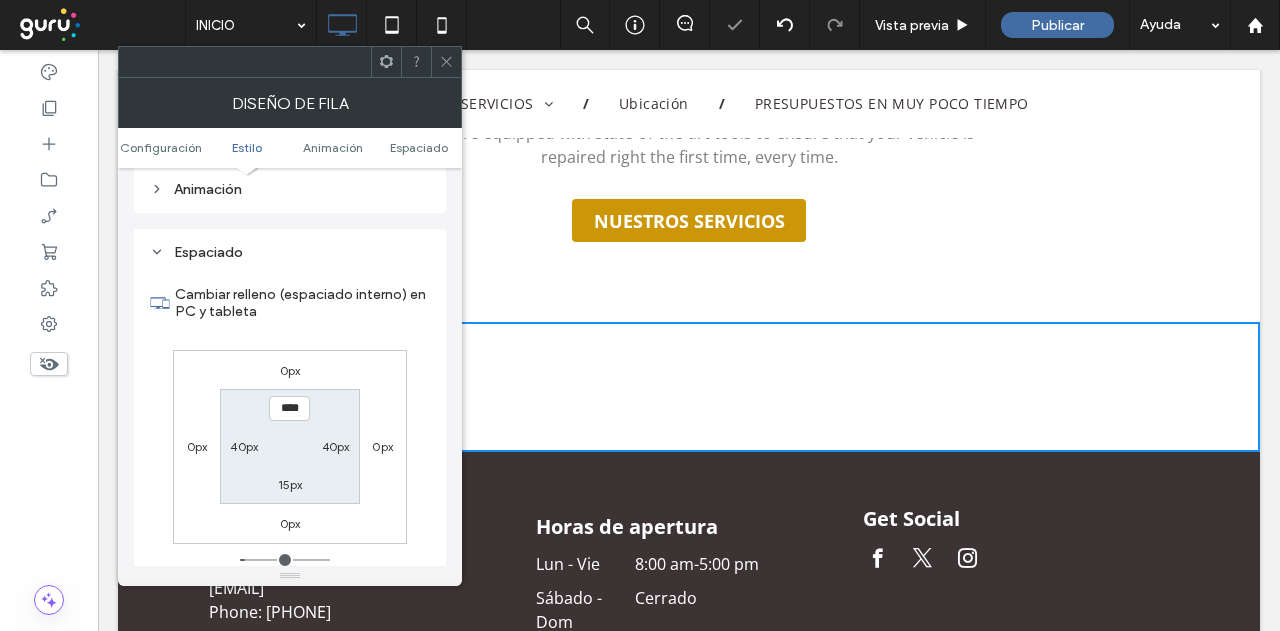 scroll, scrollTop: 565, scrollLeft: 0, axis: vertical 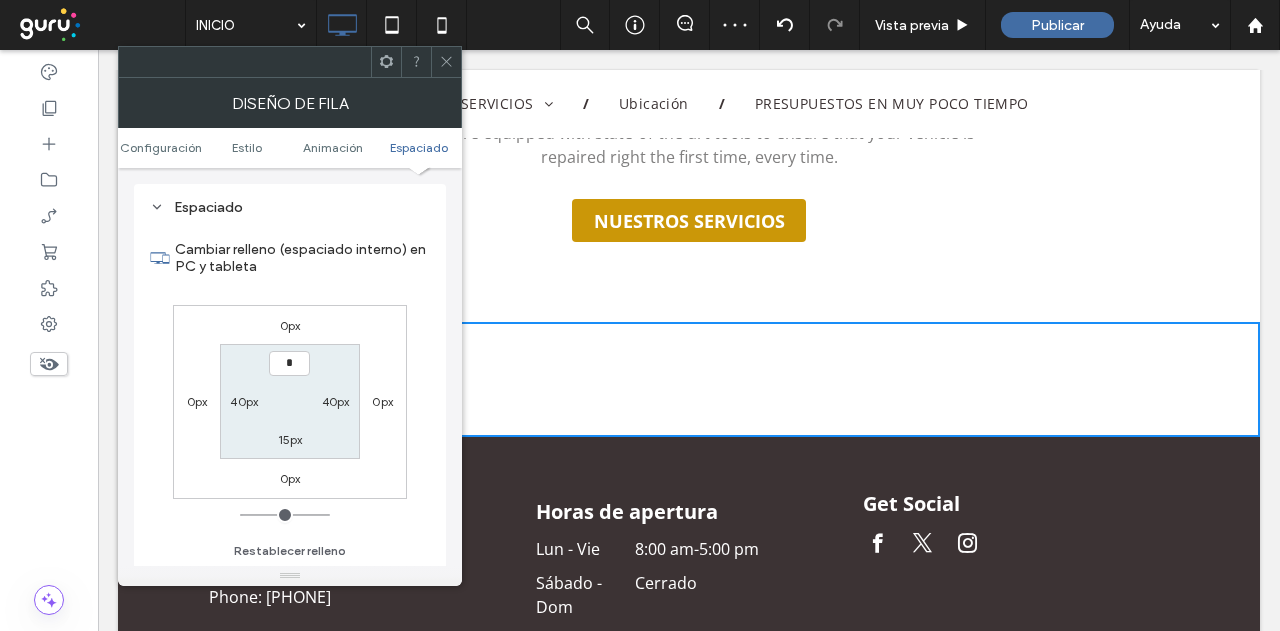type on "***" 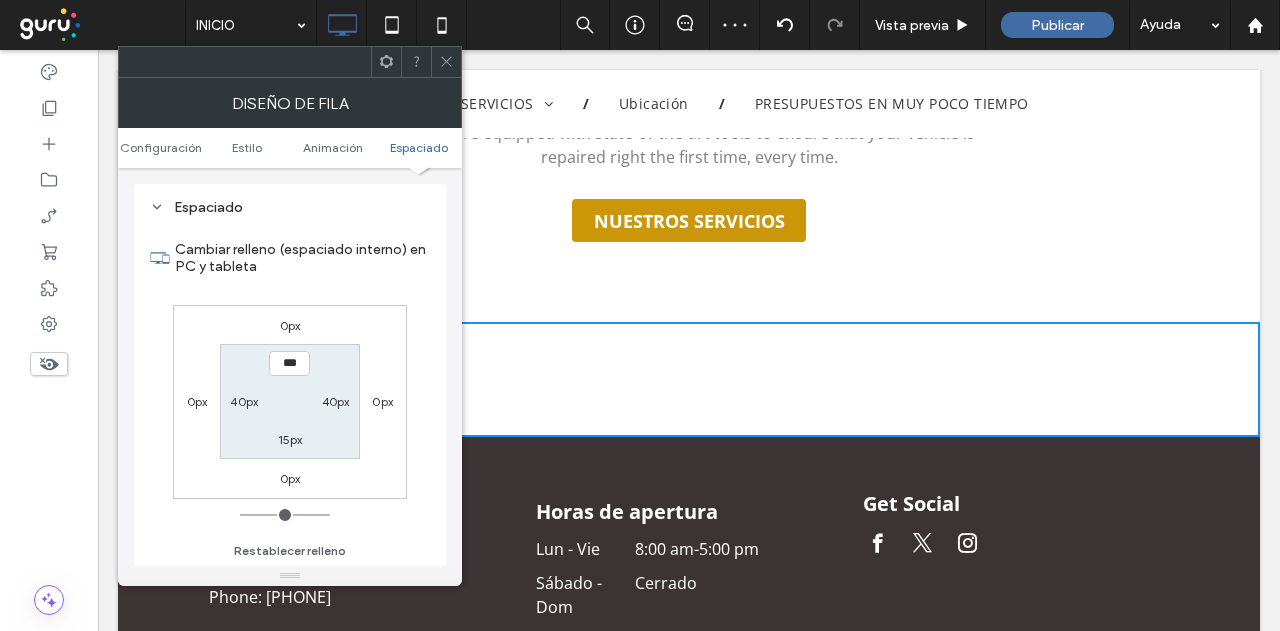 click on "15px" at bounding box center (290, 439) 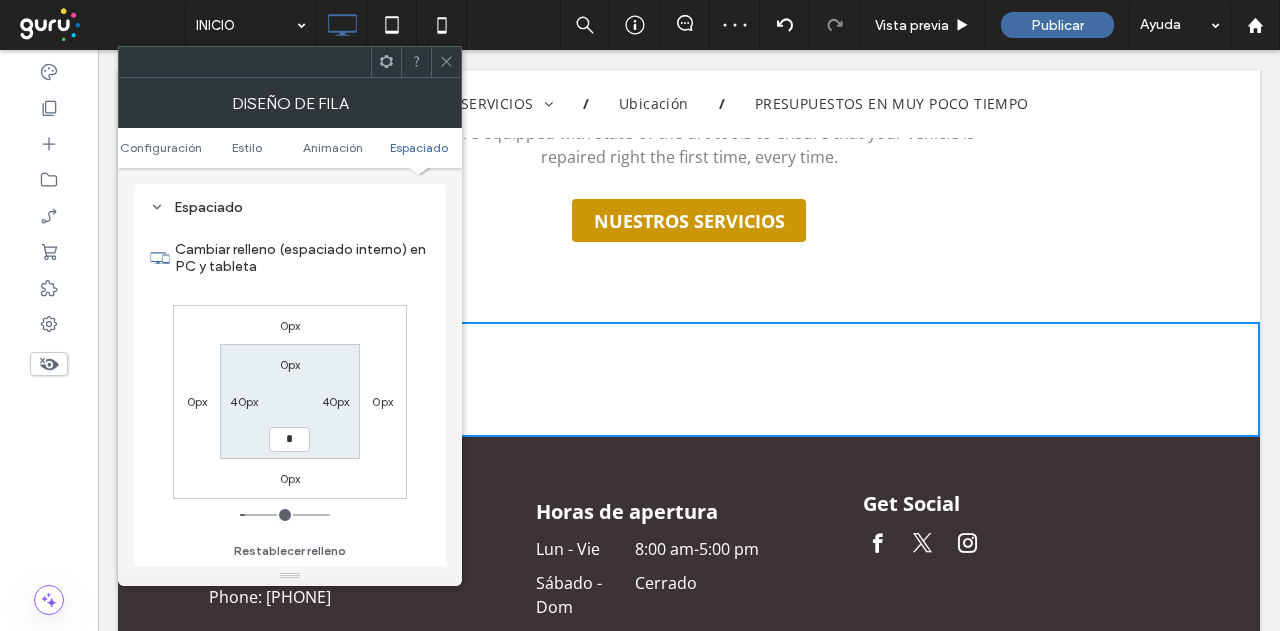 type on "*" 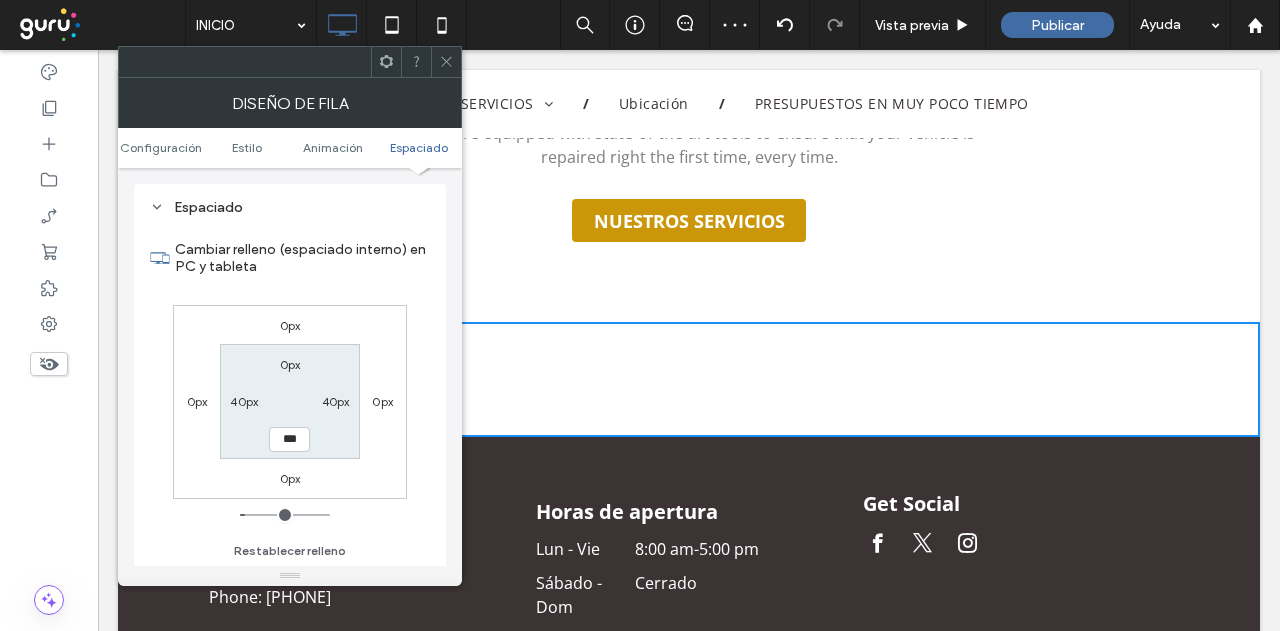 click on "40px" at bounding box center [244, 401] 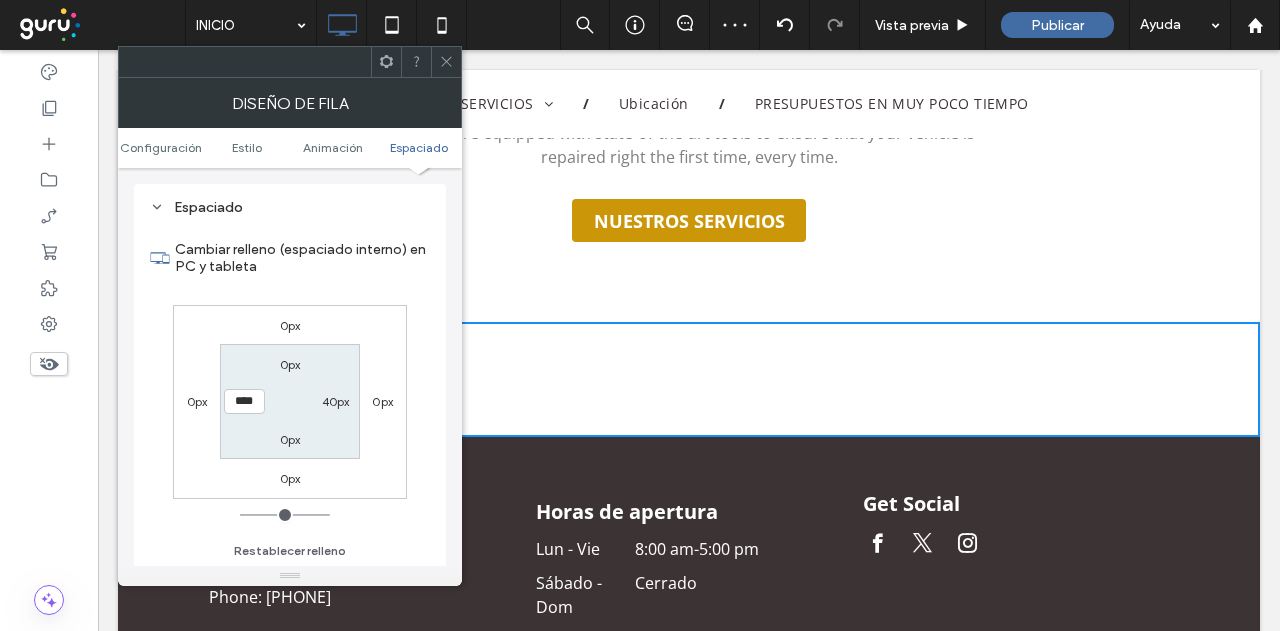 type on "**" 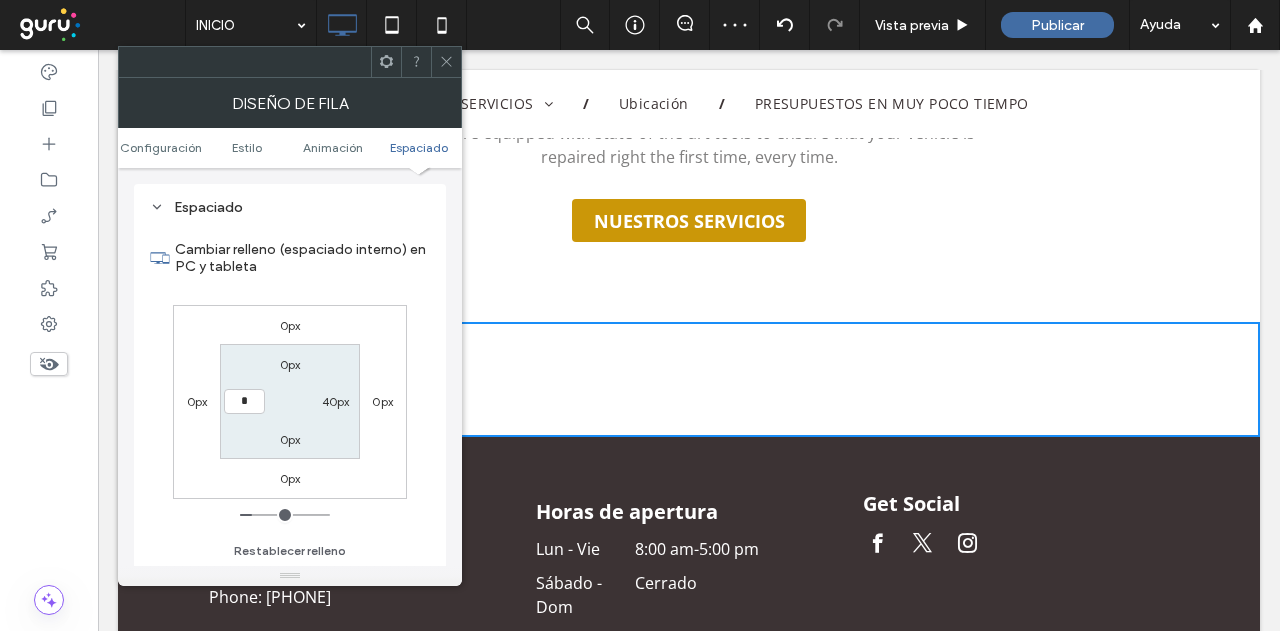 type on "*" 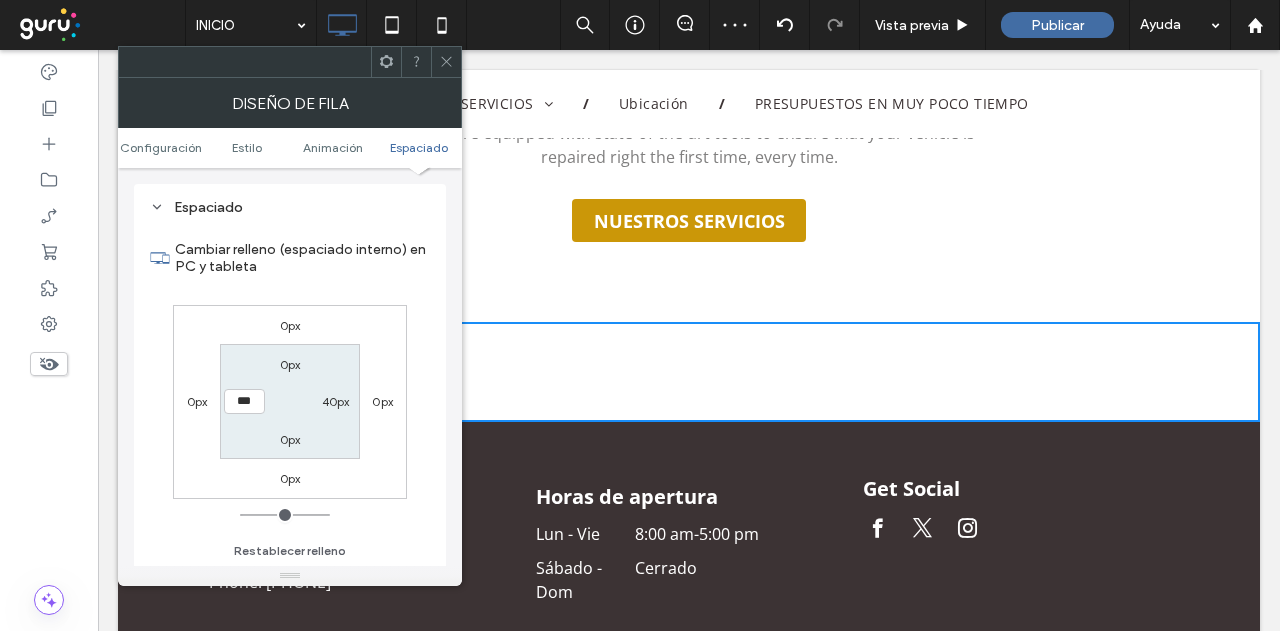 drag, startPoint x: 344, startPoint y: 389, endPoint x: 332, endPoint y: 399, distance: 15.6205 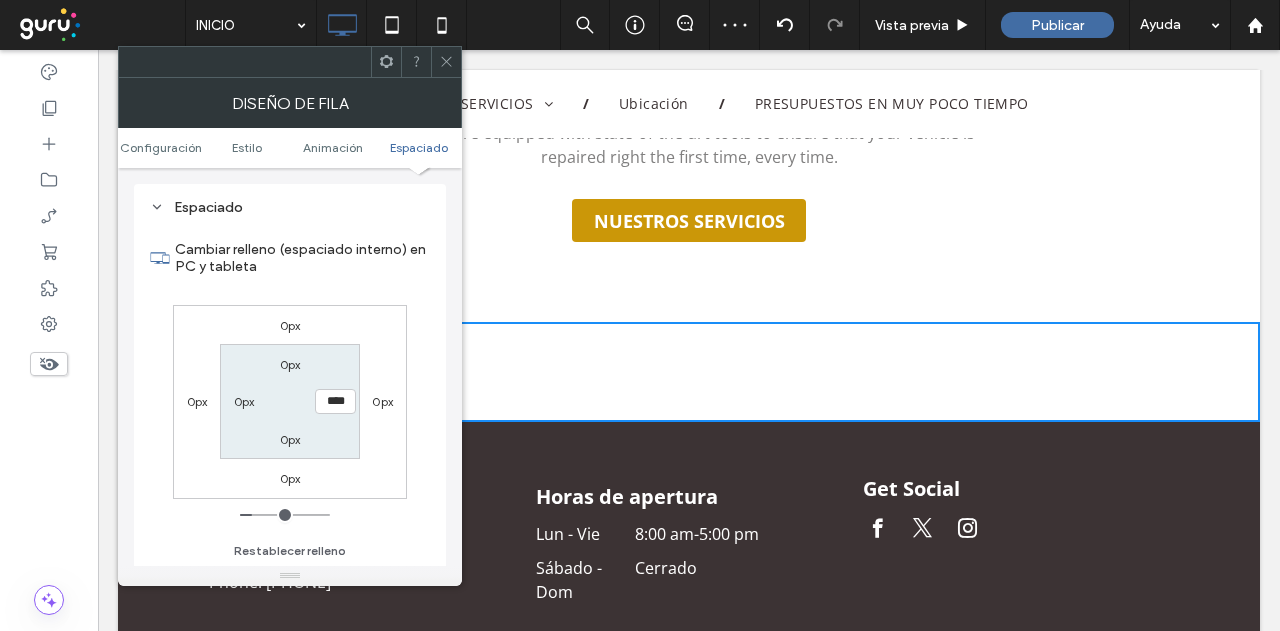 type on "**" 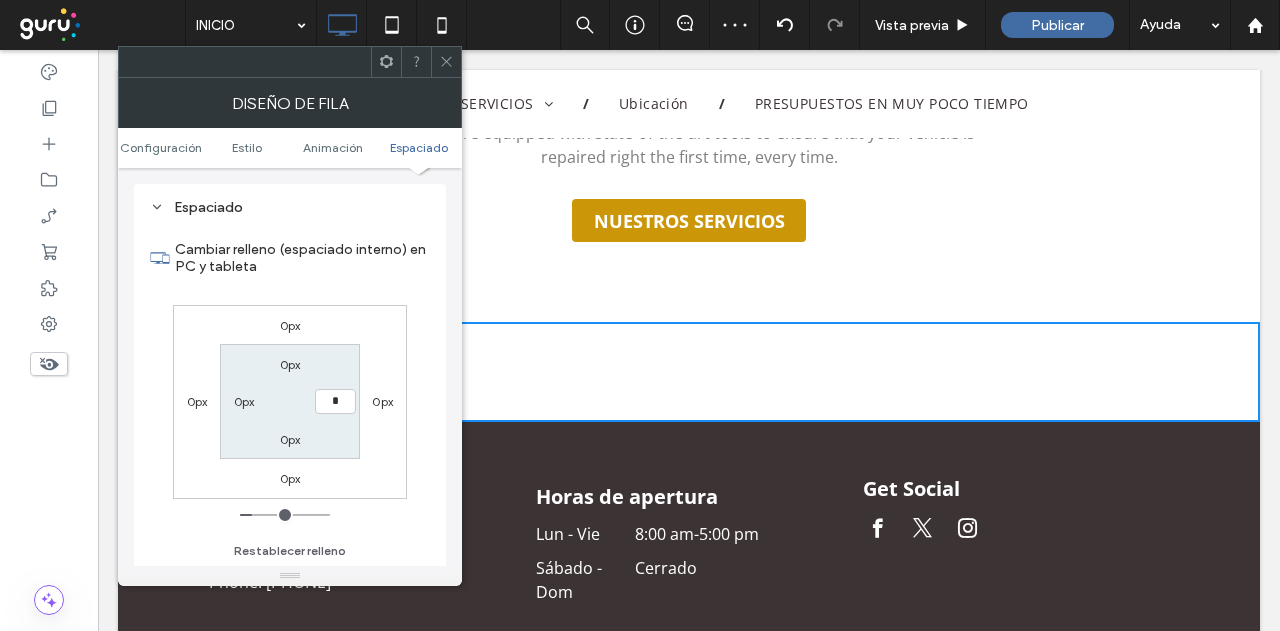 drag, startPoint x: 332, startPoint y: 399, endPoint x: 286, endPoint y: 408, distance: 46.872166 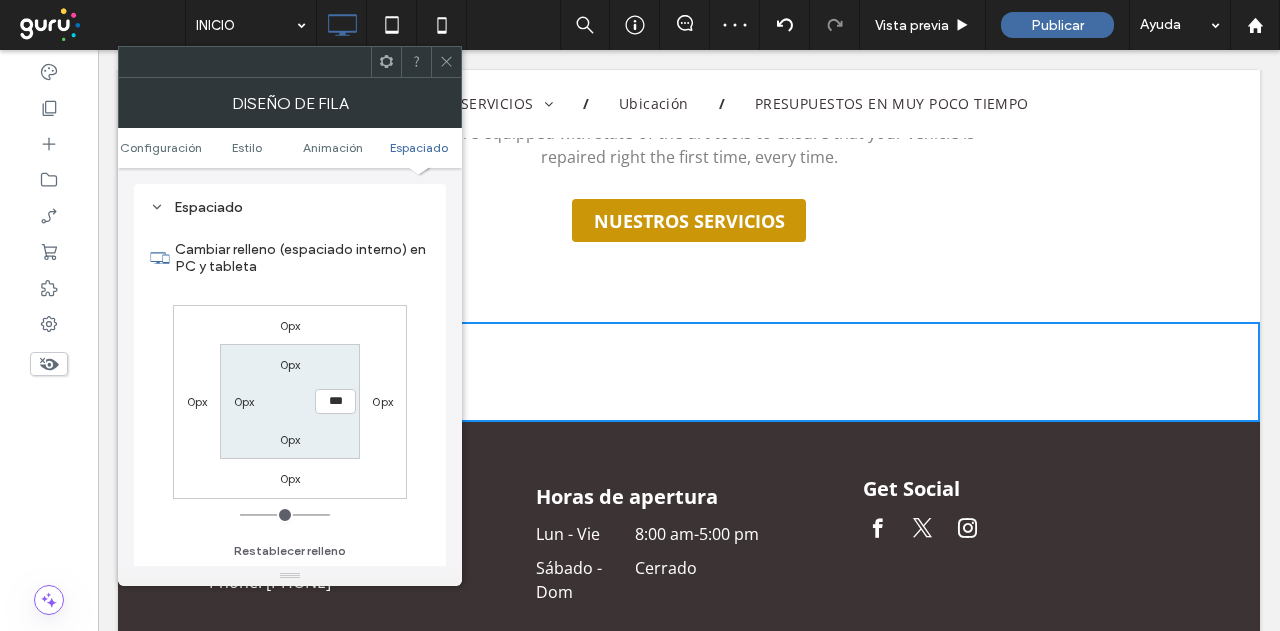 click on "0px" at bounding box center (244, 401) 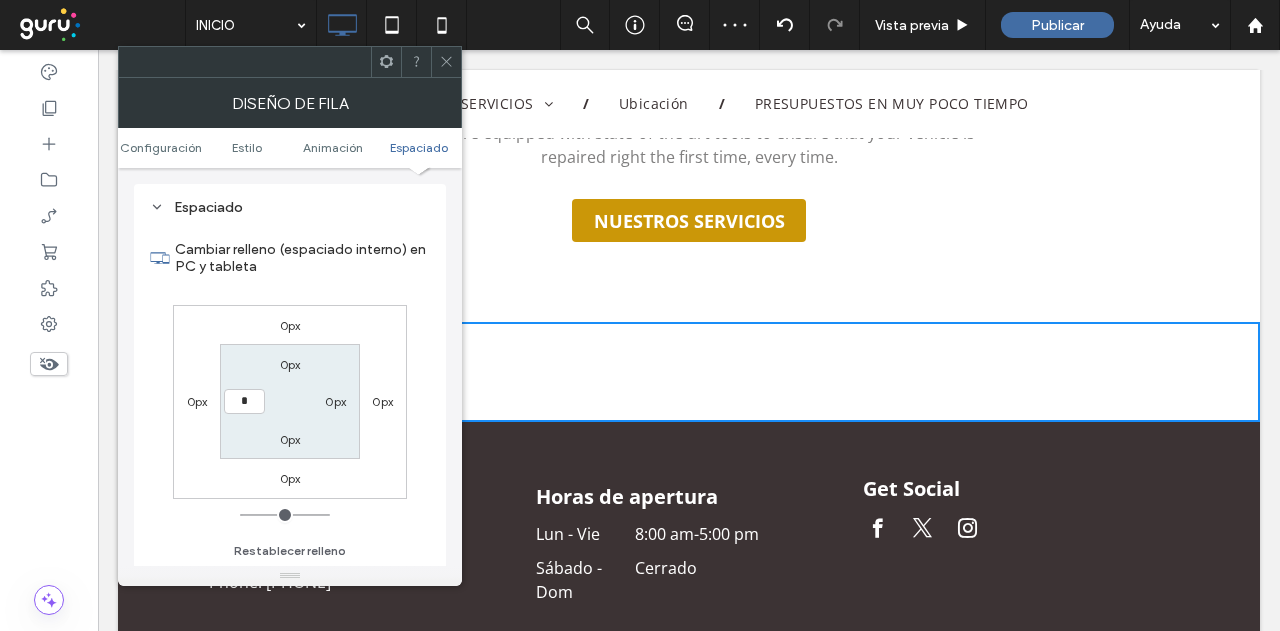 type on "*" 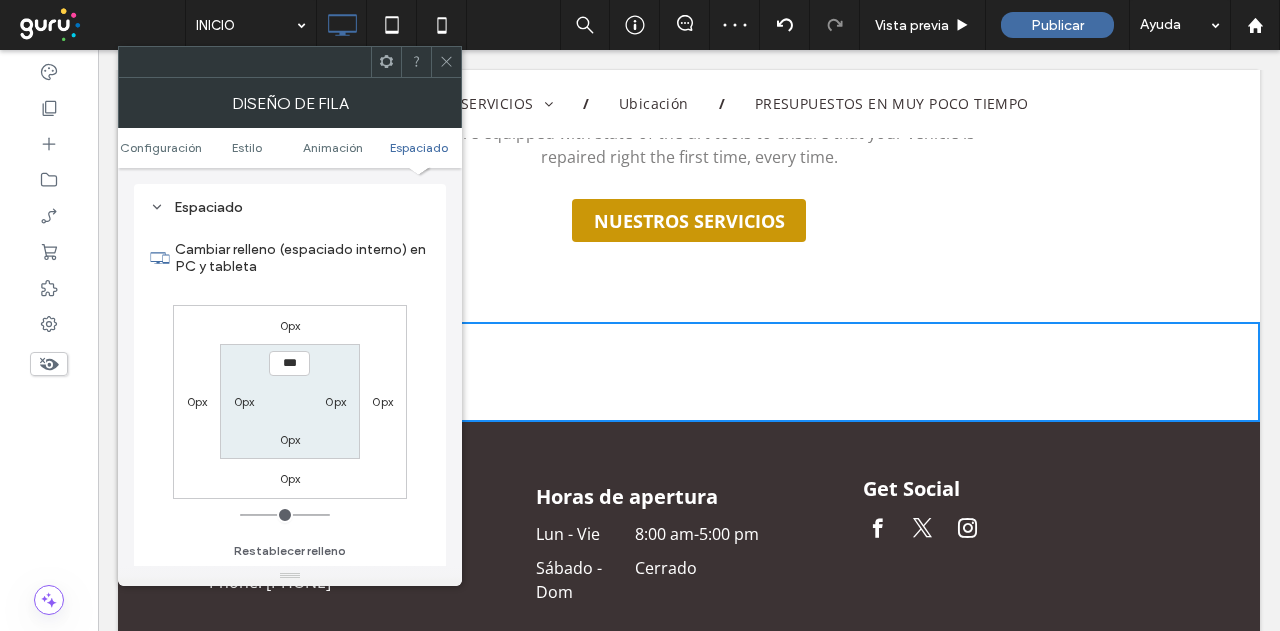 click at bounding box center [446, 62] 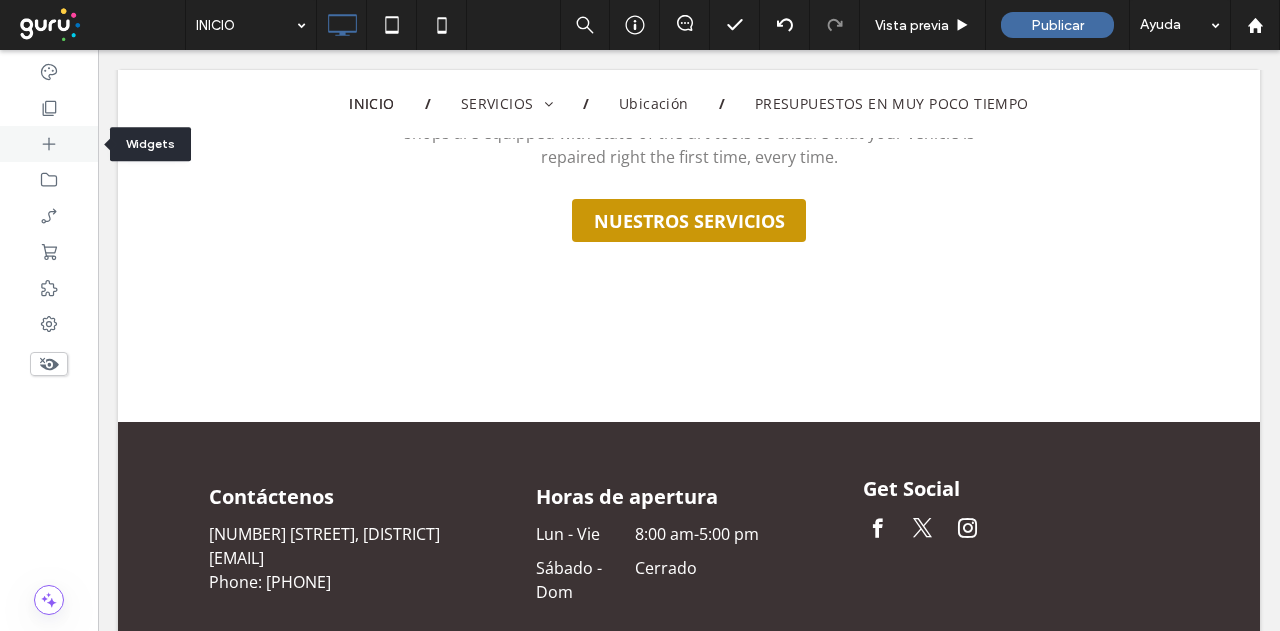 click 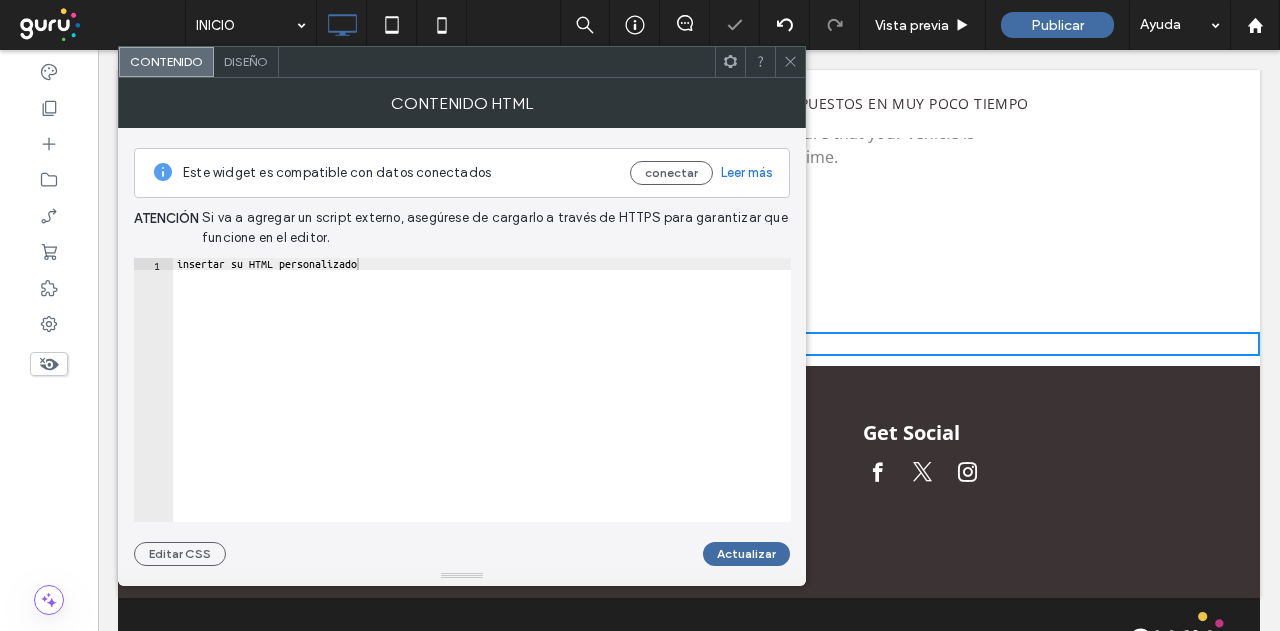 click on "Diseño" at bounding box center [246, 62] 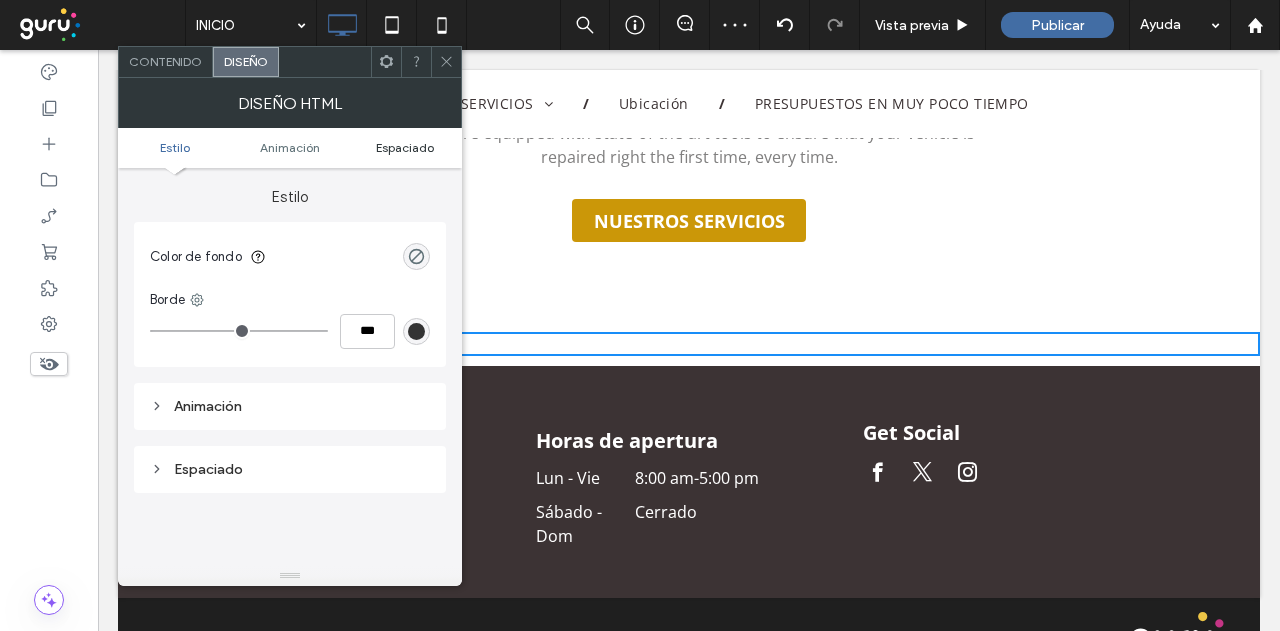 click on "Espaciado" at bounding box center [405, 147] 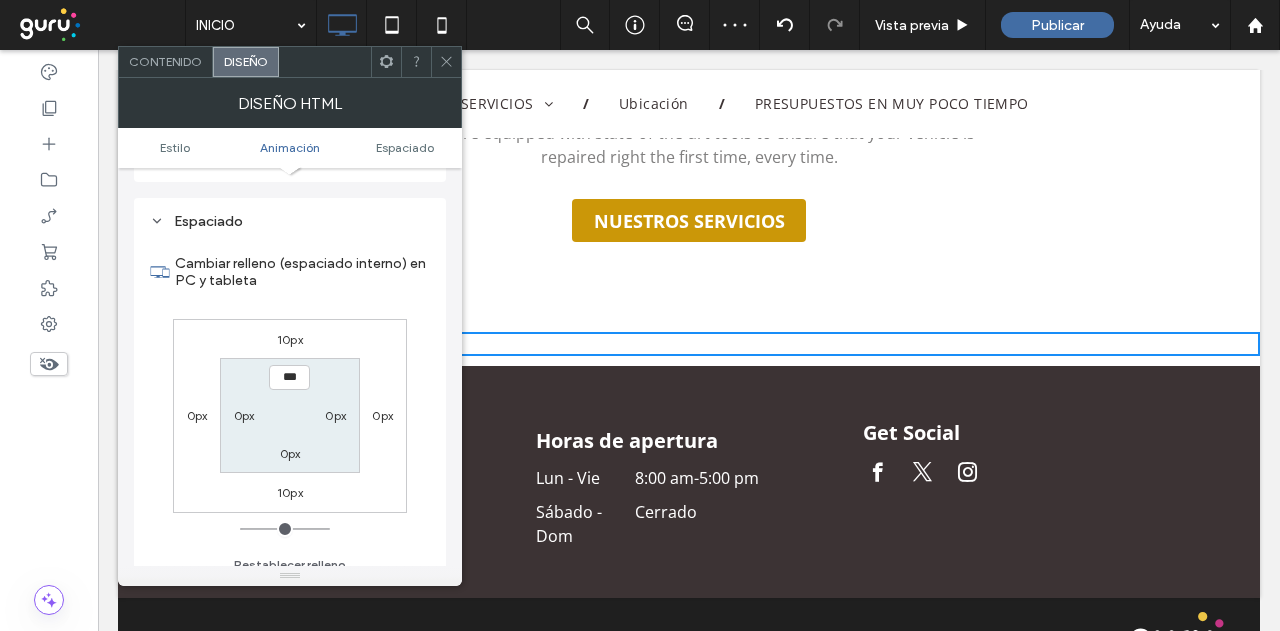 scroll, scrollTop: 262, scrollLeft: 0, axis: vertical 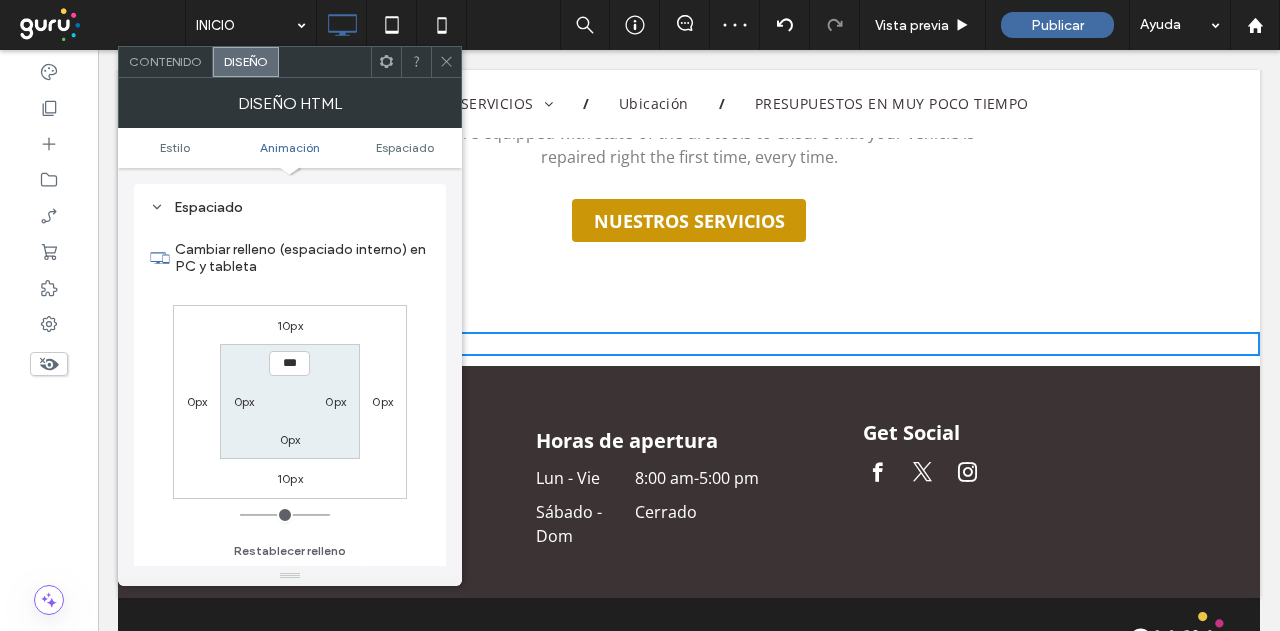 click on "10px" at bounding box center [290, 325] 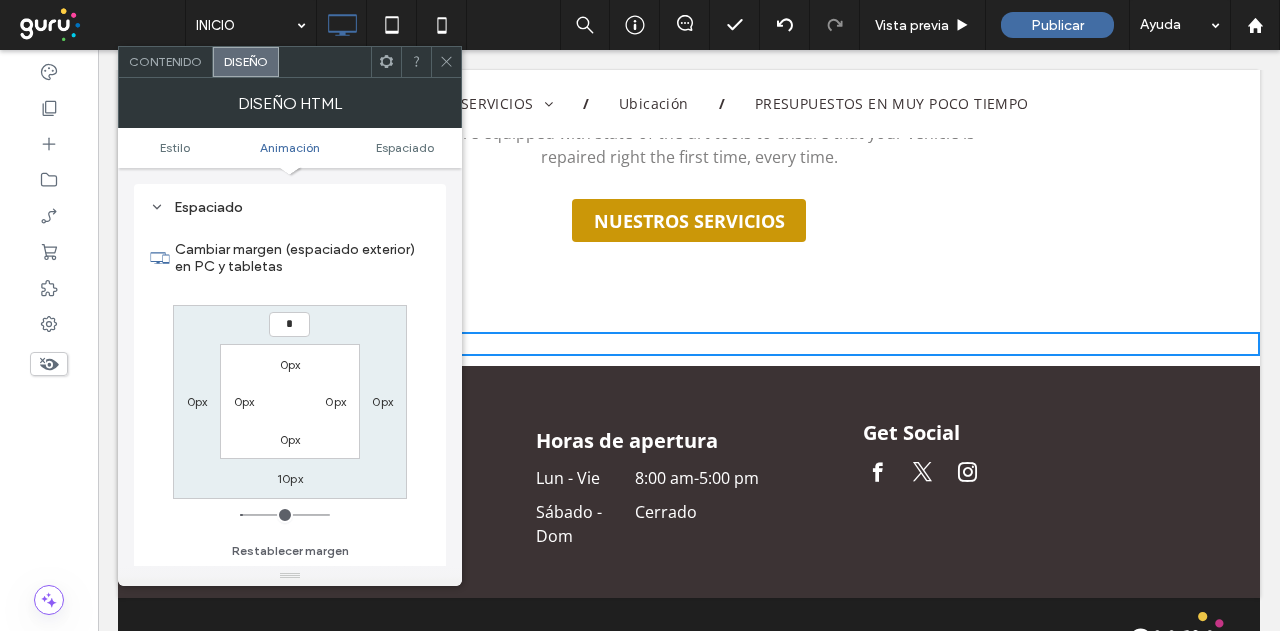 type on "*" 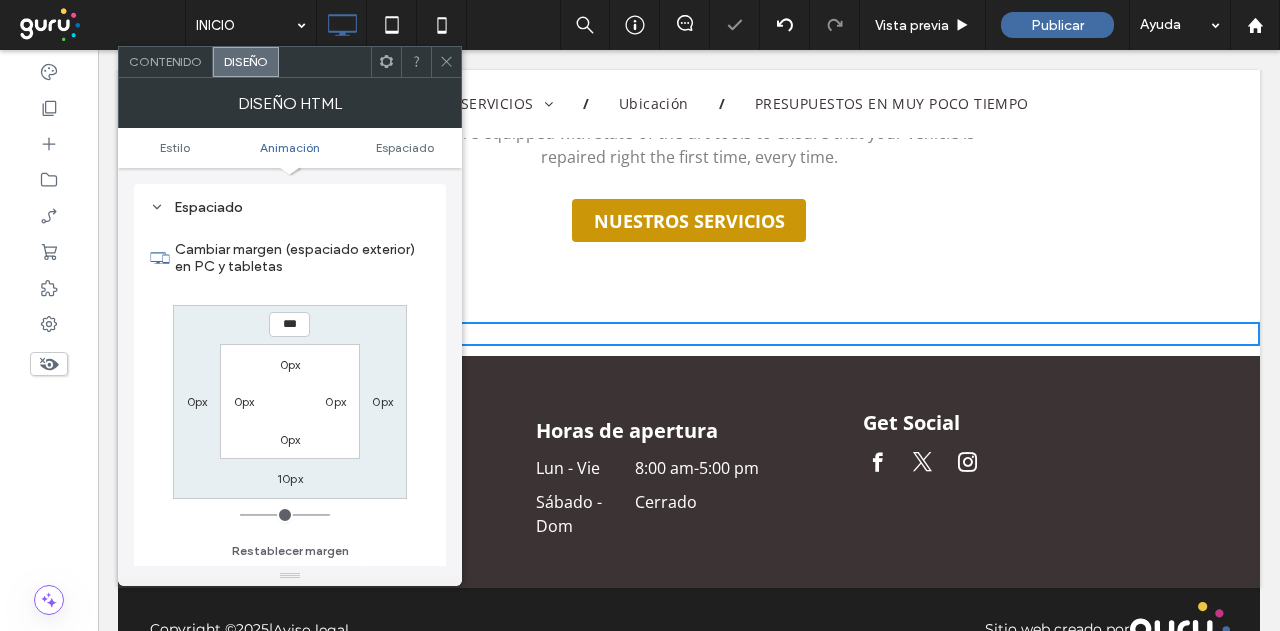 drag, startPoint x: 285, startPoint y: 479, endPoint x: 321, endPoint y: 478, distance: 36.013885 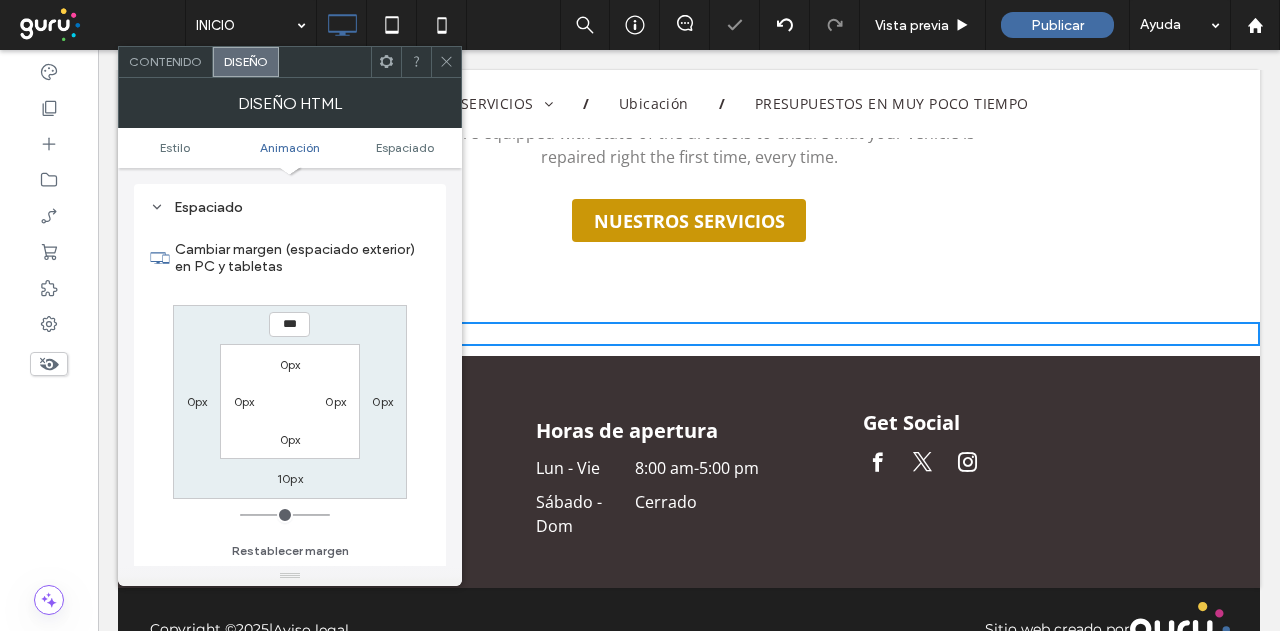 click on "10px" at bounding box center [290, 478] 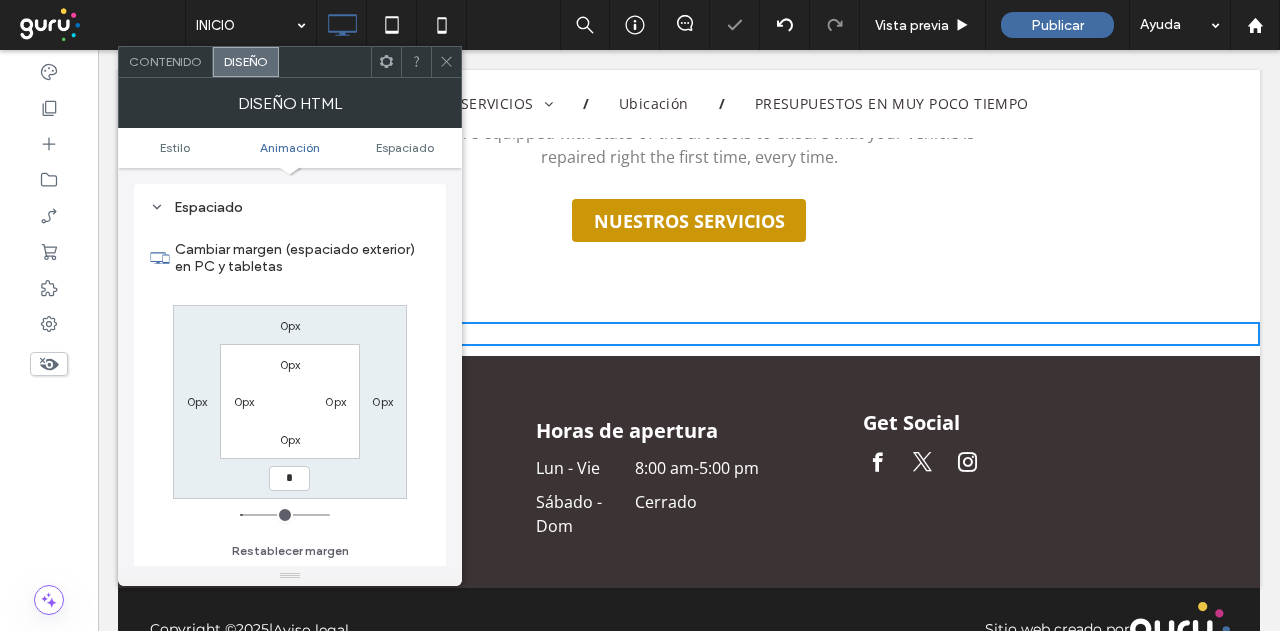 type on "*" 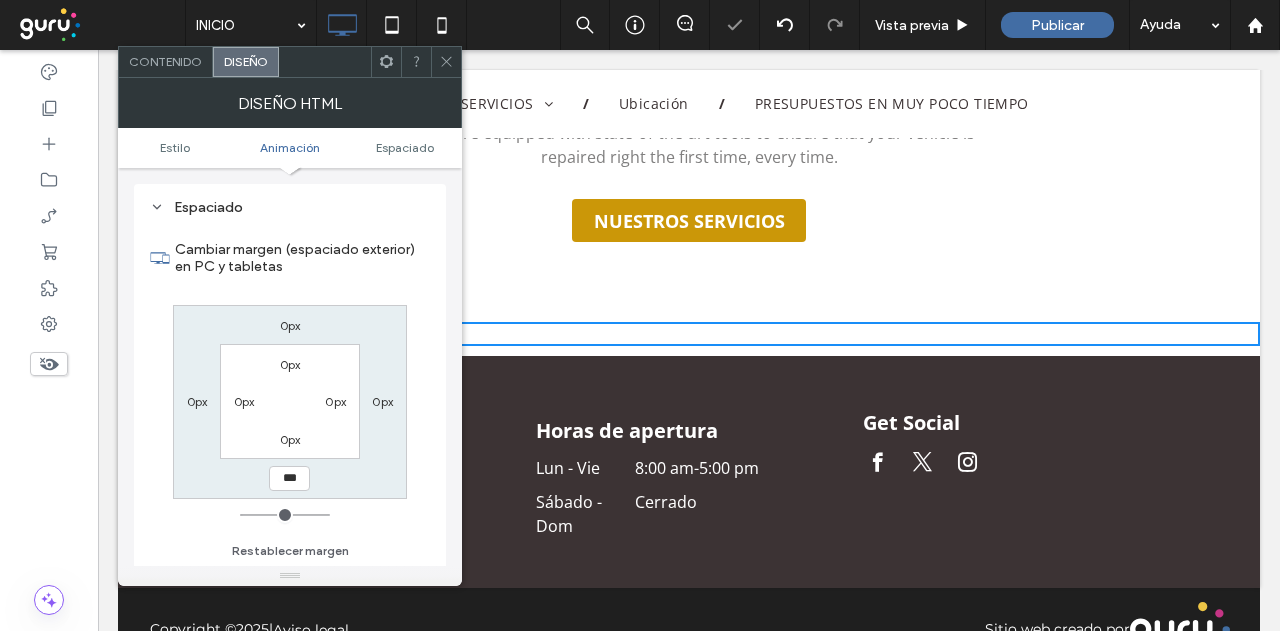 click on "0px 0px *** 0px 0px 0px 0px 0px" at bounding box center (290, 402) 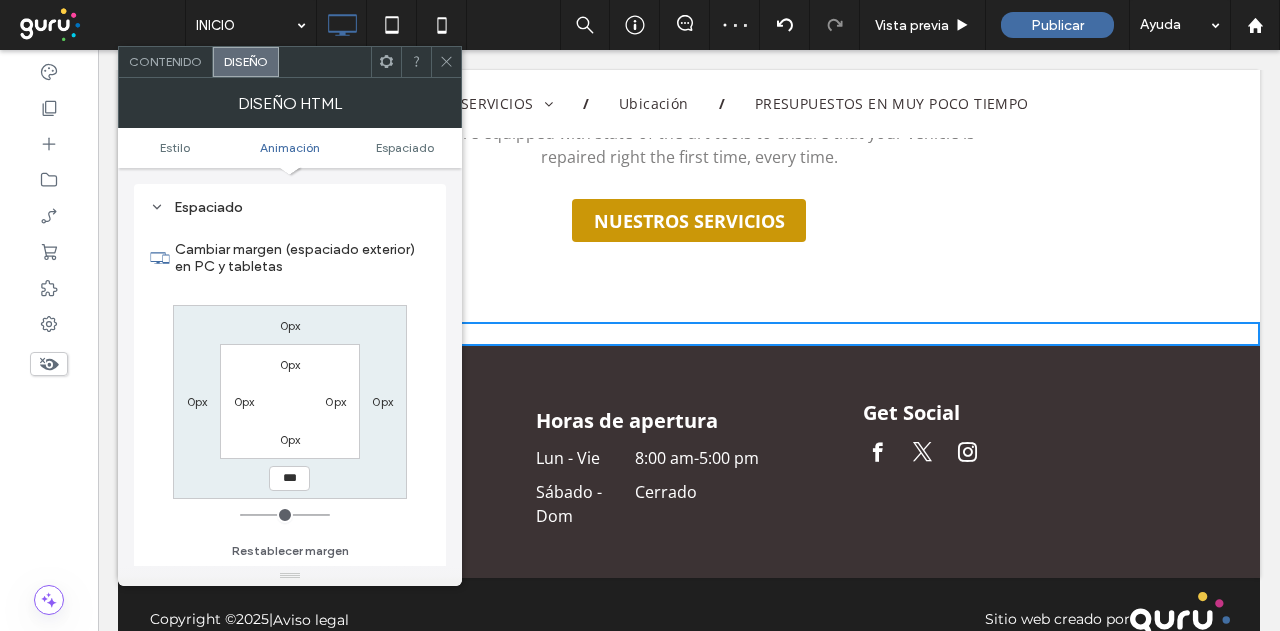 click on "Contenido" at bounding box center [165, 61] 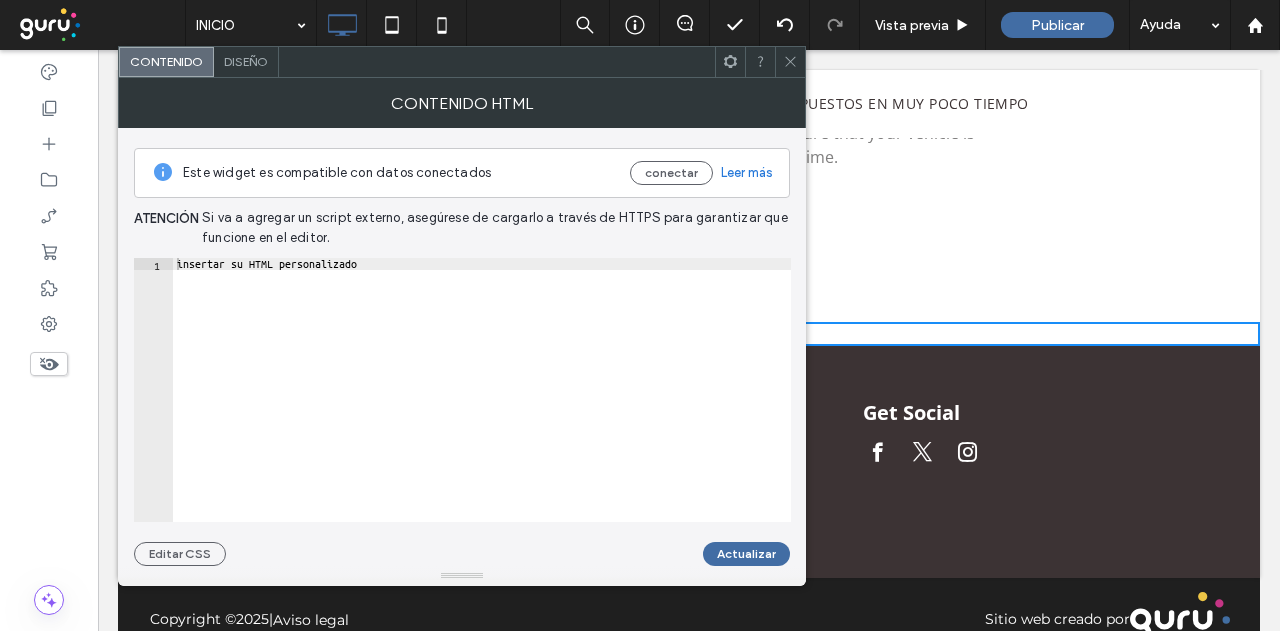 type on "**********" 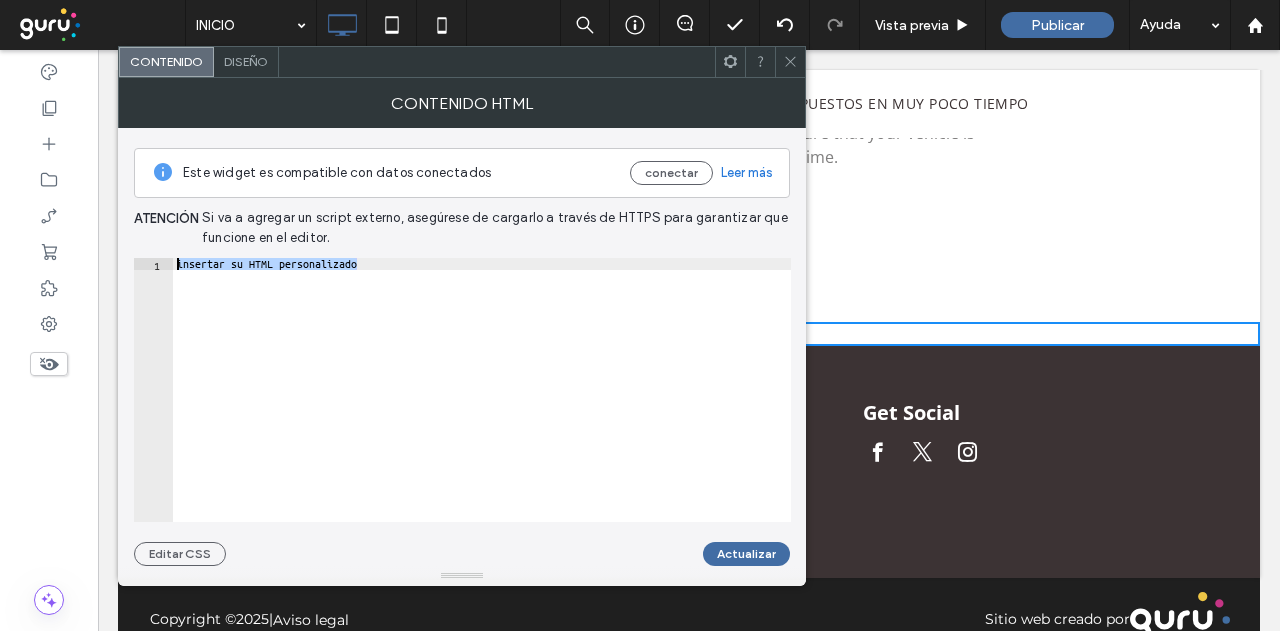 drag, startPoint x: 351, startPoint y: 265, endPoint x: 128, endPoint y: 239, distance: 224.51057 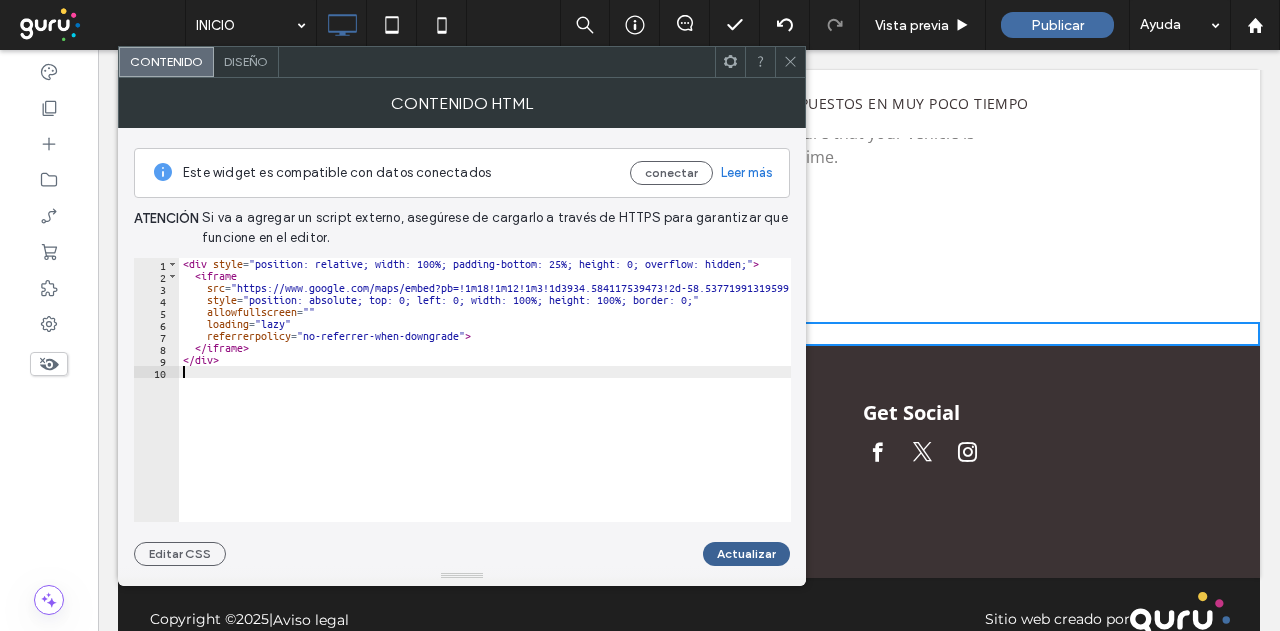 click on "Actualizar" at bounding box center [746, 554] 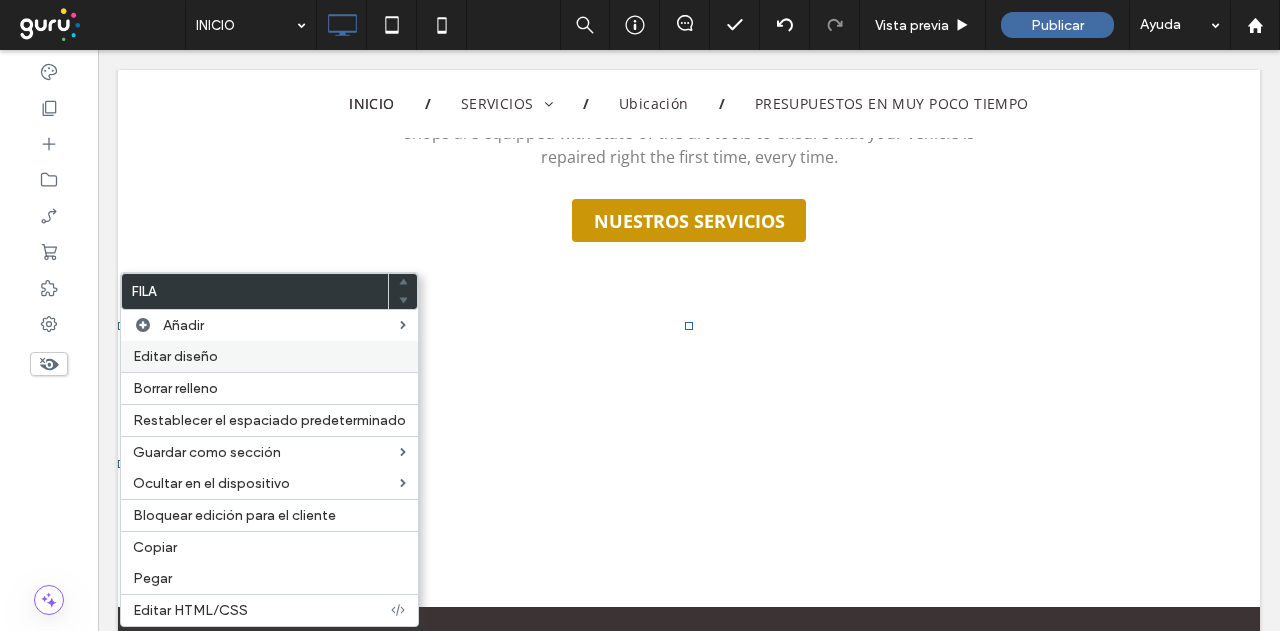 click on "Editar diseño" at bounding box center [175, 356] 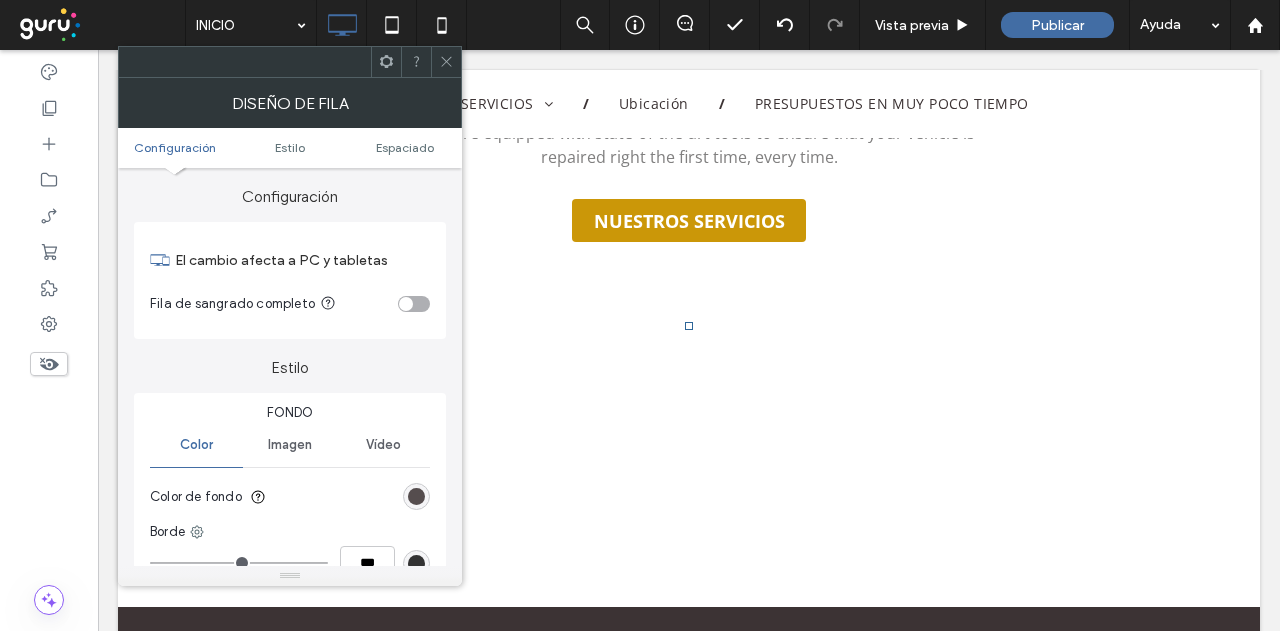 click at bounding box center (416, 496) 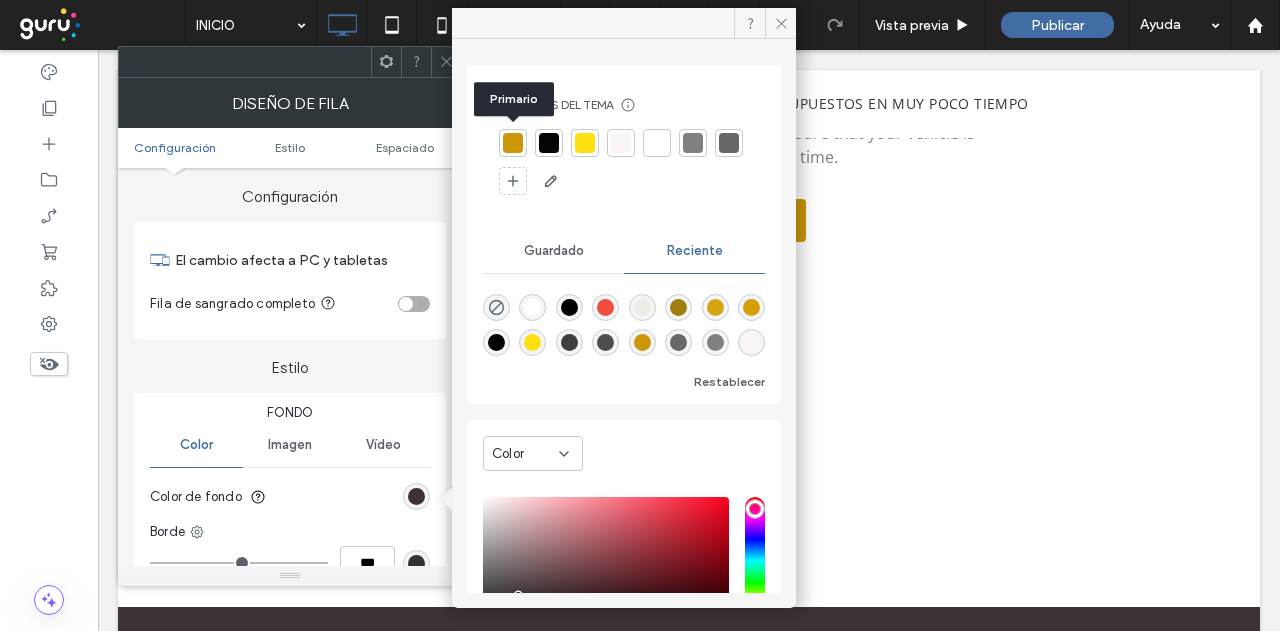 click at bounding box center (513, 143) 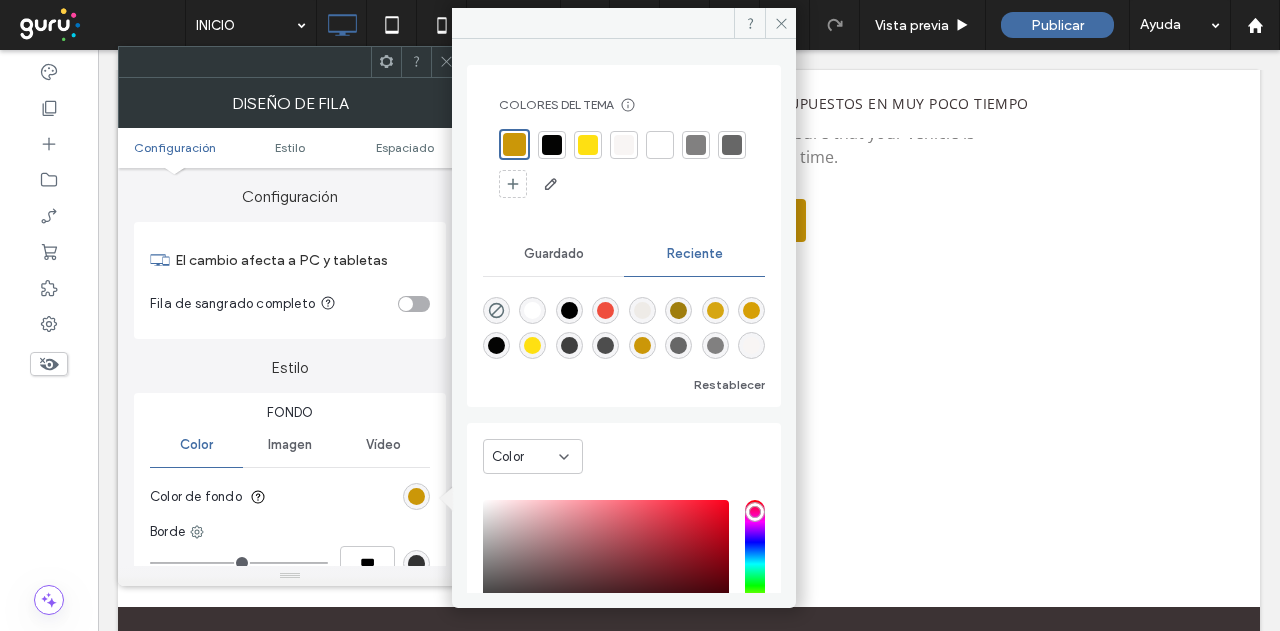click 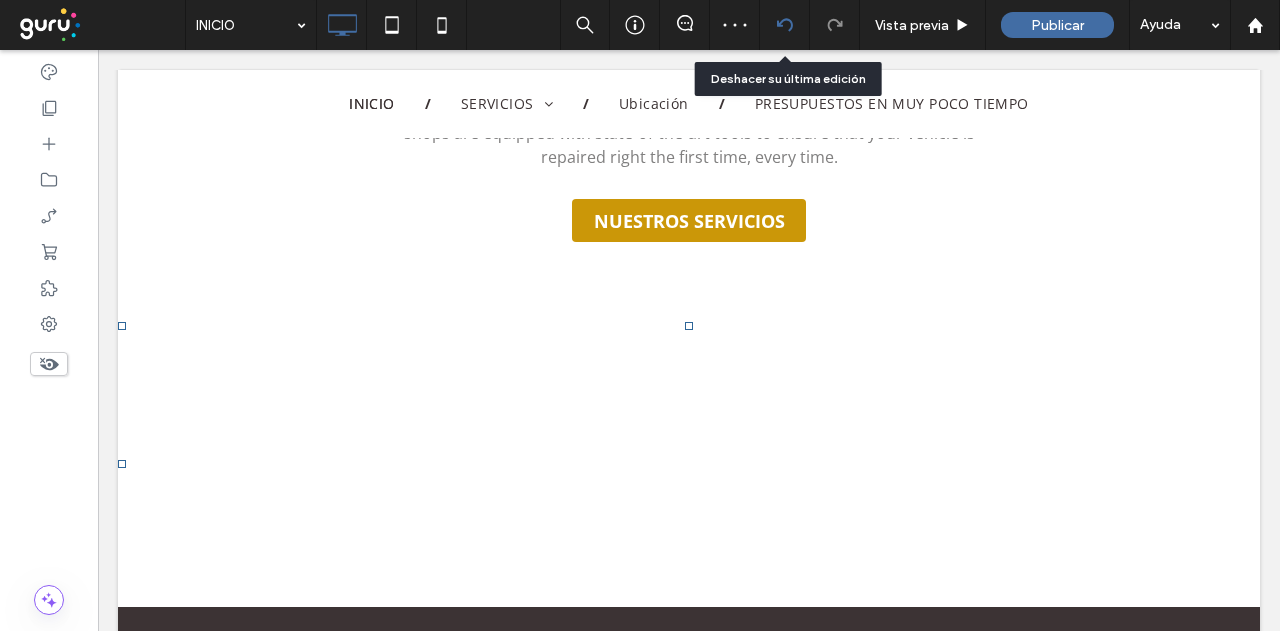 click 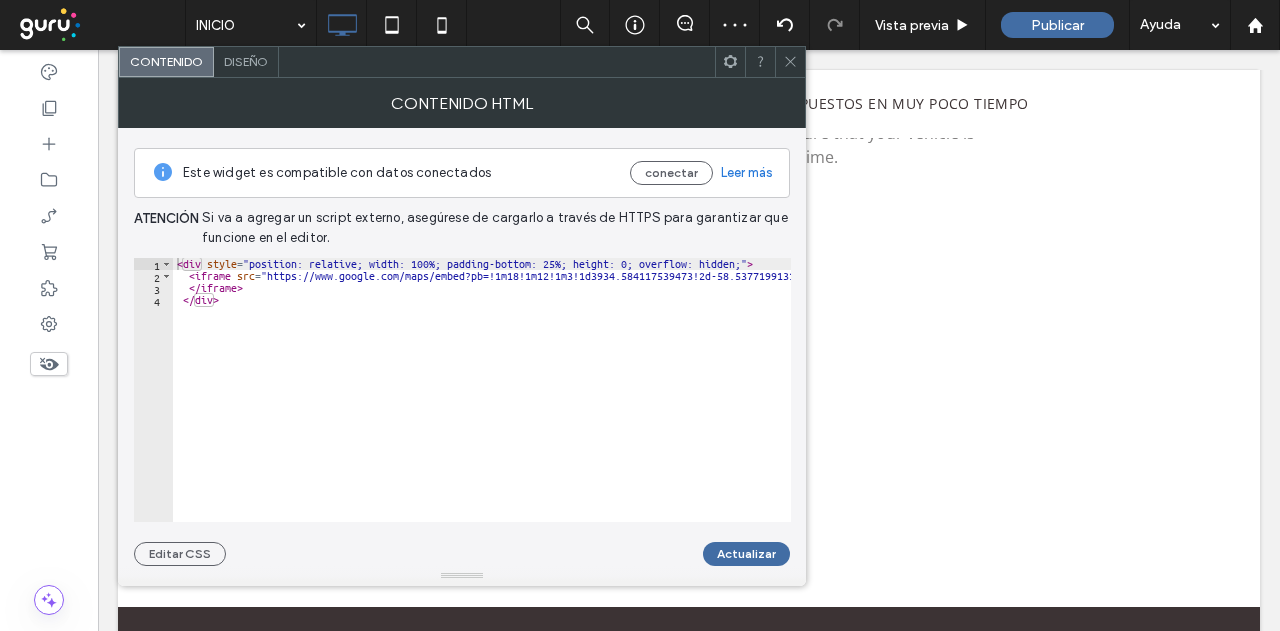 drag, startPoint x: 790, startPoint y: 54, endPoint x: 686, endPoint y: 107, distance: 116.72617 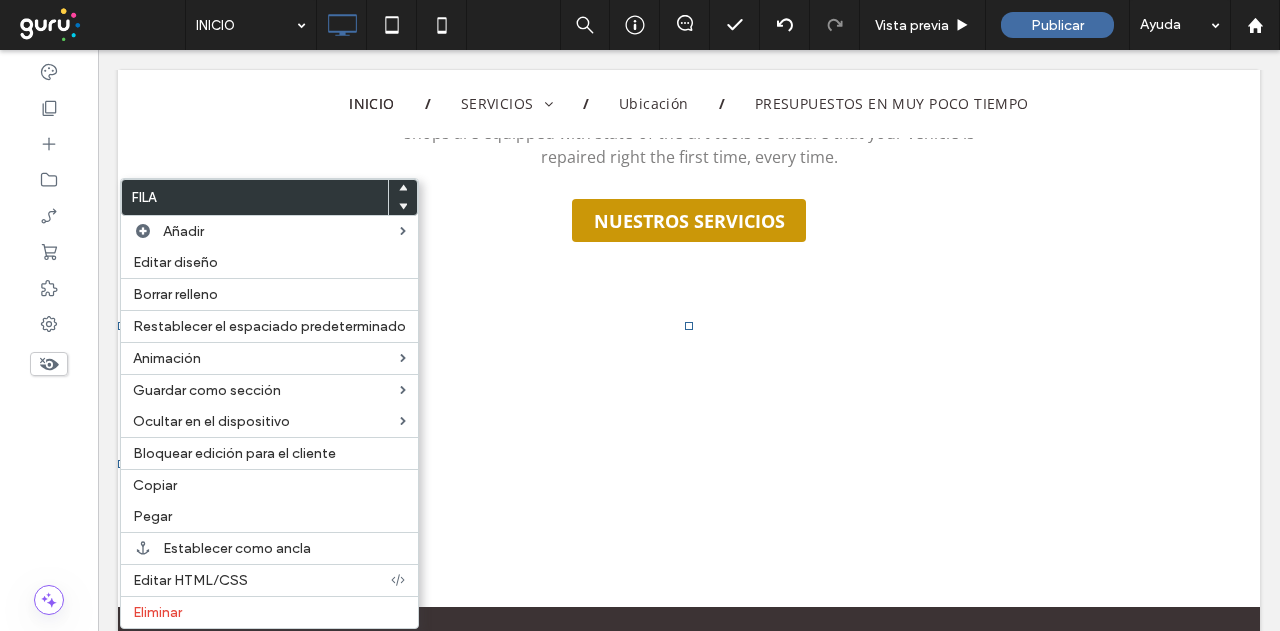 click 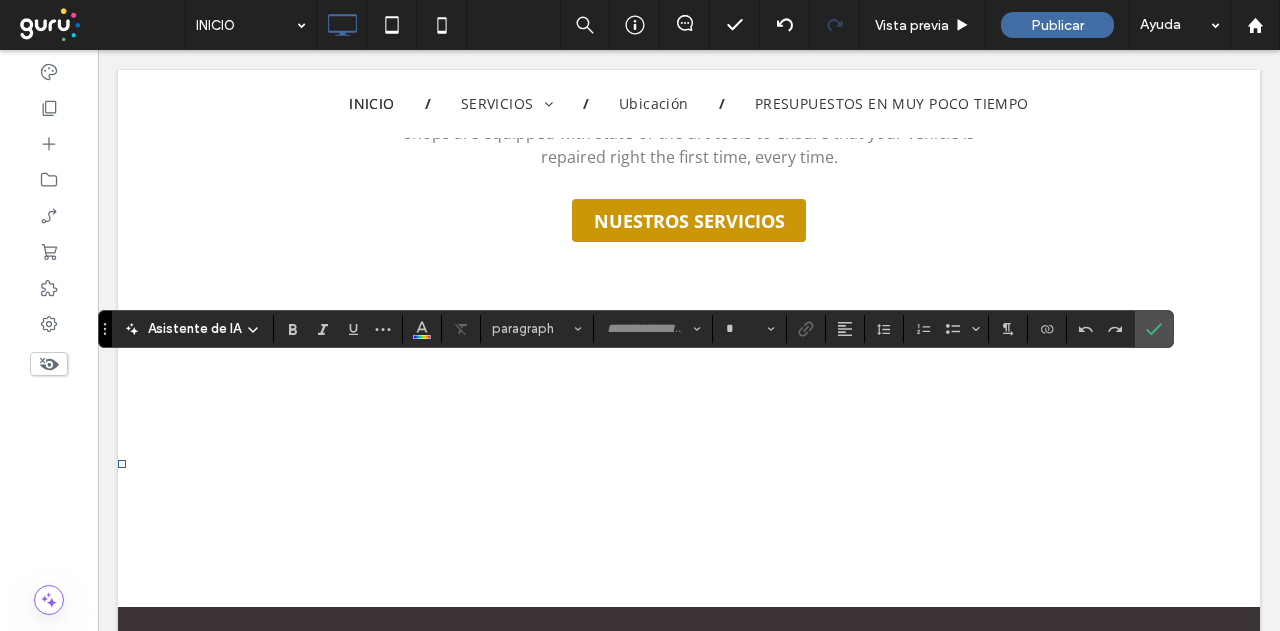 type on "*********" 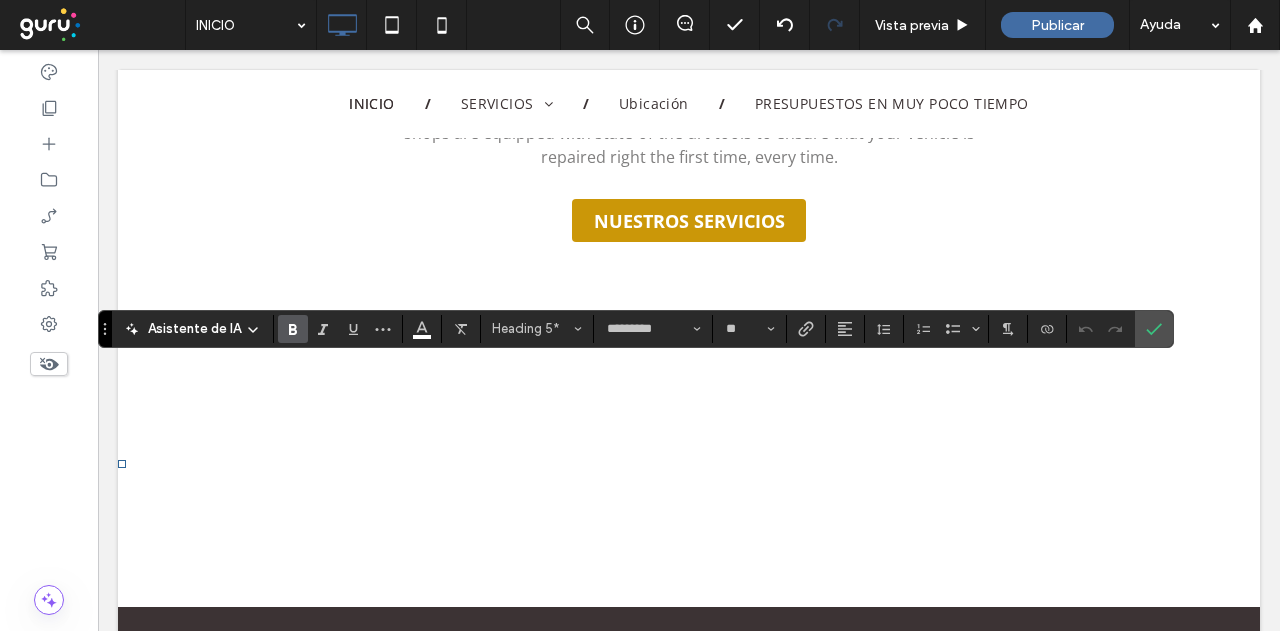 type on "**" 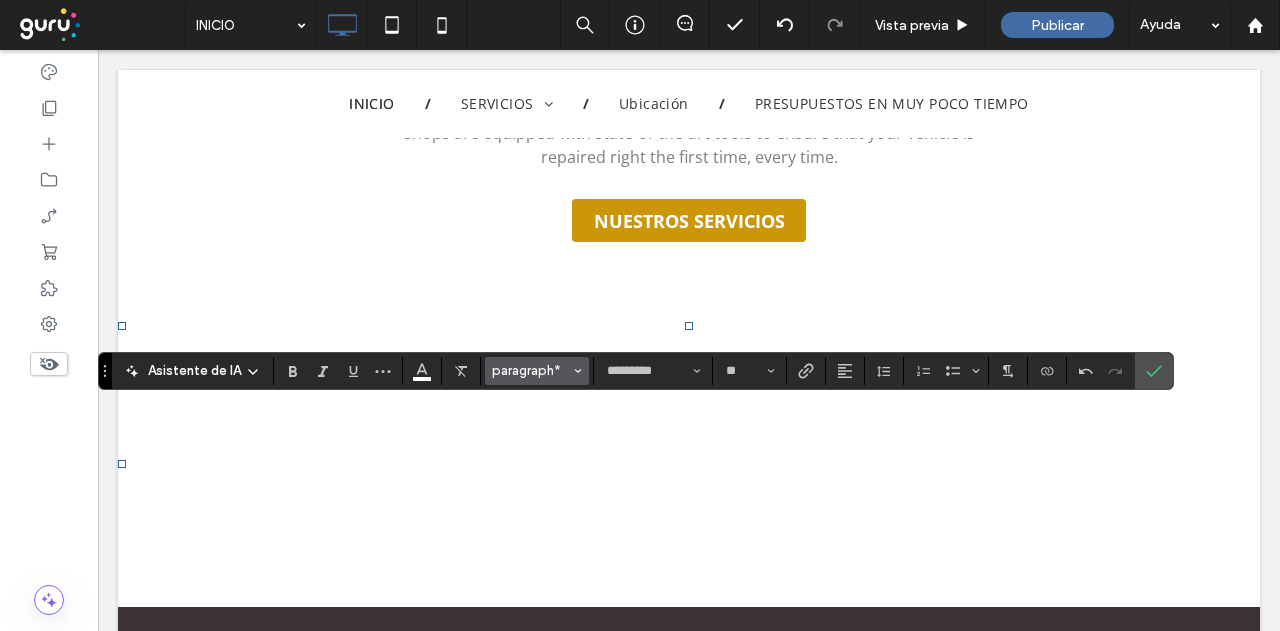 click on "paragraph*" at bounding box center (531, 370) 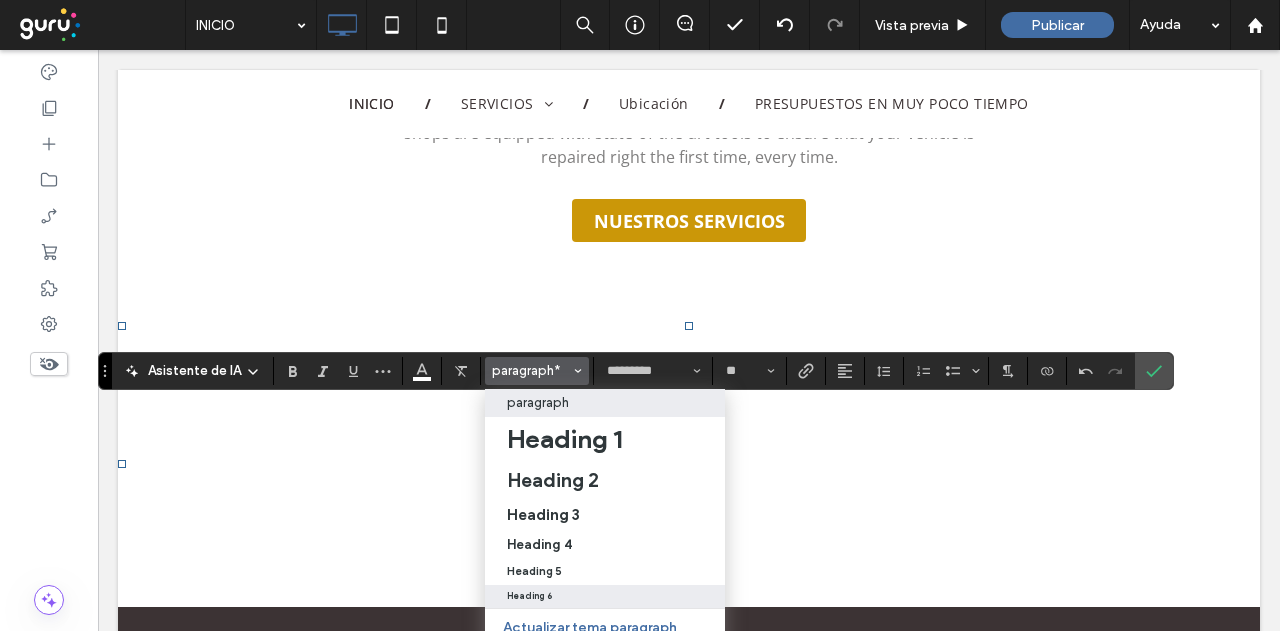 click on "Heading 6" at bounding box center [605, 596] 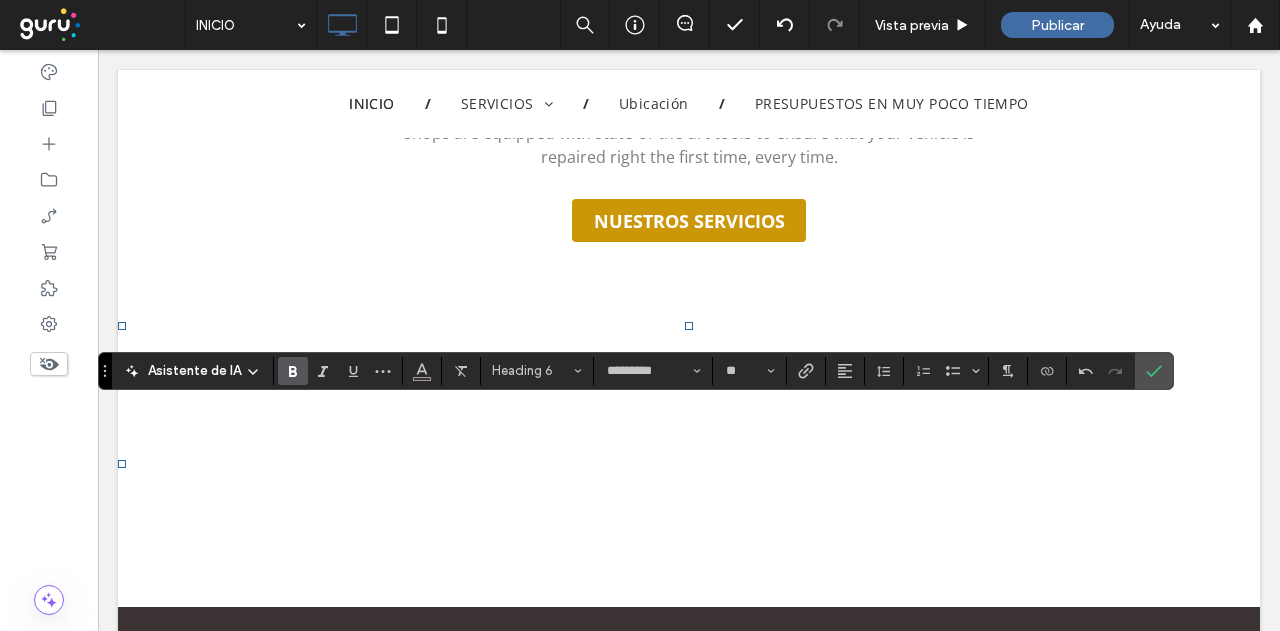 click 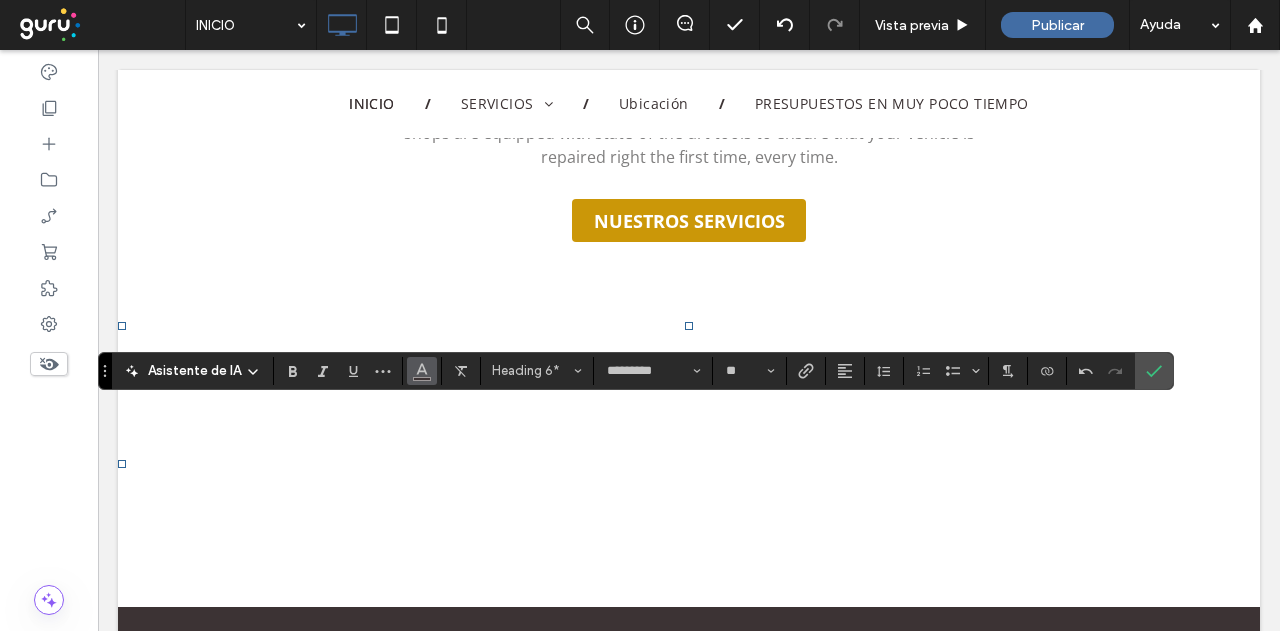 click at bounding box center (422, 369) 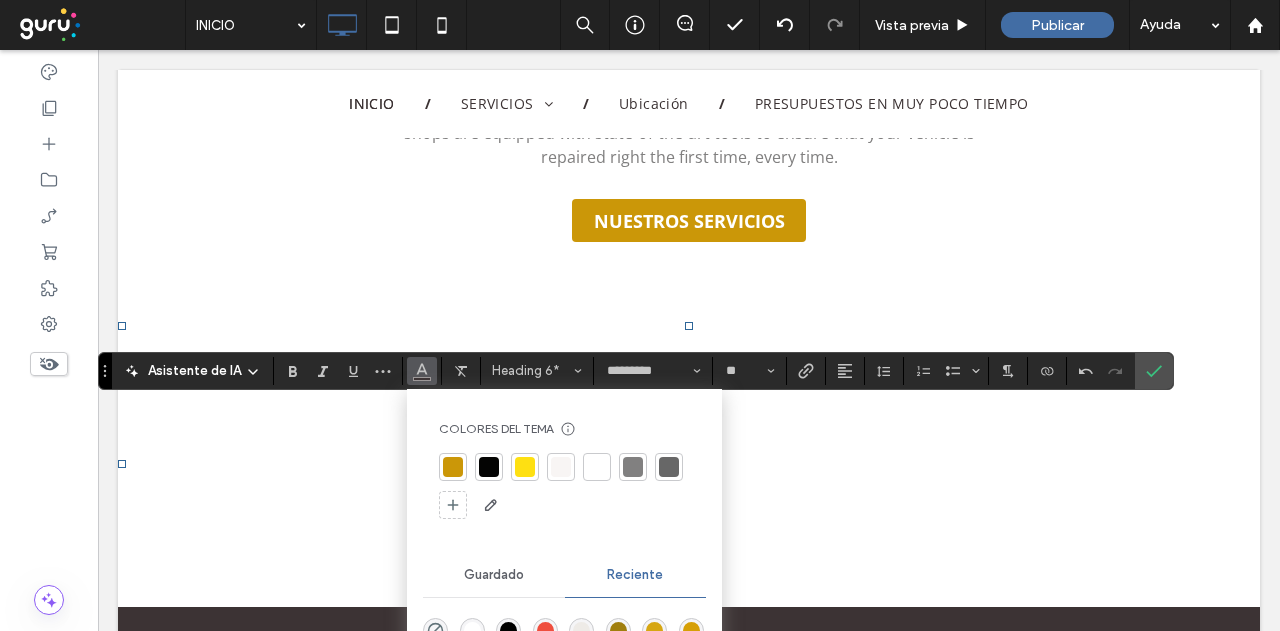 drag, startPoint x: 596, startPoint y: 469, endPoint x: 678, endPoint y: 421, distance: 95.015785 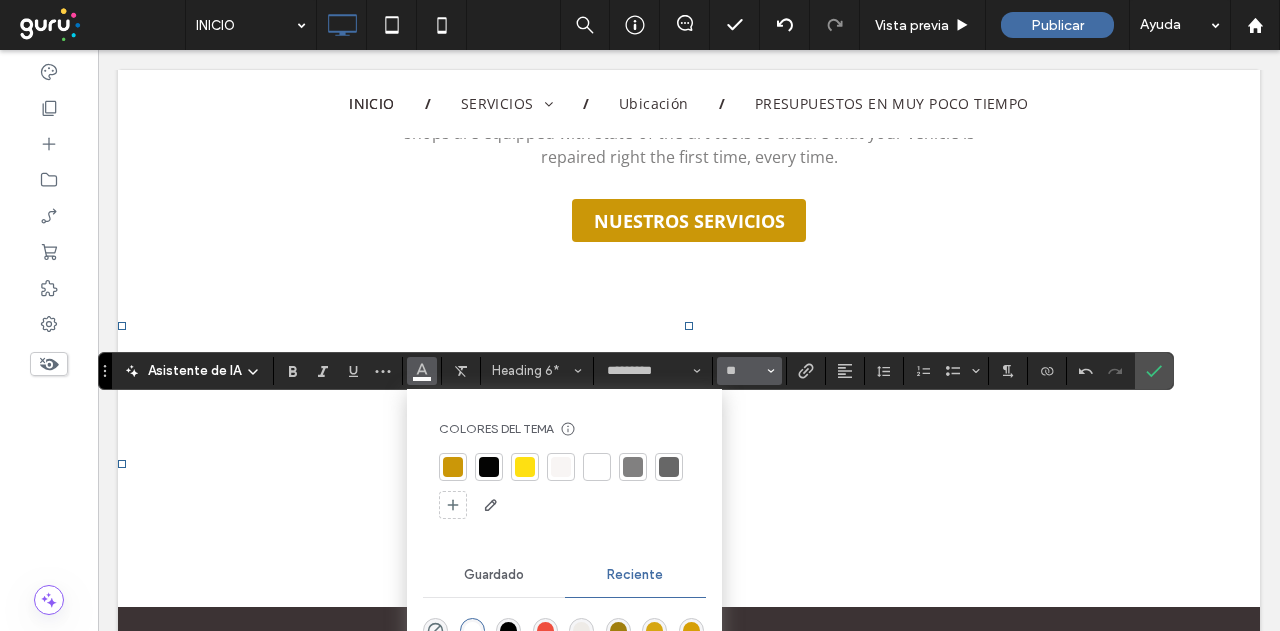 drag, startPoint x: 779, startPoint y: 367, endPoint x: 768, endPoint y: 368, distance: 11.045361 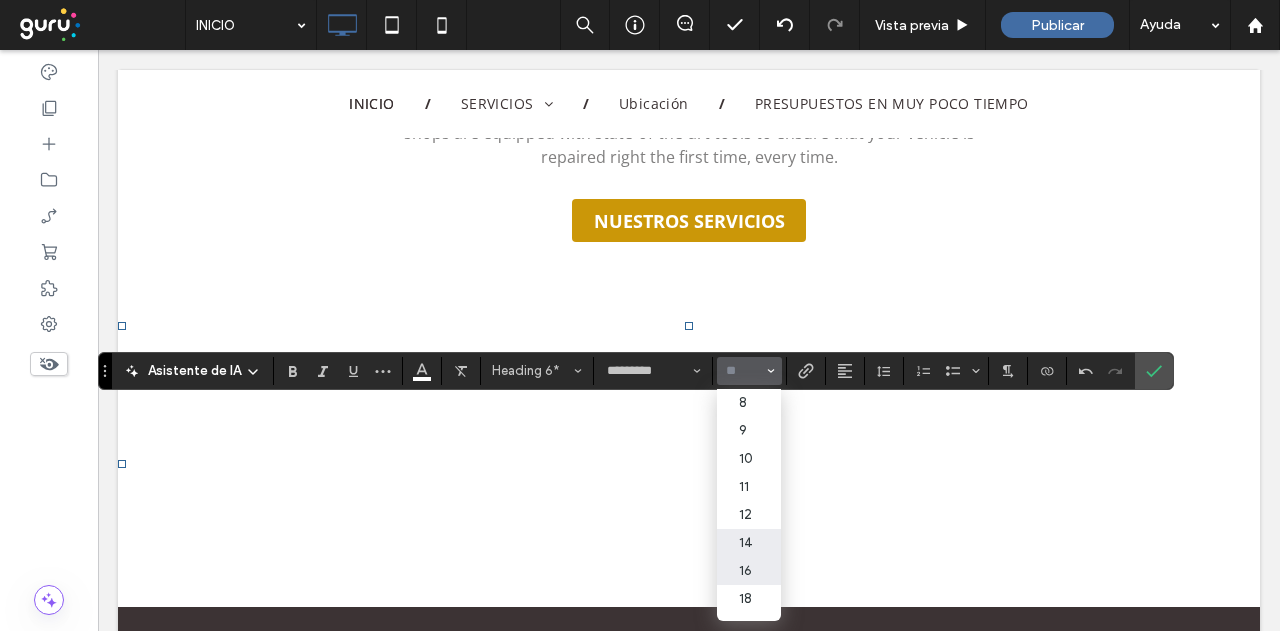 click on "14" at bounding box center [749, 543] 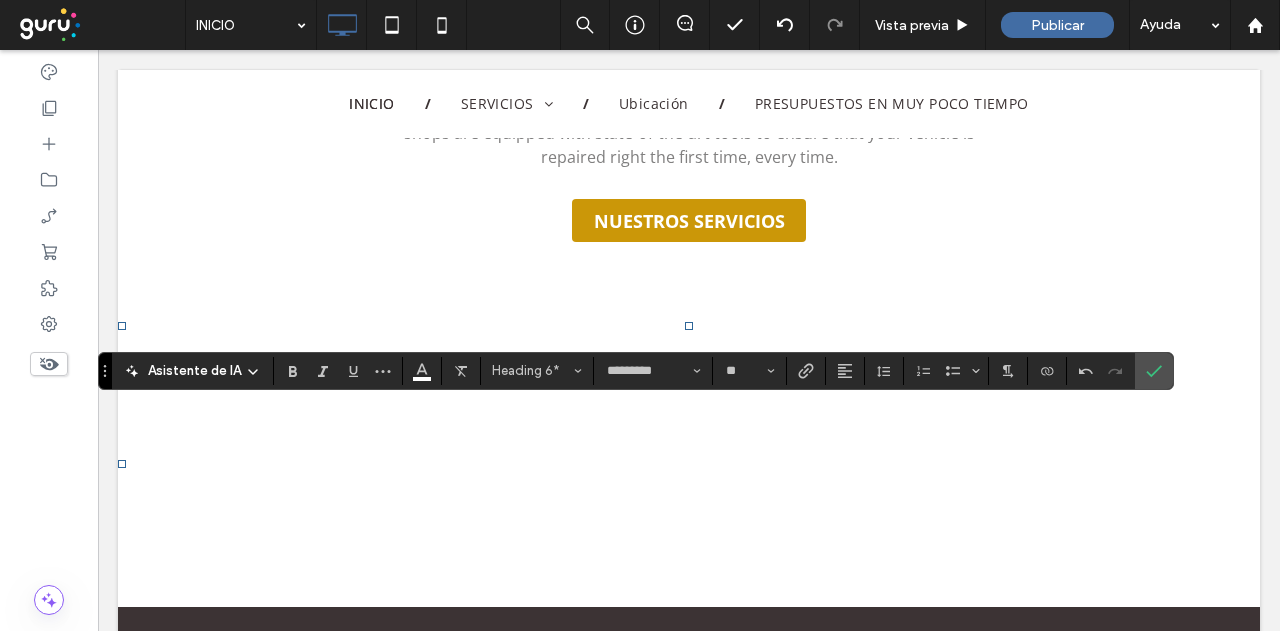 type on "**" 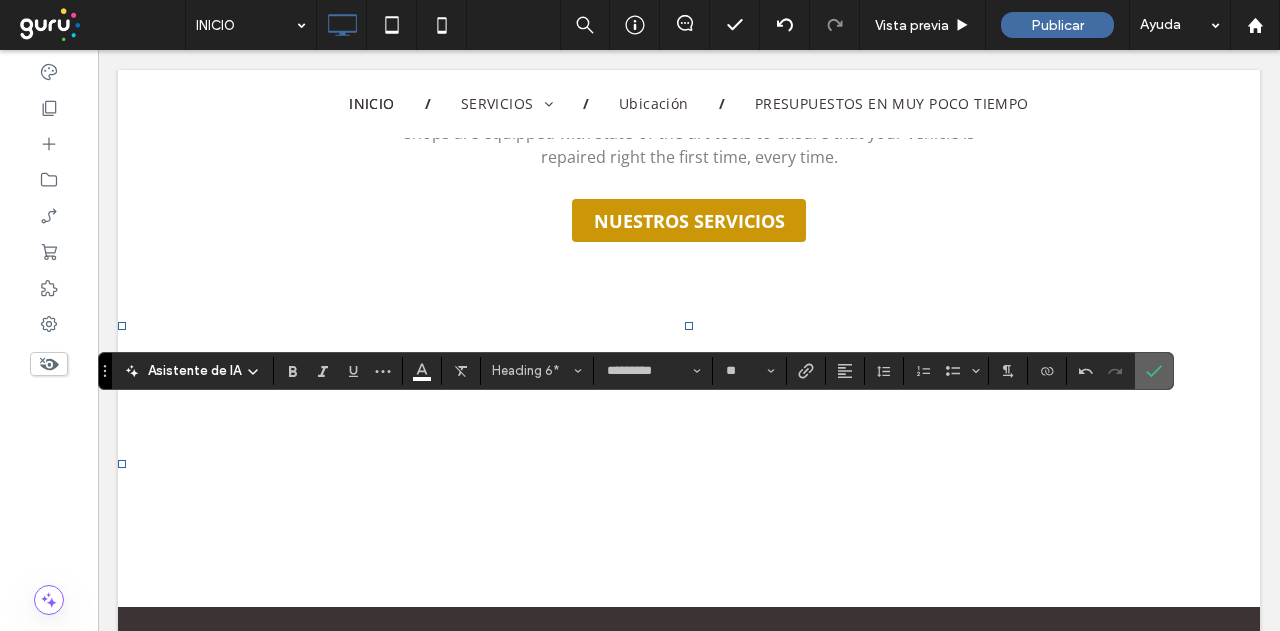 click 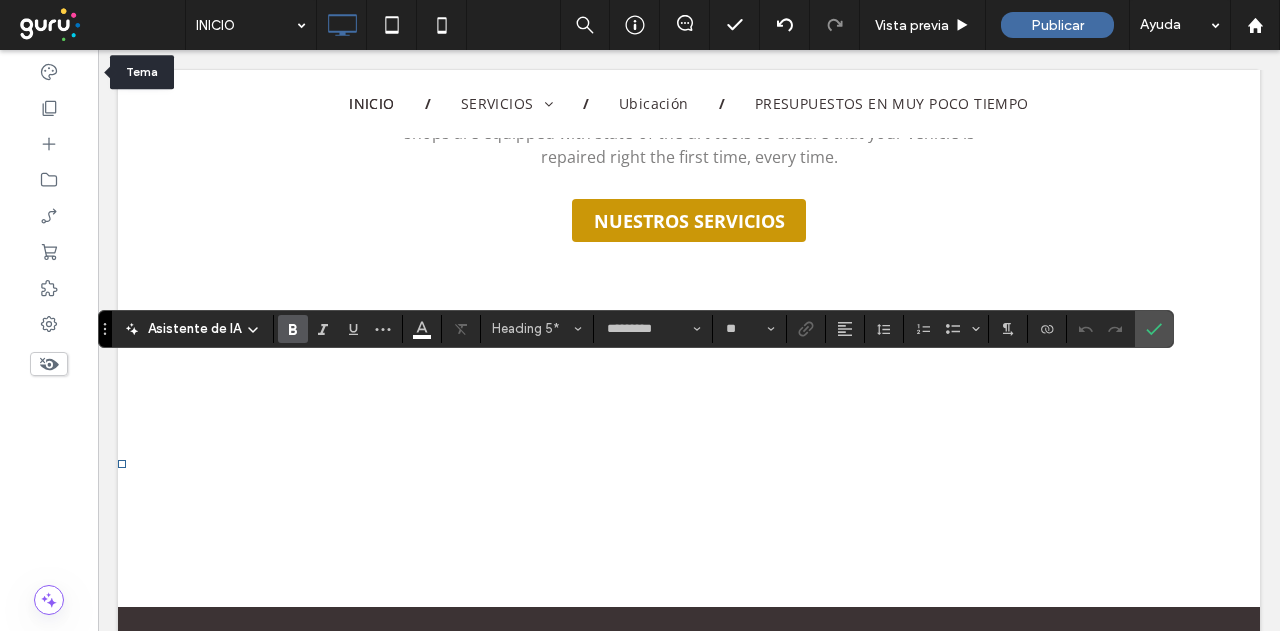 drag, startPoint x: 41, startPoint y: 68, endPoint x: 102, endPoint y: 395, distance: 332.64096 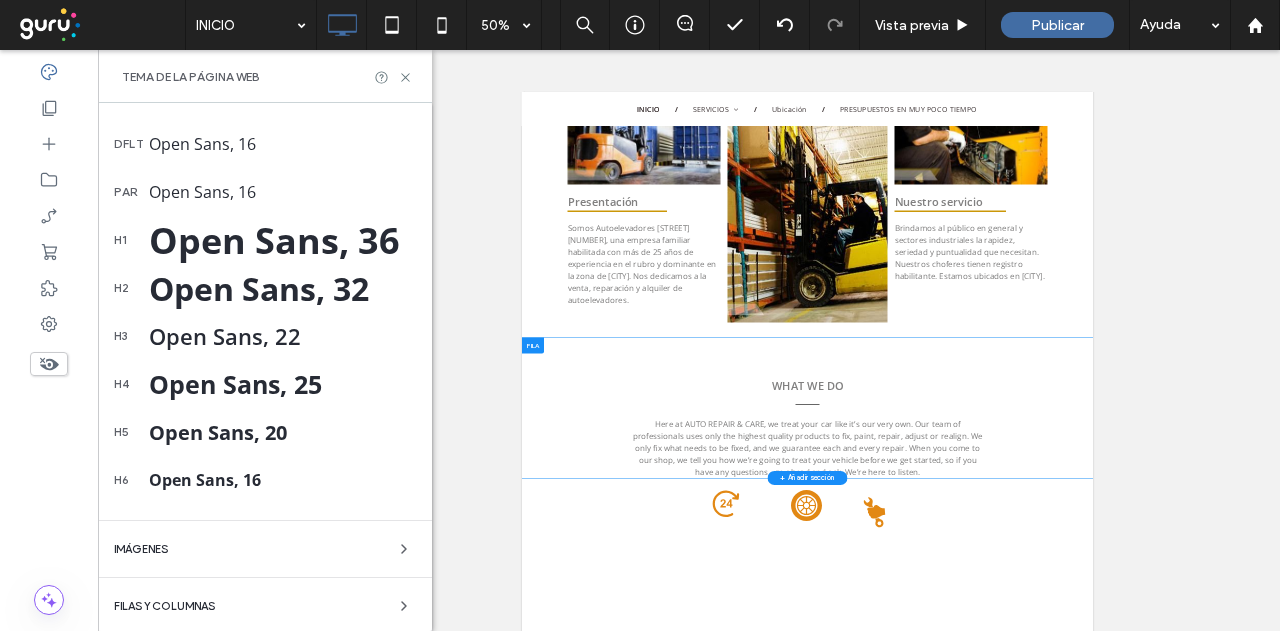 scroll, scrollTop: 615, scrollLeft: 0, axis: vertical 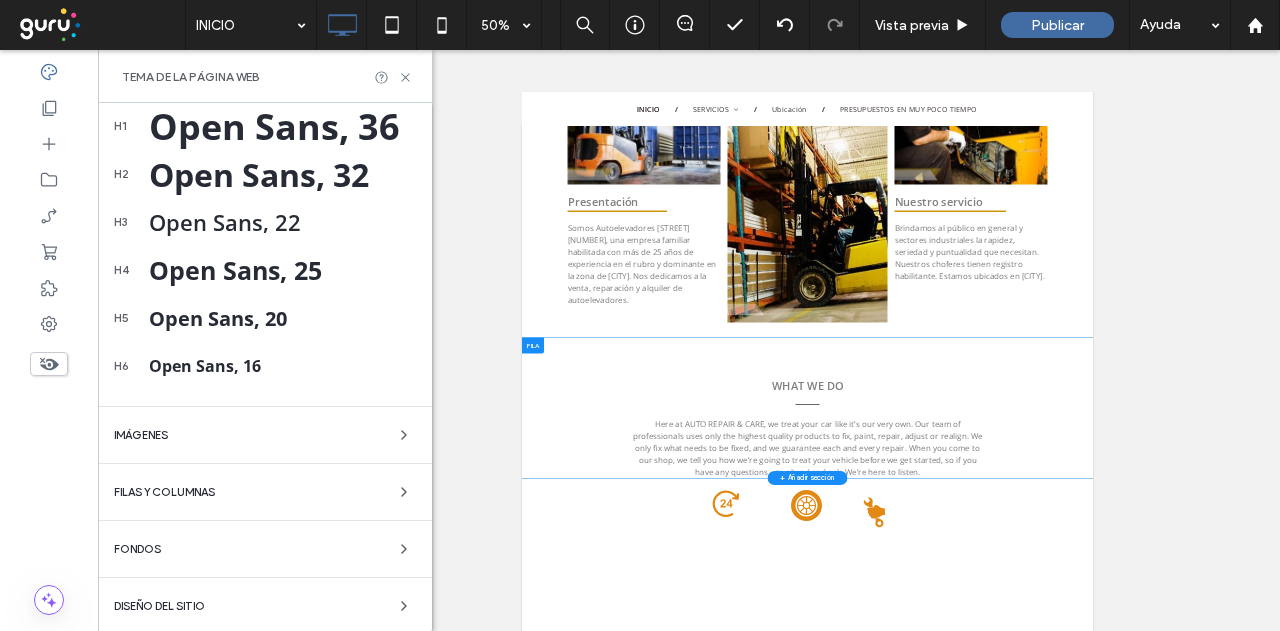 drag, startPoint x: 243, startPoint y: 367, endPoint x: 264, endPoint y: 397, distance: 36.619667 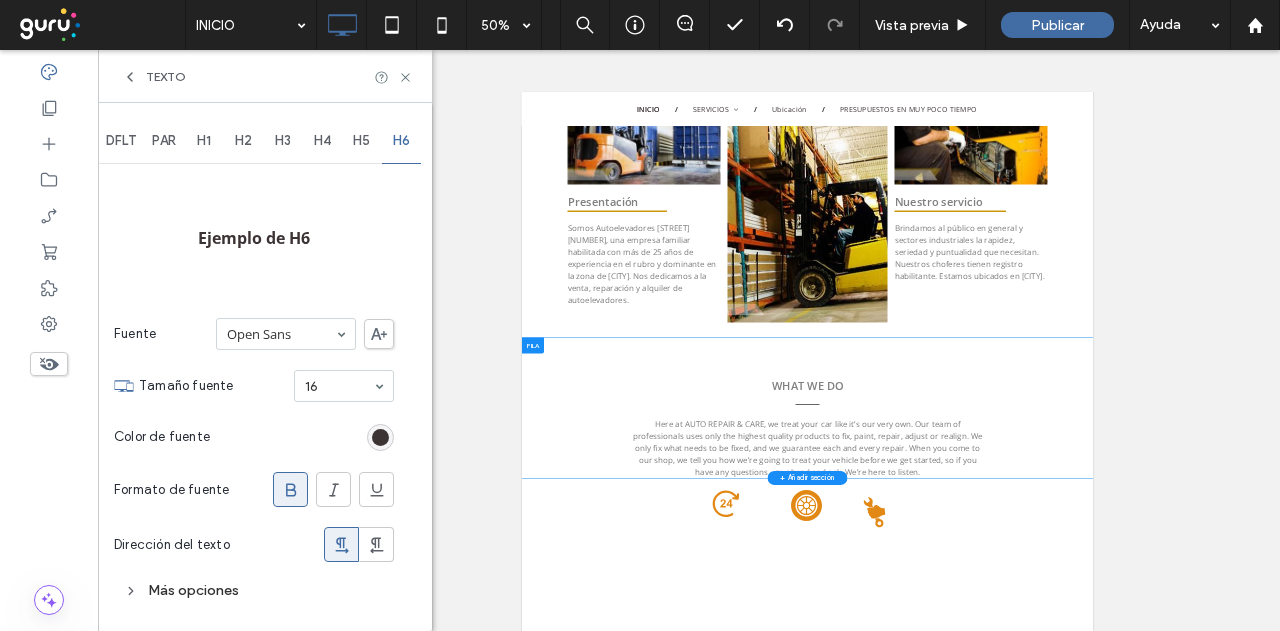 scroll, scrollTop: 0, scrollLeft: 0, axis: both 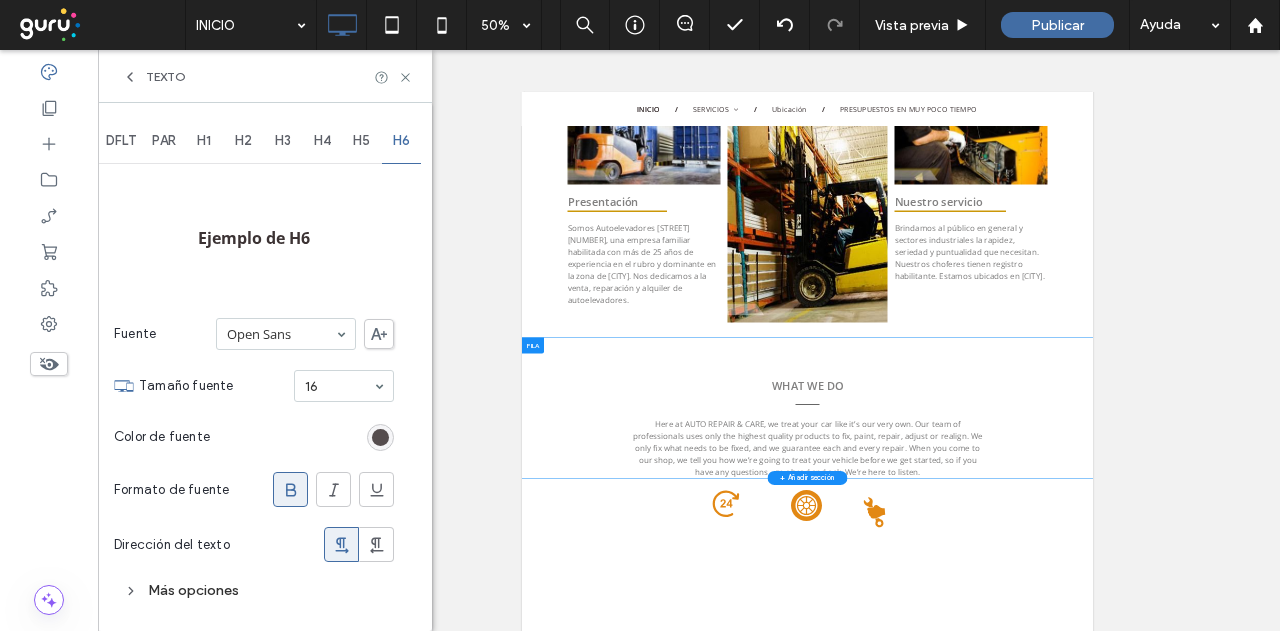 click at bounding box center [380, 437] 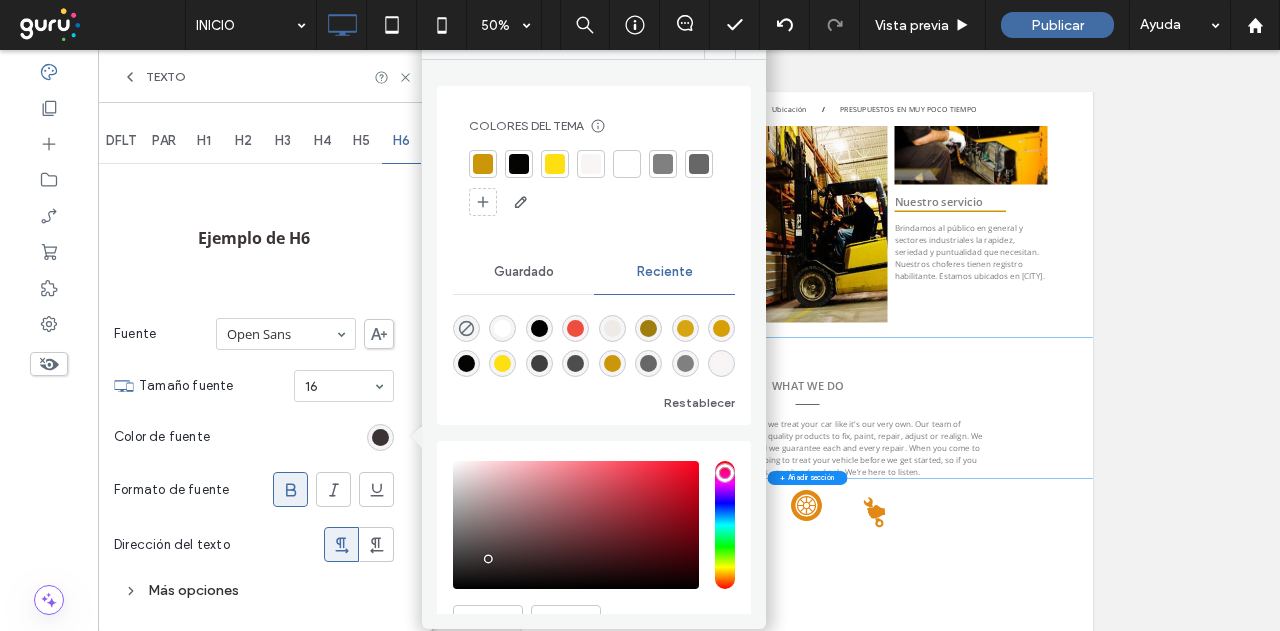 click at bounding box center (627, 164) 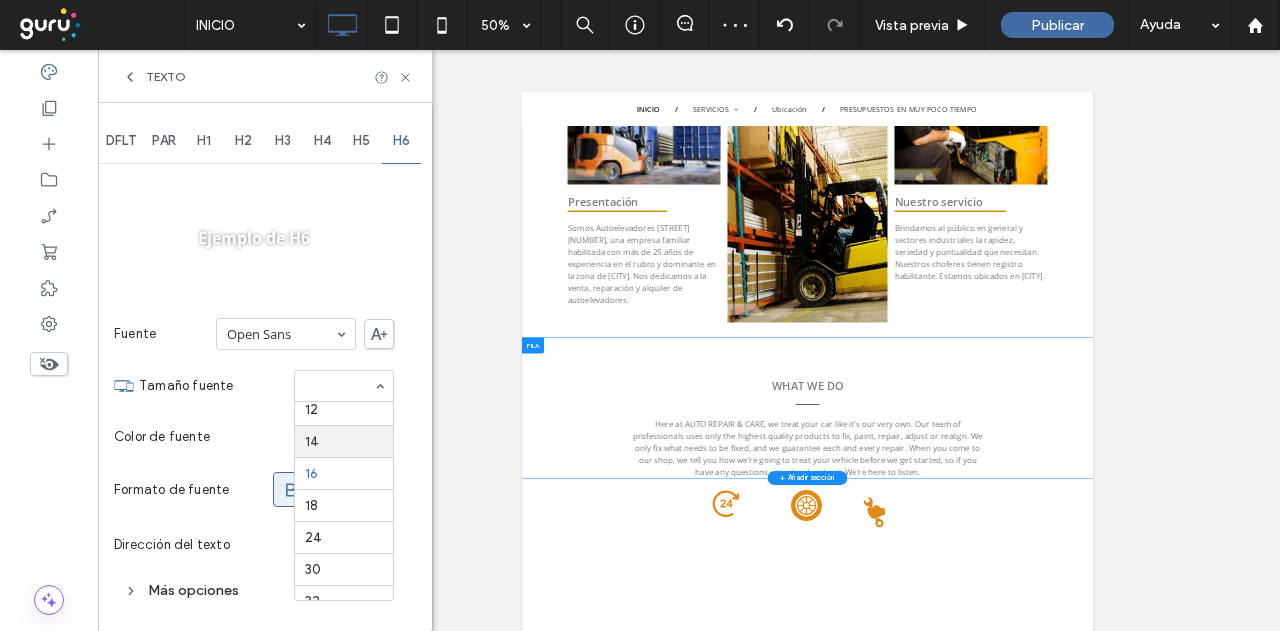 scroll, scrollTop: 96, scrollLeft: 0, axis: vertical 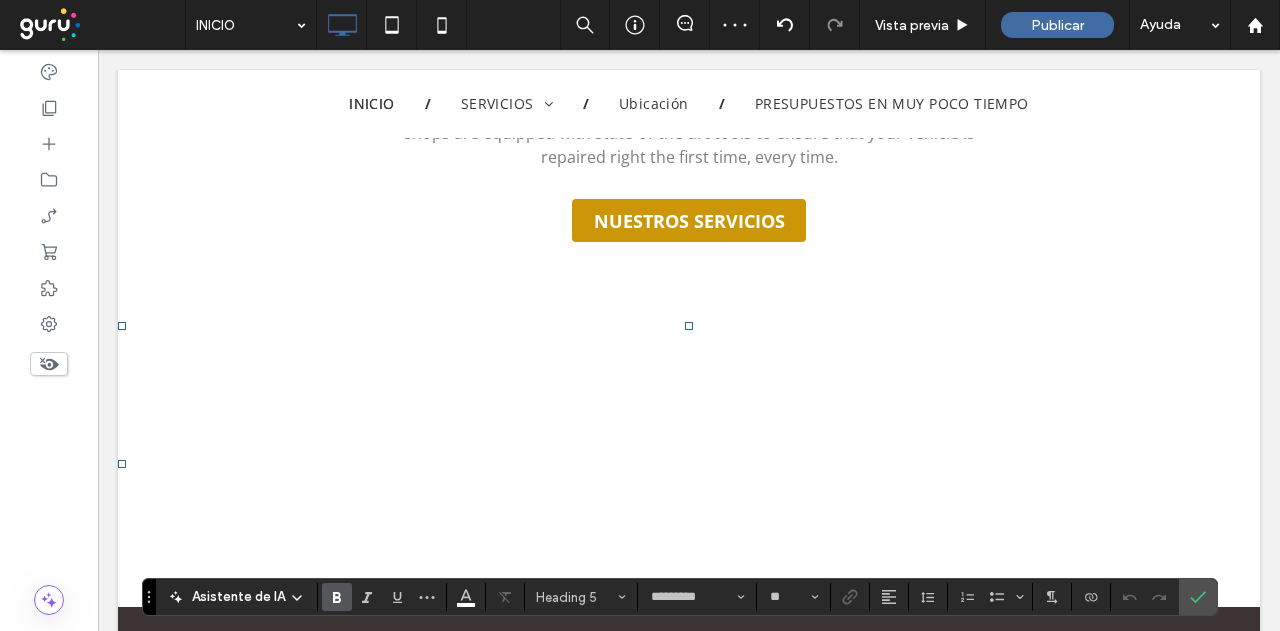type on "*********" 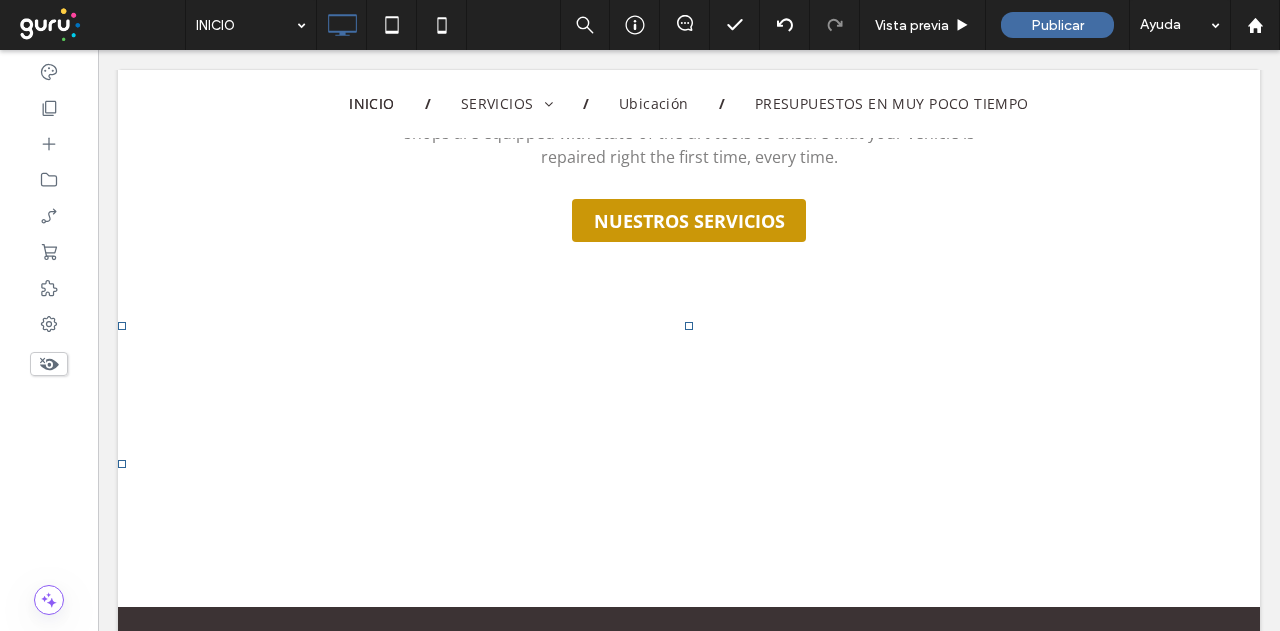 type on "*********" 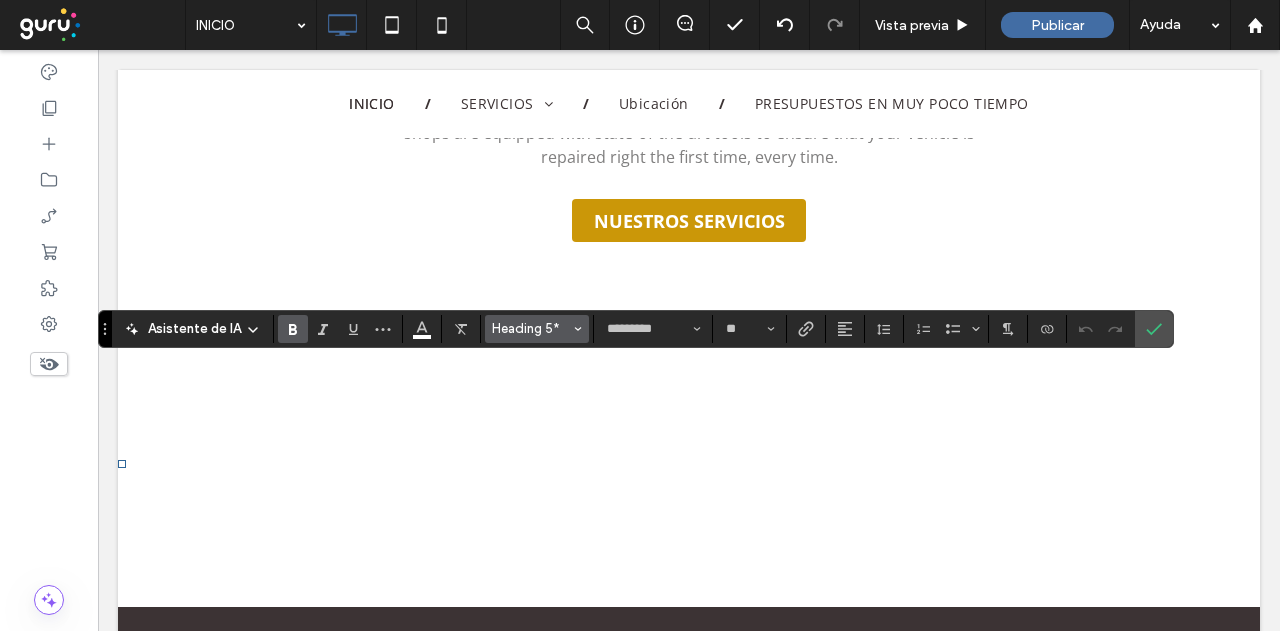 click 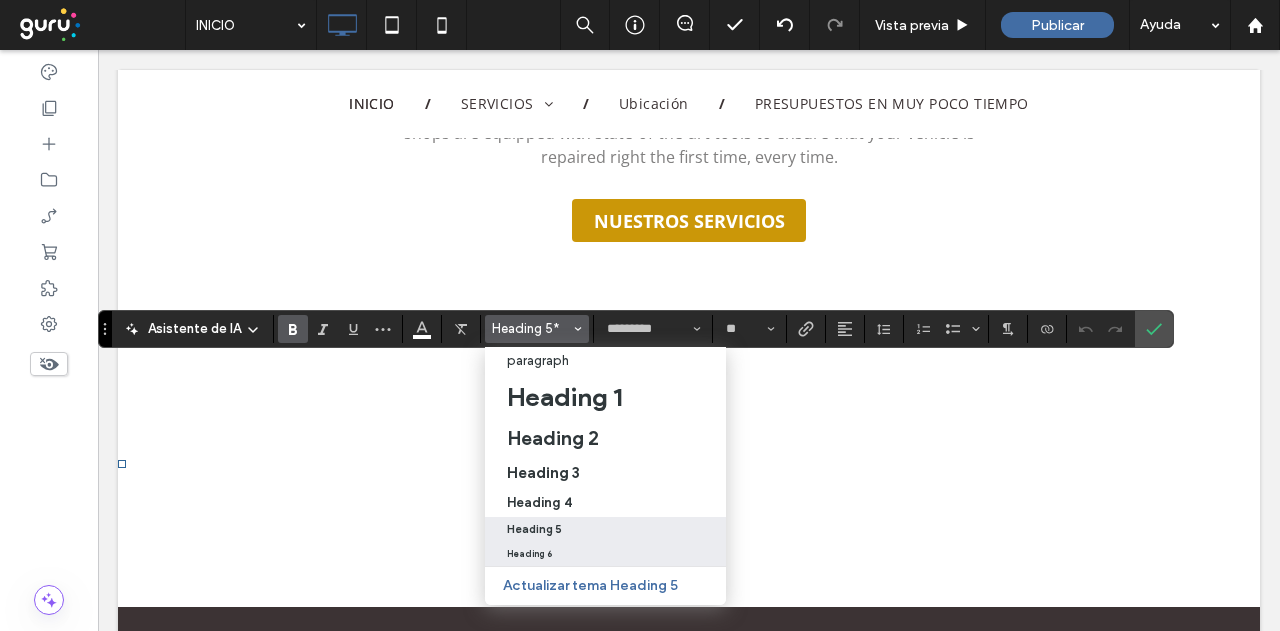 click on "Heading 6" at bounding box center (605, 554) 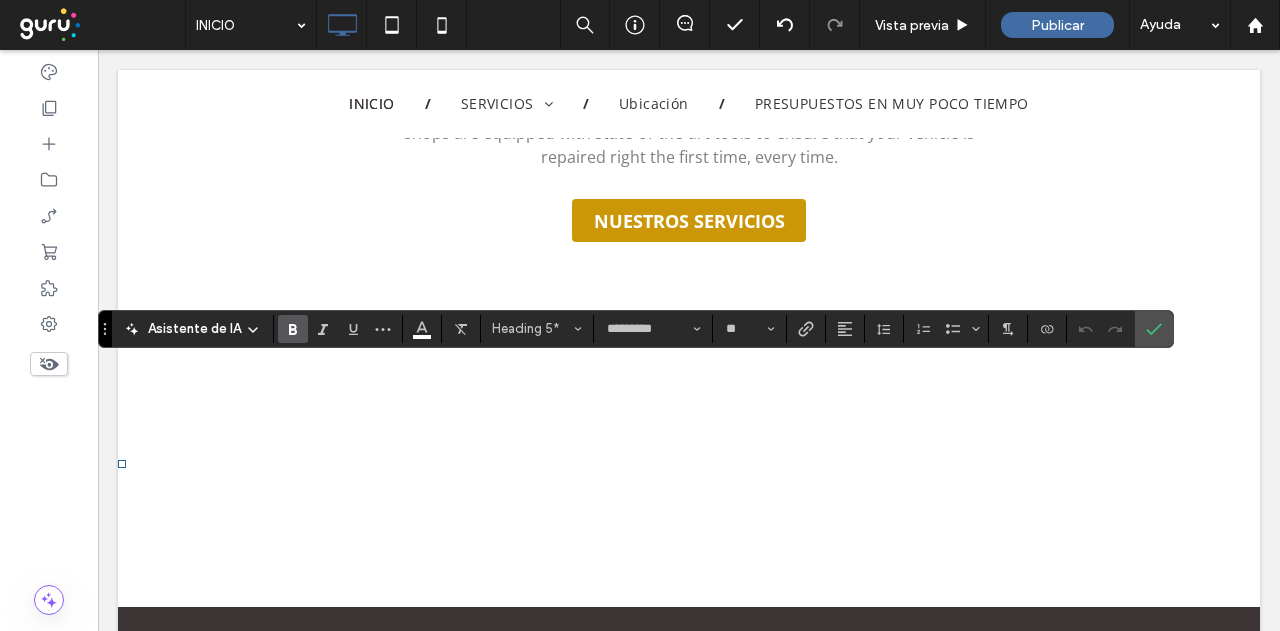 type on "**" 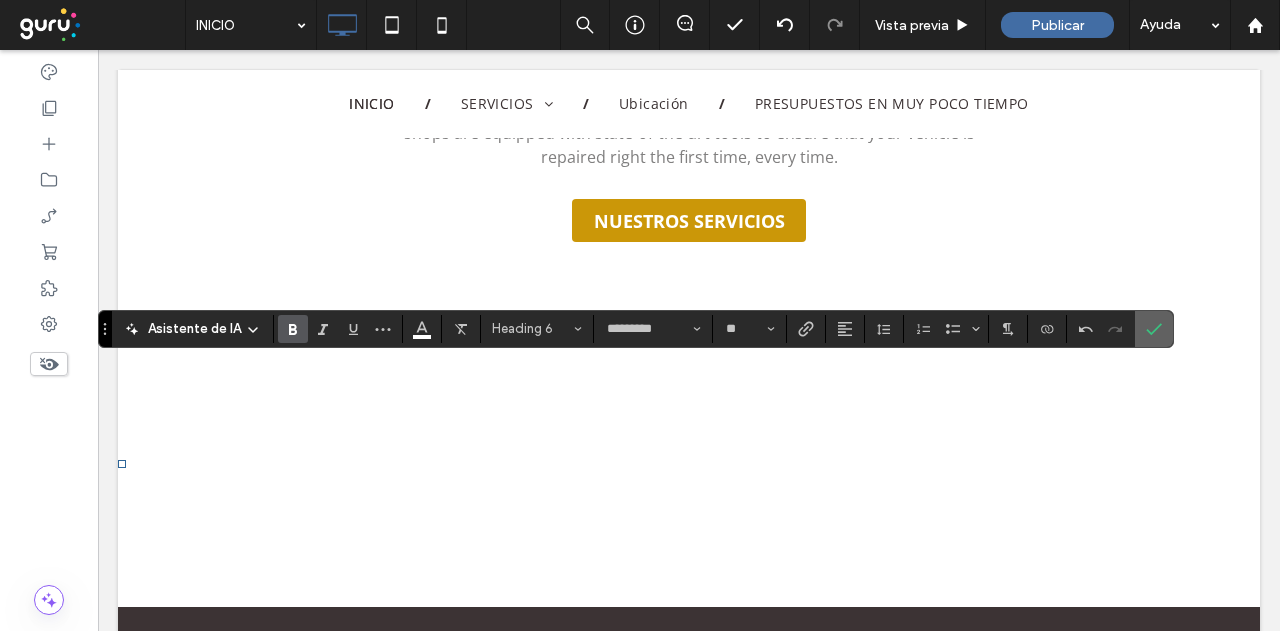 click 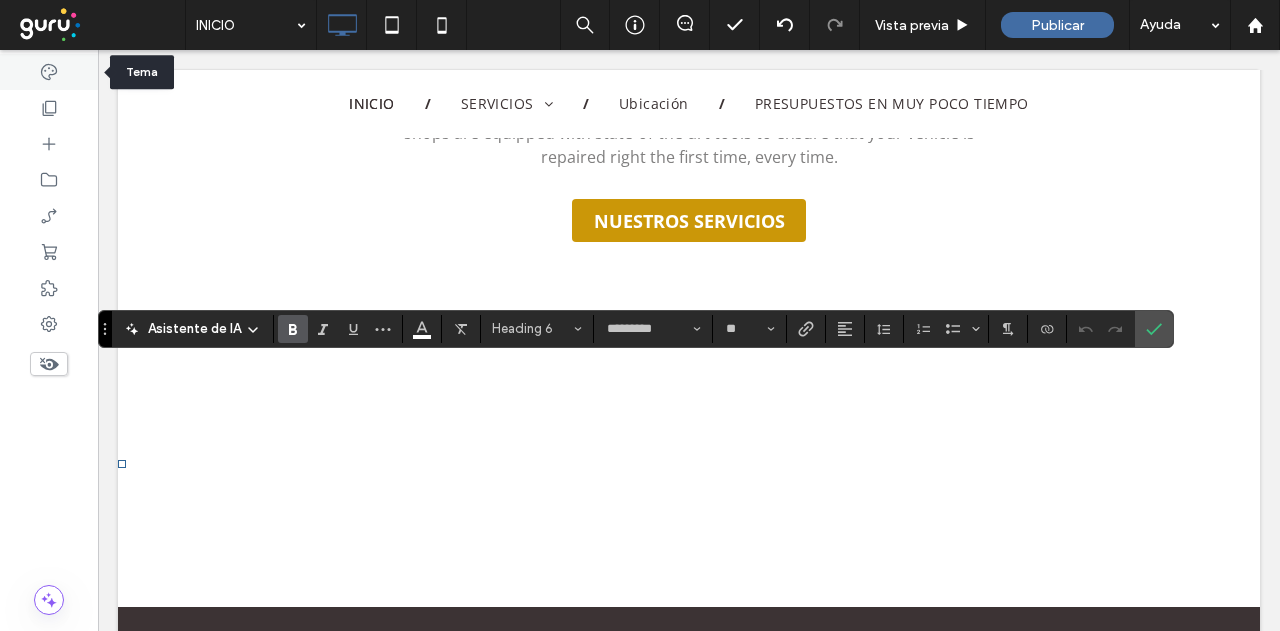 click at bounding box center (49, 72) 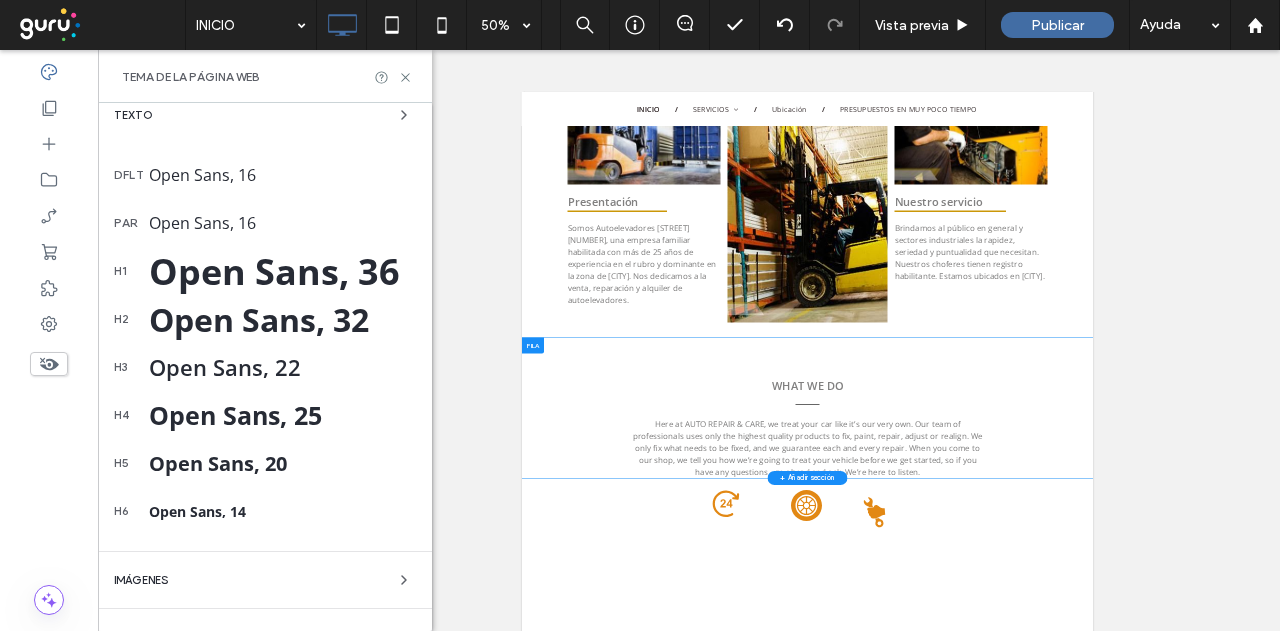 scroll, scrollTop: 600, scrollLeft: 0, axis: vertical 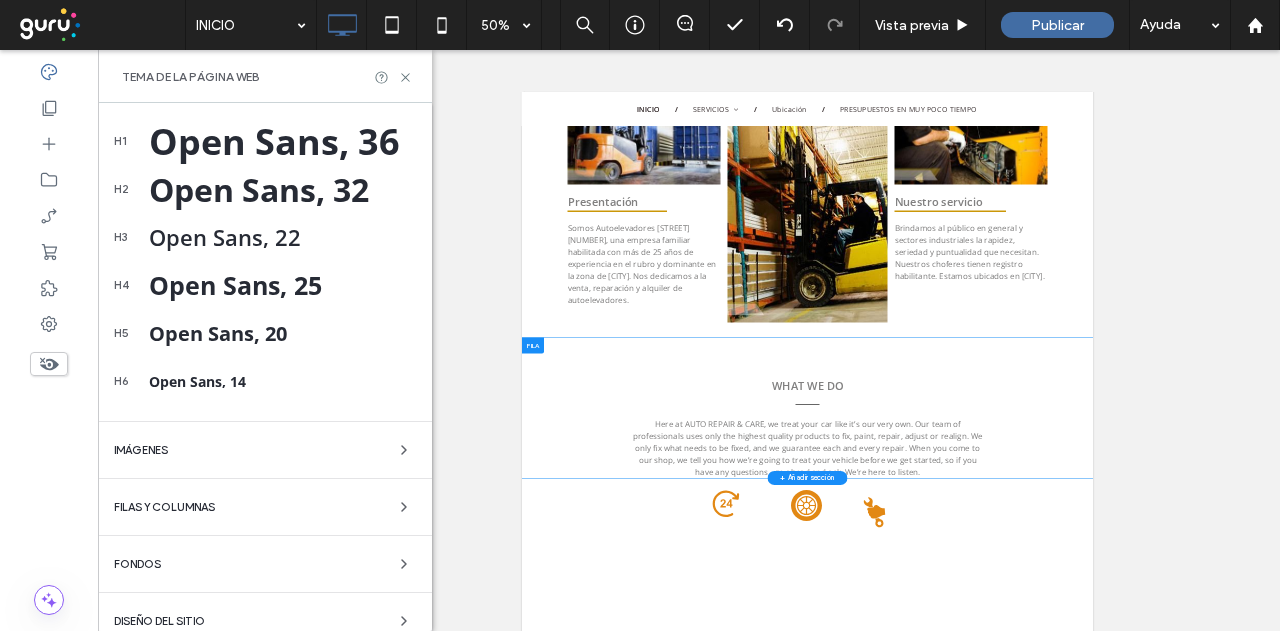 click on "Open Sans, 14" at bounding box center [282, 381] 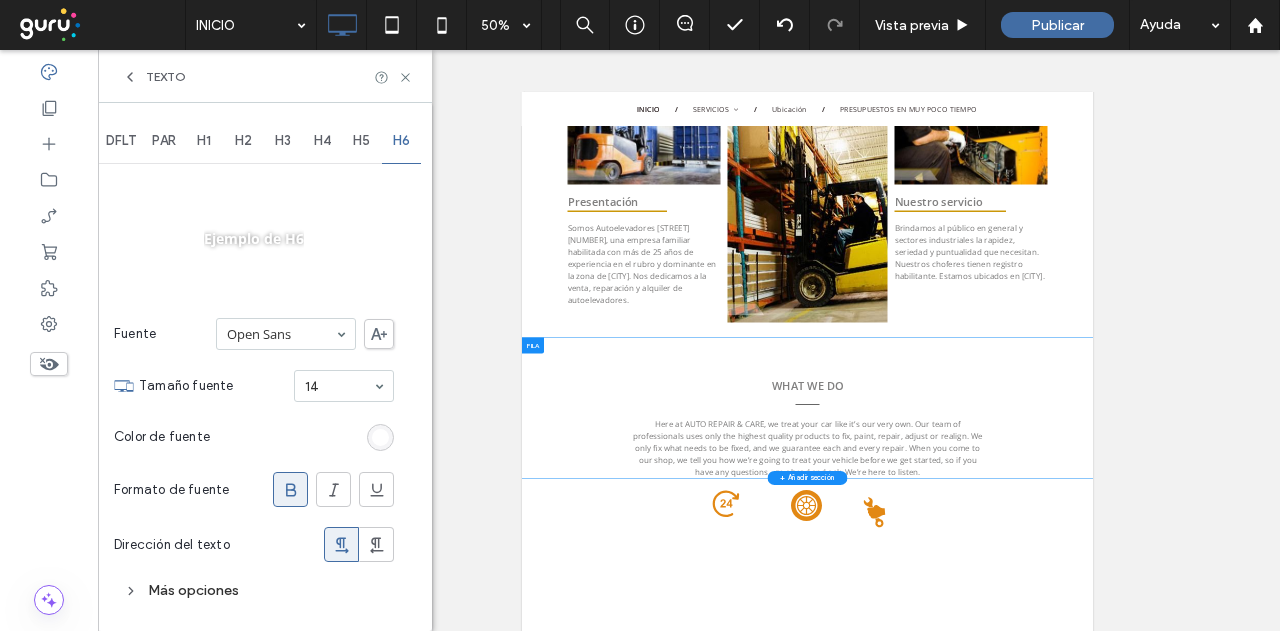 scroll, scrollTop: 0, scrollLeft: 0, axis: both 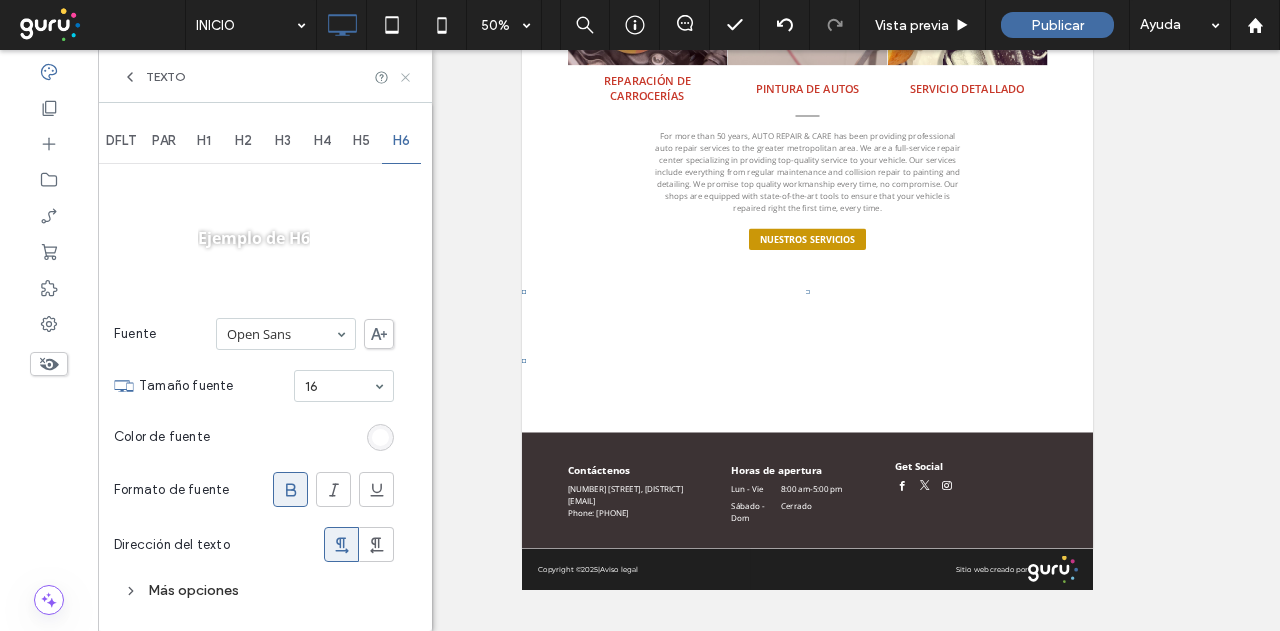 click 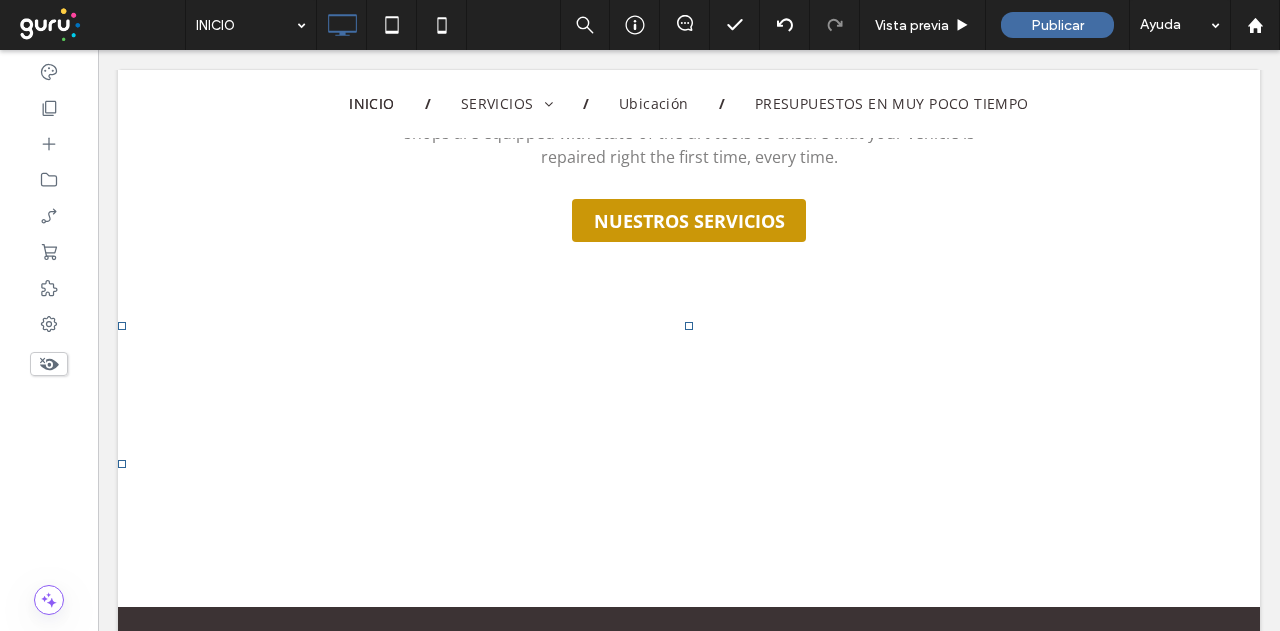 scroll, scrollTop: 0, scrollLeft: 0, axis: both 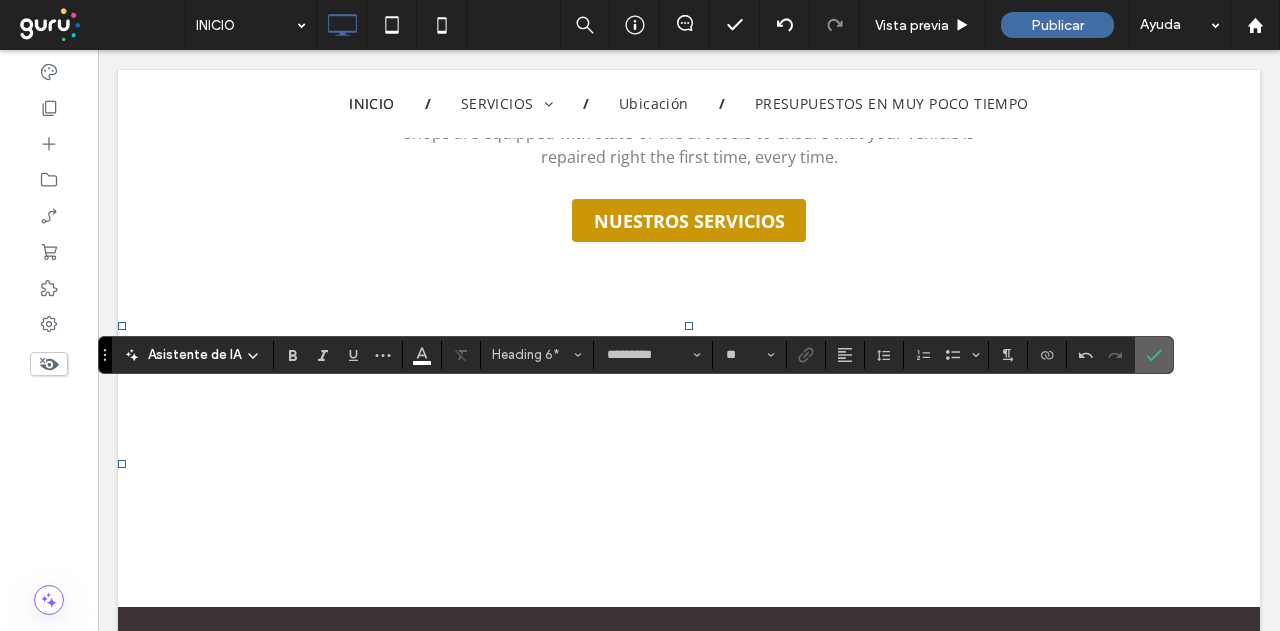 click at bounding box center [1150, 355] 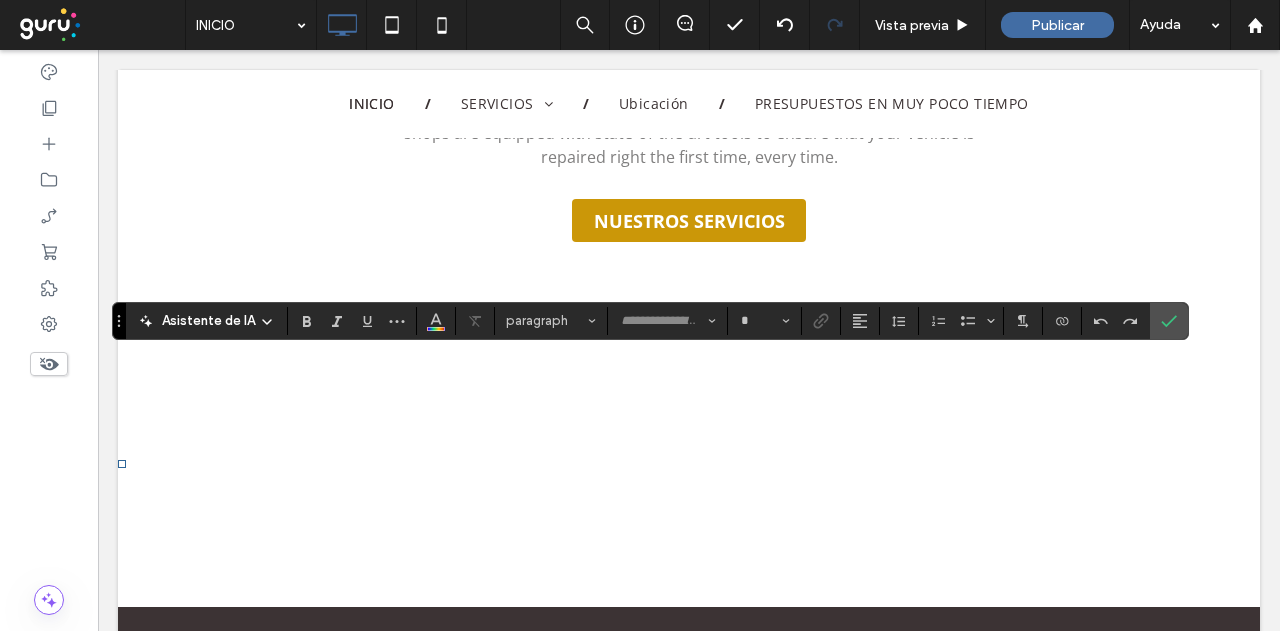 type on "*********" 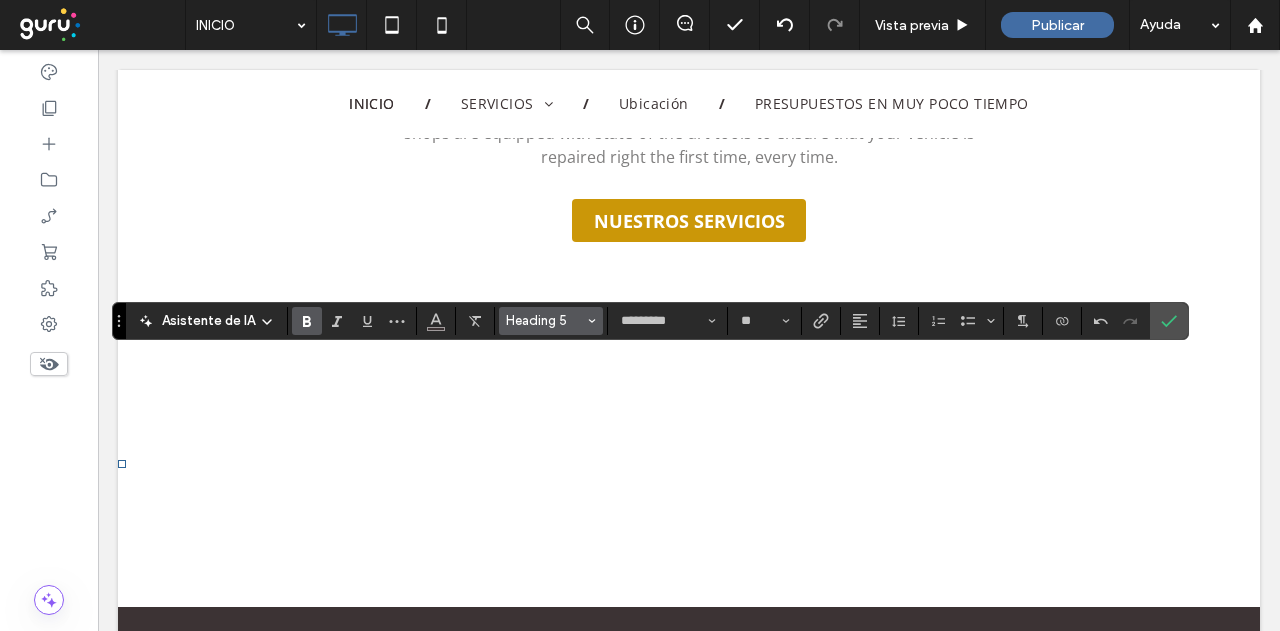 click on "Heading 5" at bounding box center [545, 320] 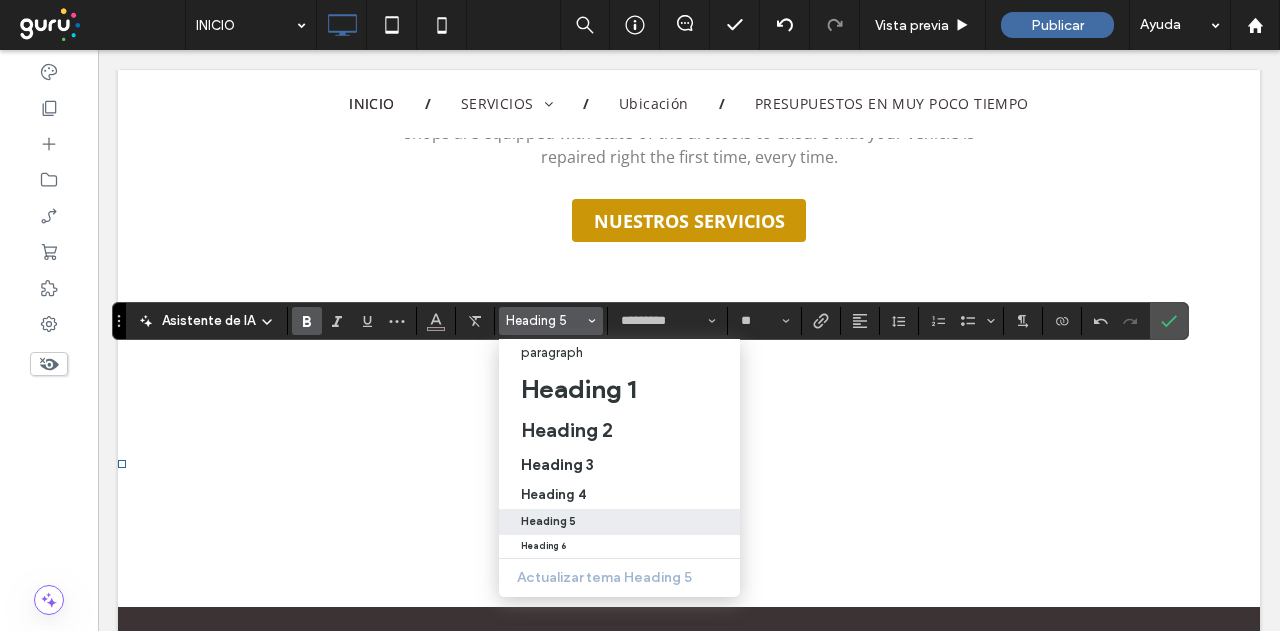 click on "Heading 5" at bounding box center (619, 521) 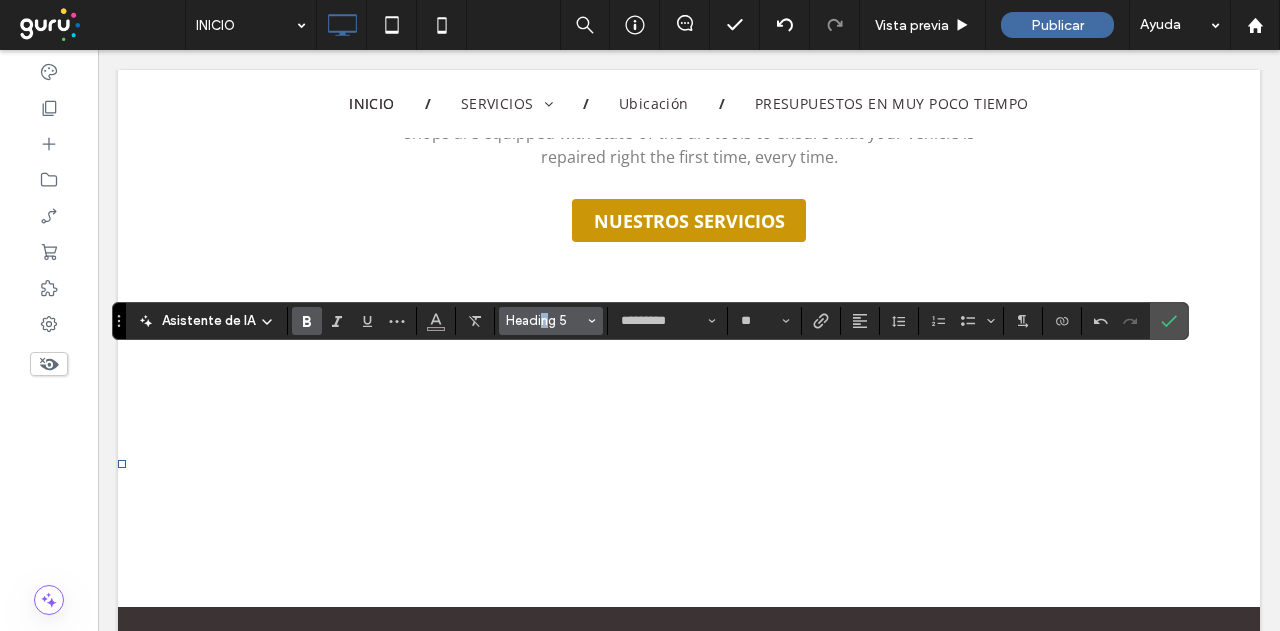 click on "Asistente de IA Heading 5 ********* **" at bounding box center (650, 321) 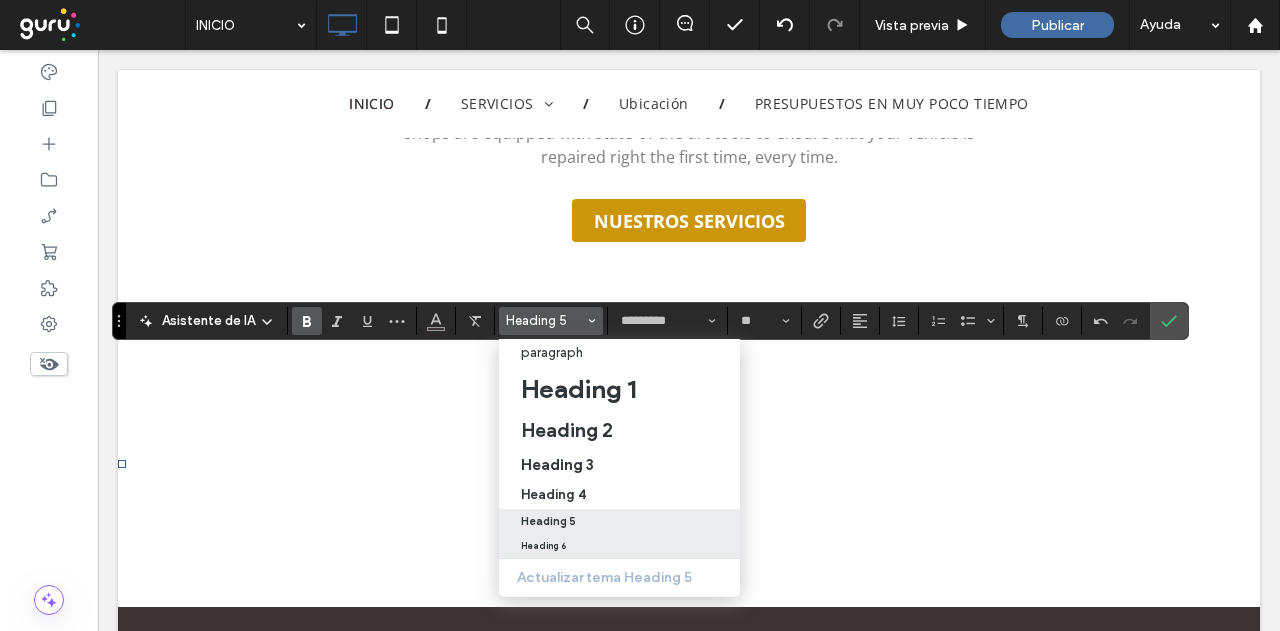 click on "Heading 6" at bounding box center [619, 546] 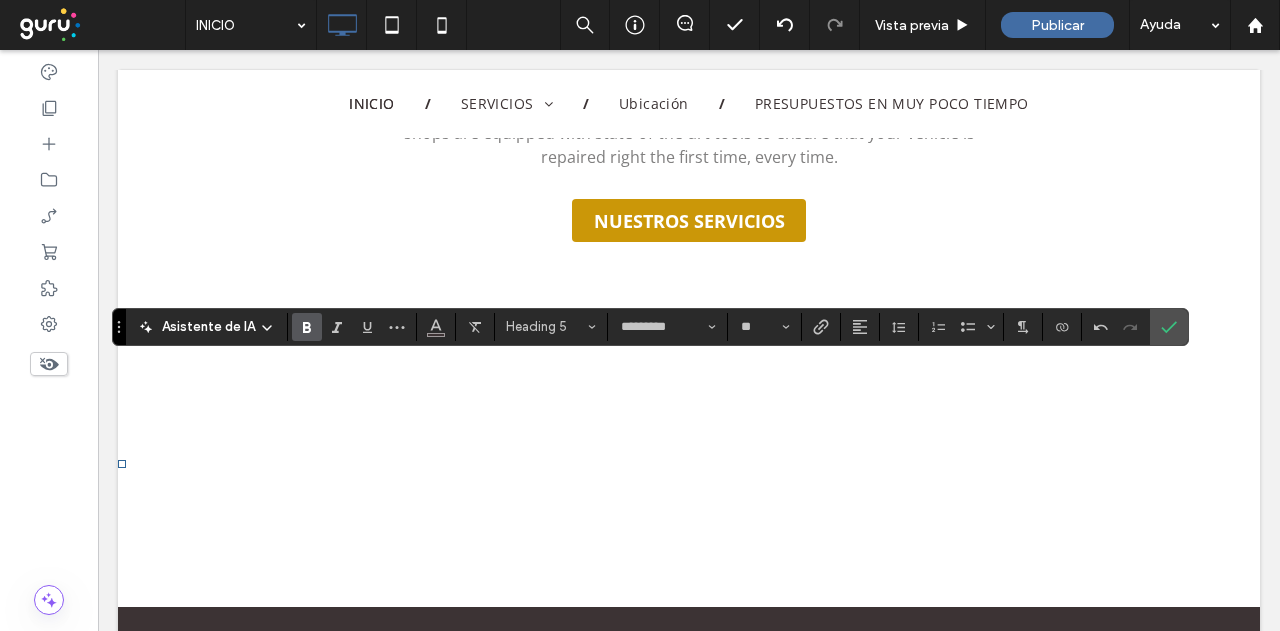 type on "**" 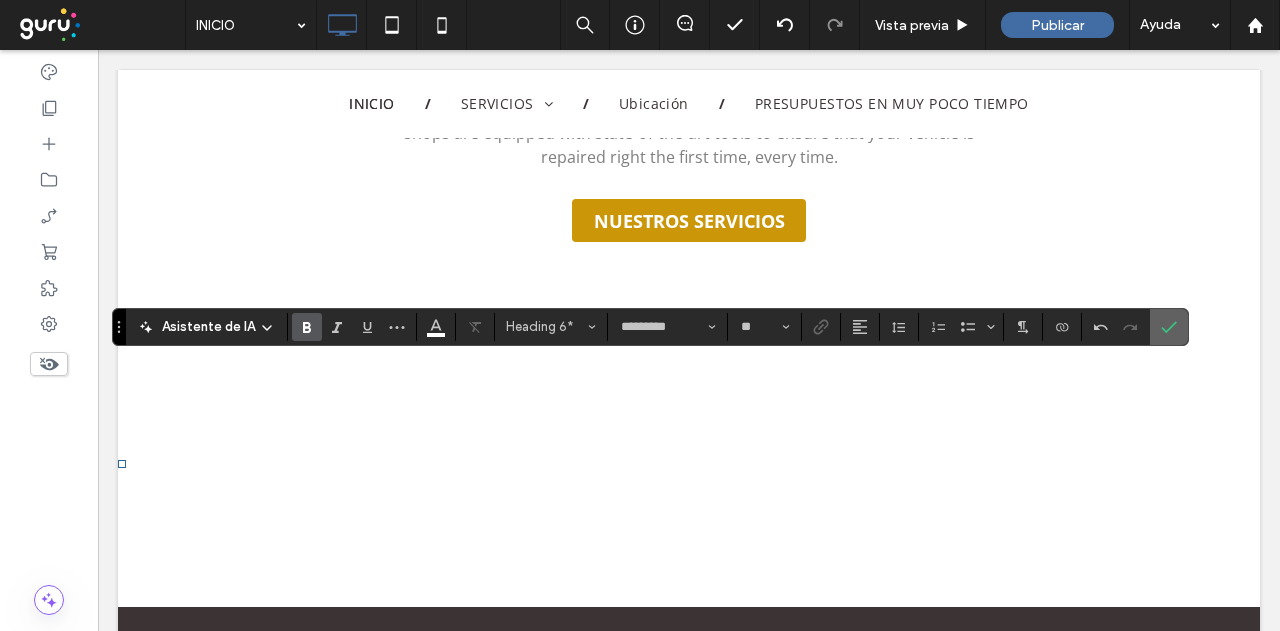 click 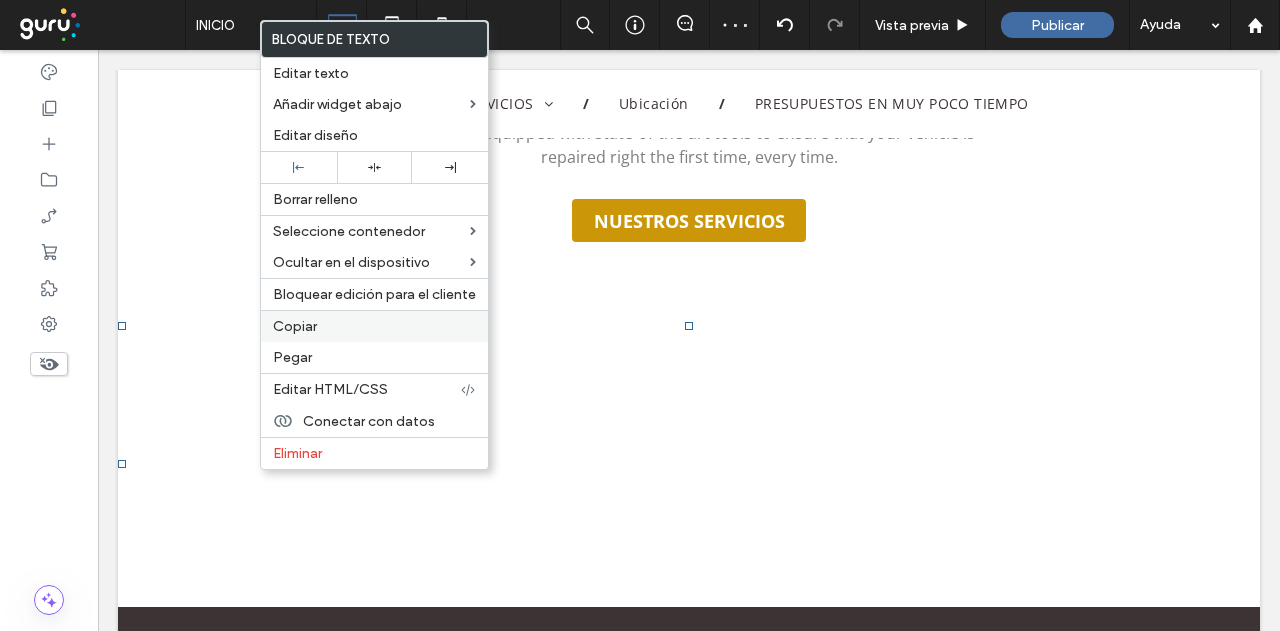 click on "Copiar" at bounding box center [295, 326] 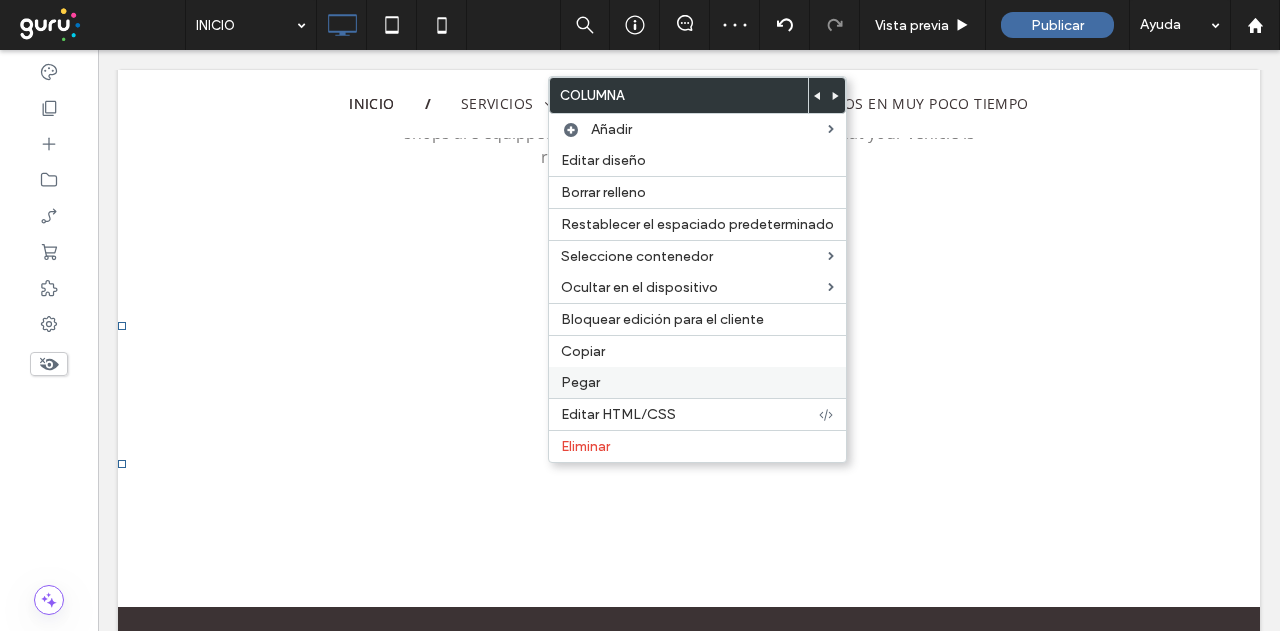 click on "Pegar" at bounding box center (580, 382) 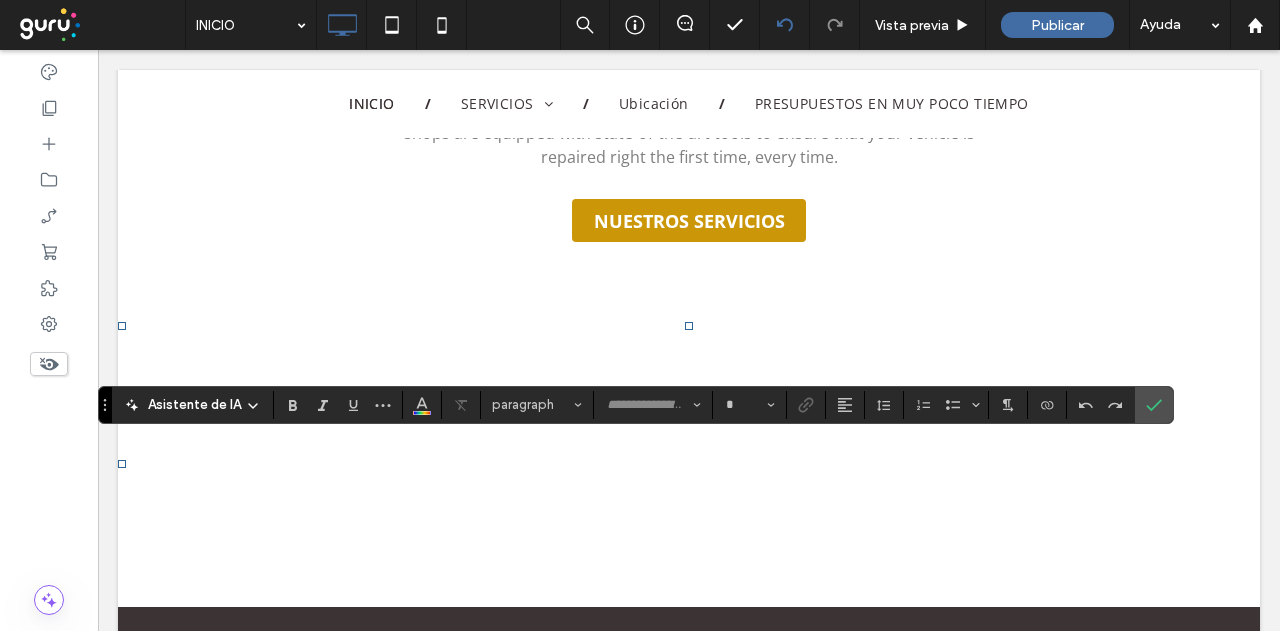 type on "*********" 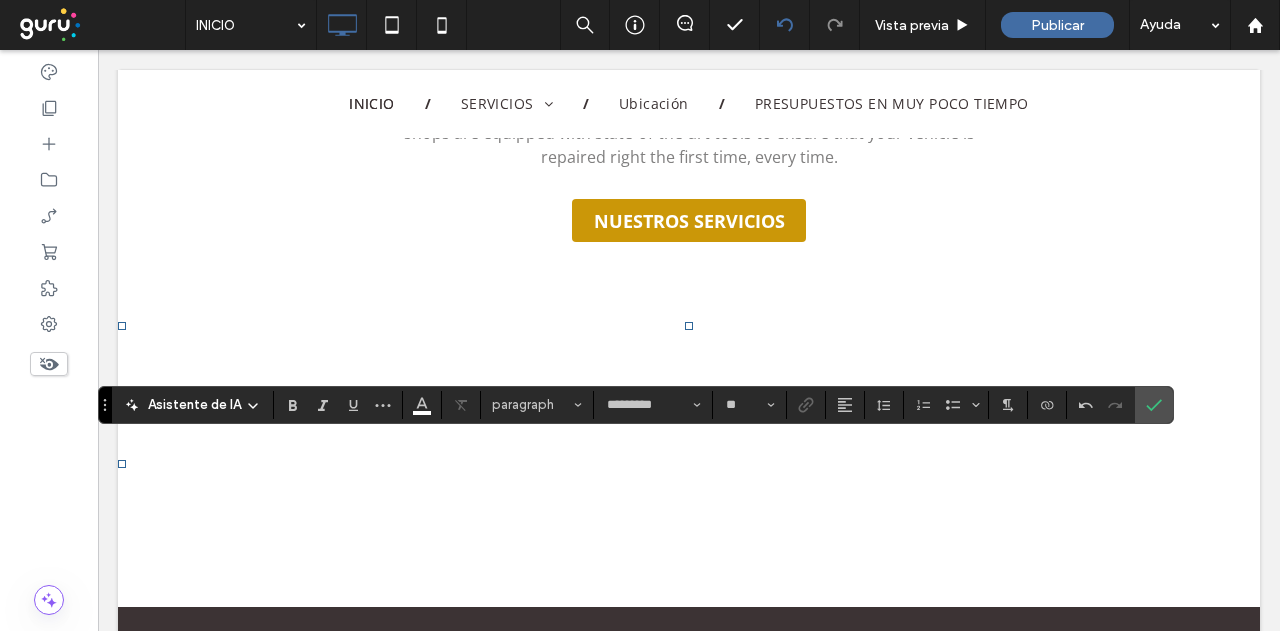 type on "**" 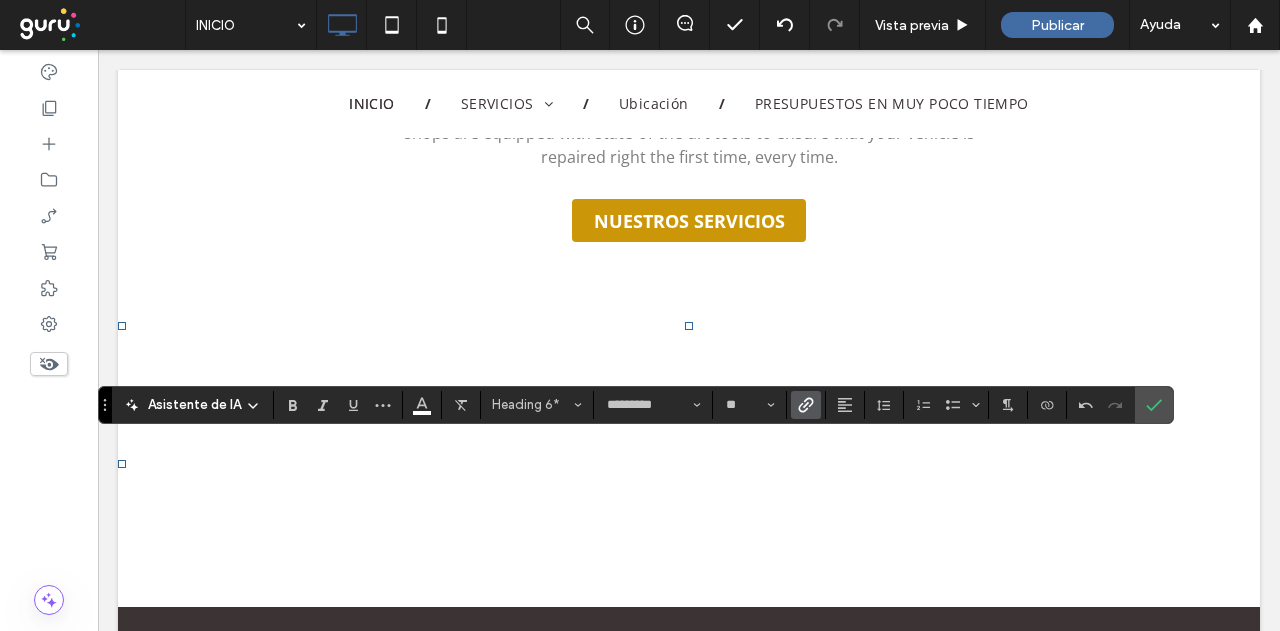 click 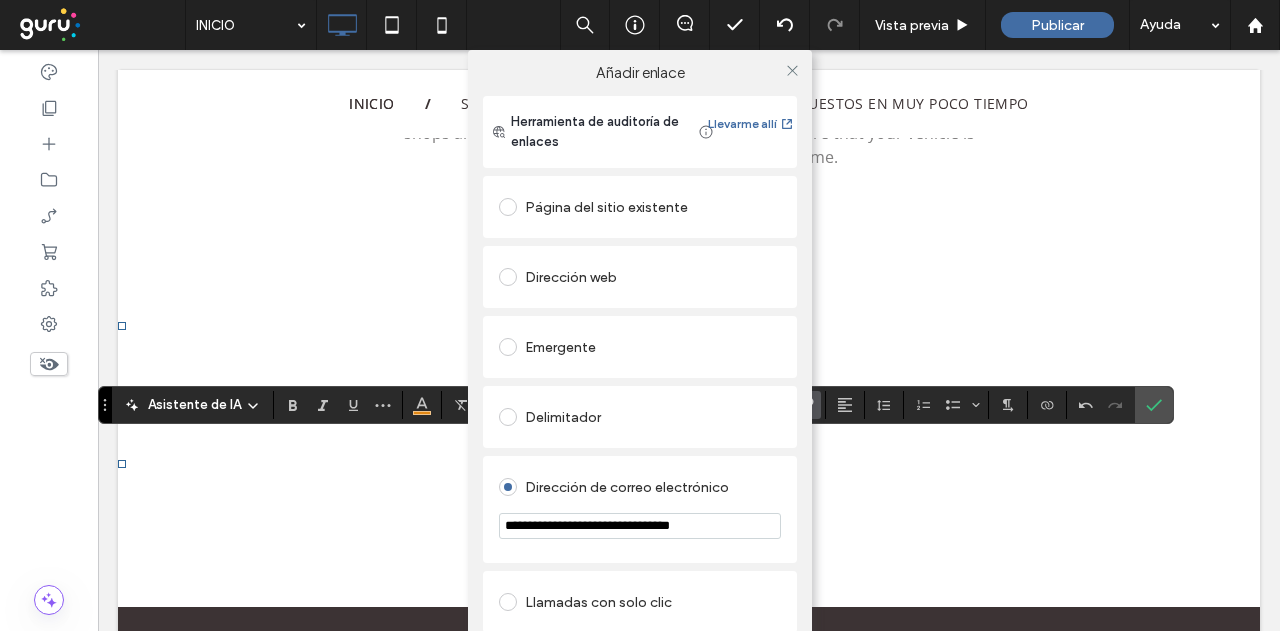 click on "Dirección de correo electrónico" at bounding box center [640, 487] 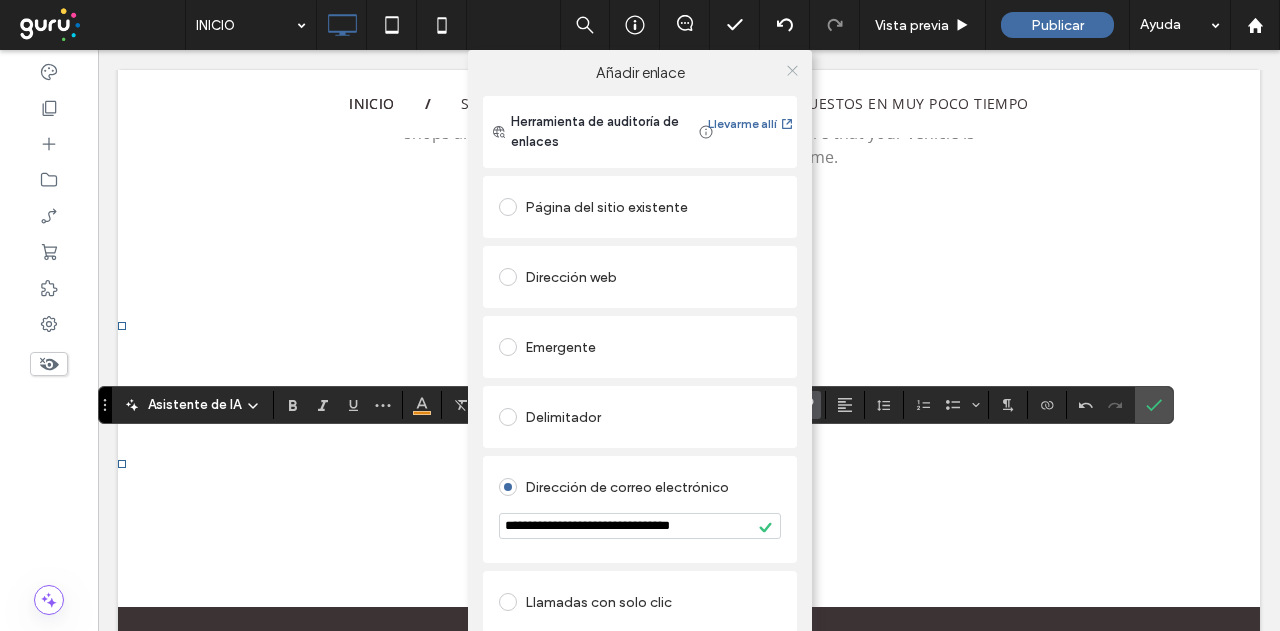 click 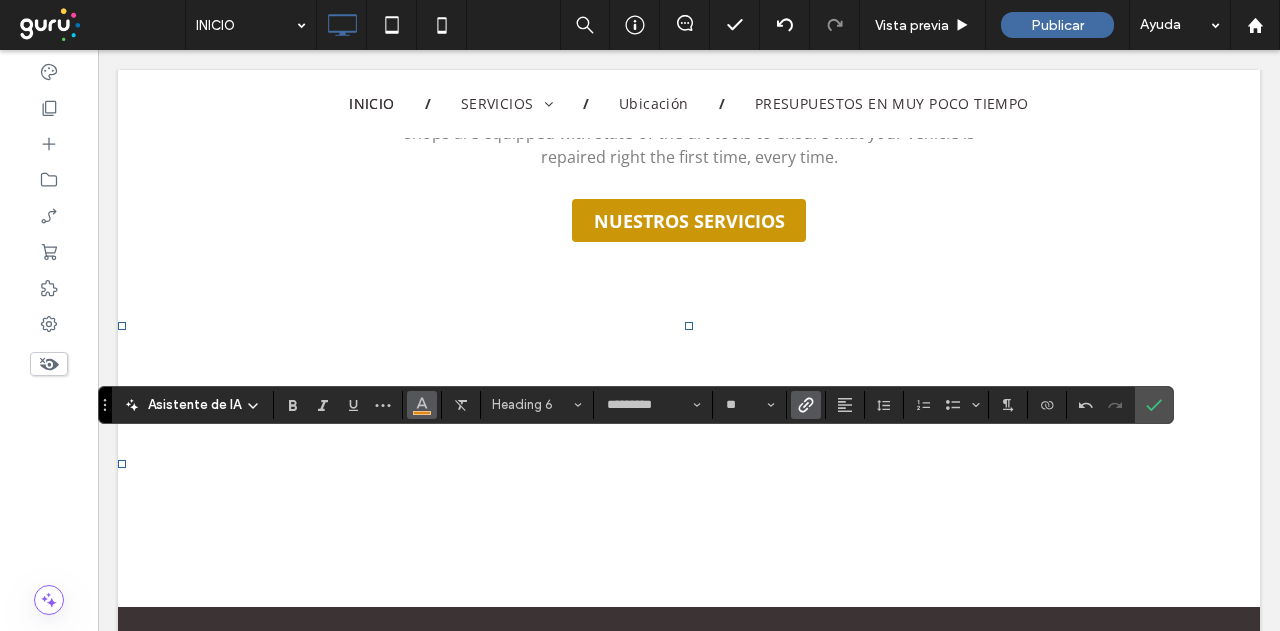 click 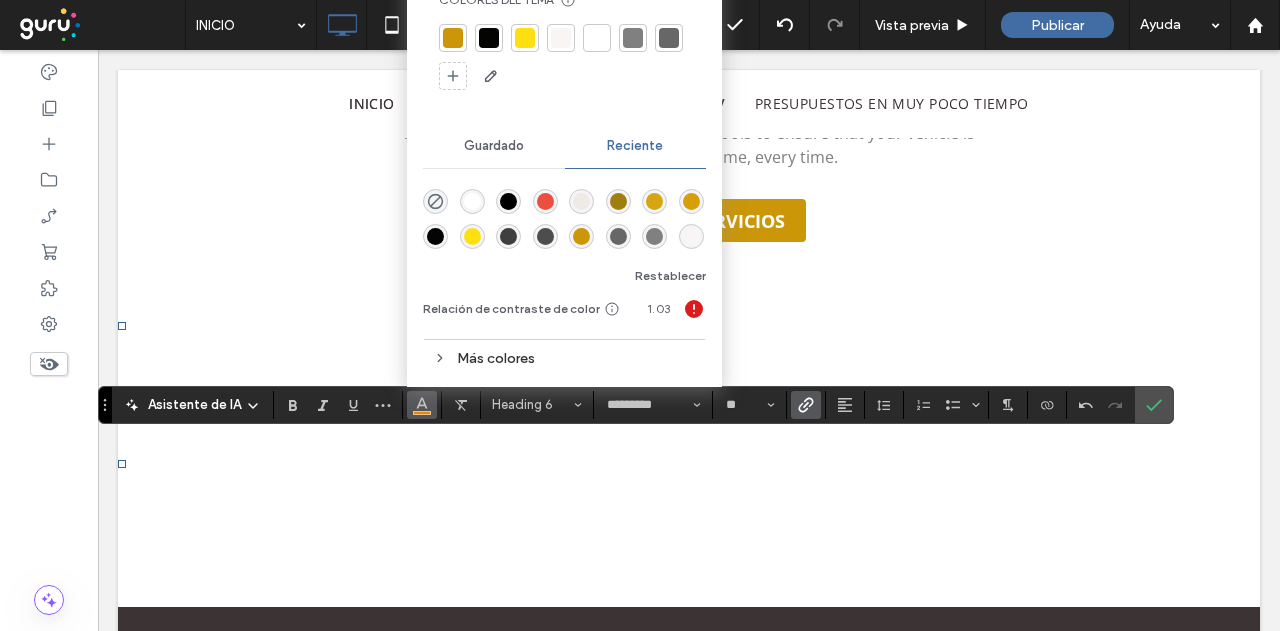 click at bounding box center [597, 38] 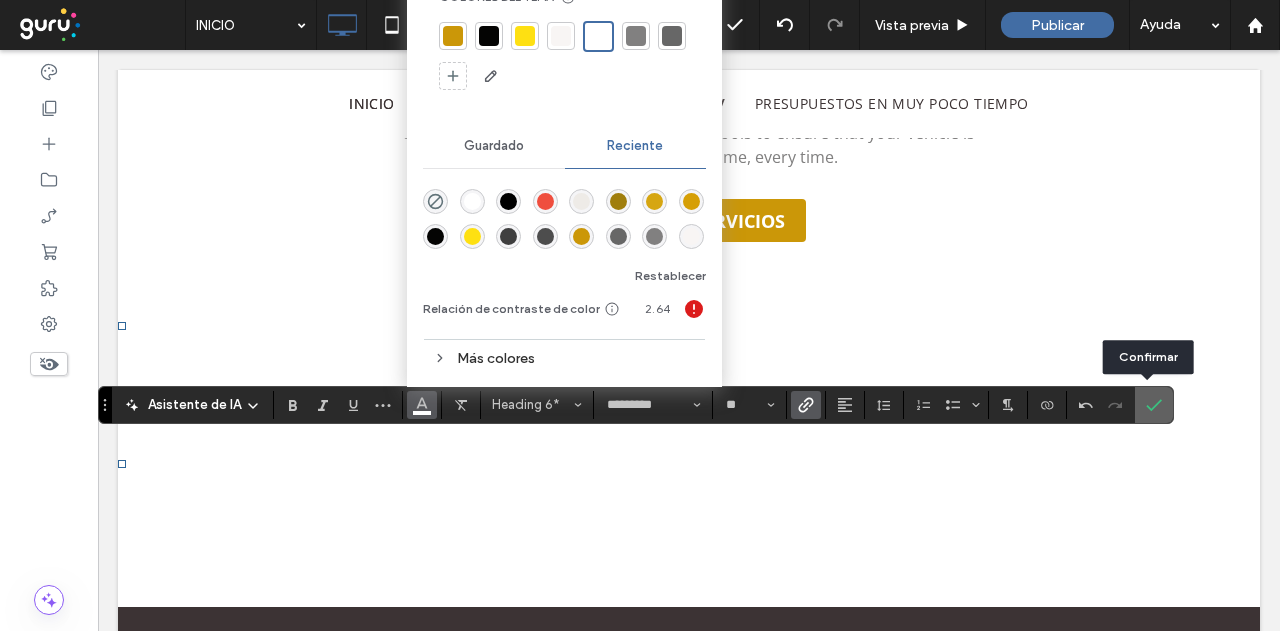 click 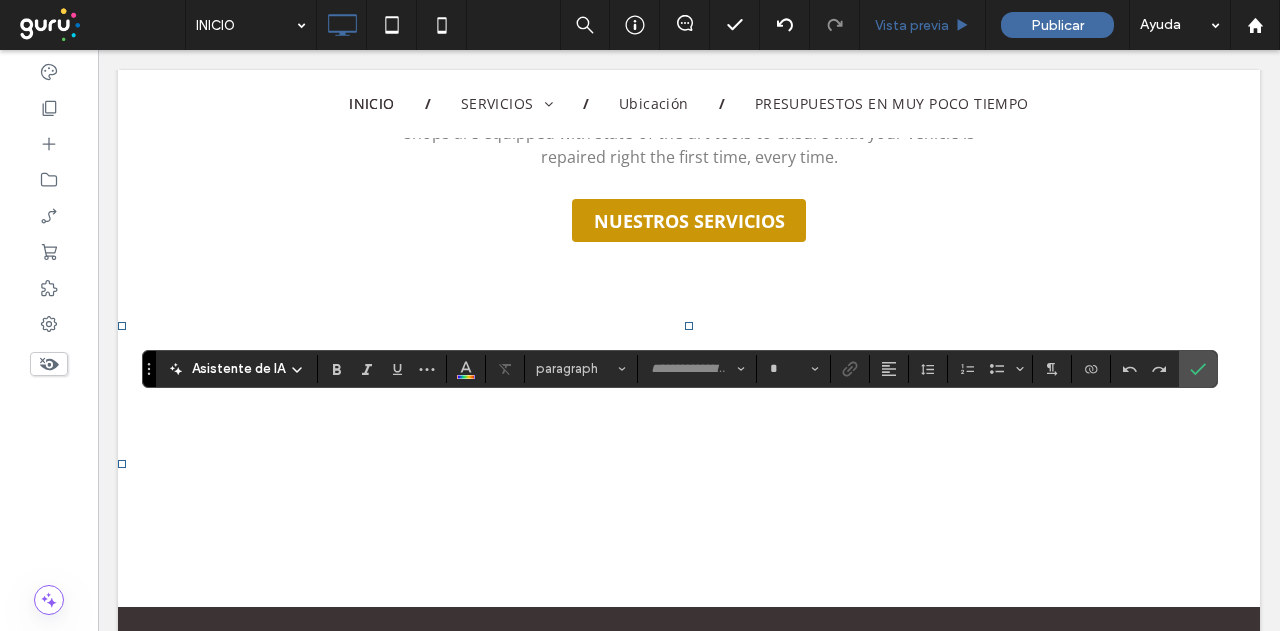 type on "*********" 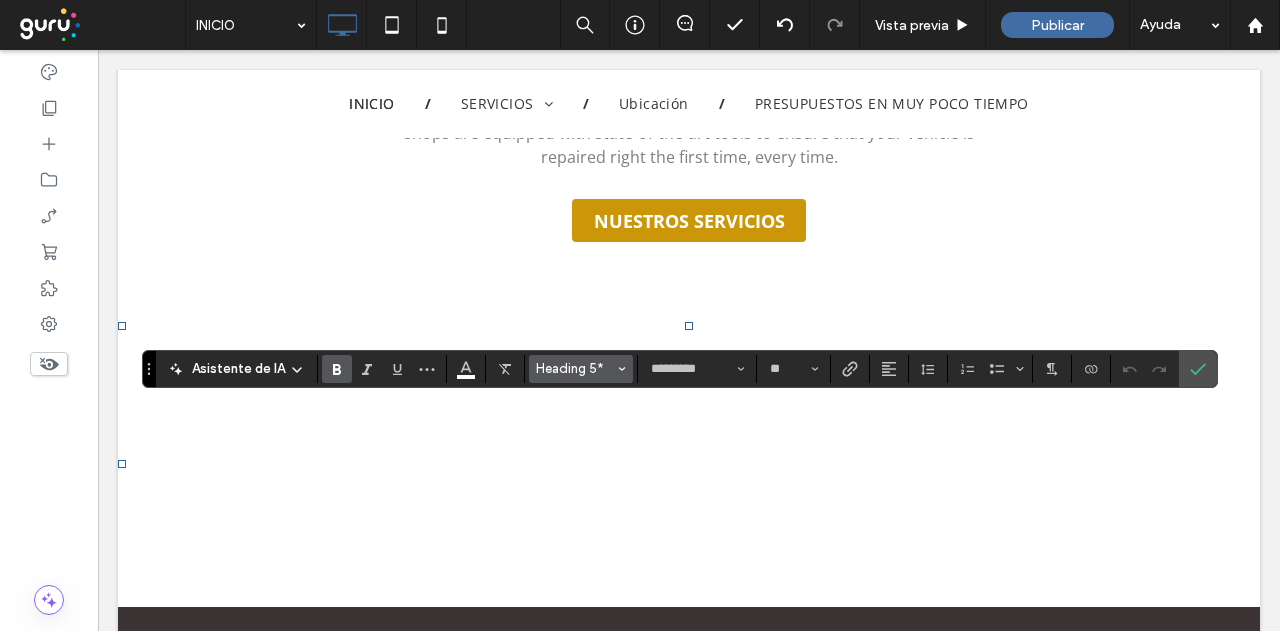 click on "Heading 5*" at bounding box center [581, 369] 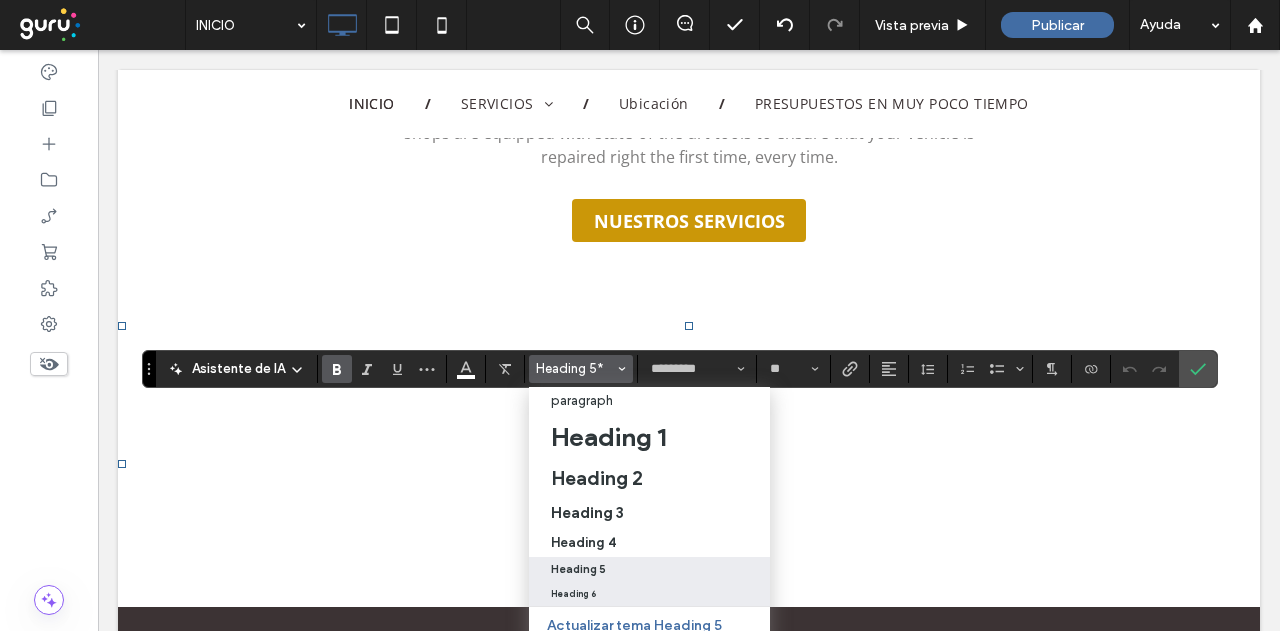 click on "Heading 6" at bounding box center (649, 594) 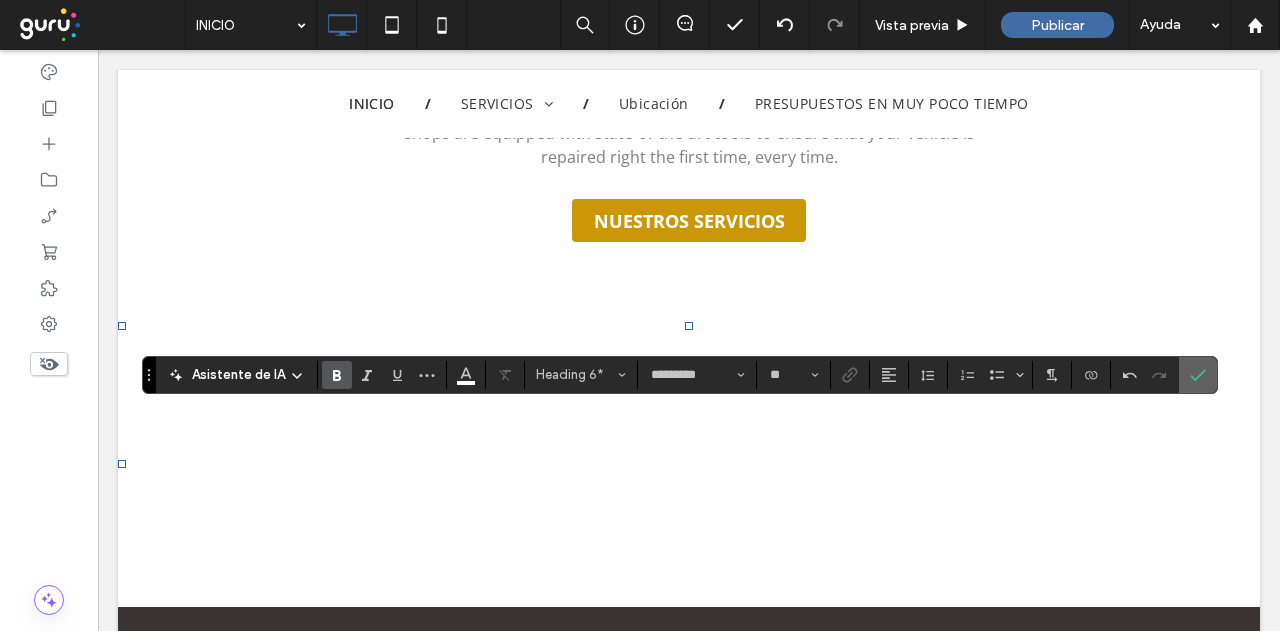 click at bounding box center (1198, 375) 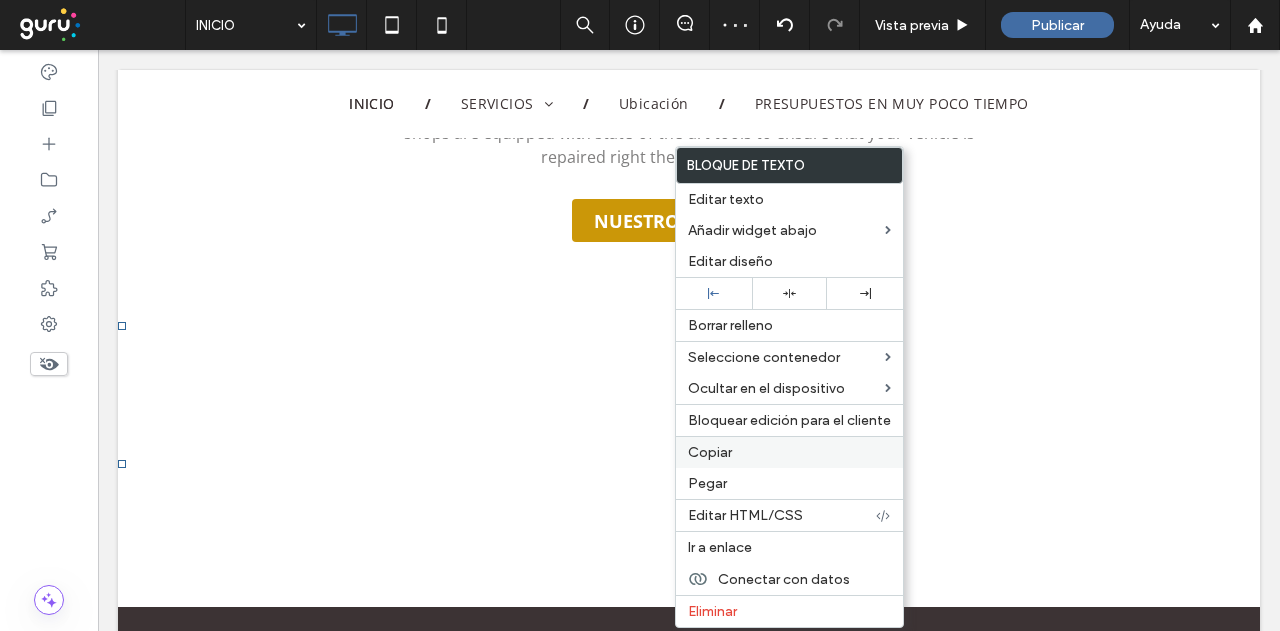 drag, startPoint x: 736, startPoint y: 449, endPoint x: 843, endPoint y: 455, distance: 107.16809 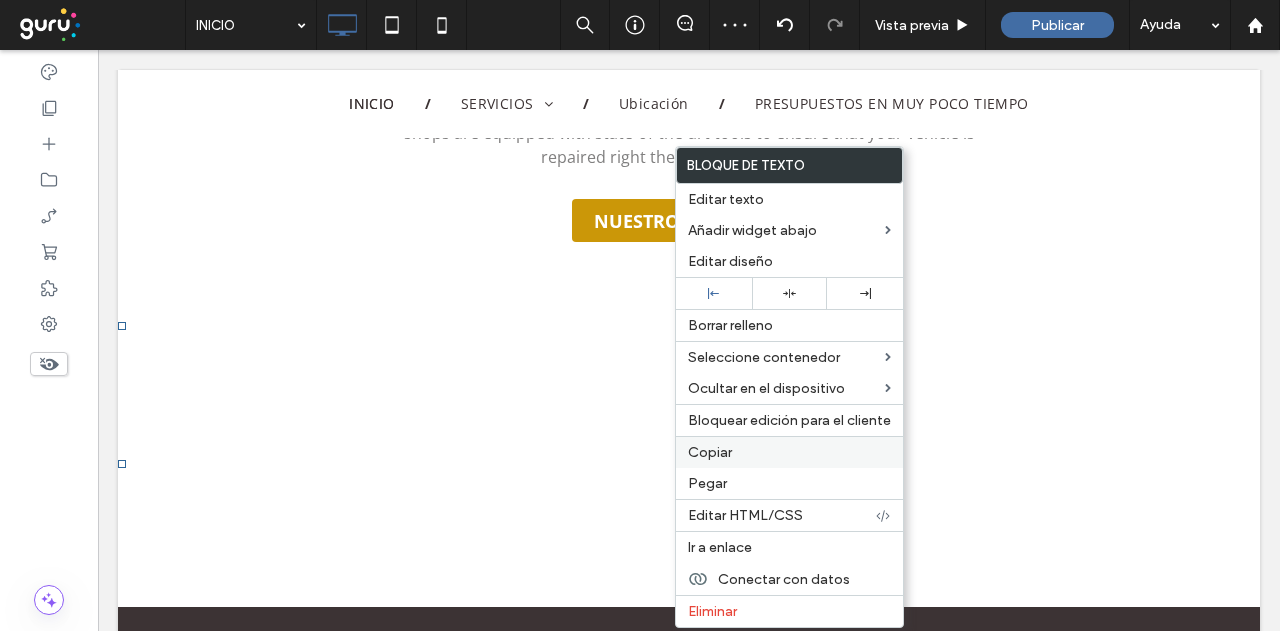click on "Copiar" at bounding box center [789, 452] 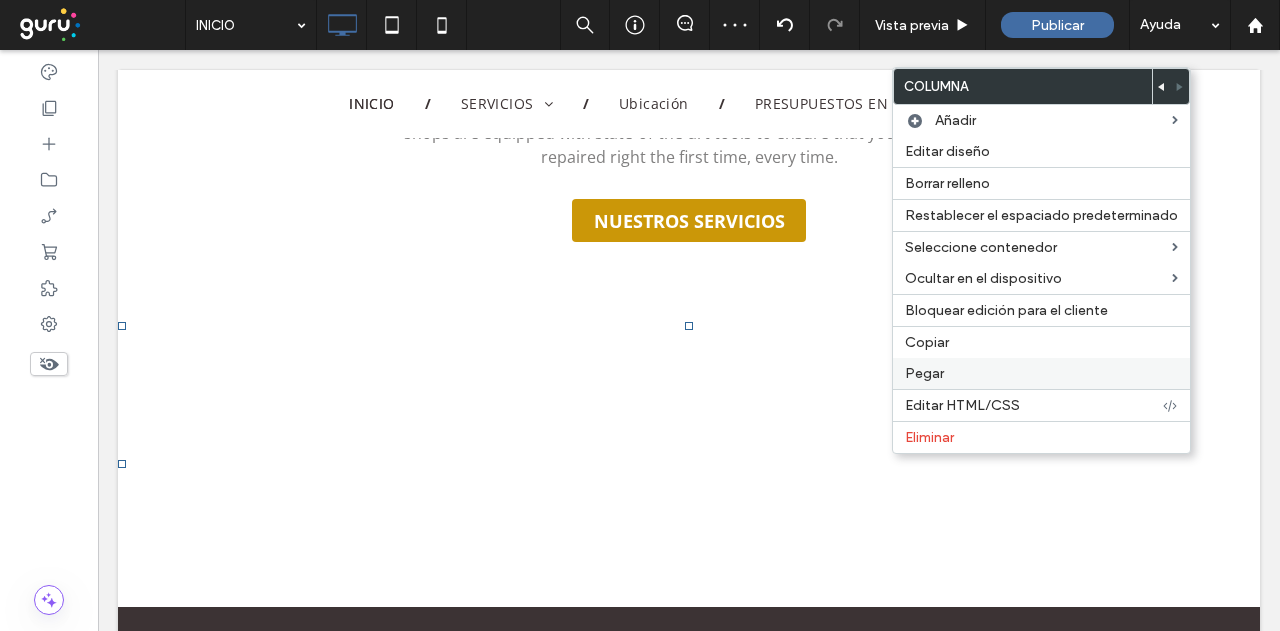 click on "Pegar" at bounding box center (1041, 373) 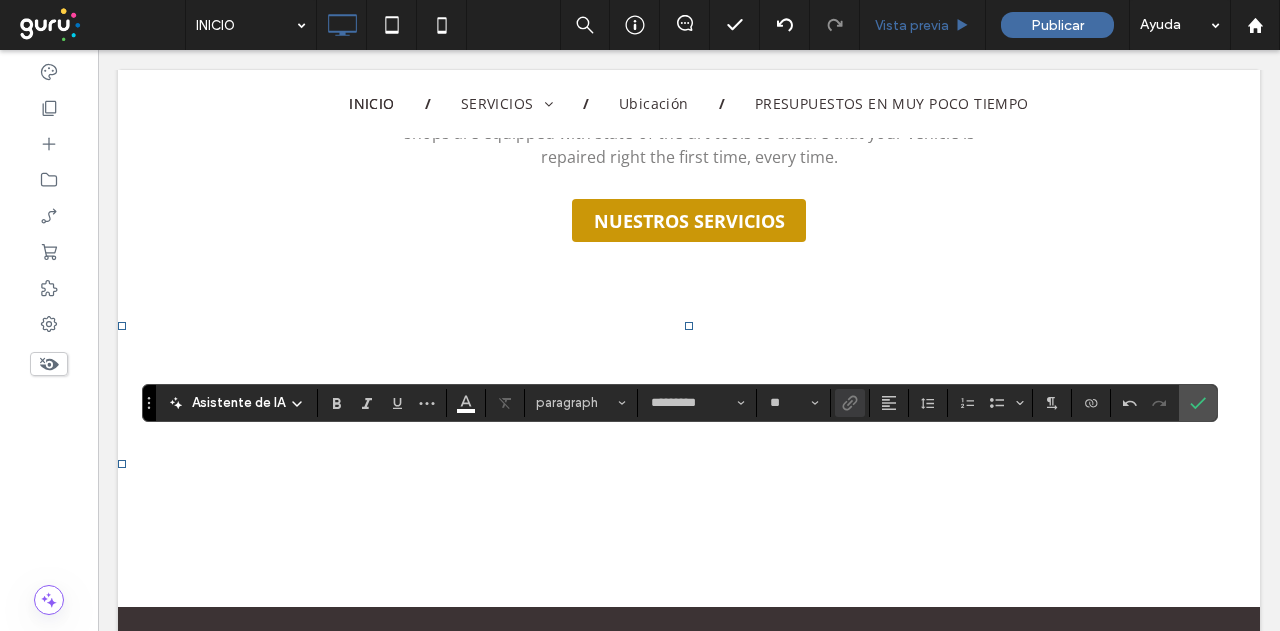 type on "**" 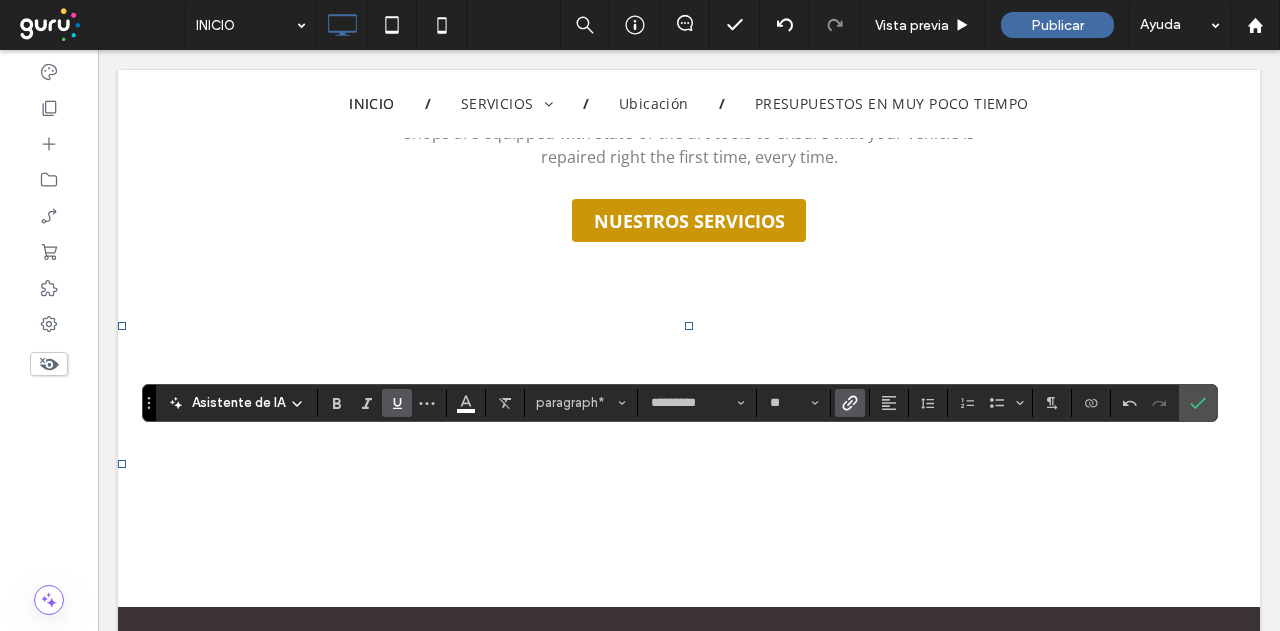 click 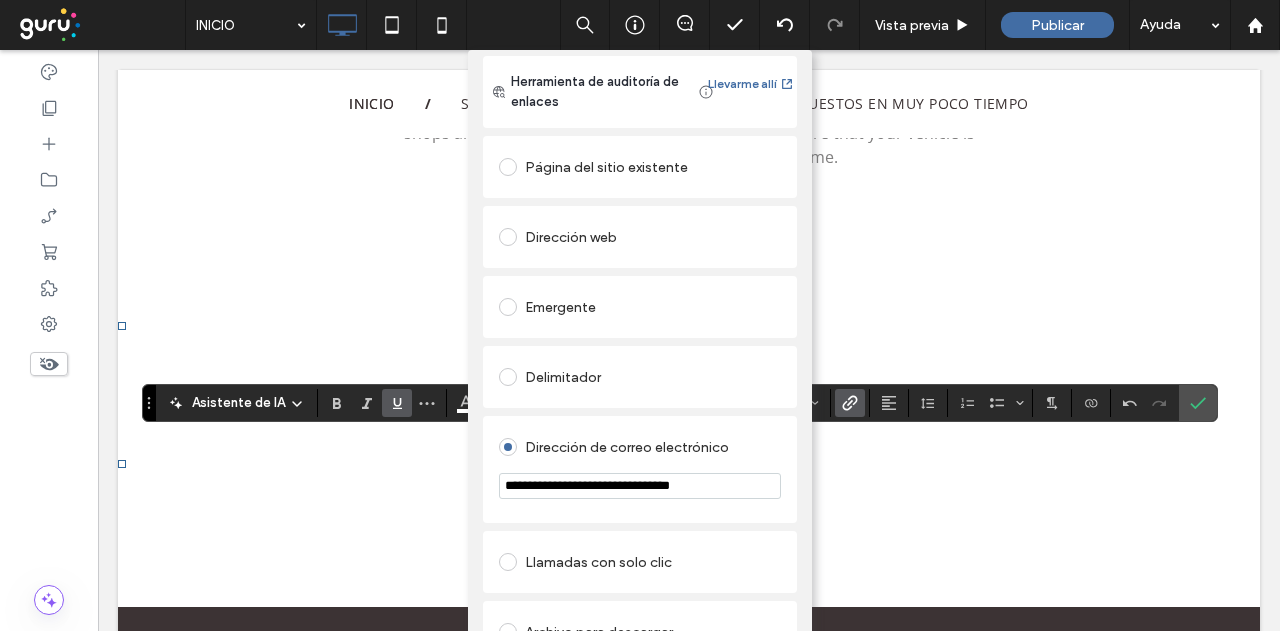 scroll, scrollTop: 78, scrollLeft: 0, axis: vertical 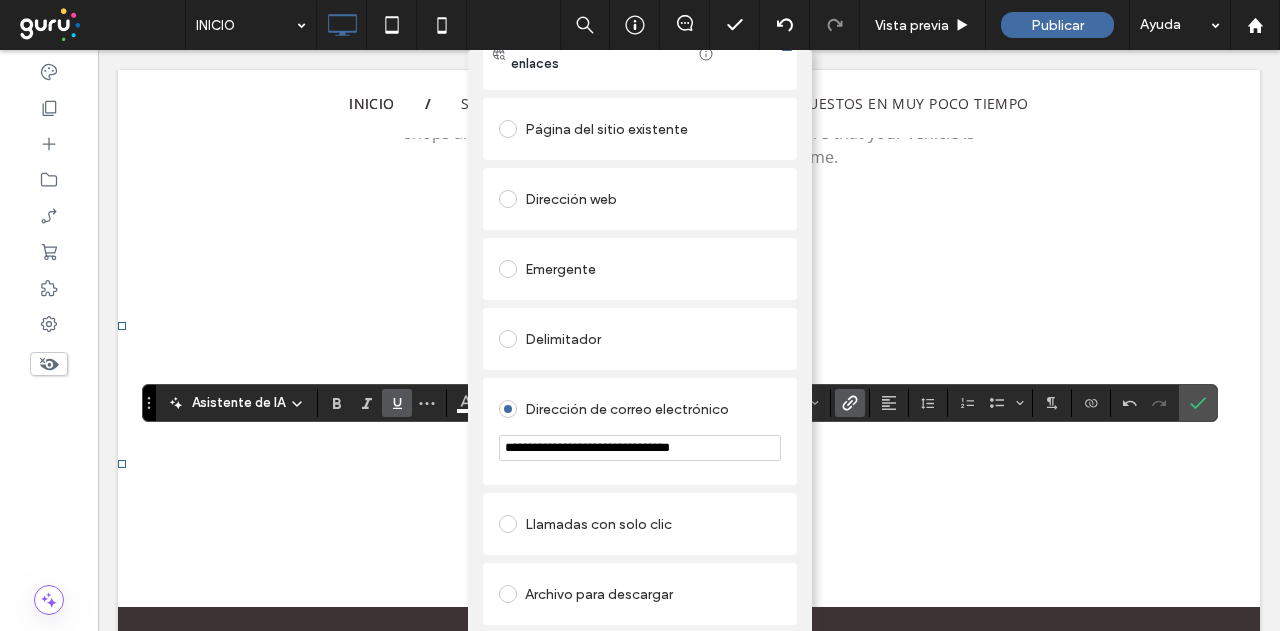 drag, startPoint x: 799, startPoint y: 157, endPoint x: 784, endPoint y: 411, distance: 254.44254 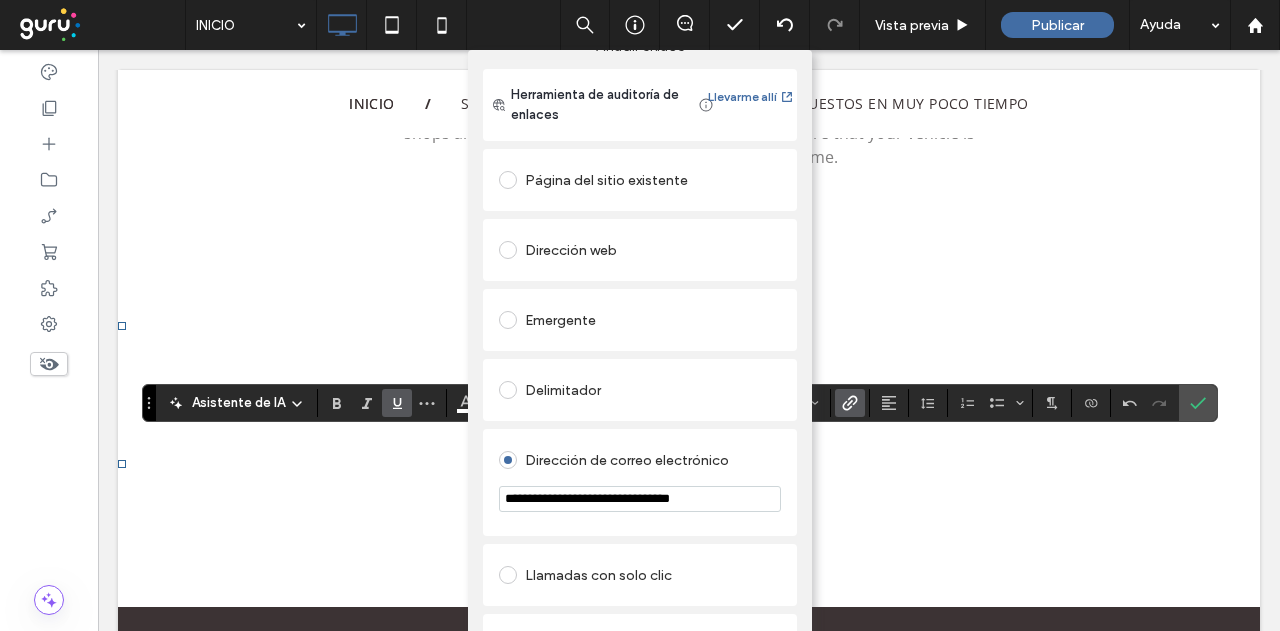 scroll, scrollTop: 0, scrollLeft: 0, axis: both 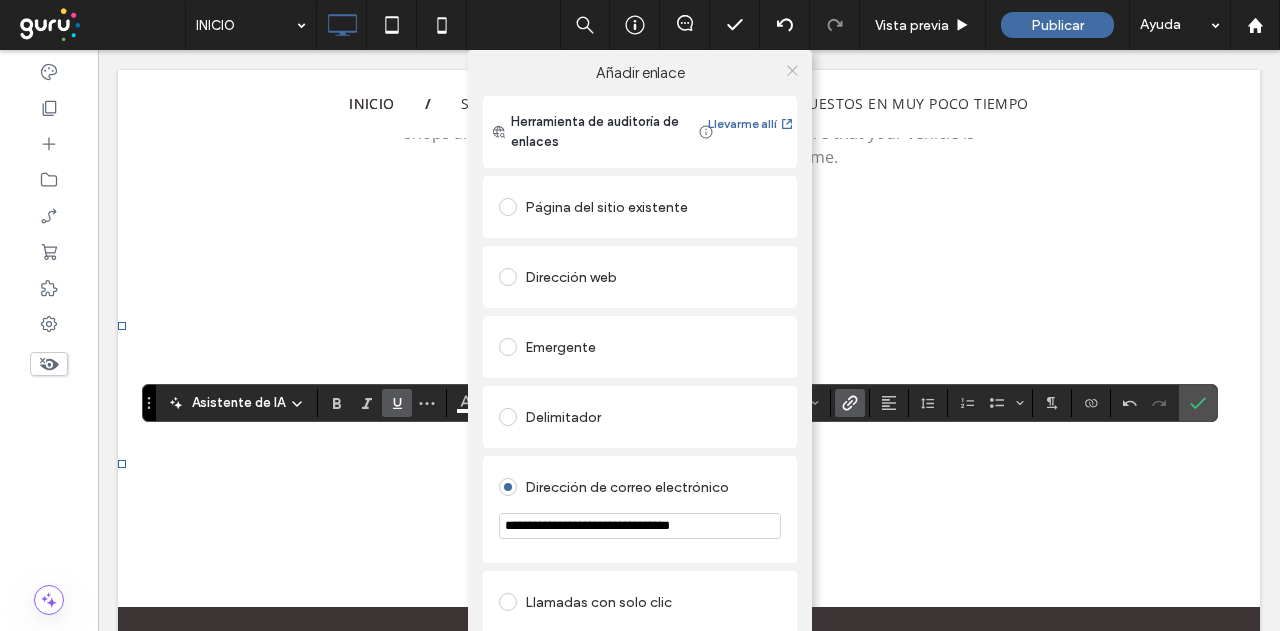 click at bounding box center [792, 70] 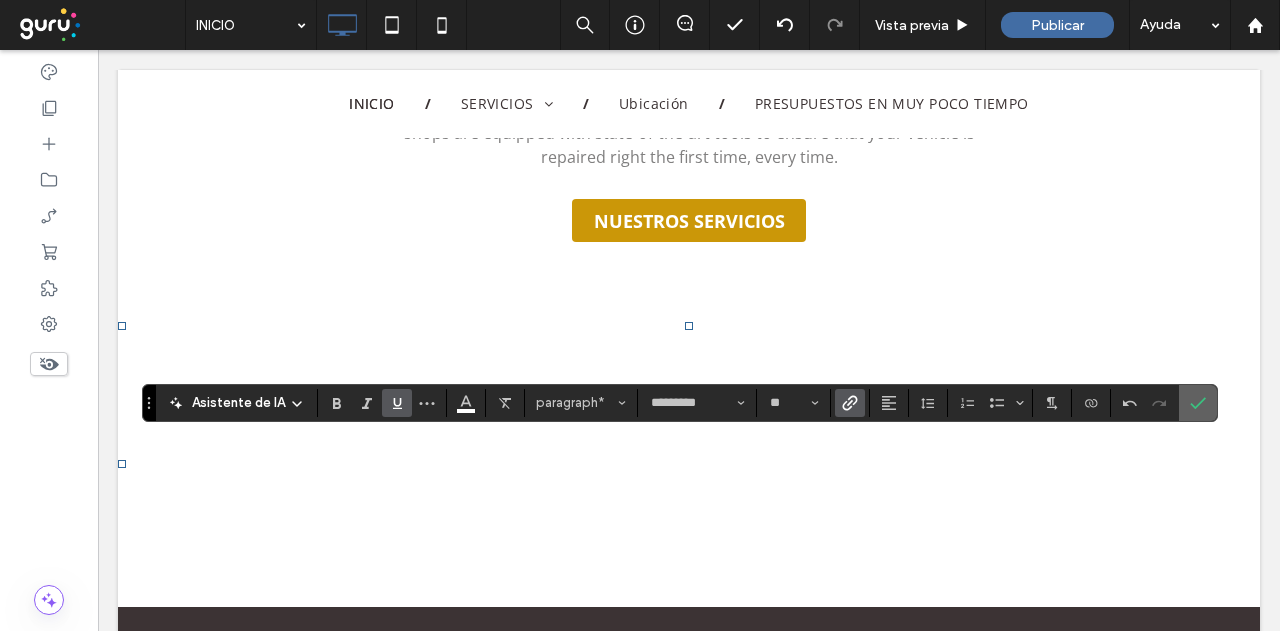 click 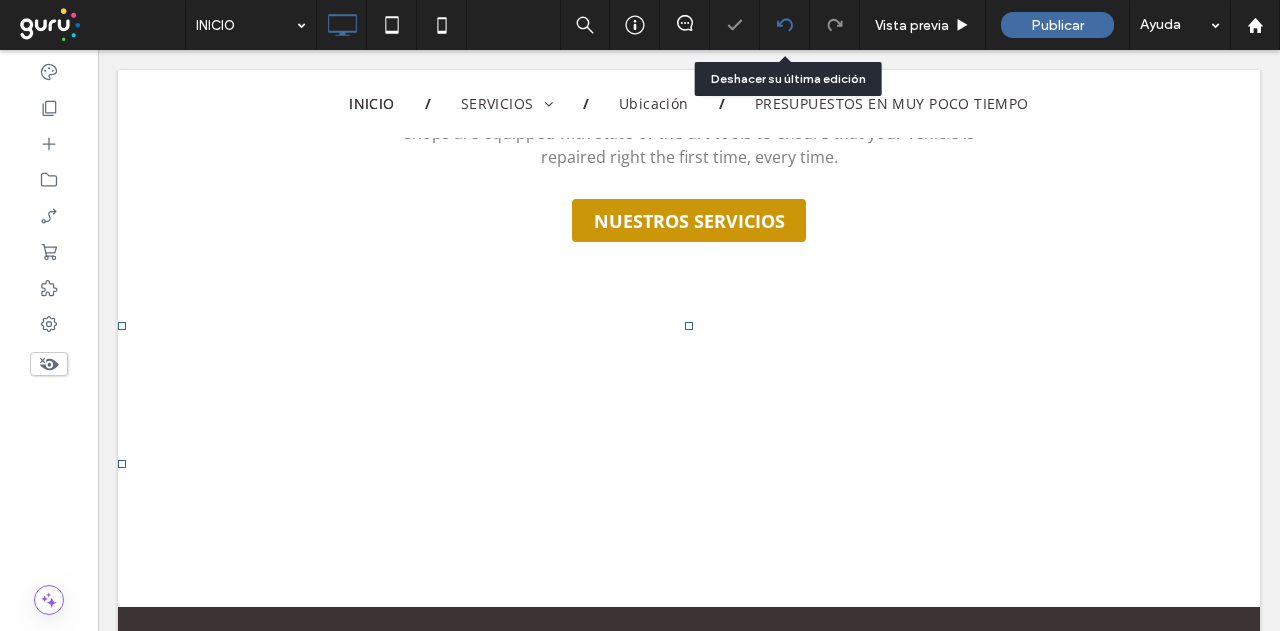 click at bounding box center [784, 25] 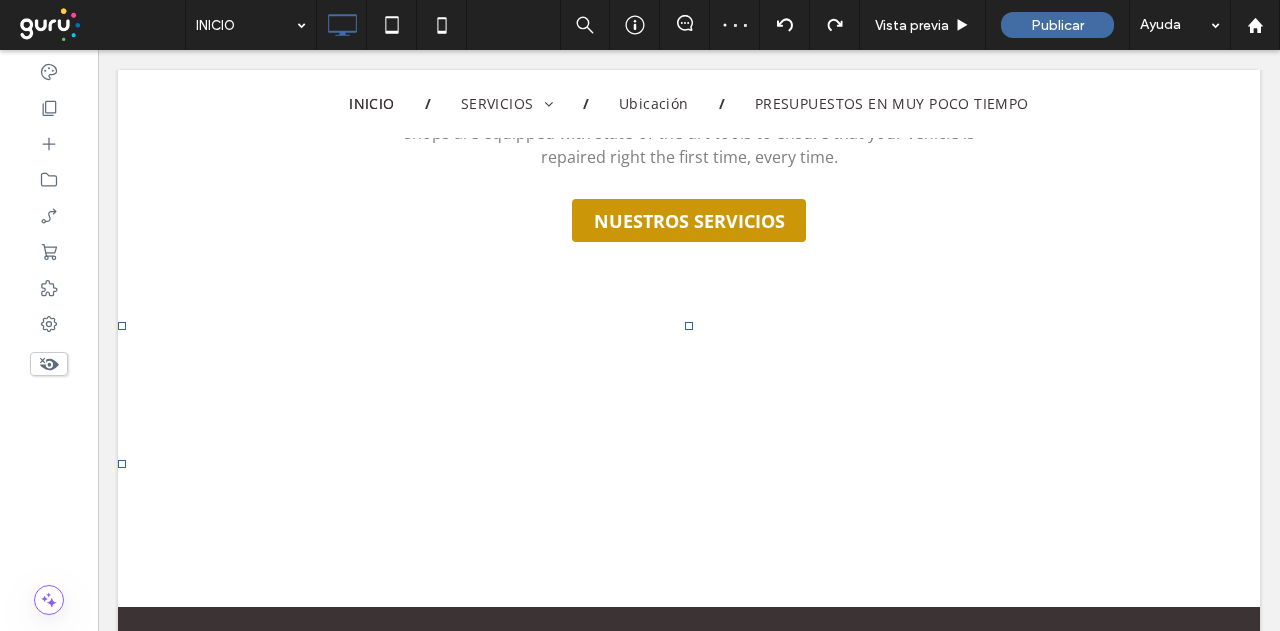 type on "*********" 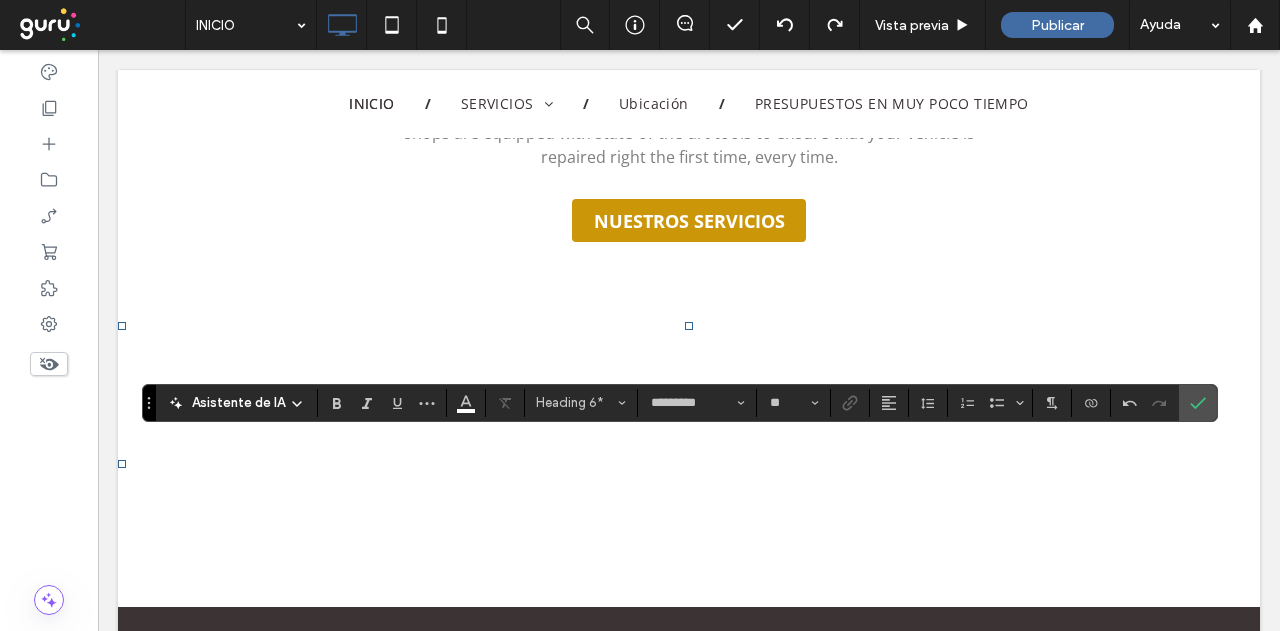 type on "**" 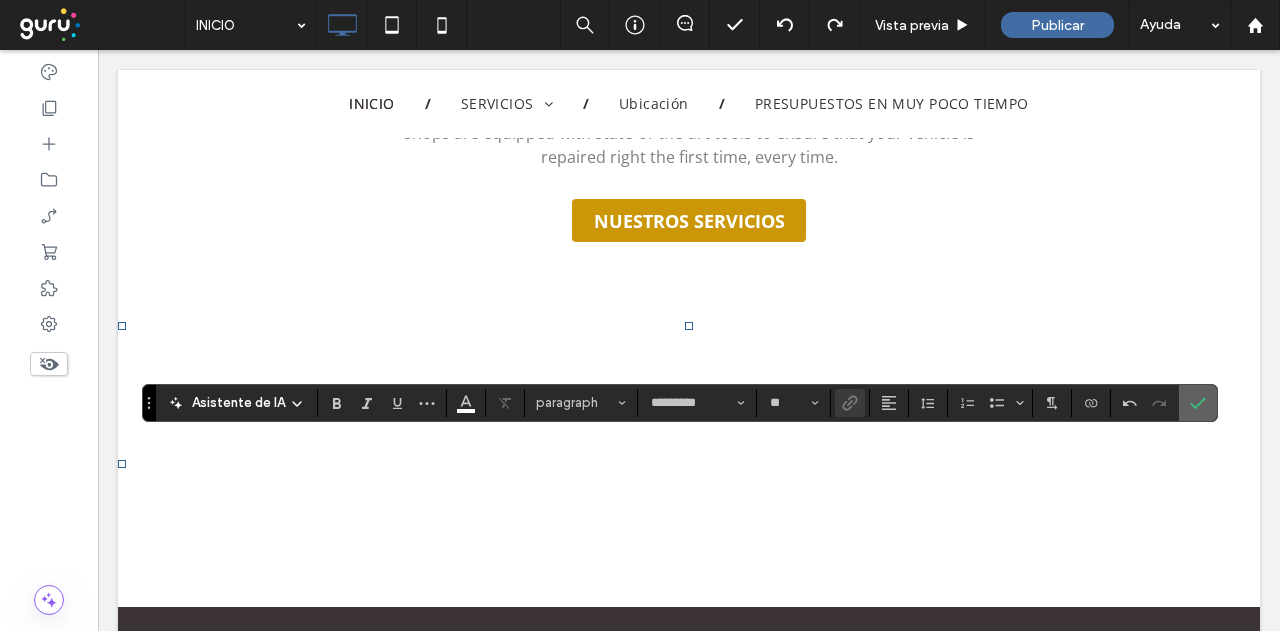 click 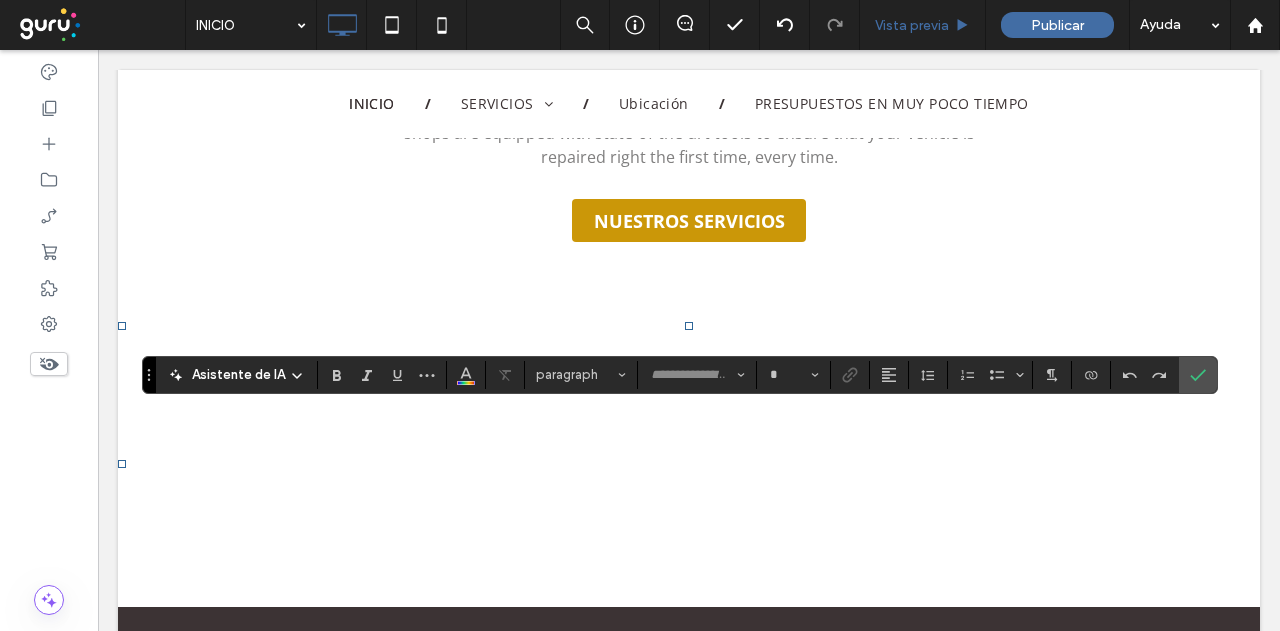 type on "*********" 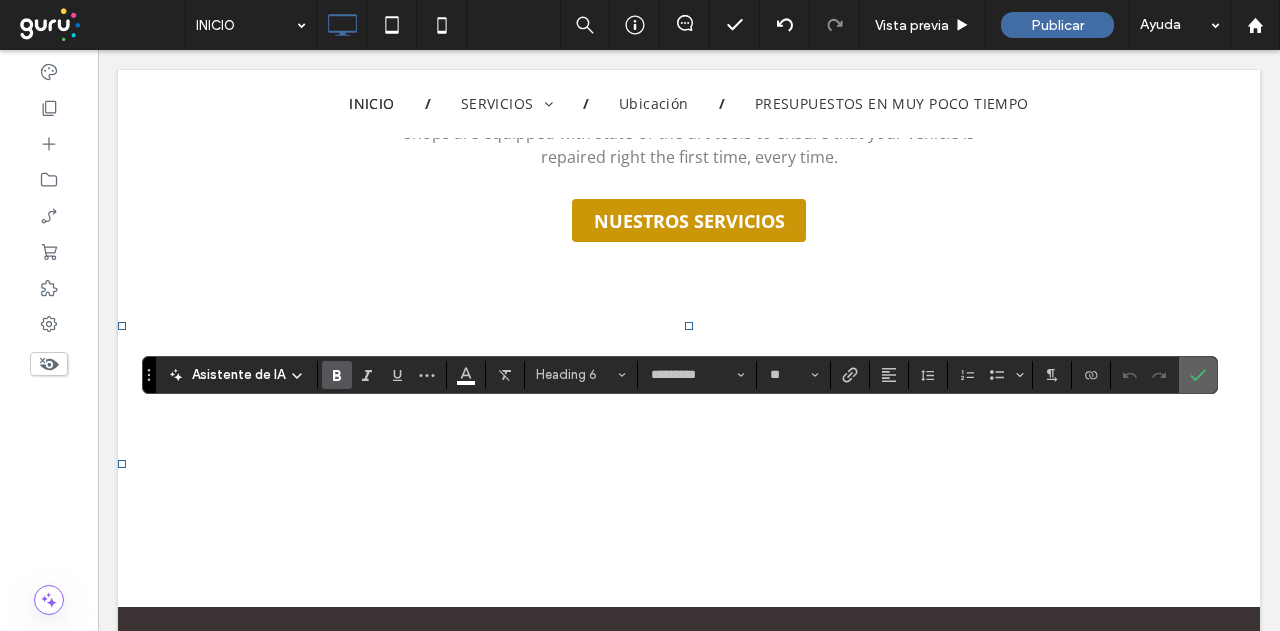click 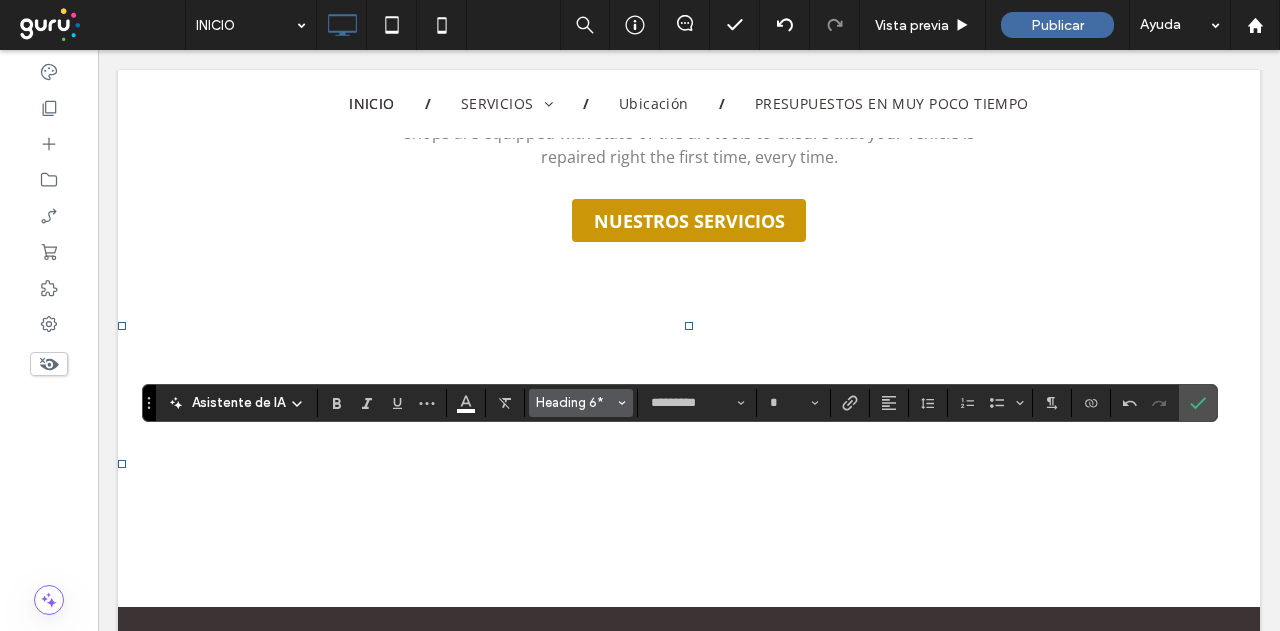 click on "Heading 6*" at bounding box center [581, 403] 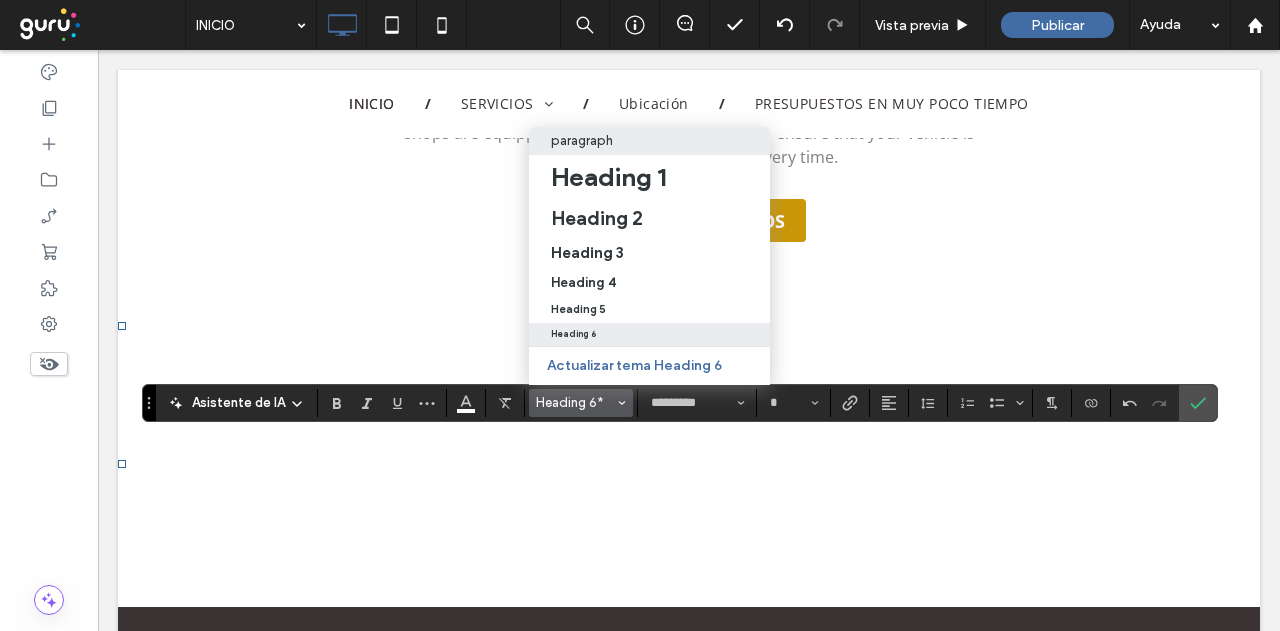 click on "paragraph" at bounding box center [582, 140] 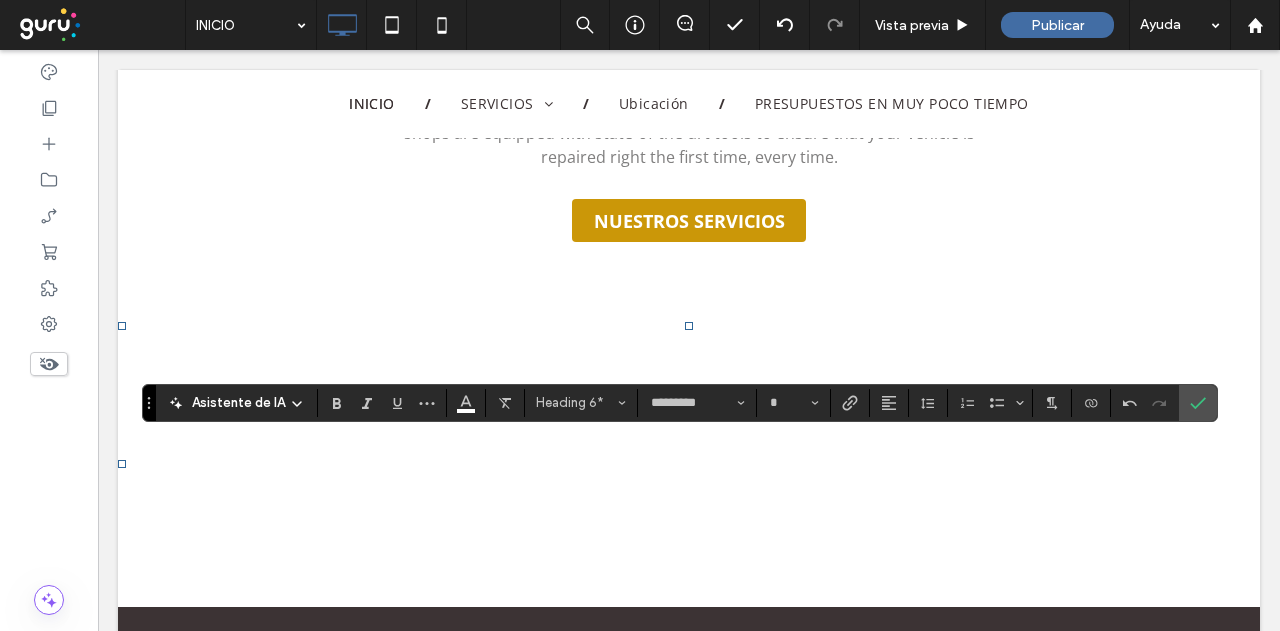 type on "**" 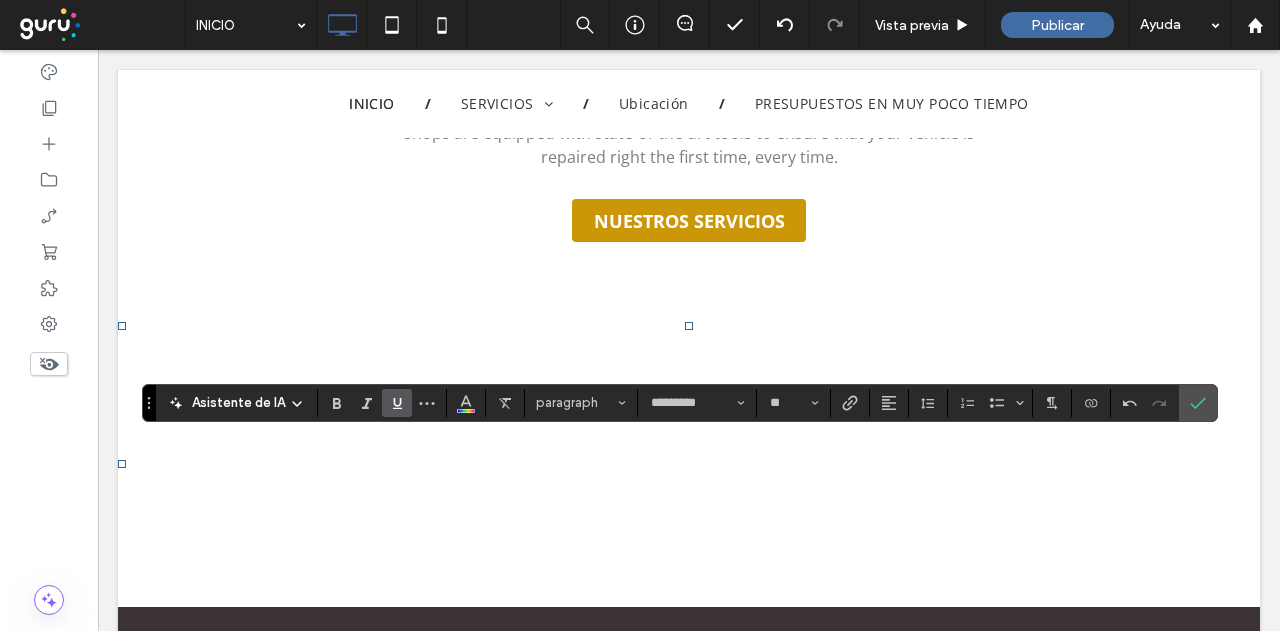 click 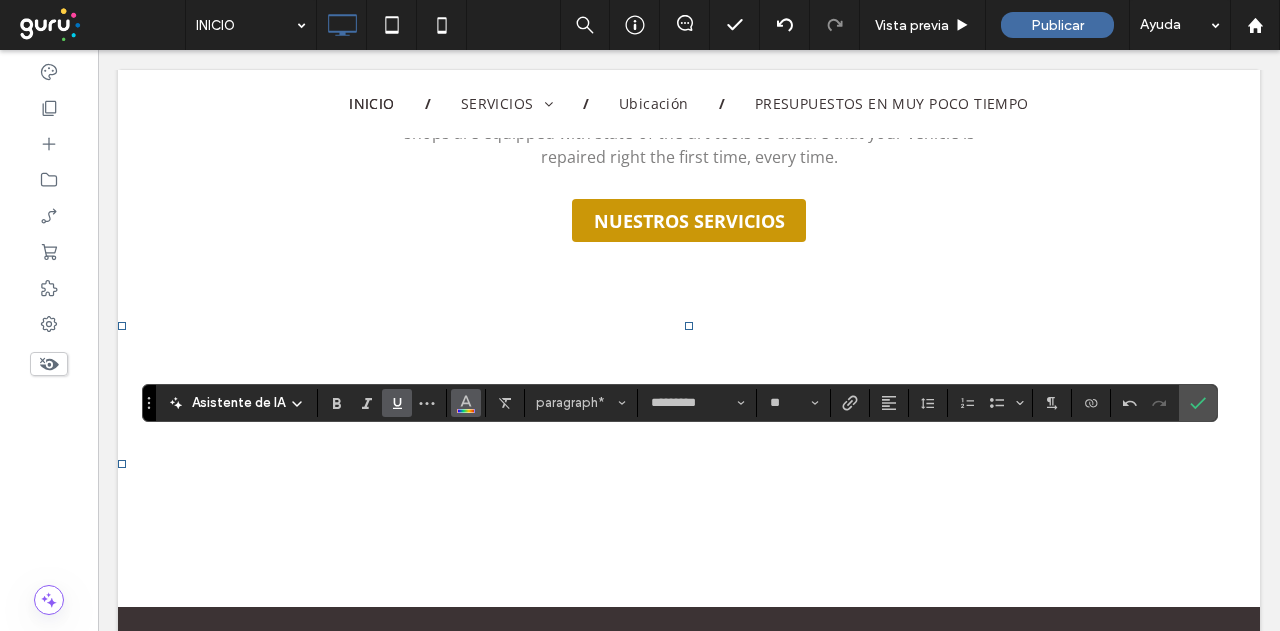 click at bounding box center [466, 403] 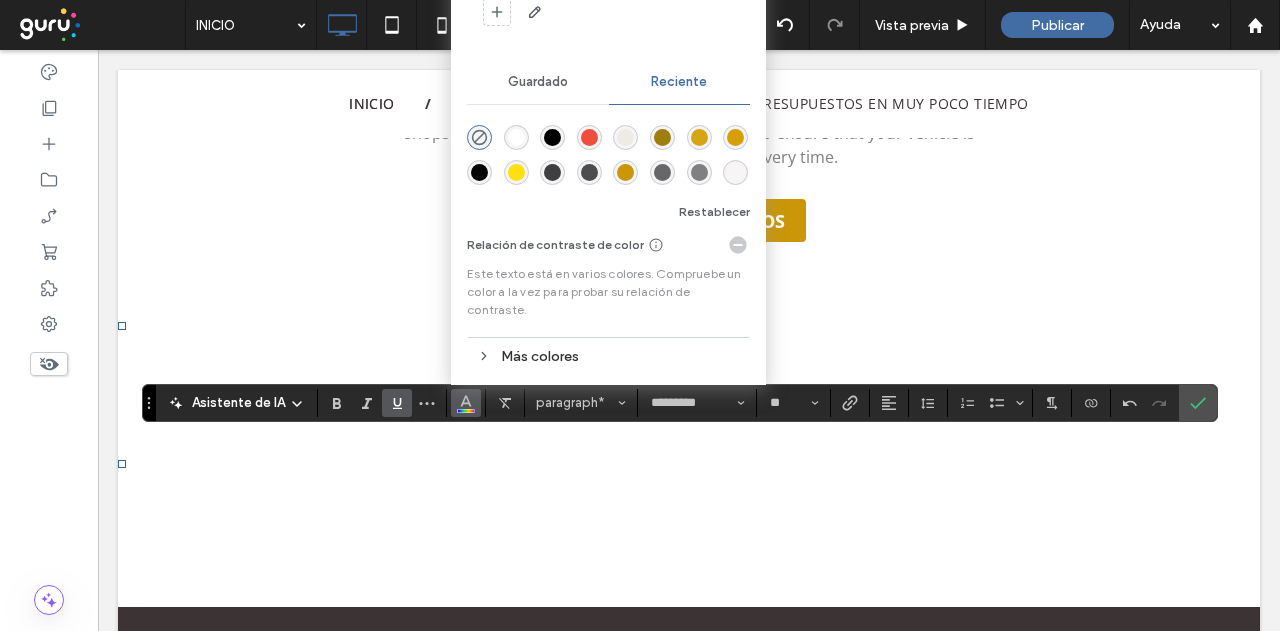 click at bounding box center (641, -26) 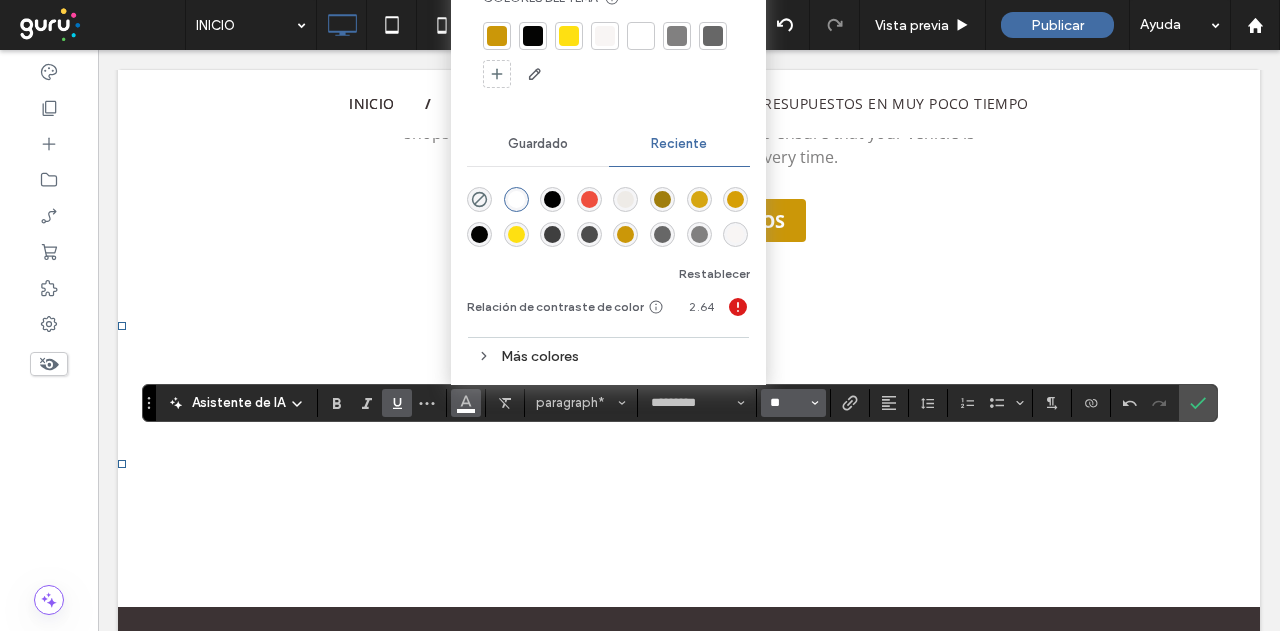 click on "**" at bounding box center (787, 403) 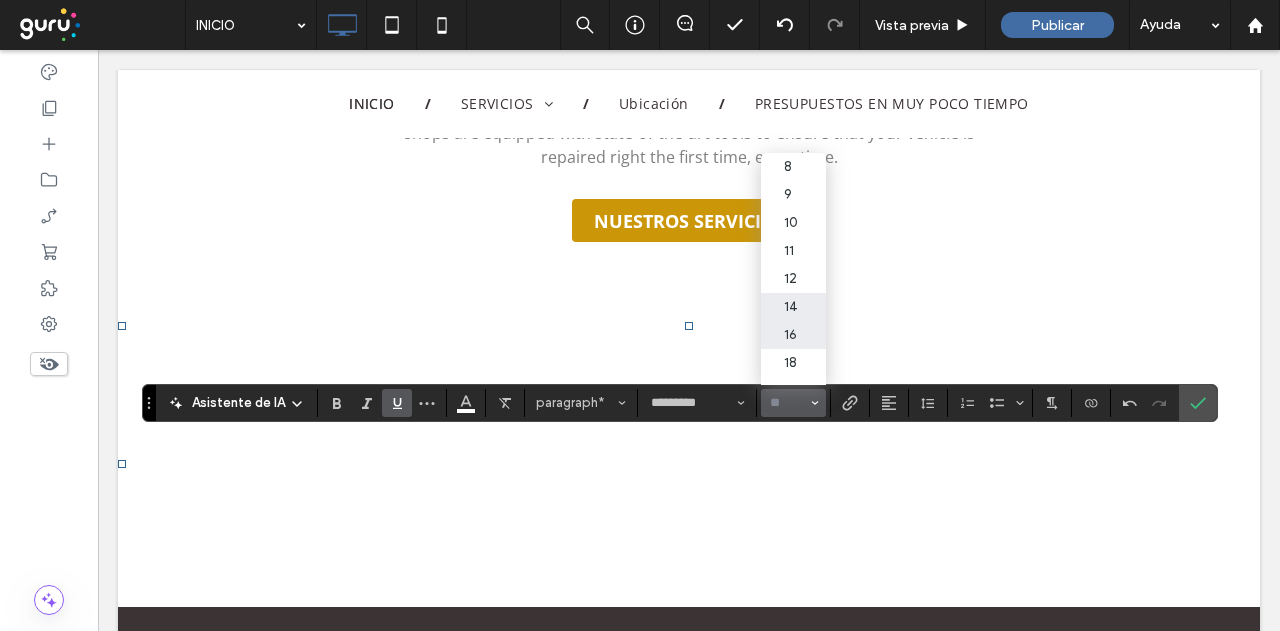 click on "14" at bounding box center [793, 307] 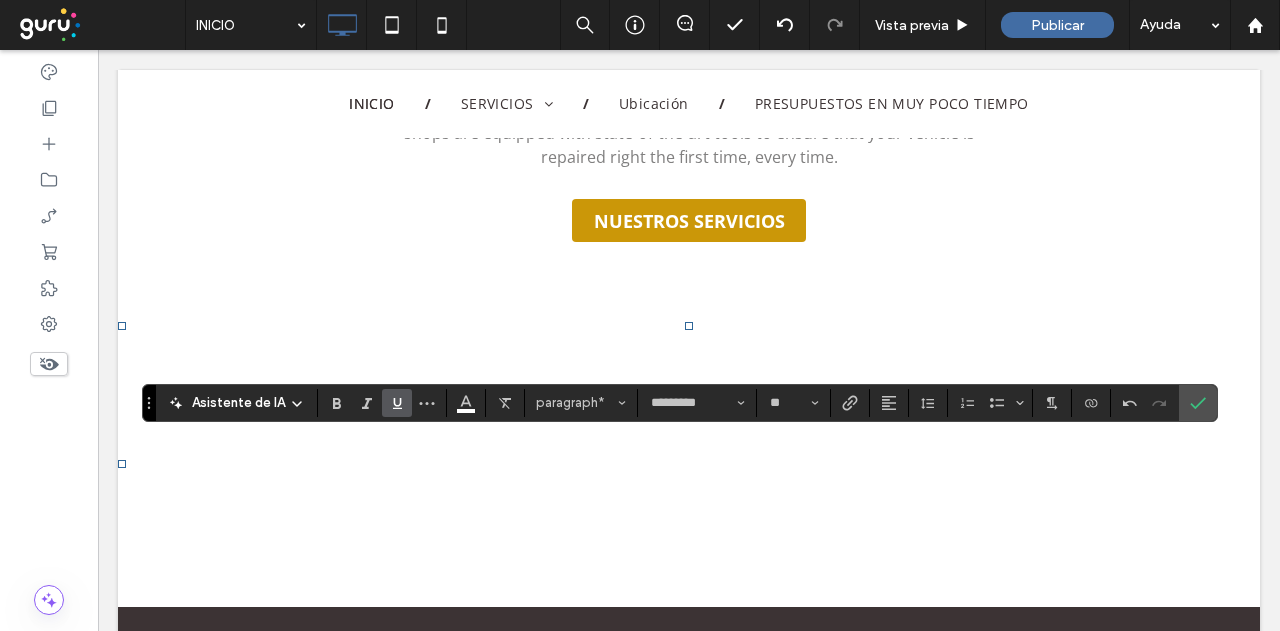 click 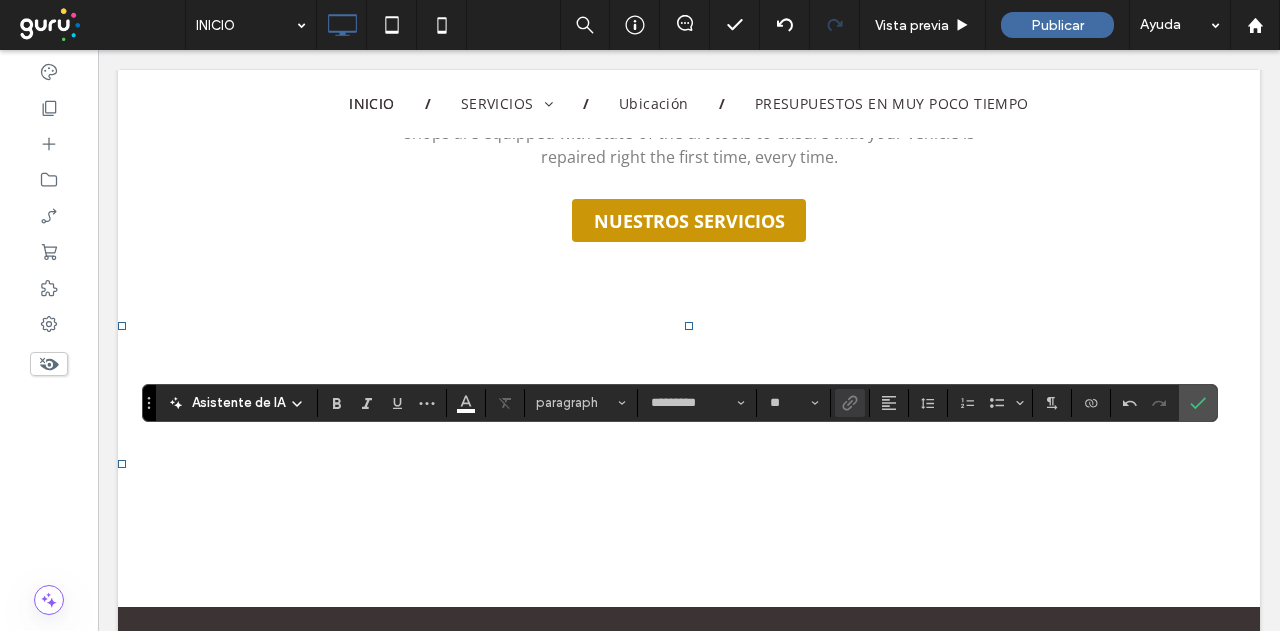 type on "**" 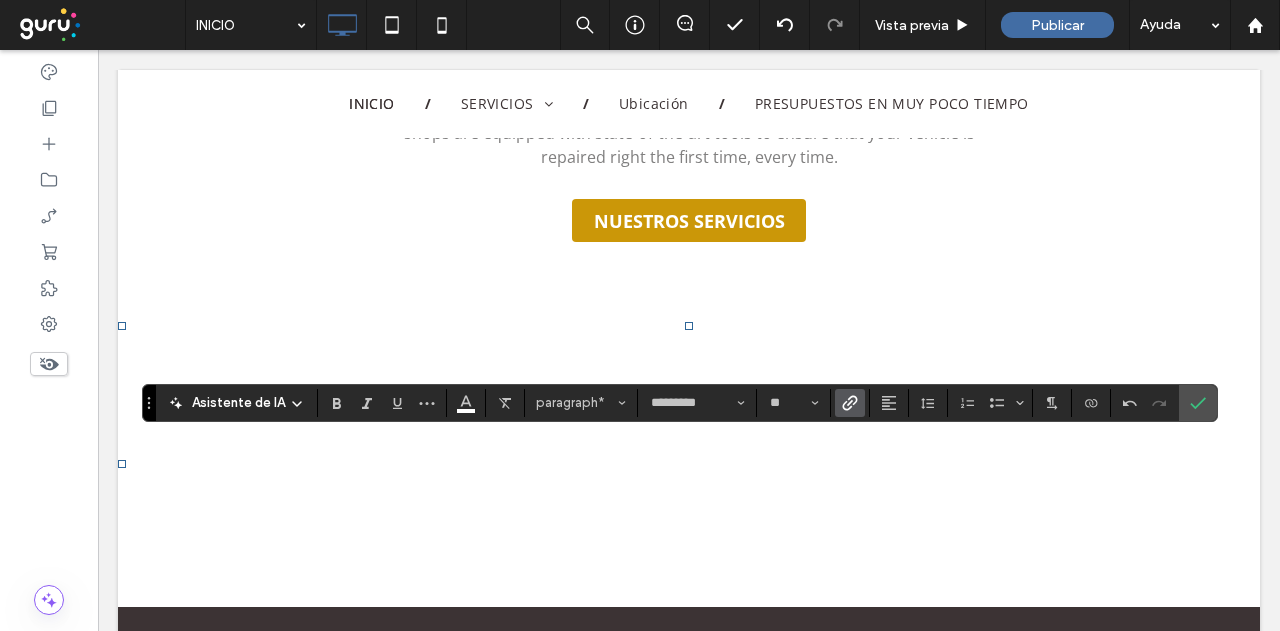 click at bounding box center (850, 403) 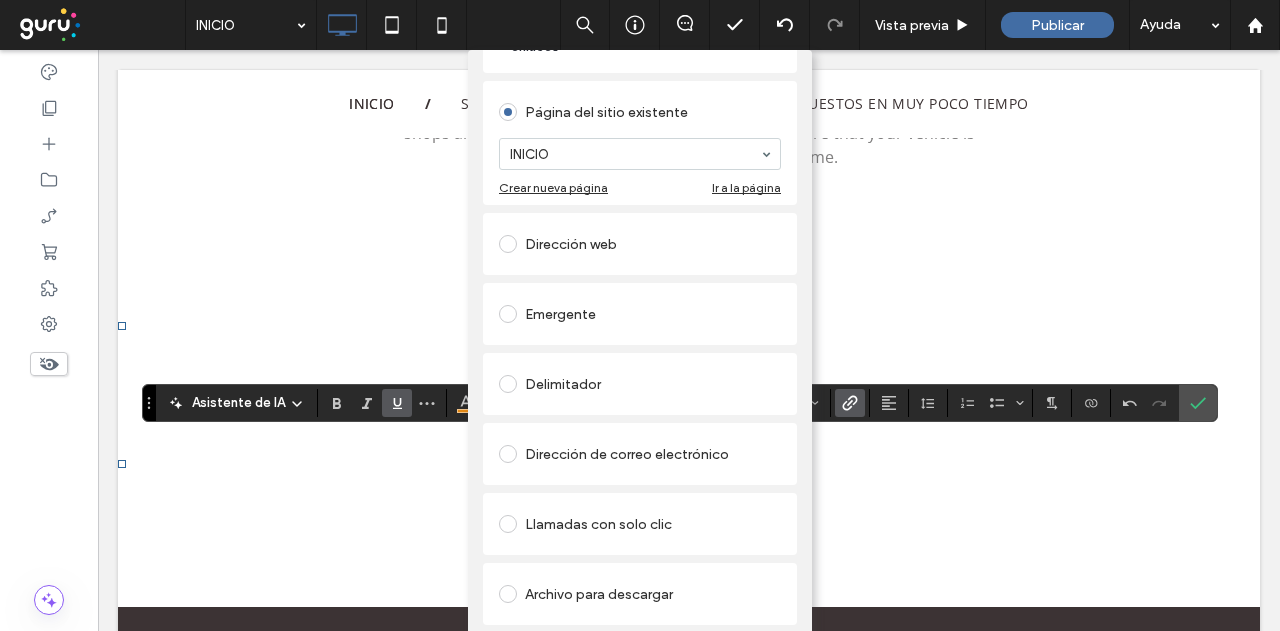 scroll, scrollTop: 110, scrollLeft: 0, axis: vertical 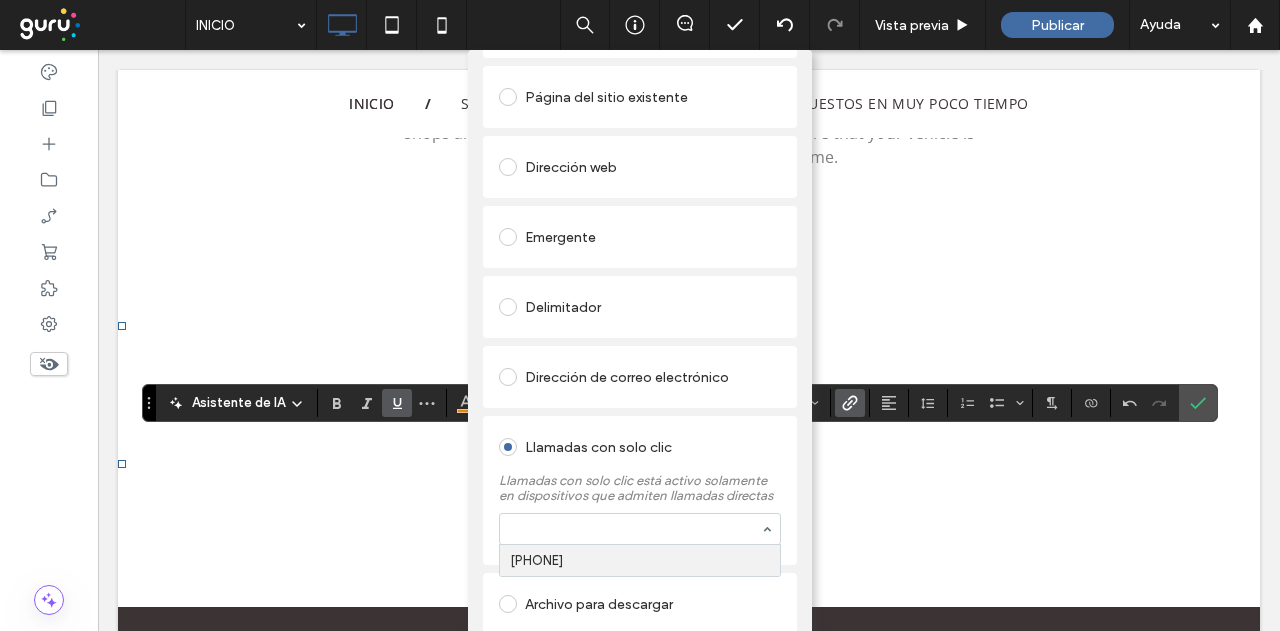 paste on "**********" 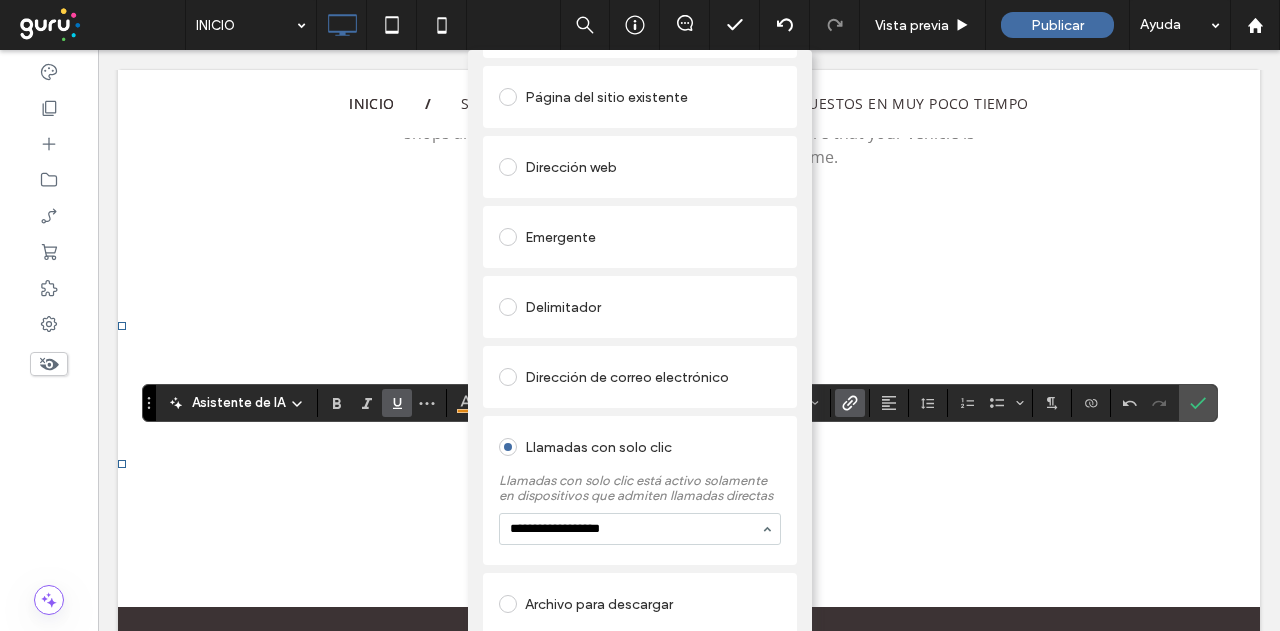 click on "**********" at bounding box center [635, 529] 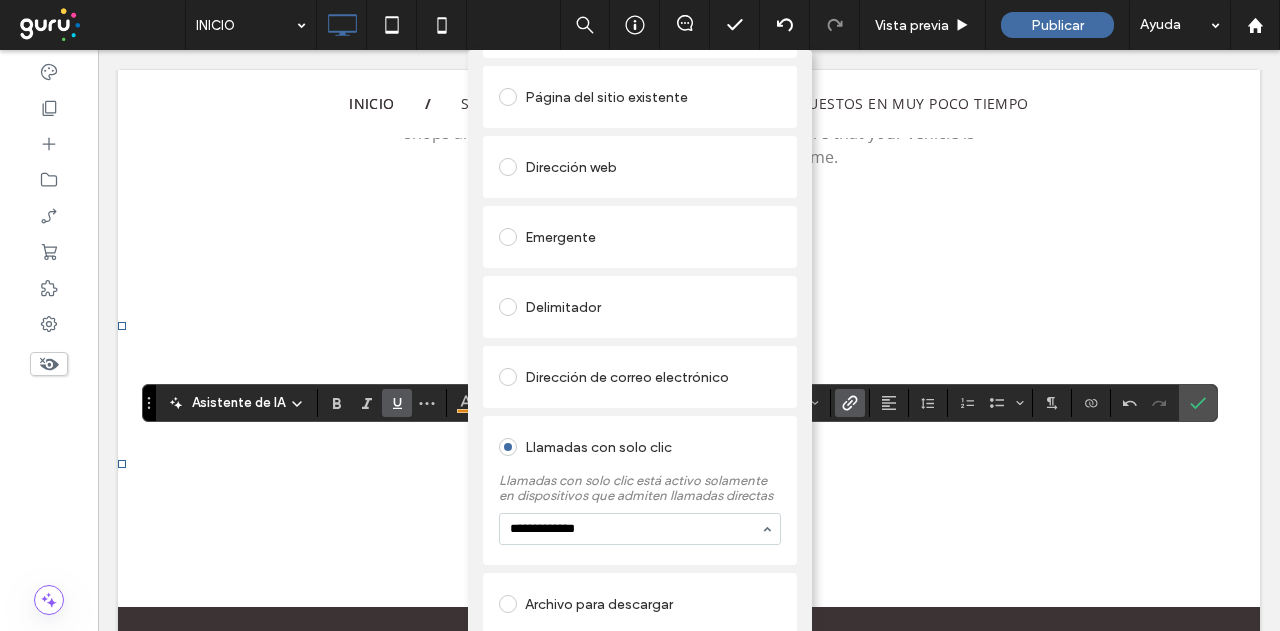 click on "**********" at bounding box center [635, 529] 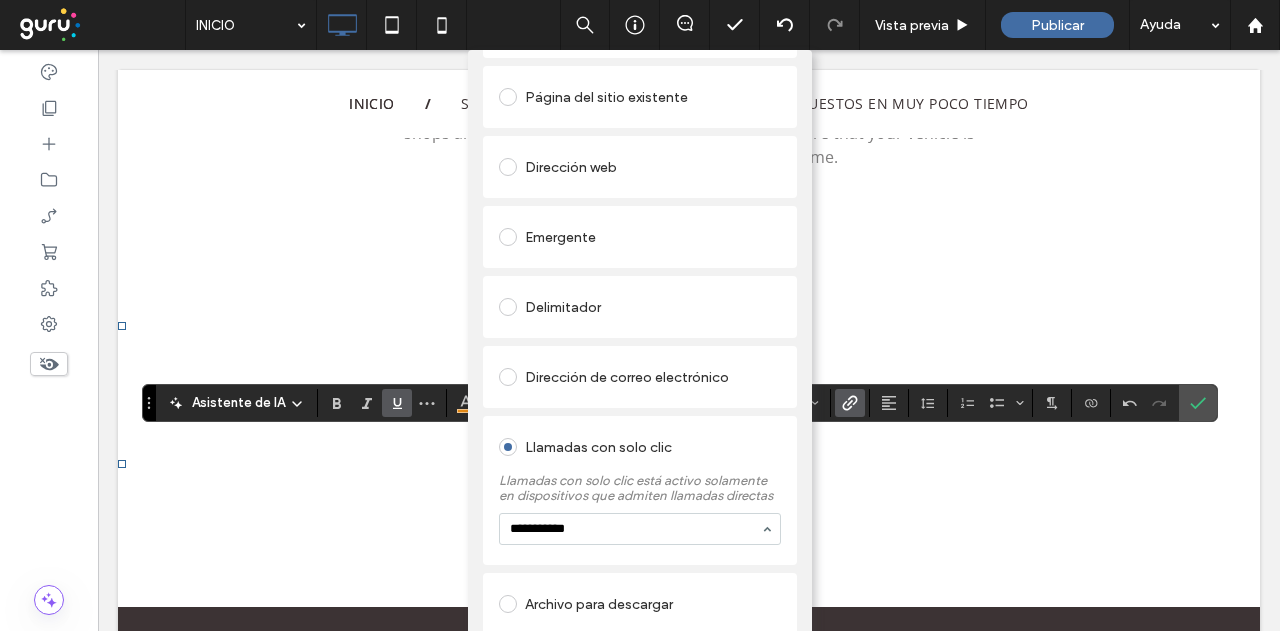 click on "**********" at bounding box center [635, 529] 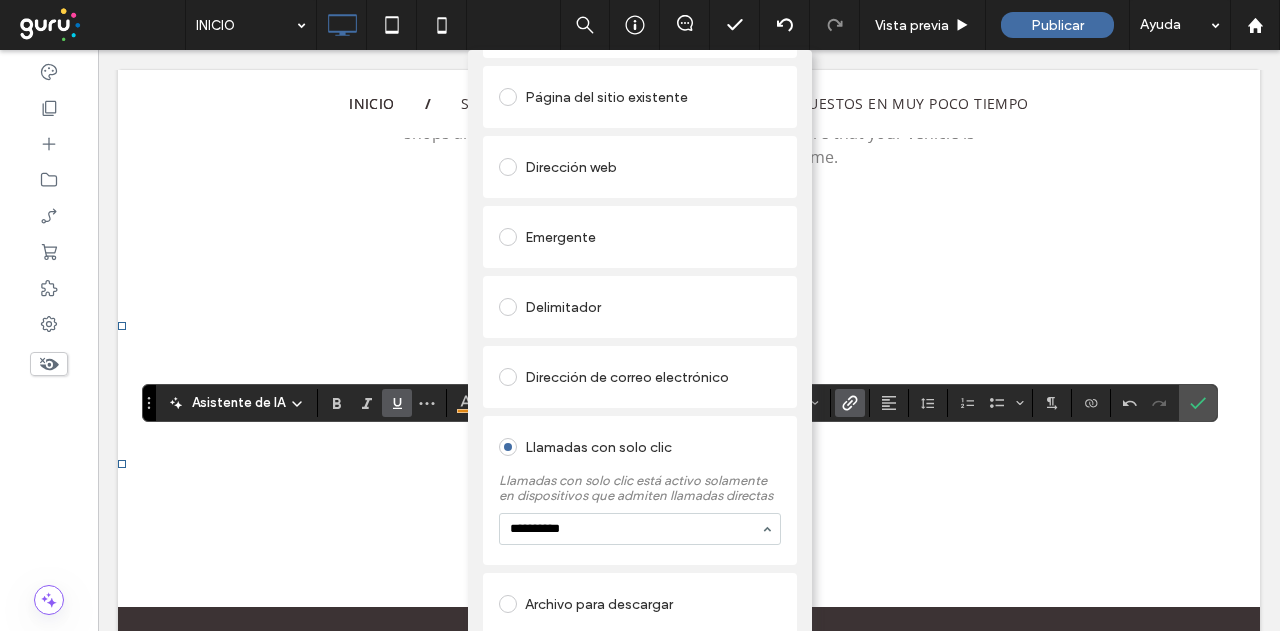 type on "**********" 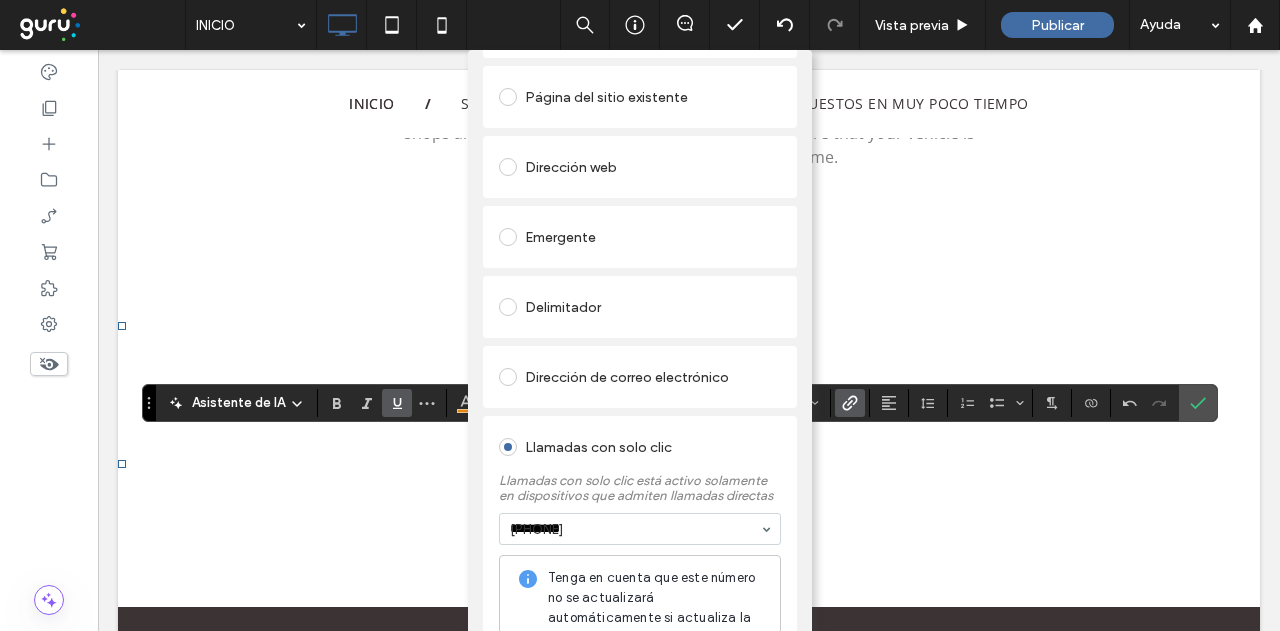 type 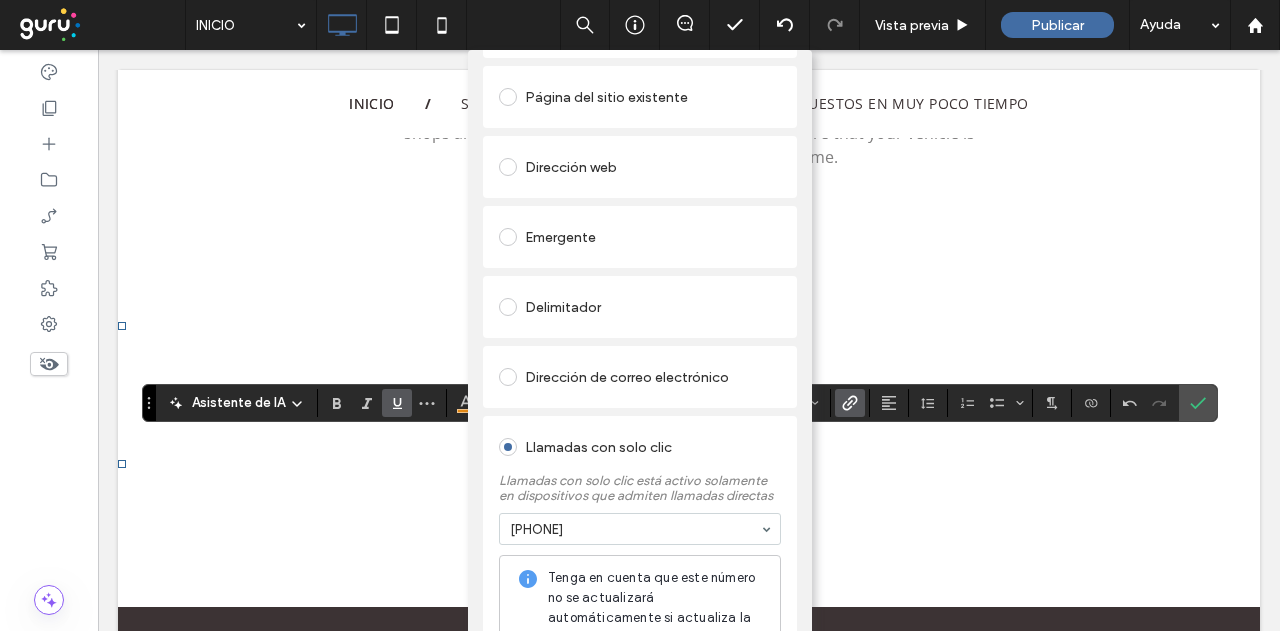 click on "Llamadas con solo clic Llamadas con solo clic está activo solamente en dispositivos que admiten llamadas directas 1152489435 Tenga en cuenta que este número no se actualizará automáticamente si actualiza la biblioteca de contenidos. Para permitir las actualizaciones automáticas, utilice la opción Conectar a datos en el editor." at bounding box center (640, 577) 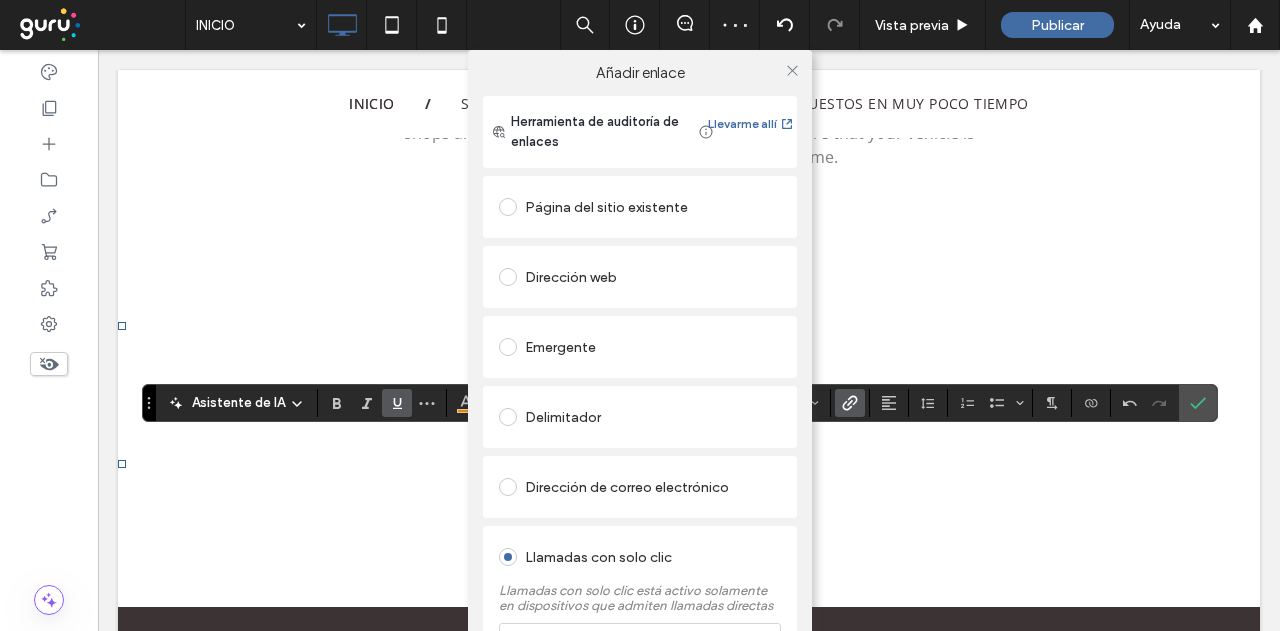 scroll, scrollTop: 100, scrollLeft: 0, axis: vertical 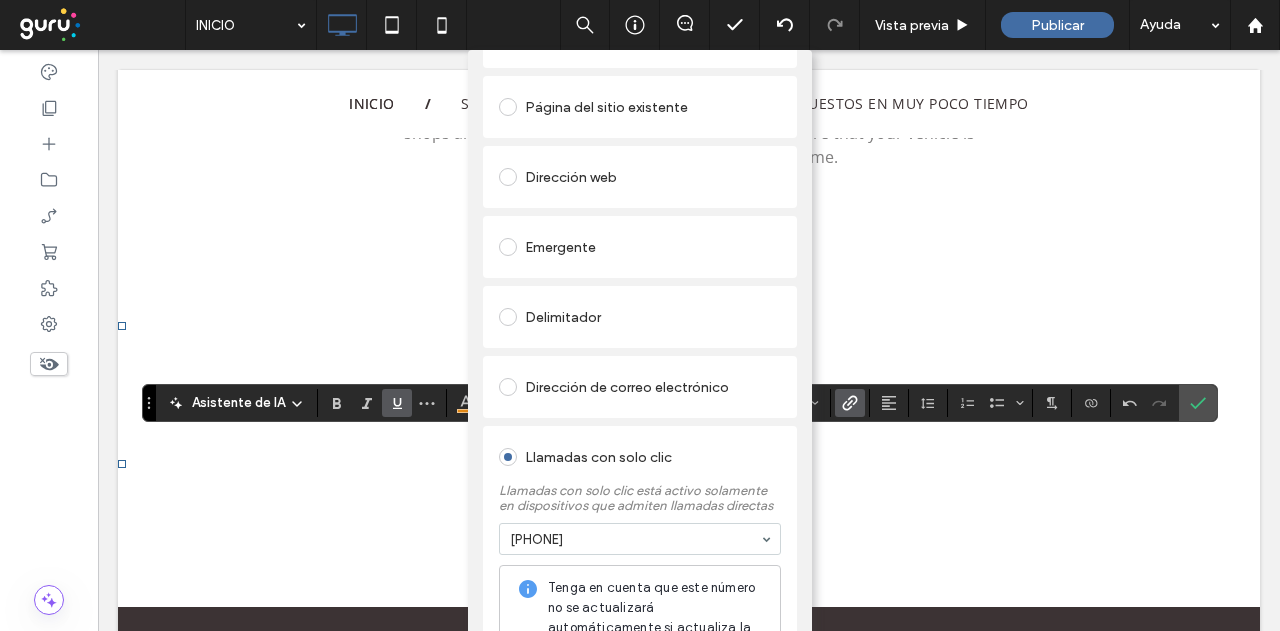 click on "Llamadas con solo clic Llamadas con solo clic está activo solamente en dispositivos que admiten llamadas directas 1152489435 Tenga en cuenta que este número no se actualizará automáticamente si actualiza la biblioteca de contenidos. Para permitir las actualizaciones automáticas, utilice la opción Conectar a datos en el editor." at bounding box center (640, 587) 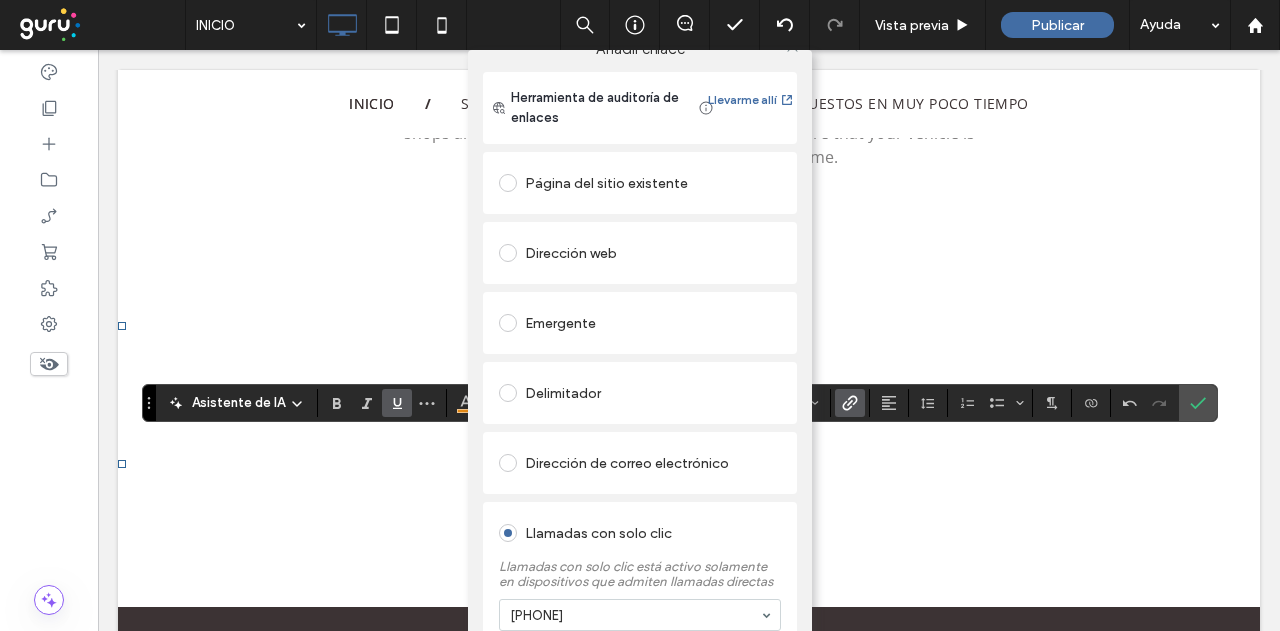 scroll, scrollTop: 0, scrollLeft: 0, axis: both 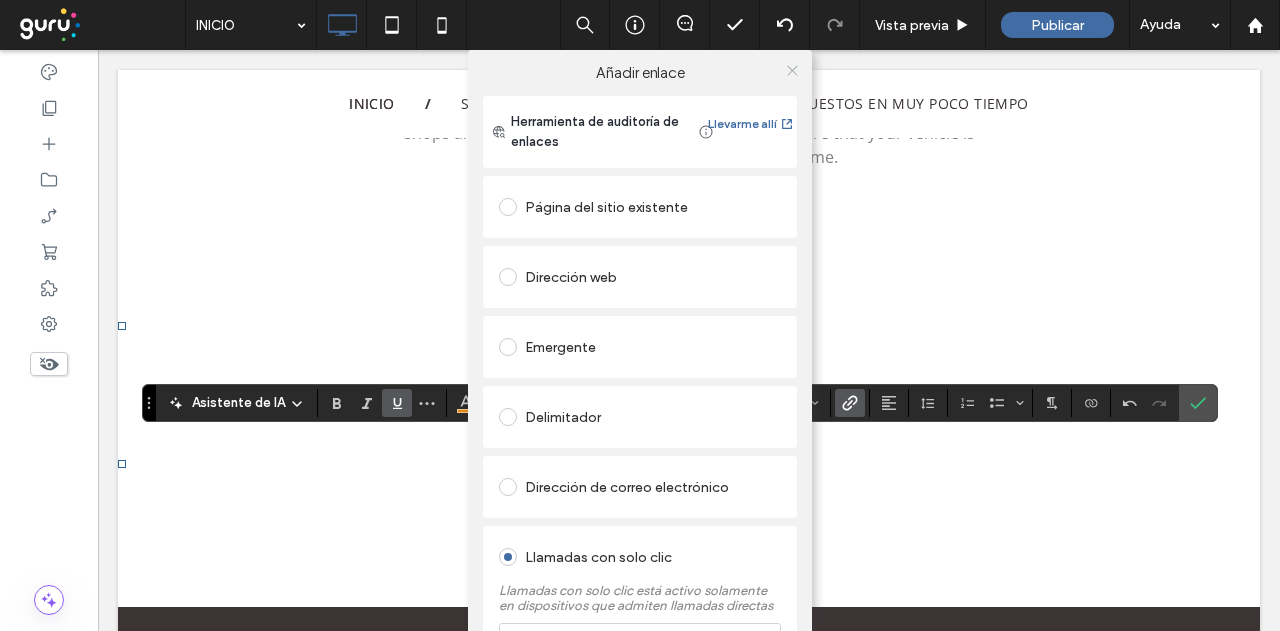 click at bounding box center (792, 70) 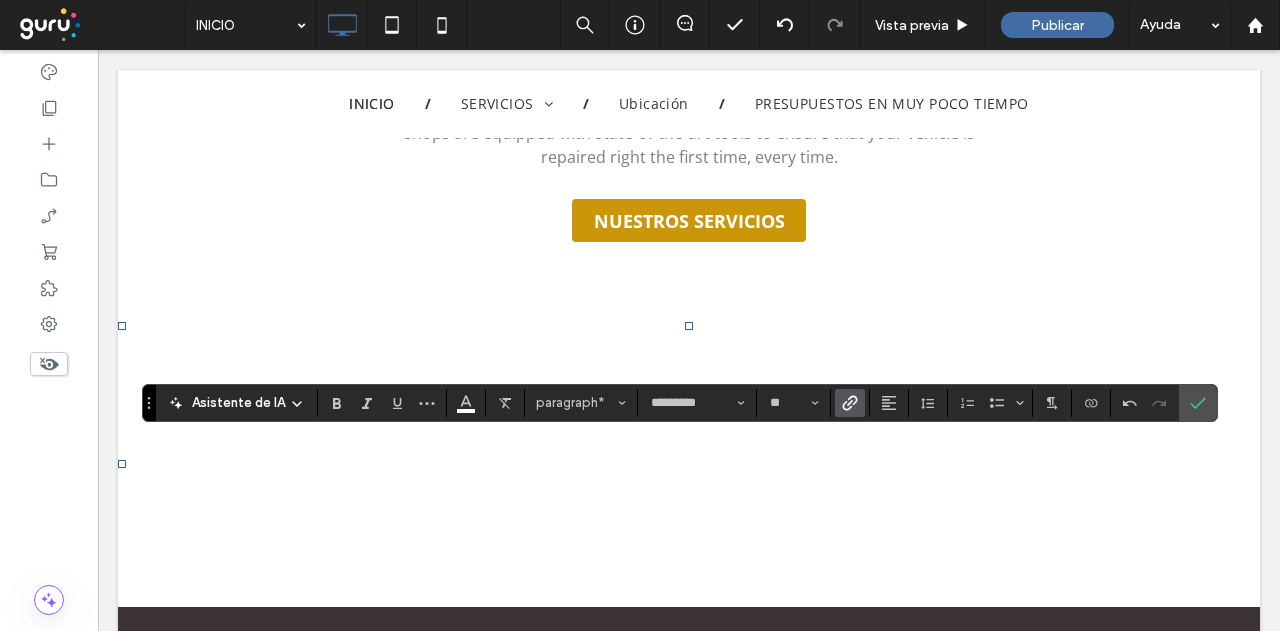 click 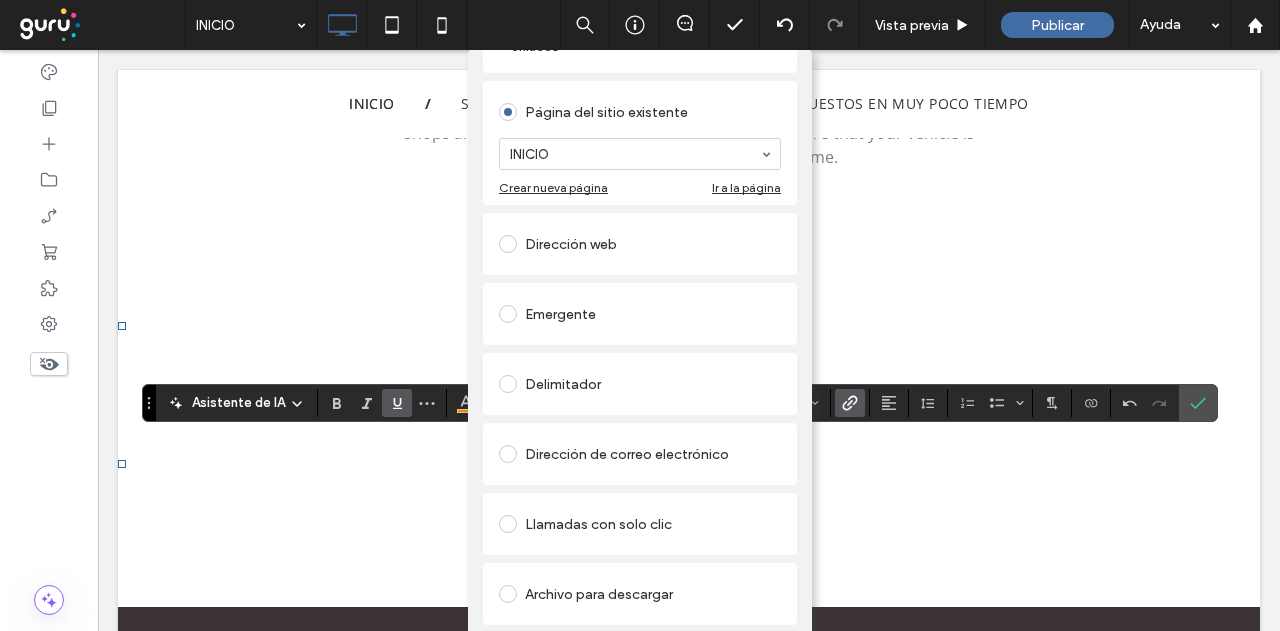 click on "Dirección de correo electrónico" at bounding box center [640, 454] 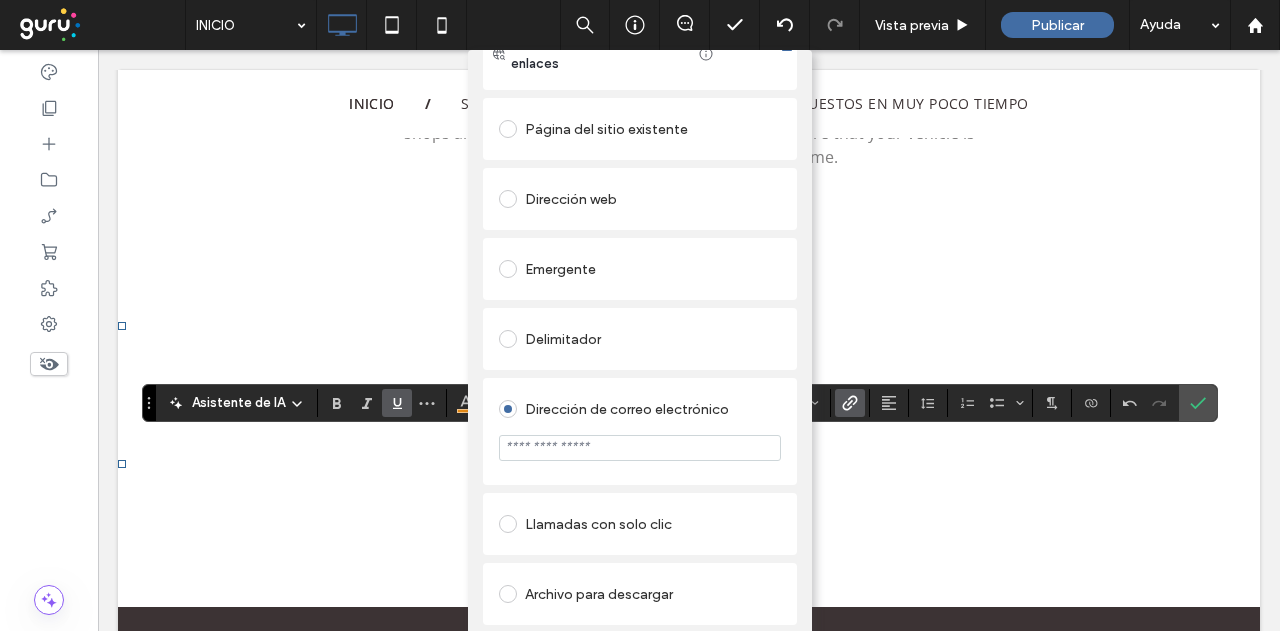 scroll, scrollTop: 78, scrollLeft: 0, axis: vertical 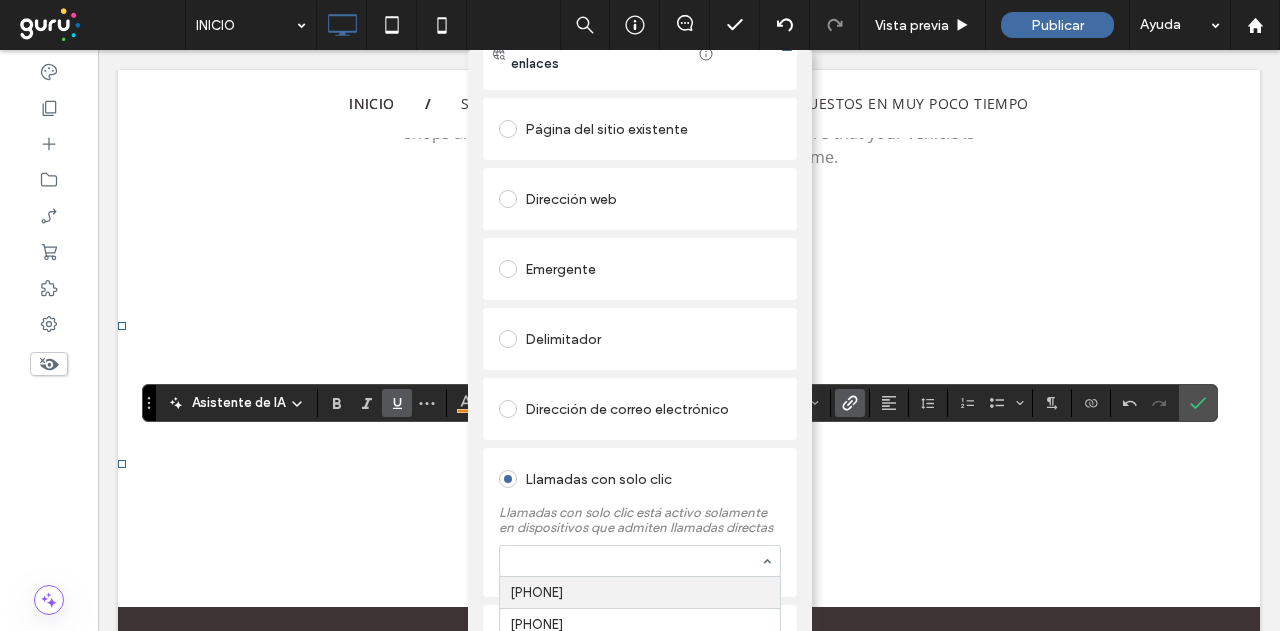 paste on "**********" 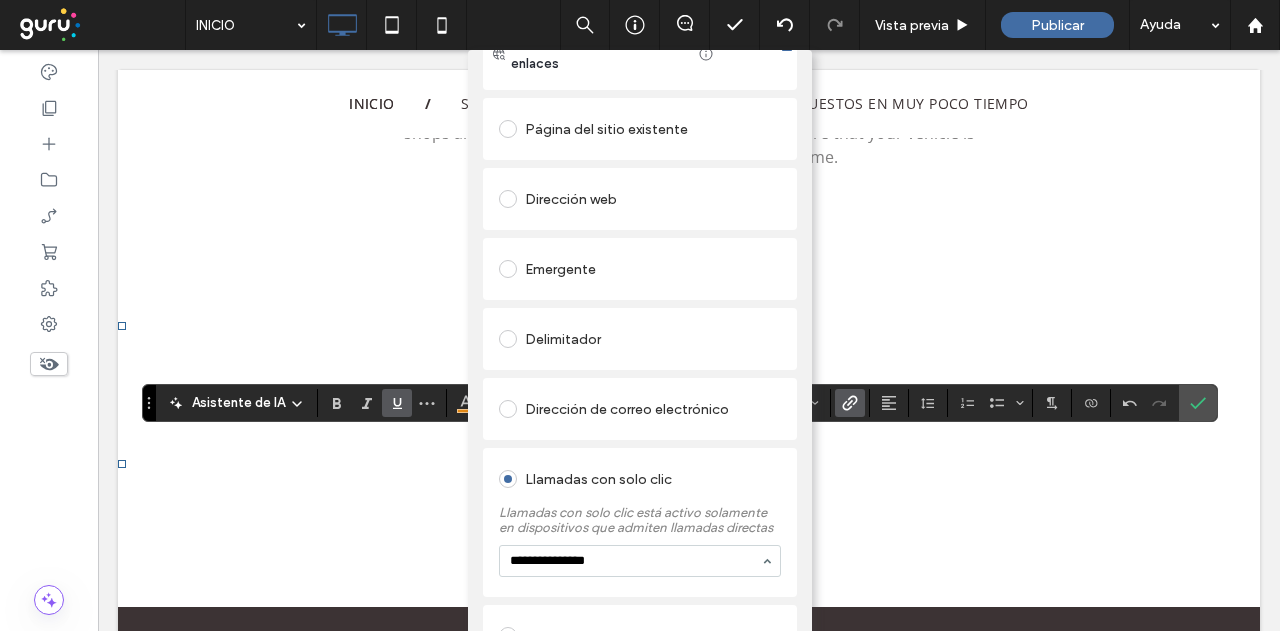click on "**********" at bounding box center [635, 561] 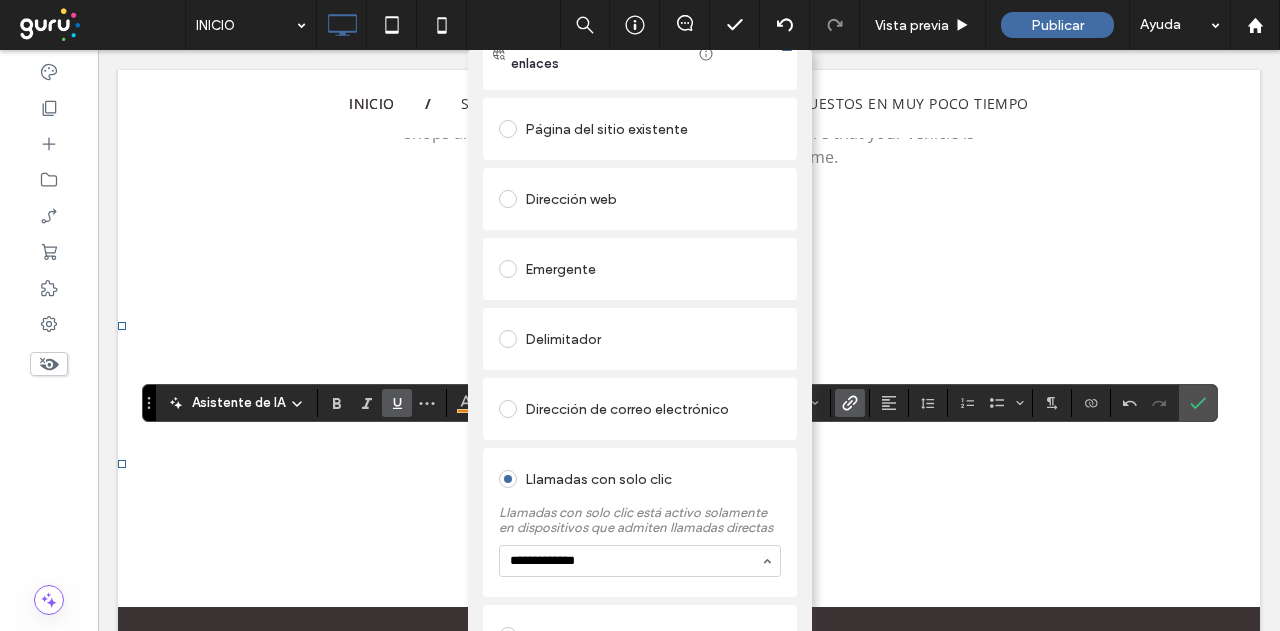 click on "**********" at bounding box center [635, 561] 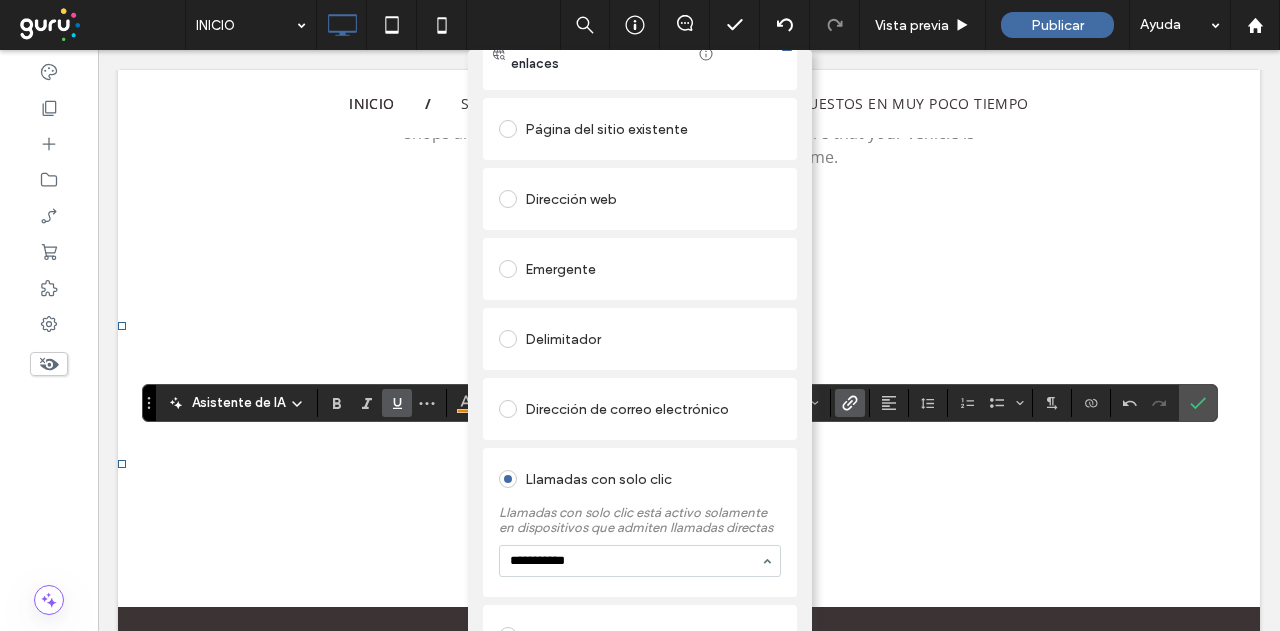 type on "**********" 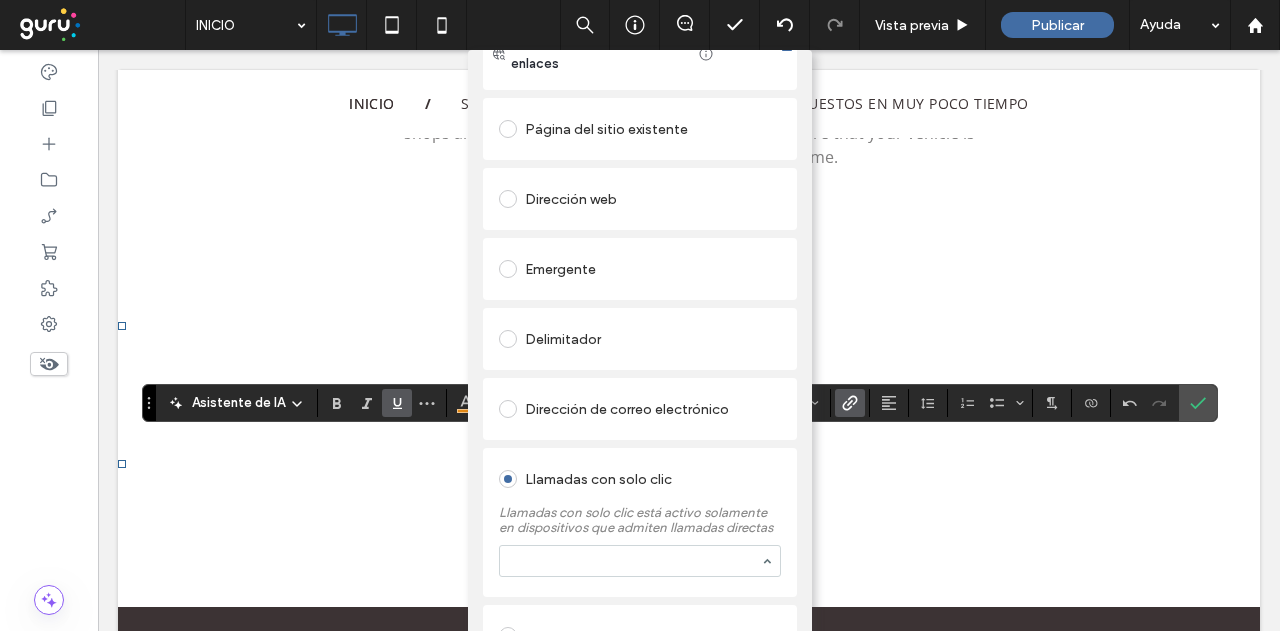 click on "Llamadas con solo clic Llamadas con solo clic está activo solamente en dispositivos que admiten llamadas directas" at bounding box center [640, 522] 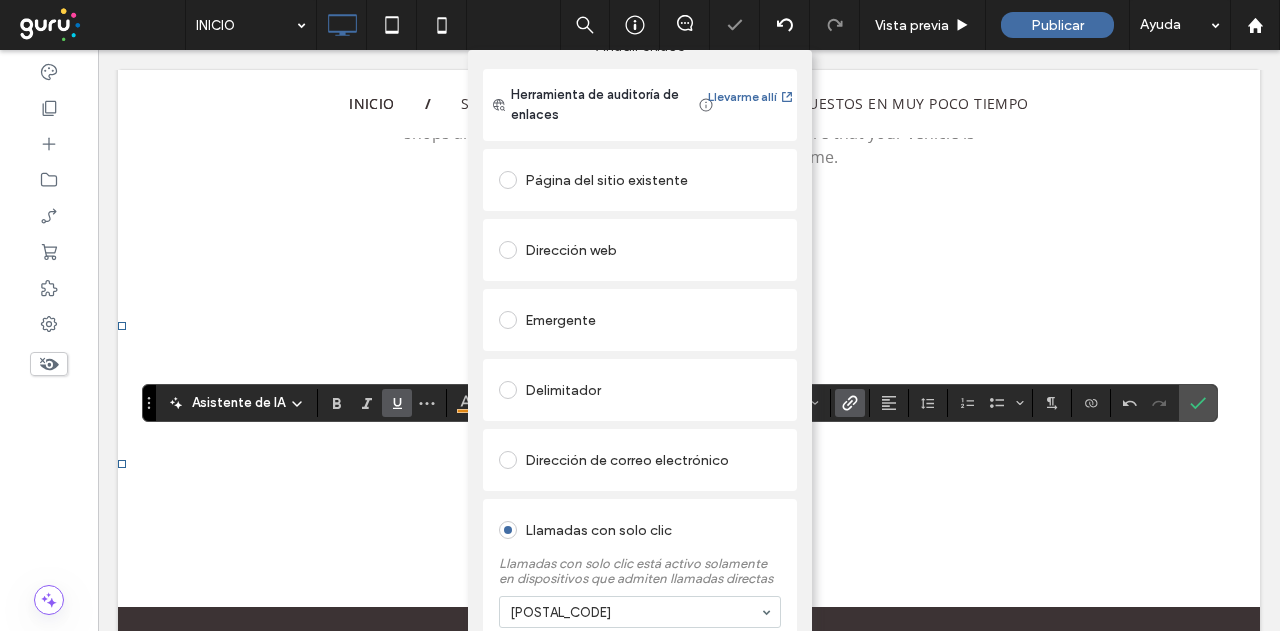 scroll, scrollTop: 0, scrollLeft: 0, axis: both 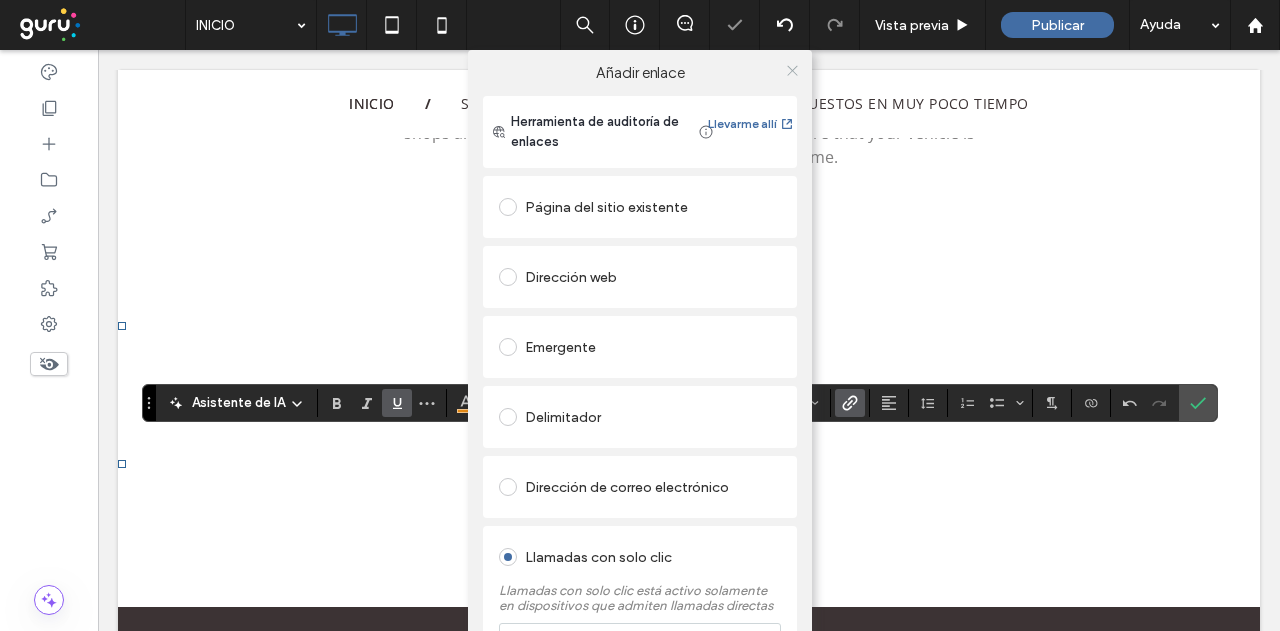 click at bounding box center (792, 70) 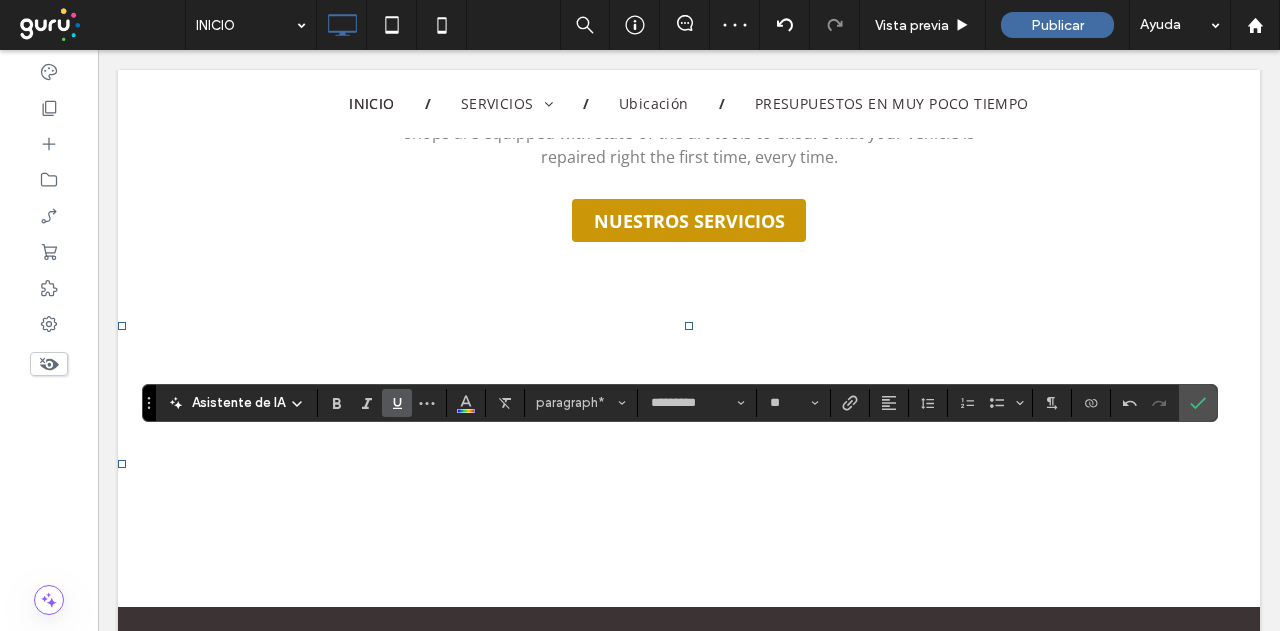 click 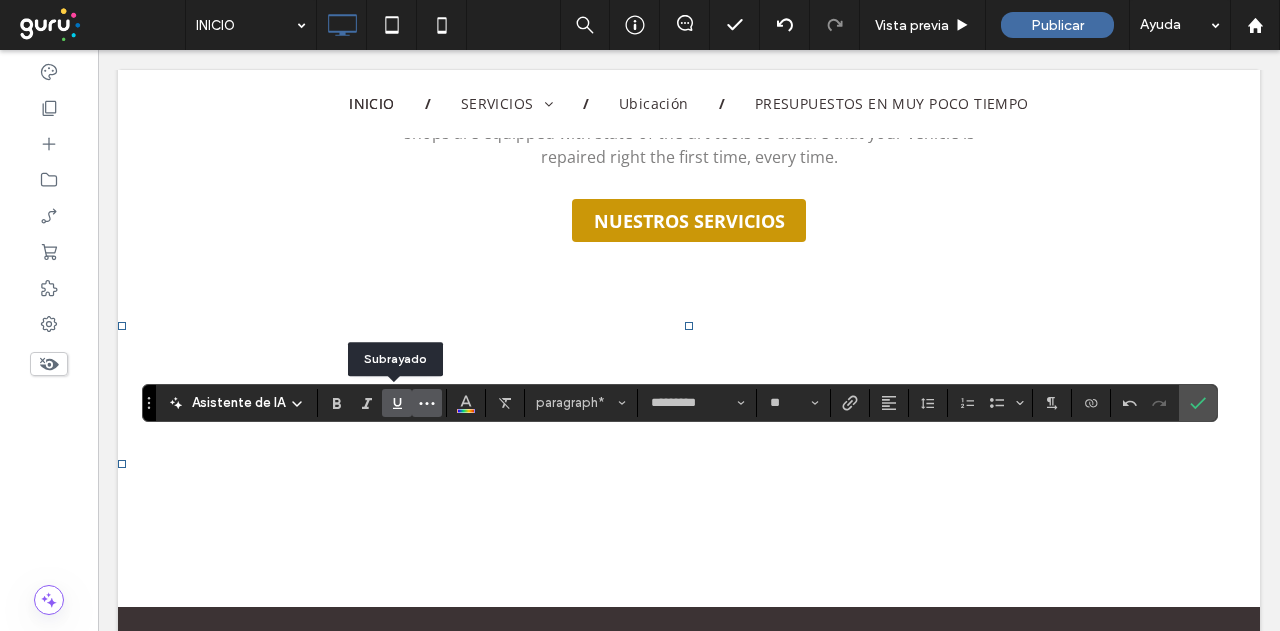 drag, startPoint x: 391, startPoint y: 403, endPoint x: 414, endPoint y: 407, distance: 23.345236 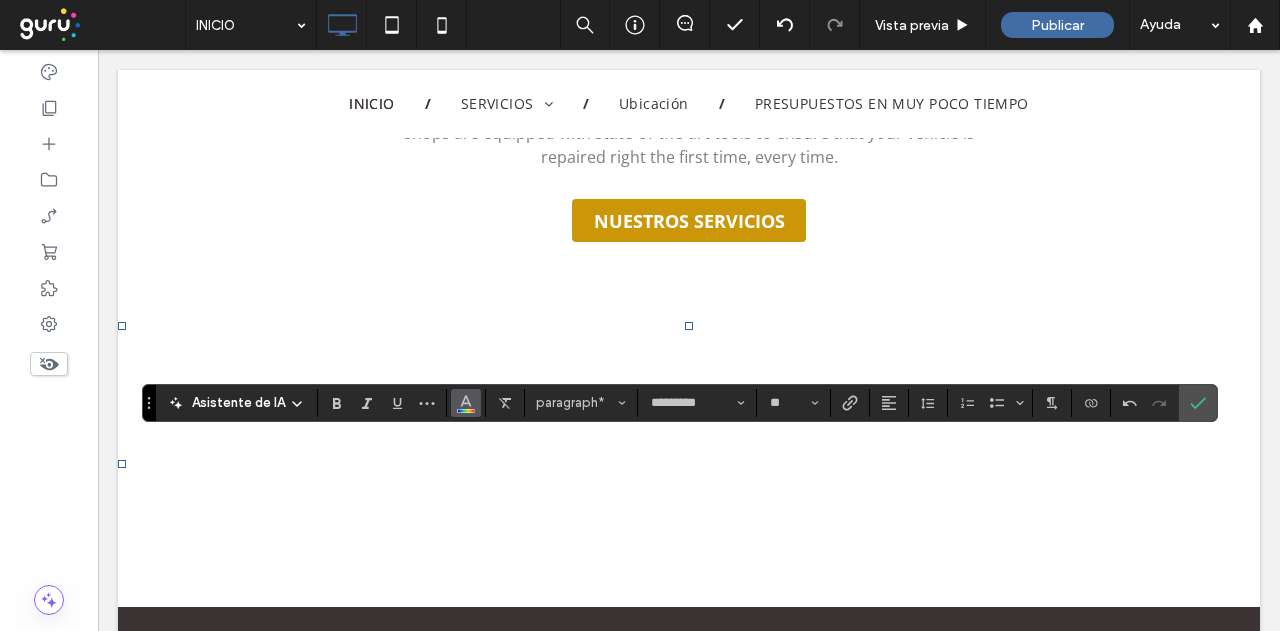 click 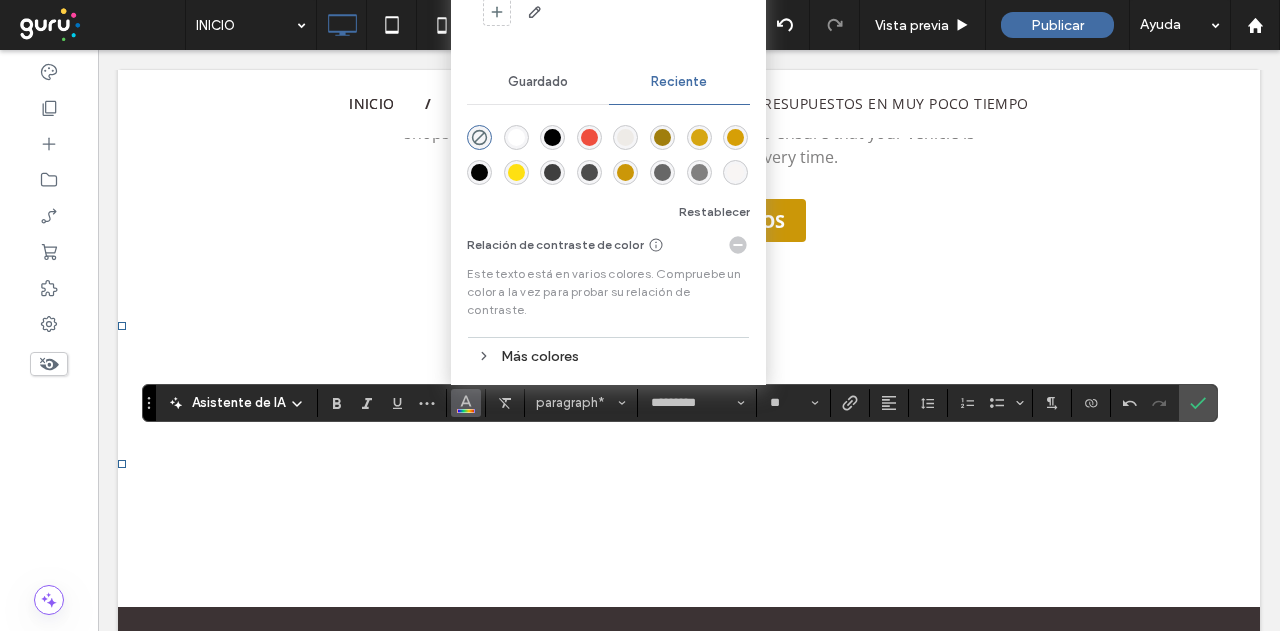 click at bounding box center [641, -26] 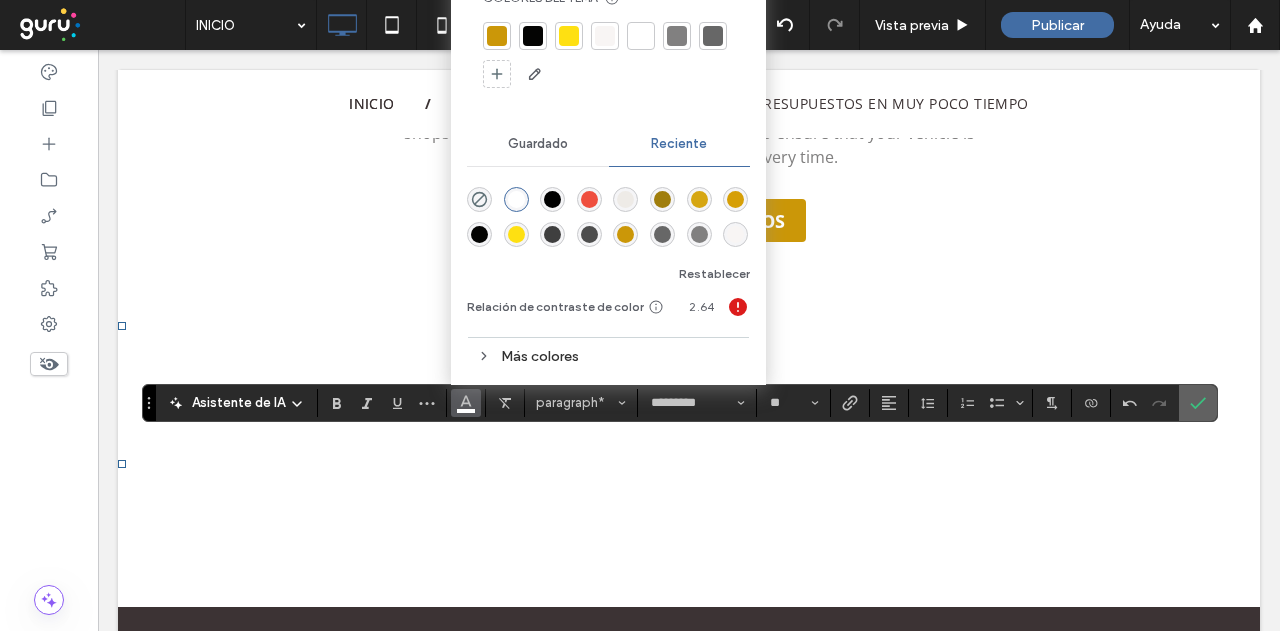 click 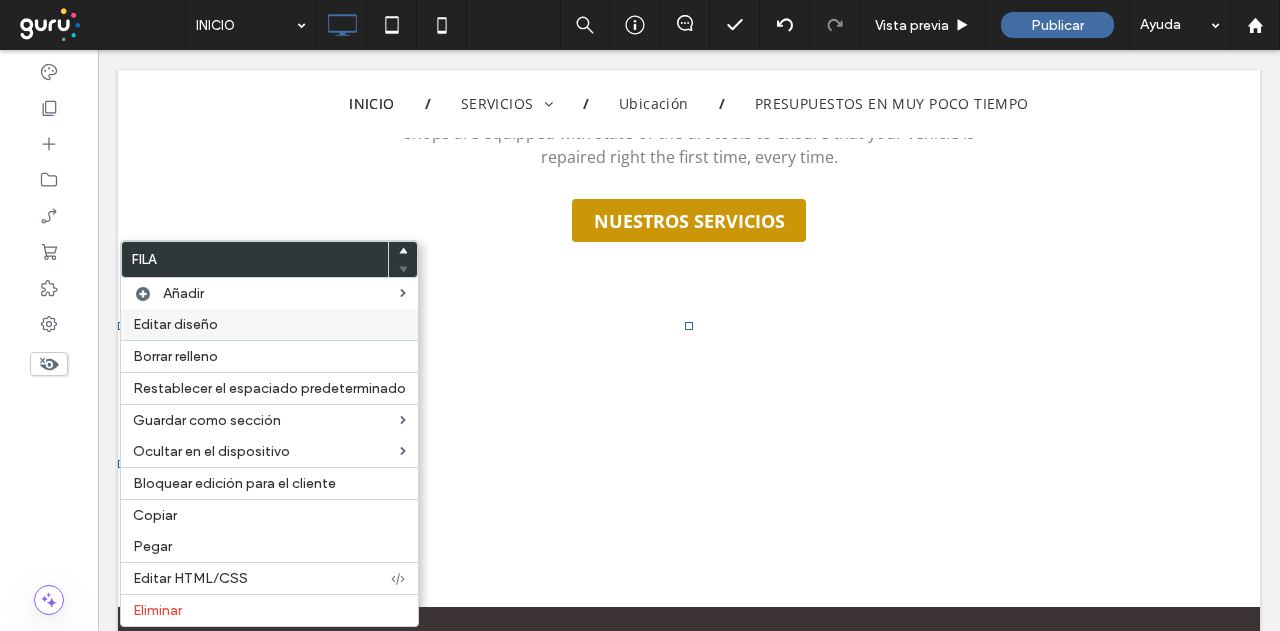 click on "Editar diseño" at bounding box center [175, 324] 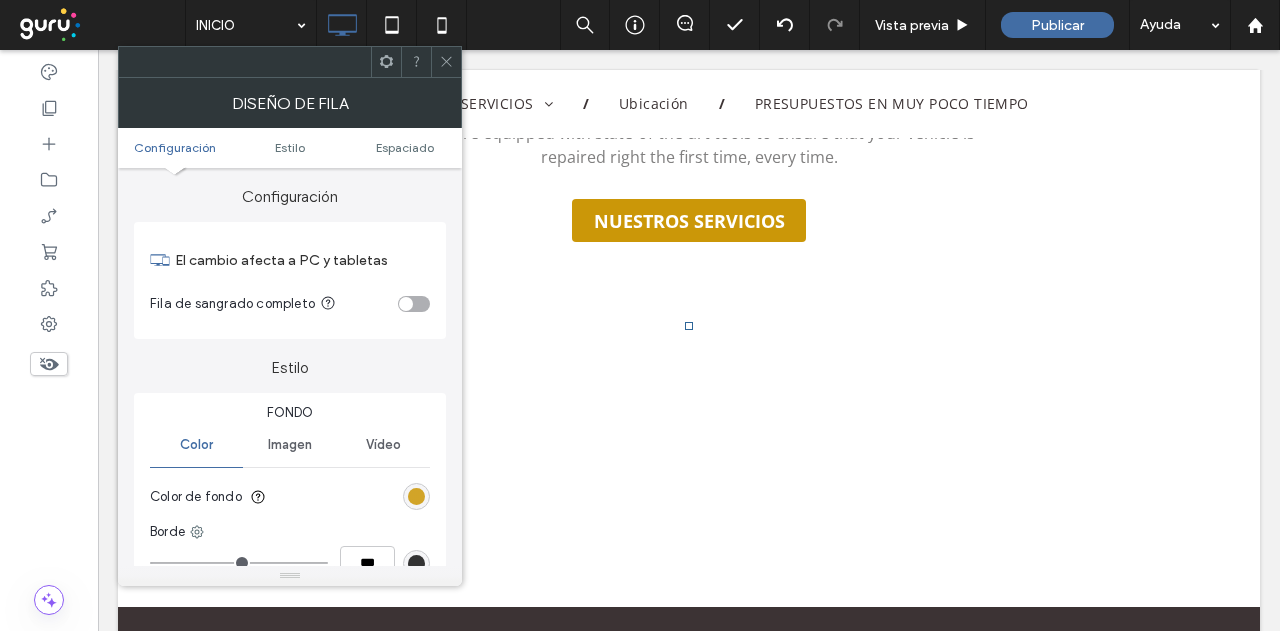 click at bounding box center [416, 496] 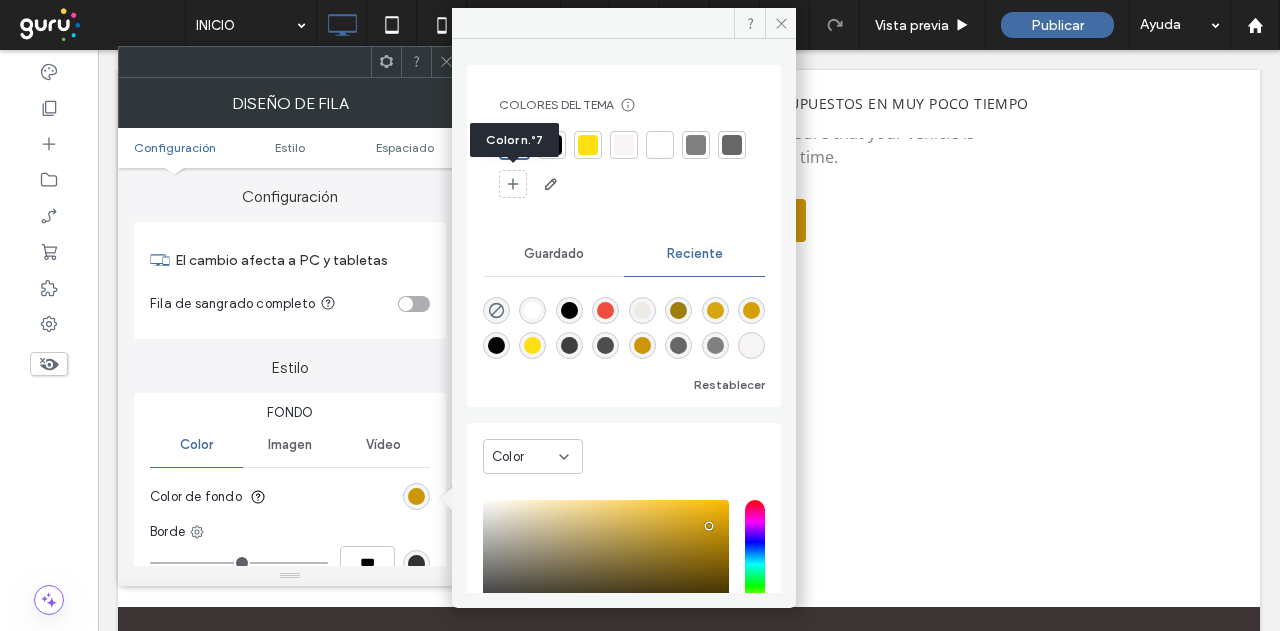 click at bounding box center (732, 145) 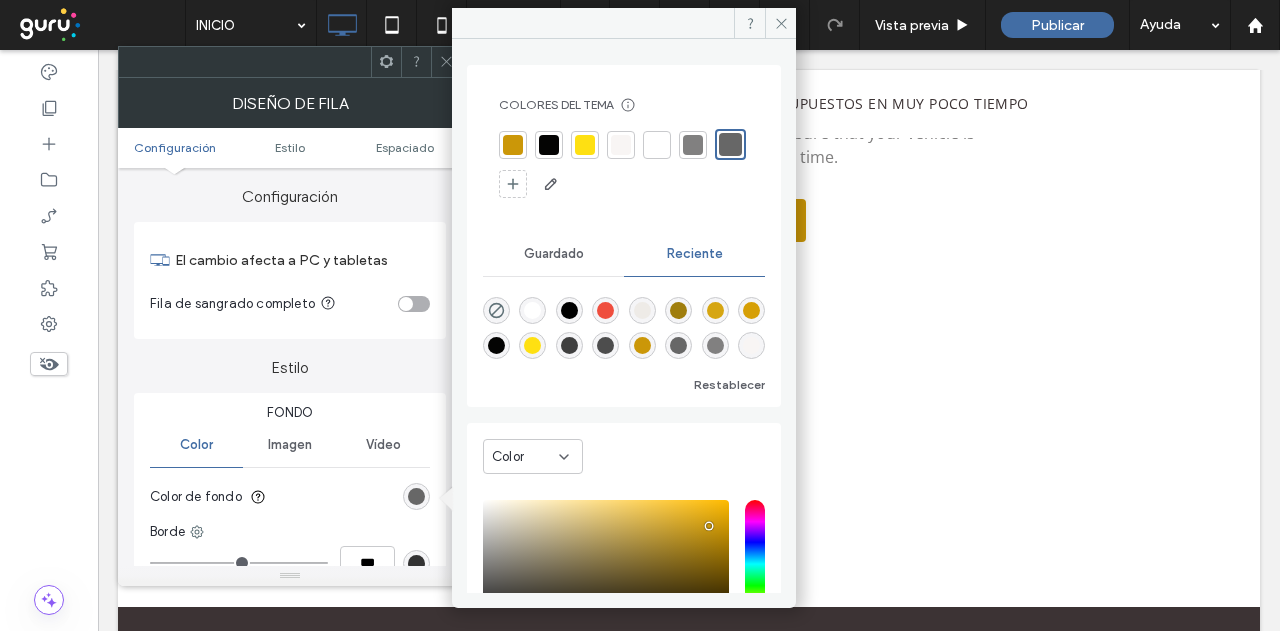click at bounding box center (446, 62) 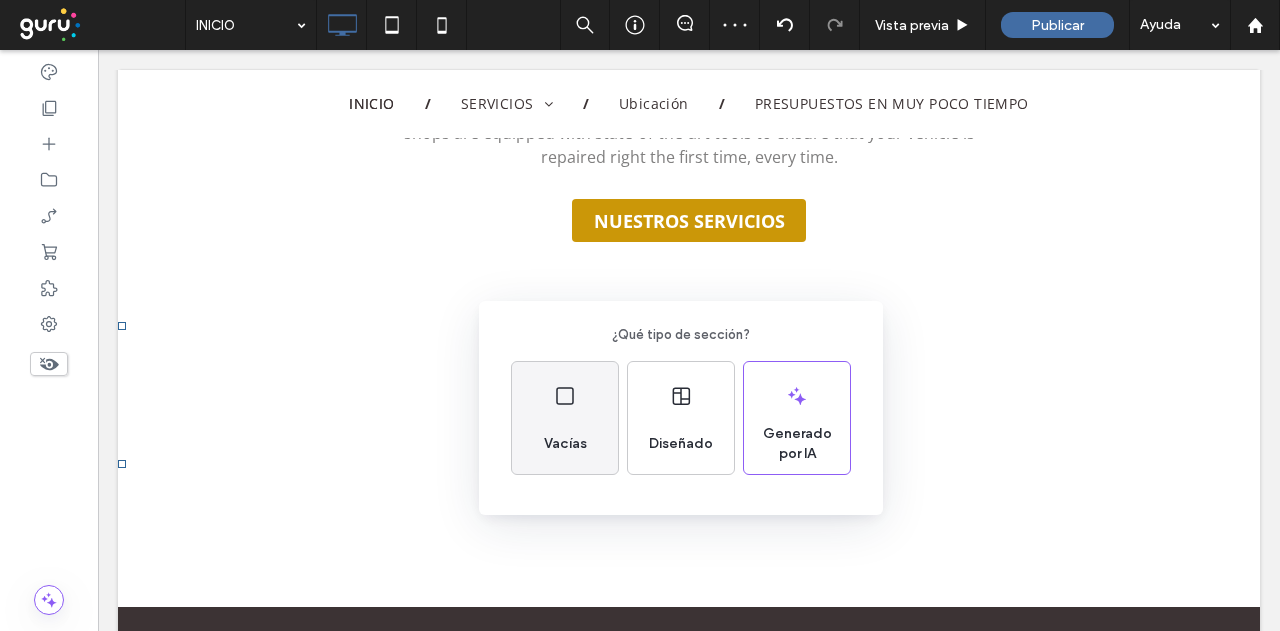 click on "Vacías" at bounding box center [565, 444] 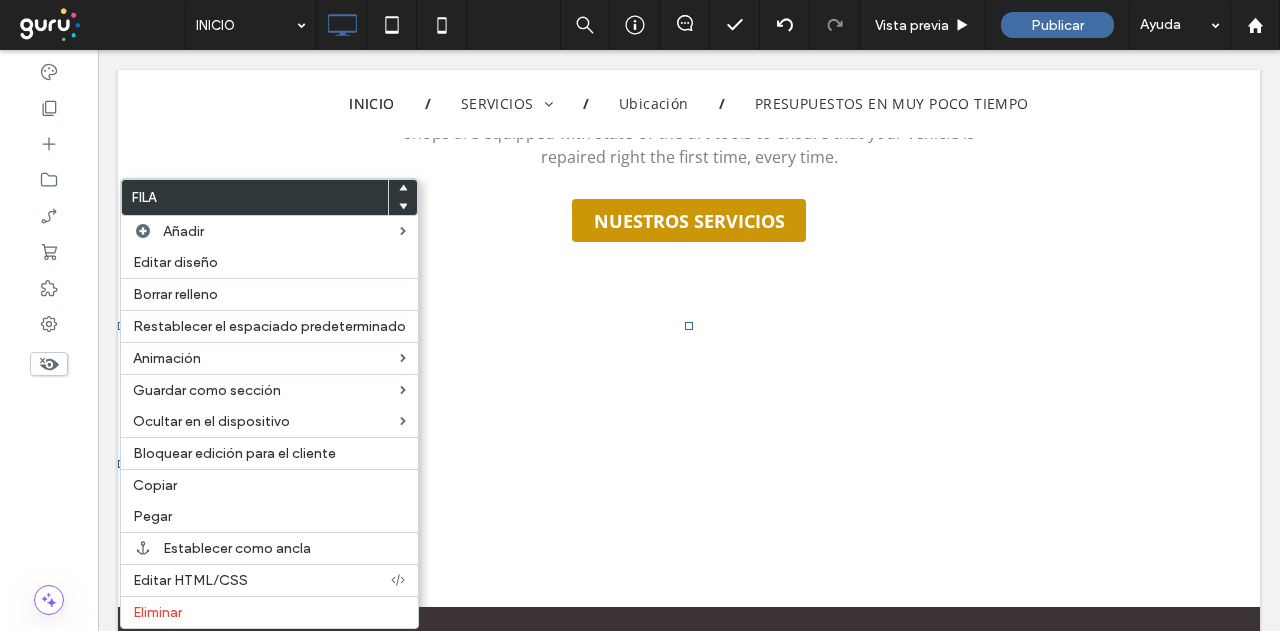 drag, startPoint x: 228, startPoint y: 604, endPoint x: 652, endPoint y: 295, distance: 524.6494 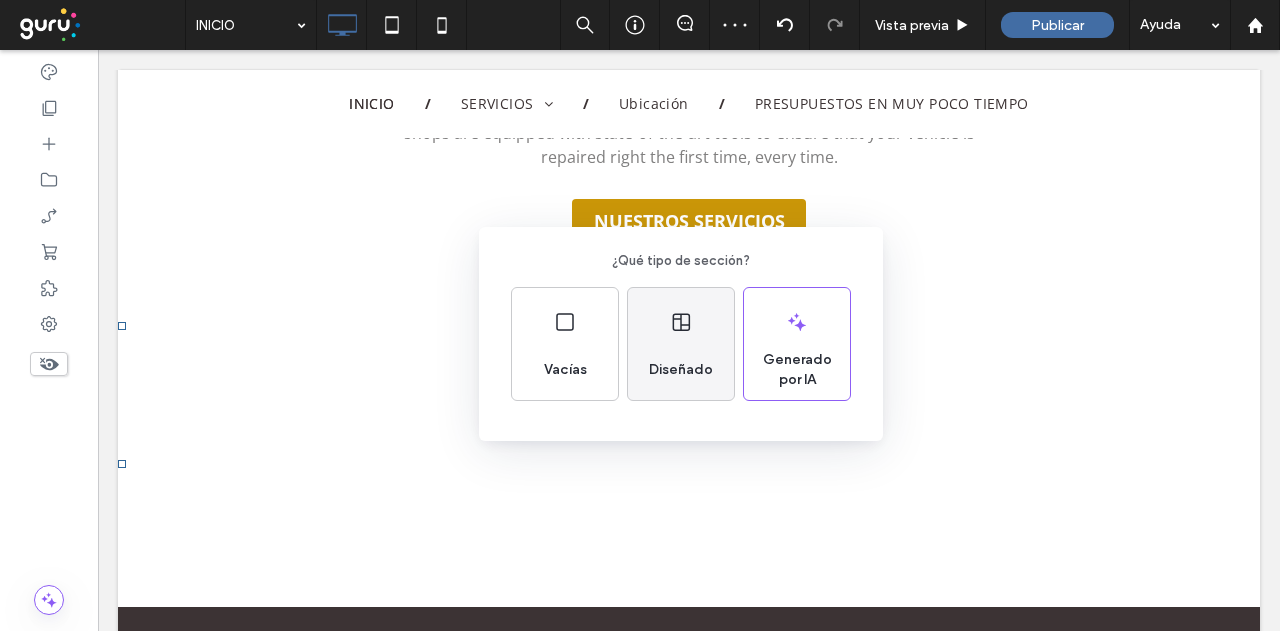 click on "Diseñado" at bounding box center [681, 344] 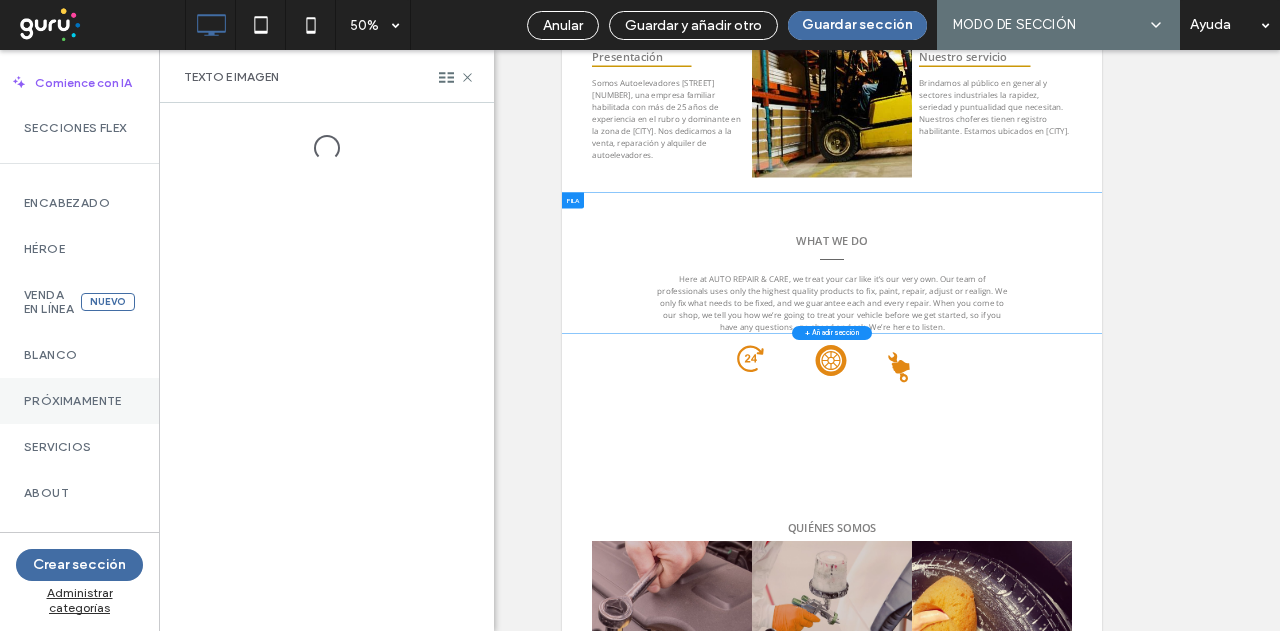 scroll, scrollTop: 200, scrollLeft: 0, axis: vertical 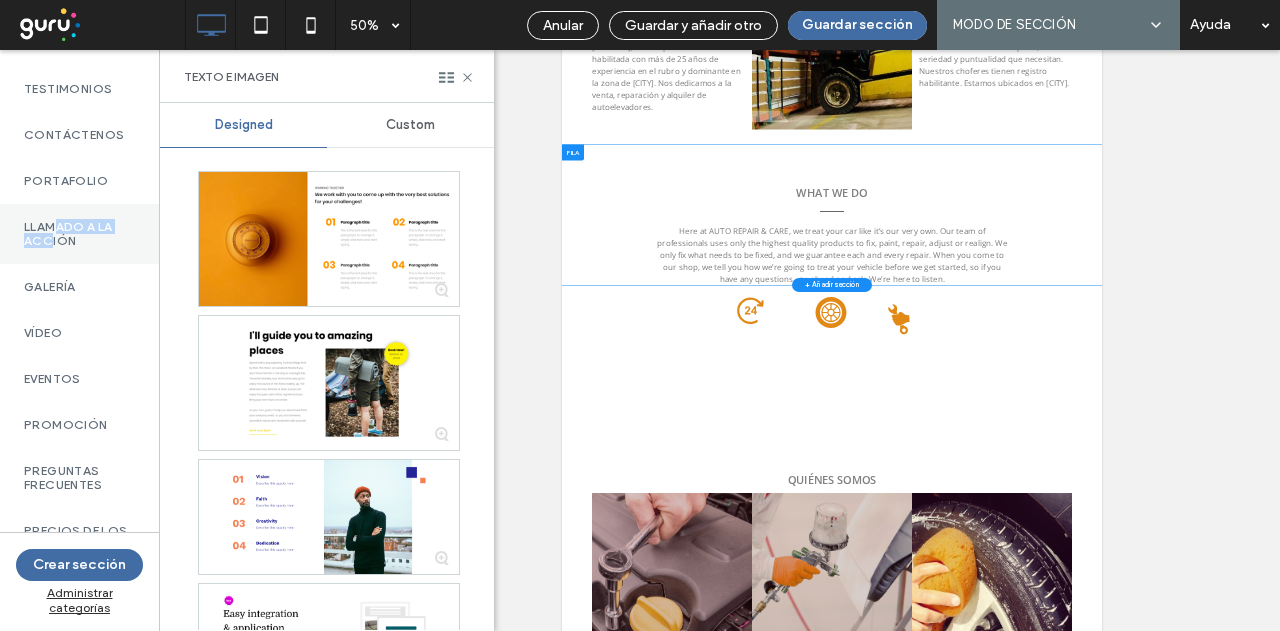 click on "Llamado a la acción" at bounding box center [79, 234] 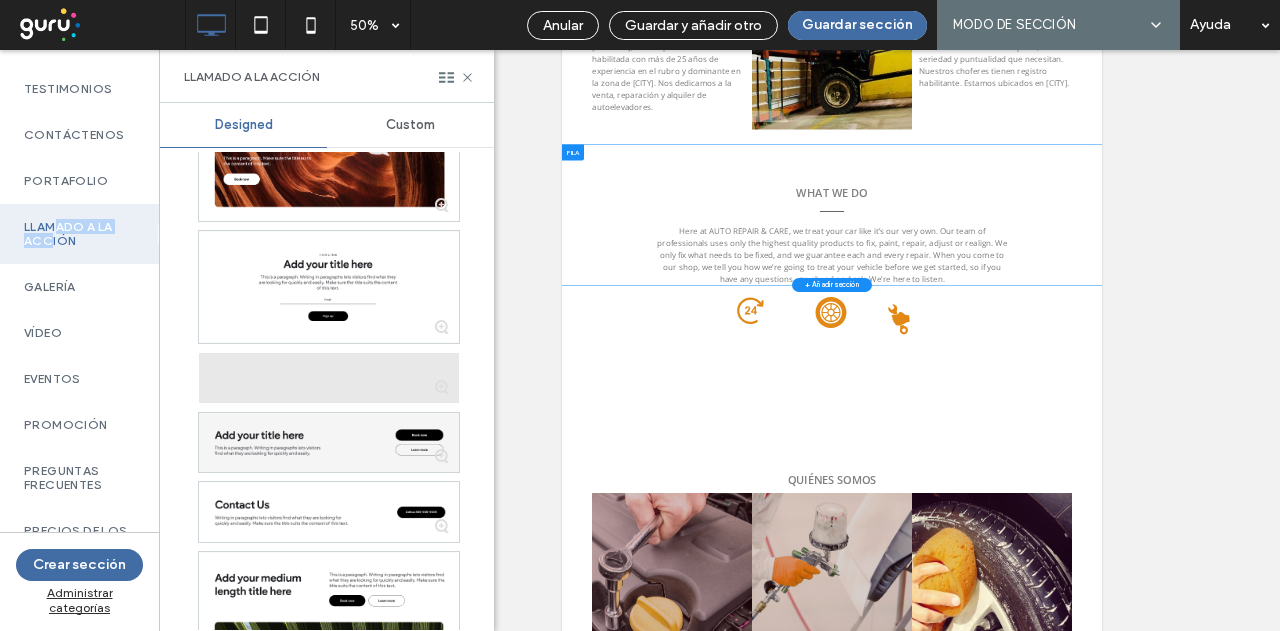 scroll, scrollTop: 100, scrollLeft: 0, axis: vertical 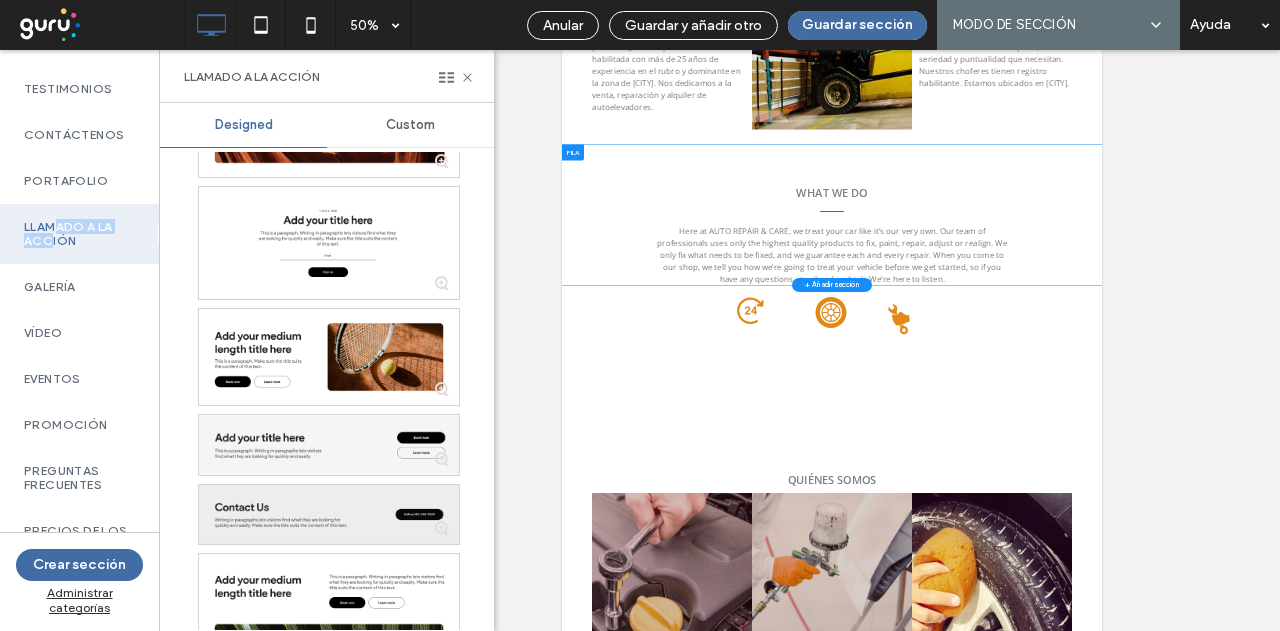 click at bounding box center (329, 515) 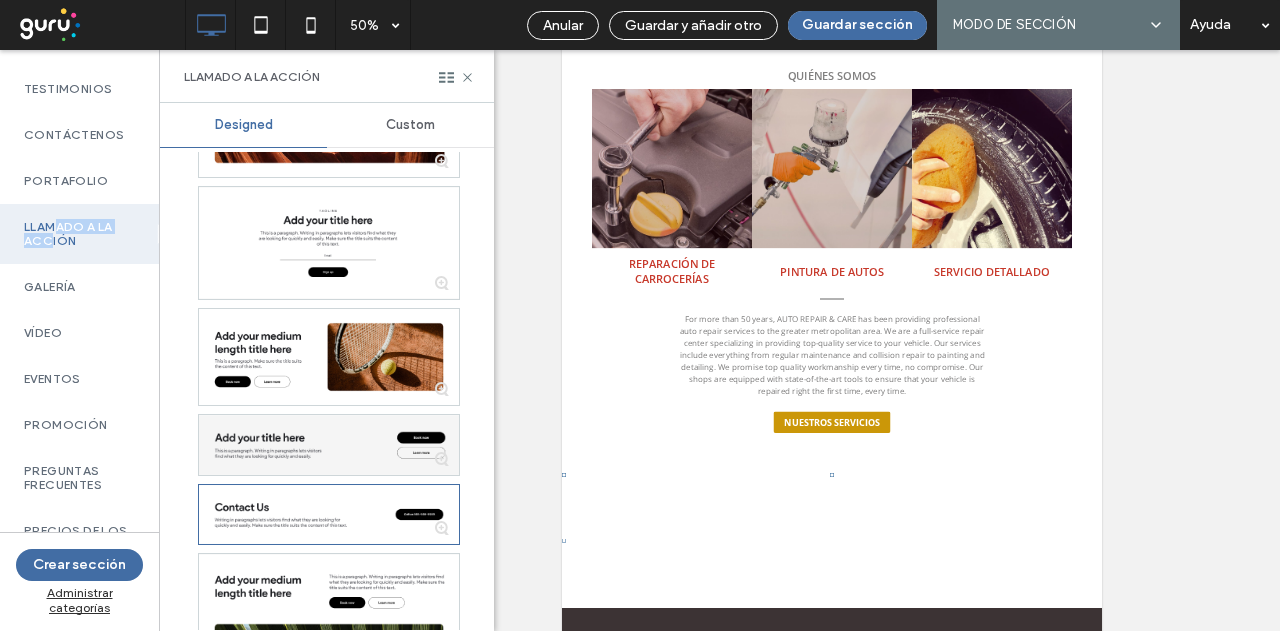 scroll, scrollTop: 780, scrollLeft: 0, axis: vertical 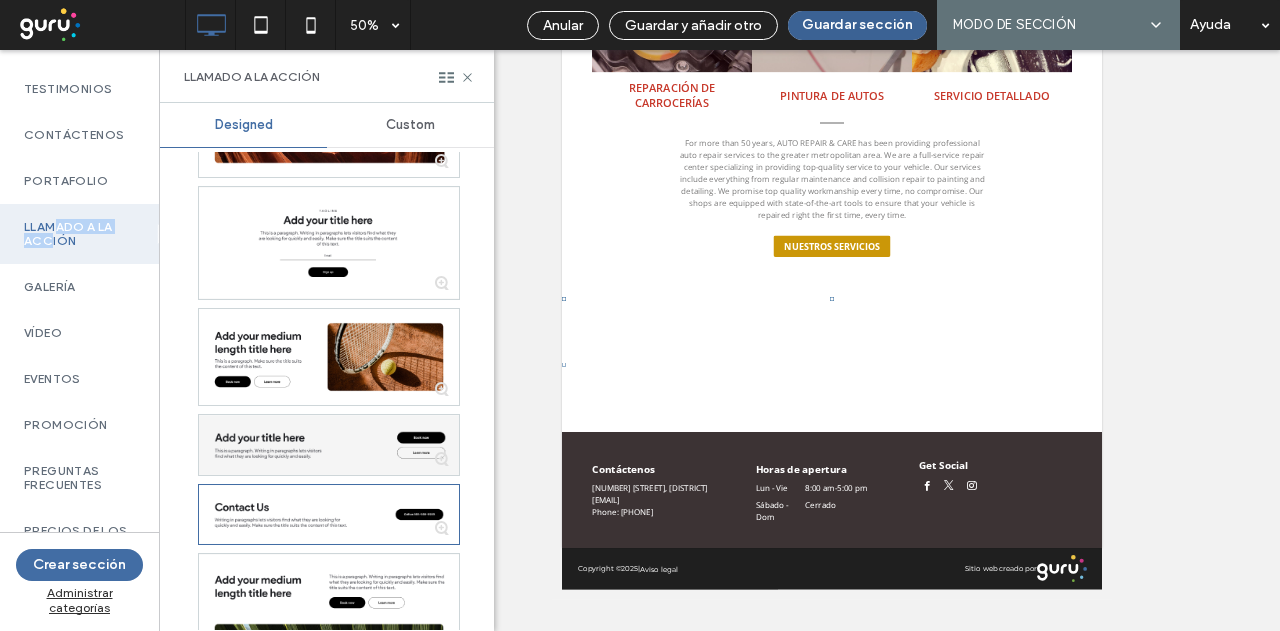 click on "Guardar sección" at bounding box center (857, 25) 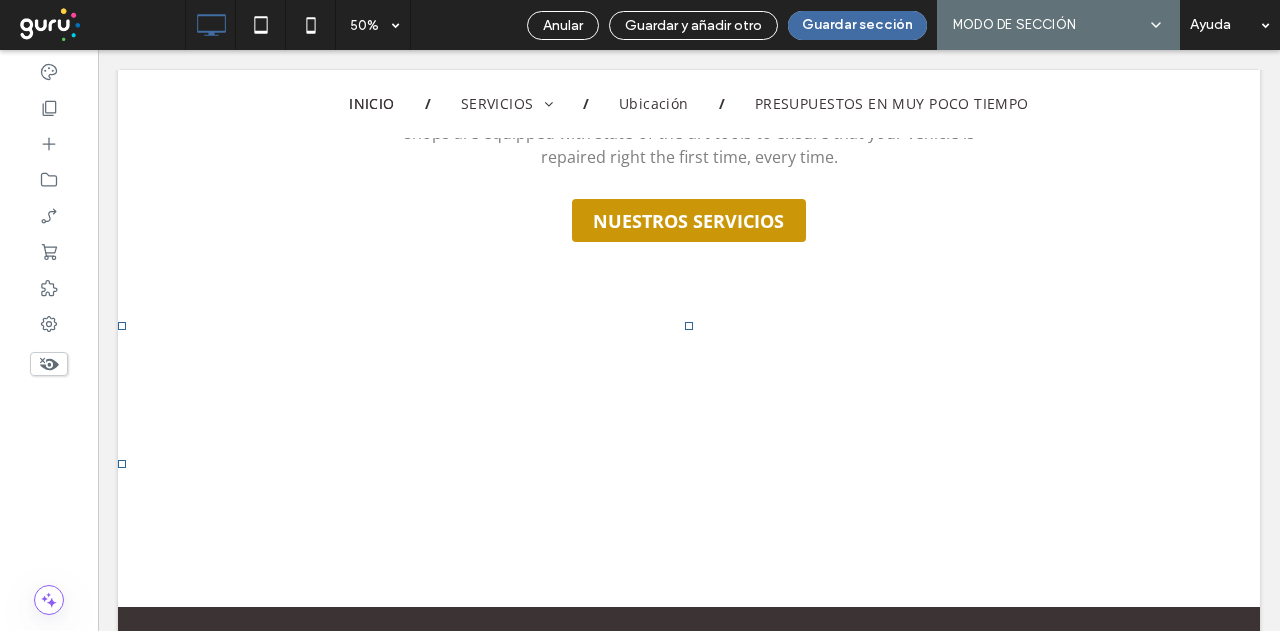scroll, scrollTop: 0, scrollLeft: 0, axis: both 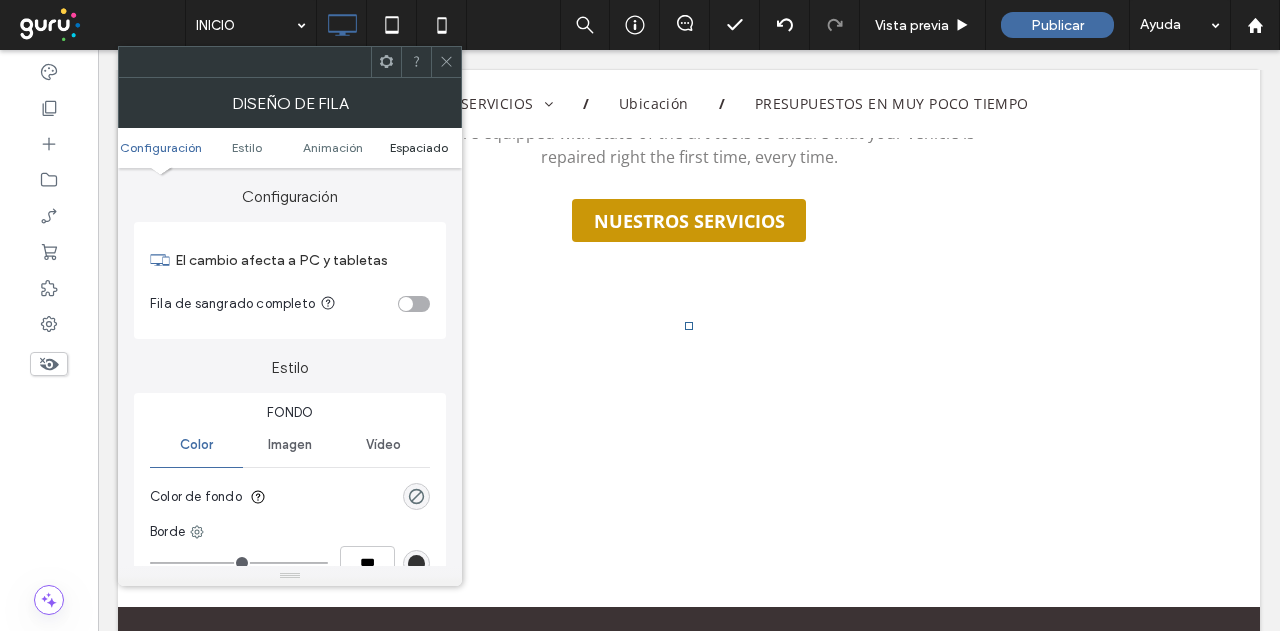 click on "Espaciado" at bounding box center (419, 147) 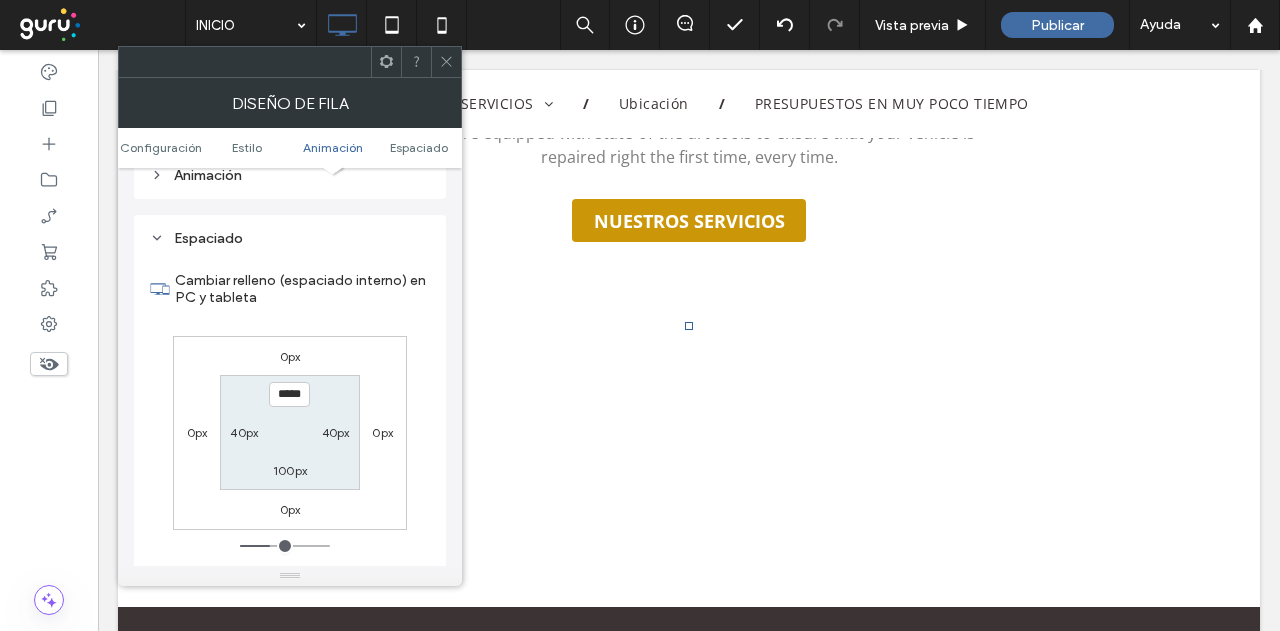 scroll, scrollTop: 565, scrollLeft: 0, axis: vertical 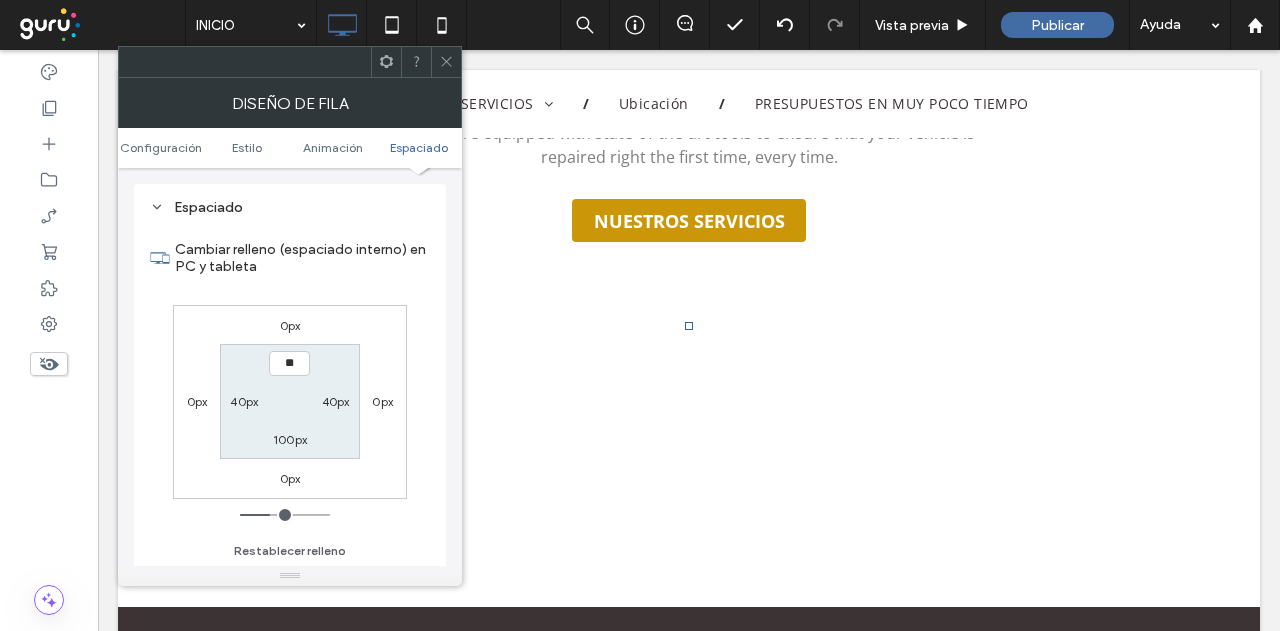 type on "****" 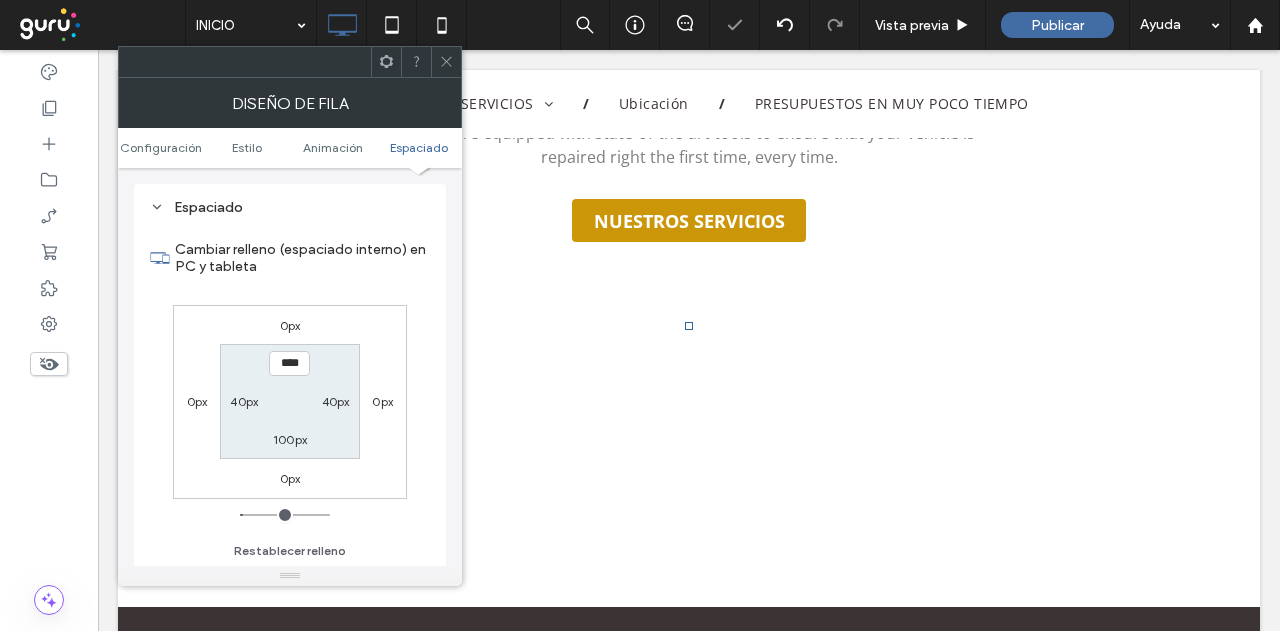 click on "100px" at bounding box center (290, 439) 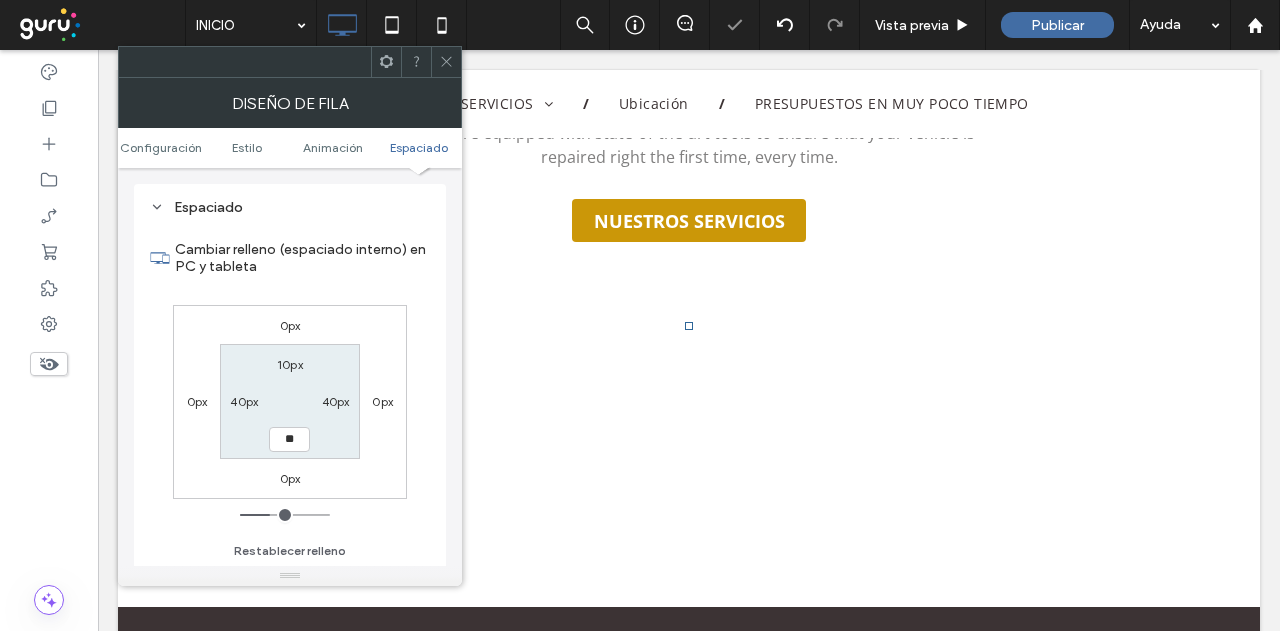 type on "**" 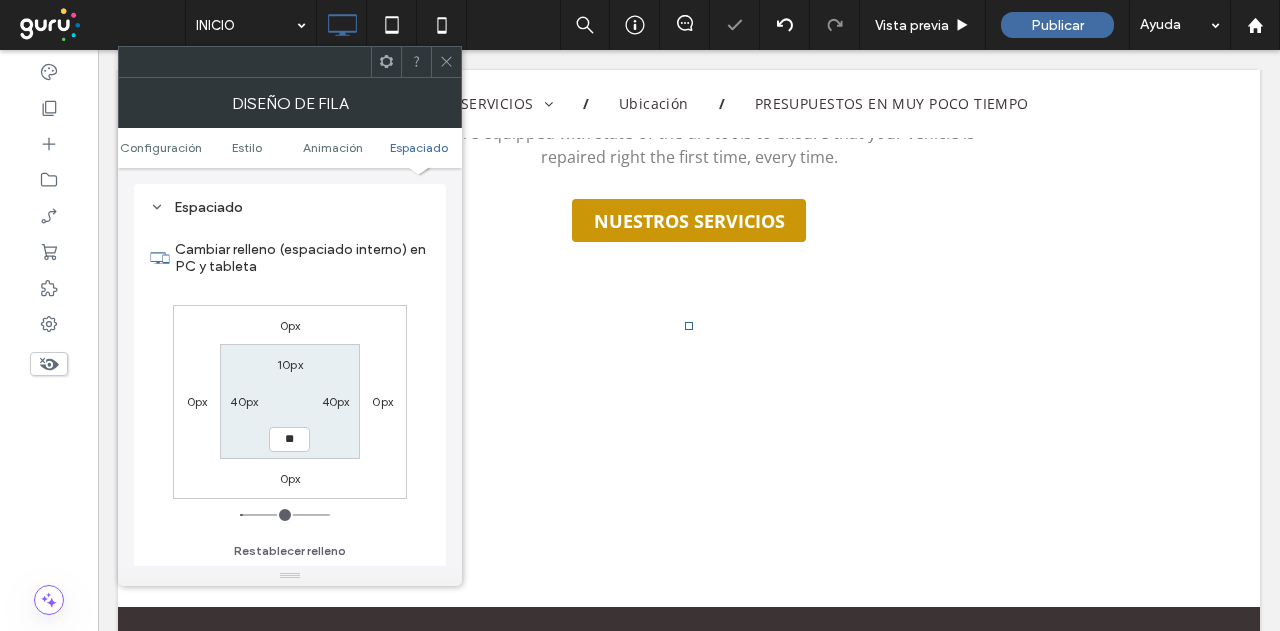 type on "**" 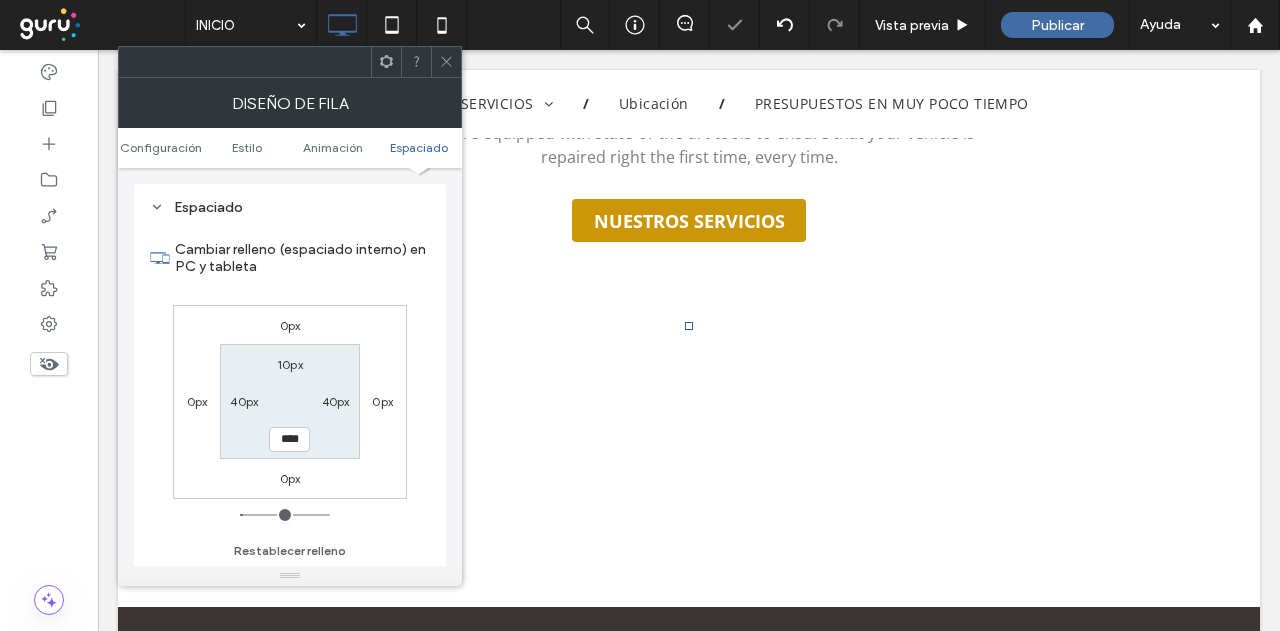 click 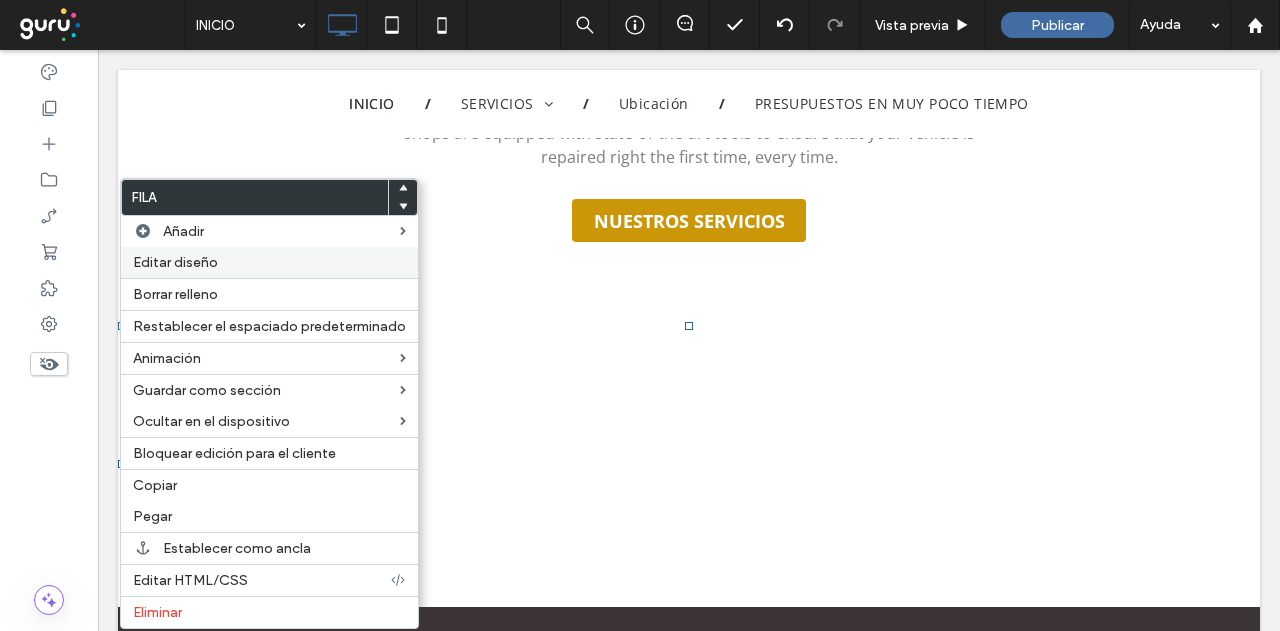 click on "Editar diseño" at bounding box center (175, 262) 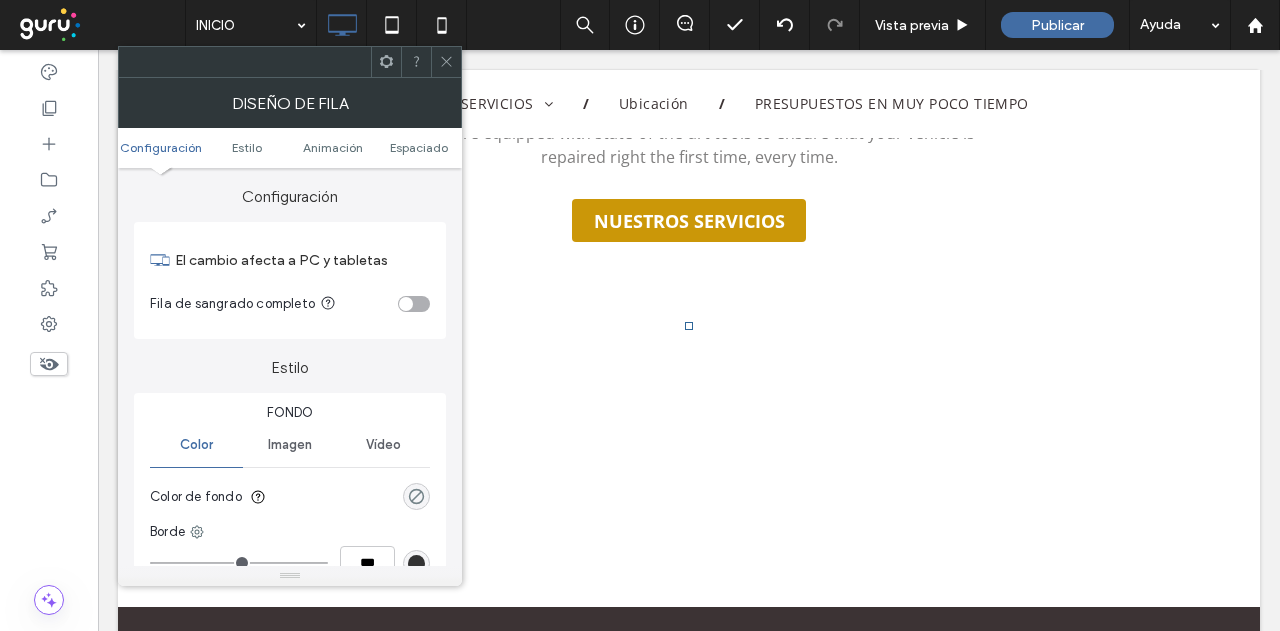 click at bounding box center (416, 496) 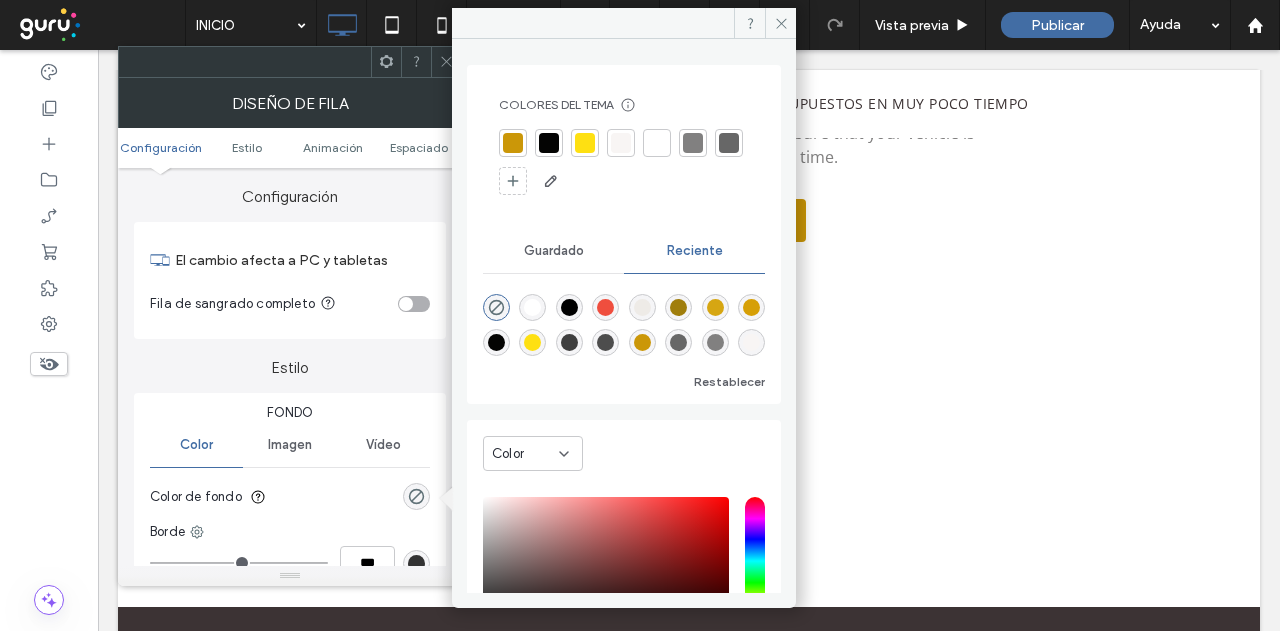 drag, startPoint x: 518, startPoint y: 143, endPoint x: 454, endPoint y: 67, distance: 99.35794 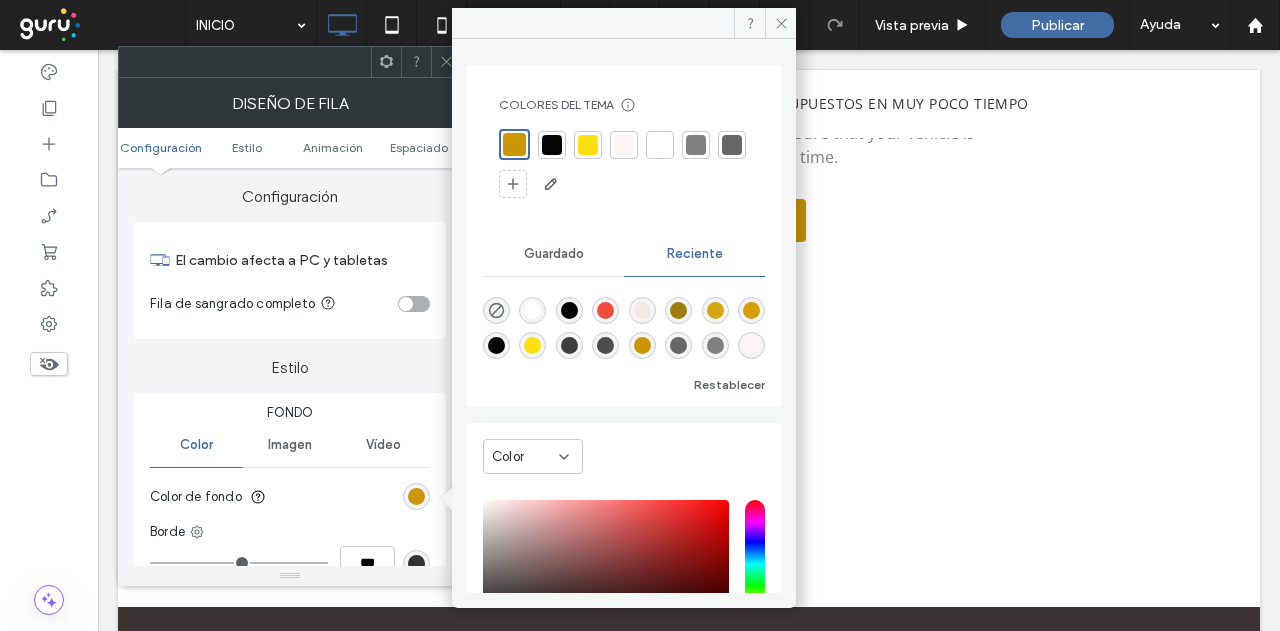 click 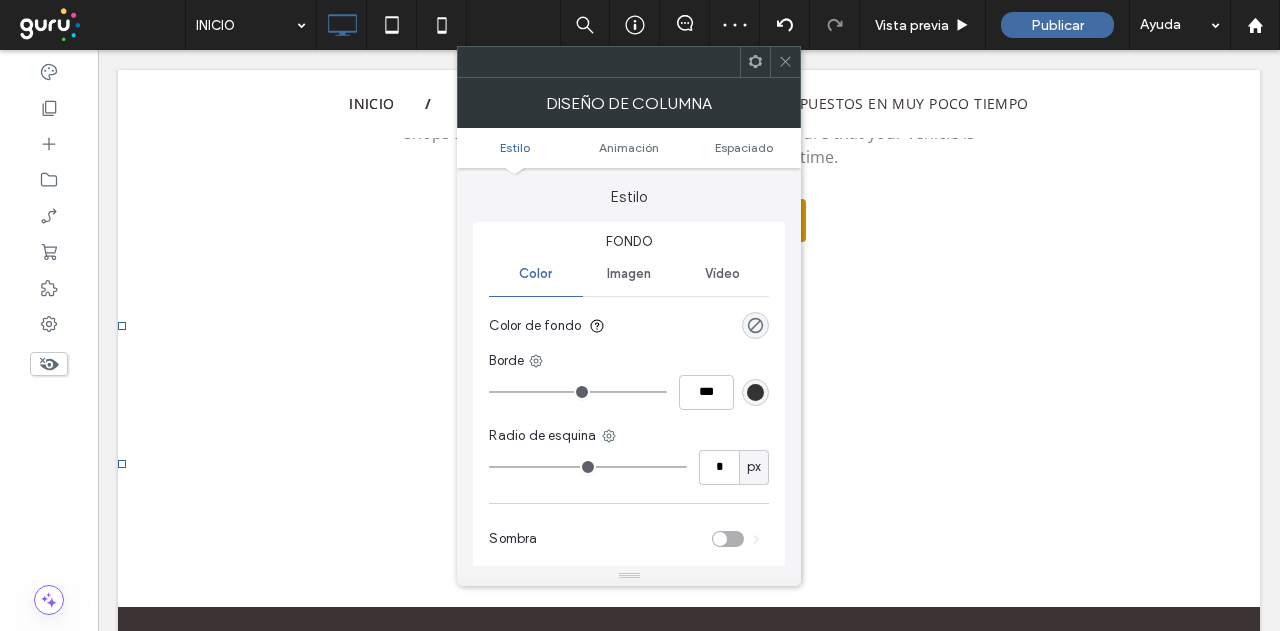 click 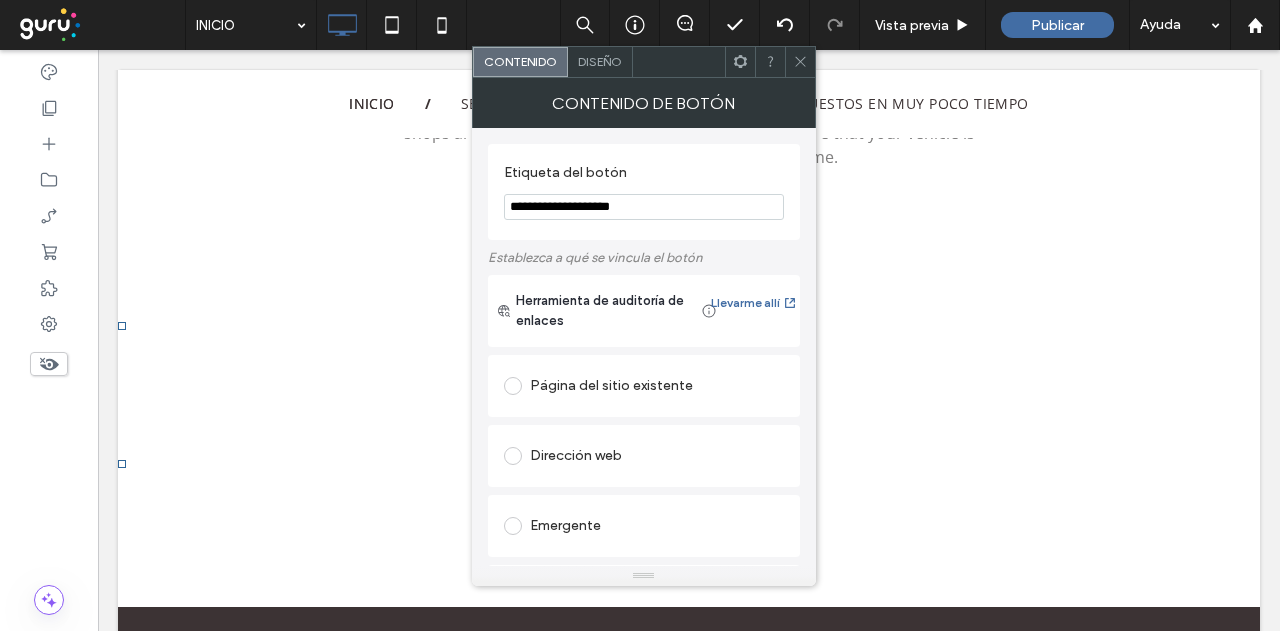 click on "Diseño" at bounding box center (600, 61) 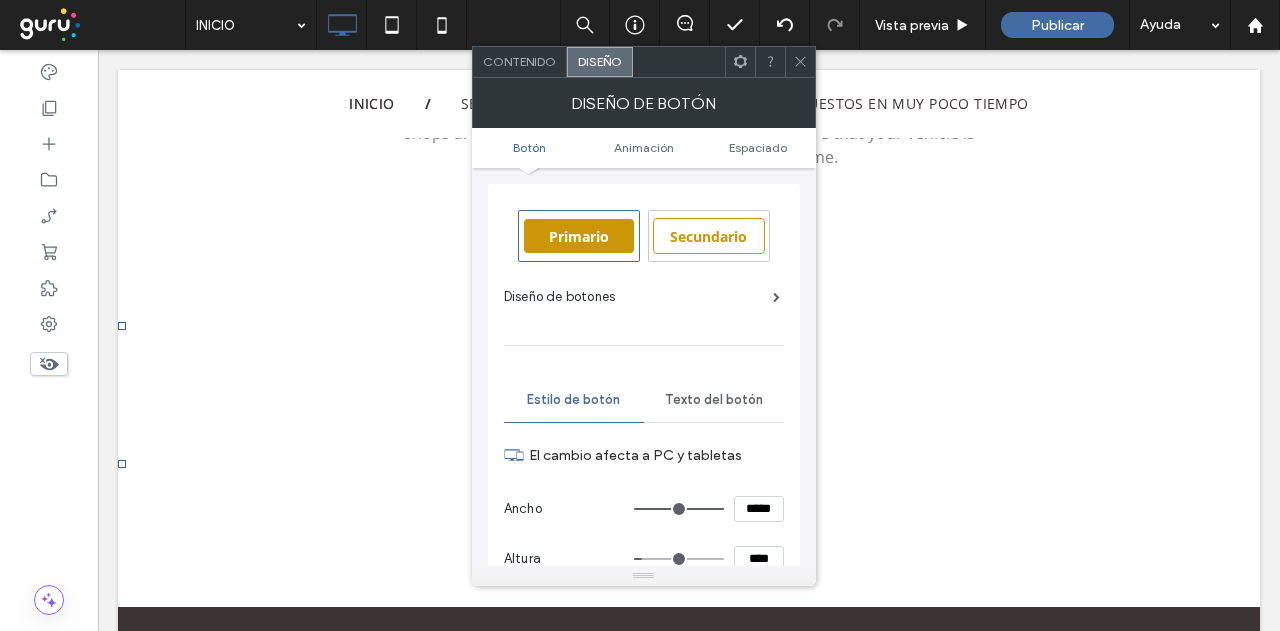 click on "Secundario" at bounding box center (708, 236) 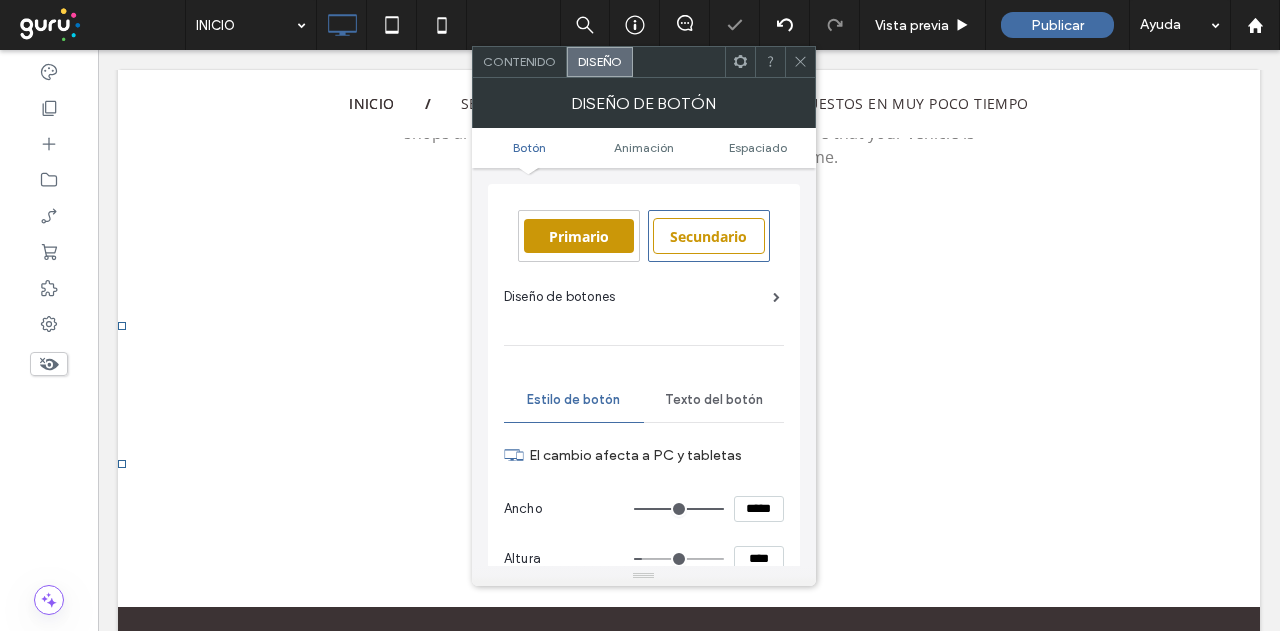 type on "*" 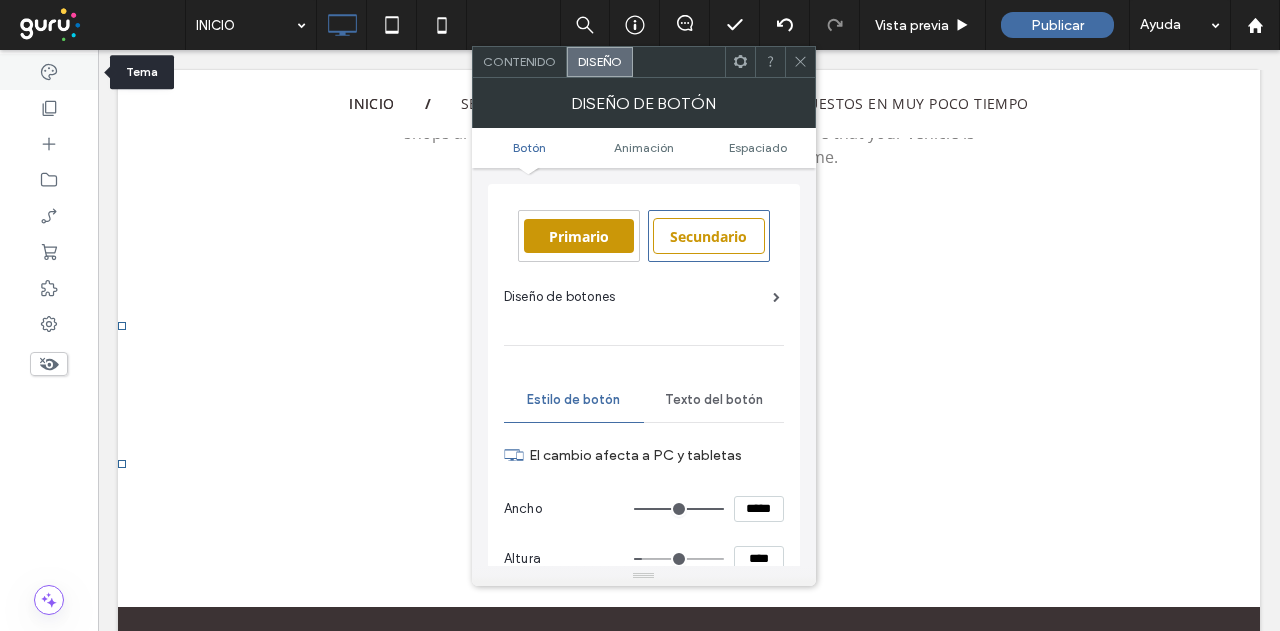 click 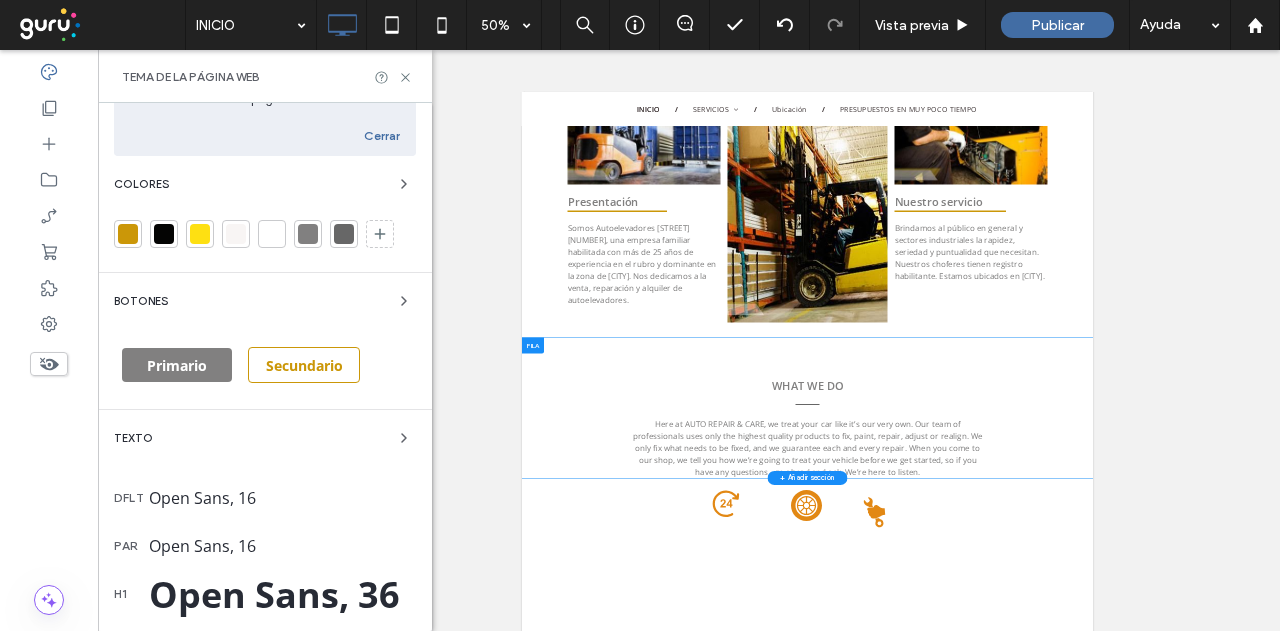 scroll, scrollTop: 200, scrollLeft: 0, axis: vertical 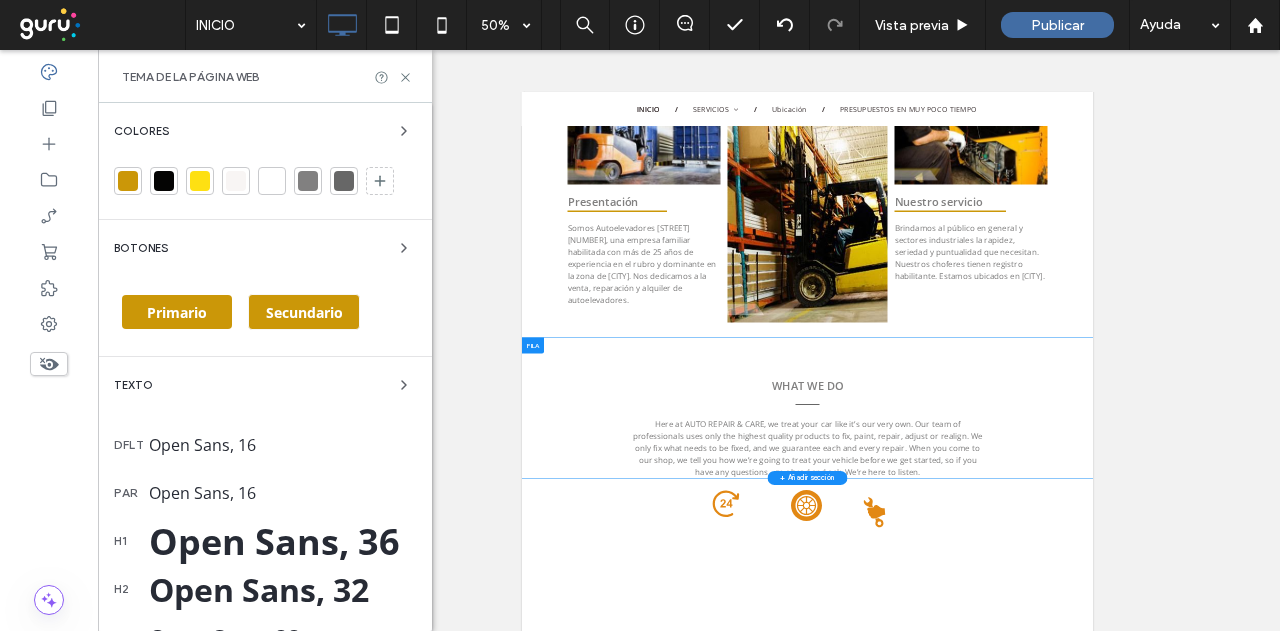 click on "Secundario" at bounding box center (304, 312) 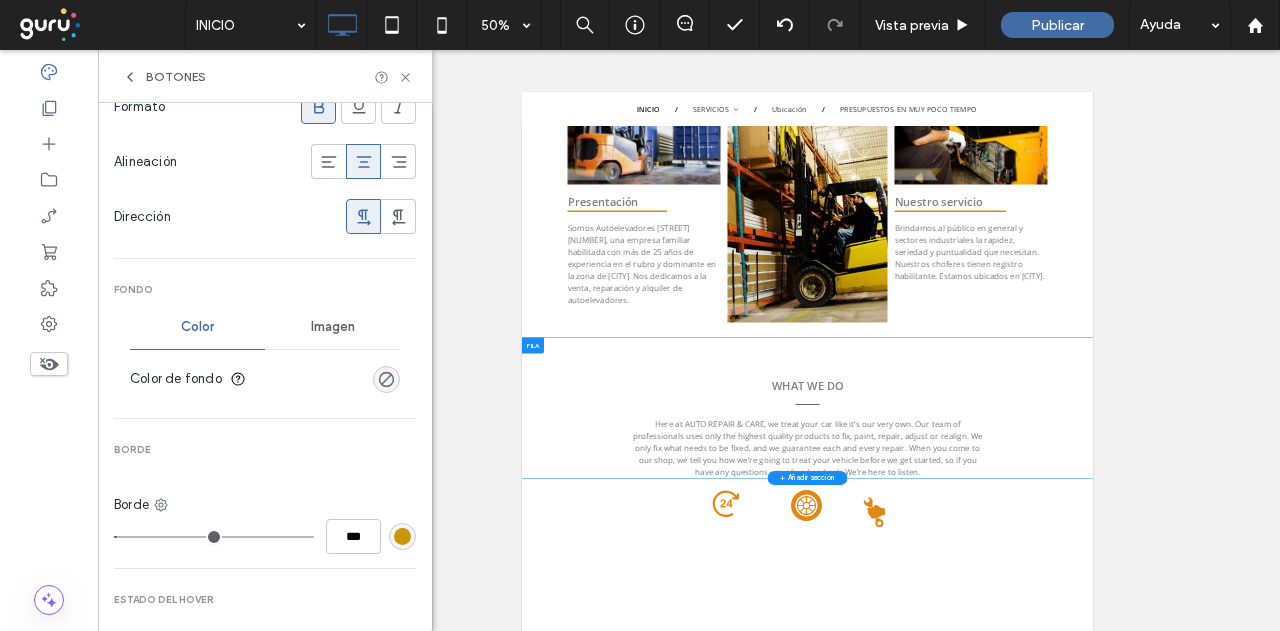 scroll, scrollTop: 500, scrollLeft: 0, axis: vertical 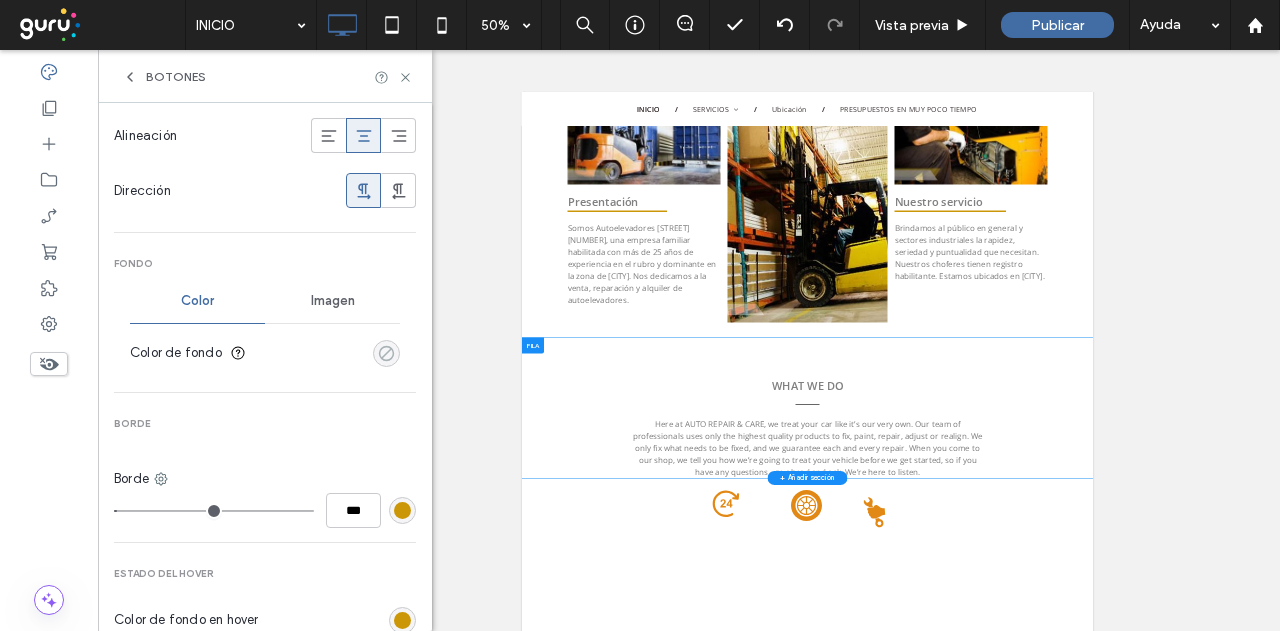 click at bounding box center [386, 353] 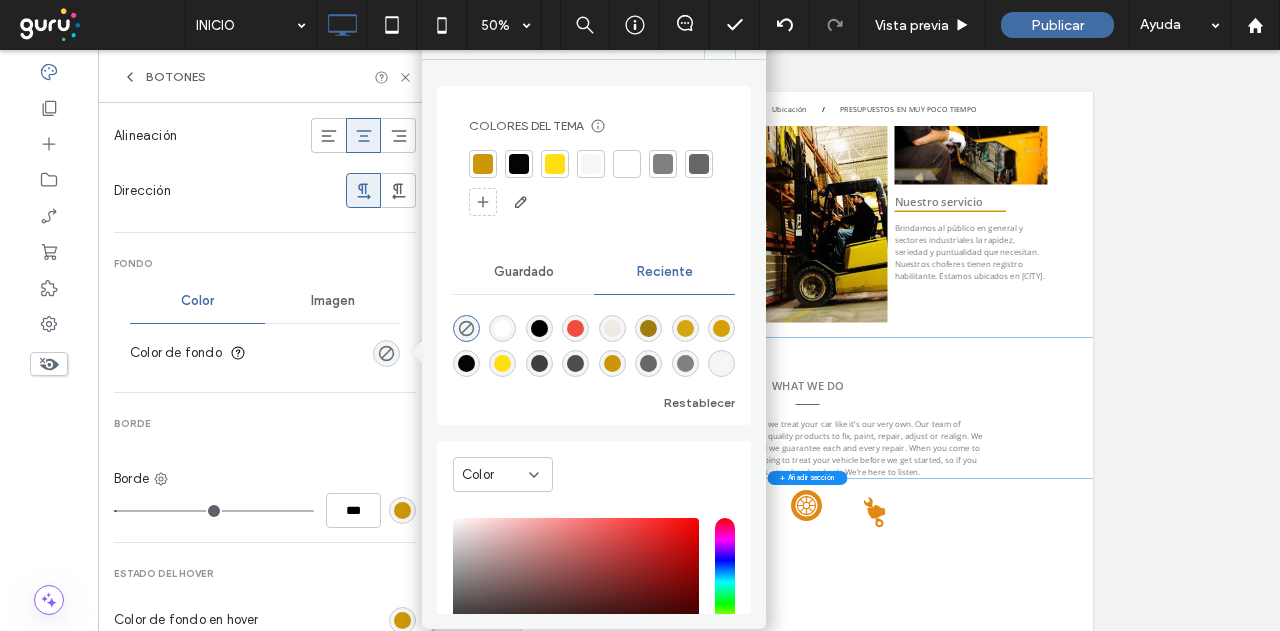 click at bounding box center (627, 164) 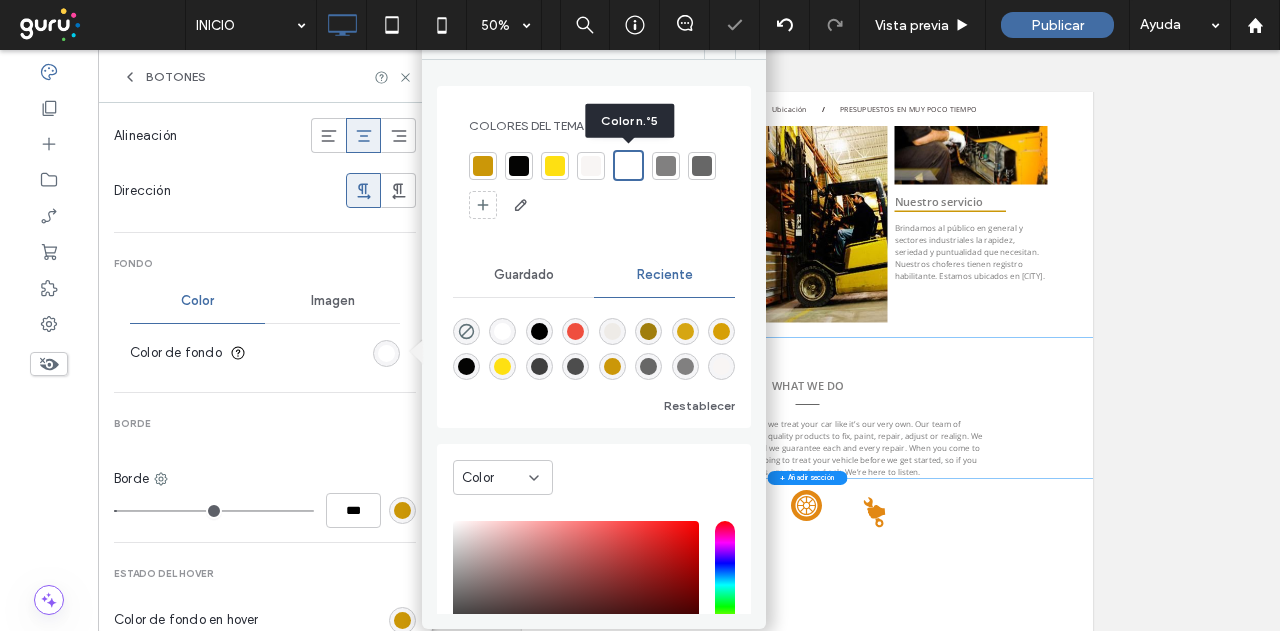 type on "*" 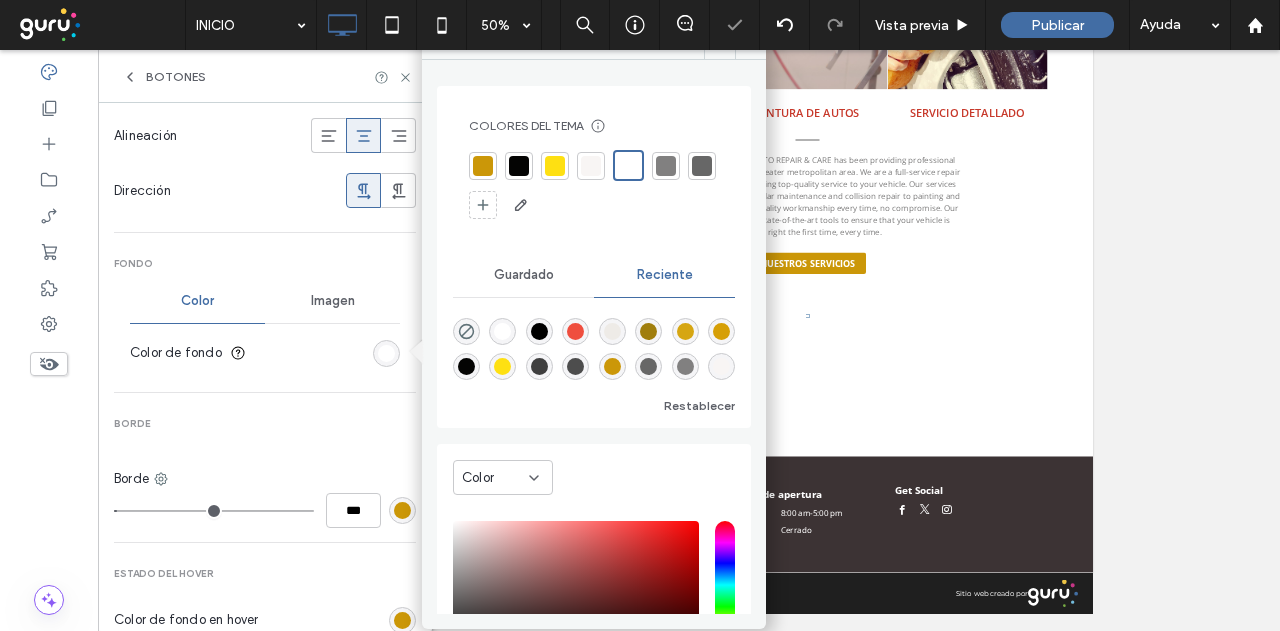 scroll, scrollTop: 780, scrollLeft: 0, axis: vertical 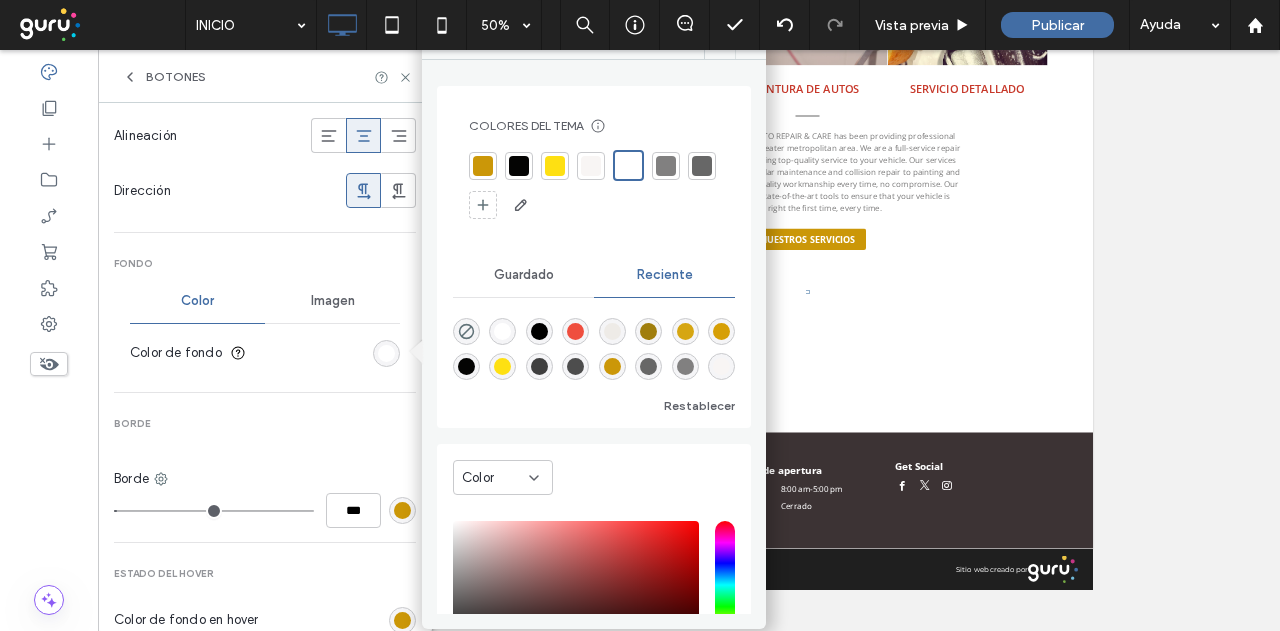 click at bounding box center [750, 44] 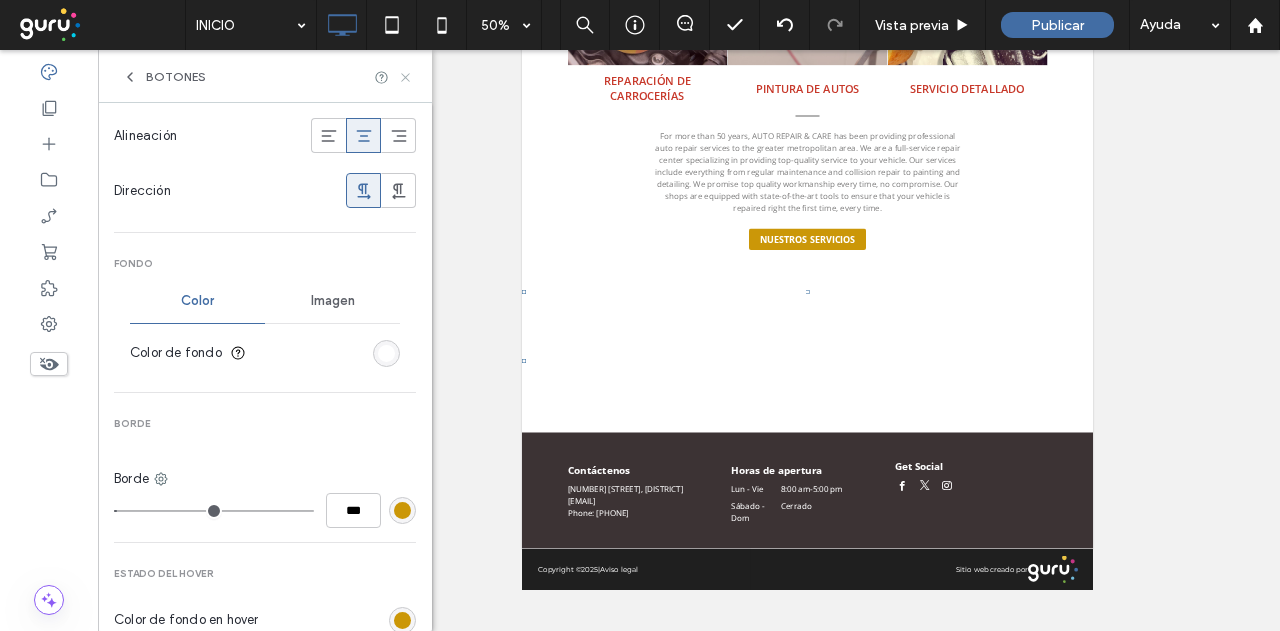 click 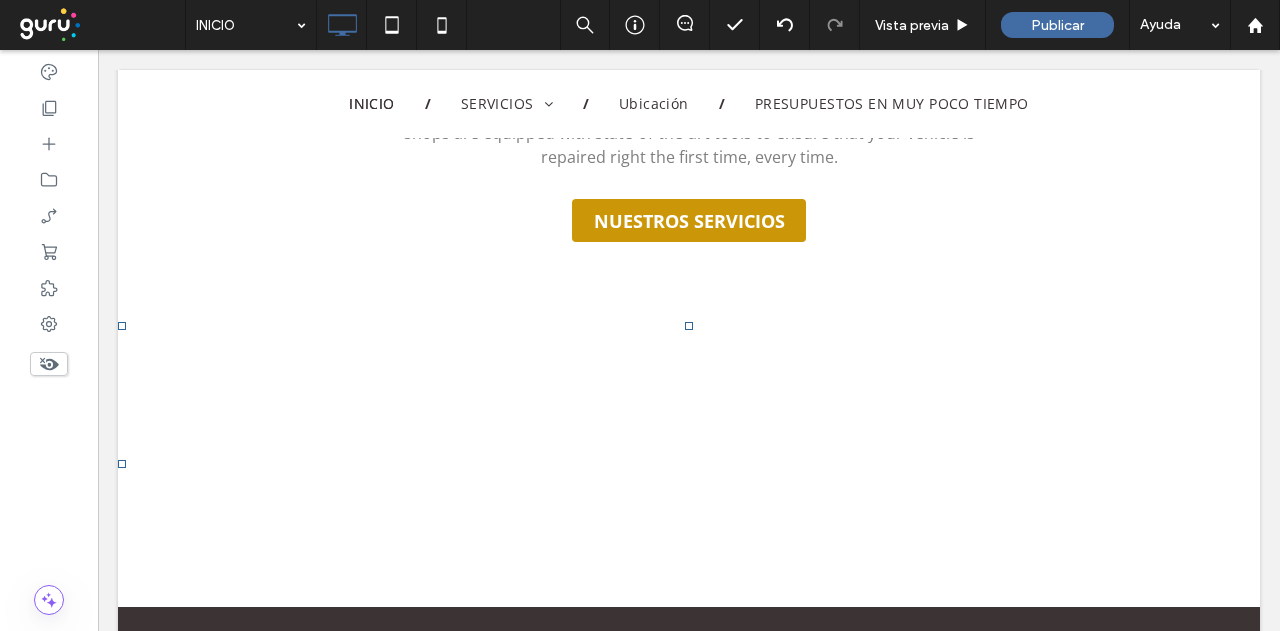 scroll, scrollTop: 0, scrollLeft: 0, axis: both 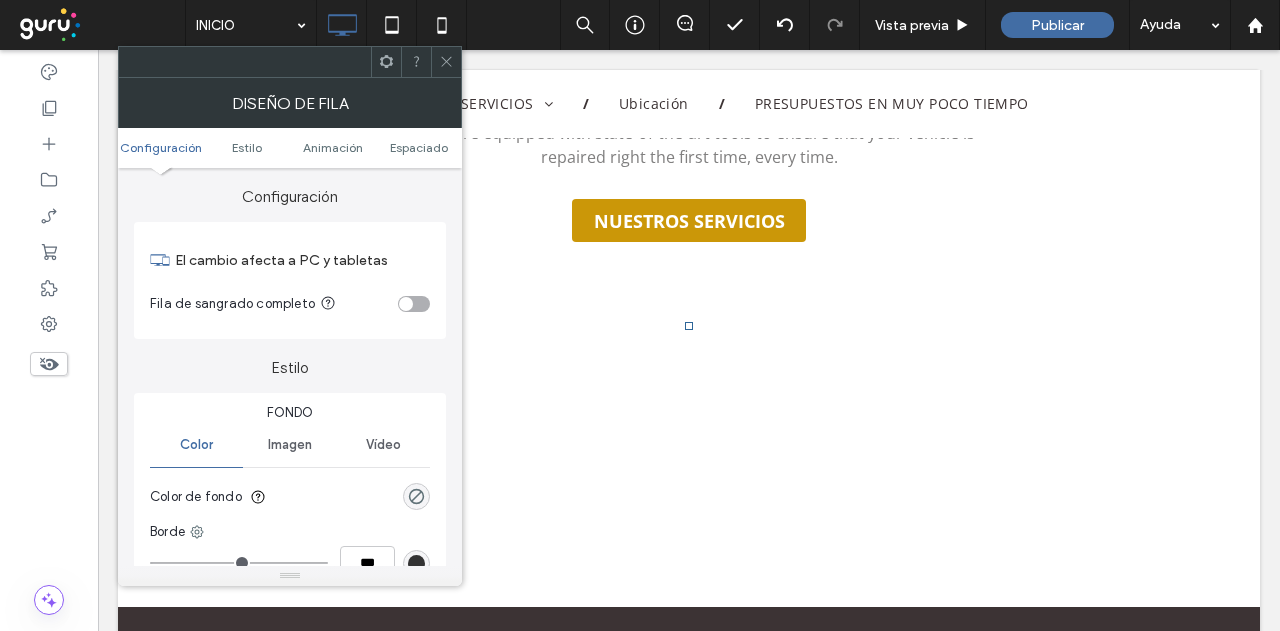 click 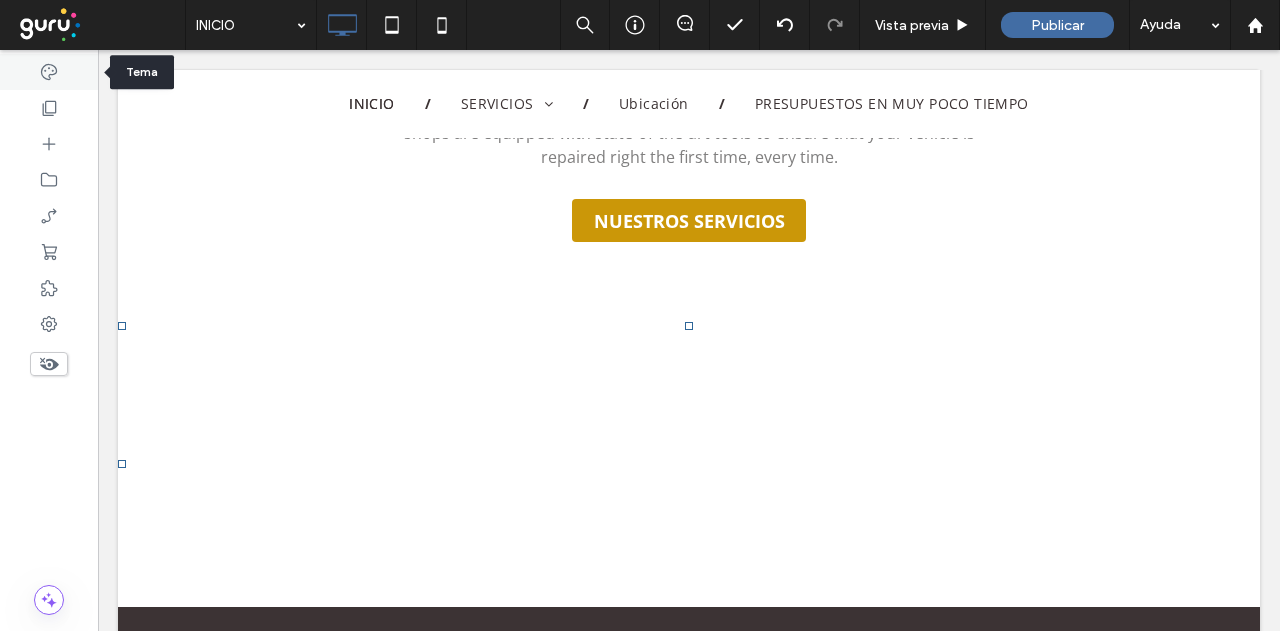 click 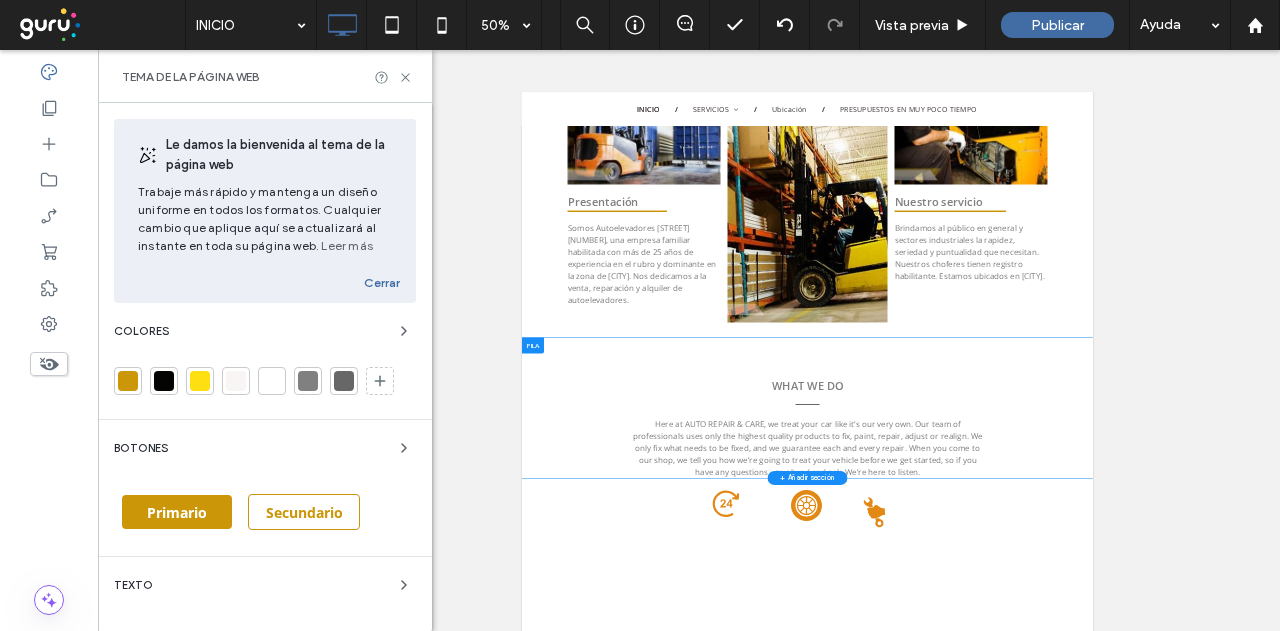 scroll, scrollTop: 300, scrollLeft: 0, axis: vertical 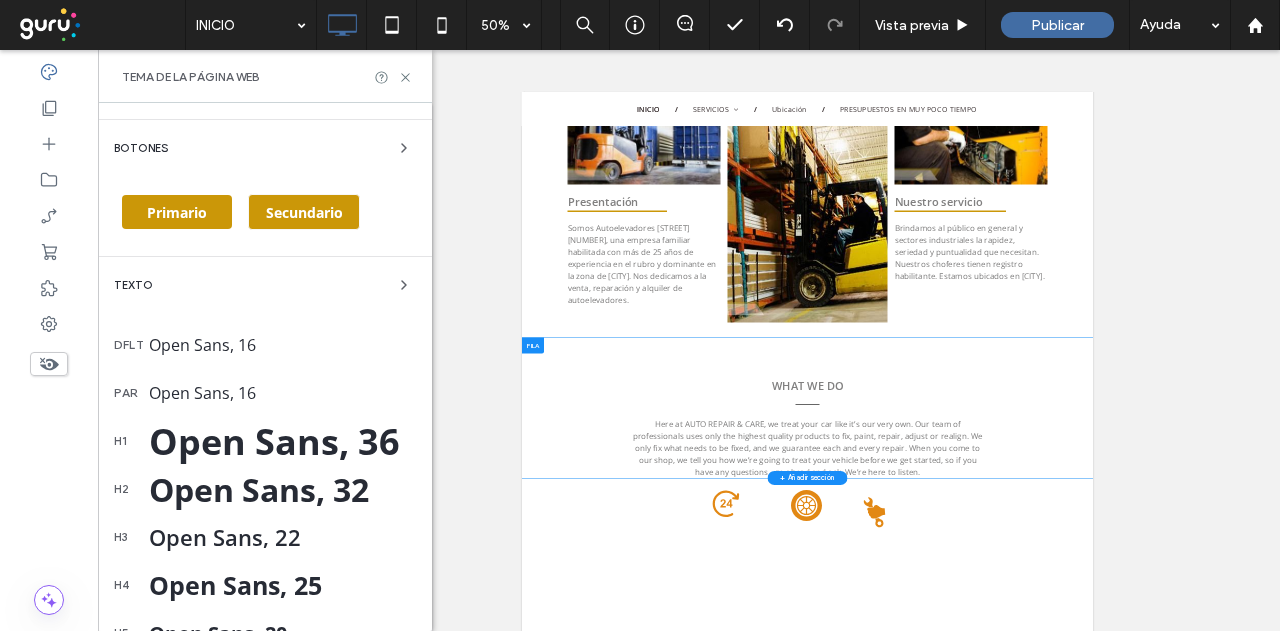 click on "Secundario" at bounding box center [304, 212] 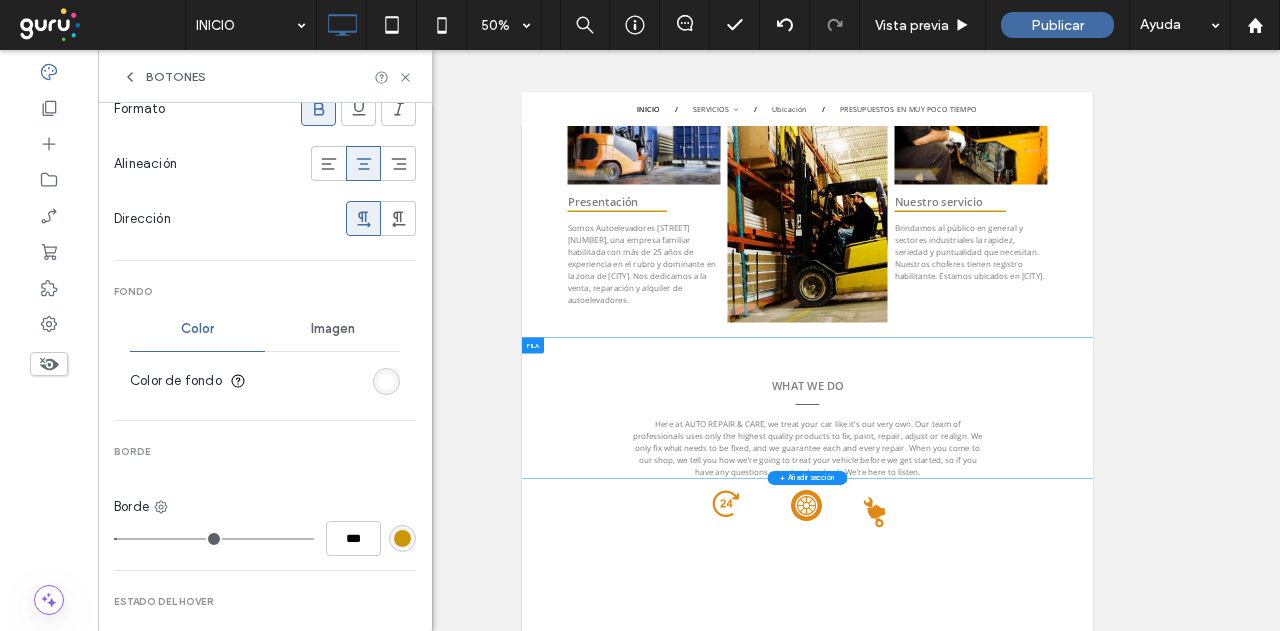 scroll, scrollTop: 500, scrollLeft: 0, axis: vertical 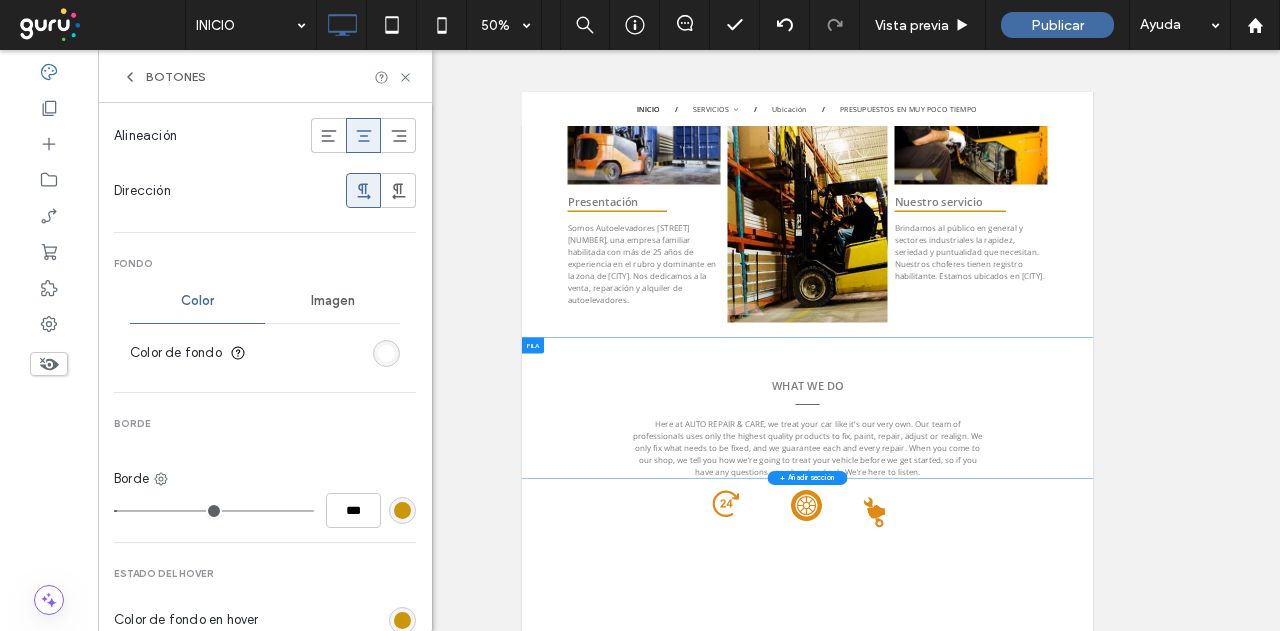 click at bounding box center (386, 353) 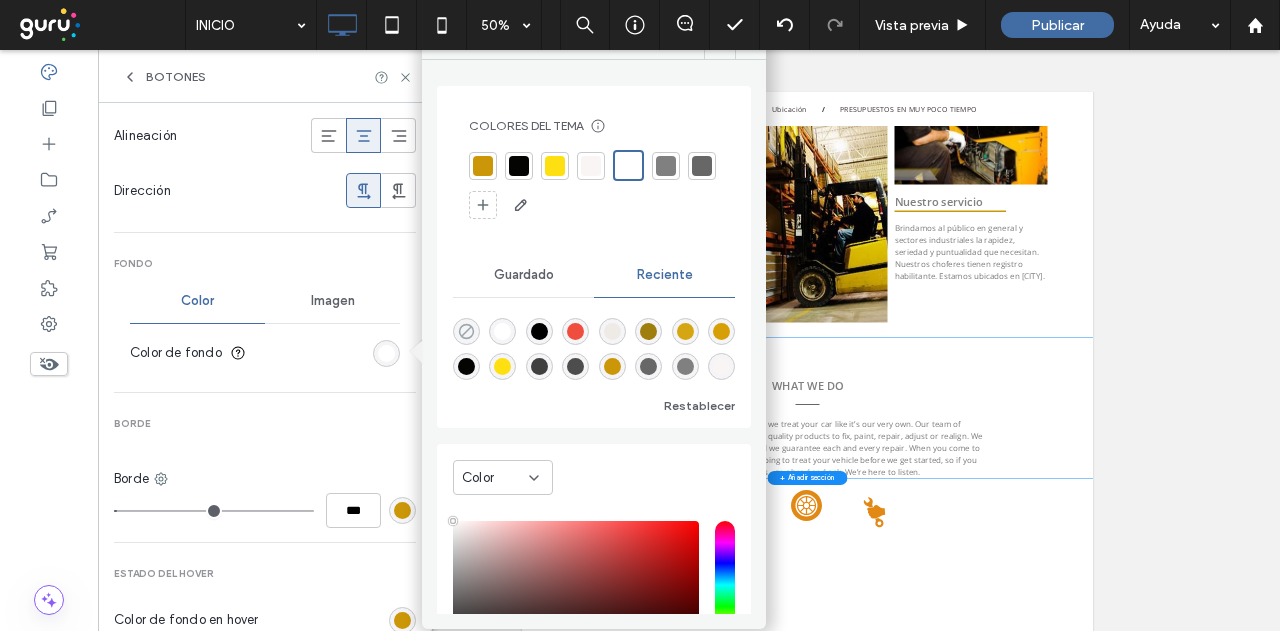 click 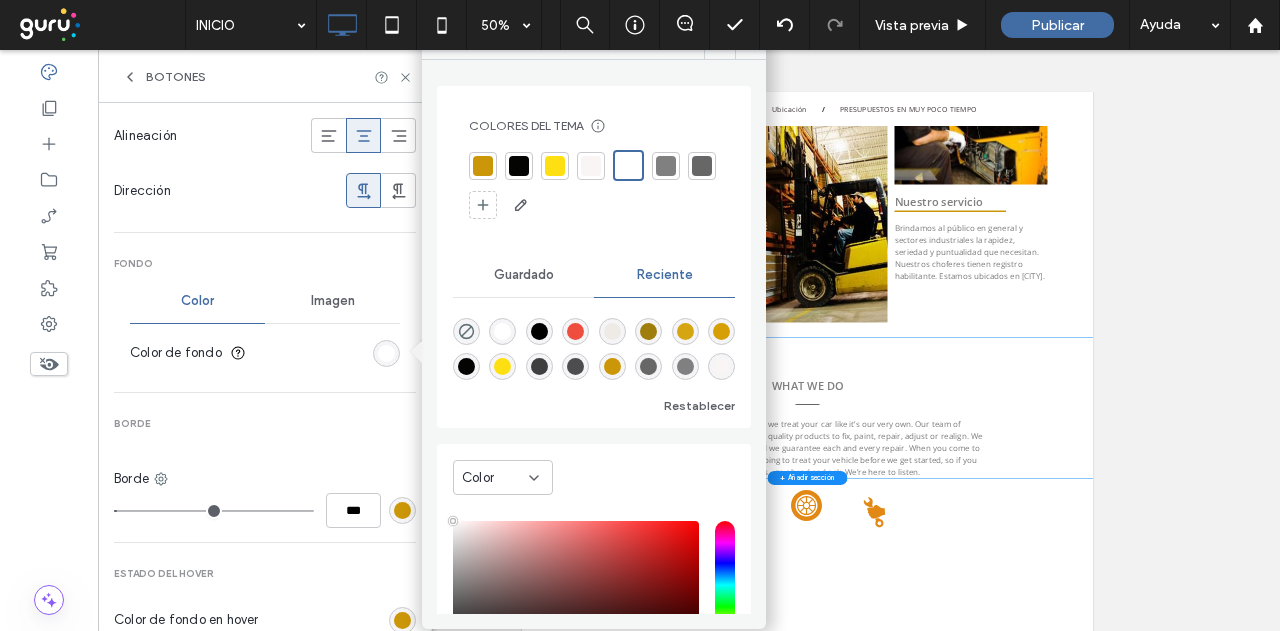 type on "*" 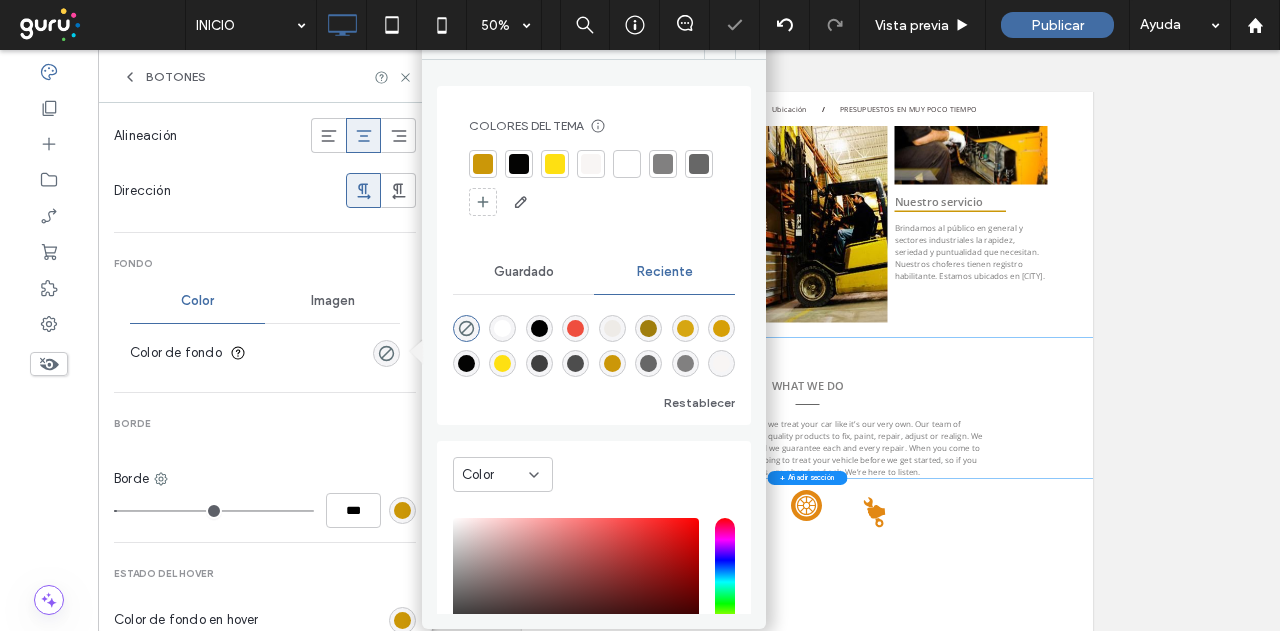 click at bounding box center [402, 510] 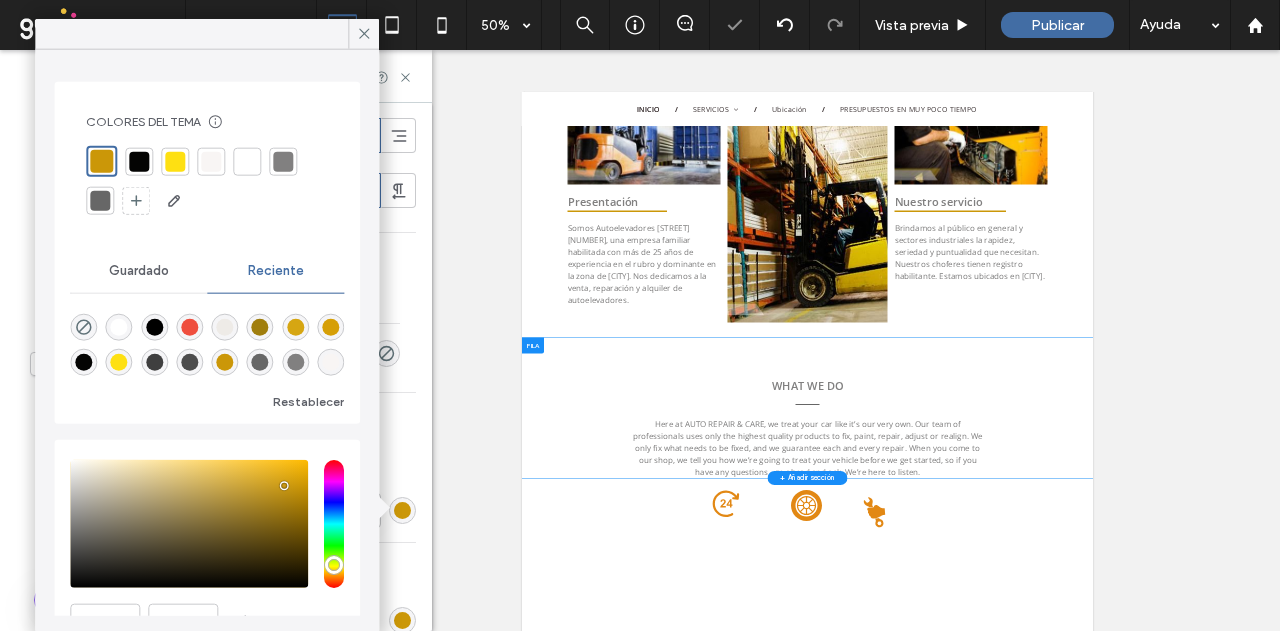 click at bounding box center [247, 161] 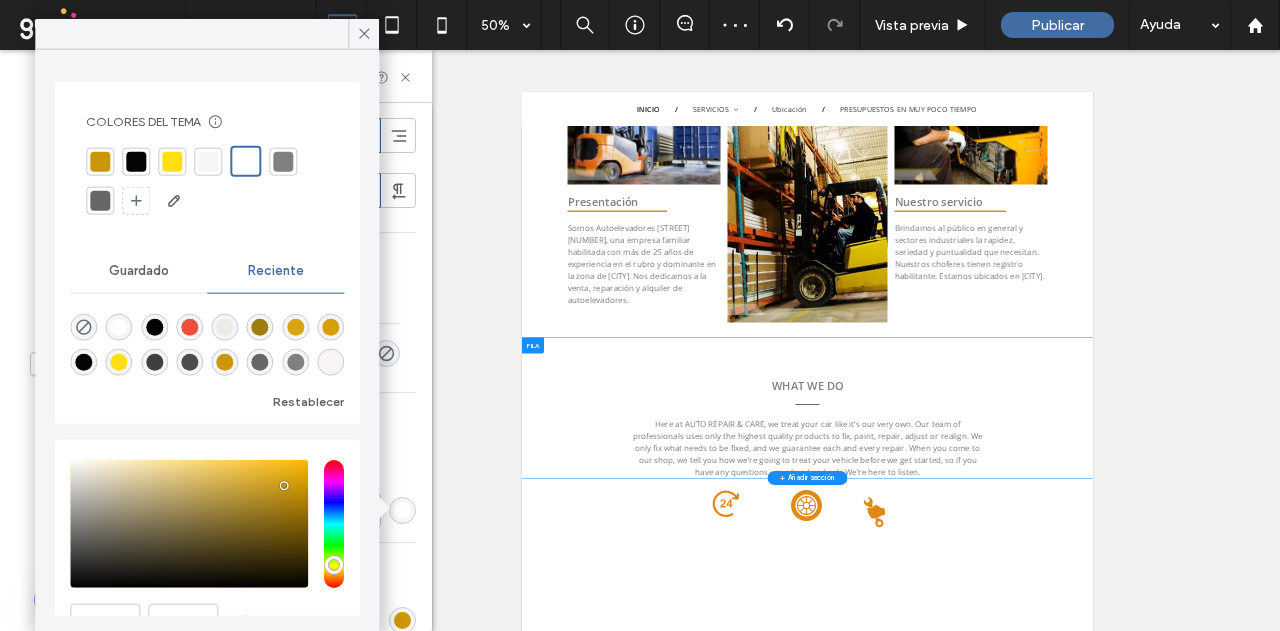 click on "Color Imagen Color de fondo" at bounding box center [265, 328] 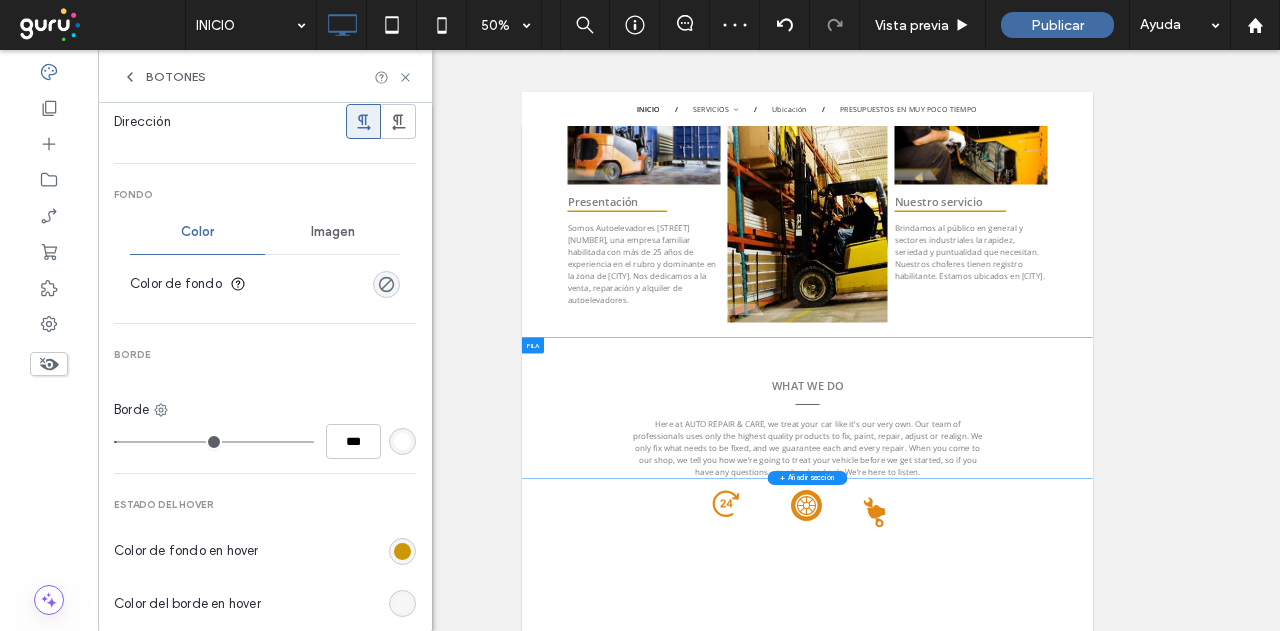 scroll, scrollTop: 600, scrollLeft: 0, axis: vertical 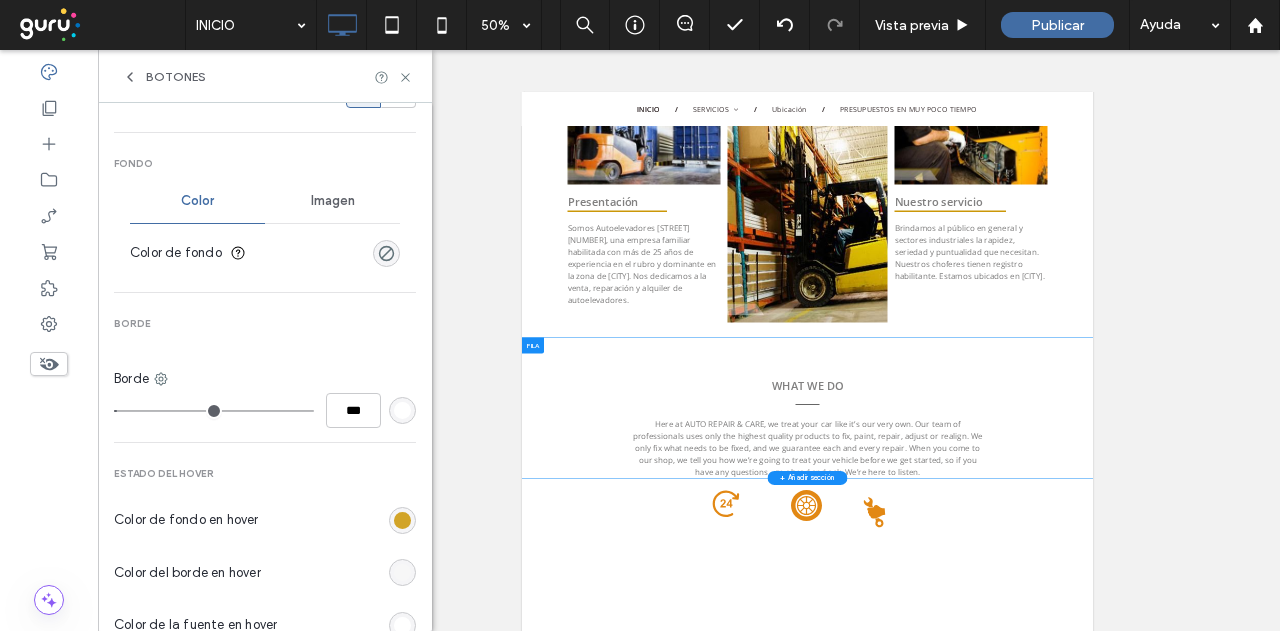click at bounding box center (402, 520) 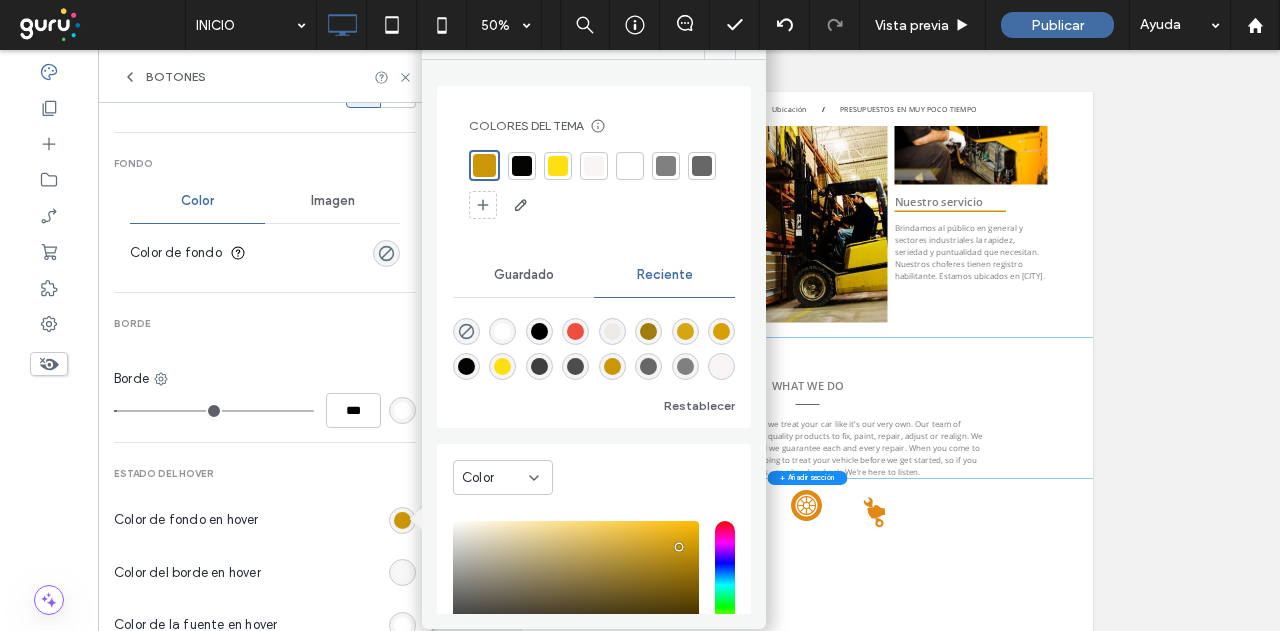 click at bounding box center (630, 166) 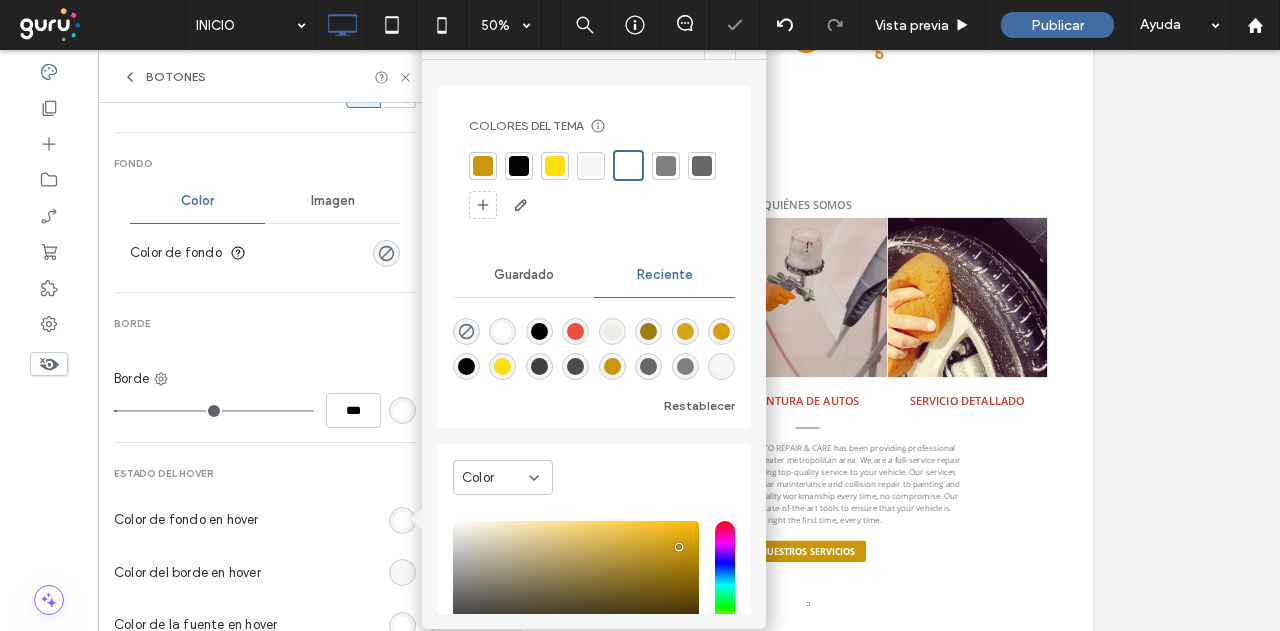 scroll, scrollTop: 700, scrollLeft: 0, axis: vertical 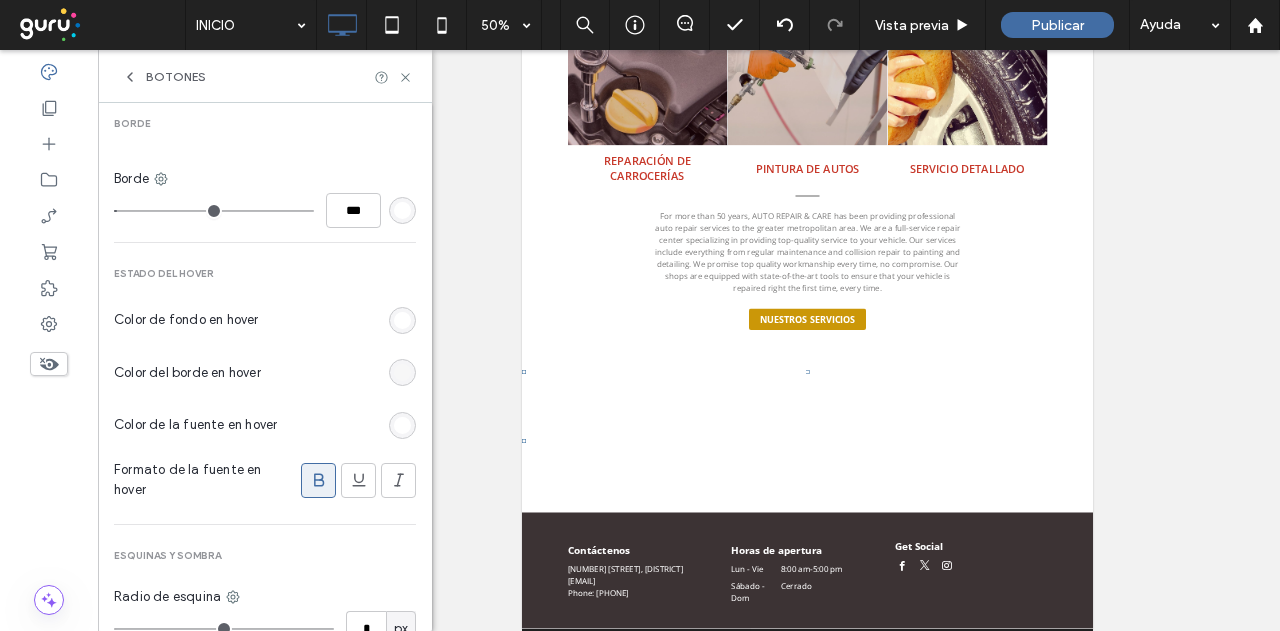 click at bounding box center (402, 425) 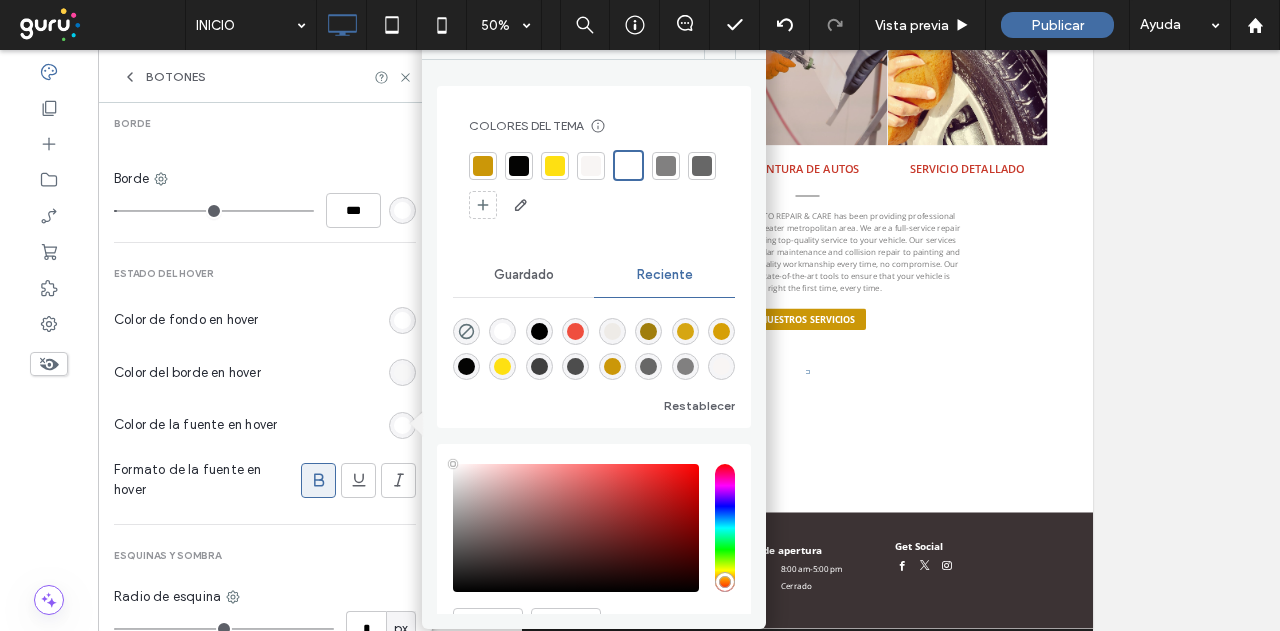 click at bounding box center [483, 166] 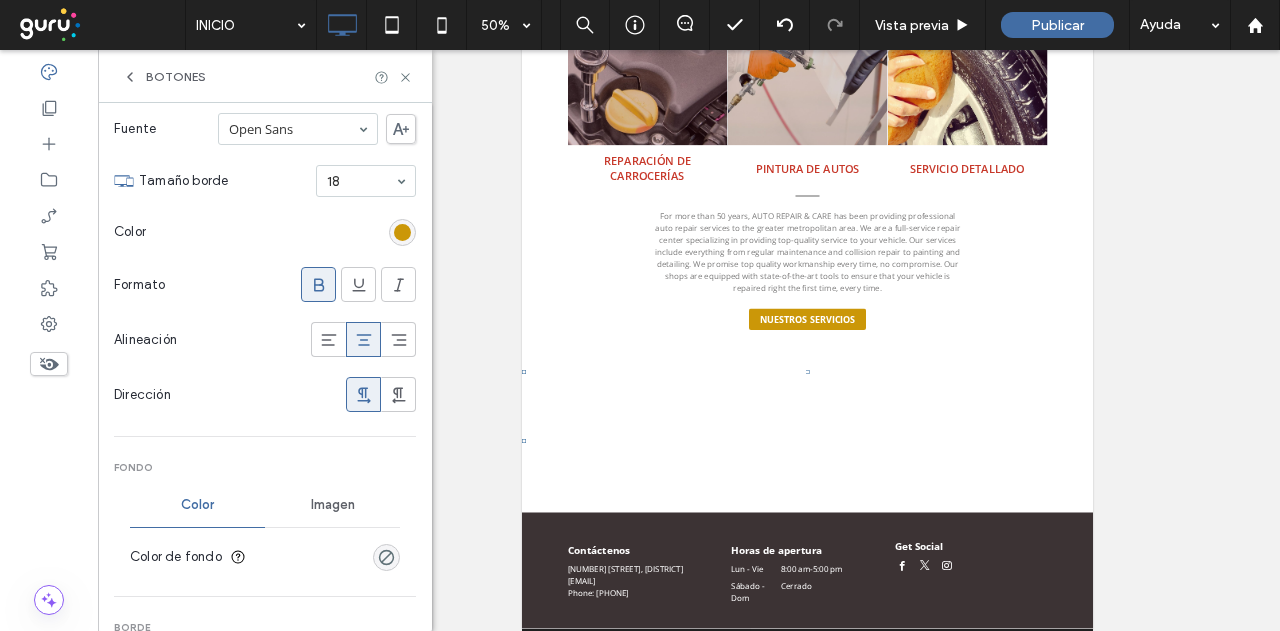 scroll, scrollTop: 296, scrollLeft: 0, axis: vertical 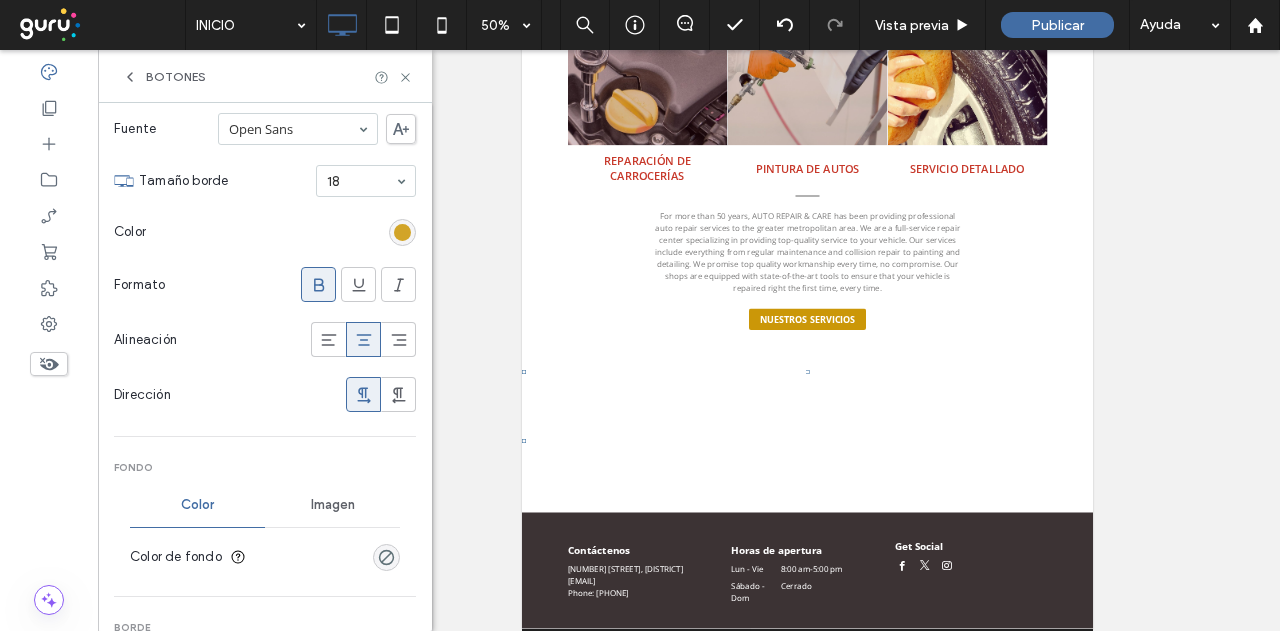 click at bounding box center [402, 232] 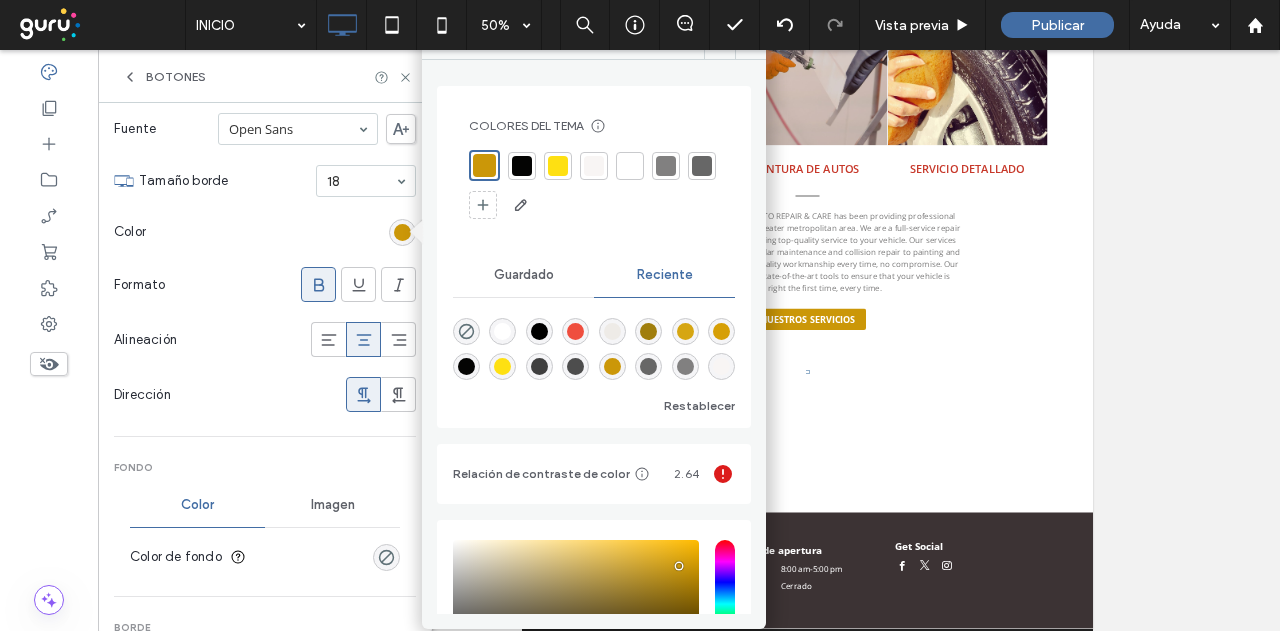 click at bounding box center (630, 166) 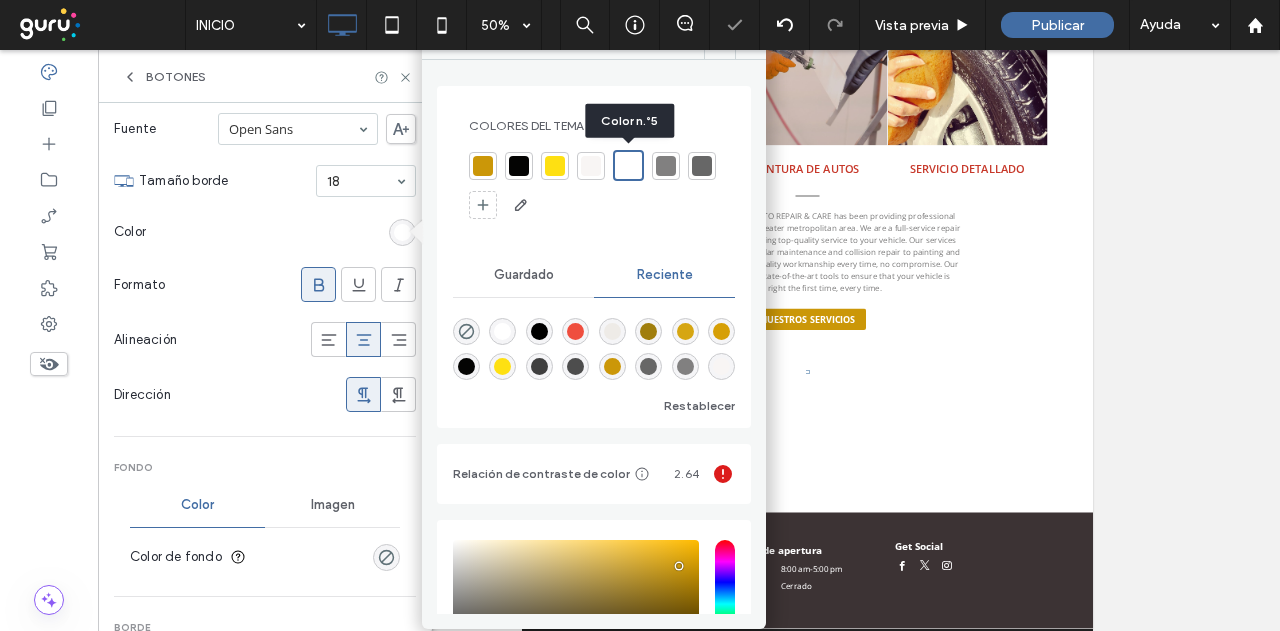 type on "*" 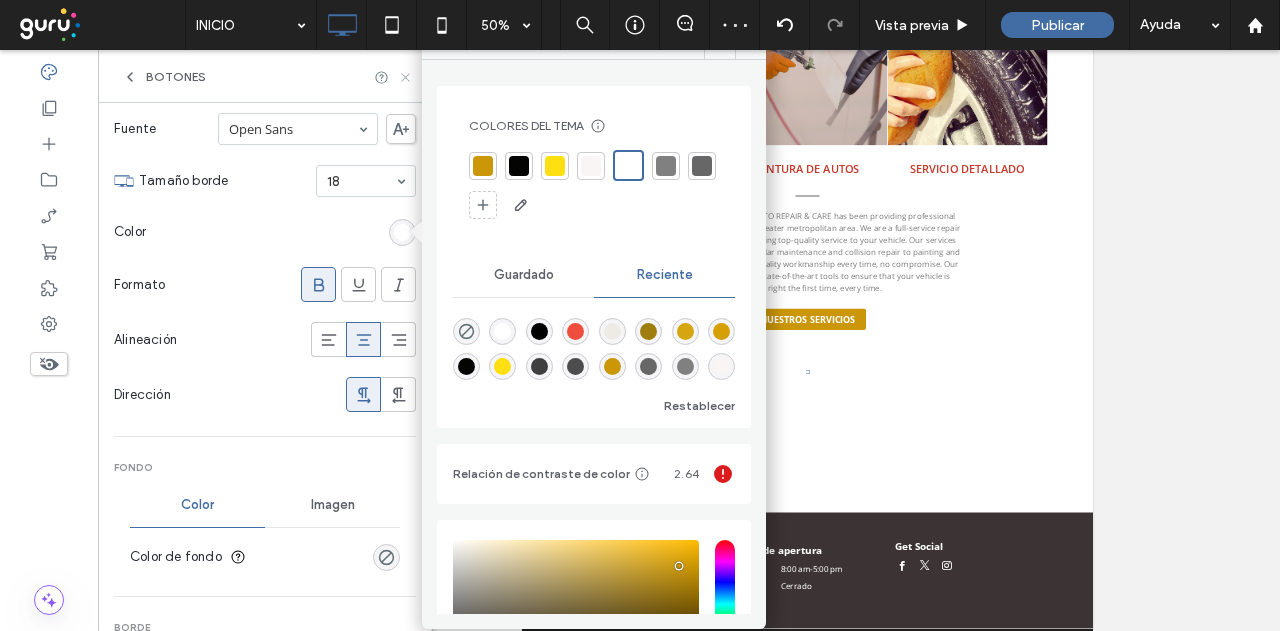 click 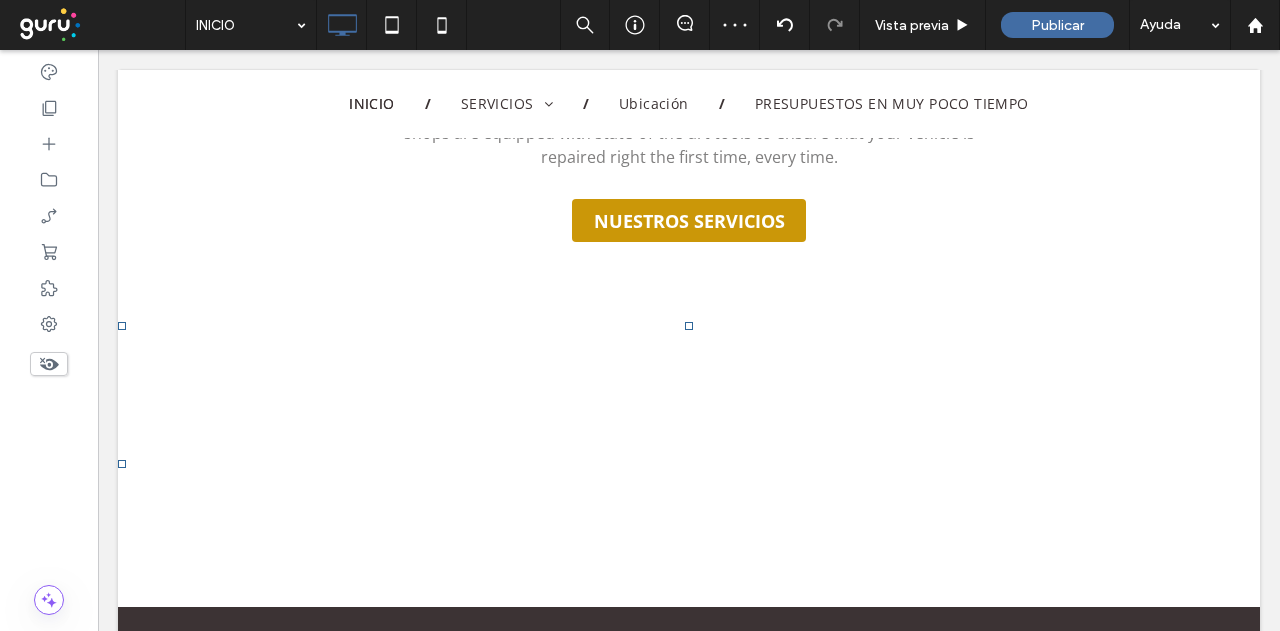 scroll, scrollTop: 0, scrollLeft: 0, axis: both 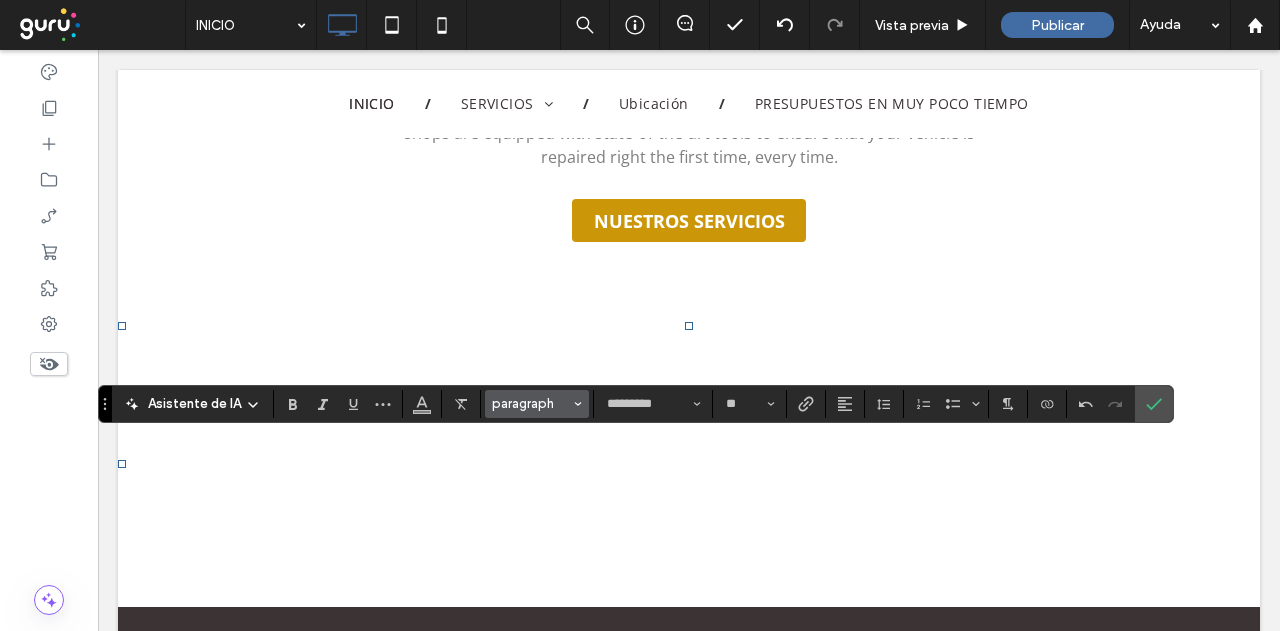 click on "paragraph" at bounding box center (531, 403) 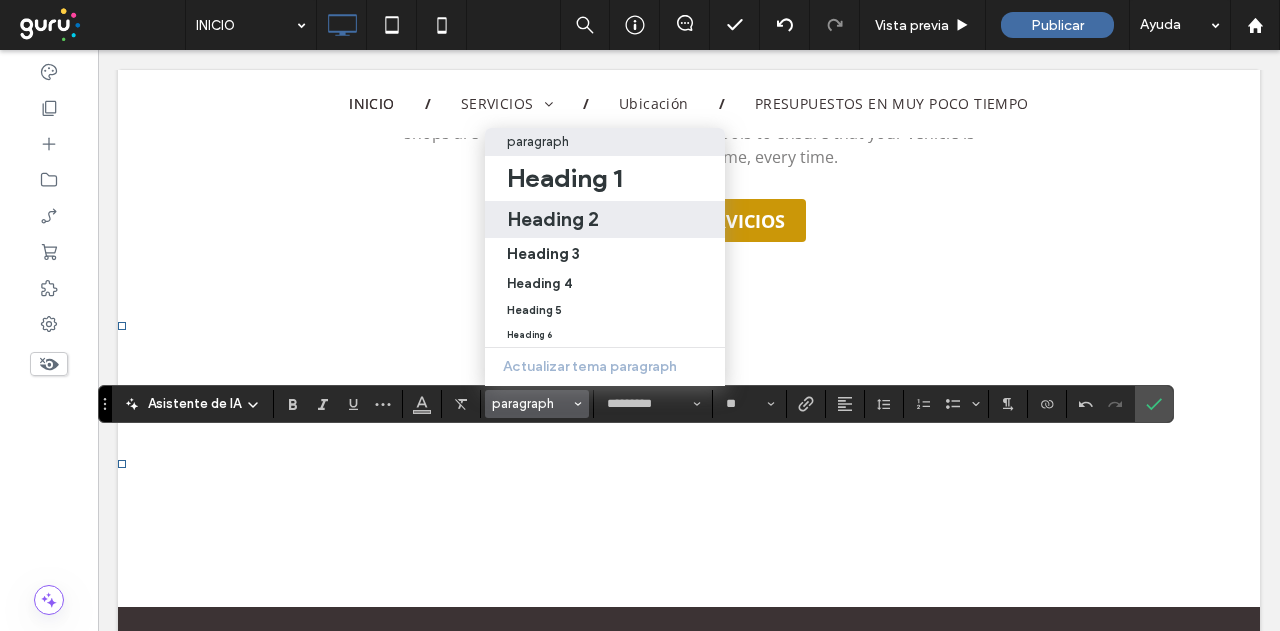 click on "Heading 2" at bounding box center (605, 219) 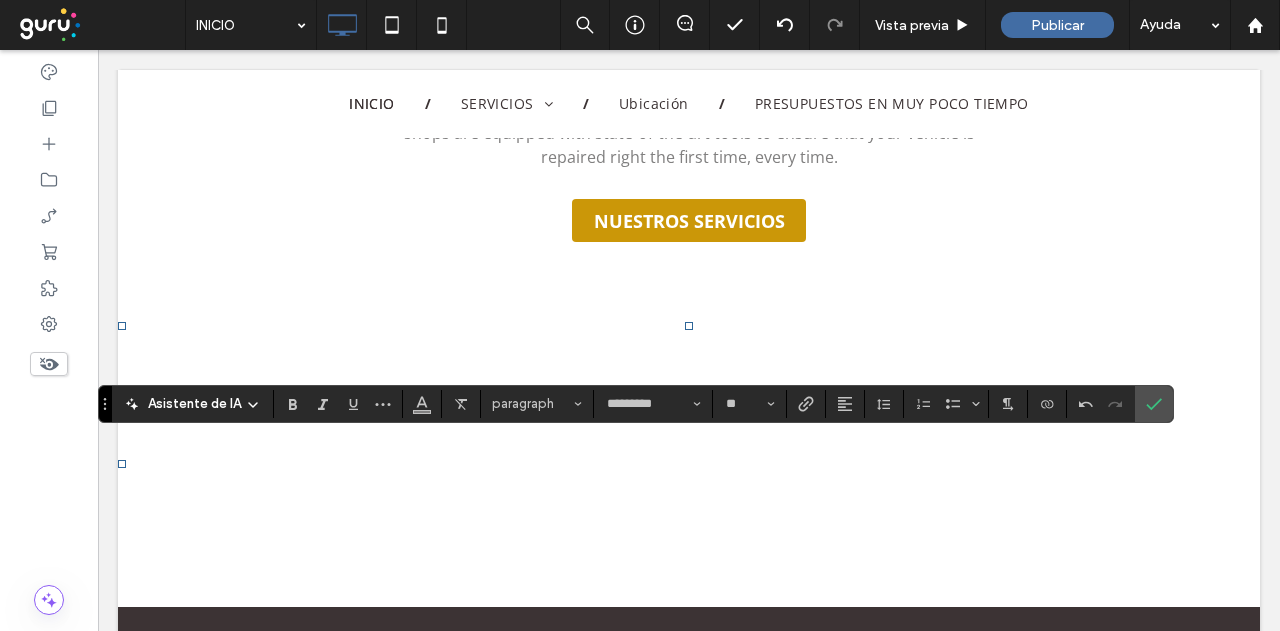 type on "**" 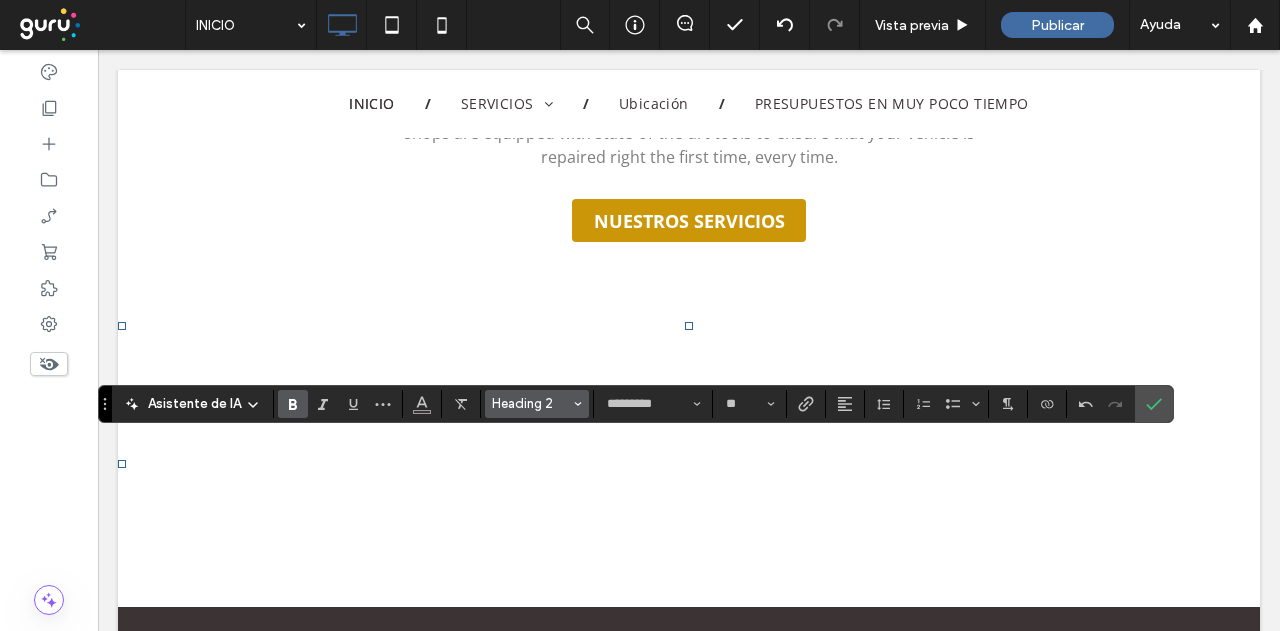 click on "Heading 2" at bounding box center (531, 403) 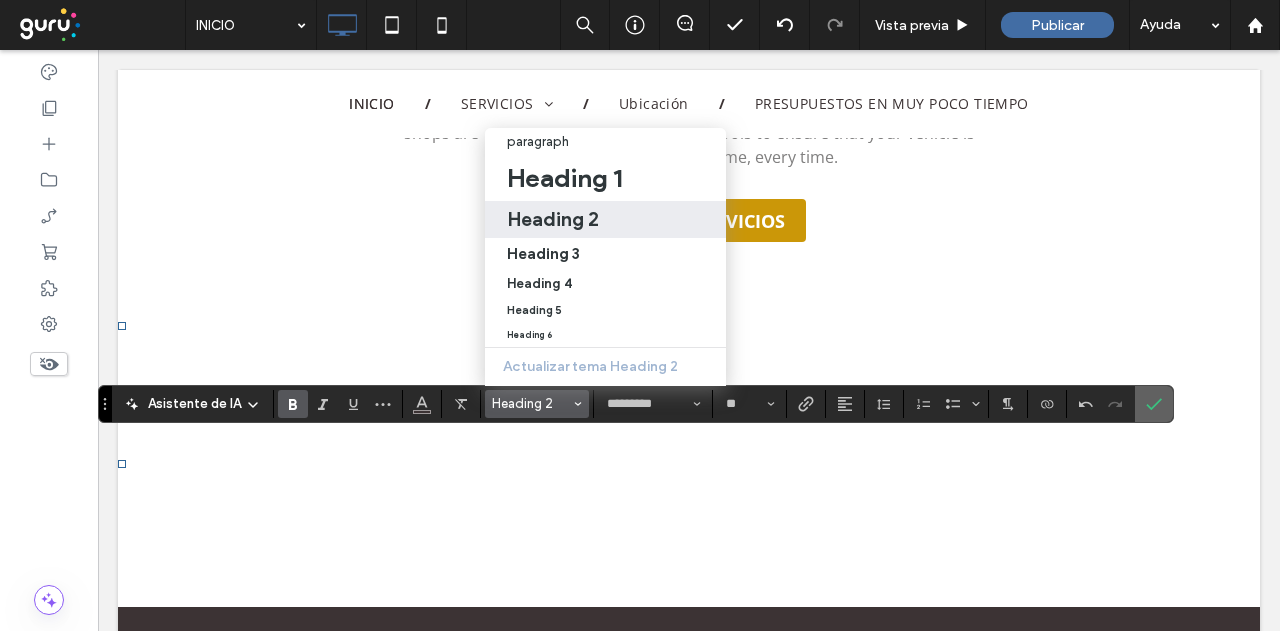 click 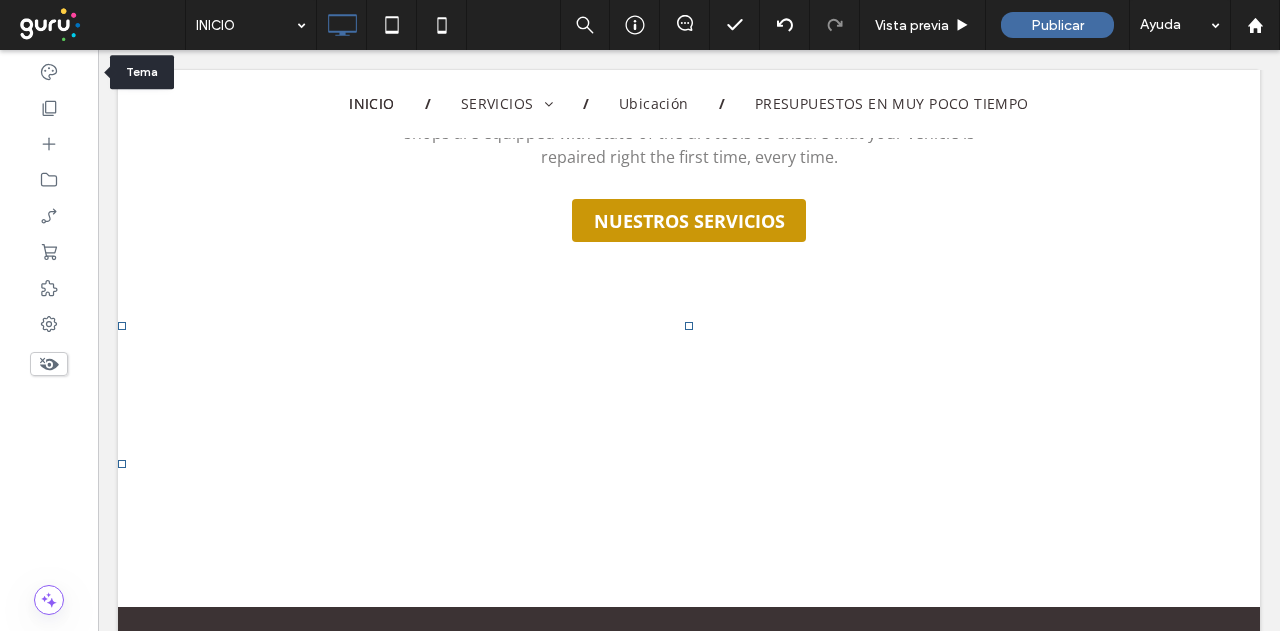 click 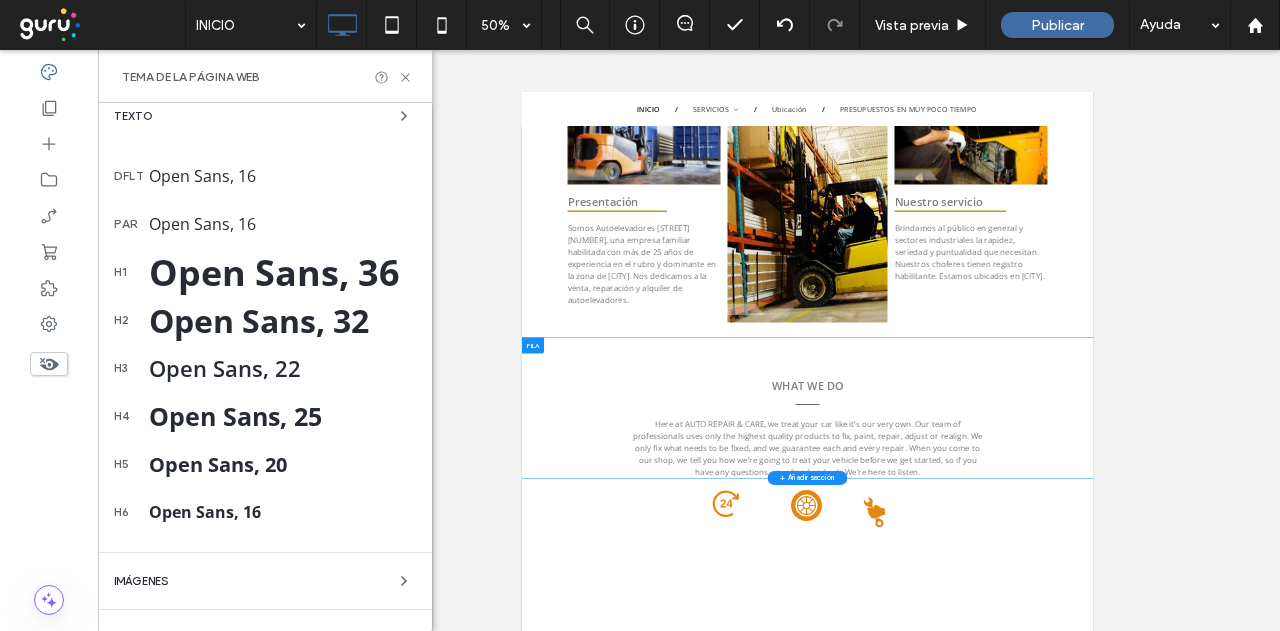 scroll, scrollTop: 500, scrollLeft: 0, axis: vertical 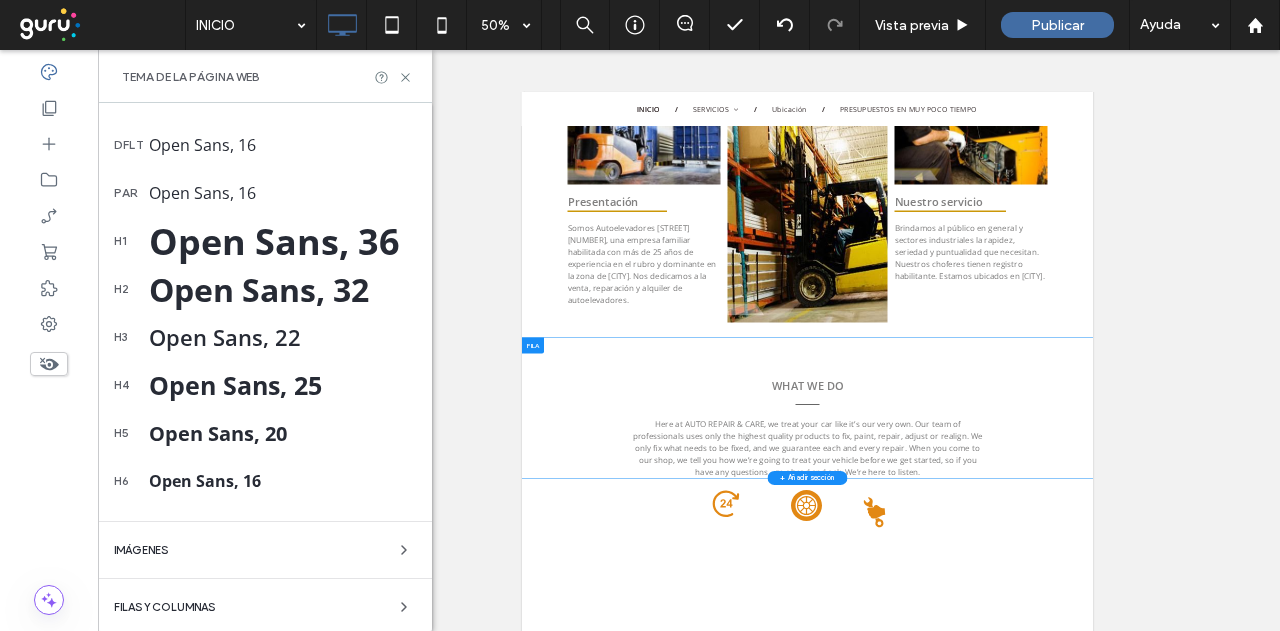 click on "Open Sans, 32" at bounding box center [282, 289] 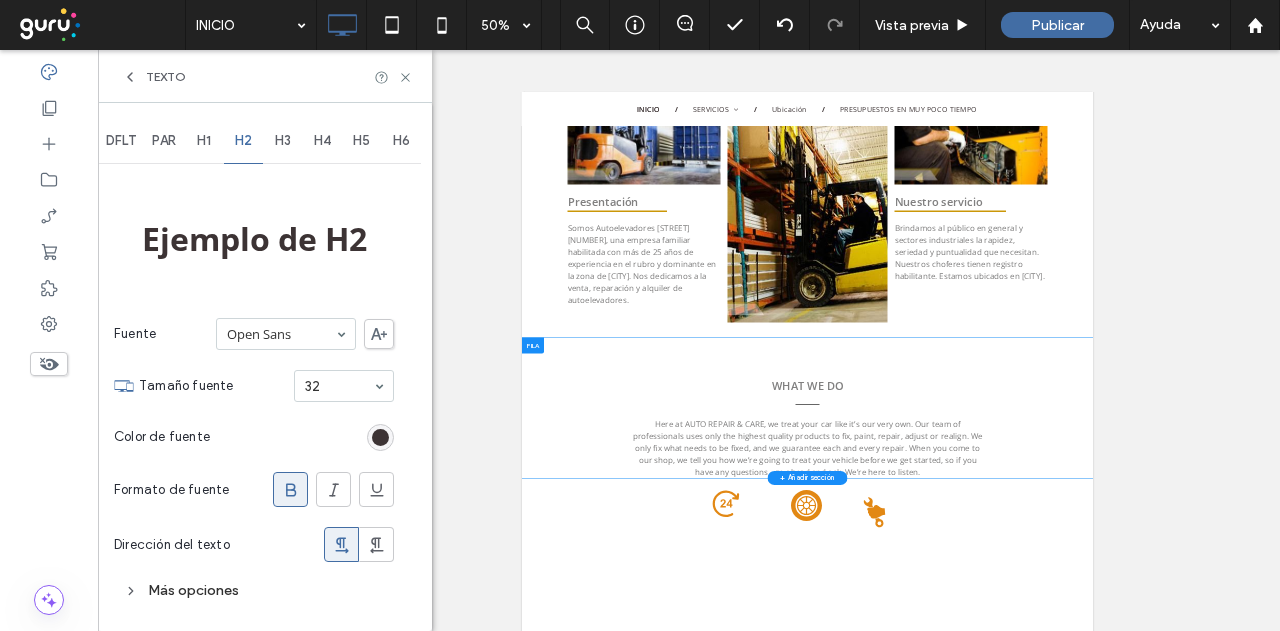 scroll, scrollTop: 0, scrollLeft: 0, axis: both 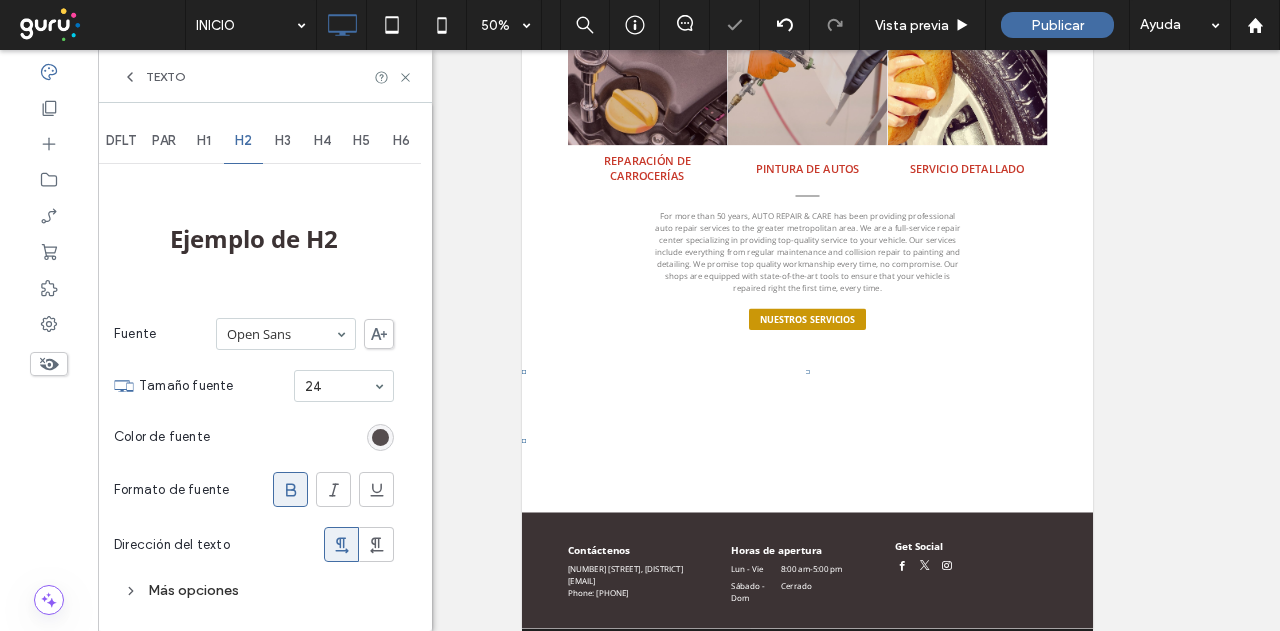click at bounding box center (380, 437) 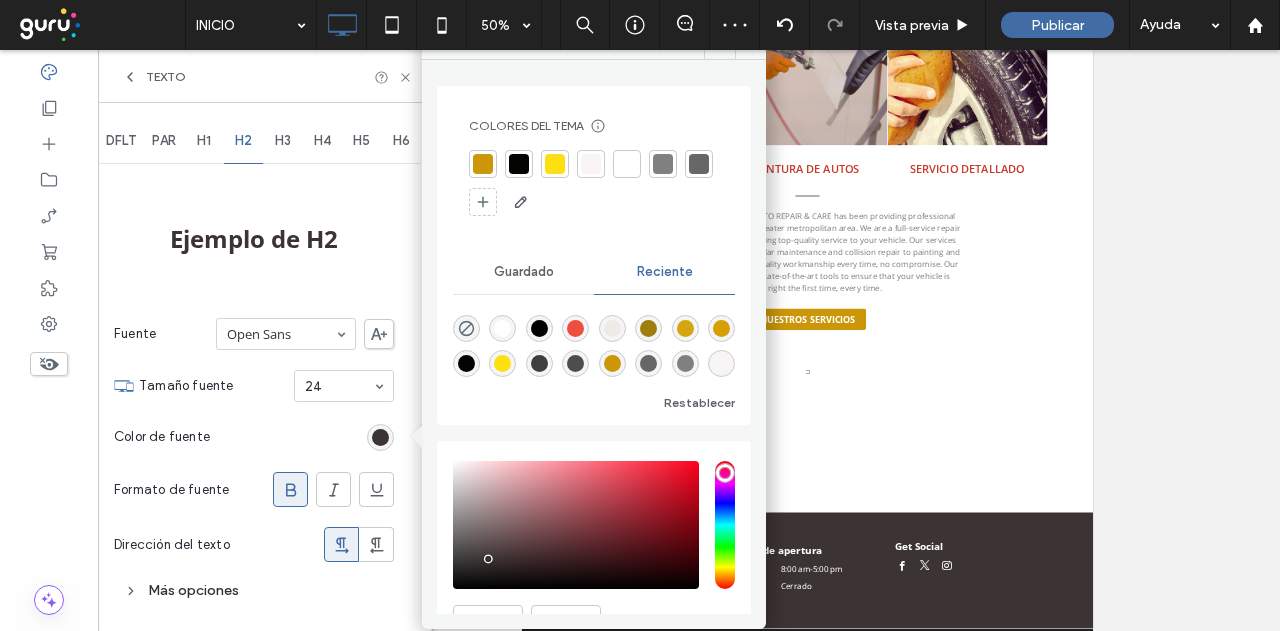 click at bounding box center [627, 164] 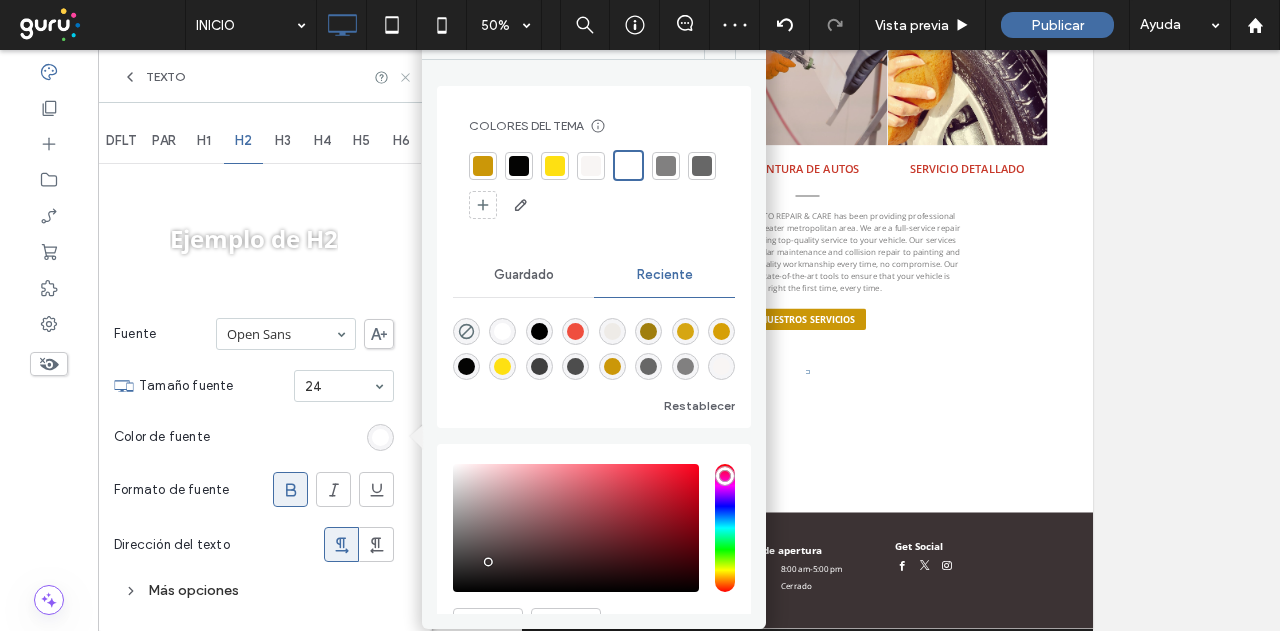 click 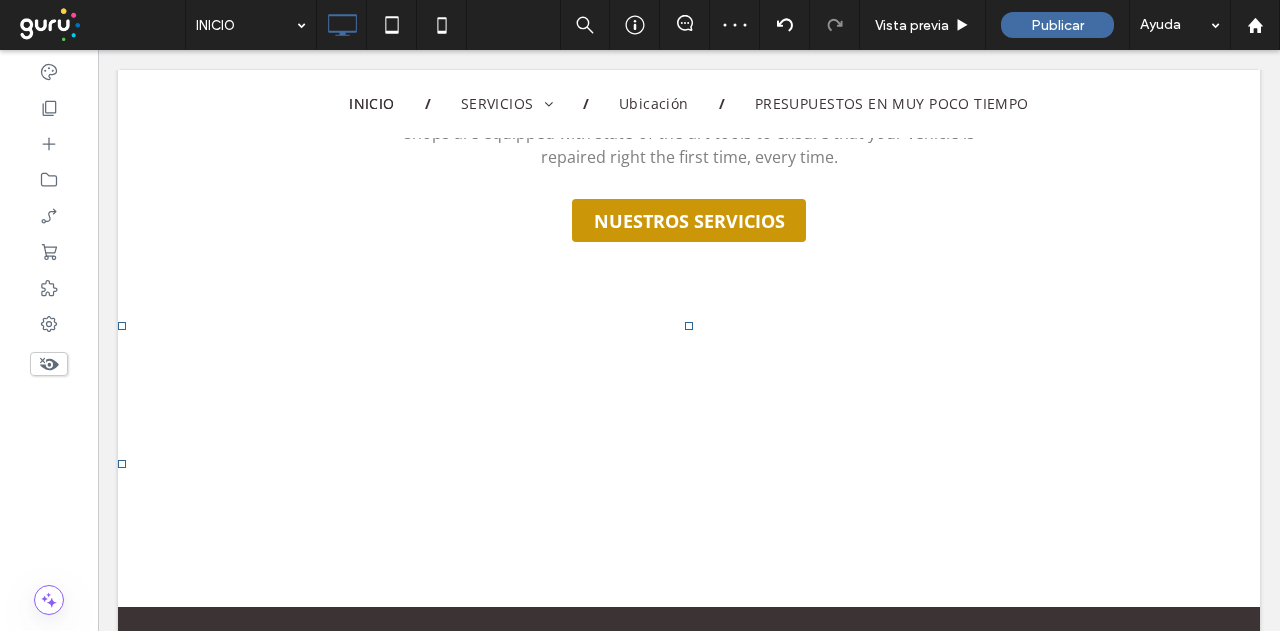 scroll, scrollTop: 0, scrollLeft: 0, axis: both 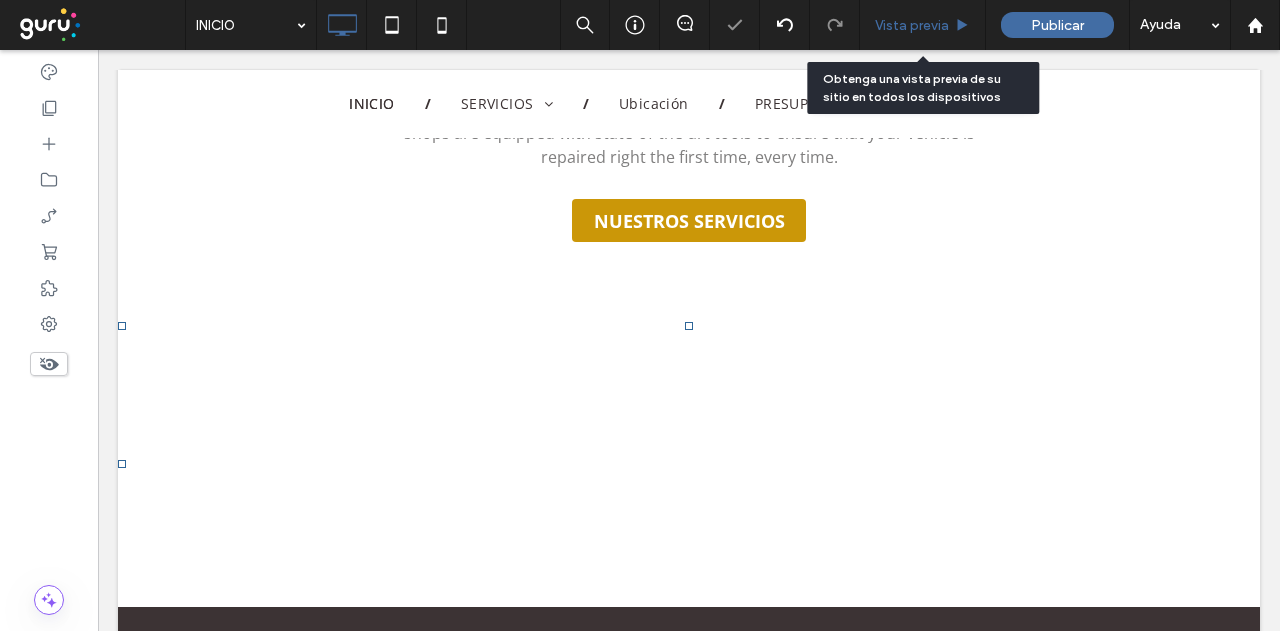 click on "Vista previa" at bounding box center (912, 25) 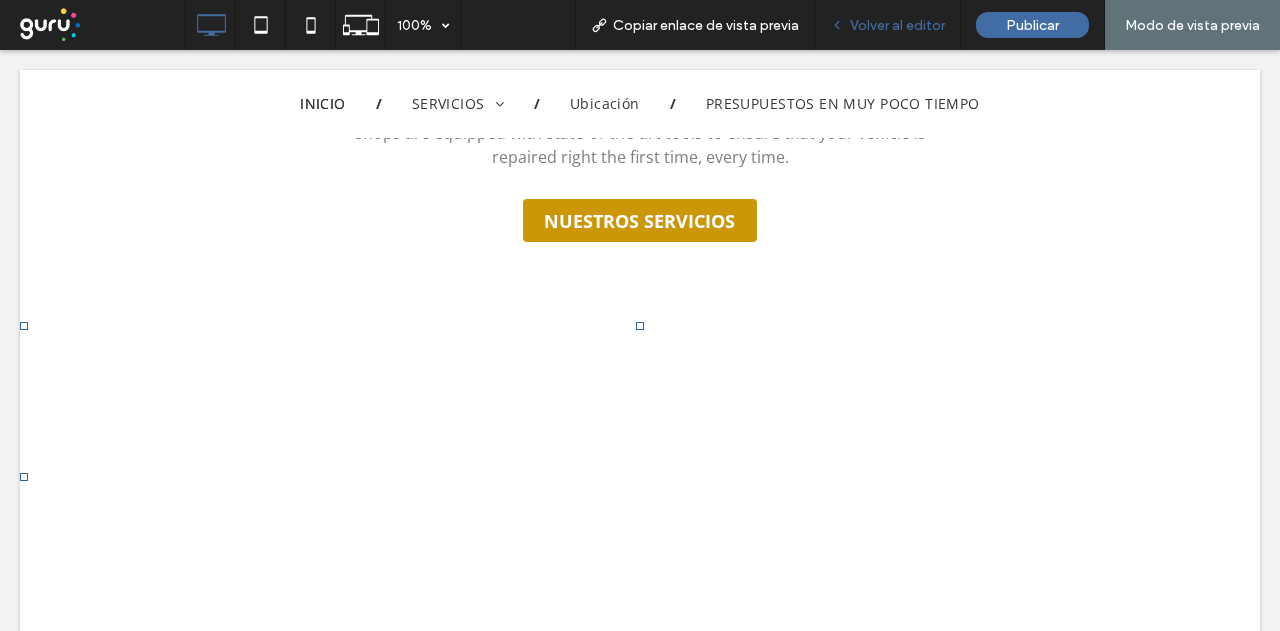click on "Volver al editor" at bounding box center [897, 25] 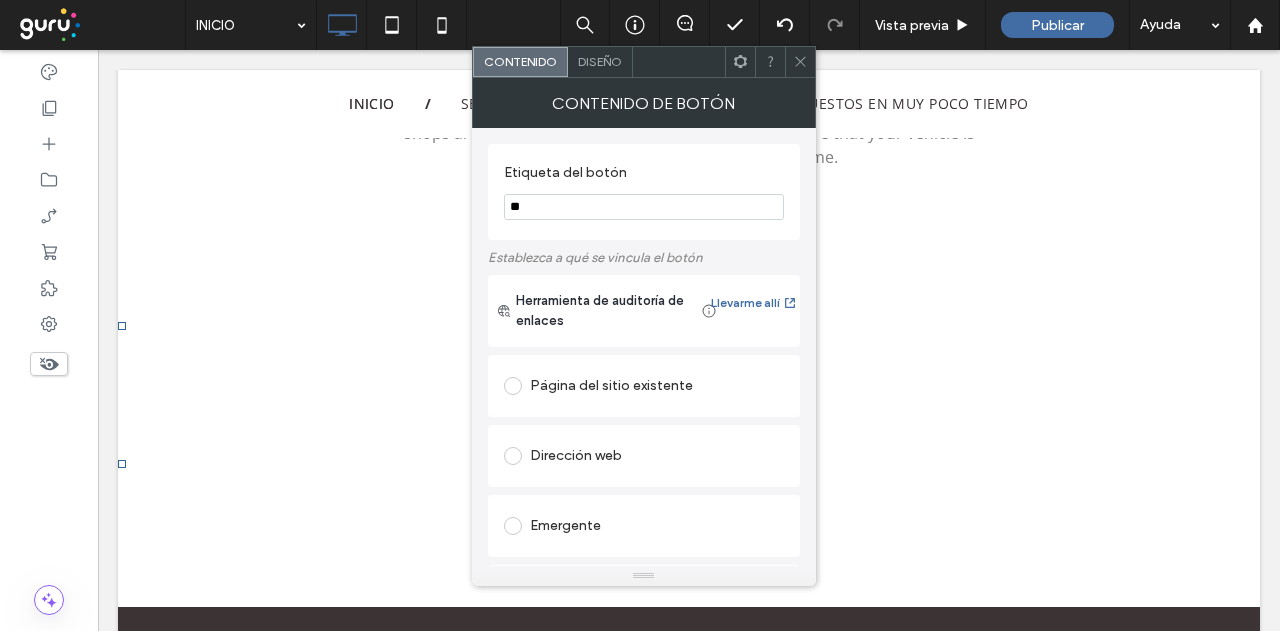 type on "*" 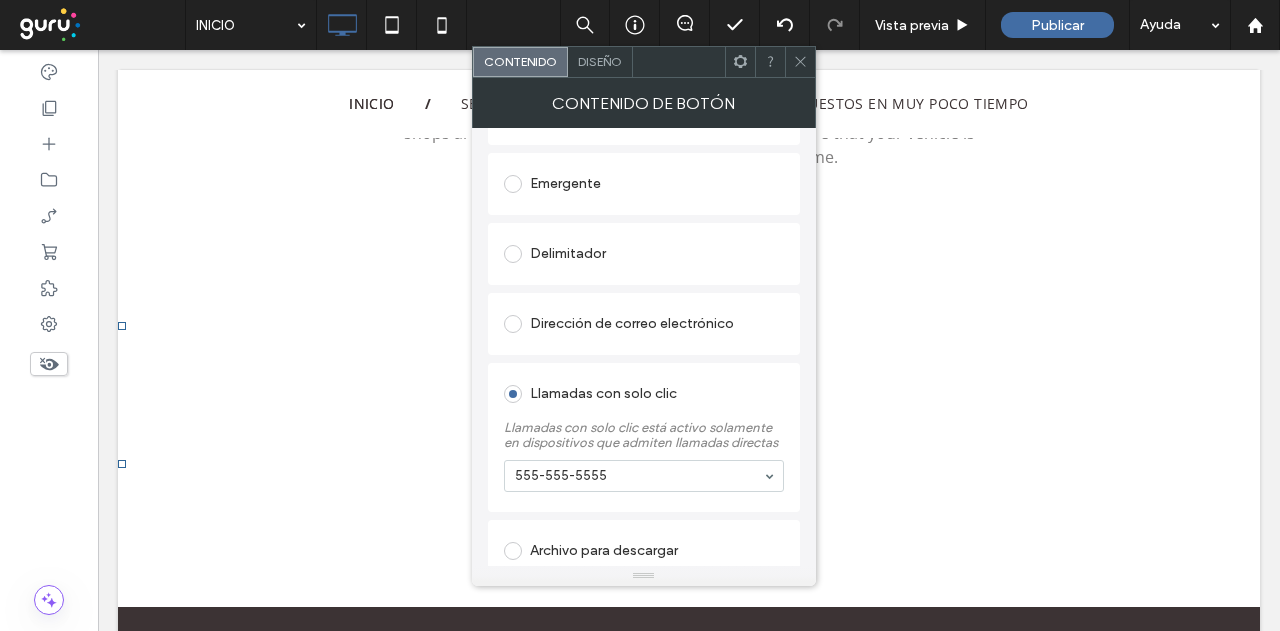 scroll, scrollTop: 360, scrollLeft: 0, axis: vertical 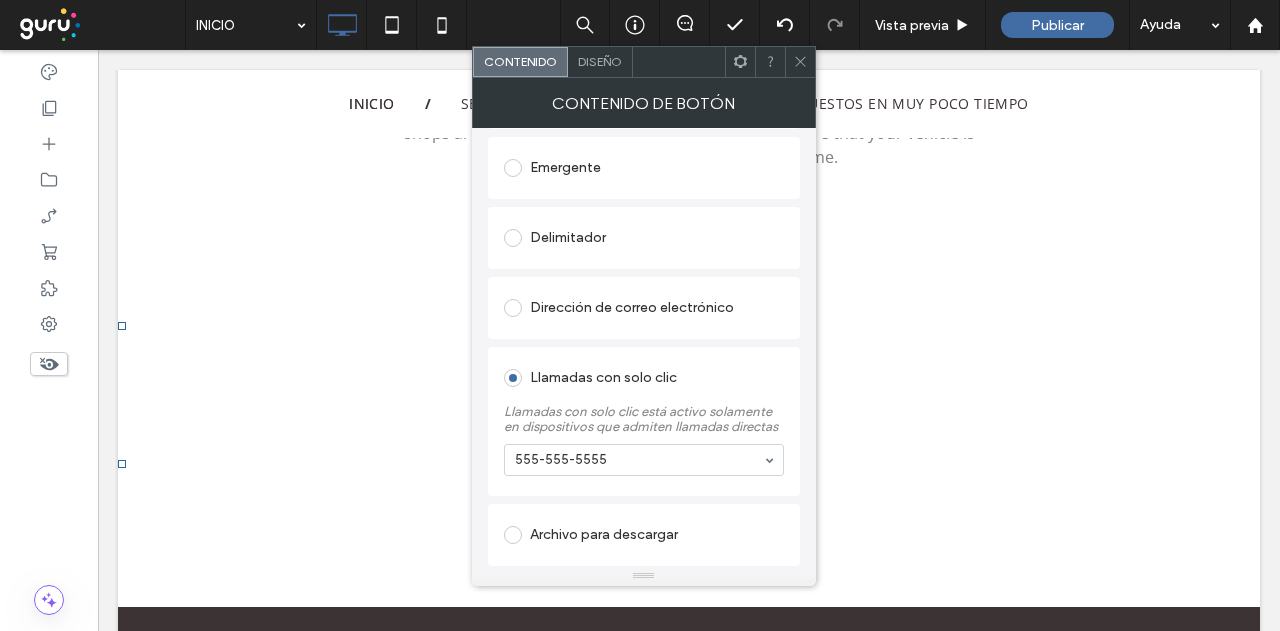 type on "**********" 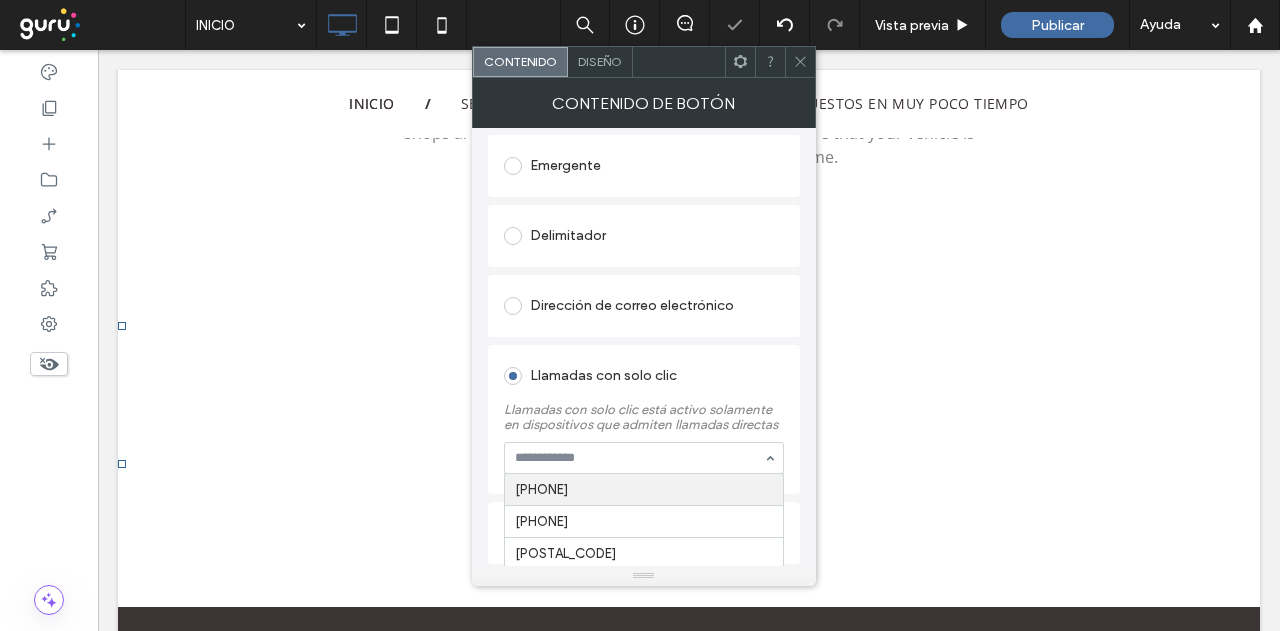 scroll, scrollTop: 368, scrollLeft: 0, axis: vertical 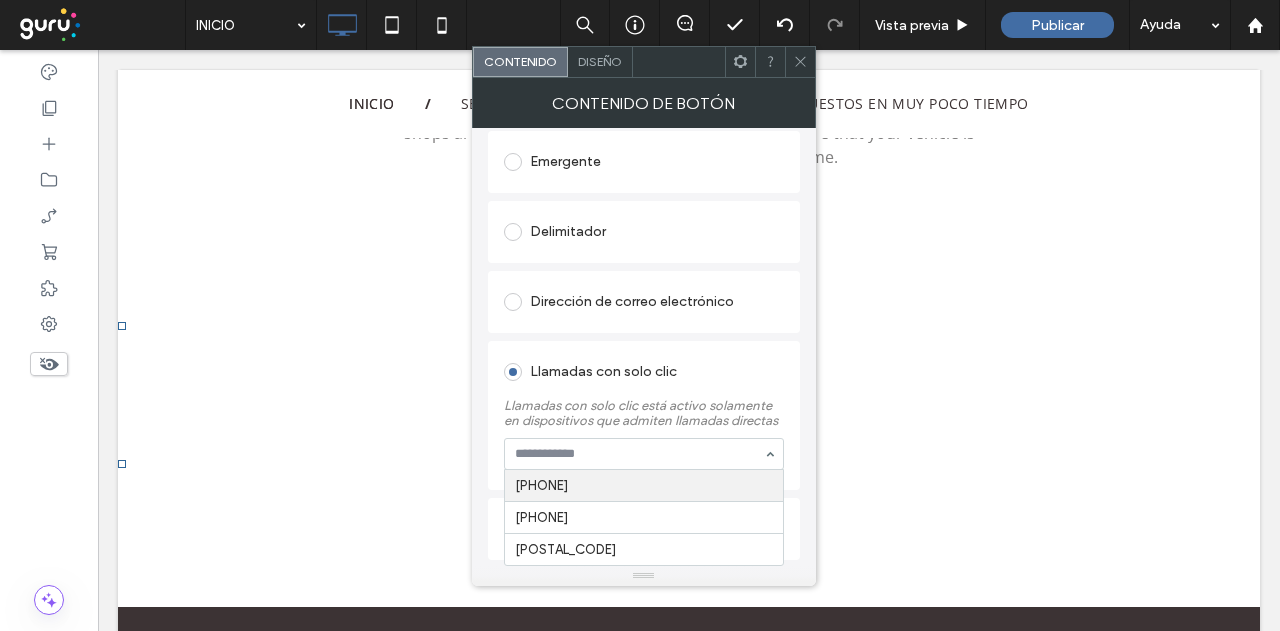 click at bounding box center [644, 454] 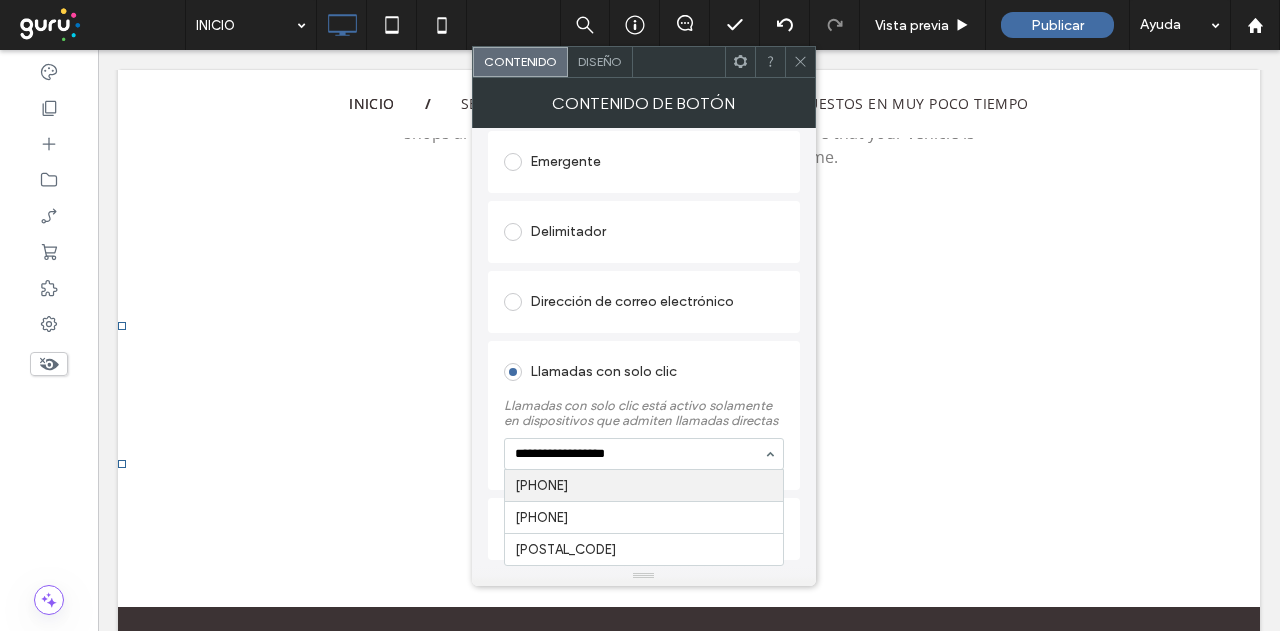 scroll, scrollTop: 360, scrollLeft: 0, axis: vertical 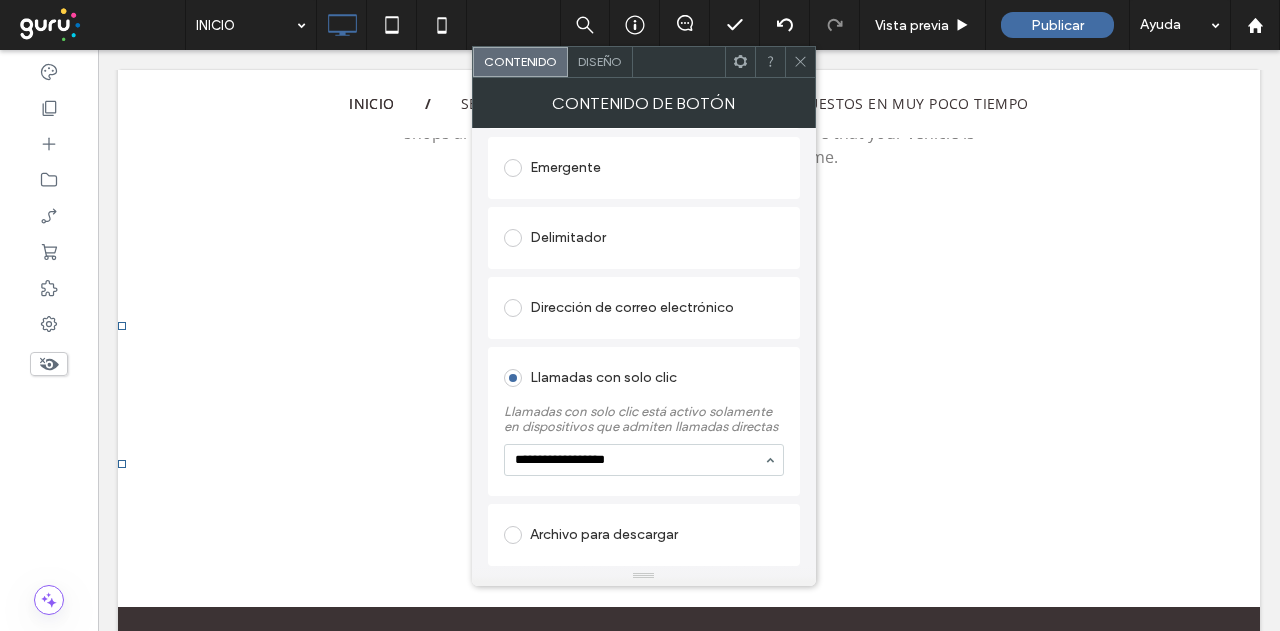click on "**********" at bounding box center (639, 460) 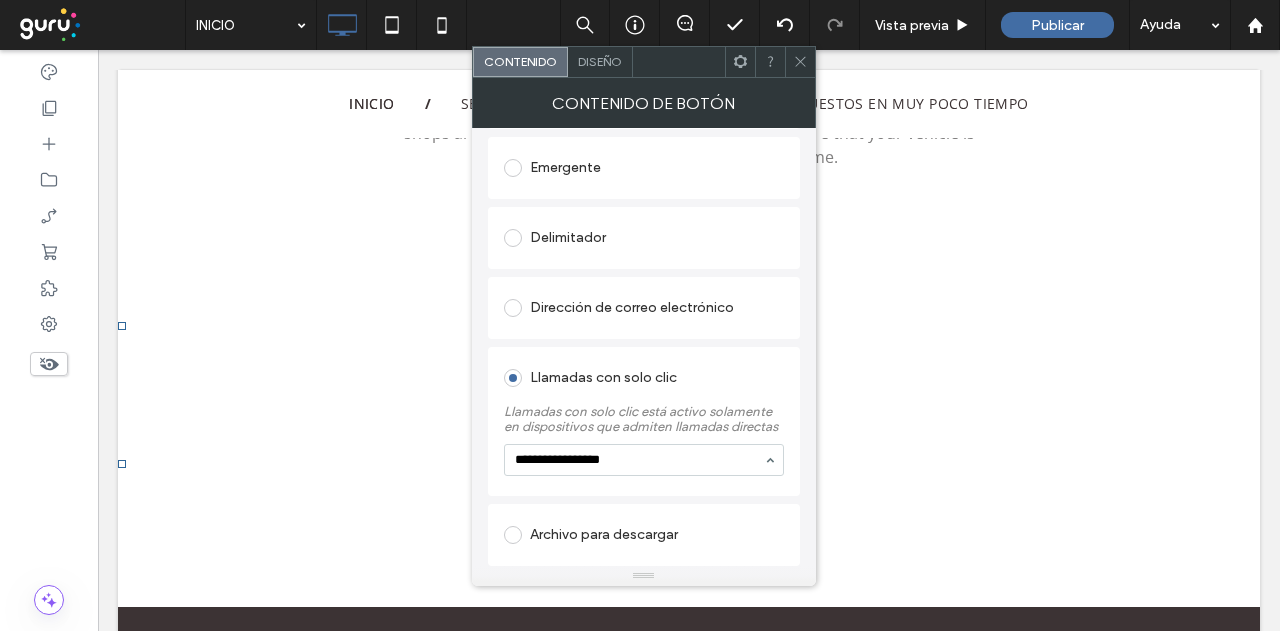 click on "**********" at bounding box center (639, 460) 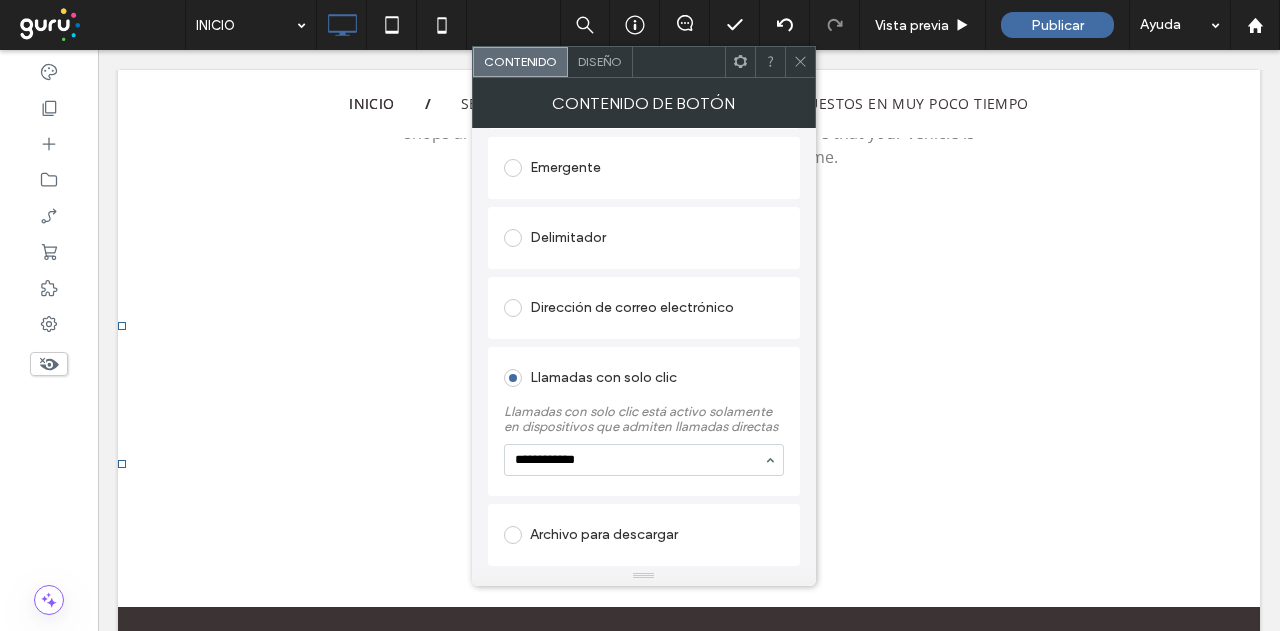 click on "**********" at bounding box center [639, 460] 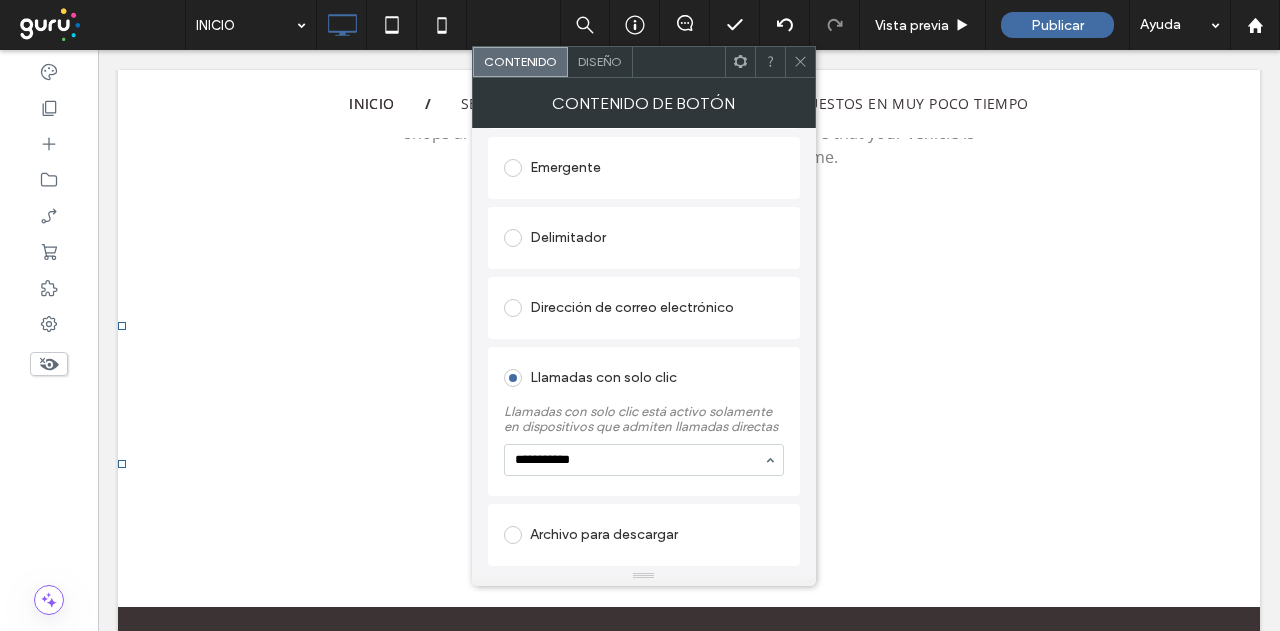 type on "**********" 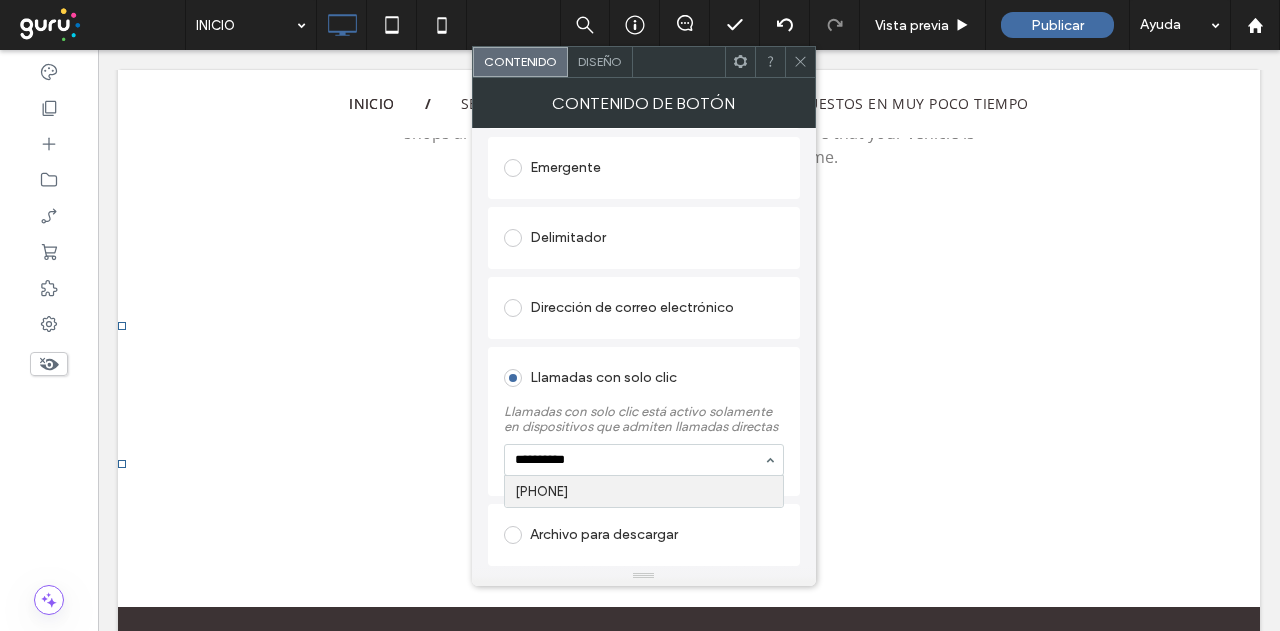type 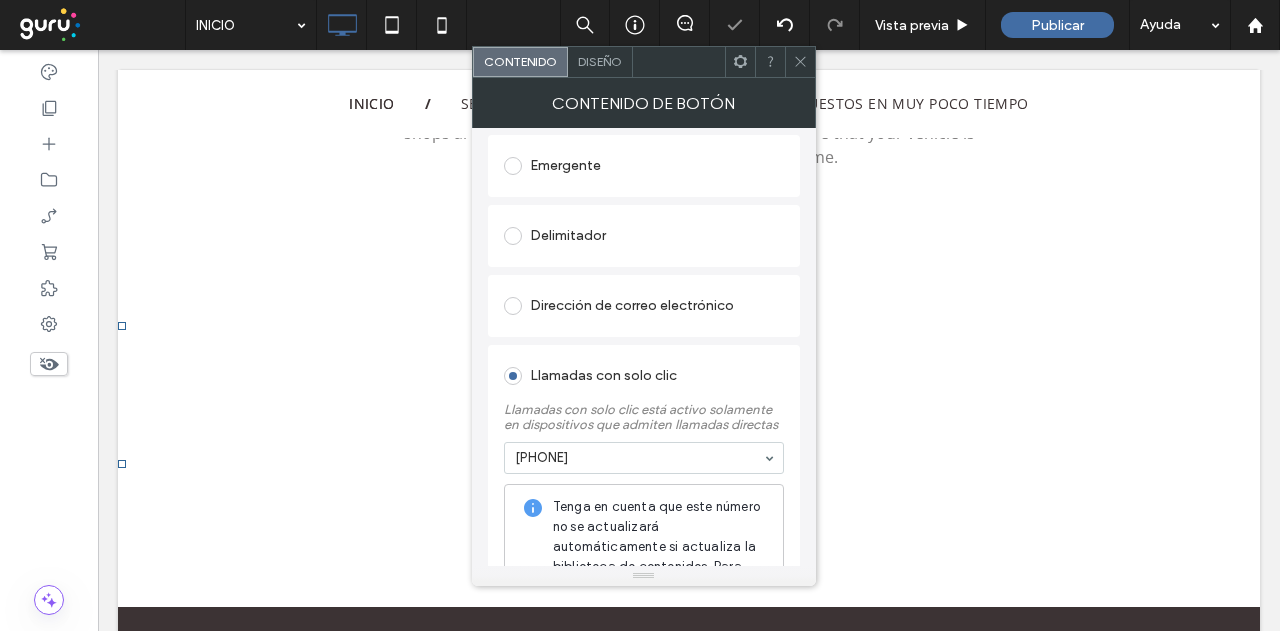 scroll, scrollTop: 368, scrollLeft: 0, axis: vertical 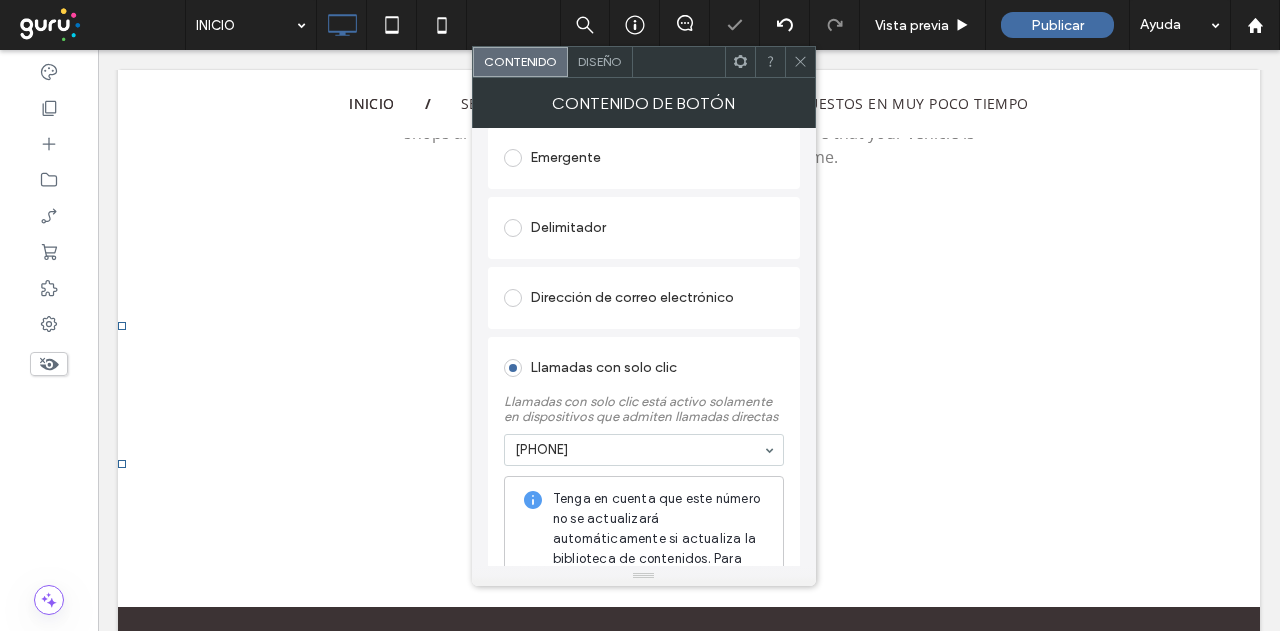 click 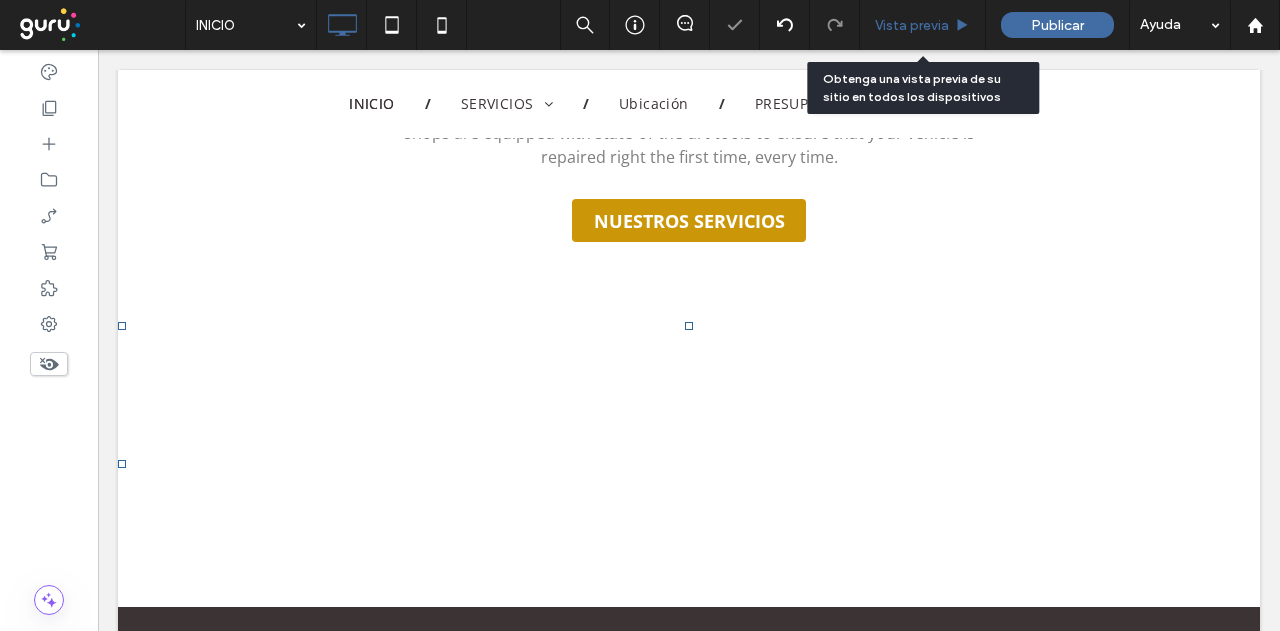 click on "Vista previa" at bounding box center [912, 25] 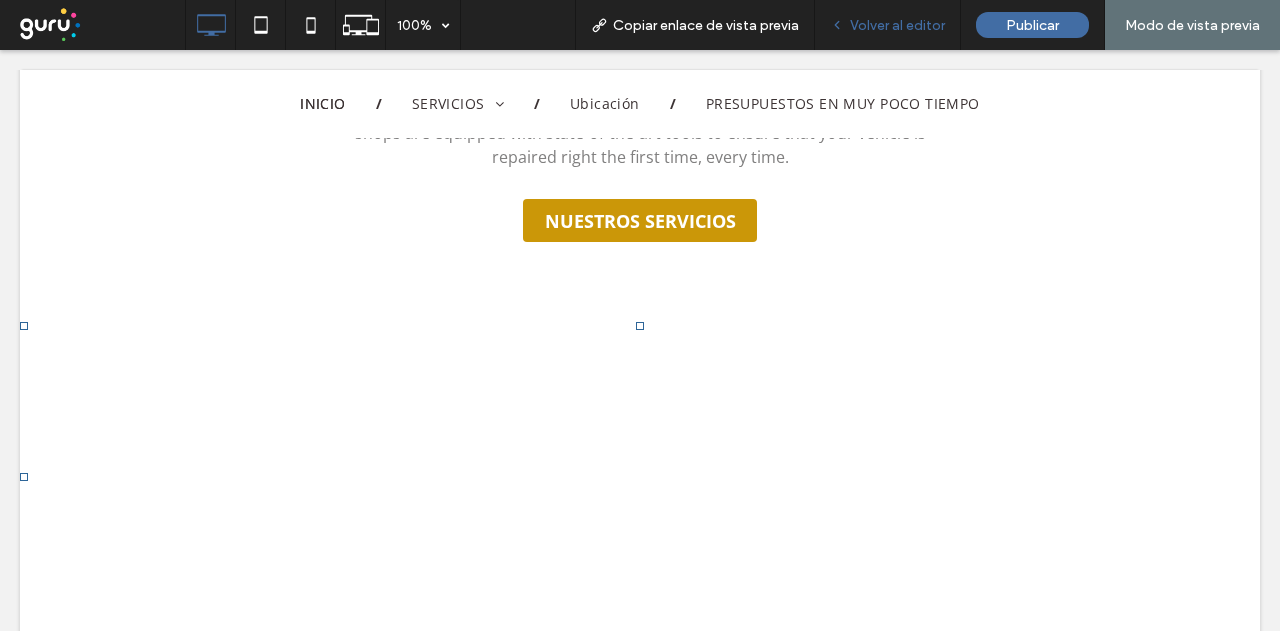 click on "Volver al editor" at bounding box center [897, 25] 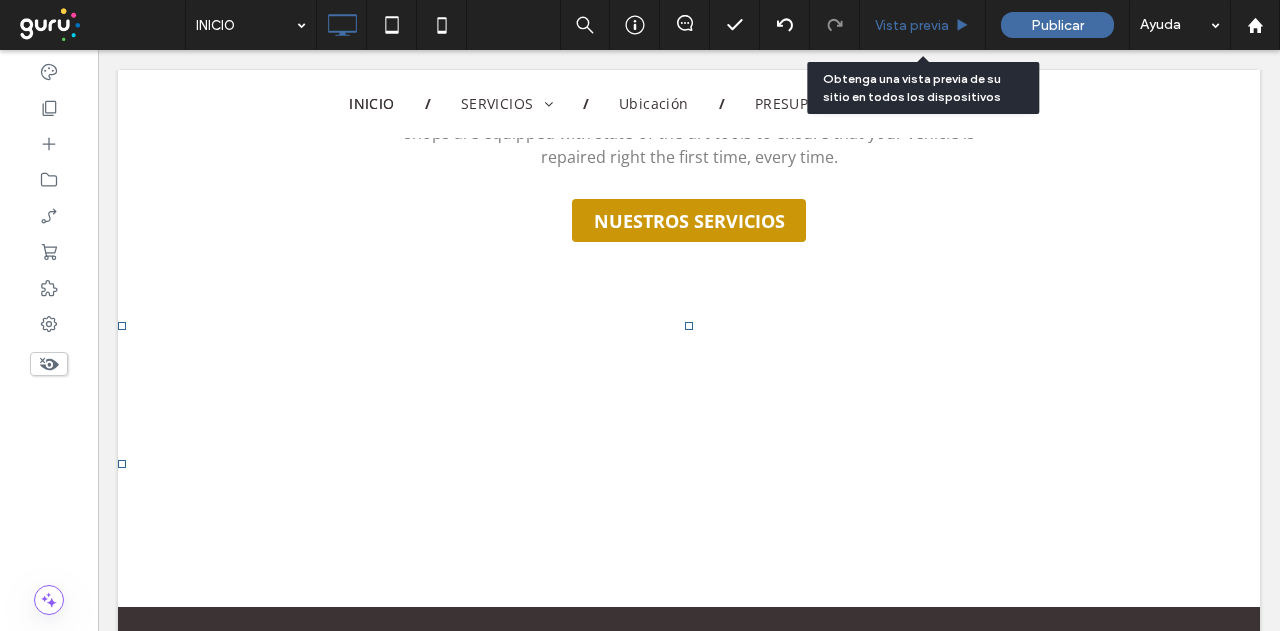 click on "Vista previa" at bounding box center [912, 25] 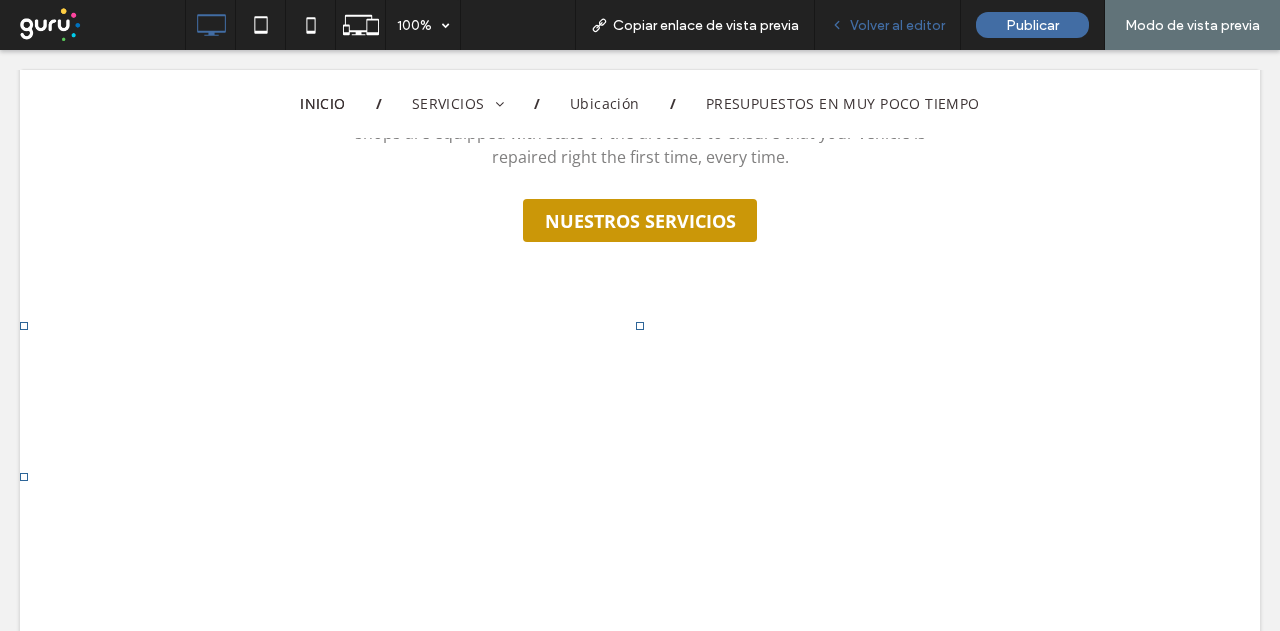 click on "Volver al editor" at bounding box center [897, 25] 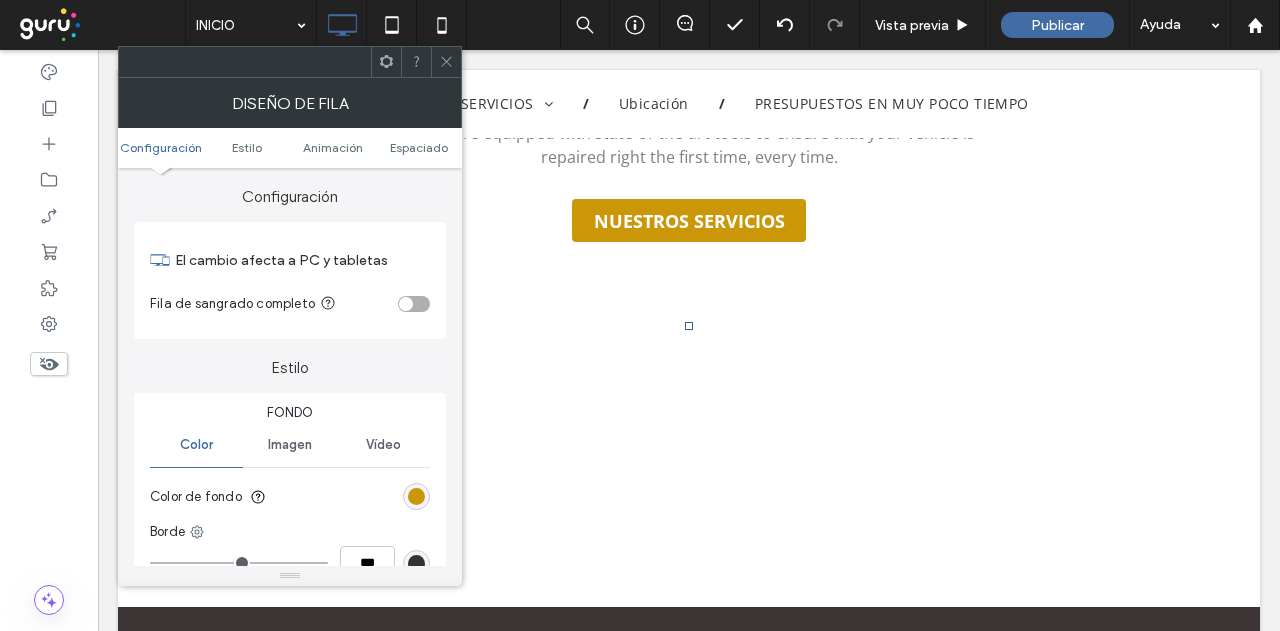 click on "Configuración Estilo Animación Espaciado" at bounding box center (290, 148) 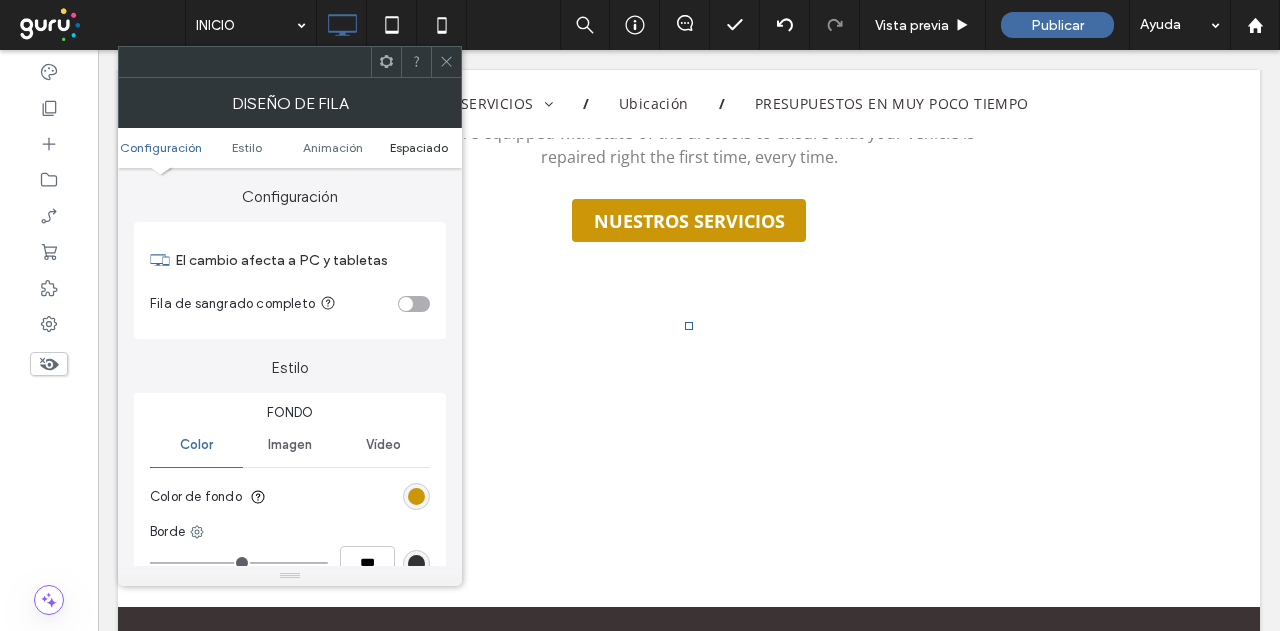 click on "Espaciado" at bounding box center [419, 147] 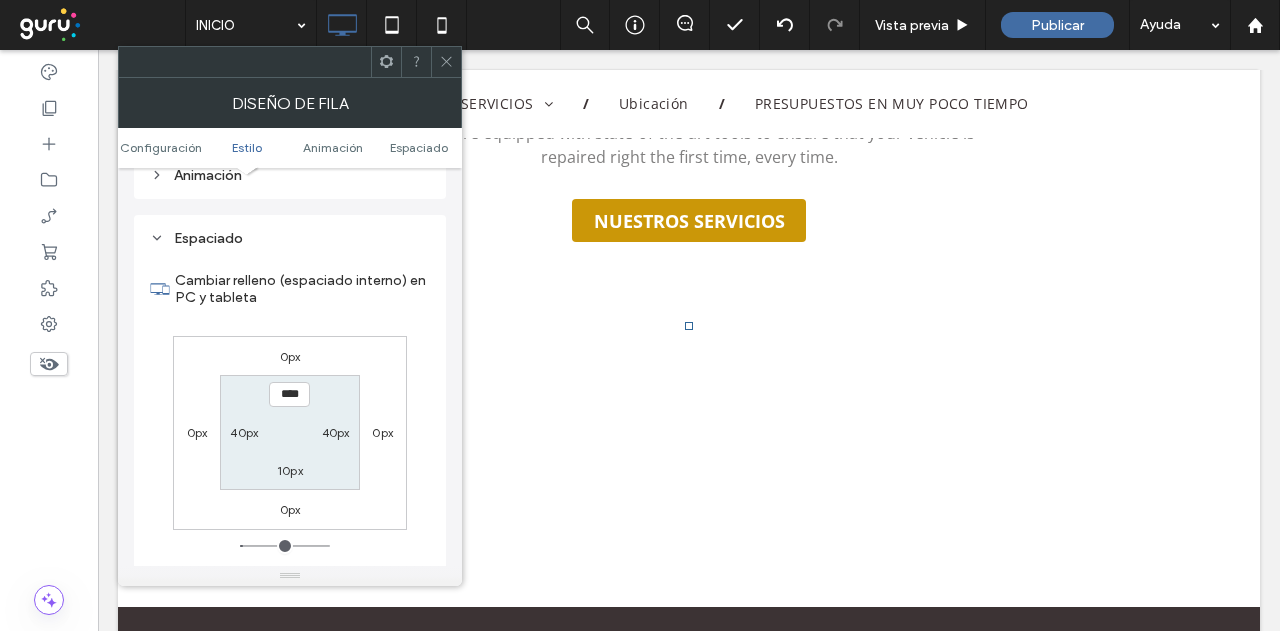 scroll, scrollTop: 565, scrollLeft: 0, axis: vertical 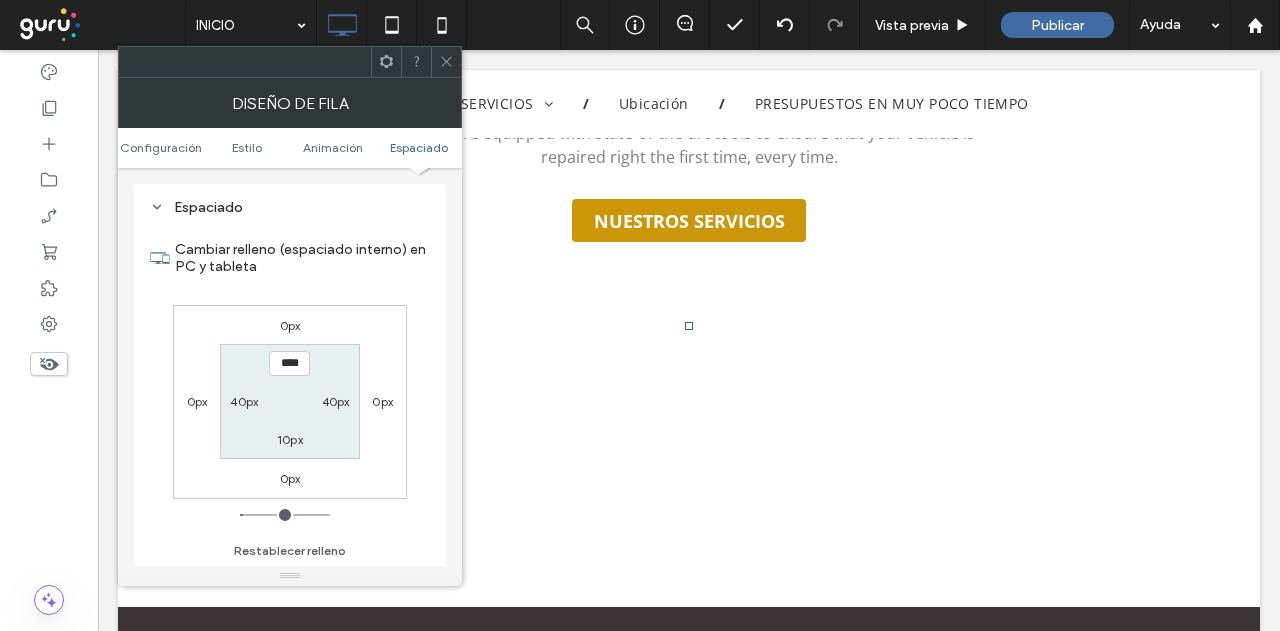 click on "40px" at bounding box center [244, 401] 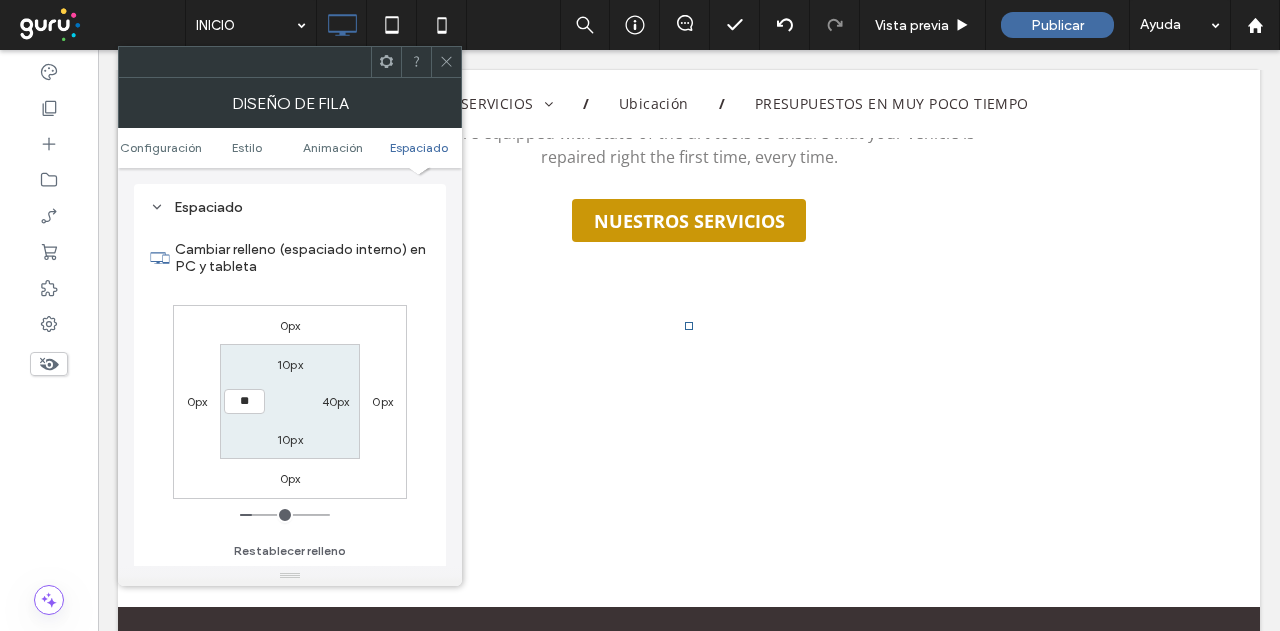 type on "**" 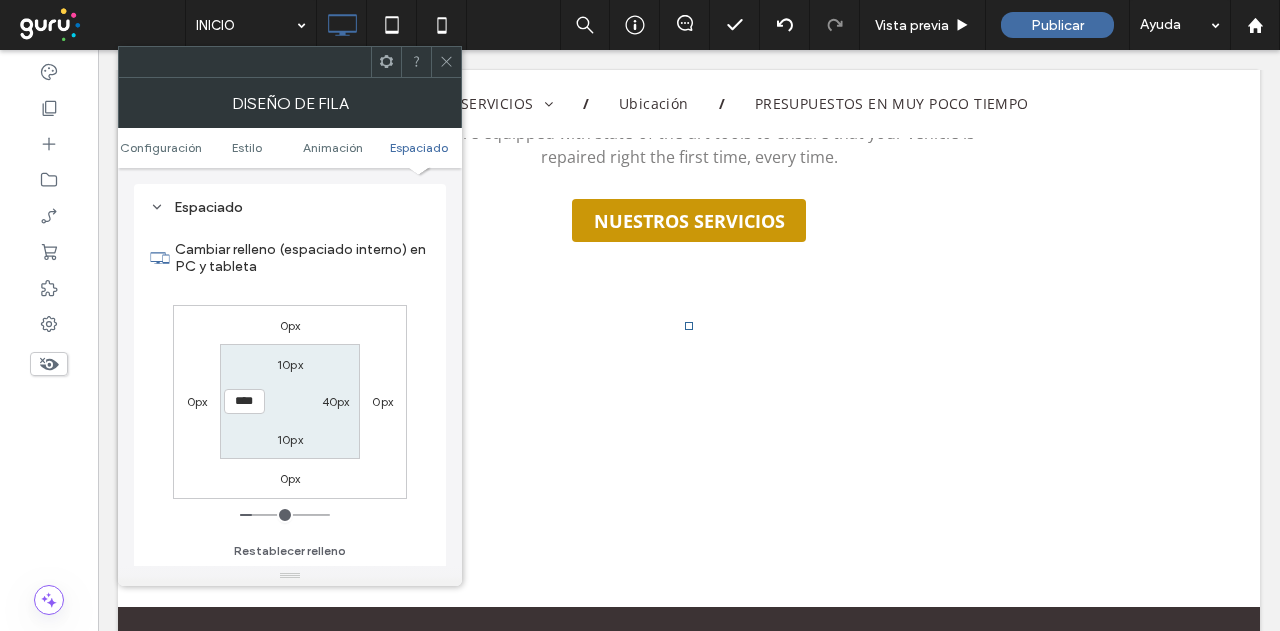click on "40px" at bounding box center [336, 401] 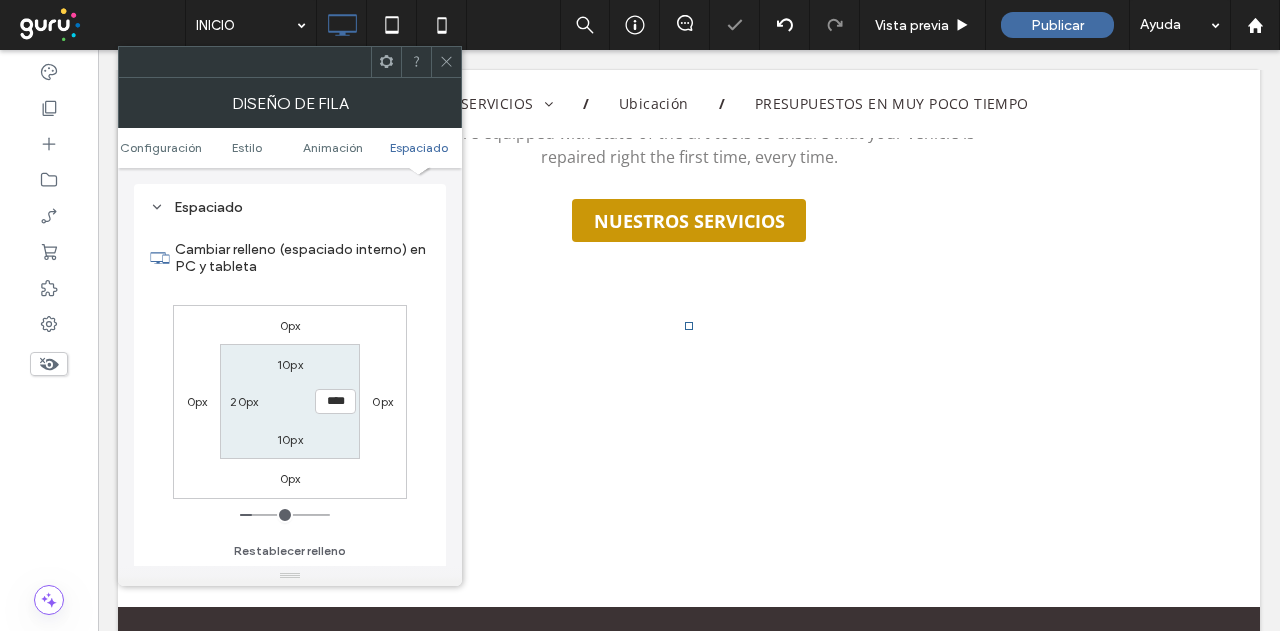 type on "**" 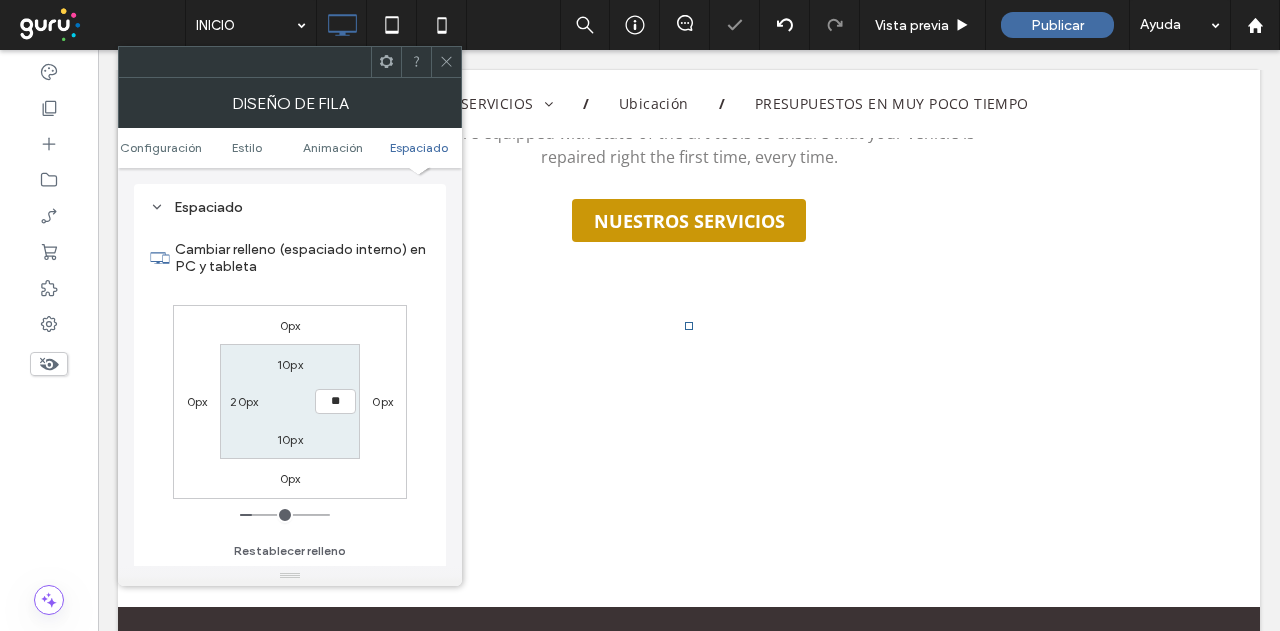 type on "**" 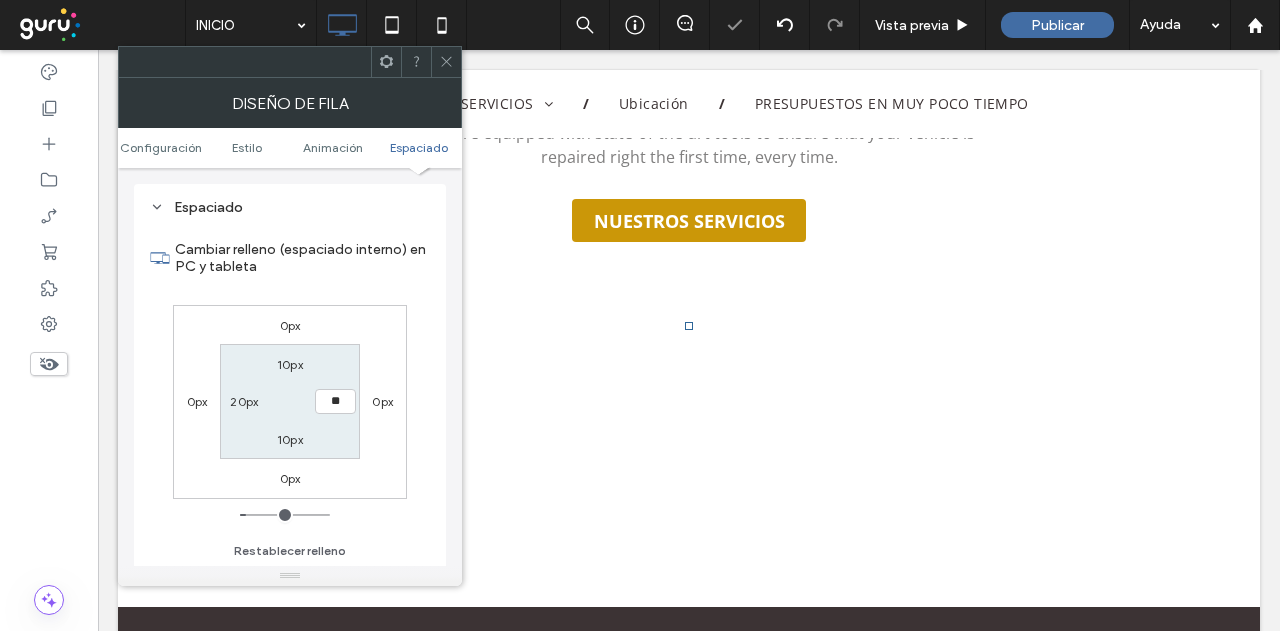 type on "**" 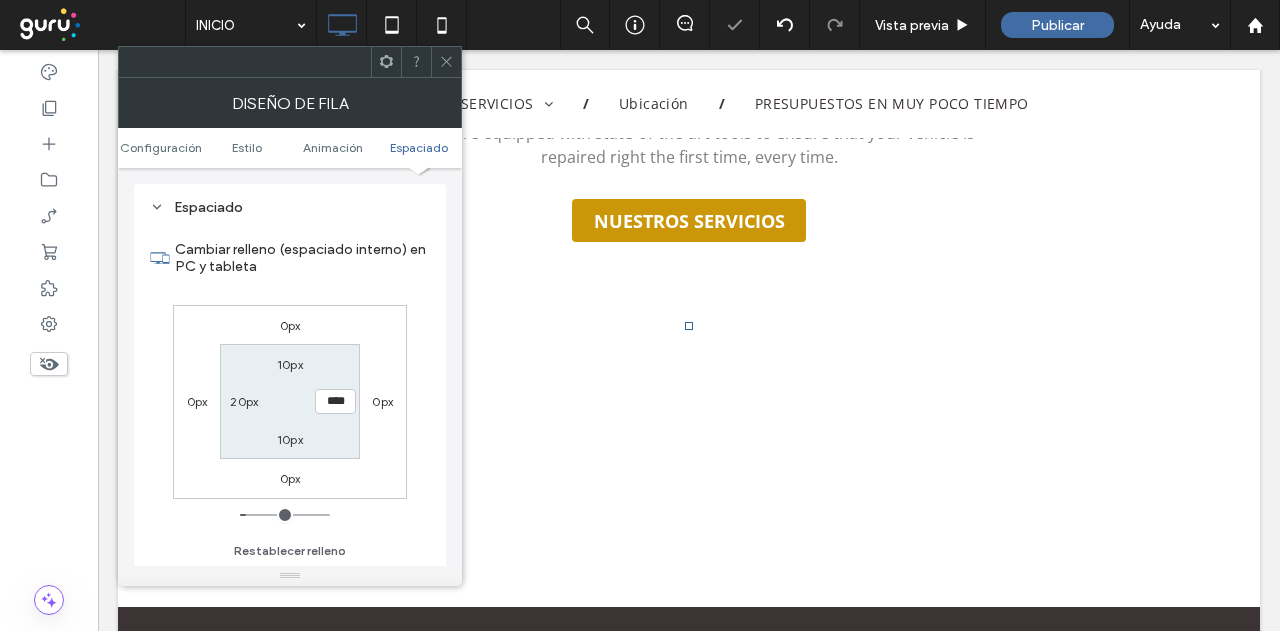 click on "0px 0px 0px 0px 10px **** 10px 20px" at bounding box center (290, 402) 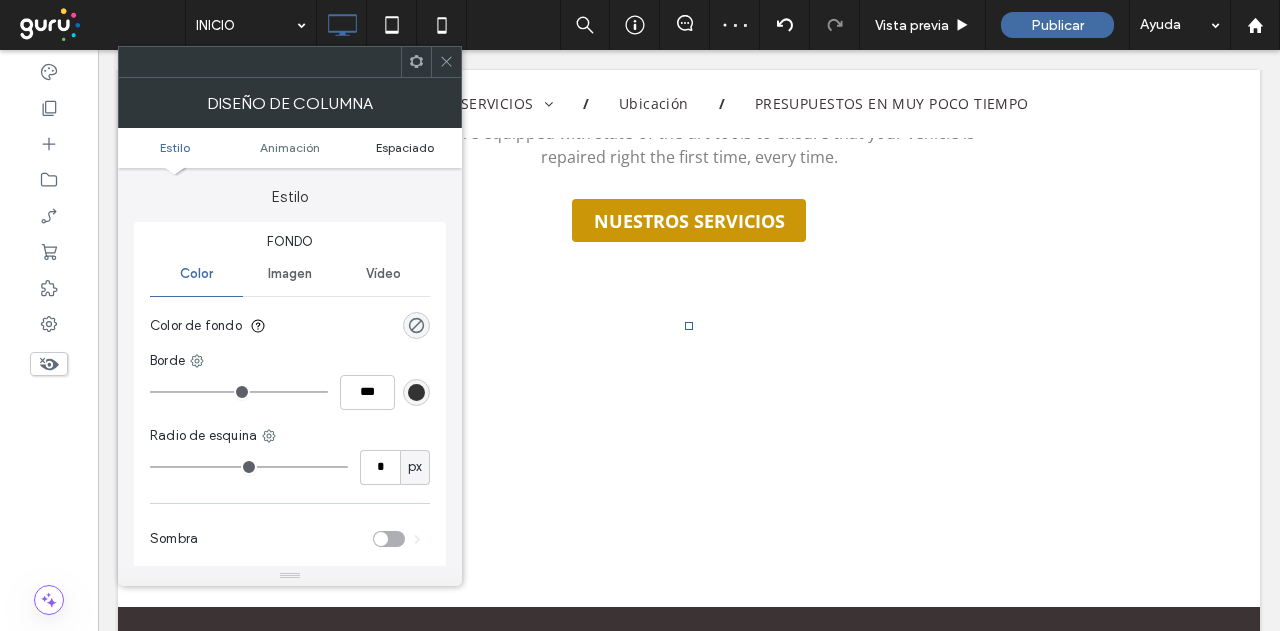 click on "Espaciado" at bounding box center [405, 147] 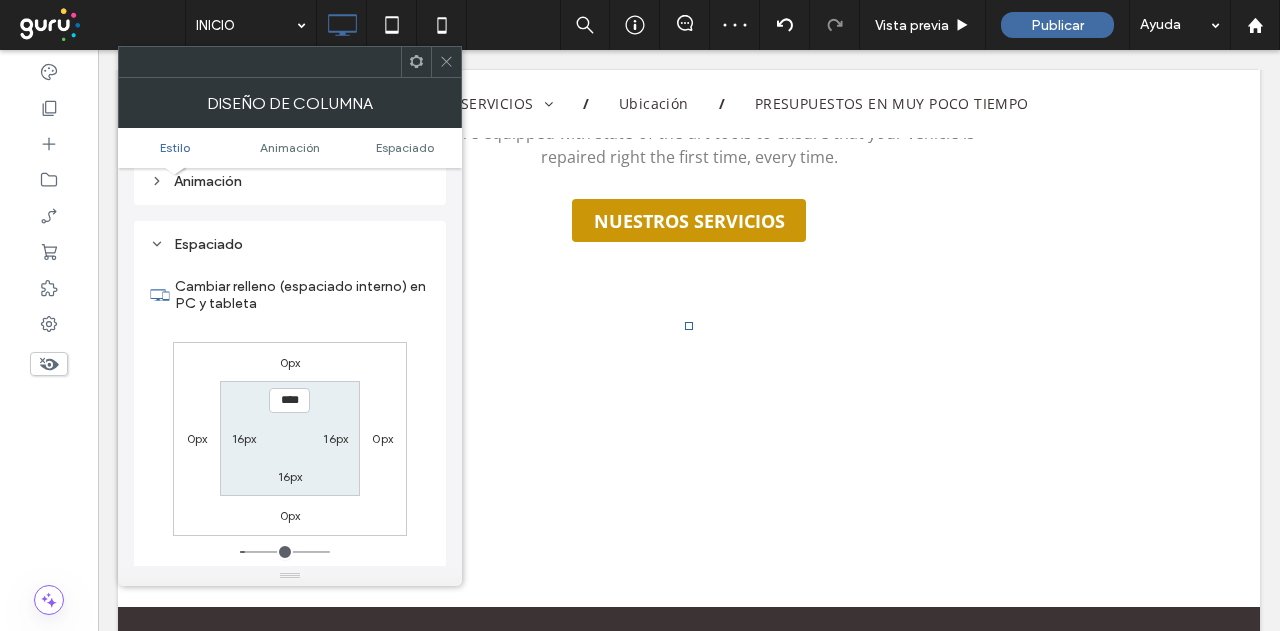 scroll, scrollTop: 469, scrollLeft: 0, axis: vertical 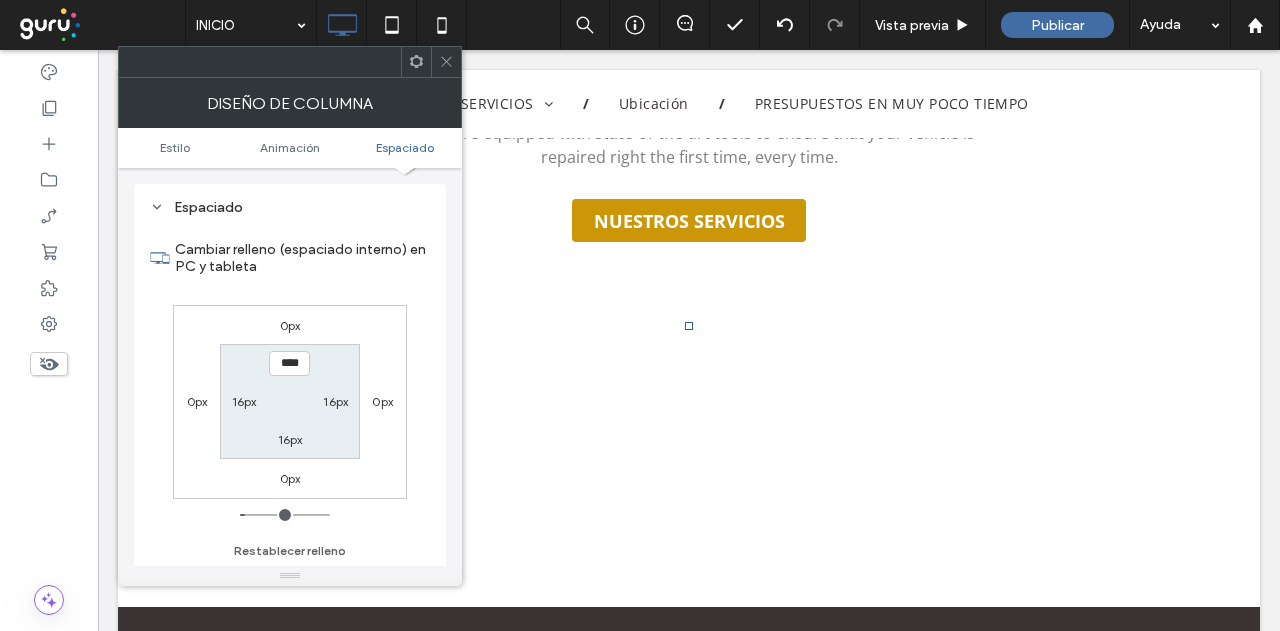 click on "16px" at bounding box center (244, 401) 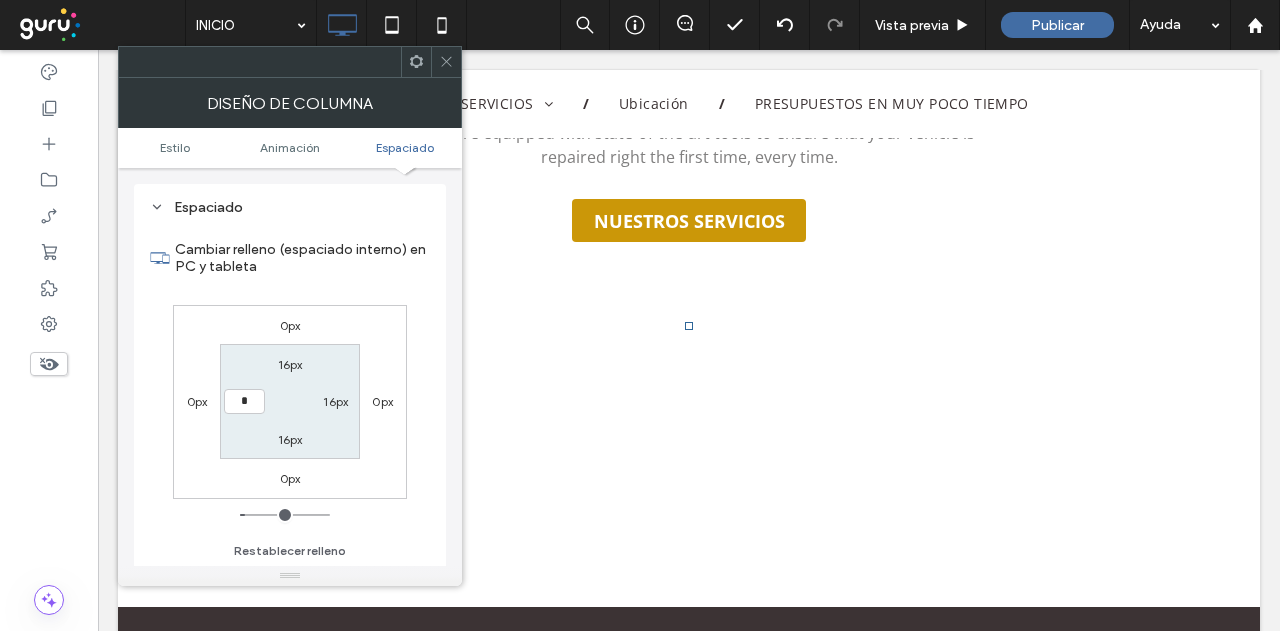 type on "*" 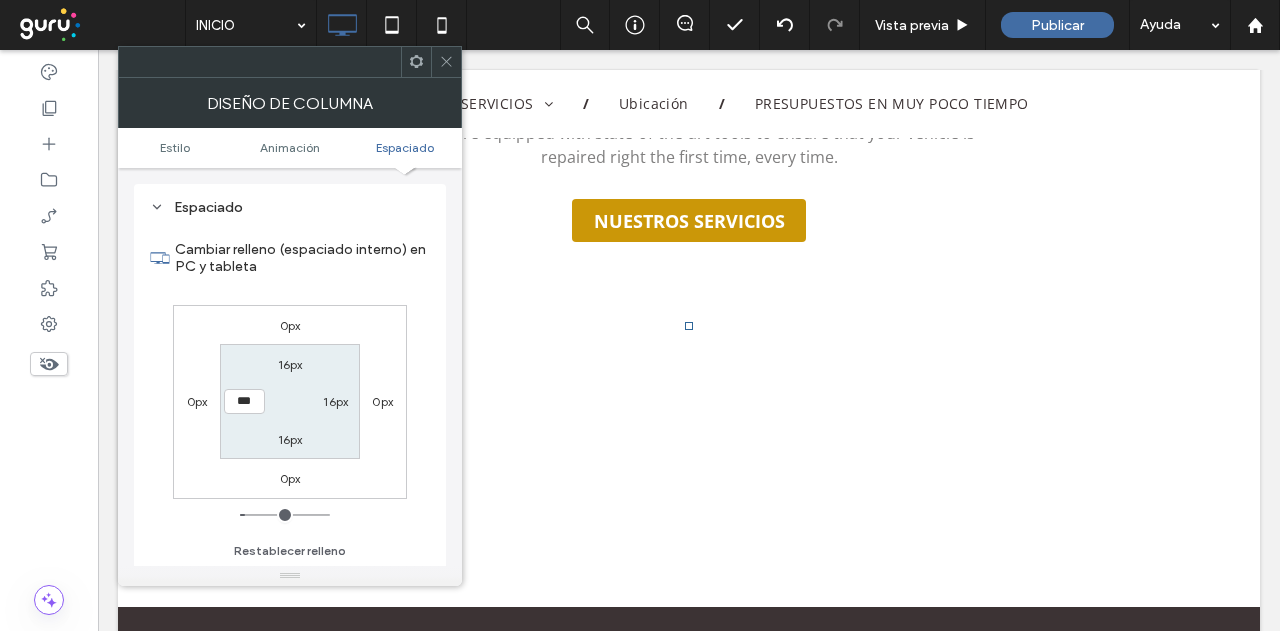 click on "16px" at bounding box center (335, 401) 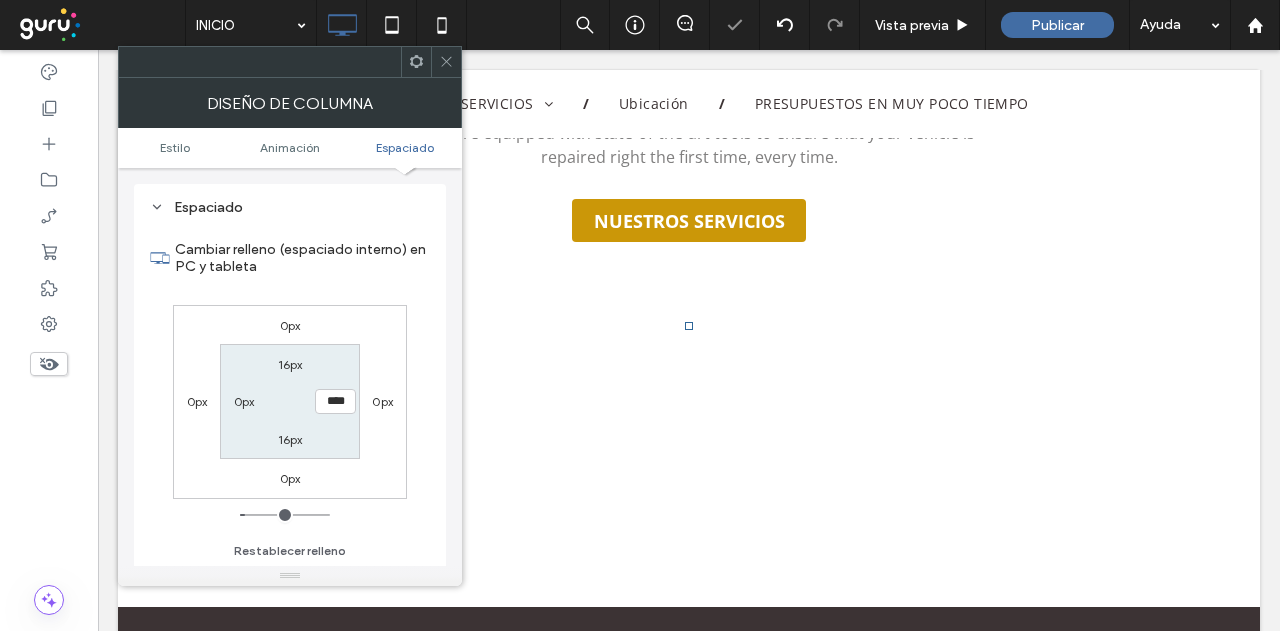 type on "**" 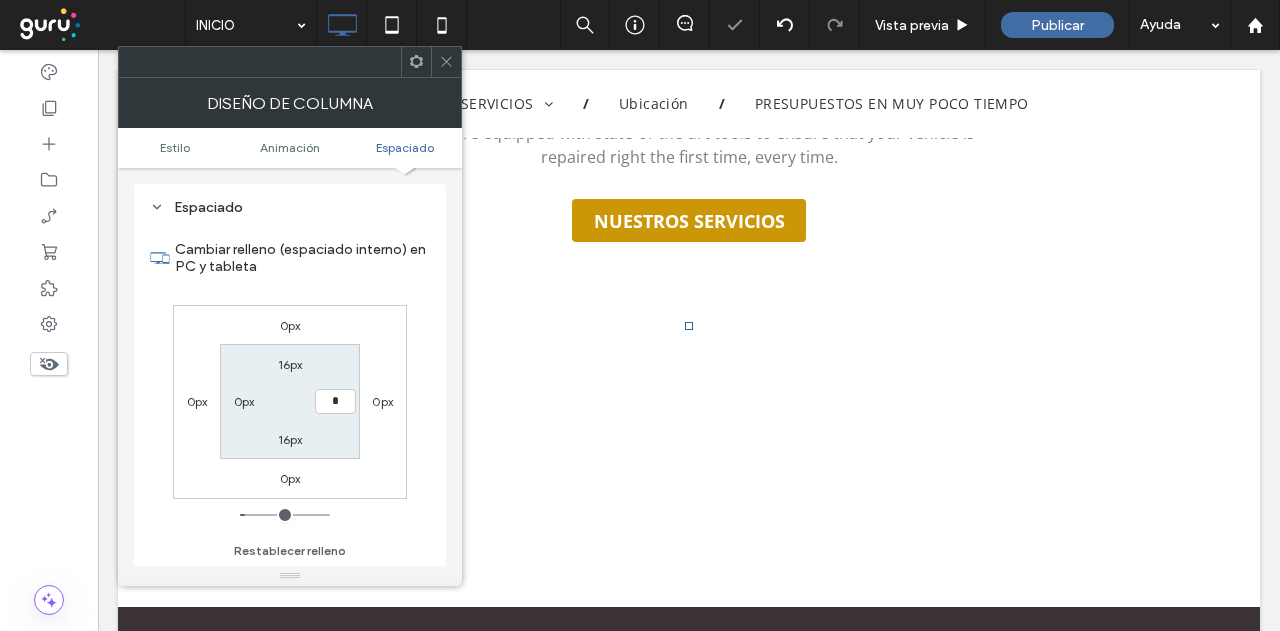 type on "*" 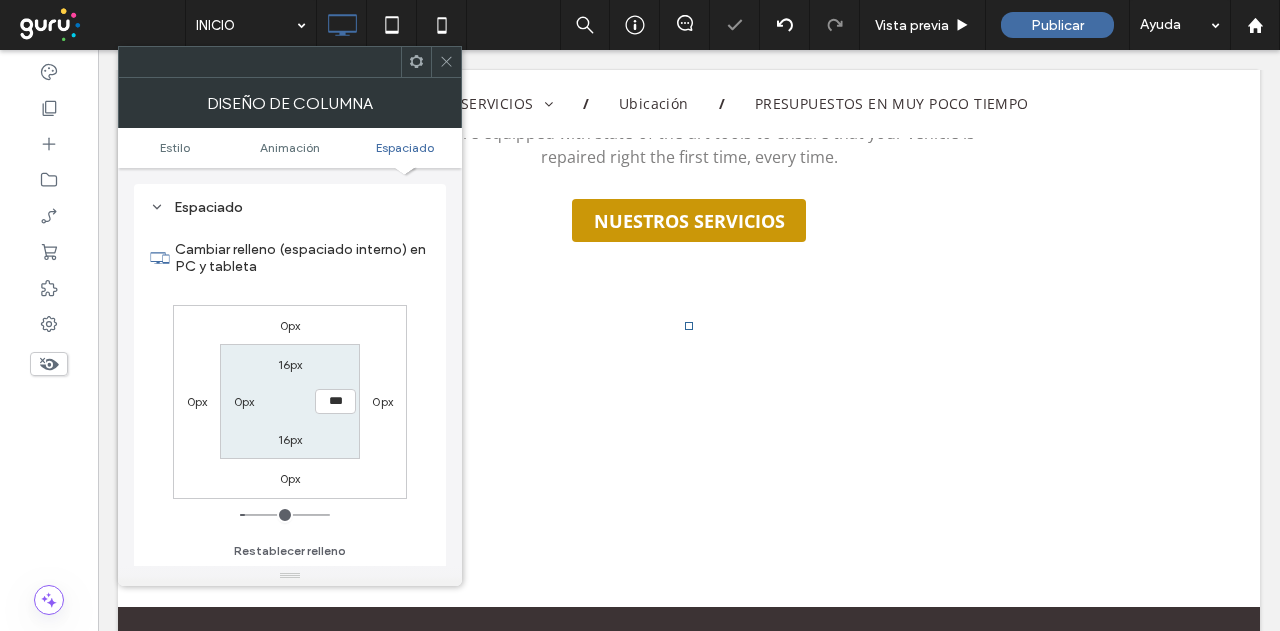click on "16px *** 16px 0px" at bounding box center [289, 401] 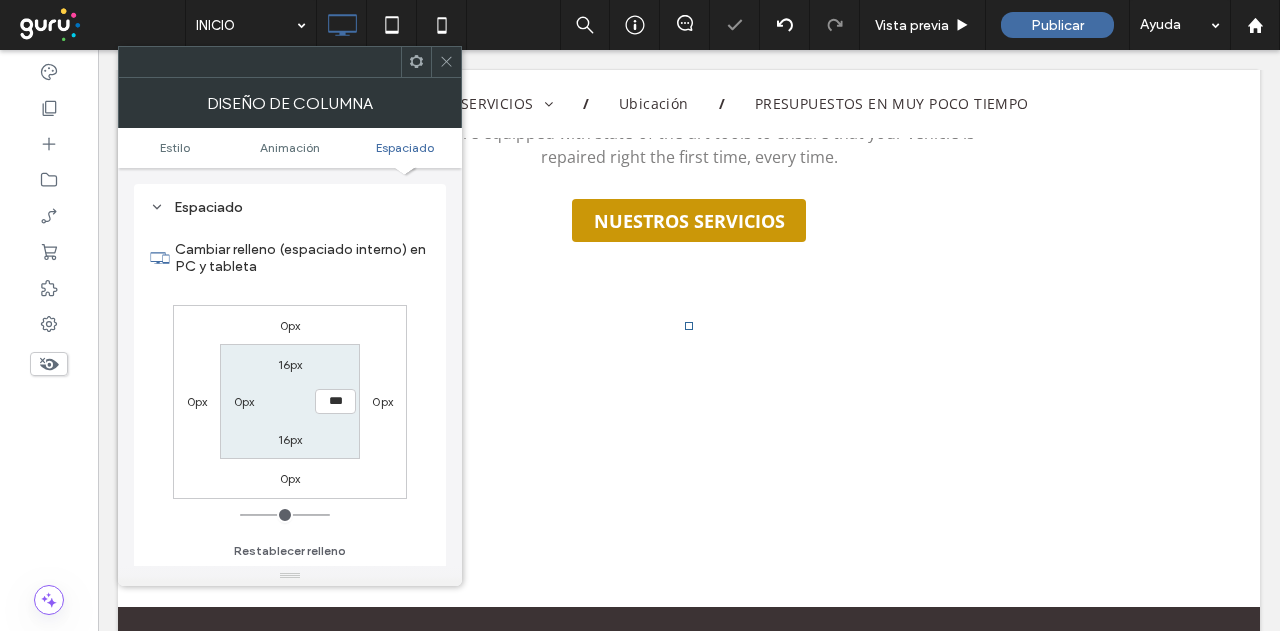 click 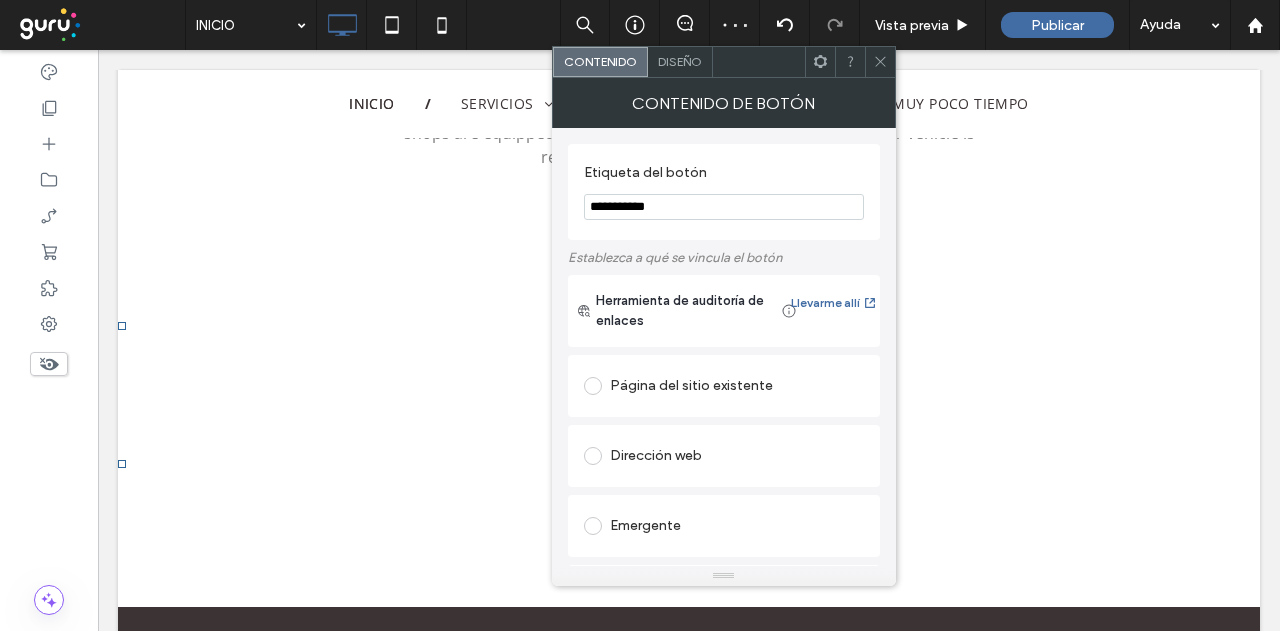 drag, startPoint x: 868, startPoint y: 63, endPoint x: 893, endPoint y: 149, distance: 89.560036 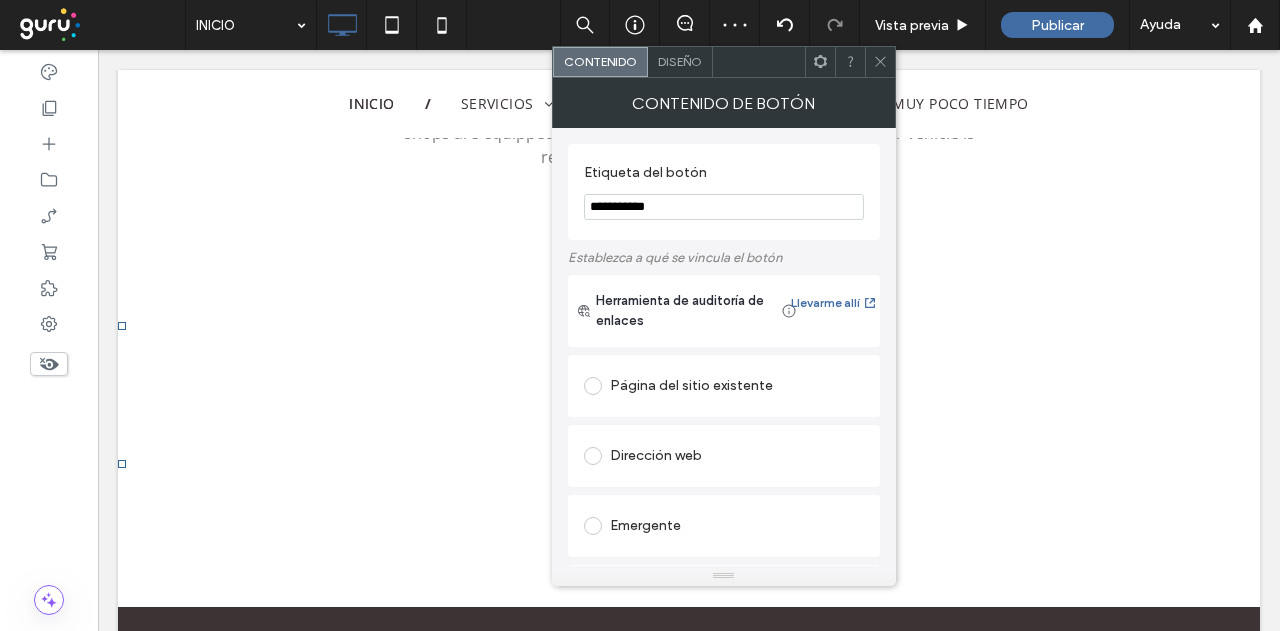 click at bounding box center (880, 62) 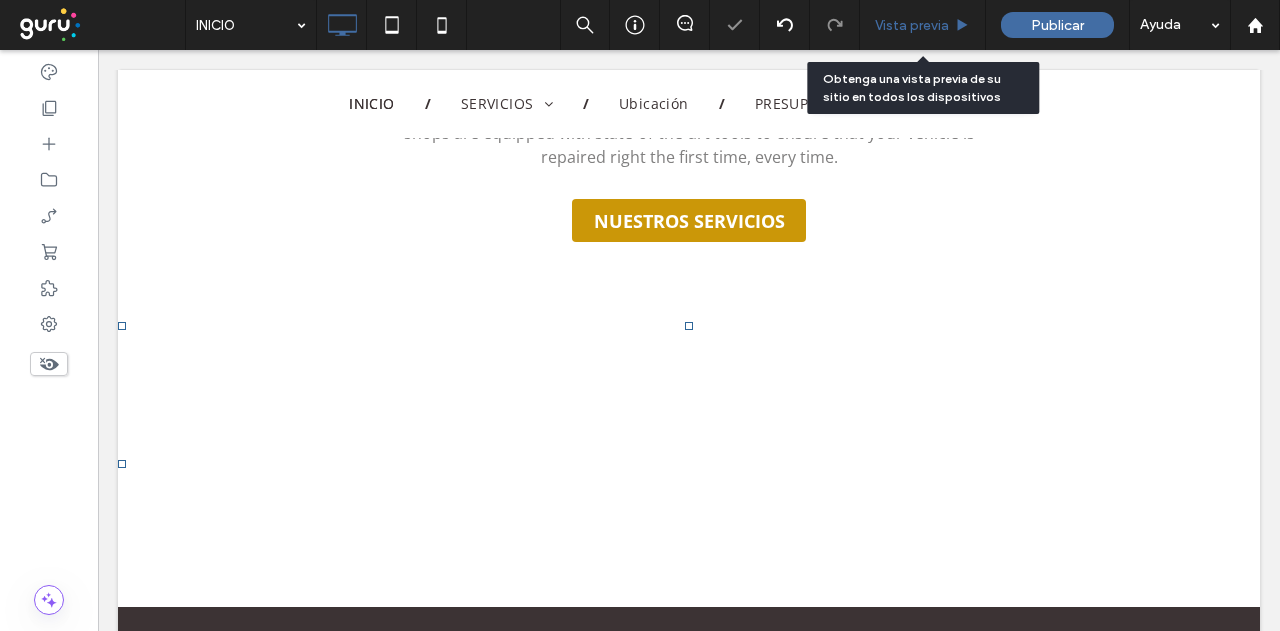 click on "Vista previa" at bounding box center [922, 25] 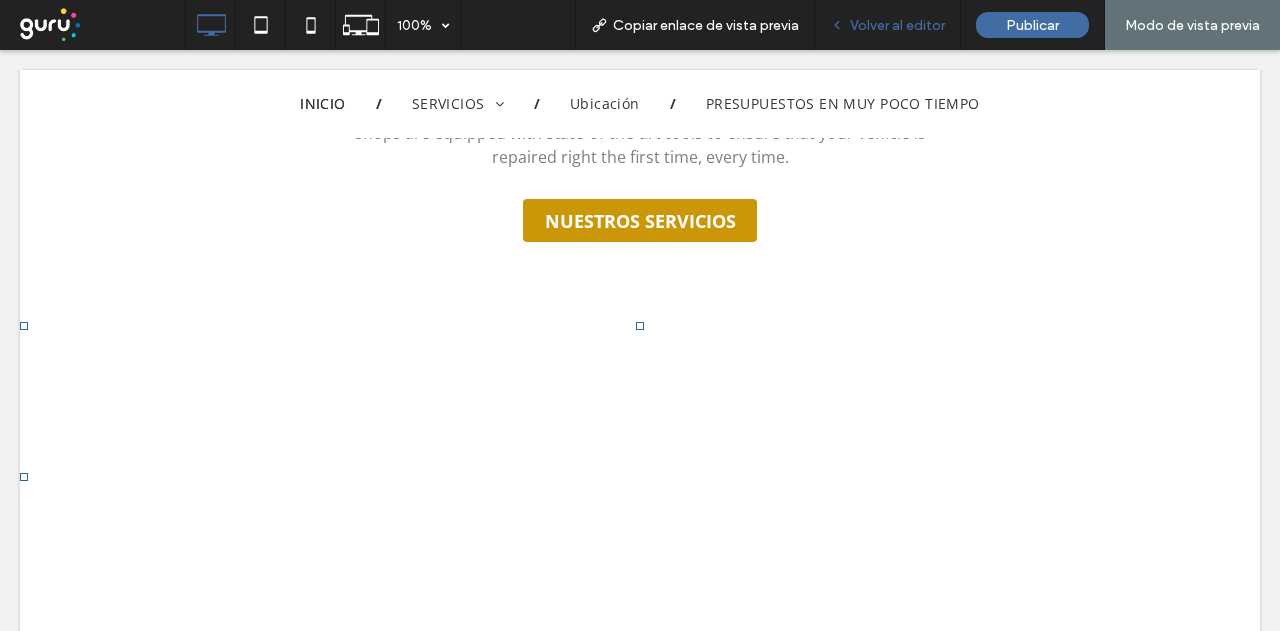 click on "Volver al editor" at bounding box center (897, 25) 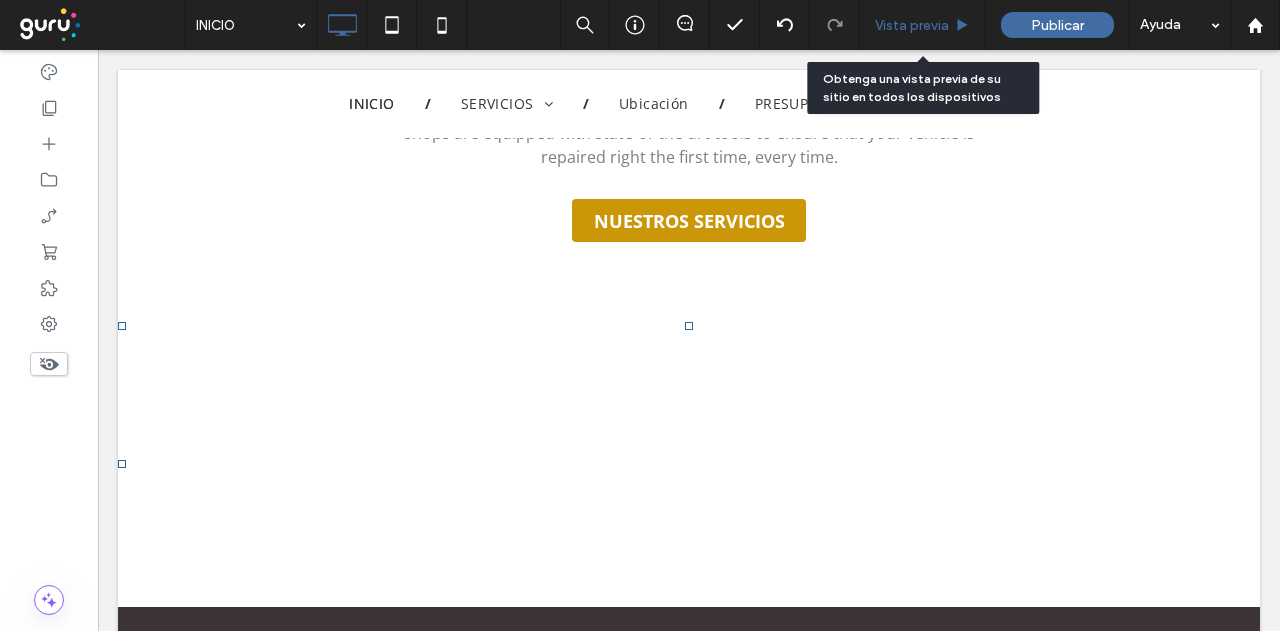 click on "Vista previa" at bounding box center (912, 25) 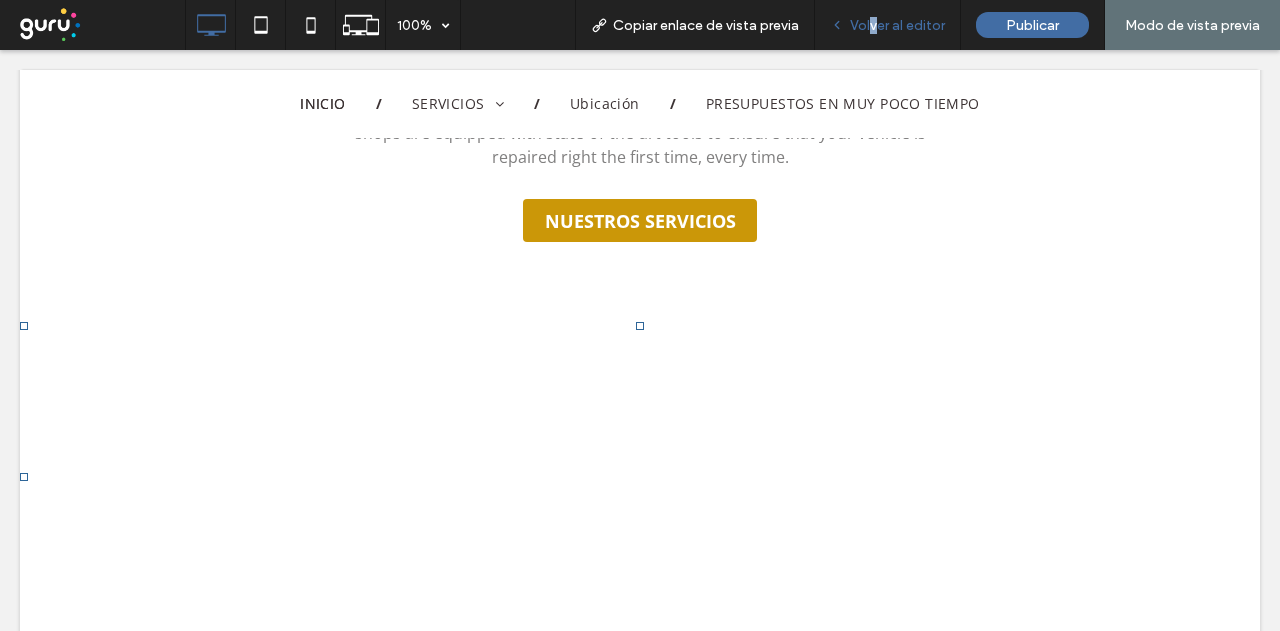 click on "Volver al editor" at bounding box center [897, 25] 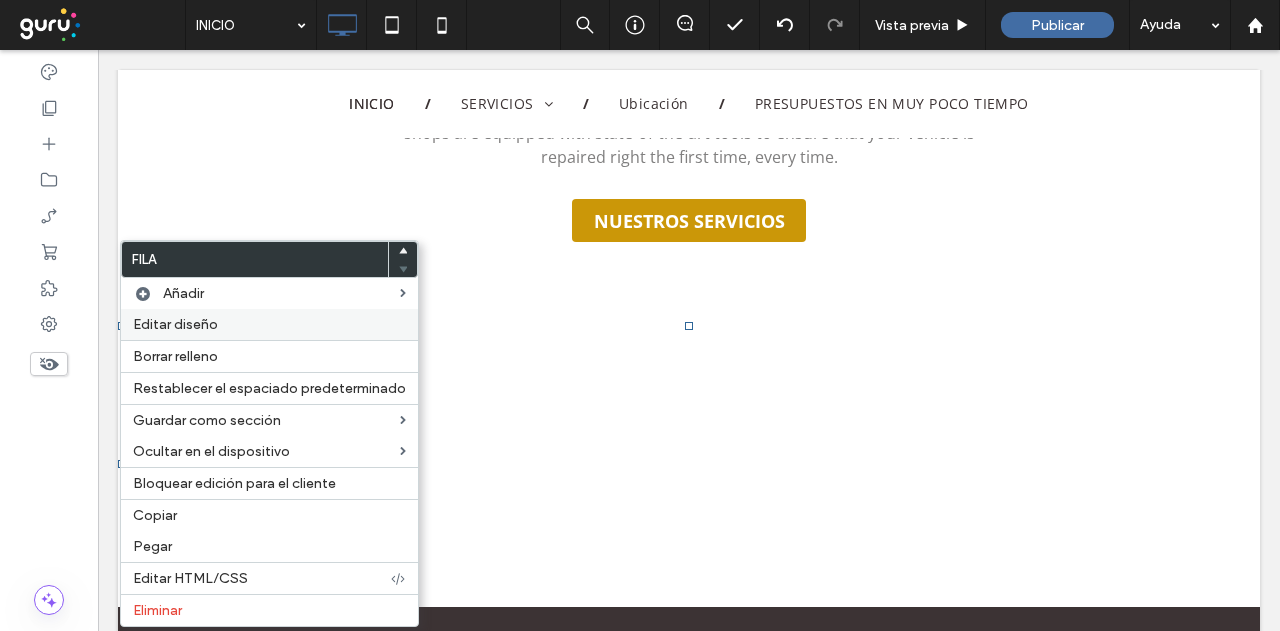 click on "Editar diseño" at bounding box center [175, 324] 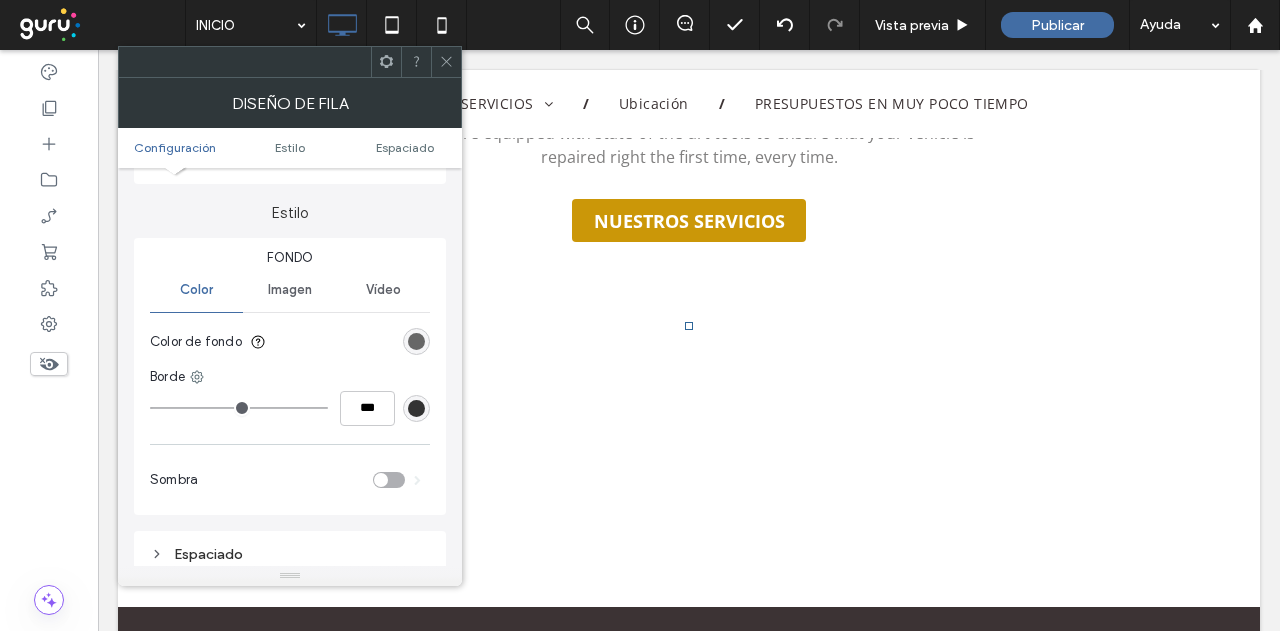 scroll, scrollTop: 200, scrollLeft: 0, axis: vertical 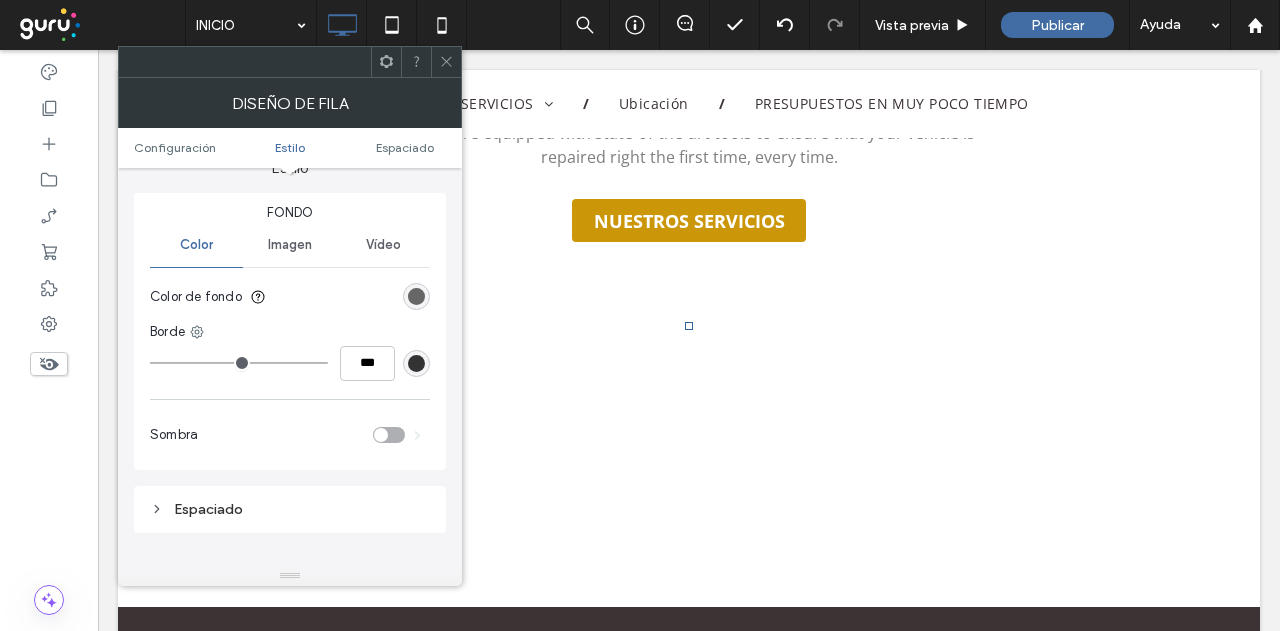 click at bounding box center [446, 62] 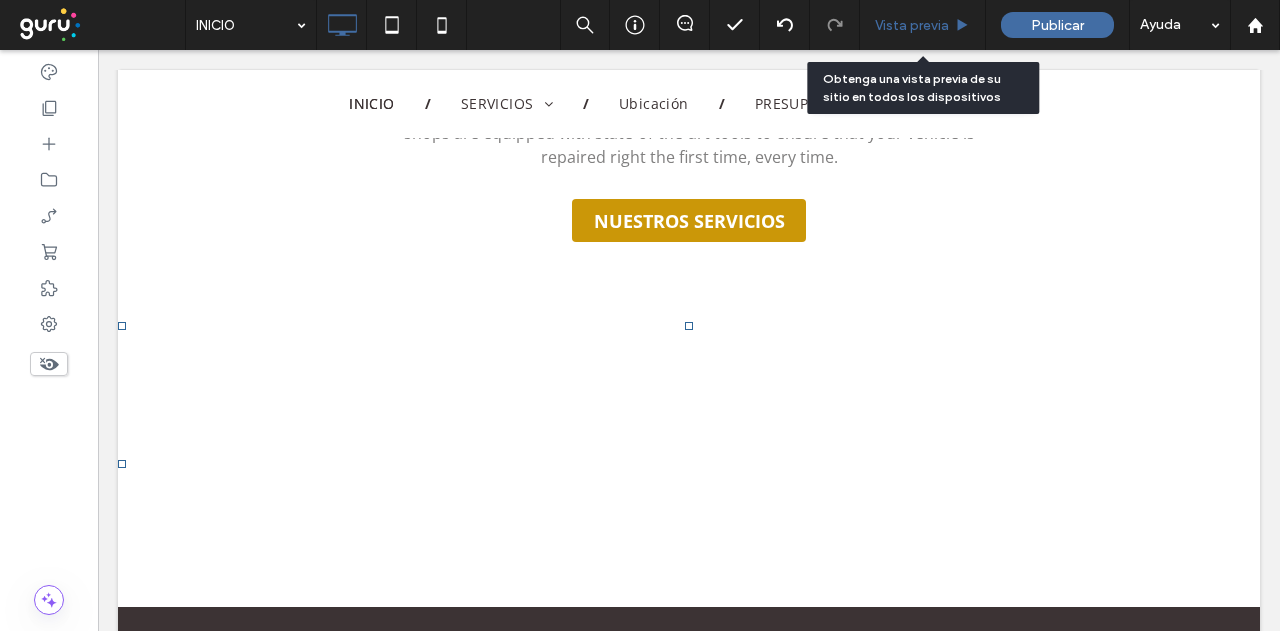 click on "Vista previa" at bounding box center (912, 25) 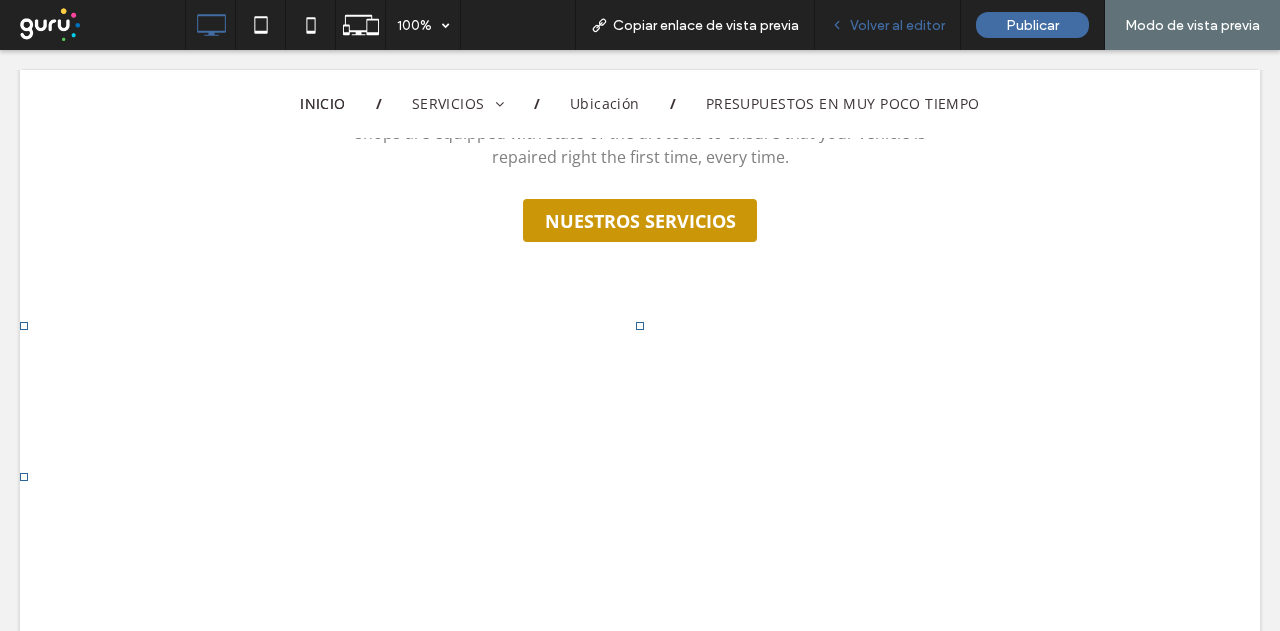 click on "Volver al editor" at bounding box center [888, 25] 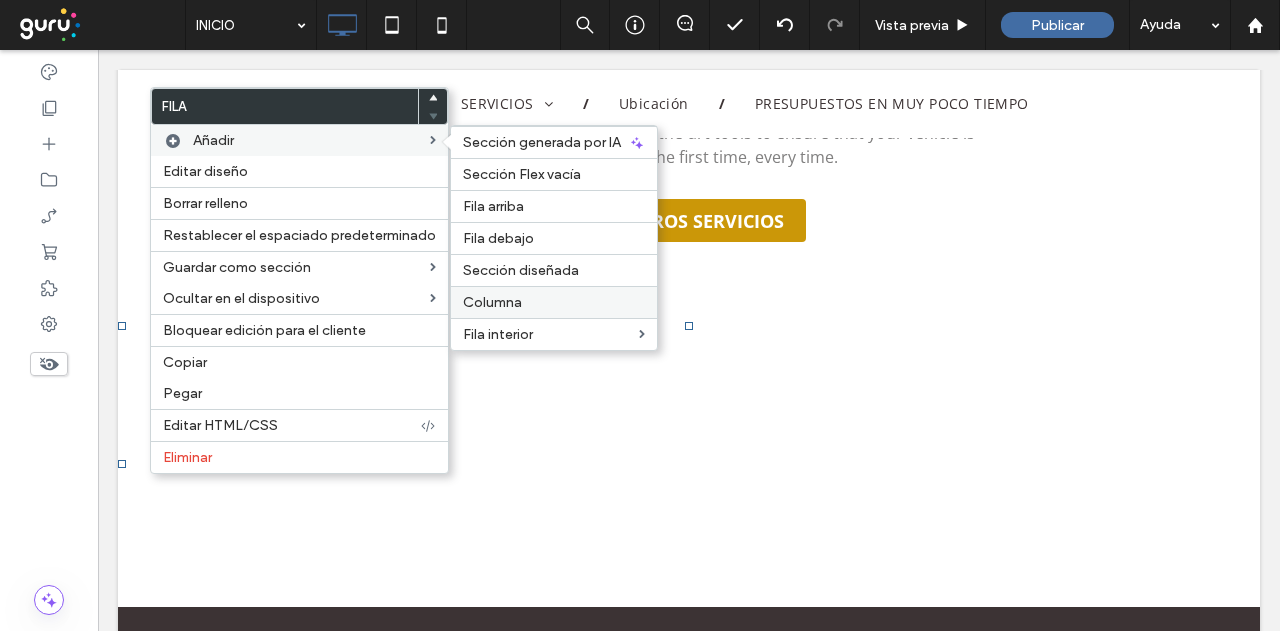 click on "Columna" at bounding box center (554, 302) 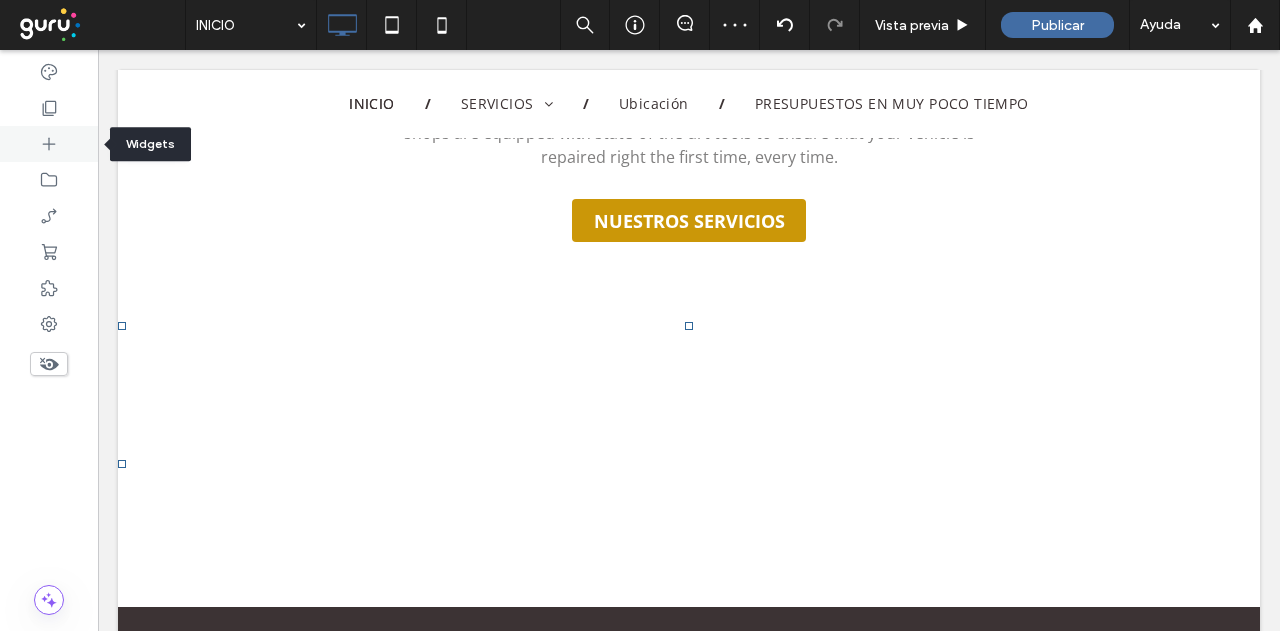 click 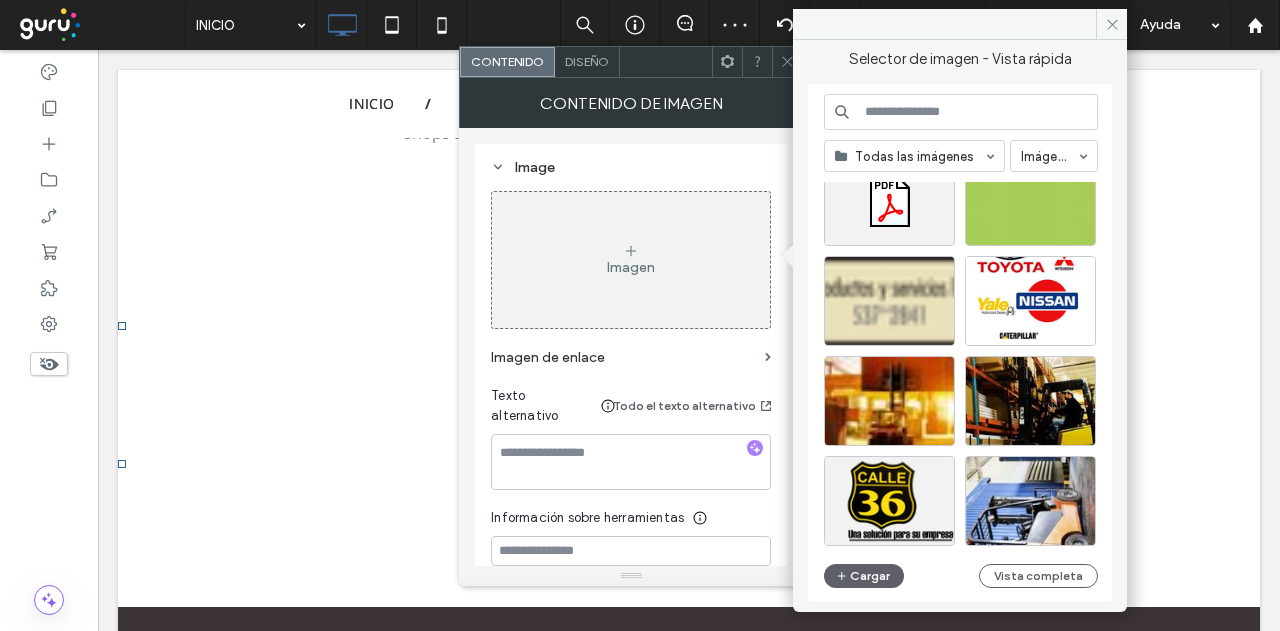 scroll, scrollTop: 400, scrollLeft: 0, axis: vertical 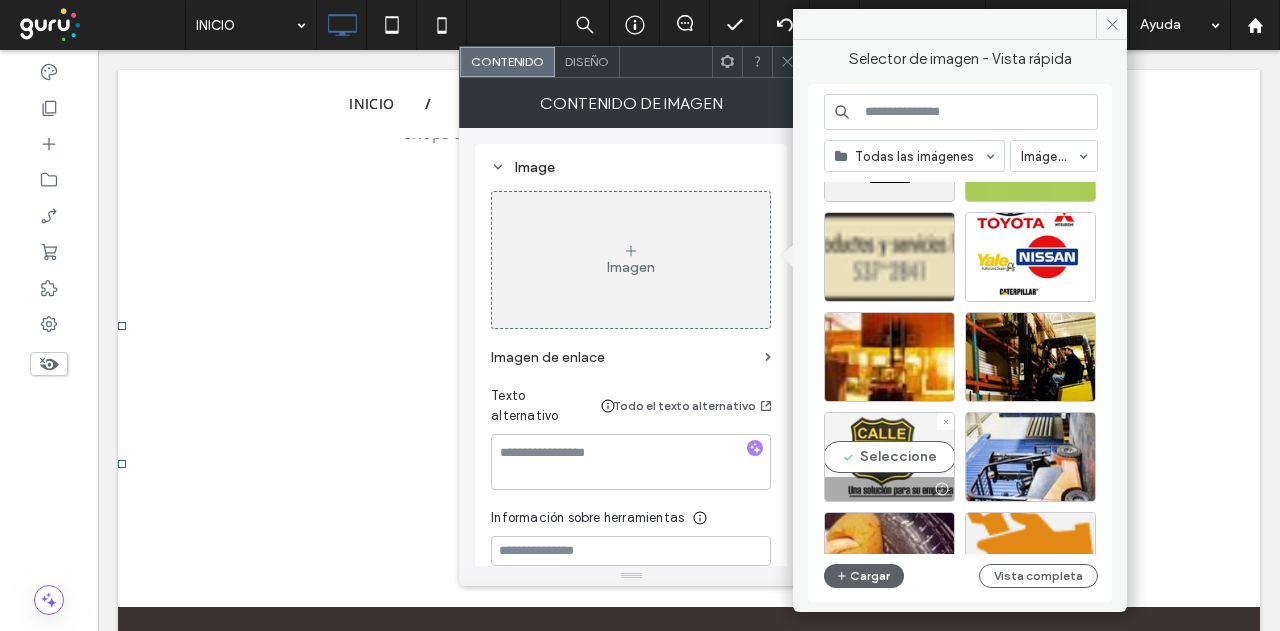 click on "Seleccione" at bounding box center [889, 457] 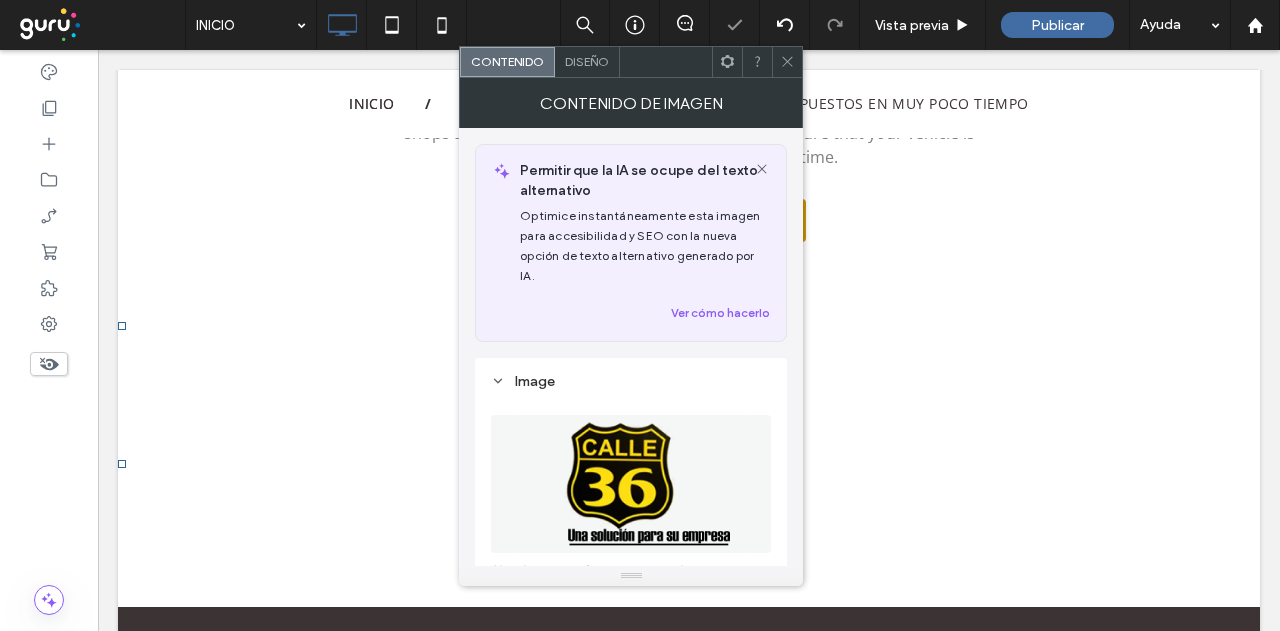 click 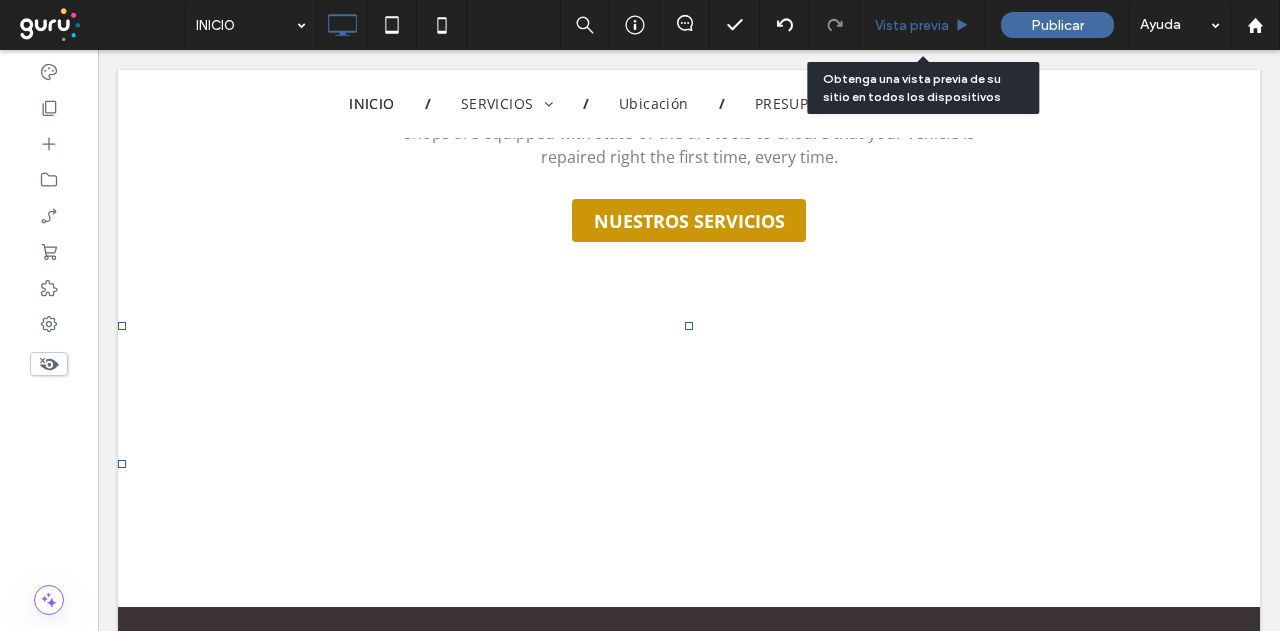 click on "Vista previa" at bounding box center (912, 25) 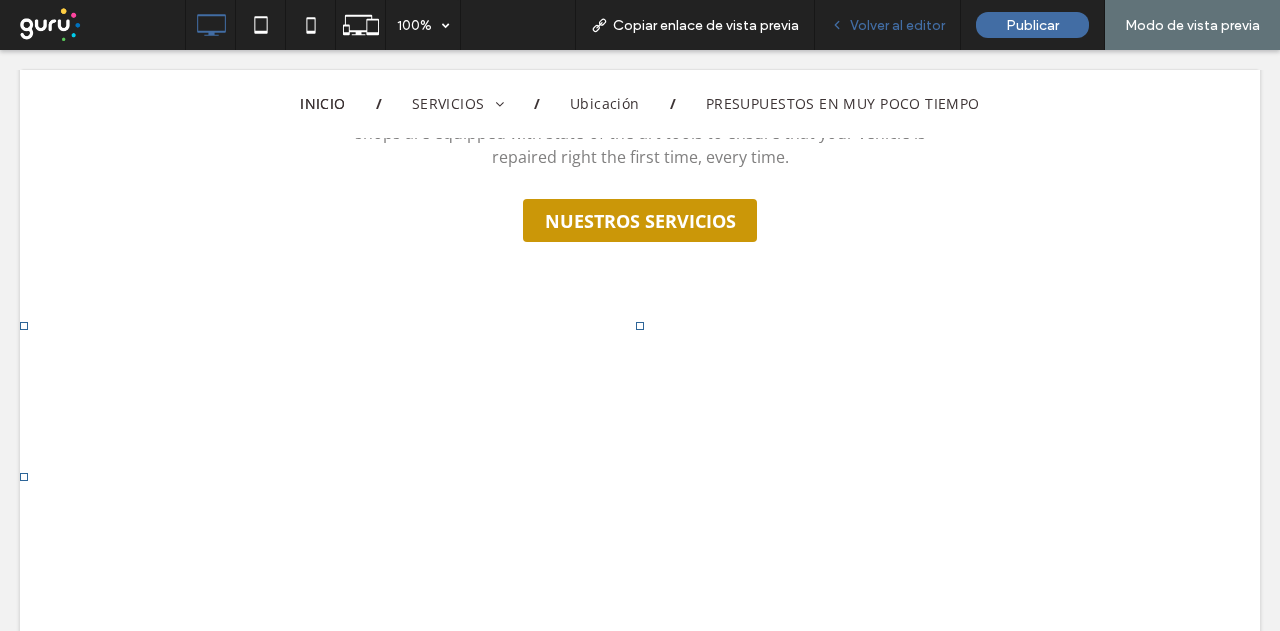 click on "Volver al editor" at bounding box center [897, 25] 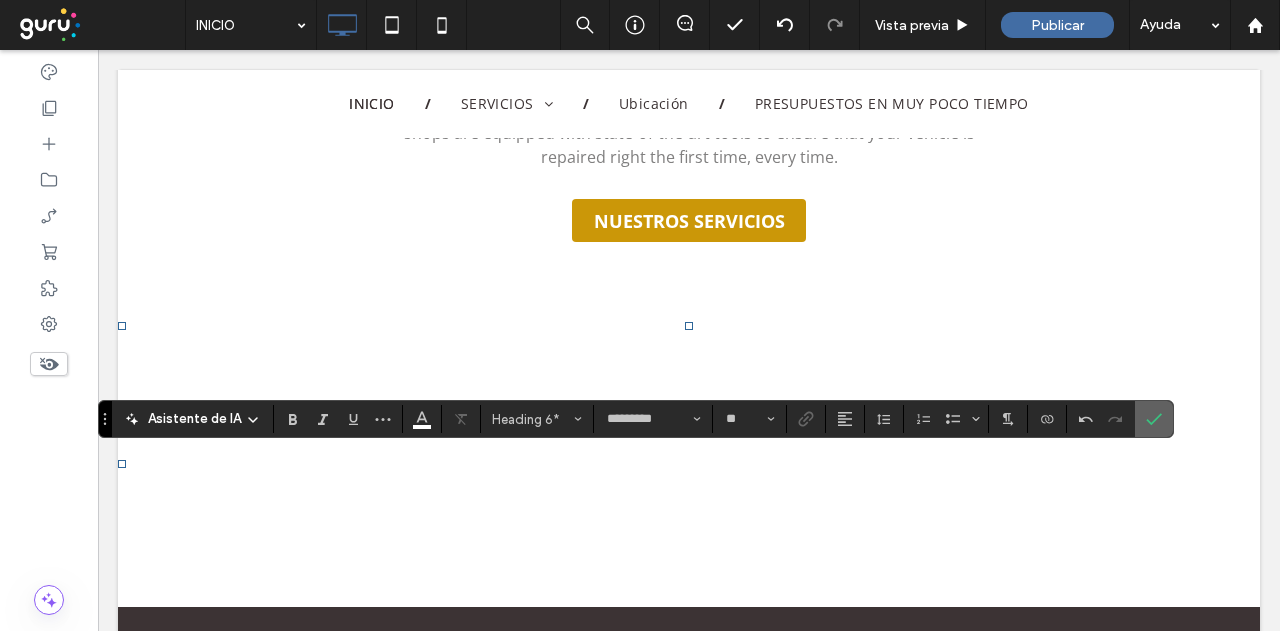 click at bounding box center [1154, 419] 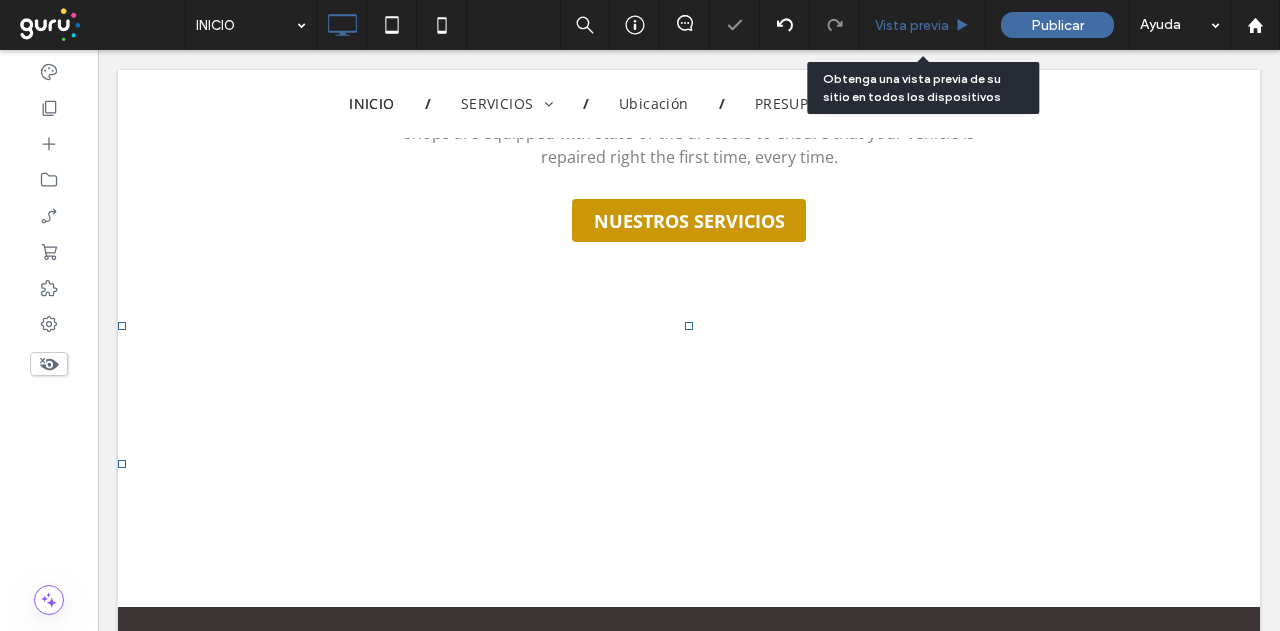 click on "Vista previa" at bounding box center [912, 25] 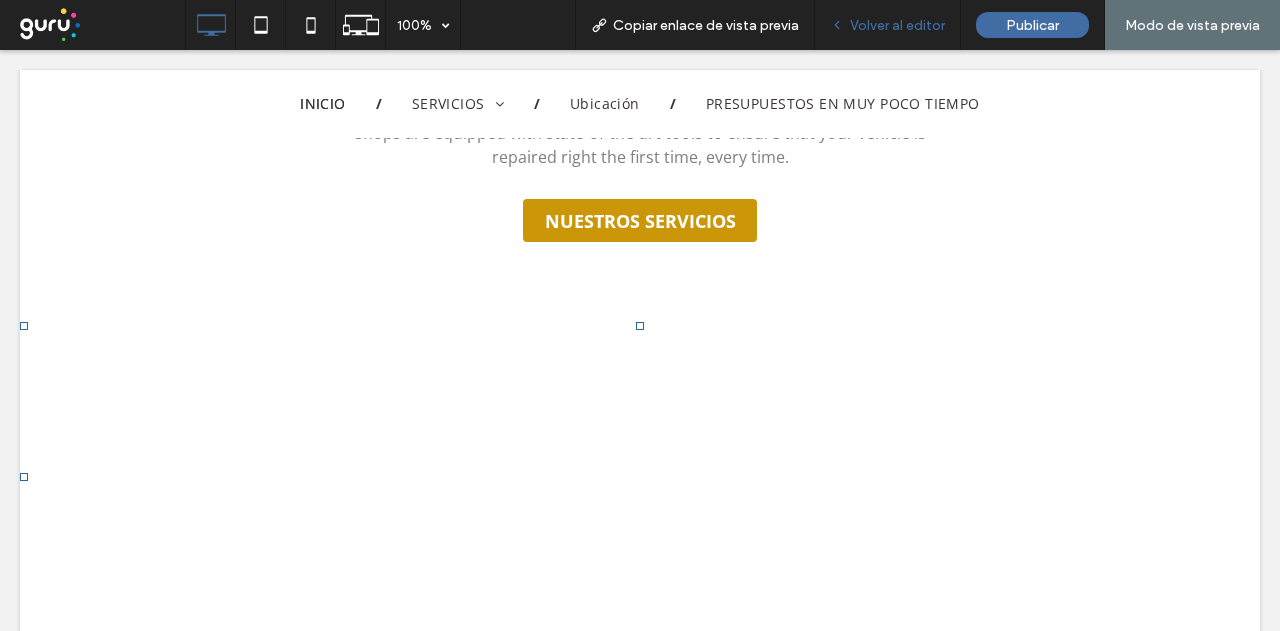 click on "Volver al editor" at bounding box center [897, 25] 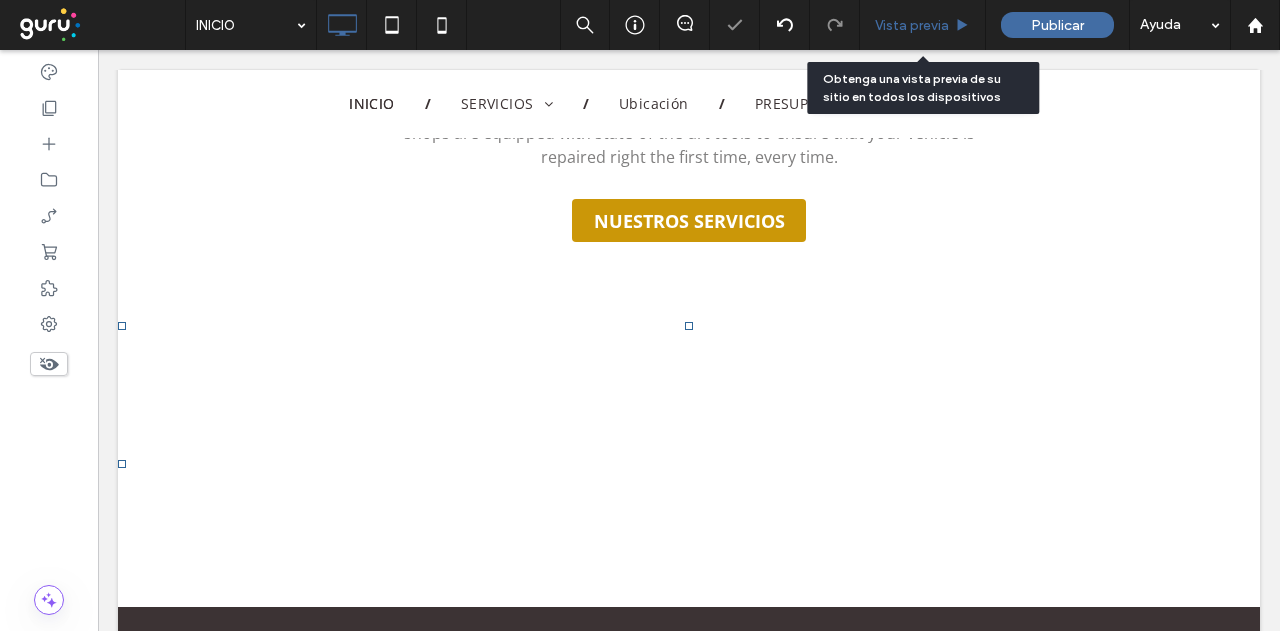 click on "Vista previa" at bounding box center [912, 25] 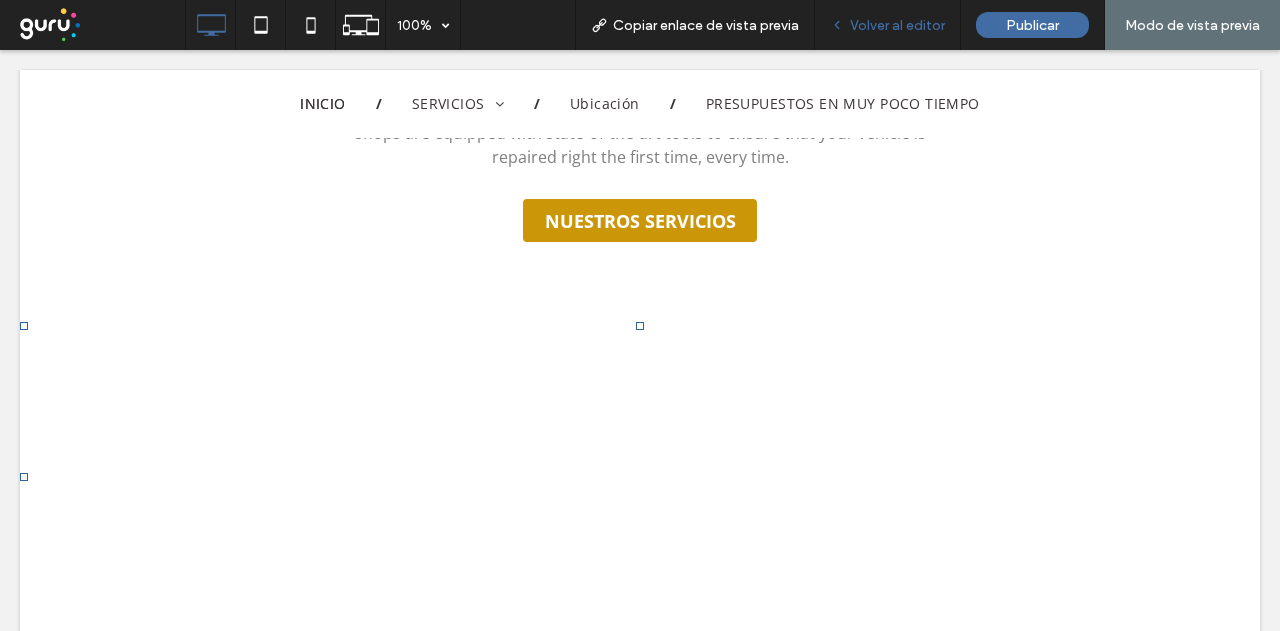 click on "Volver al editor" at bounding box center (897, 25) 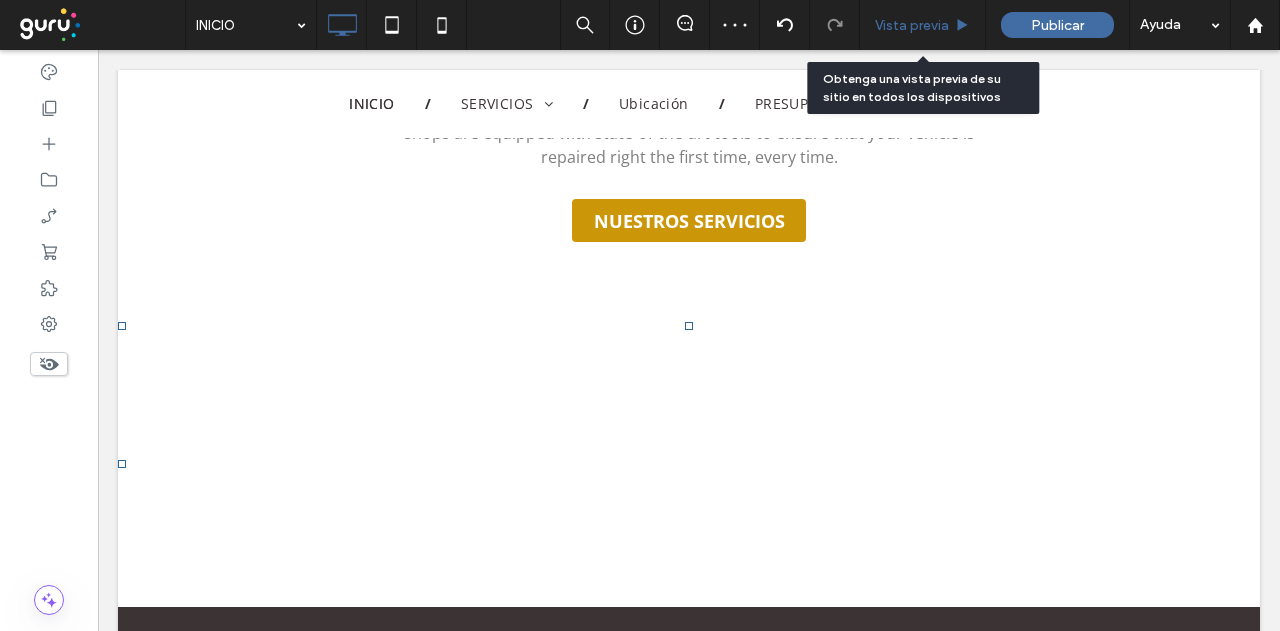 click on "Vista previa" at bounding box center (923, 25) 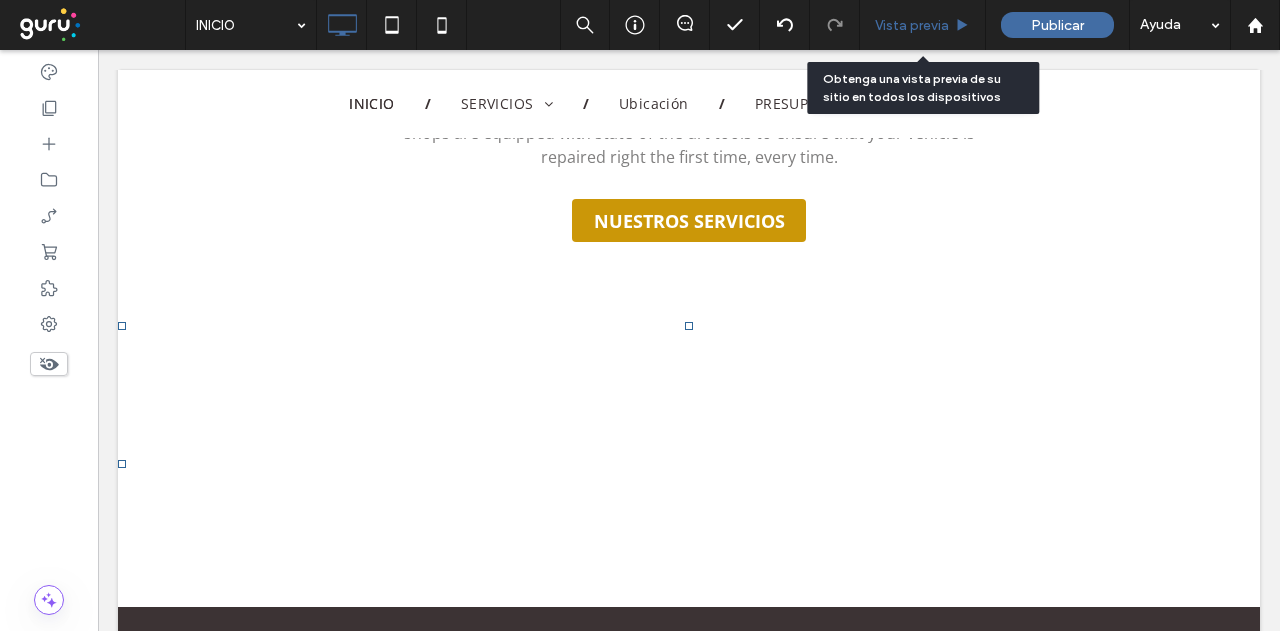 click on "Vista previa" at bounding box center [912, 25] 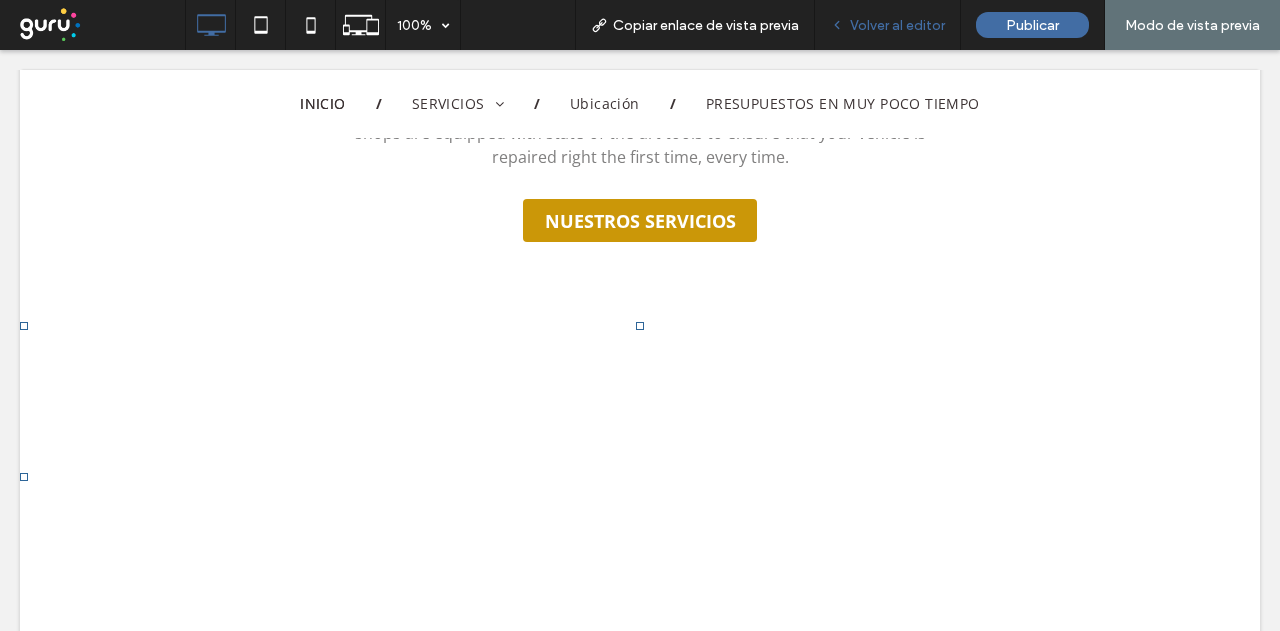 click on "Volver al editor" at bounding box center (897, 25) 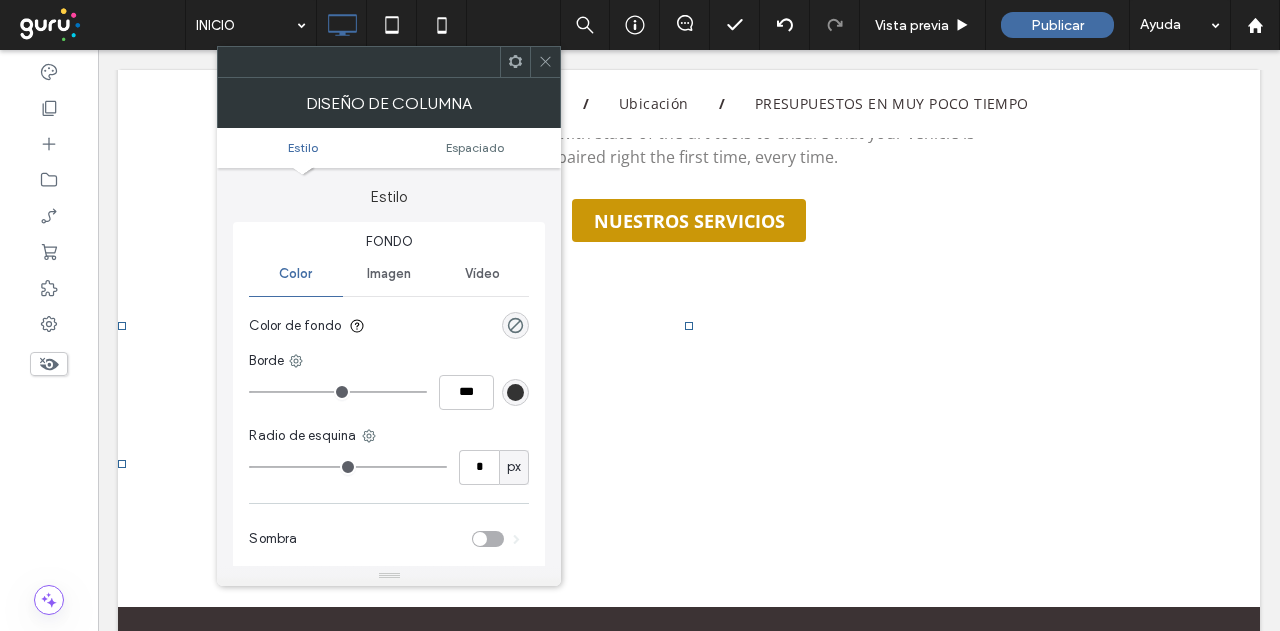 click on "Estilo Espaciado" at bounding box center (389, 148) 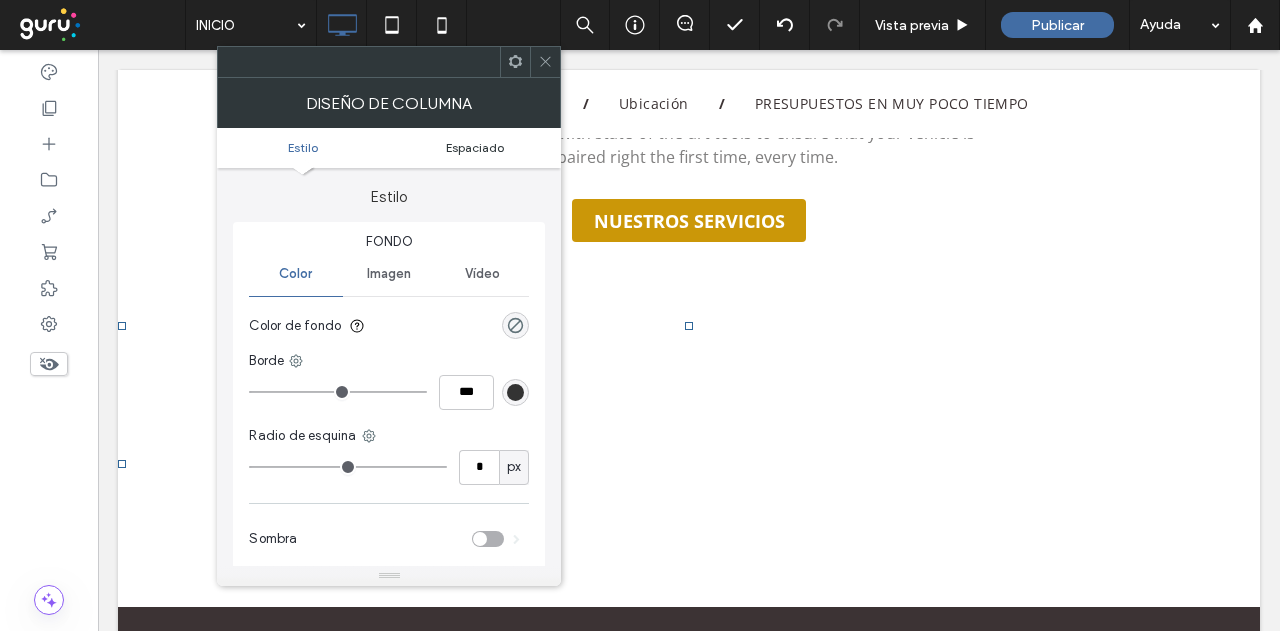 drag, startPoint x: 498, startPoint y: 141, endPoint x: 490, endPoint y: 211, distance: 70.45566 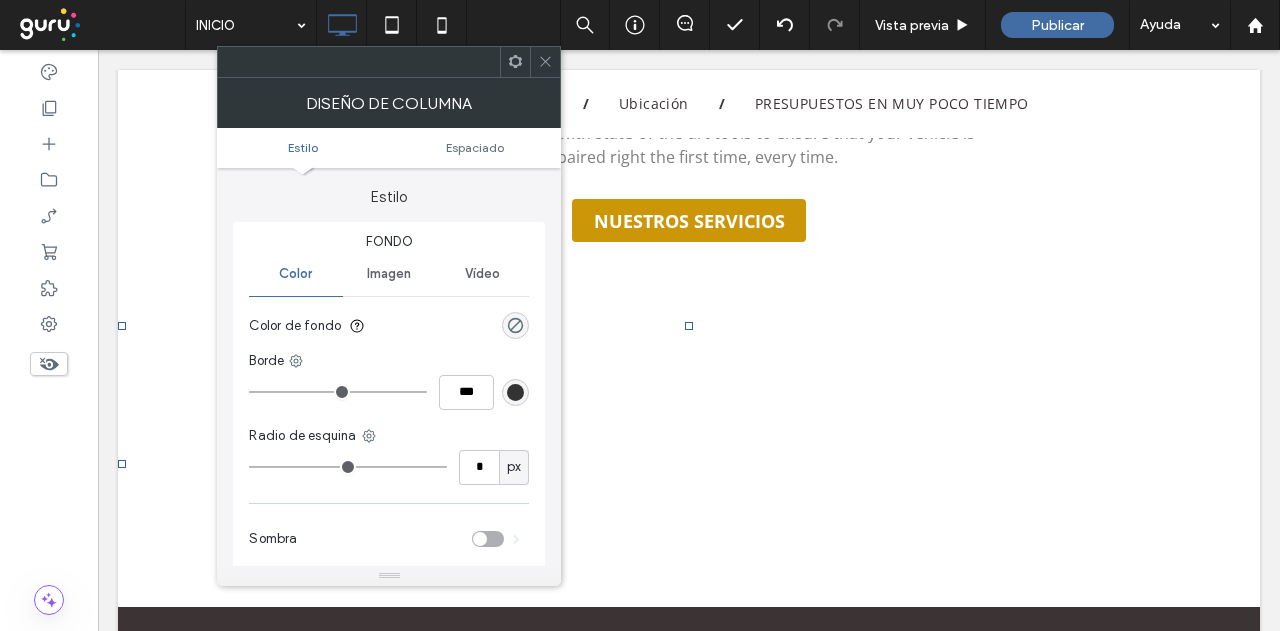 click on "Espaciado" at bounding box center [475, 147] 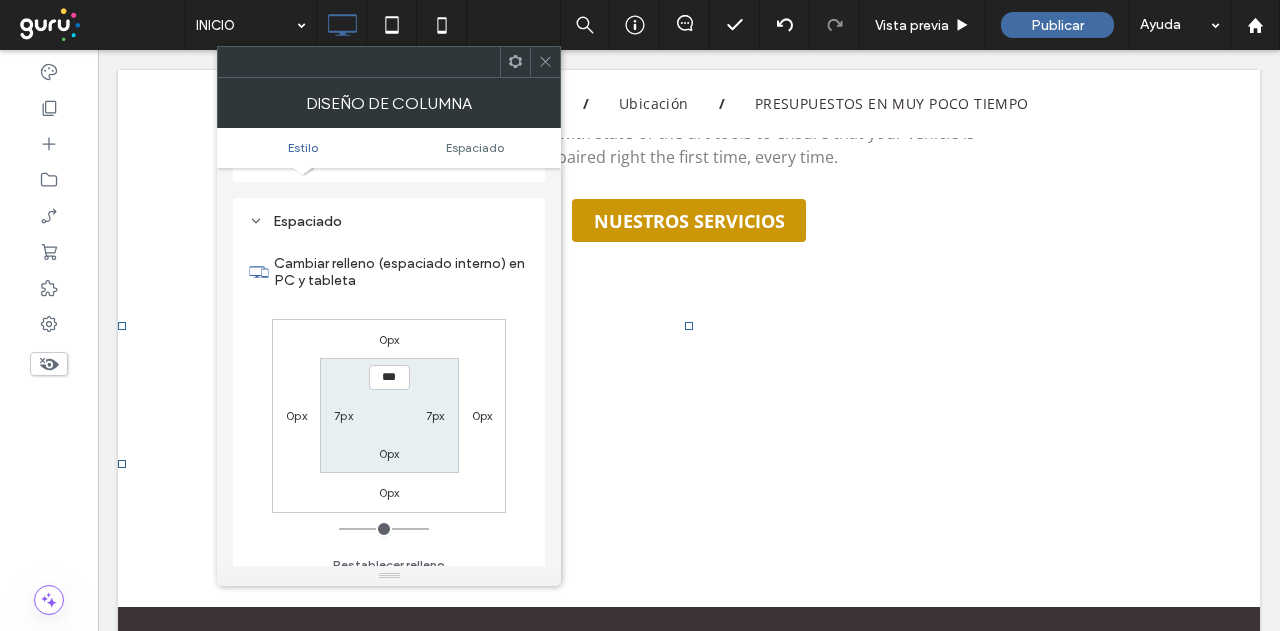 scroll, scrollTop: 406, scrollLeft: 0, axis: vertical 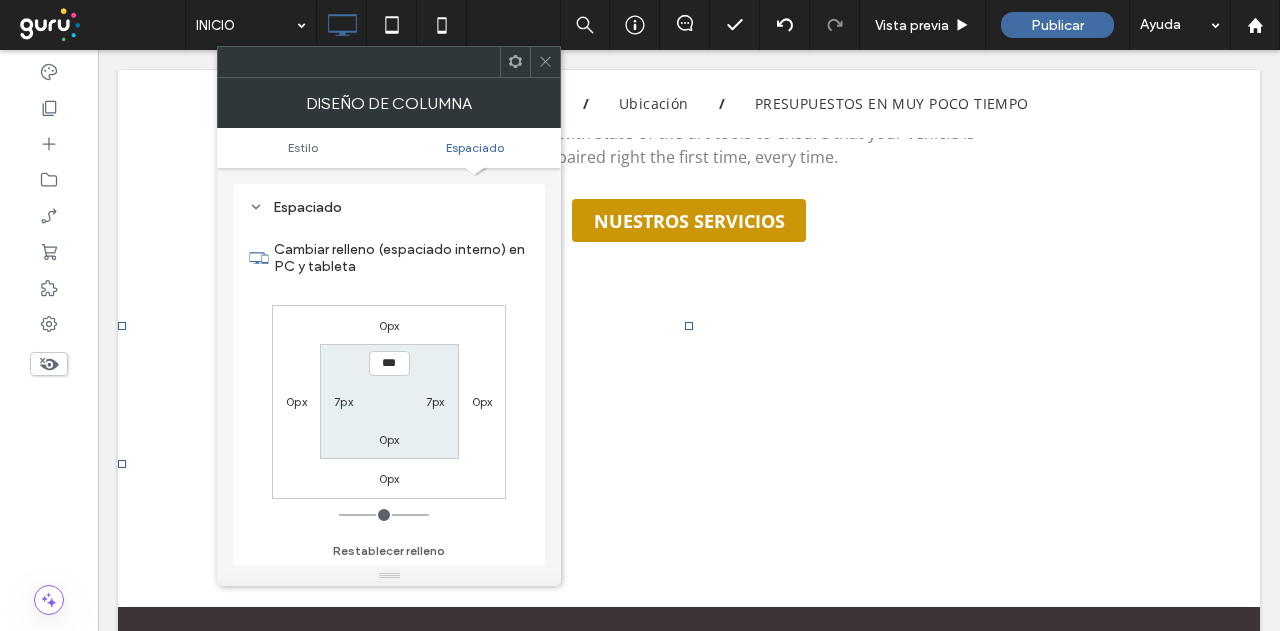 click on "7px" at bounding box center (343, 401) 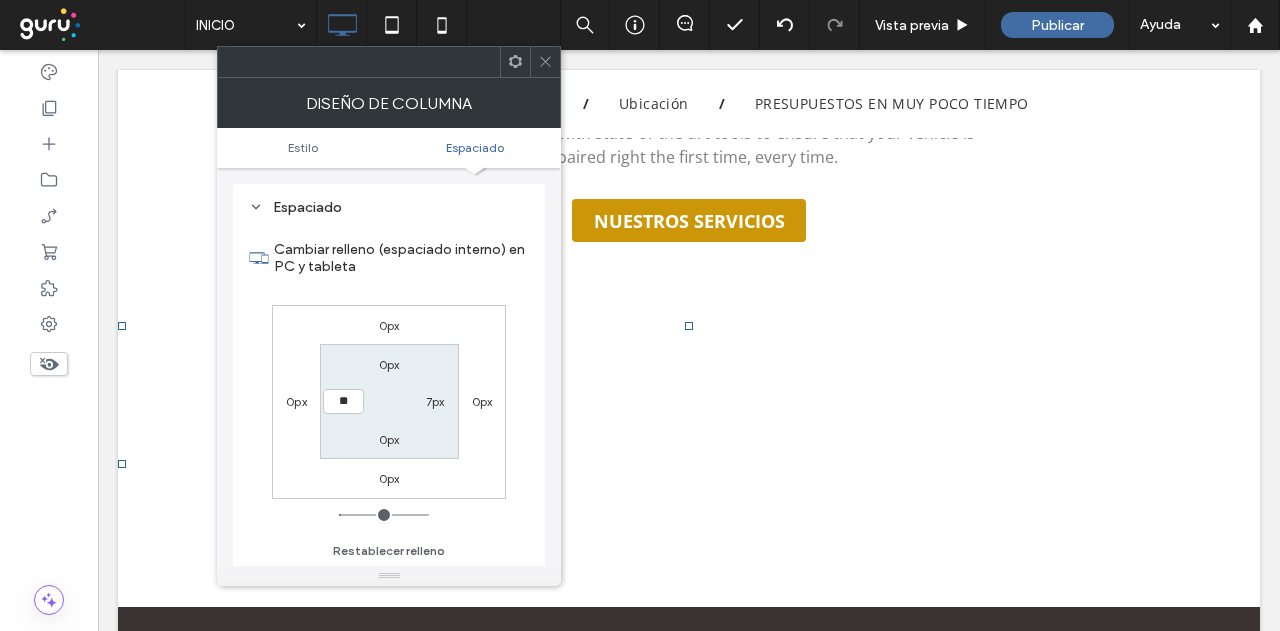 type on "**" 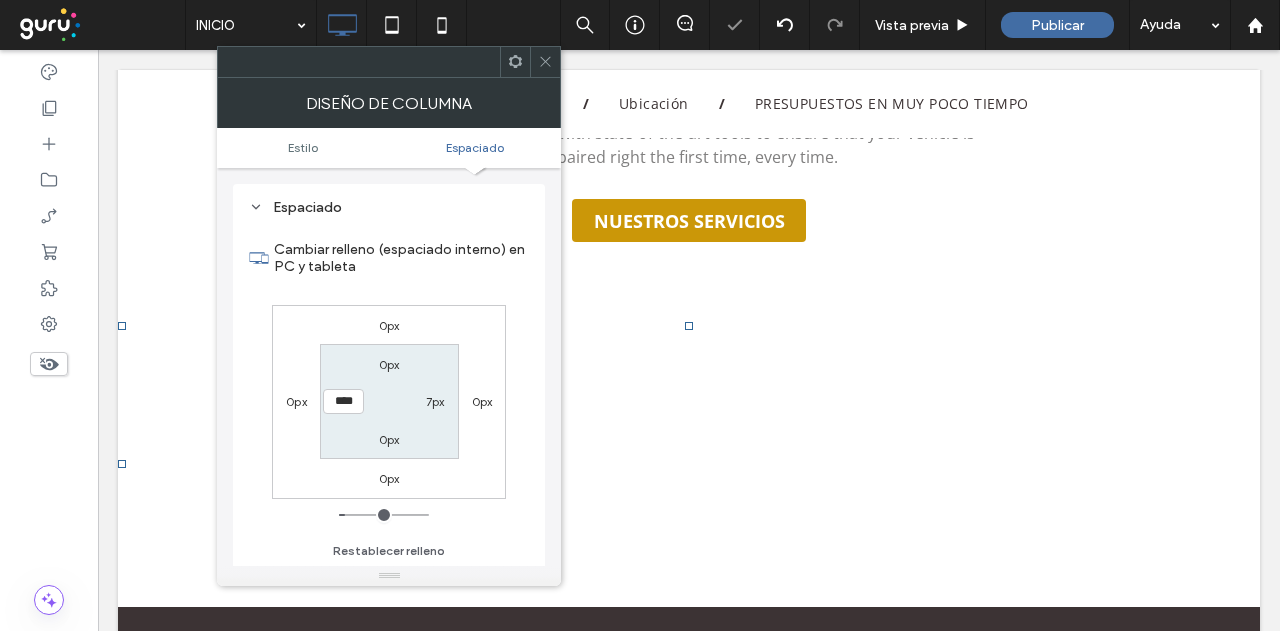 click on "0px 7px 0px ****" at bounding box center (389, 401) 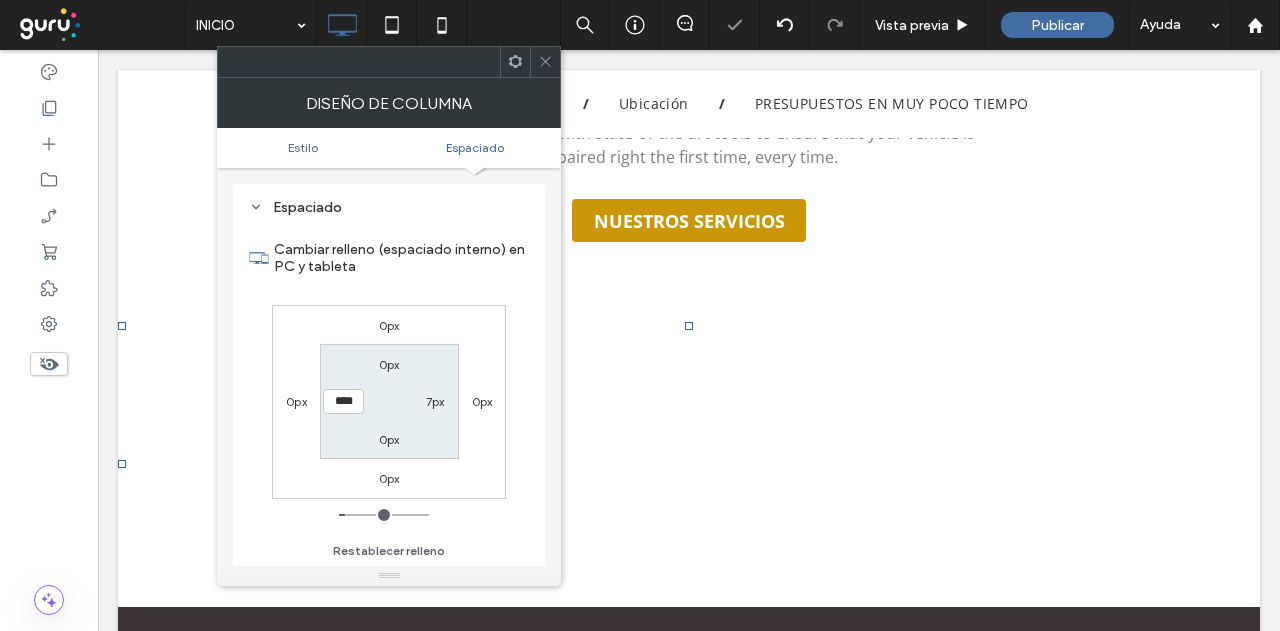 click 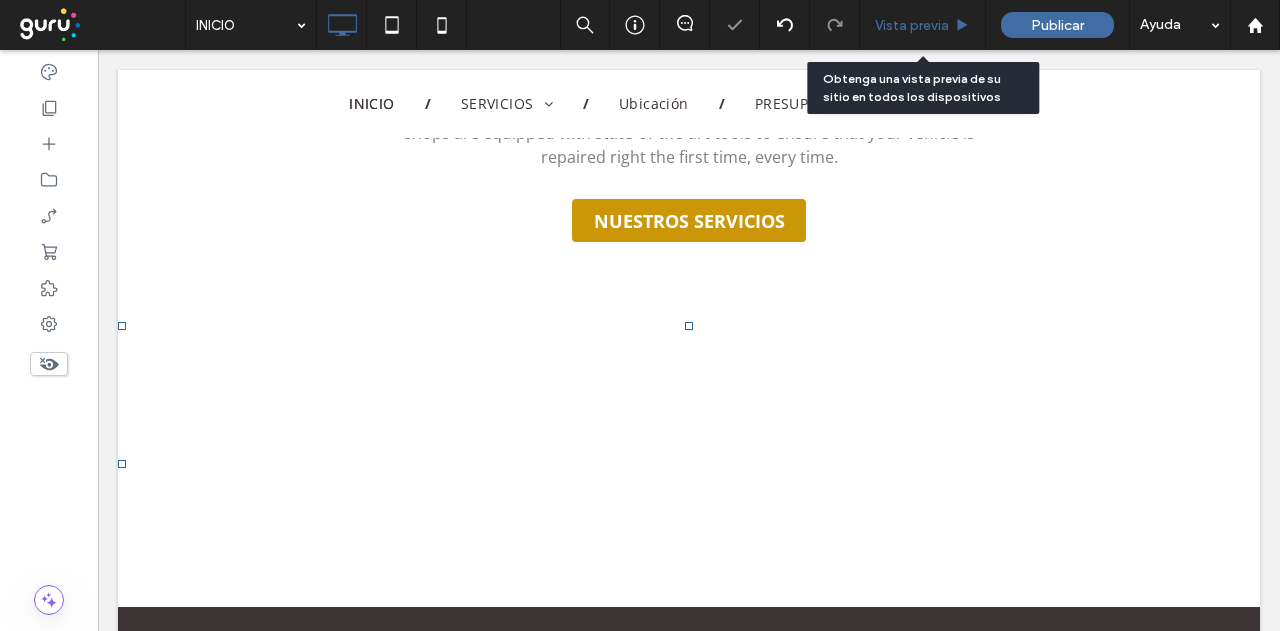 click on "Vista previa" at bounding box center [912, 25] 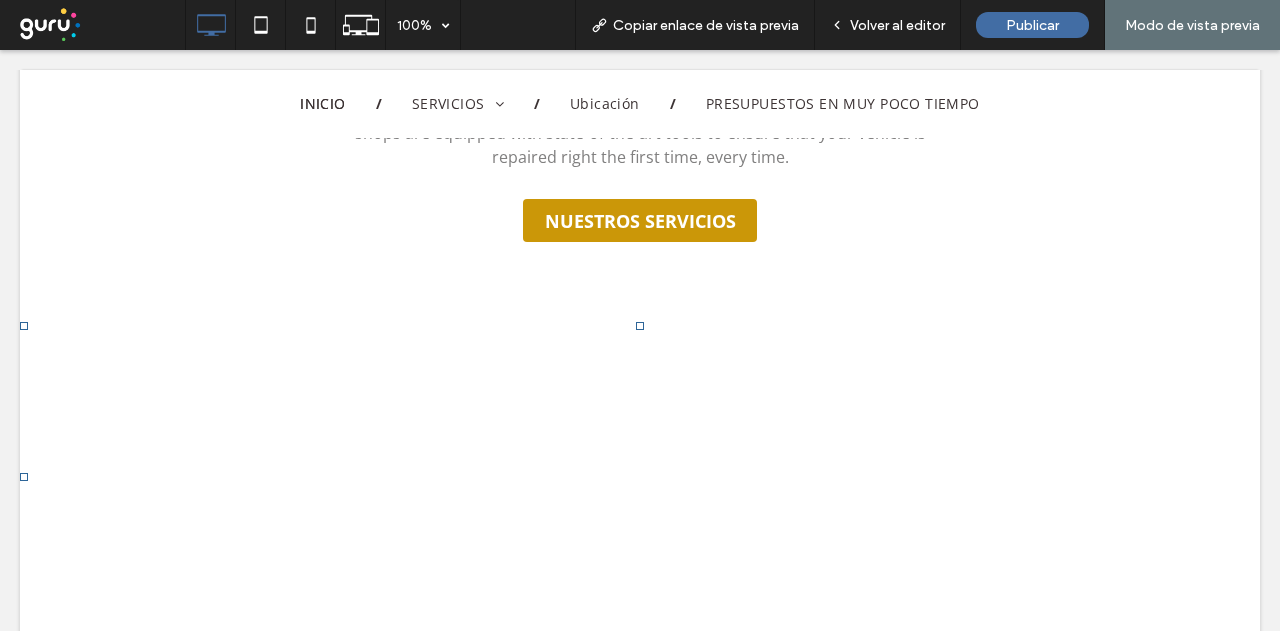 click on "Volver al editor" at bounding box center (897, 25) 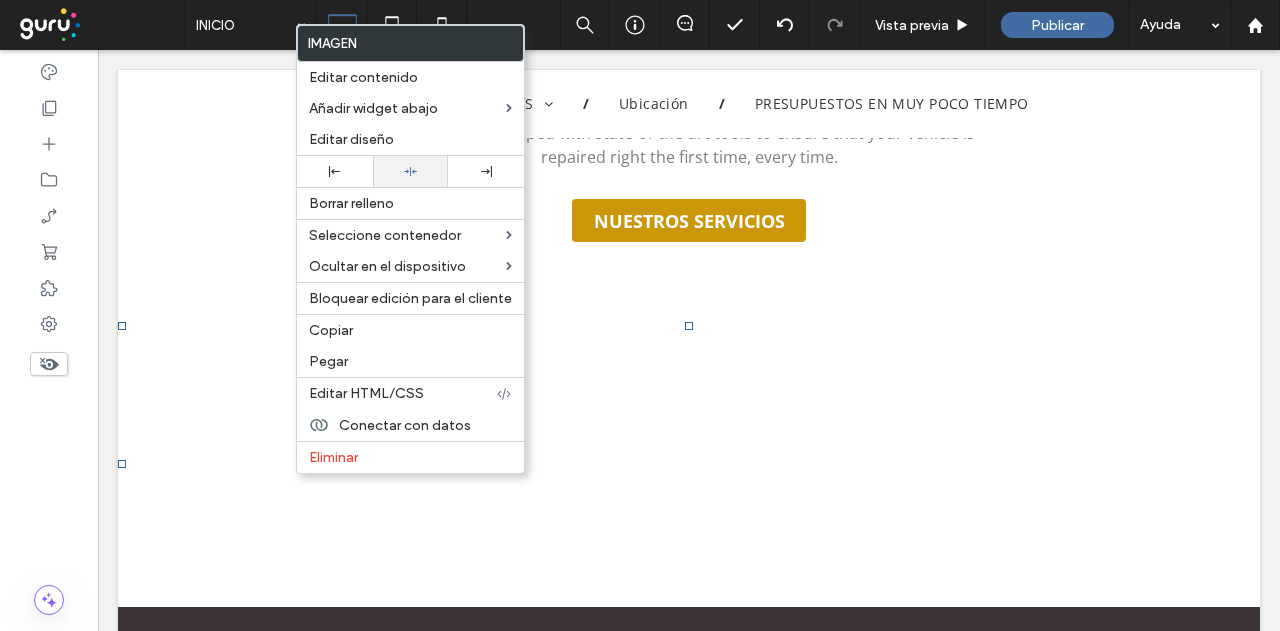 click at bounding box center (411, 171) 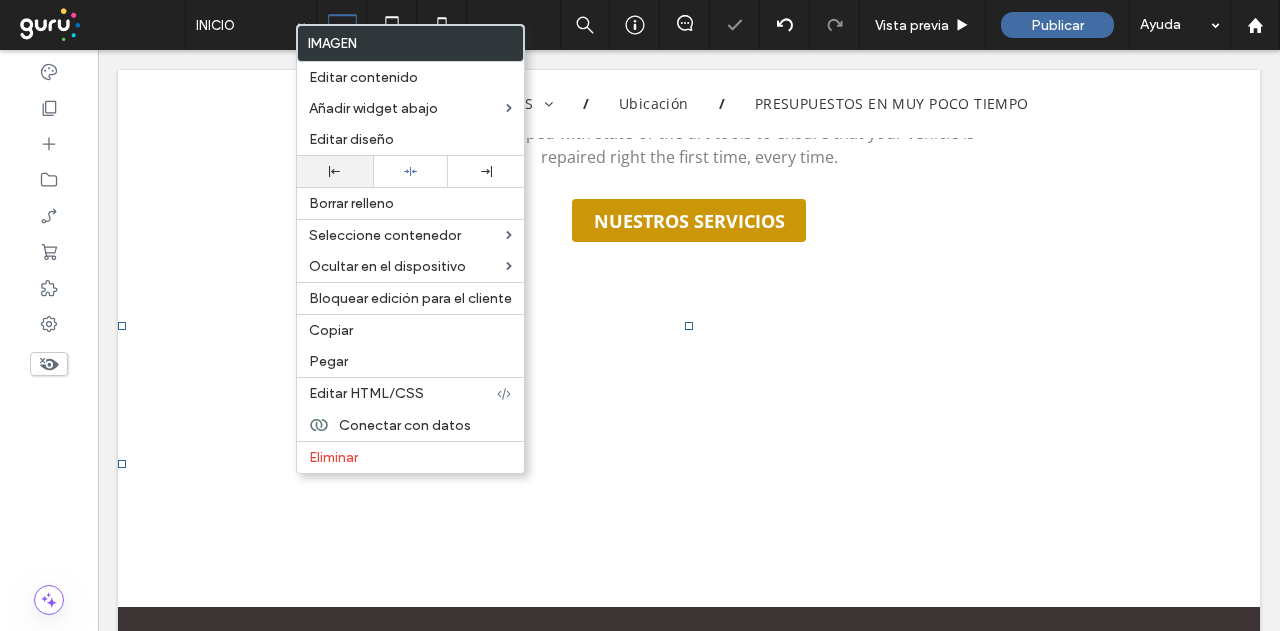 click at bounding box center (335, 171) 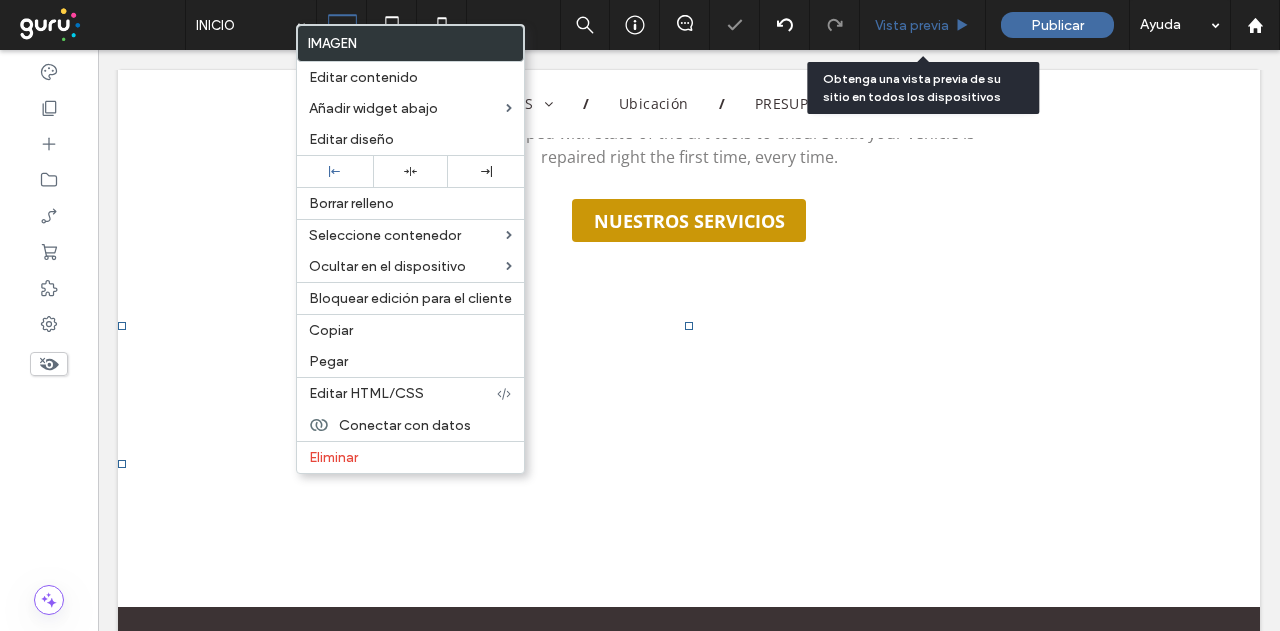 click on "Vista previa" at bounding box center [912, 25] 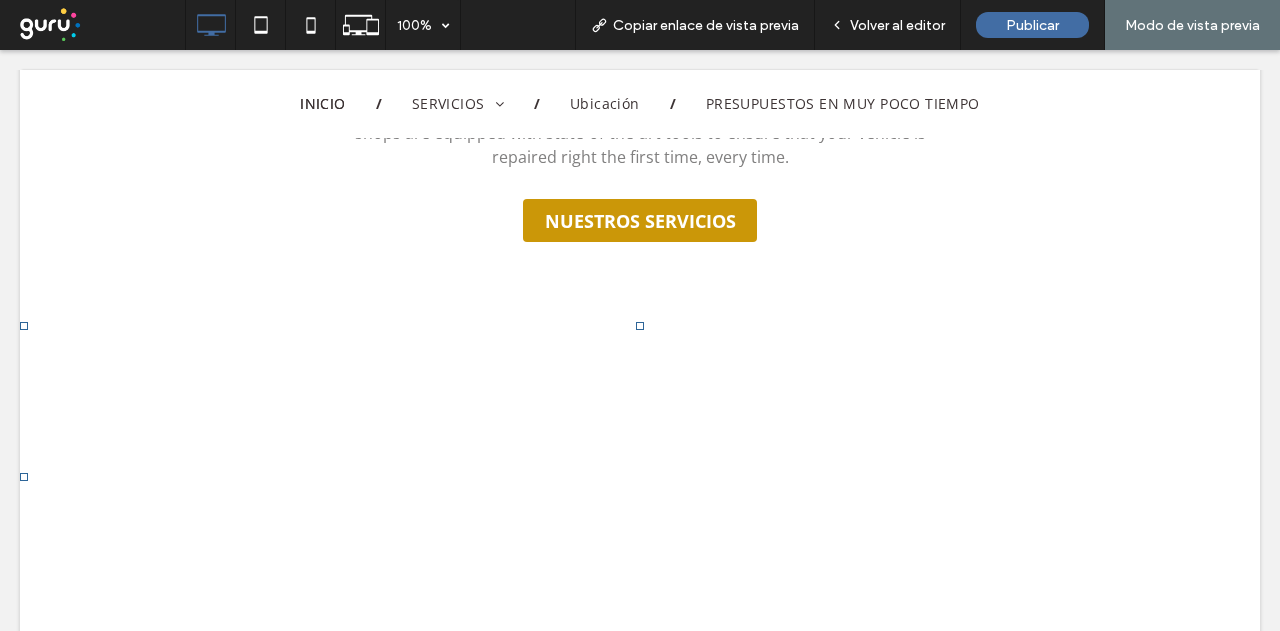 click on "Volver al editor" at bounding box center (897, 25) 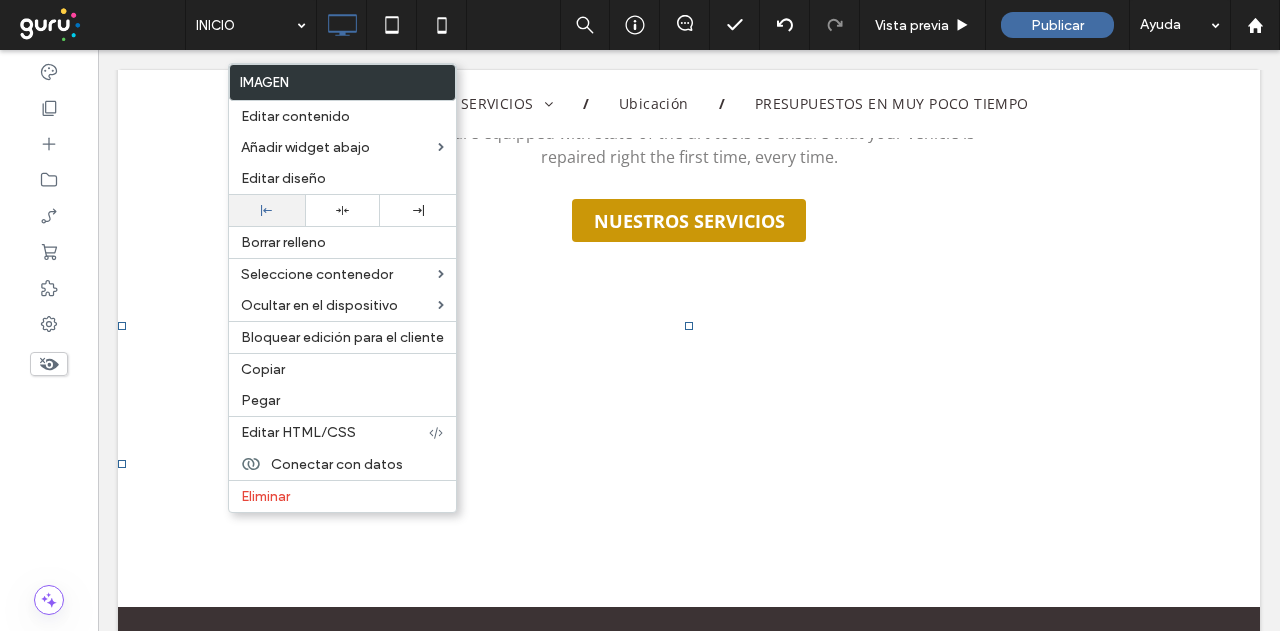 click at bounding box center (267, 210) 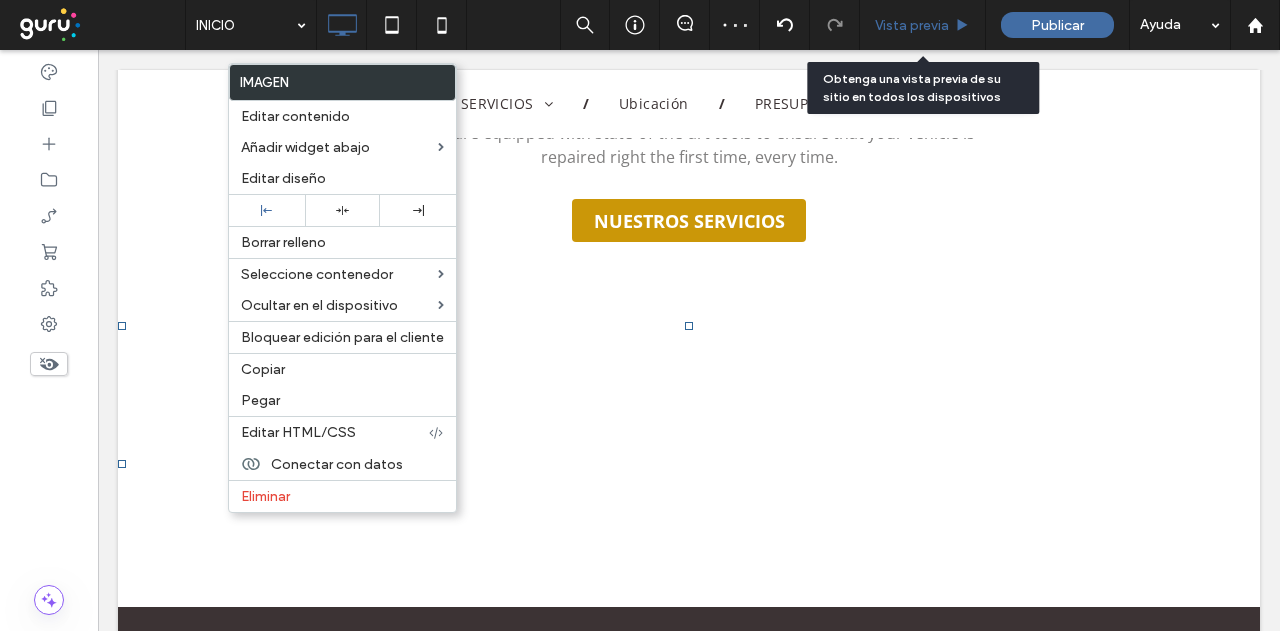 click on "Vista previa" at bounding box center (912, 25) 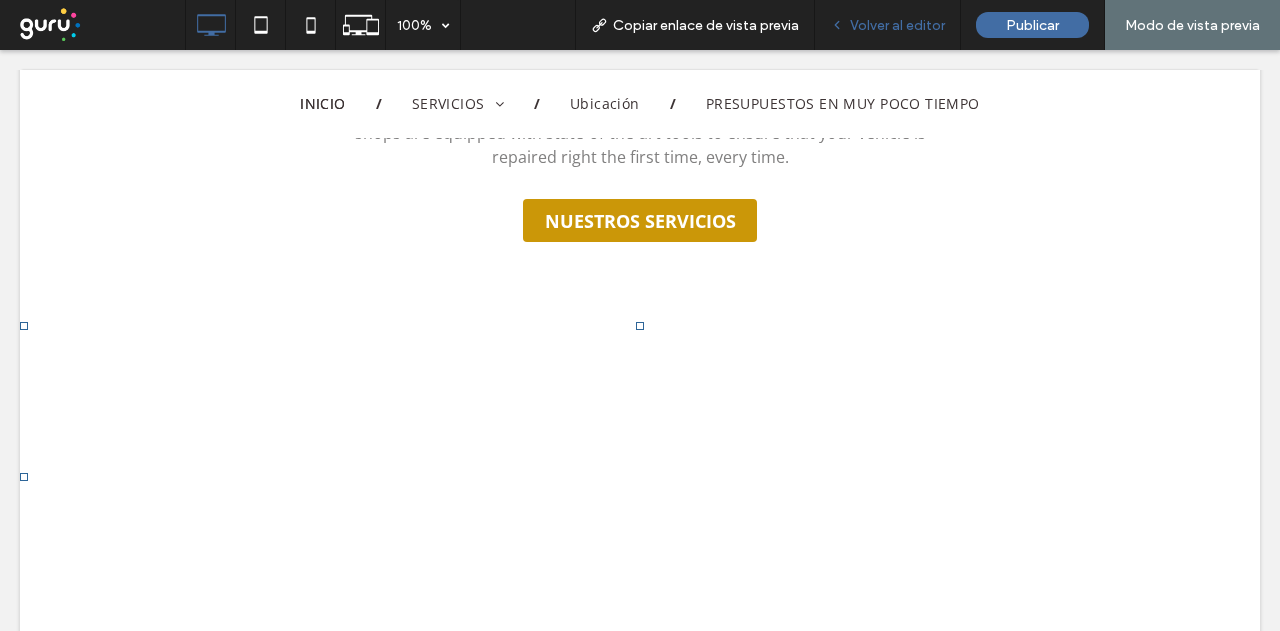 click on "Volver al editor" at bounding box center [897, 25] 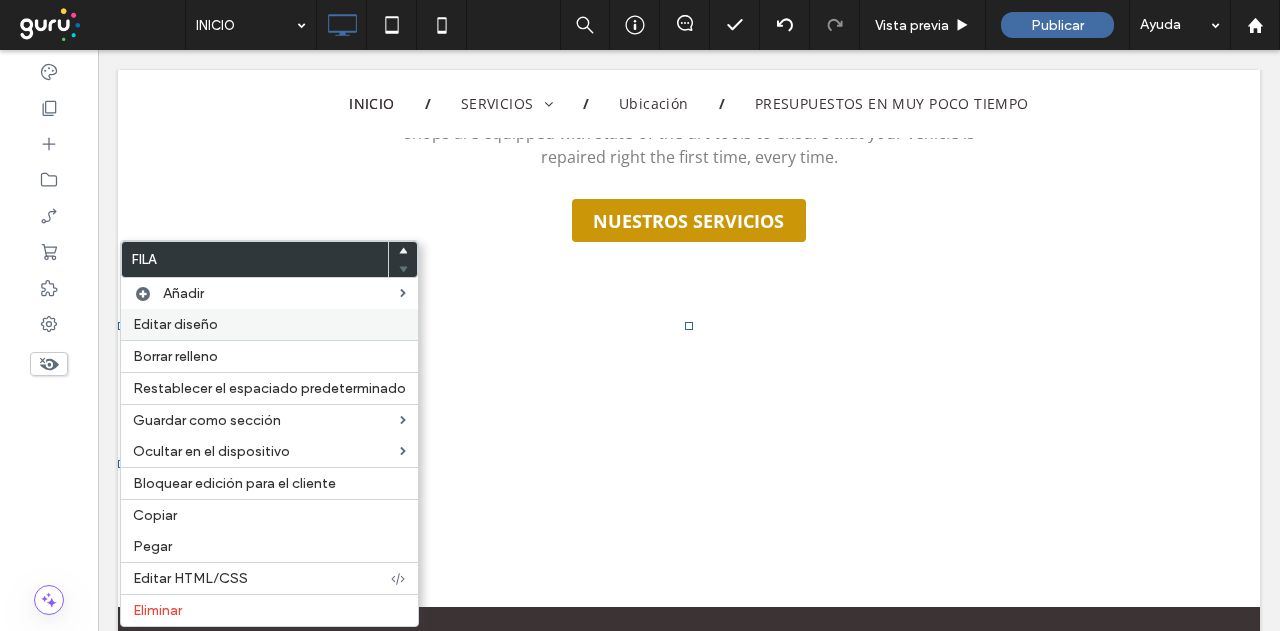 click on "Editar diseño" at bounding box center [269, 324] 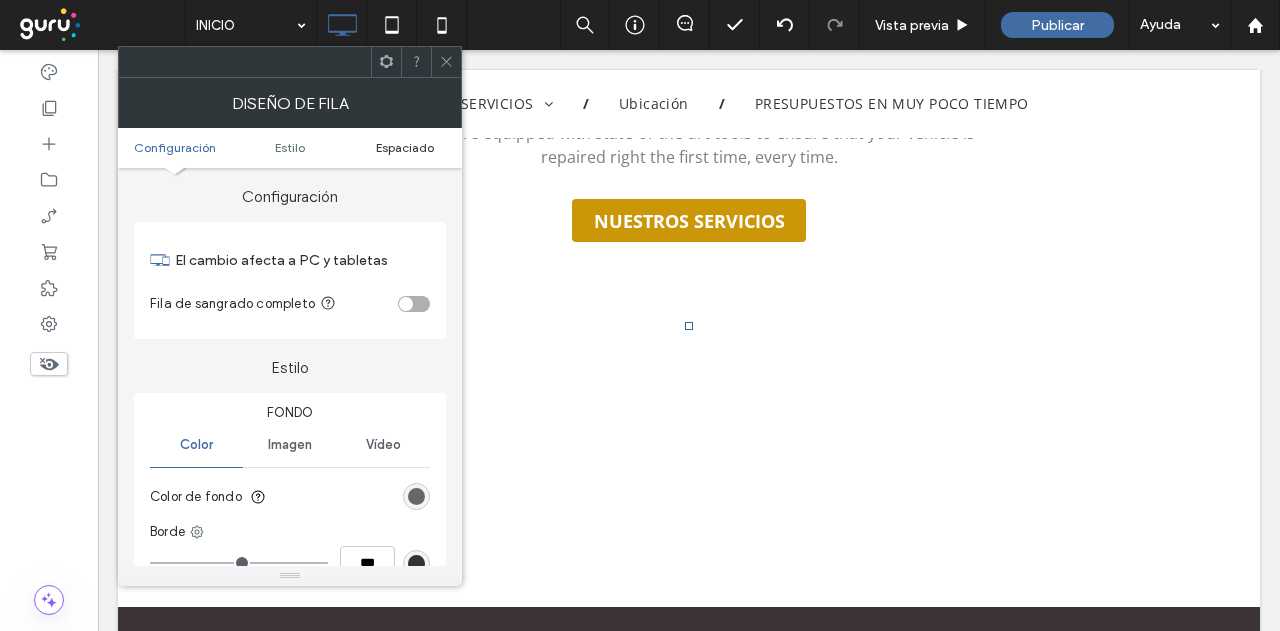 click on "Espaciado" at bounding box center [405, 147] 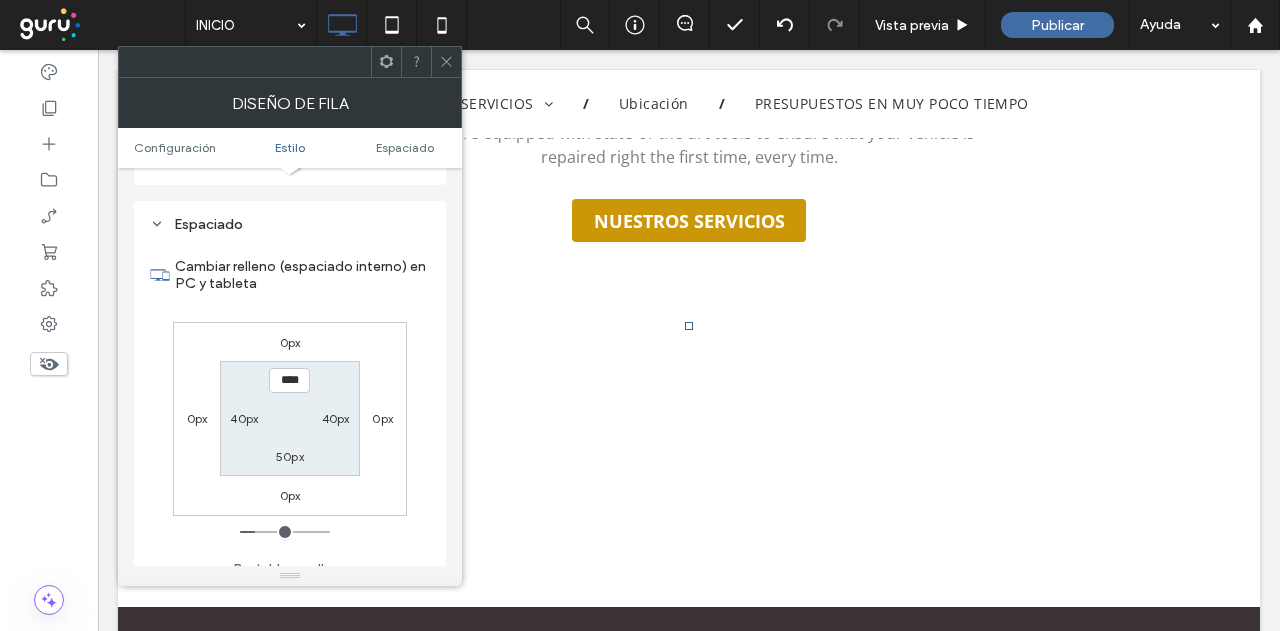 scroll, scrollTop: 502, scrollLeft: 0, axis: vertical 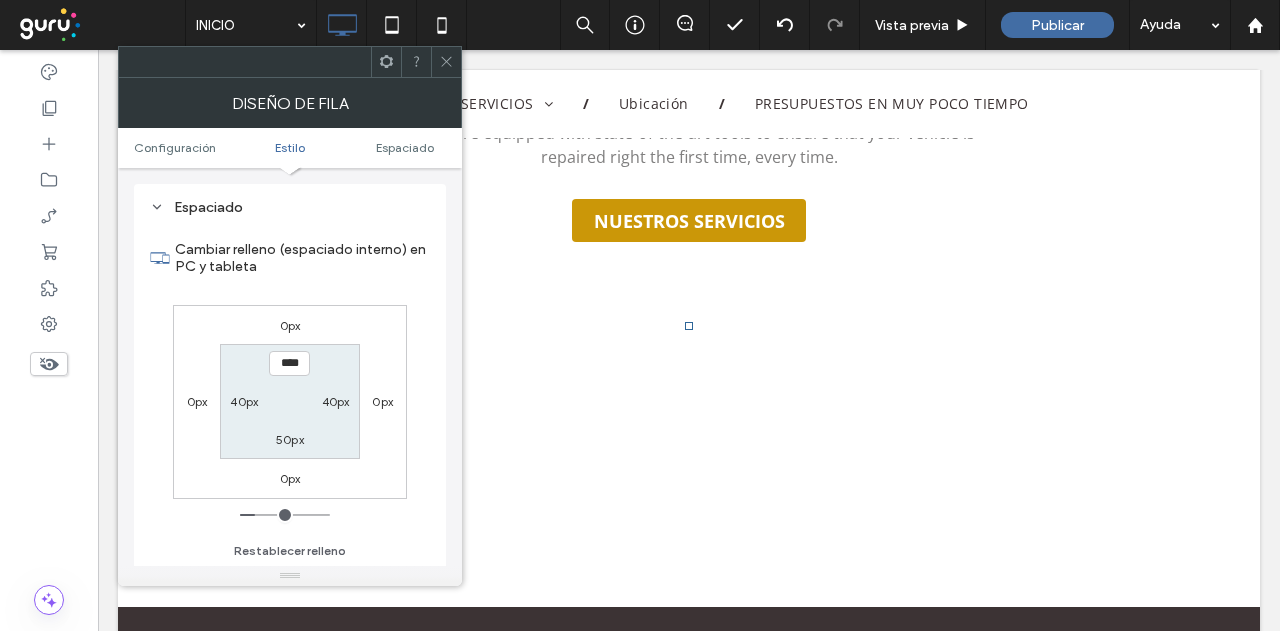 click on "40px" at bounding box center [244, 401] 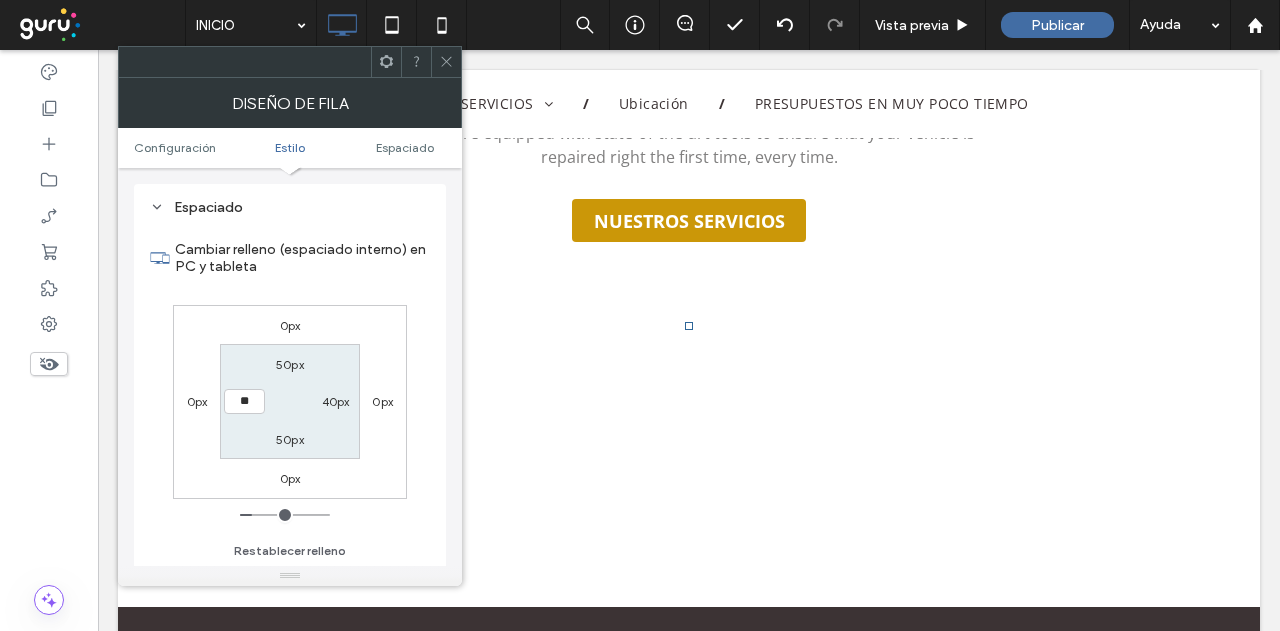 type on "**" 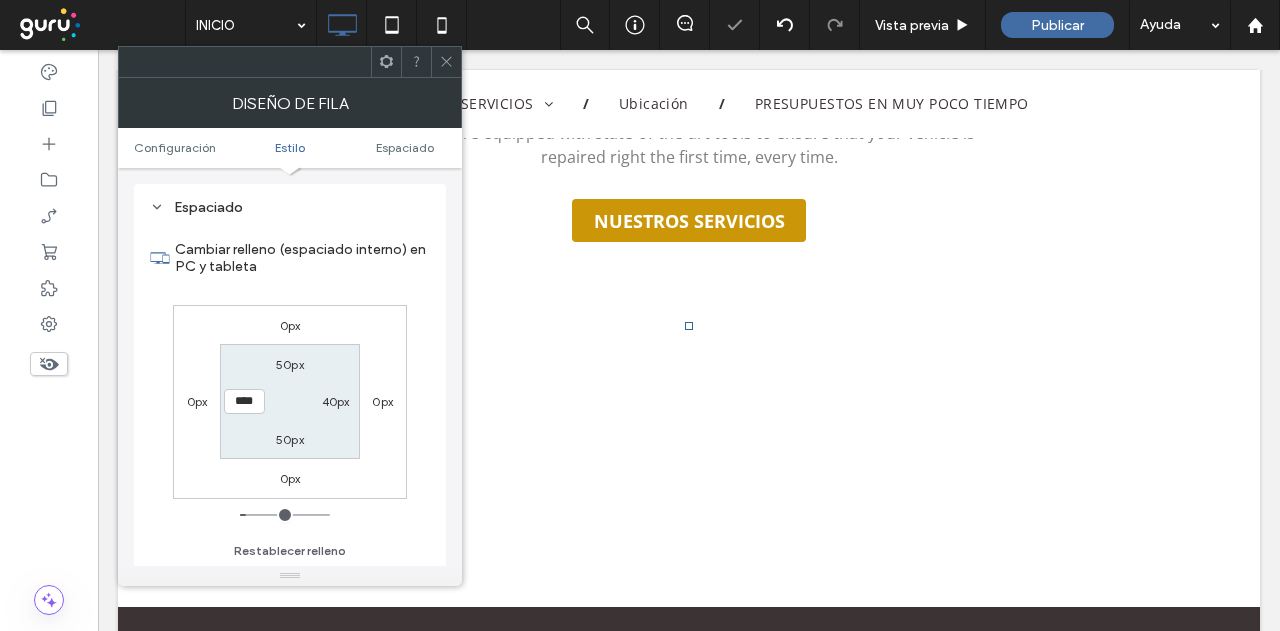 click on "40px" at bounding box center [336, 401] 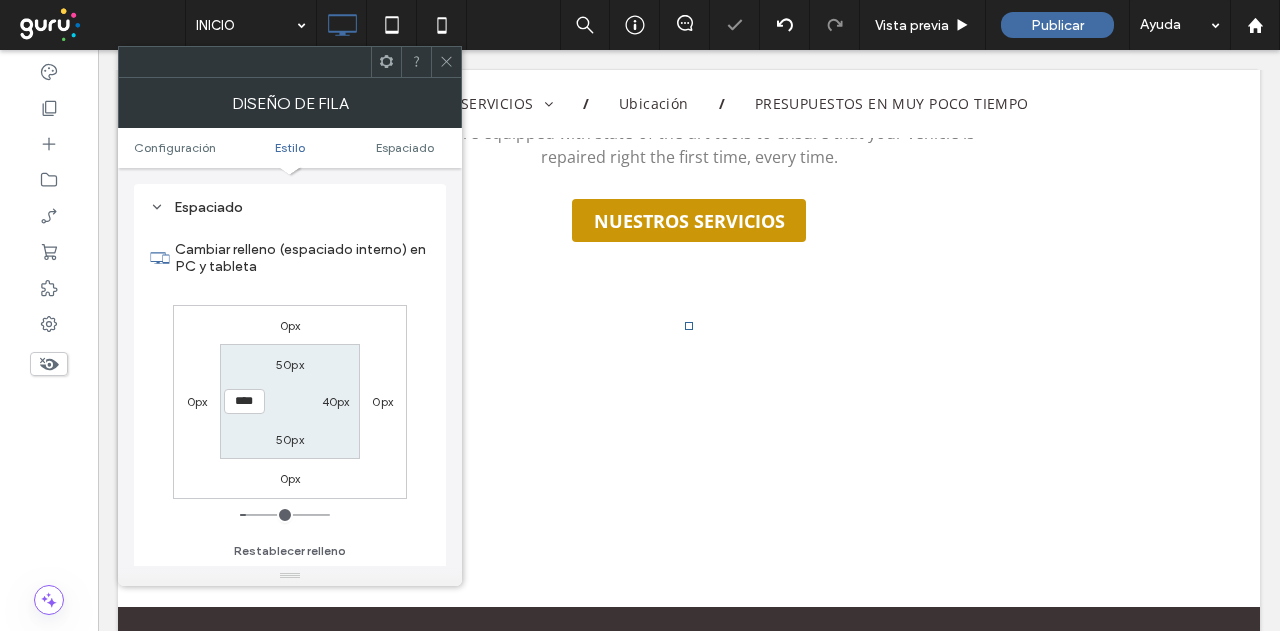 type on "**" 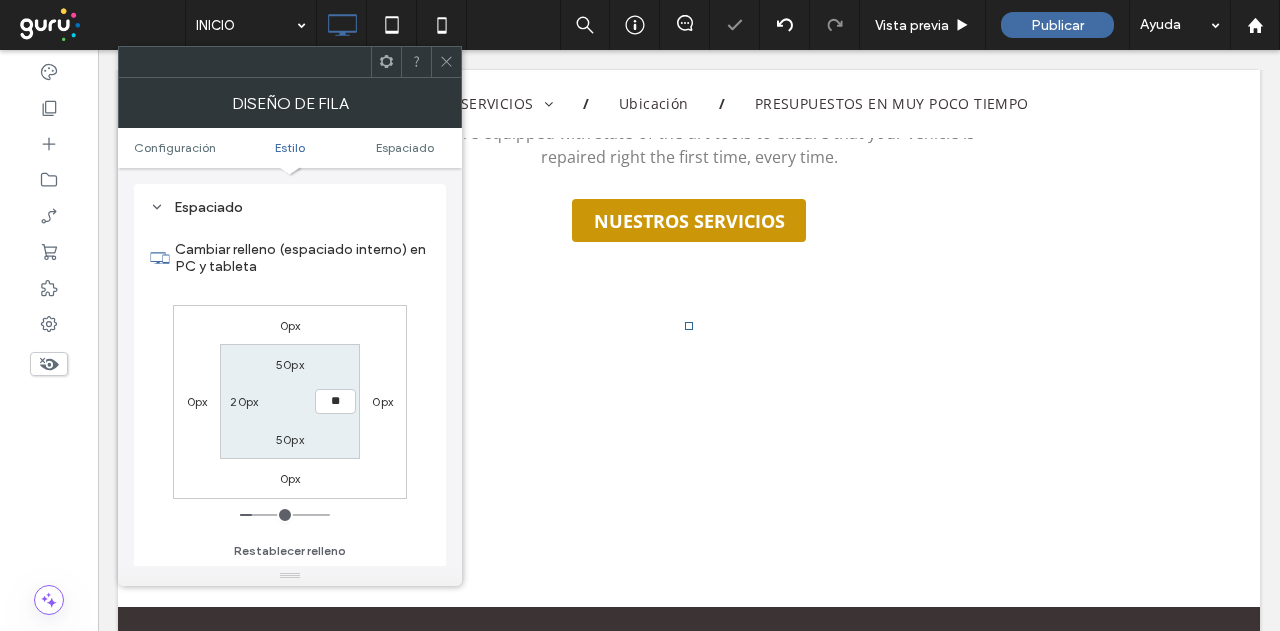 type on "**" 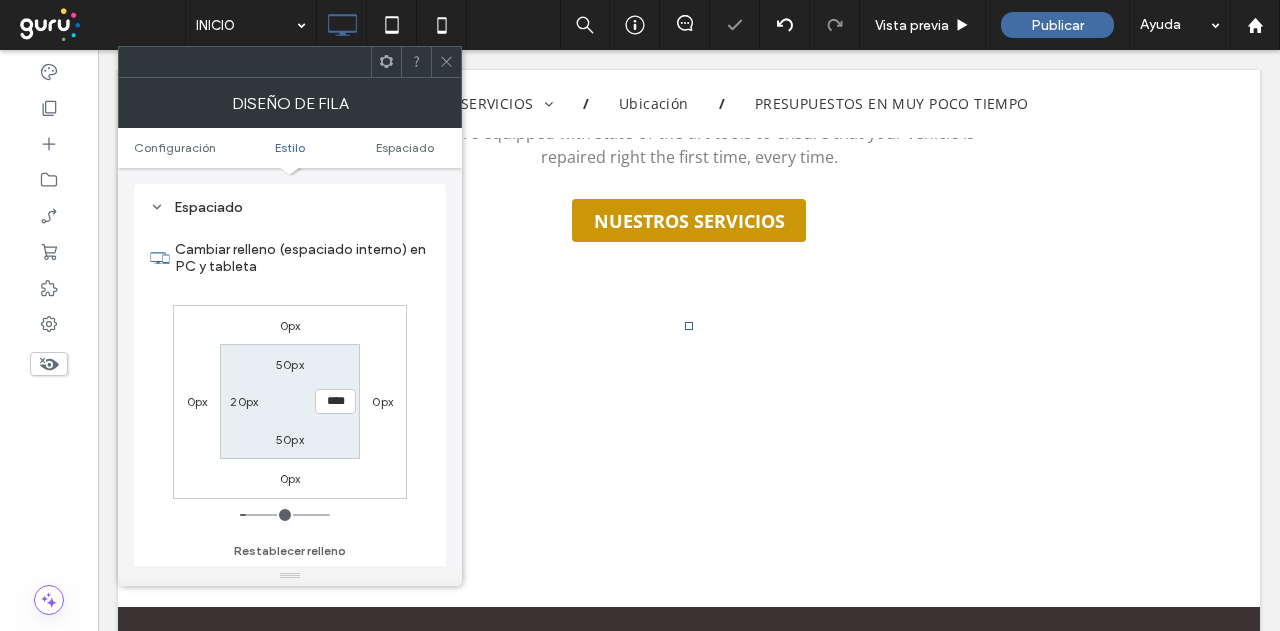 click on "20px" at bounding box center (244, 401) 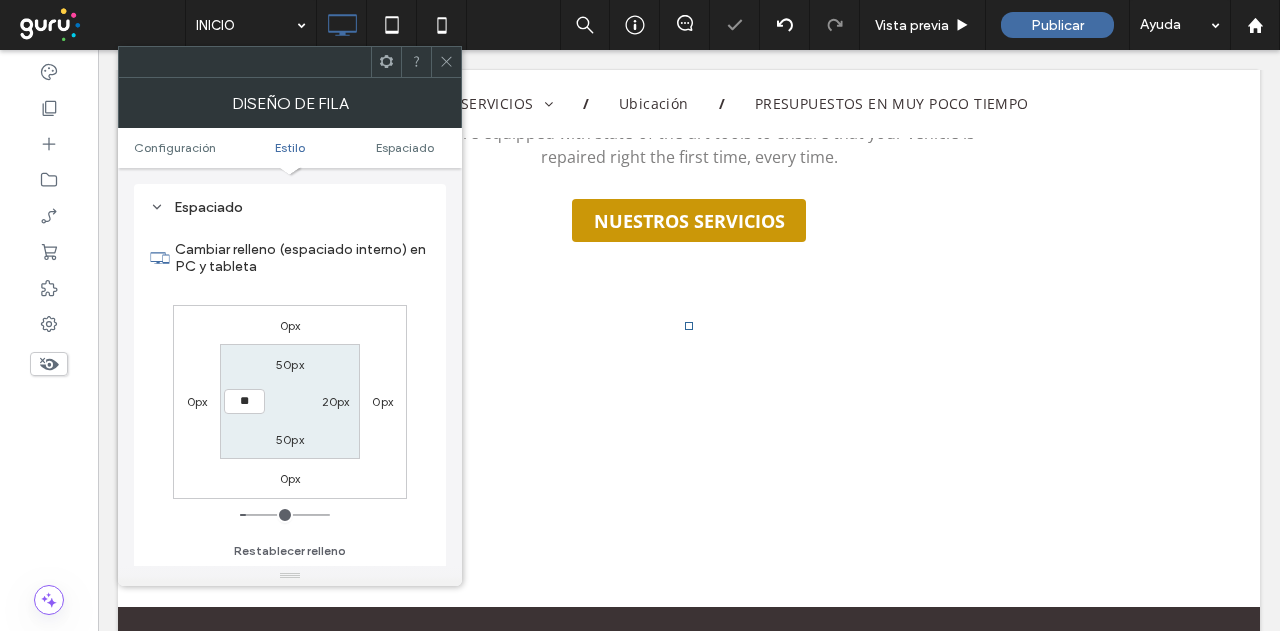 type on "**" 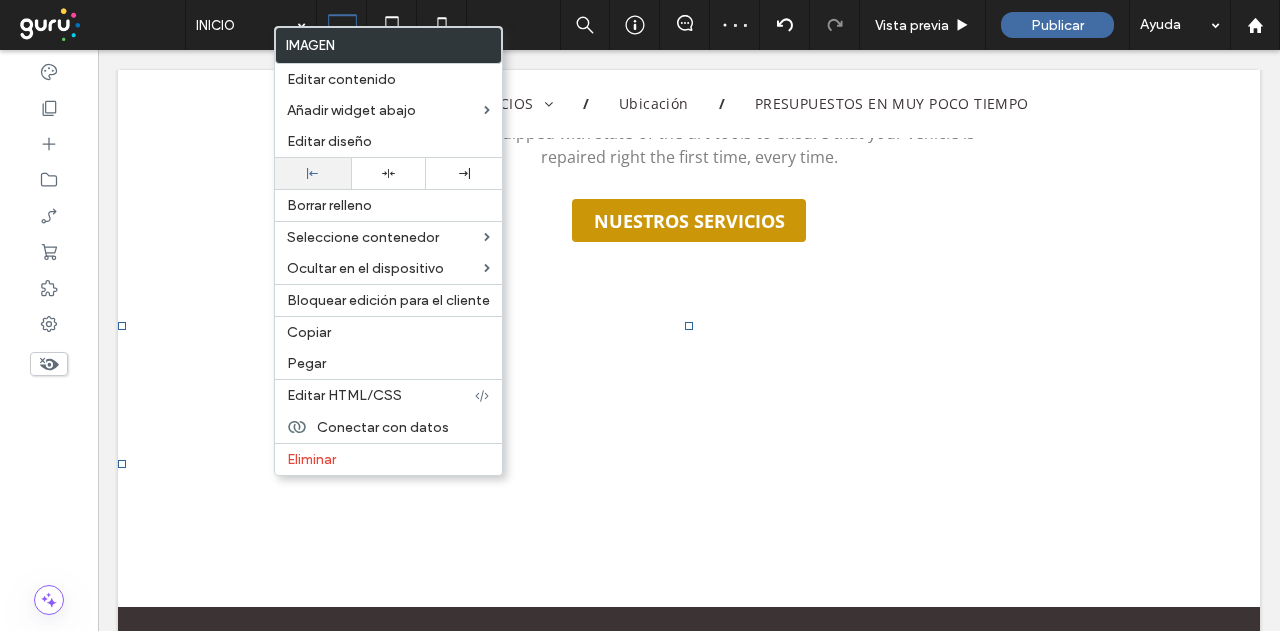 click at bounding box center [313, 173] 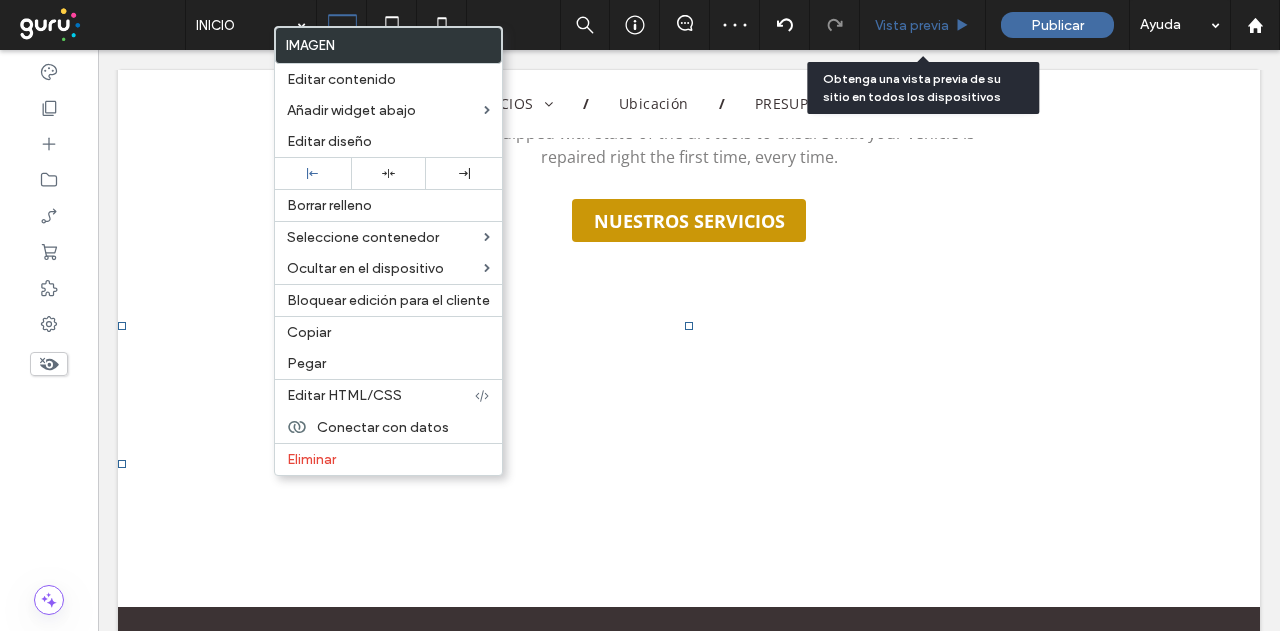 click on "Vista previa" at bounding box center [912, 25] 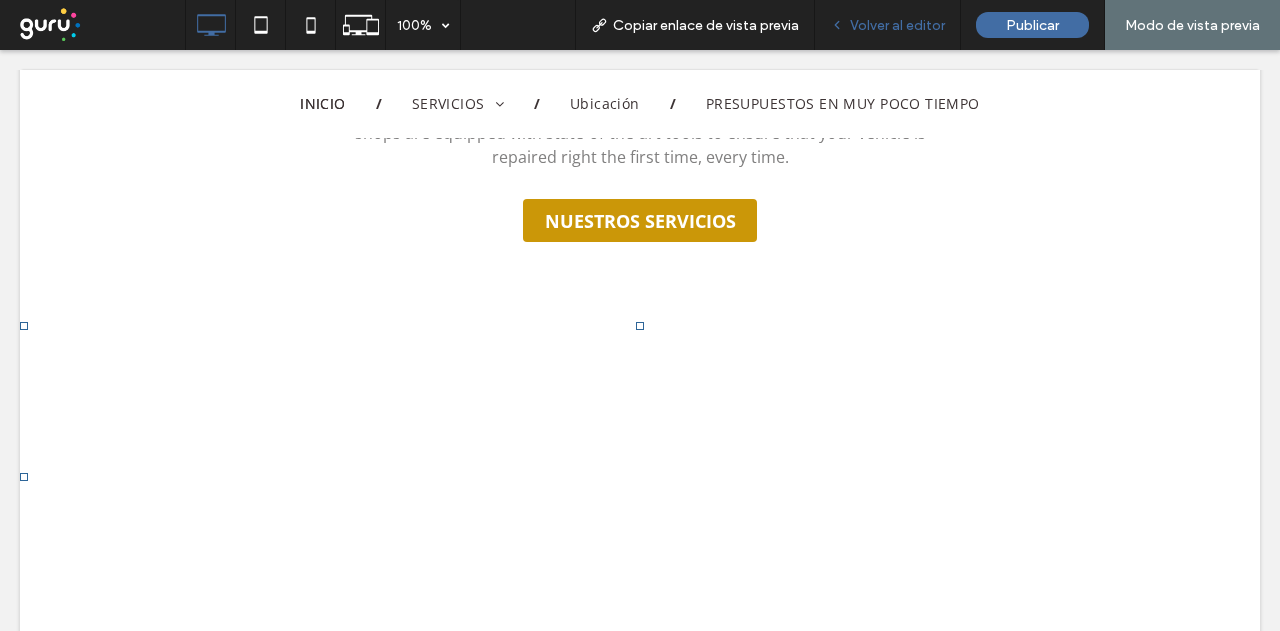 click on "Volver al editor" at bounding box center (897, 25) 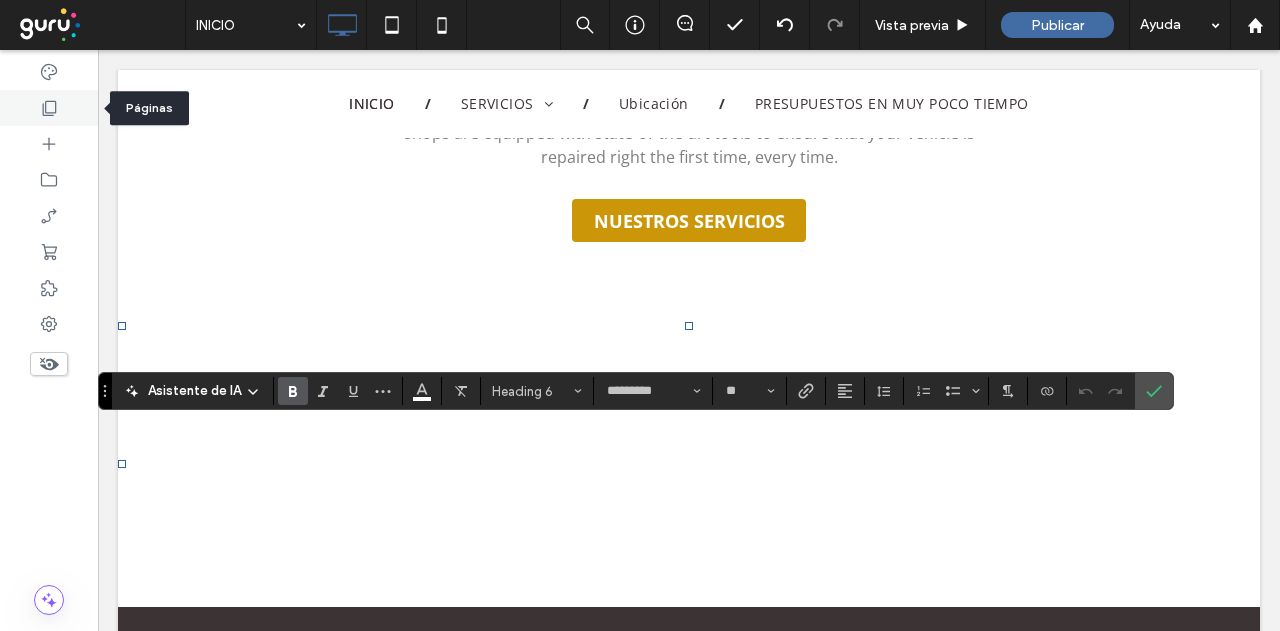 click 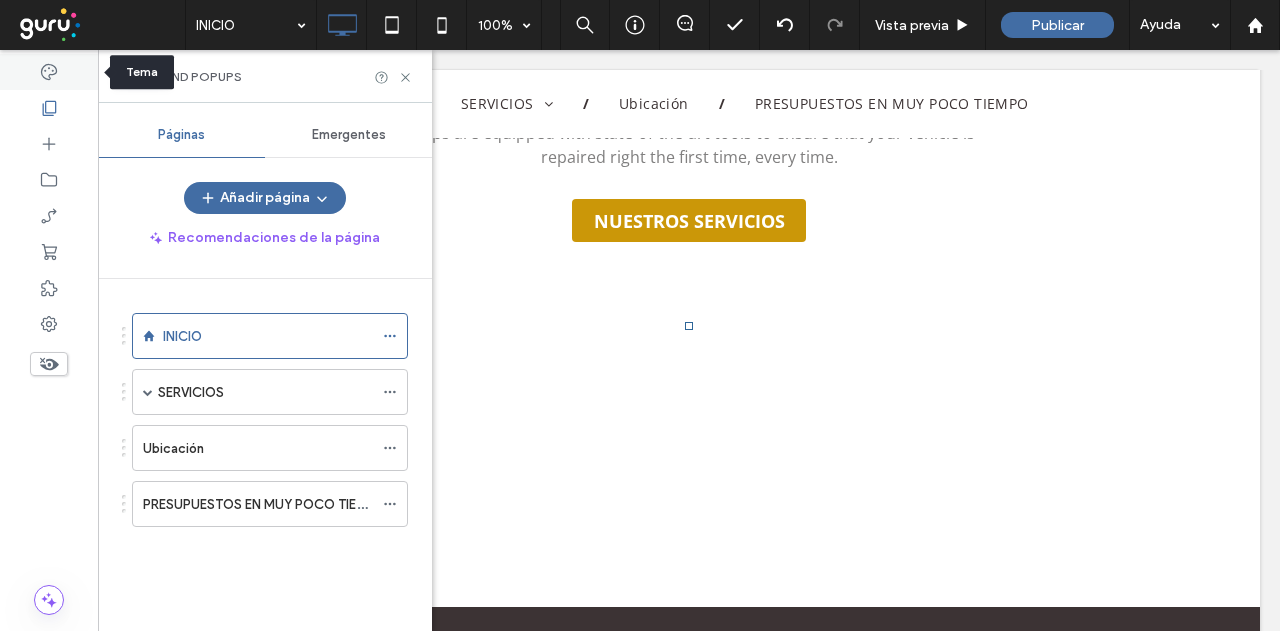 click 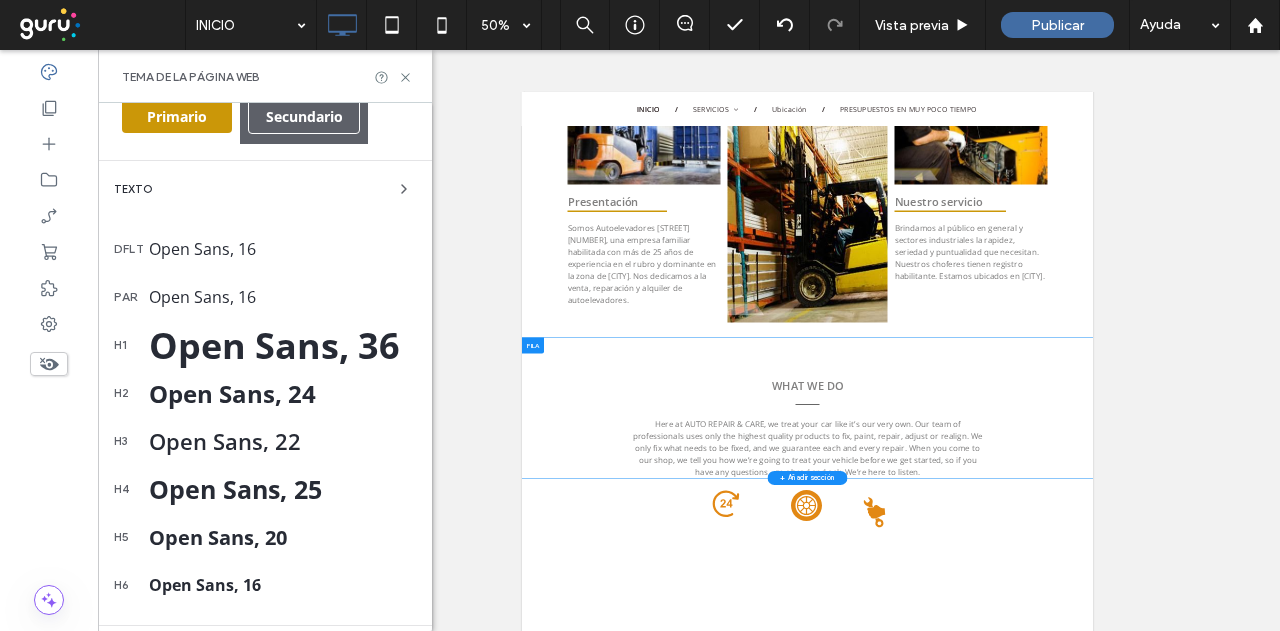 scroll, scrollTop: 600, scrollLeft: 0, axis: vertical 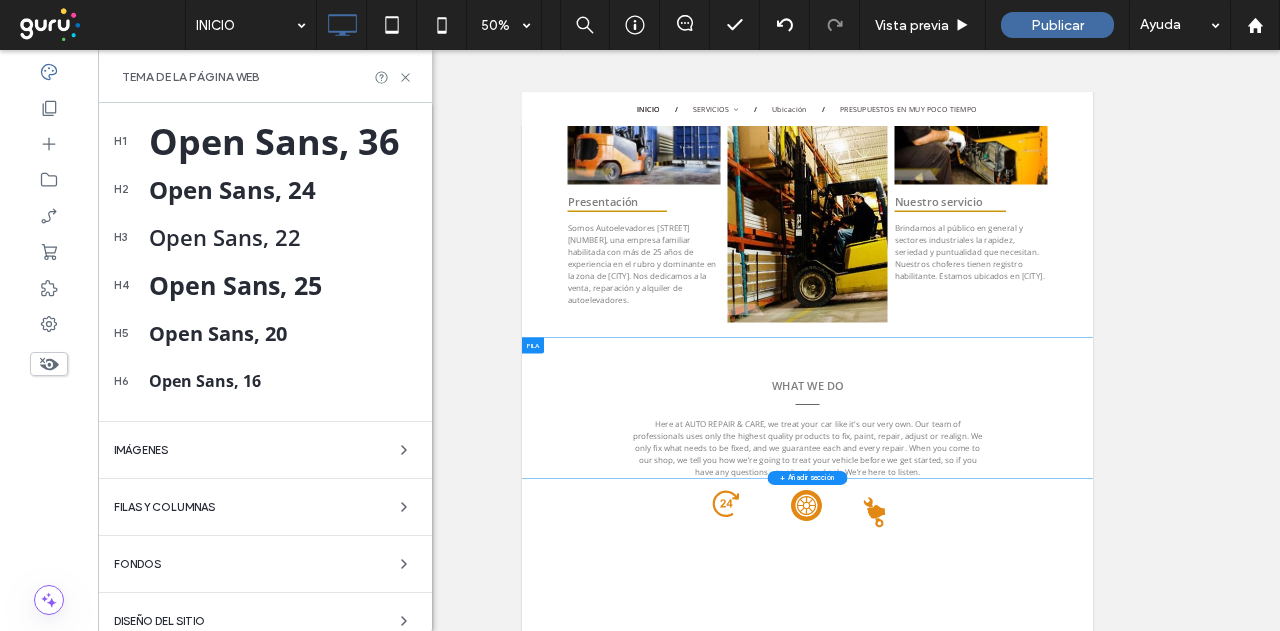 click on "Open Sans, 16" at bounding box center [282, 381] 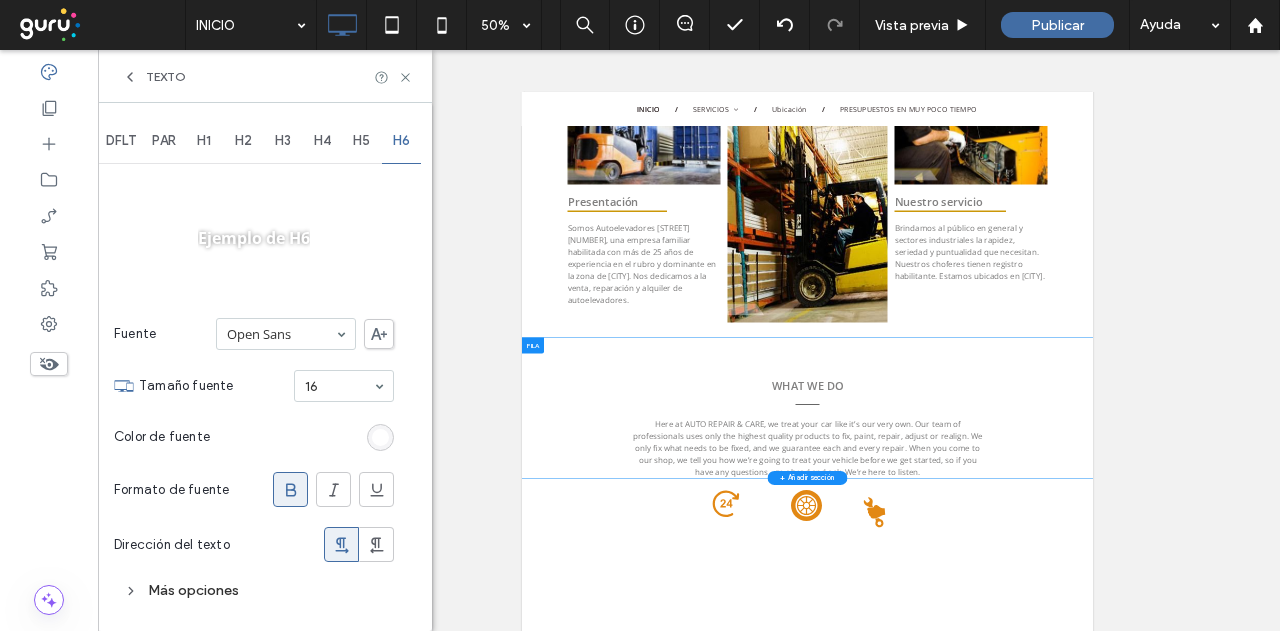 scroll, scrollTop: 400, scrollLeft: 0, axis: vertical 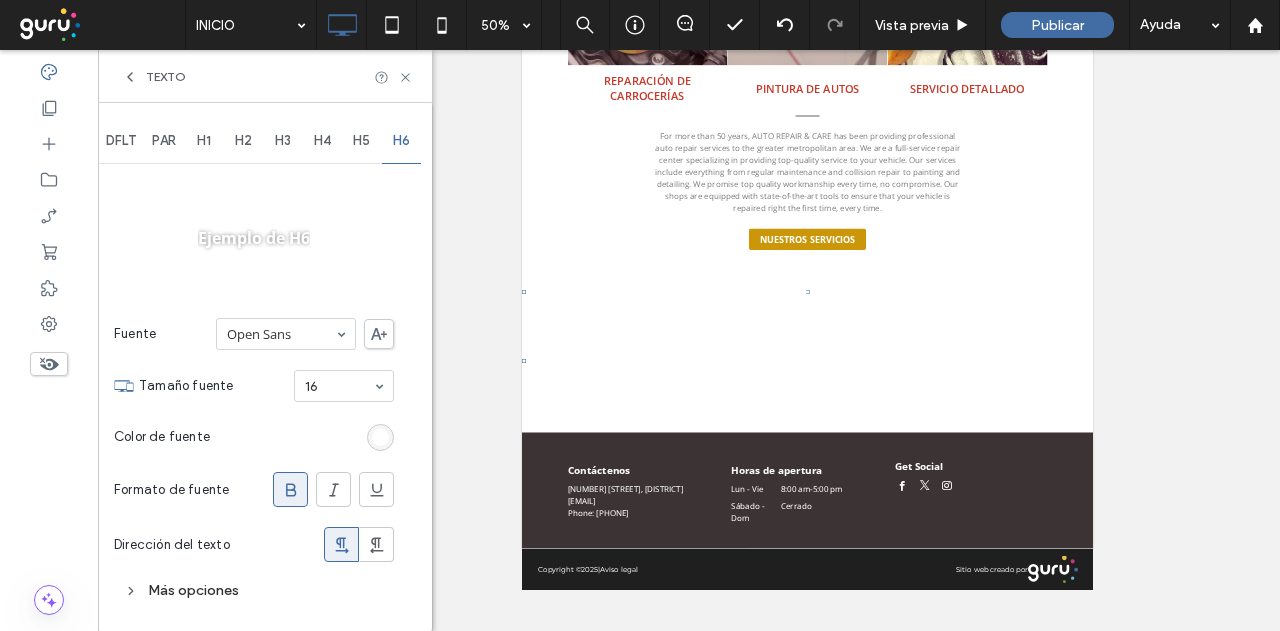 click at bounding box center (380, 437) 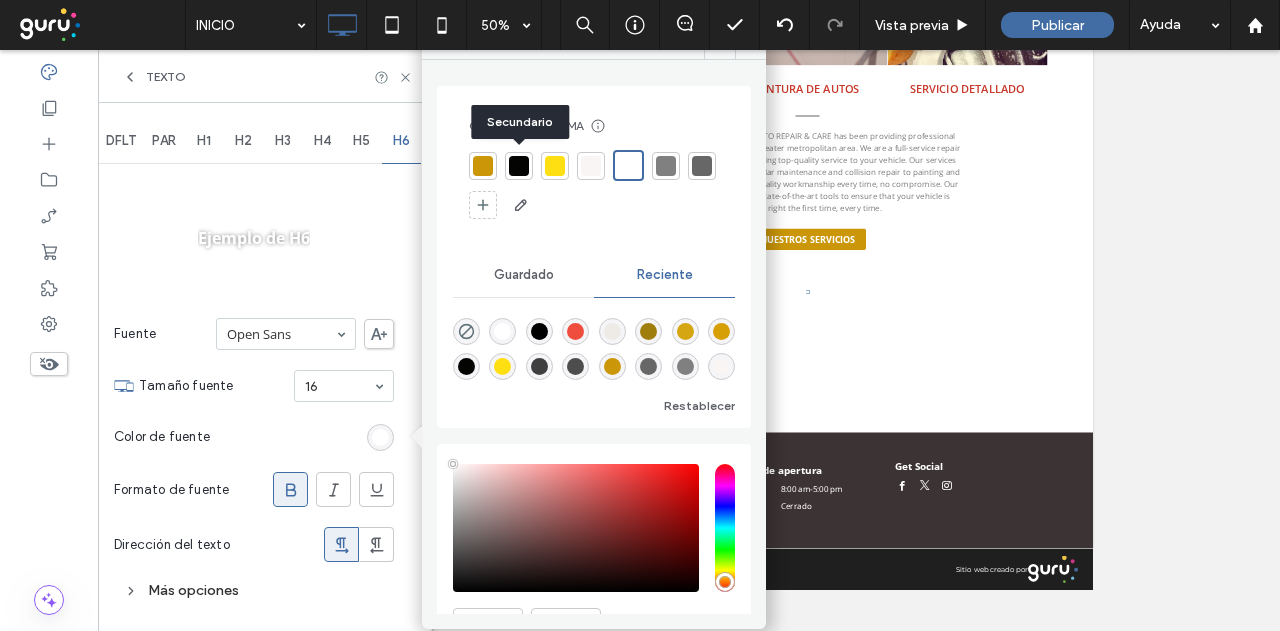 drag, startPoint x: 518, startPoint y: 168, endPoint x: 446, endPoint y: 96, distance: 101.82338 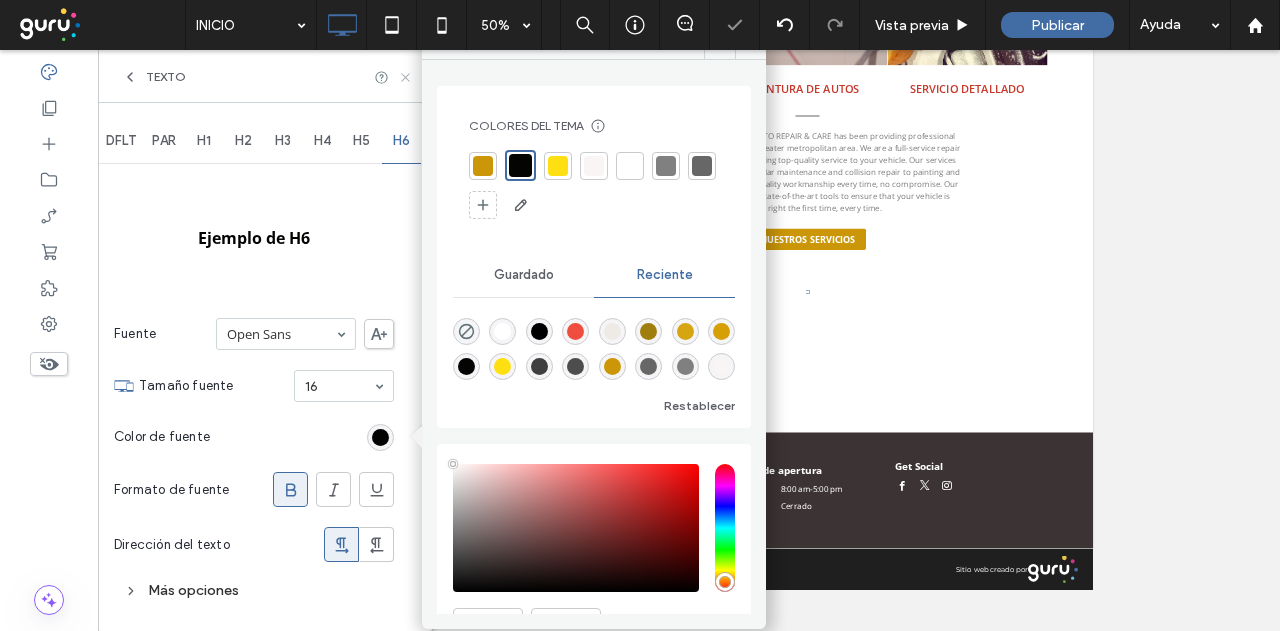 click 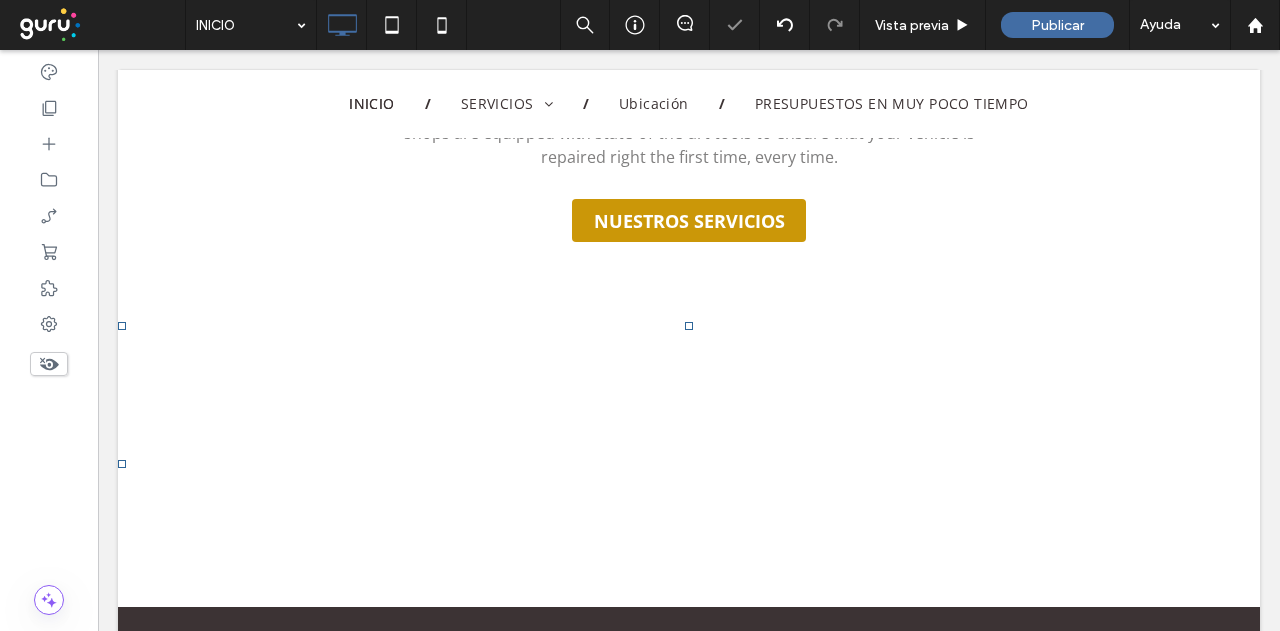 scroll, scrollTop: 0, scrollLeft: 0, axis: both 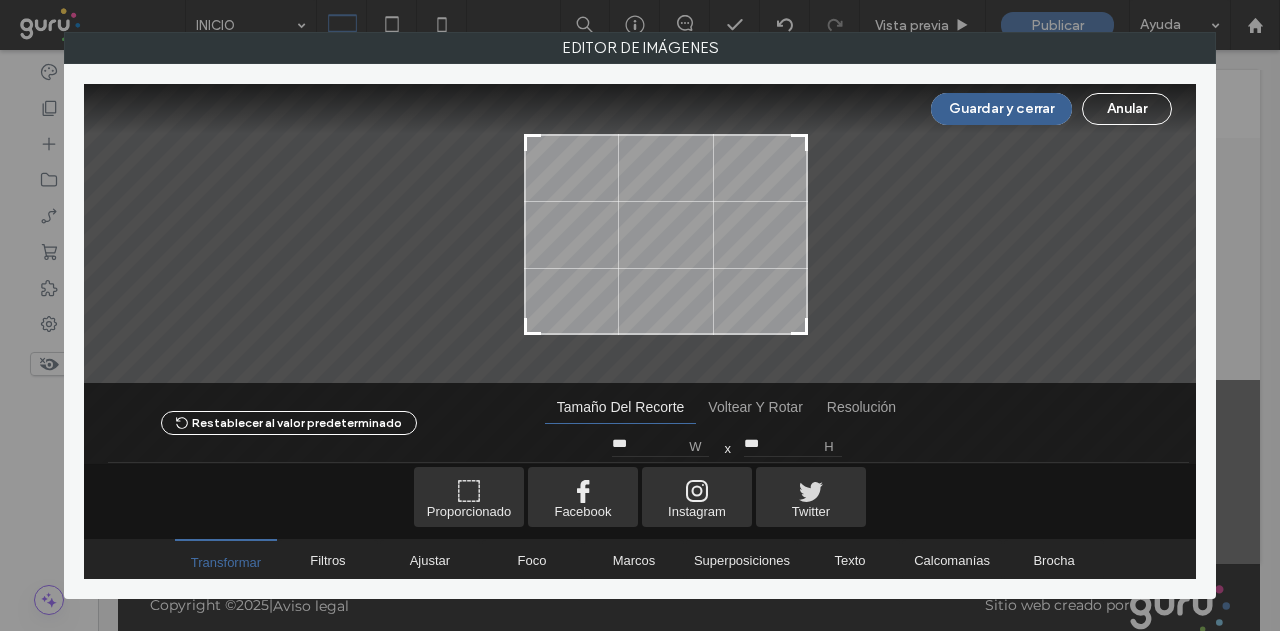 click on "Guardar y cerrar" at bounding box center [1001, 109] 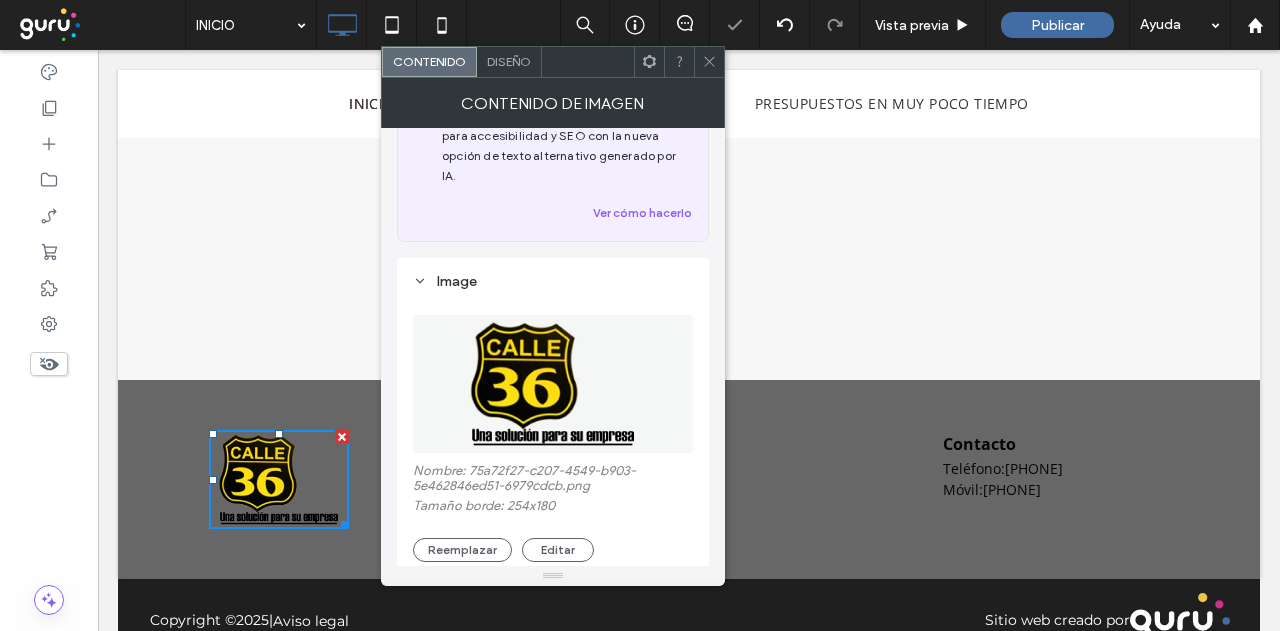 click 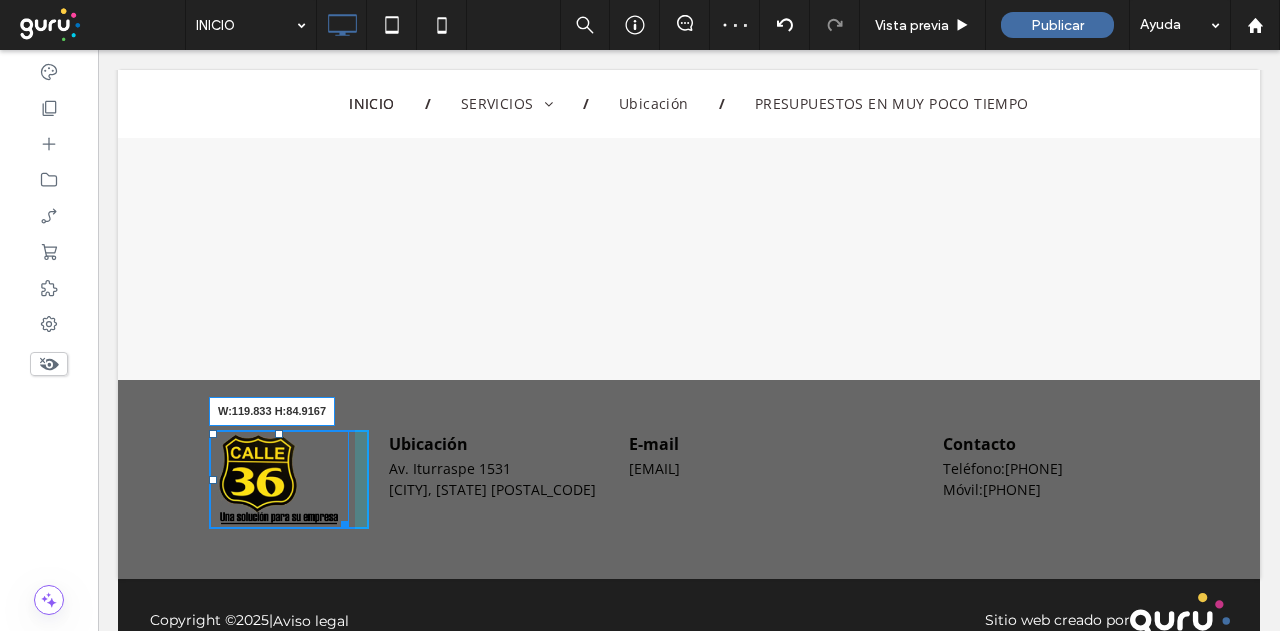 drag, startPoint x: 334, startPoint y: 519, endPoint x: 329, endPoint y: 504, distance: 15.811388 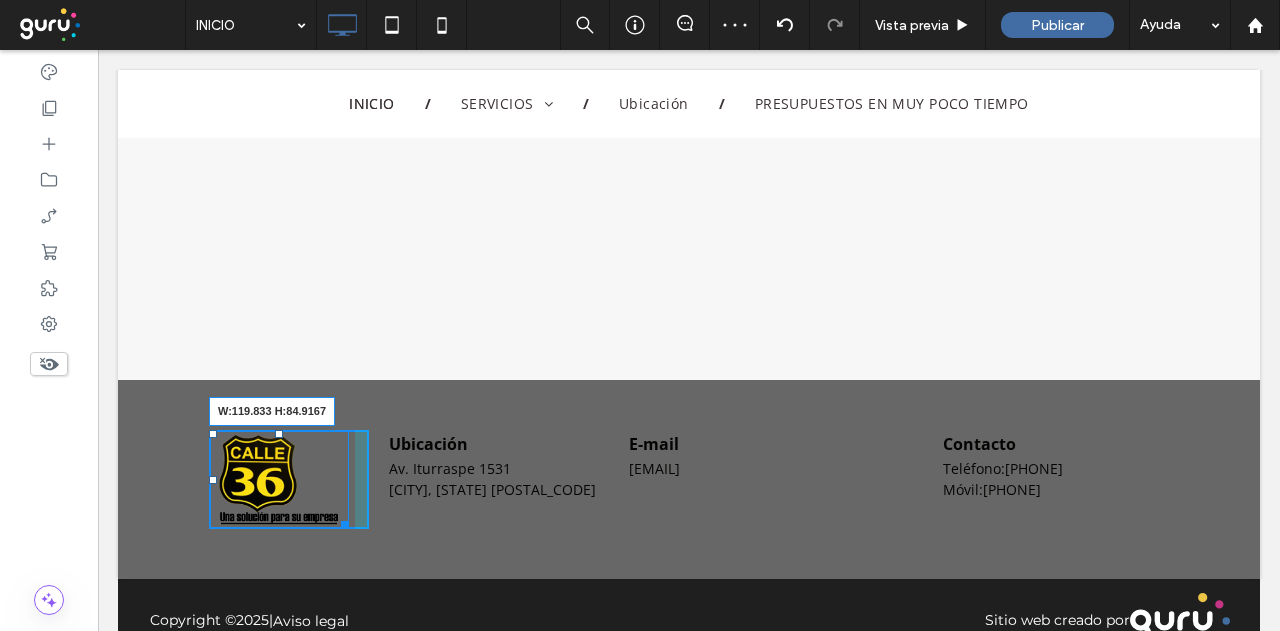 click on "Click To Paste     Click To Paste     W:119.833 H:84.9167" at bounding box center (289, 479) 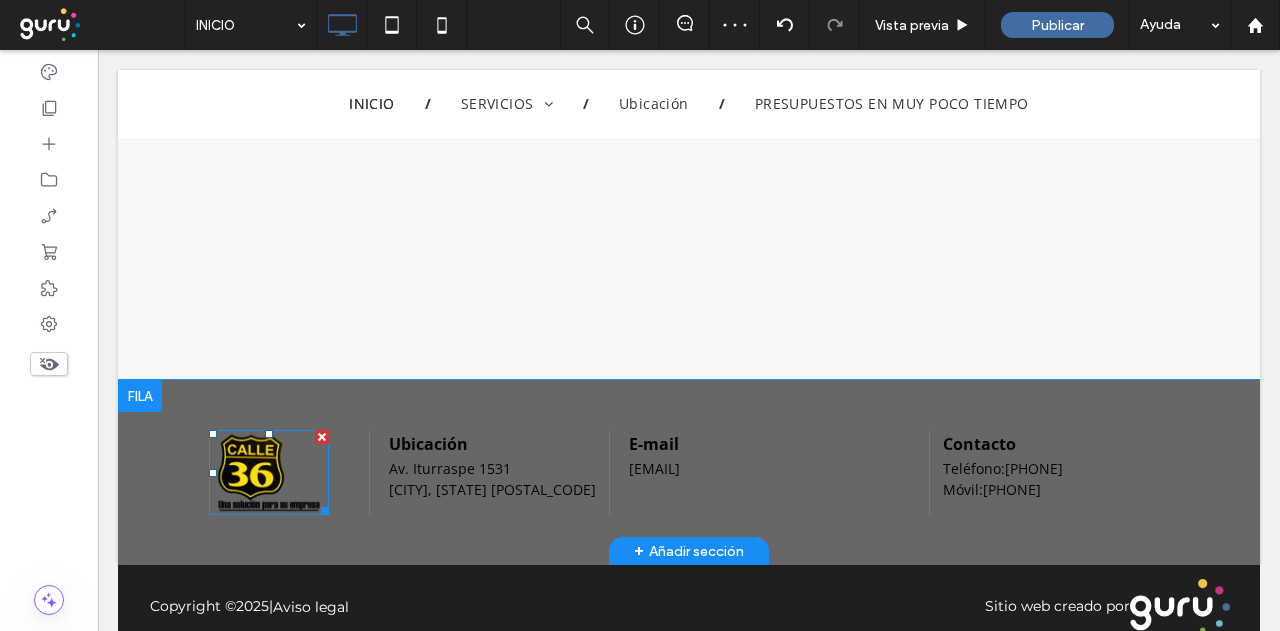 click on "Click To Paste     Click To Paste
Click To Paste     Click To Paste     Ubicación Av. Iturraspe 1531 San Martín, Buenos Aires 1650
Click To Paste     Click To Paste       E-mail
autoelevadorescalle36@hotmail.com
Click To Paste     Click To Paste     Contacto Teléfono :  (011) 4753 2235 Móvil:  (011) 15 5248 9435
+ Añadir sección" at bounding box center [689, 472] 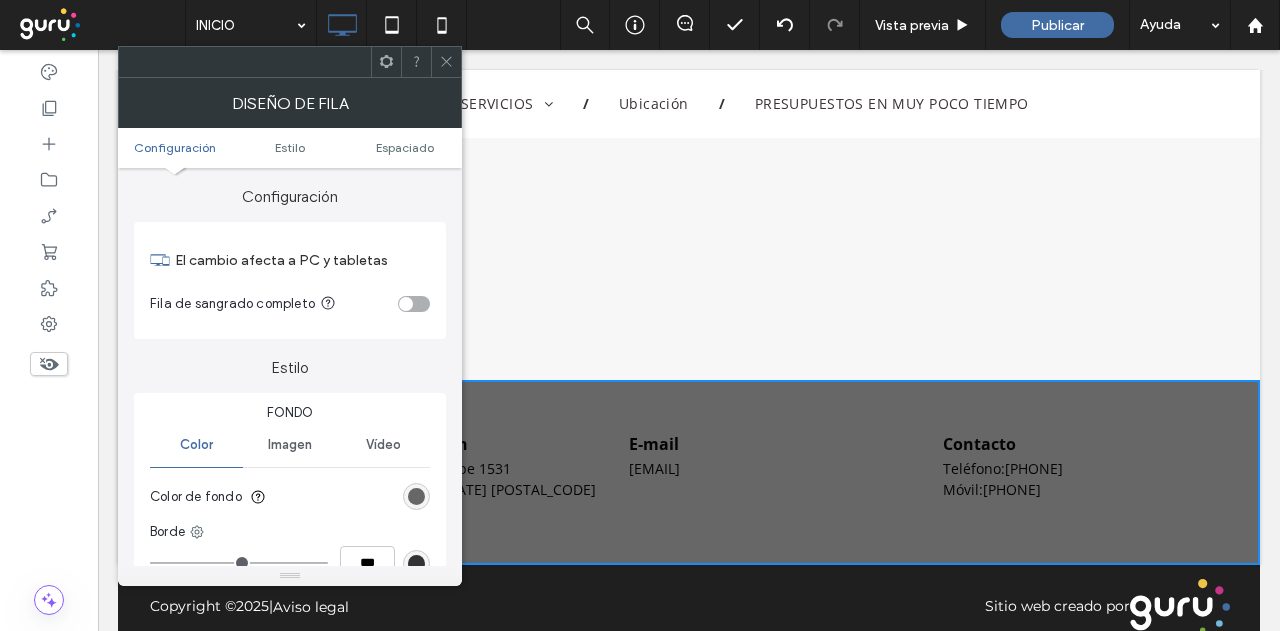 click 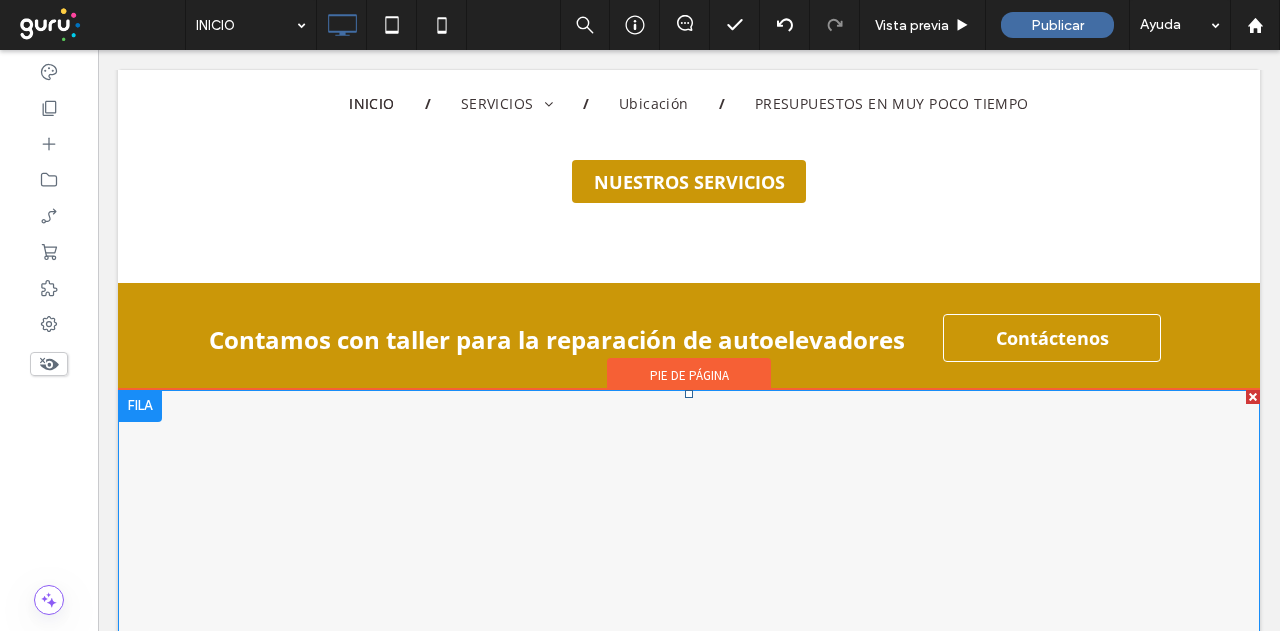 scroll, scrollTop: 2338, scrollLeft: 0, axis: vertical 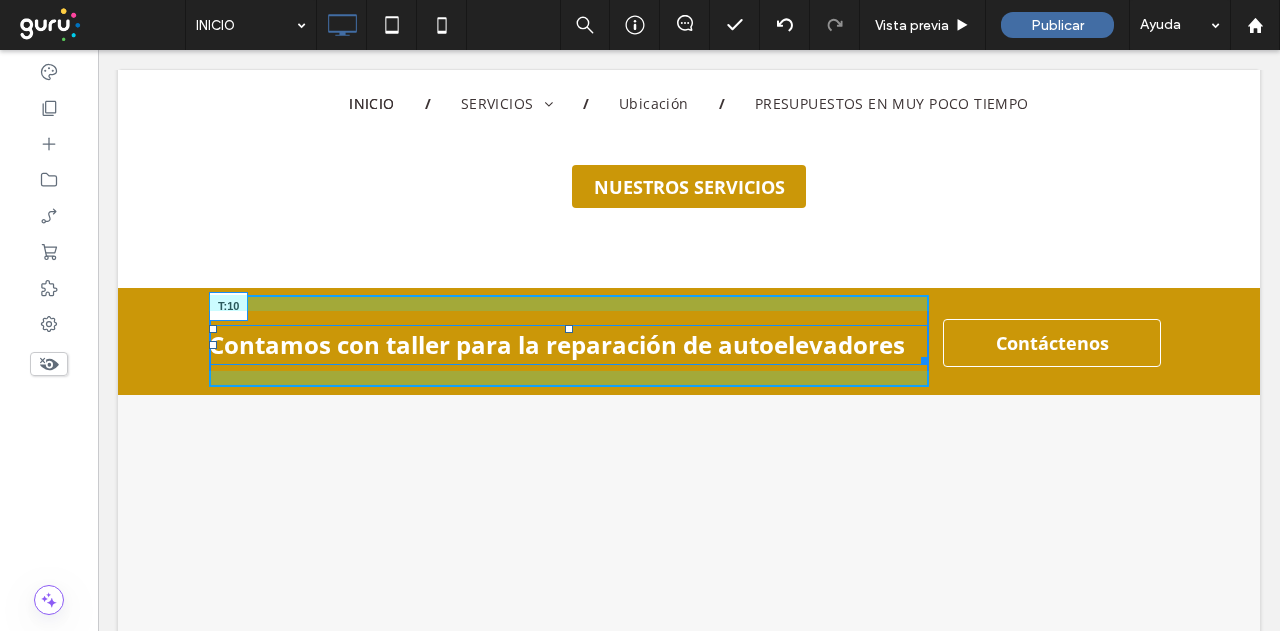 click at bounding box center (569, 329) 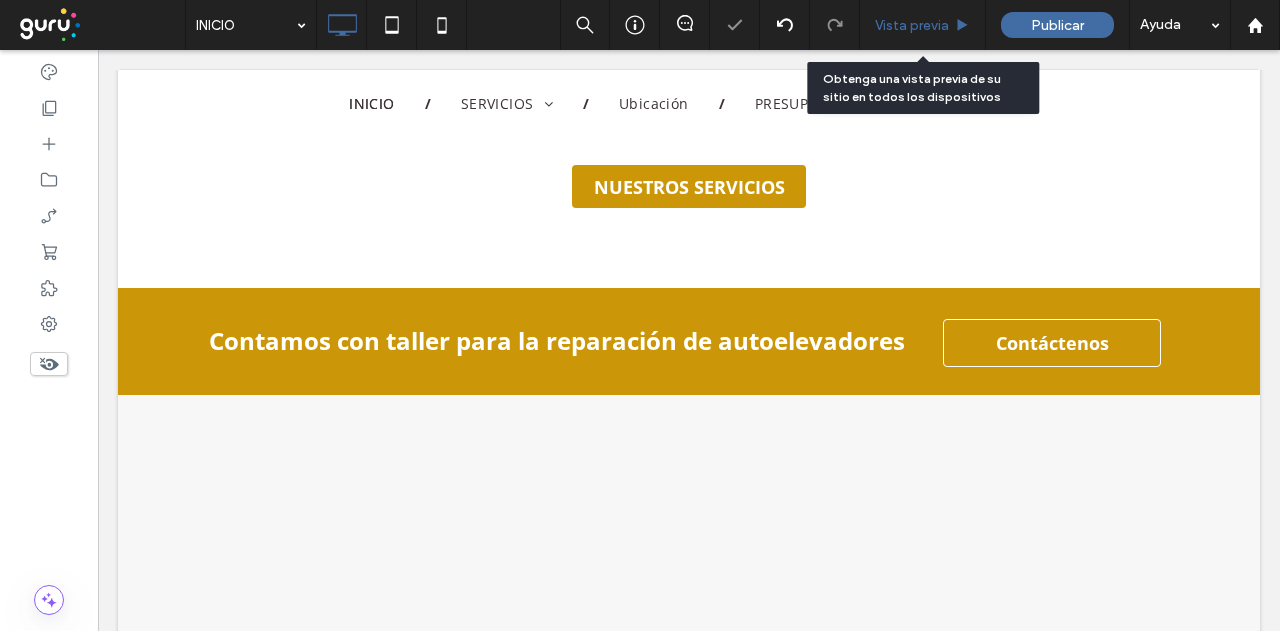 click on "Vista previa" at bounding box center [912, 25] 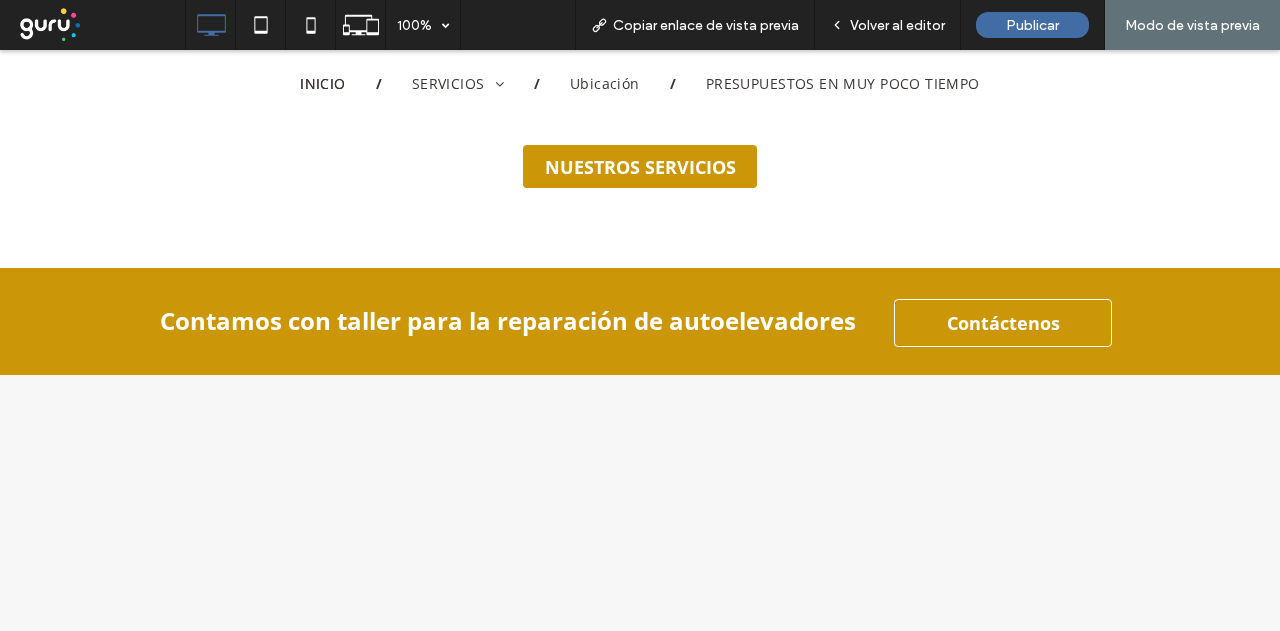 click on "Volver al editor" at bounding box center [897, 25] 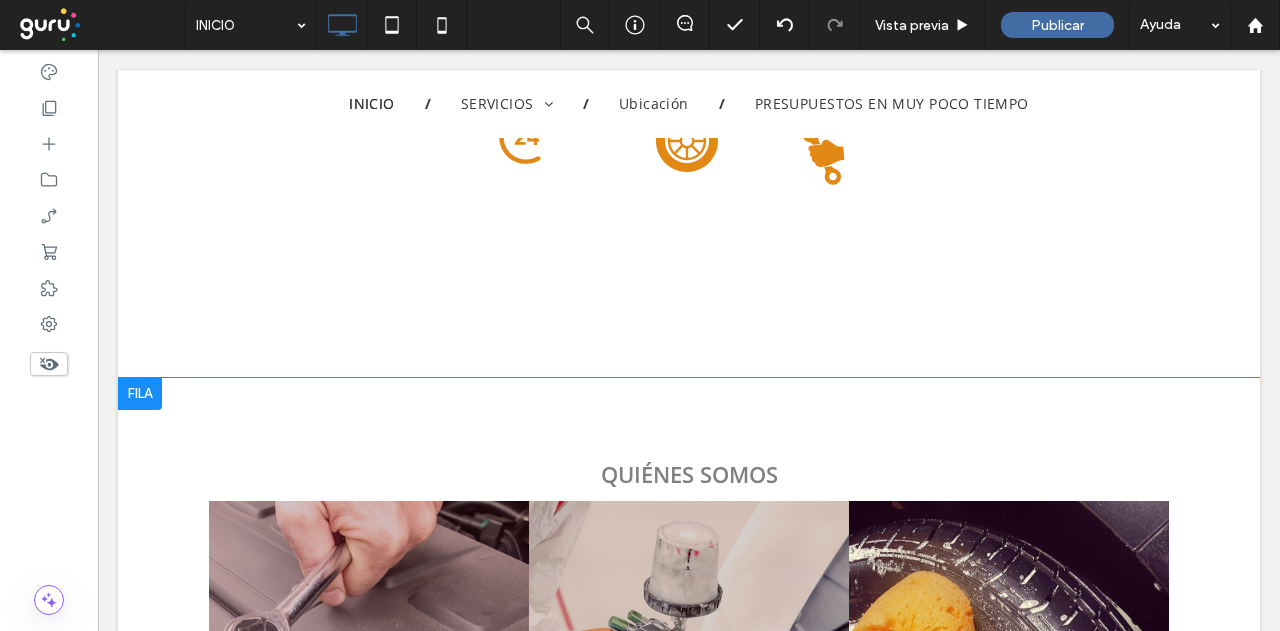 scroll, scrollTop: 1338, scrollLeft: 0, axis: vertical 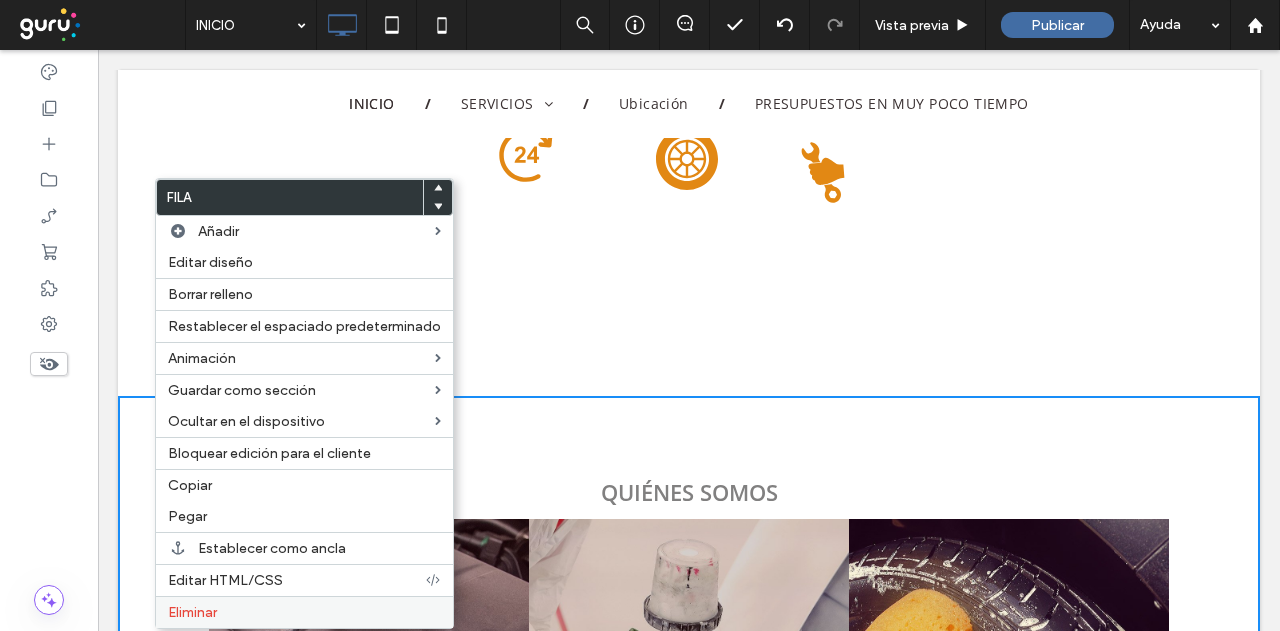 click on "Eliminar" at bounding box center (192, 612) 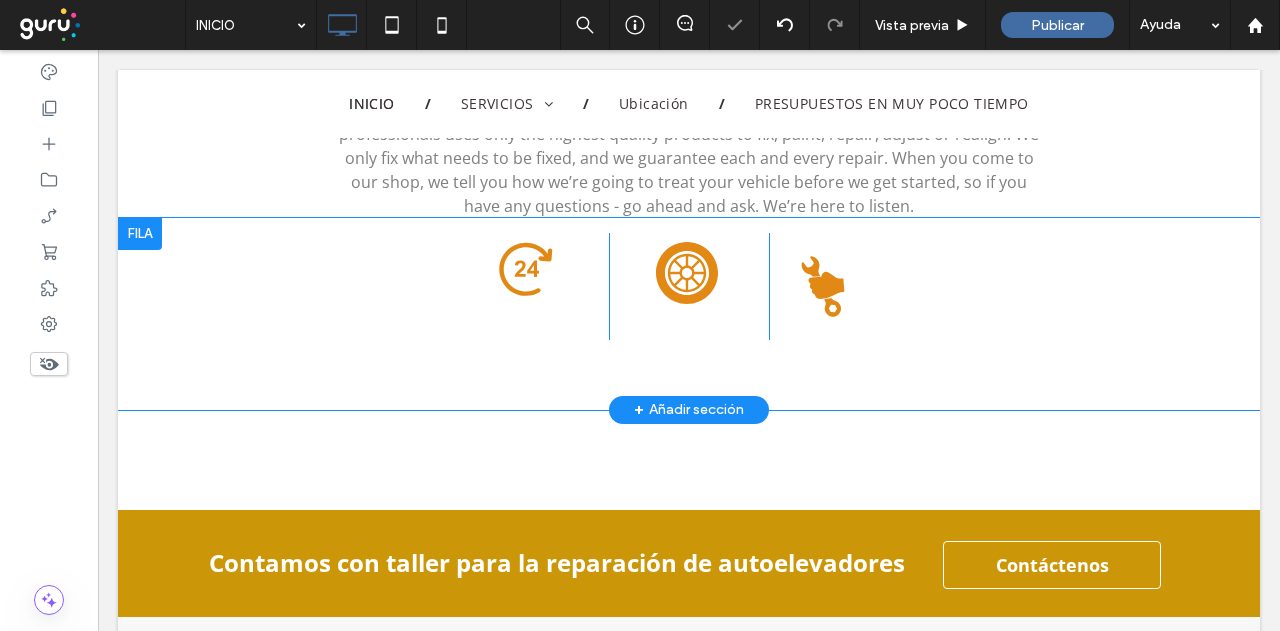 scroll, scrollTop: 1138, scrollLeft: 0, axis: vertical 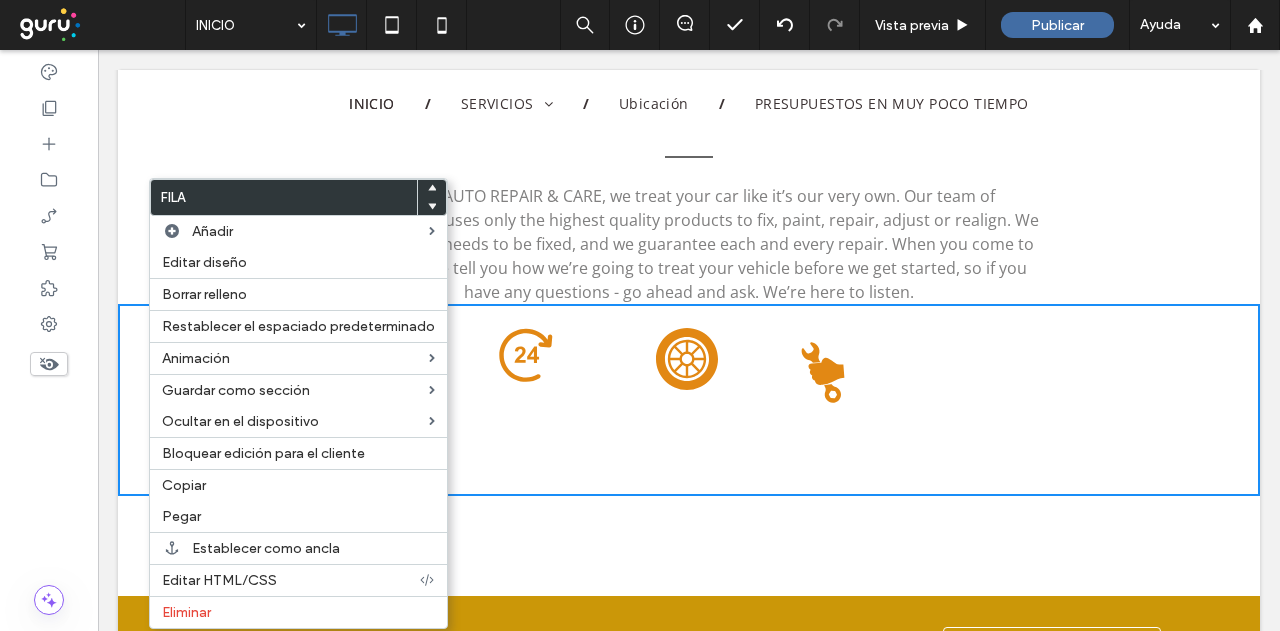 click on ".st0{fill:none;}
Click To Paste     Click To Paste" at bounding box center [969, 372] 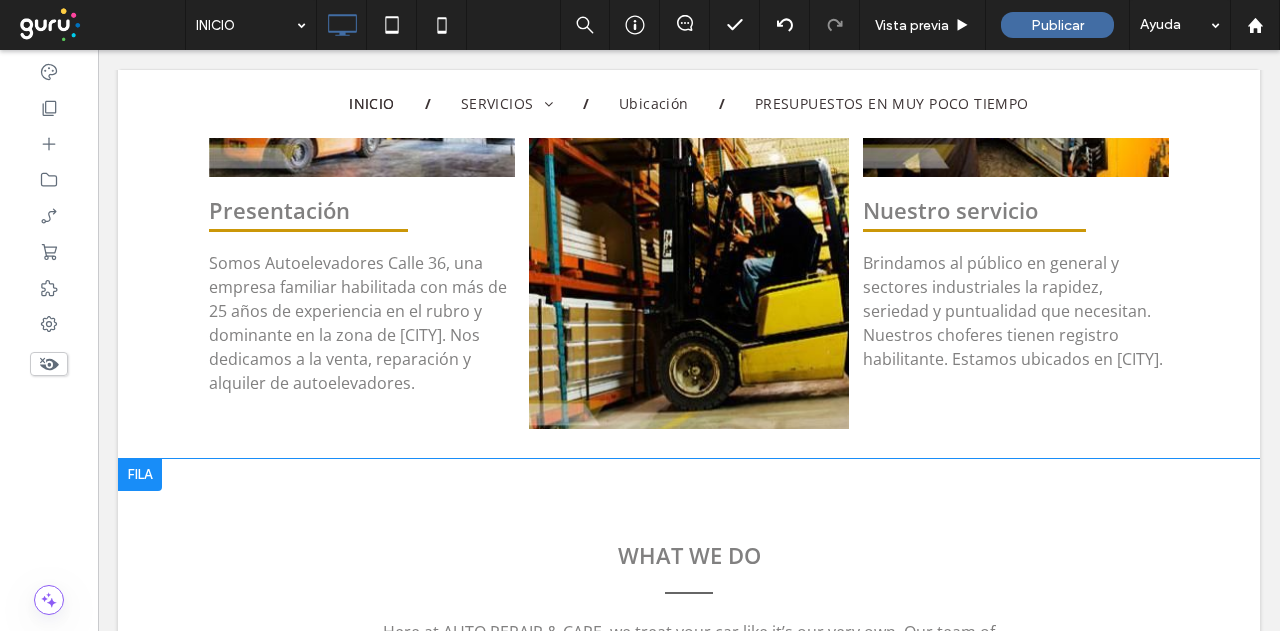 scroll, scrollTop: 838, scrollLeft: 0, axis: vertical 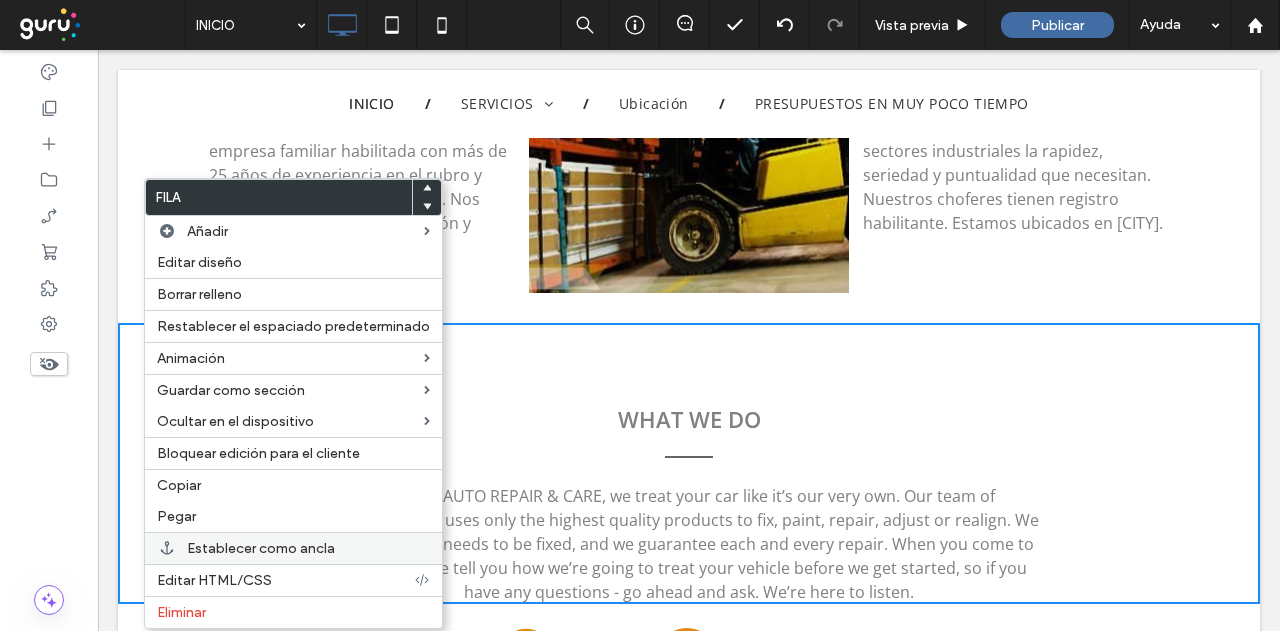 drag, startPoint x: 184, startPoint y: 601, endPoint x: 182, endPoint y: 557, distance: 44.04543 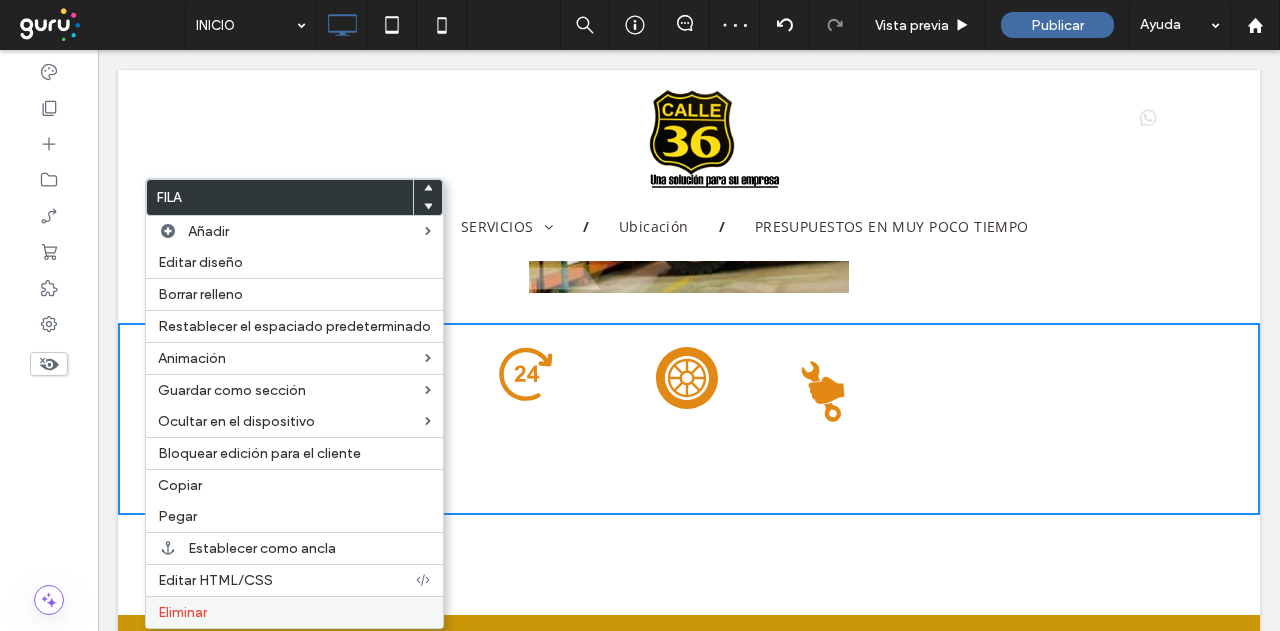 click on "Eliminar" at bounding box center [182, 612] 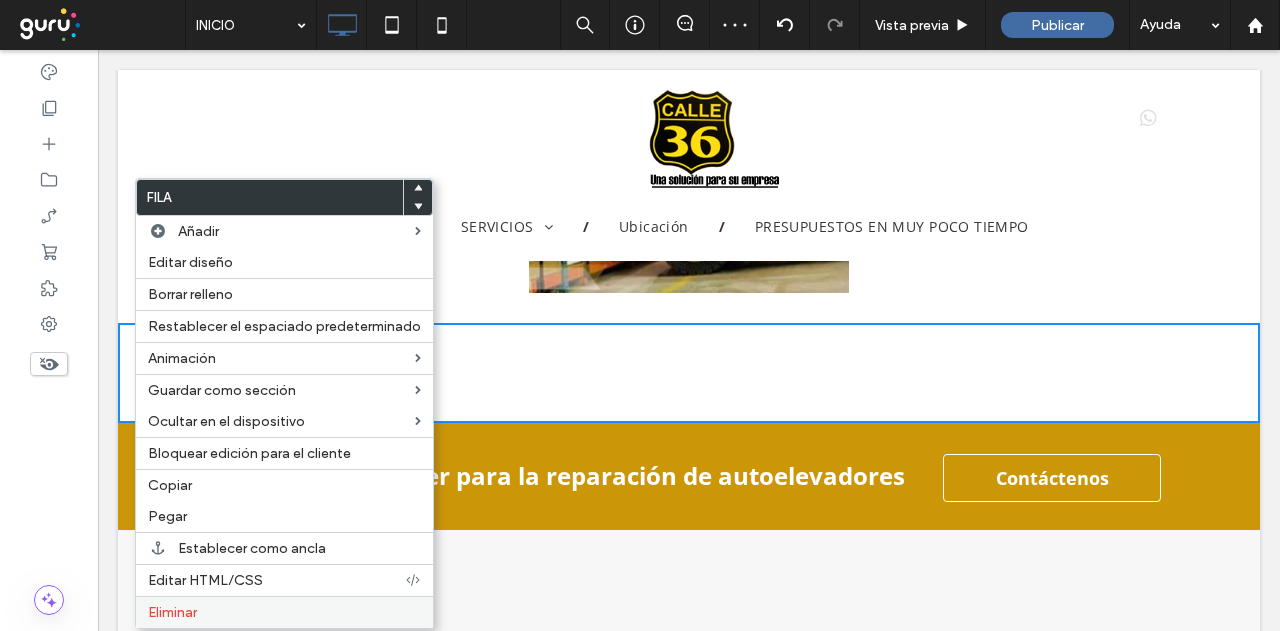 click on "Eliminar" at bounding box center (284, 612) 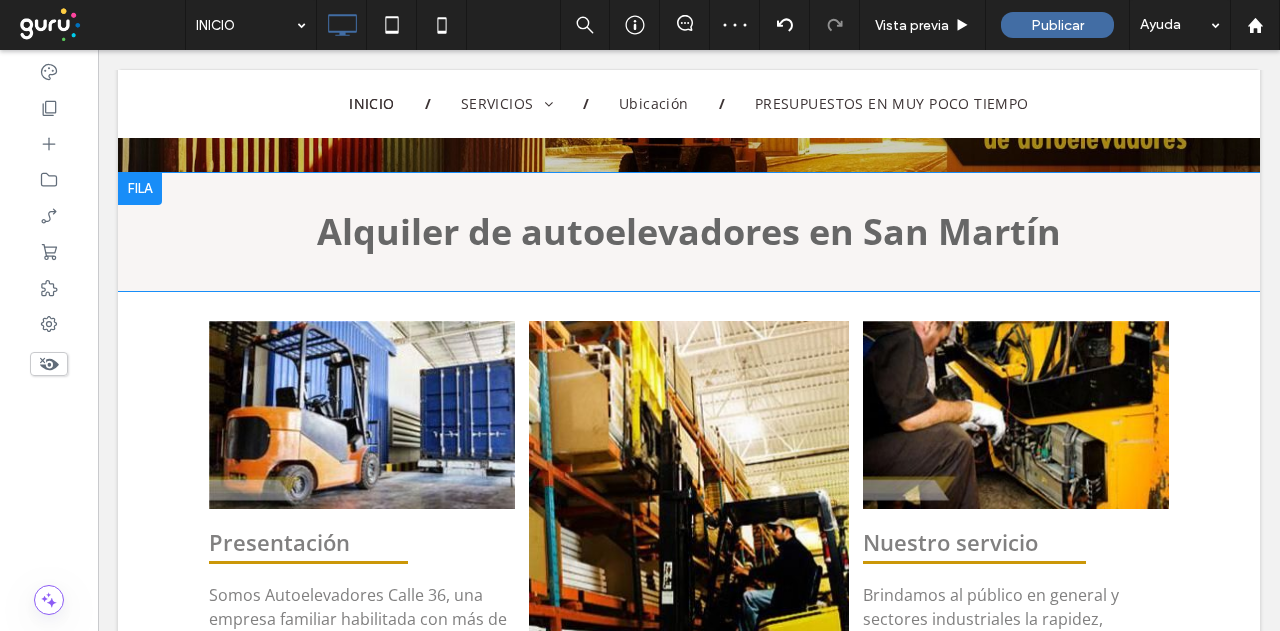 scroll, scrollTop: 338, scrollLeft: 0, axis: vertical 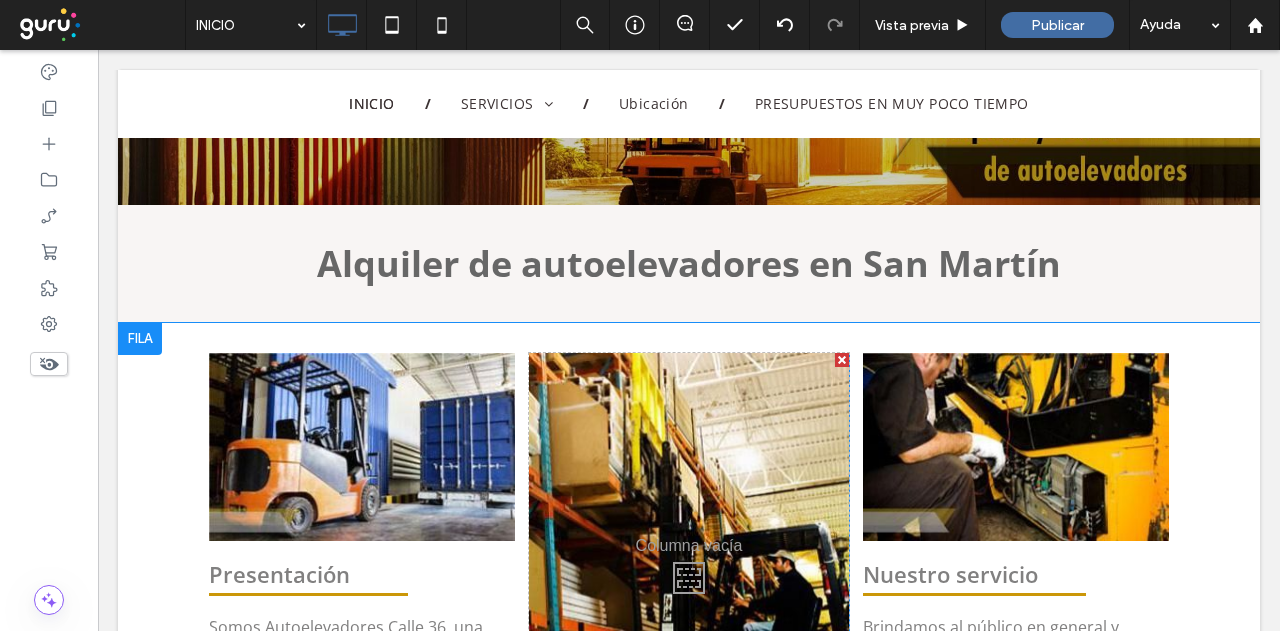 click on "Presentación
Somos Autoelevadores Calle 36, una empresa familiar habilitada con más de 25 años de experiencia en el rubro y dominante en la zona de San Martín. Nos dedicamos a la venta, reparación y alquiler de autoelevadores. ﻿
Click To Paste     Click To Paste
Click To Paste     Click To Paste
Nuestro servicio
Brindamos al público en general y sectores industriales la rapidez, seriedad y puntualidad que necesitan. Nuestros choferes tienen registro habilitante. Estamos ubicados en San Martín.
Click To Paste     Click To Paste
Fila + Añadir sección" at bounding box center [689, 573] 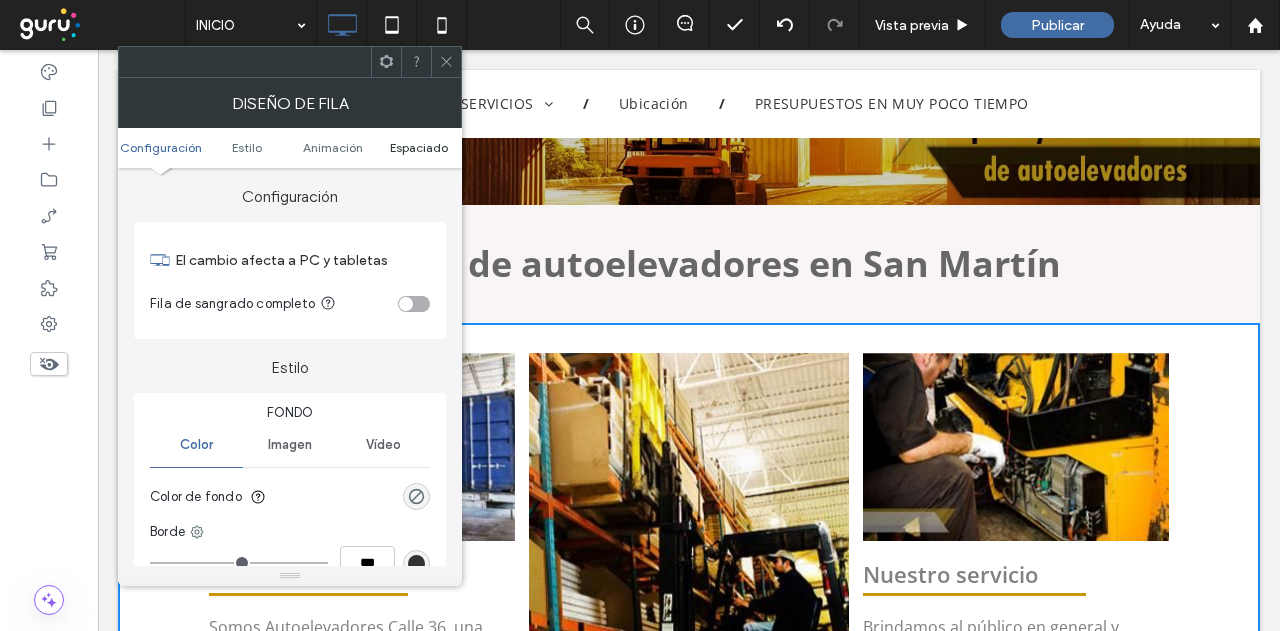 click on "Espaciado" at bounding box center (419, 147) 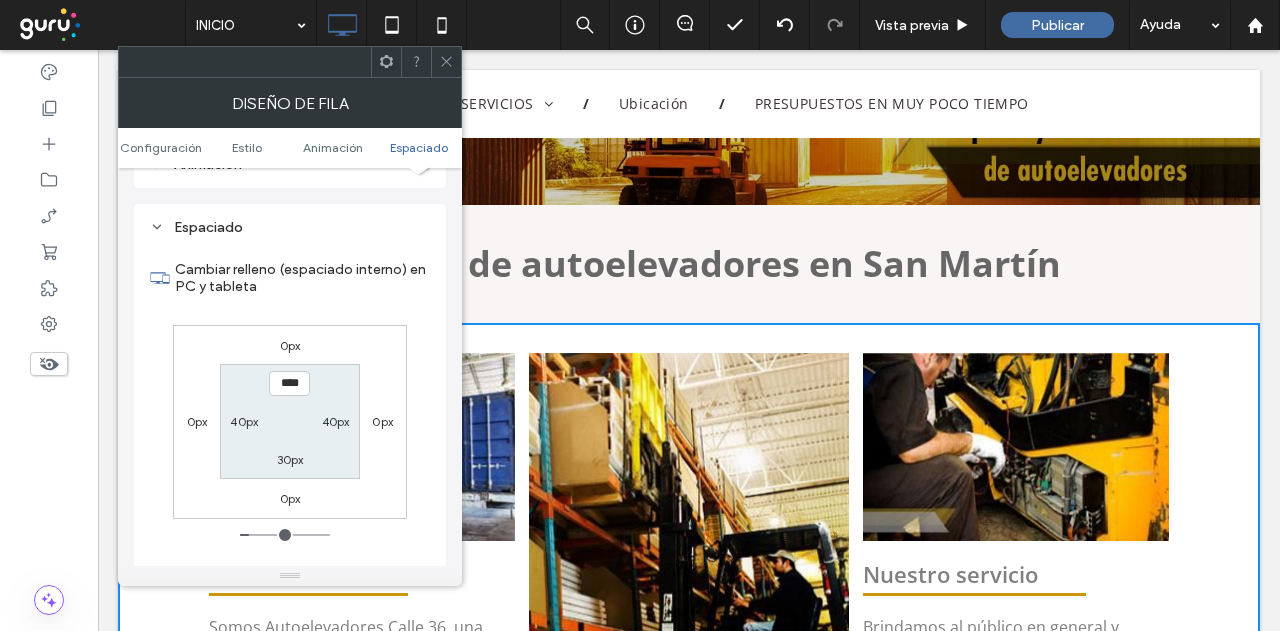 scroll, scrollTop: 565, scrollLeft: 0, axis: vertical 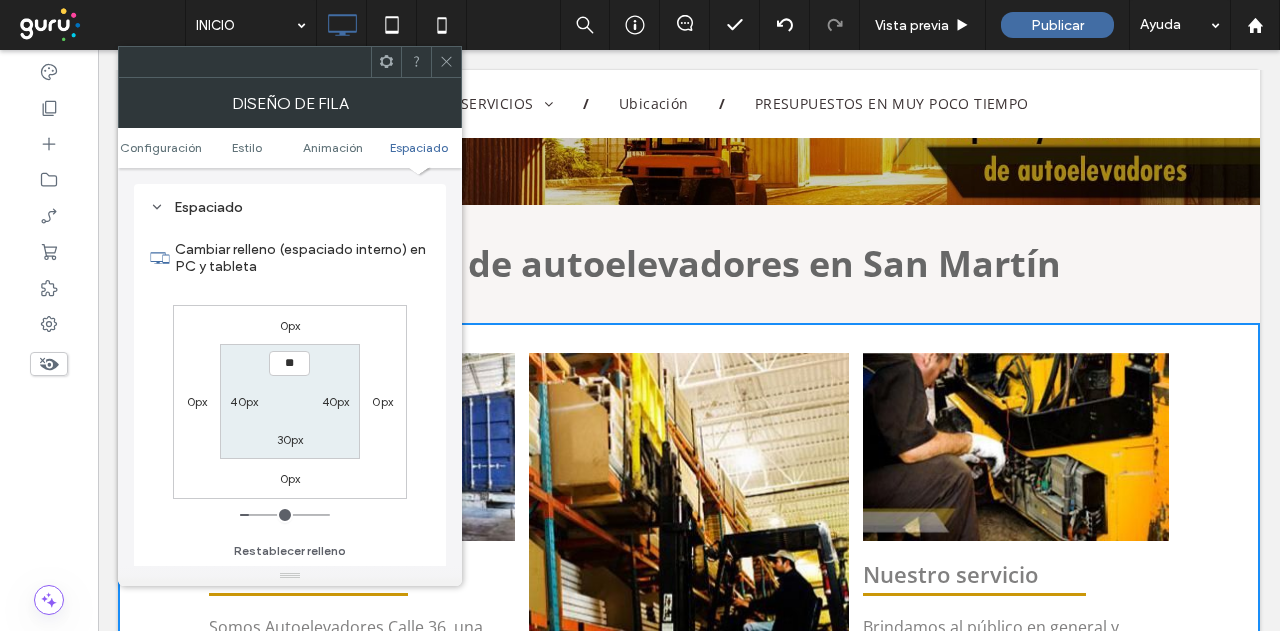 type on "****" 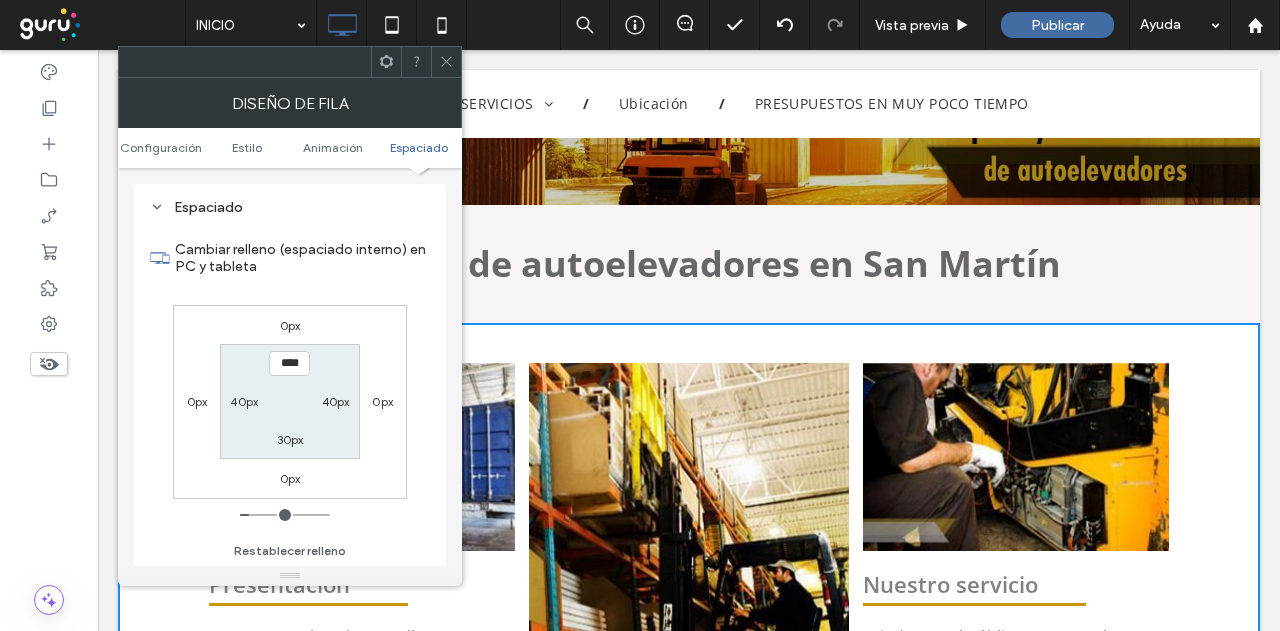 click on "30px" at bounding box center (290, 439) 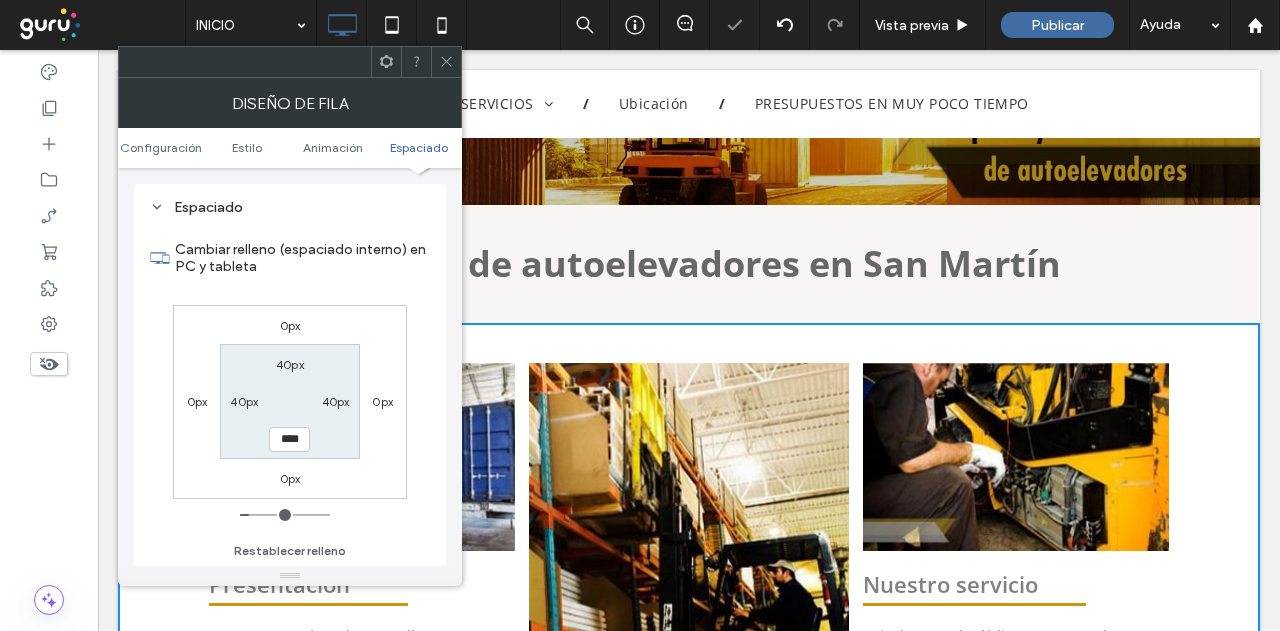 type on "**" 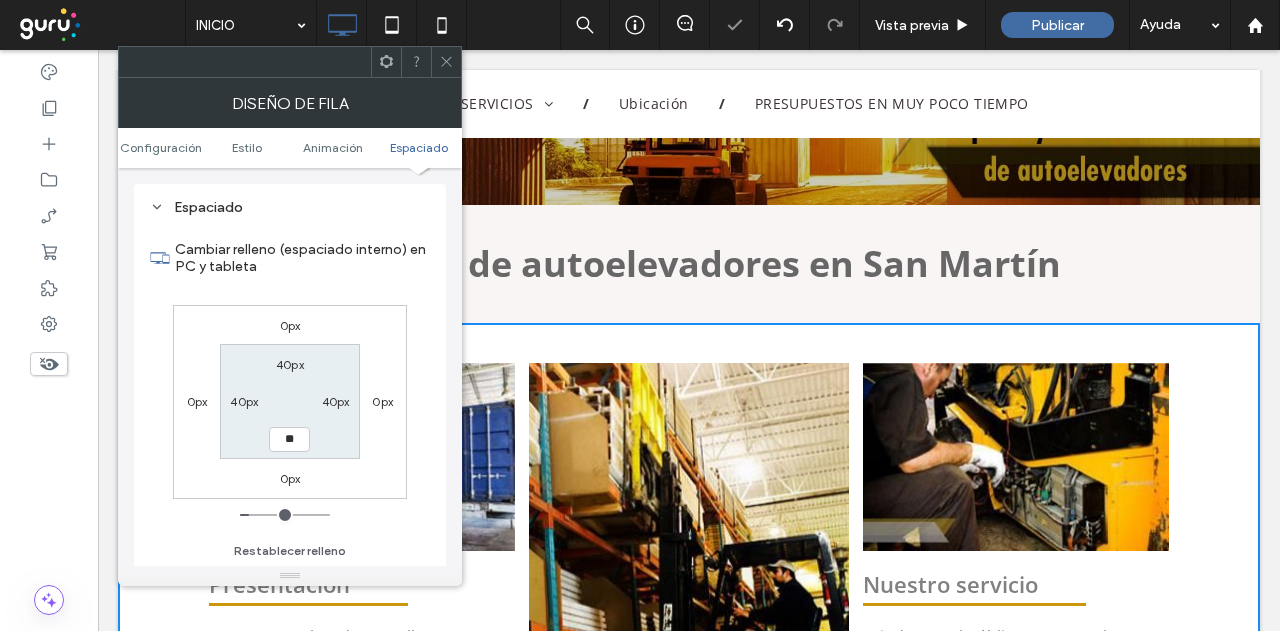 type on "**" 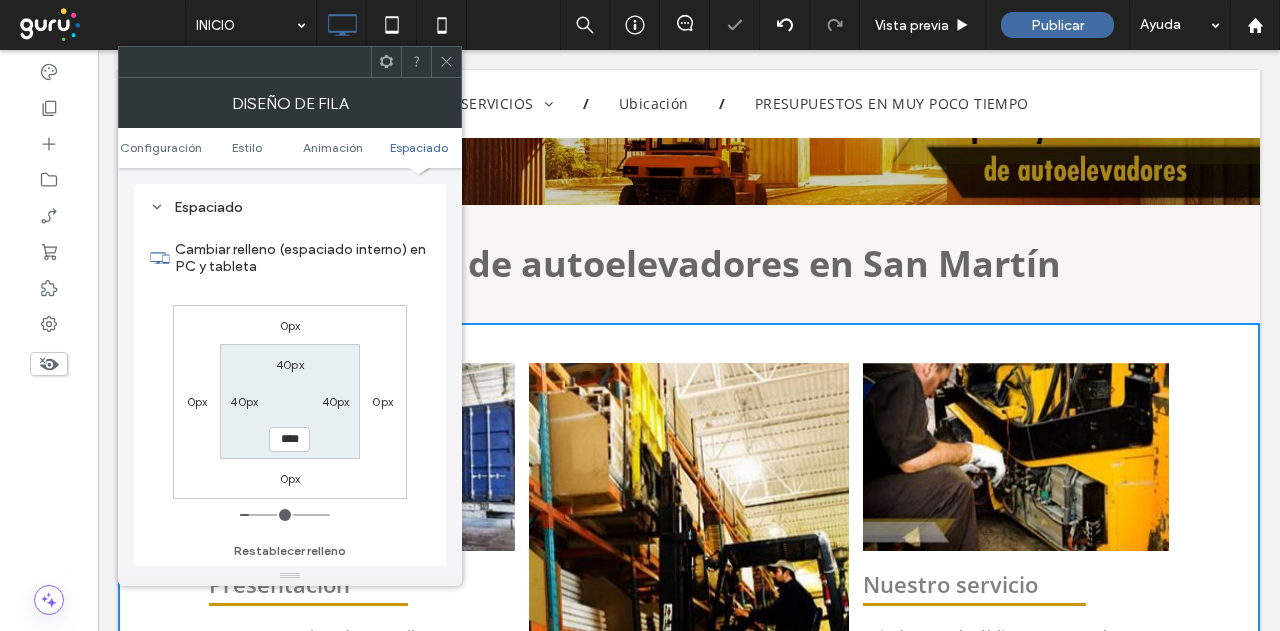 click on "40px 40px **** 40px" at bounding box center [289, 401] 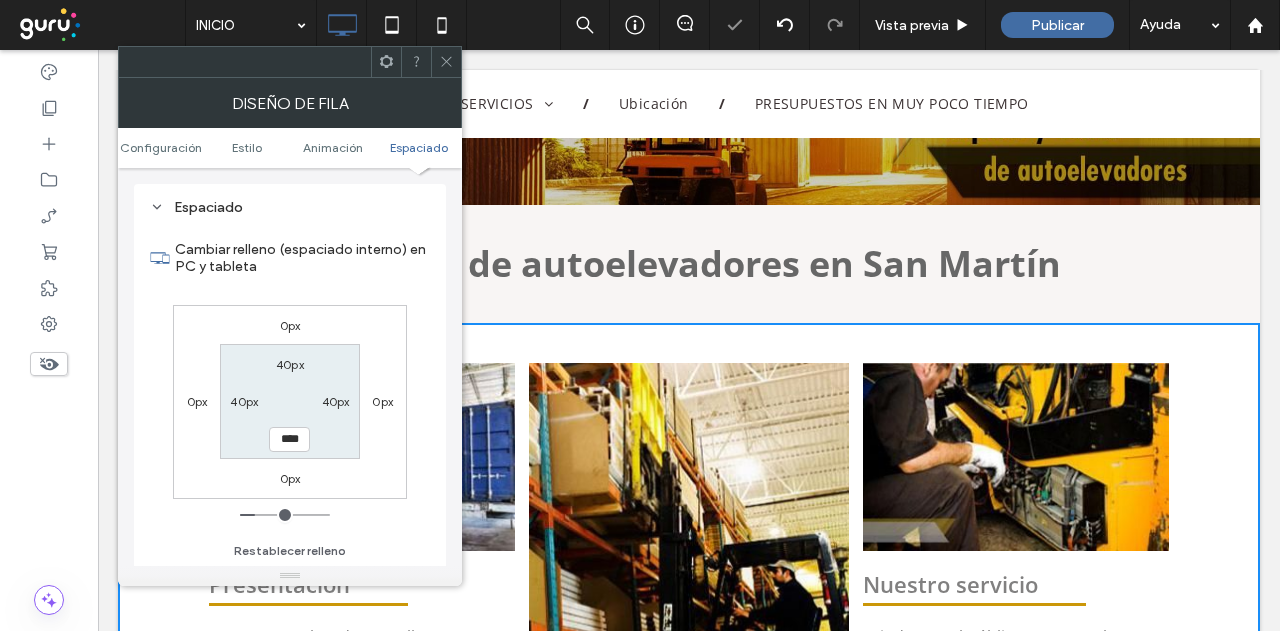 click at bounding box center (446, 62) 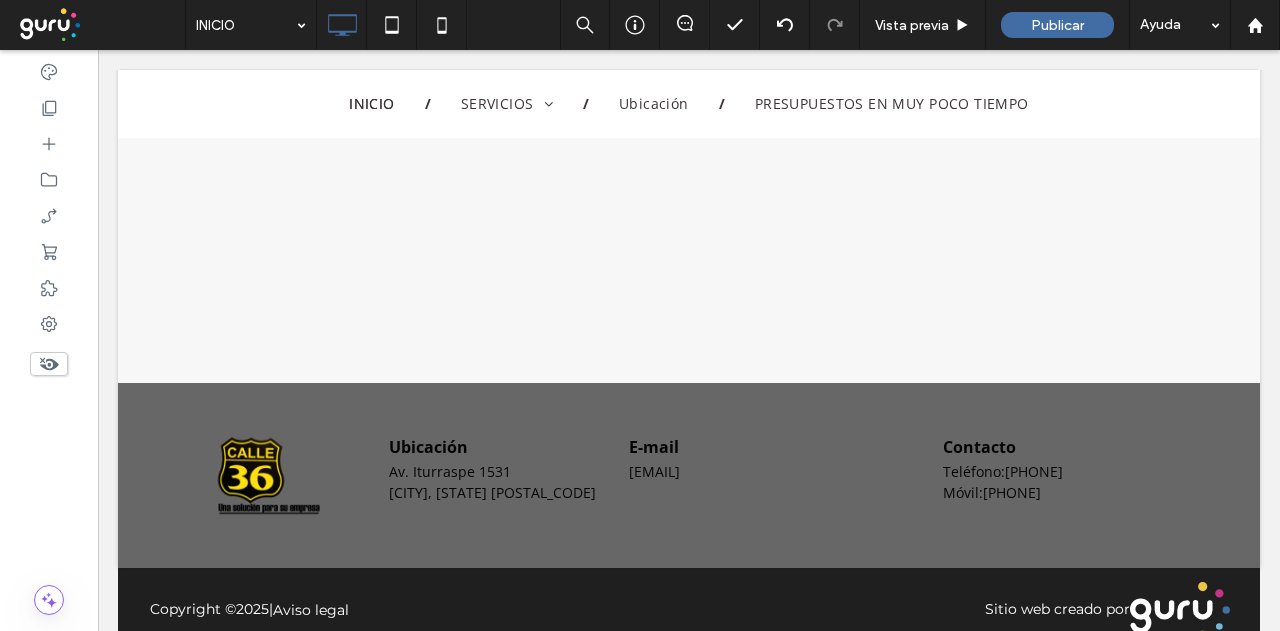 scroll, scrollTop: 1234, scrollLeft: 0, axis: vertical 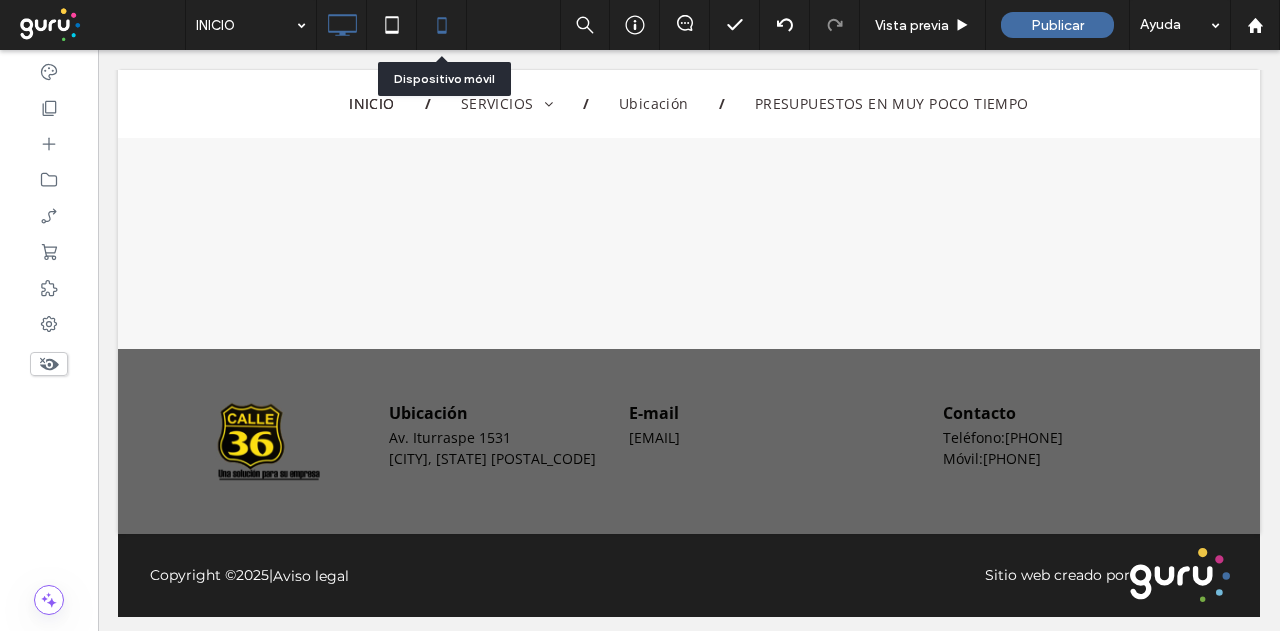 click 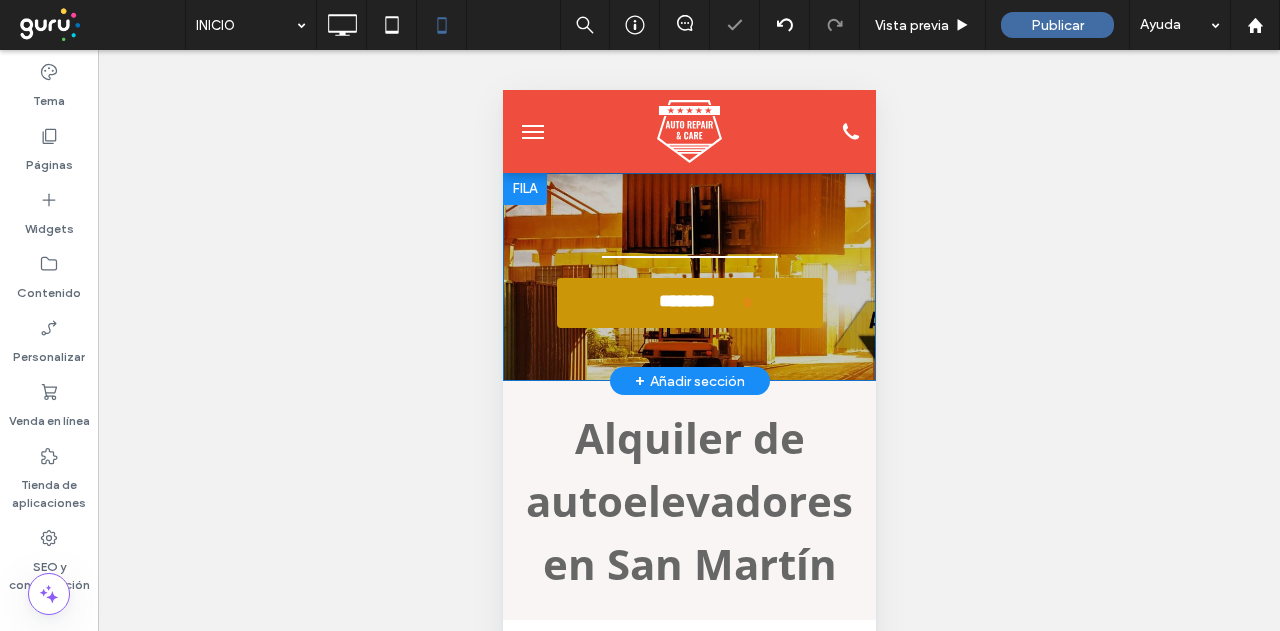 scroll, scrollTop: 0, scrollLeft: 0, axis: both 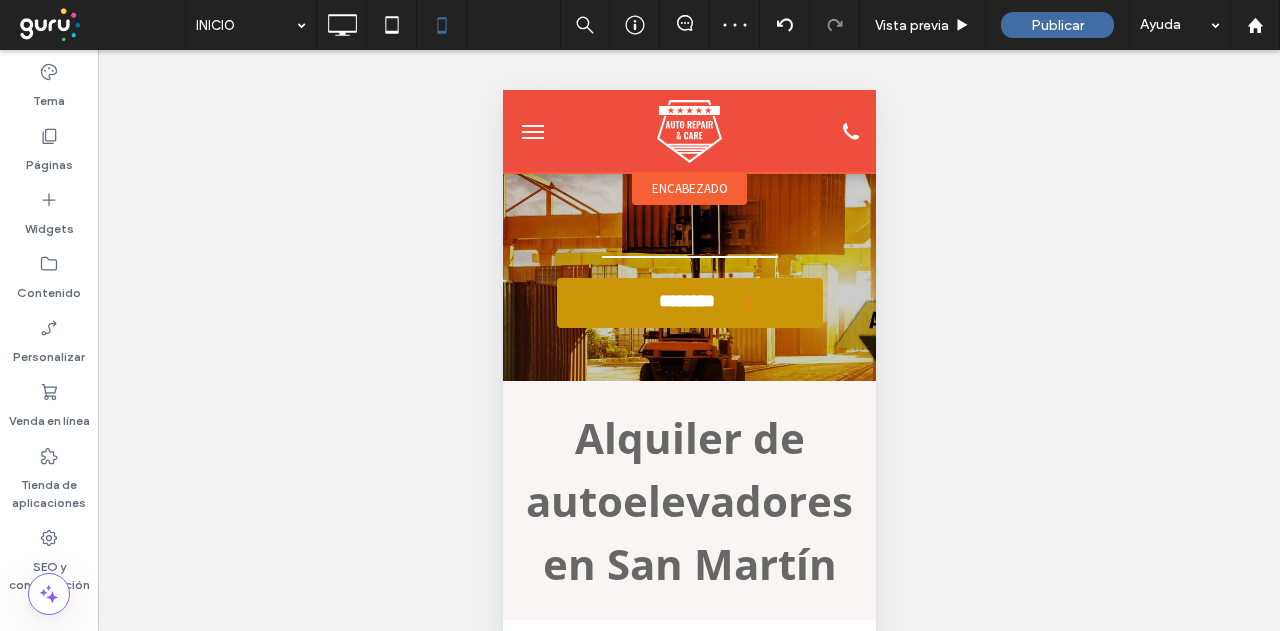 click on "encabezado" at bounding box center [689, 188] 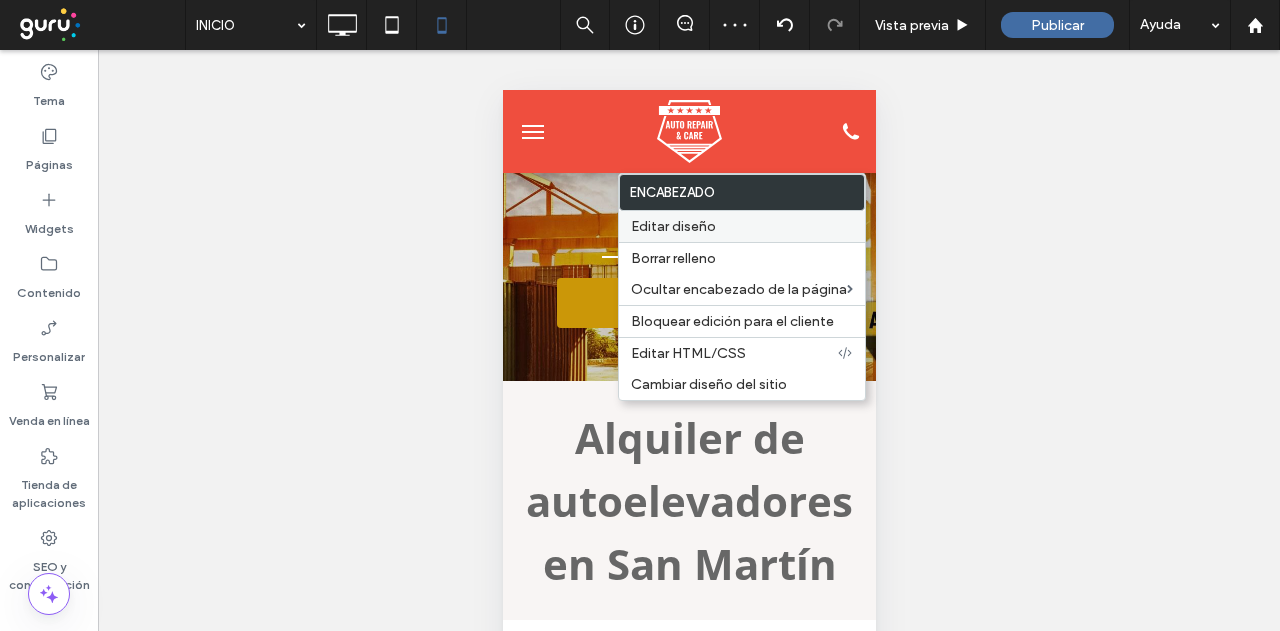 click on "Editar diseño" at bounding box center (742, 226) 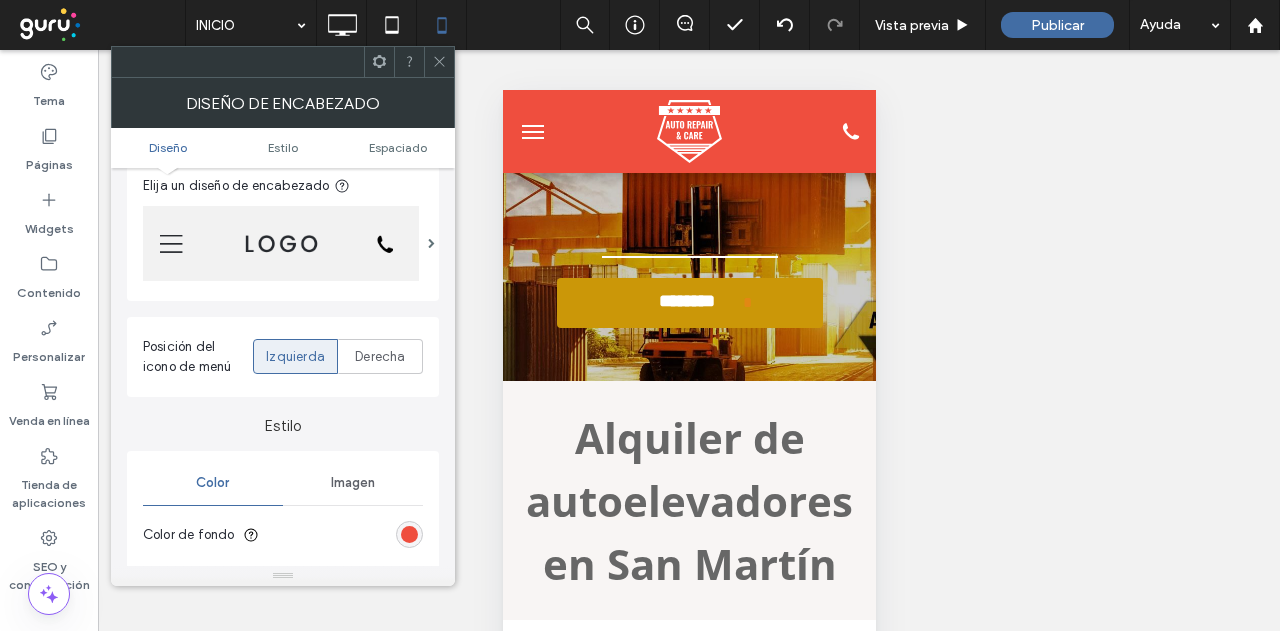 scroll, scrollTop: 300, scrollLeft: 0, axis: vertical 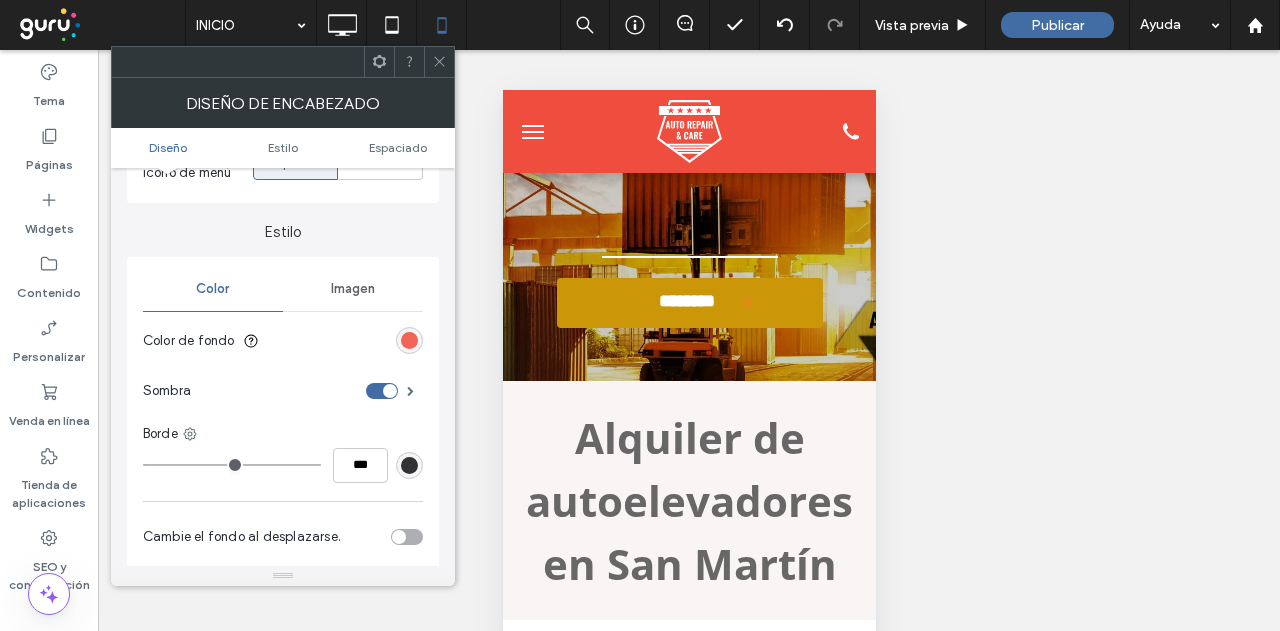 click at bounding box center [409, 340] 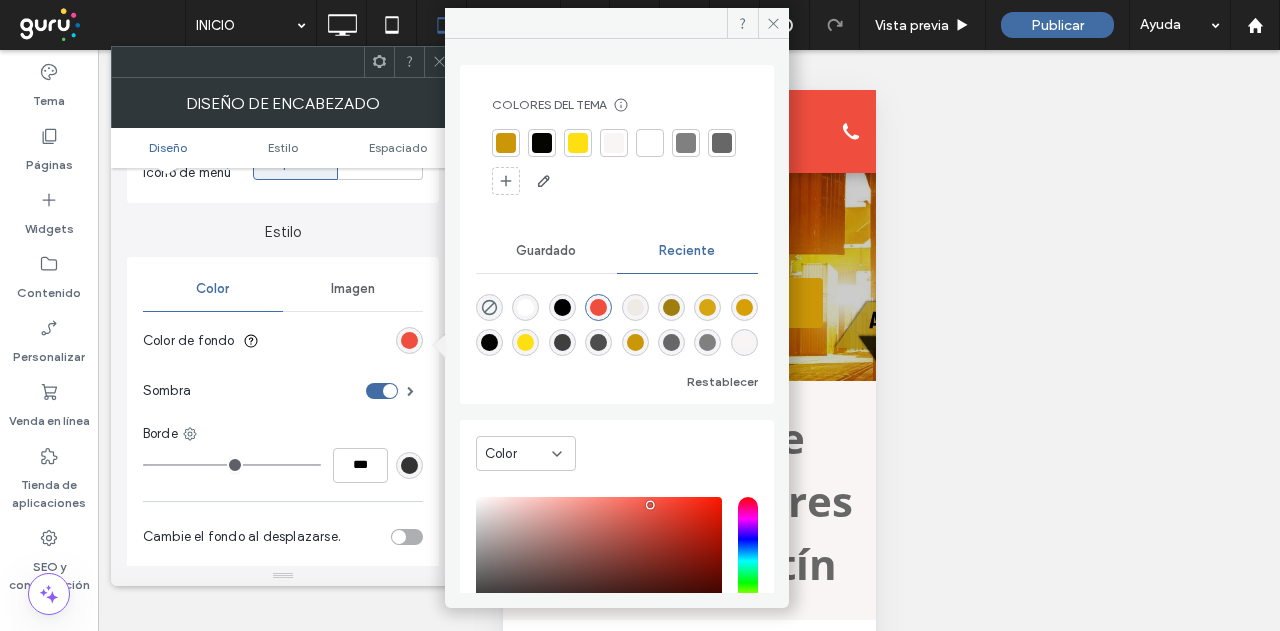 click at bounding box center [650, 143] 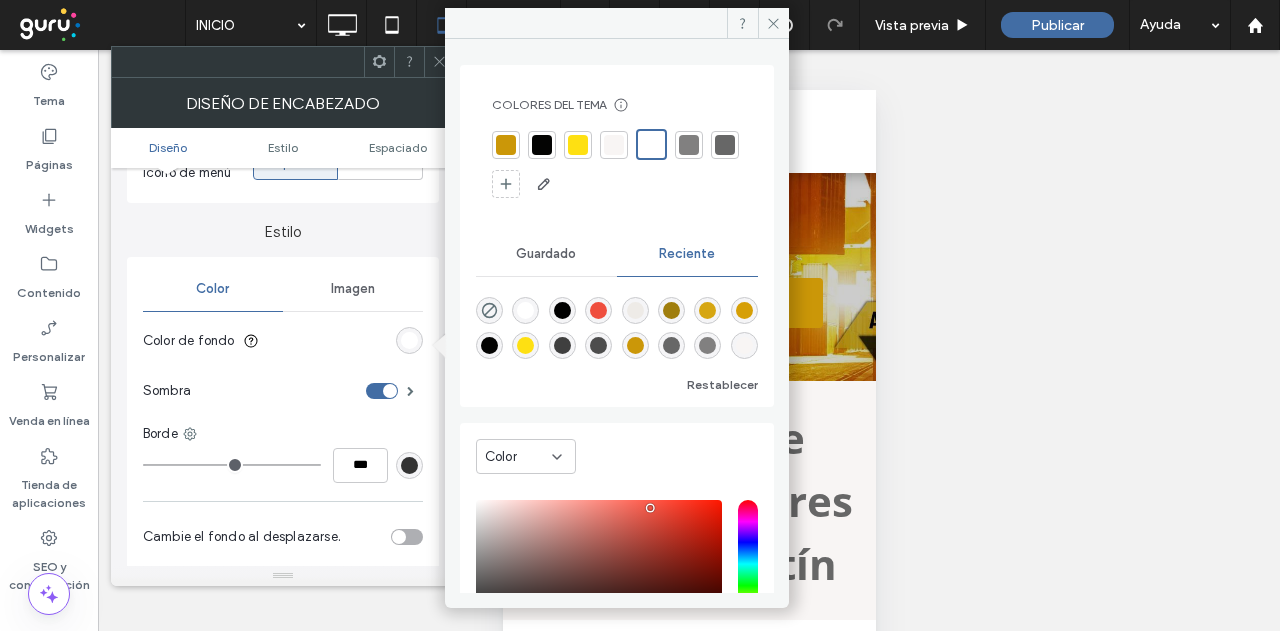 drag, startPoint x: 766, startPoint y: 23, endPoint x: 710, endPoint y: 41, distance: 58.821766 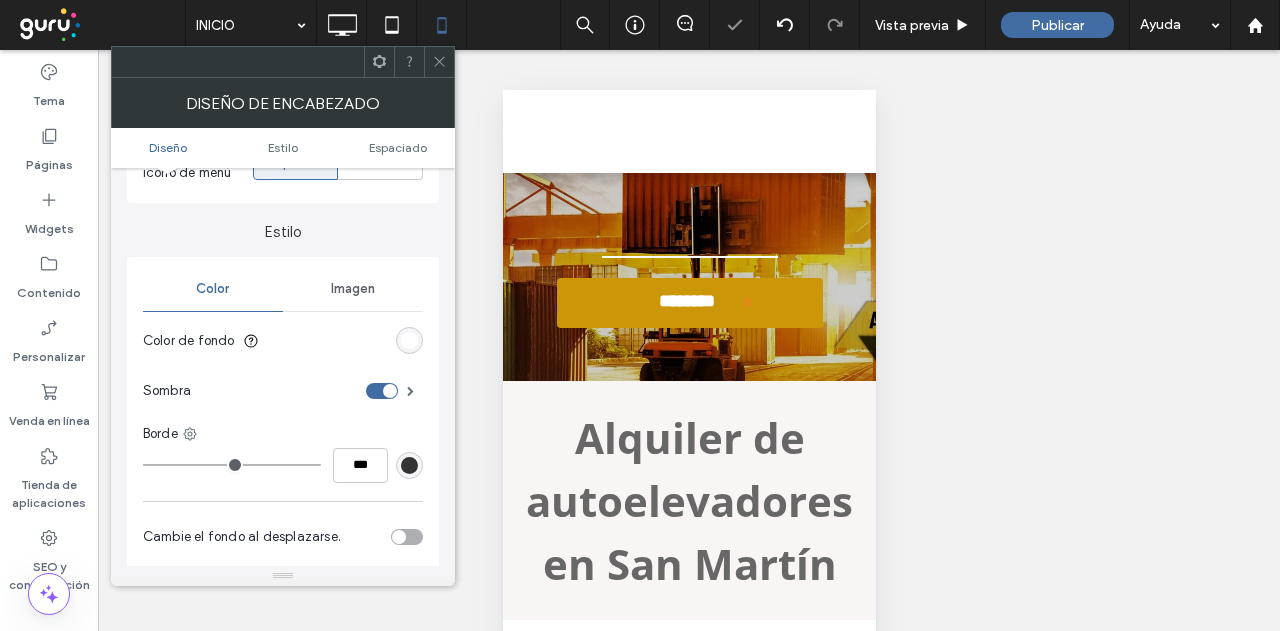 drag, startPoint x: 432, startPoint y: 65, endPoint x: 483, endPoint y: 89, distance: 56.364883 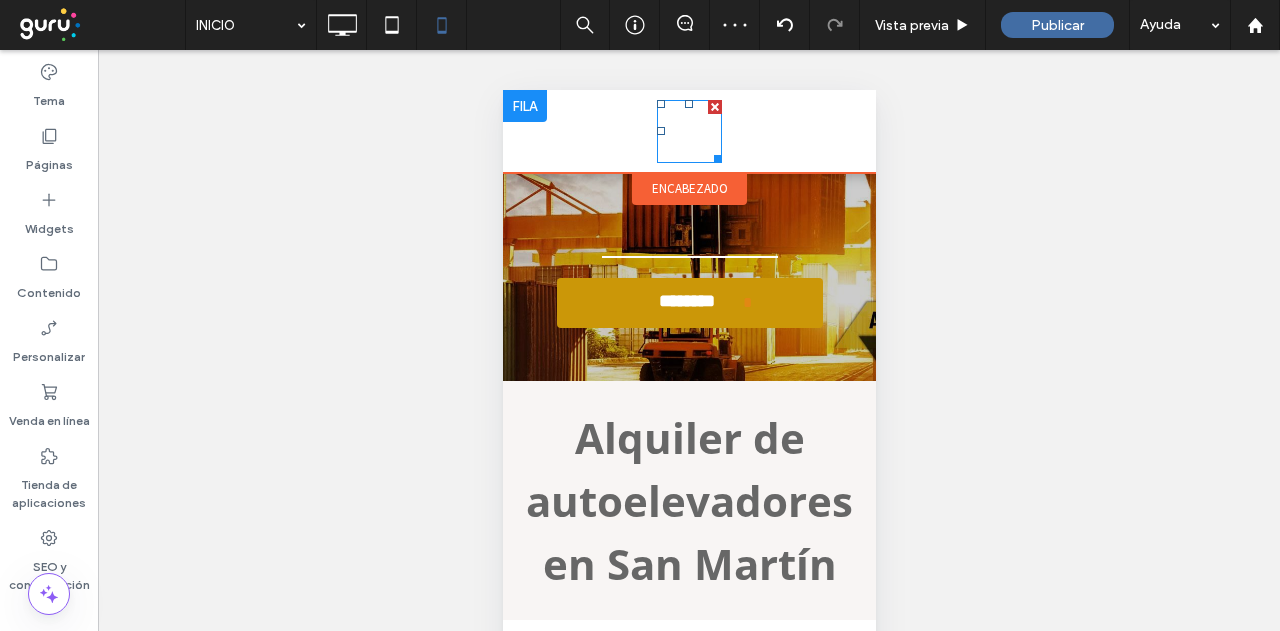 click at bounding box center [688, 131] 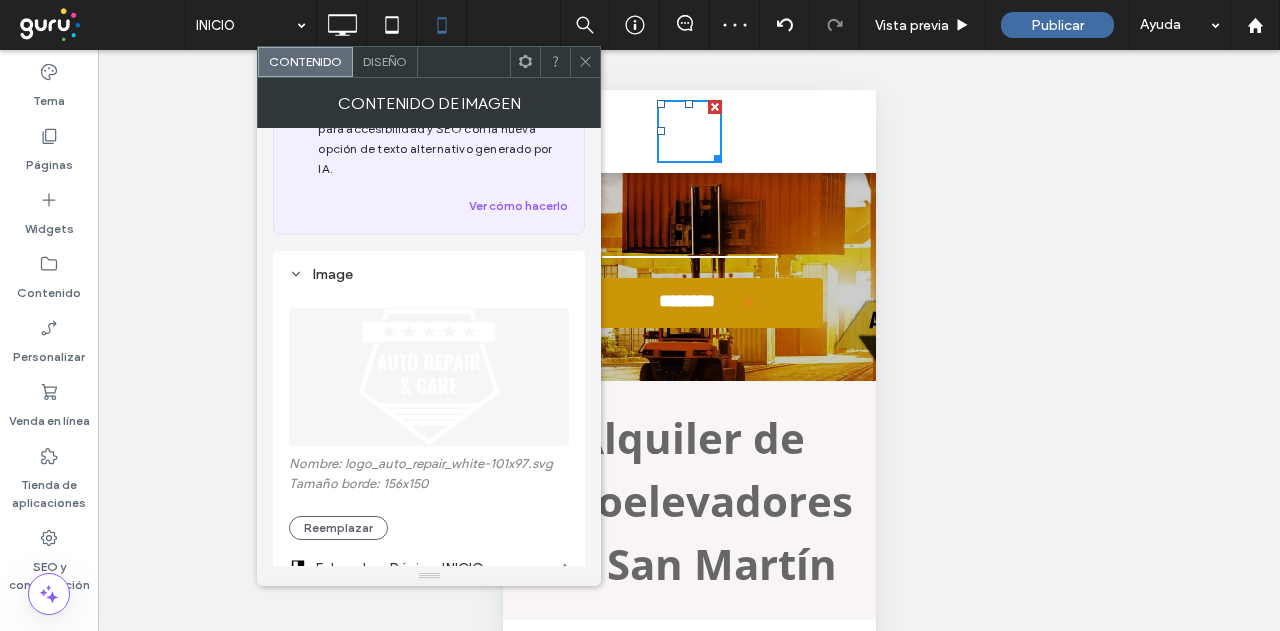 scroll, scrollTop: 200, scrollLeft: 0, axis: vertical 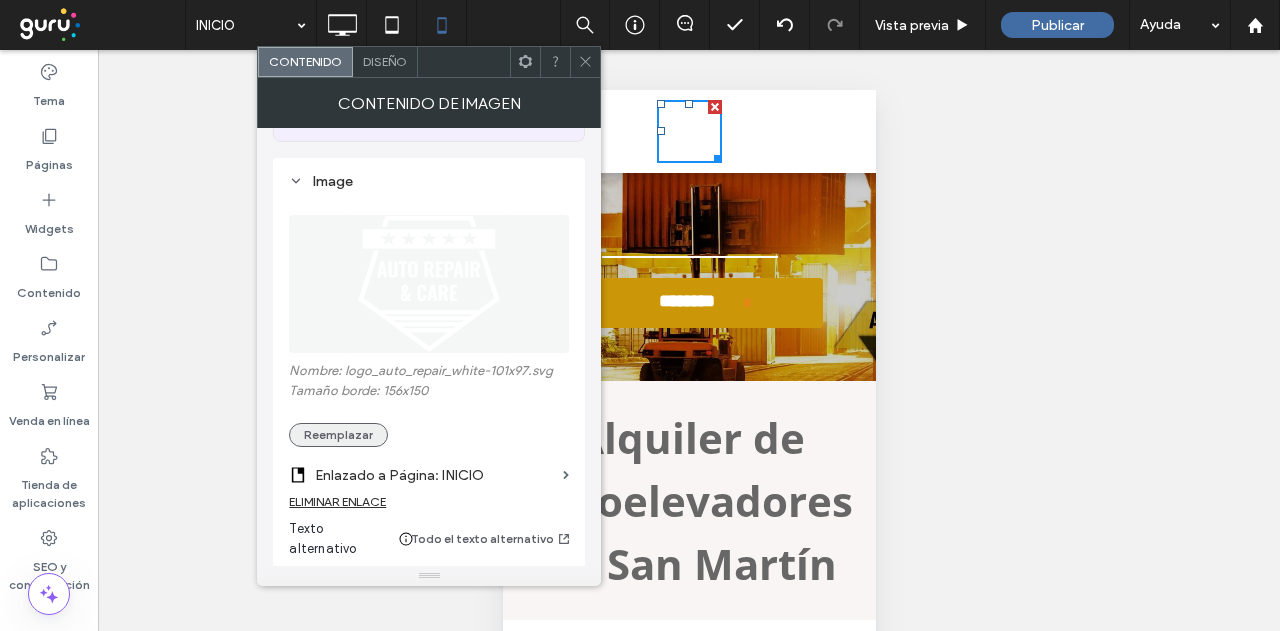 click on "Reemplazar" at bounding box center (338, 435) 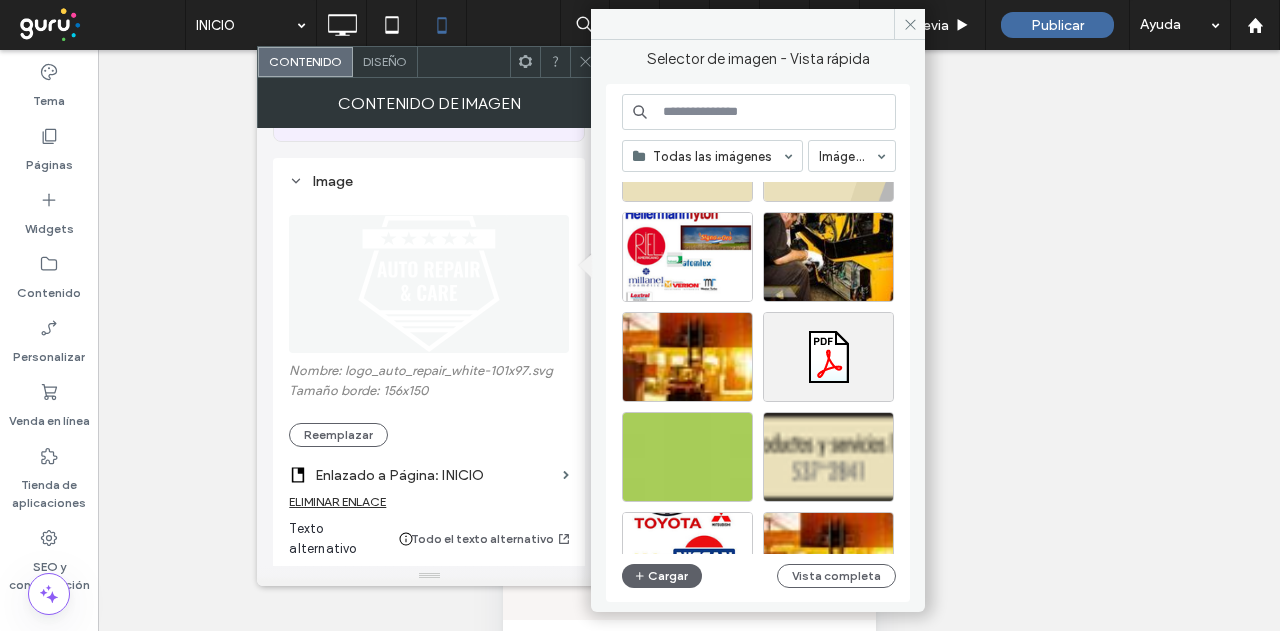 scroll, scrollTop: 0, scrollLeft: 0, axis: both 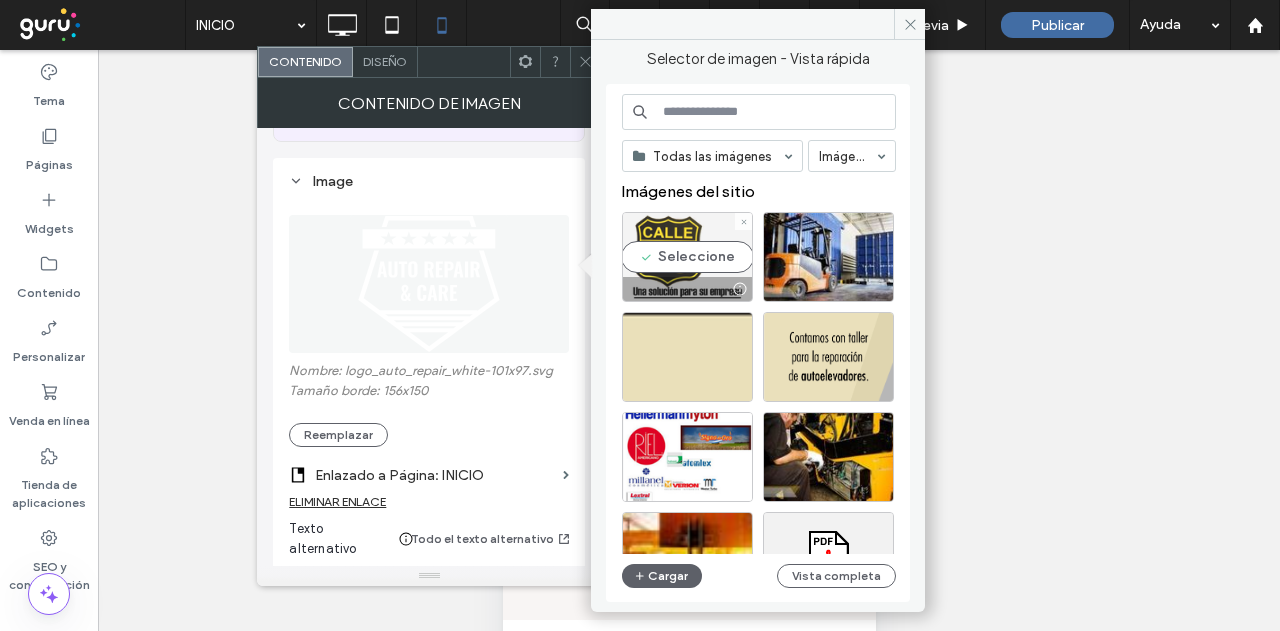 click on "Seleccione" at bounding box center [687, 257] 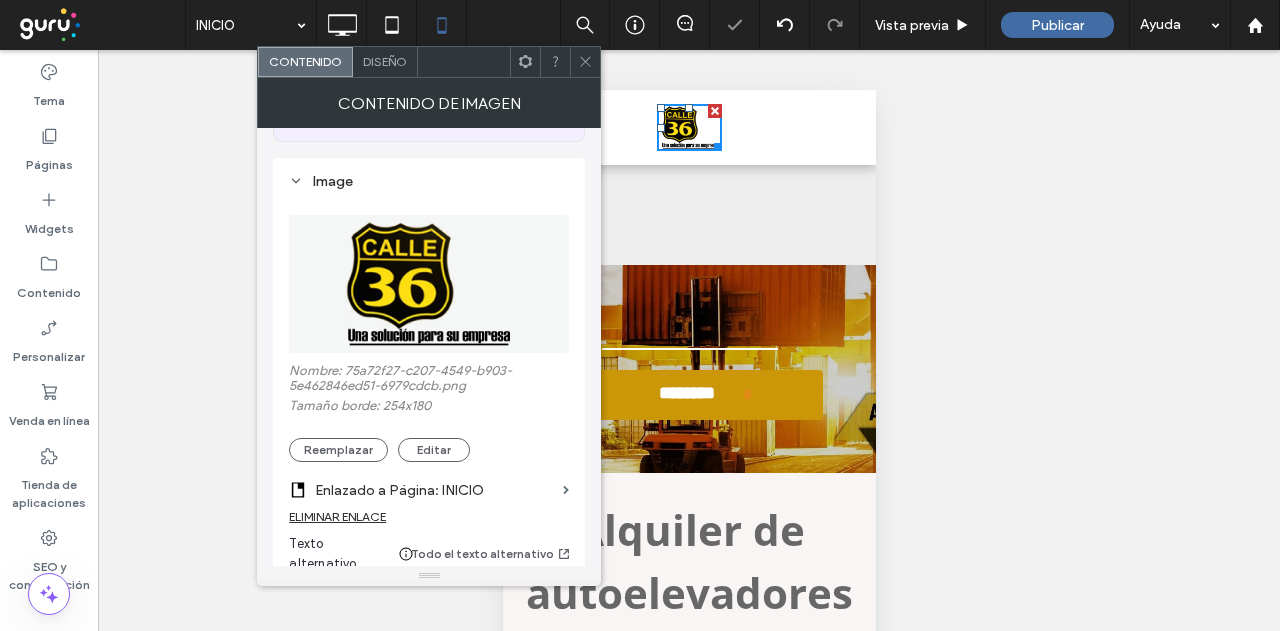 click 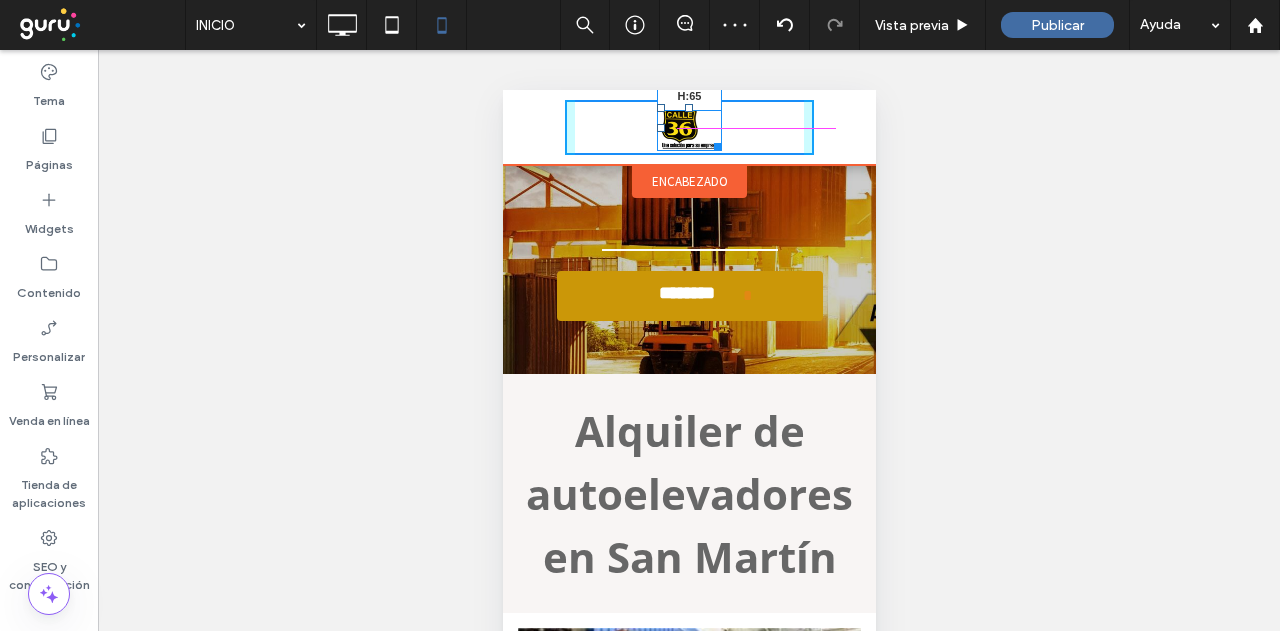 drag, startPoint x: 715, startPoint y: 150, endPoint x: 1233, endPoint y: 274, distance: 532.63495 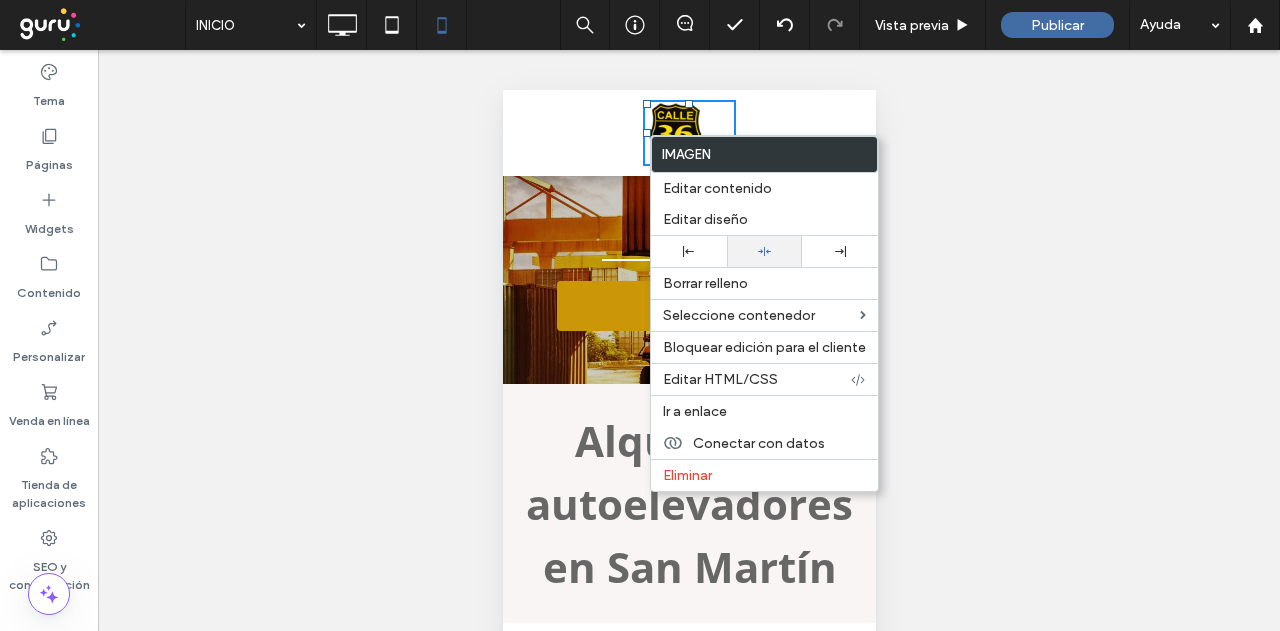 click at bounding box center [765, 251] 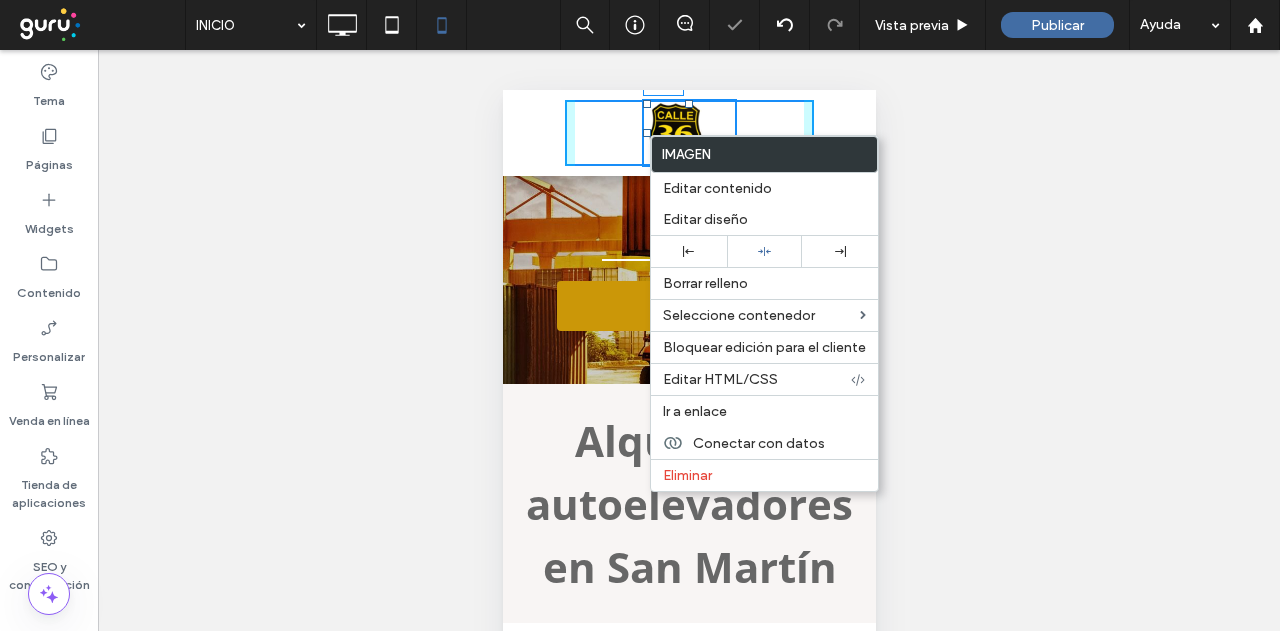 drag, startPoint x: 641, startPoint y: 131, endPoint x: 1179, endPoint y: 243, distance: 549.53436 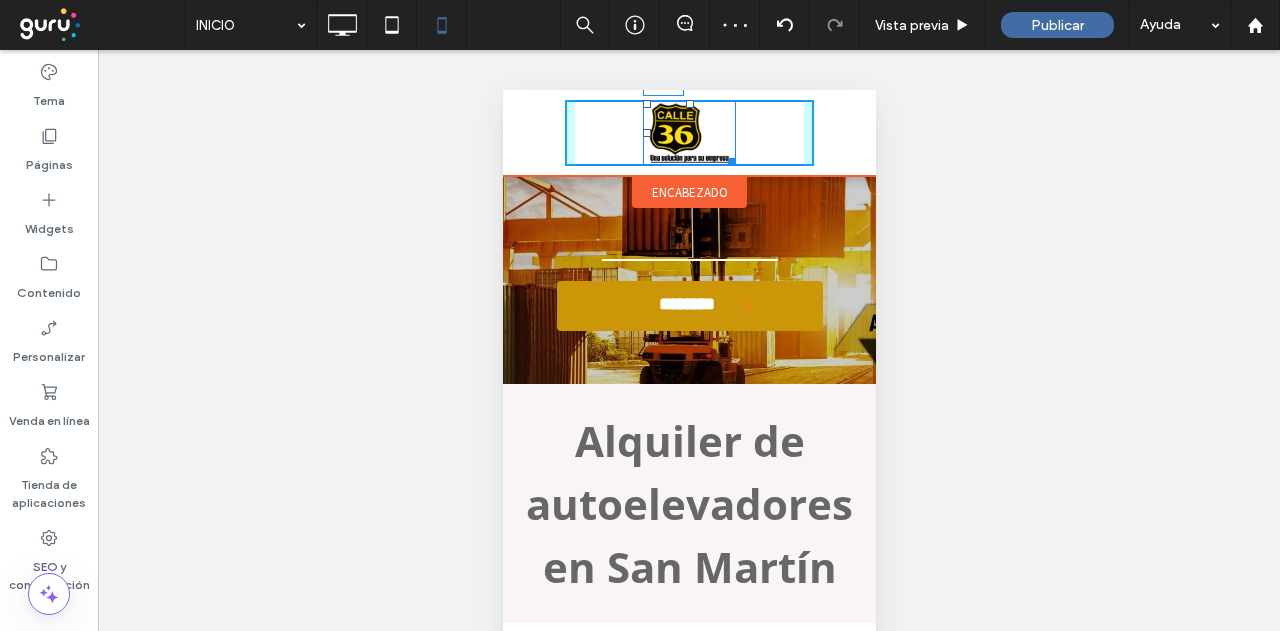 drag, startPoint x: 639, startPoint y: 131, endPoint x: 1157, endPoint y: 247, distance: 530.8295 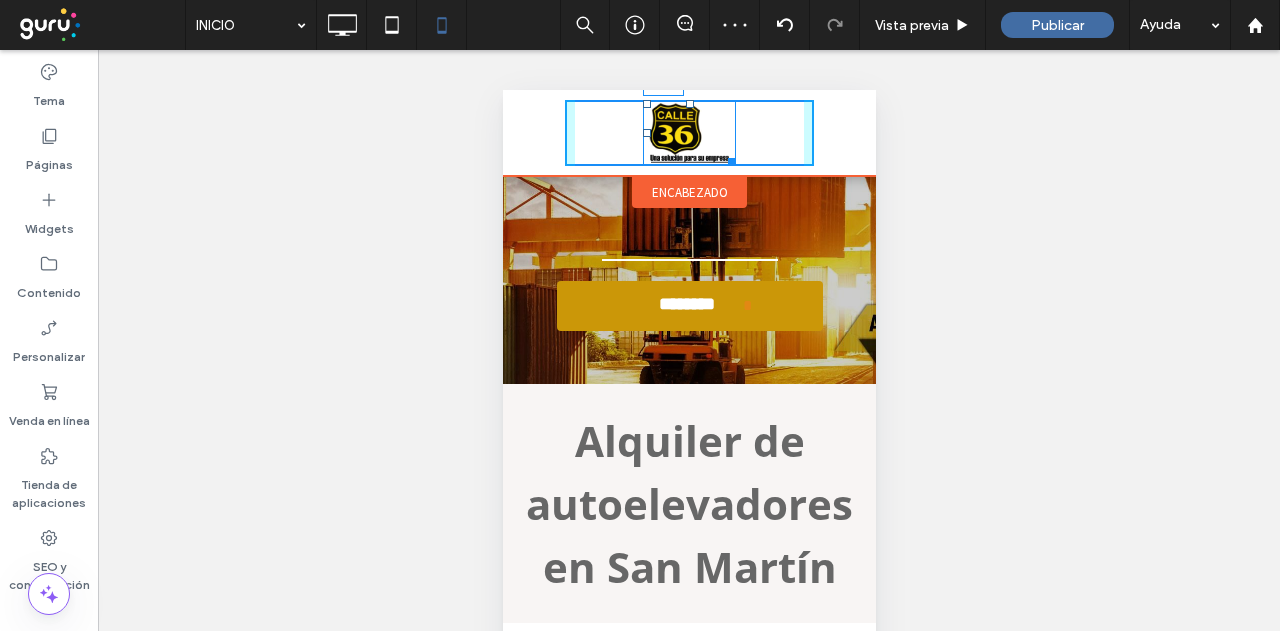 click at bounding box center [646, 133] 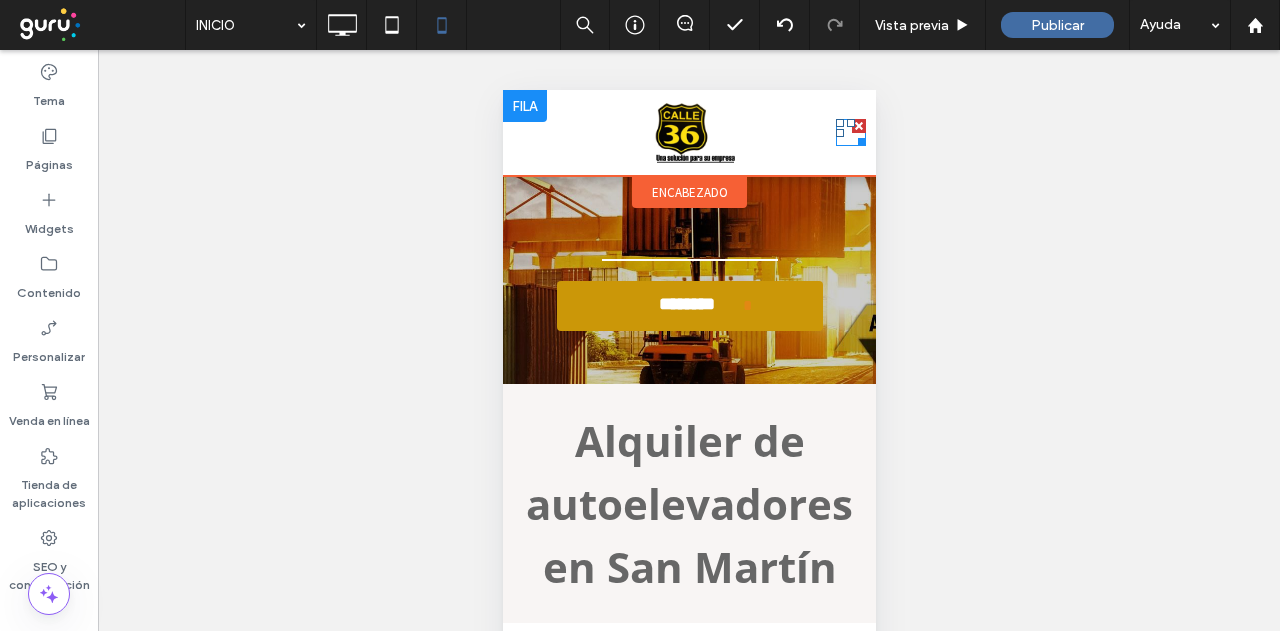 click 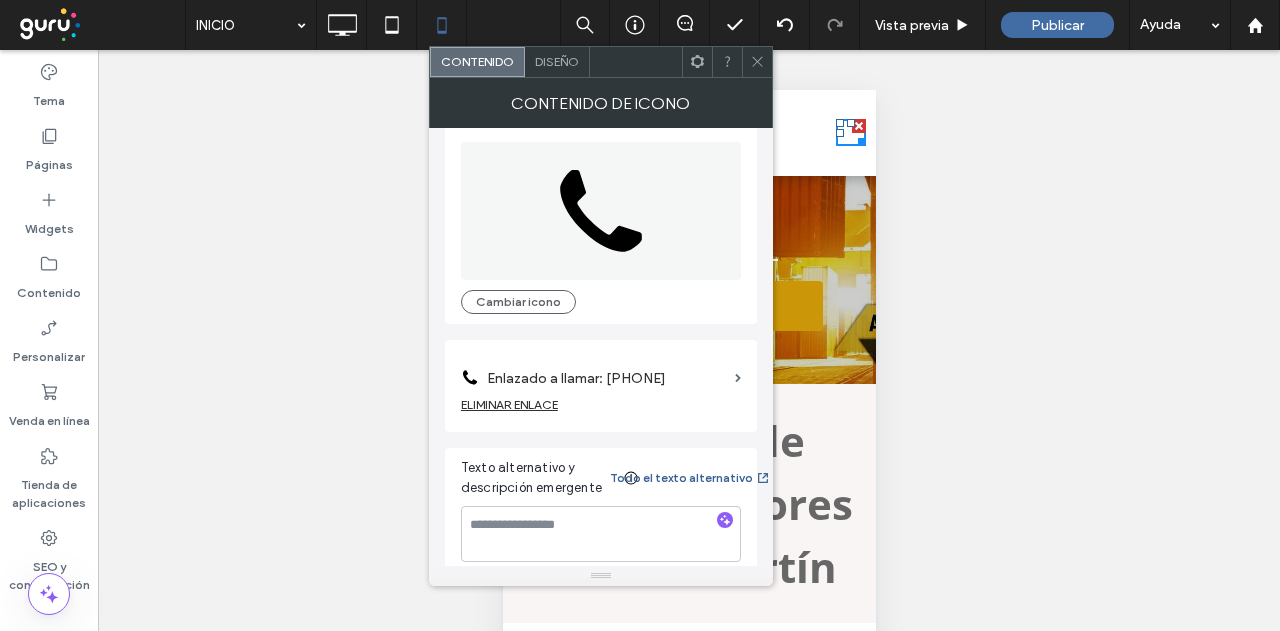 scroll, scrollTop: 34, scrollLeft: 0, axis: vertical 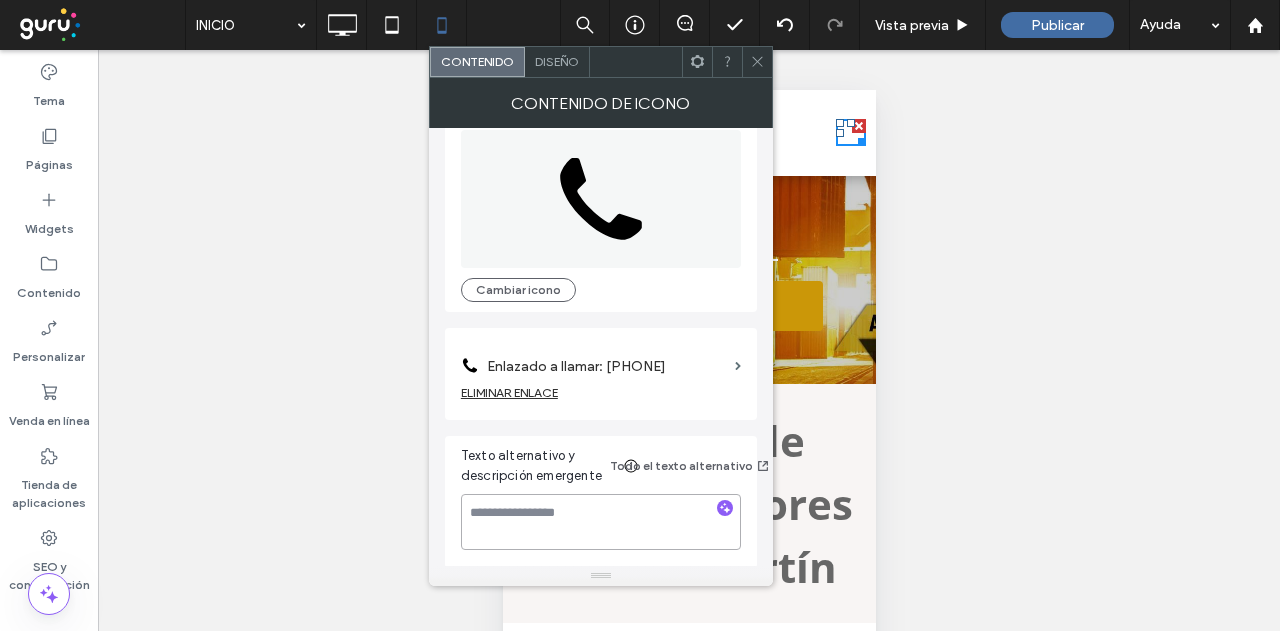 click at bounding box center (601, 522) 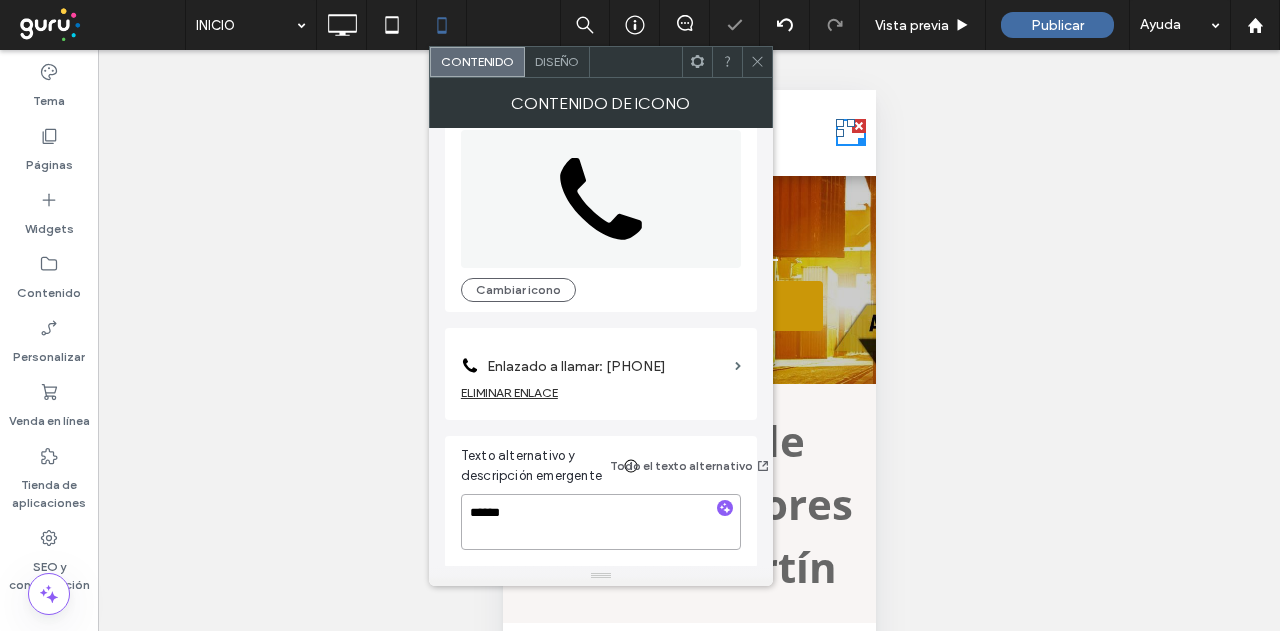 type on "******" 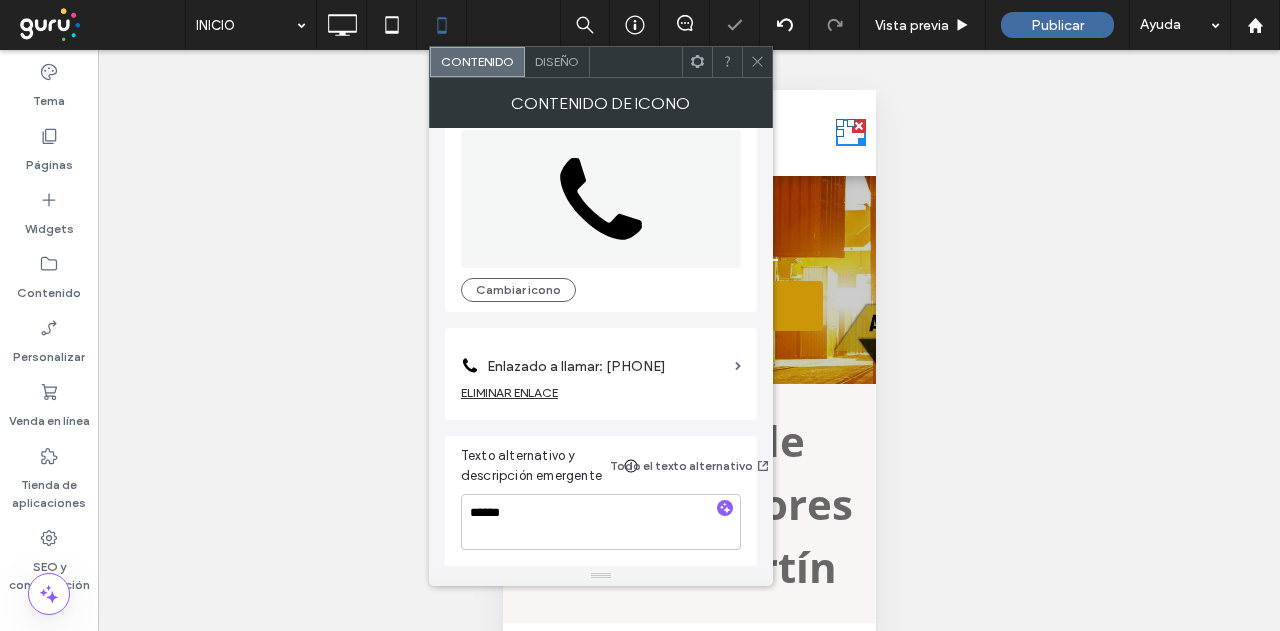 drag, startPoint x: 754, startPoint y: 498, endPoint x: 746, endPoint y: 490, distance: 11.313708 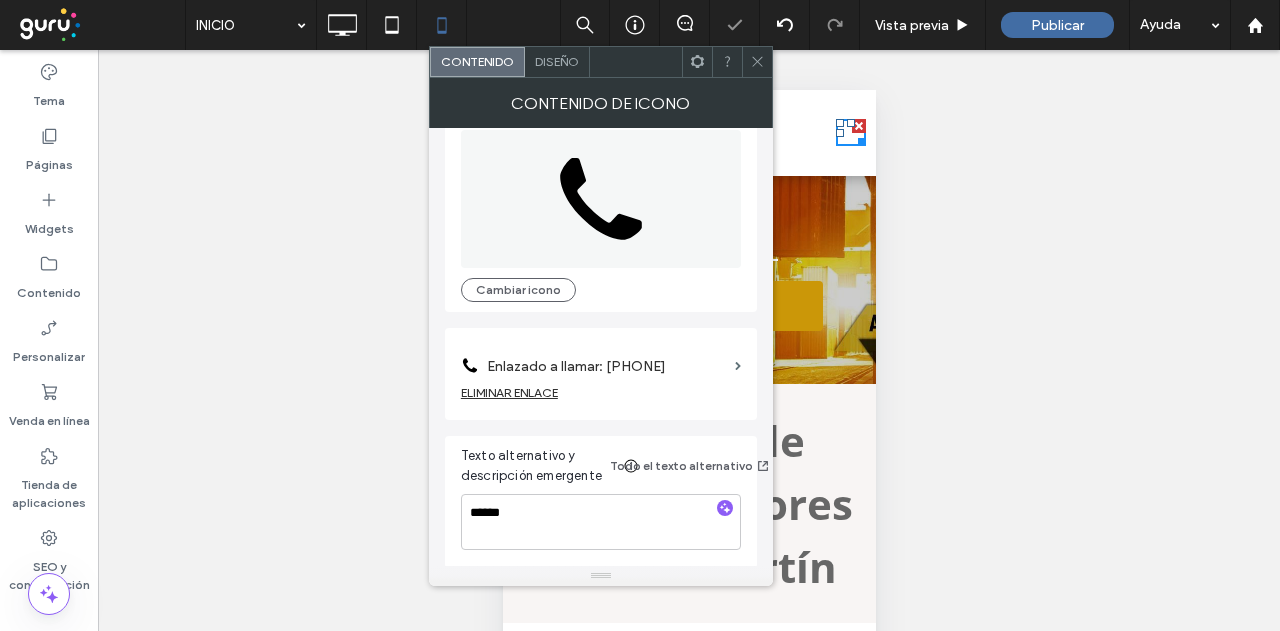 click on "Texto alternativo y descripción emergente Todo el texto alternativo ******" at bounding box center [601, 502] 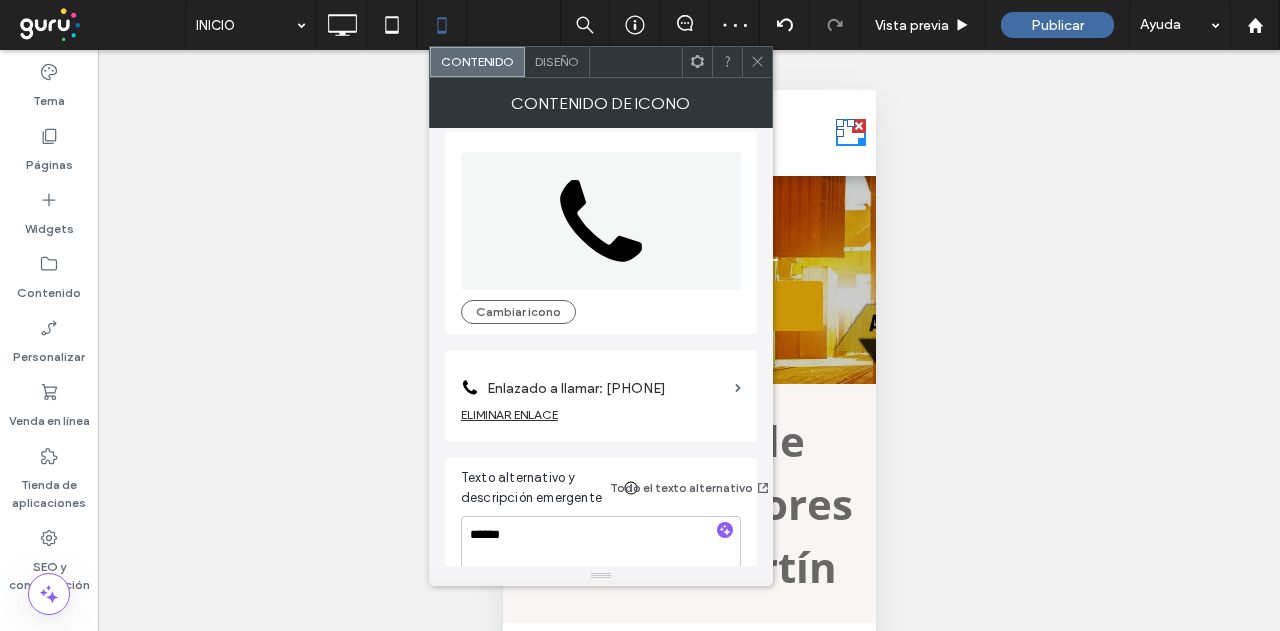 scroll, scrollTop: 0, scrollLeft: 0, axis: both 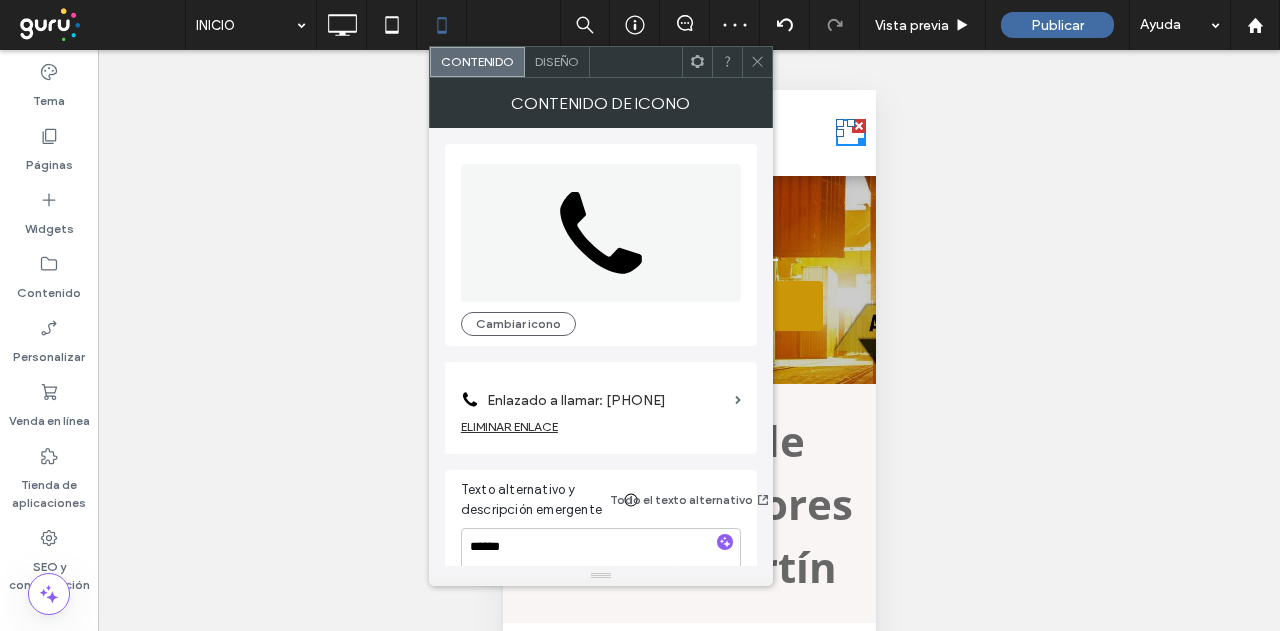 click on "Diseño" at bounding box center (557, 61) 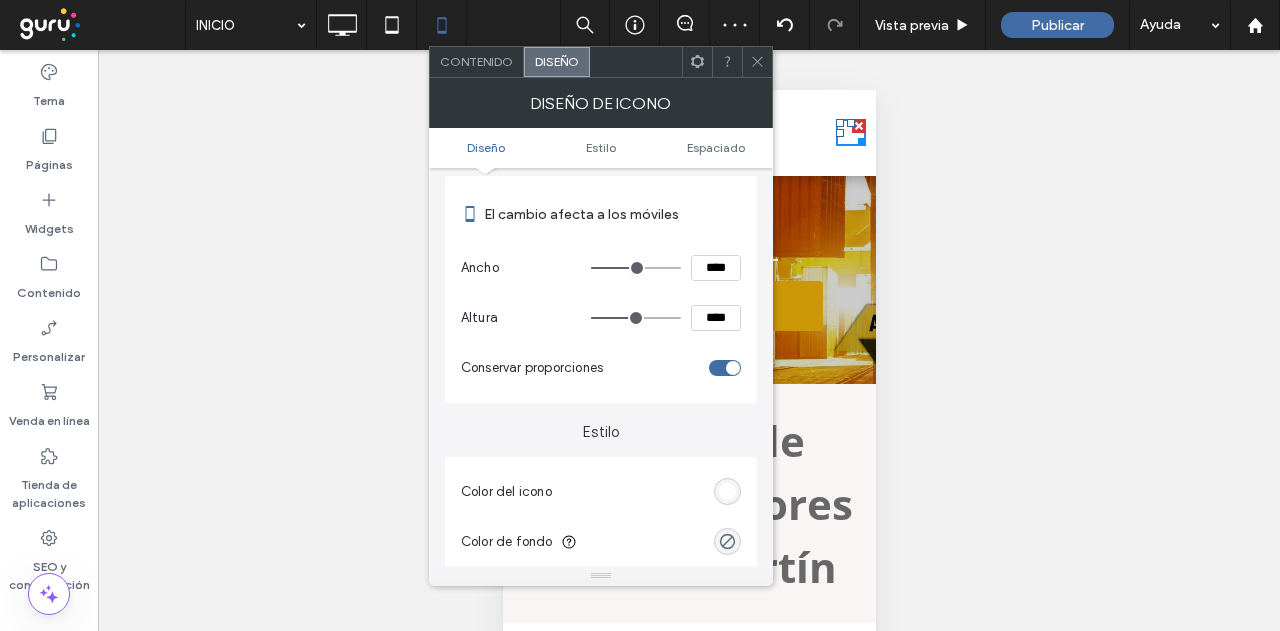 scroll, scrollTop: 200, scrollLeft: 0, axis: vertical 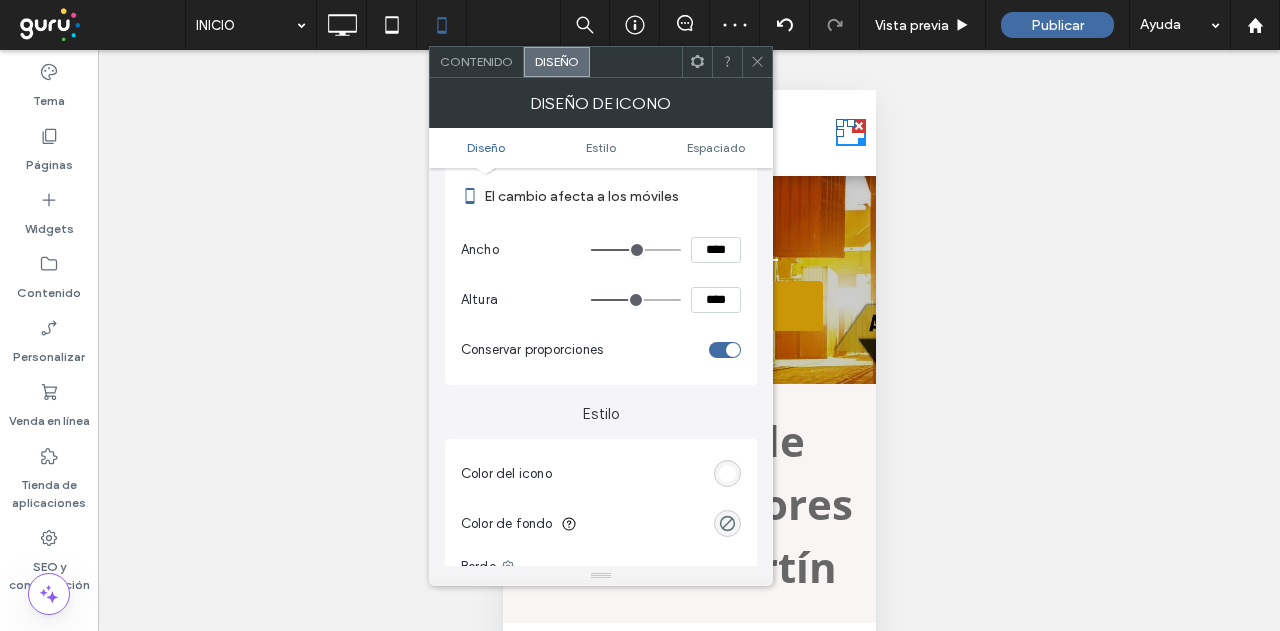 drag, startPoint x: 733, startPoint y: 467, endPoint x: 748, endPoint y: 413, distance: 56.044624 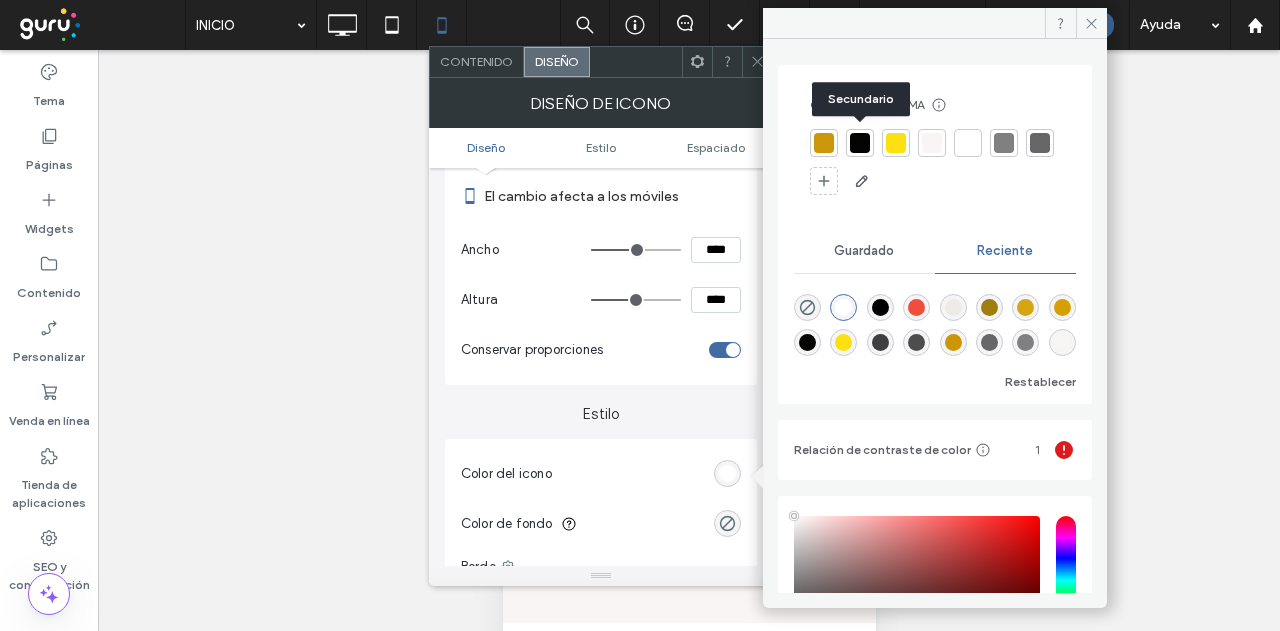 drag, startPoint x: 868, startPoint y: 135, endPoint x: 780, endPoint y: 80, distance: 103.773796 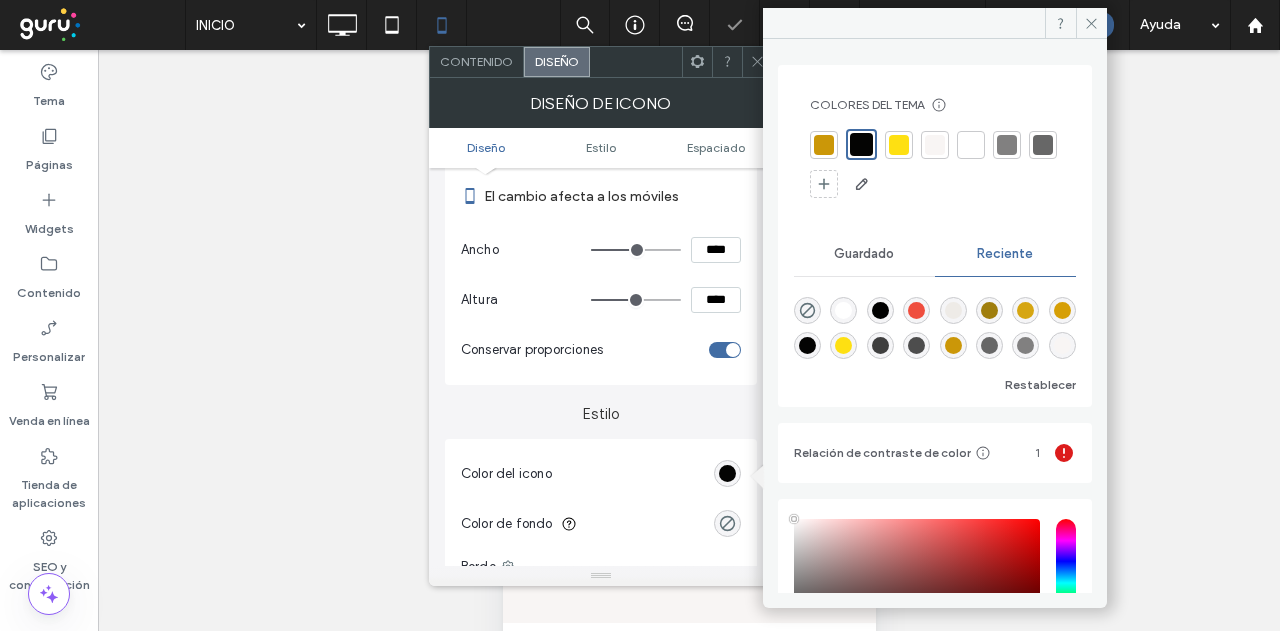 click at bounding box center [757, 62] 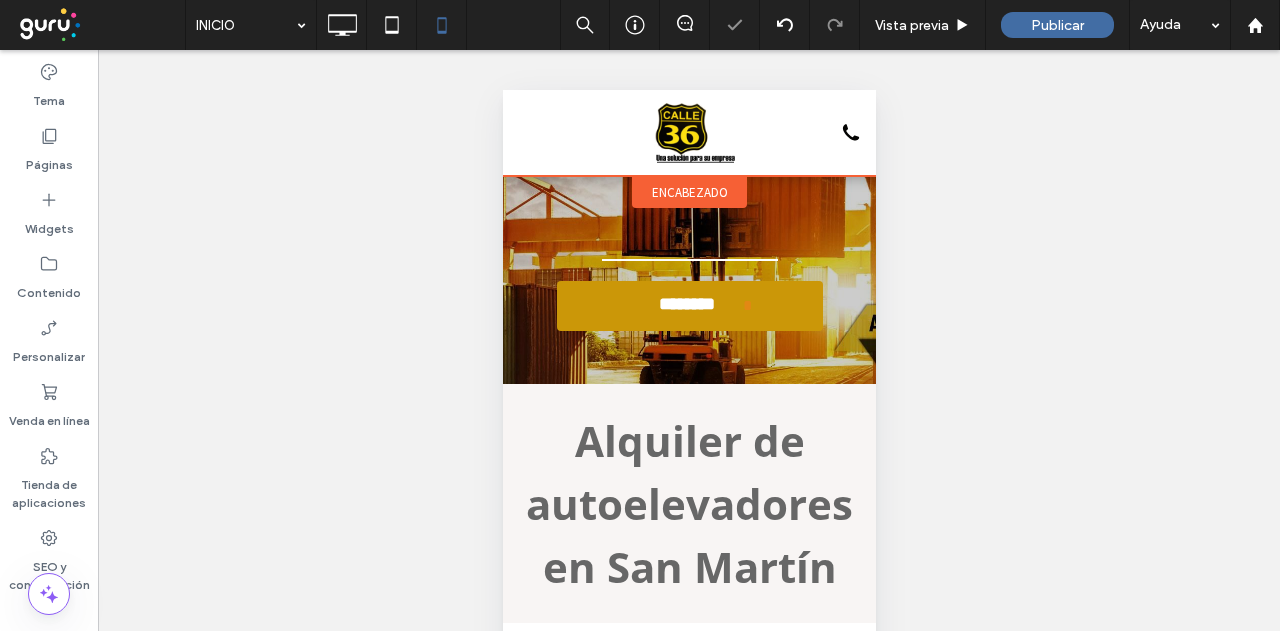 click on "encabezado" at bounding box center (688, 192) 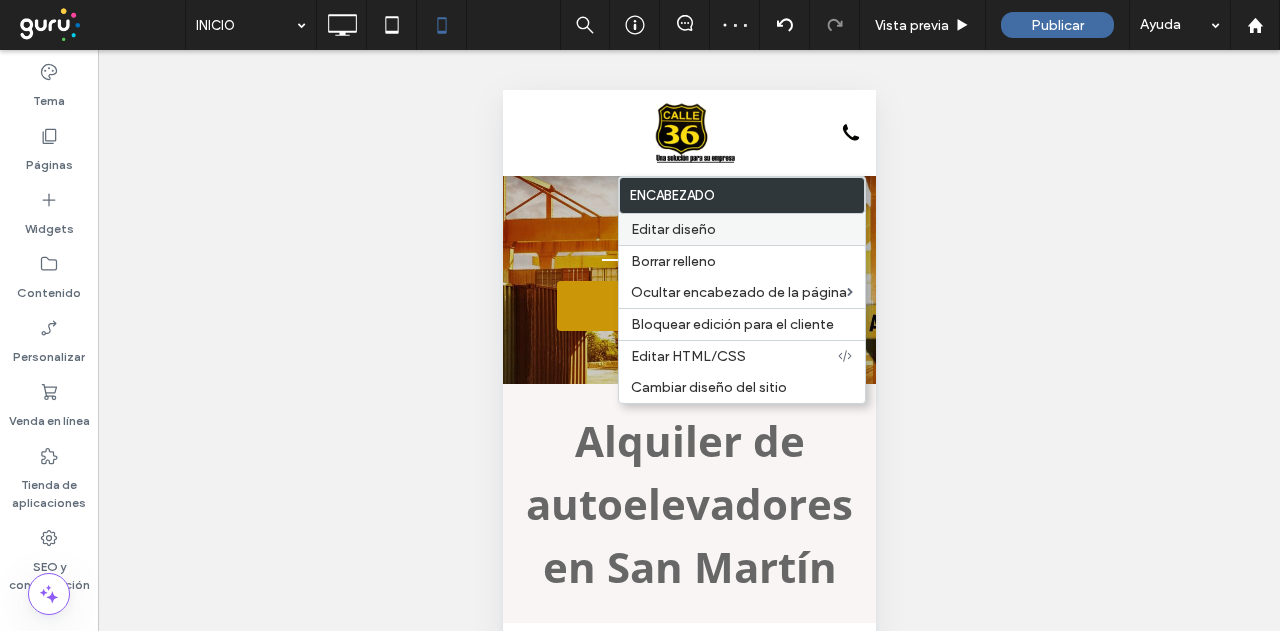 click on "Editar diseño" at bounding box center [673, 229] 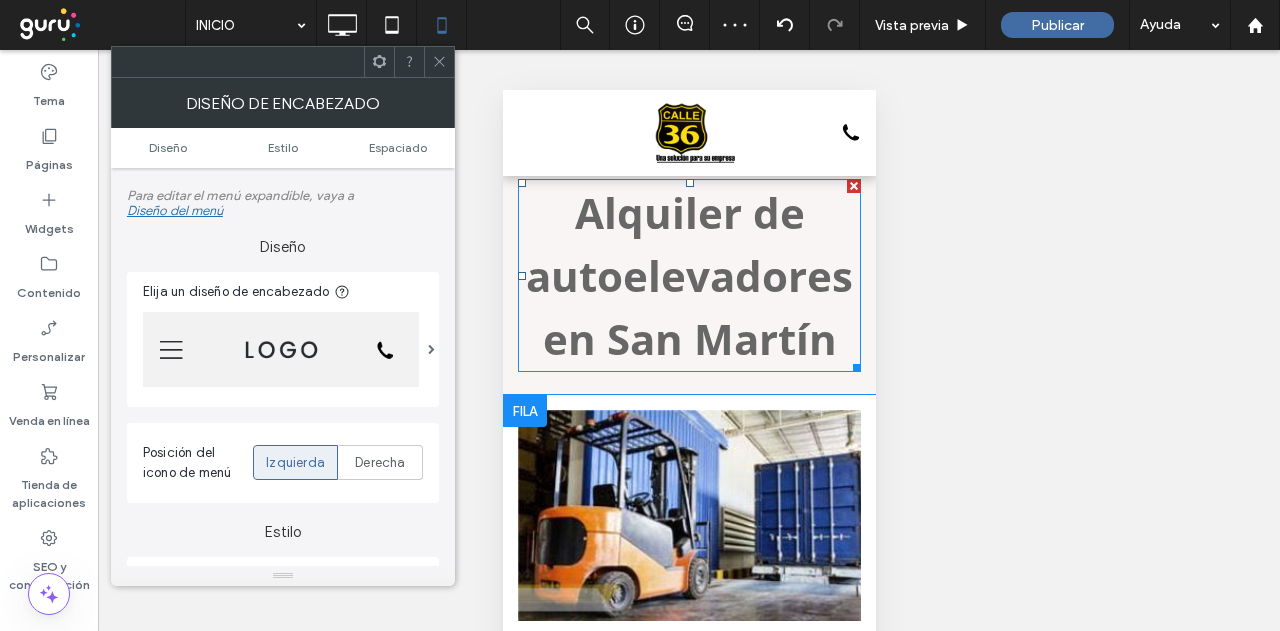 scroll, scrollTop: 300, scrollLeft: 0, axis: vertical 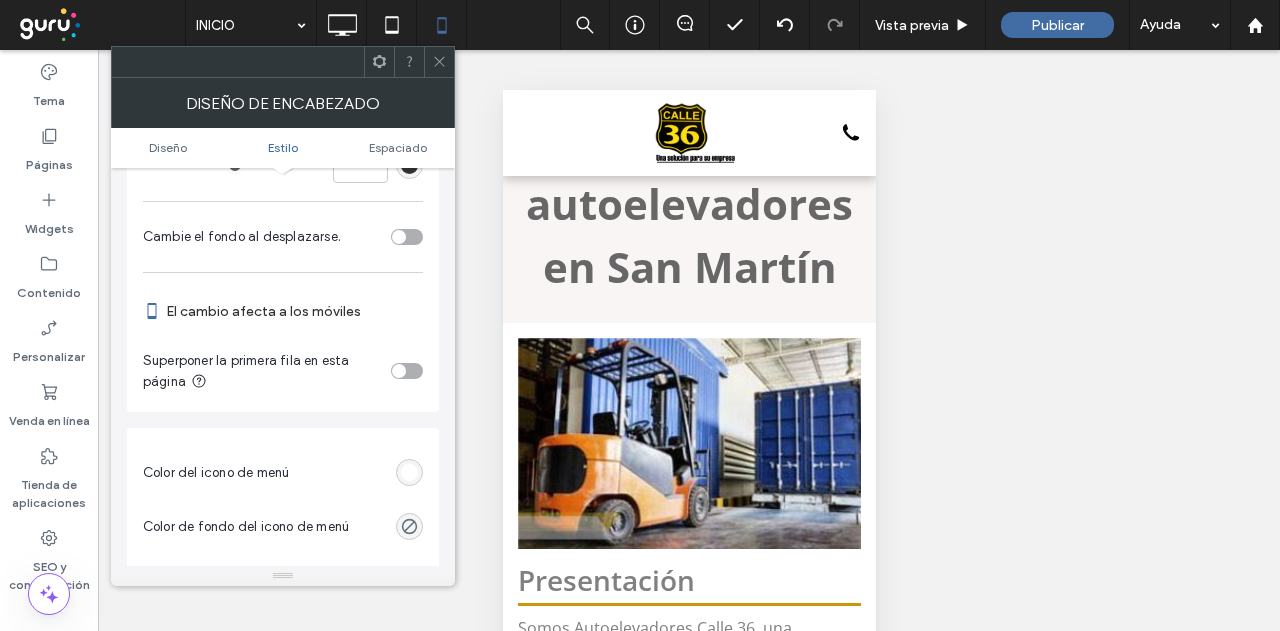 click on "Color del icono de menú" at bounding box center (283, 469) 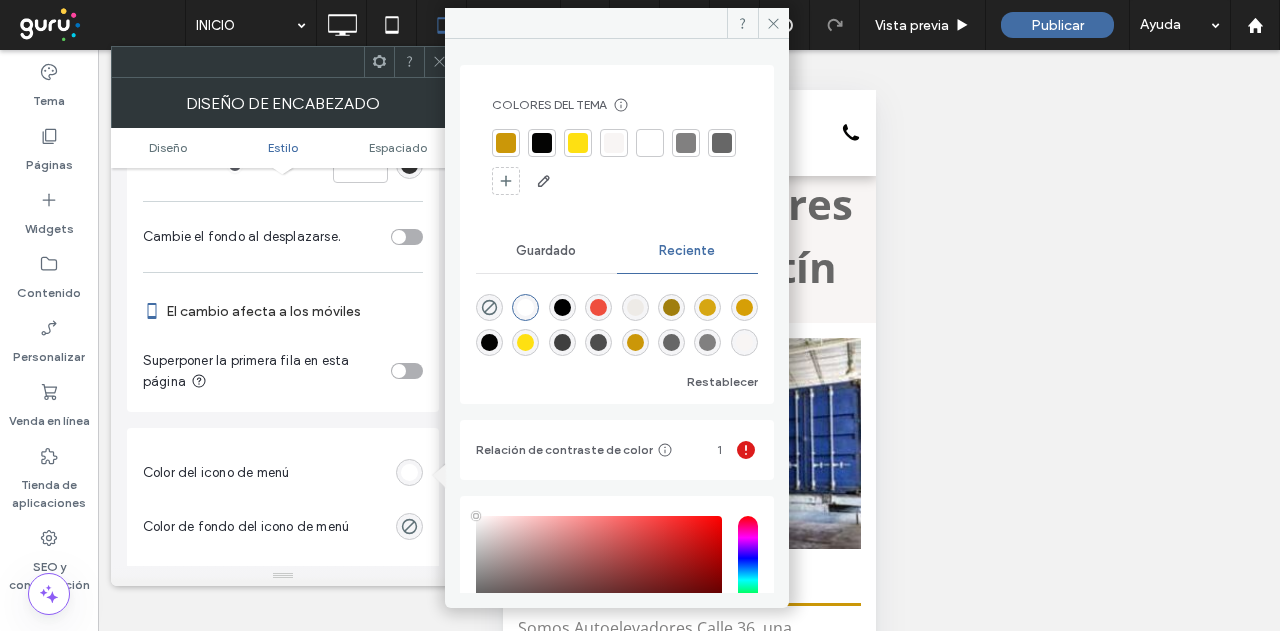 drag, startPoint x: 534, startPoint y: 139, endPoint x: 493, endPoint y: 112, distance: 49.09175 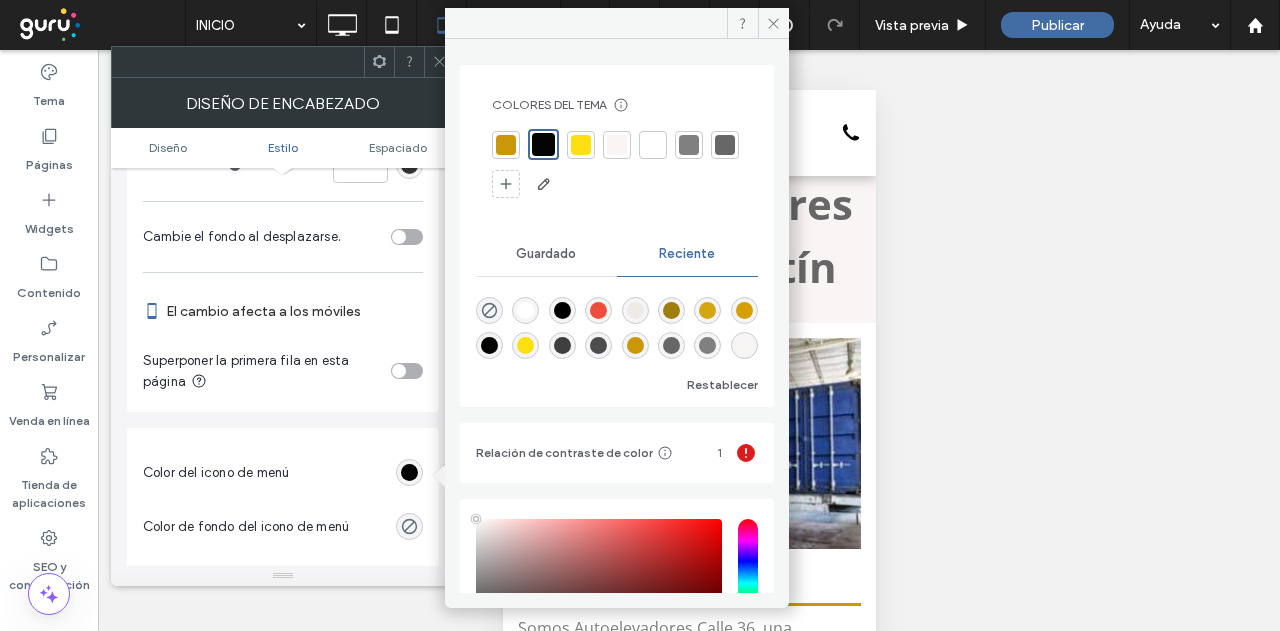 click 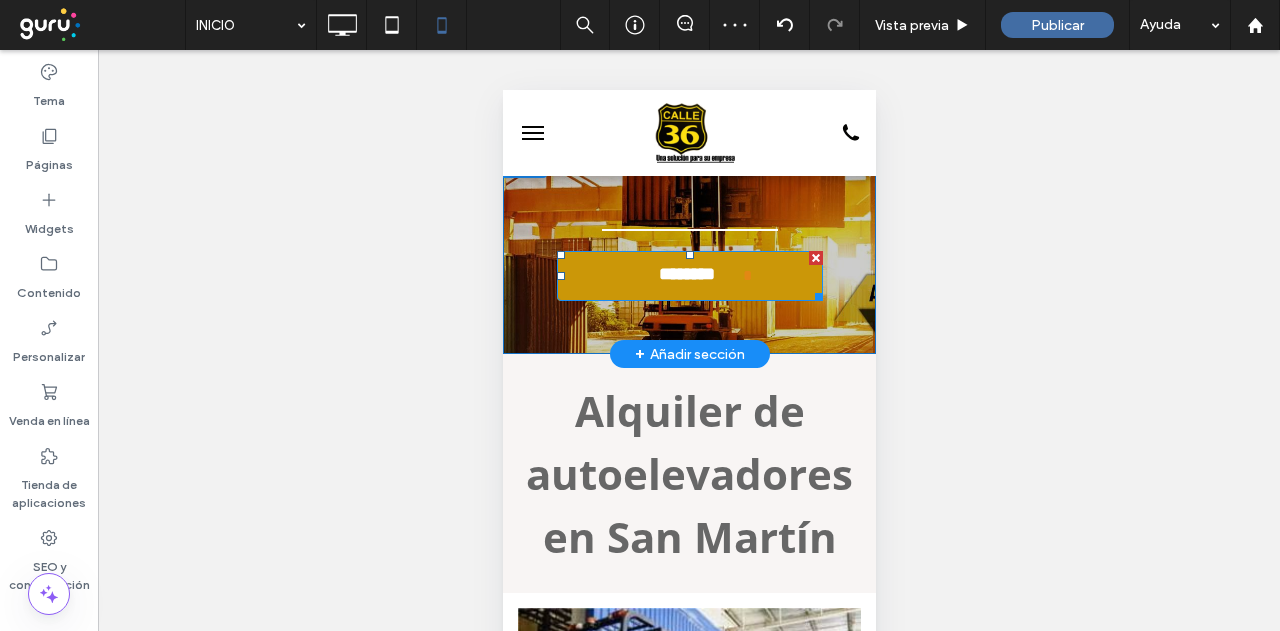 scroll, scrollTop: 0, scrollLeft: 0, axis: both 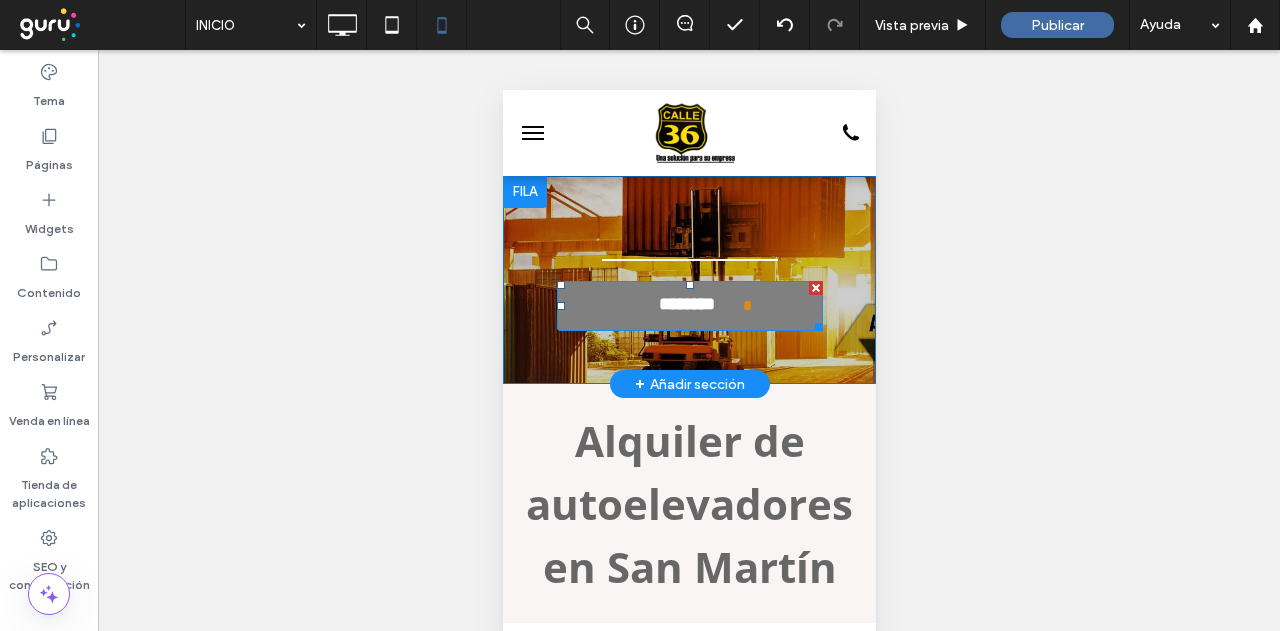 click at bounding box center [815, 288] 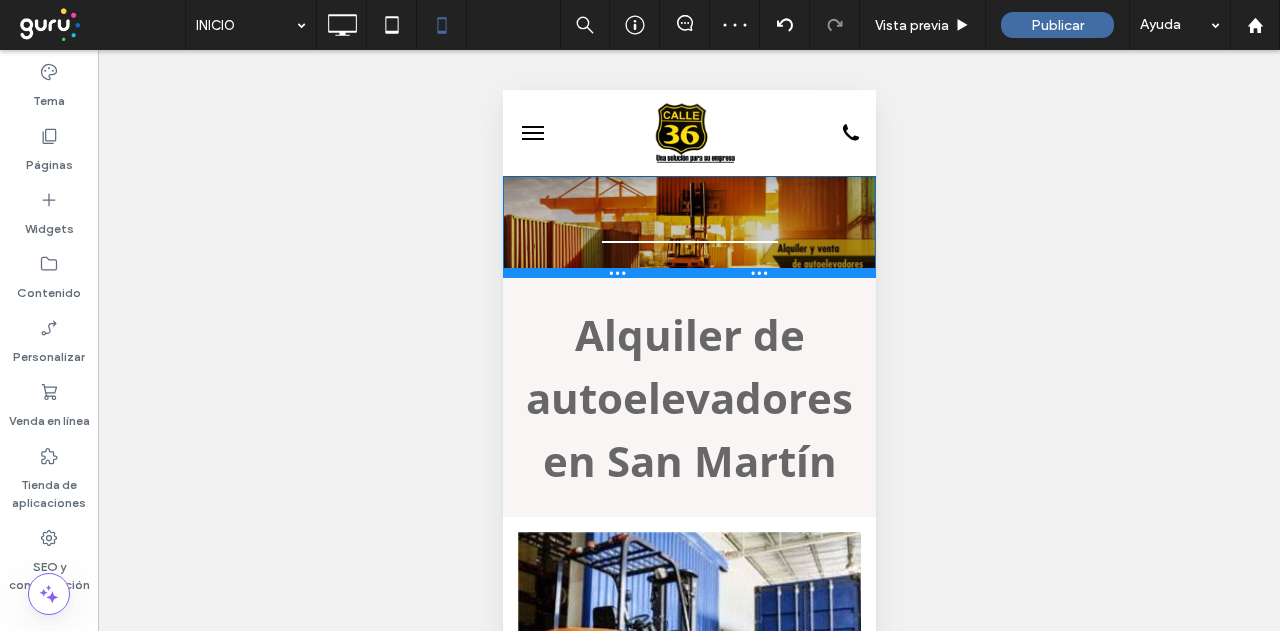 drag, startPoint x: 771, startPoint y: 313, endPoint x: 1277, endPoint y: 367, distance: 508.87326 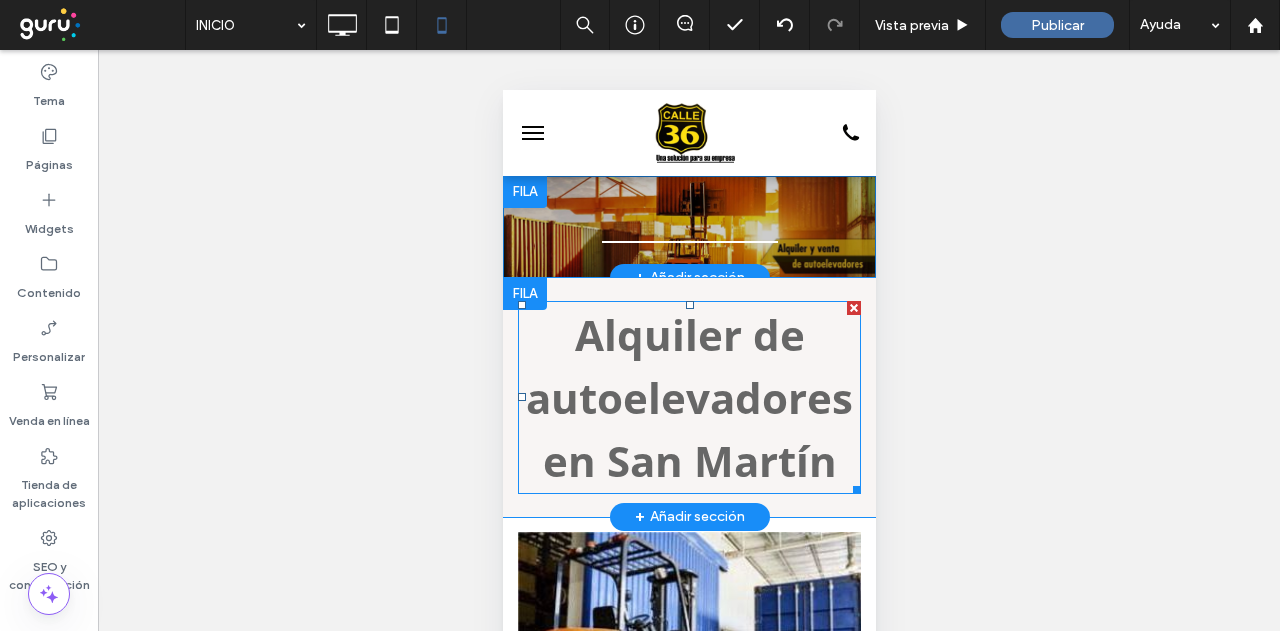 click on "Alquiler de autoelevadores en San Martín" at bounding box center (688, 397) 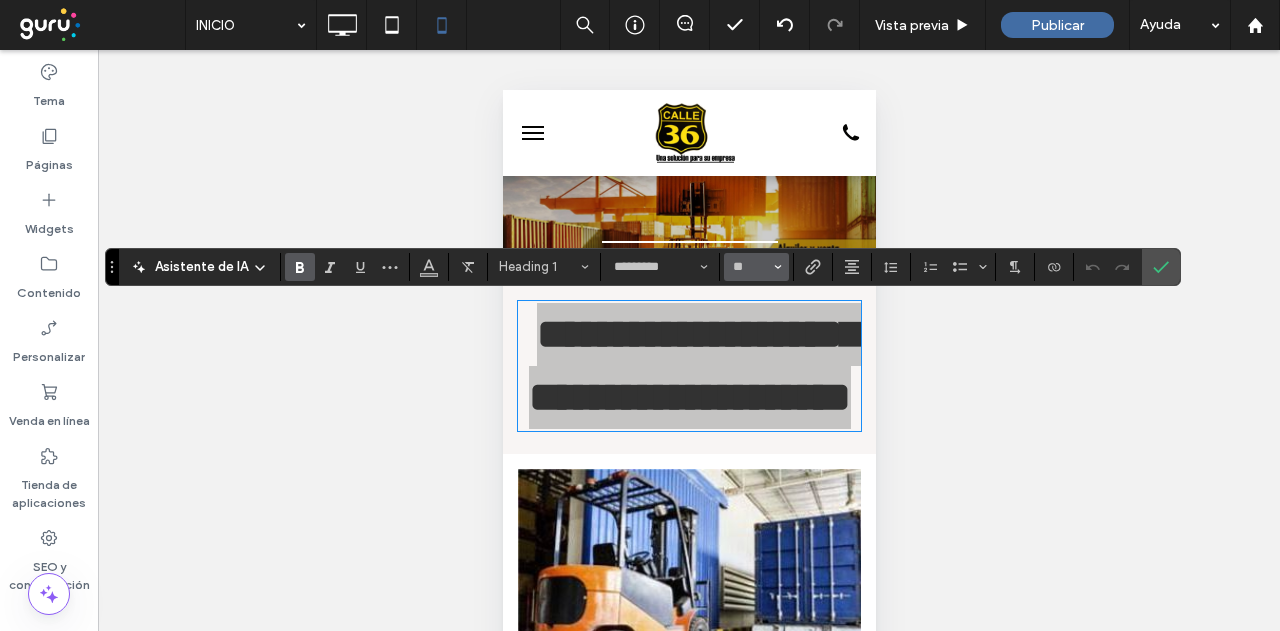click on "**" at bounding box center [756, 267] 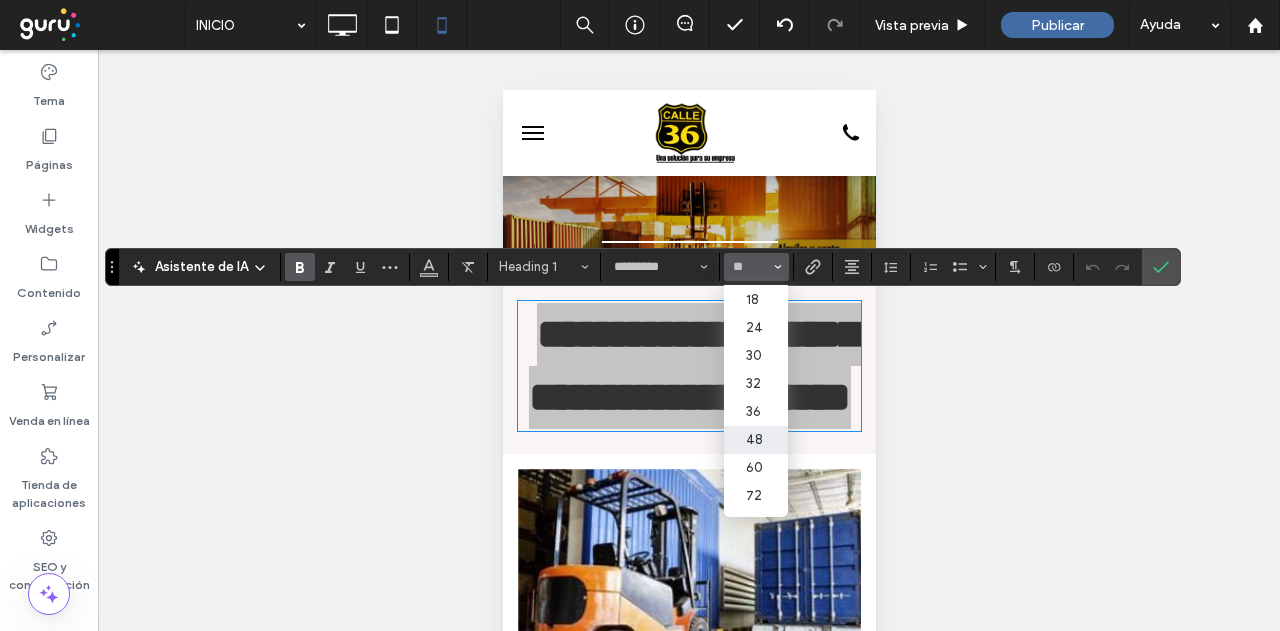 scroll, scrollTop: 200, scrollLeft: 0, axis: vertical 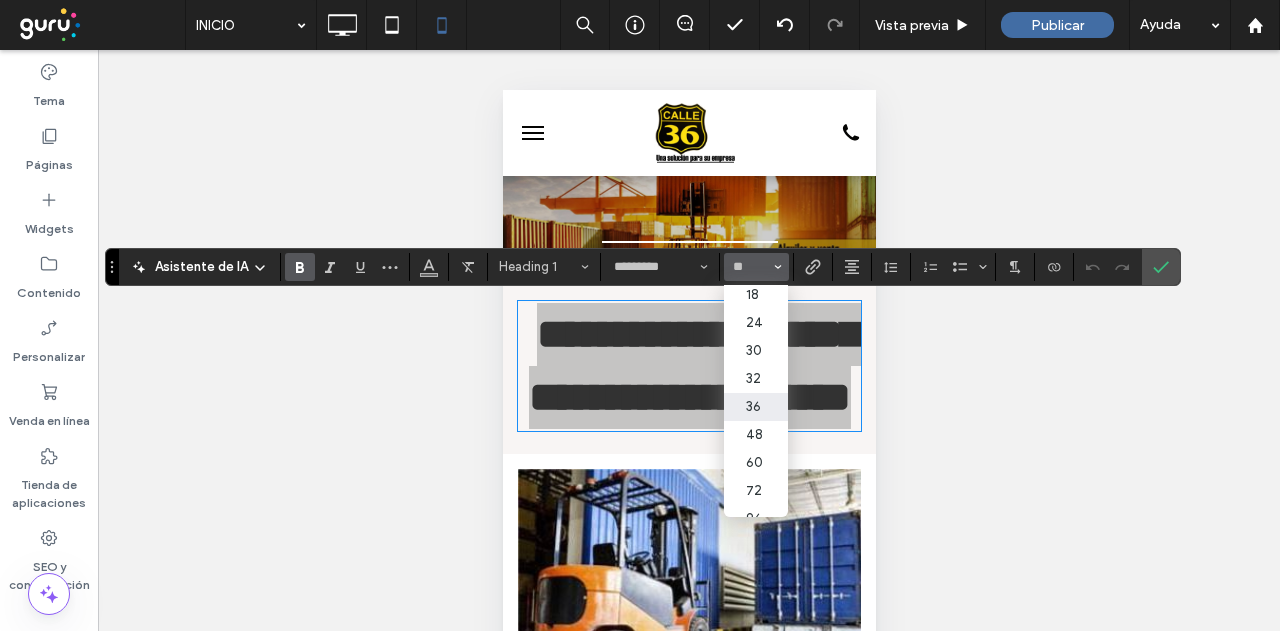 click on "36" at bounding box center [756, 407] 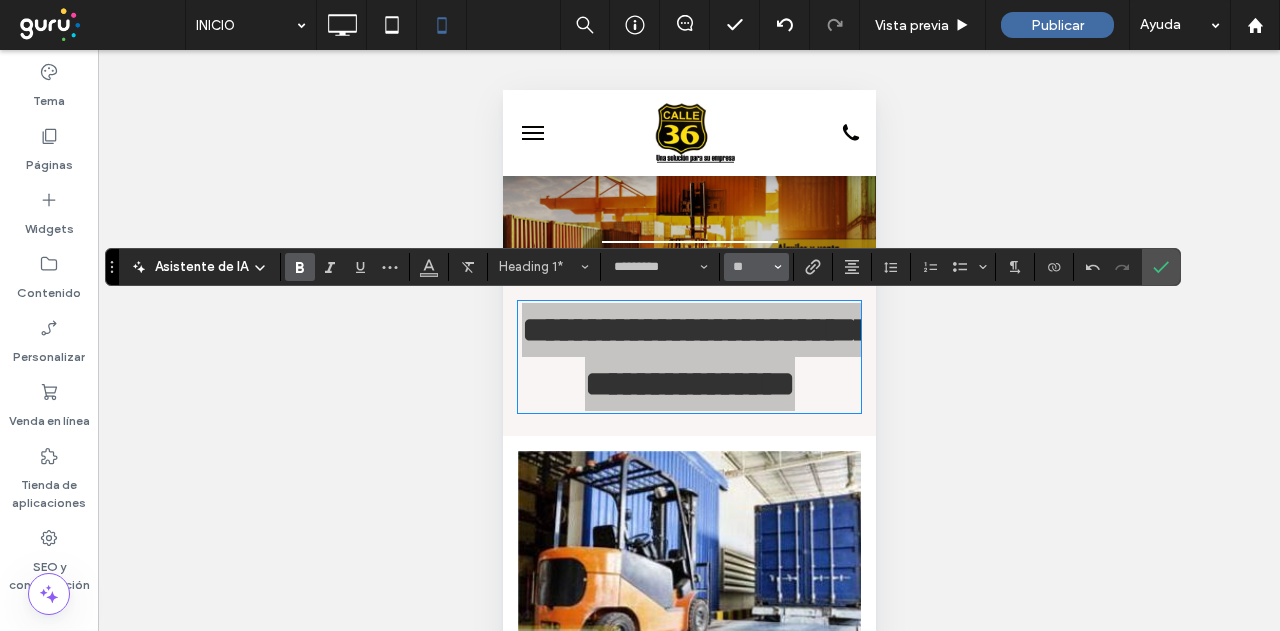 click on "**" at bounding box center (756, 267) 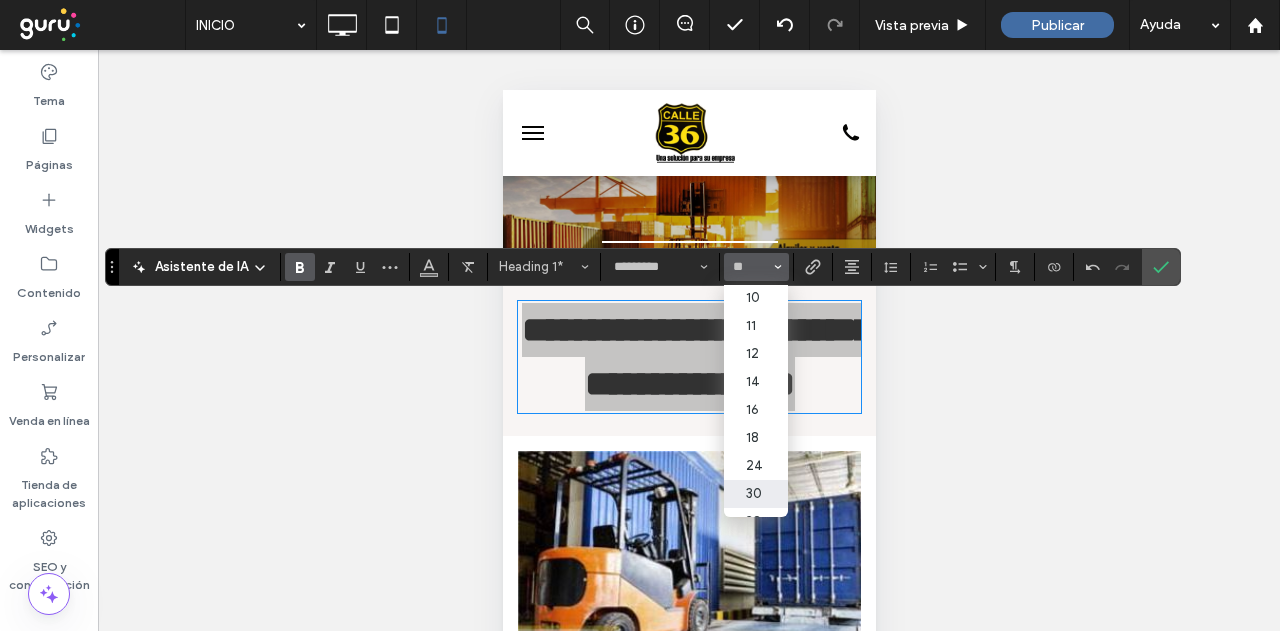 scroll, scrollTop: 100, scrollLeft: 0, axis: vertical 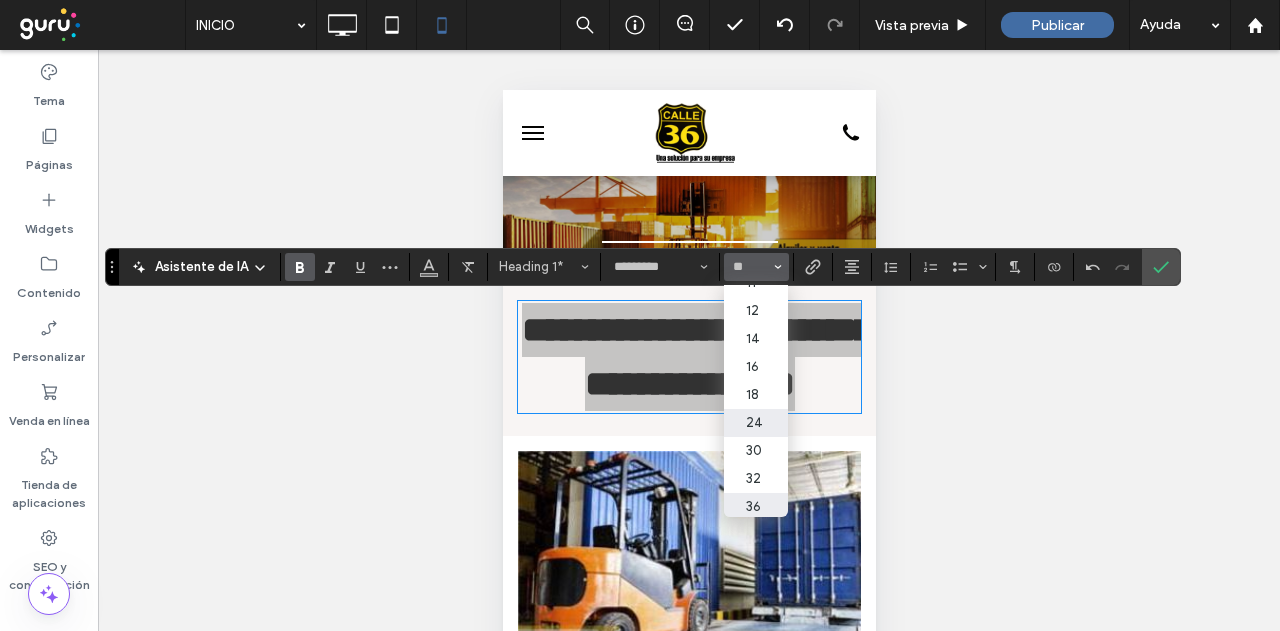 click on "24" at bounding box center [756, 423] 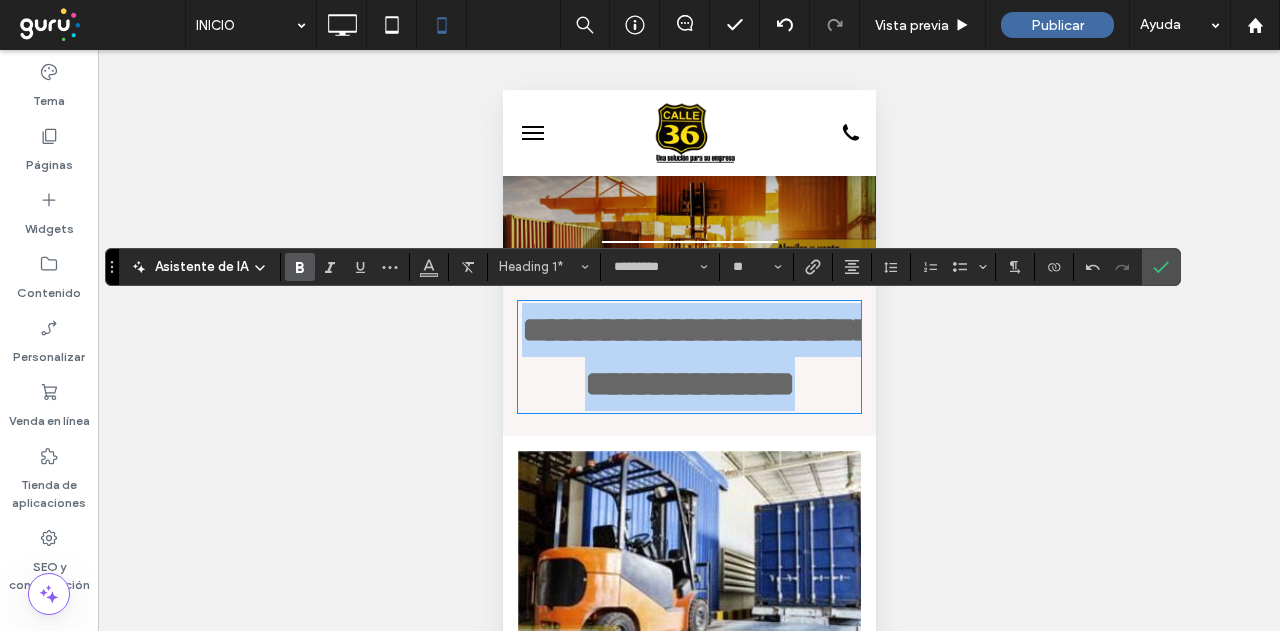 type on "**" 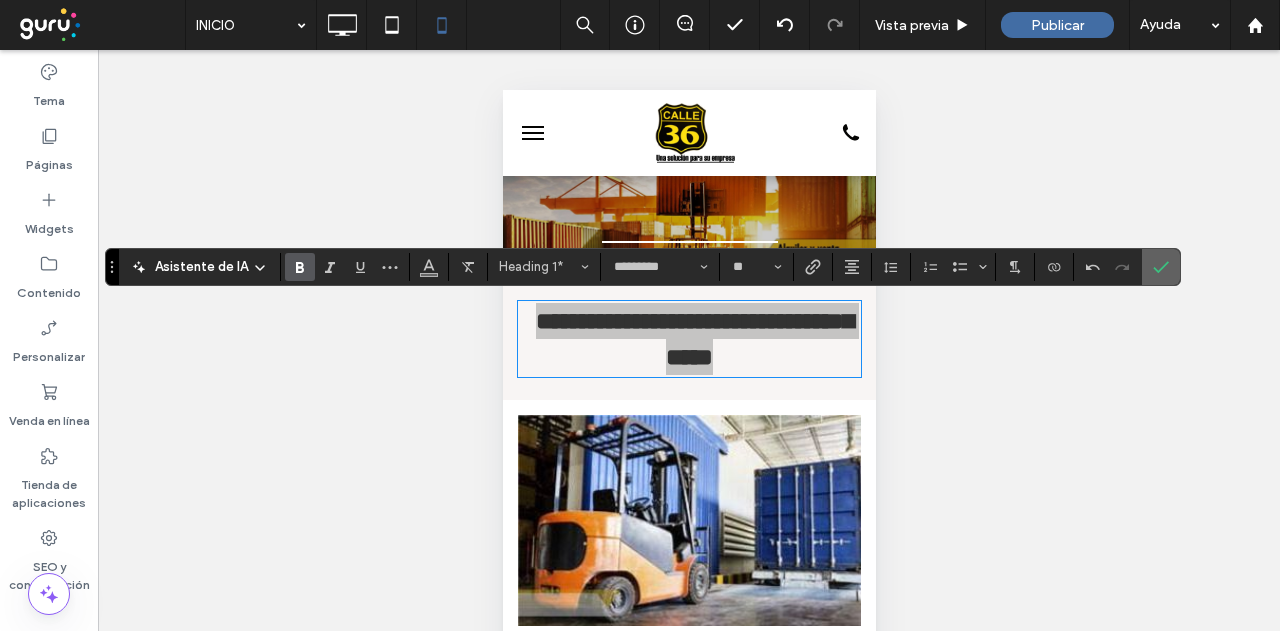 click 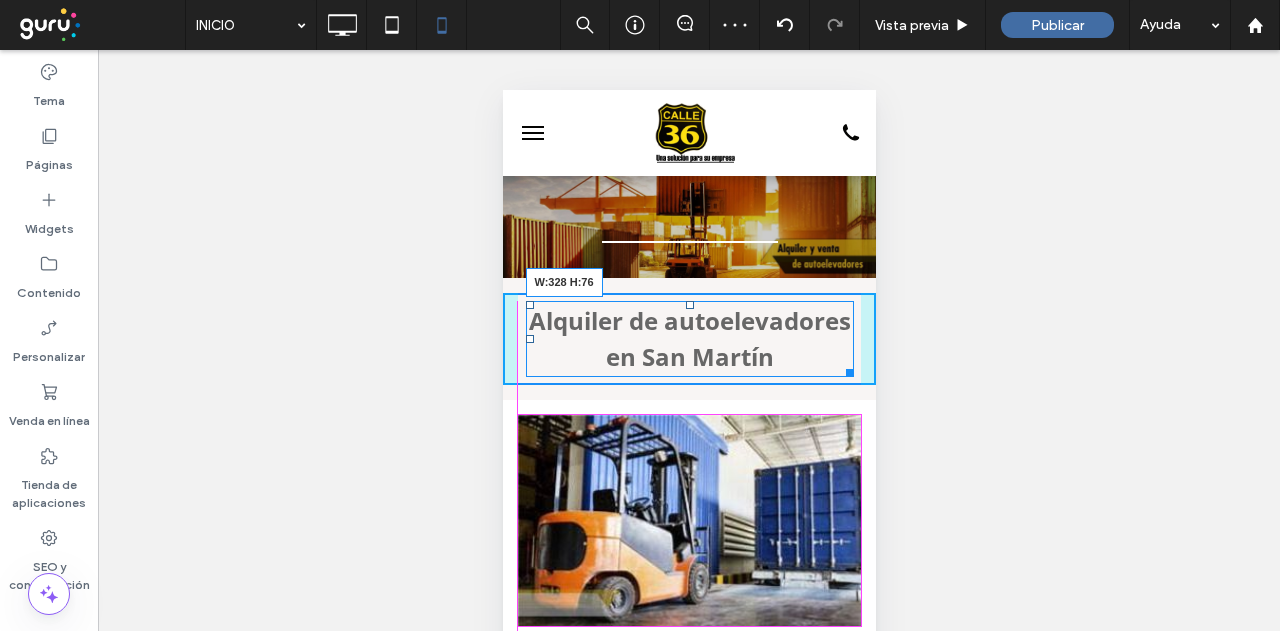 drag, startPoint x: 839, startPoint y: 375, endPoint x: 1328, endPoint y: 459, distance: 496.16226 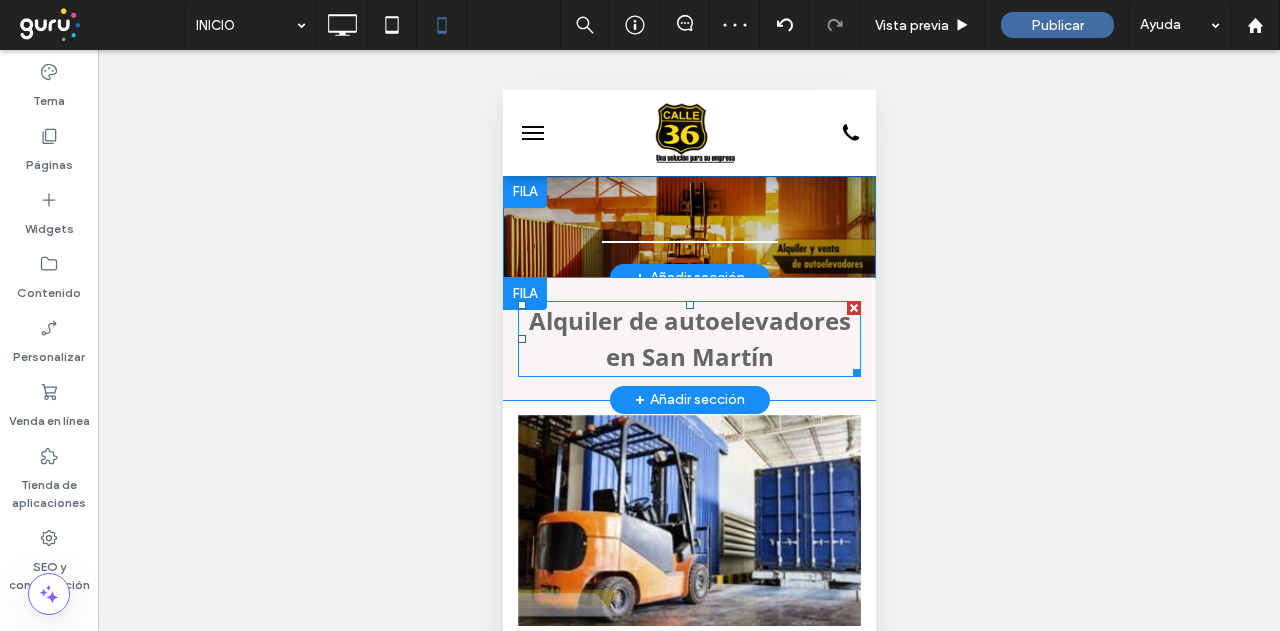 click on "Alquiler de autoelevadores en San Martín" at bounding box center [688, 339] 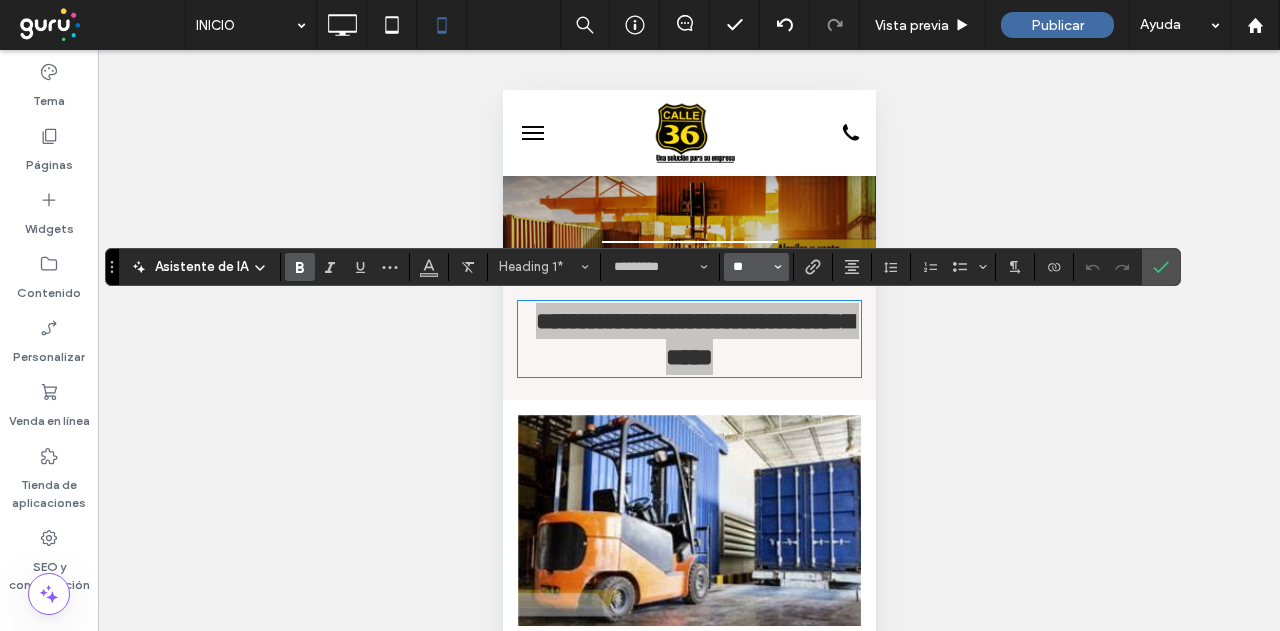 click on "**" at bounding box center (750, 267) 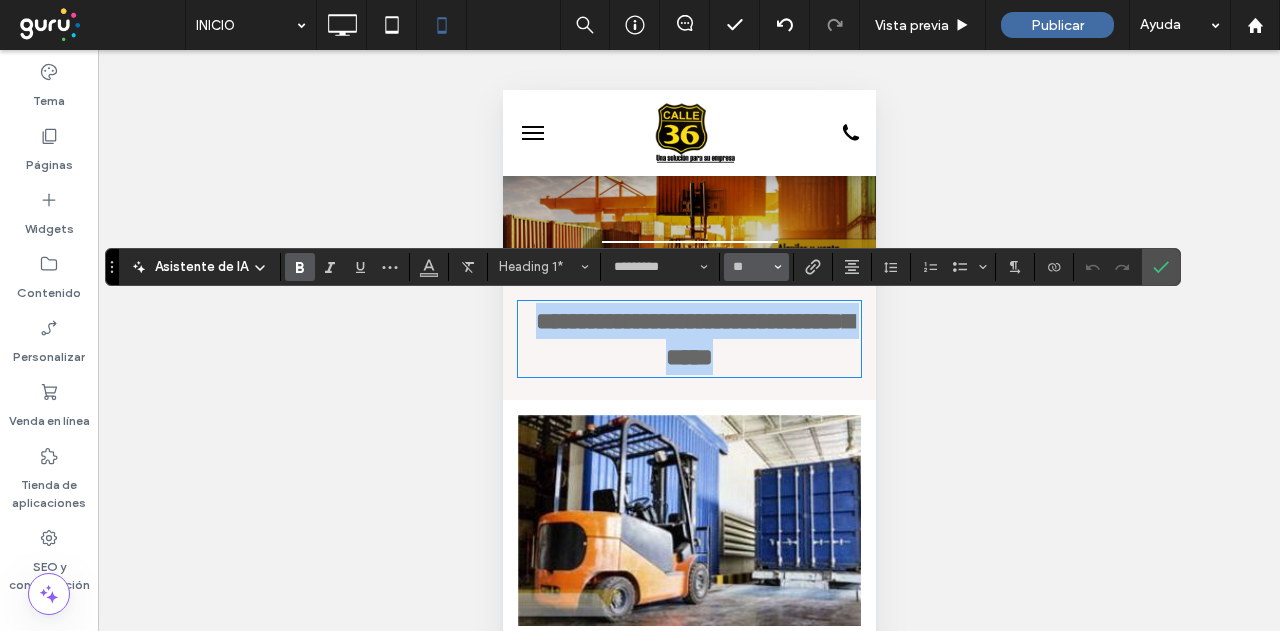 type on "**" 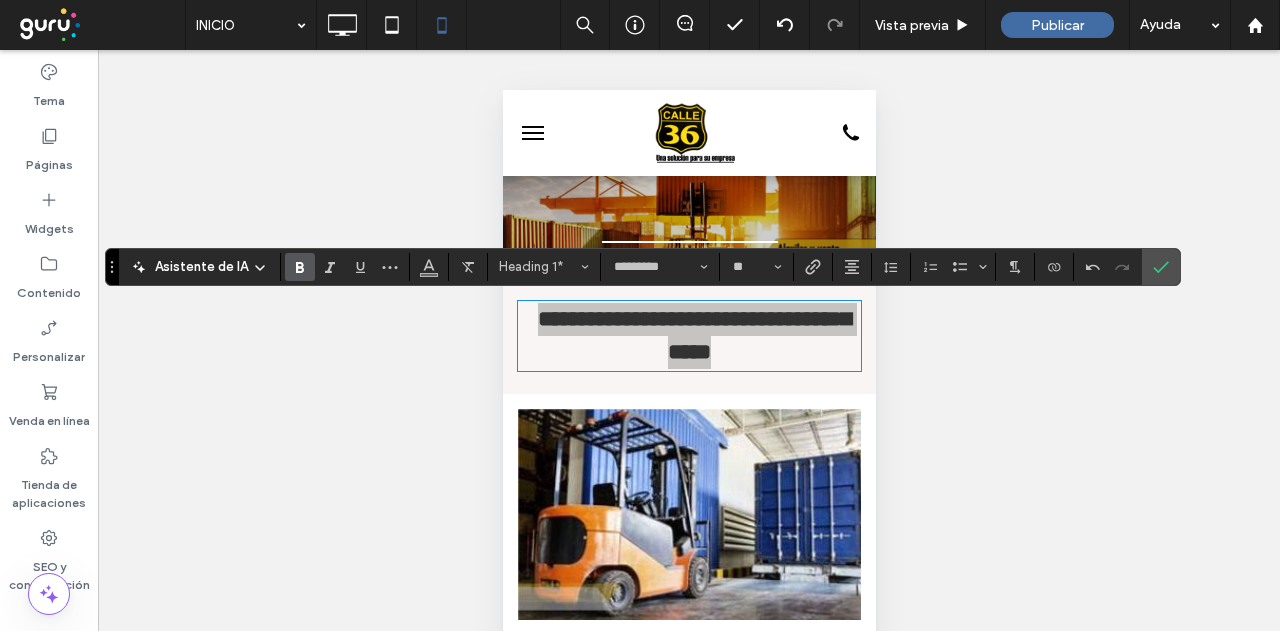 drag, startPoint x: 1155, startPoint y: 261, endPoint x: 1150, endPoint y: 379, distance: 118.10589 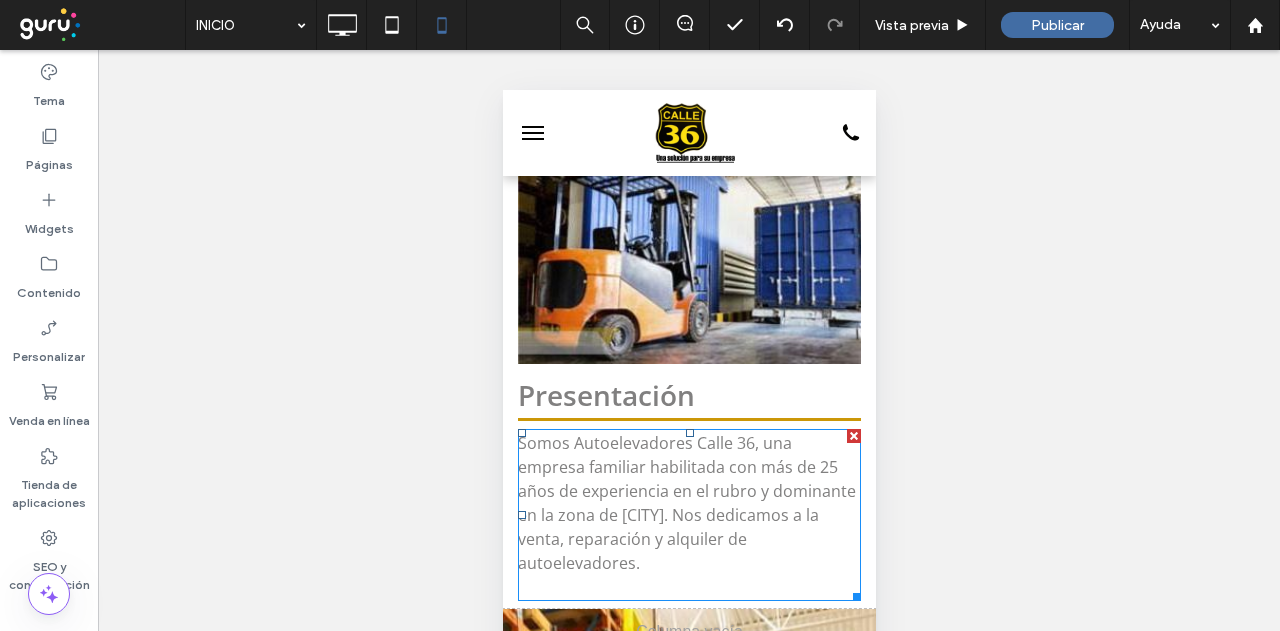 scroll, scrollTop: 300, scrollLeft: 0, axis: vertical 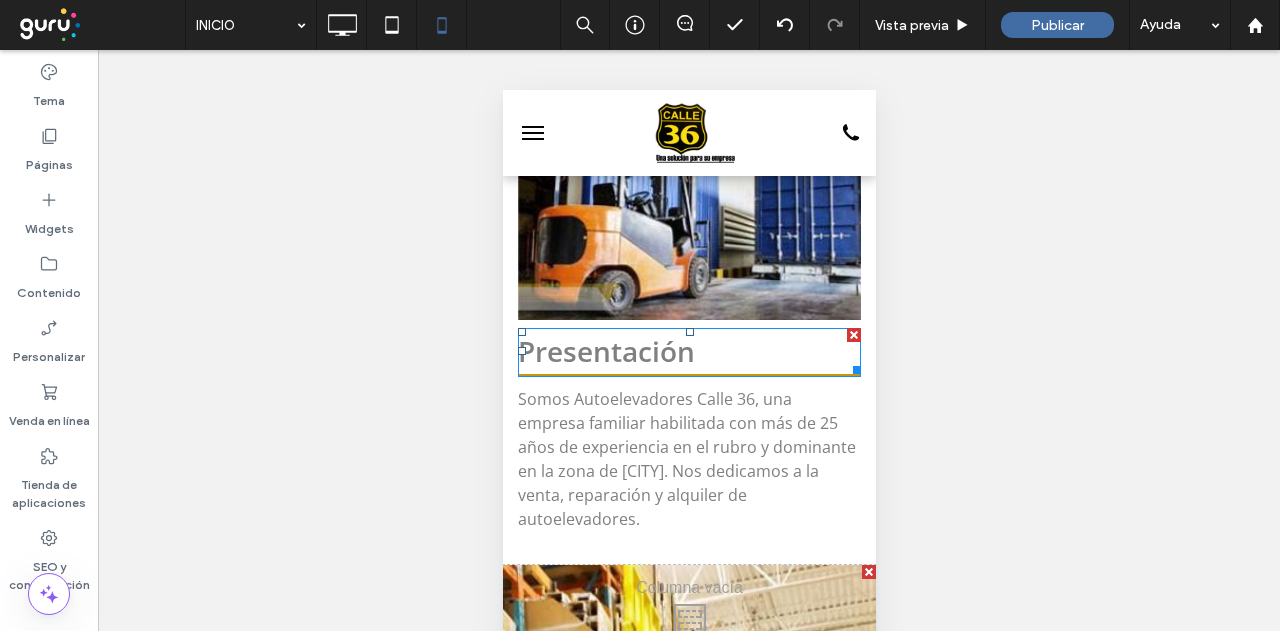 click on "Presentación" at bounding box center [605, 351] 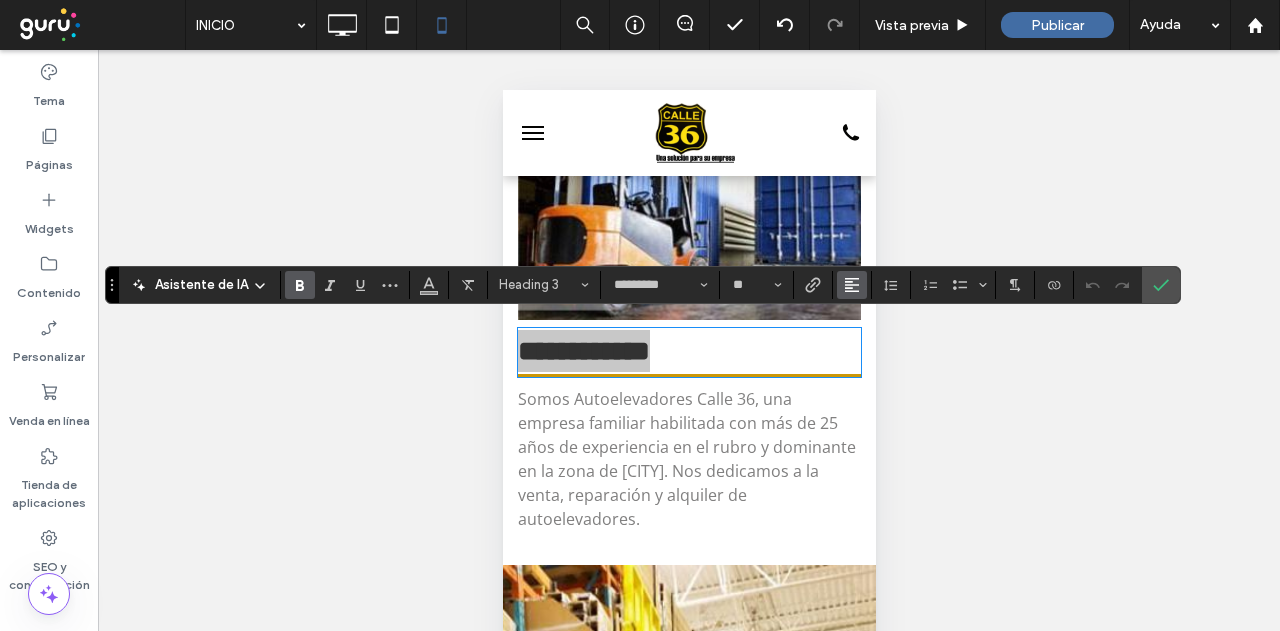 click at bounding box center (852, 285) 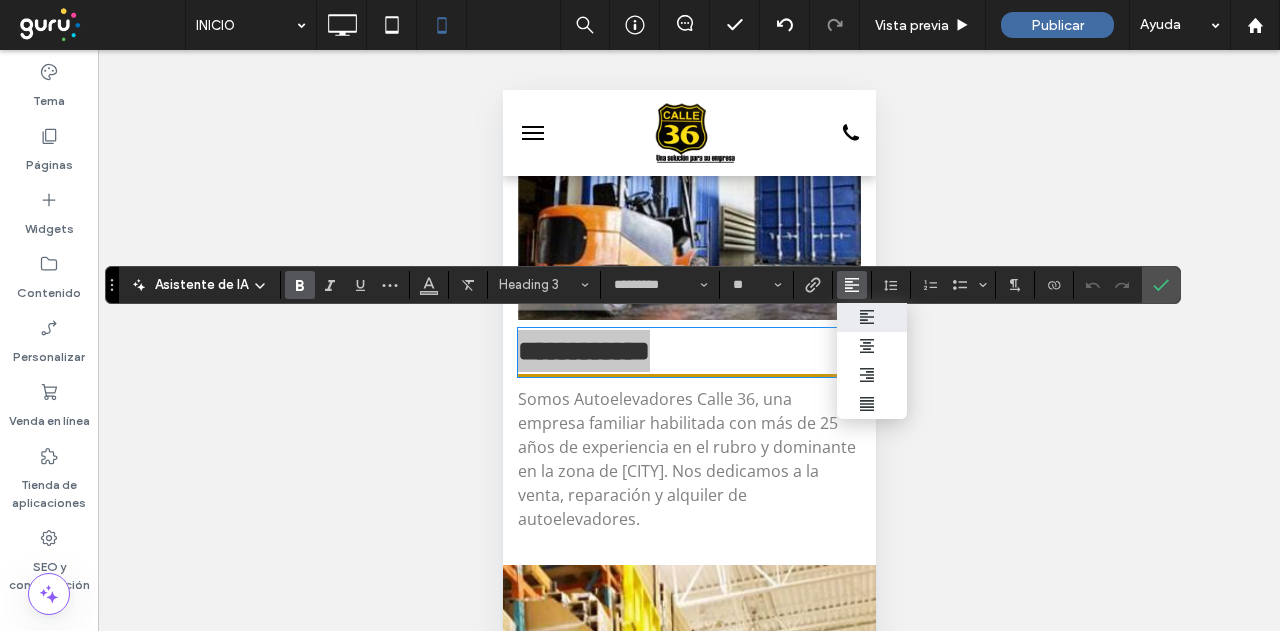 drag, startPoint x: 869, startPoint y: 337, endPoint x: 896, endPoint y: 343, distance: 27.658634 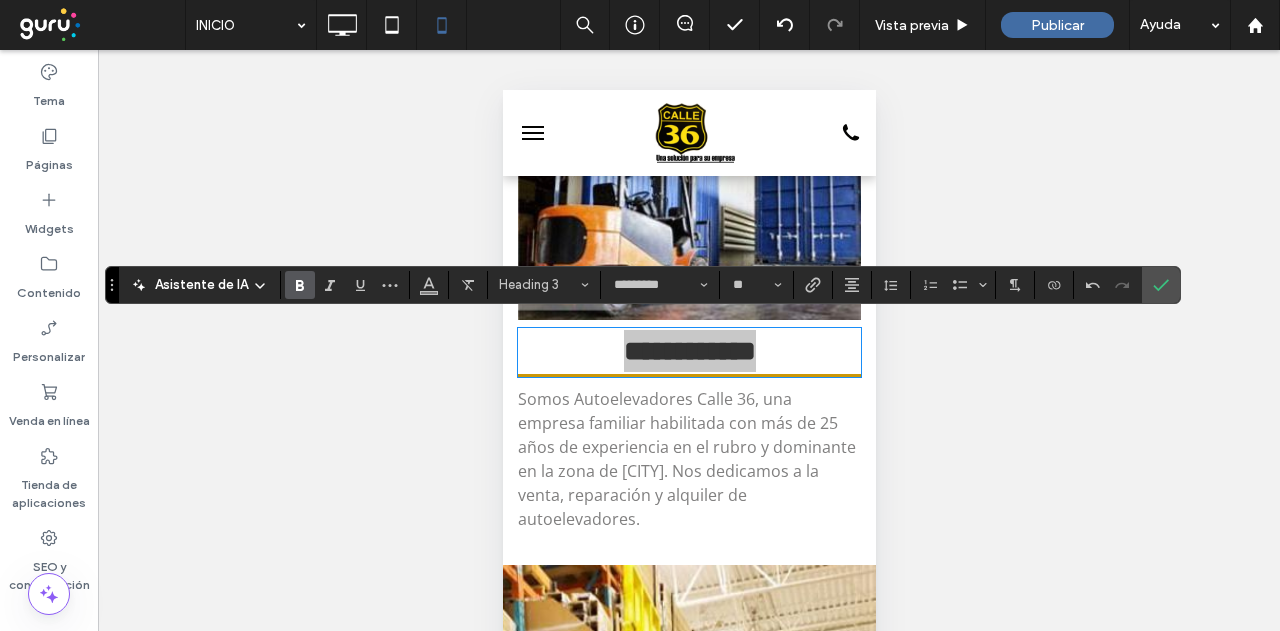drag, startPoint x: 1153, startPoint y: 284, endPoint x: 937, endPoint y: 417, distance: 253.66316 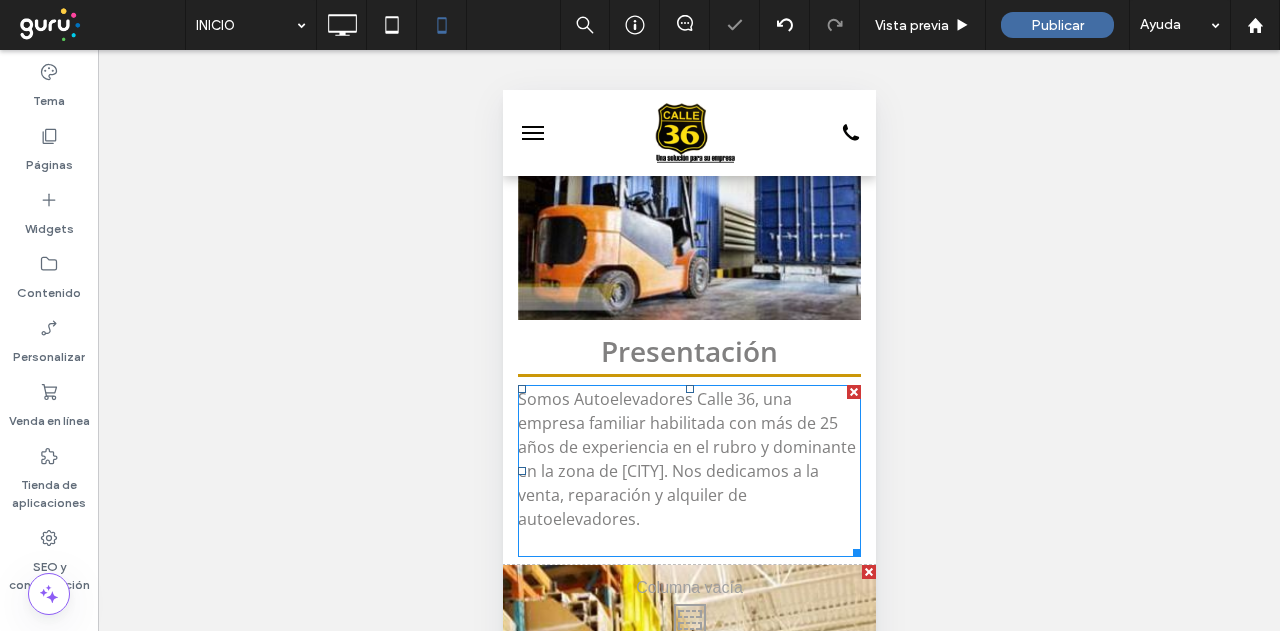 click on "Somos Autoelevadores Calle 36, una empresa familiar habilitada con más de 25 años de experiencia en el rubro y dominante en la zona de San Martín. Nos dedicamos a la venta, reparación y alquiler de autoelevadores." at bounding box center [686, 459] 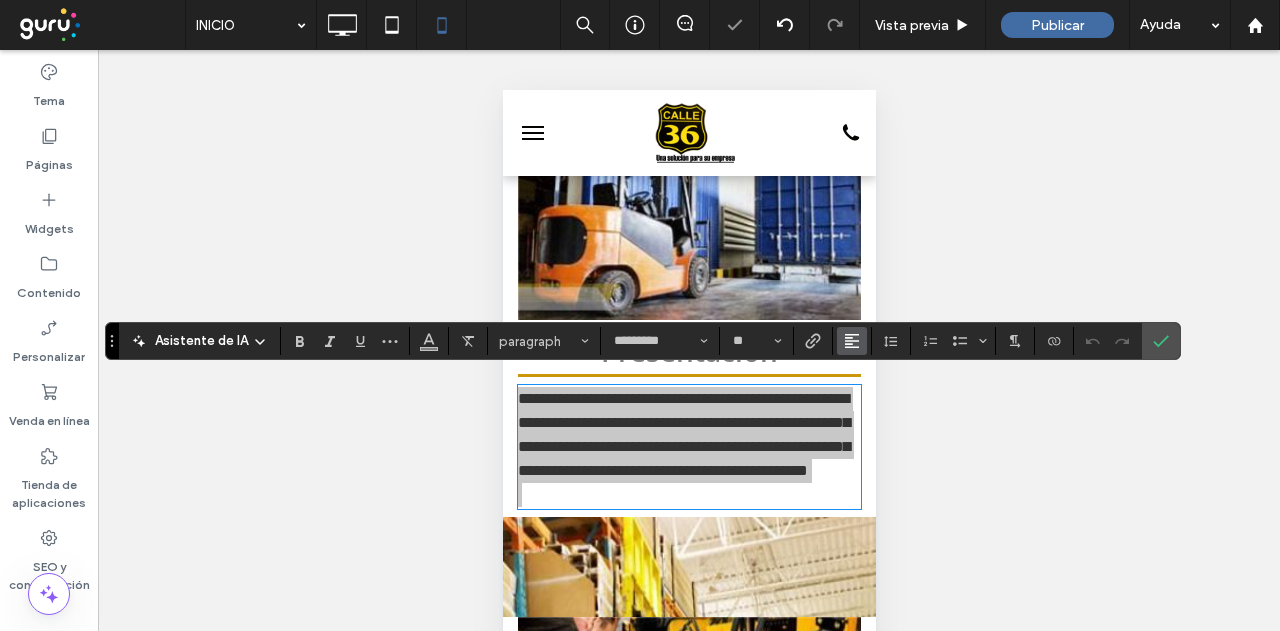 click 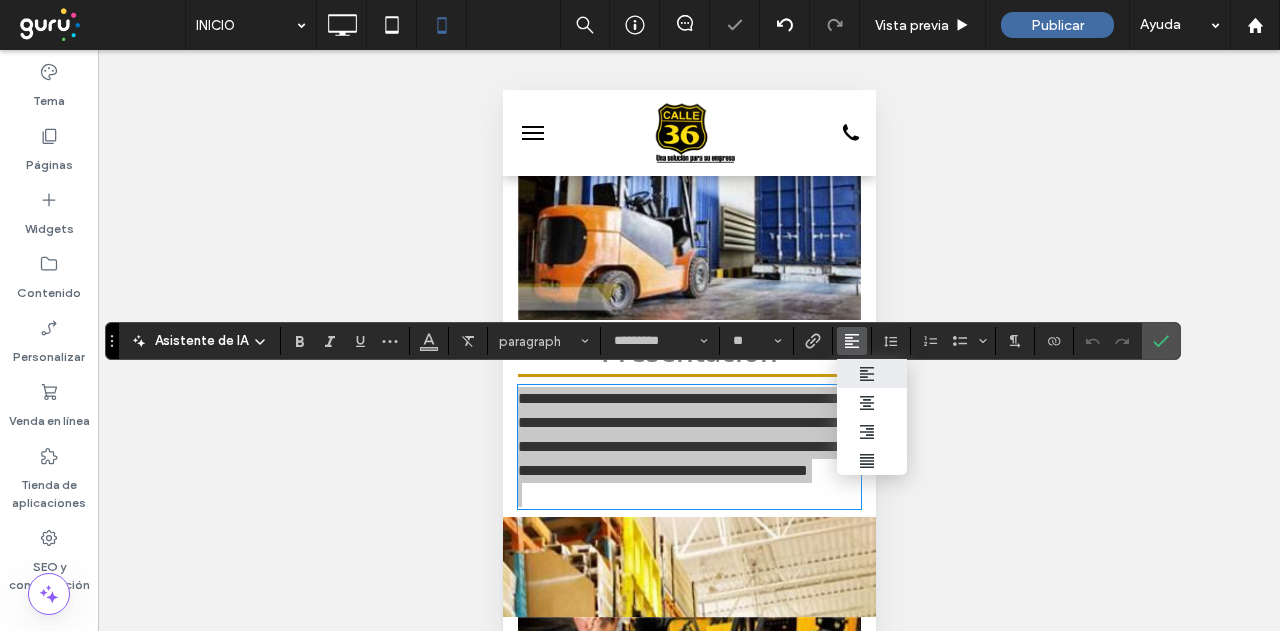 click 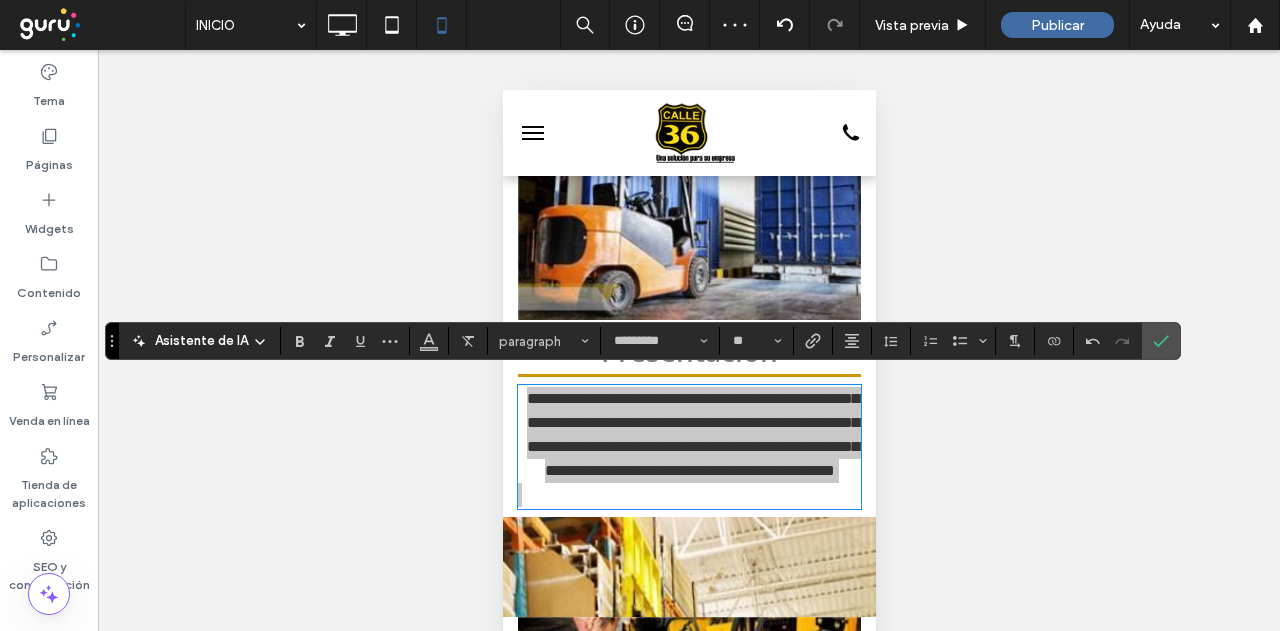 drag, startPoint x: 1150, startPoint y: 339, endPoint x: 1009, endPoint y: 469, distance: 191.78374 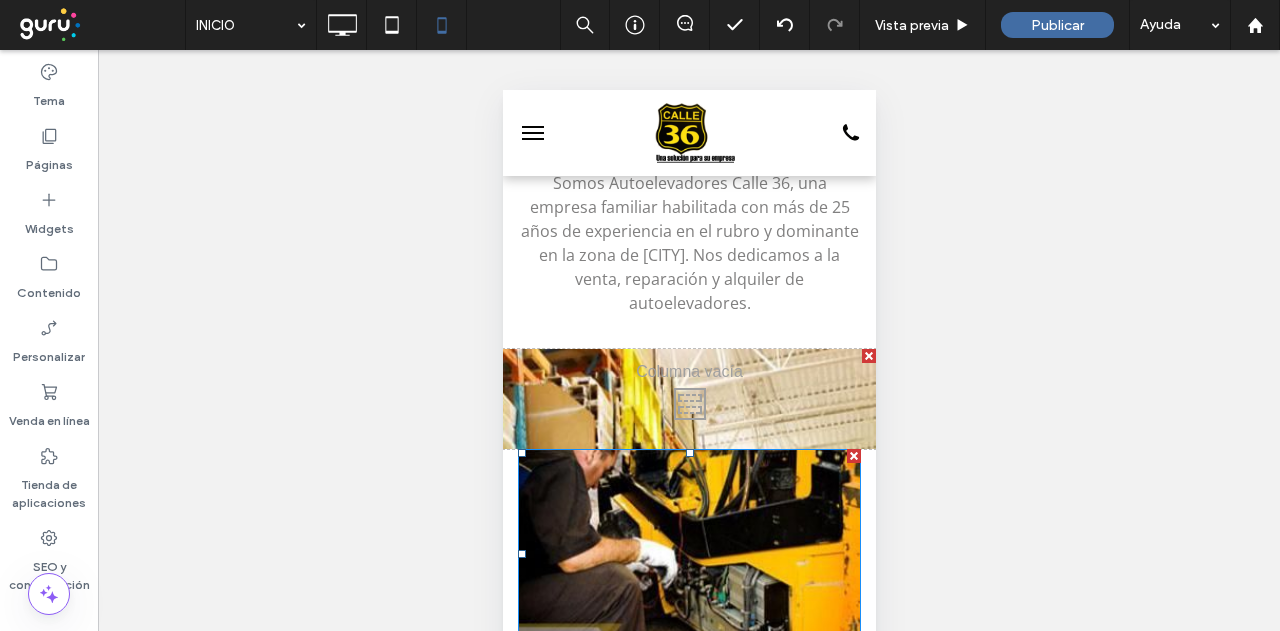 scroll, scrollTop: 400, scrollLeft: 0, axis: vertical 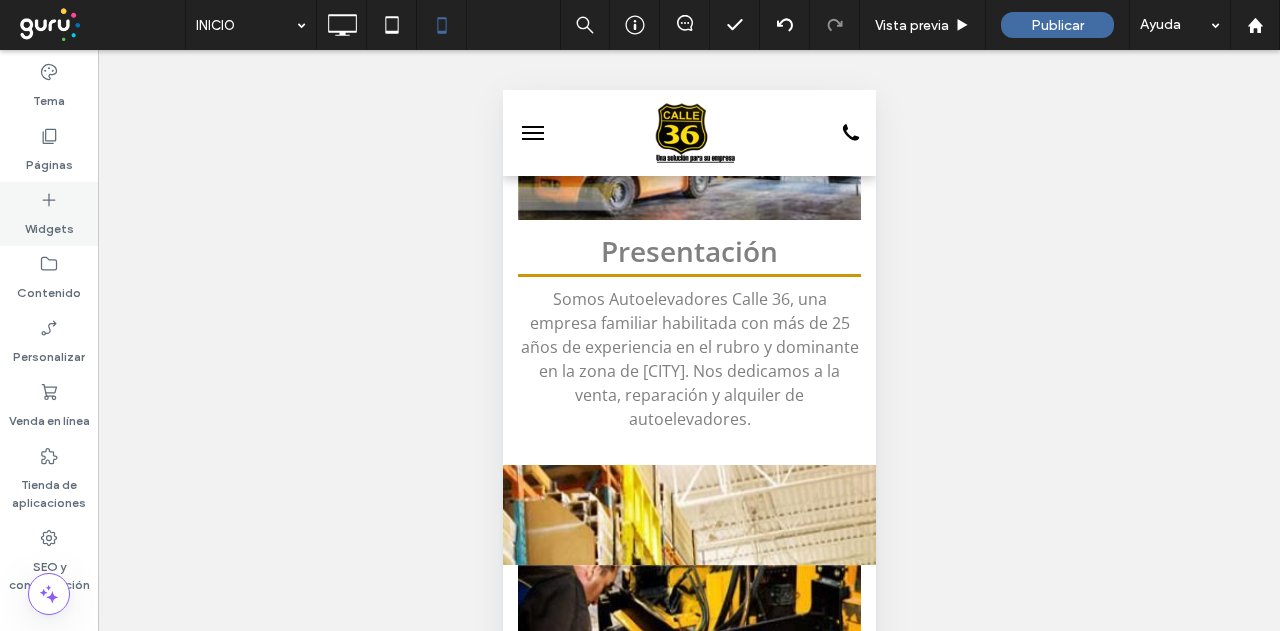 click 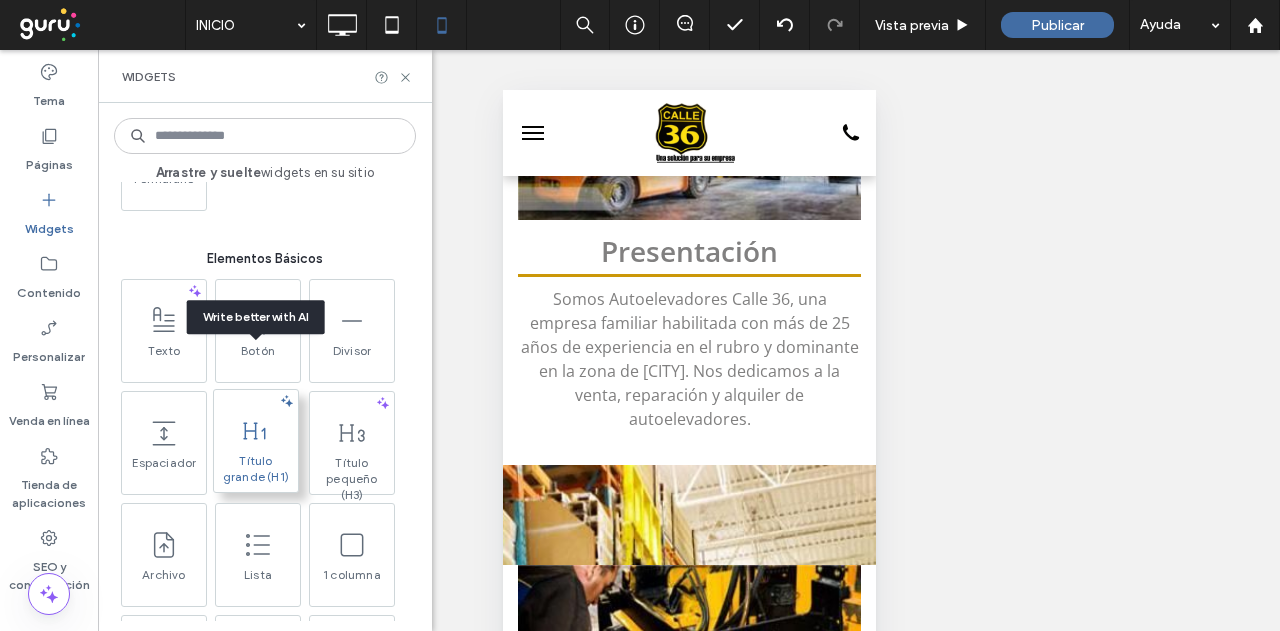 scroll, scrollTop: 900, scrollLeft: 0, axis: vertical 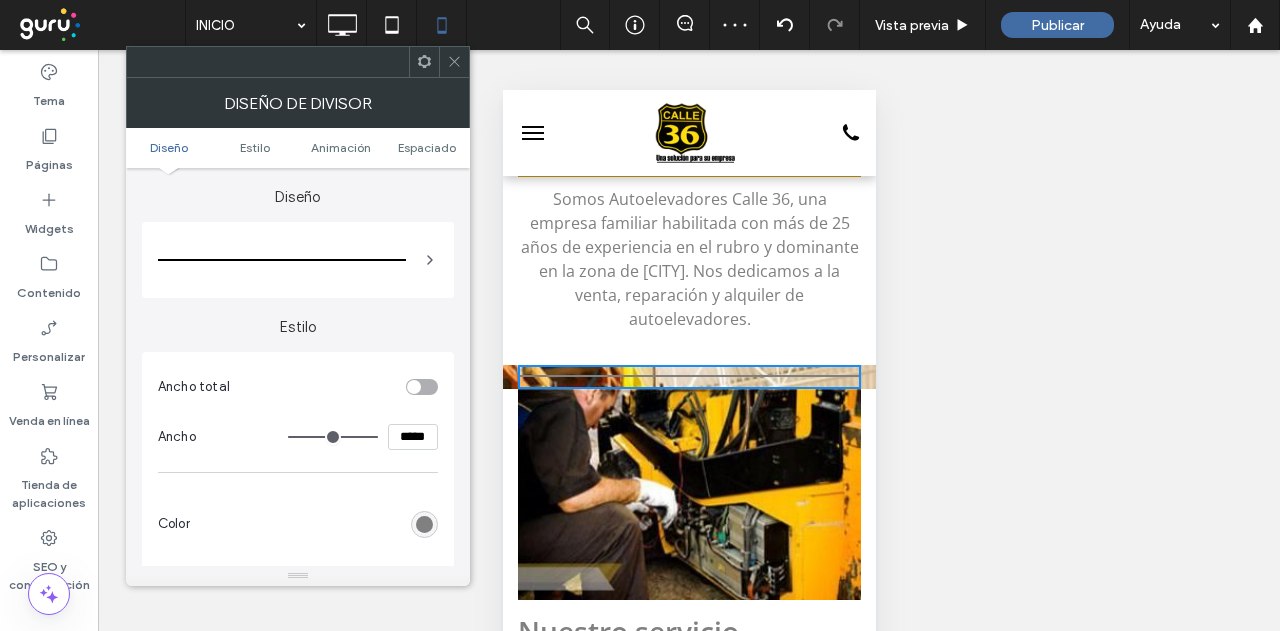 type on "***" 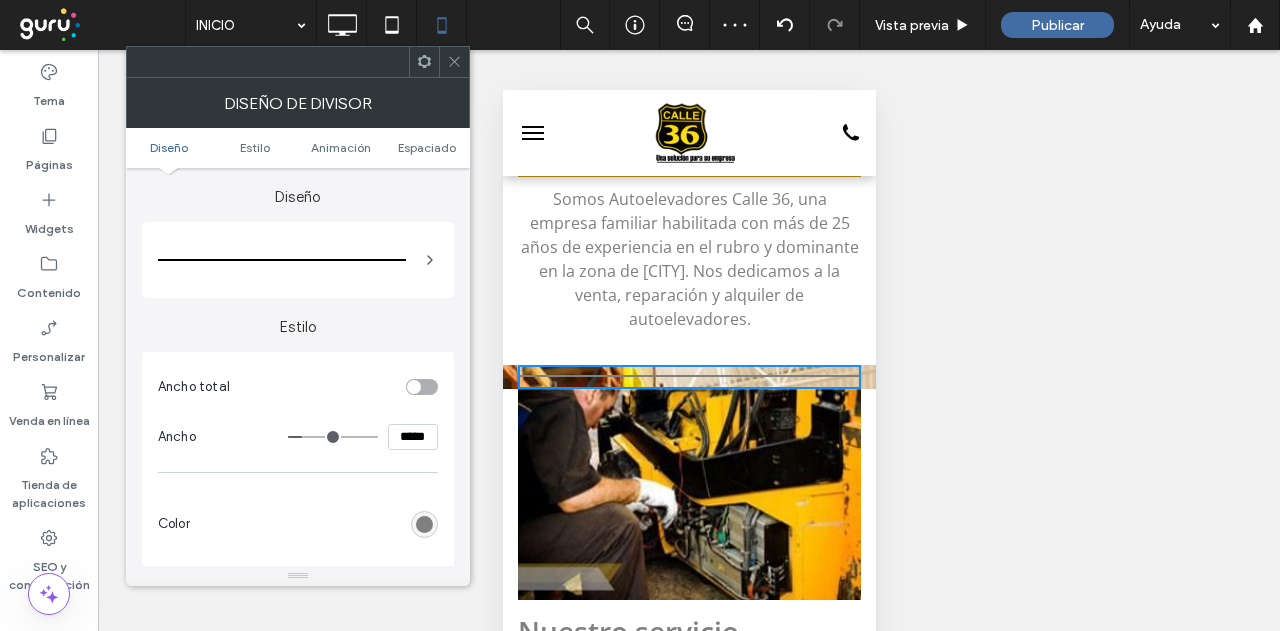 type on "**" 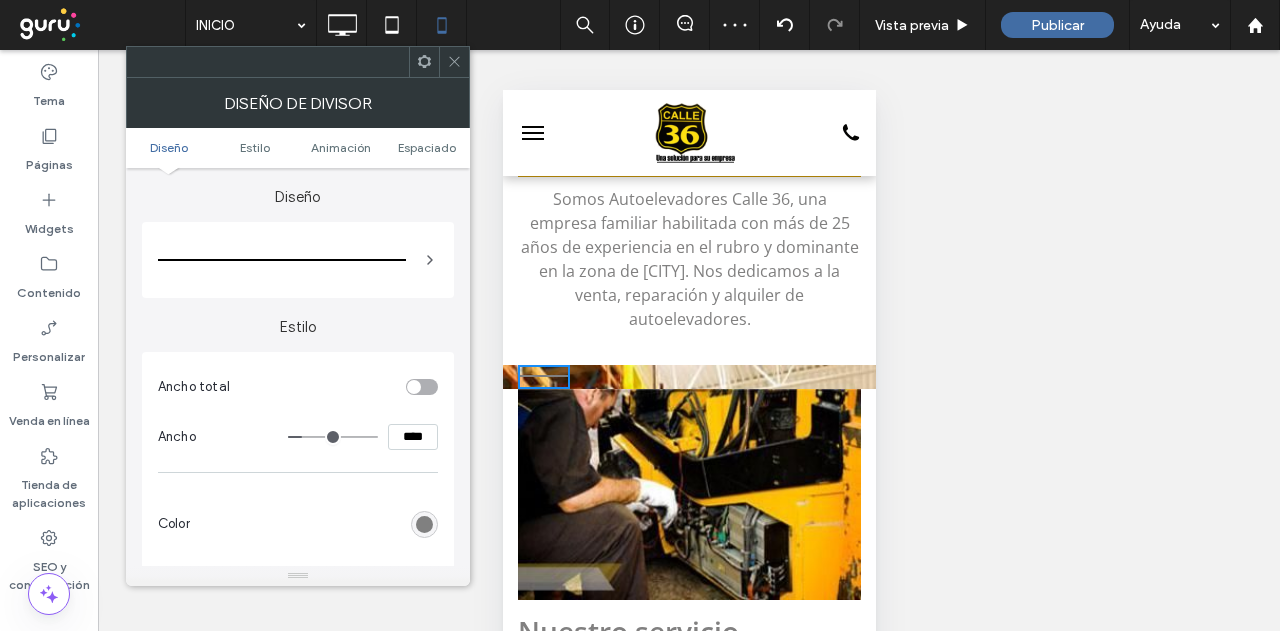 type on "**" 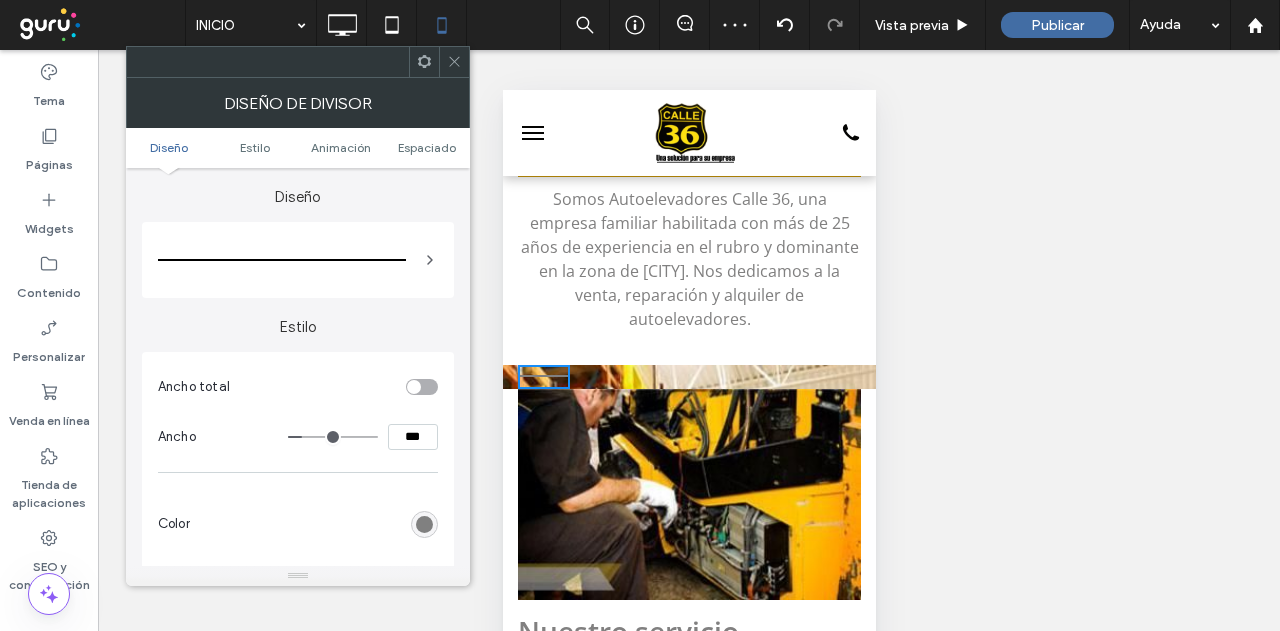 type on "*" 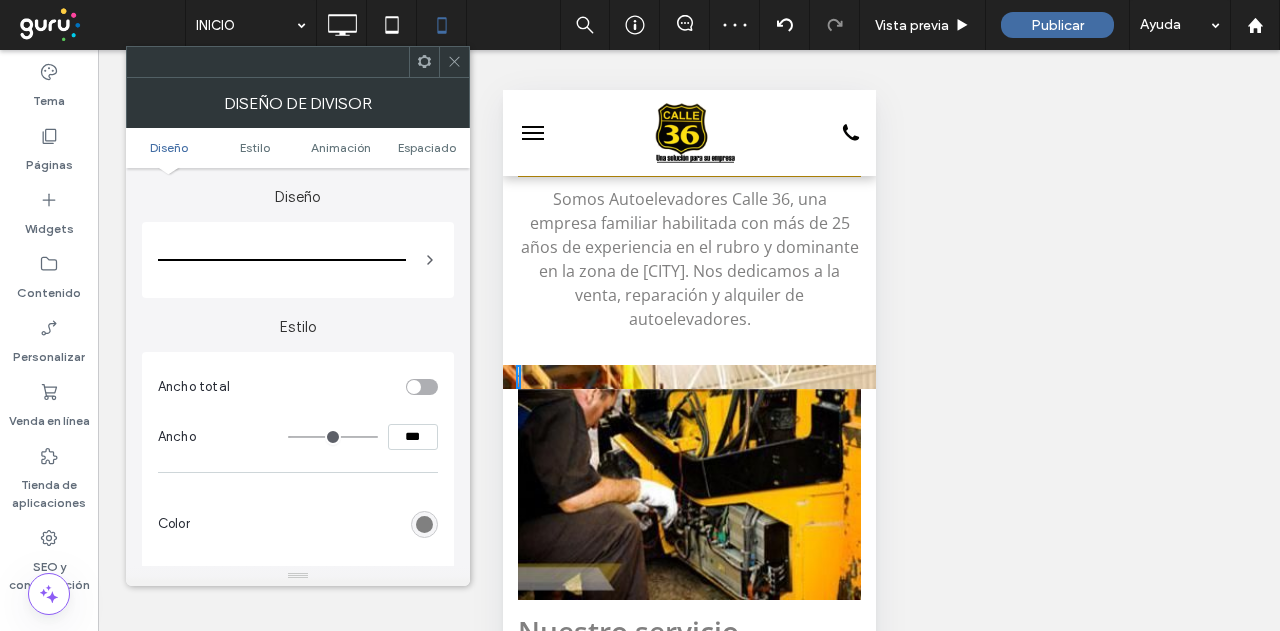 type on "***" 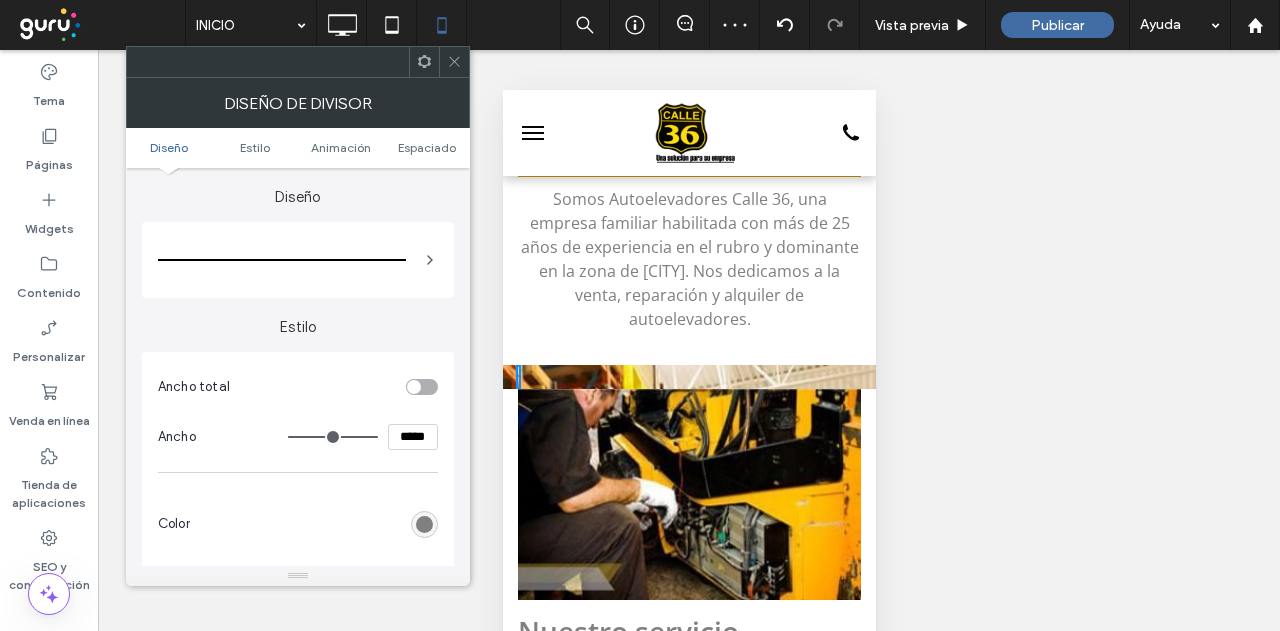 type on "***" 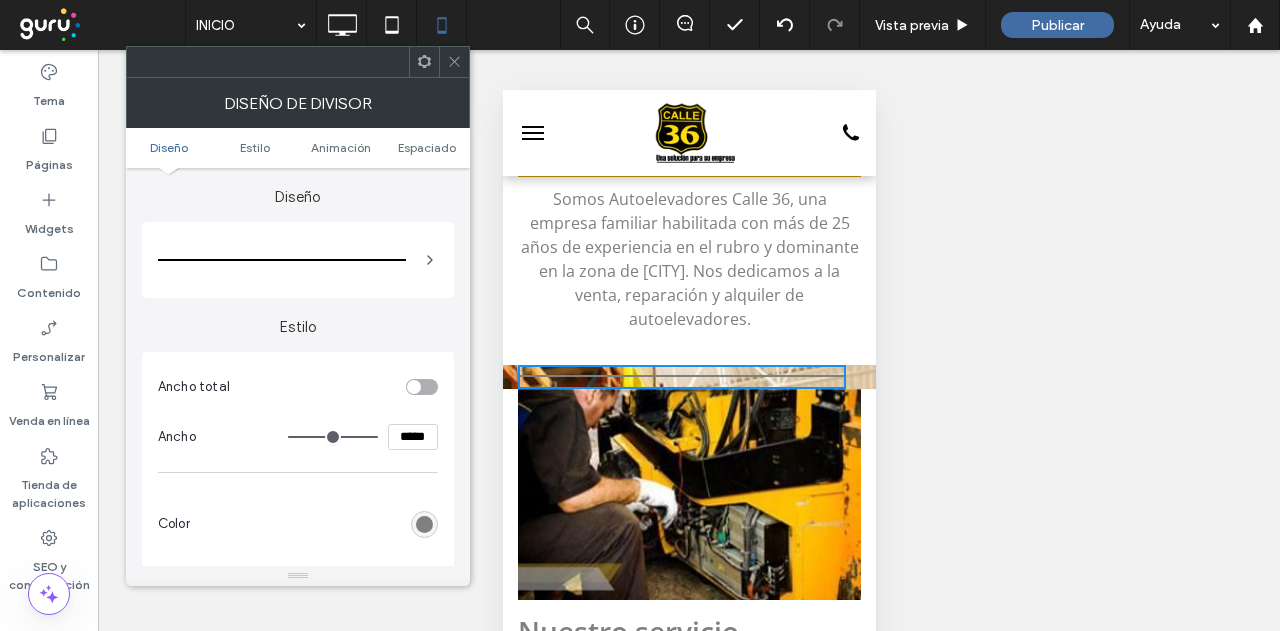 drag, startPoint x: 316, startPoint y: 433, endPoint x: 444, endPoint y: 429, distance: 128.06248 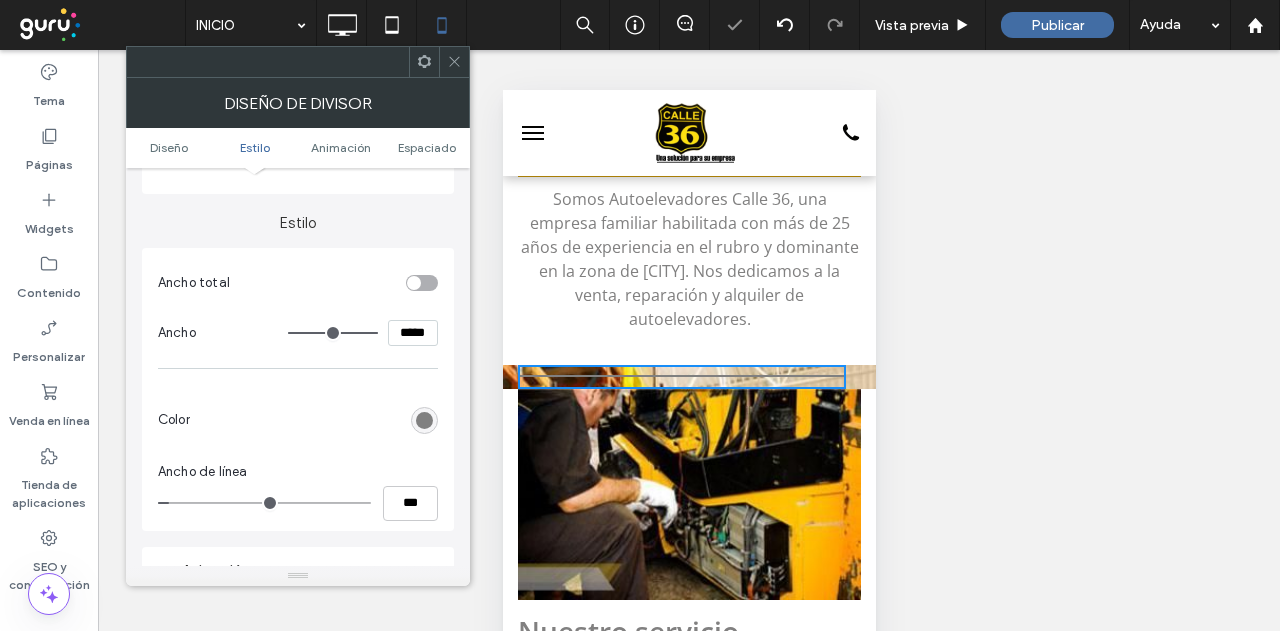 scroll, scrollTop: 200, scrollLeft: 0, axis: vertical 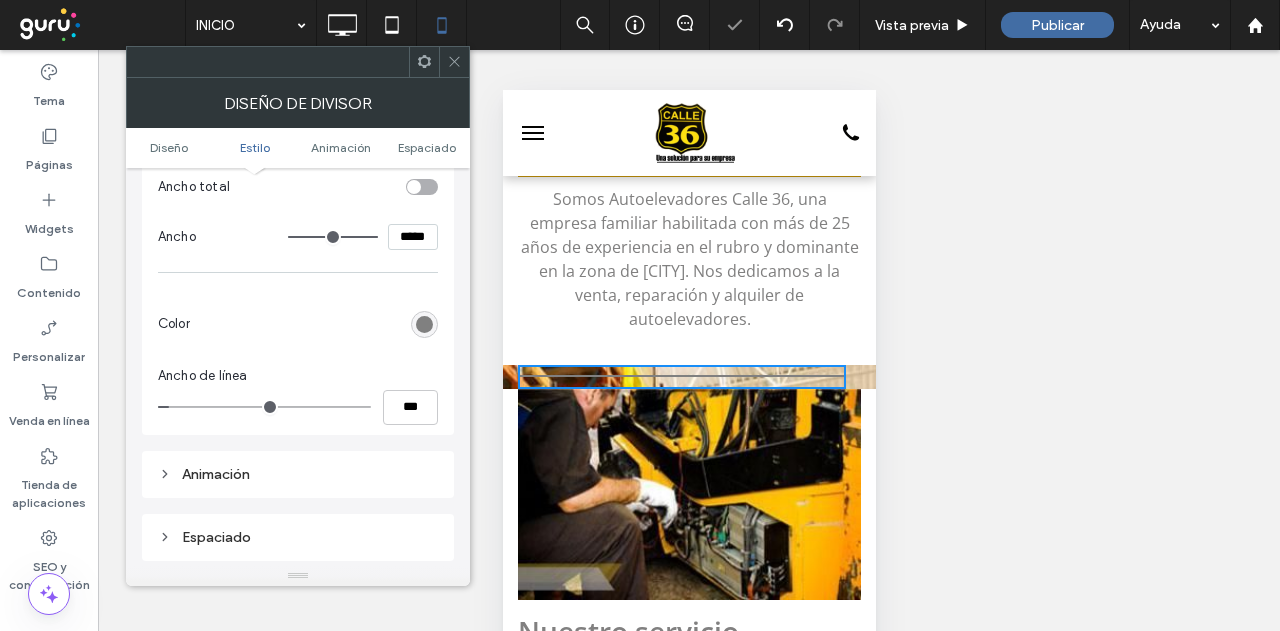 type on "*" 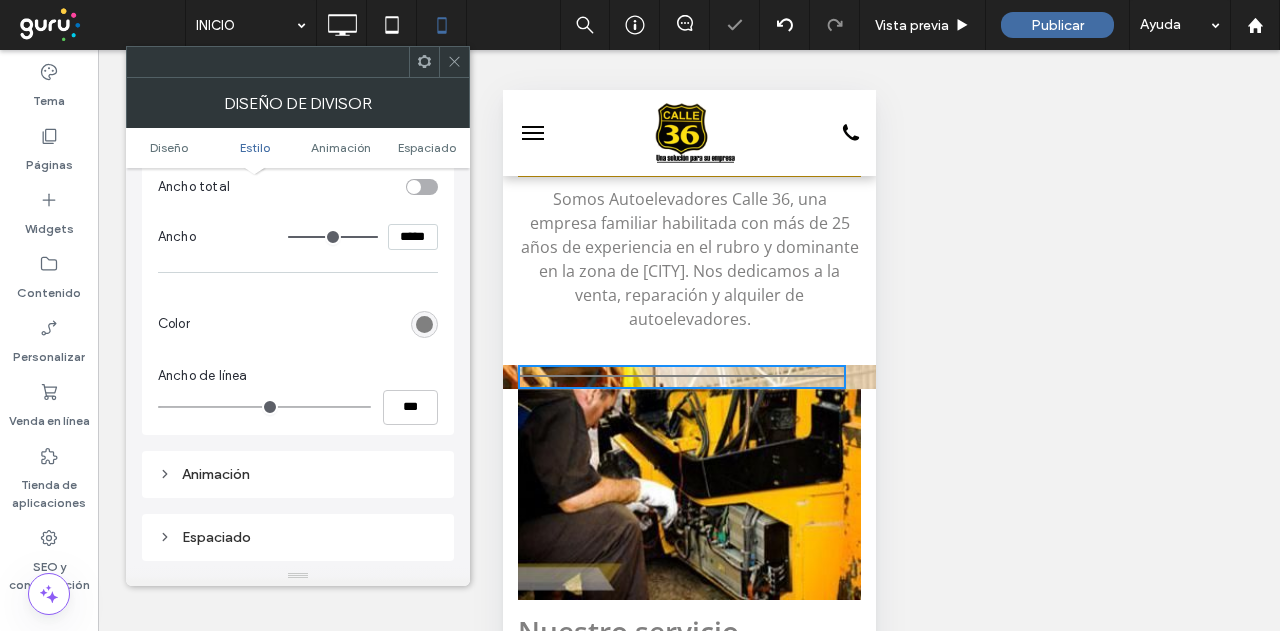 drag, startPoint x: 160, startPoint y: 413, endPoint x: 150, endPoint y: 414, distance: 10.049875 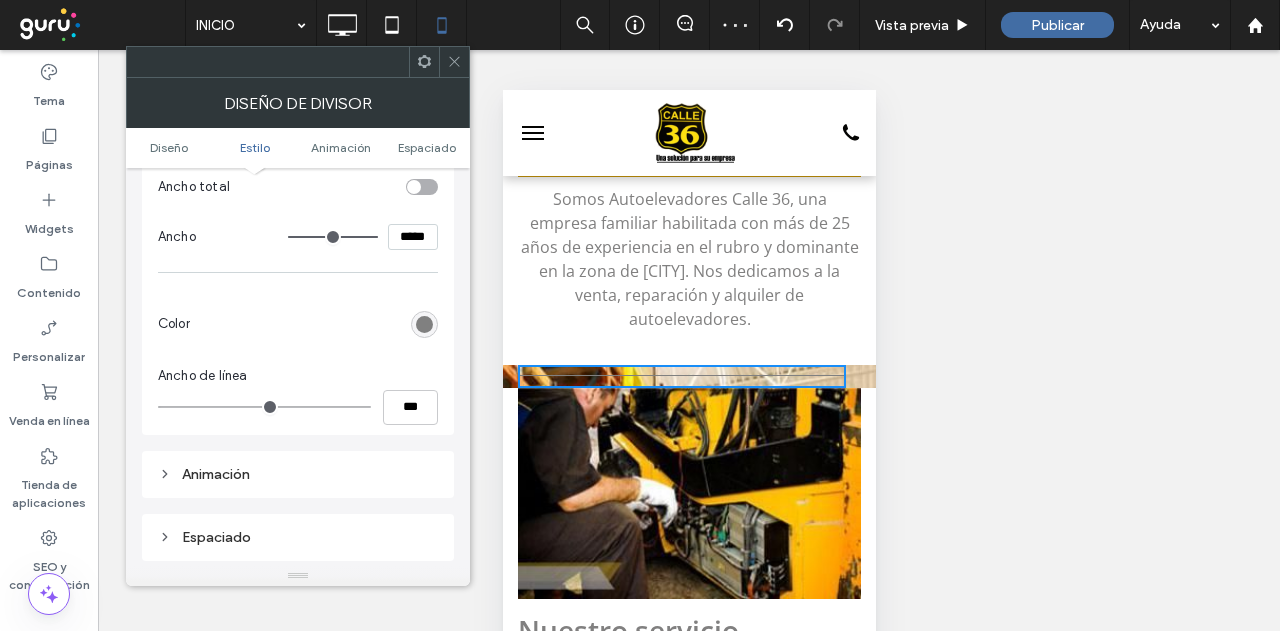 click on "Espaciado" at bounding box center (298, 537) 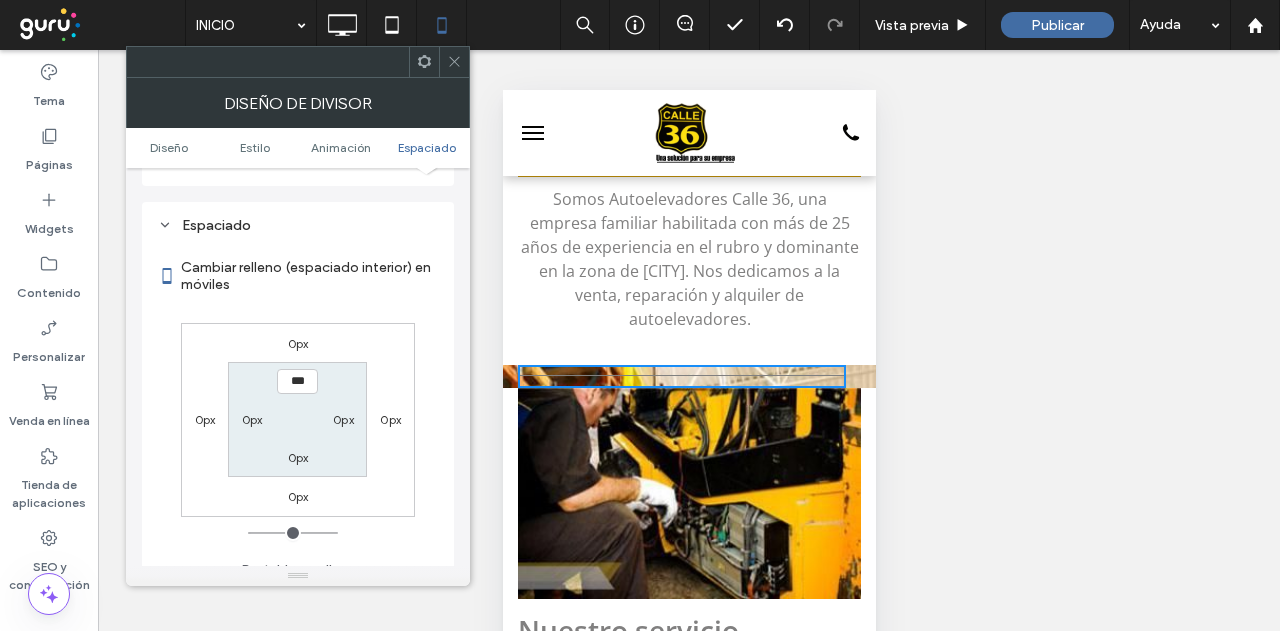 scroll, scrollTop: 600, scrollLeft: 0, axis: vertical 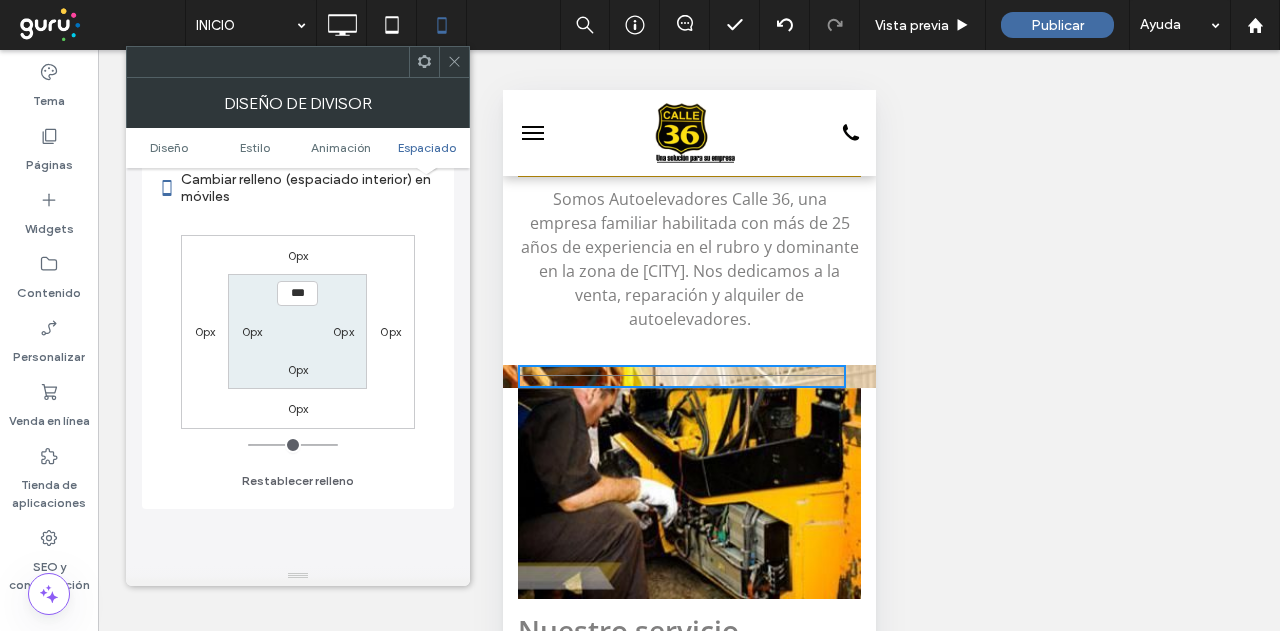 type on "*****" 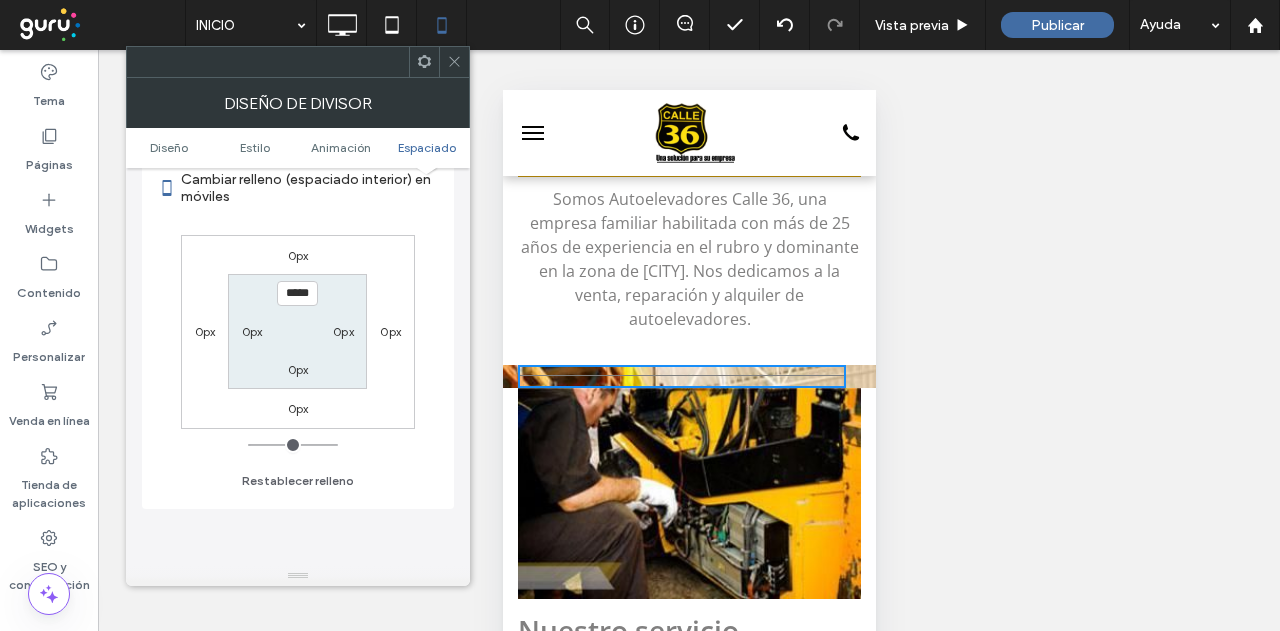 click on "0px" at bounding box center [298, 369] 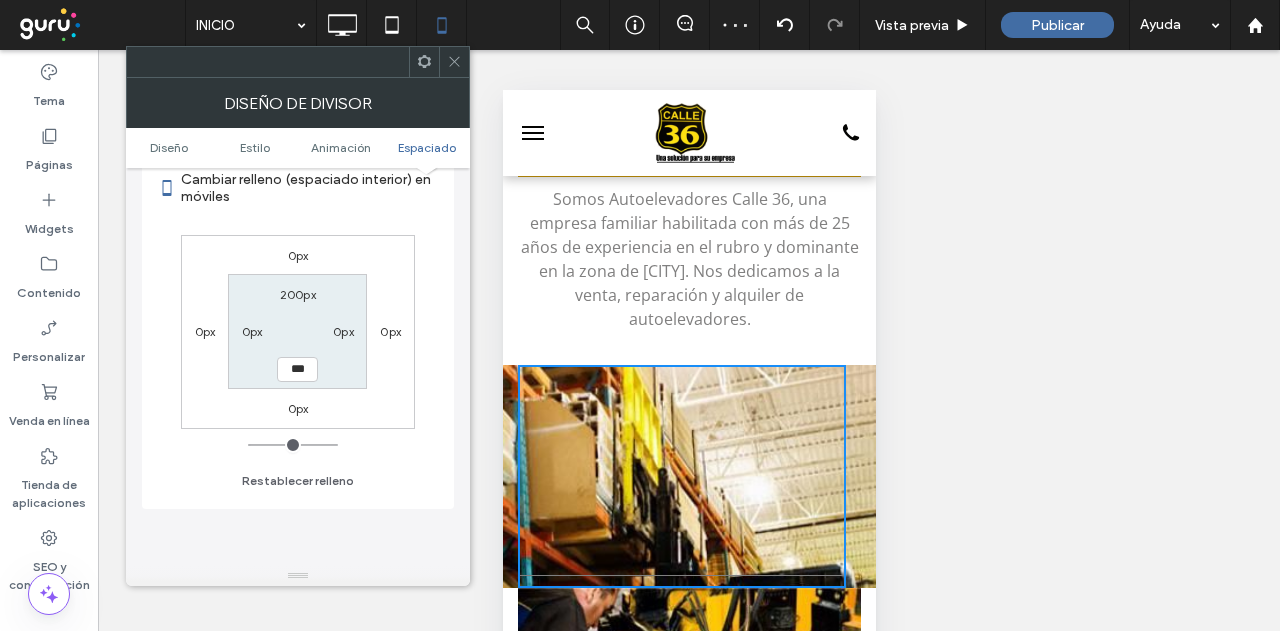 type on "***" 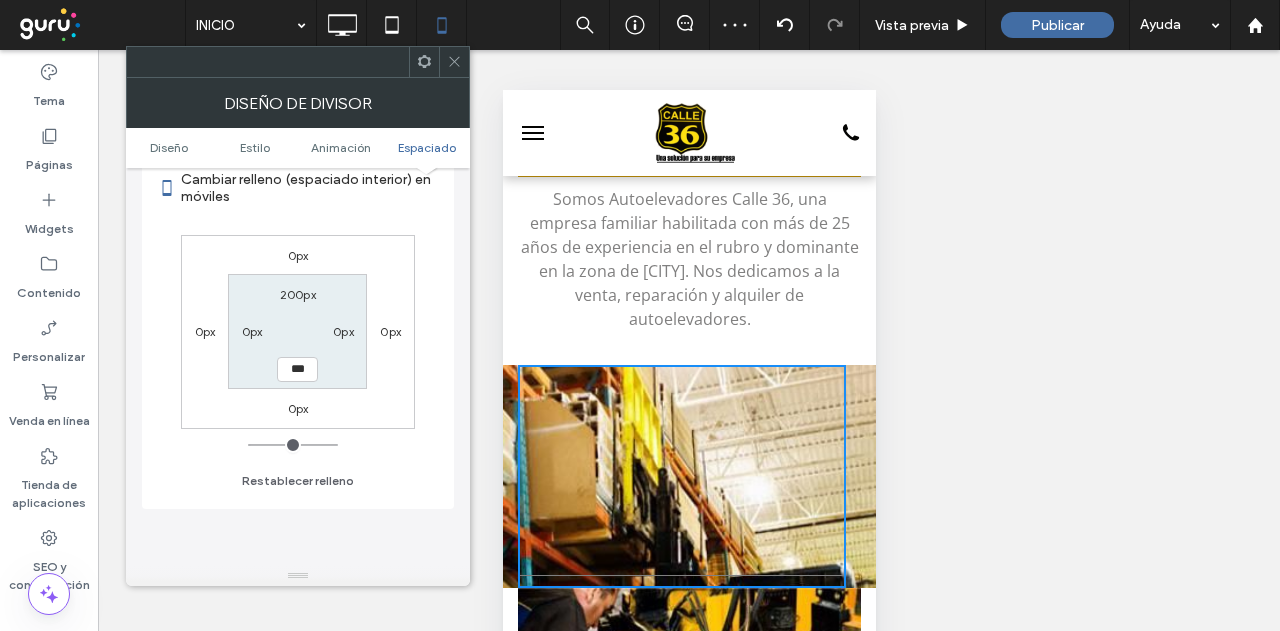 type on "***" 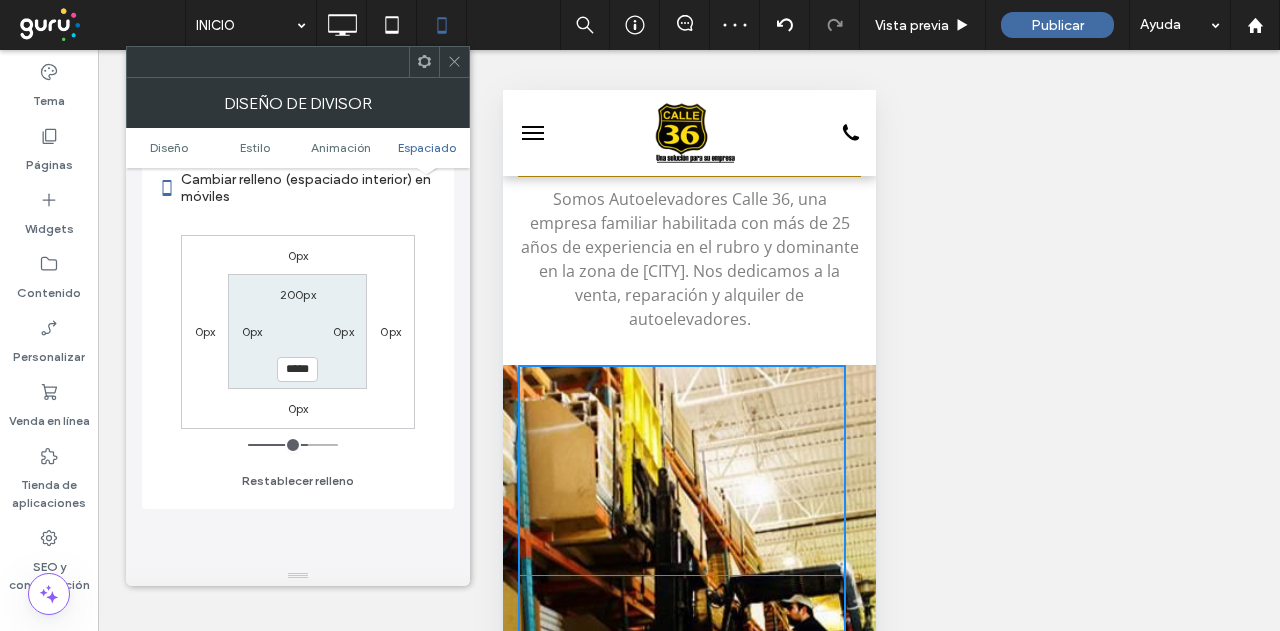 click on "0px 0px 0px 0px 200px 0px ***** 0px" at bounding box center [298, 332] 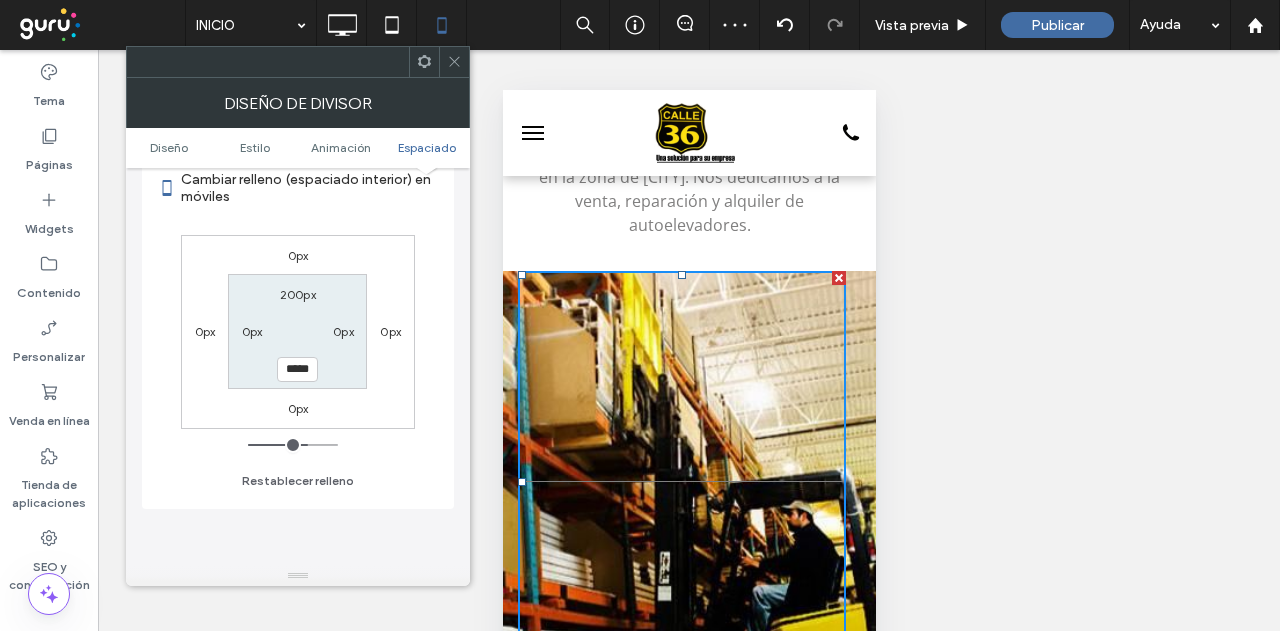 scroll, scrollTop: 700, scrollLeft: 0, axis: vertical 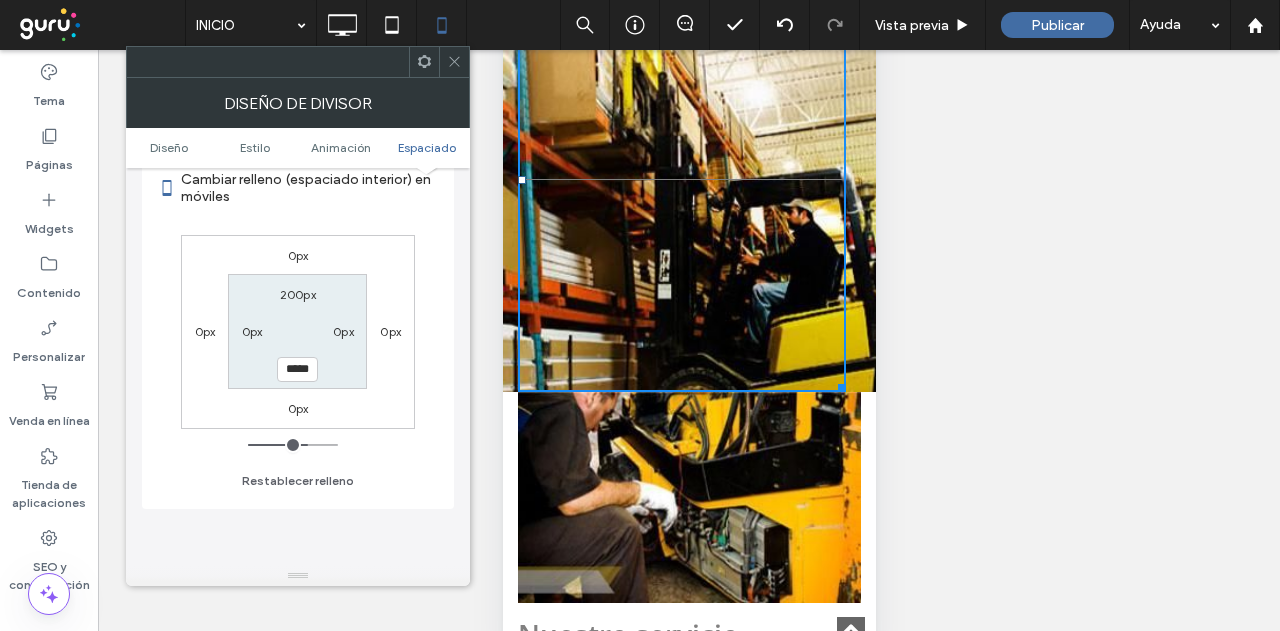 drag, startPoint x: 451, startPoint y: 61, endPoint x: 470, endPoint y: 73, distance: 22.472204 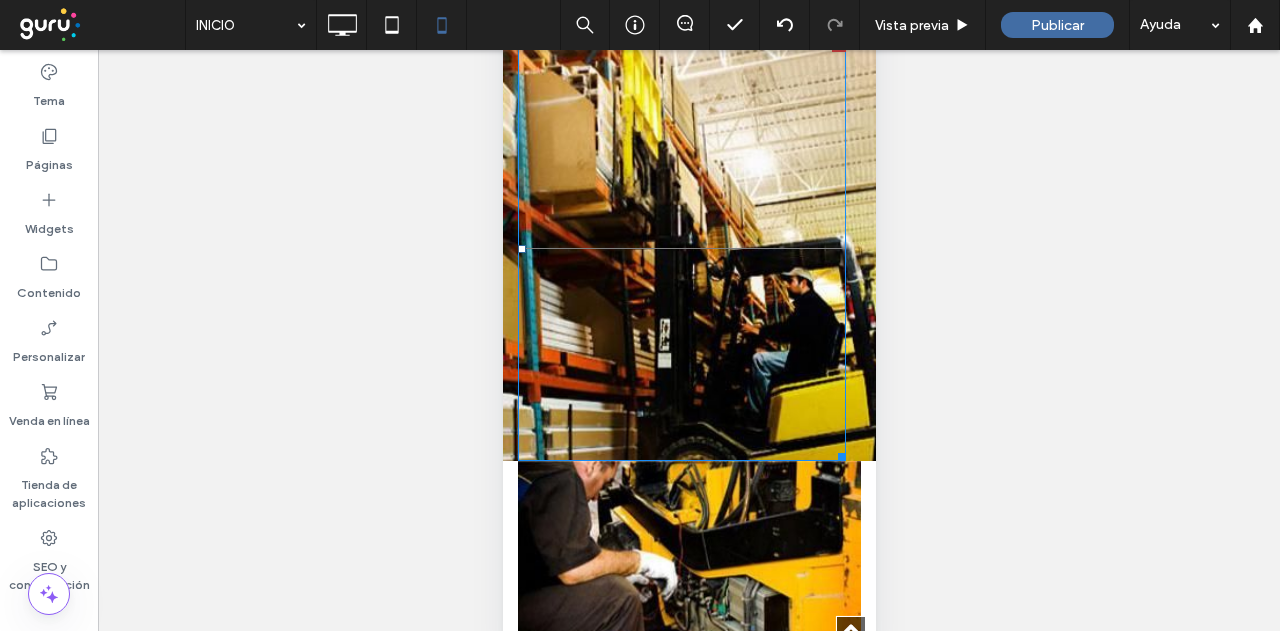 scroll, scrollTop: 500, scrollLeft: 0, axis: vertical 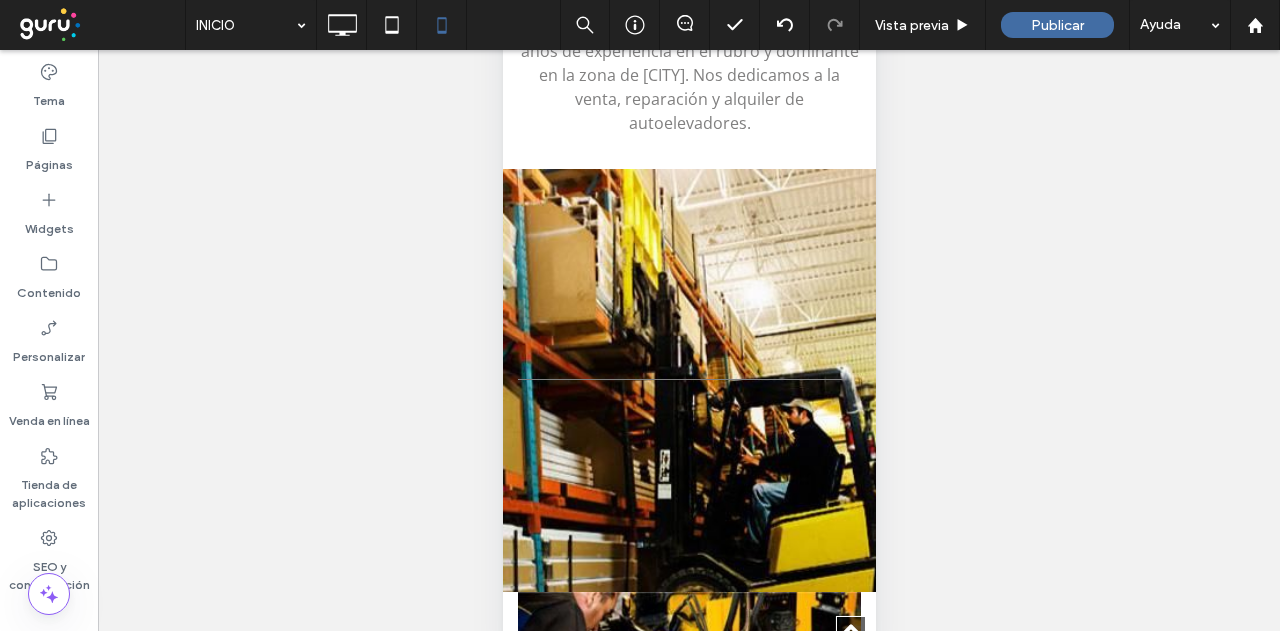 click on "Hacer visible?
Sí
Hacer visible?
Sí
Hacer visible?
Sí
Hacer visible?
Sí
Hacer visible?
Sí
Hacer visible?
Sí
Hacer visible?
Sí
Hacer visible?
Sí
Hacer visible?
Sí
Hacer visible?
Sí
Hacer visible?
Sí" at bounding box center (689, 365) 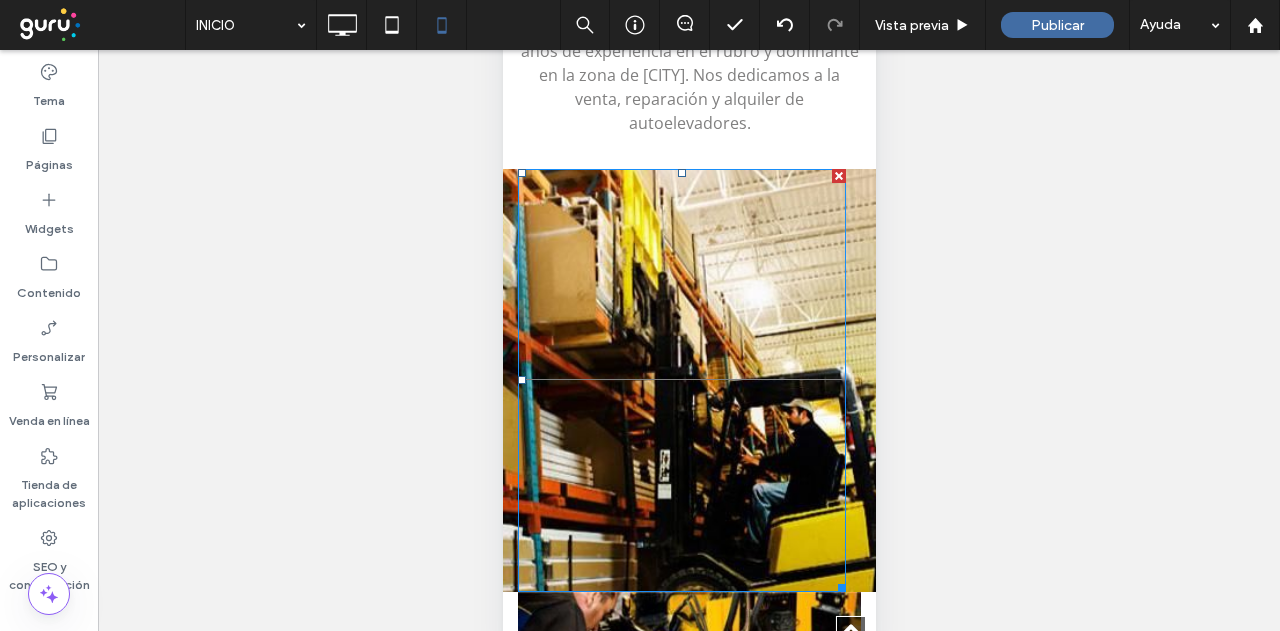 click at bounding box center [681, 380] 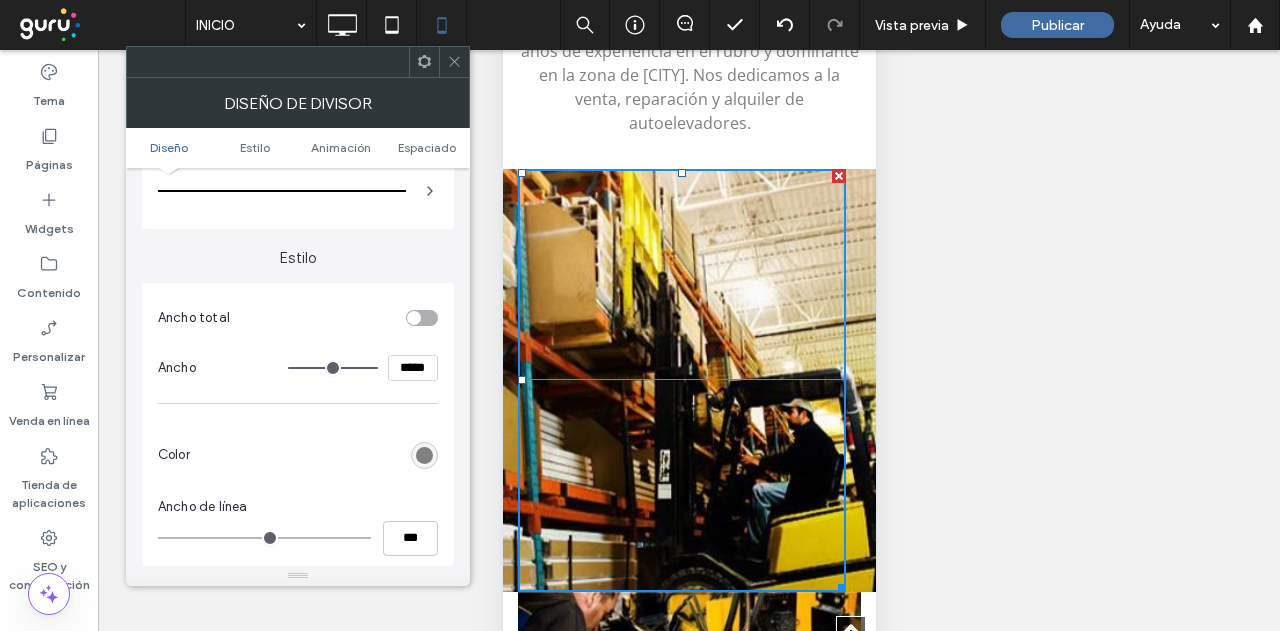 scroll, scrollTop: 100, scrollLeft: 0, axis: vertical 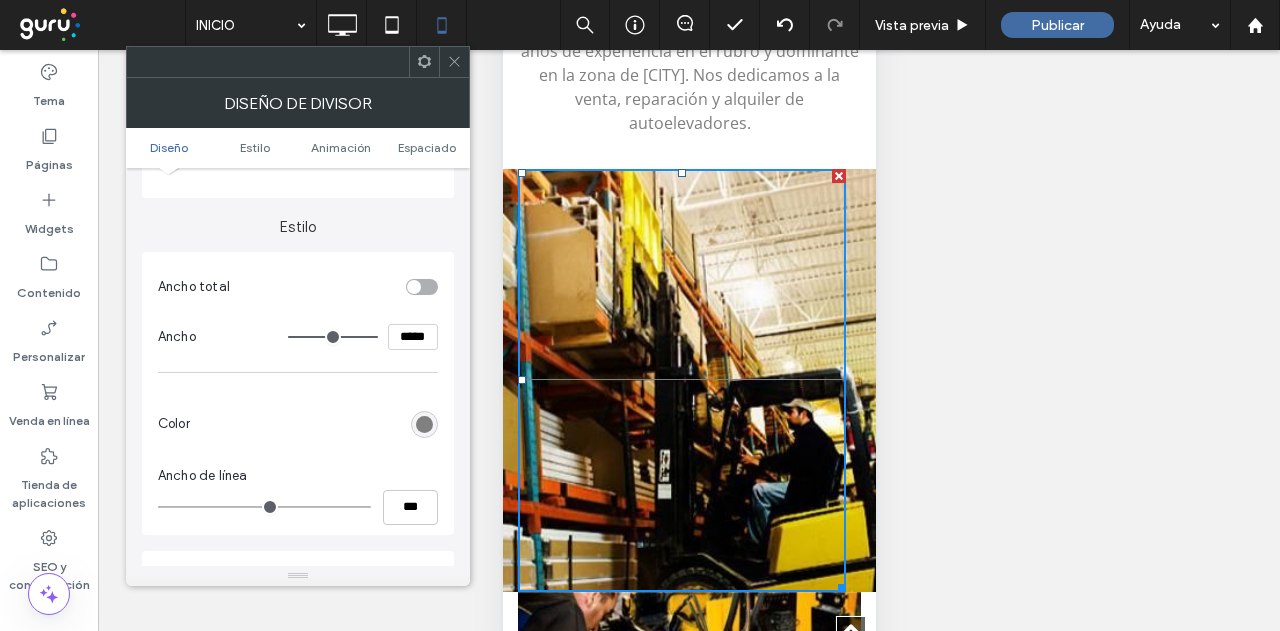 click at bounding box center (424, 424) 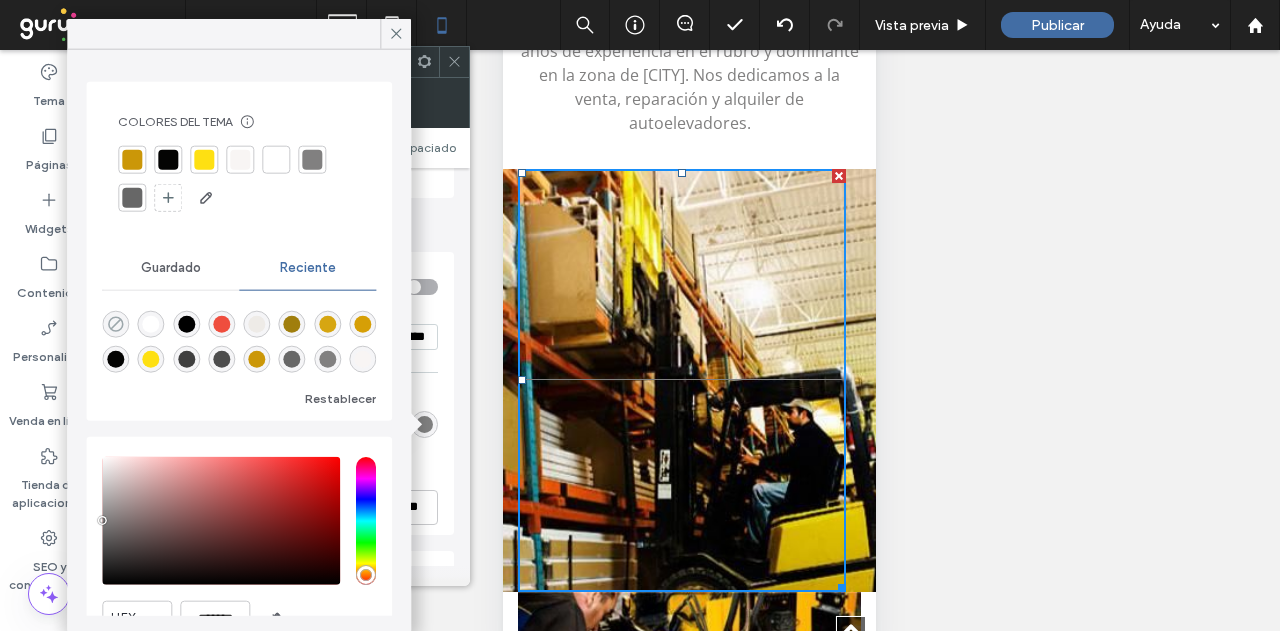 click 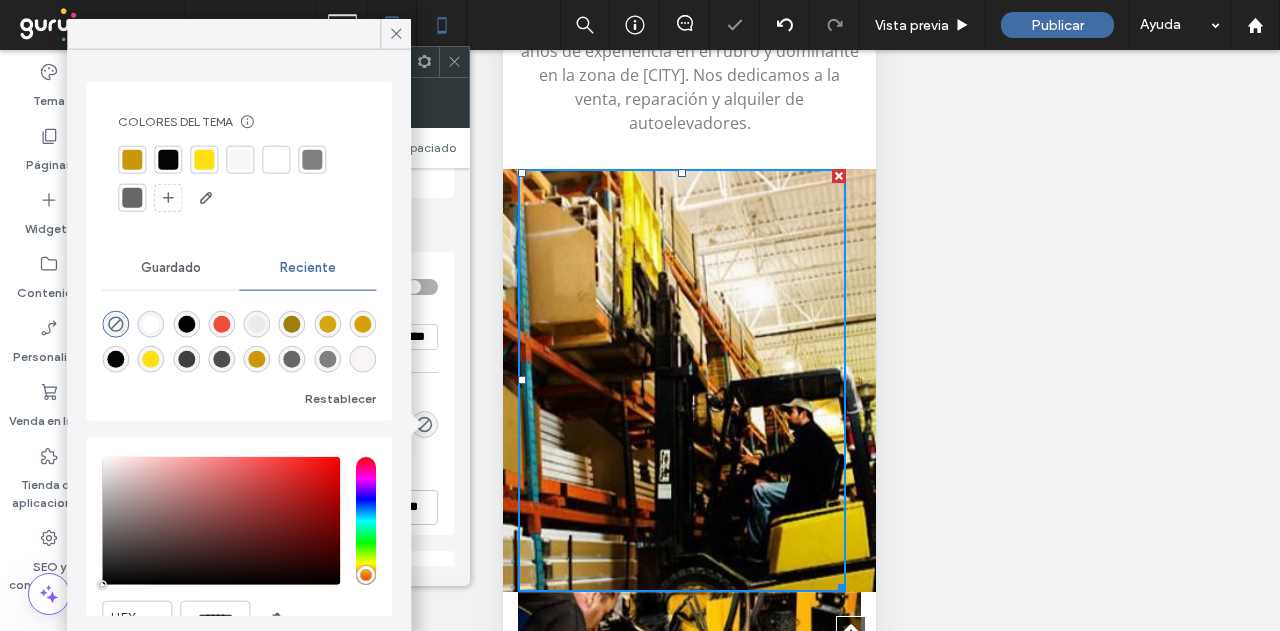 click at bounding box center (395, 34) 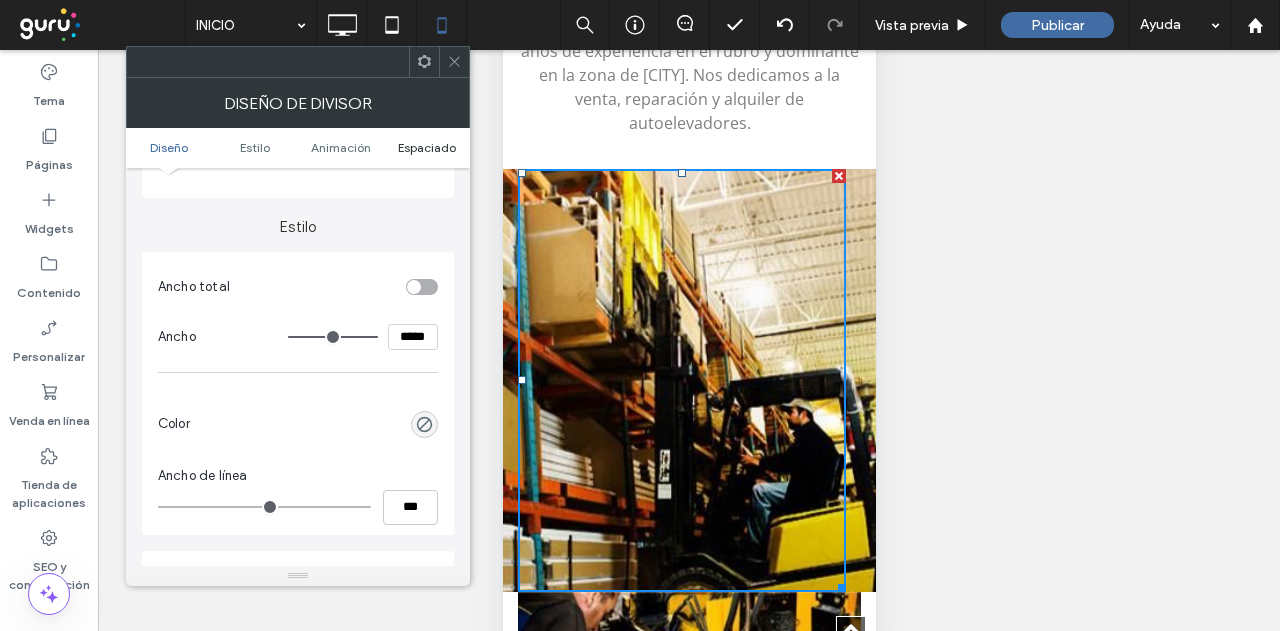 click on "Espaciado" at bounding box center (427, 147) 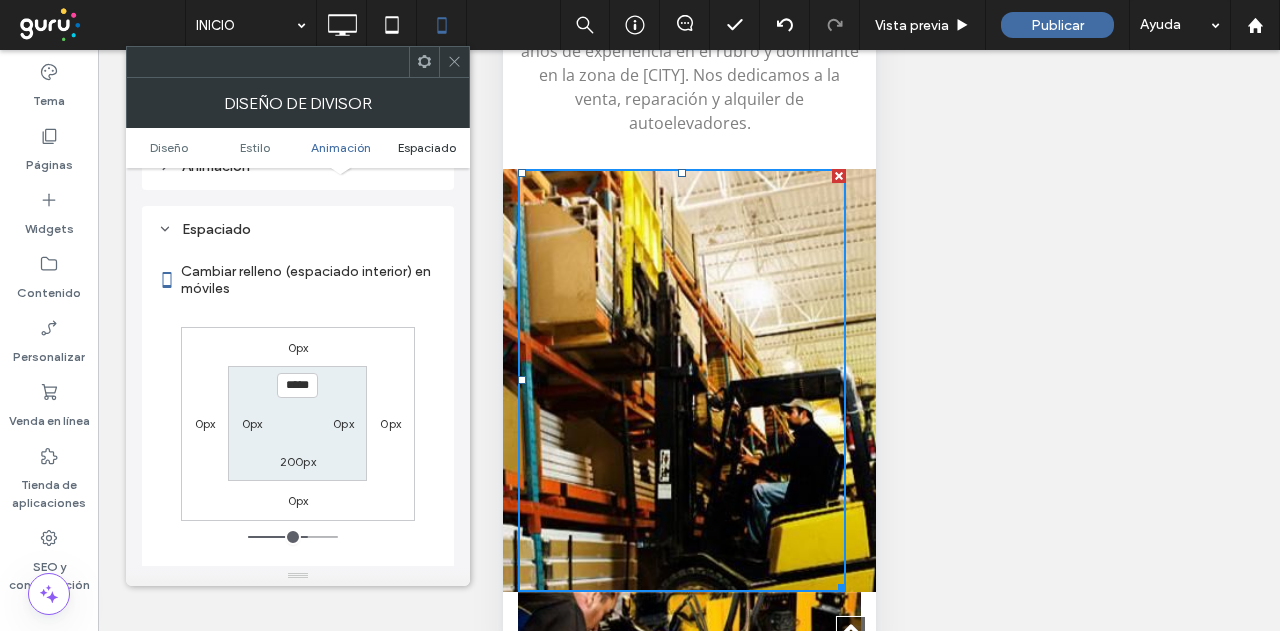 scroll, scrollTop: 531, scrollLeft: 0, axis: vertical 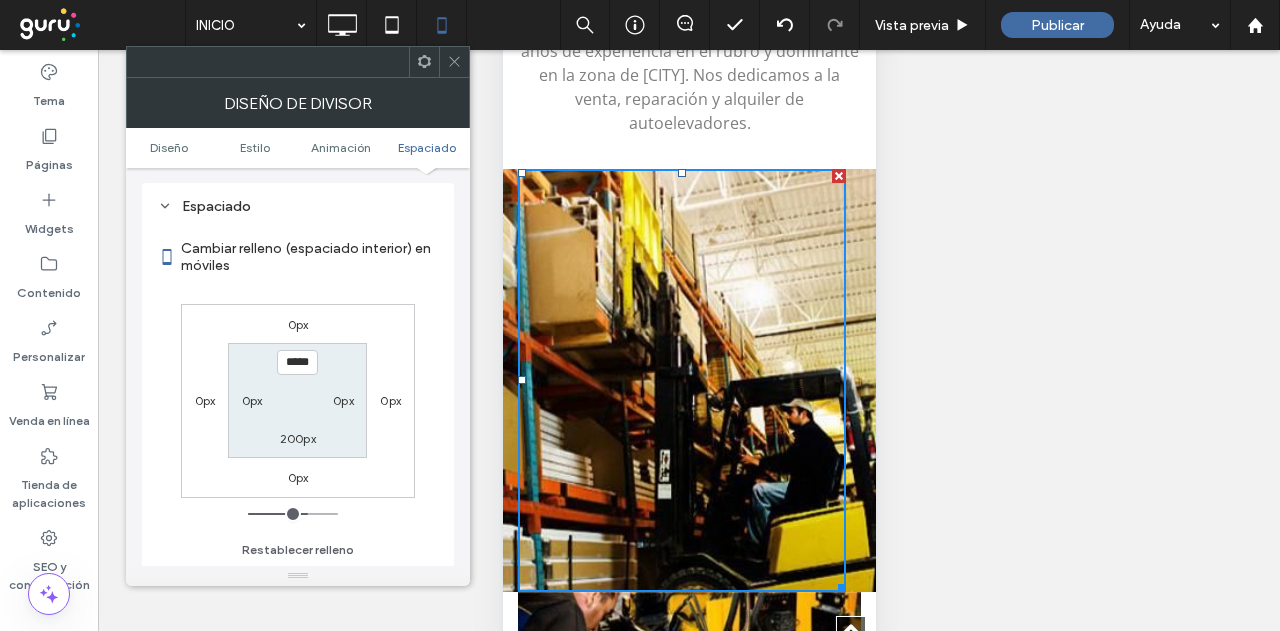 click on "0px" at bounding box center (252, 400) 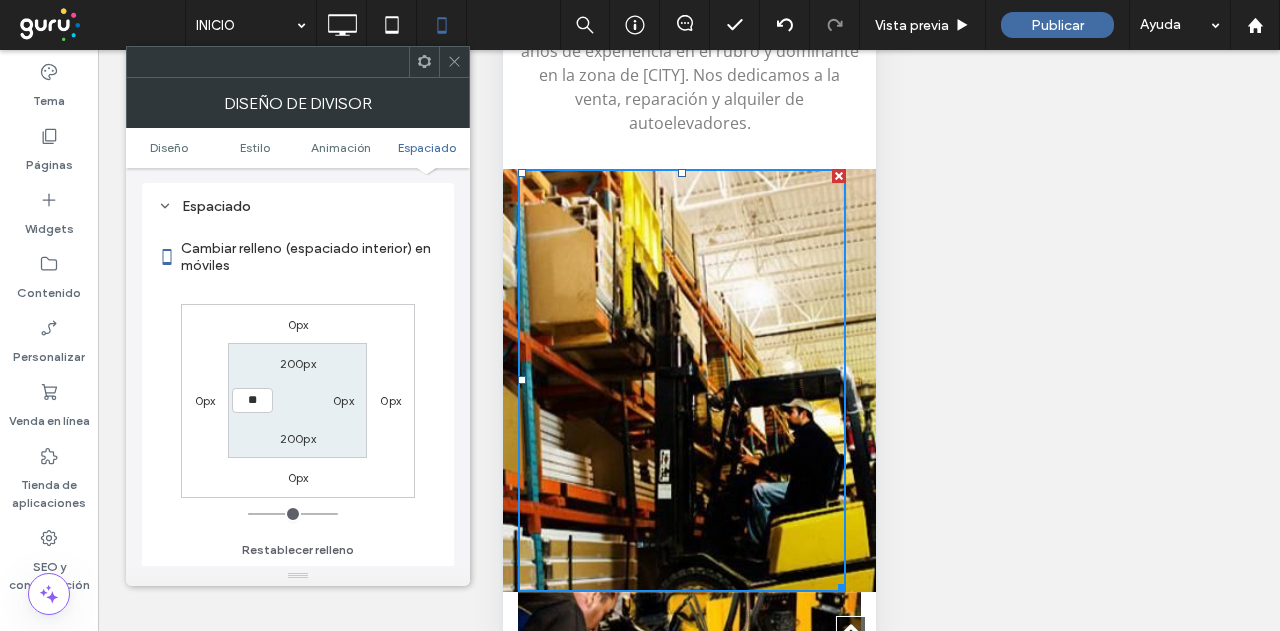 type on "**" 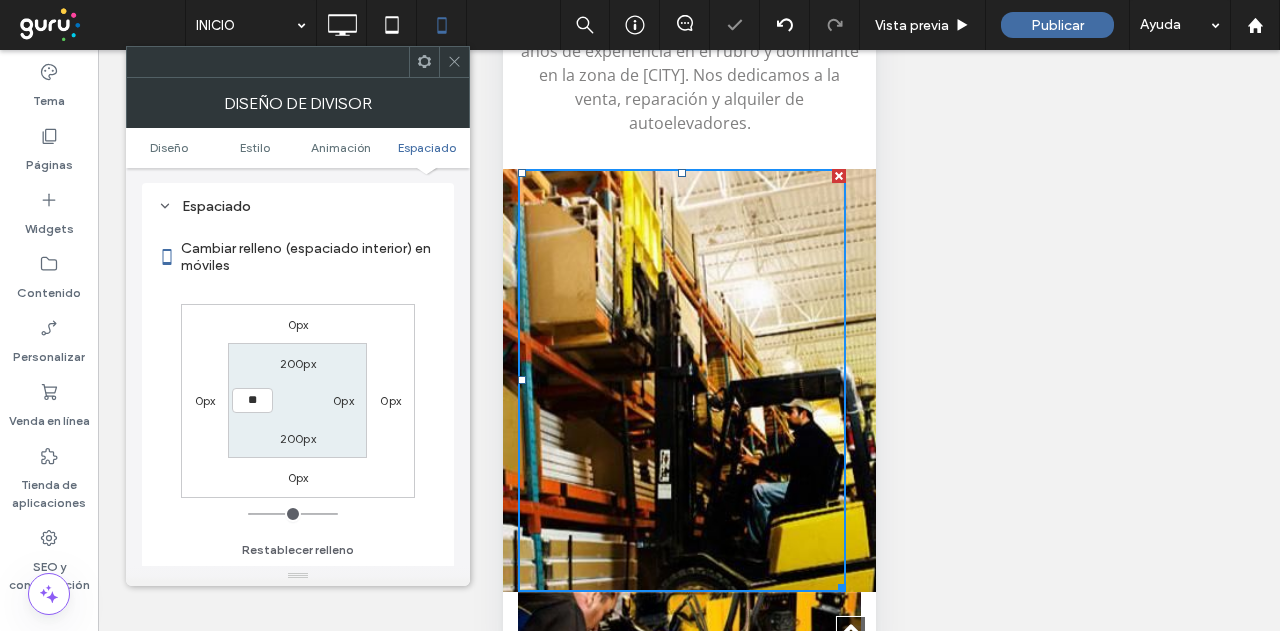 type on "**" 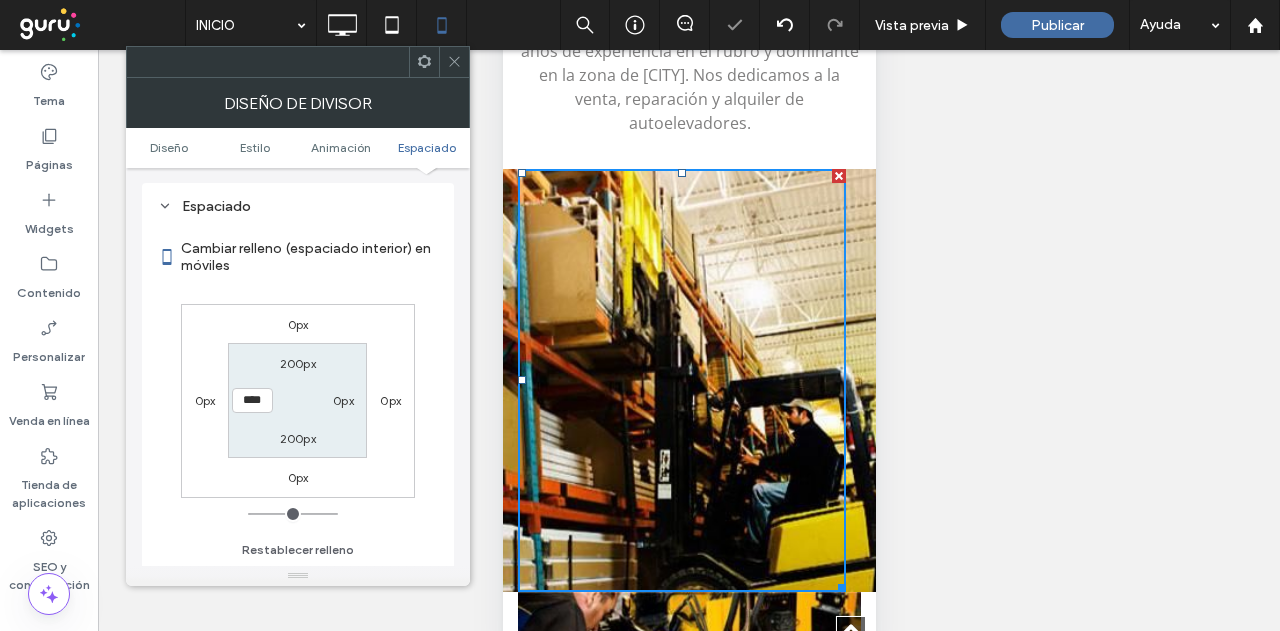 click on "0px" at bounding box center (343, 400) 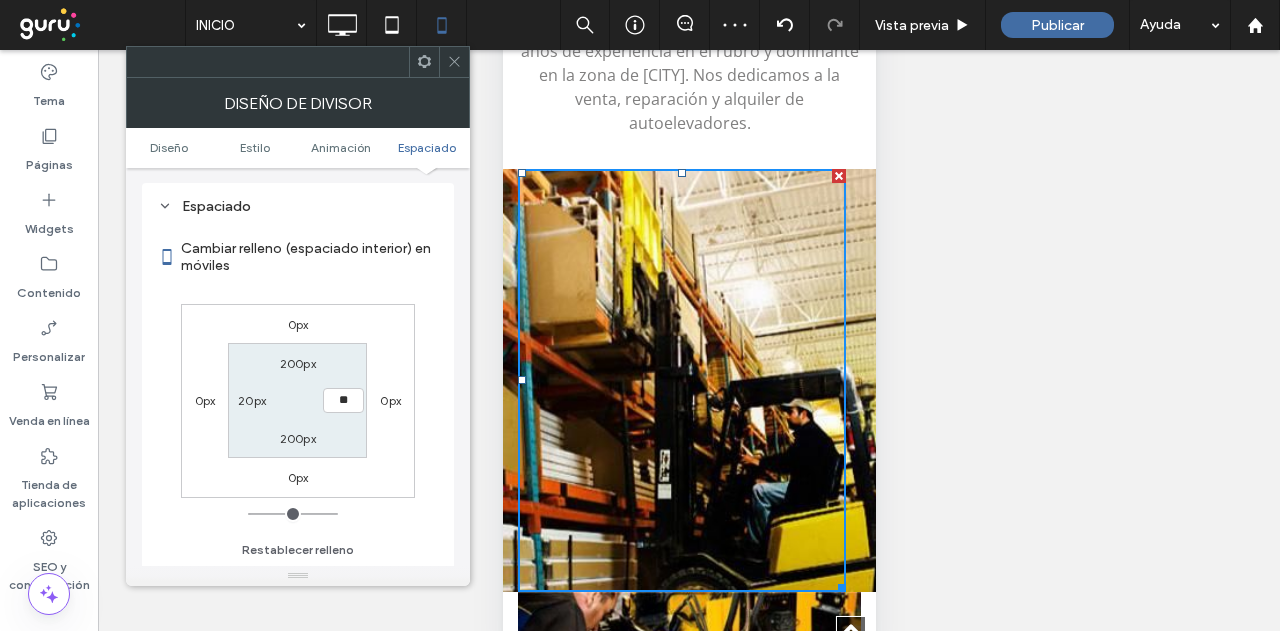 type on "**" 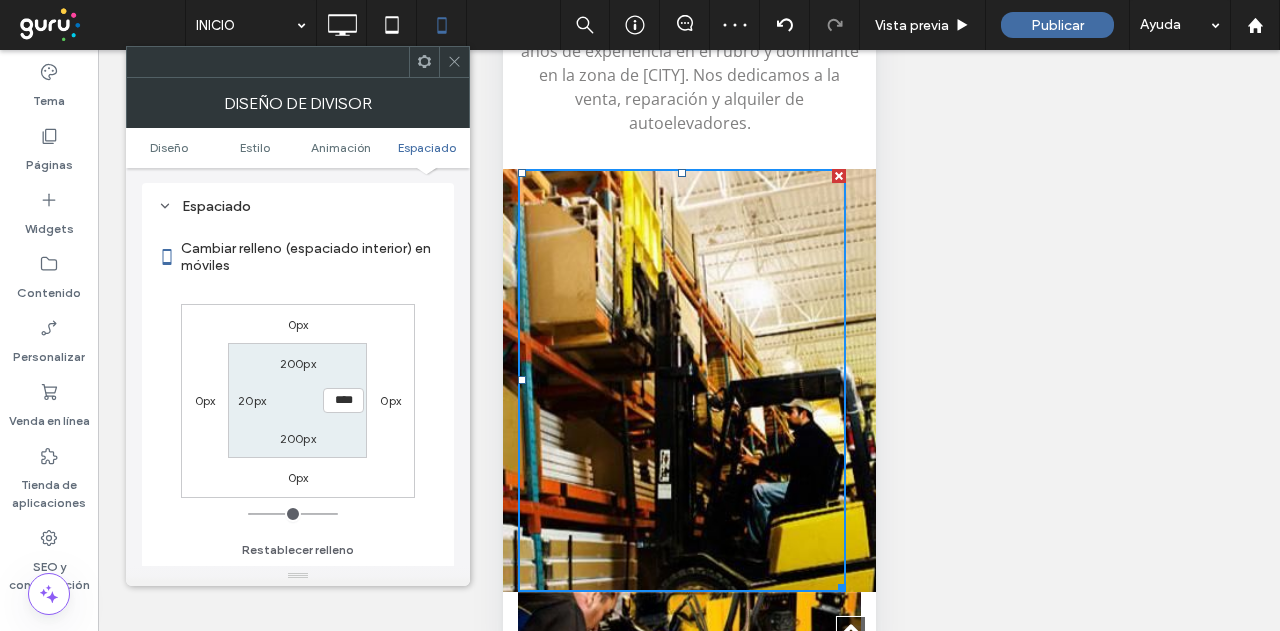 click on "0px 0px 0px 0px 200px **** 200px 20px" at bounding box center [298, 401] 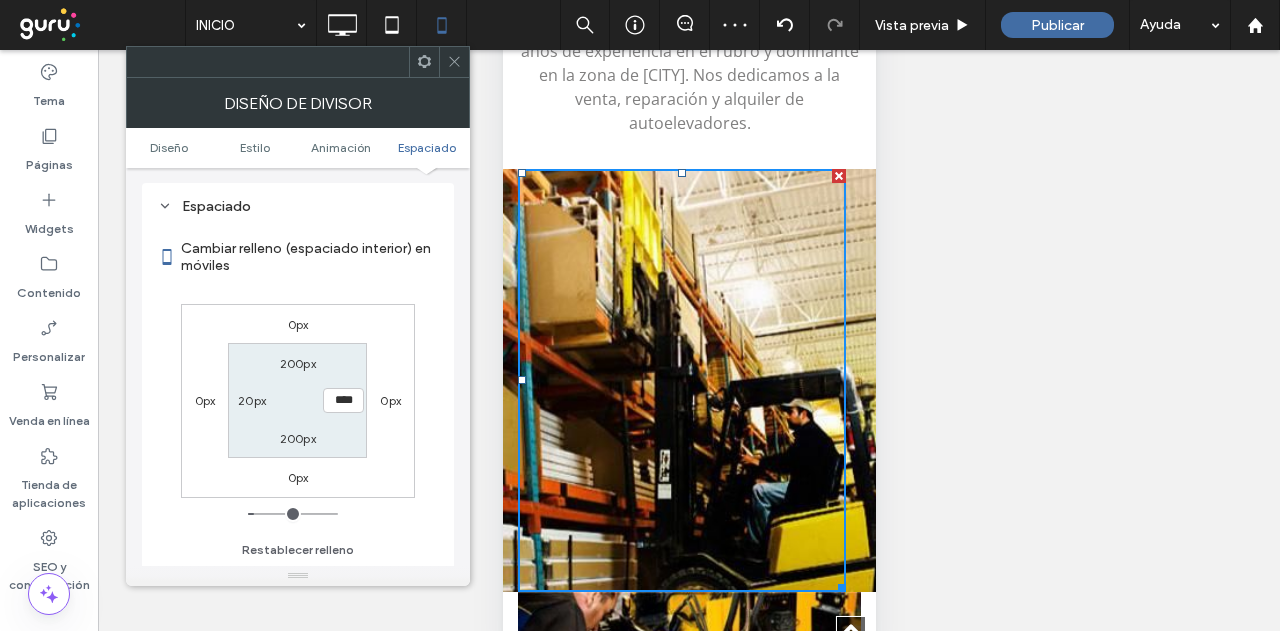 click on "0px" at bounding box center [205, 400] 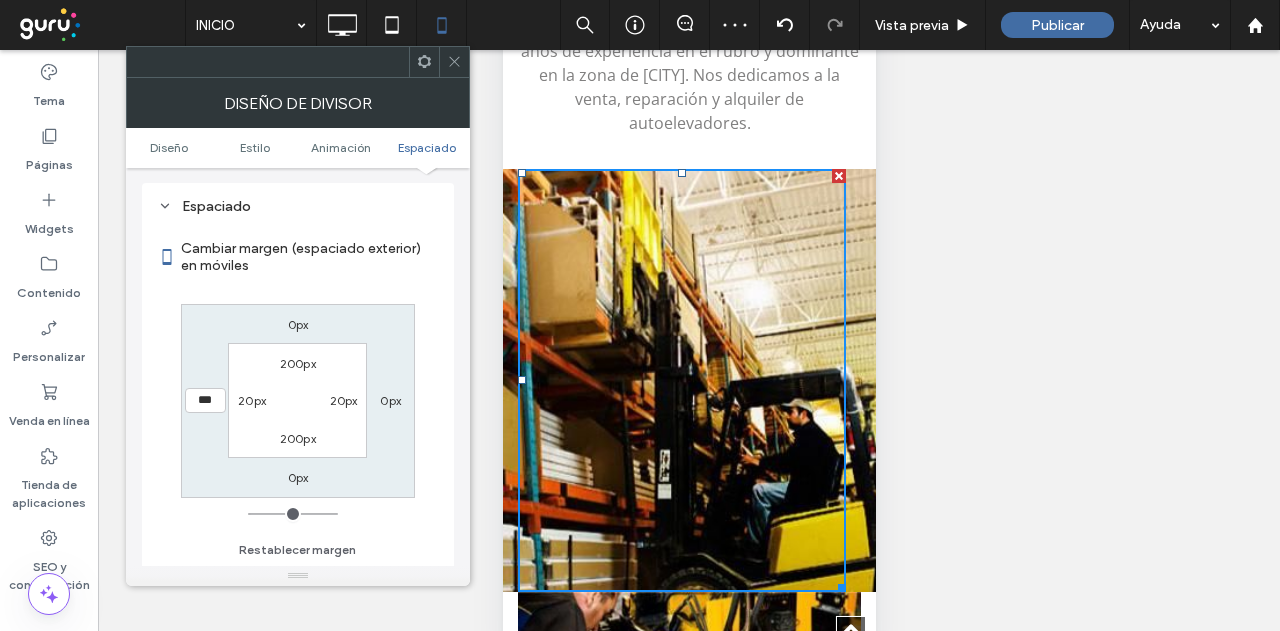type on "*" 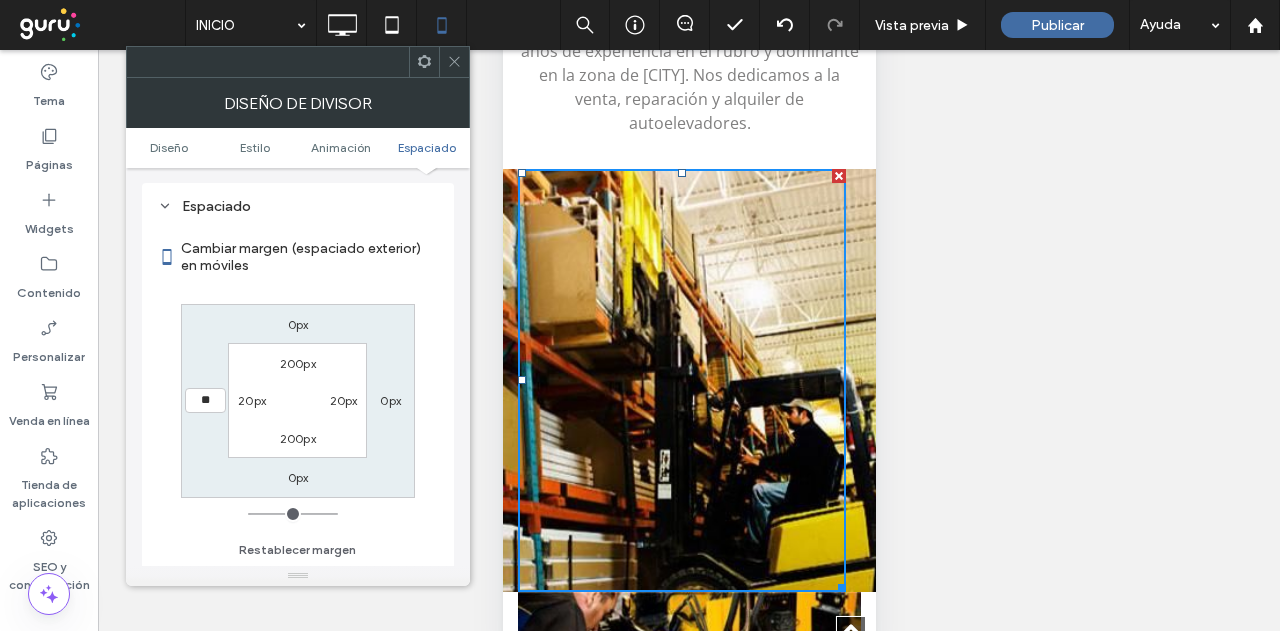 type on "**" 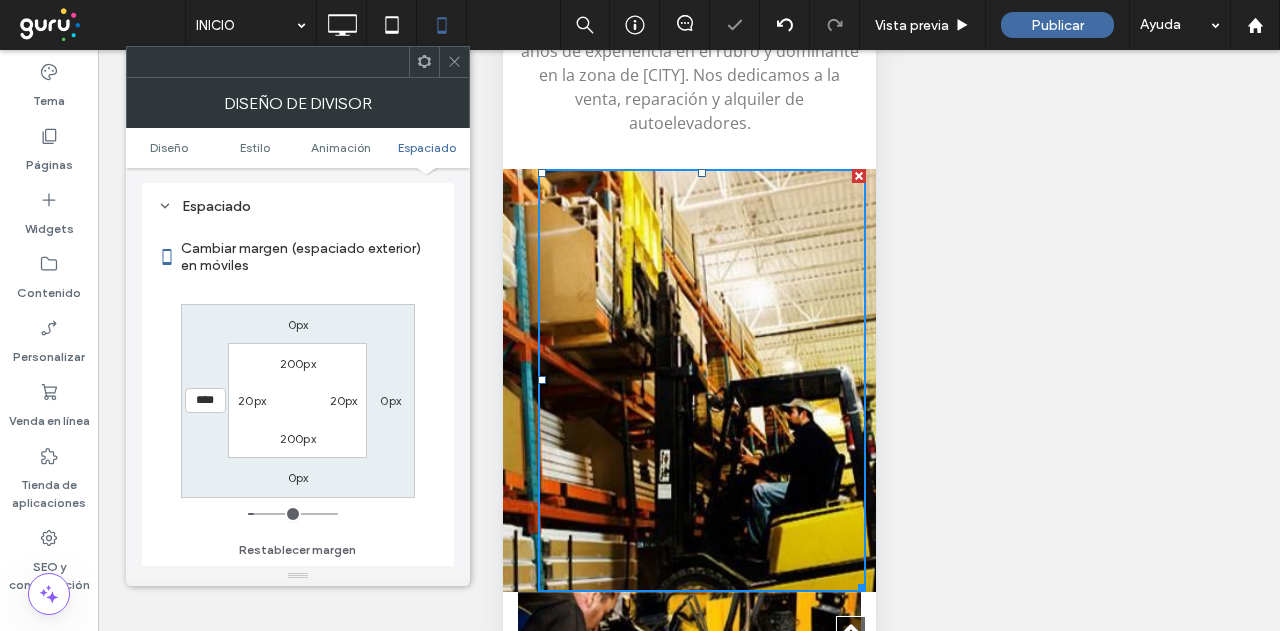 click on "0px 0px 0px **** 200px 20px 200px 20px" at bounding box center [298, 401] 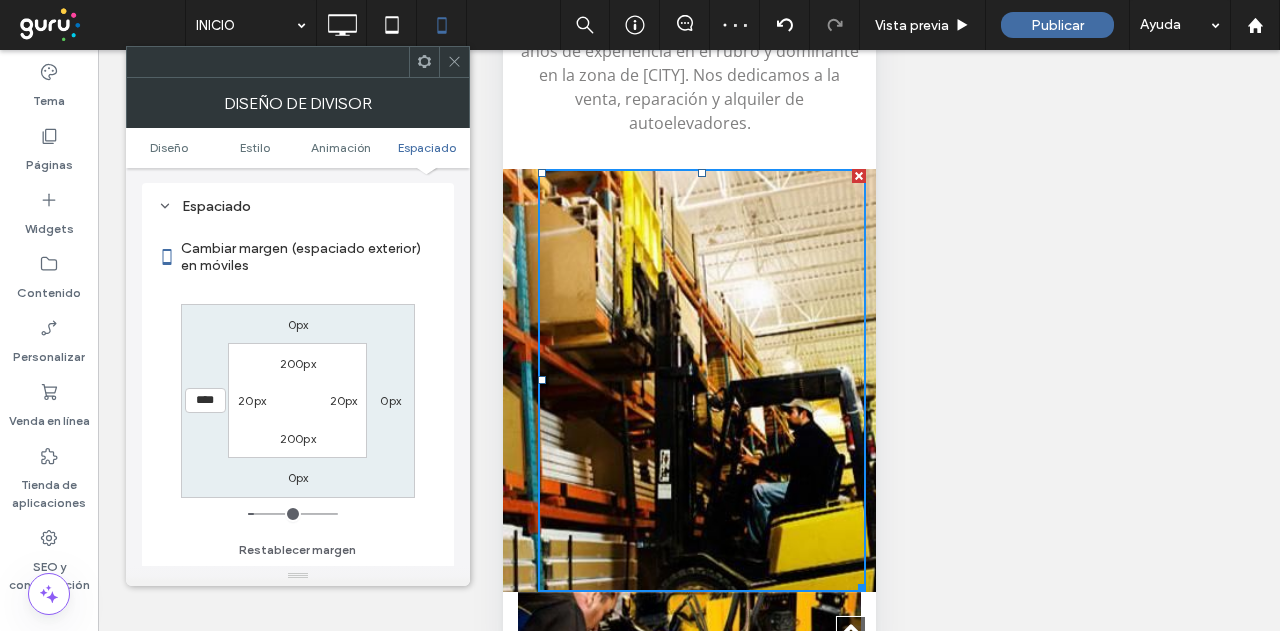 click on "0px" at bounding box center [390, 400] 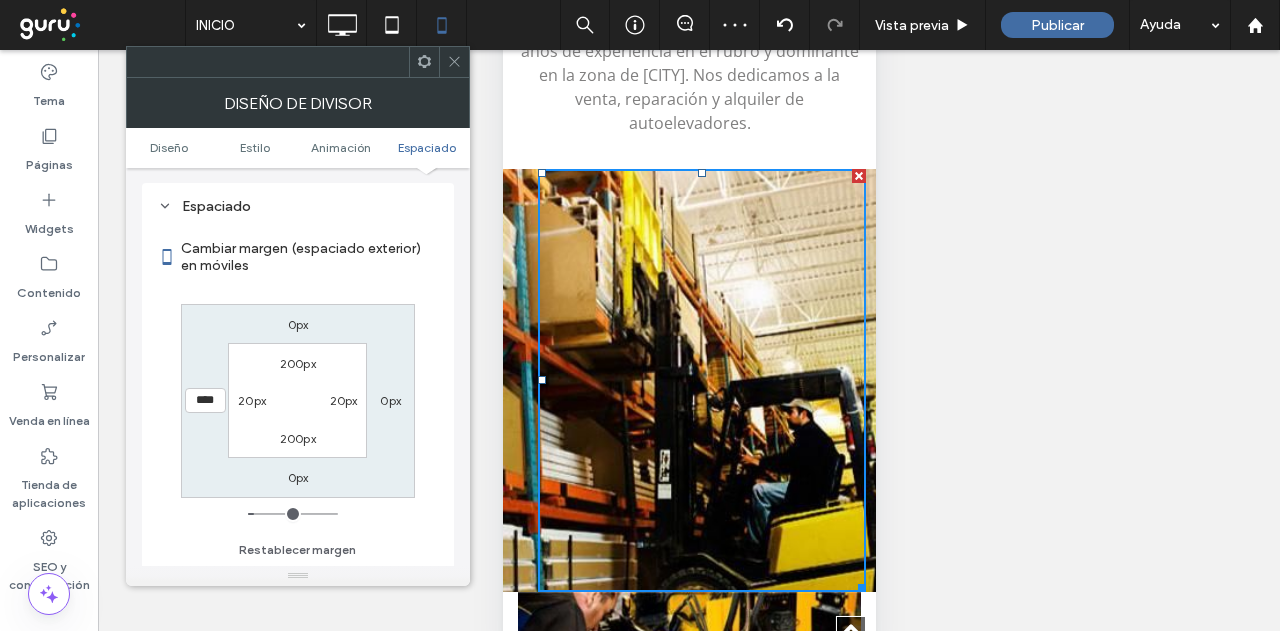 type on "*" 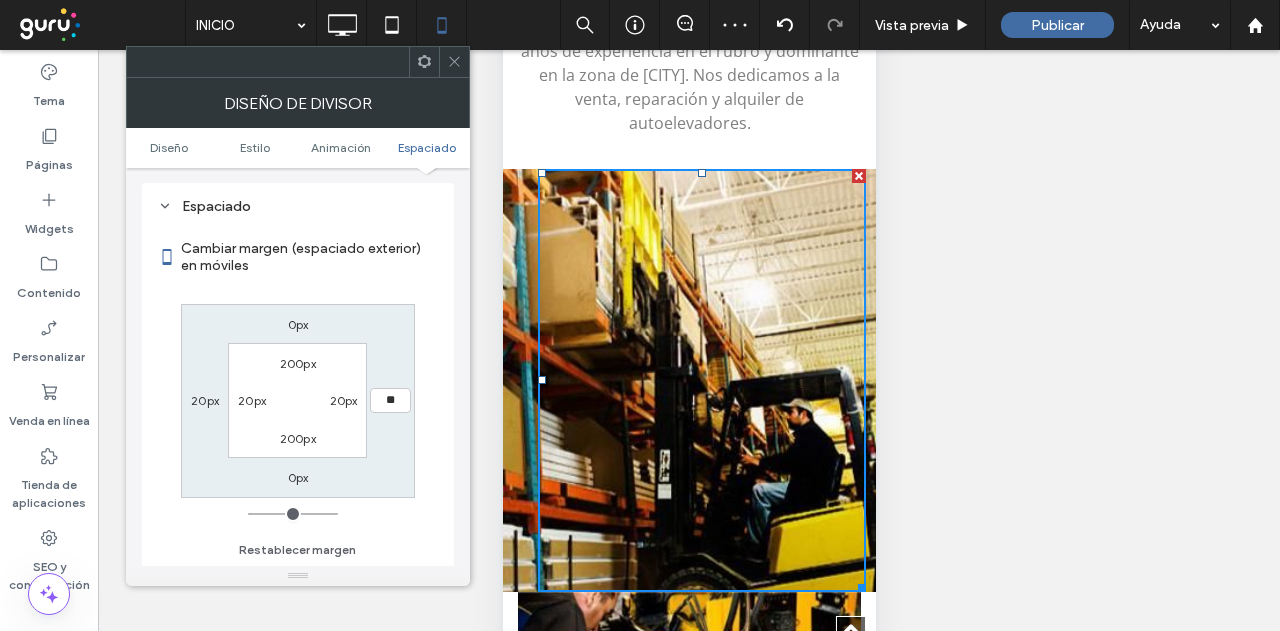 type on "**" 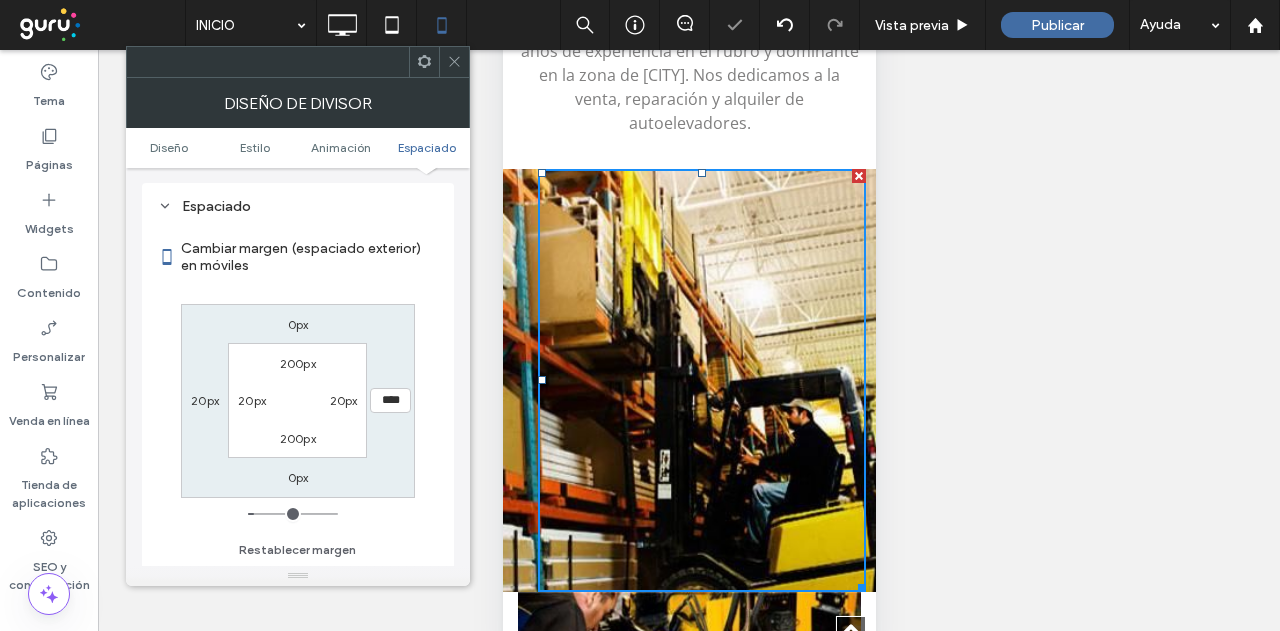 click on "Cambiar margen (espaciado exterior) en móviles 0px **** 0px 20px 200px 20px 200px 20px Restablecer margen" at bounding box center (298, 392) 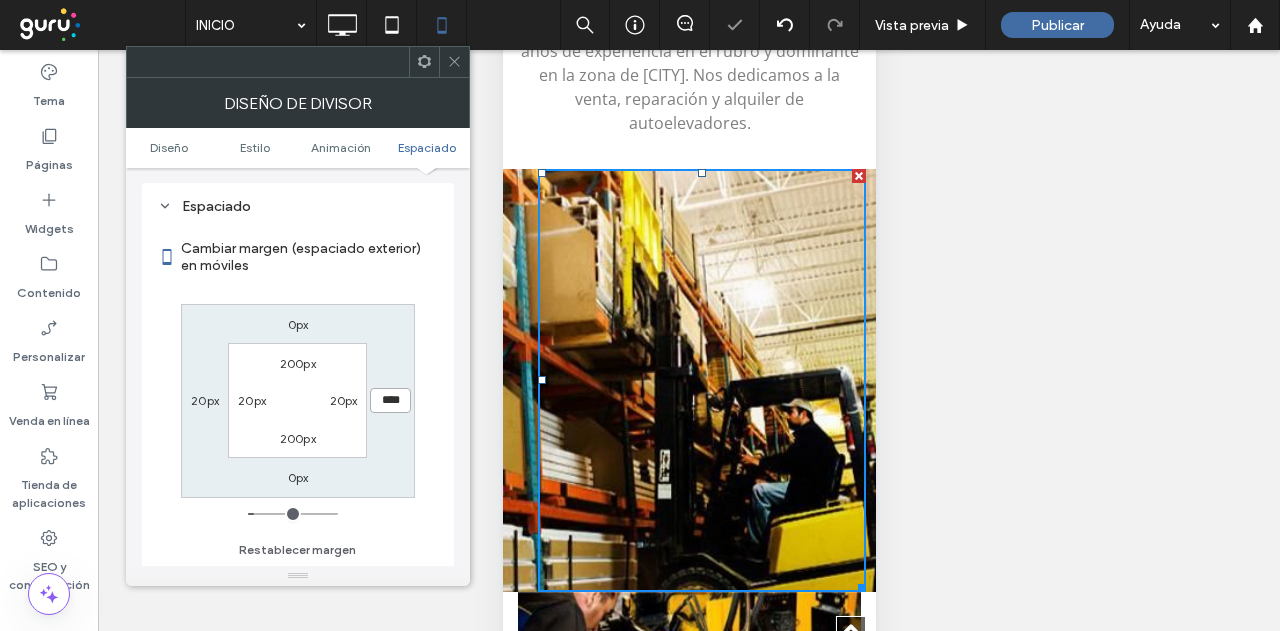 click on "****" at bounding box center [390, 400] 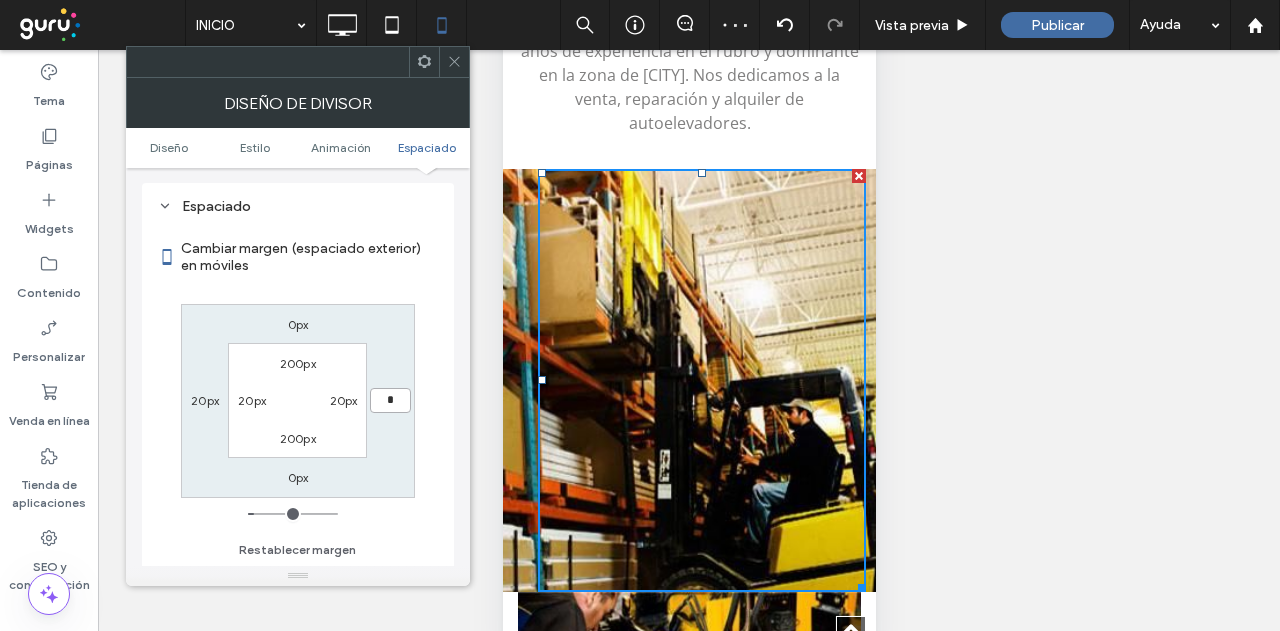 type on "*" 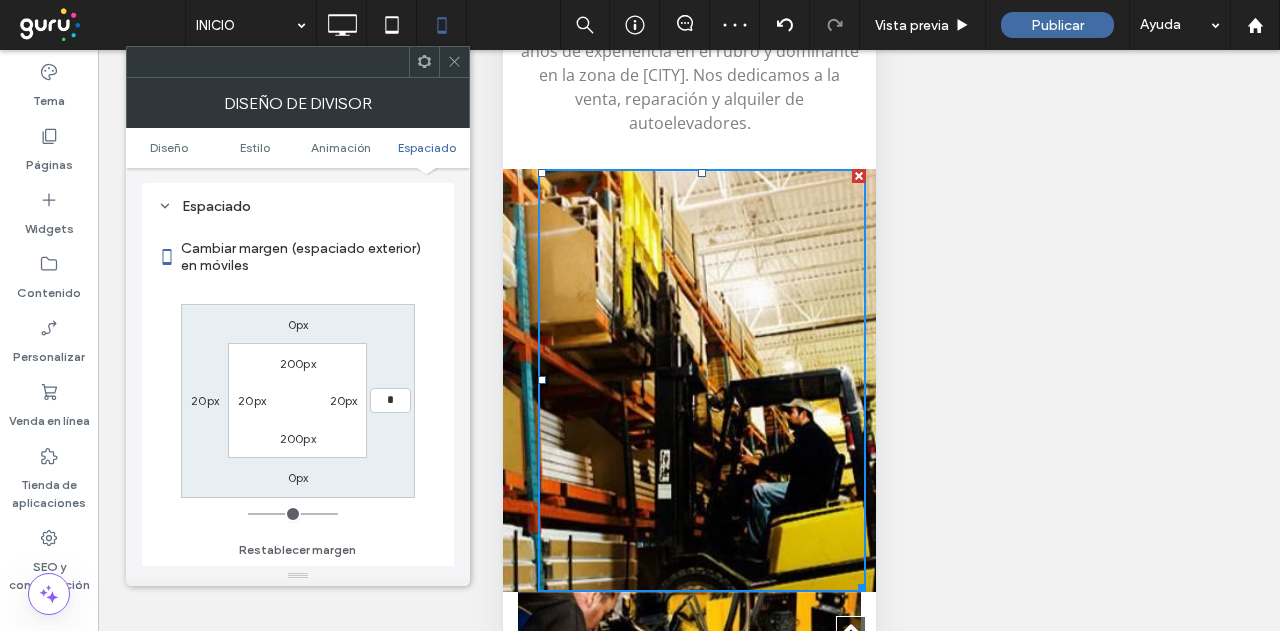type on "*" 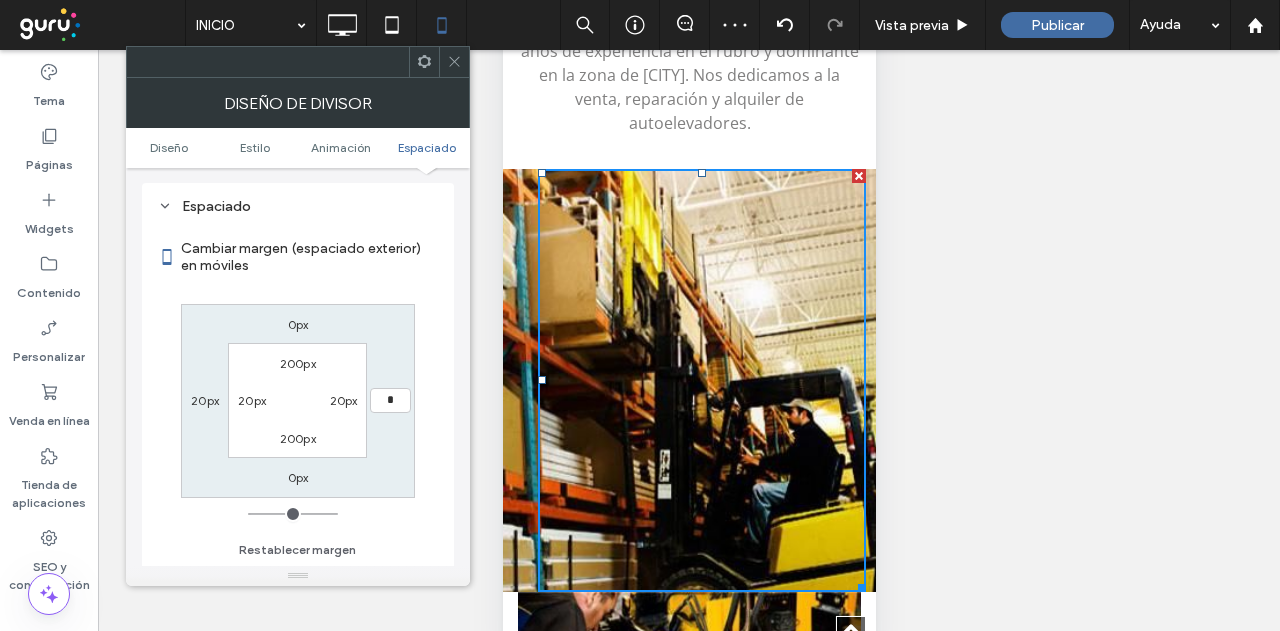 type on "***" 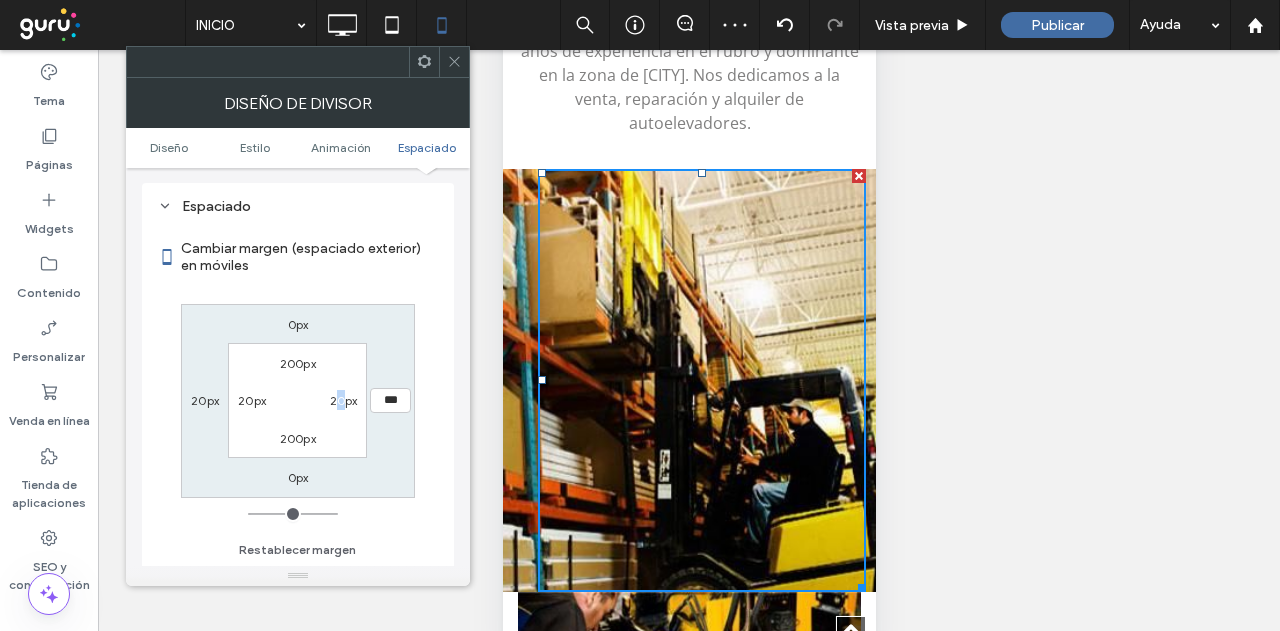 click on "20px" at bounding box center [344, 400] 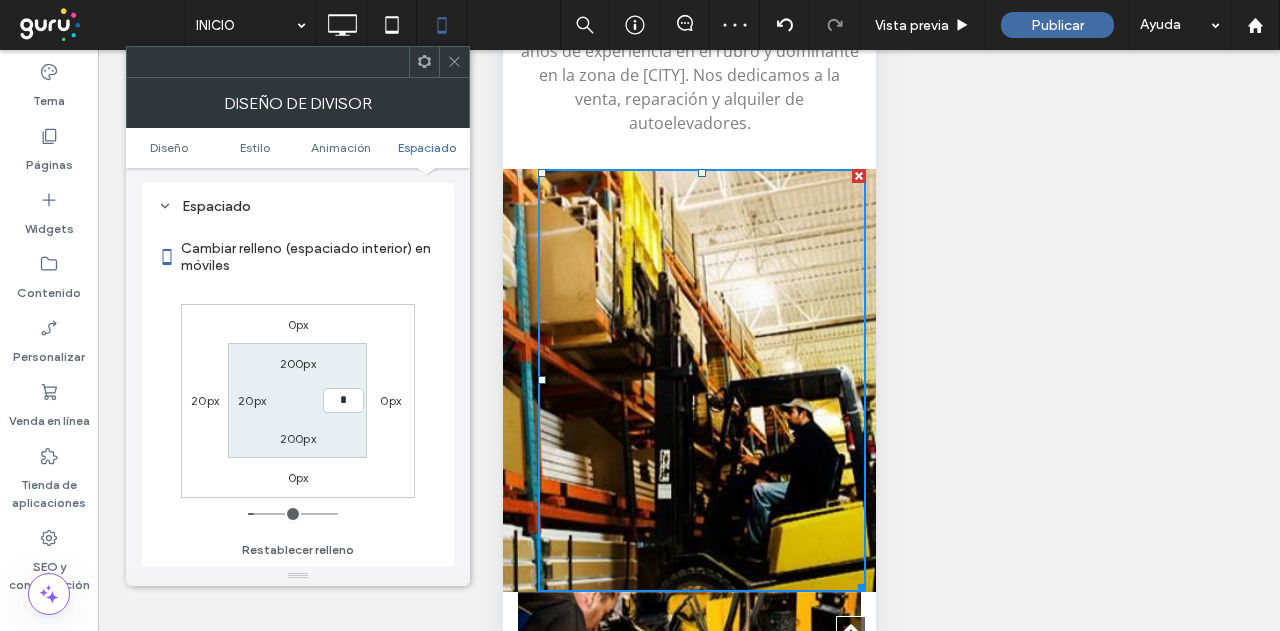 type on "*" 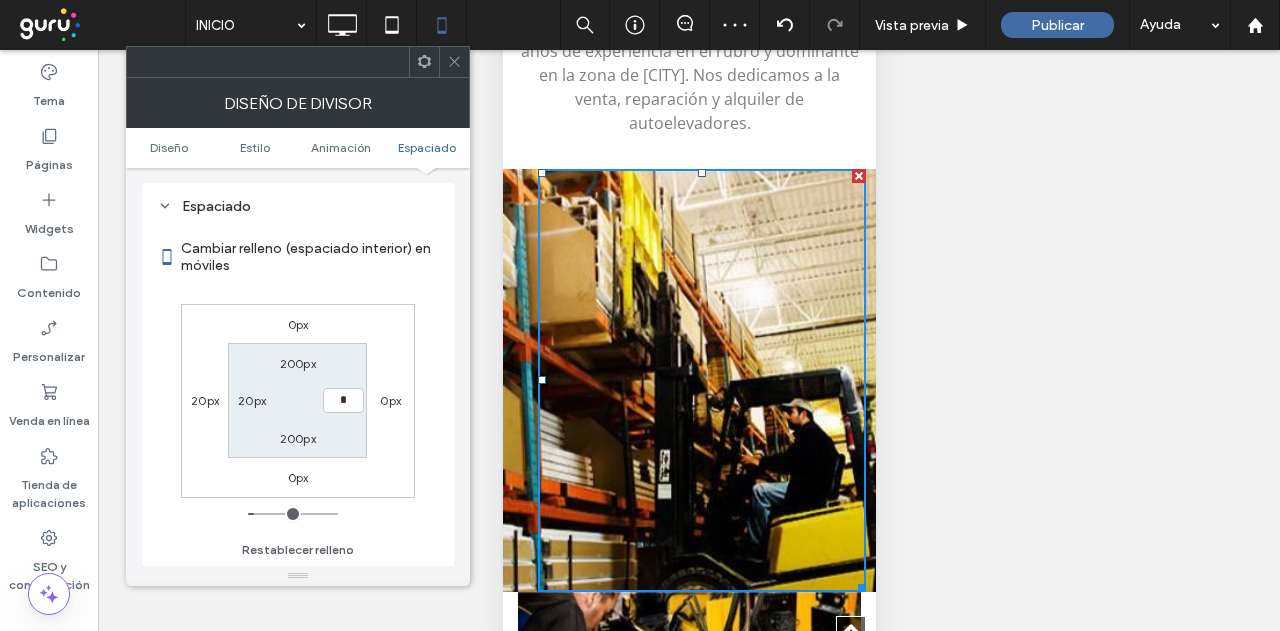 type on "*" 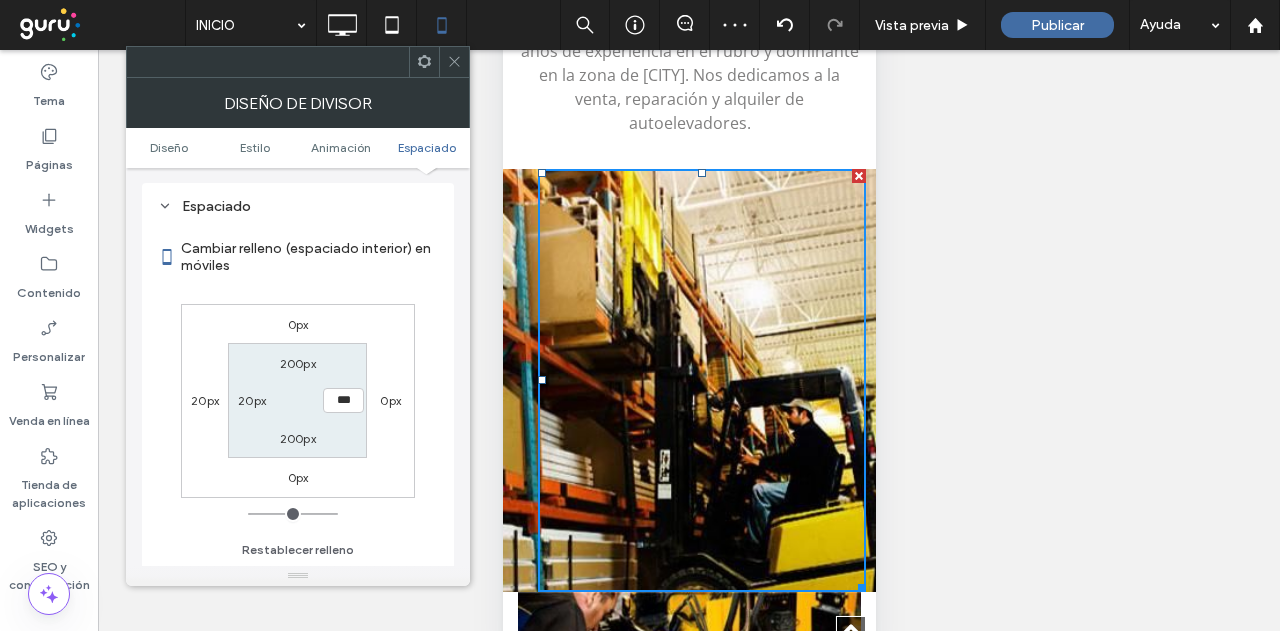 click on "20px" at bounding box center [252, 400] 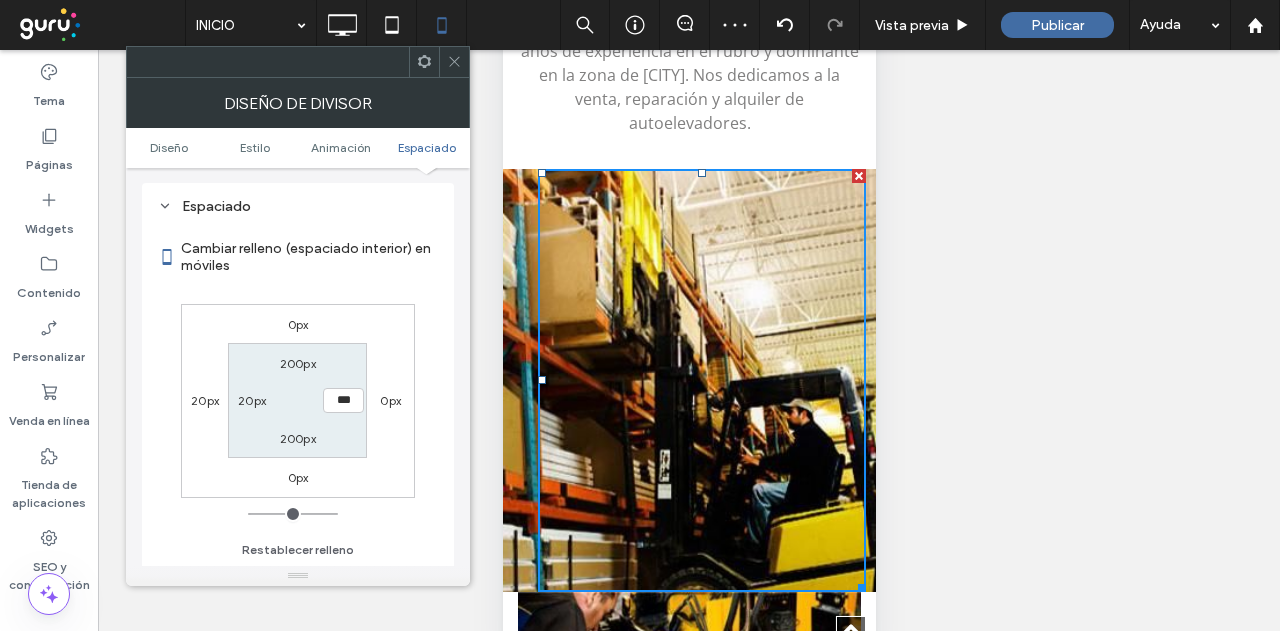 type on "**" 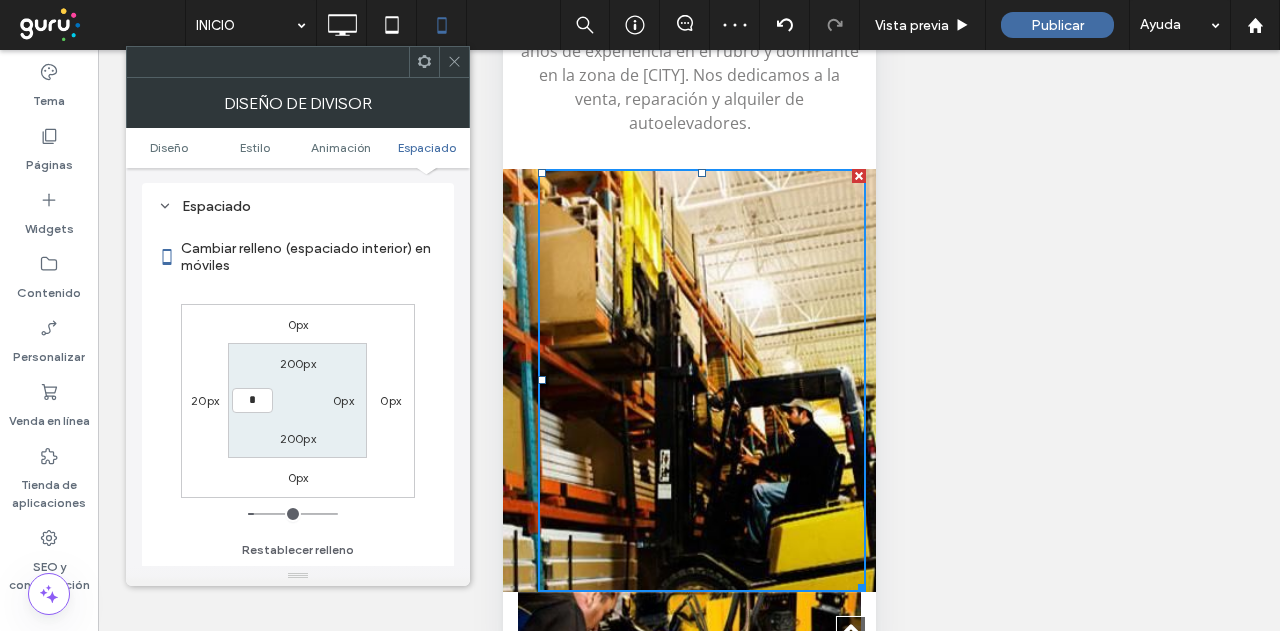 type on "*" 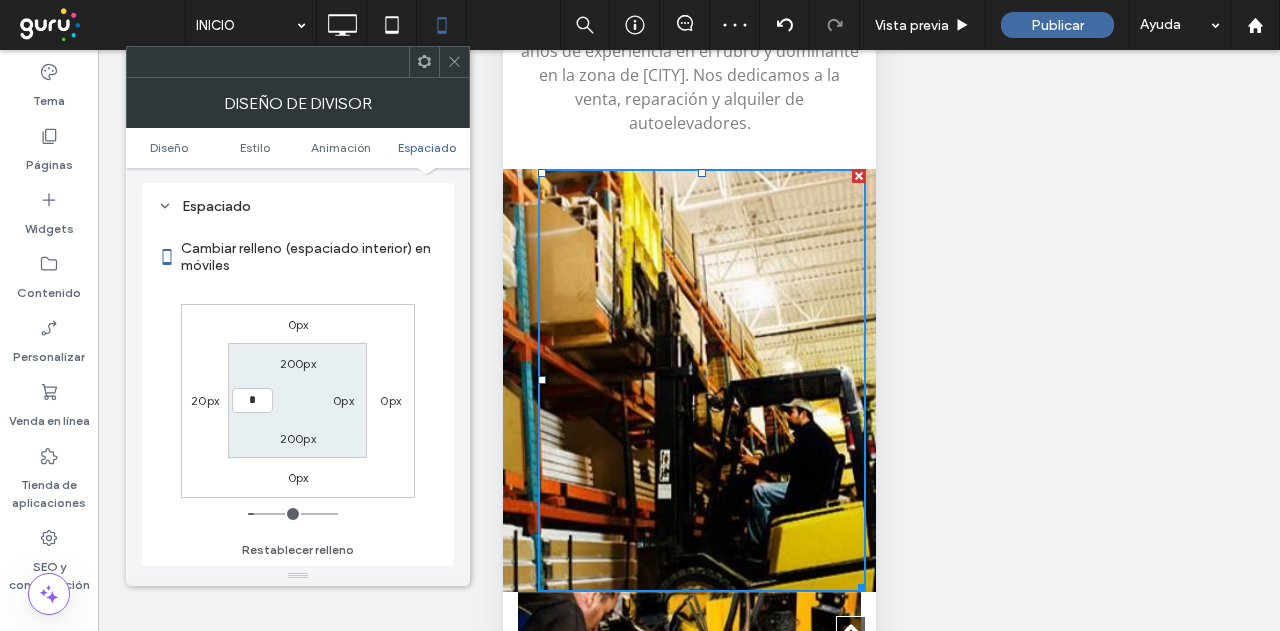 type on "*" 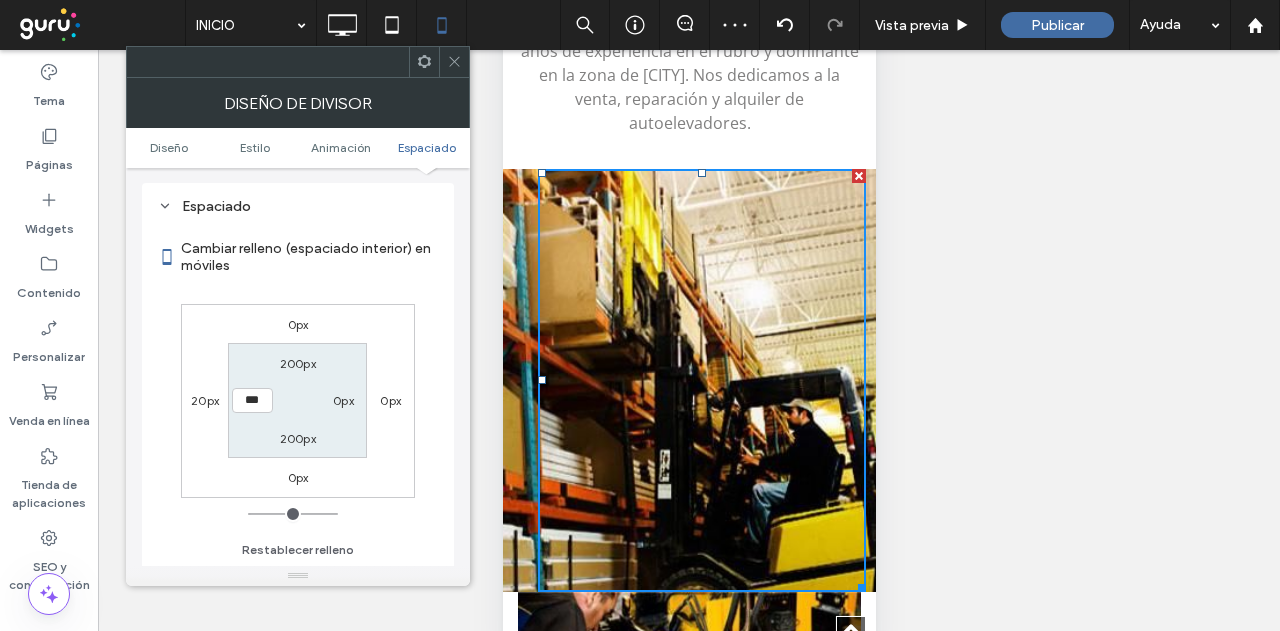 click on "20px" at bounding box center (205, 400) 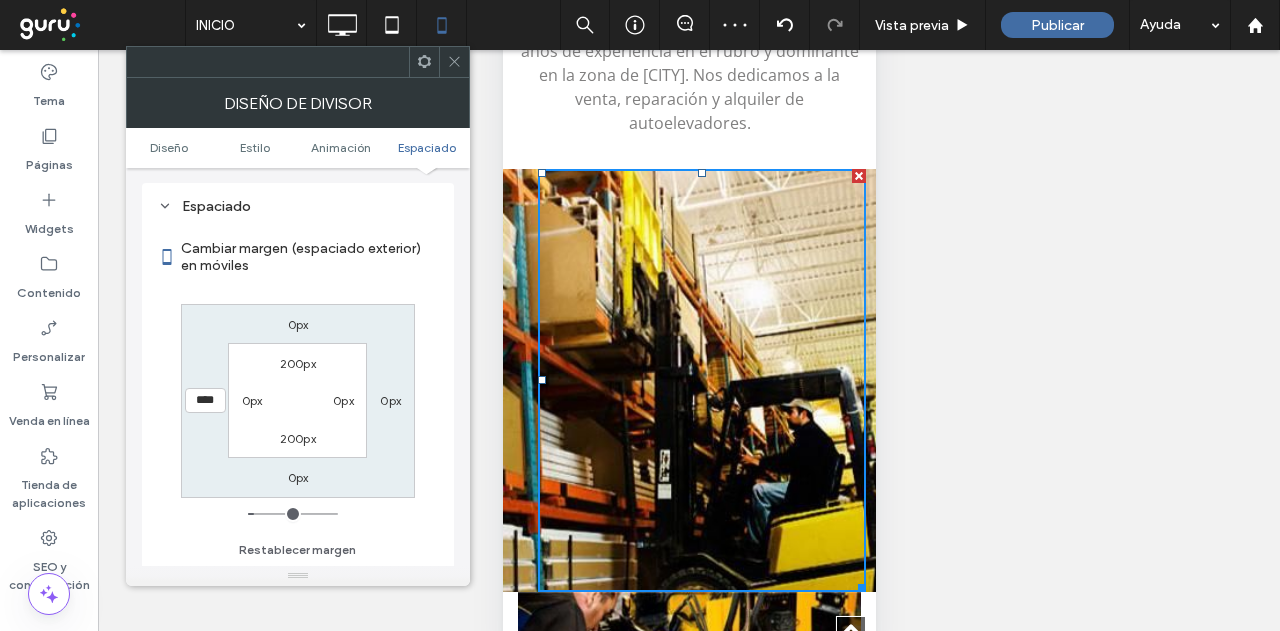 click on "0px 0px 0px **** 200px 0px 200px 0px" at bounding box center (298, 401) 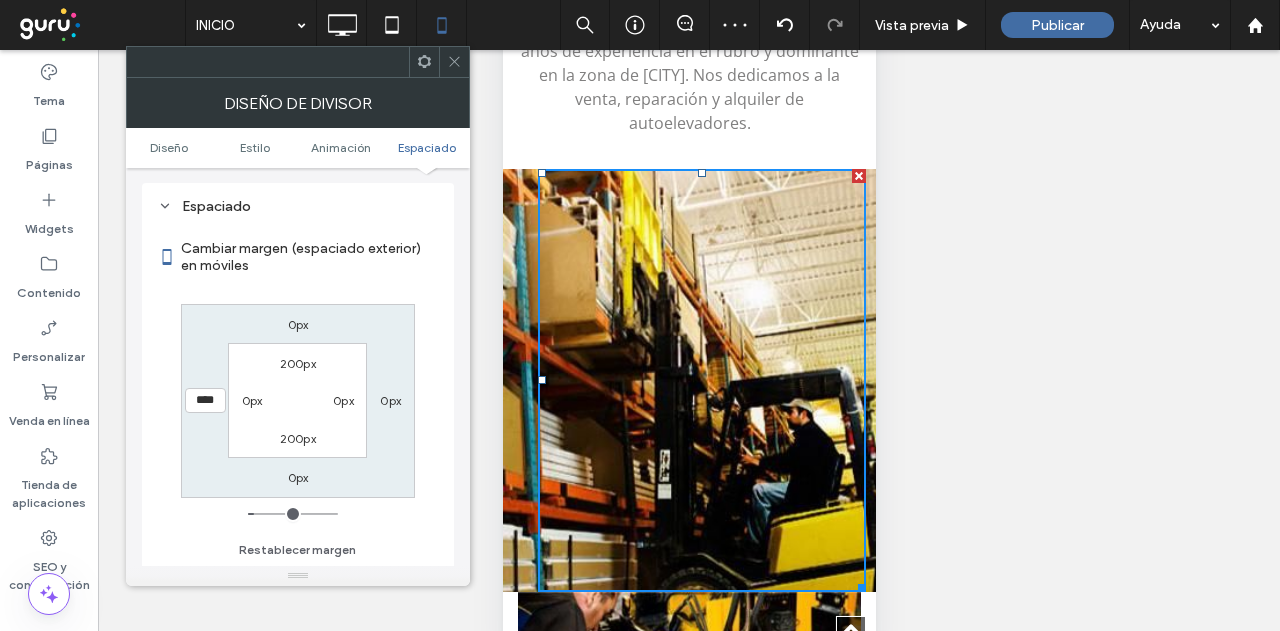 click 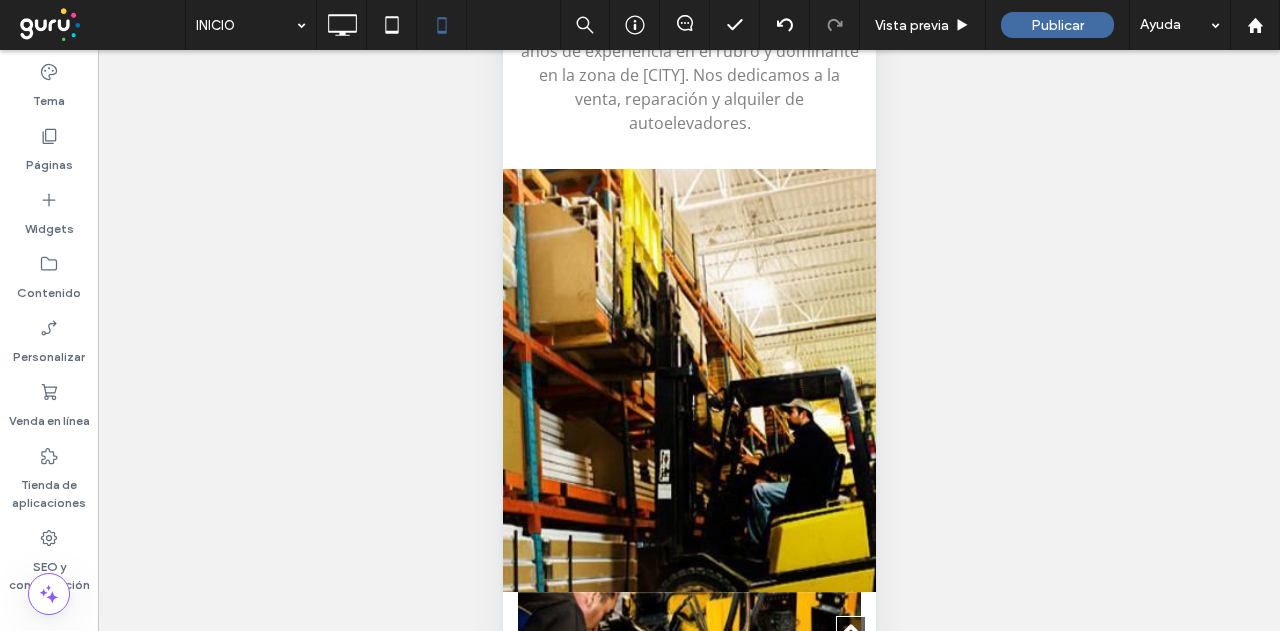 click on "Click To Paste" at bounding box center [688, 380] 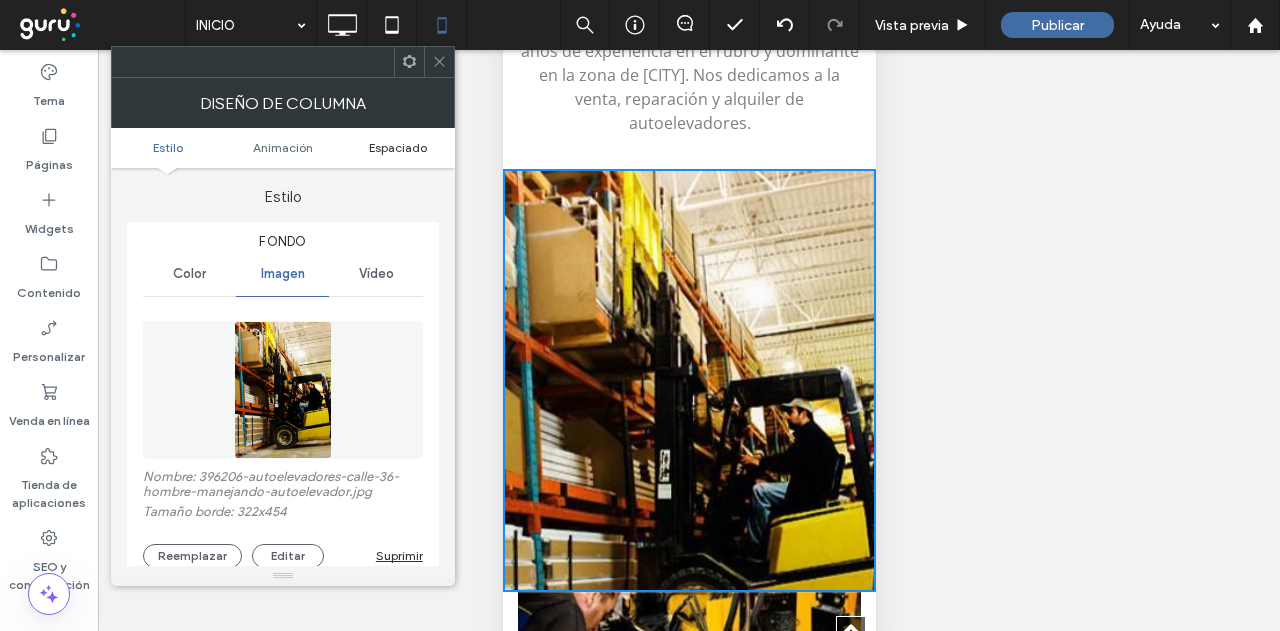 click on "Espaciado" at bounding box center [398, 147] 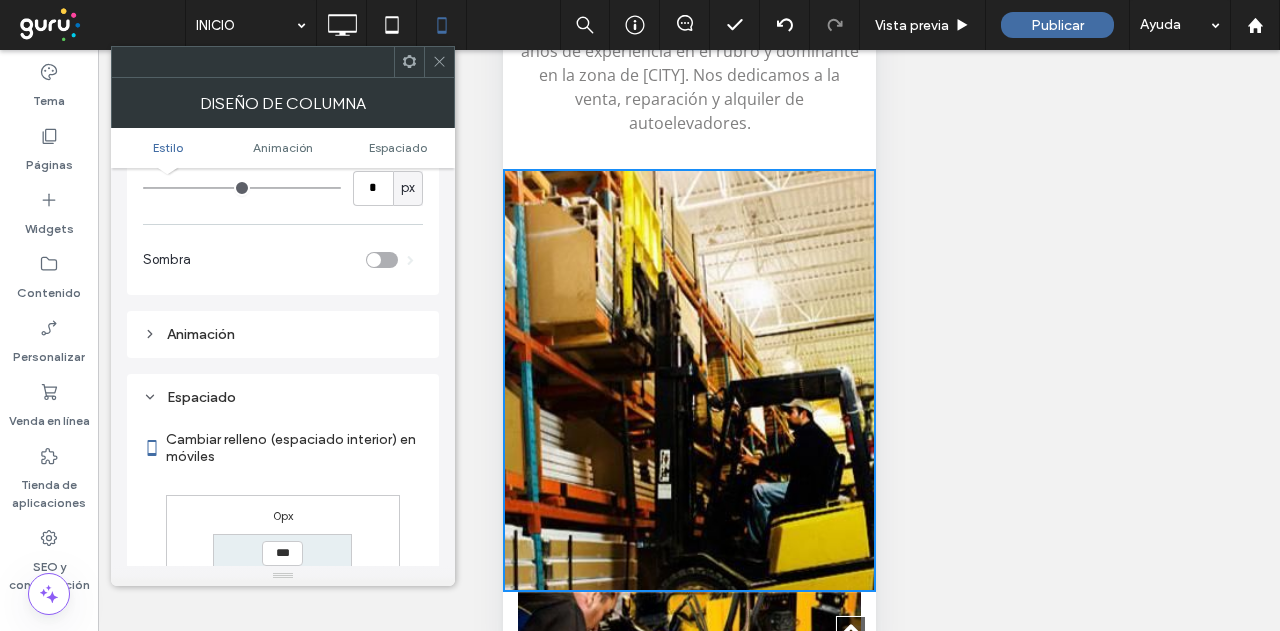 scroll, scrollTop: 1061, scrollLeft: 0, axis: vertical 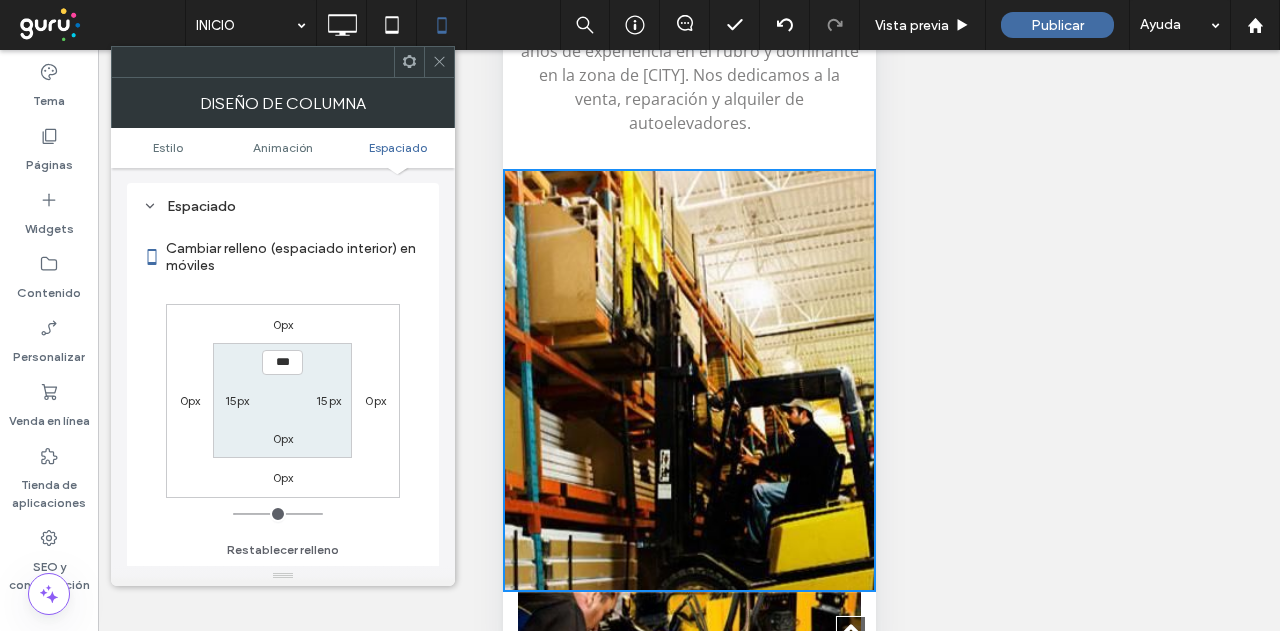 click on "0px" at bounding box center [190, 400] 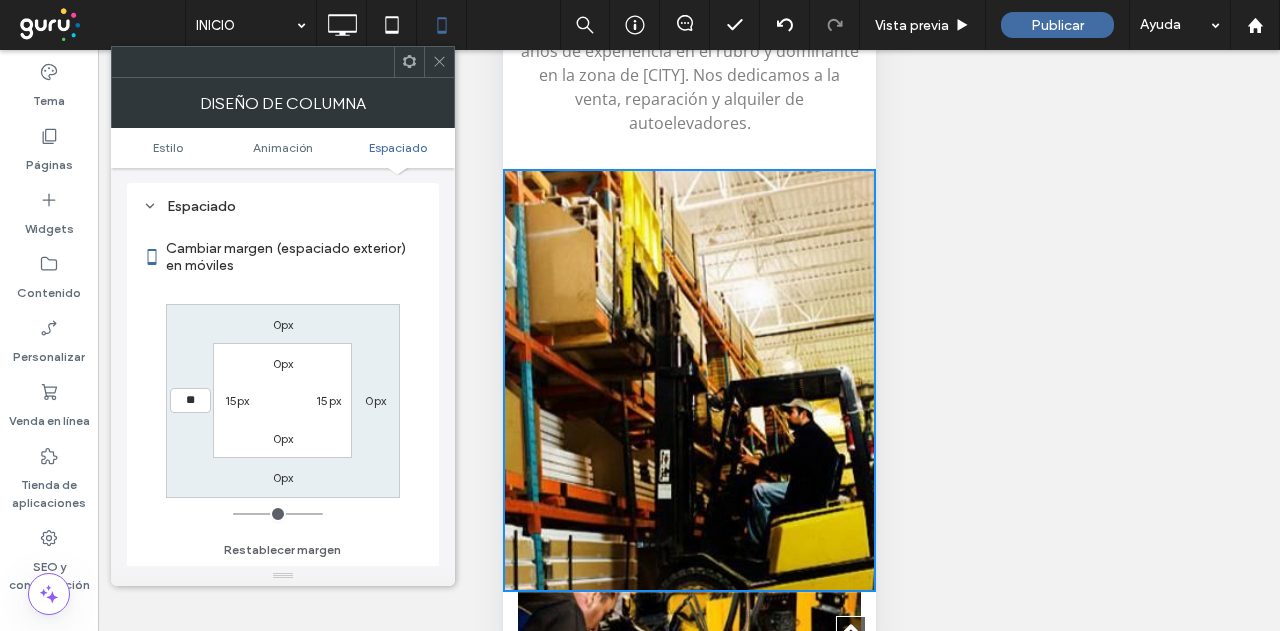 type on "**" 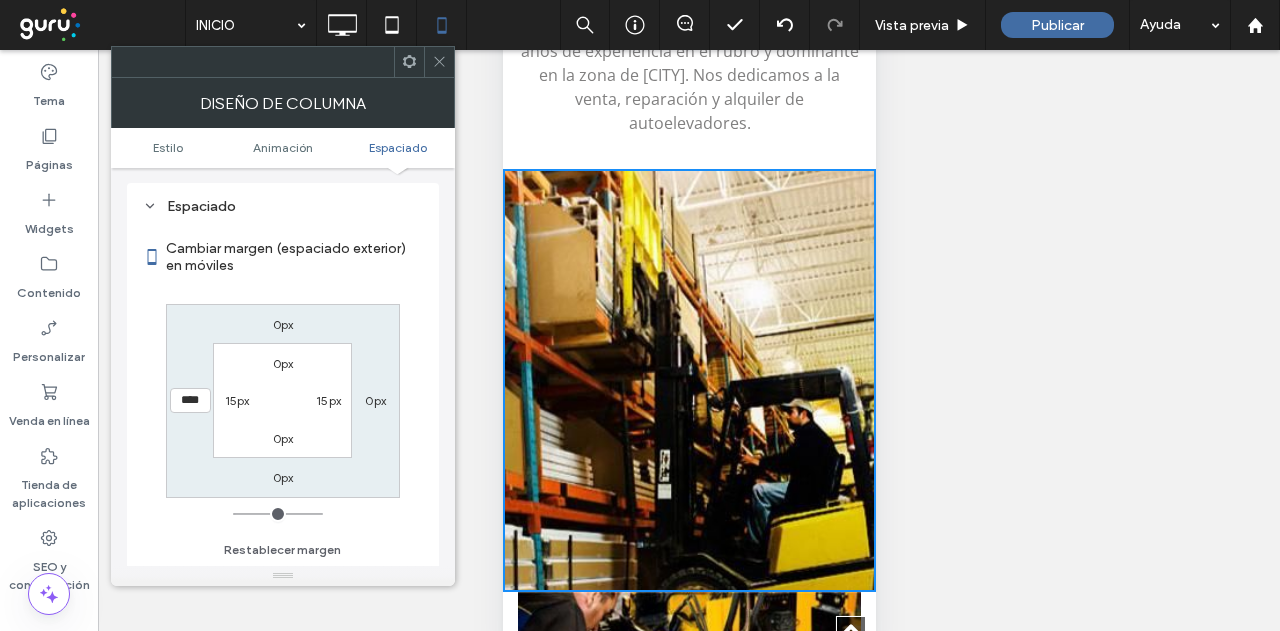 click on "0px" at bounding box center [375, 400] 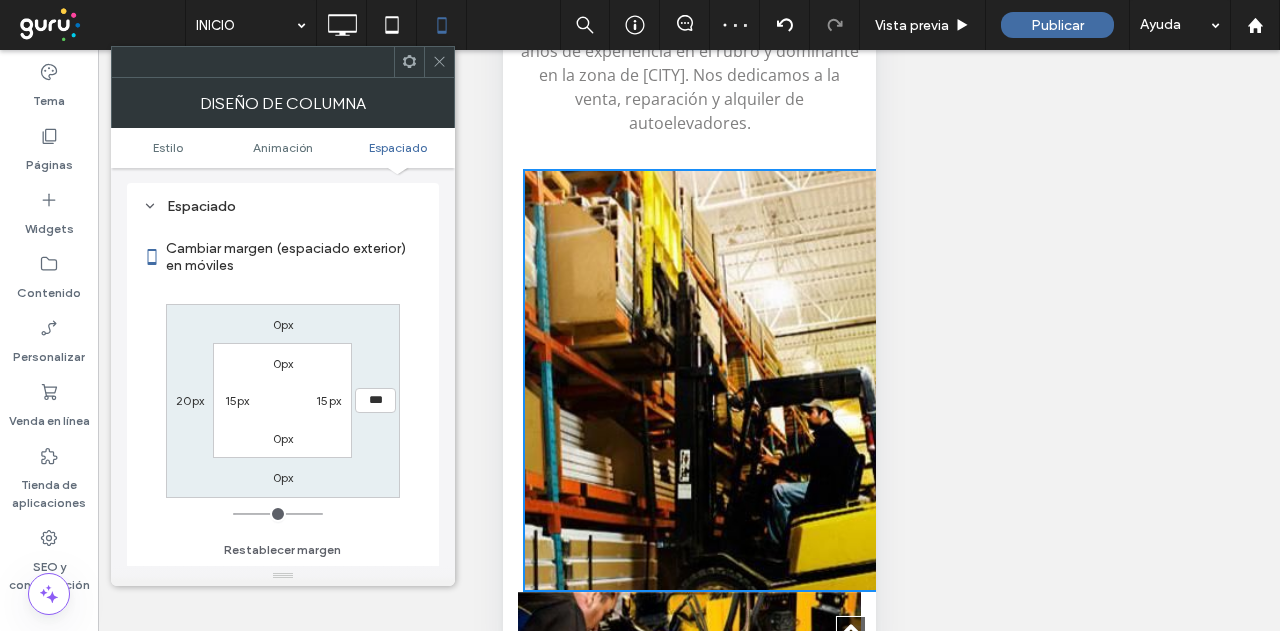 click on "20px" at bounding box center (190, 400) 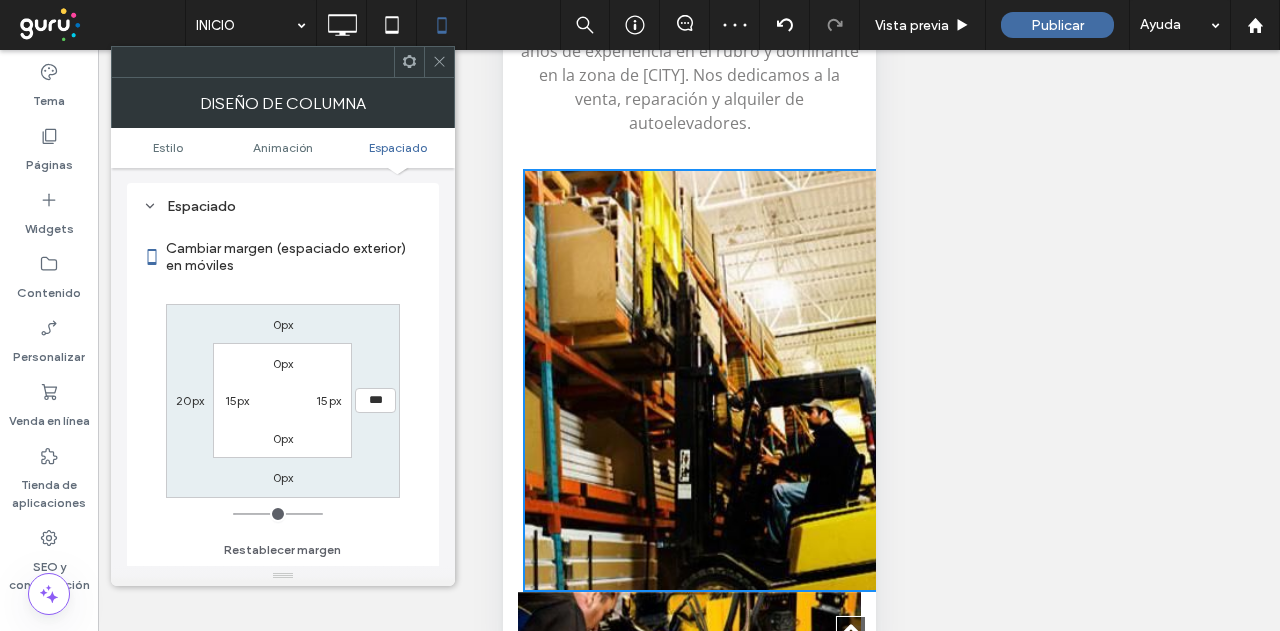 type on "**" 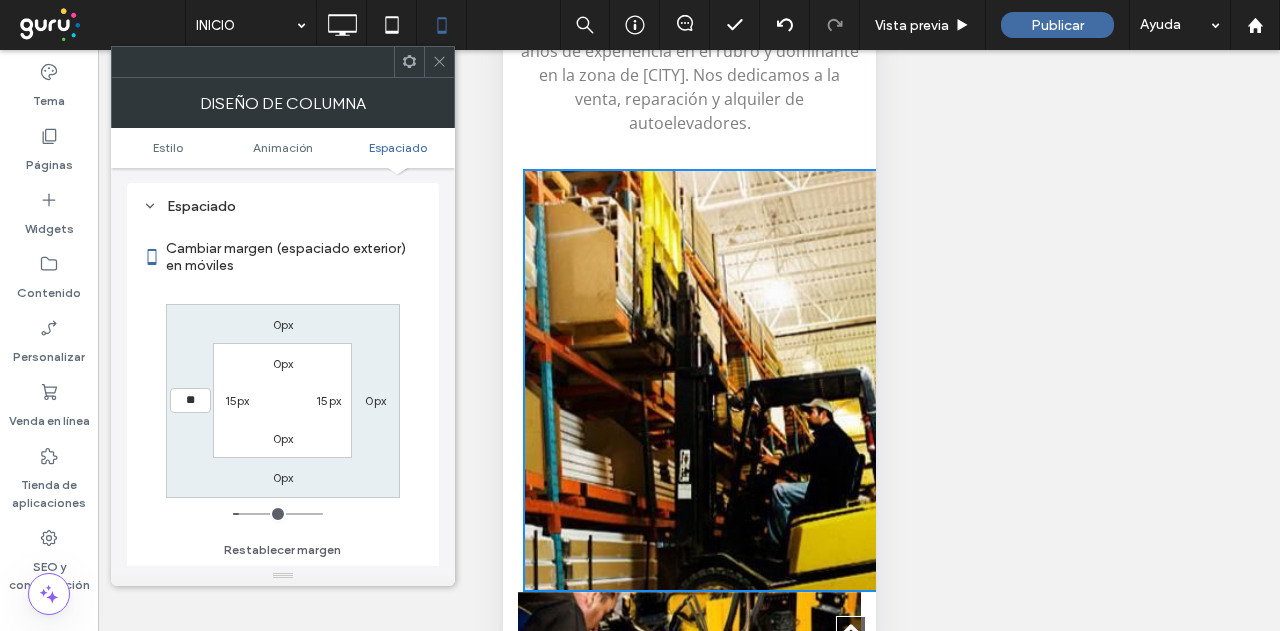 type on "**" 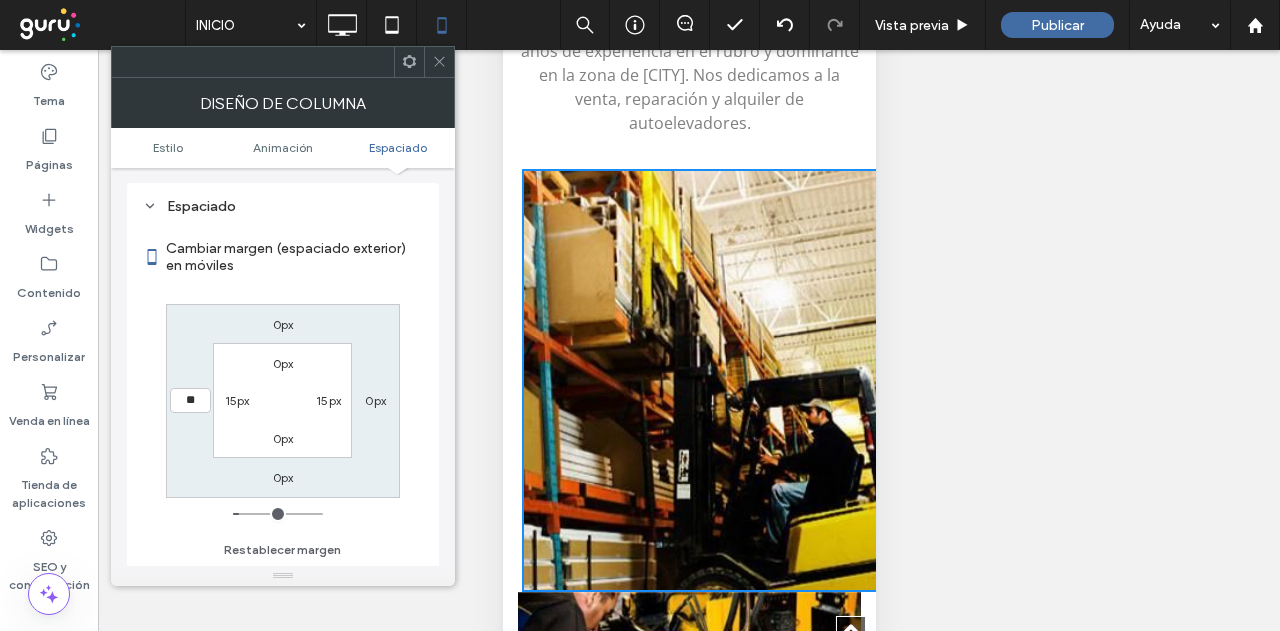 type on "**" 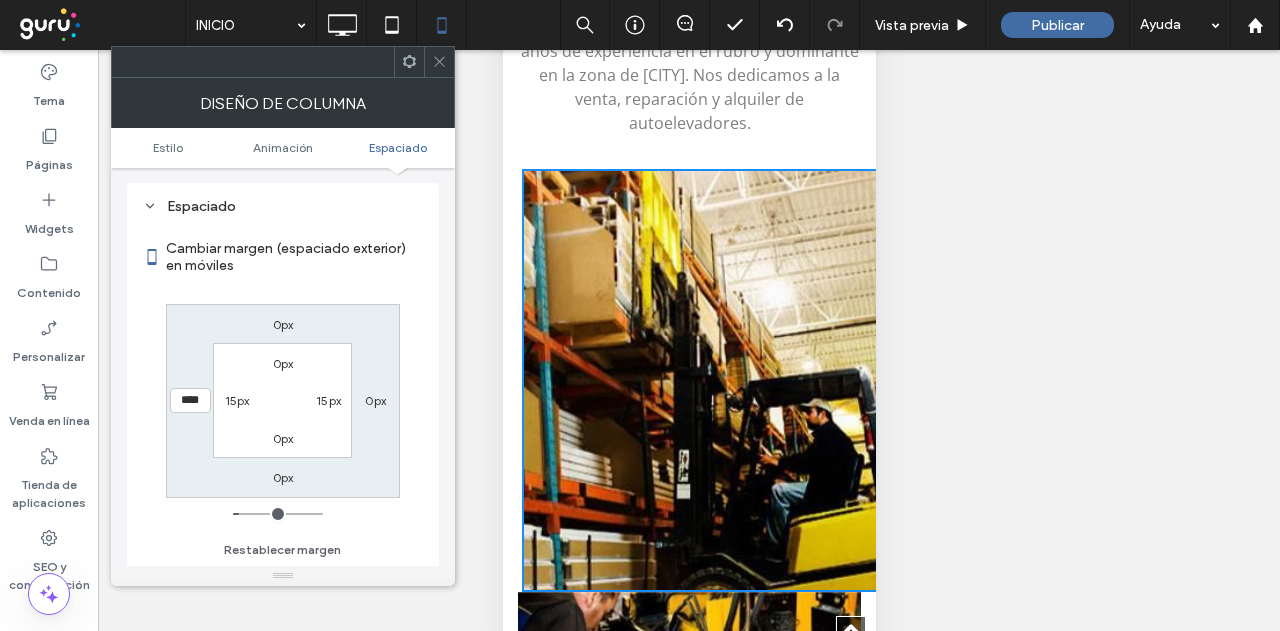 click on "0px" at bounding box center [375, 400] 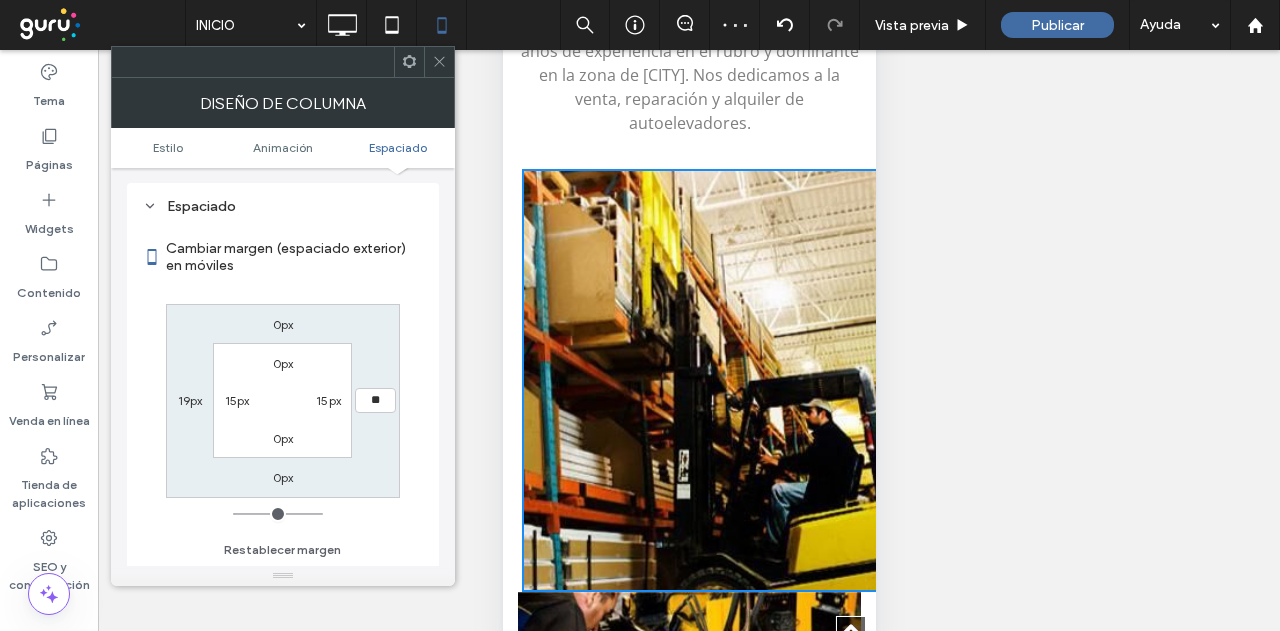 type on "**" 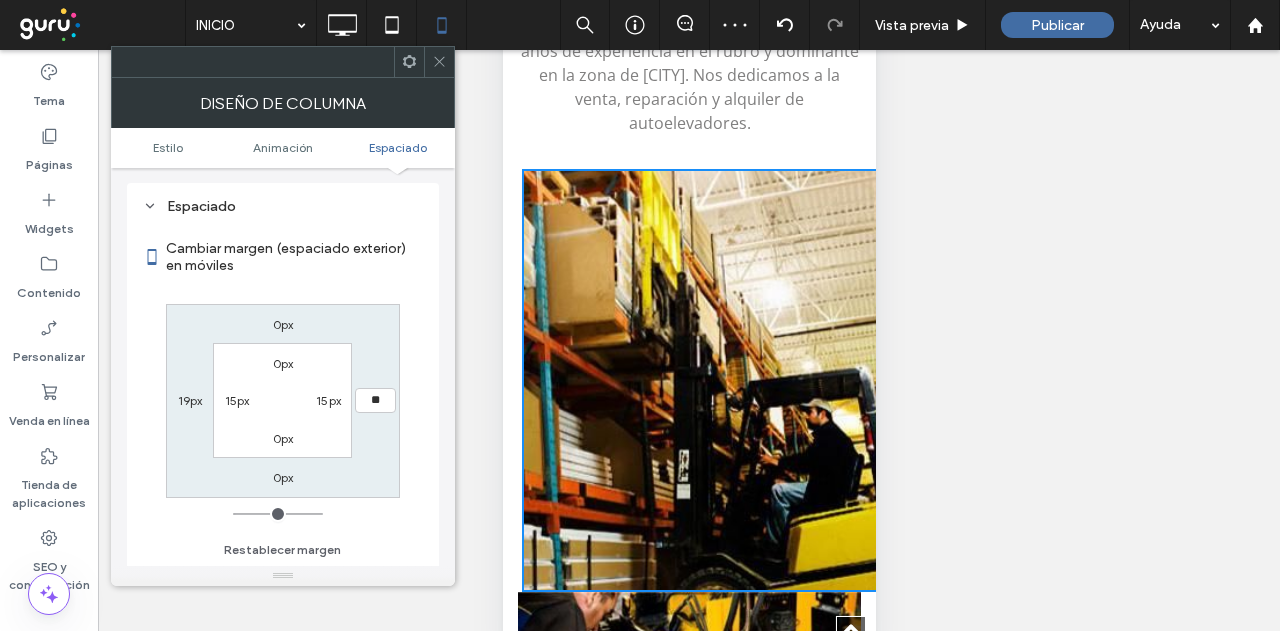 type on "**" 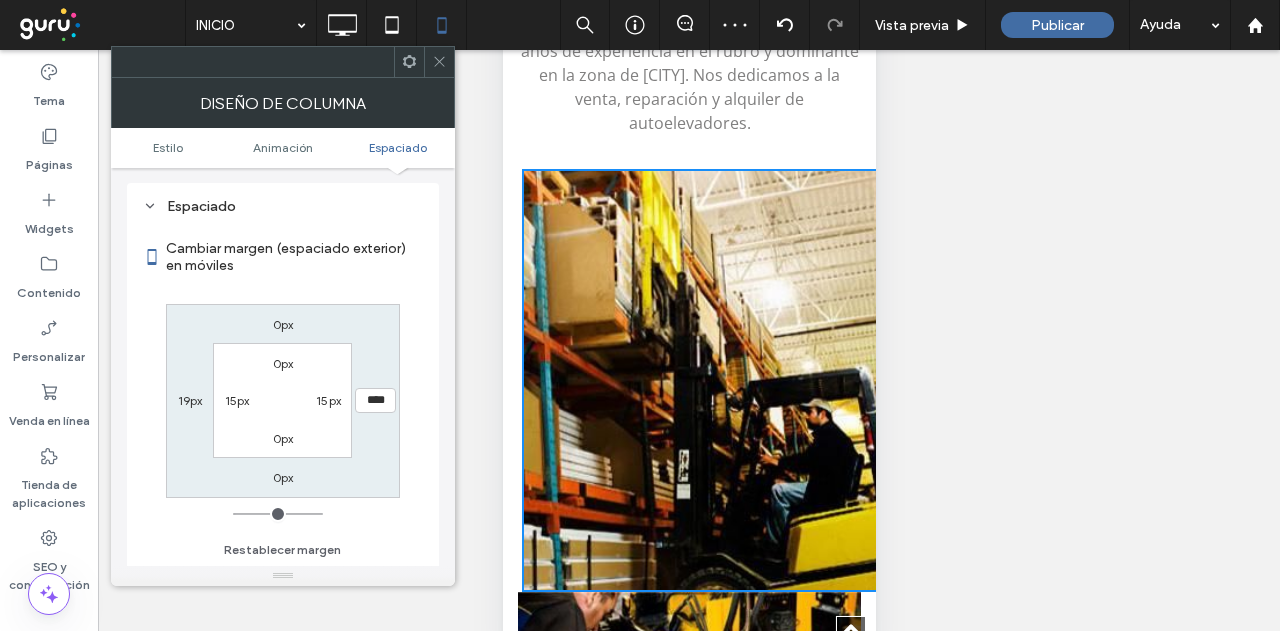 click on "19px" at bounding box center (190, 400) 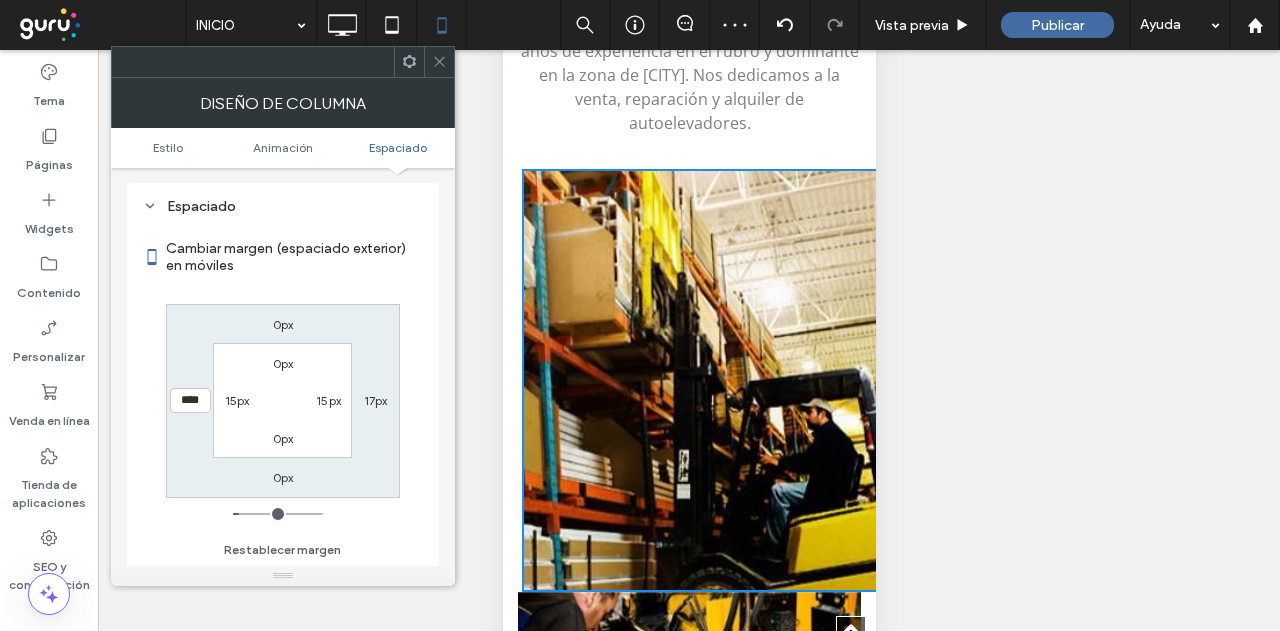 type on "**" 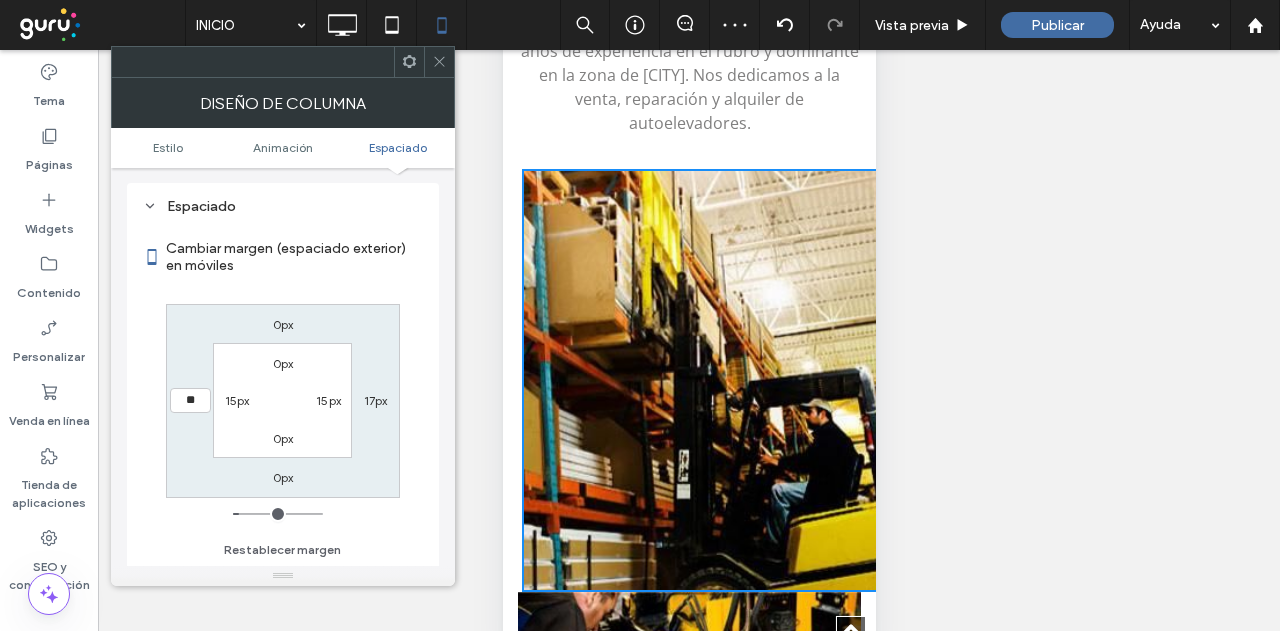 type on "**" 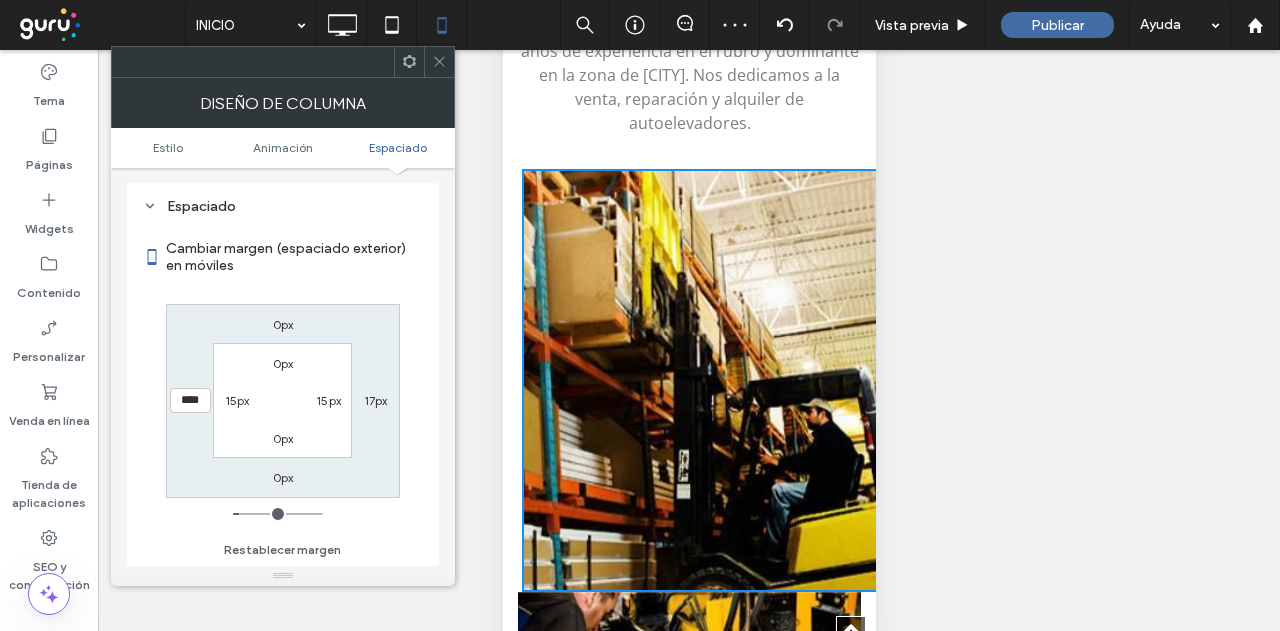 click on "0px 17px 0px **** 0px 15px 0px 15px" at bounding box center (283, 401) 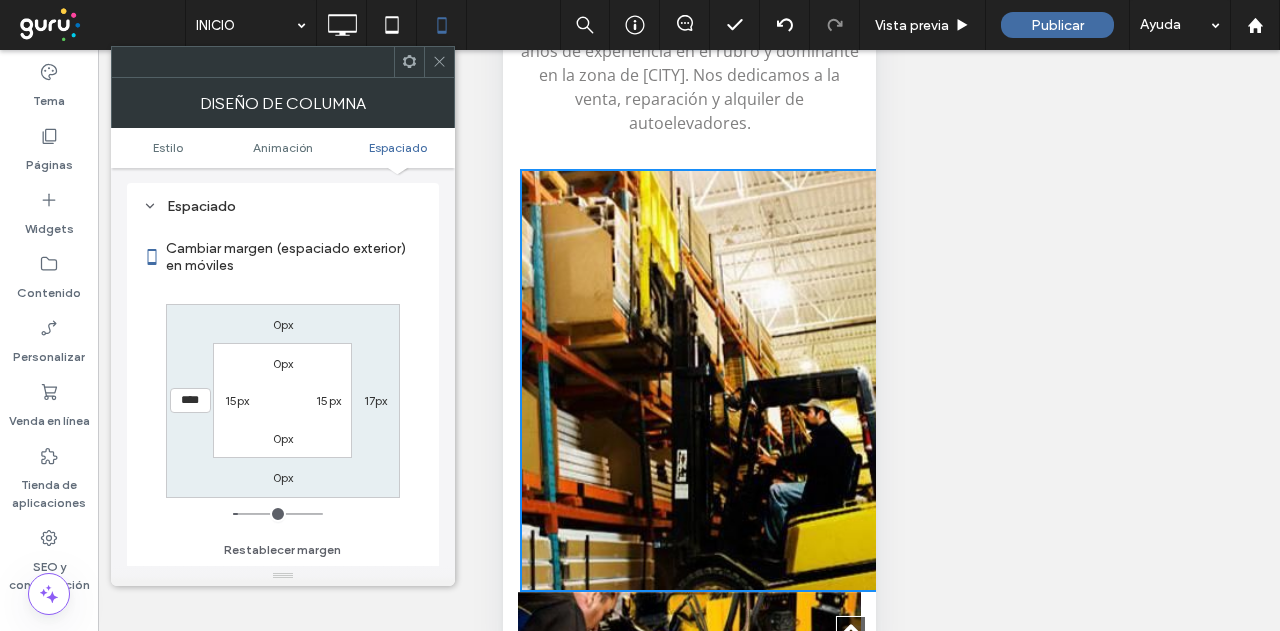 click 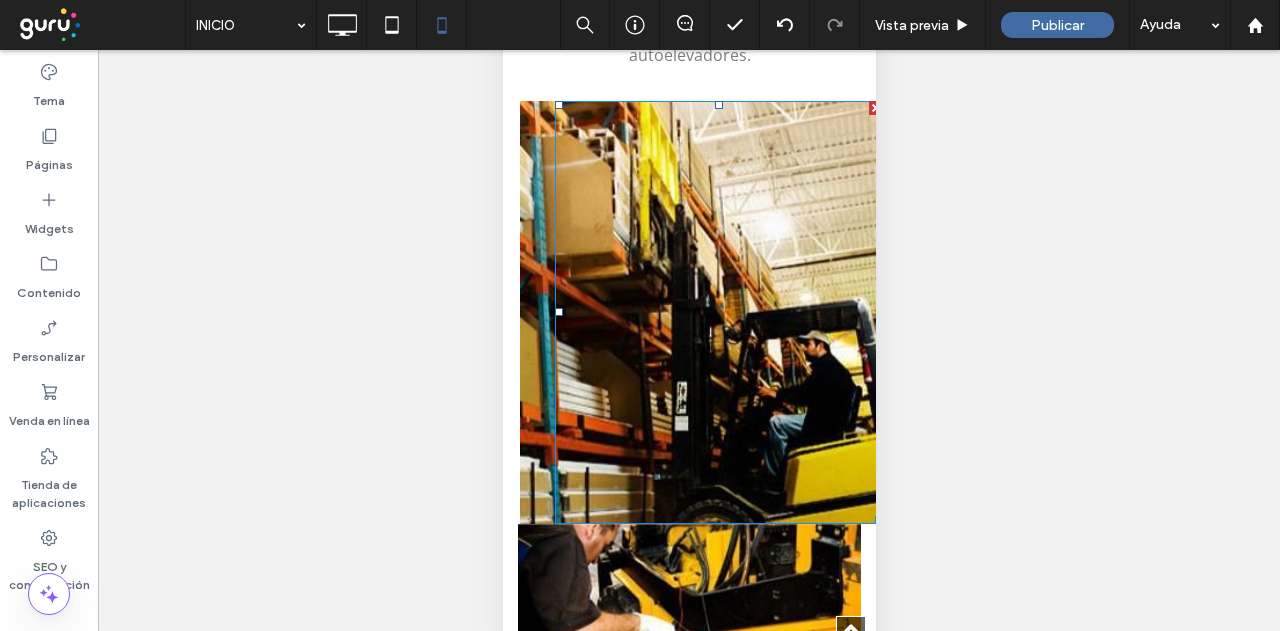 scroll, scrollTop: 600, scrollLeft: 0, axis: vertical 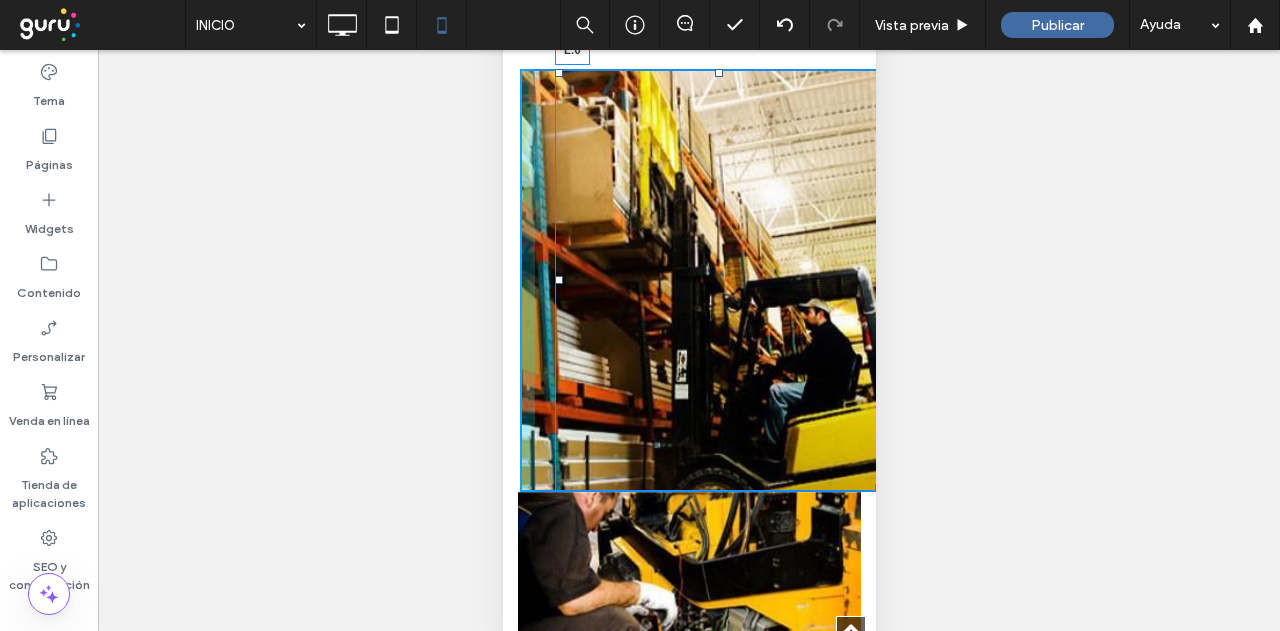drag, startPoint x: 554, startPoint y: 272, endPoint x: 1128, endPoint y: 207, distance: 577.6686 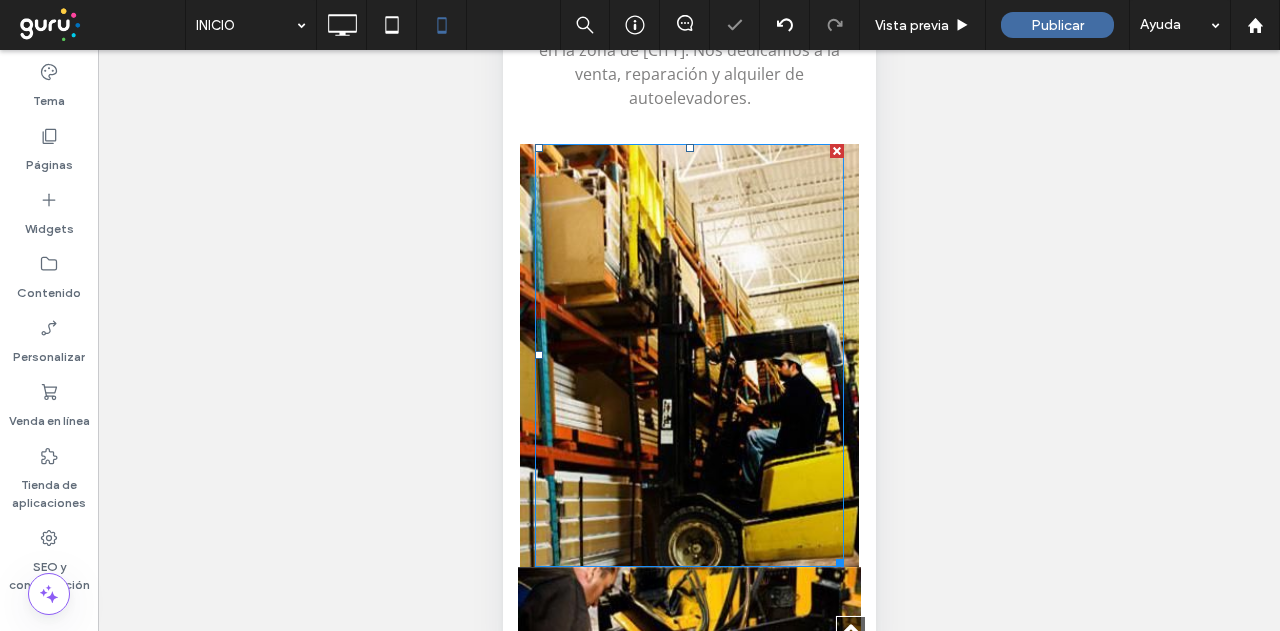 scroll, scrollTop: 500, scrollLeft: 0, axis: vertical 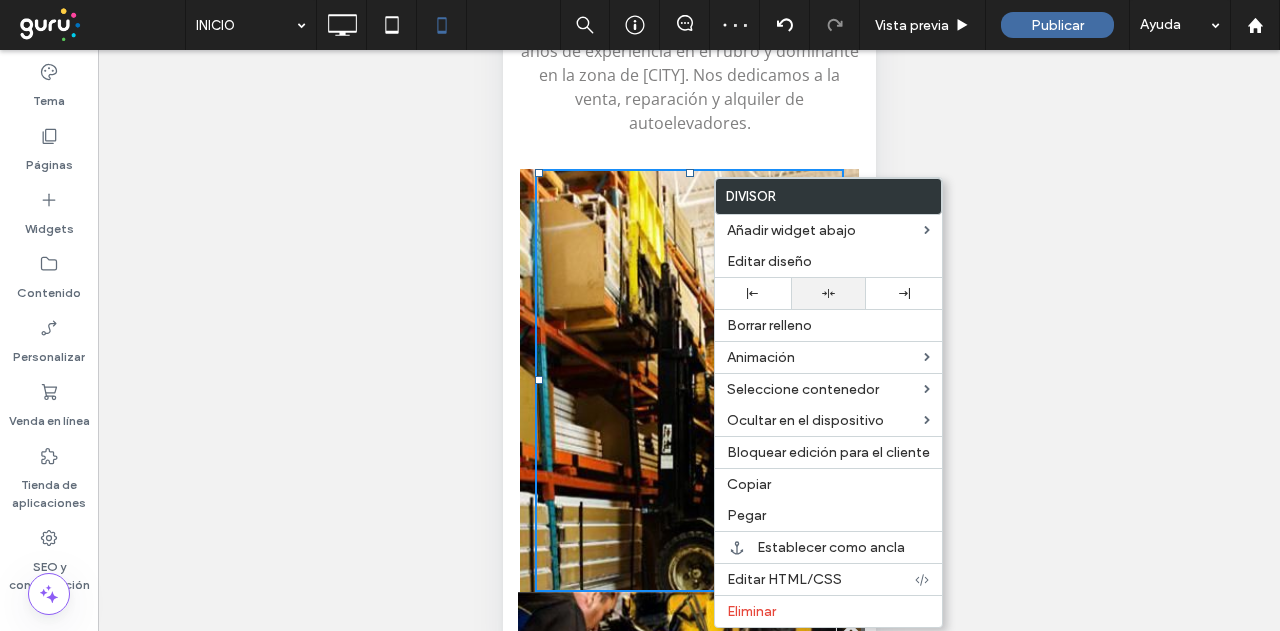 click at bounding box center [829, 293] 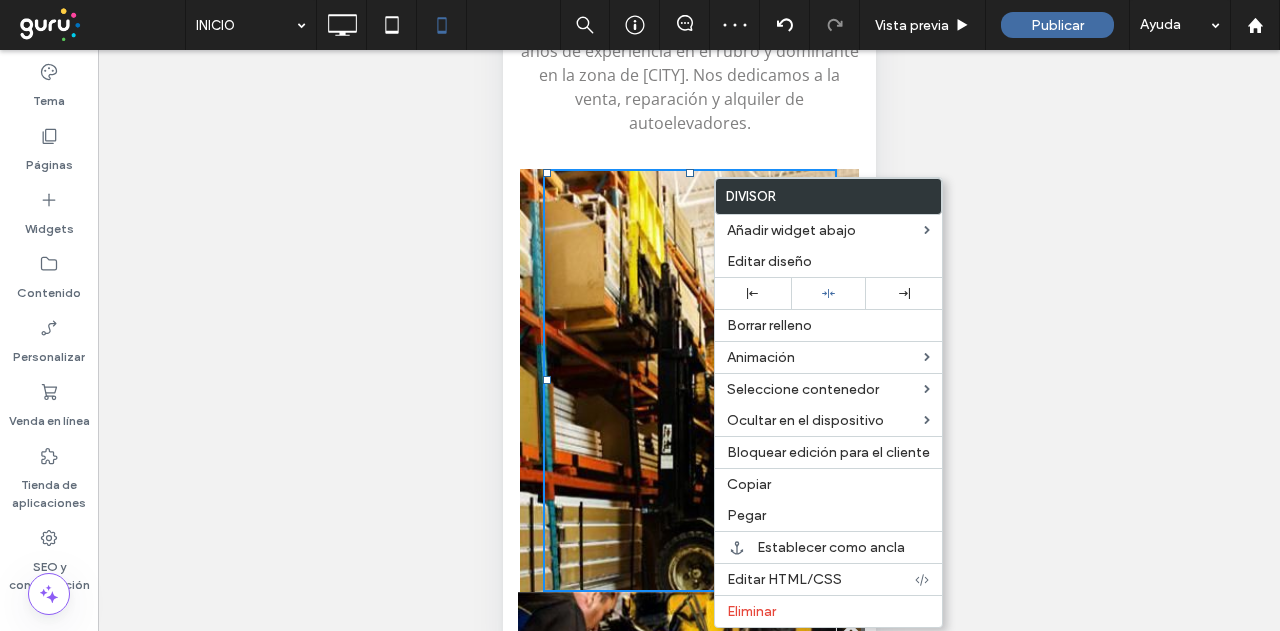 click on "Hacer visible?
Sí
Hacer visible?
Sí
Hacer visible?
Sí
Hacer visible?
Sí
Hacer visible?
Sí
Hacer visible?
Sí
Hacer visible?
Sí
Hacer visible?
Sí
Hacer visible?
Sí
Hacer visible?
Sí
Hacer visible?
Sí" at bounding box center (689, 365) 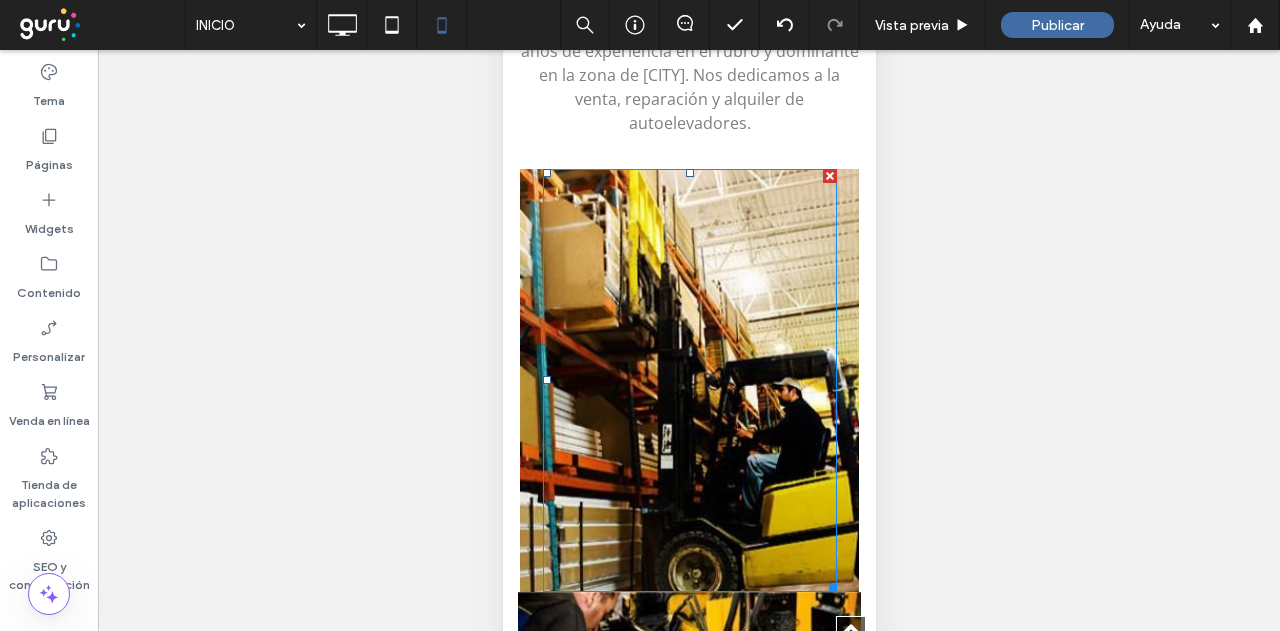 scroll, scrollTop: 700, scrollLeft: 0, axis: vertical 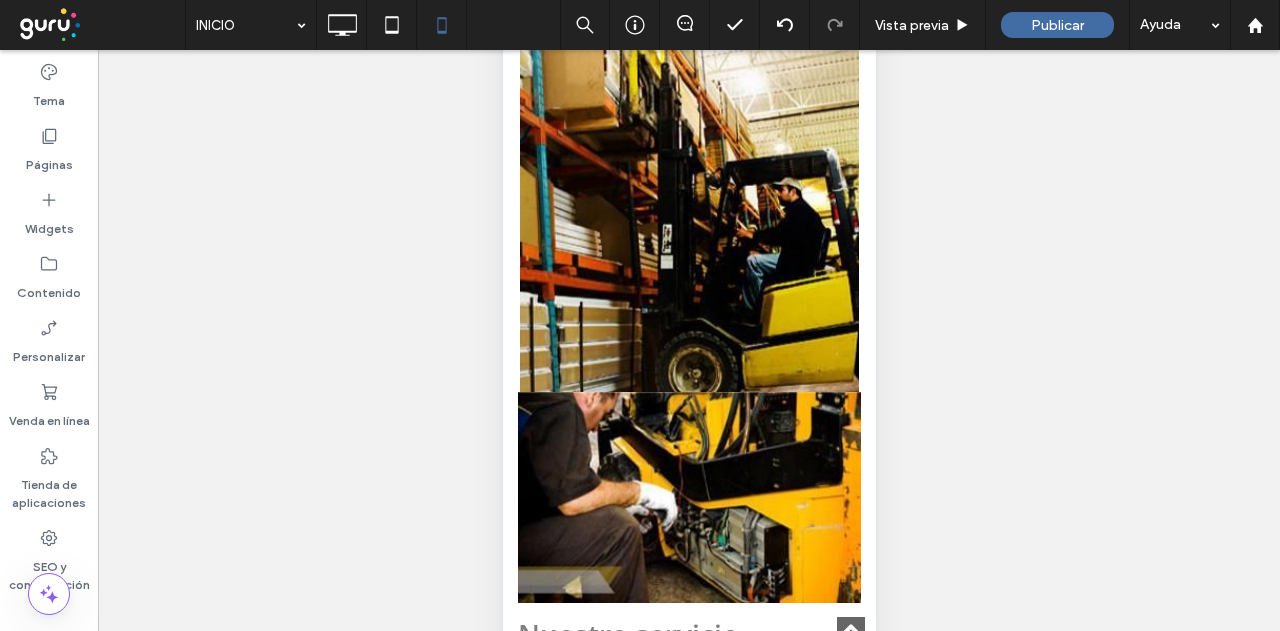 click on "Presentación
Somos Autoelevadores Calle 36, una empresa familiar habilitada con más de 25 años de experiencia en el rubro y dominante en la zona de San Martín. Nos dedicamos a la venta, reparación y alquiler de autoelevadores.
Click To Paste
Click To Paste
Nuestro servicio
Brindamos al público en general y sectores industriales la rapidez, seriedad y puntualidad que necesitan. Nuestros choferes tienen registro habilitante. Estamos ubicados en San Martín.
Click To Paste" at bounding box center (688, 156) 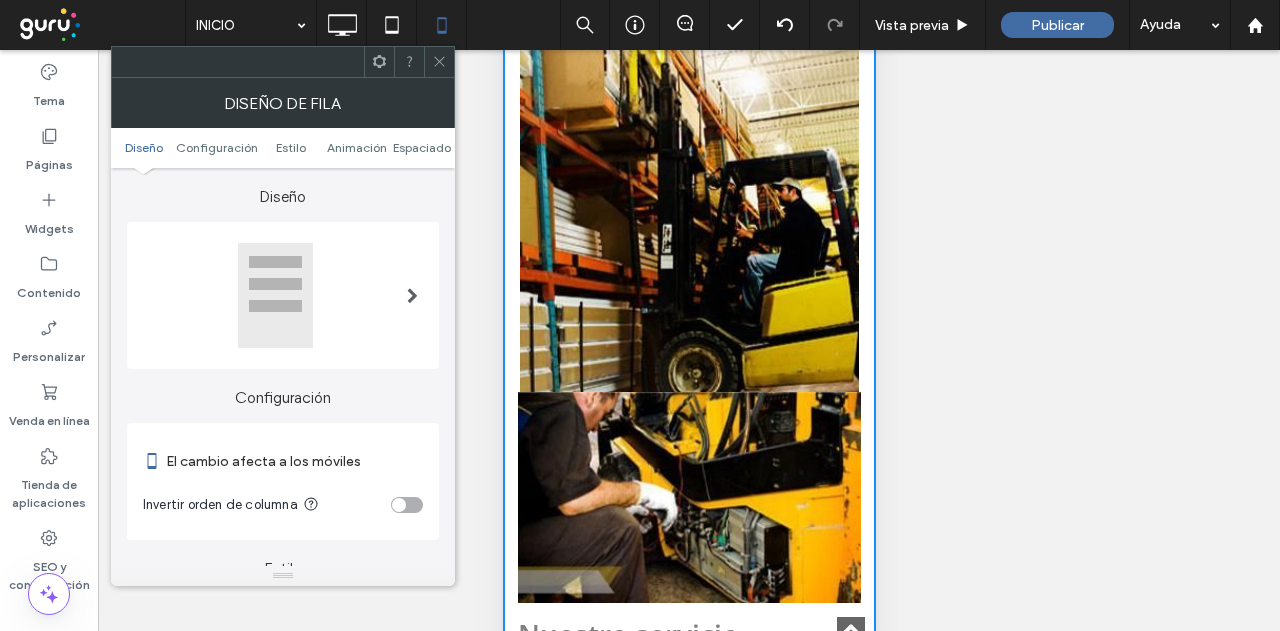 click at bounding box center [439, 62] 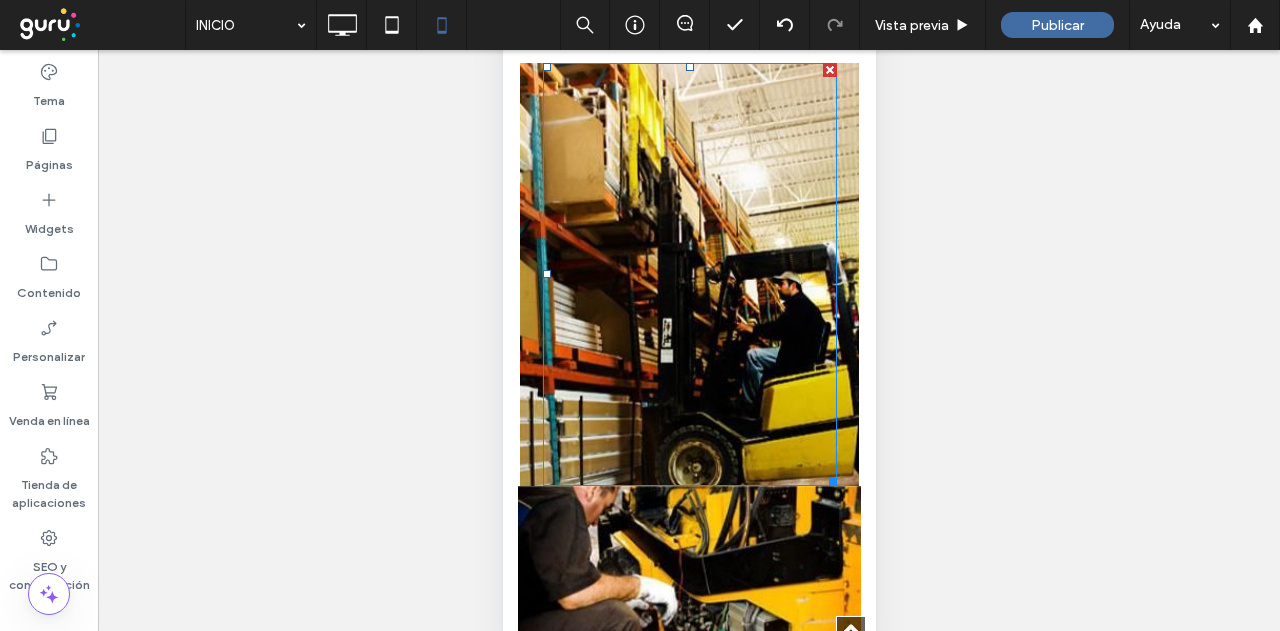 scroll, scrollTop: 600, scrollLeft: 0, axis: vertical 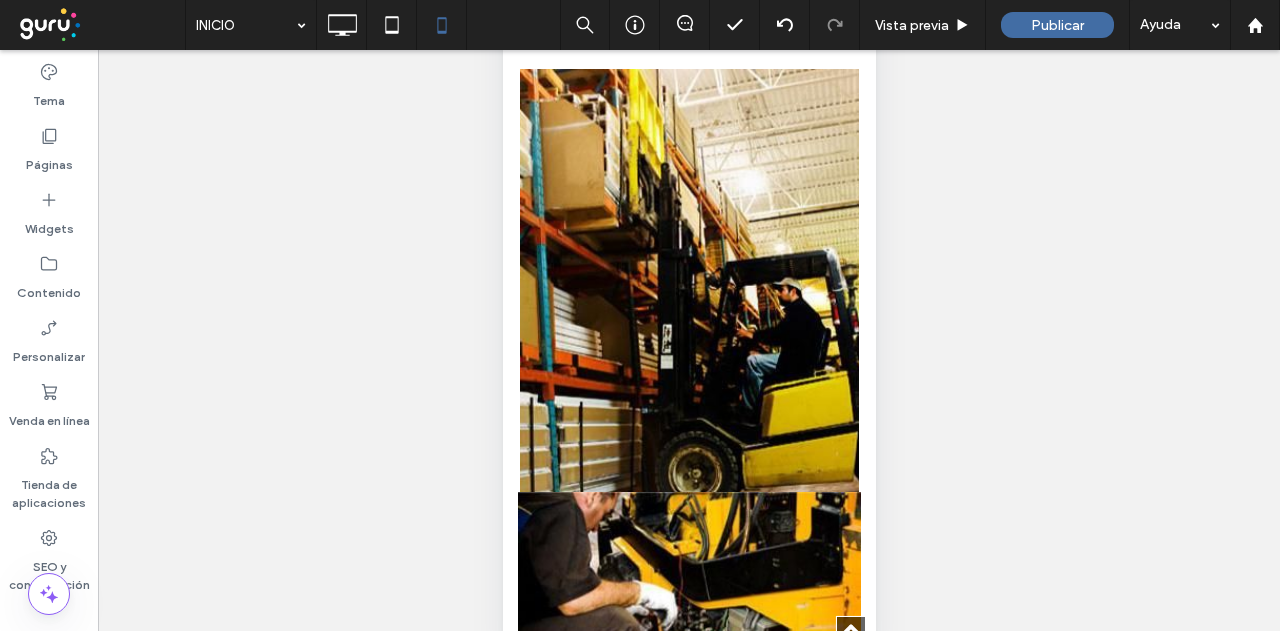 click on "Click To Paste" at bounding box center [688, 280] 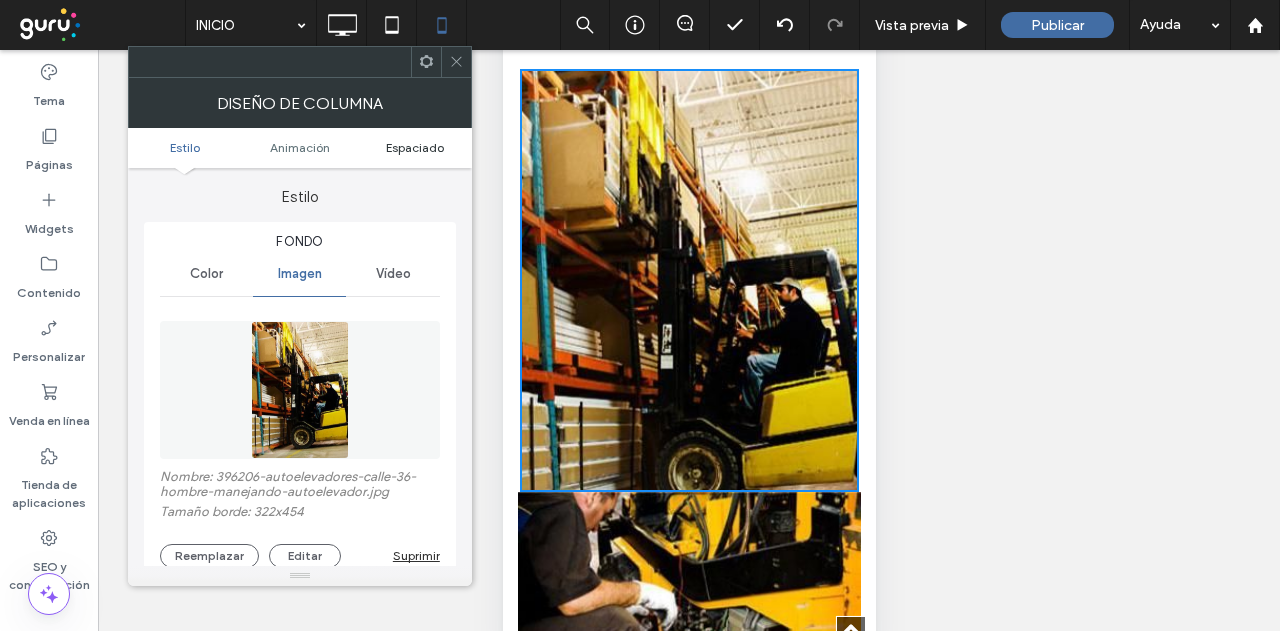 click on "Espaciado" at bounding box center [415, 147] 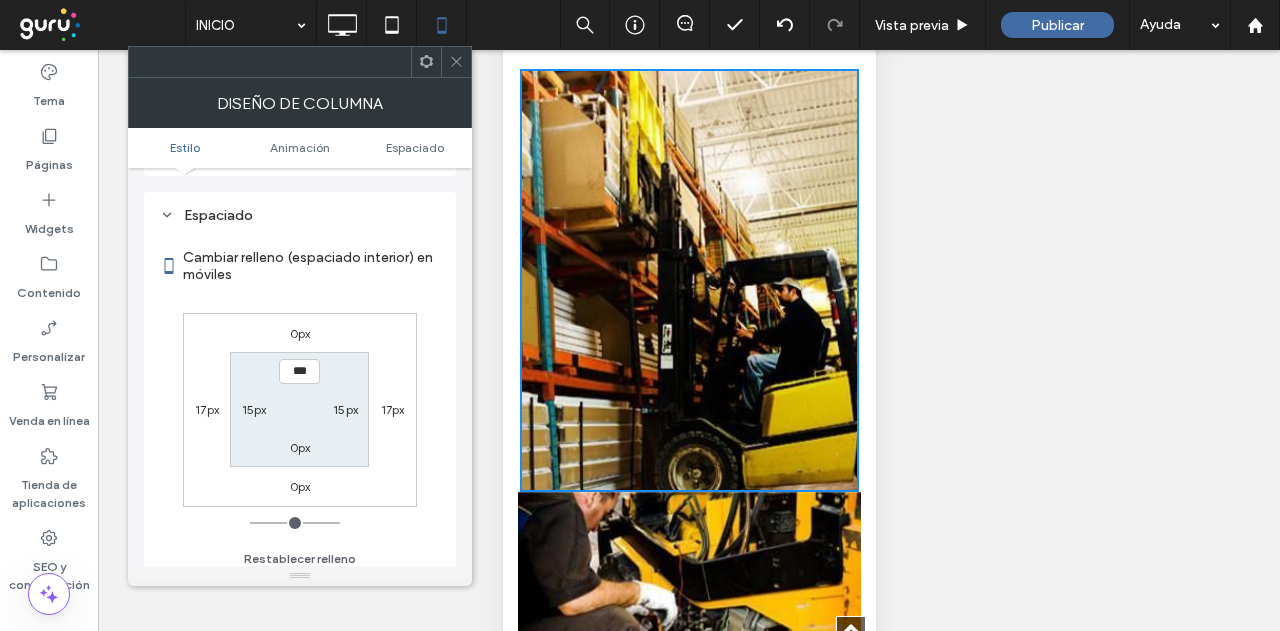 scroll, scrollTop: 1061, scrollLeft: 0, axis: vertical 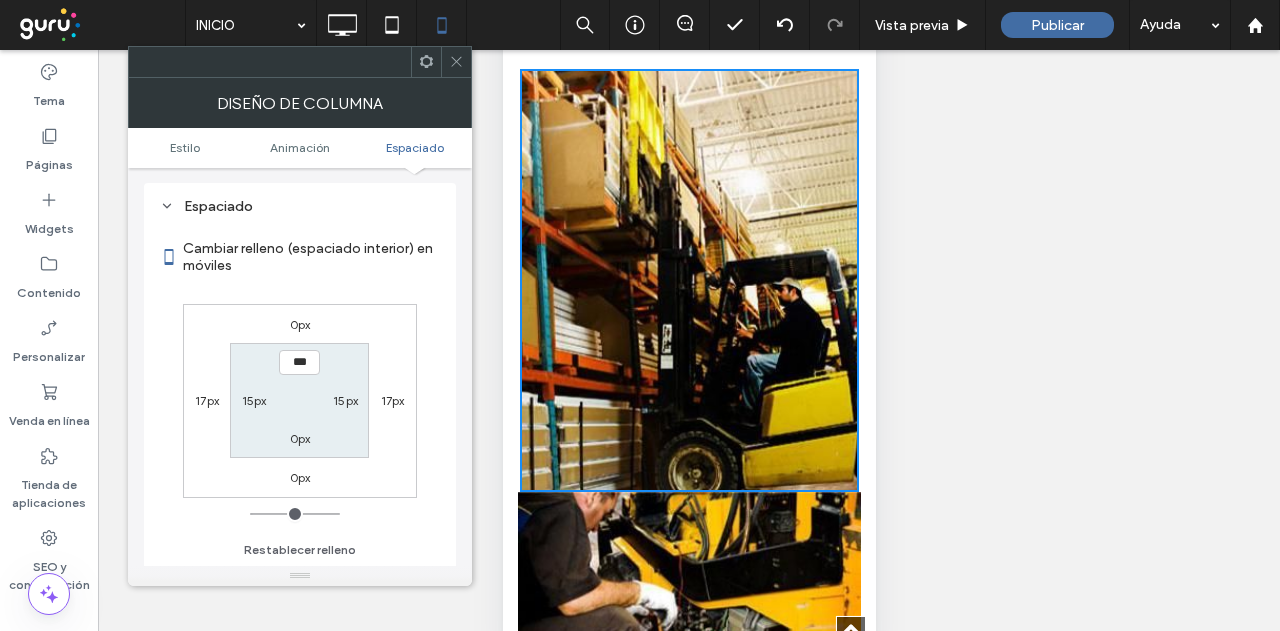 click on "15px" at bounding box center [254, 400] 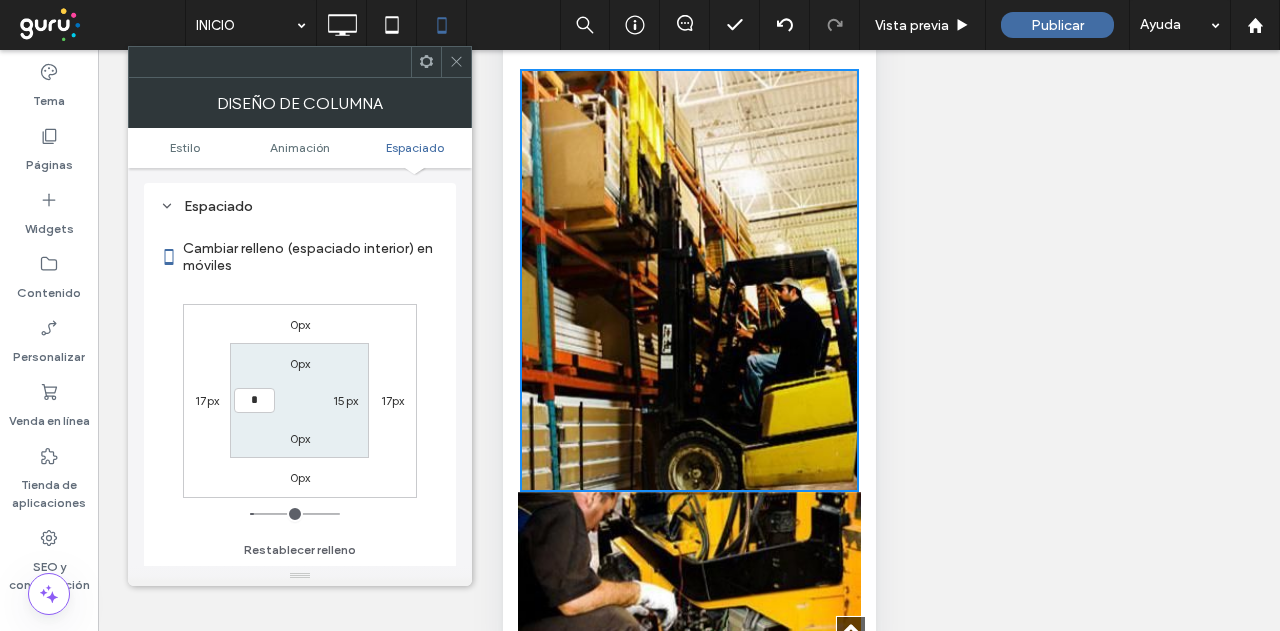 type on "*" 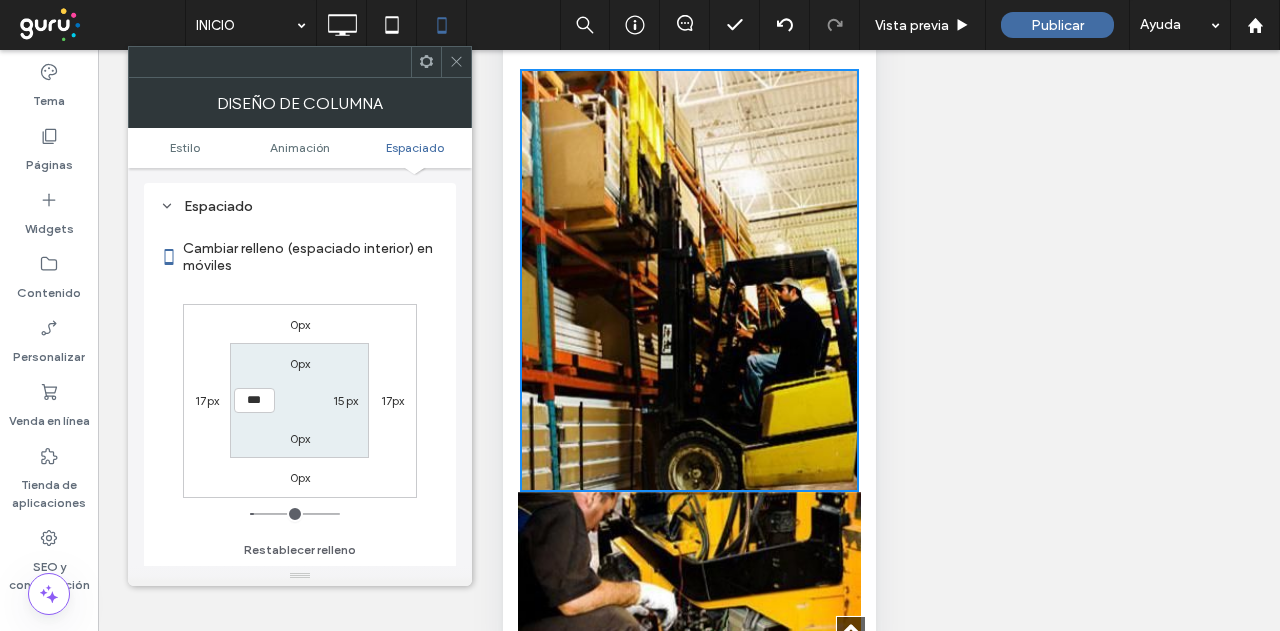 click on "15px" at bounding box center [345, 400] 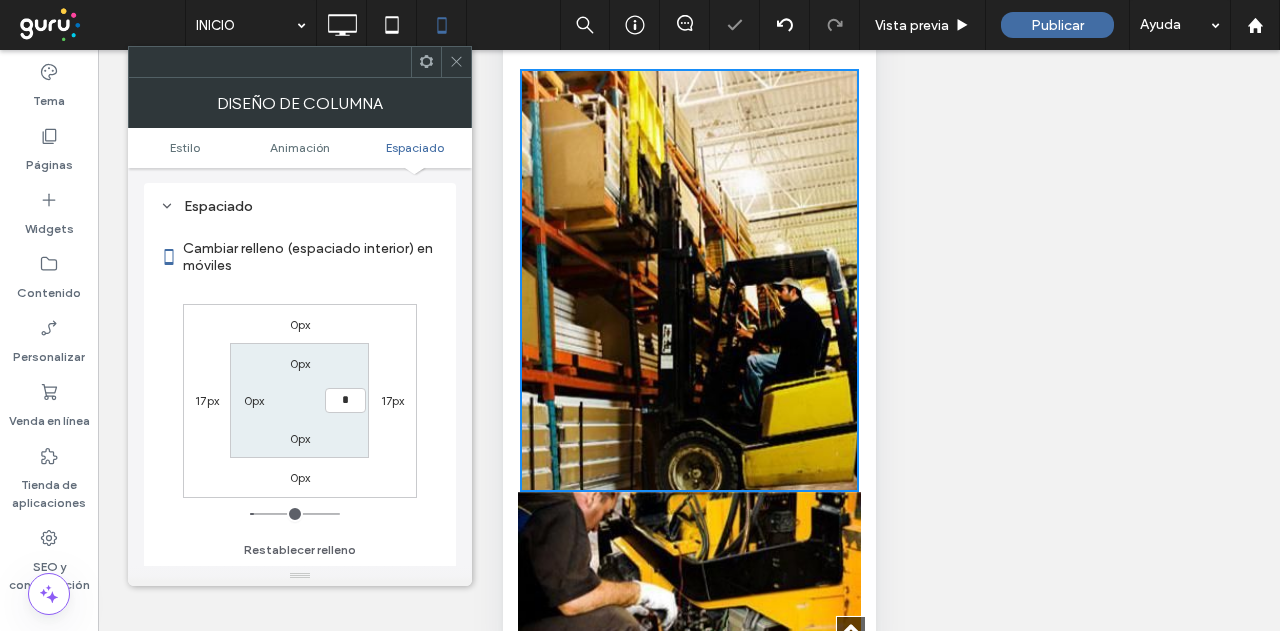 type on "*" 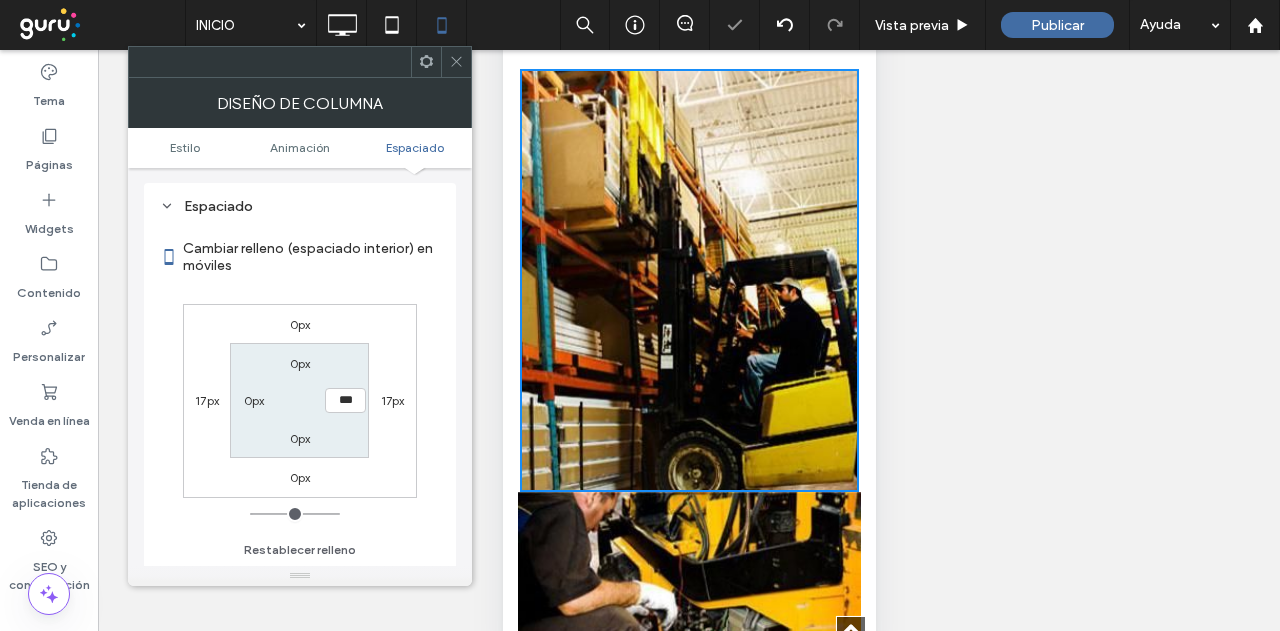 click on "0px *** 0px 0px" at bounding box center (299, 400) 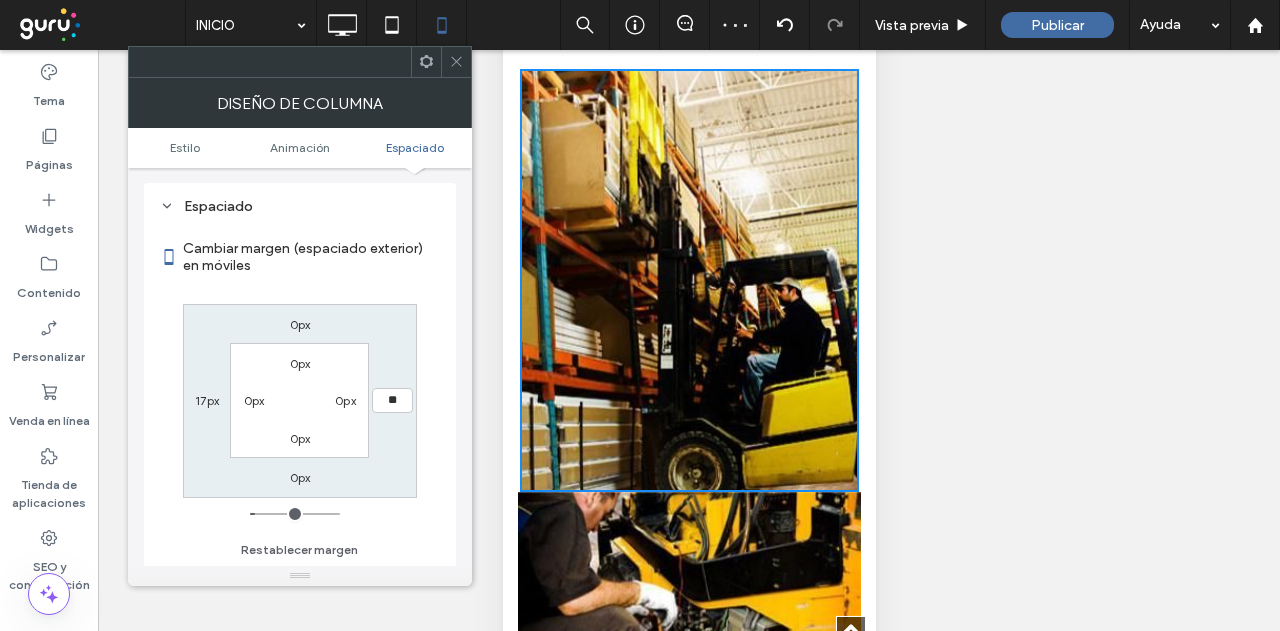 type on "**" 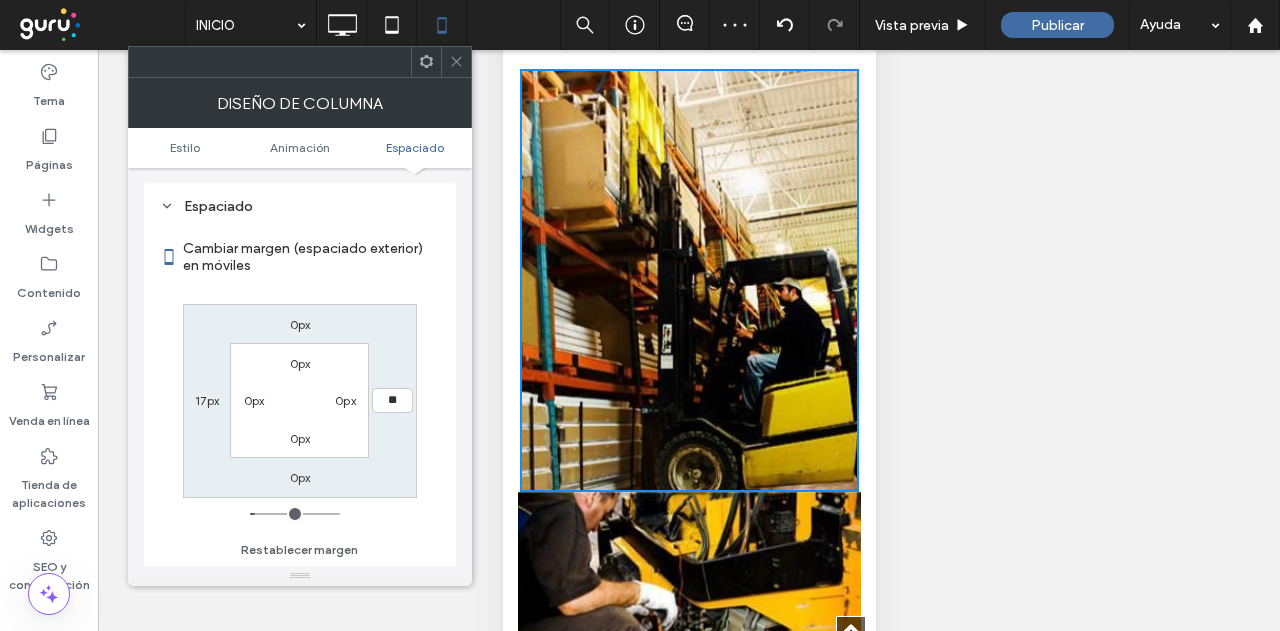 type on "**" 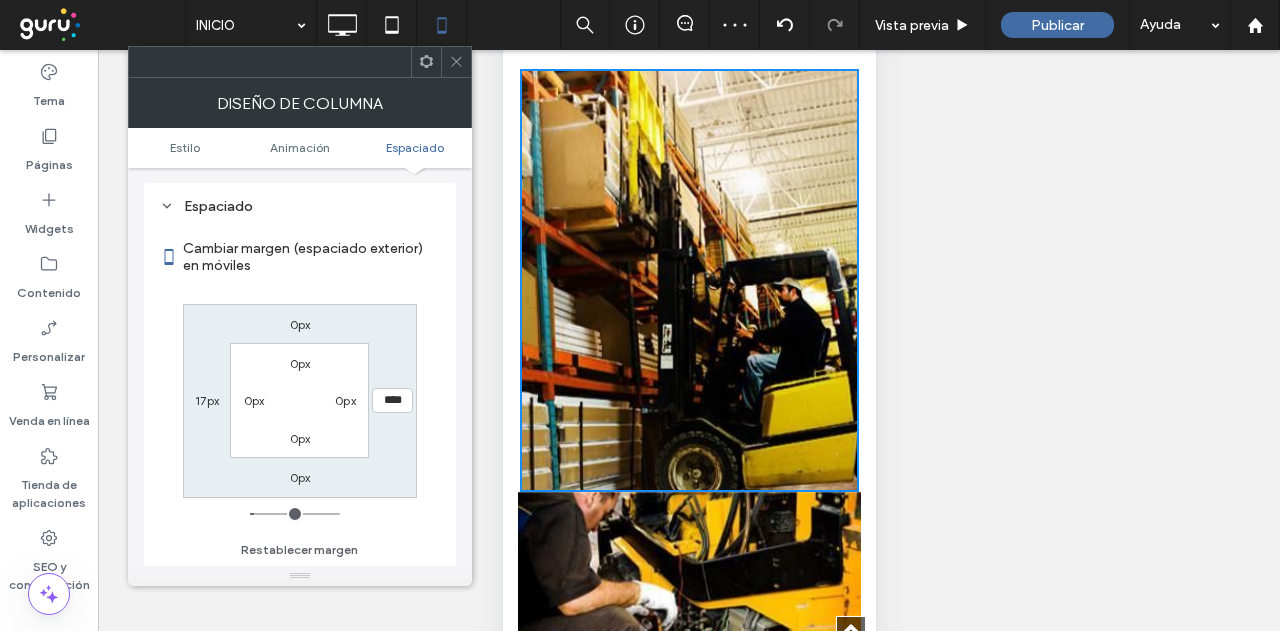 click on "17px" at bounding box center (207, 400) 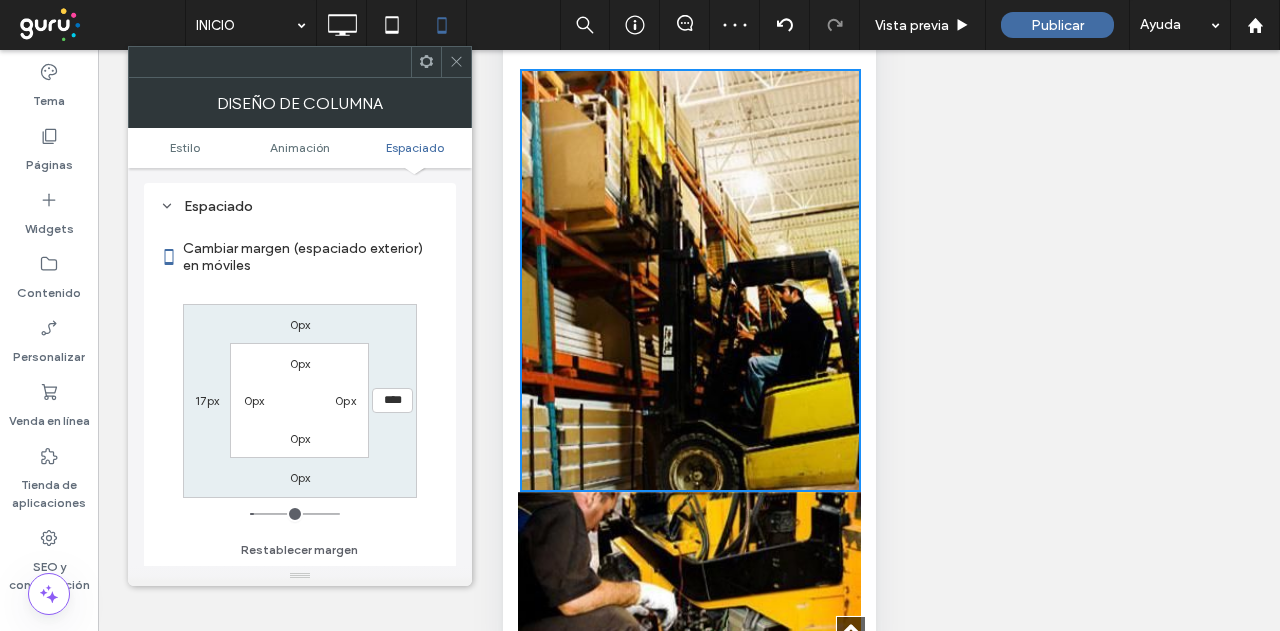 type on "**" 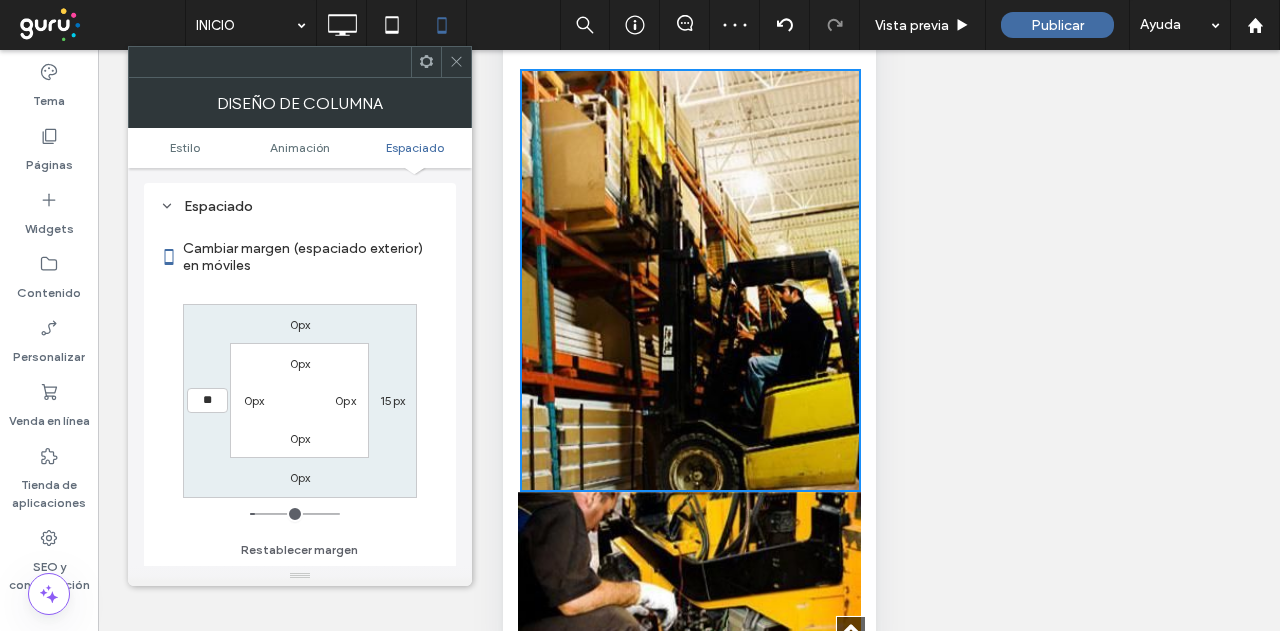 type on "**" 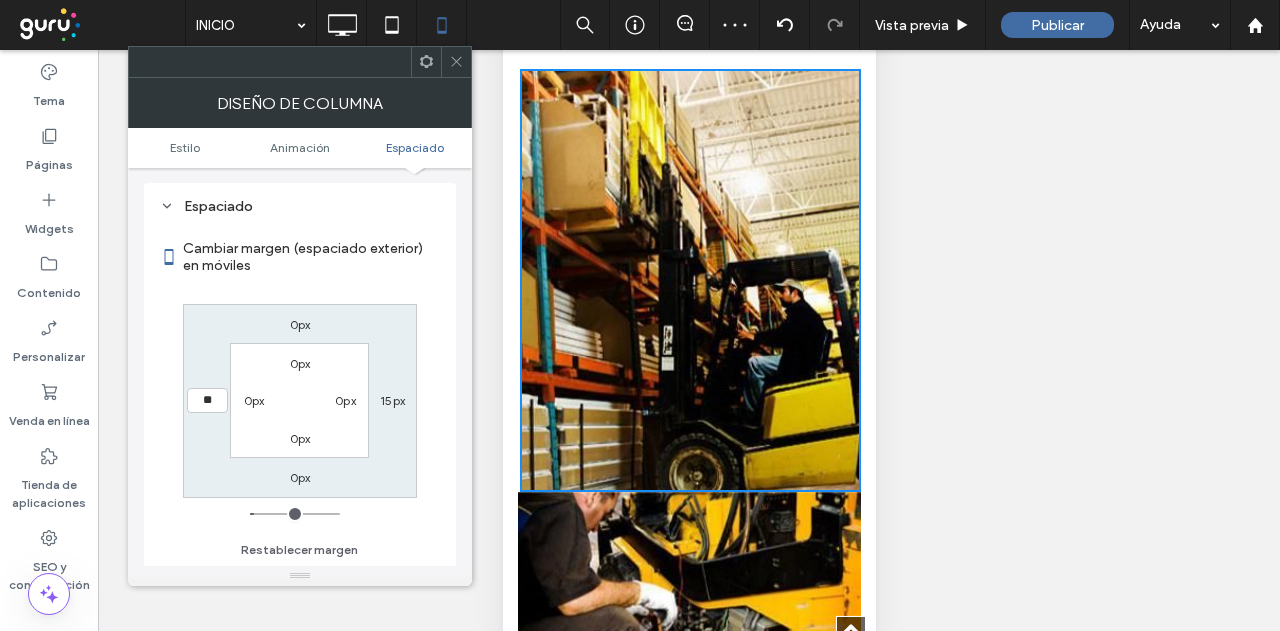 type on "**" 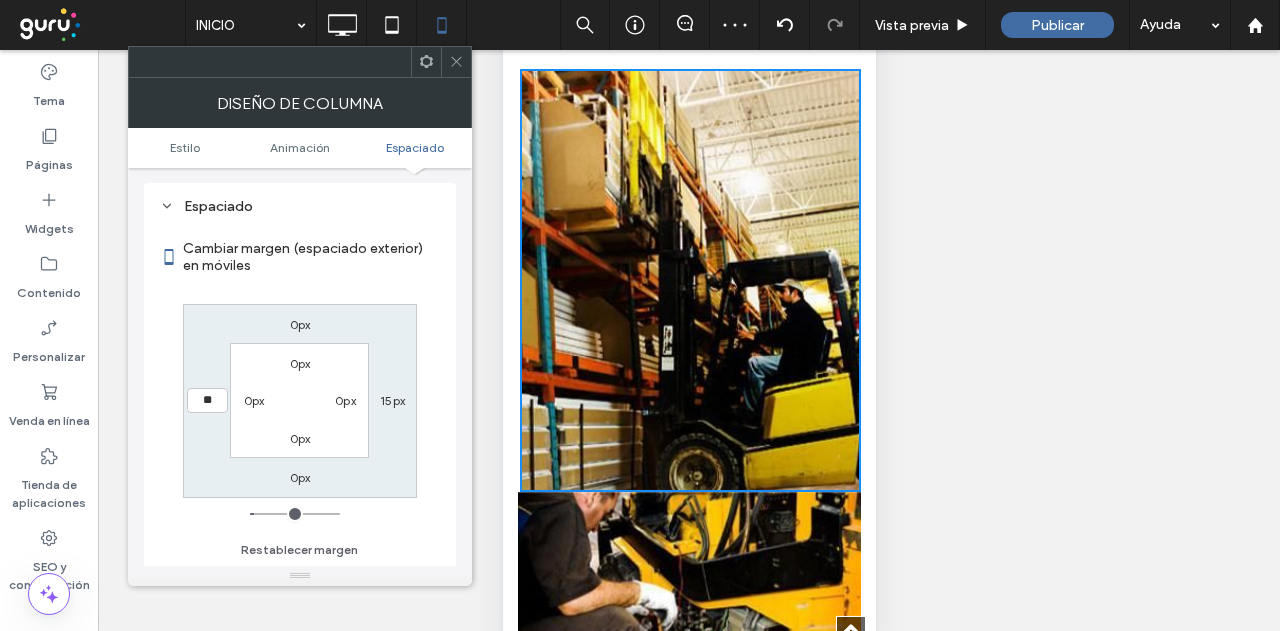 type on "****" 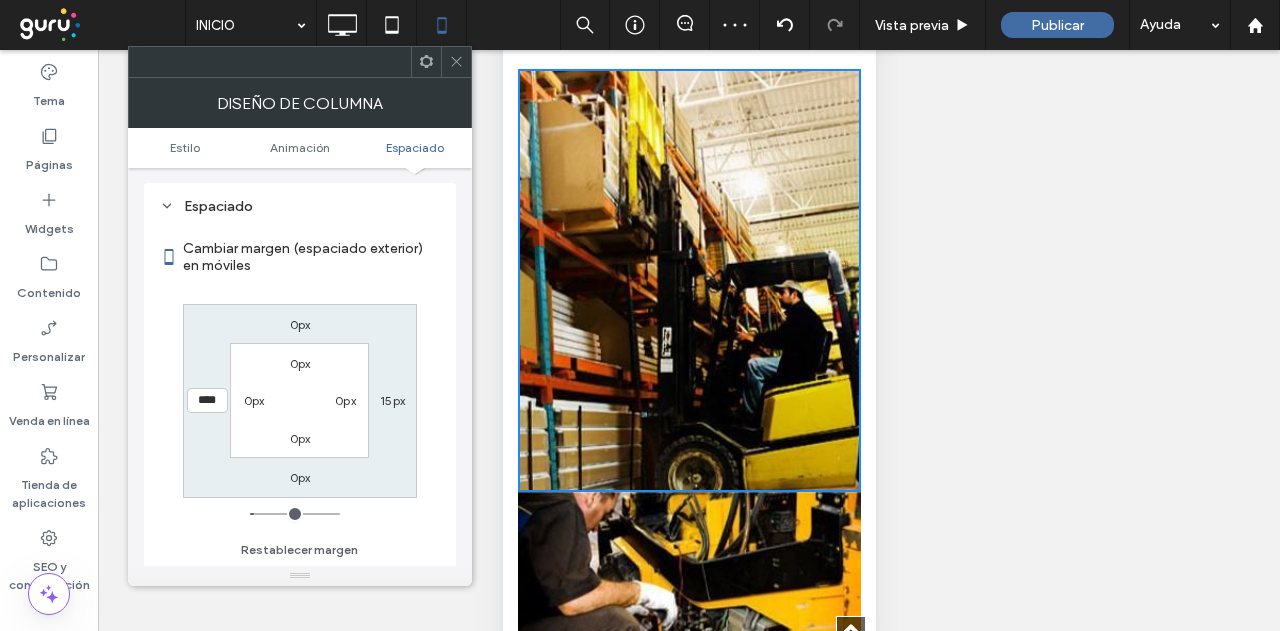 click on "0px 15px 0px **** 0px 0px 0px 0px" at bounding box center (300, 401) 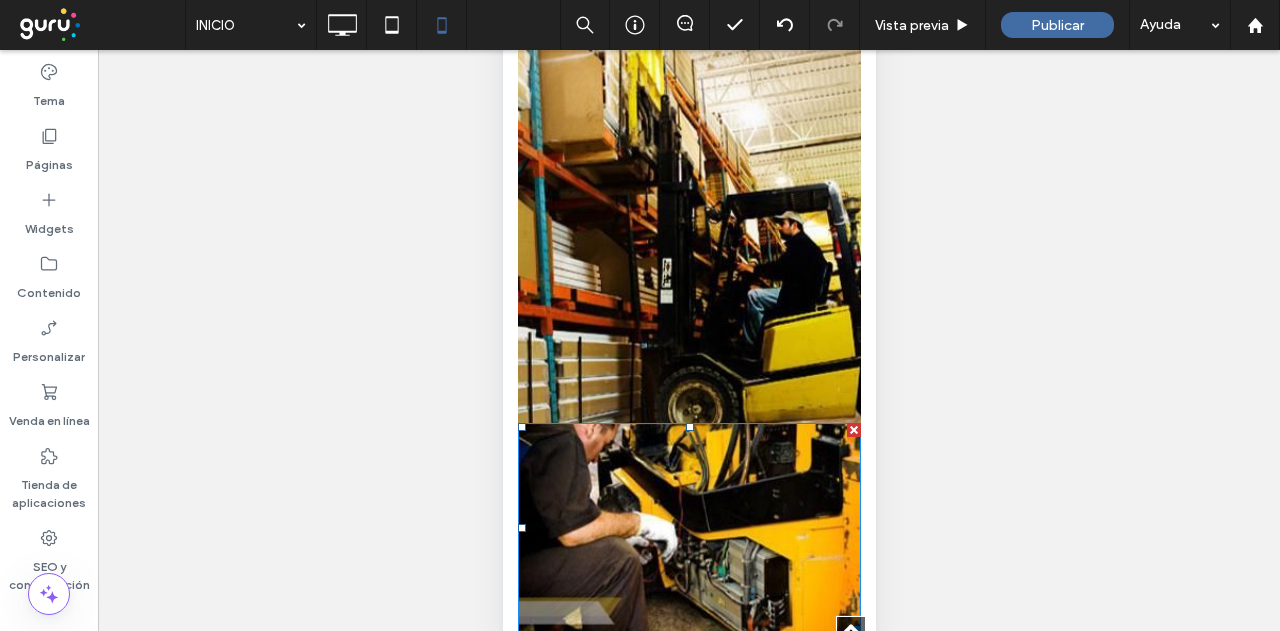 scroll, scrollTop: 700, scrollLeft: 0, axis: vertical 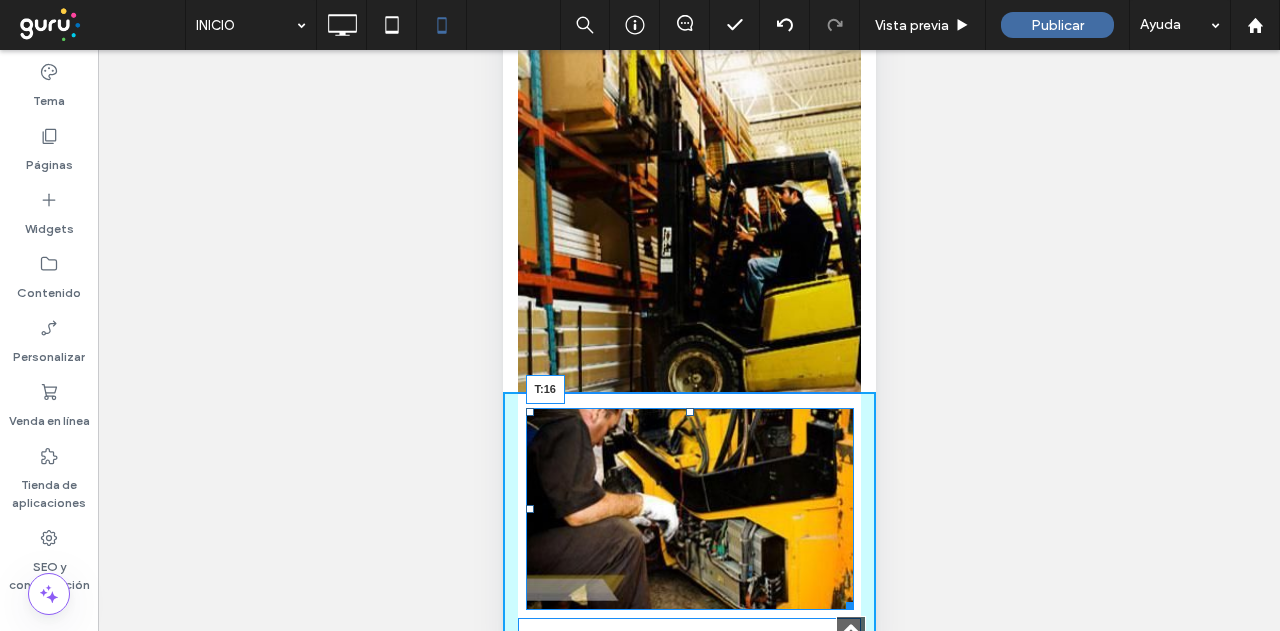 drag, startPoint x: 679, startPoint y: 385, endPoint x: 679, endPoint y: 401, distance: 16 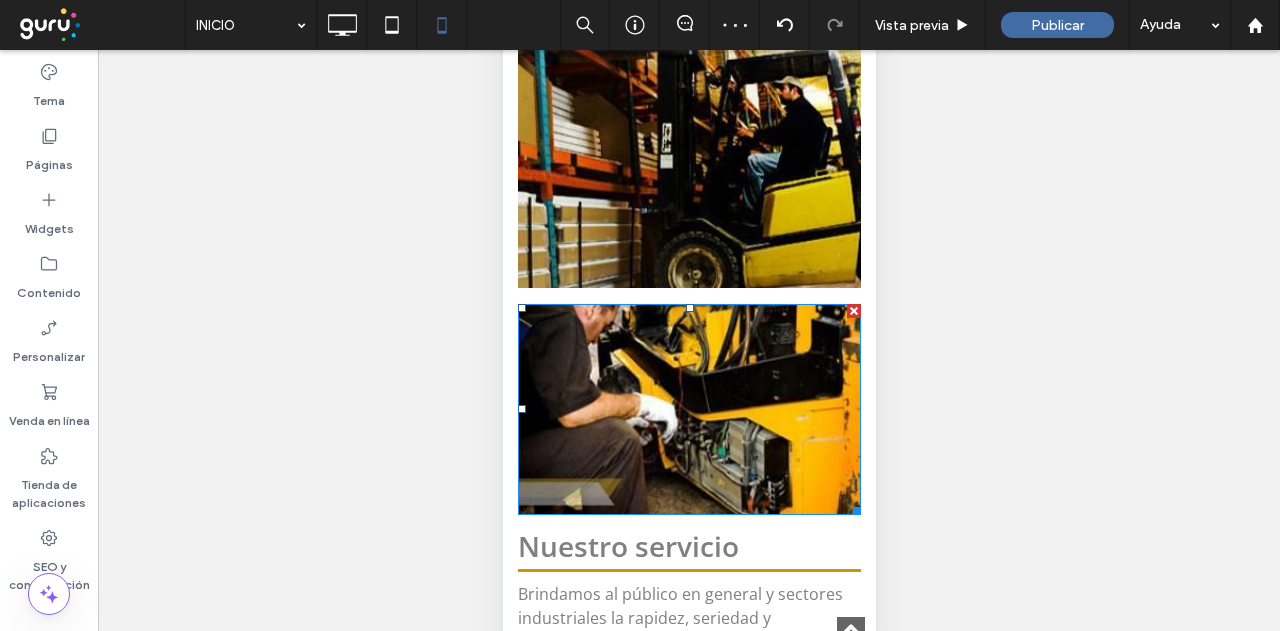 scroll, scrollTop: 900, scrollLeft: 0, axis: vertical 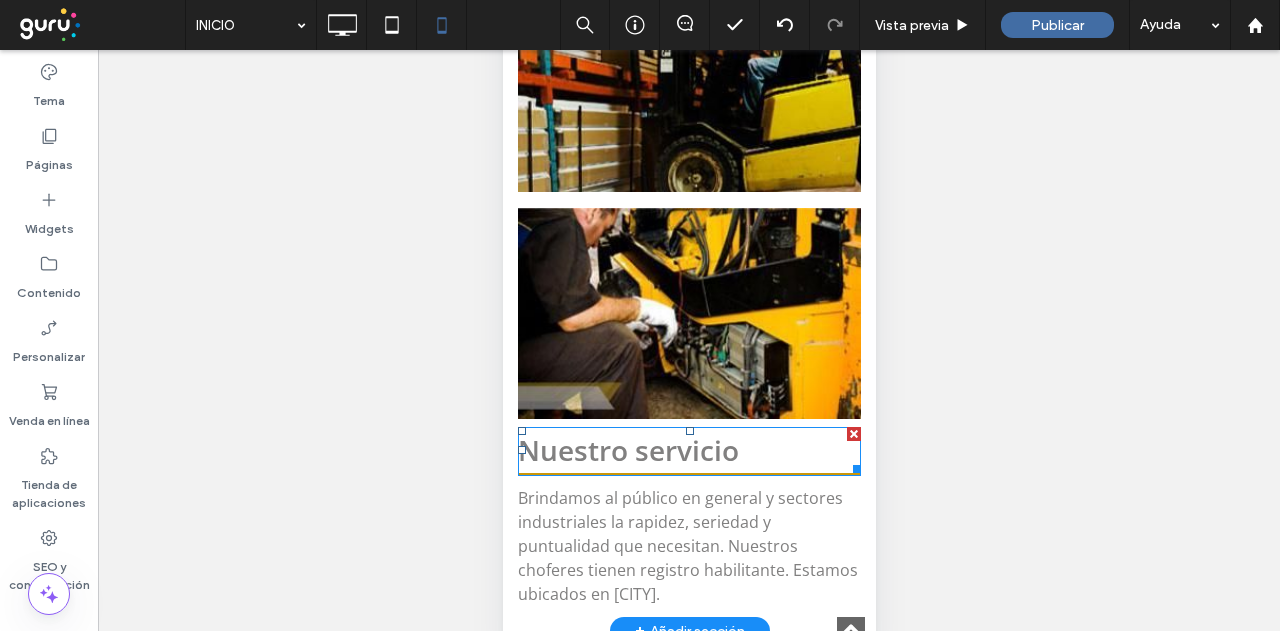 click on "Nuestro servicio" at bounding box center (688, 450) 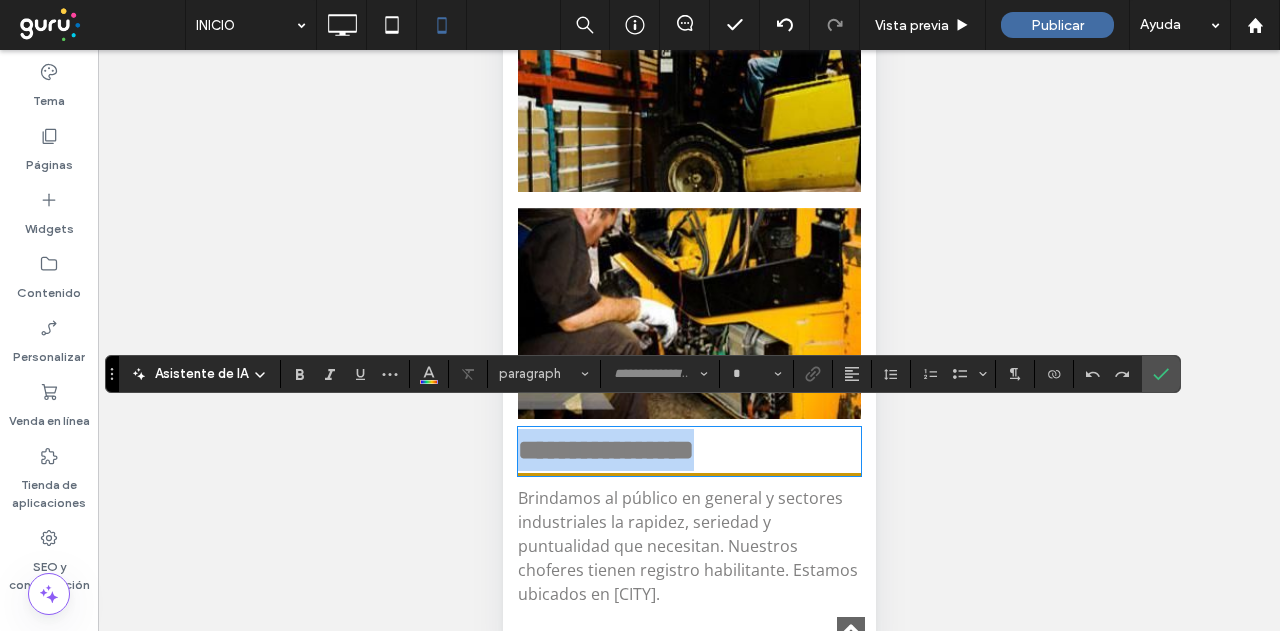 type on "*********" 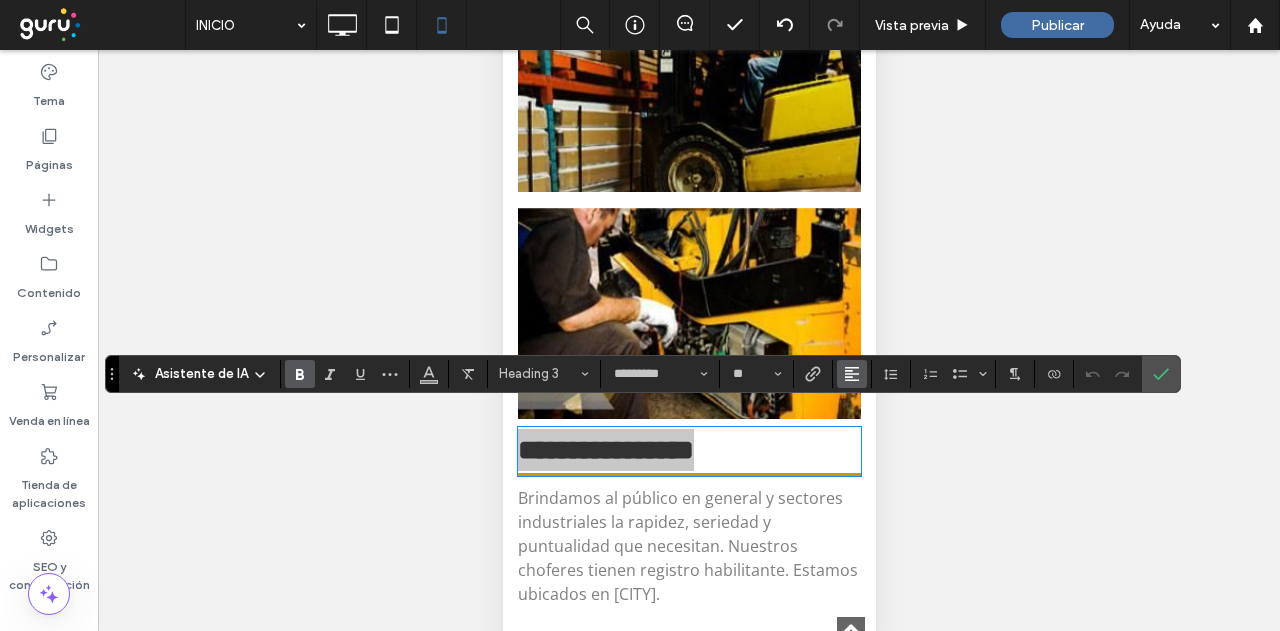 click 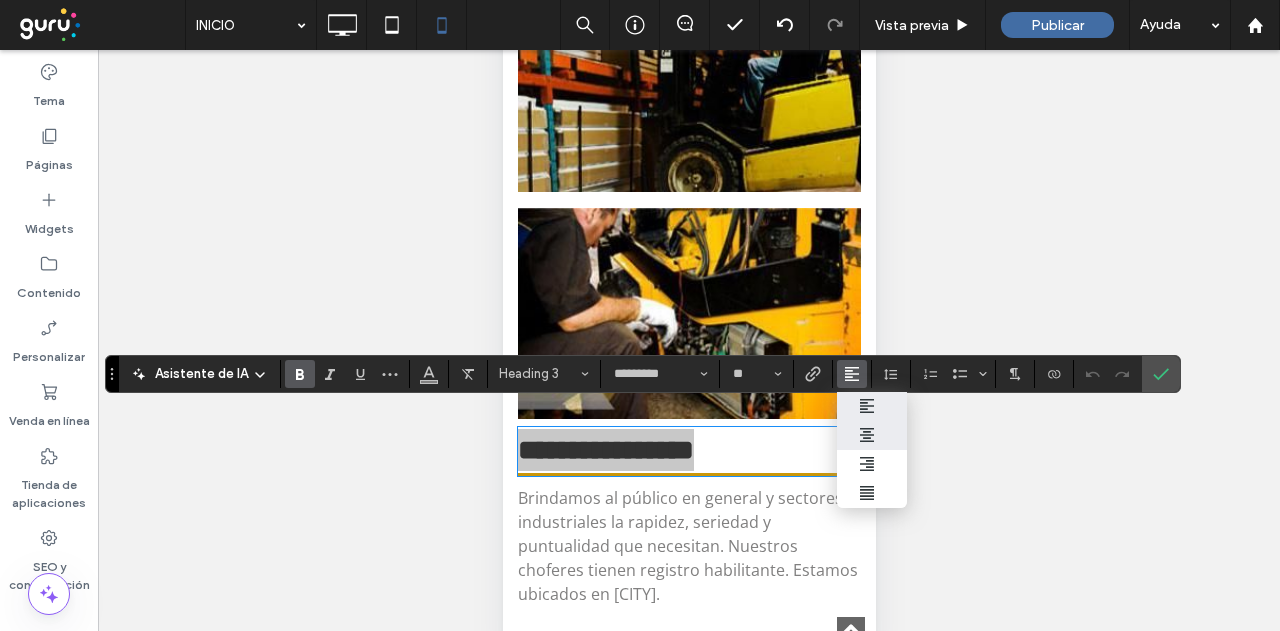 click 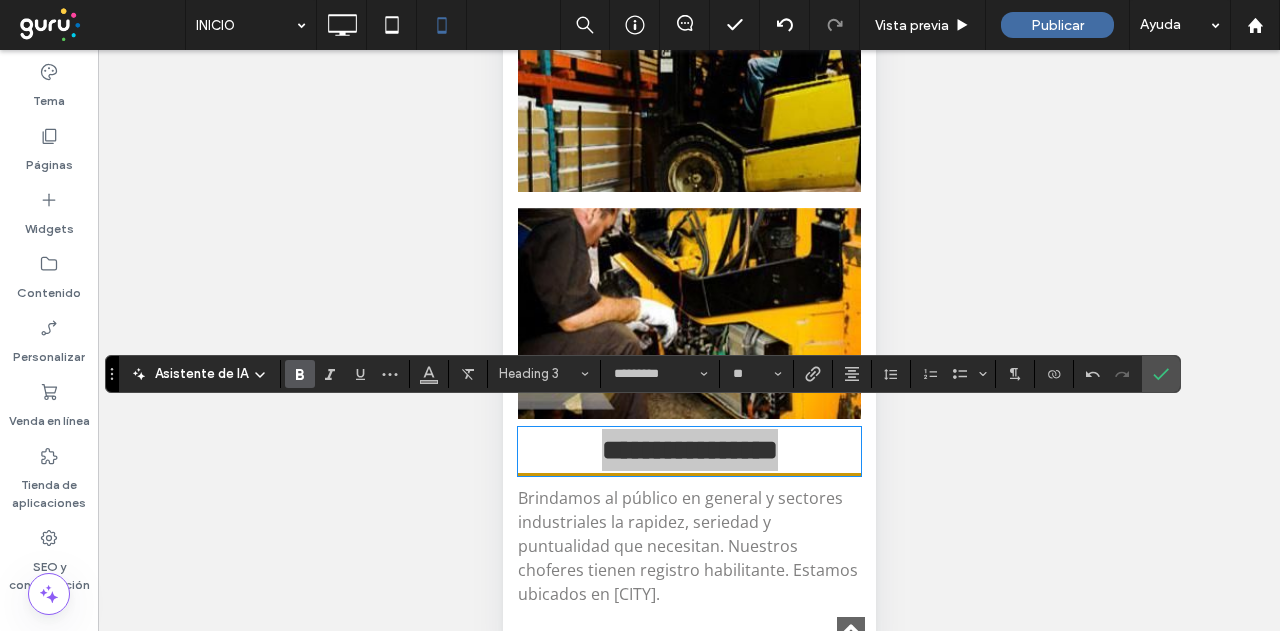 drag, startPoint x: 1162, startPoint y: 368, endPoint x: 885, endPoint y: 463, distance: 292.83783 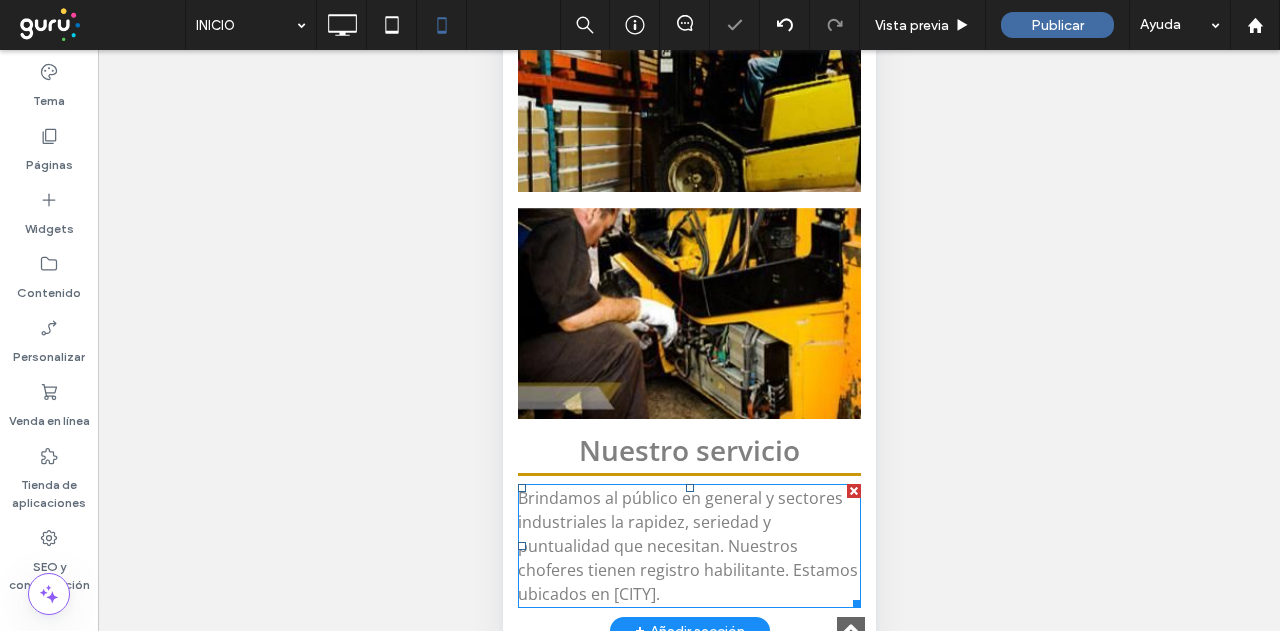 click on "Brindamos al público en general y sectores industriales la rapidez, seriedad y puntualidad que necesitan. Nuestros choferes tienen registro habilitante. Estamos ubicados en San Martín." at bounding box center [687, 546] 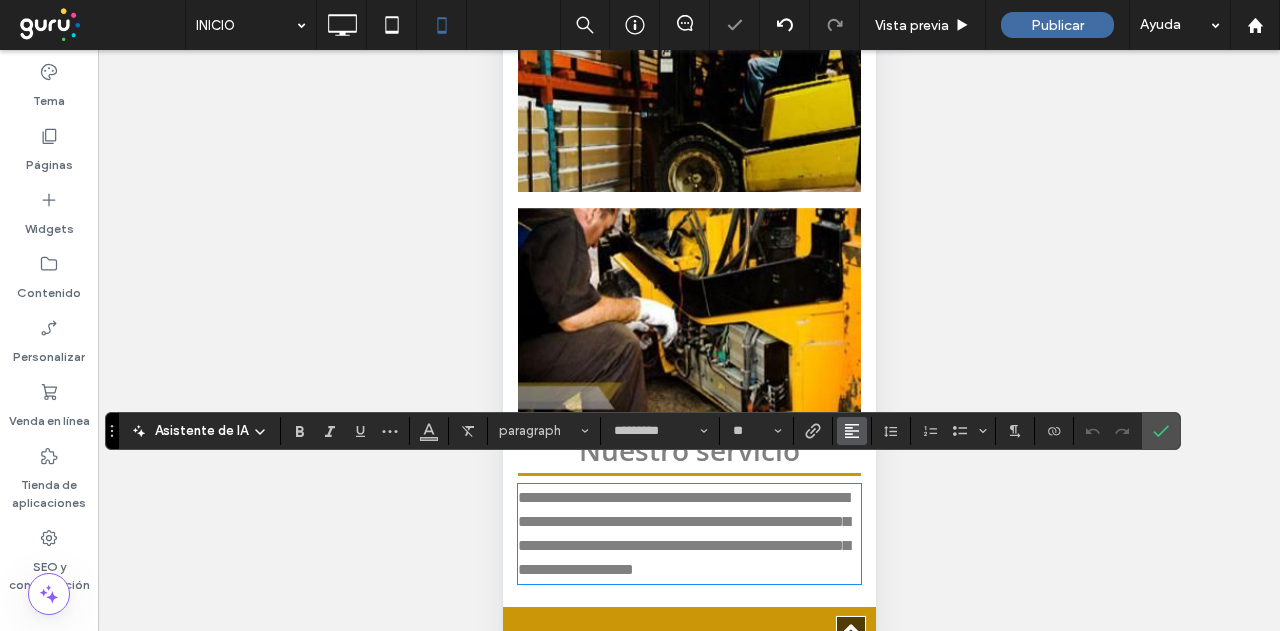 click 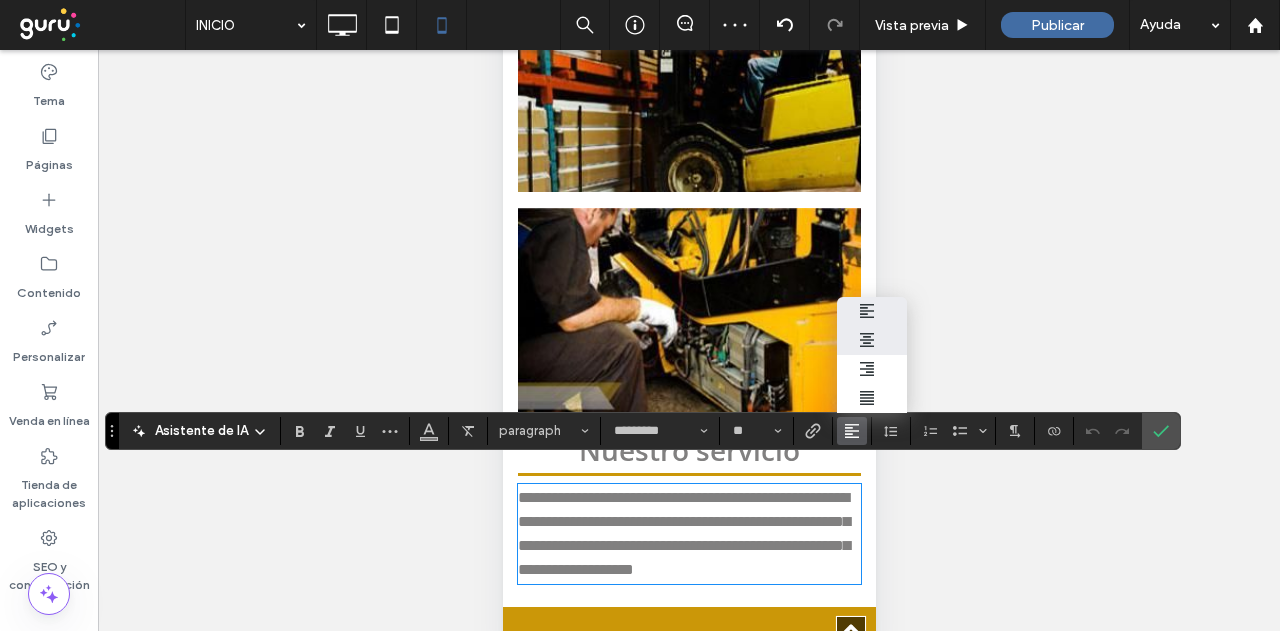 click 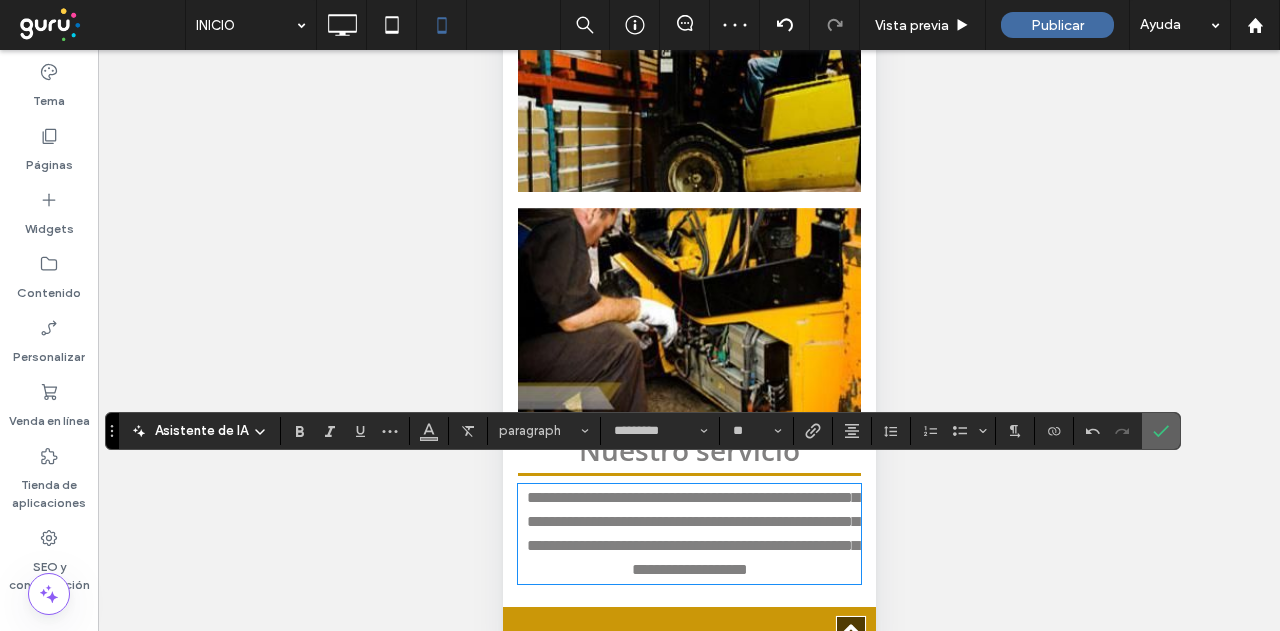 click 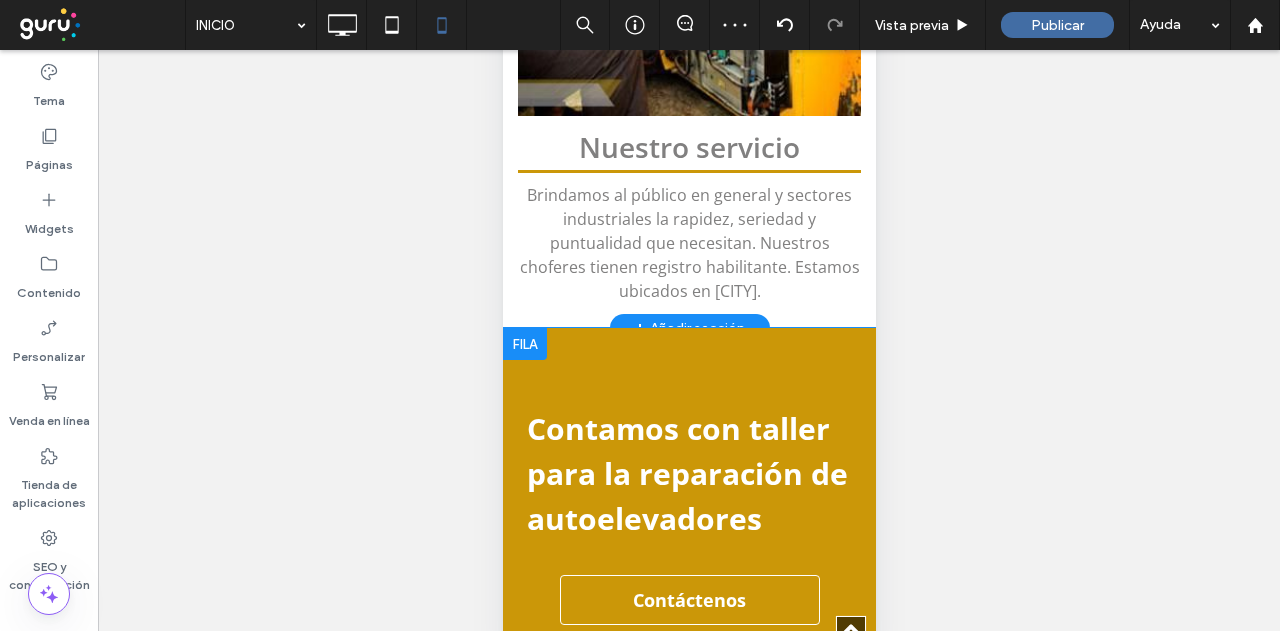 scroll, scrollTop: 1400, scrollLeft: 0, axis: vertical 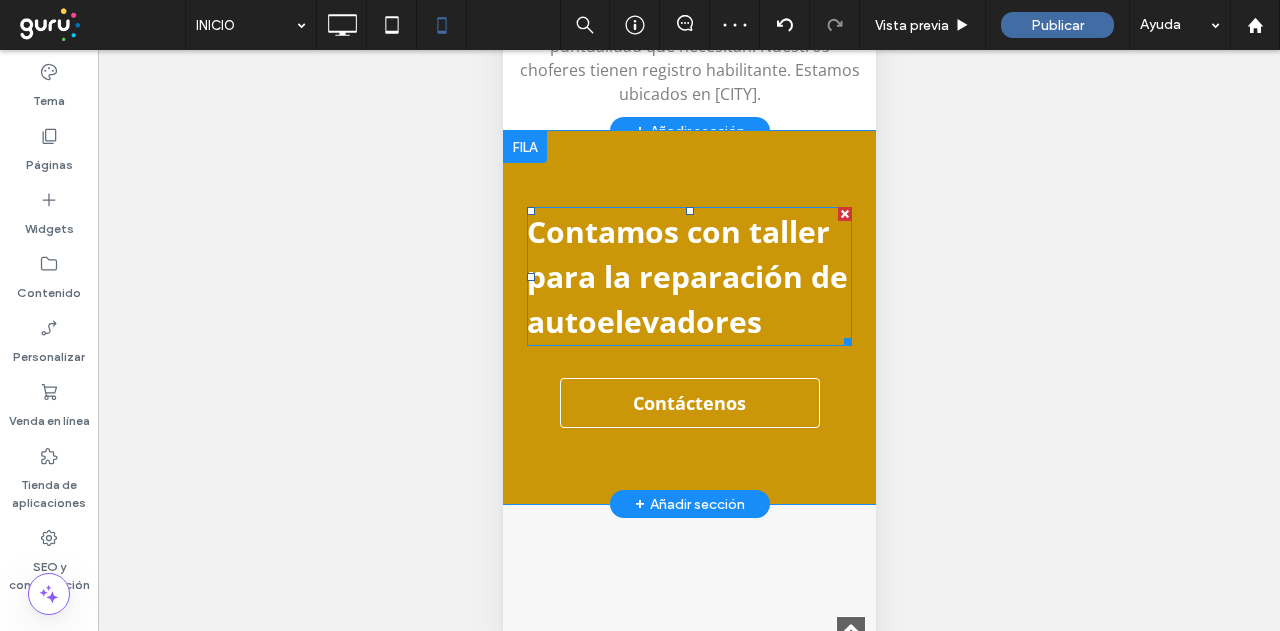 click on "Contamos con taller para la reparación de autoelevadores" at bounding box center [686, 276] 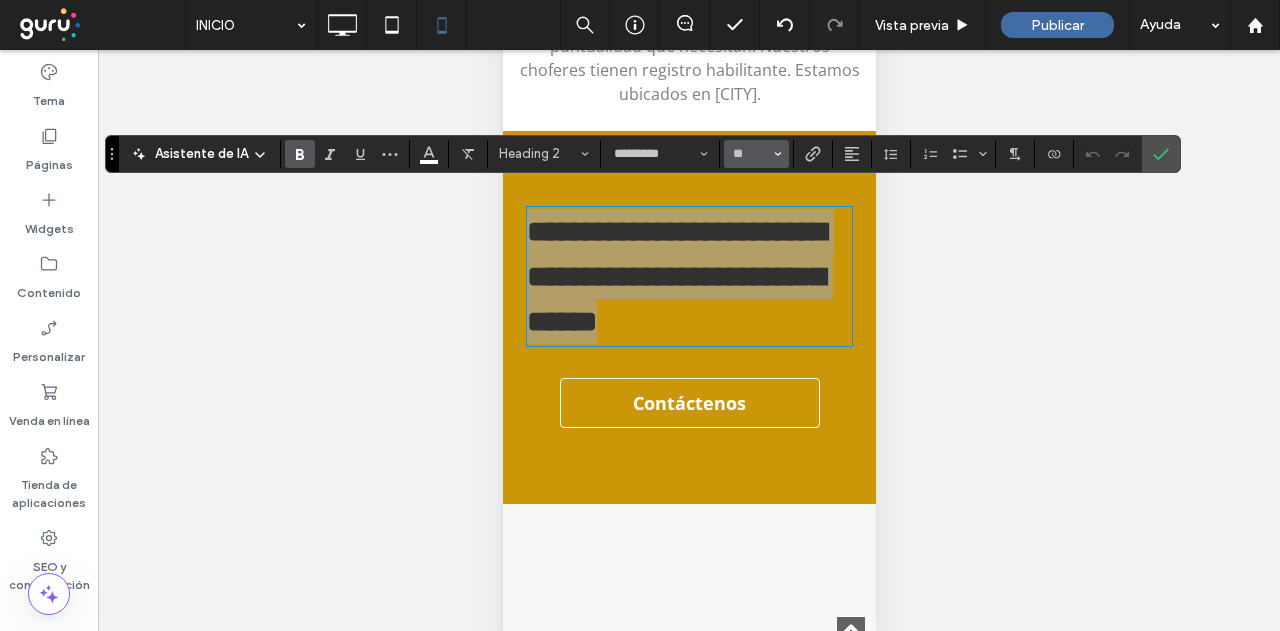 click on "**" at bounding box center [756, 154] 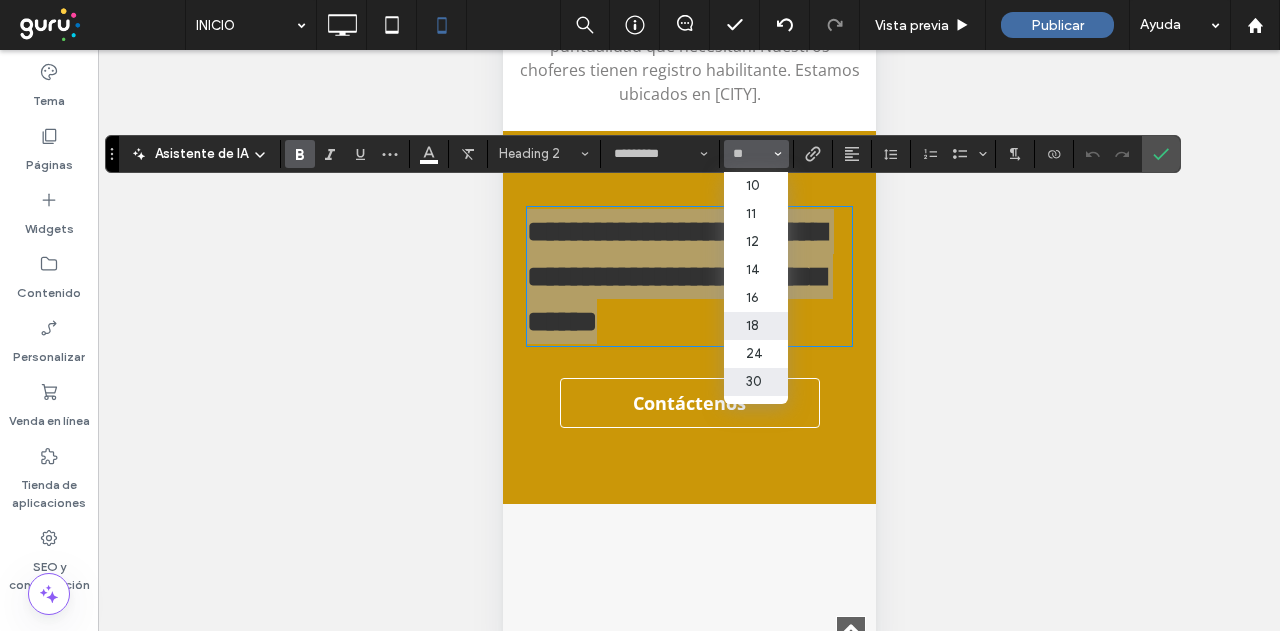 scroll, scrollTop: 100, scrollLeft: 0, axis: vertical 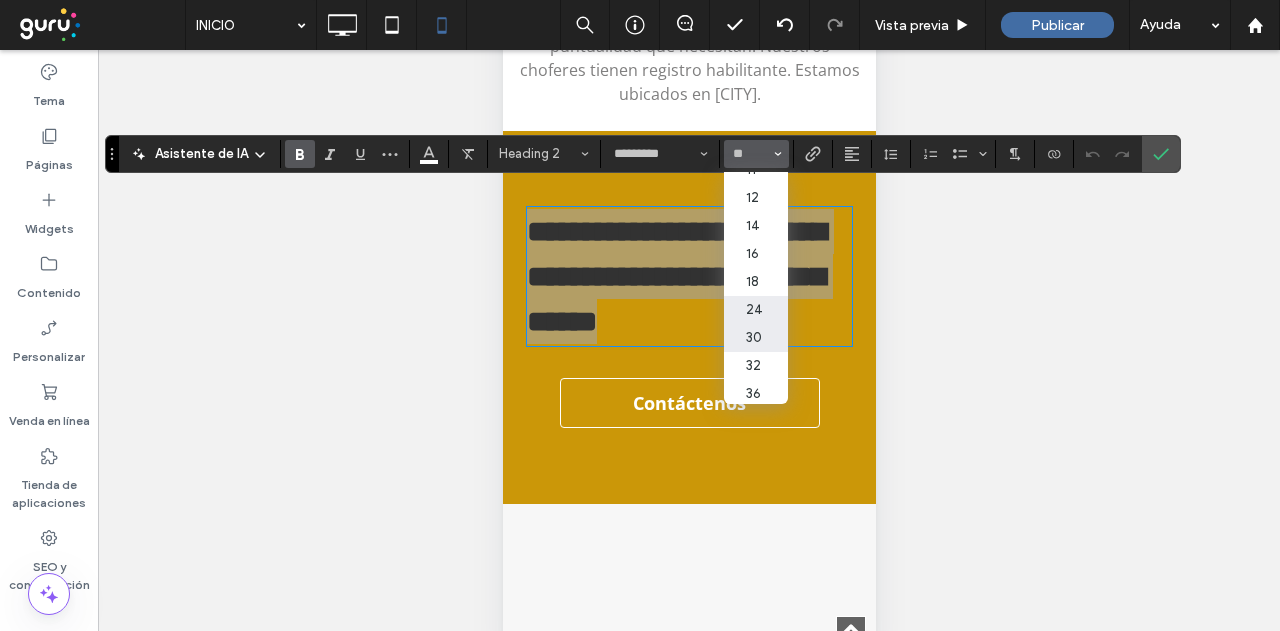 click on "24" at bounding box center [756, 310] 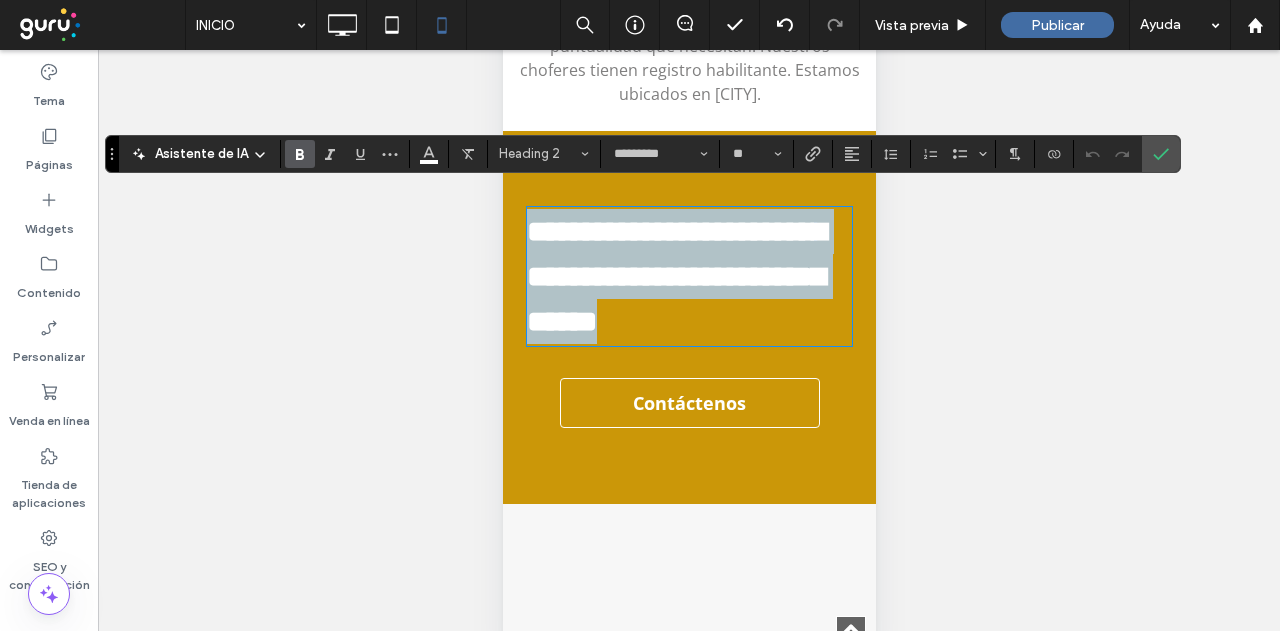 type on "**" 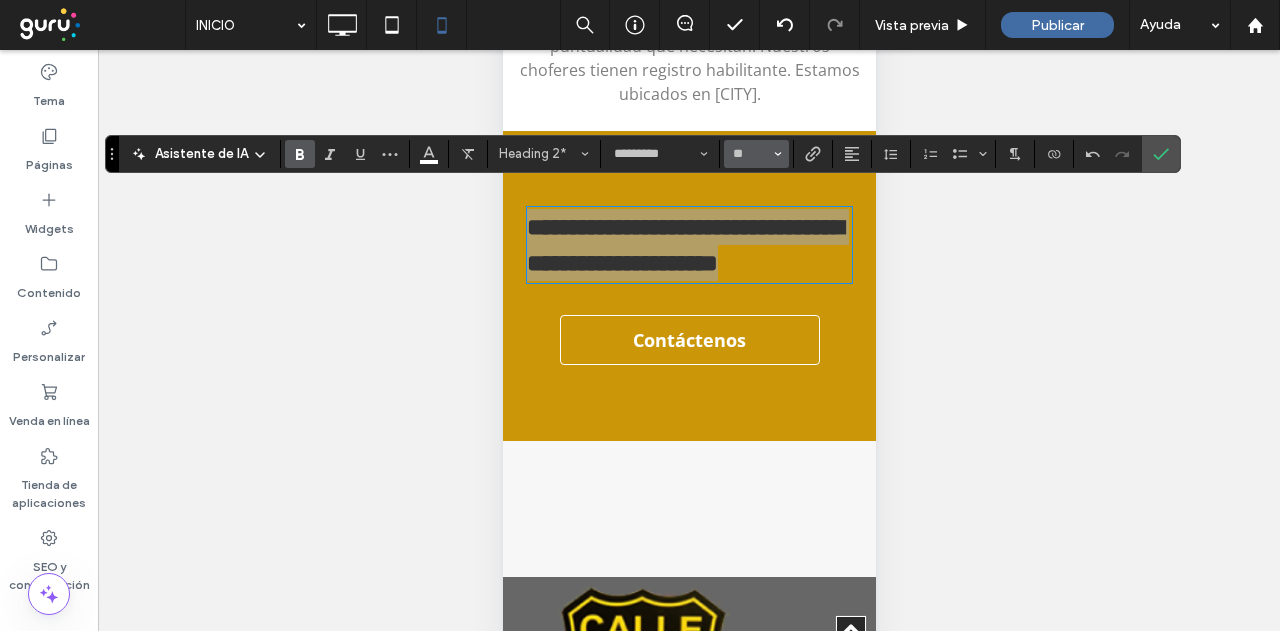 click on "**" at bounding box center [756, 154] 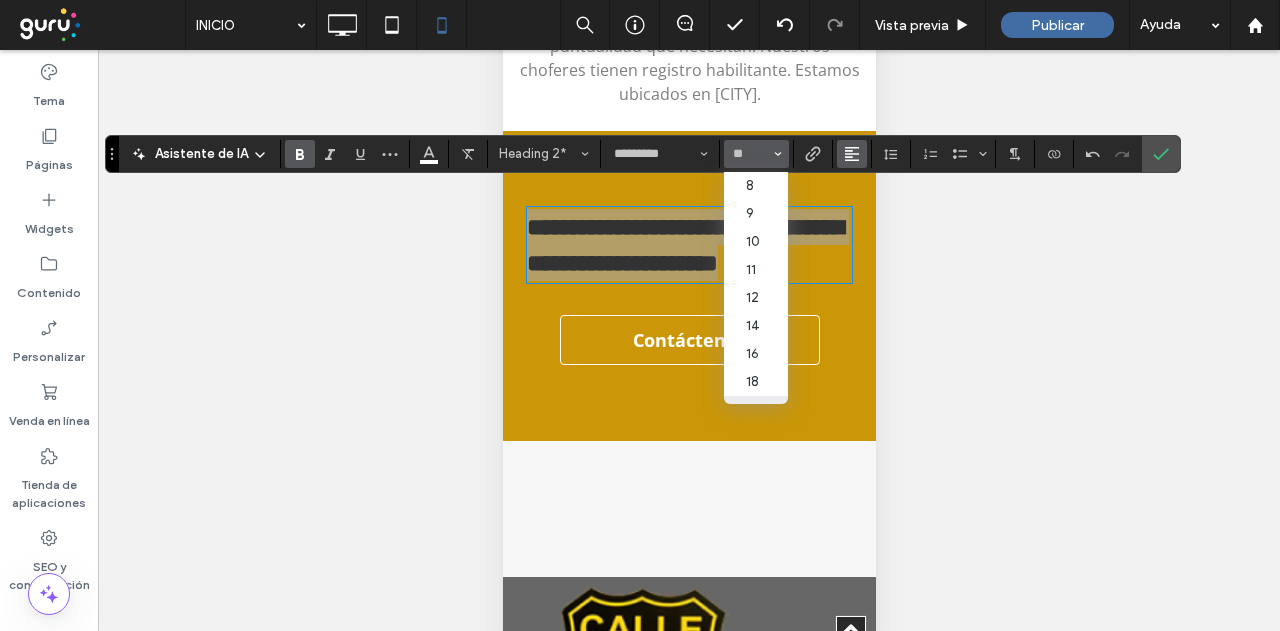 click on "Asistente de IA Heading 2* ********* ** 8 9 10 11 12 14 16 18 24 30 32 36 48 60 72 96" at bounding box center [643, 154] 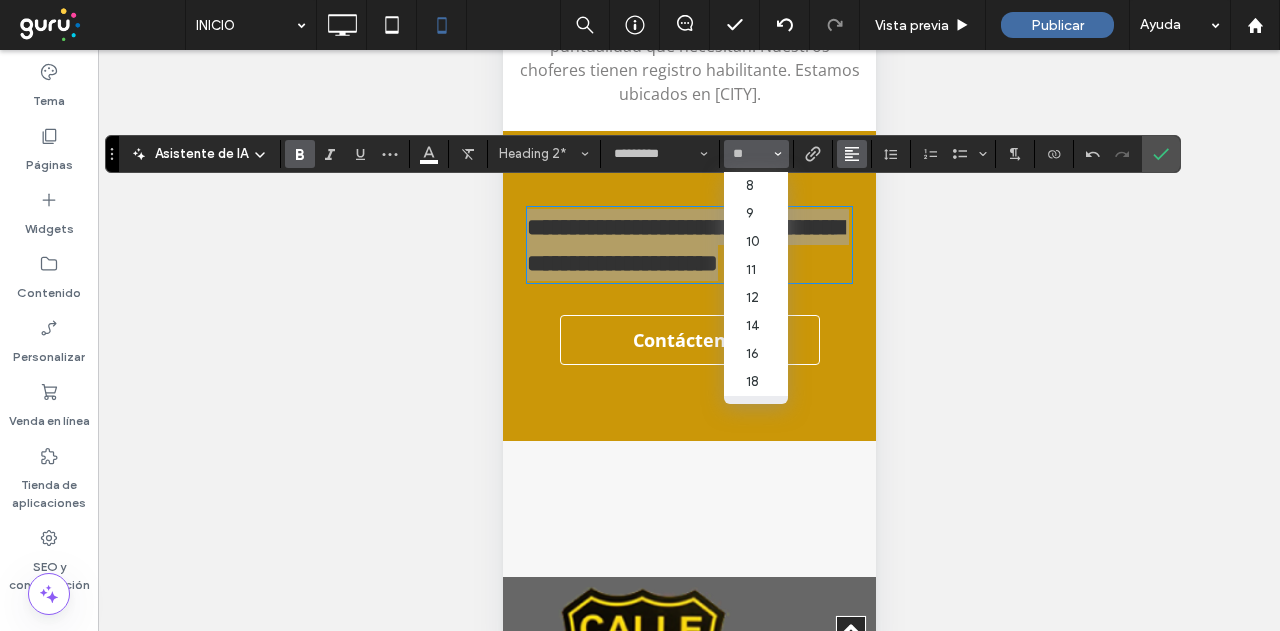 click 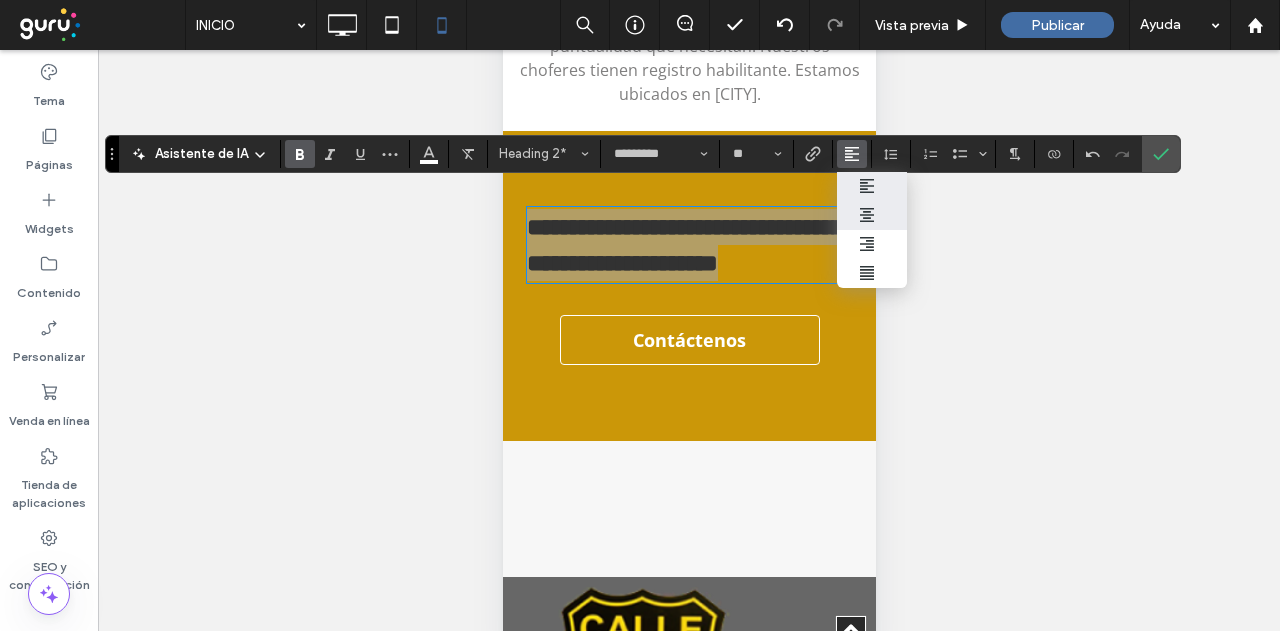 click 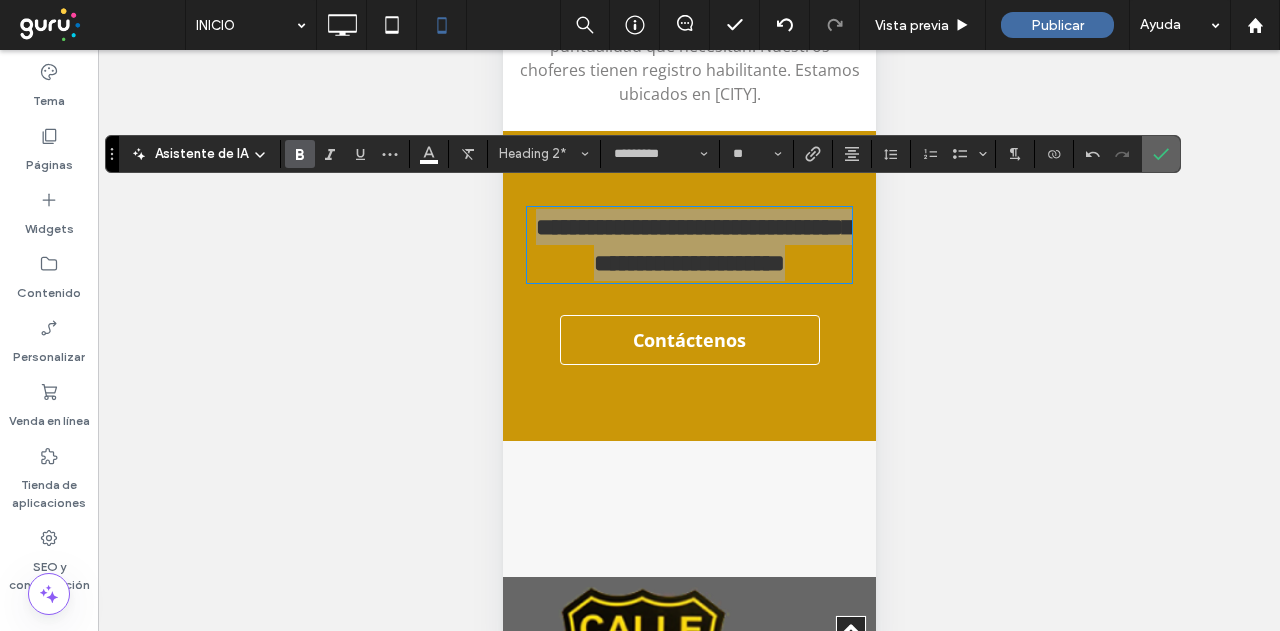 click at bounding box center (1161, 154) 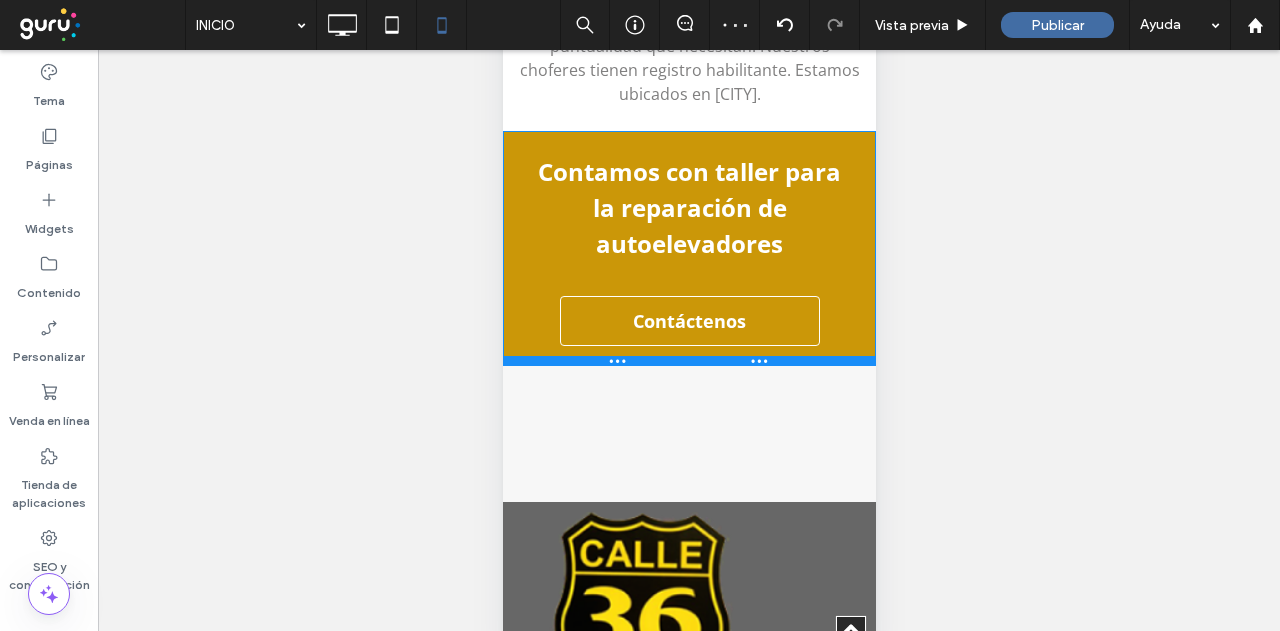 drag, startPoint x: 781, startPoint y: 454, endPoint x: 1228, endPoint y: 172, distance: 528.51965 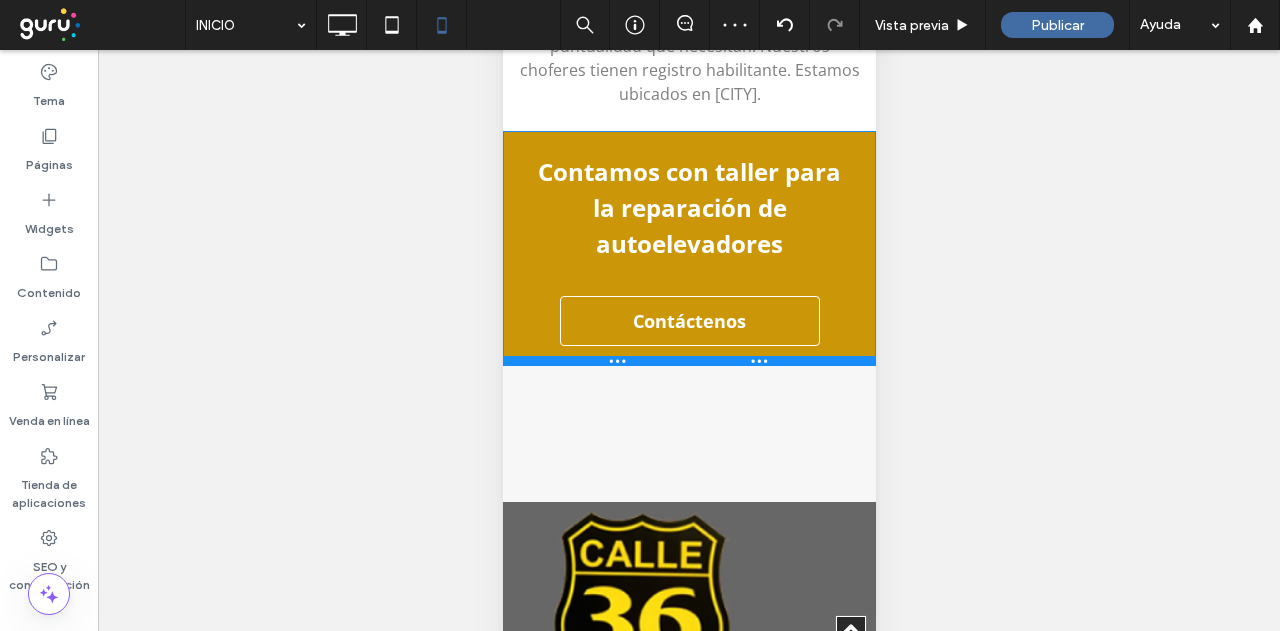 click at bounding box center (688, 361) 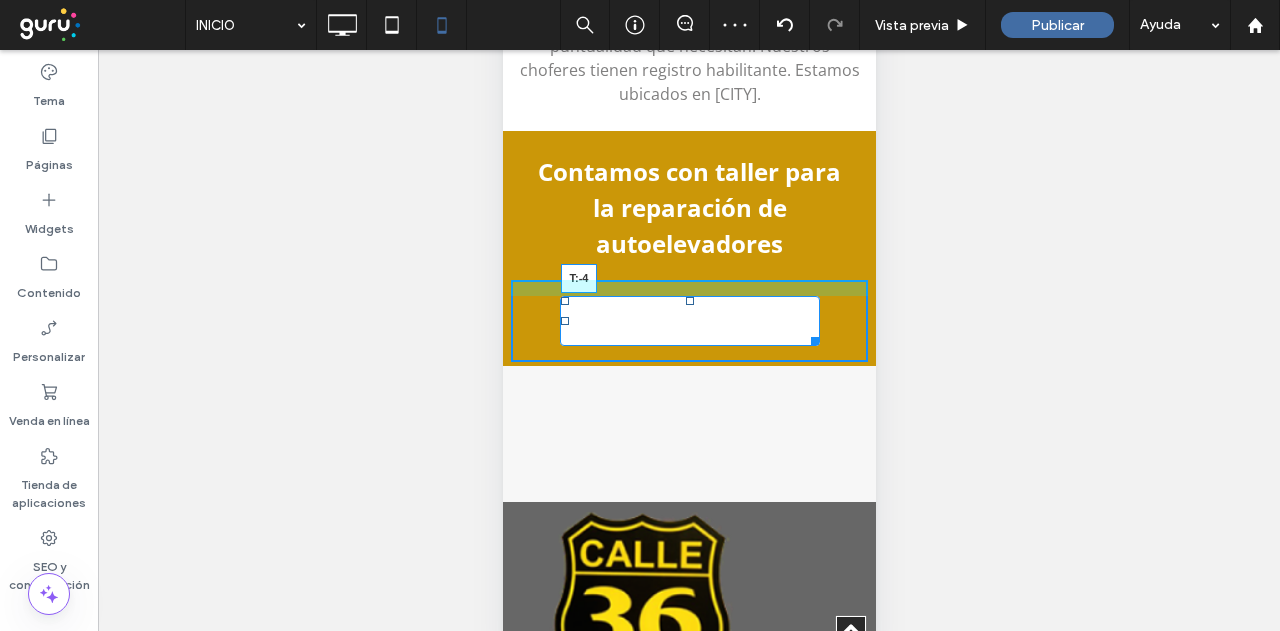 drag, startPoint x: 691, startPoint y: 279, endPoint x: 1190, endPoint y: 137, distance: 518.81116 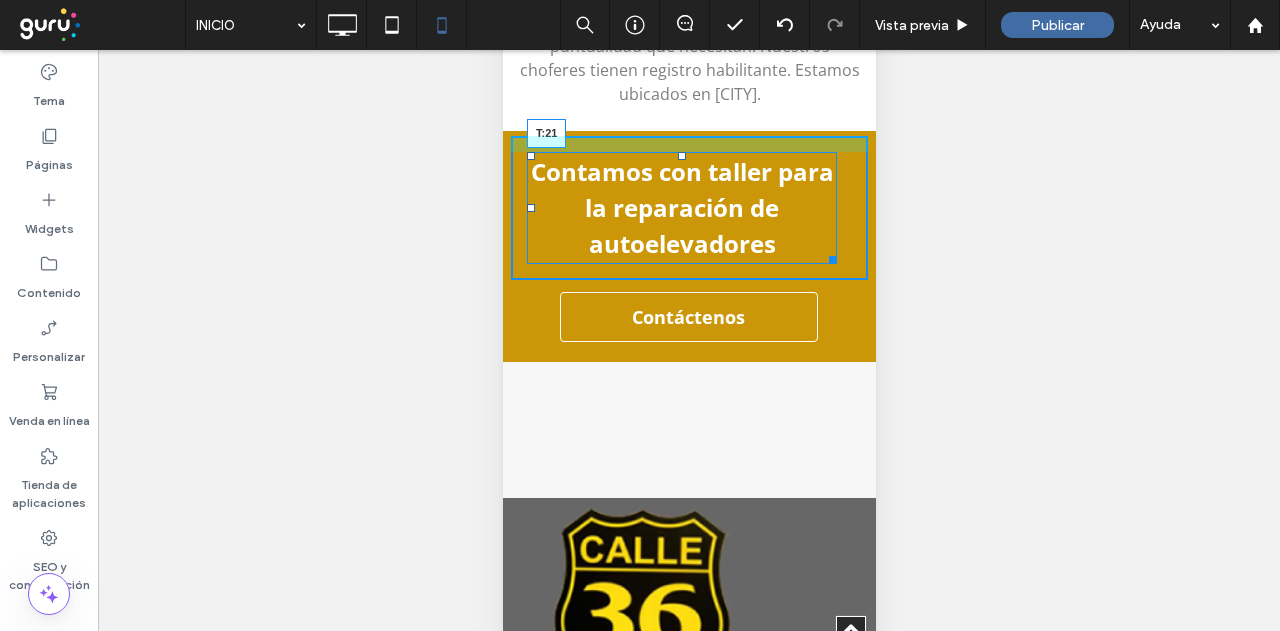 drag, startPoint x: 681, startPoint y: 132, endPoint x: 1178, endPoint y: 112, distance: 497.40225 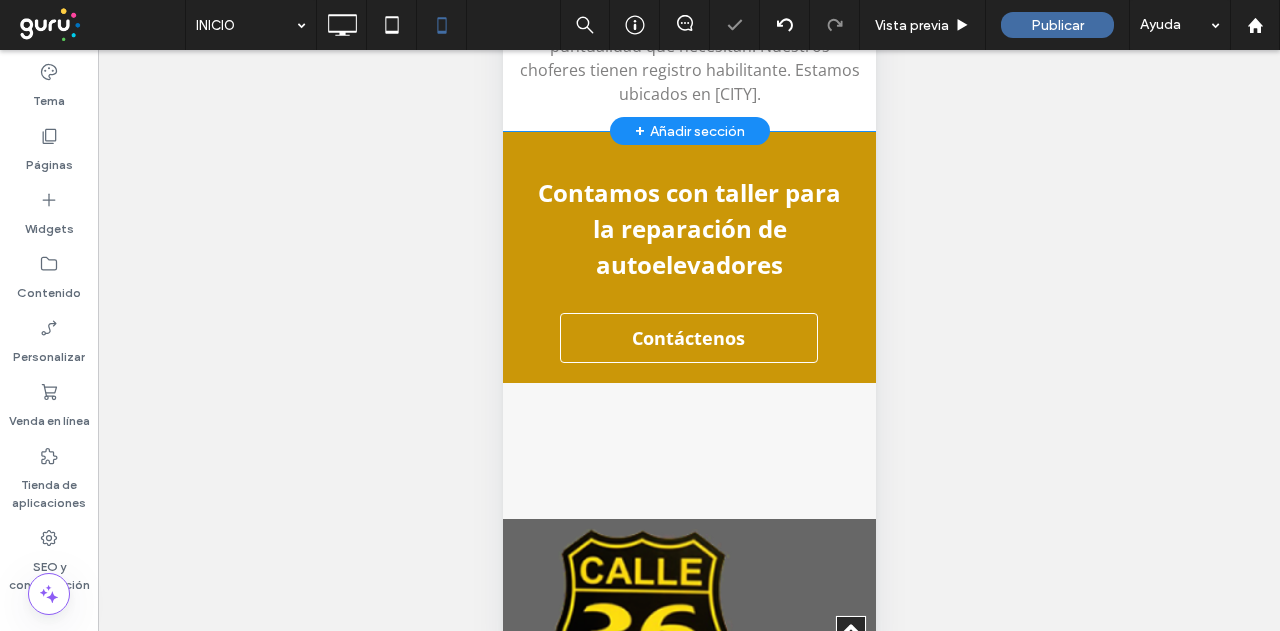 click on "Contamos con taller para la reparación de autoelevadores
Click To Paste" at bounding box center (688, 218) 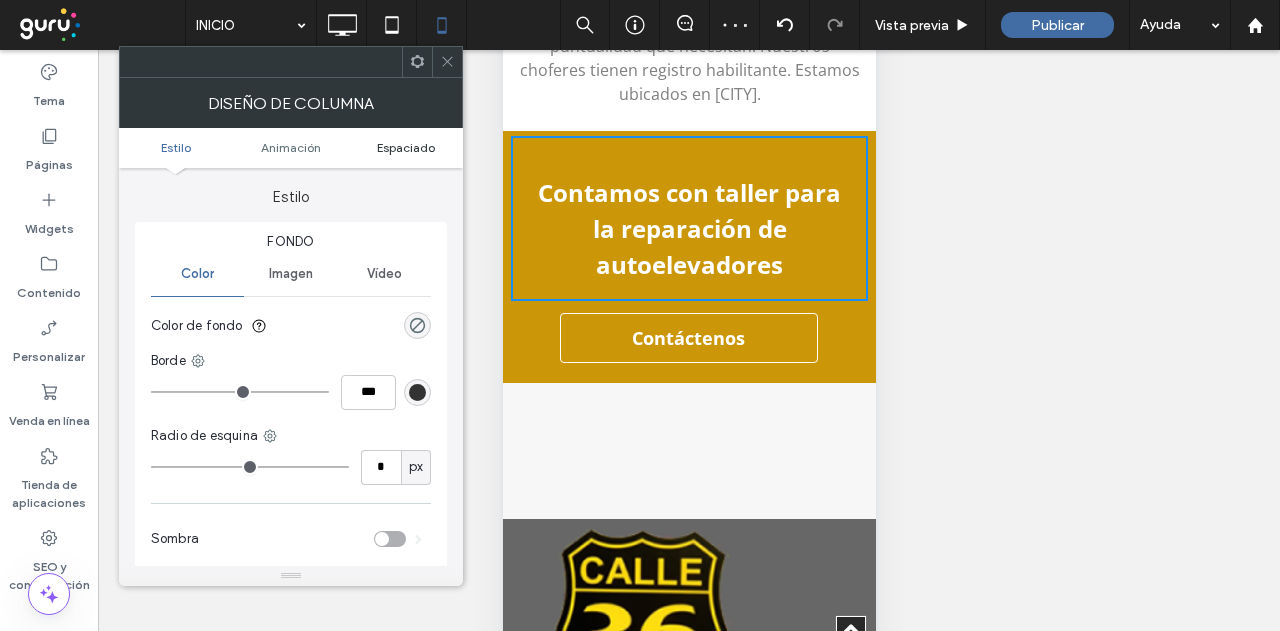 click on "Espaciado" at bounding box center (406, 147) 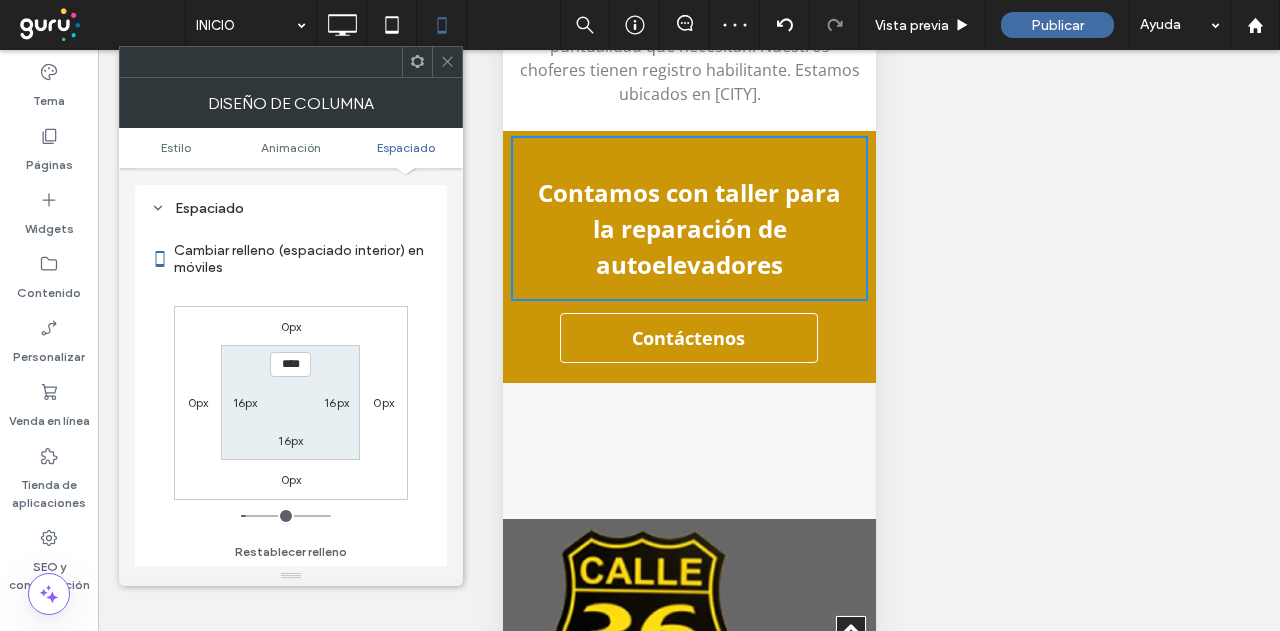 scroll, scrollTop: 469, scrollLeft: 0, axis: vertical 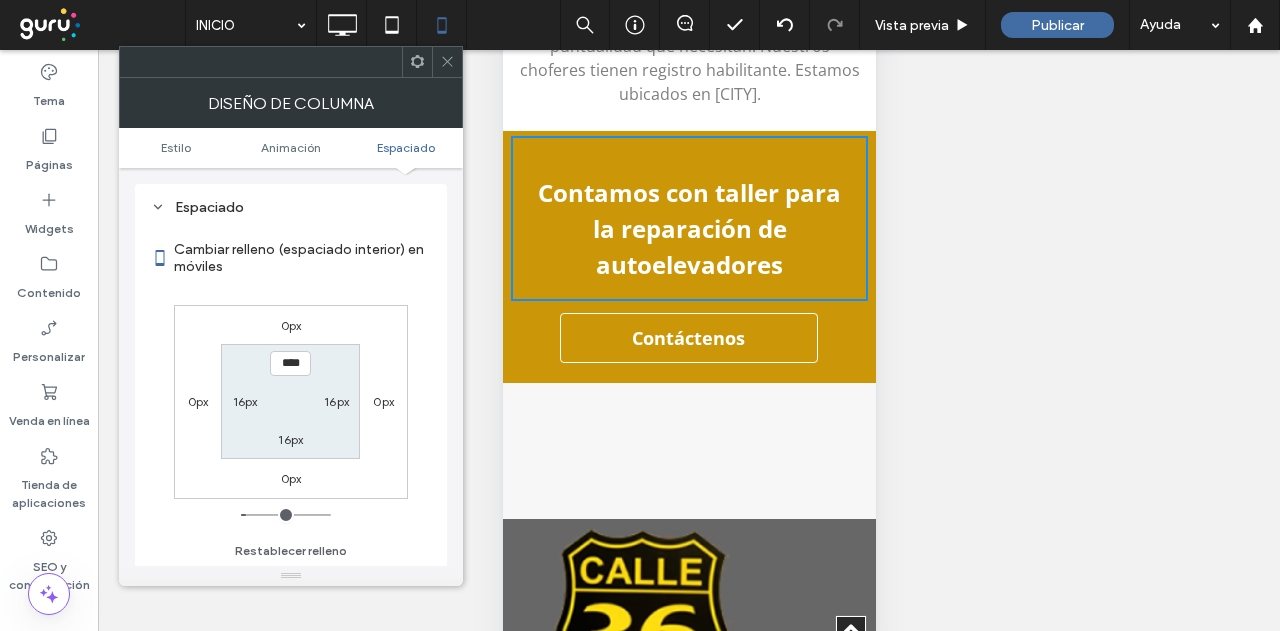 click on "16px" at bounding box center (290, 439) 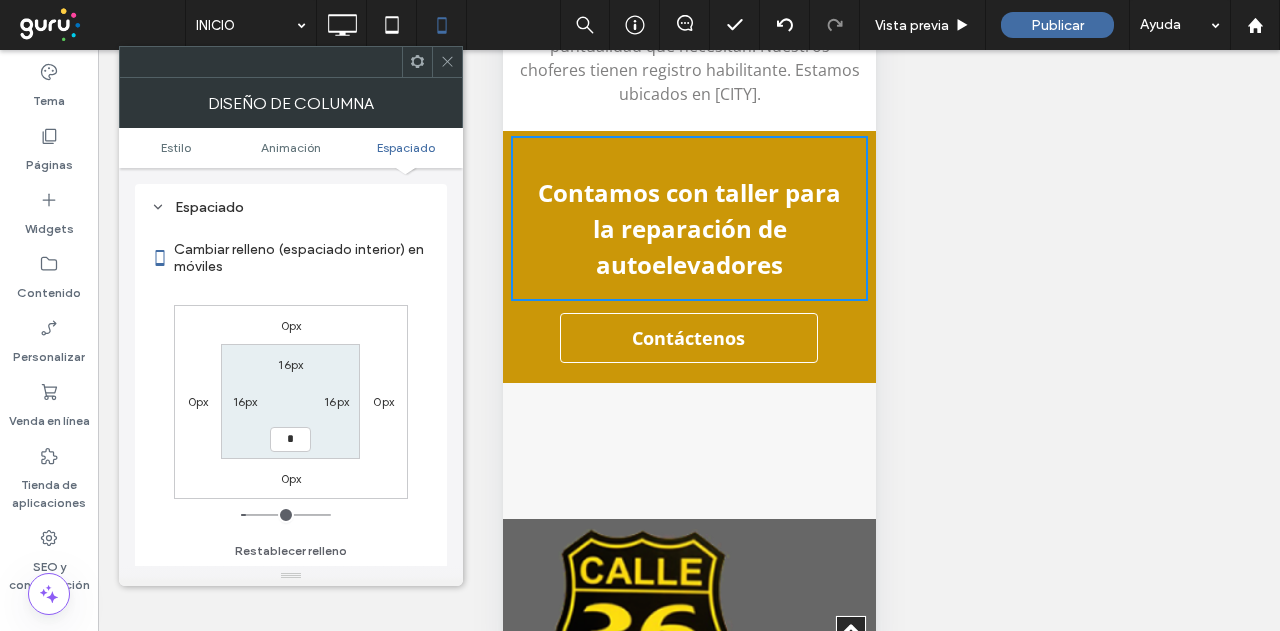 type on "*" 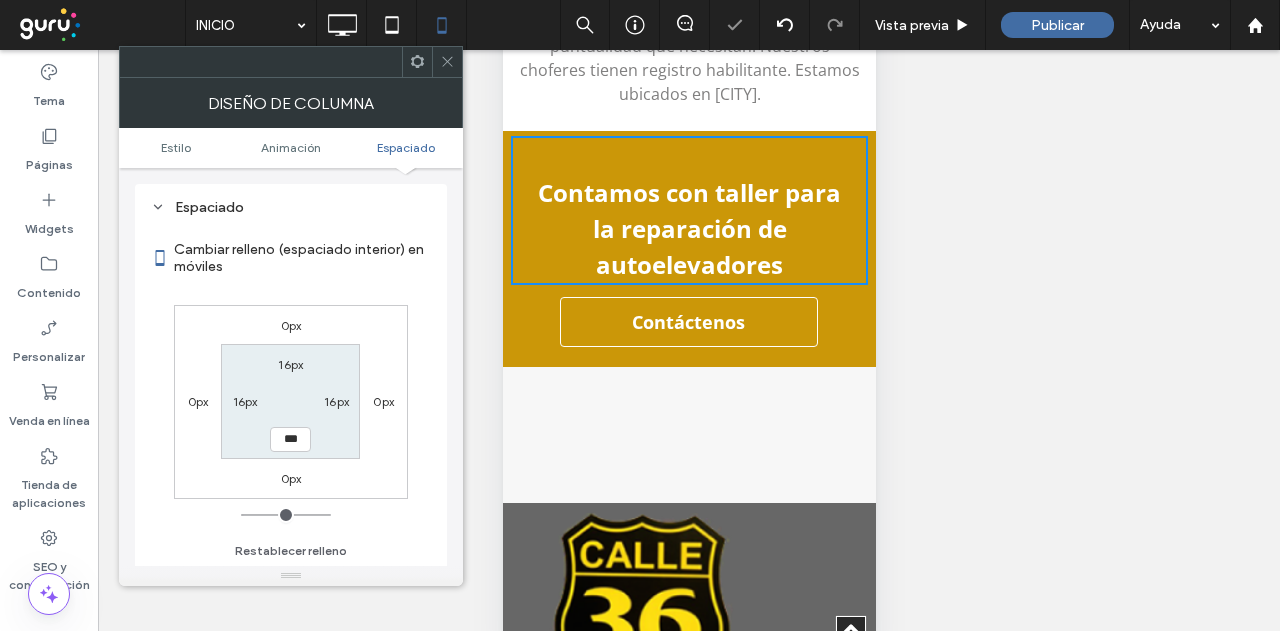 click on "16px" at bounding box center (290, 364) 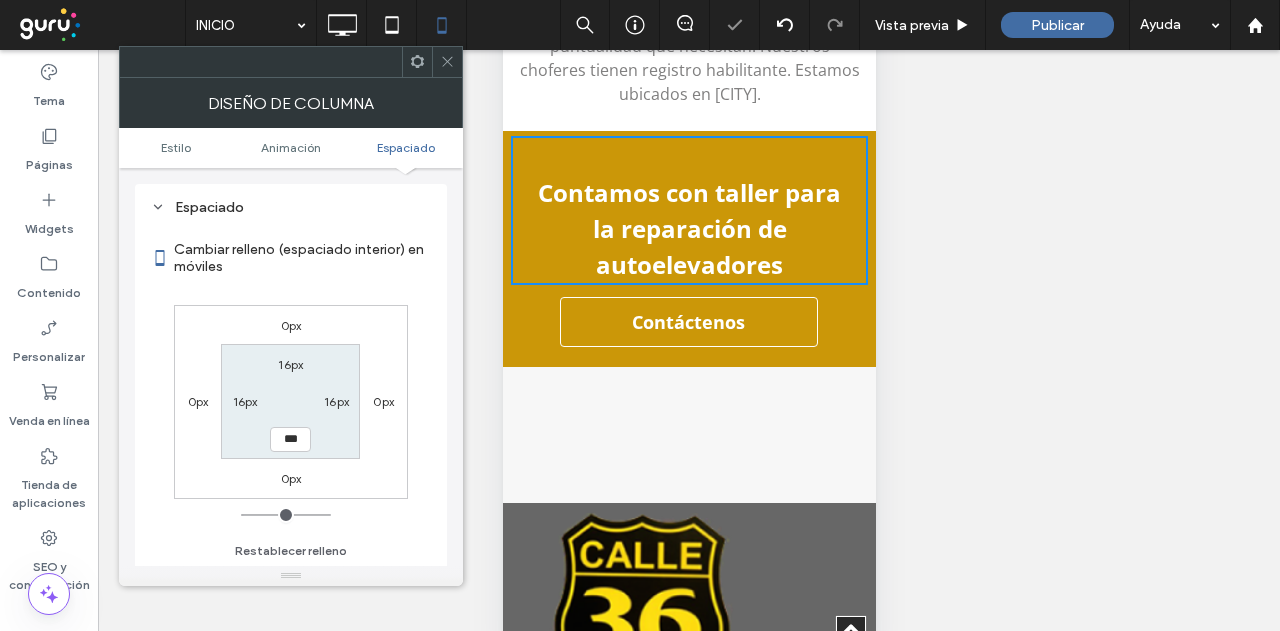 type on "**" 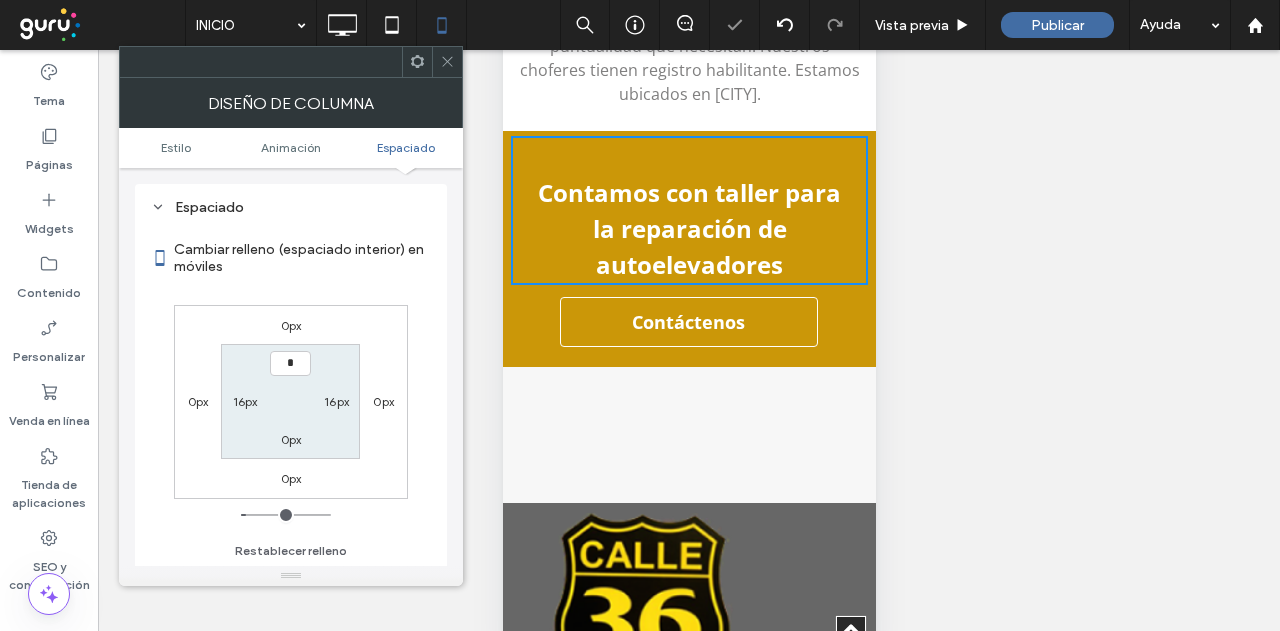 type on "*" 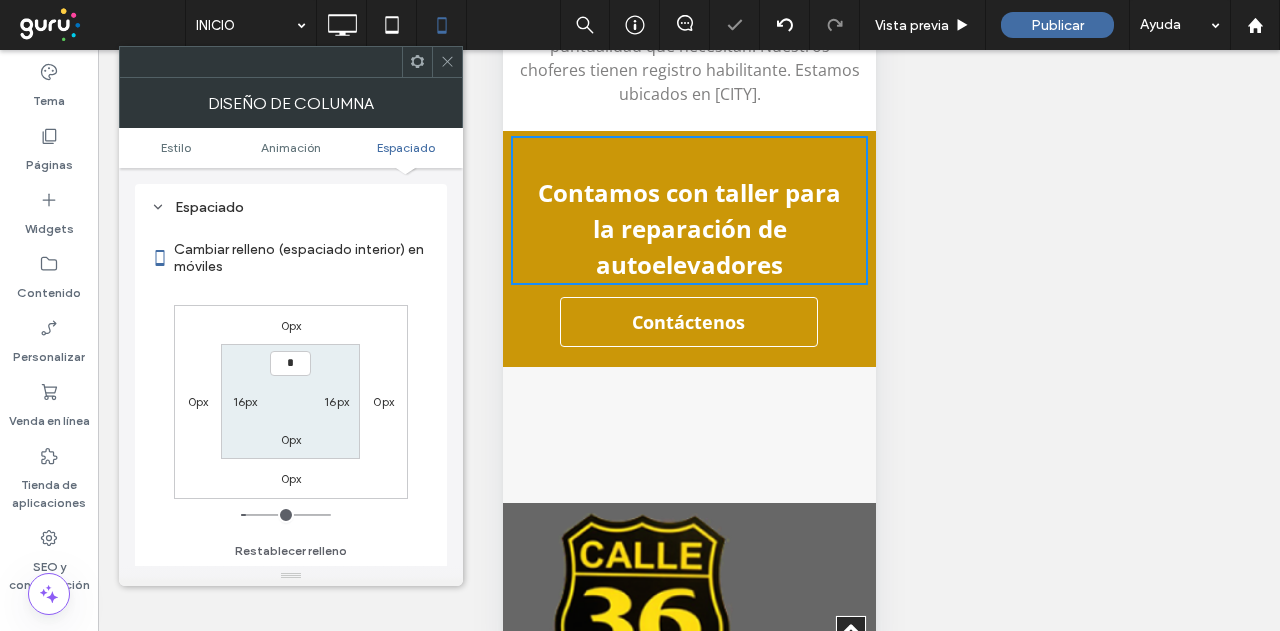 type on "*" 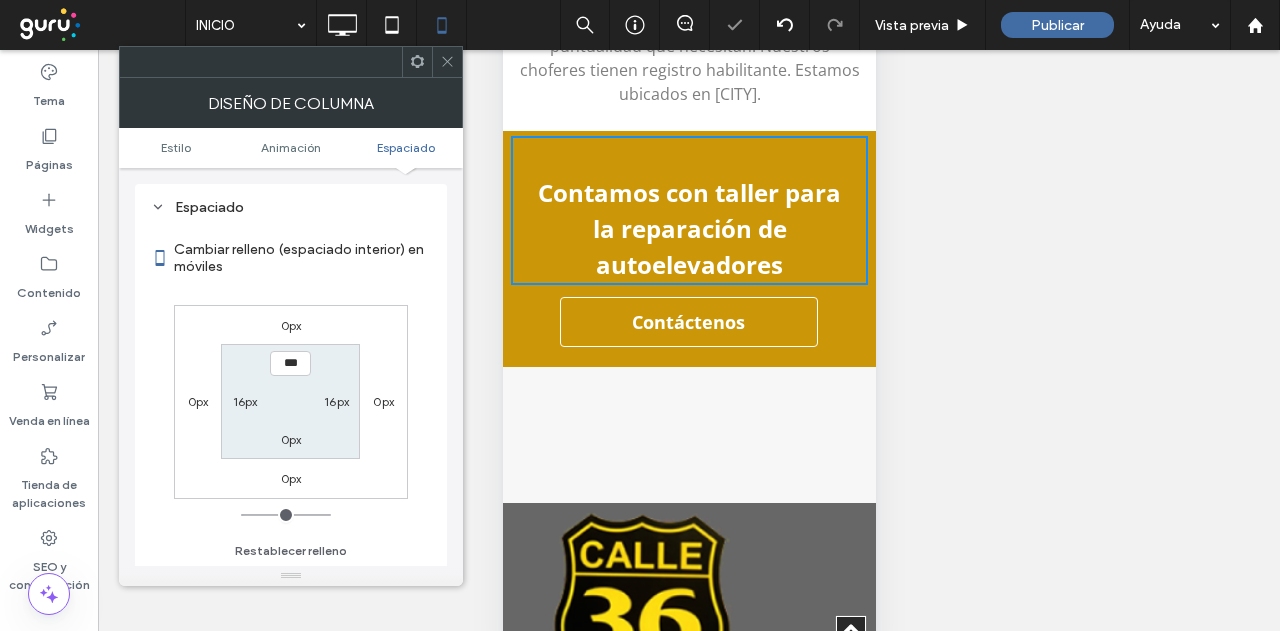 click on "0px 0px 0px 0px *** 16px 0px 16px" at bounding box center [291, 402] 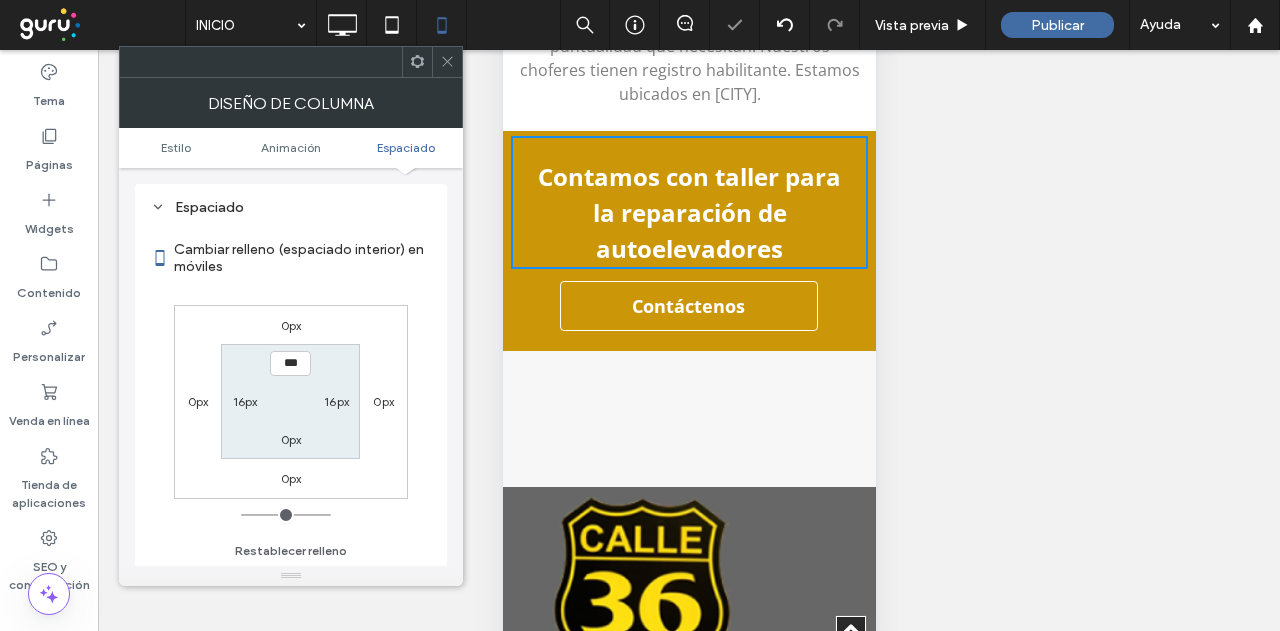 drag, startPoint x: 442, startPoint y: 56, endPoint x: 481, endPoint y: 101, distance: 59.548298 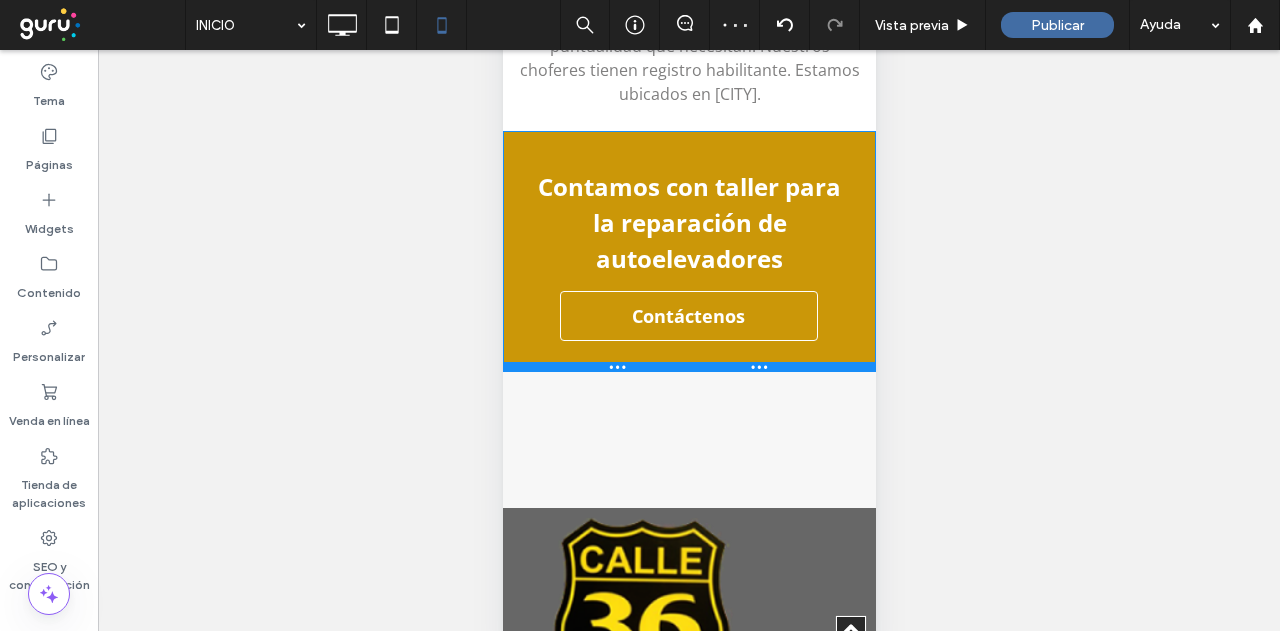 drag, startPoint x: 783, startPoint y: 325, endPoint x: 1228, endPoint y: 177, distance: 468.96588 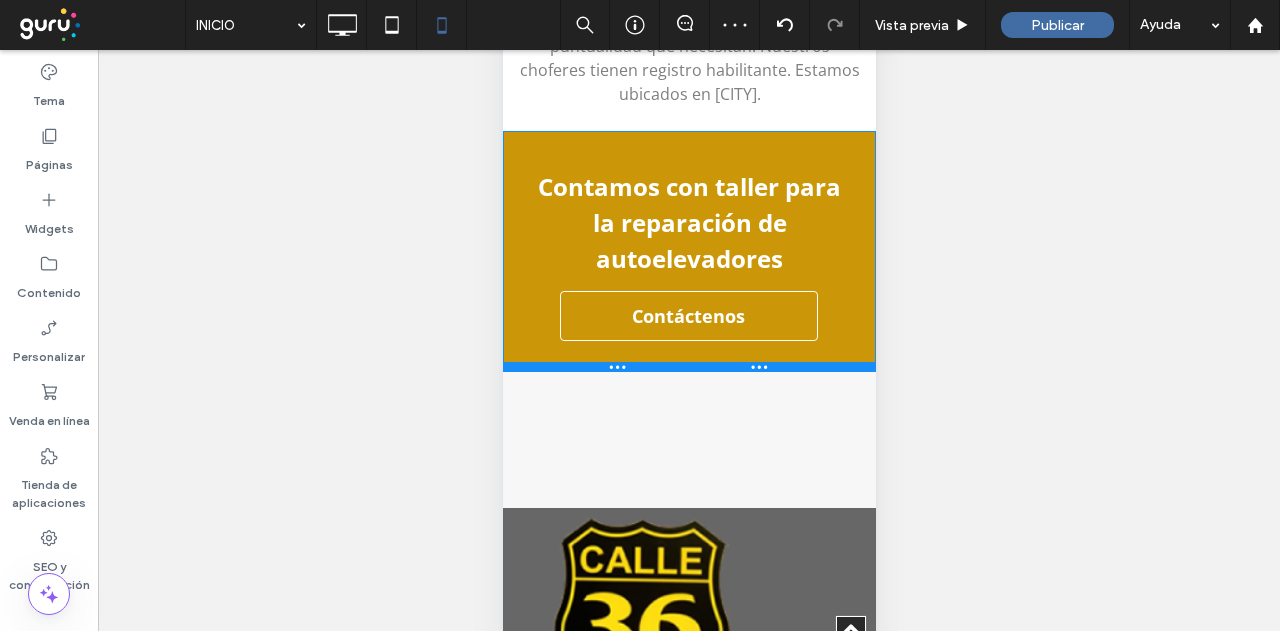click at bounding box center (688, 367) 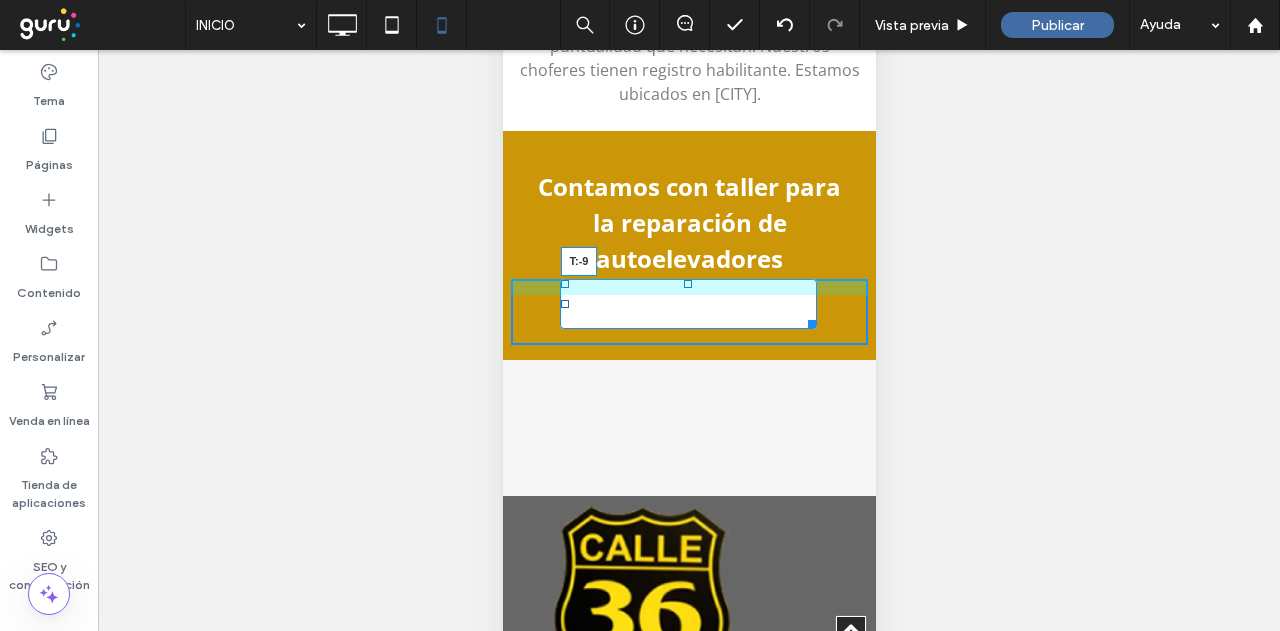 drag, startPoint x: 688, startPoint y: 263, endPoint x: 1226, endPoint y: 156, distance: 548.5372 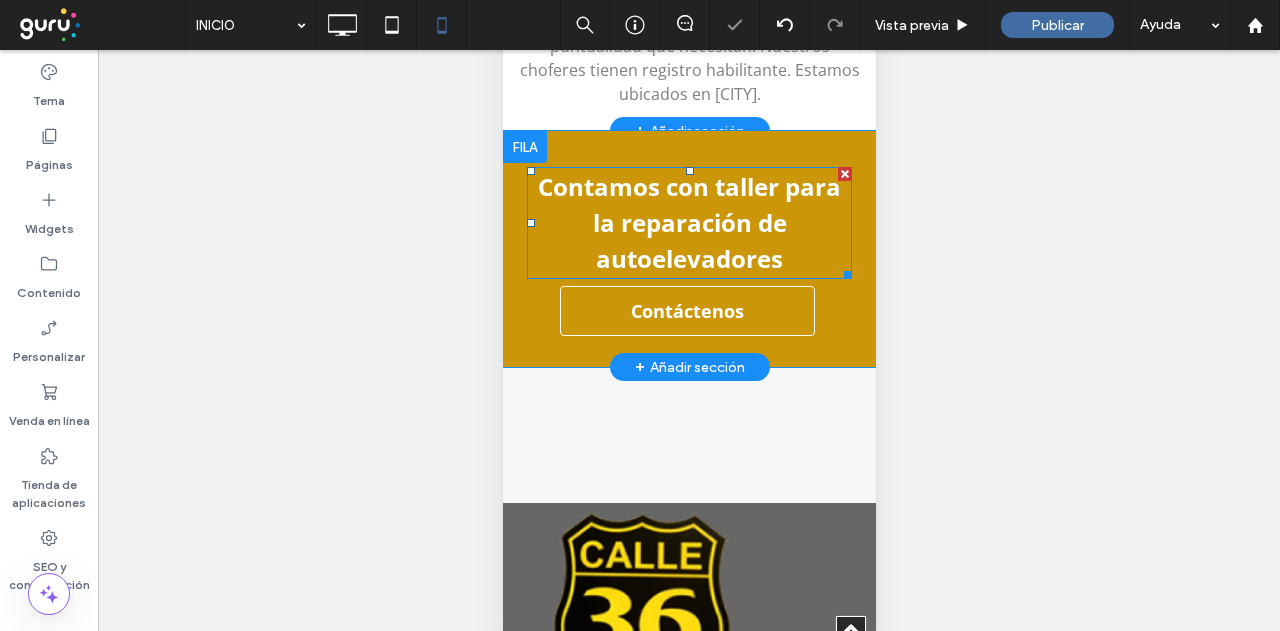 click on "Contamos con taller para la reparación de autoelevadores" at bounding box center [688, 223] 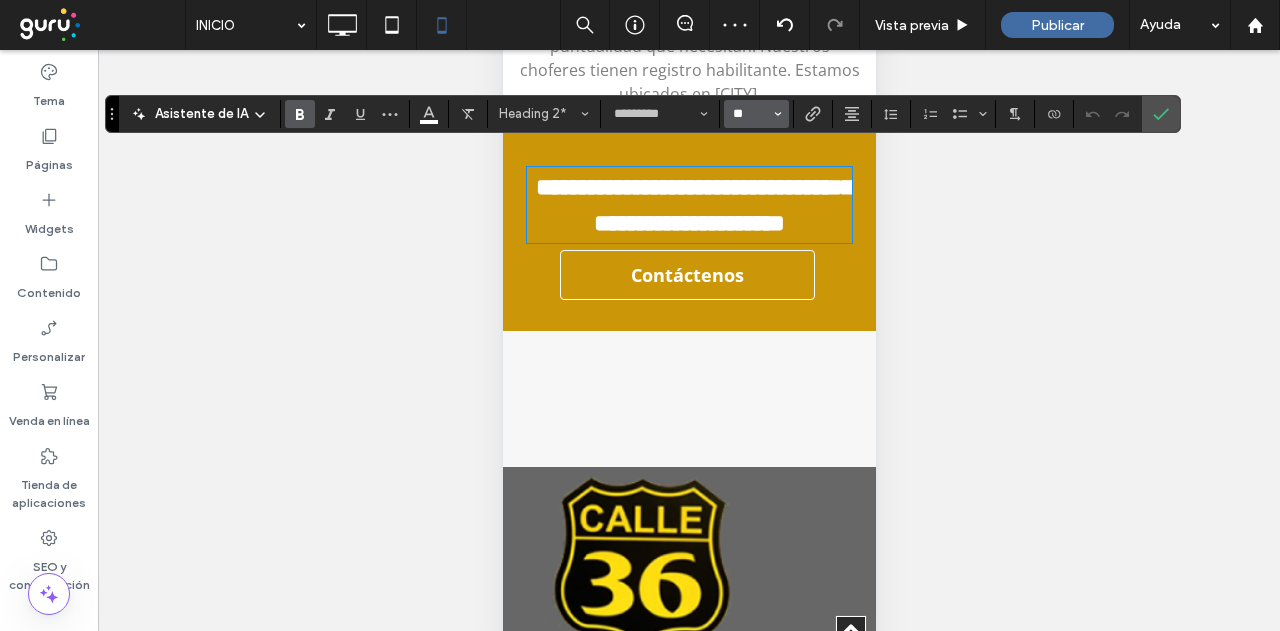 click on "**" at bounding box center (750, 114) 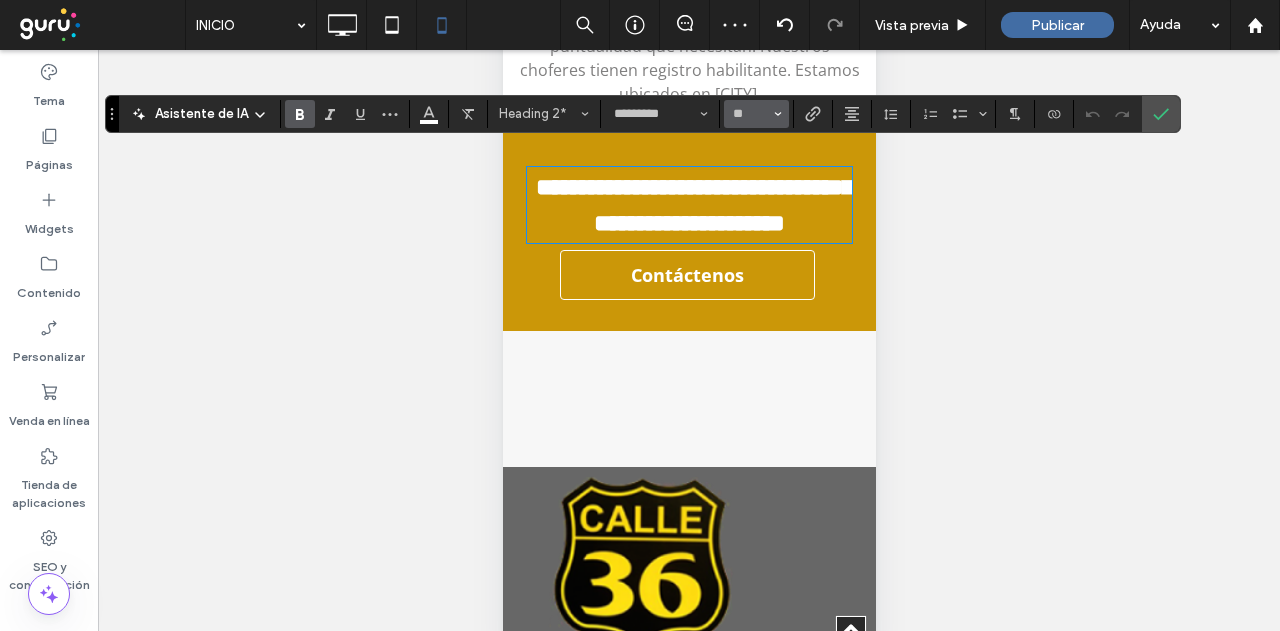 type on "**" 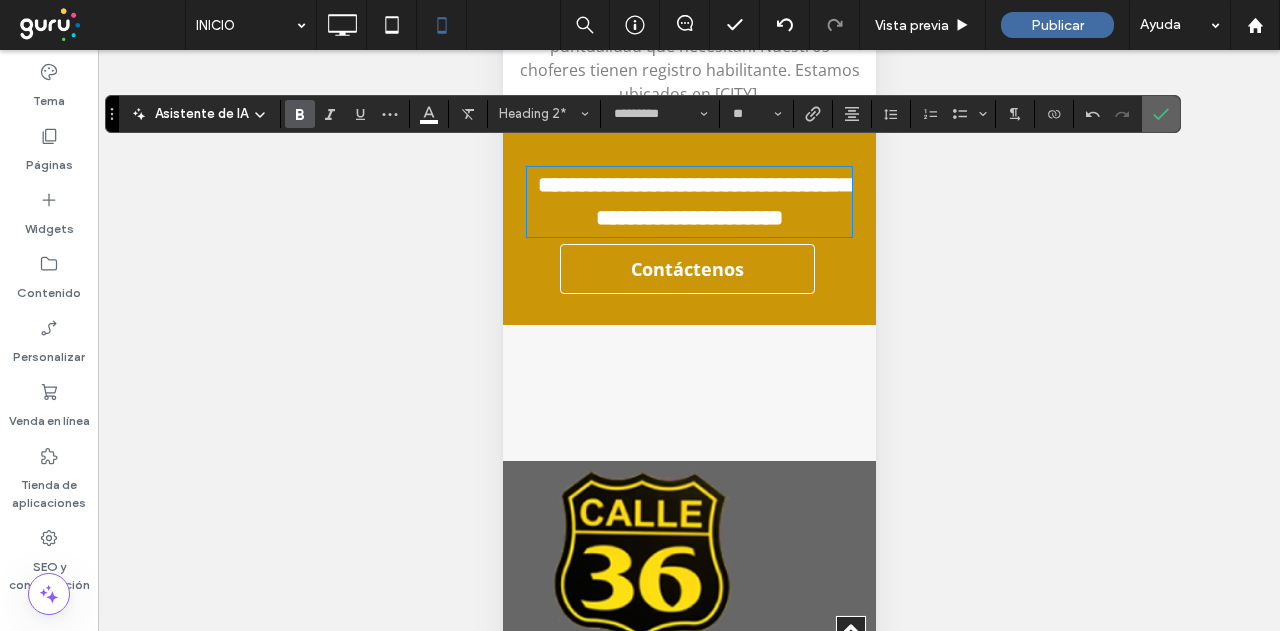 click at bounding box center (1161, 114) 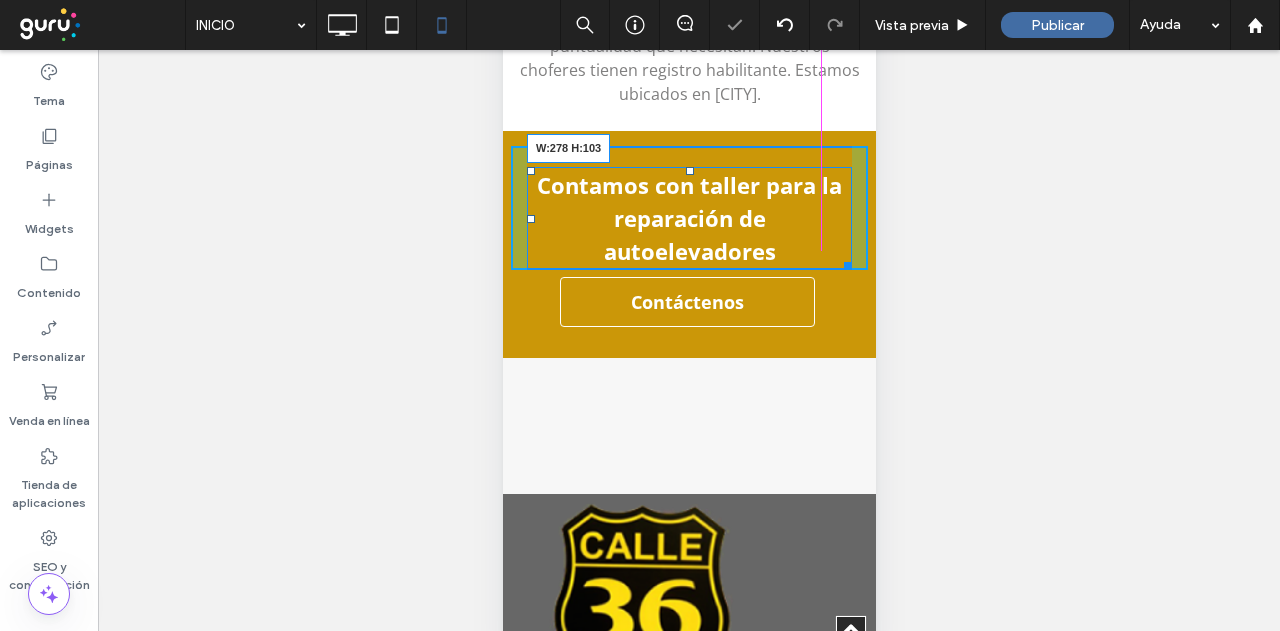 drag, startPoint x: 831, startPoint y: 245, endPoint x: 1338, endPoint y: 233, distance: 507.142 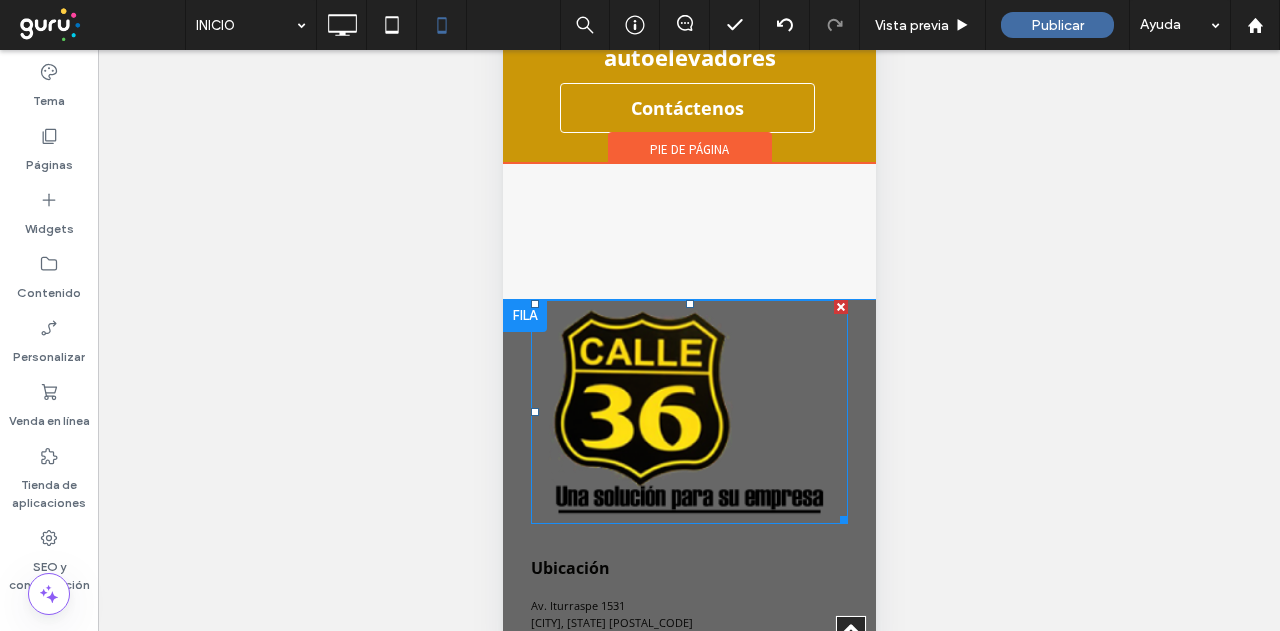 scroll, scrollTop: 1600, scrollLeft: 0, axis: vertical 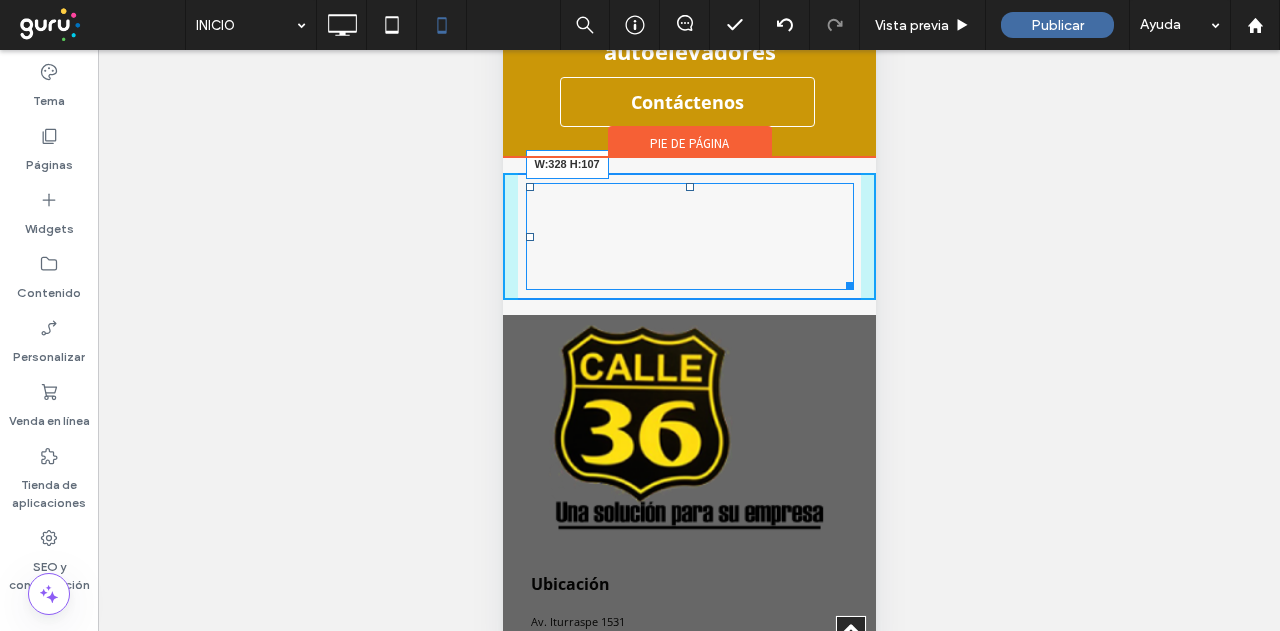 drag, startPoint x: 843, startPoint y: 238, endPoint x: 855, endPoint y: 265, distance: 29.546574 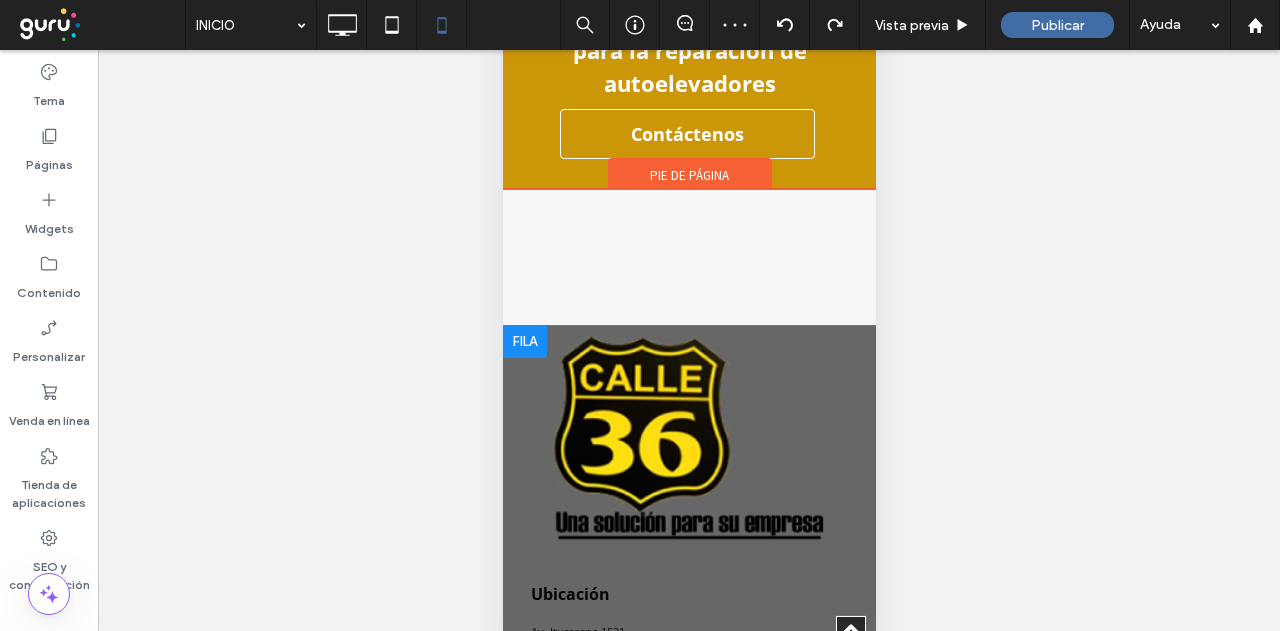 scroll, scrollTop: 1572, scrollLeft: 0, axis: vertical 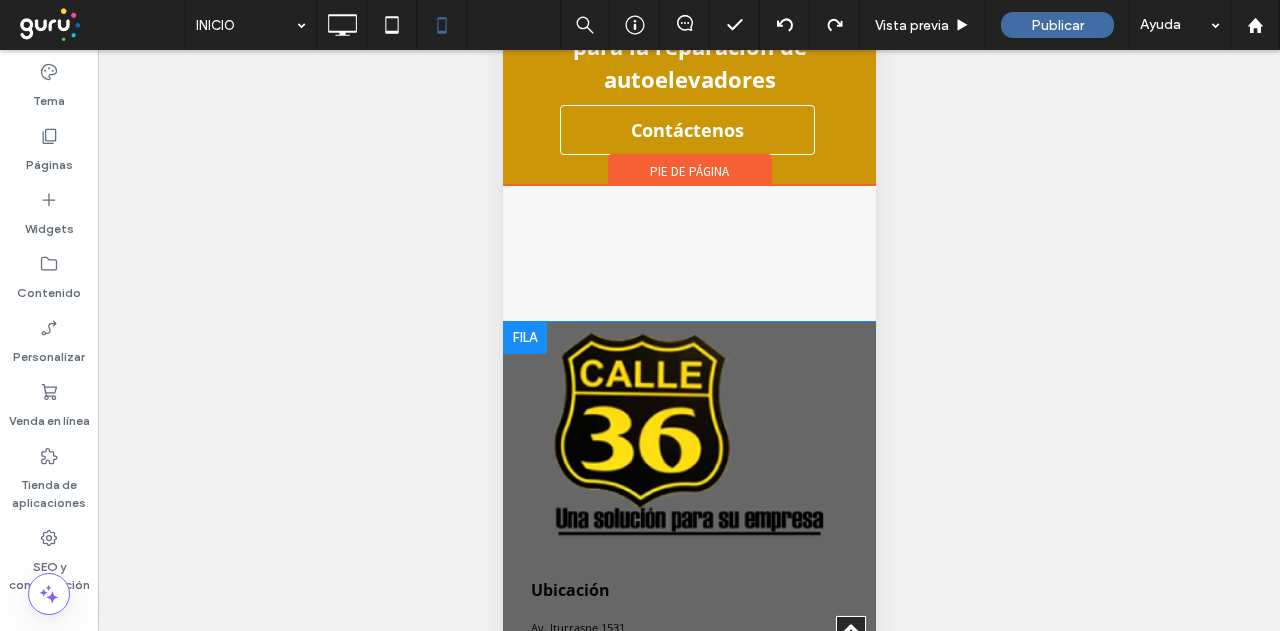 click on "Ubicación
Av. Iturraspe 1531
San Martín, Buenos Aires 1650
Click To Paste" at bounding box center (688, 604) 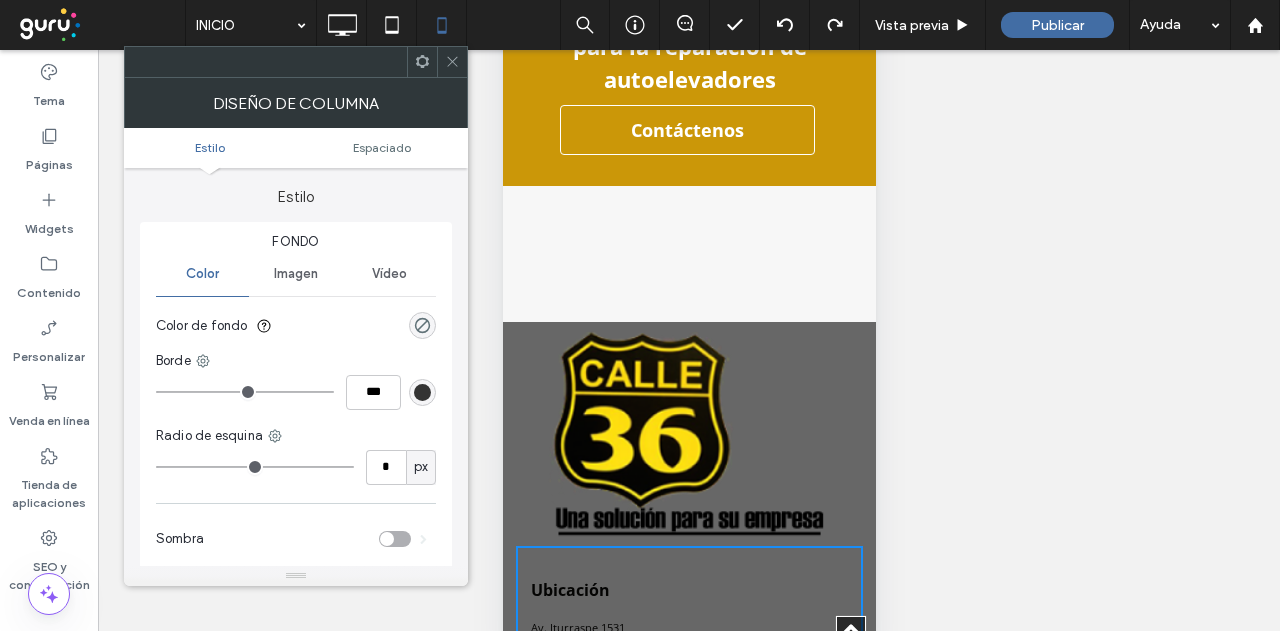 click on "Ubicación
Av. Iturraspe 1531
San Martín, Buenos Aires 1650
Click To Paste" at bounding box center (688, 604) 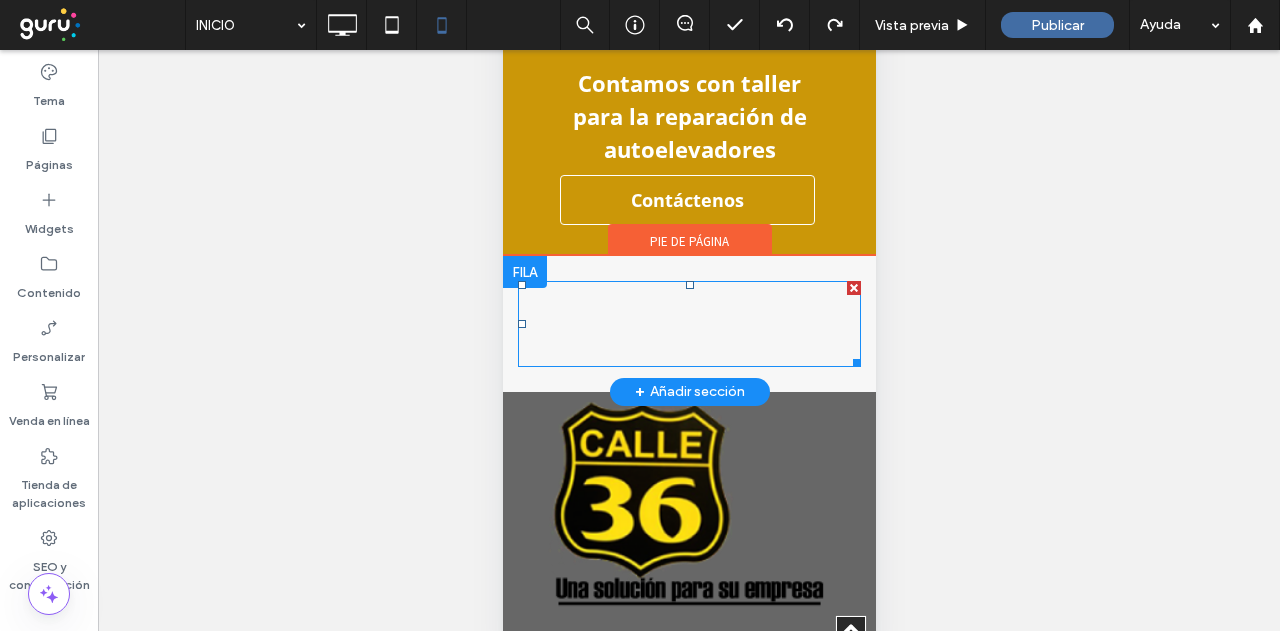 scroll, scrollTop: 1472, scrollLeft: 0, axis: vertical 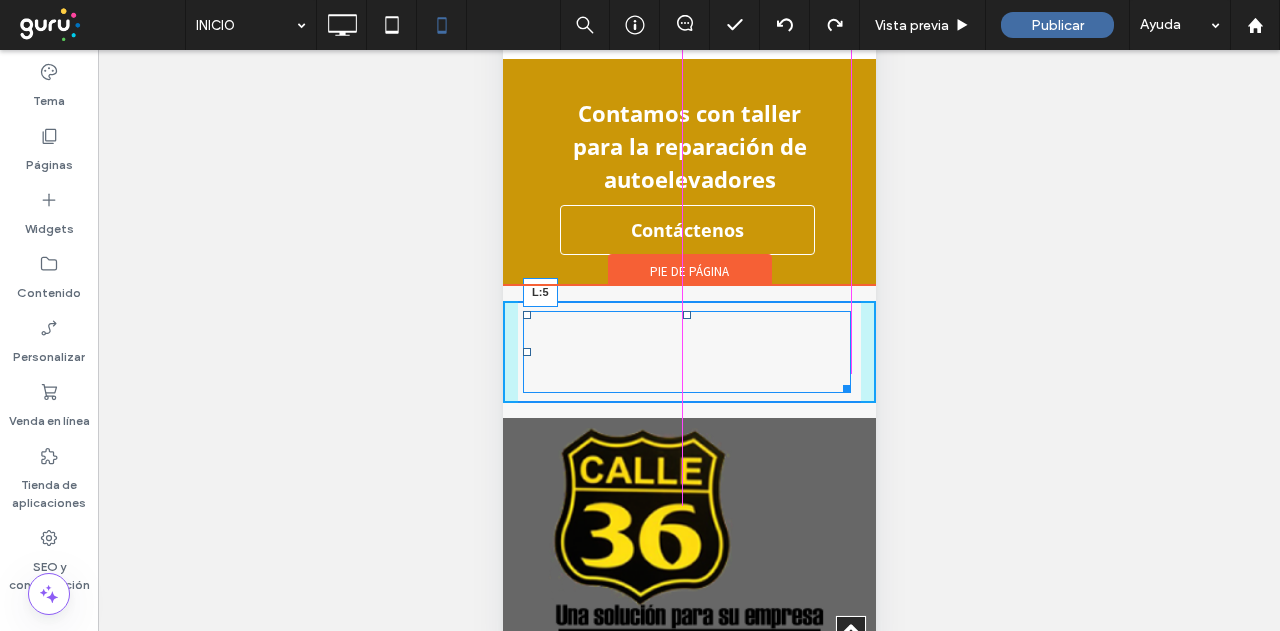 drag, startPoint x: 523, startPoint y: 328, endPoint x: 1018, endPoint y: 222, distance: 506.2223 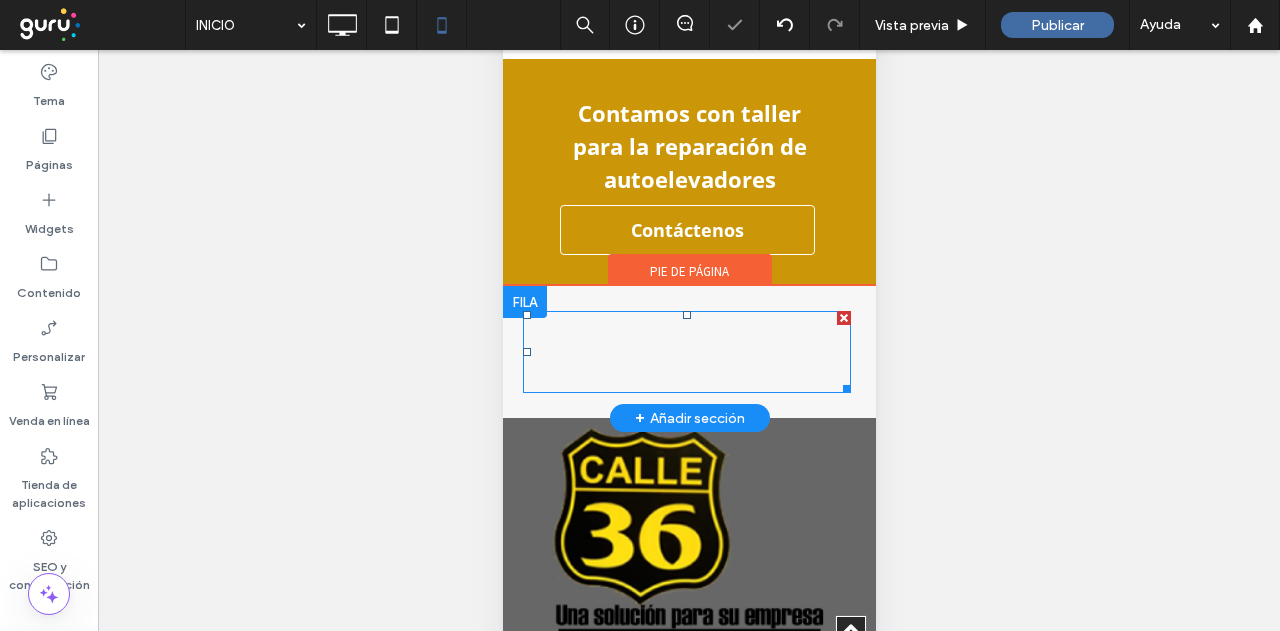click at bounding box center (686, 352) 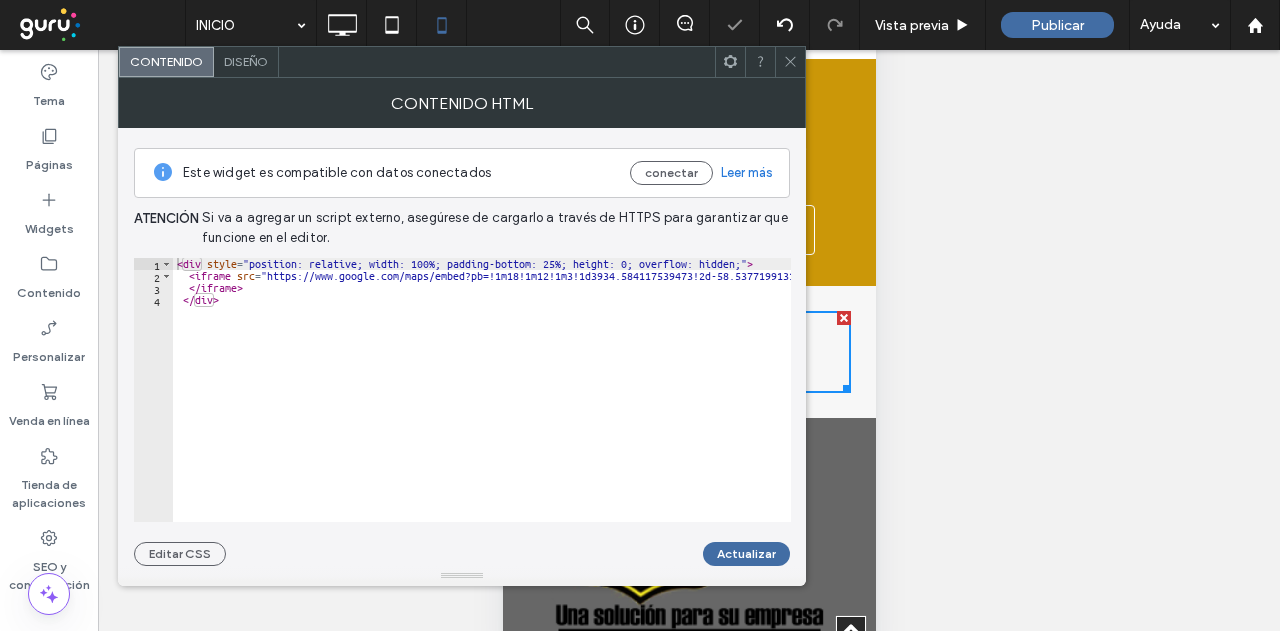 type on "******" 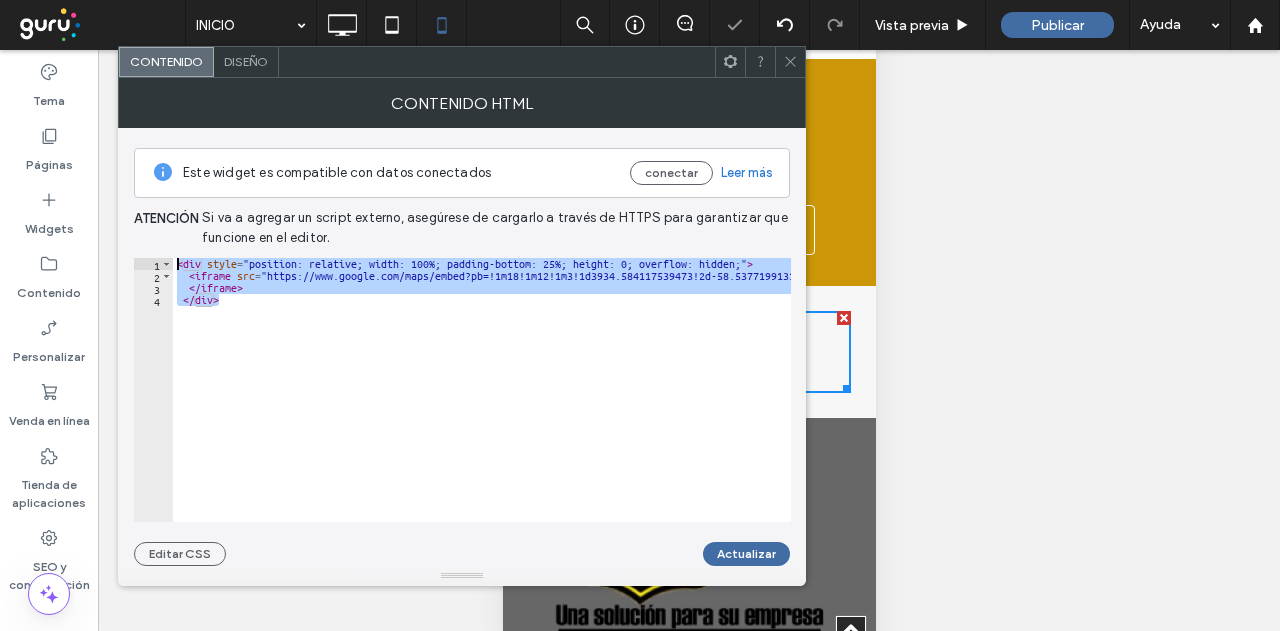 drag, startPoint x: 198, startPoint y: 307, endPoint x: 101, endPoint y: 257, distance: 109.128365 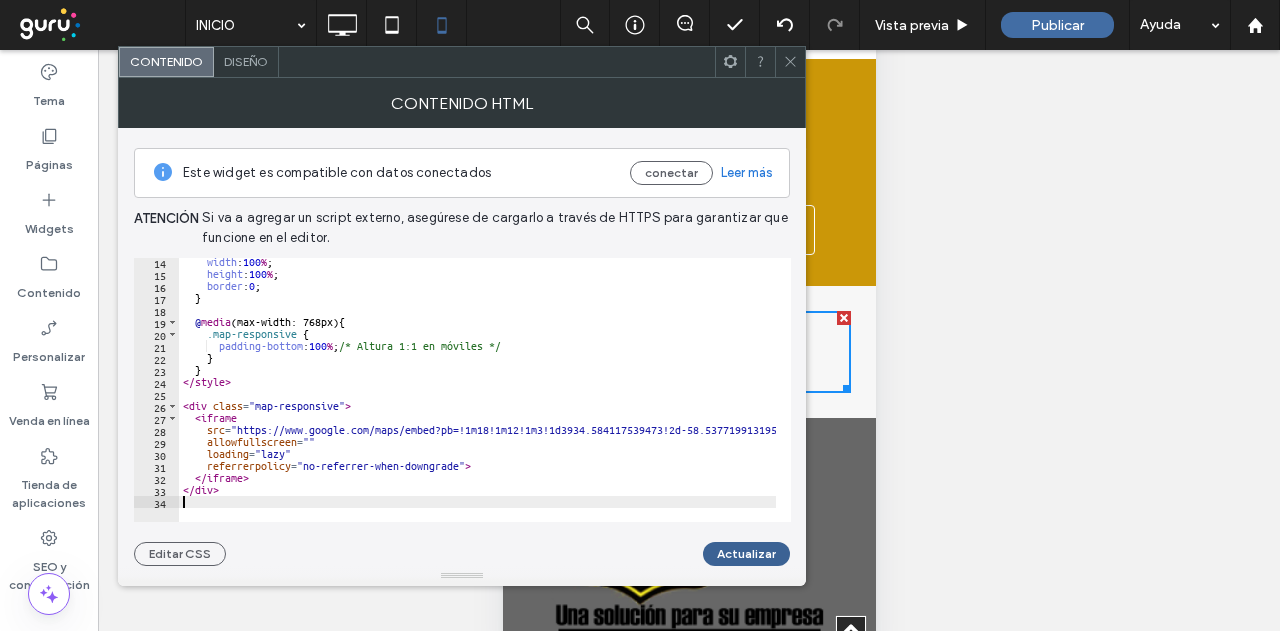click on "Actualizar" at bounding box center [746, 554] 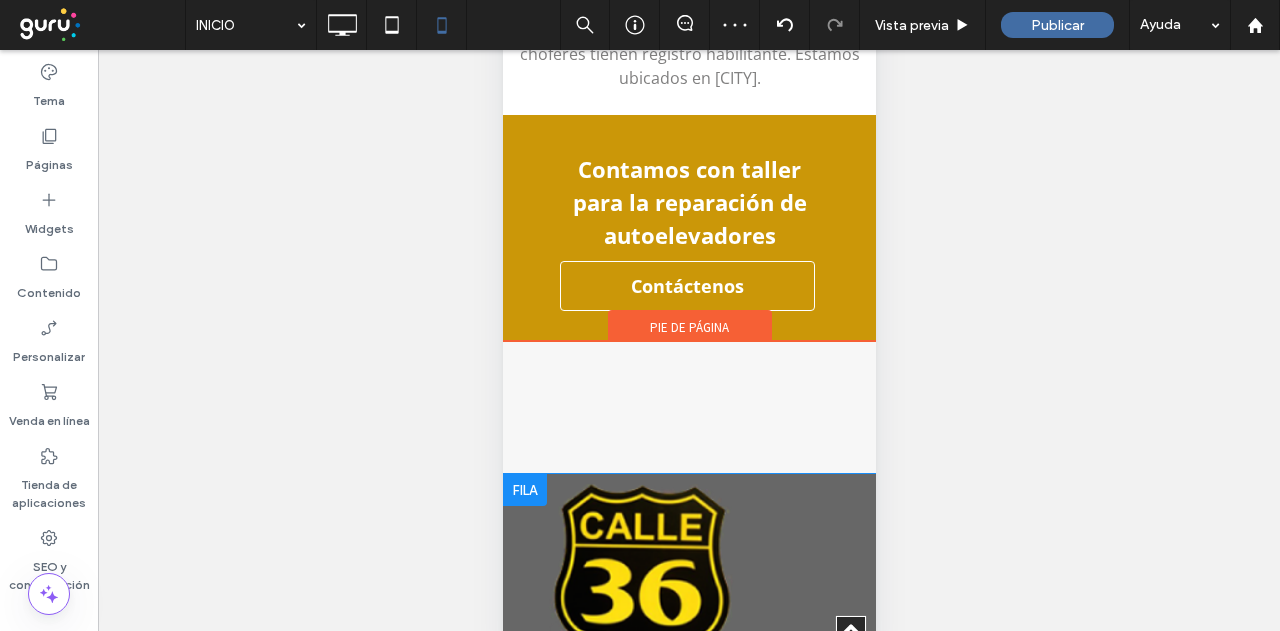 scroll, scrollTop: 1439, scrollLeft: 0, axis: vertical 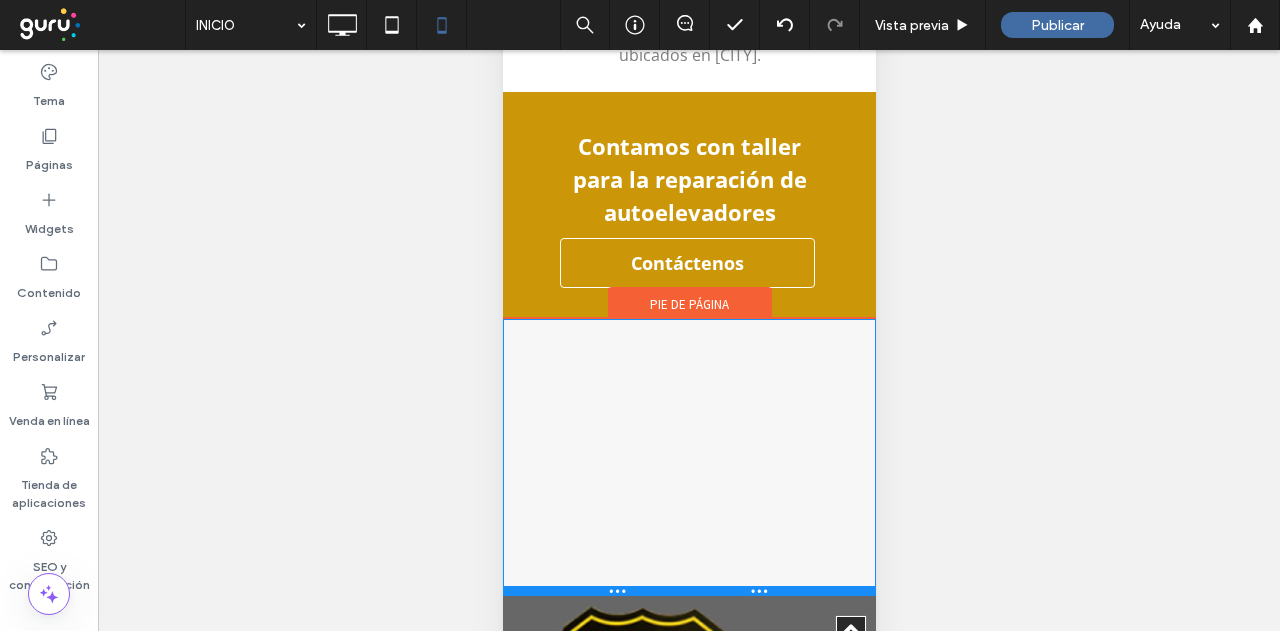 drag, startPoint x: 831, startPoint y: 429, endPoint x: 810, endPoint y: 575, distance: 147.50255 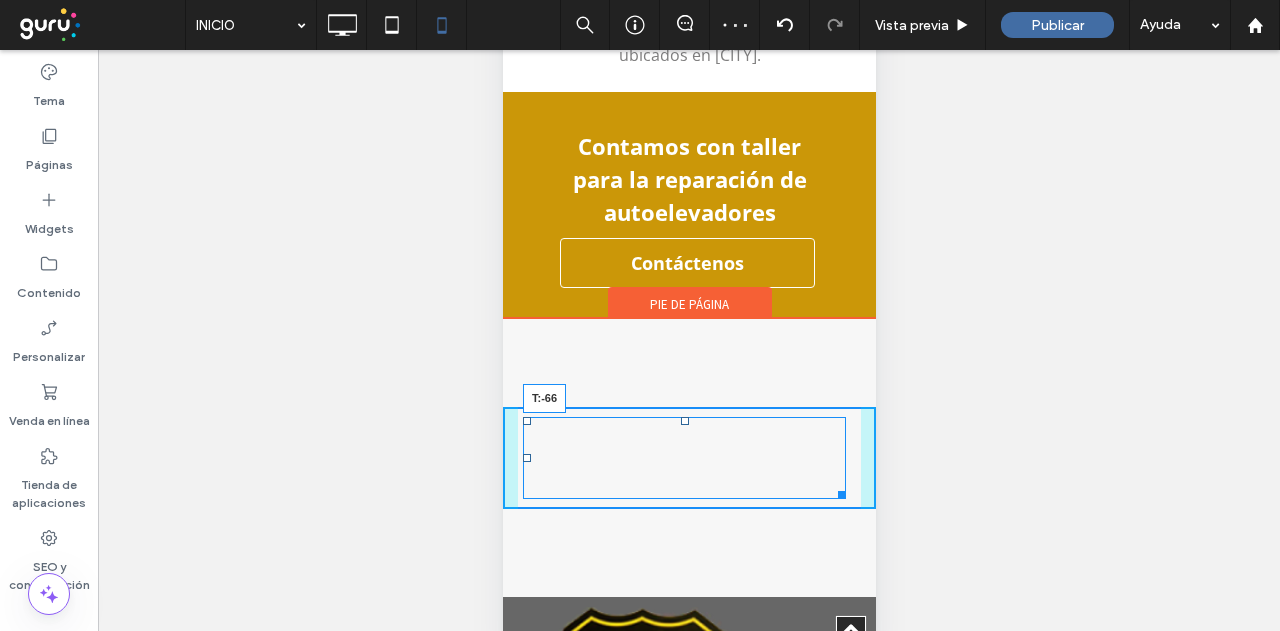 drag, startPoint x: 683, startPoint y: 399, endPoint x: 686, endPoint y: 325, distance: 74.06078 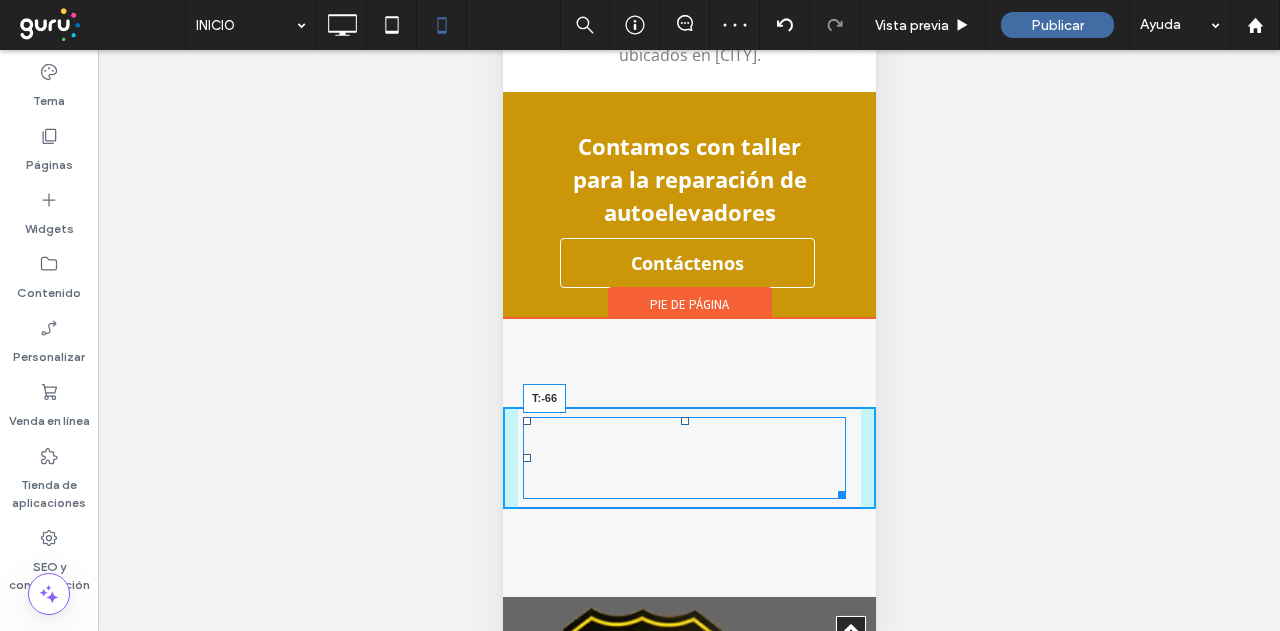 click at bounding box center (684, 421) 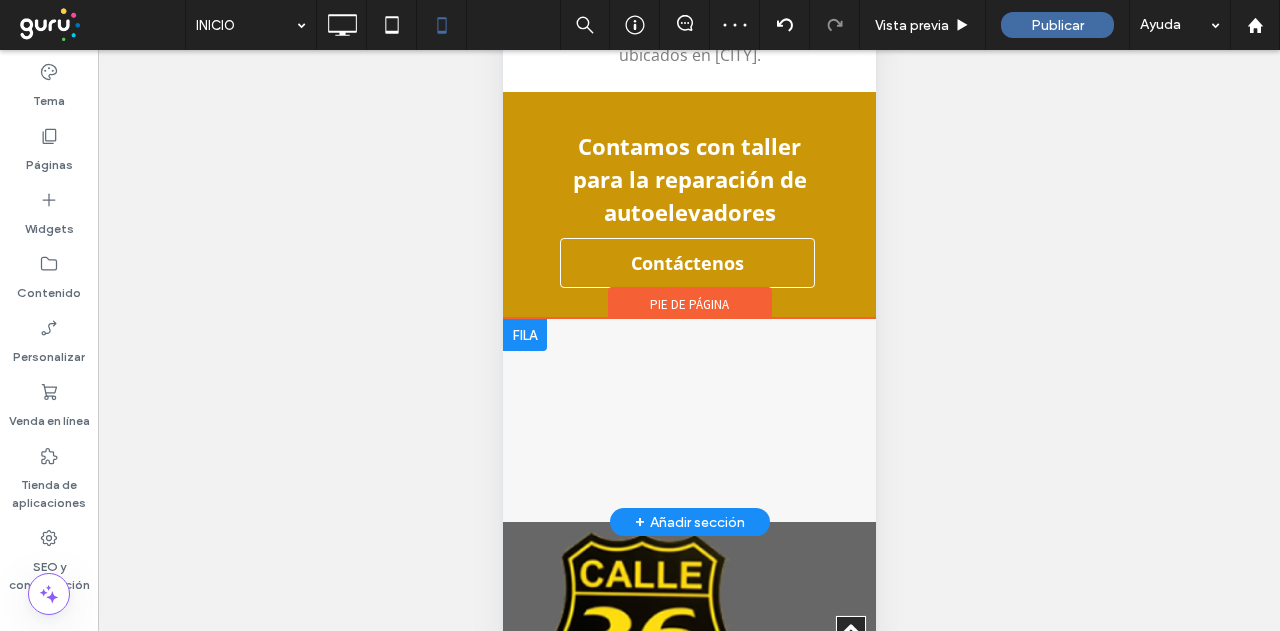 click on "Click To Paste
+ Añadir sección" at bounding box center [688, 420] 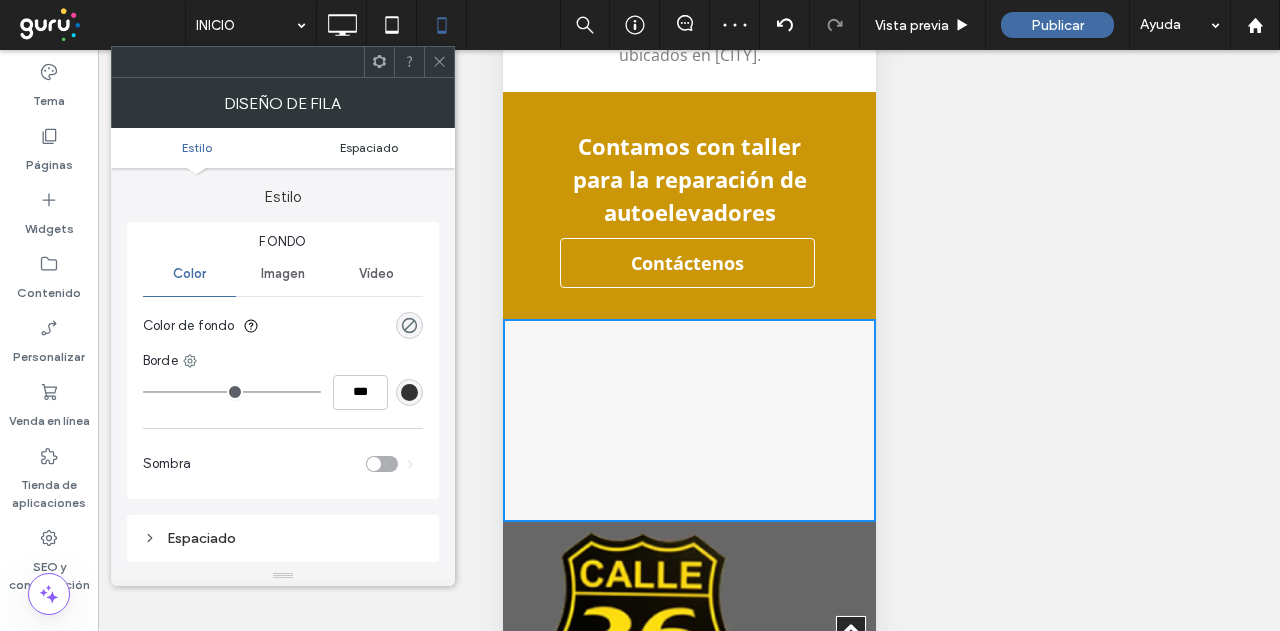 click on "Espaciado" at bounding box center (369, 147) 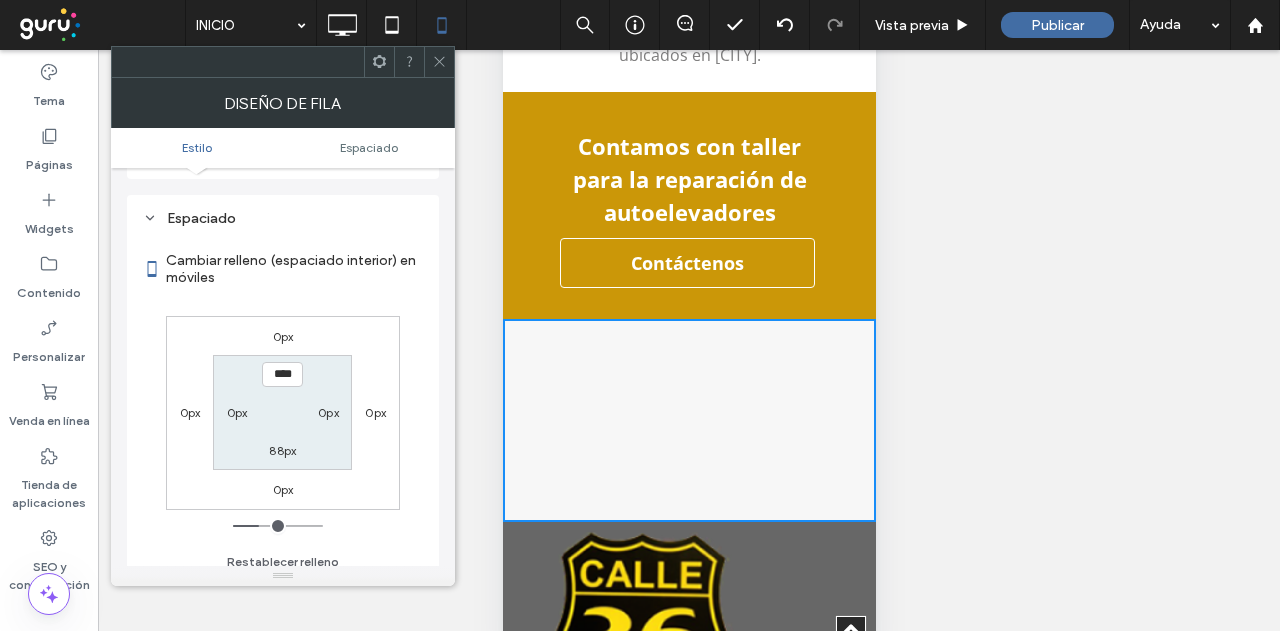 scroll, scrollTop: 331, scrollLeft: 0, axis: vertical 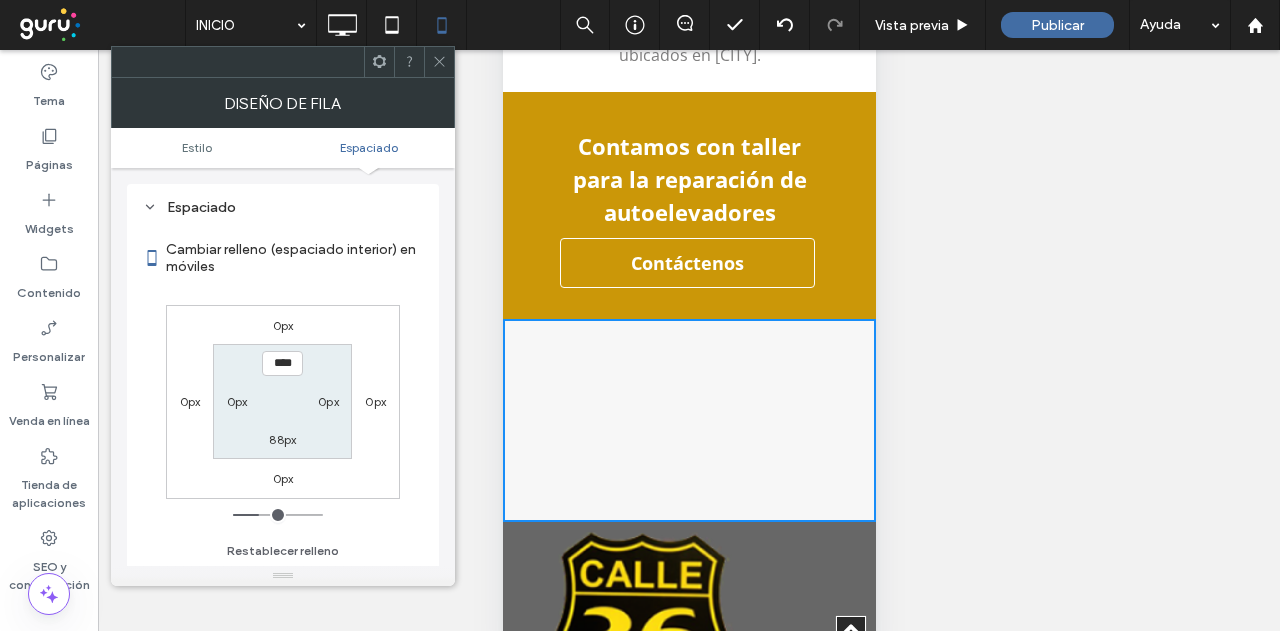 click on "88px" at bounding box center (282, 439) 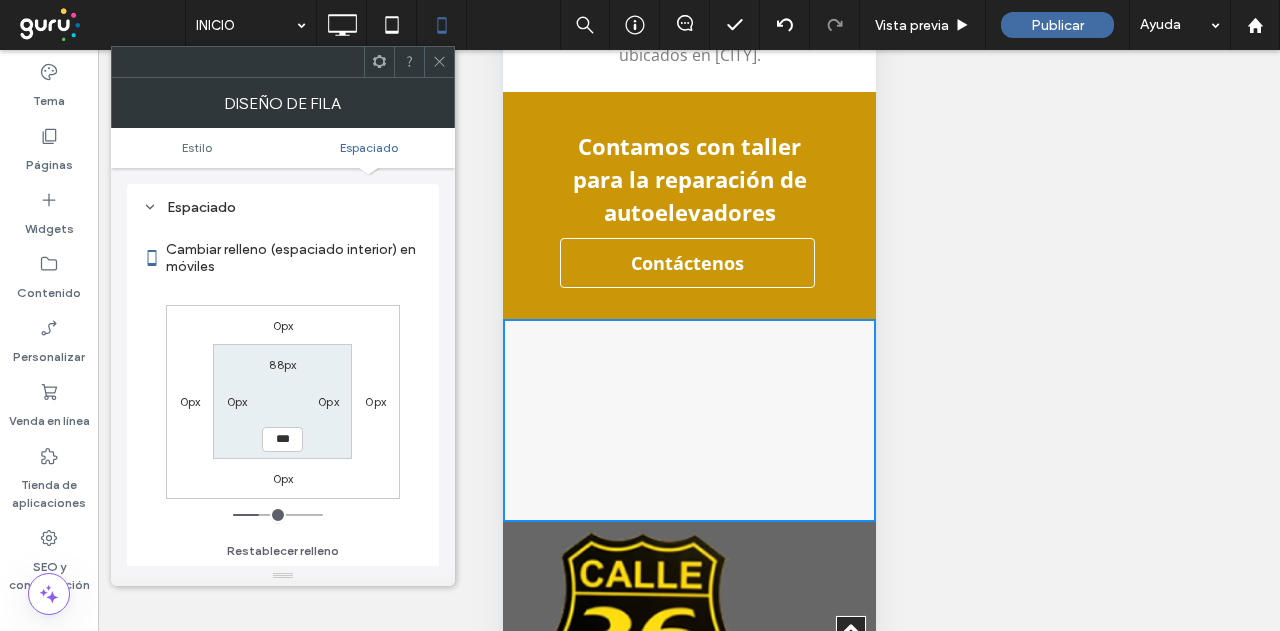 type on "***" 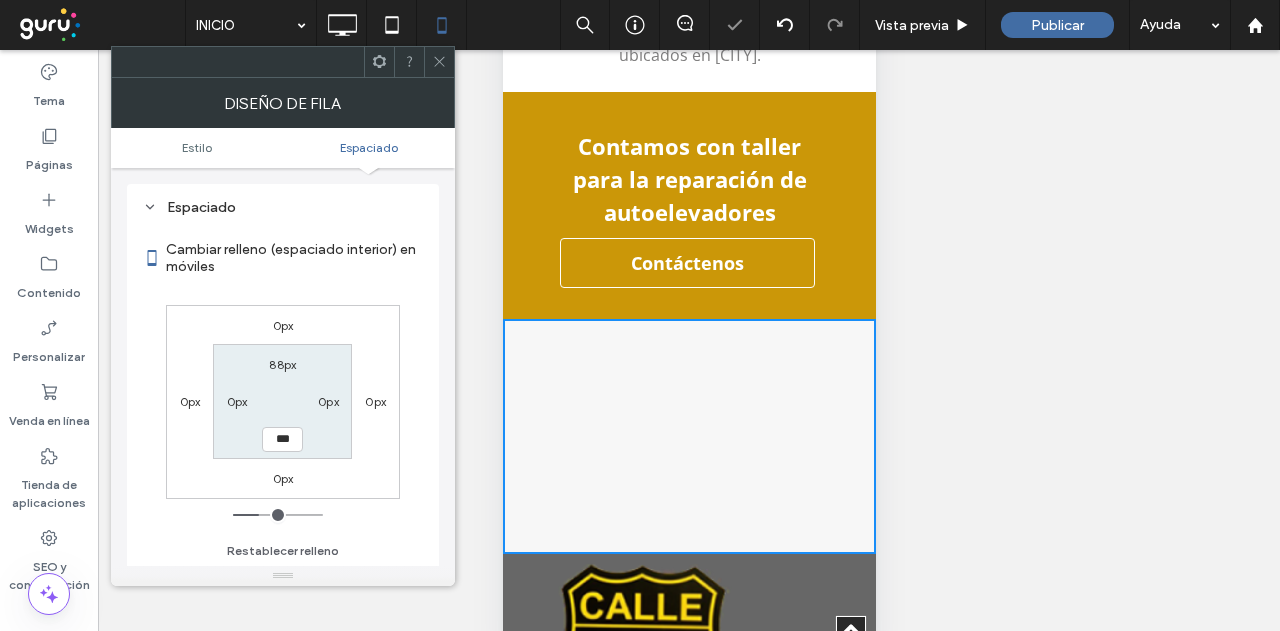 type on "***" 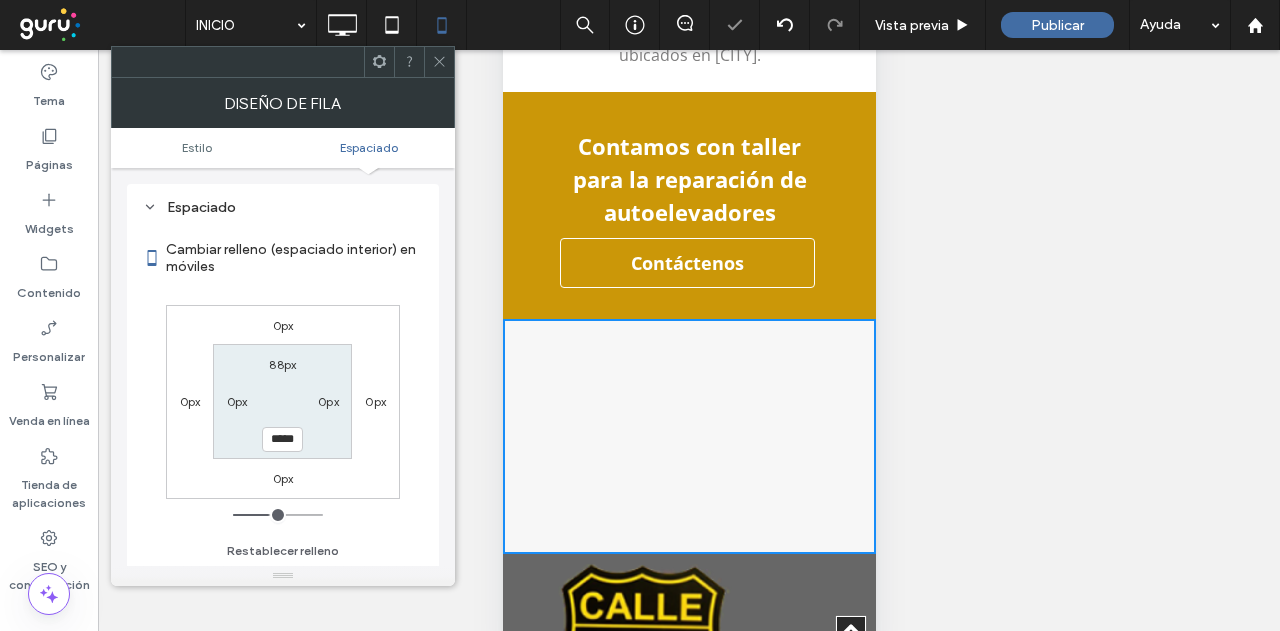 click on "*****" at bounding box center [282, 439] 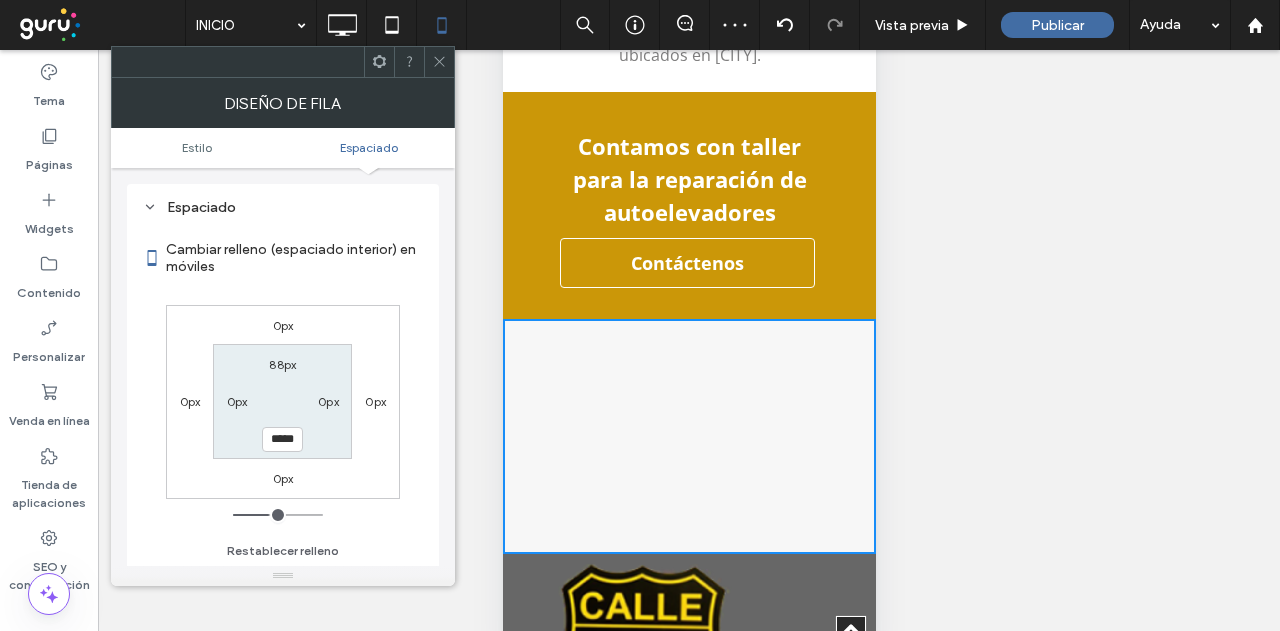 click 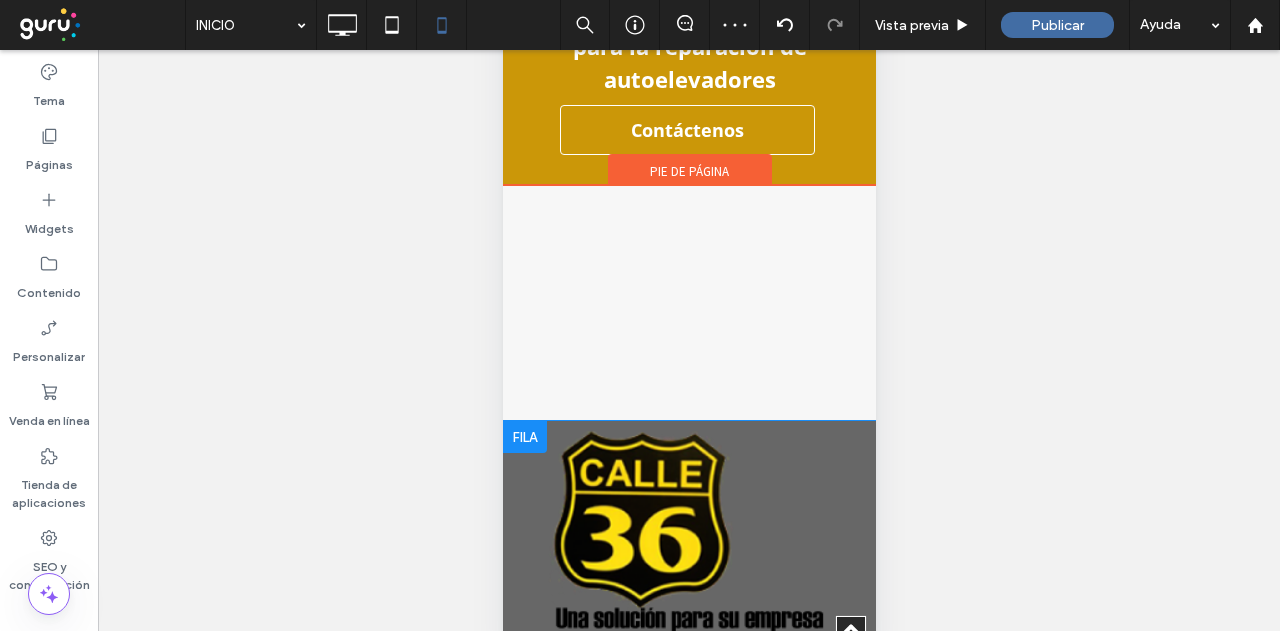 scroll, scrollTop: 1639, scrollLeft: 0, axis: vertical 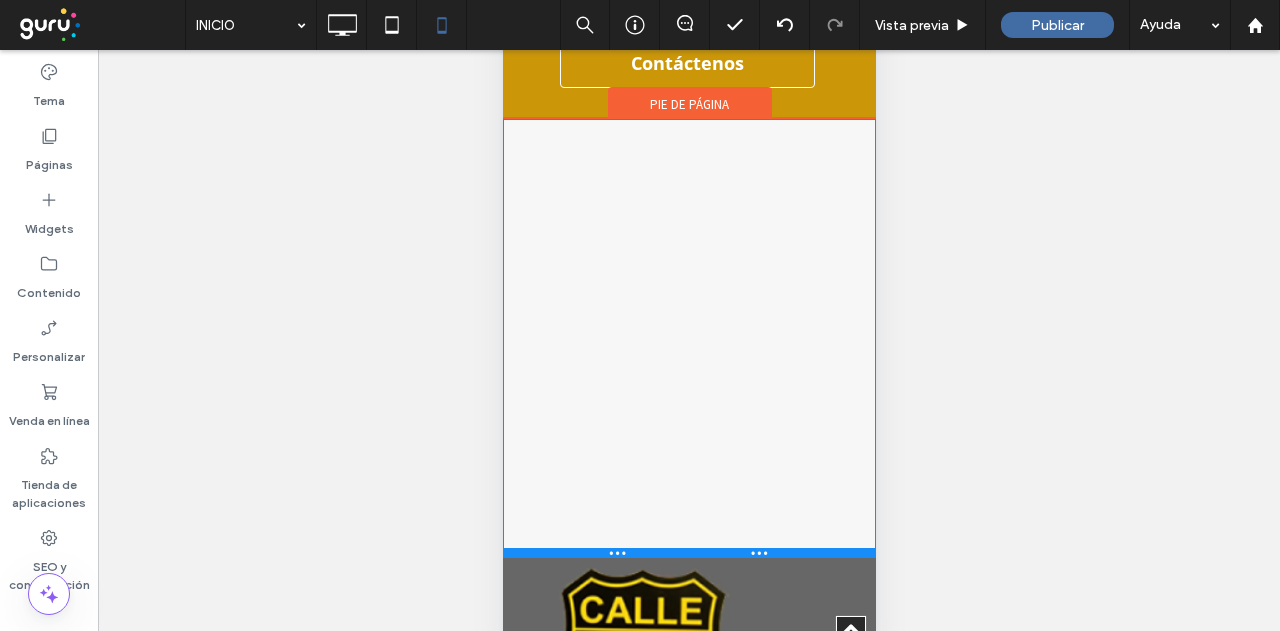 drag, startPoint x: 851, startPoint y: 331, endPoint x: 821, endPoint y: 529, distance: 200.25983 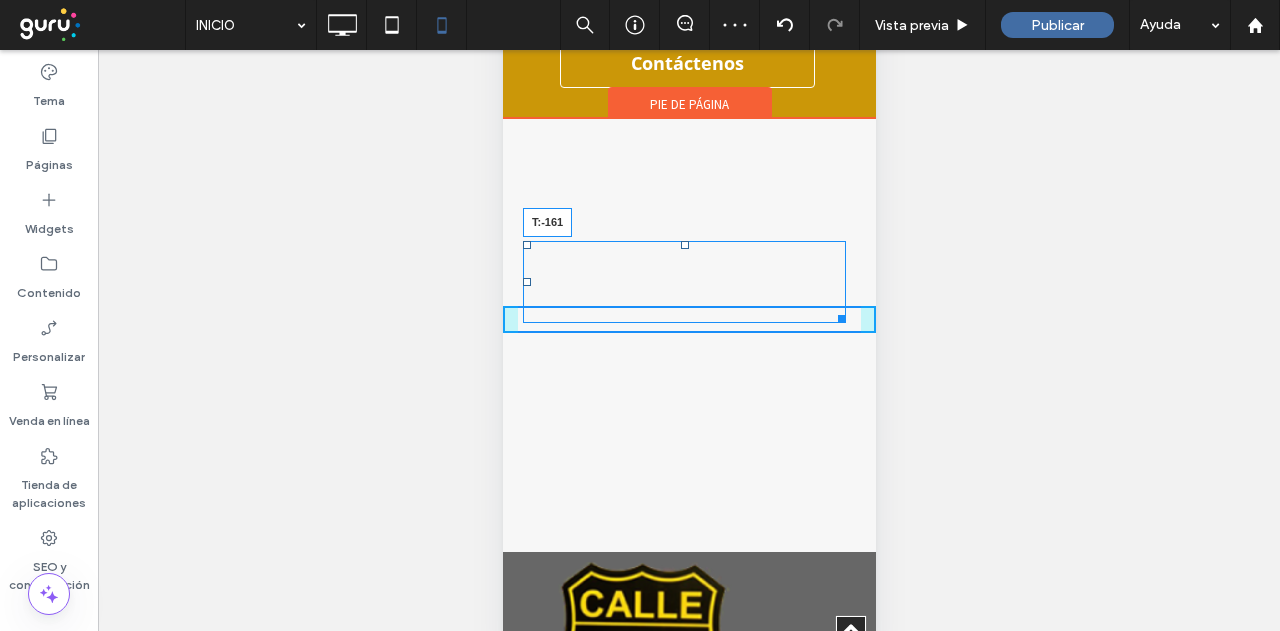 drag, startPoint x: 681, startPoint y: 221, endPoint x: 691, endPoint y: 127, distance: 94.53042 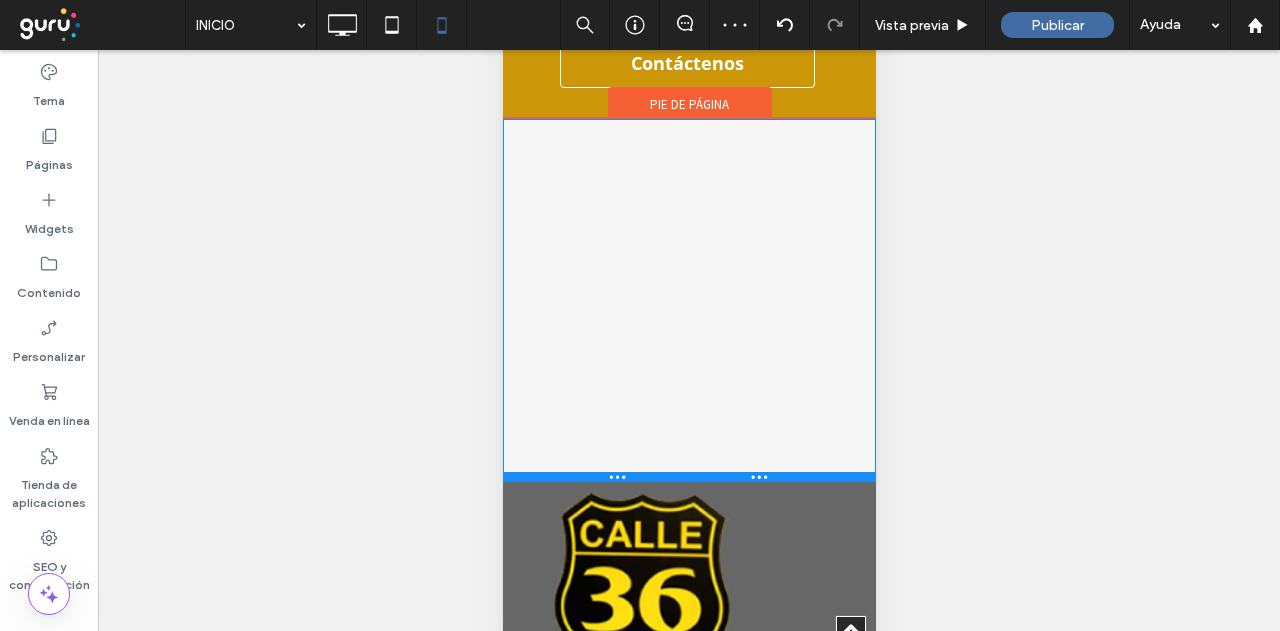 drag, startPoint x: 791, startPoint y: 503, endPoint x: 1304, endPoint y: 324, distance: 543.33234 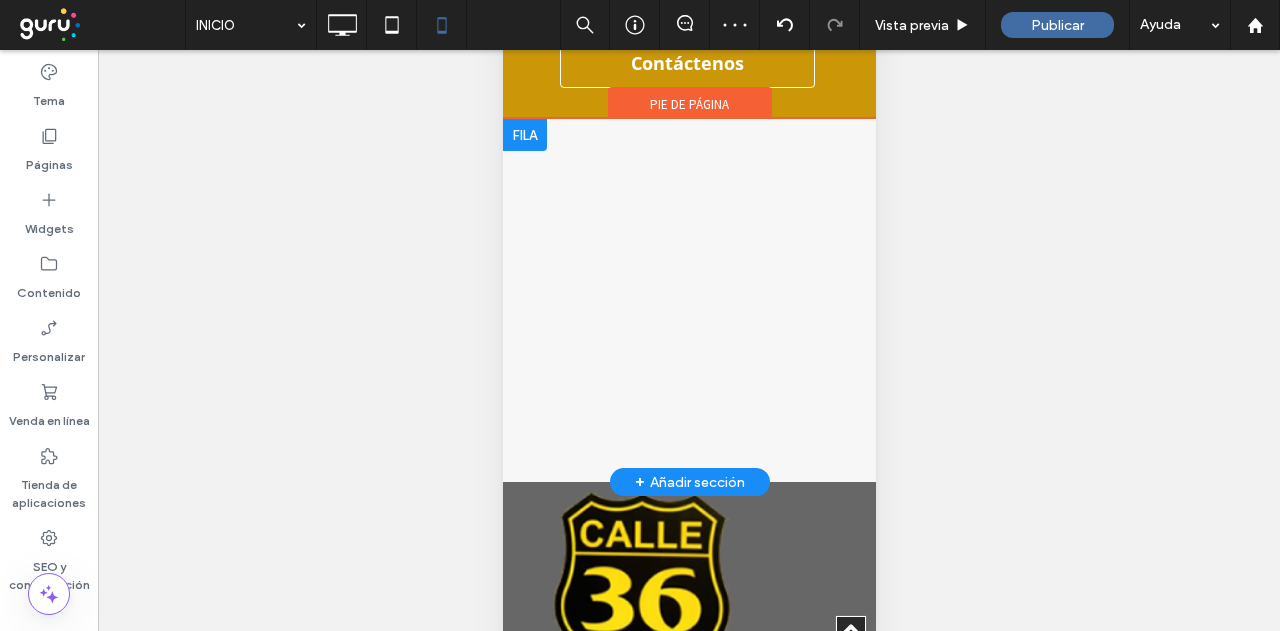 click on "Click To Paste
+ Añadir sección" at bounding box center [688, 300] 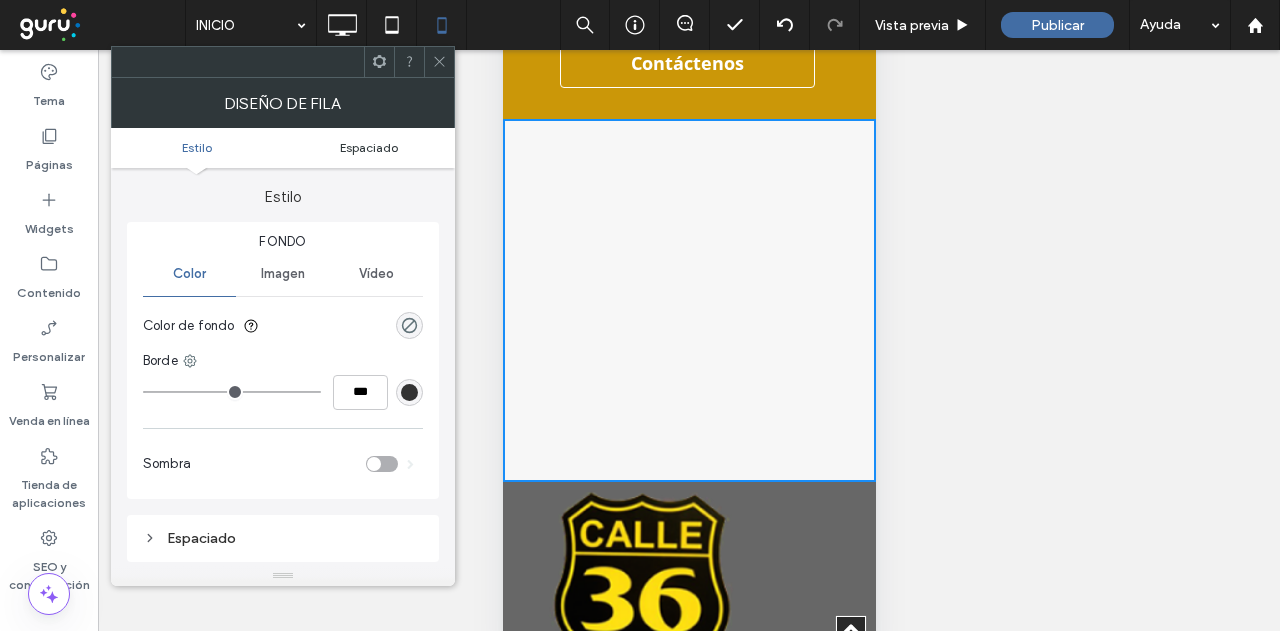 click on "Espaciado" at bounding box center (369, 147) 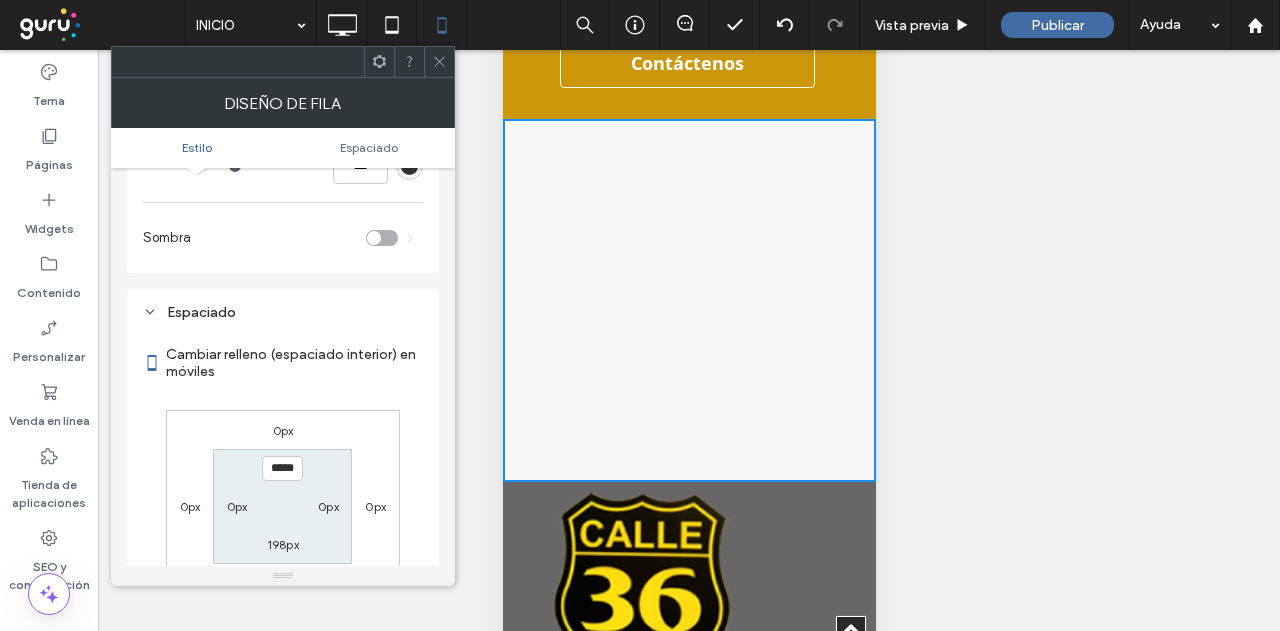 scroll, scrollTop: 331, scrollLeft: 0, axis: vertical 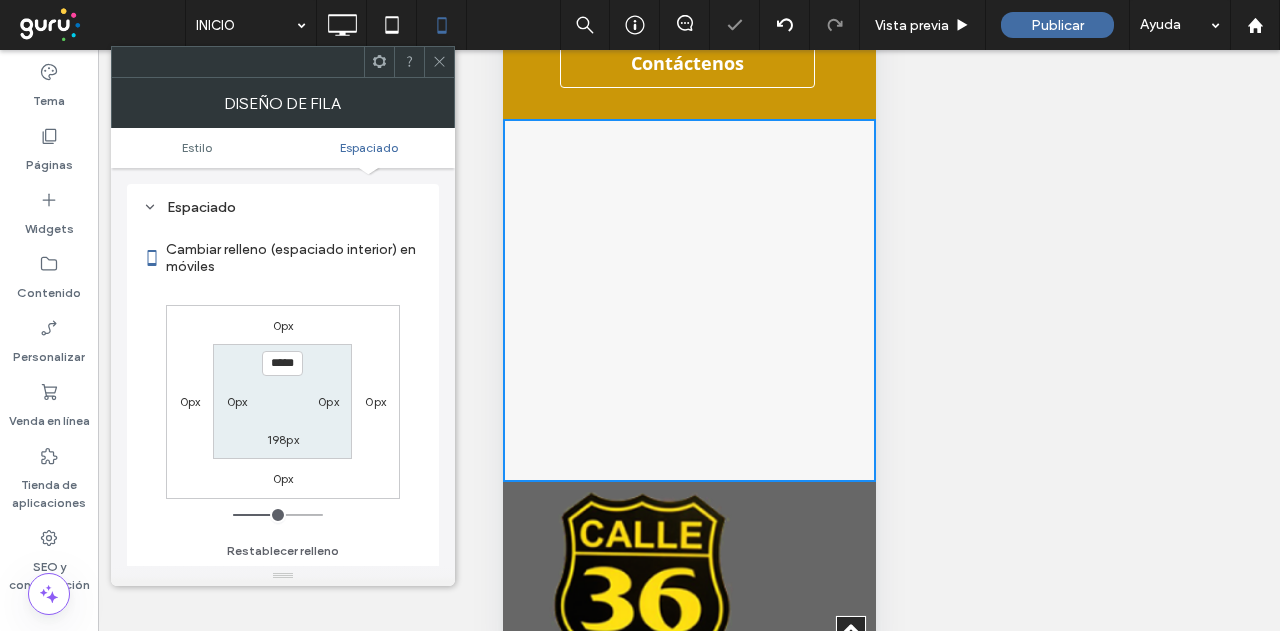 type on "***" 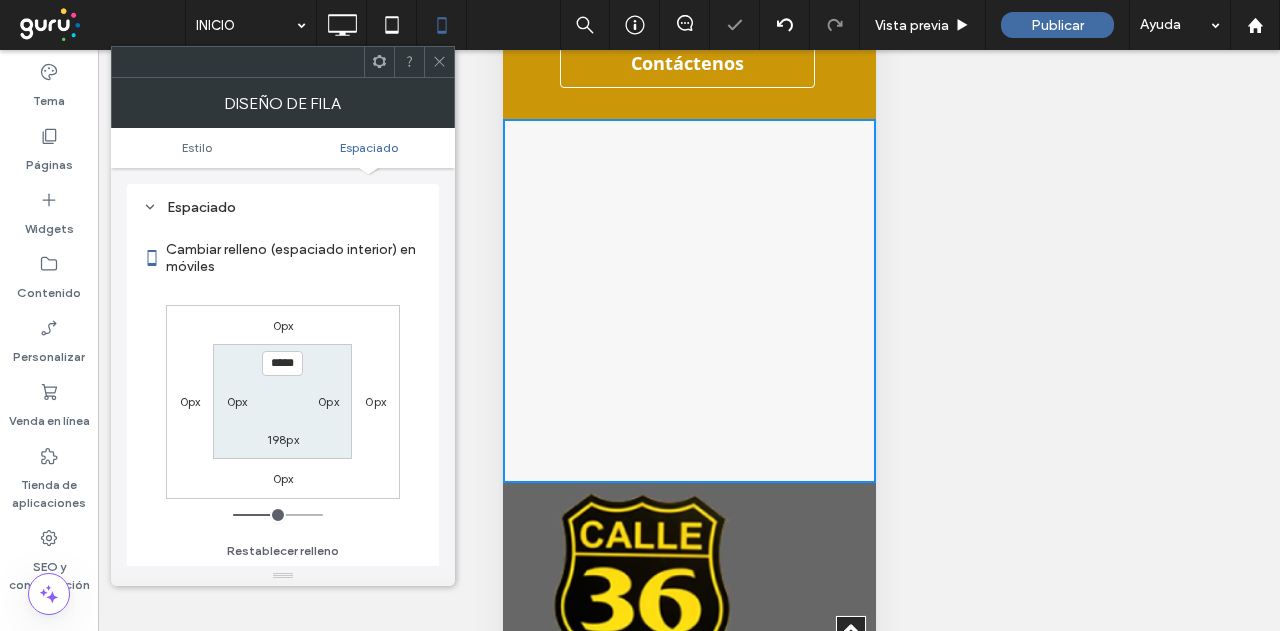 click 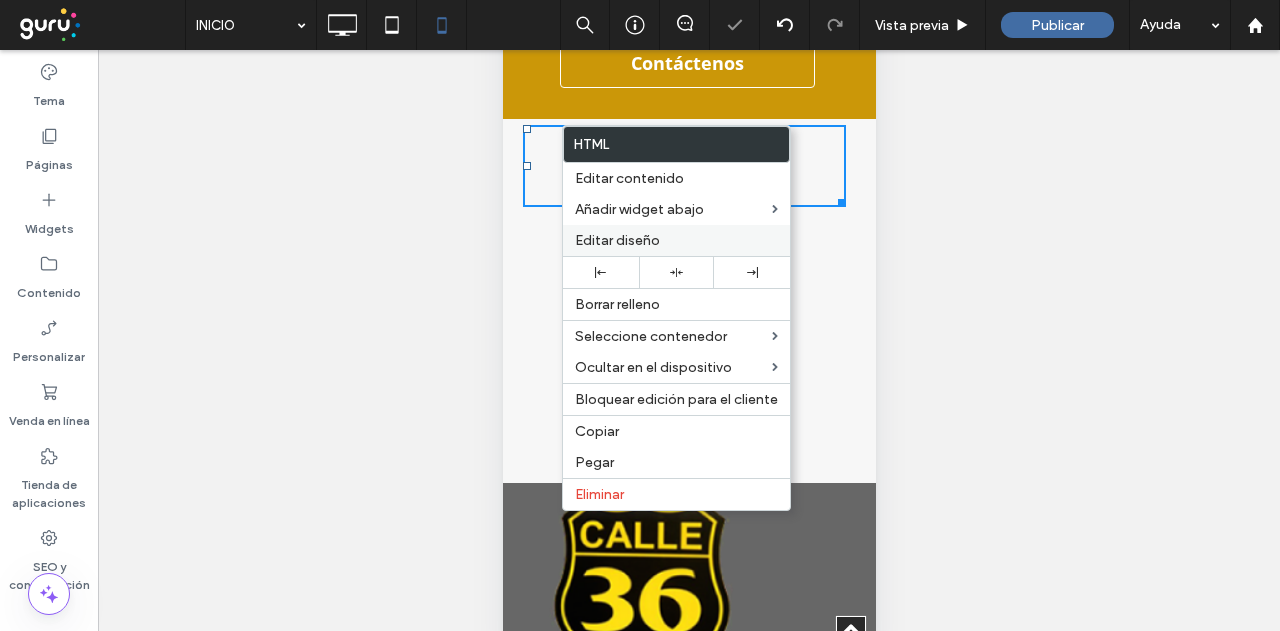 click on "Editar diseño" at bounding box center (617, 240) 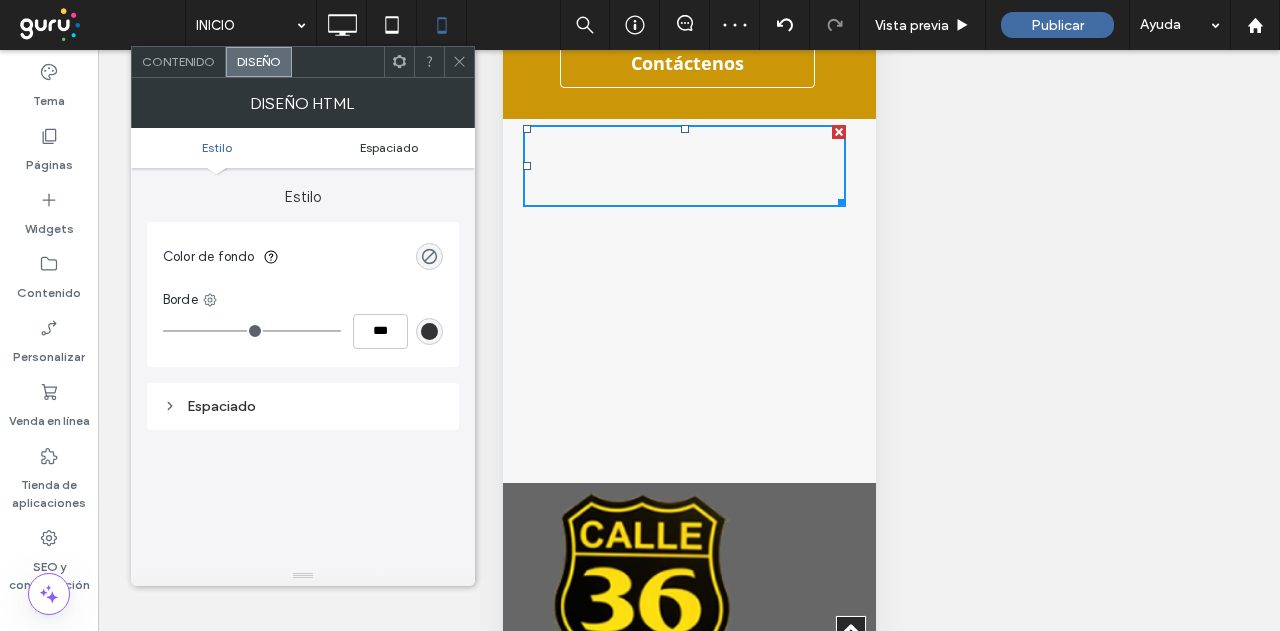 click on "Espaciado" at bounding box center (389, 147) 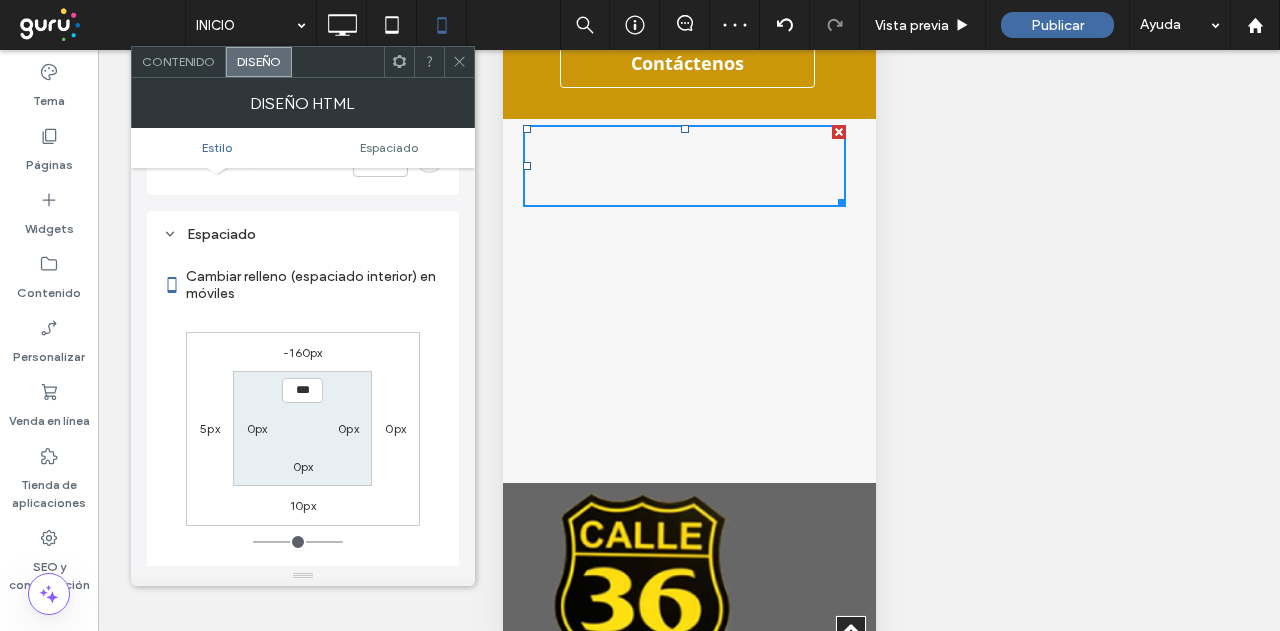 scroll, scrollTop: 200, scrollLeft: 0, axis: vertical 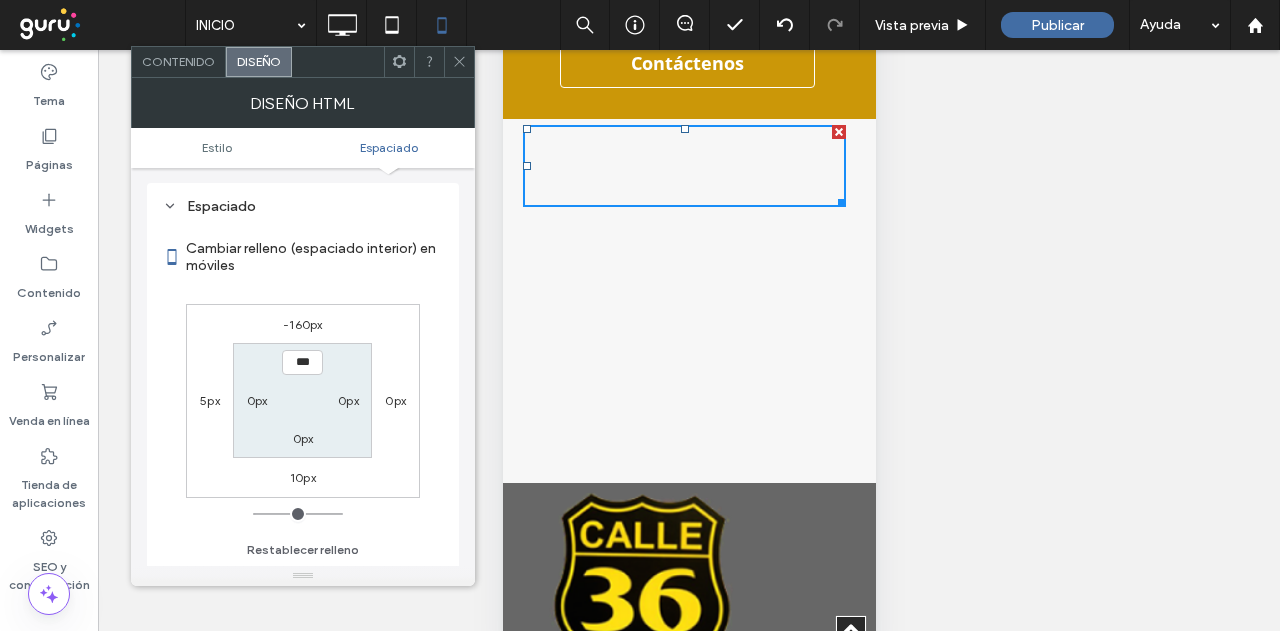 click on "-160px" at bounding box center (302, 324) 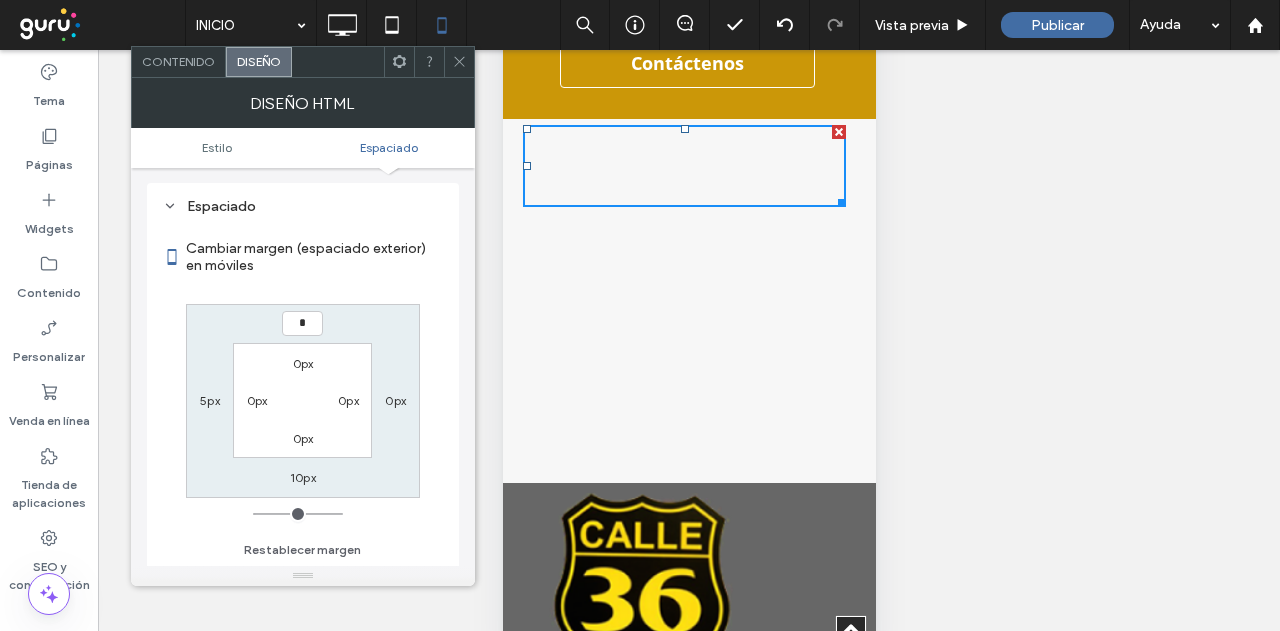 type on "*" 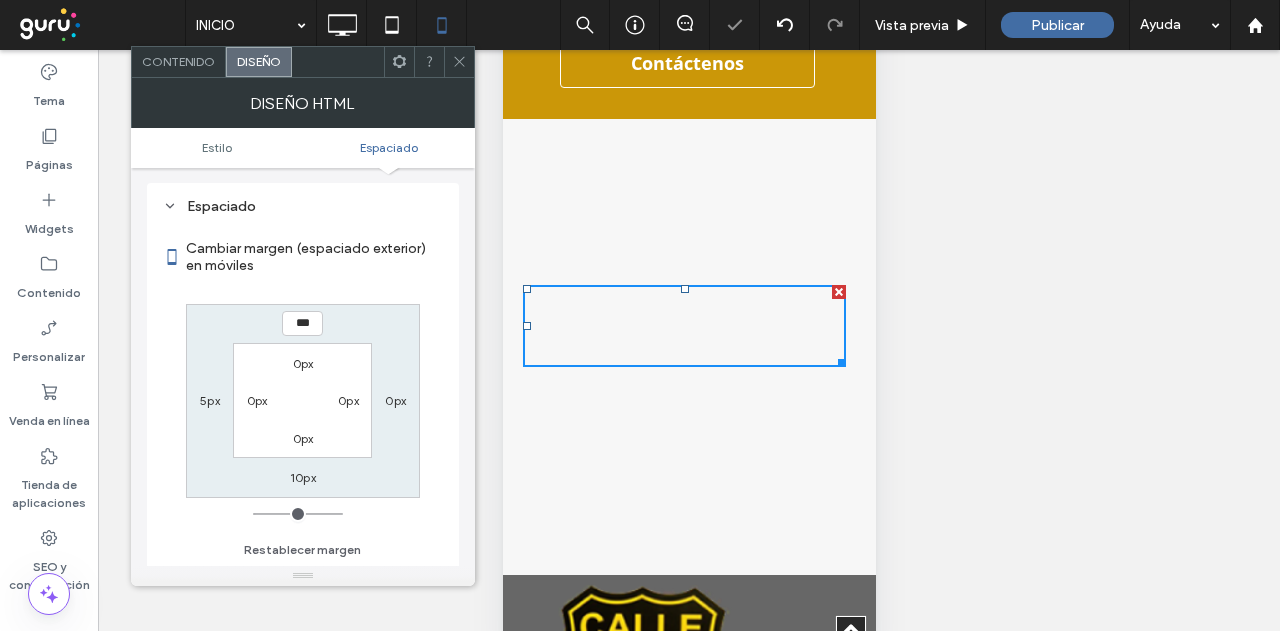 click on "*** 0px 10px 5px 0px 0px 0px 0px" at bounding box center (303, 401) 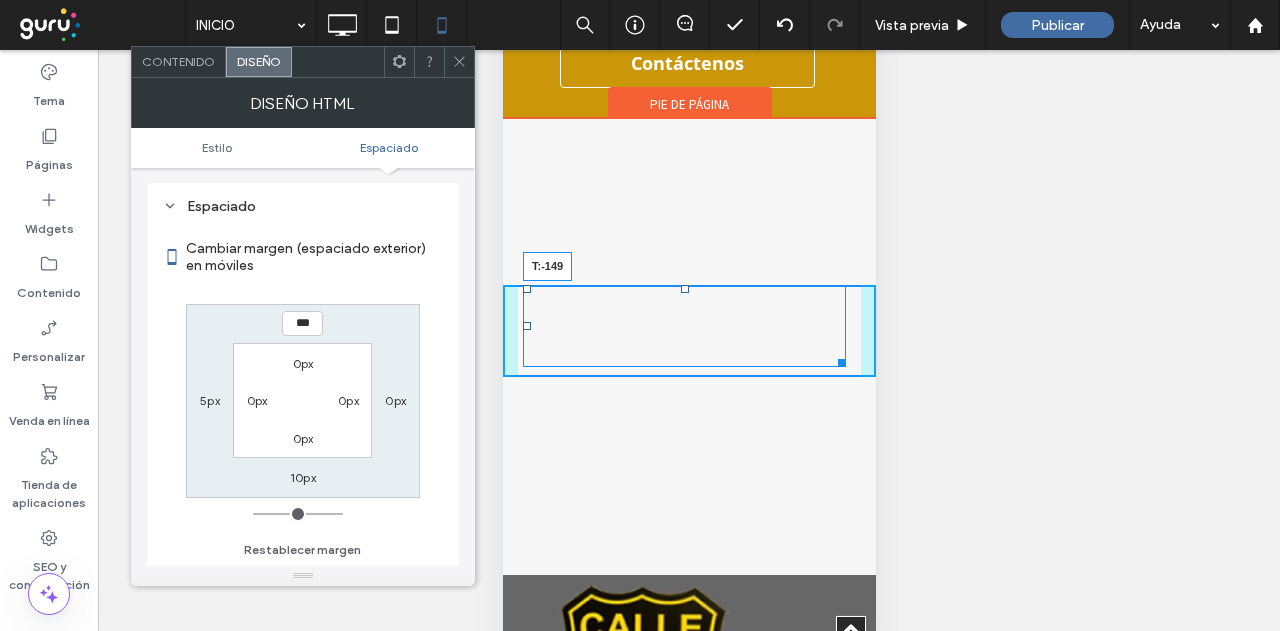 drag, startPoint x: 683, startPoint y: 267, endPoint x: 1179, endPoint y: 47, distance: 542.60114 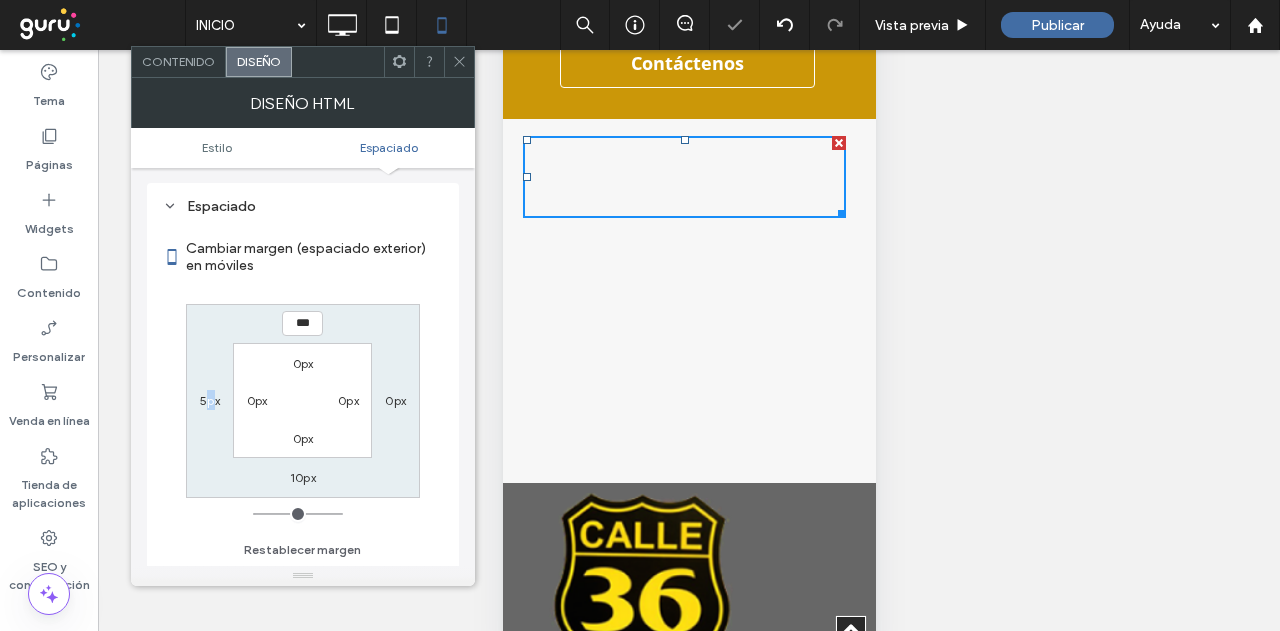 click on "5px" at bounding box center (210, 400) 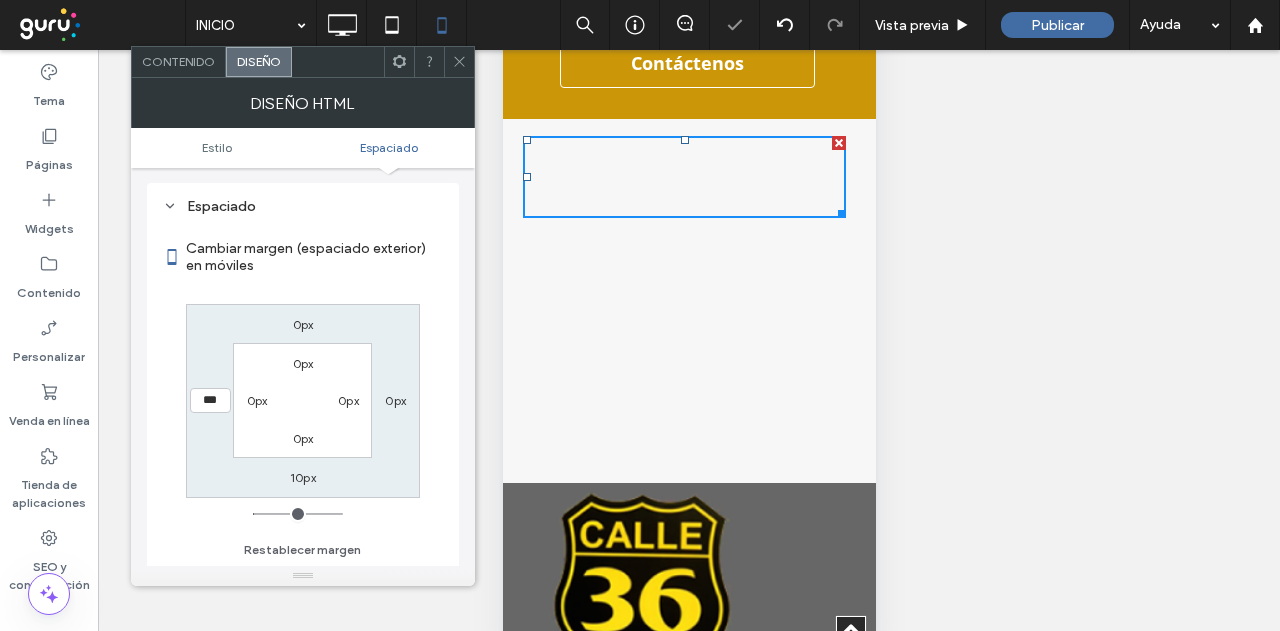 type on "*" 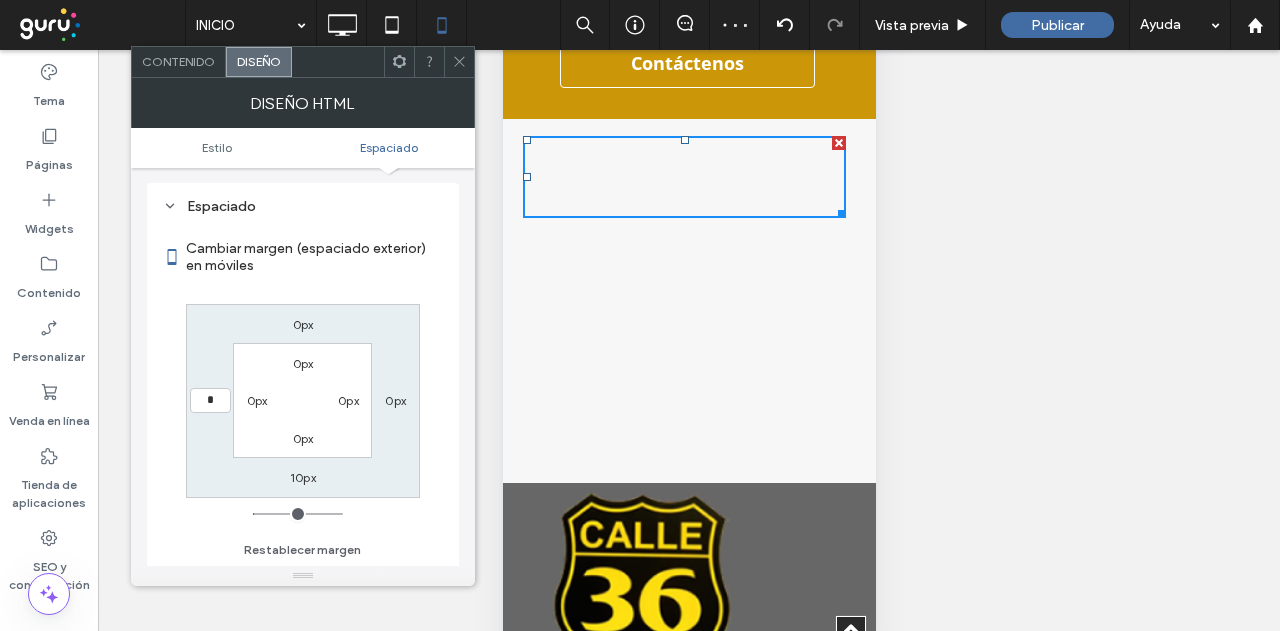 type on "*" 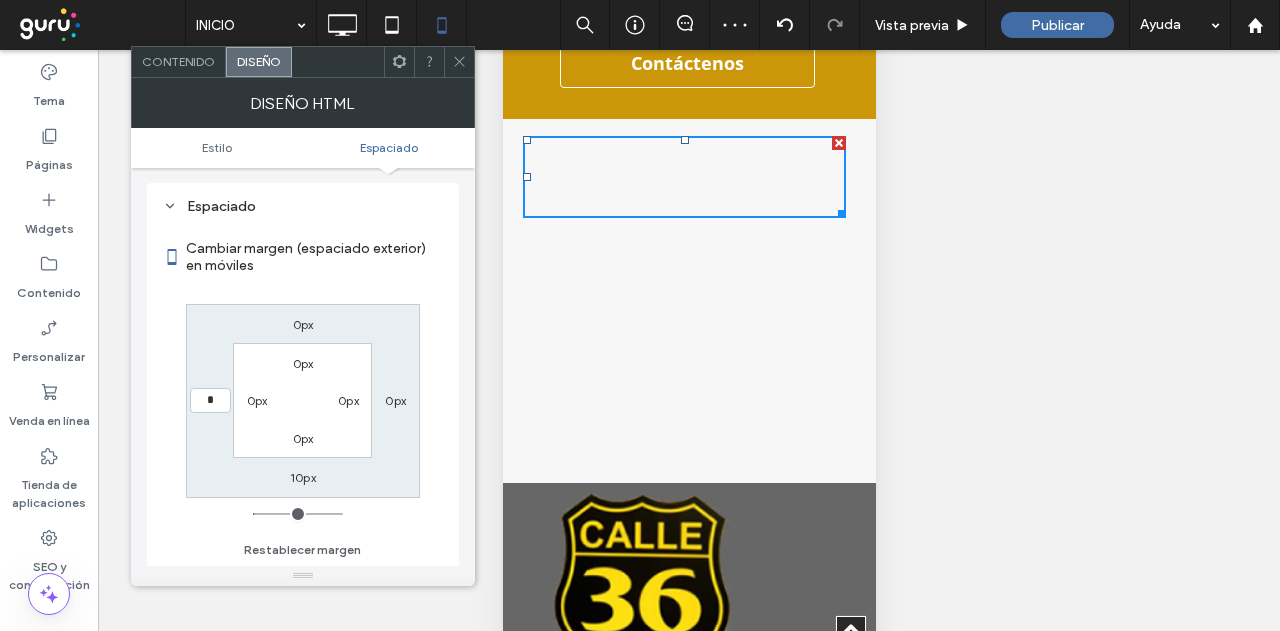 type on "*" 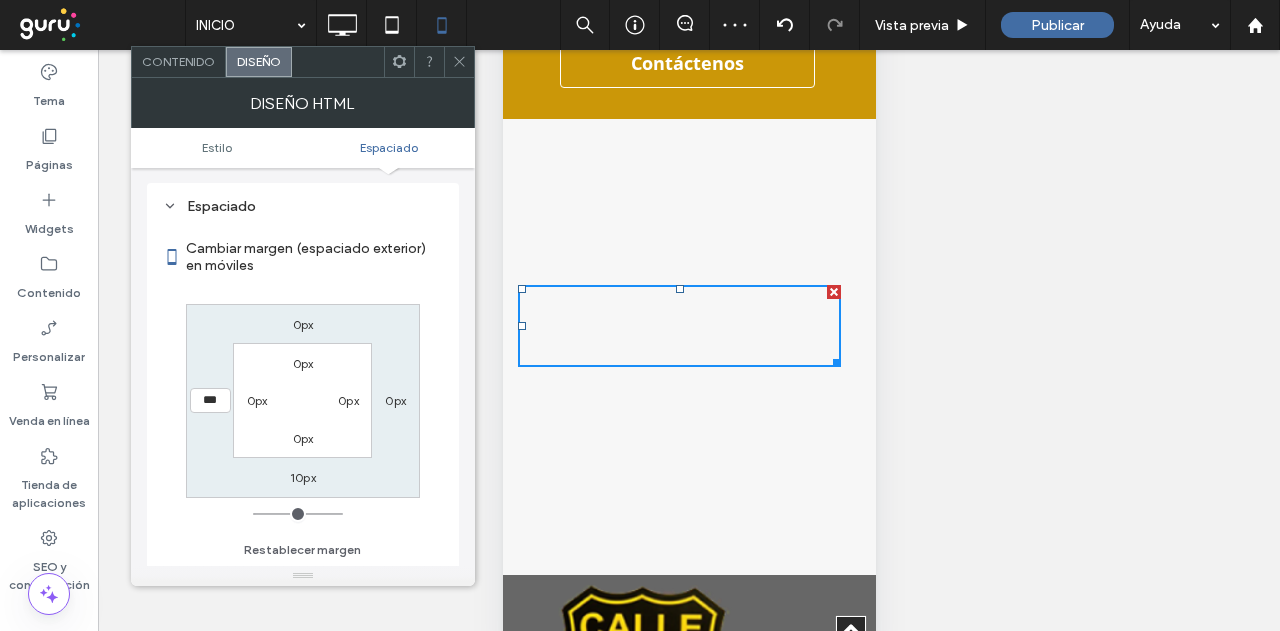 click on "0px 0px 10px *** 0px 0px 0px 0px" at bounding box center (303, 401) 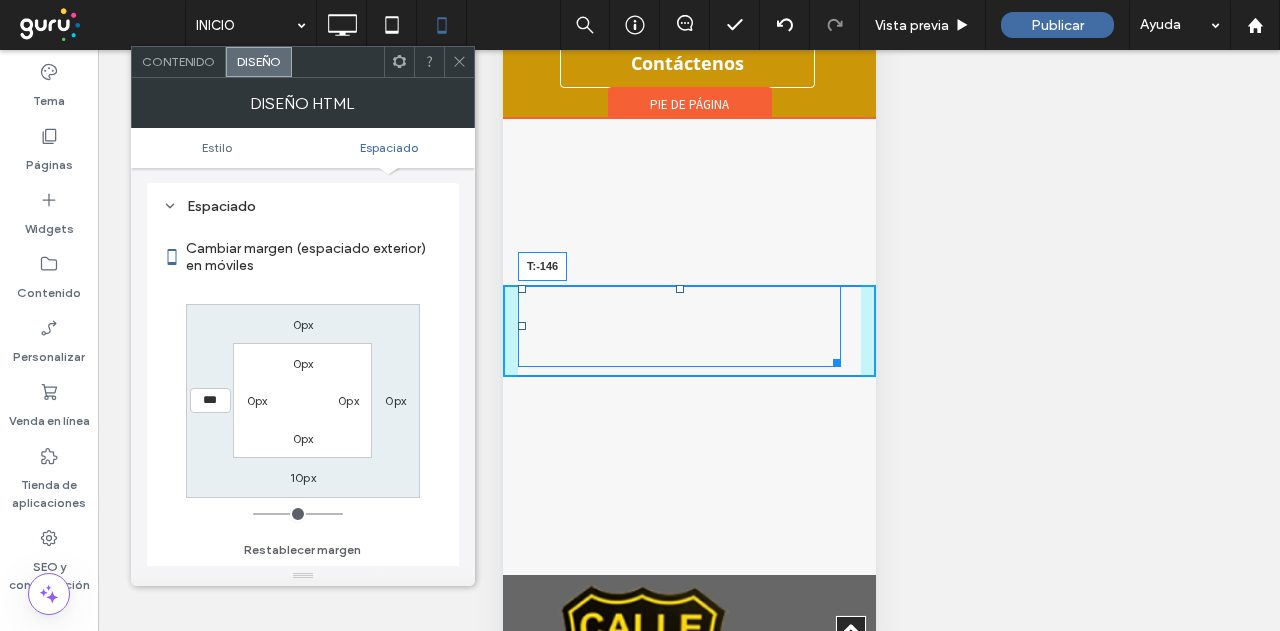 drag, startPoint x: 678, startPoint y: 266, endPoint x: 1197, endPoint y: 13, distance: 577.382 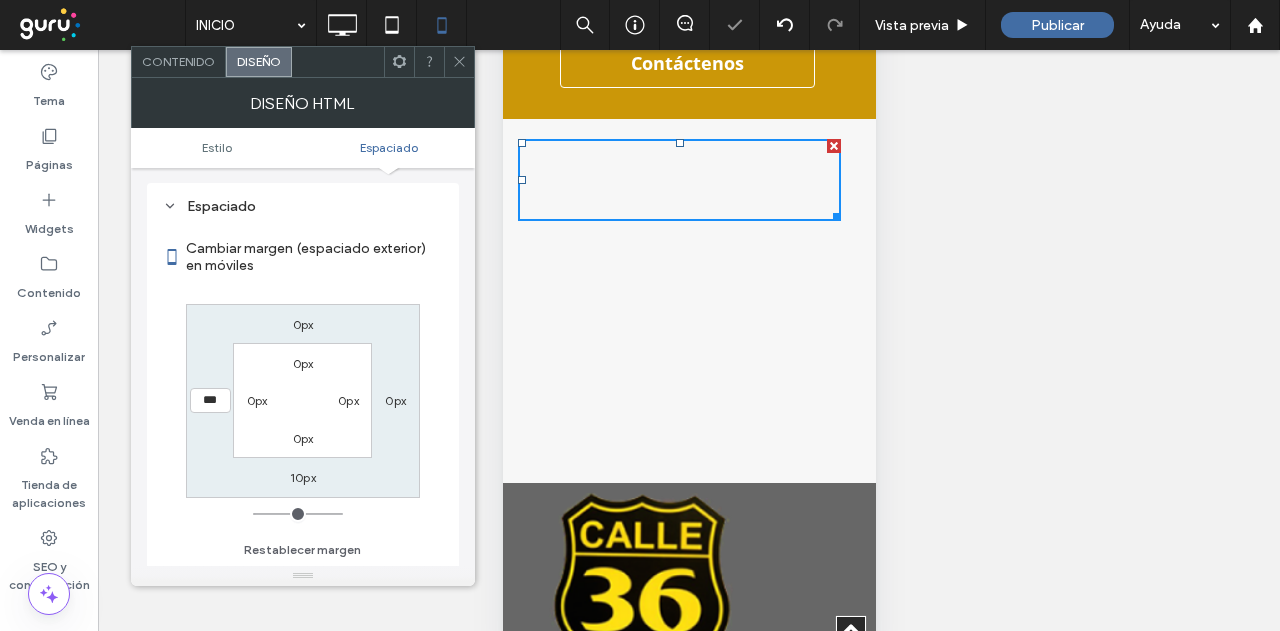 click at bounding box center (459, 62) 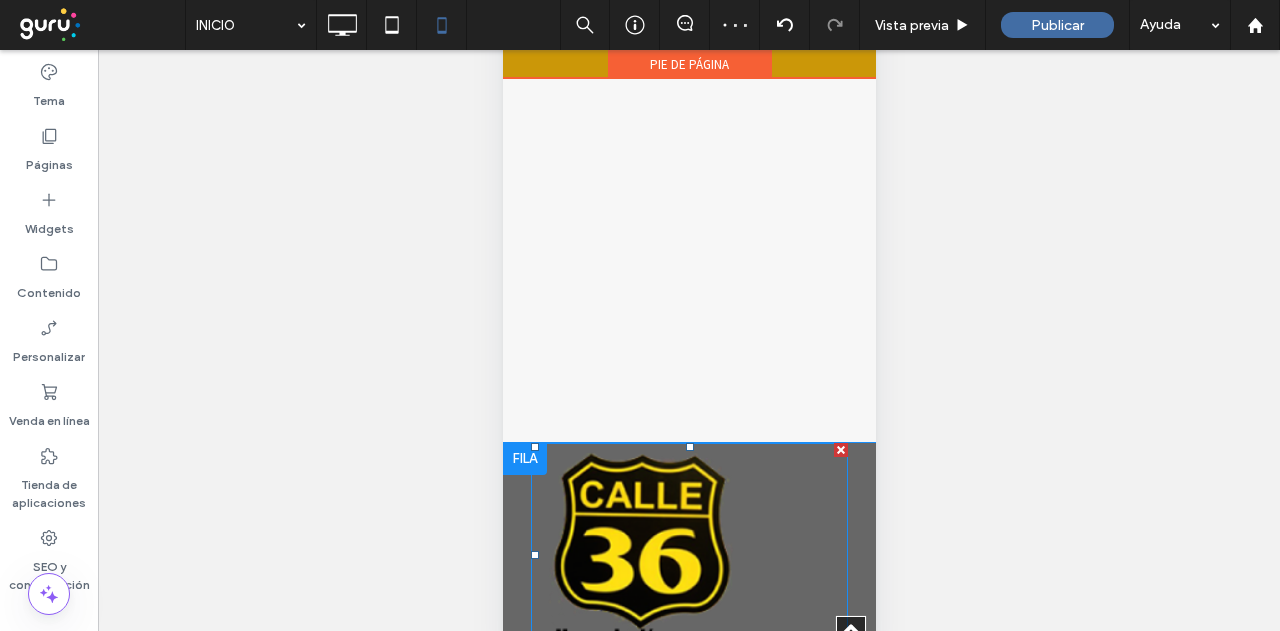 scroll, scrollTop: 1839, scrollLeft: 0, axis: vertical 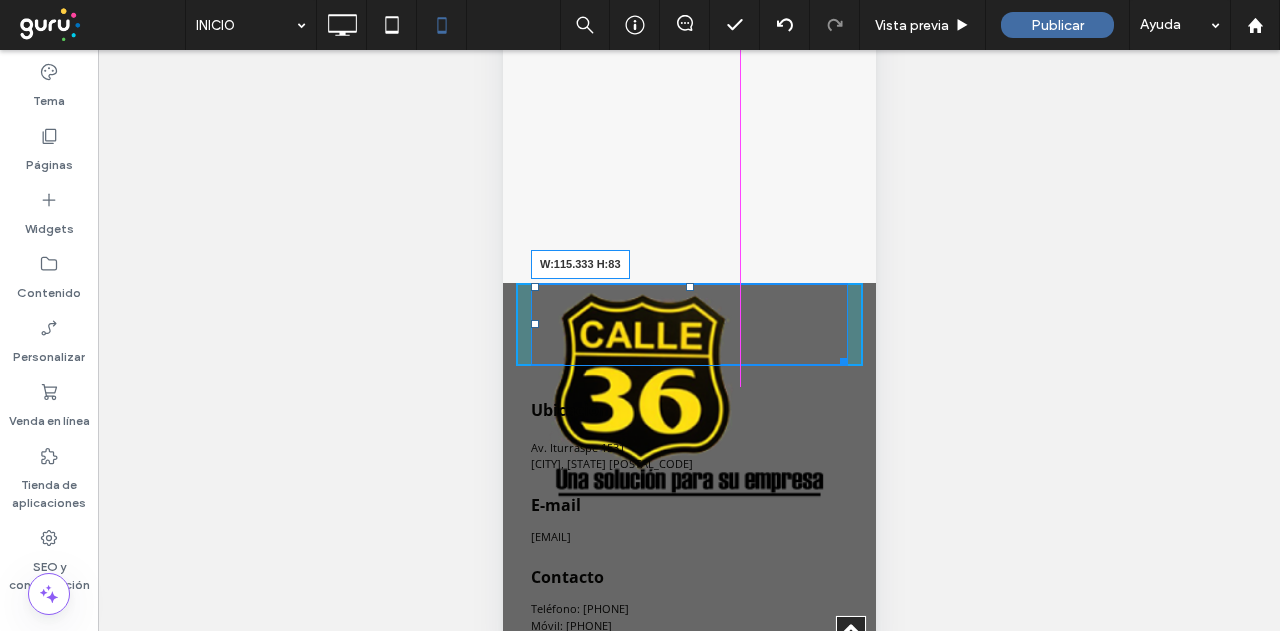 drag, startPoint x: 819, startPoint y: 468, endPoint x: 728, endPoint y: 378, distance: 127.98828 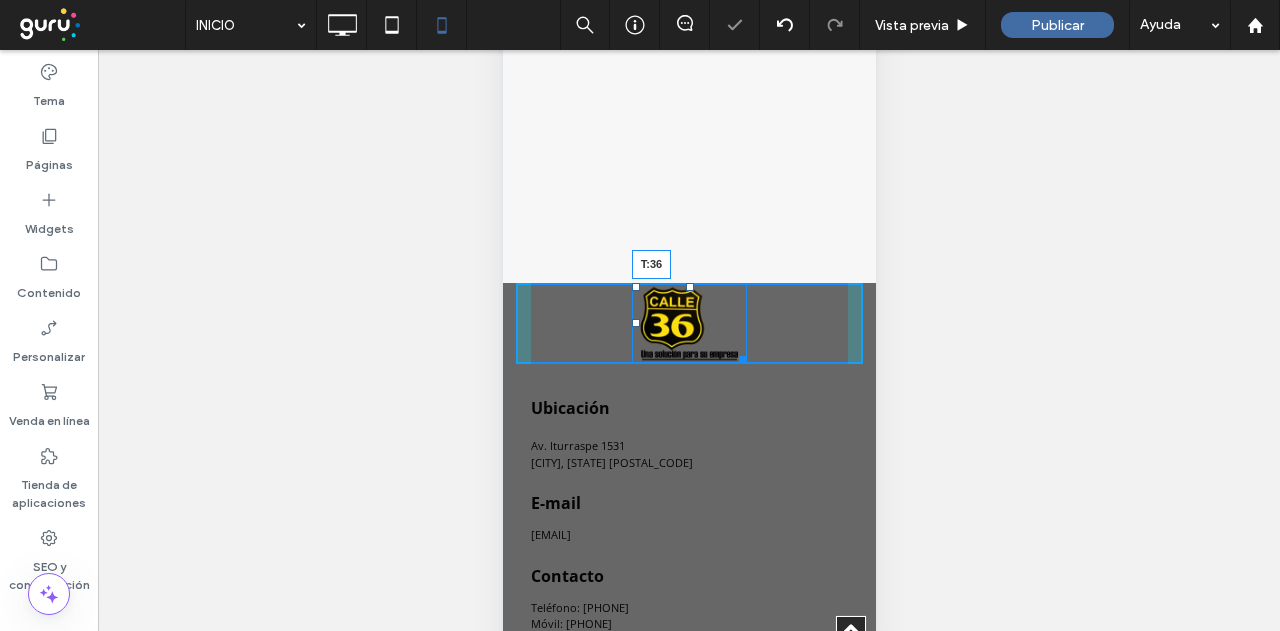 drag, startPoint x: 679, startPoint y: 267, endPoint x: 681, endPoint y: 303, distance: 36.05551 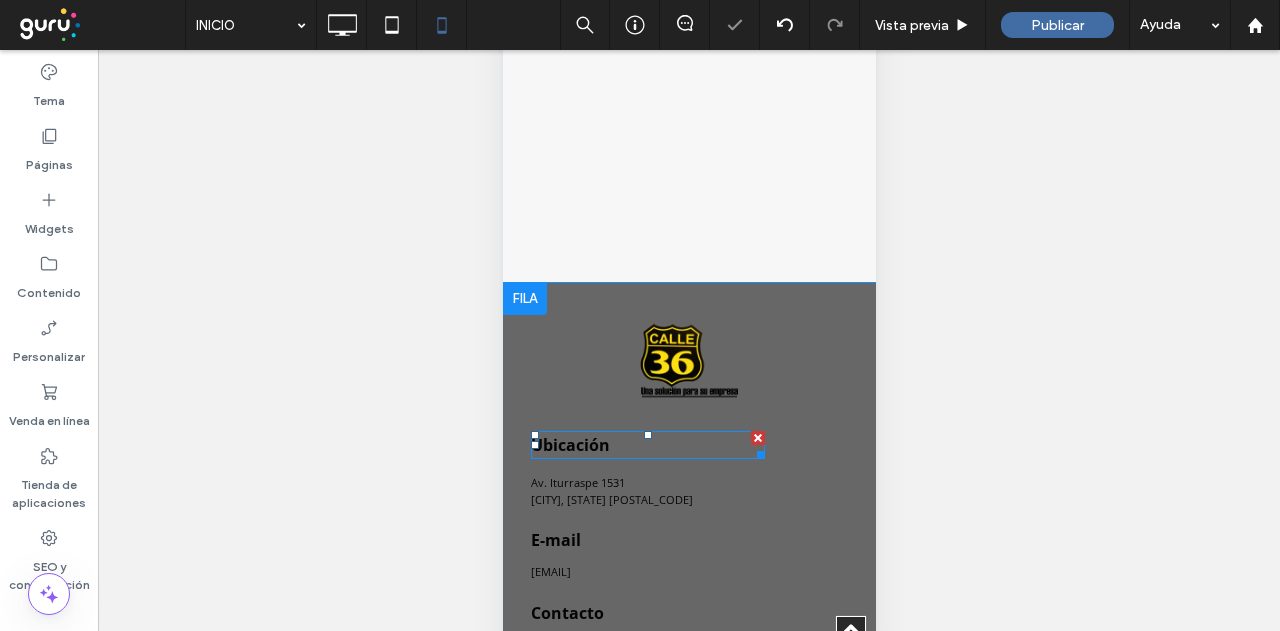 drag, startPoint x: 578, startPoint y: 435, endPoint x: 601, endPoint y: 442, distance: 24.04163 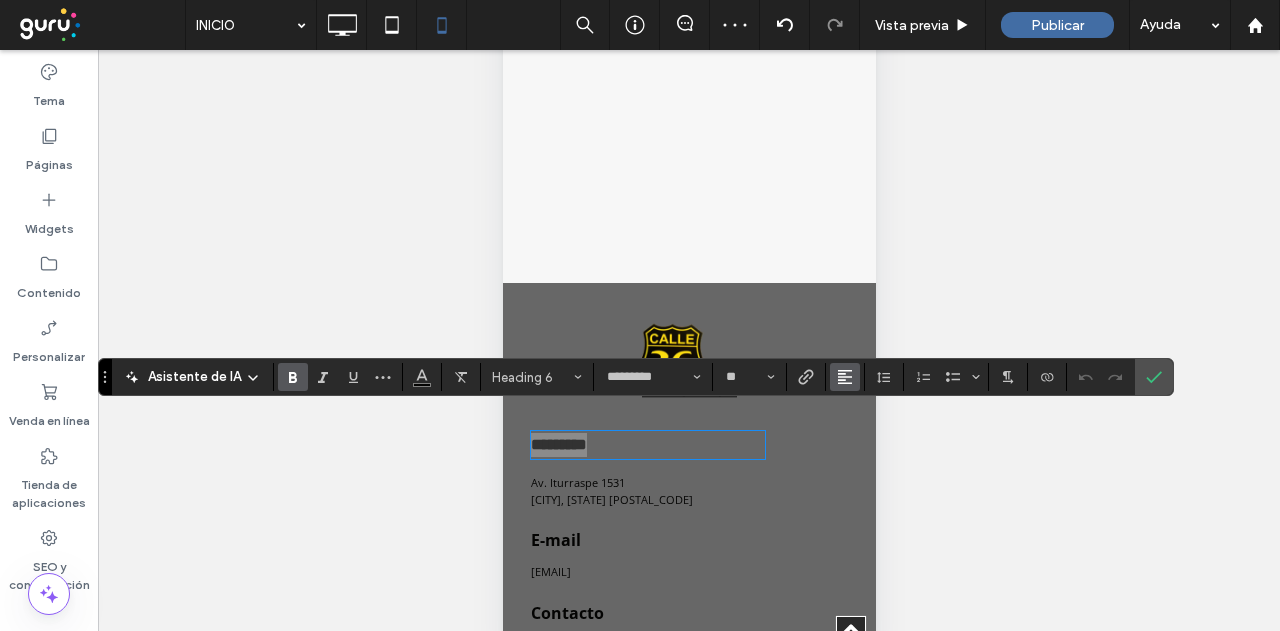 click 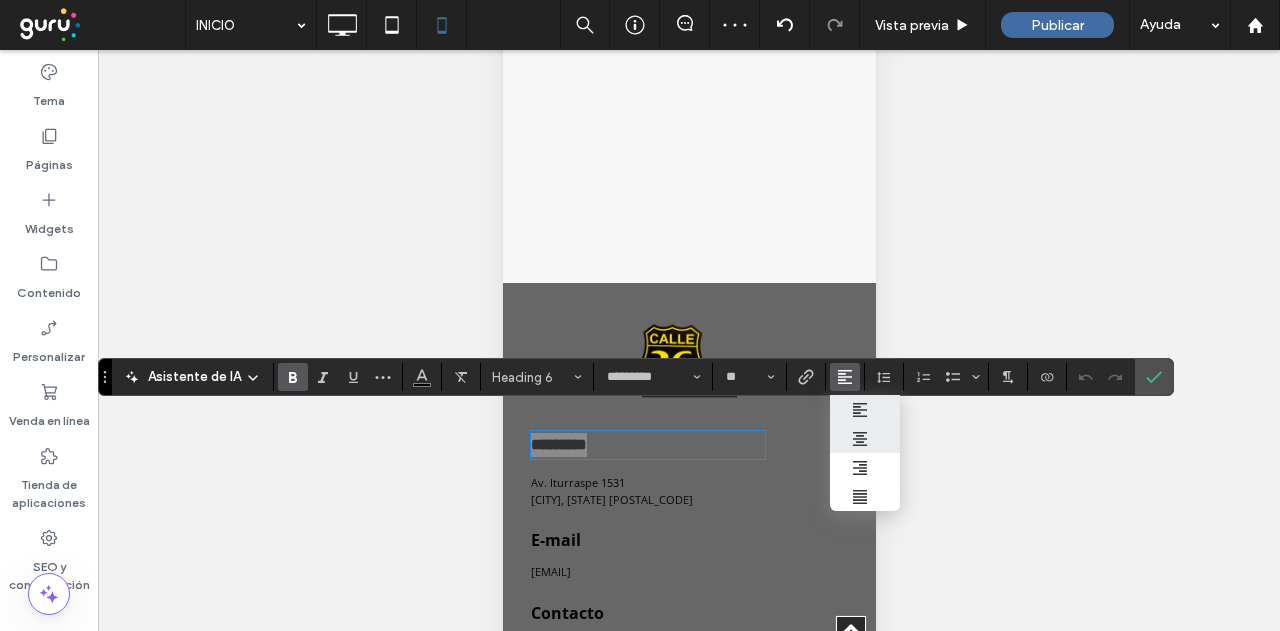 click at bounding box center [865, 439] 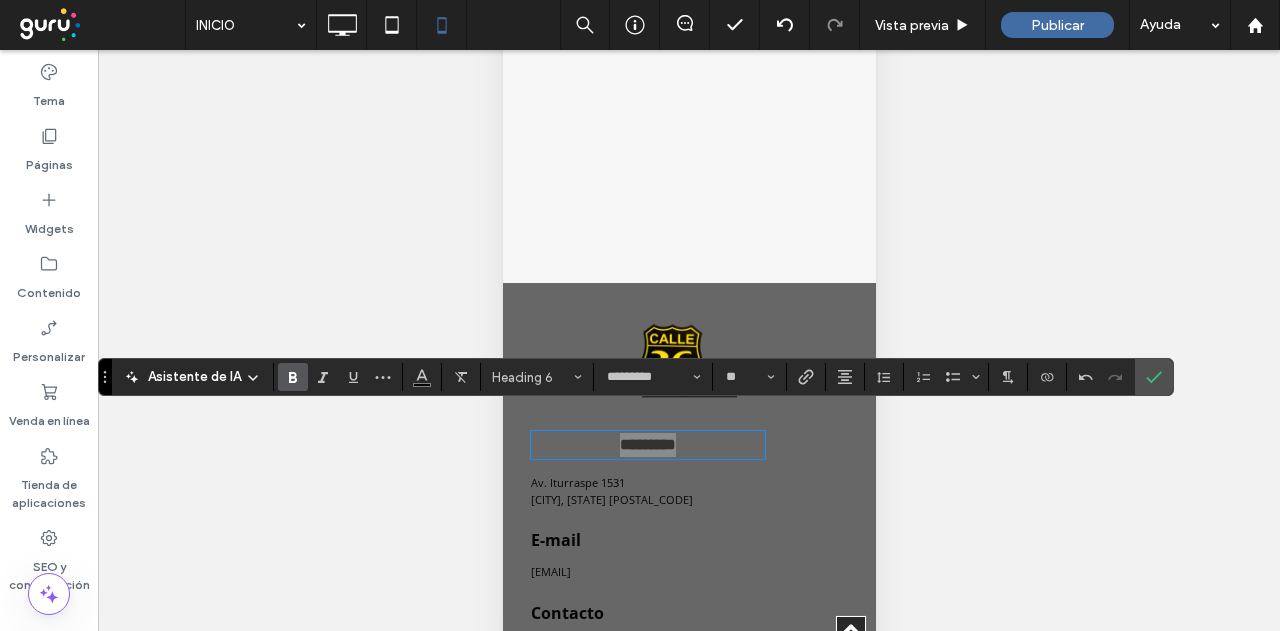drag, startPoint x: 1150, startPoint y: 369, endPoint x: 1108, endPoint y: 393, distance: 48.373547 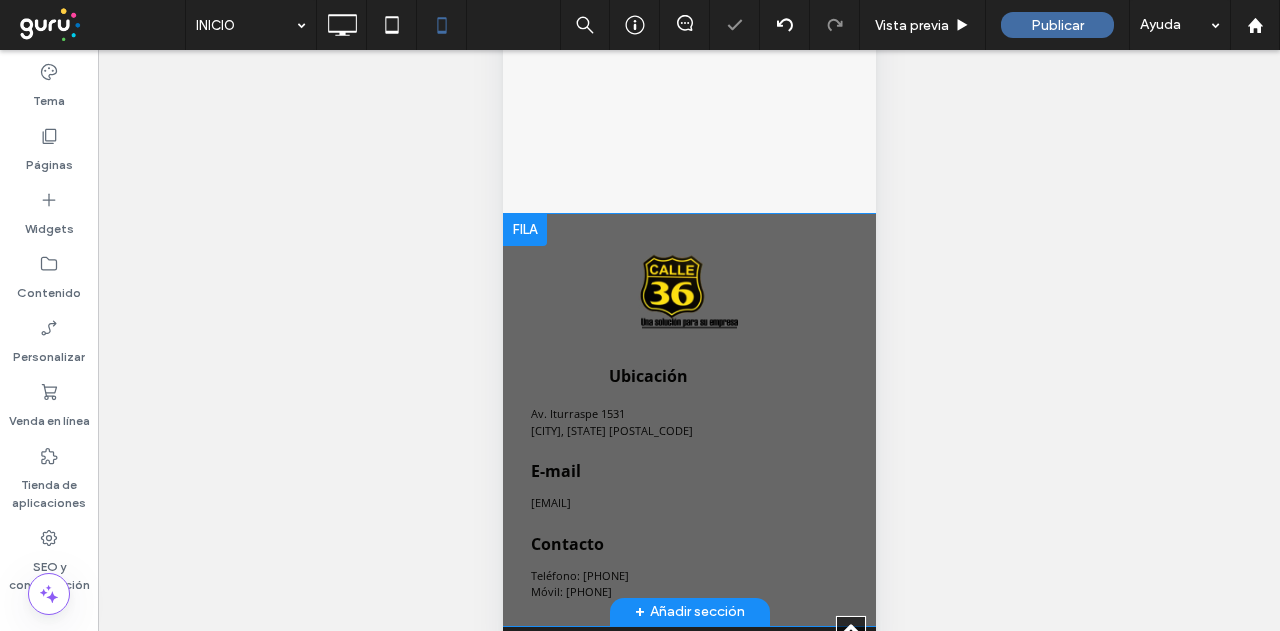 scroll, scrollTop: 1939, scrollLeft: 0, axis: vertical 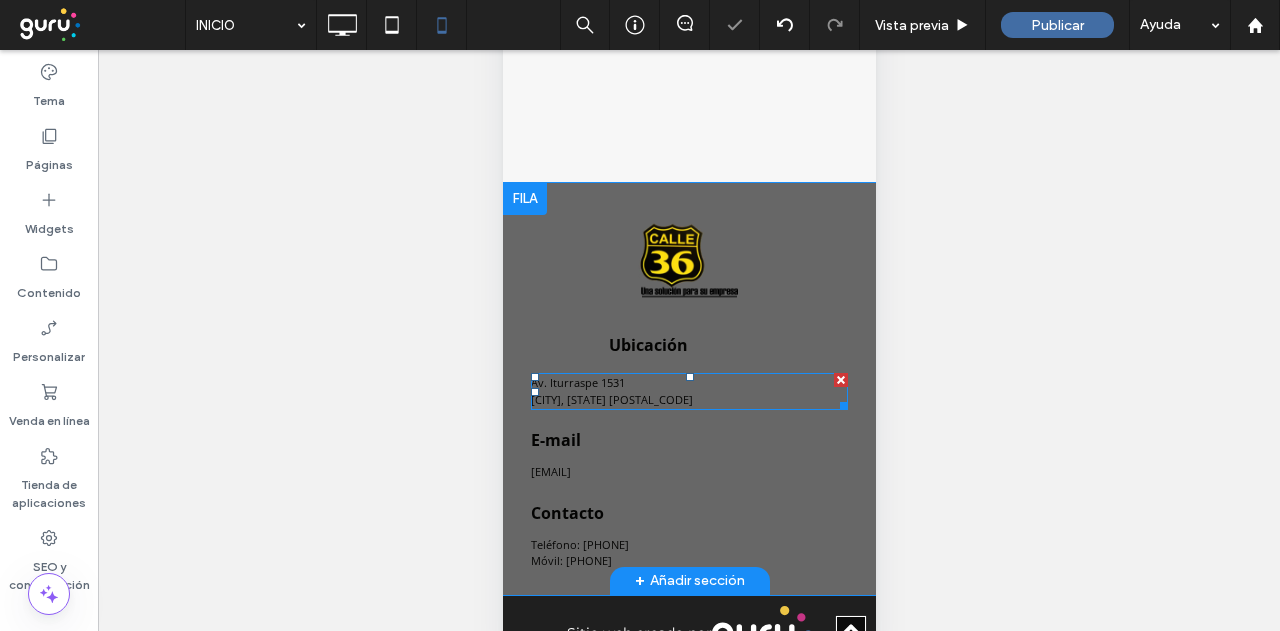 click on "[STREET], [CITY] [POSTAL_CODE]" at bounding box center (688, 400) 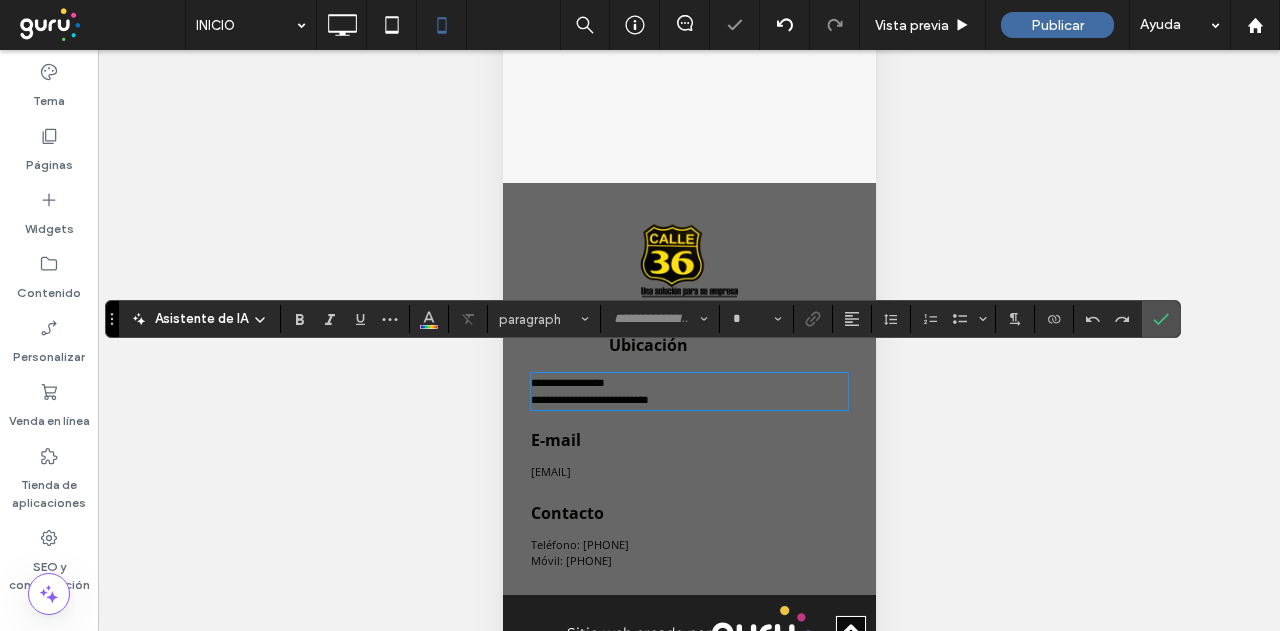 type on "*********" 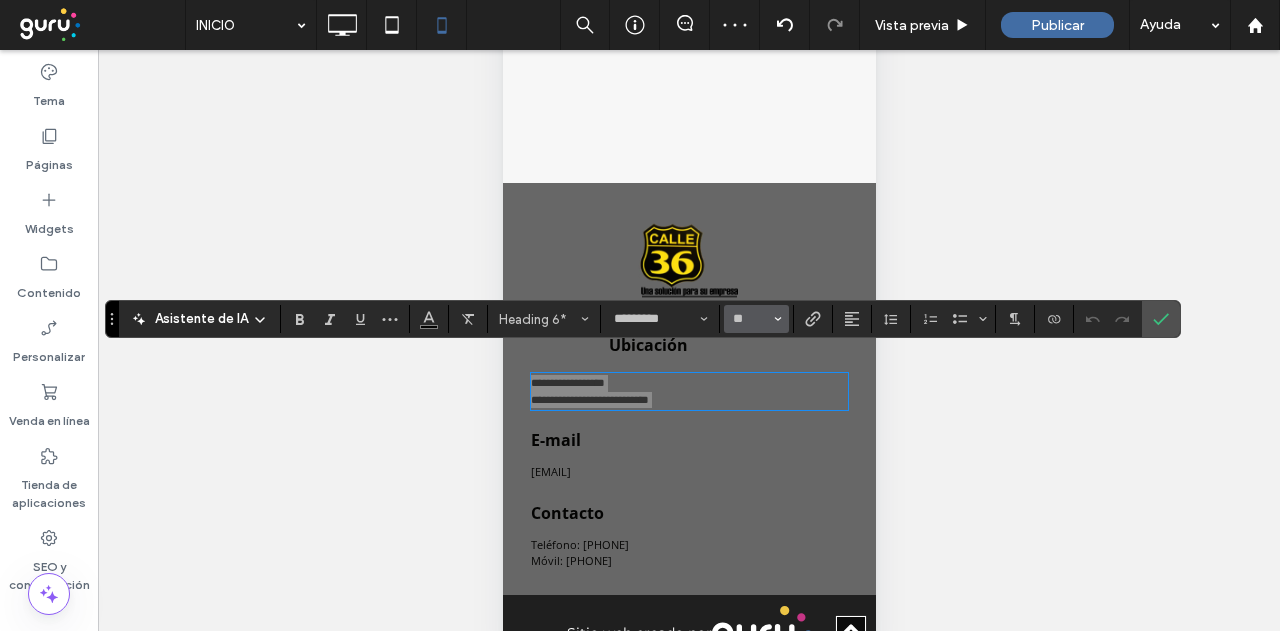 click on "**" at bounding box center (756, 319) 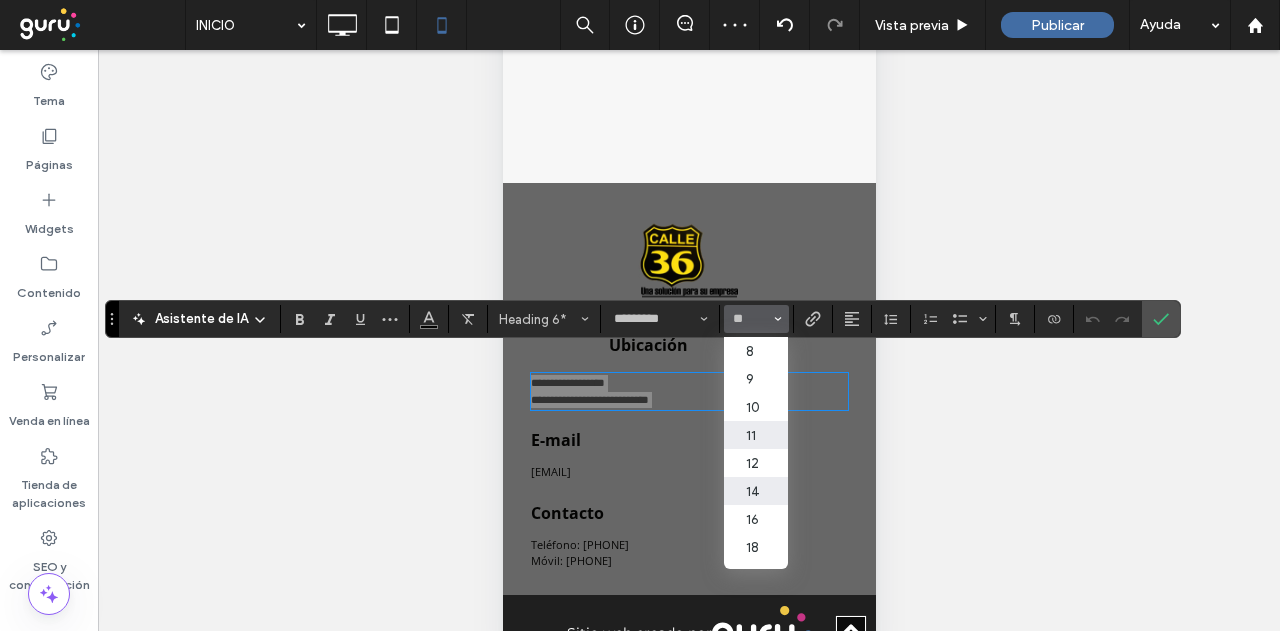 click on "14" at bounding box center (756, 491) 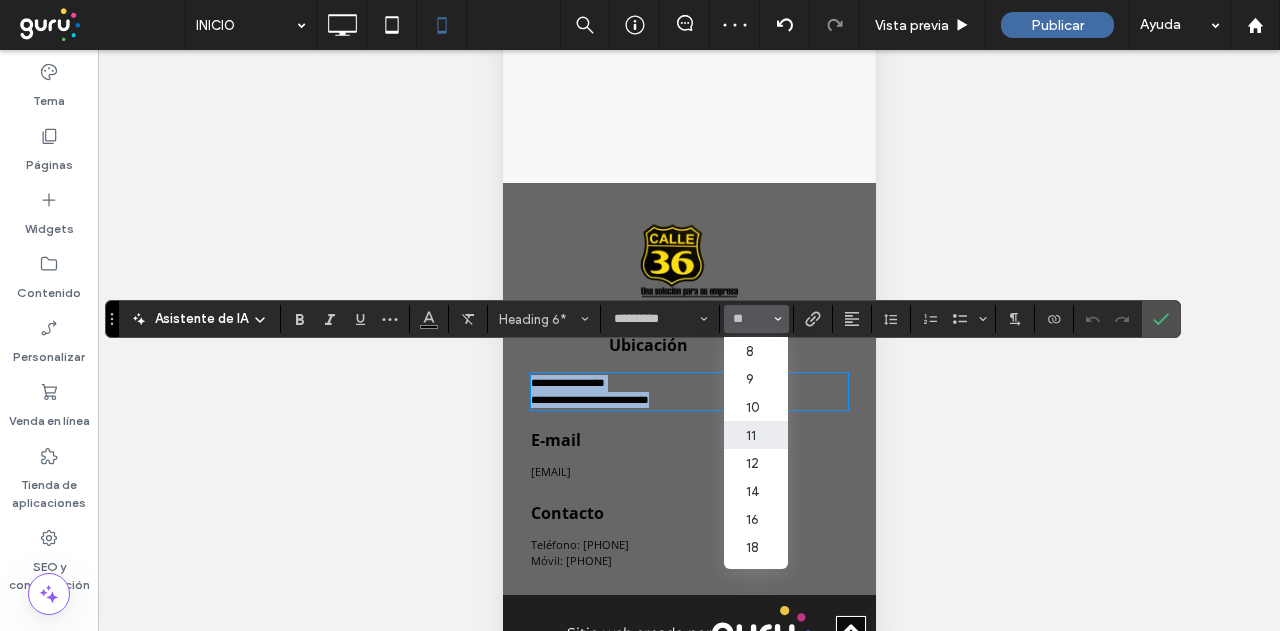 type on "**" 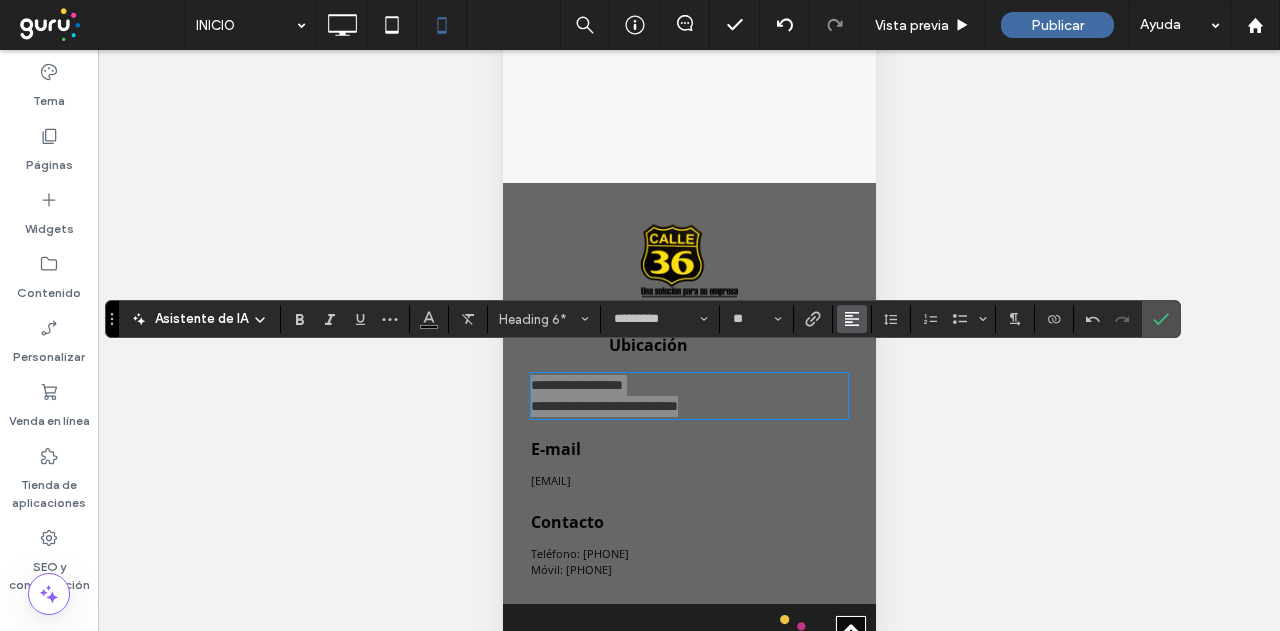 click 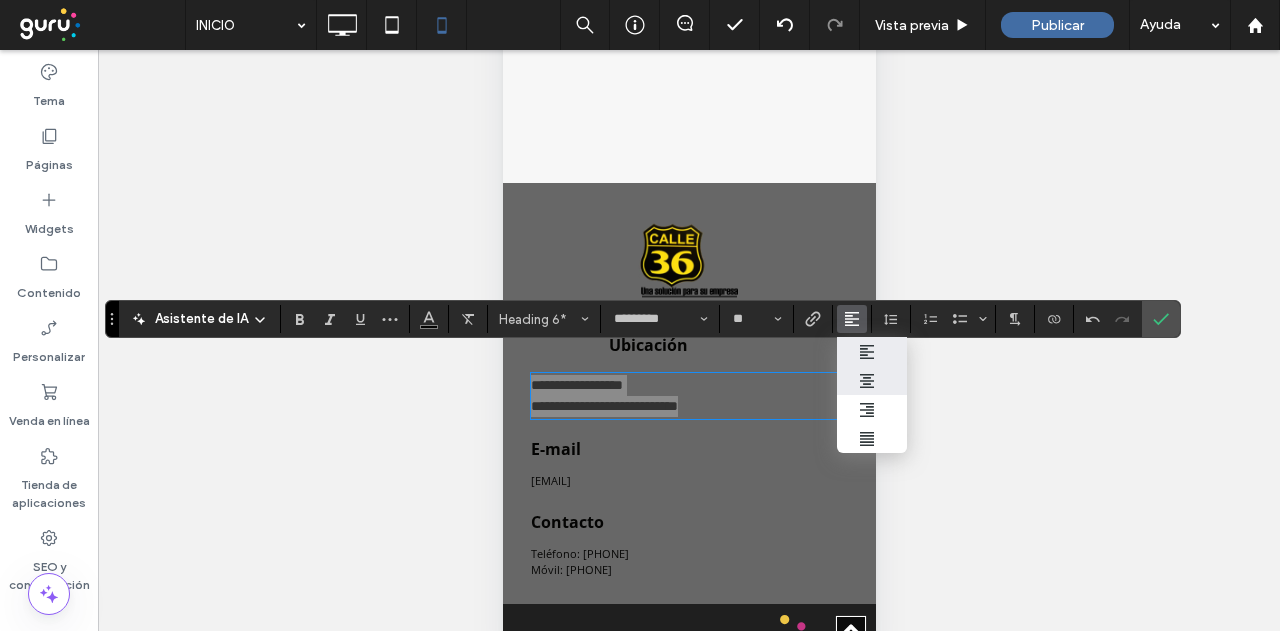 click at bounding box center (872, 380) 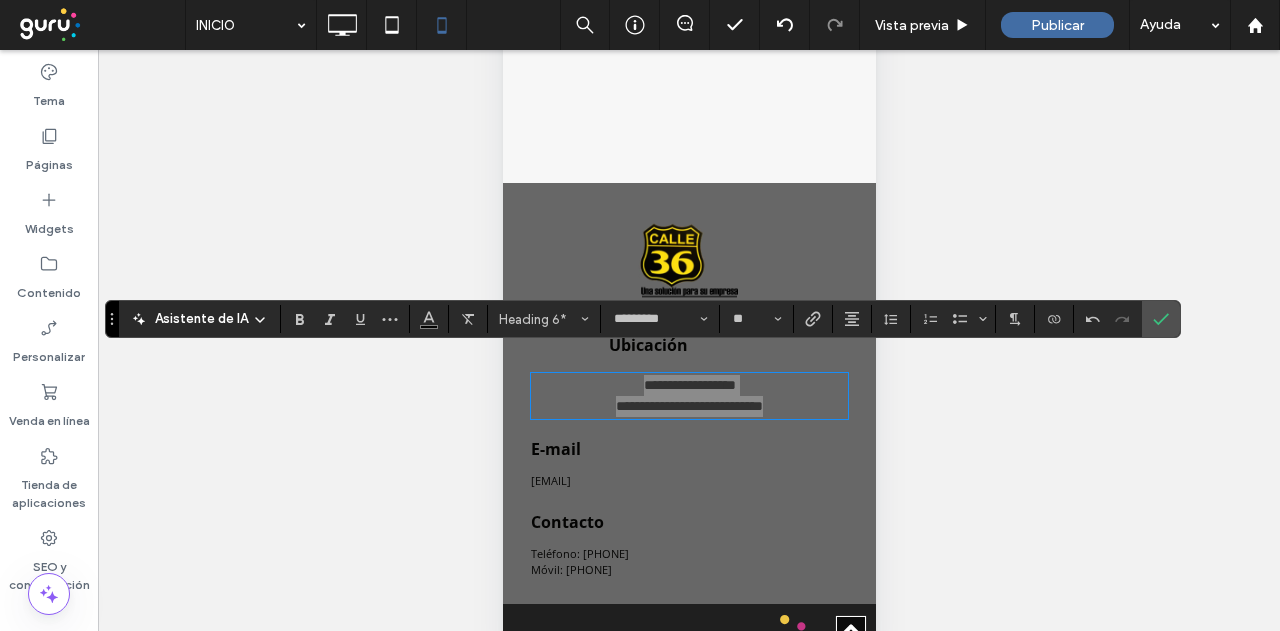 drag, startPoint x: 1145, startPoint y: 319, endPoint x: 882, endPoint y: 392, distance: 272.9432 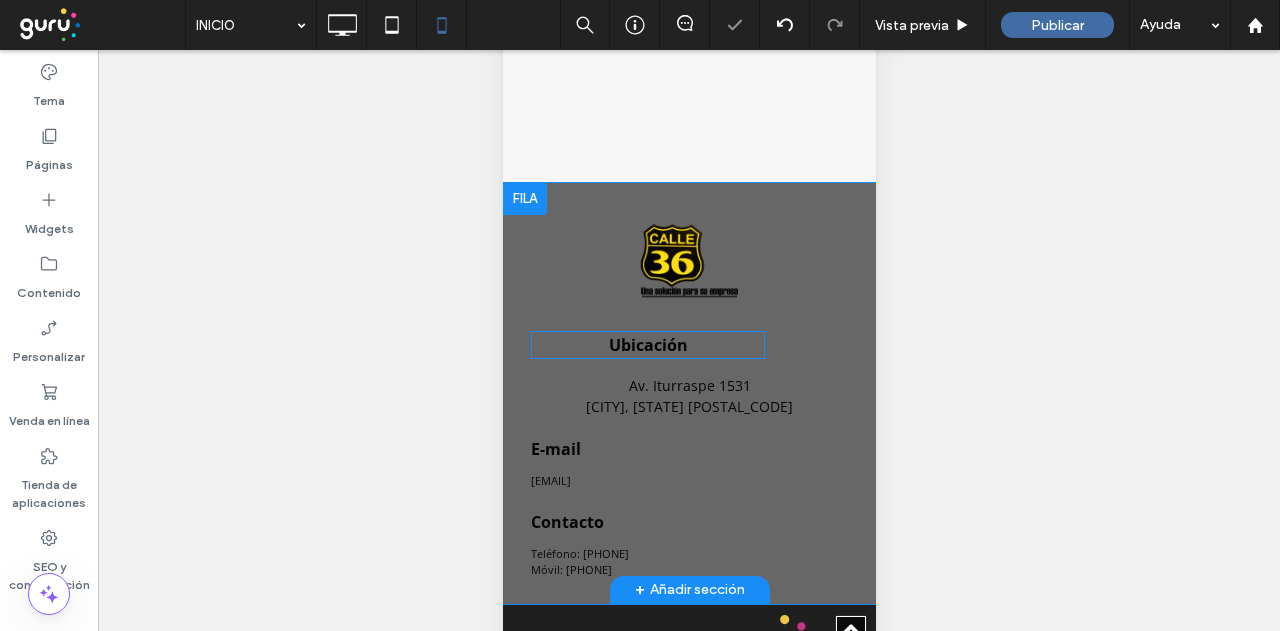 click on "Ubicación" at bounding box center [647, 345] 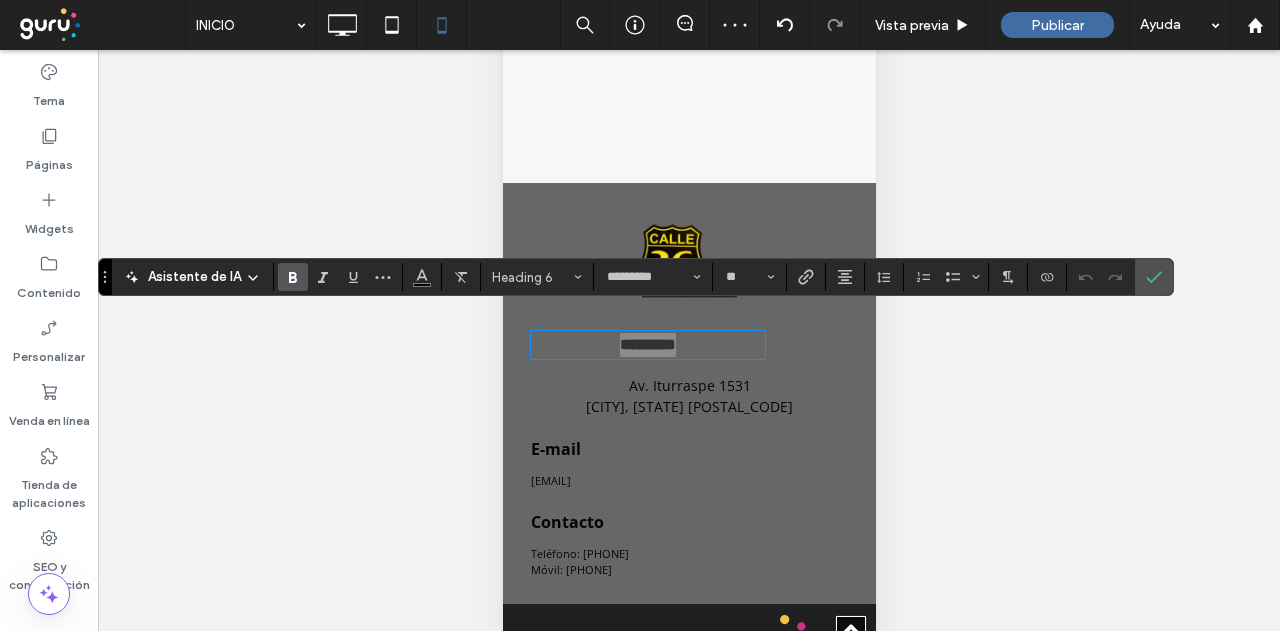 drag, startPoint x: 1142, startPoint y: 275, endPoint x: 996, endPoint y: 324, distance: 154.00325 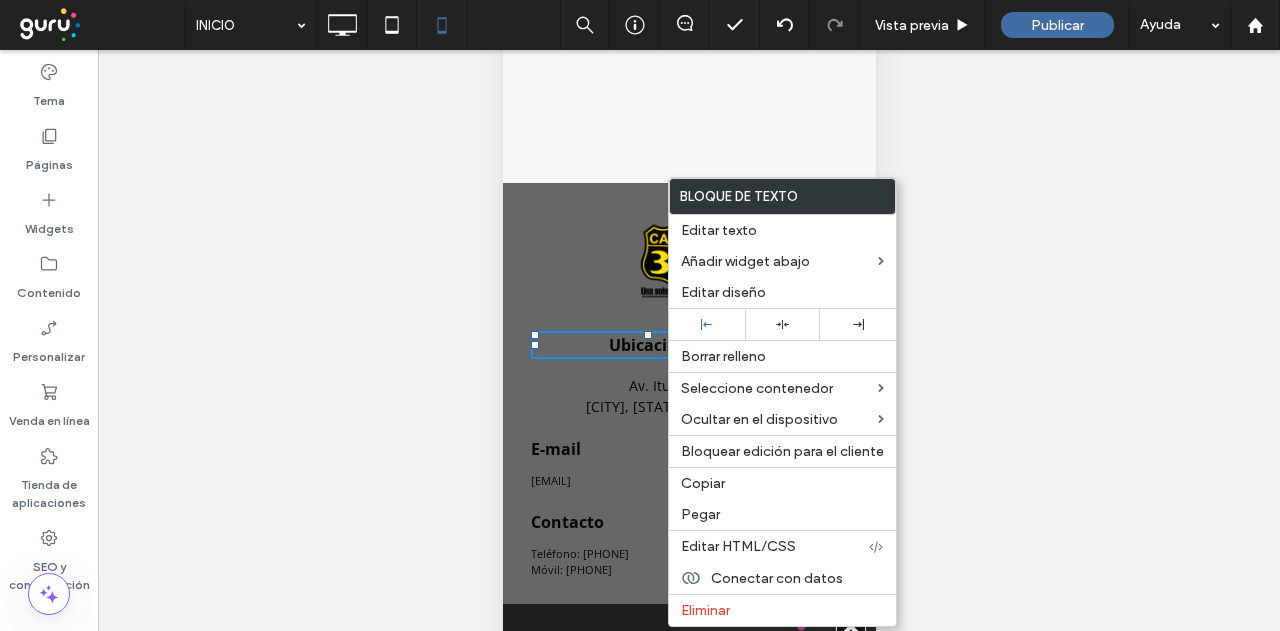 drag, startPoint x: 796, startPoint y: 317, endPoint x: 510, endPoint y: 376, distance: 292.02225 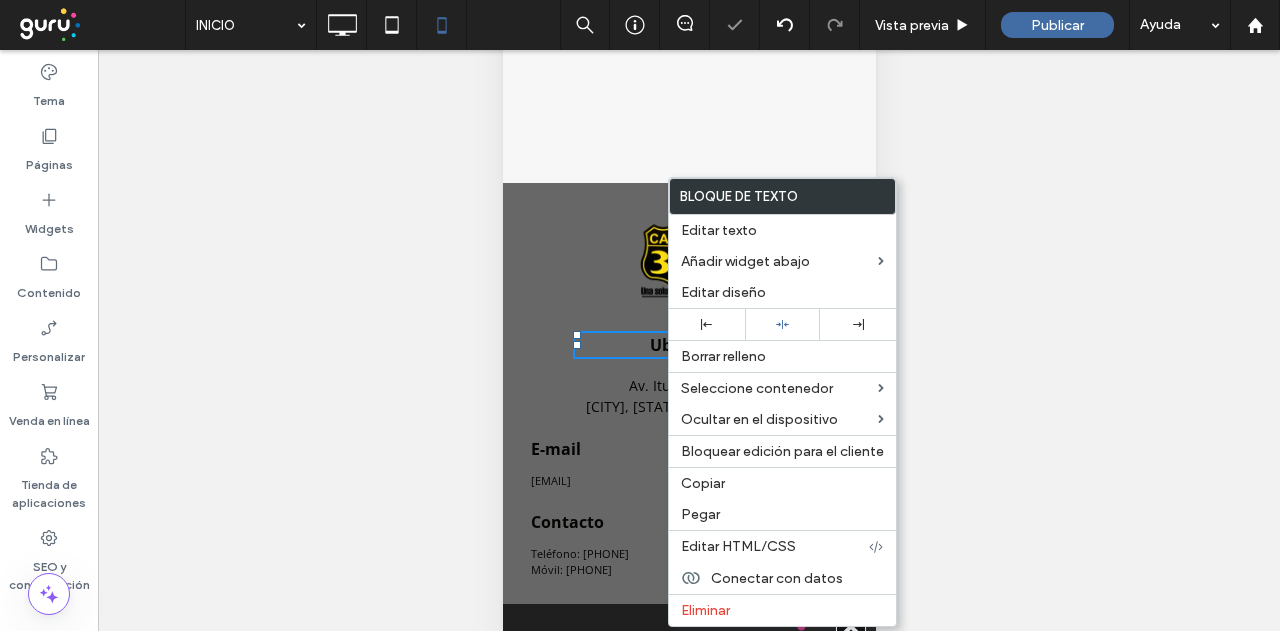 drag, startPoint x: 387, startPoint y: 368, endPoint x: 398, endPoint y: 368, distance: 11 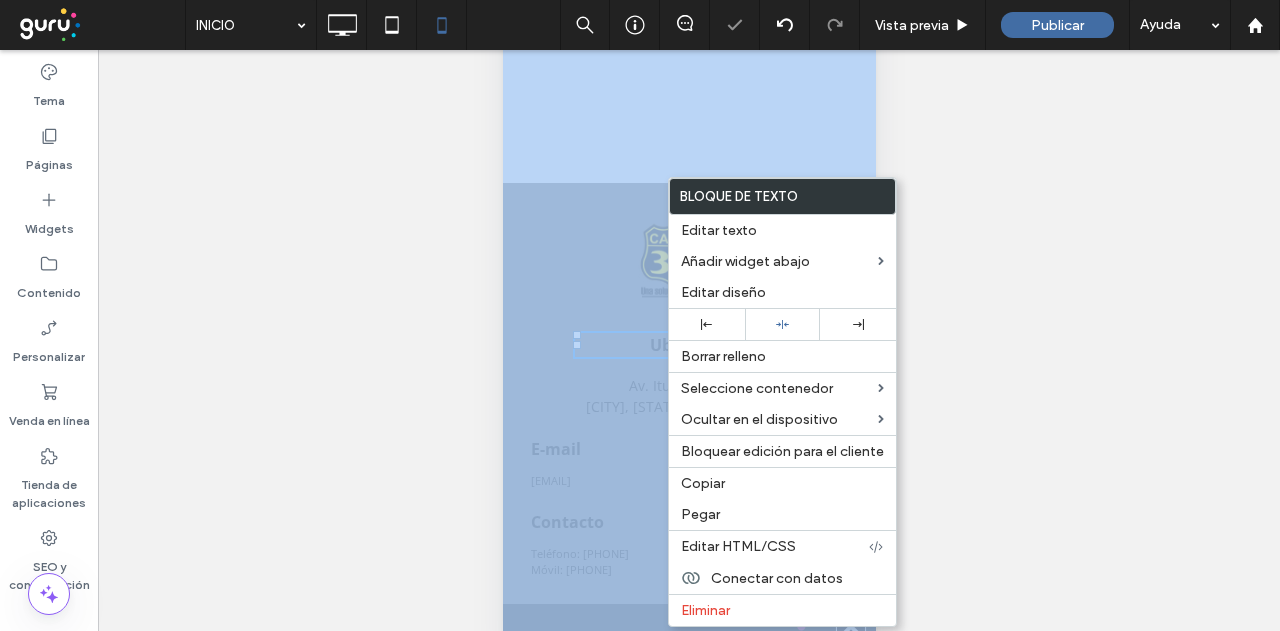 click on "Hacer visible?
Sí
Hacer visible?
Sí
Hacer visible?
Sí
Hacer visible?
Sí
Hacer visible?
Sí
Hacer visible?
Sí
Hacer visible?
Sí
Hacer visible?
Sí
Hacer visible?
Sí
Hacer visible?
Sí
Hacer visible?
Sí" at bounding box center [689, 365] 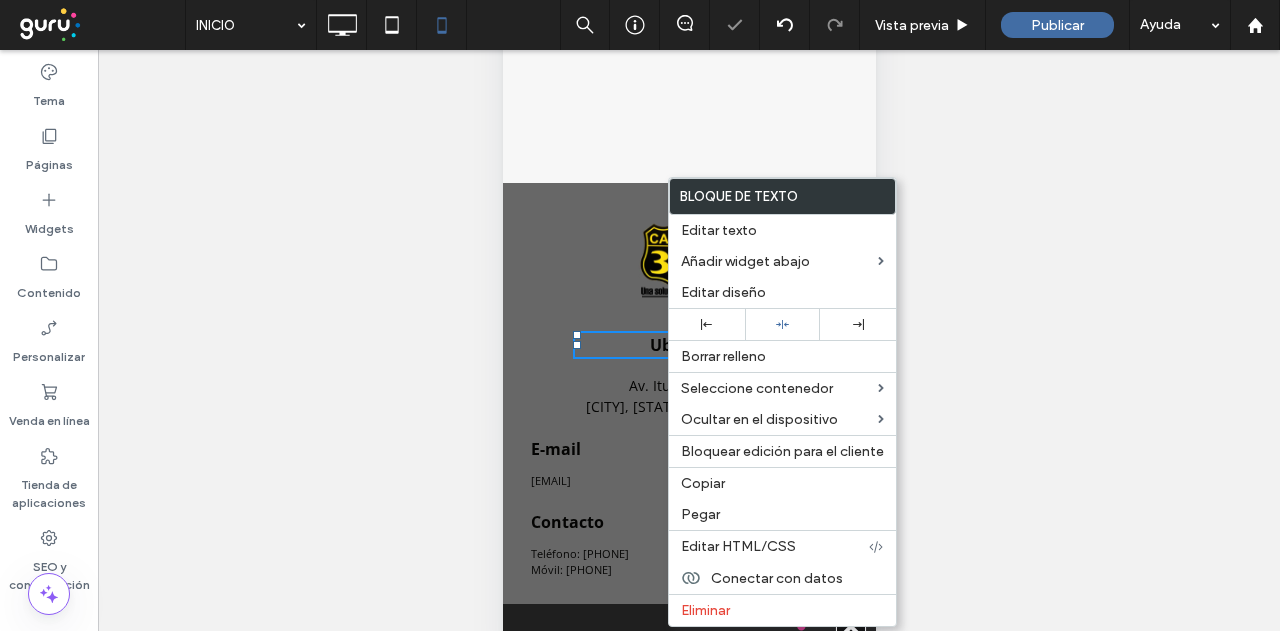 click on "Av. Iturraspe 1531 San Martín, Buenos Aires 1650" at bounding box center [688, 396] 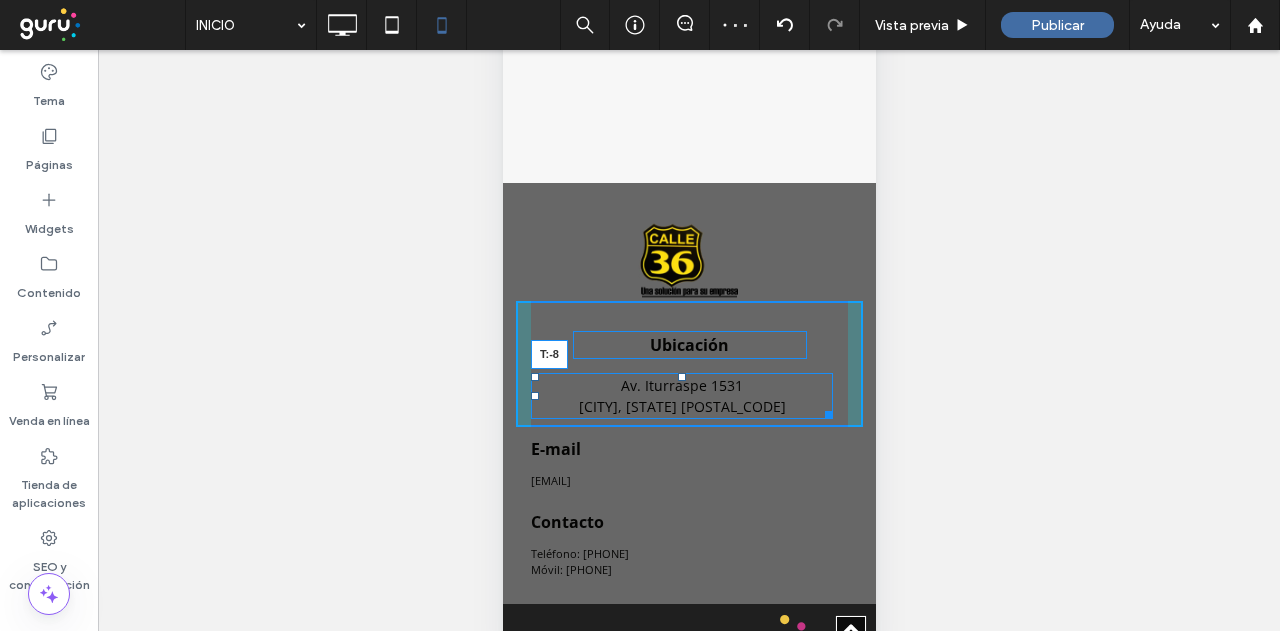 drag, startPoint x: 679, startPoint y: 357, endPoint x: 1192, endPoint y: 279, distance: 518.89594 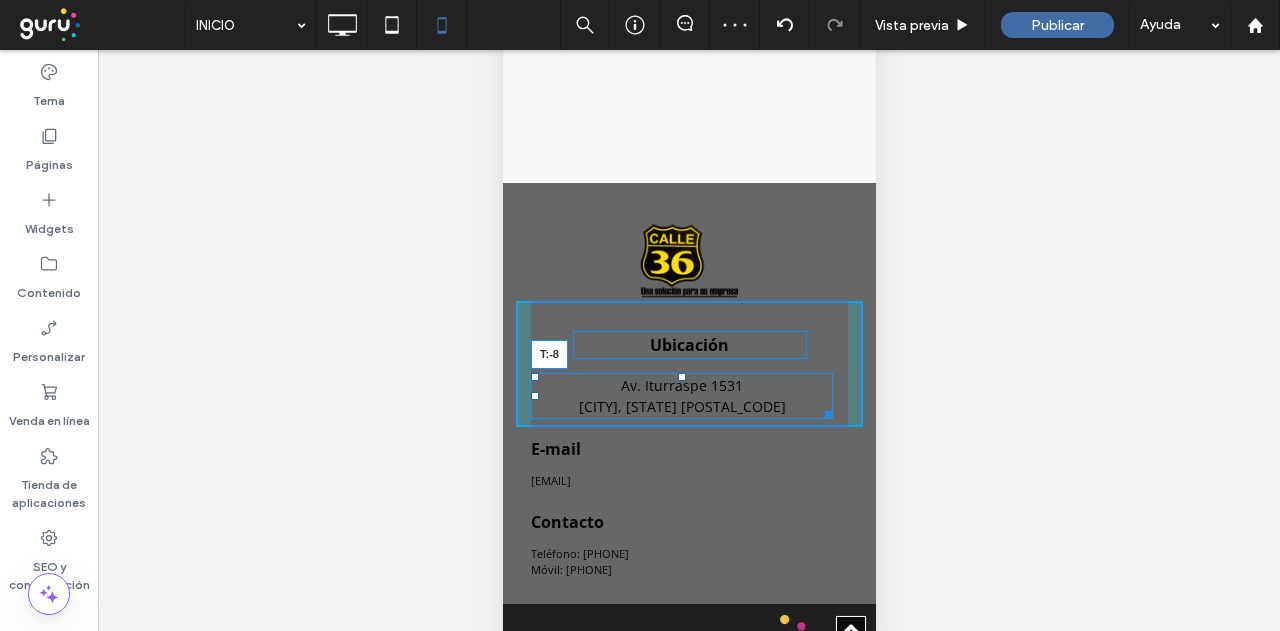 click on "Ubicación   Av. Iturraspe 1531 San Martín, Buenos Aires 1650 T:-8 Click To Paste" at bounding box center (688, 364) 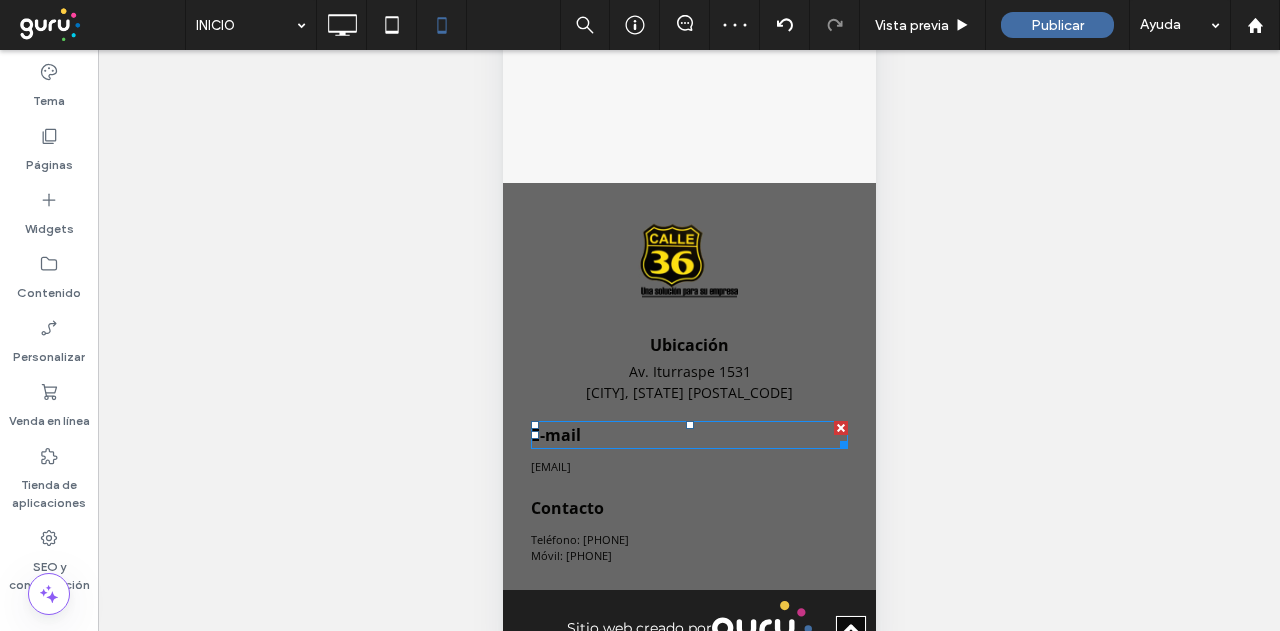 drag, startPoint x: 575, startPoint y: 417, endPoint x: 741, endPoint y: 389, distance: 168.34488 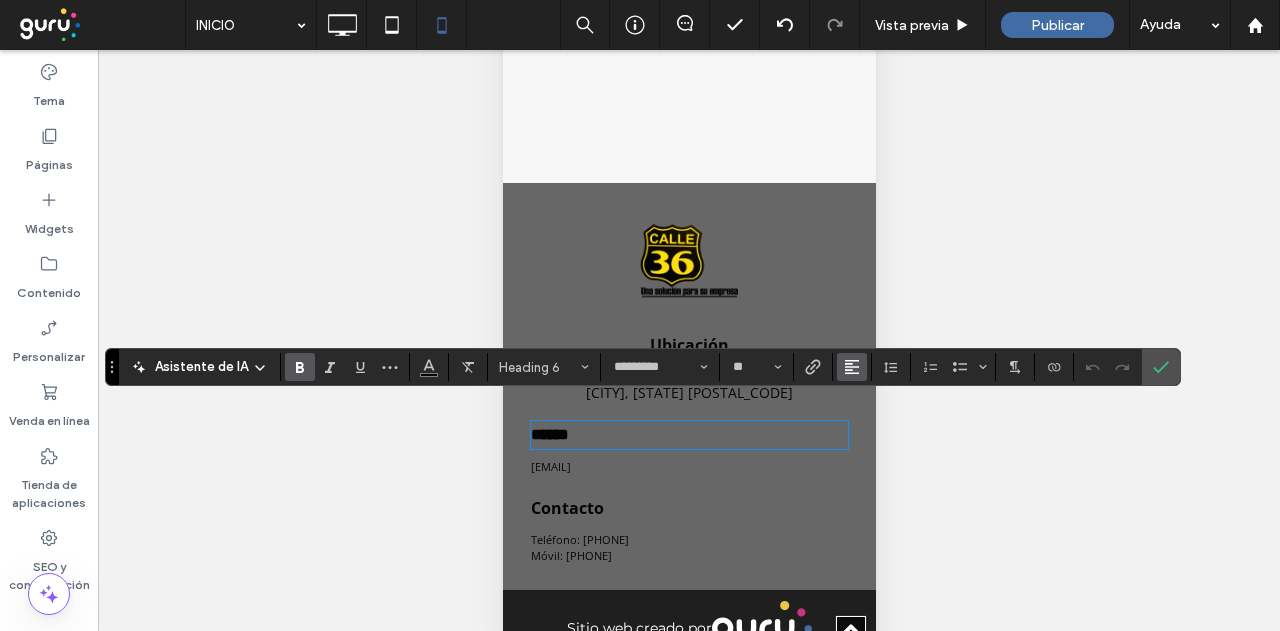 click at bounding box center (852, 367) 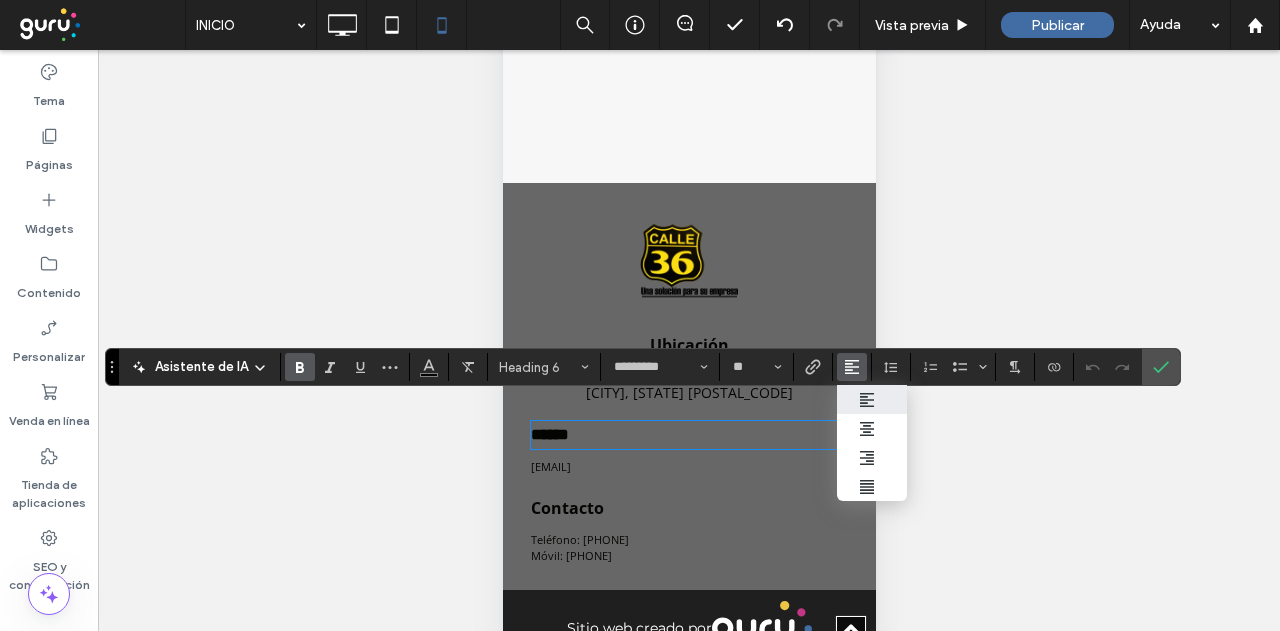 drag, startPoint x: 866, startPoint y: 433, endPoint x: 917, endPoint y: 421, distance: 52.392746 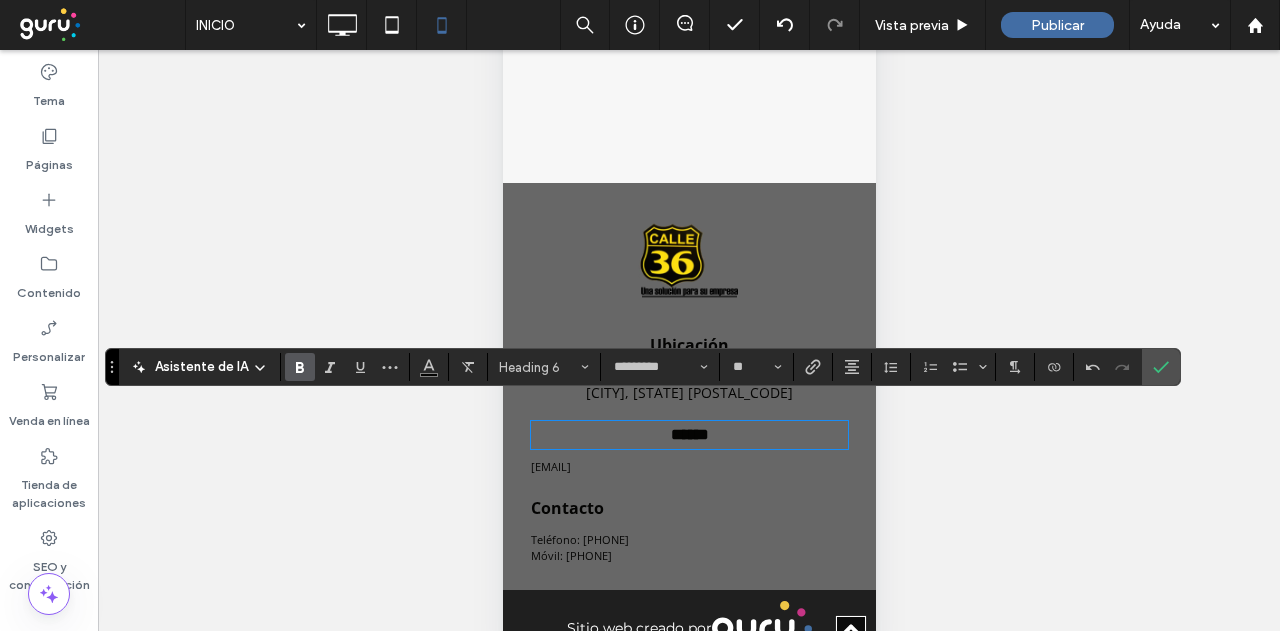 click 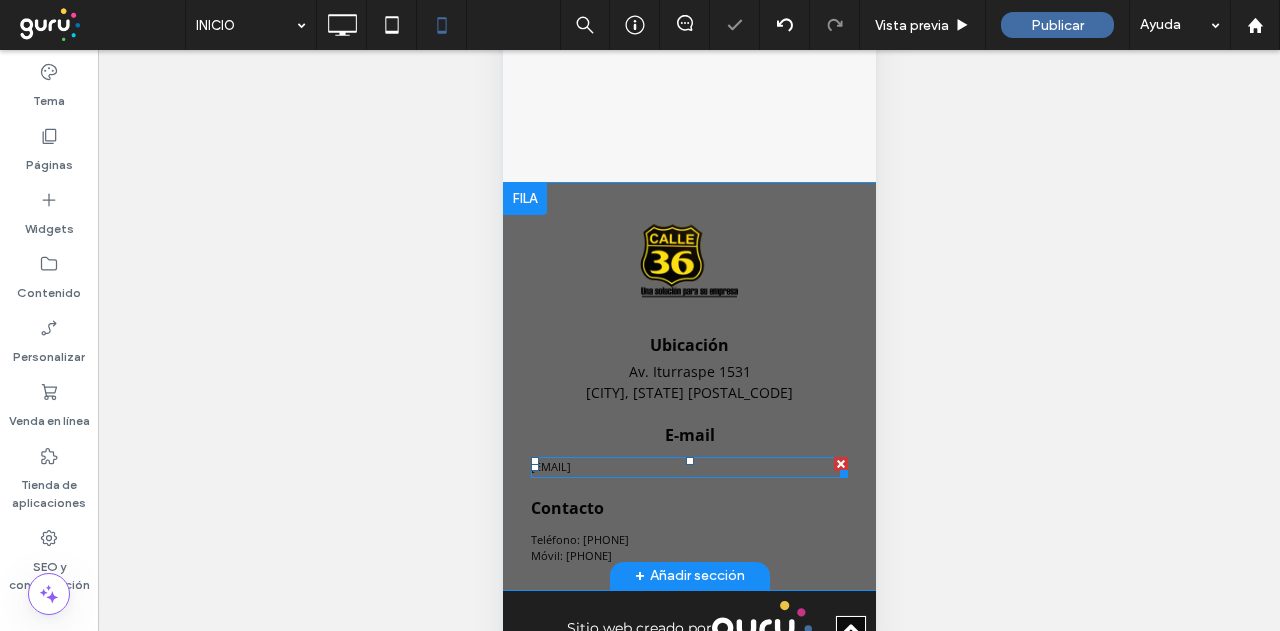 click on "[EMAIL]" at bounding box center (688, 467) 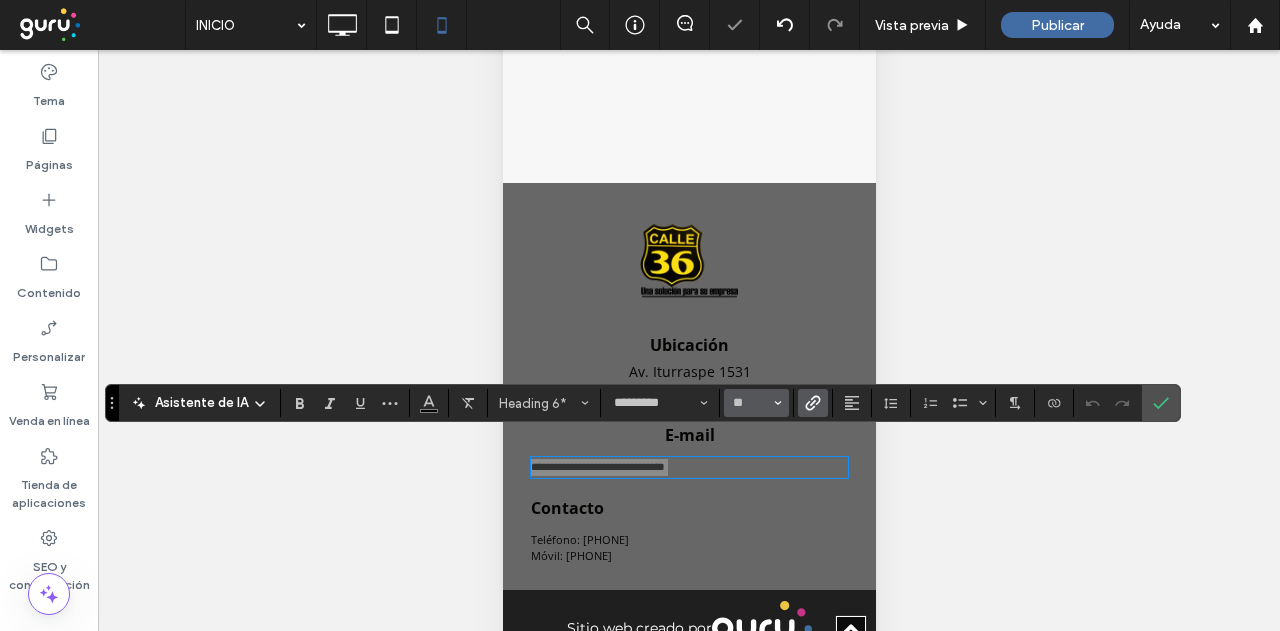 click on "**" at bounding box center [756, 403] 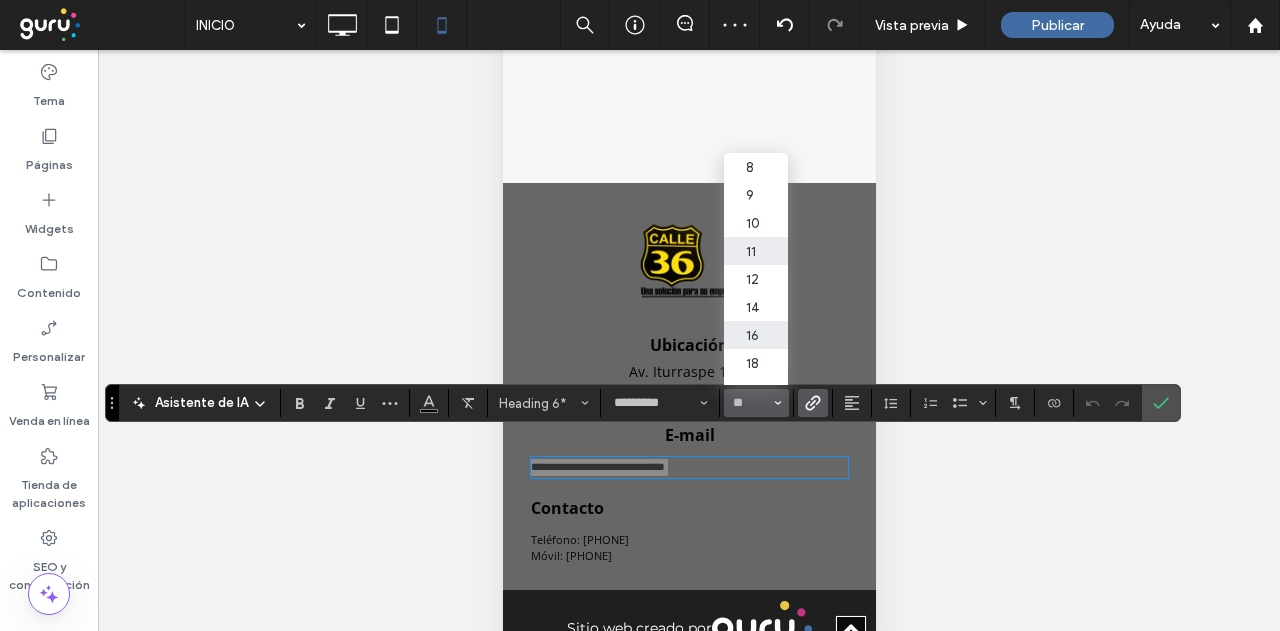 click on "16" at bounding box center [756, 335] 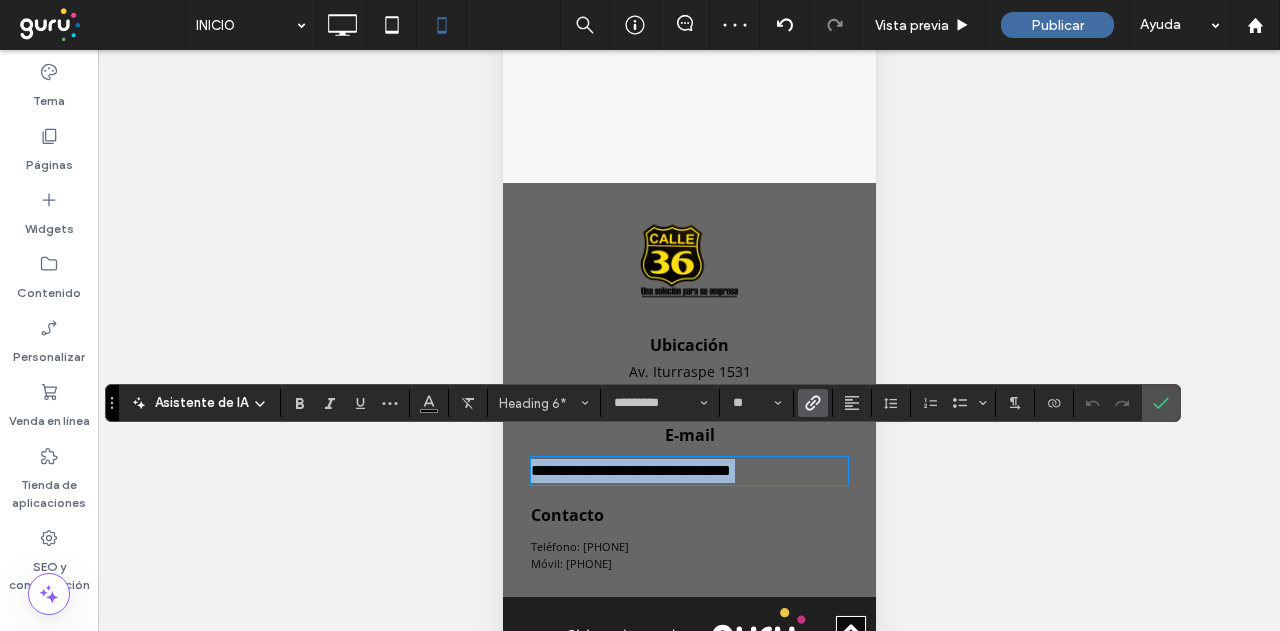 type on "**" 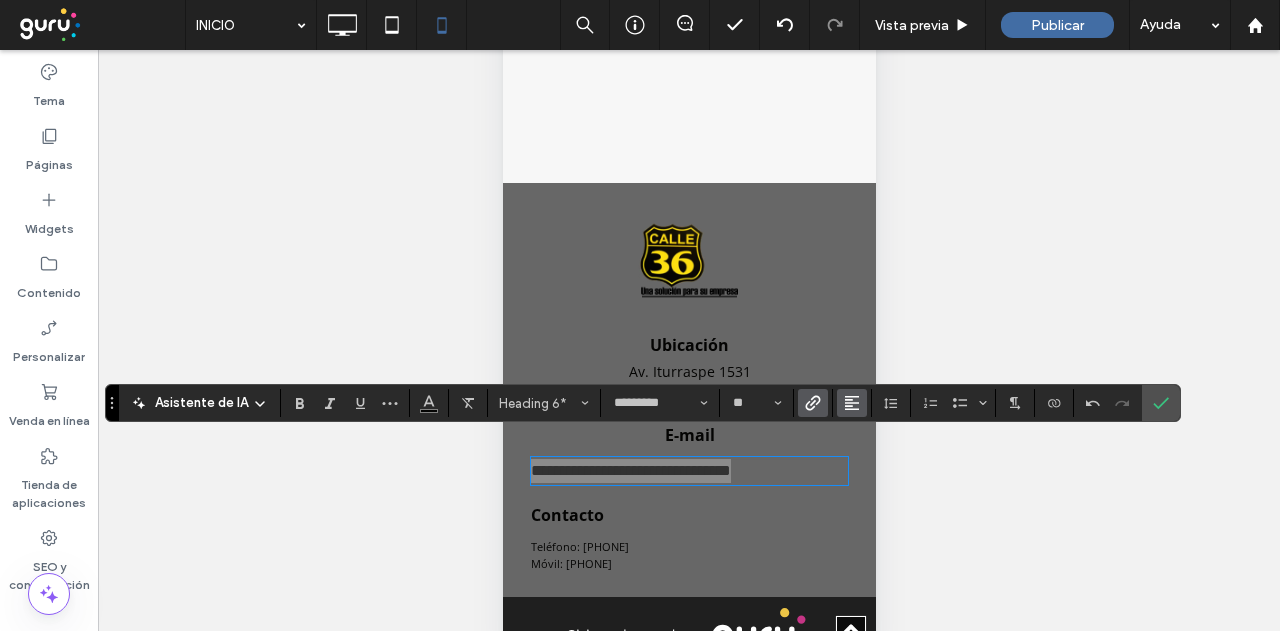 click 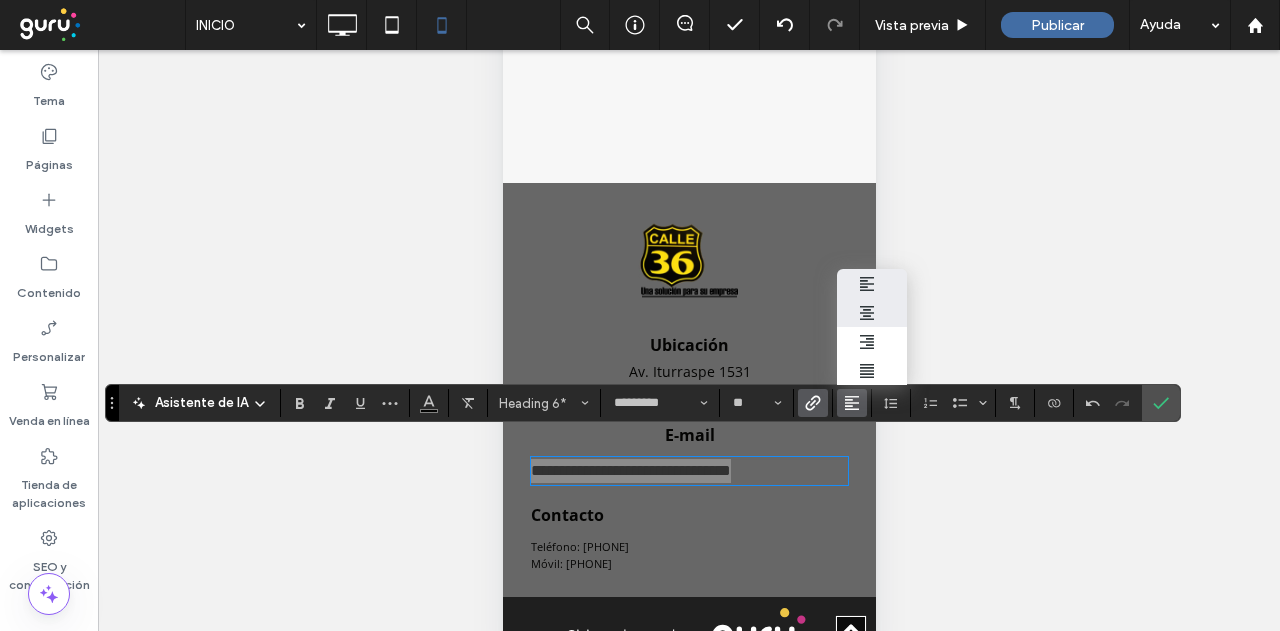 click at bounding box center [872, 312] 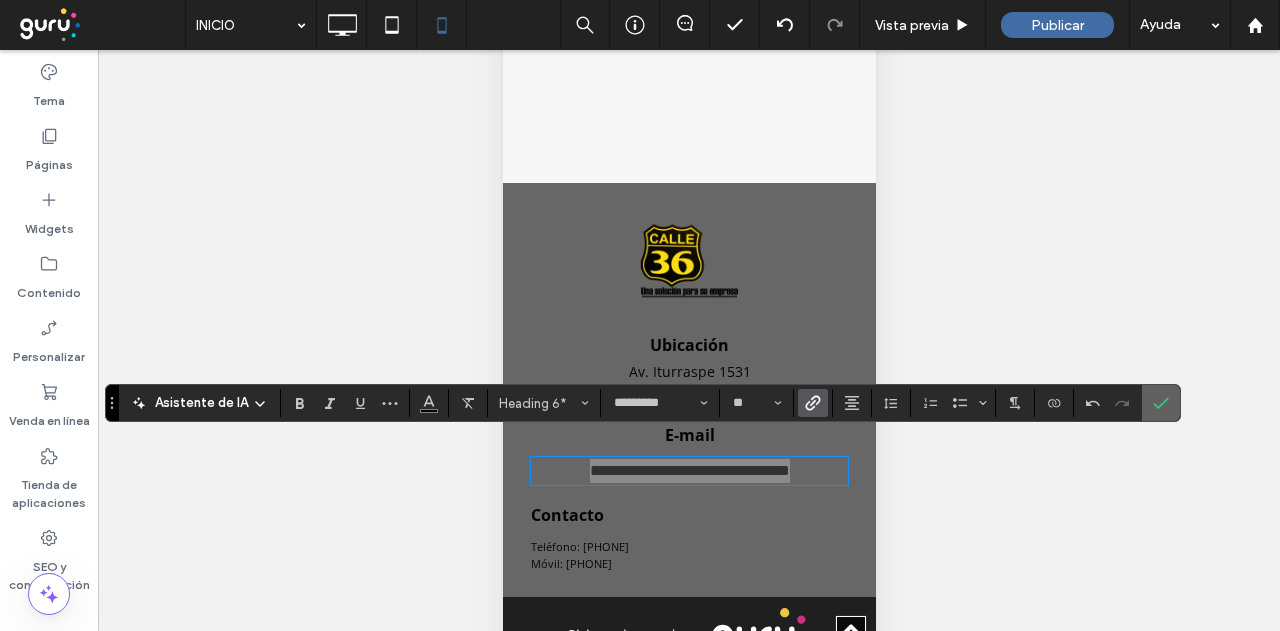 click at bounding box center (1161, 403) 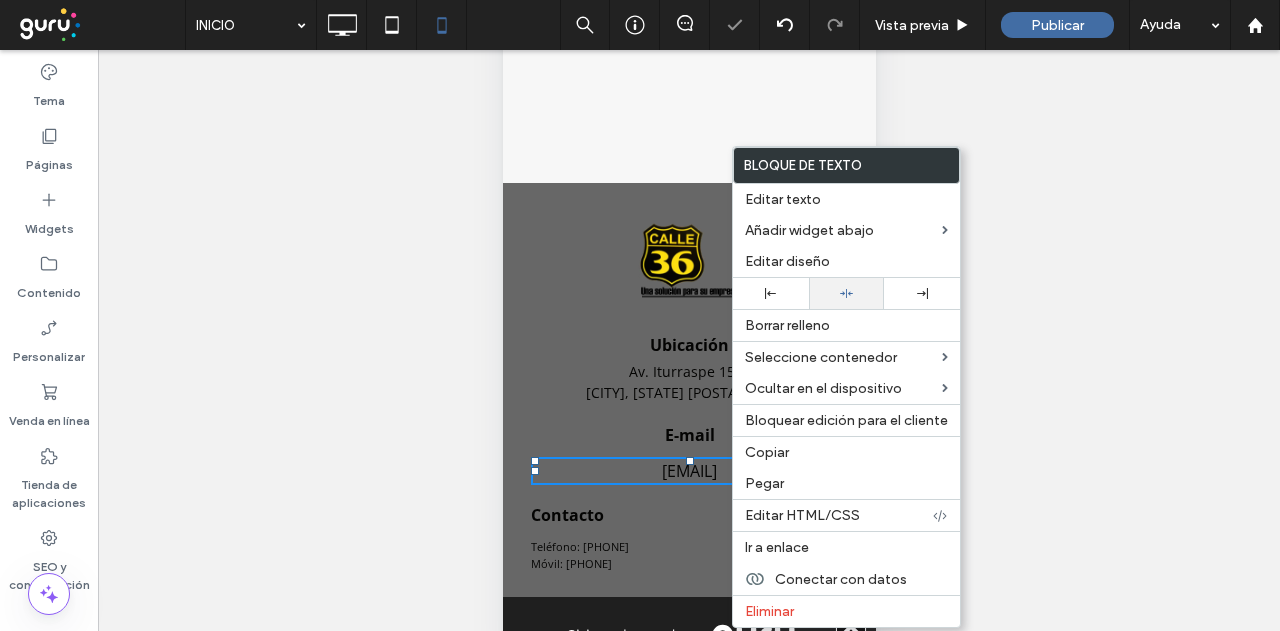 click at bounding box center (847, 293) 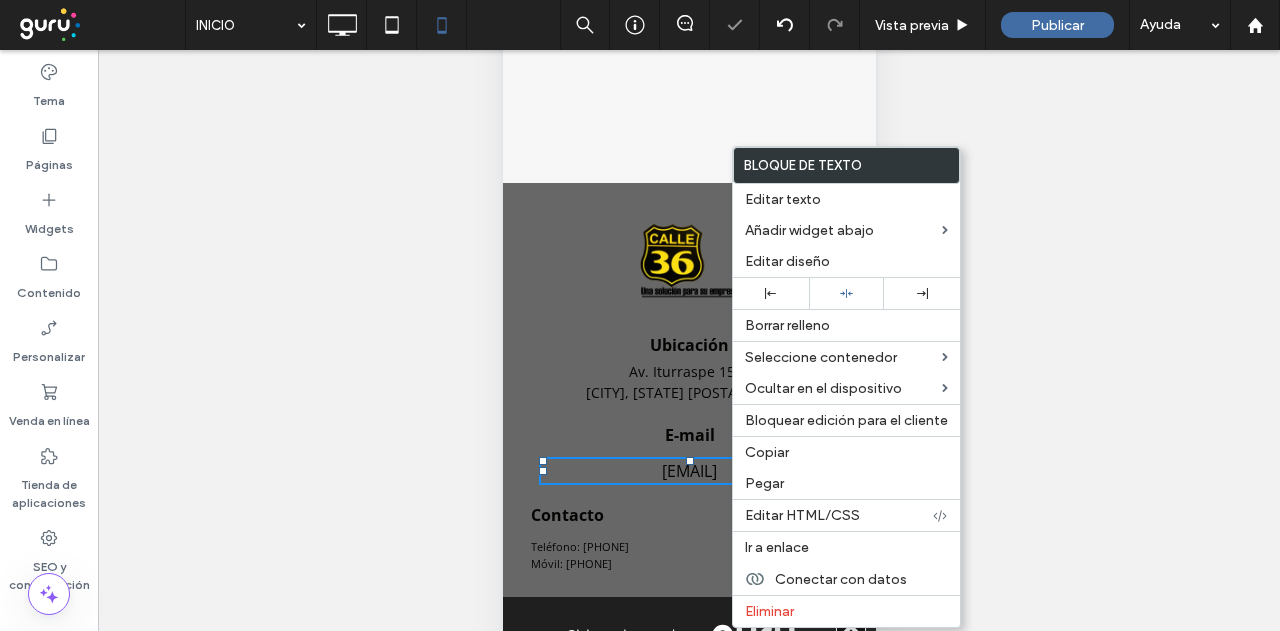 drag, startPoint x: 1108, startPoint y: 401, endPoint x: 613, endPoint y: 506, distance: 506.01382 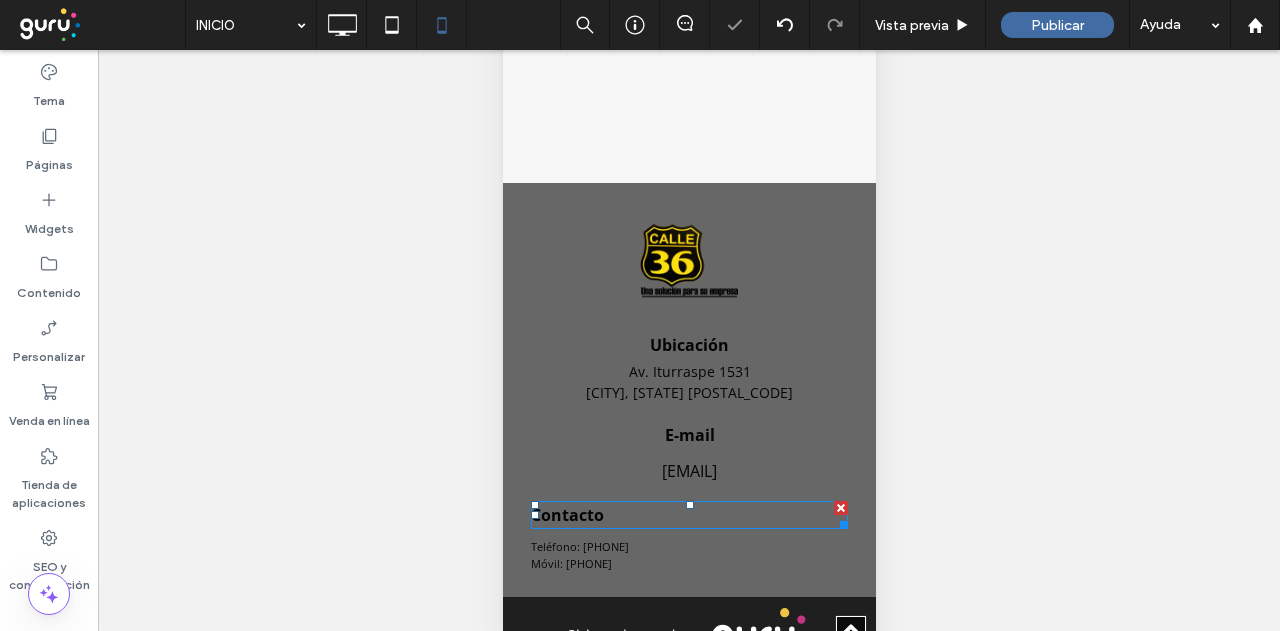 click on "Contacto" at bounding box center (688, 515) 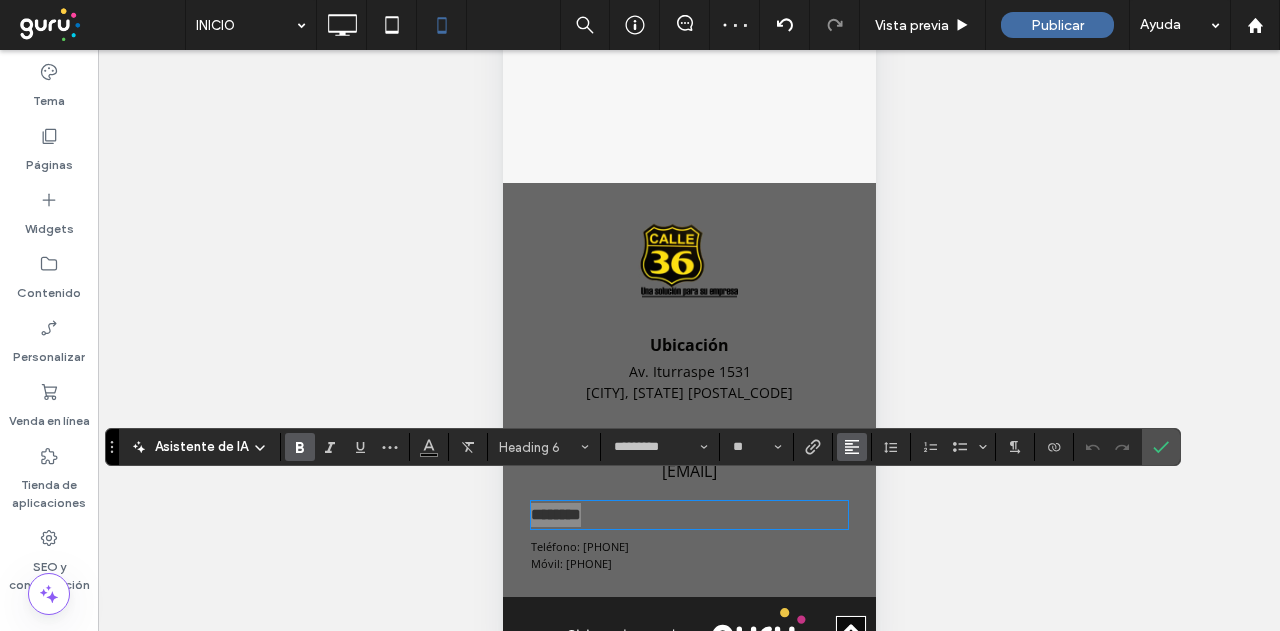 click 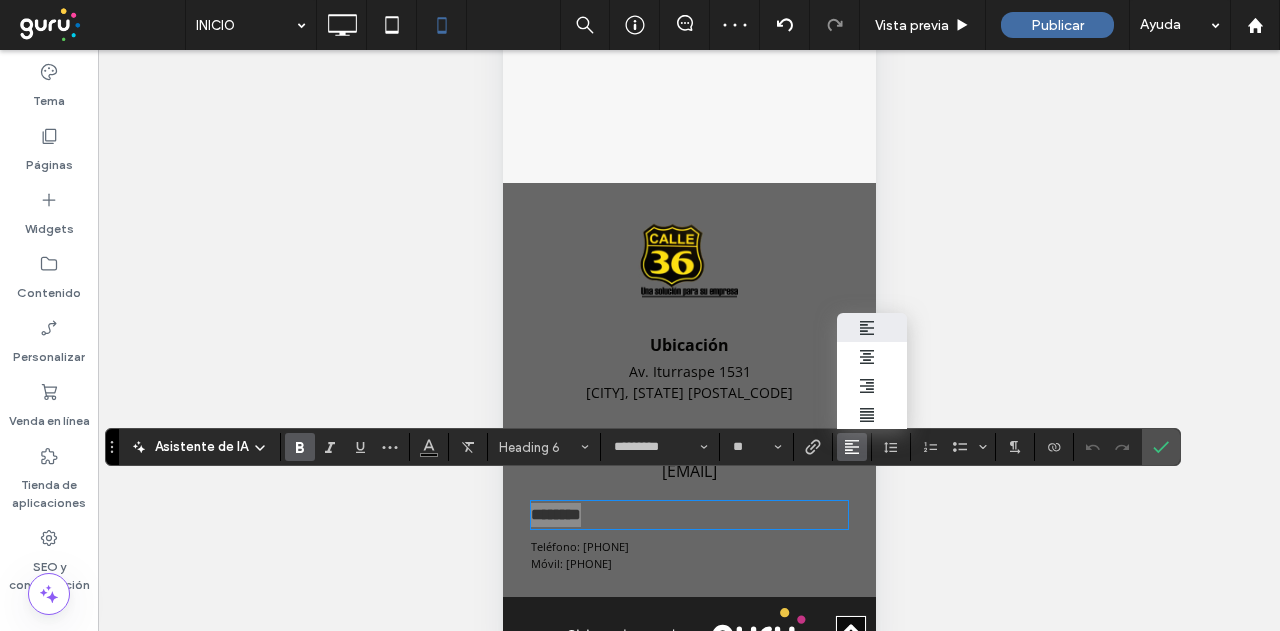 click at bounding box center [872, 357] 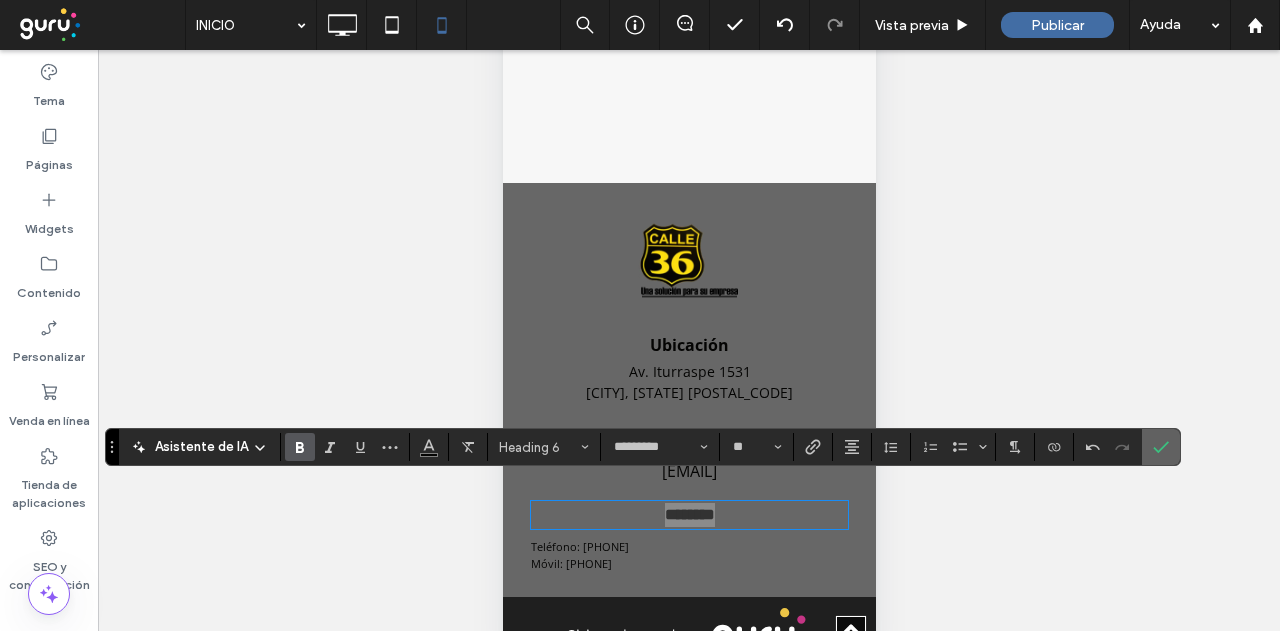 click at bounding box center (1161, 447) 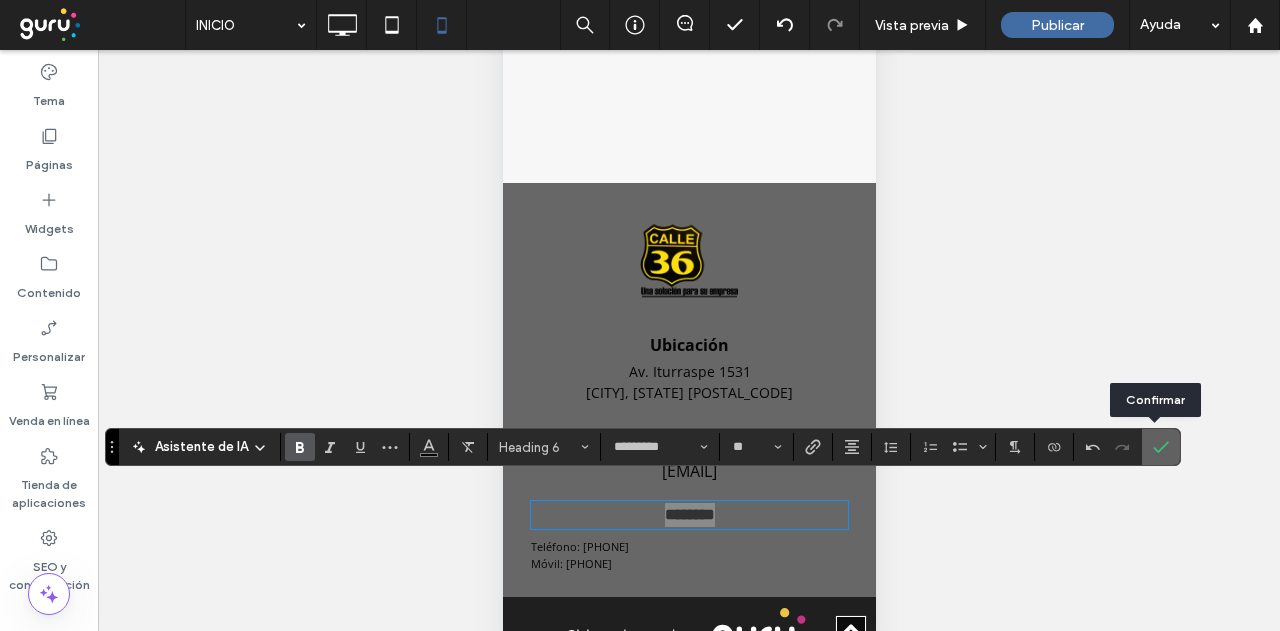 click 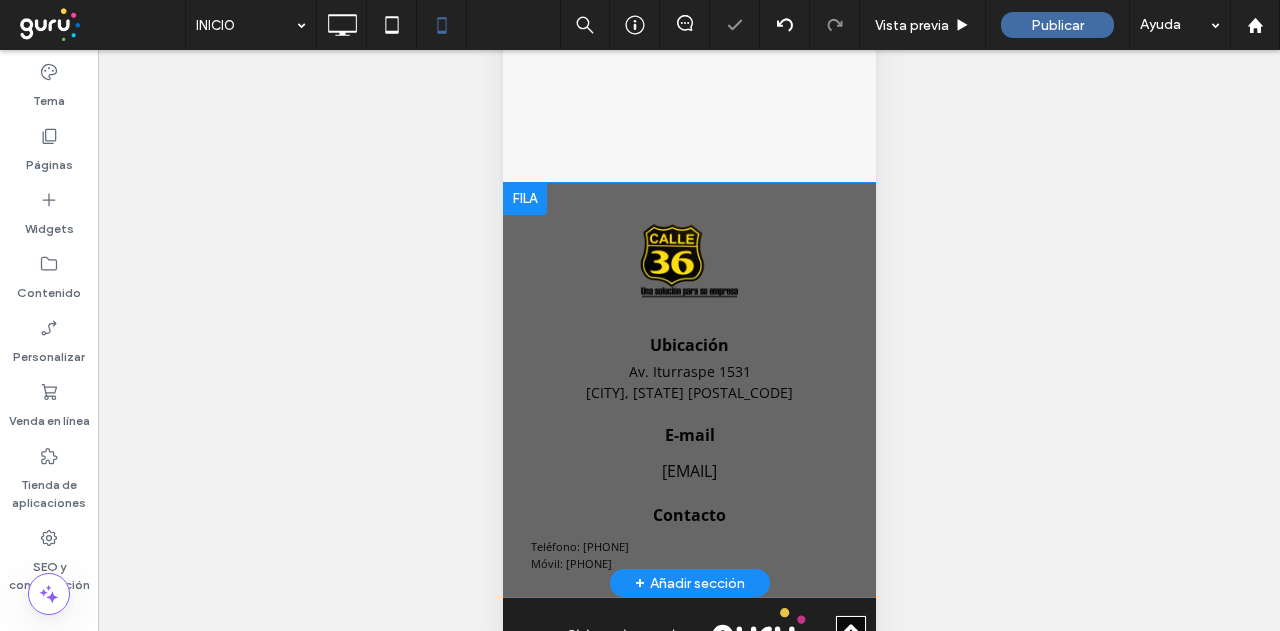 click on "+ Añadir sección" at bounding box center [689, 583] 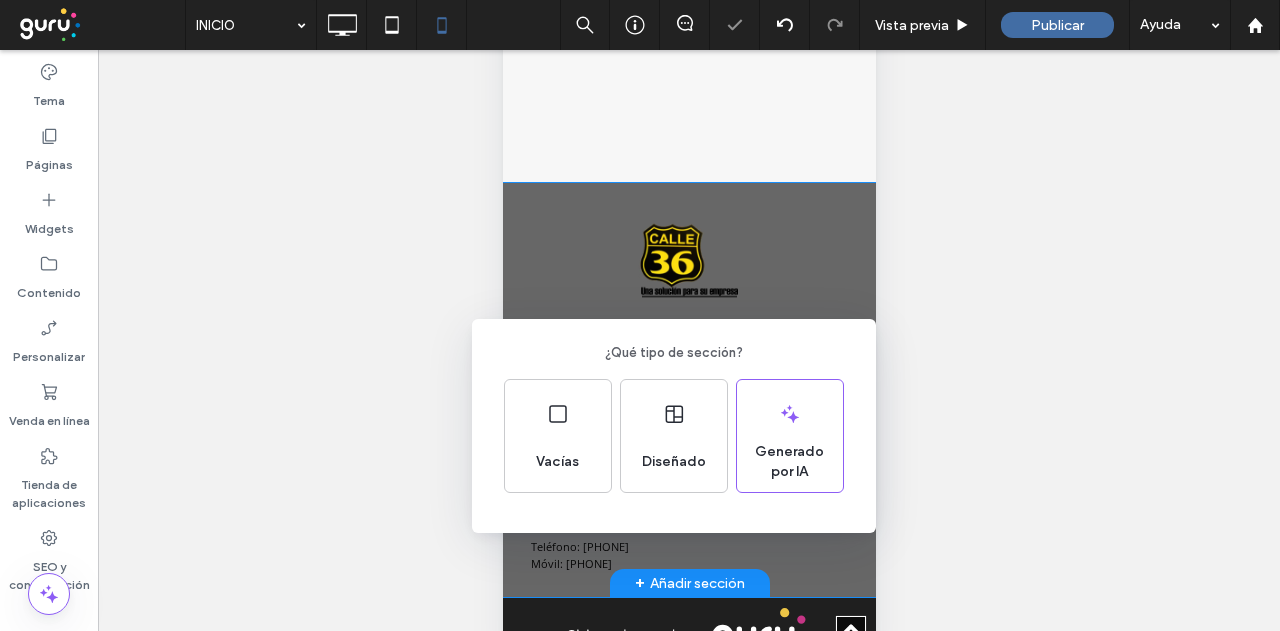 click on "¿Qué tipo de sección? Vacías Diseñado Generado por IA" at bounding box center [640, 364] 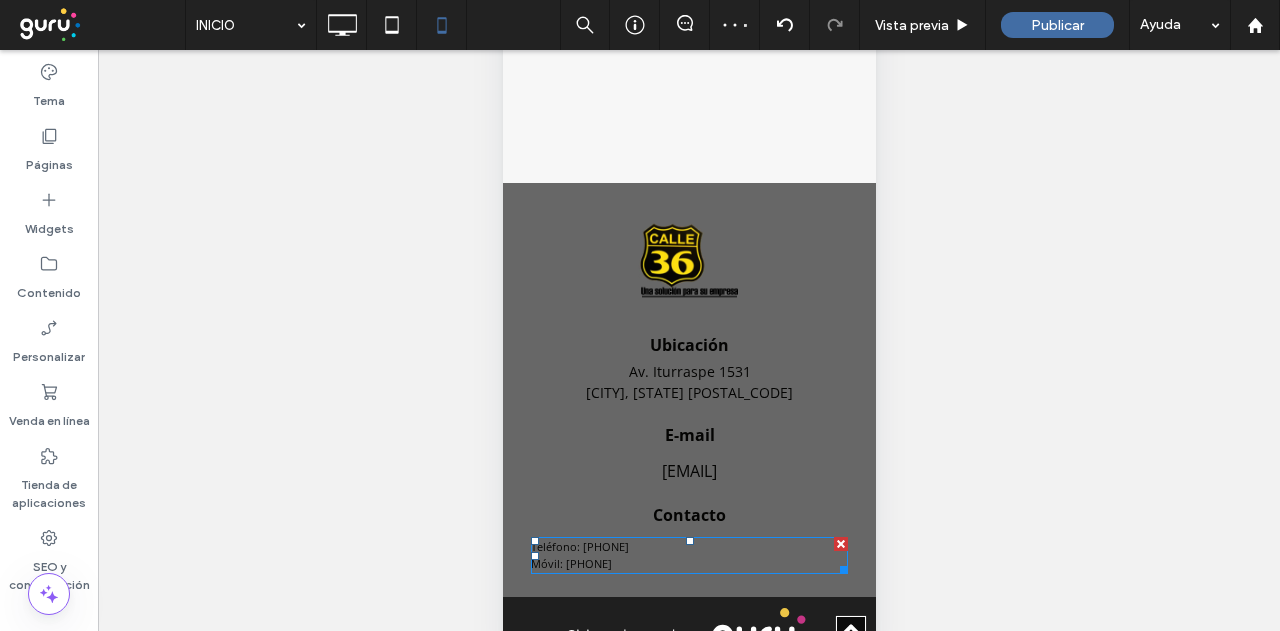 click on "([AREA]) [PHONE]" at bounding box center [588, 563] 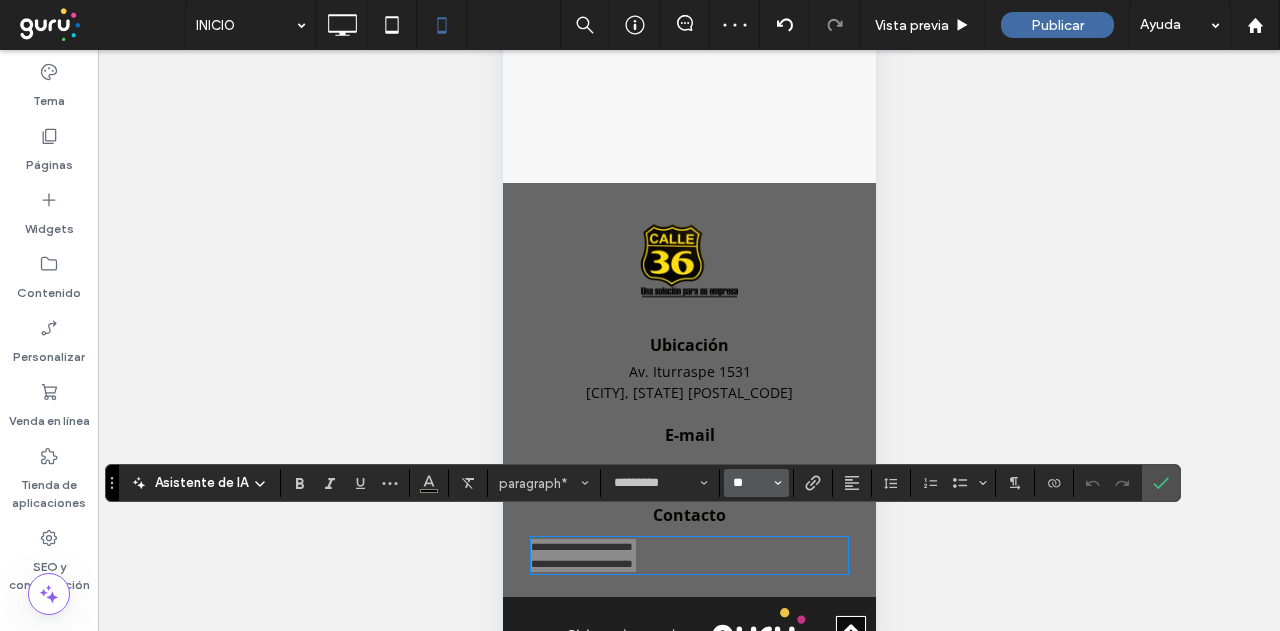 click on "**" at bounding box center [750, 483] 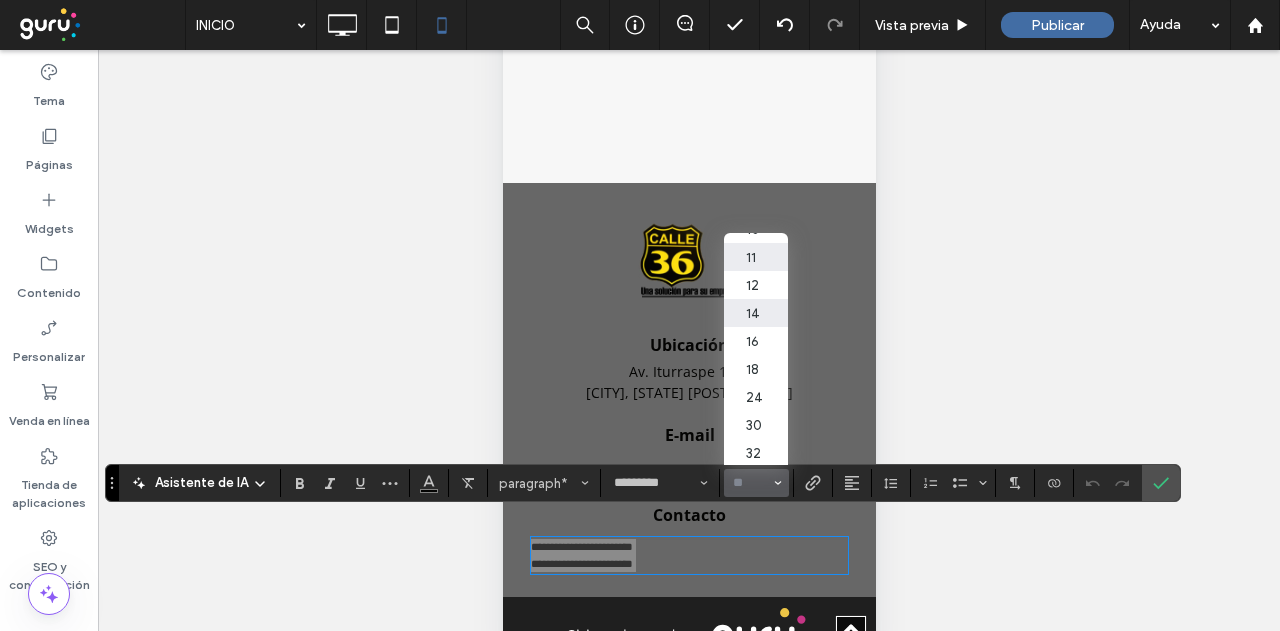 scroll, scrollTop: 100, scrollLeft: 0, axis: vertical 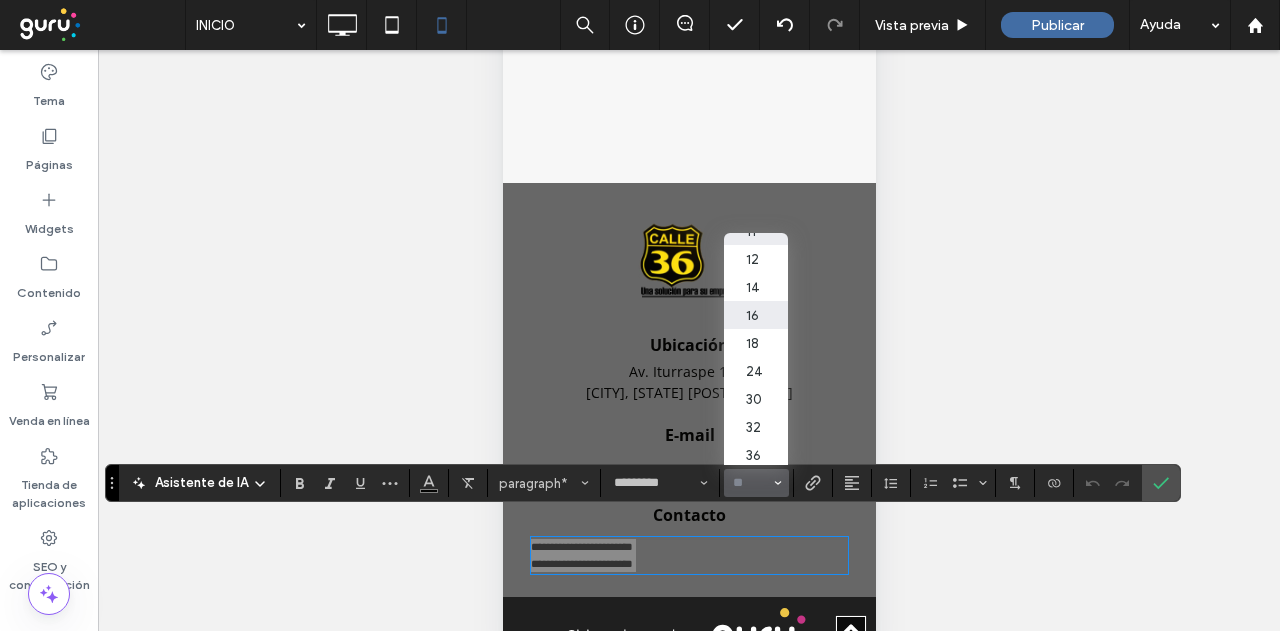 click on "16" at bounding box center (756, 315) 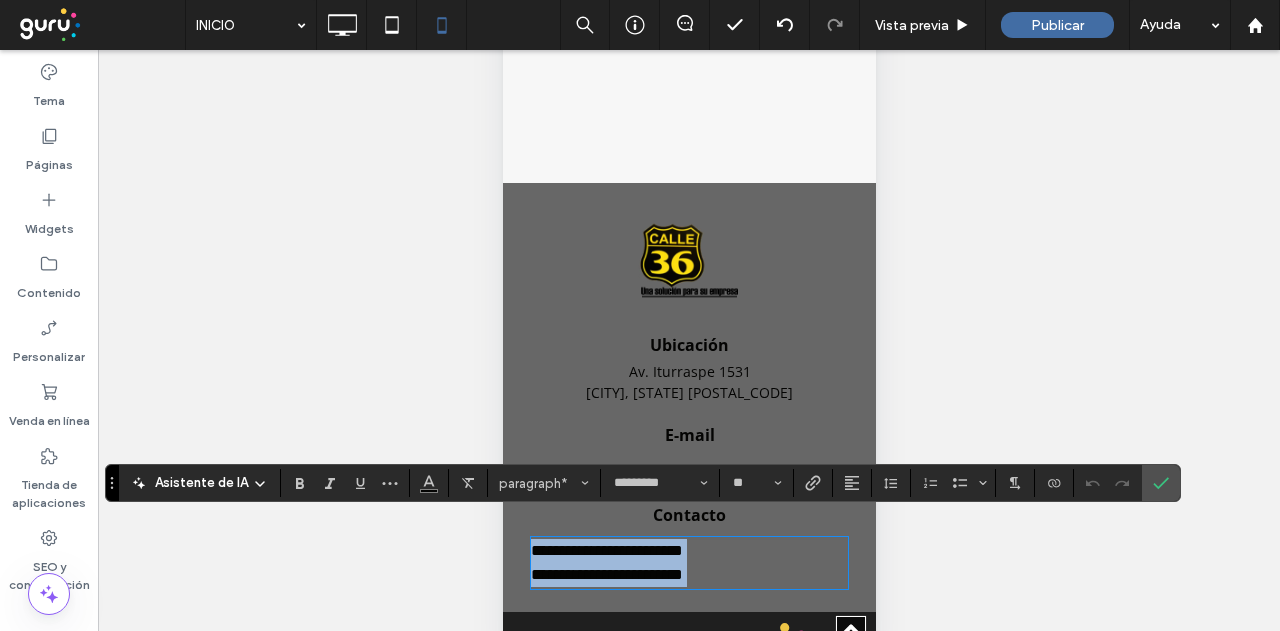 type on "**" 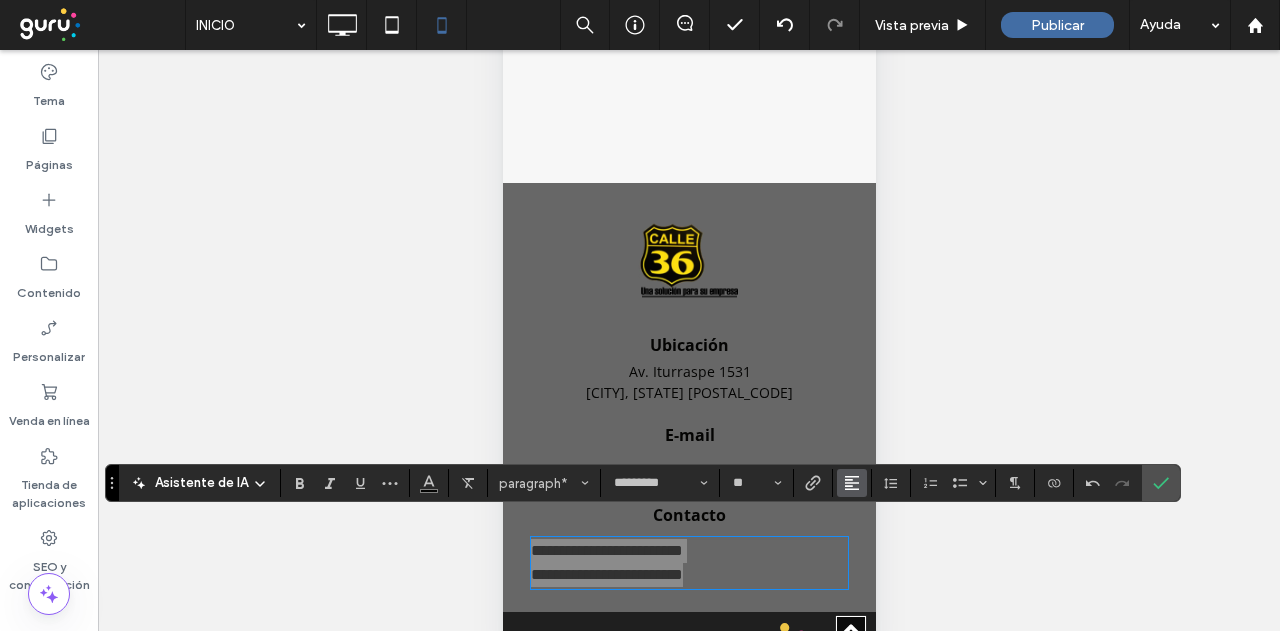 click 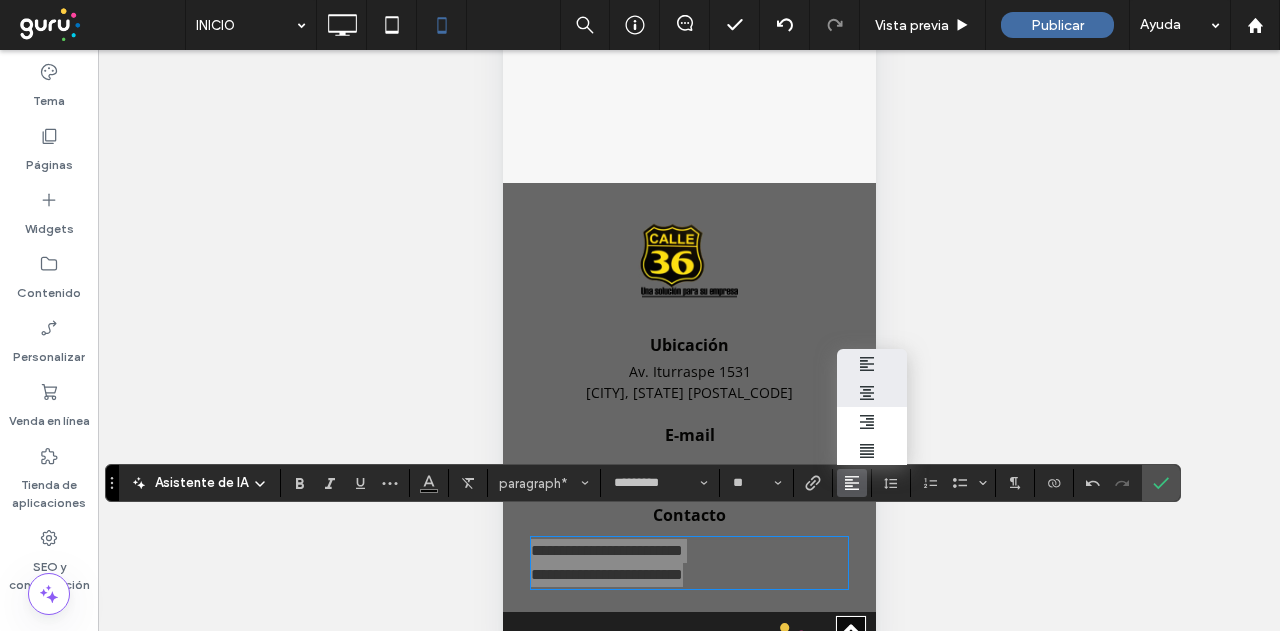 drag, startPoint x: 858, startPoint y: 381, endPoint x: 1076, endPoint y: 449, distance: 228.35936 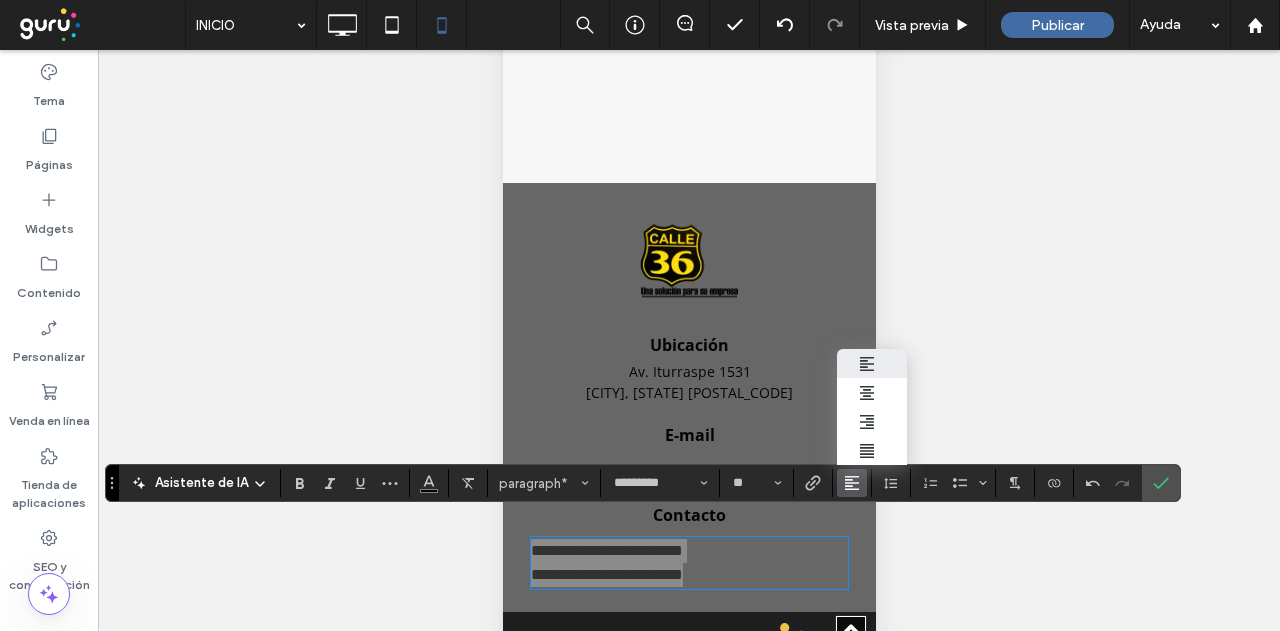 click 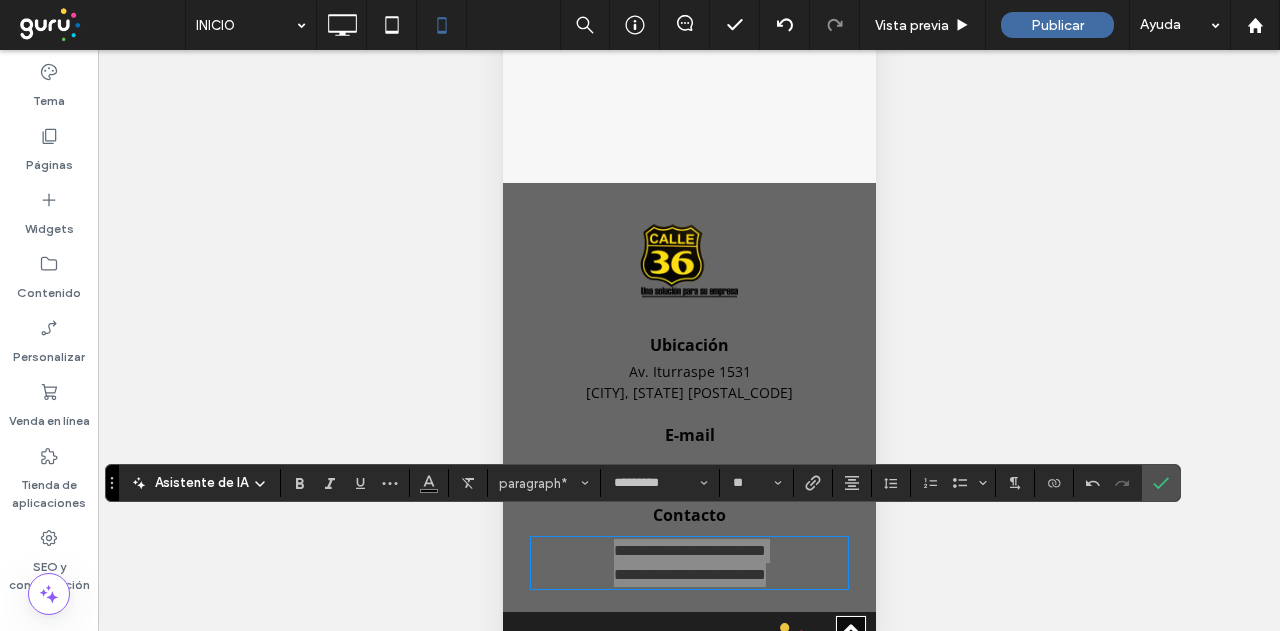 drag, startPoint x: 1149, startPoint y: 487, endPoint x: 889, endPoint y: 599, distance: 283.09717 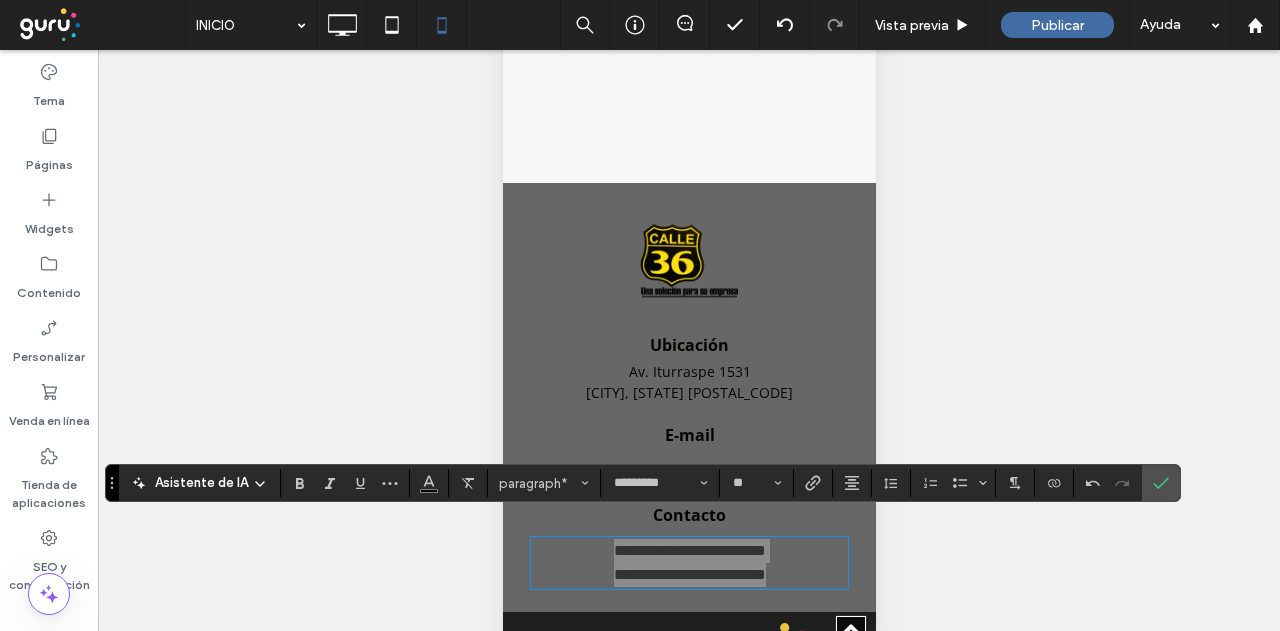 click 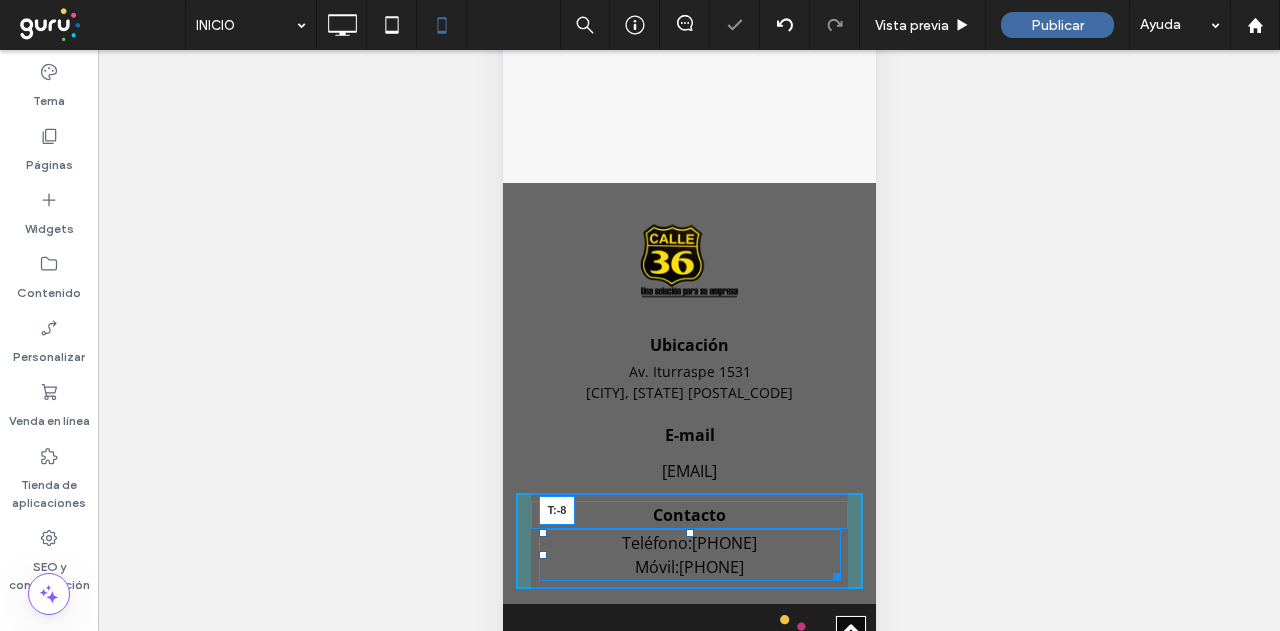 drag, startPoint x: 681, startPoint y: 521, endPoint x: 1180, endPoint y: 385, distance: 517.2011 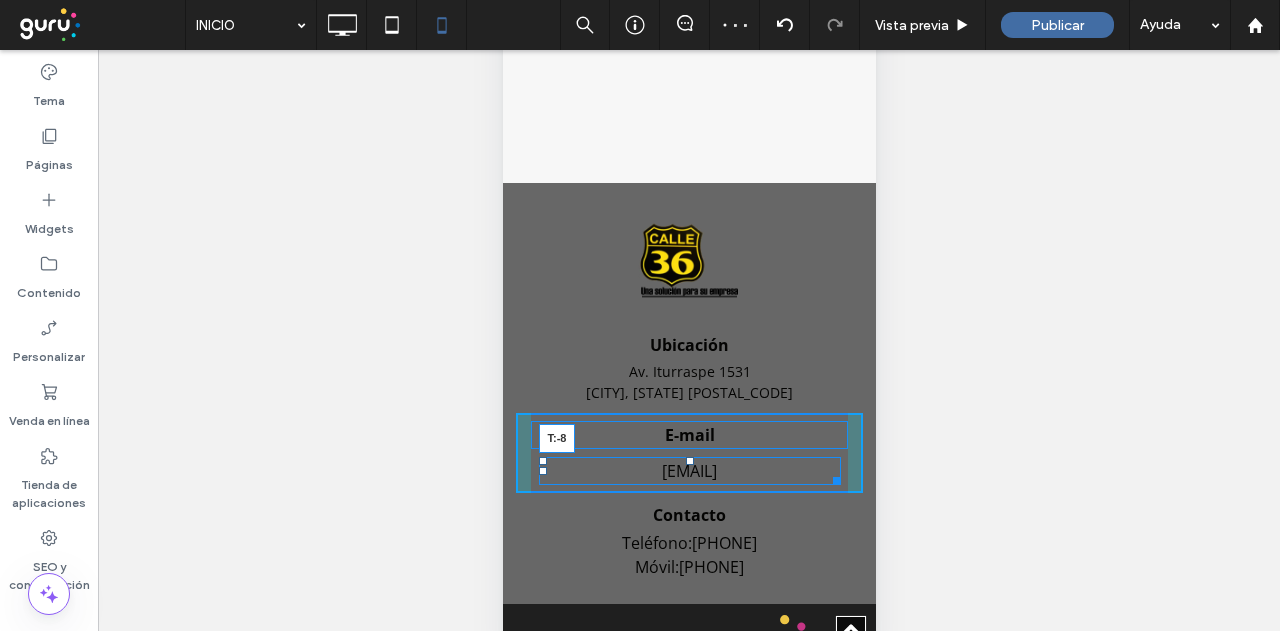 drag, startPoint x: 681, startPoint y: 441, endPoint x: 1646, endPoint y: 472, distance: 965.4978 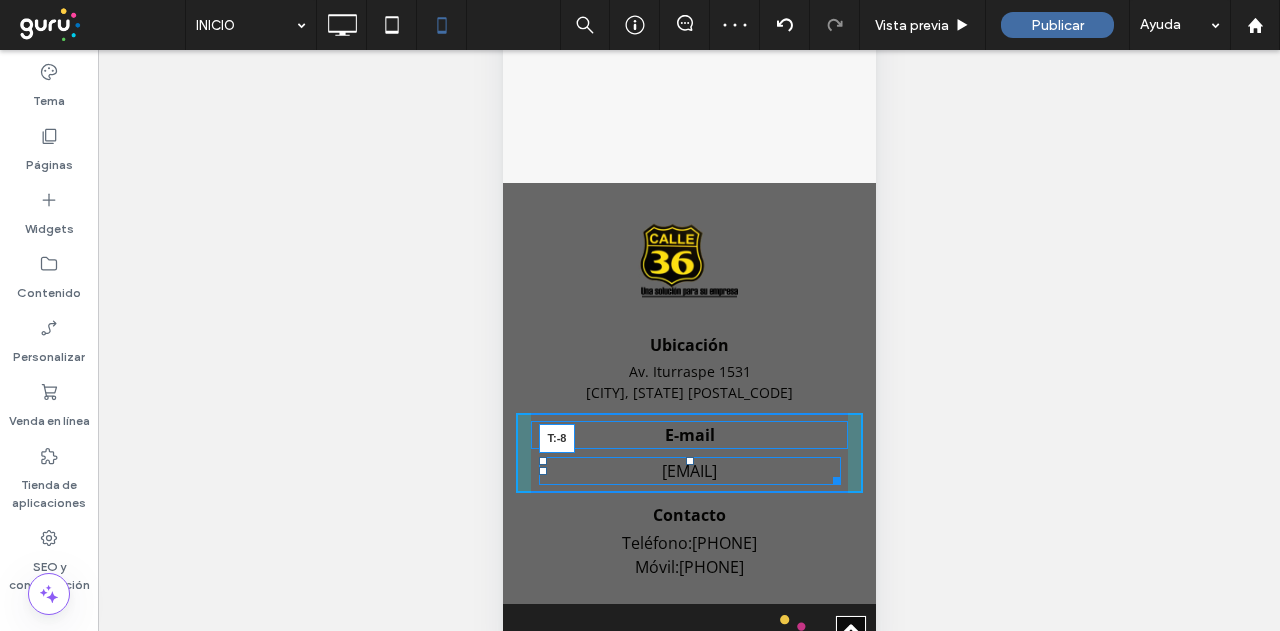 click on "E-mail   autoelevadorescalle36@hotmail.com T:-8 Click To Paste" at bounding box center [688, 453] 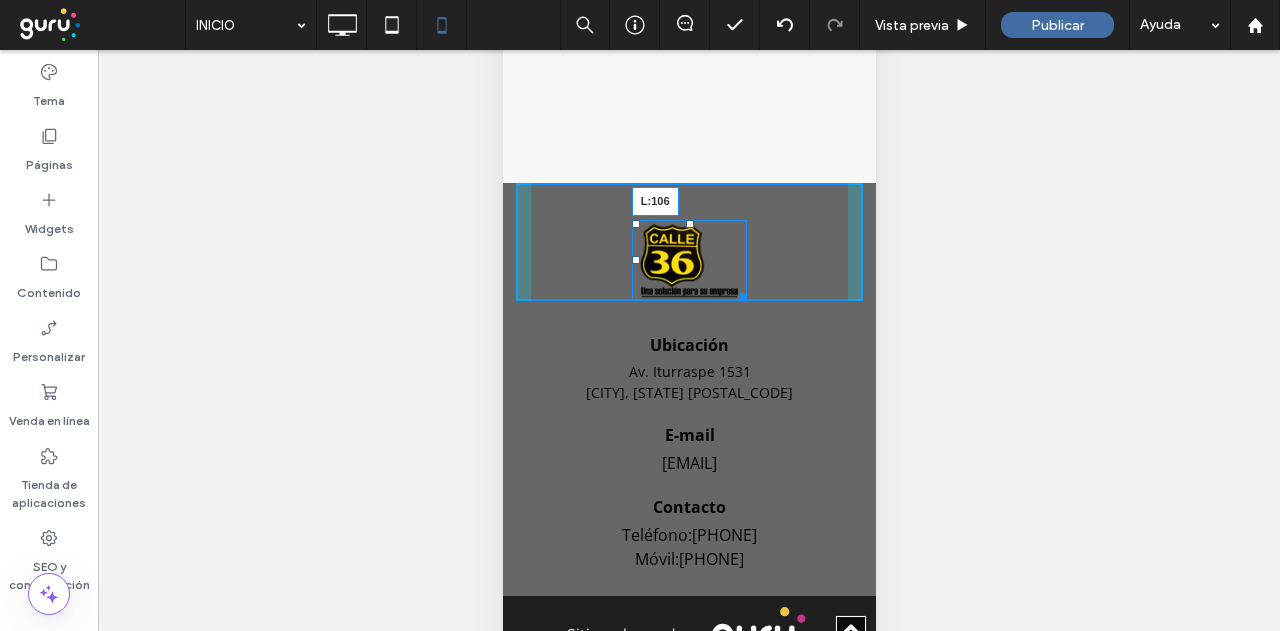 drag, startPoint x: 633, startPoint y: 241, endPoint x: 1390, endPoint y: 369, distance: 767.7454 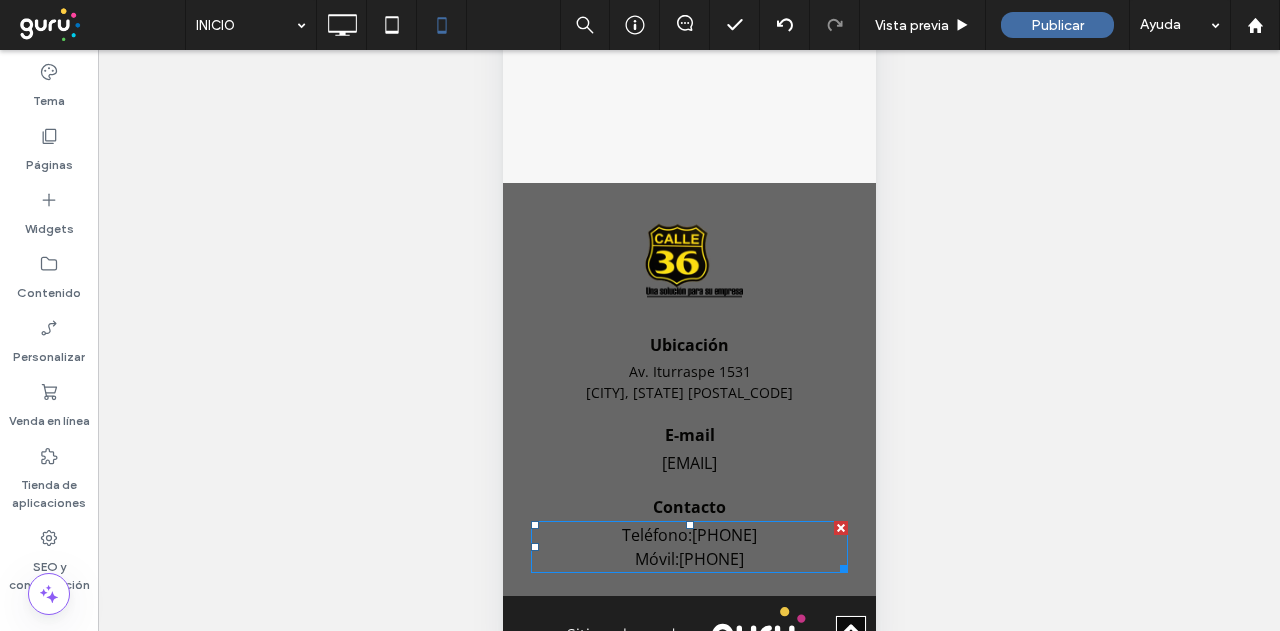 scroll, scrollTop: 1977, scrollLeft: 0, axis: vertical 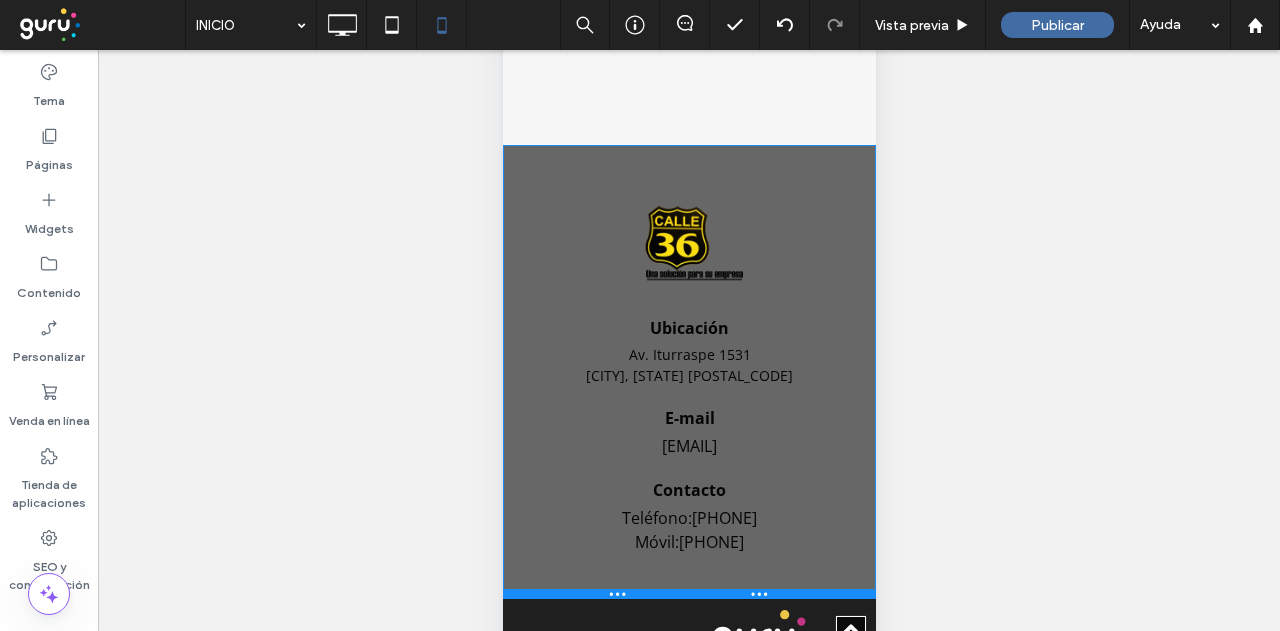 drag, startPoint x: 820, startPoint y: 535, endPoint x: 809, endPoint y: 580, distance: 46.32494 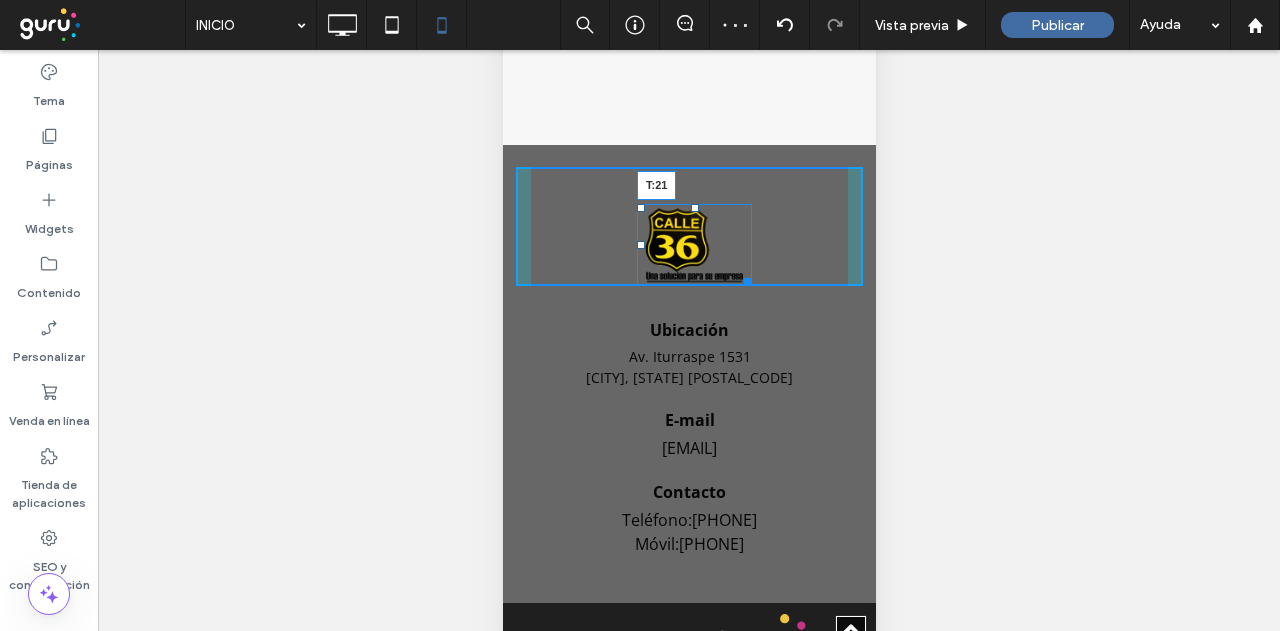 drag, startPoint x: 692, startPoint y: 184, endPoint x: 1203, endPoint y: 77, distance: 522.0824 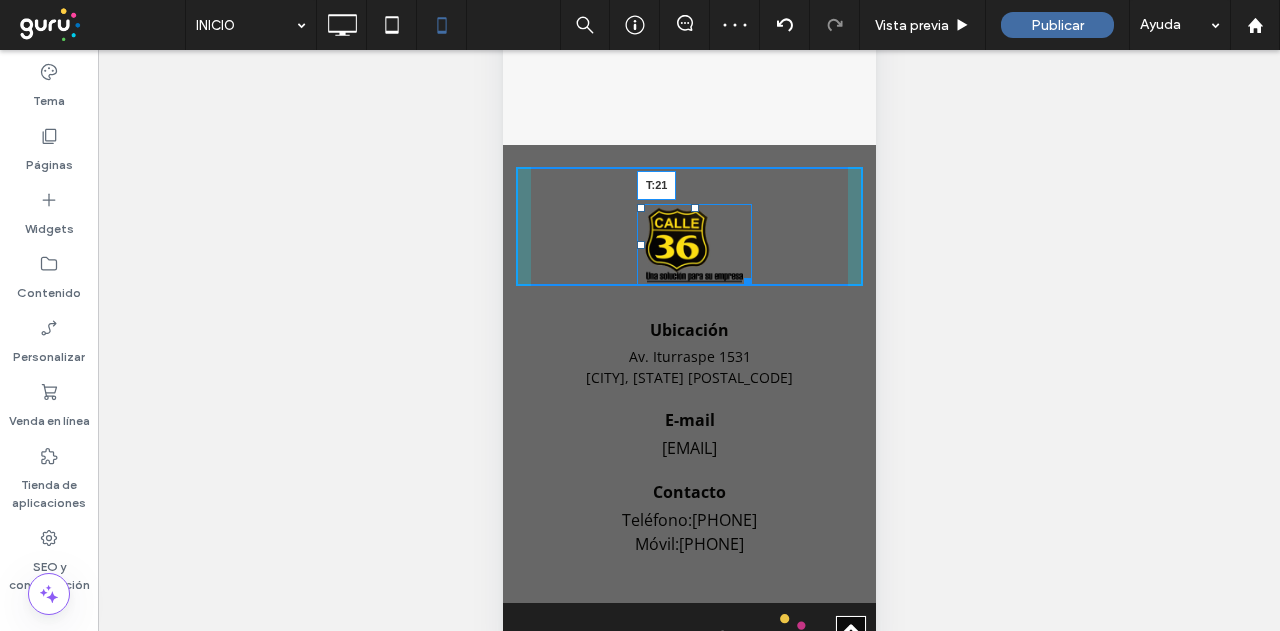 click at bounding box center (694, 208) 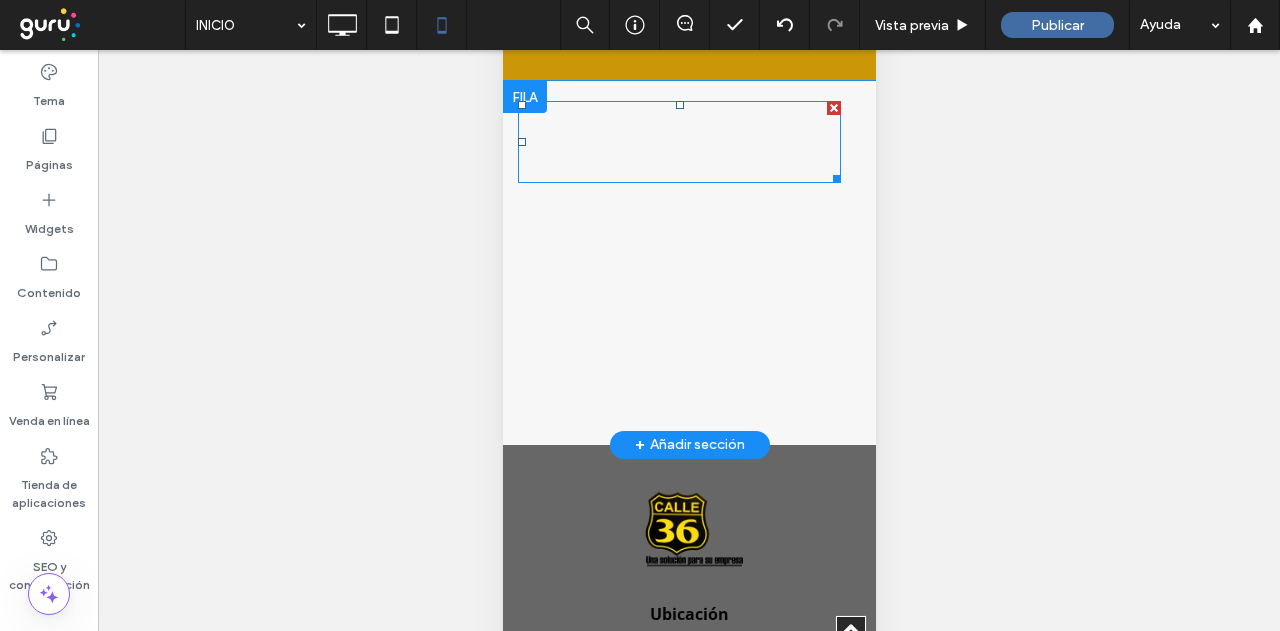 scroll, scrollTop: 1477, scrollLeft: 0, axis: vertical 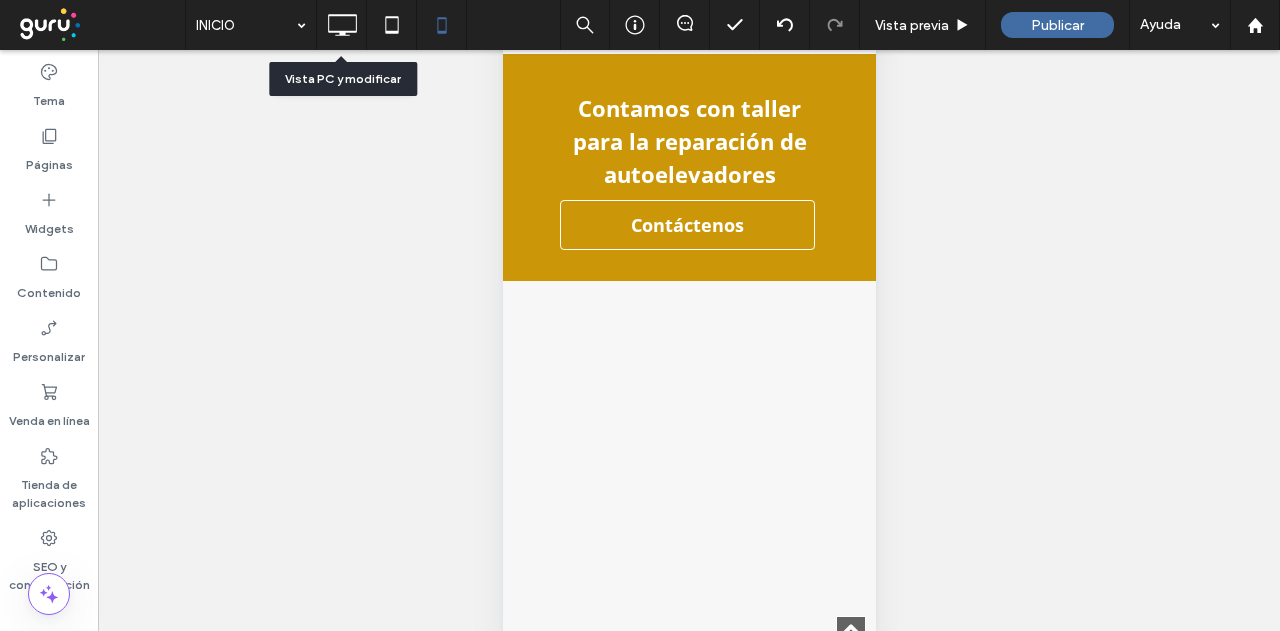 drag, startPoint x: 342, startPoint y: 18, endPoint x: 372, endPoint y: 69, distance: 59.16925 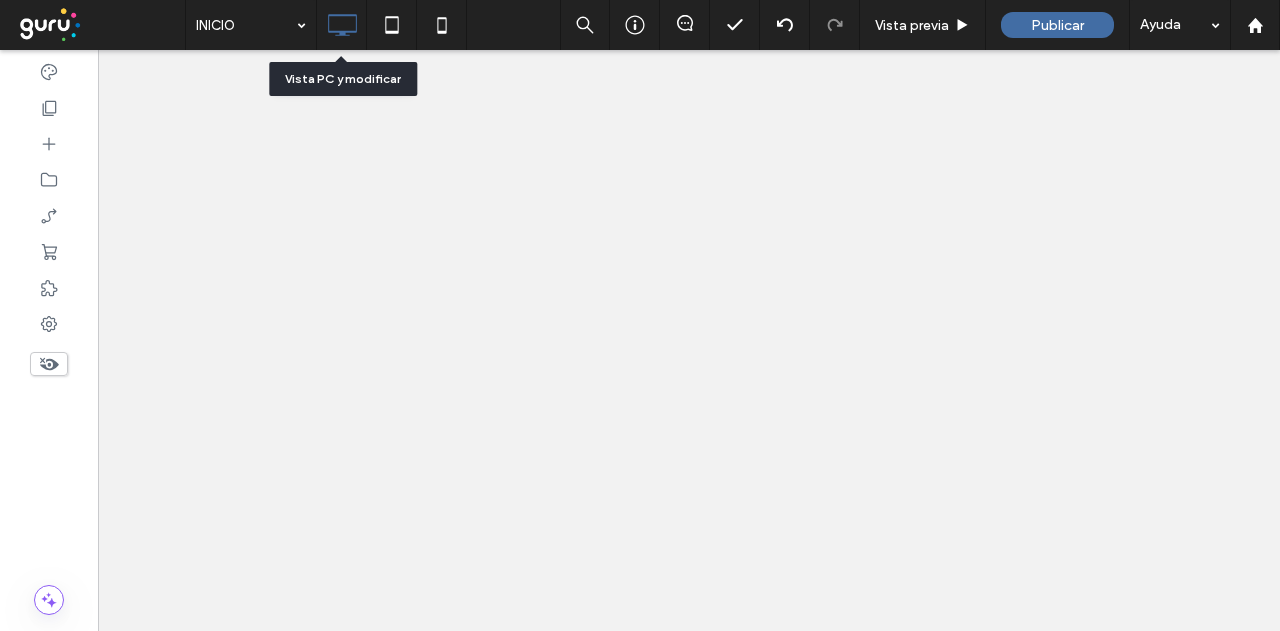 scroll, scrollTop: 0, scrollLeft: 0, axis: both 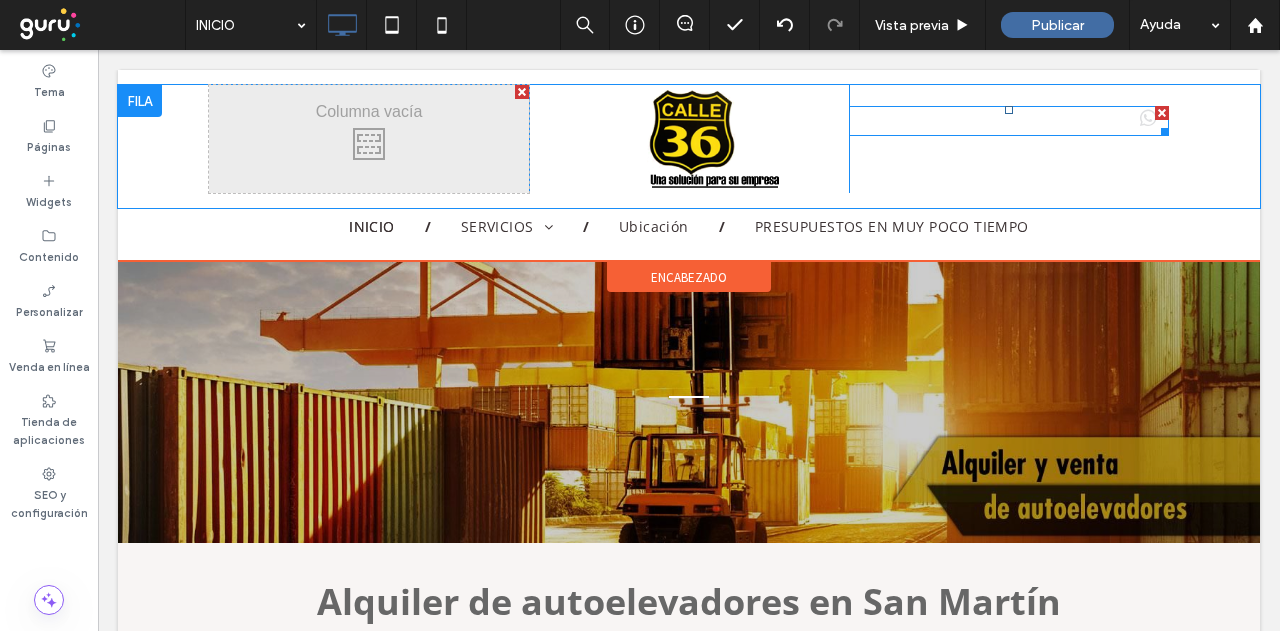 click at bounding box center (1162, 113) 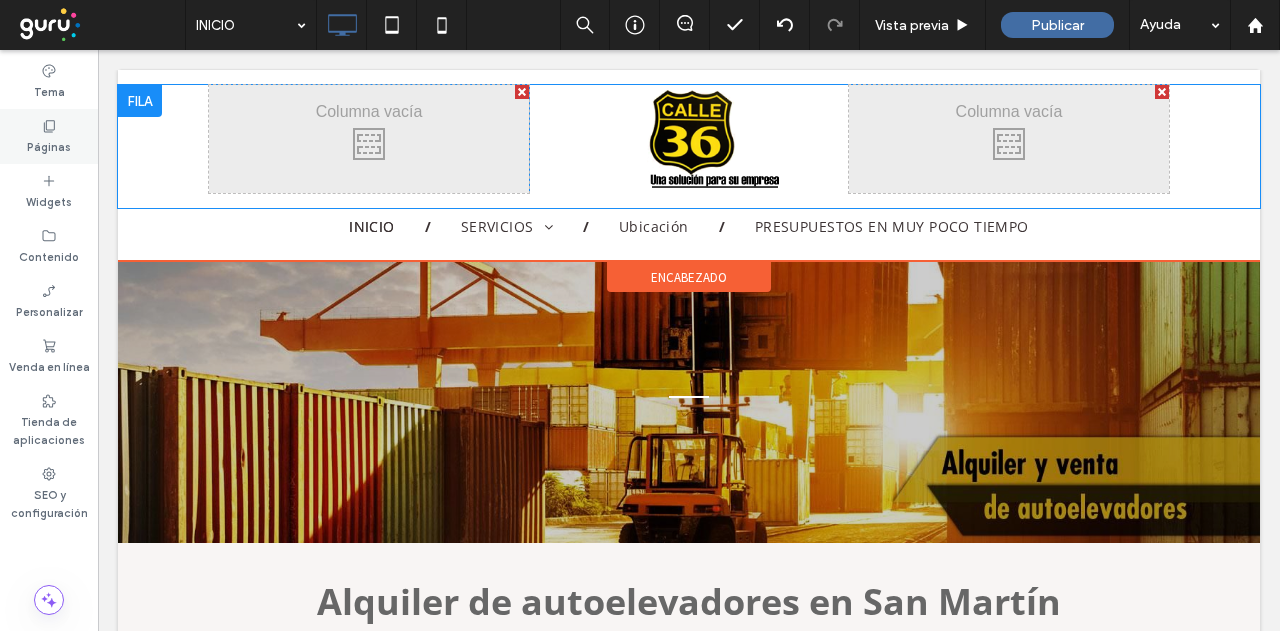click on "Páginas" at bounding box center (49, 145) 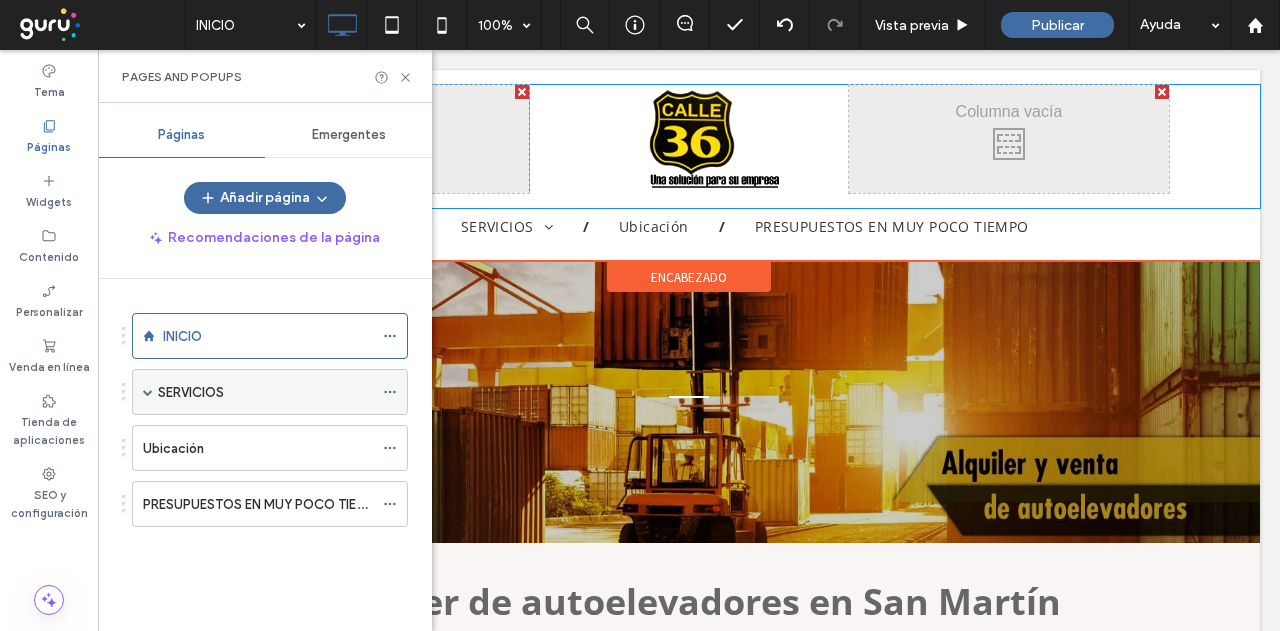 click at bounding box center [148, 392] 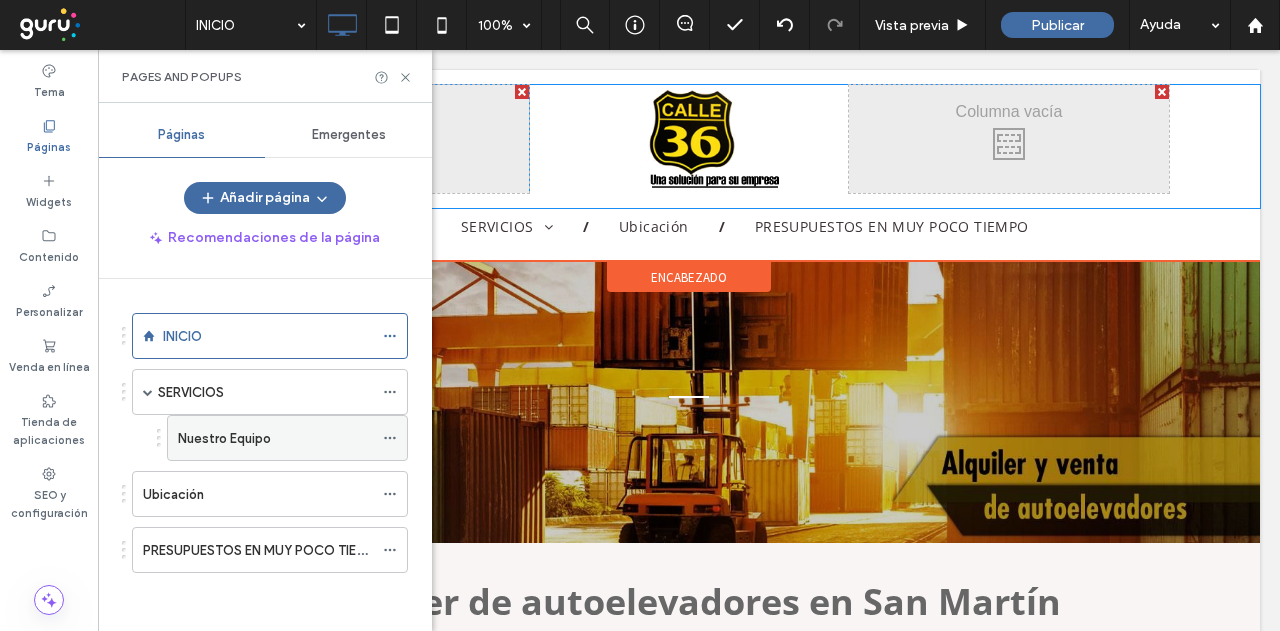 click on "Nuestro Equipo" at bounding box center [275, 438] 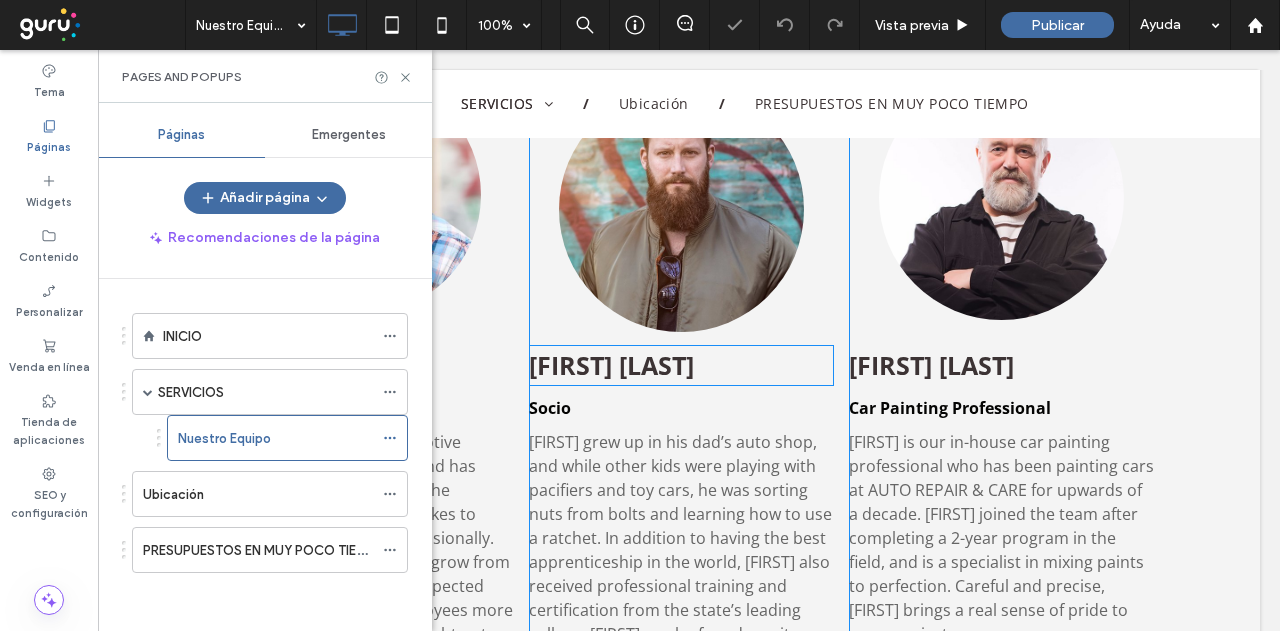 scroll, scrollTop: 800, scrollLeft: 0, axis: vertical 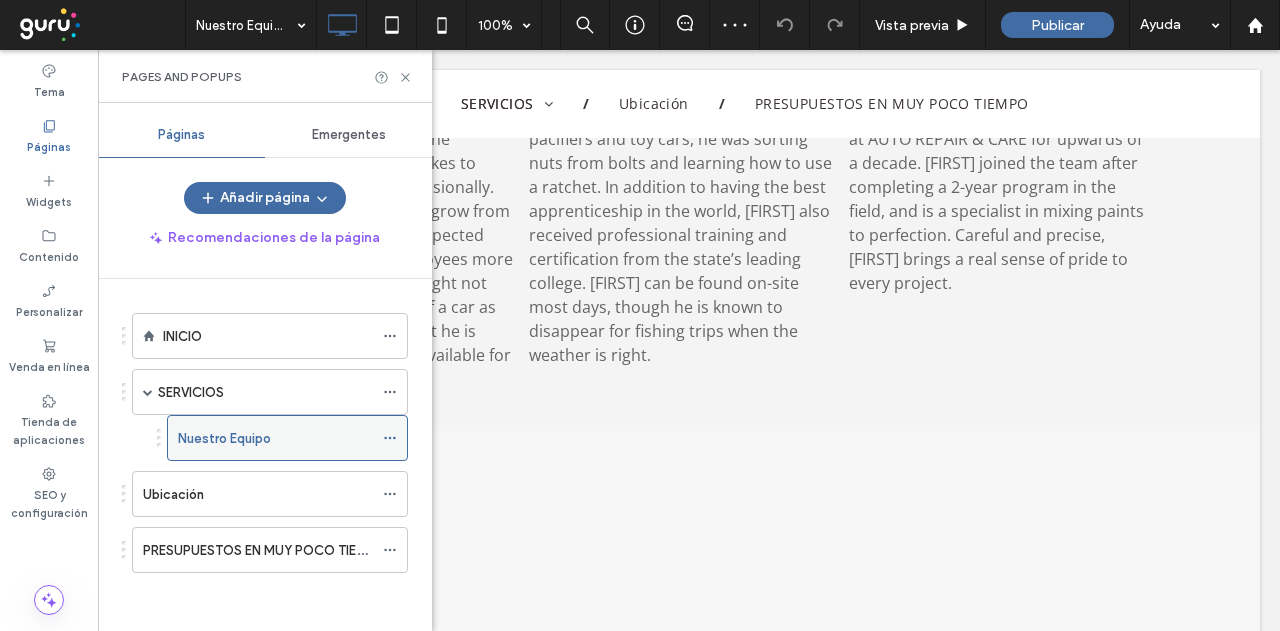 click 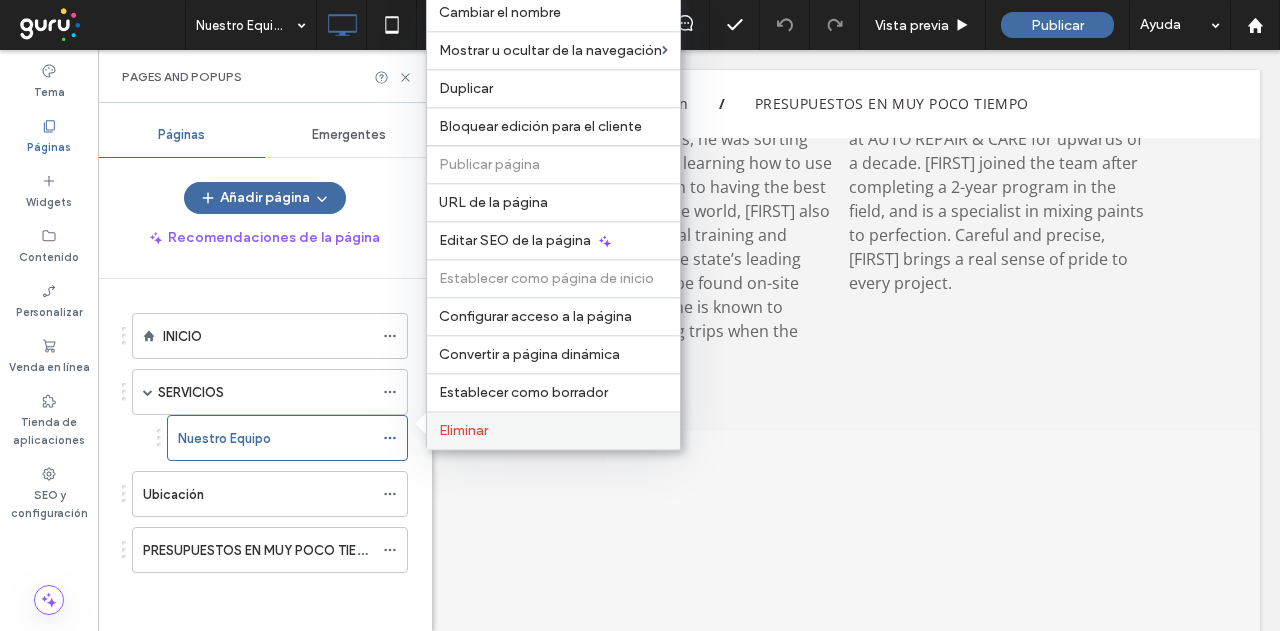 click on "Eliminar" at bounding box center [463, 430] 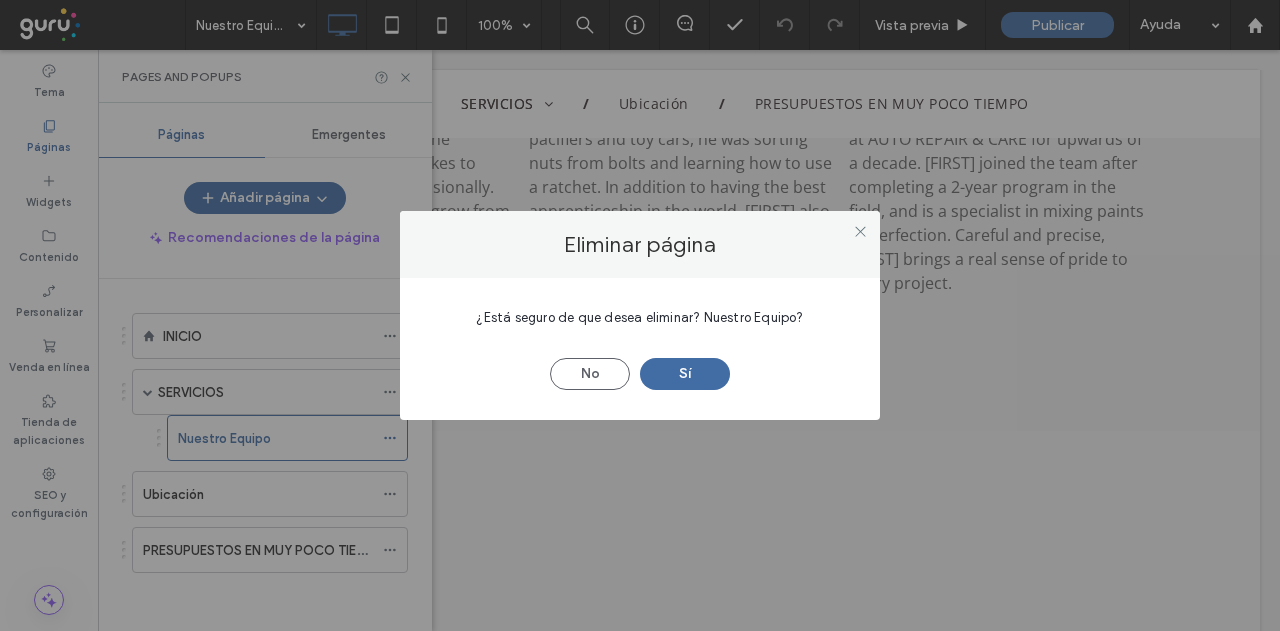 drag, startPoint x: 704, startPoint y: 369, endPoint x: 726, endPoint y: 286, distance: 85.86617 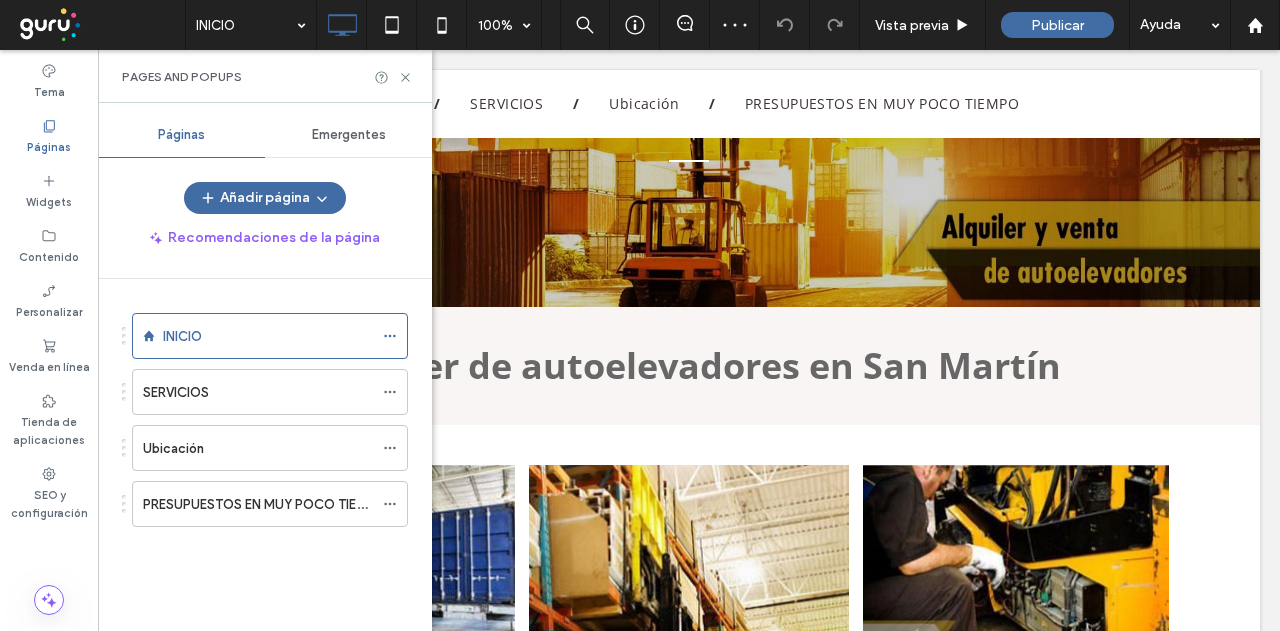 scroll, scrollTop: 234, scrollLeft: 0, axis: vertical 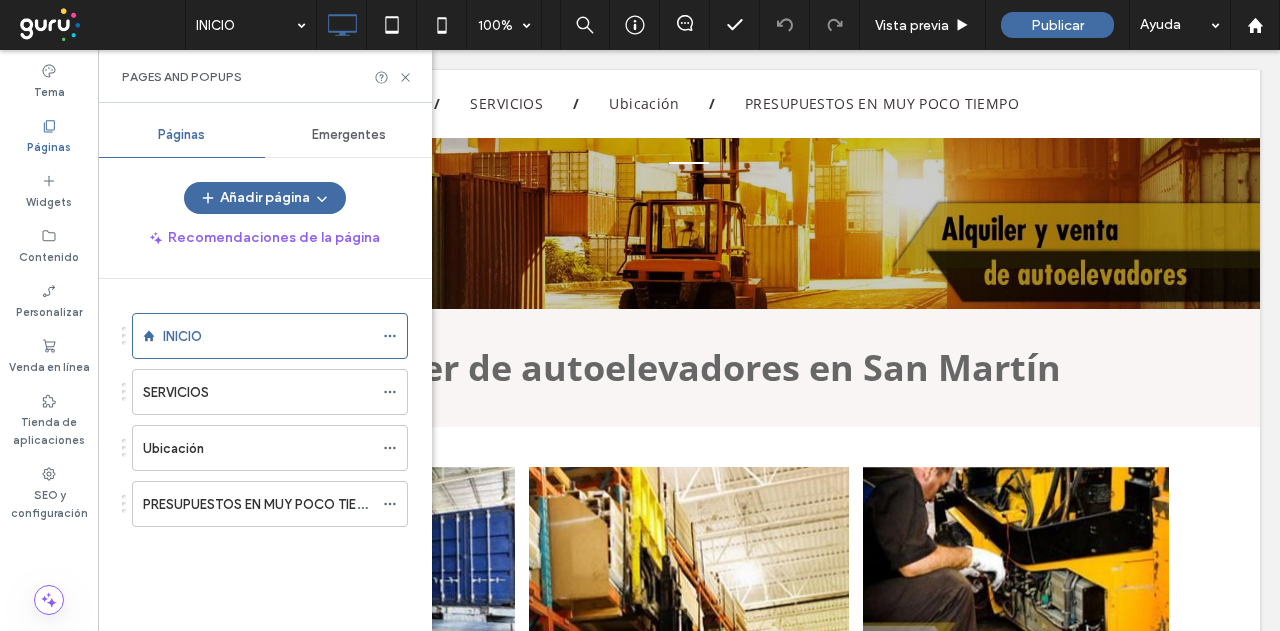 click on "Ubicación" at bounding box center (258, 448) 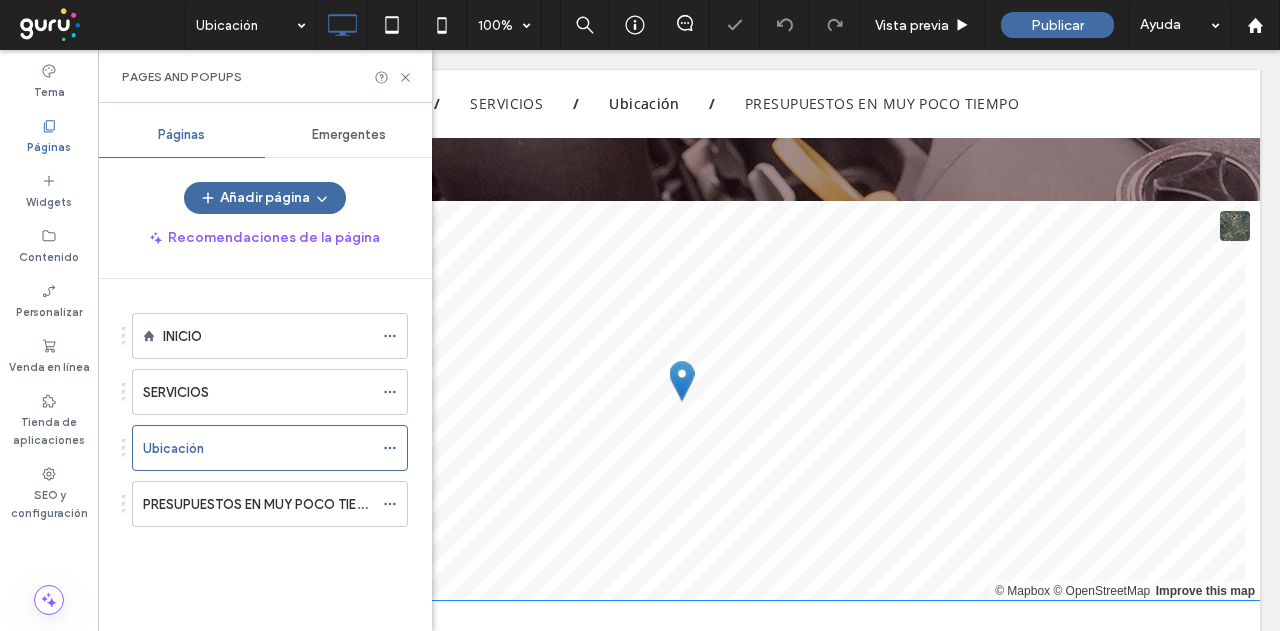 scroll, scrollTop: 900, scrollLeft: 0, axis: vertical 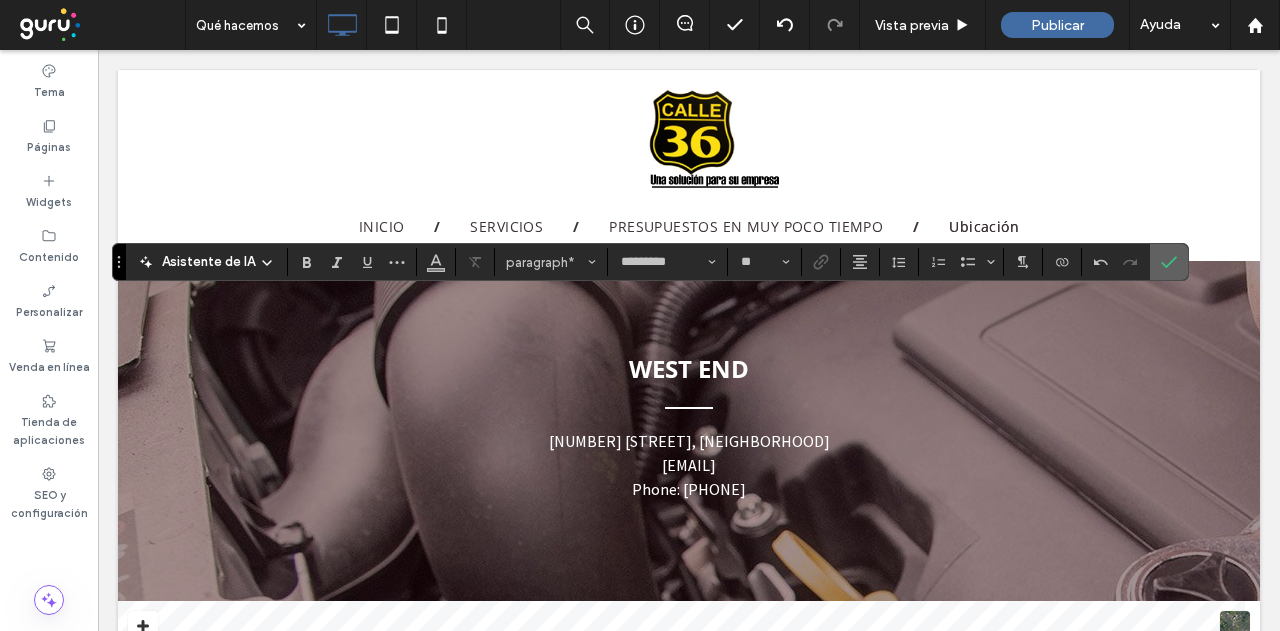 click at bounding box center (1165, 262) 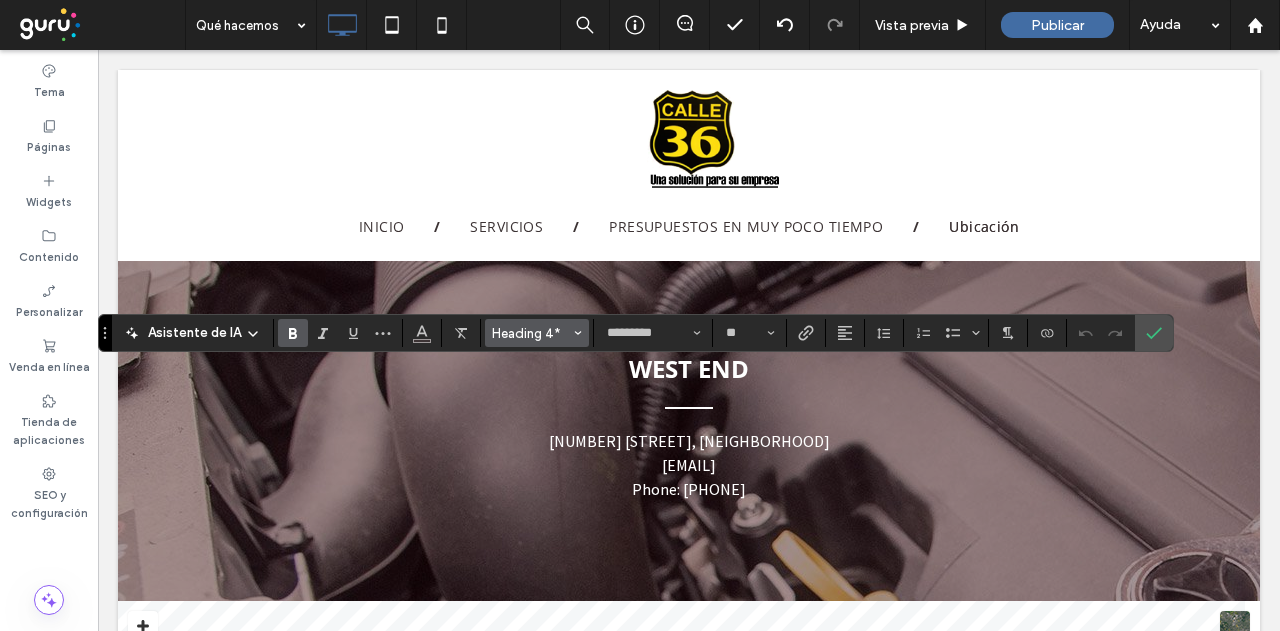 click on "Heading 4*" at bounding box center [537, 333] 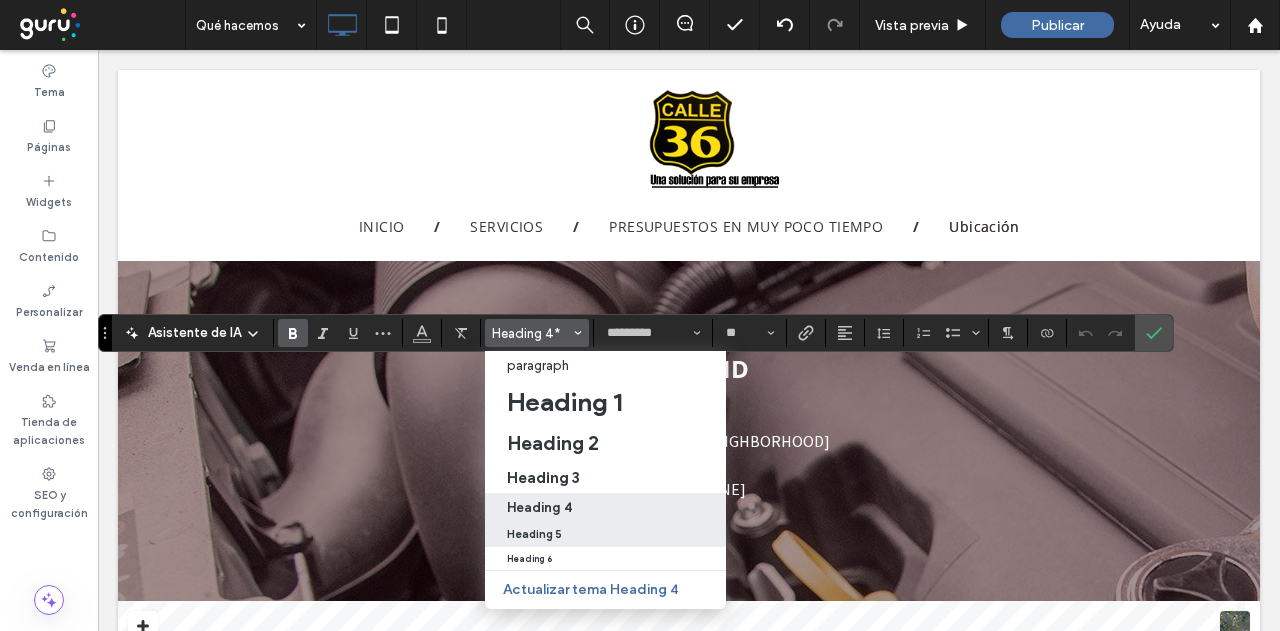 click on "Heading 5" at bounding box center (605, 534) 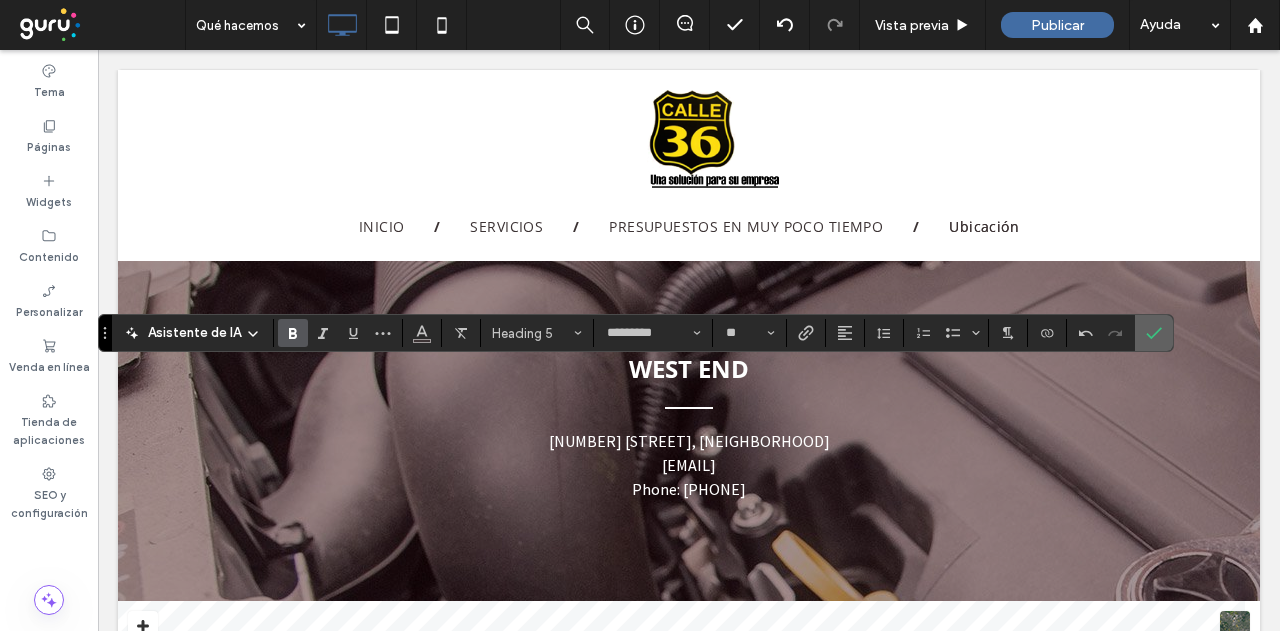 click 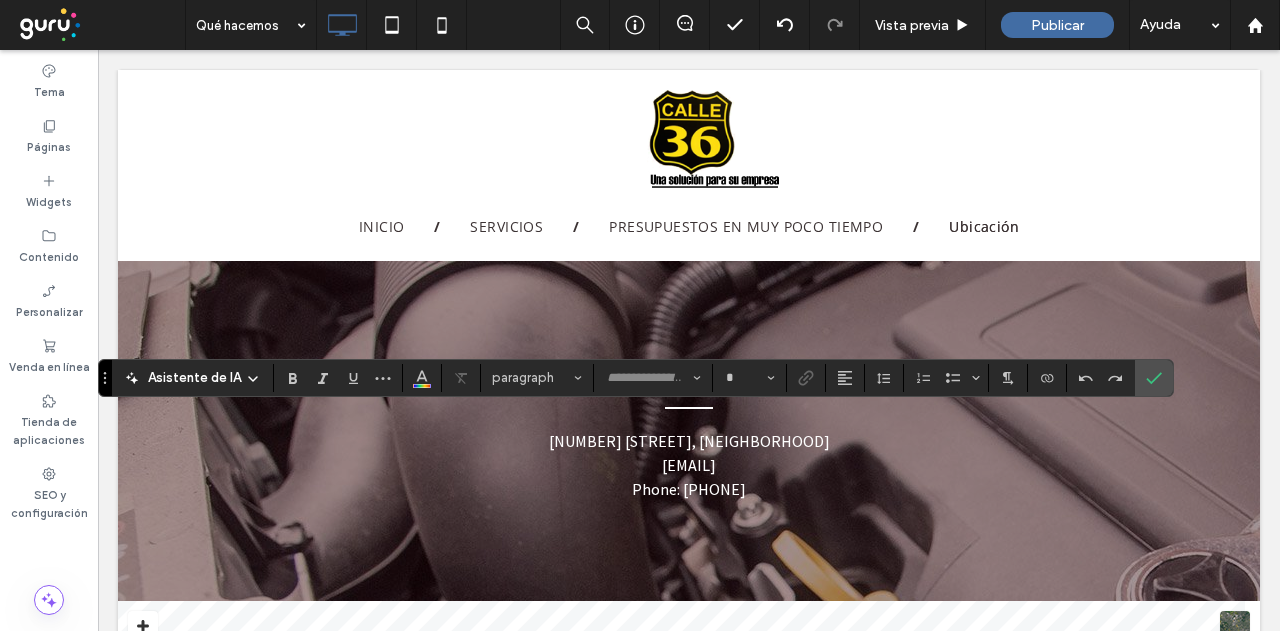 type on "*********" 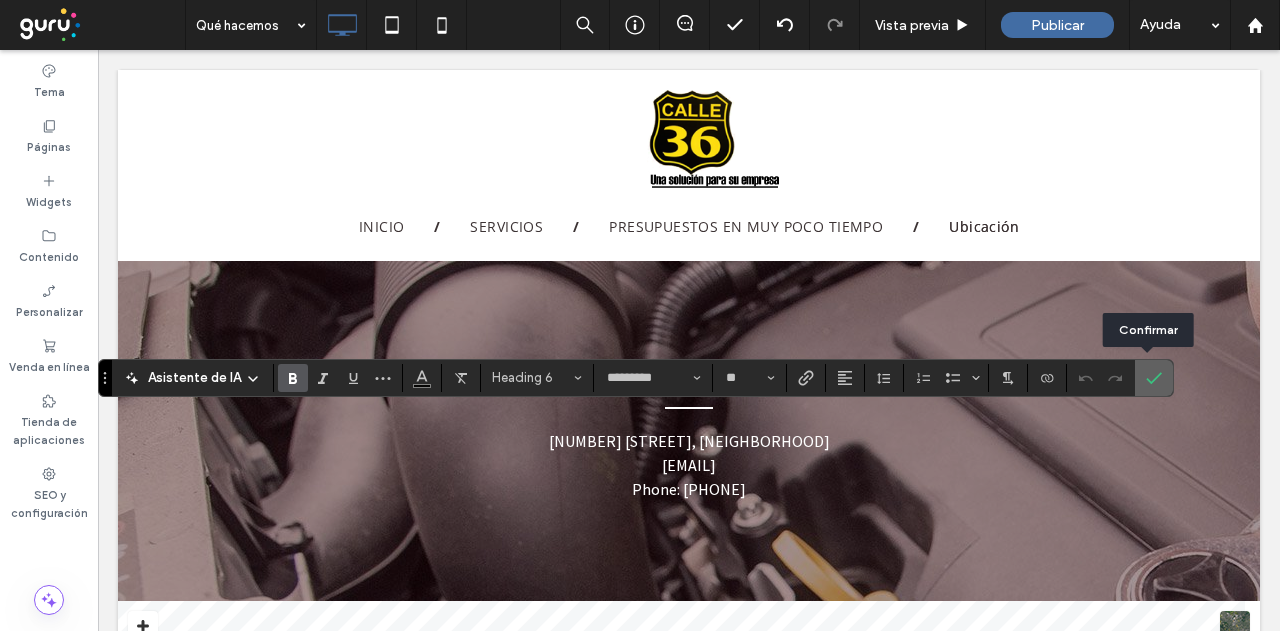 click 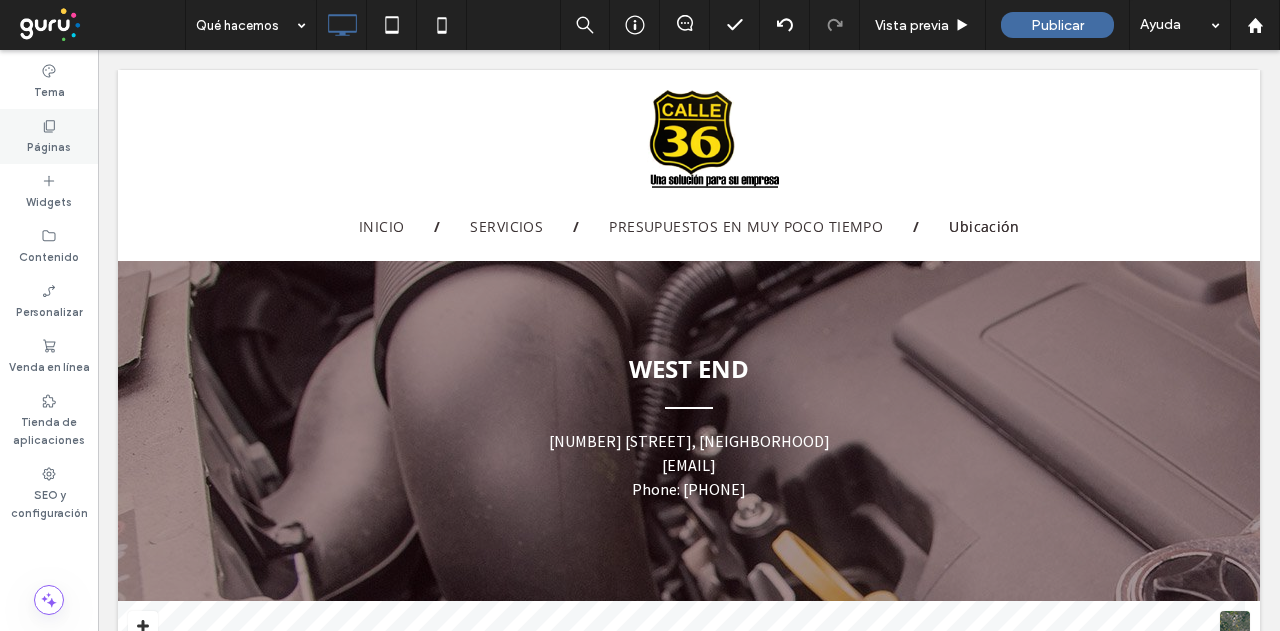 click 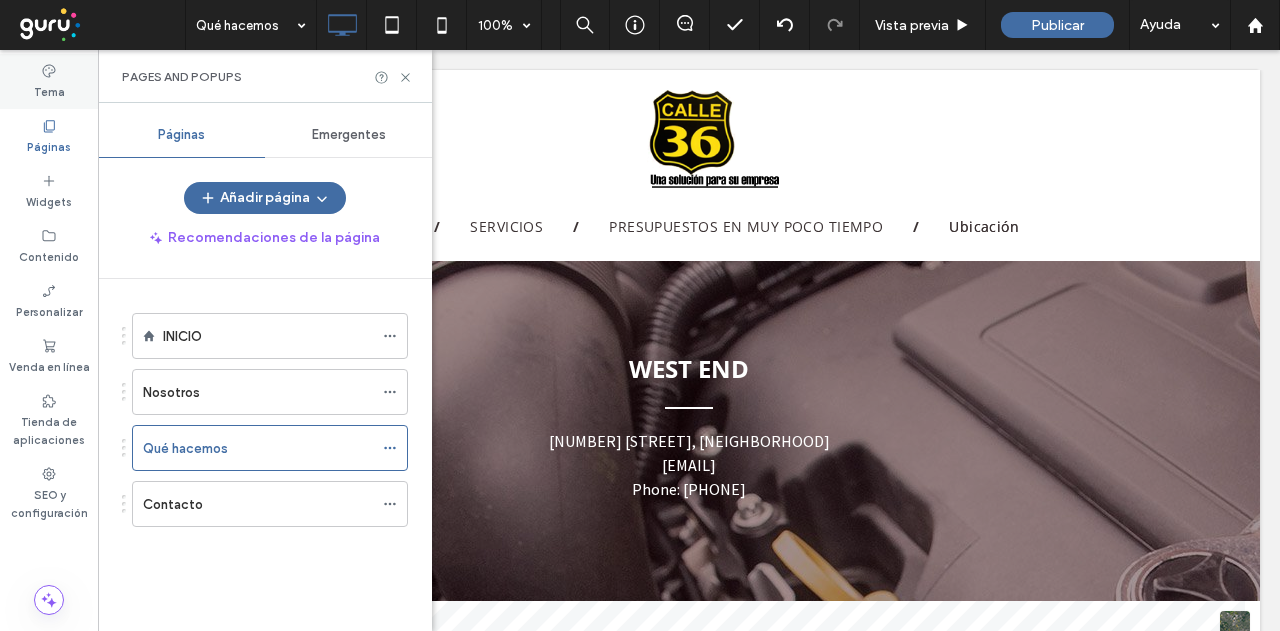 click on "Tema" at bounding box center (49, 90) 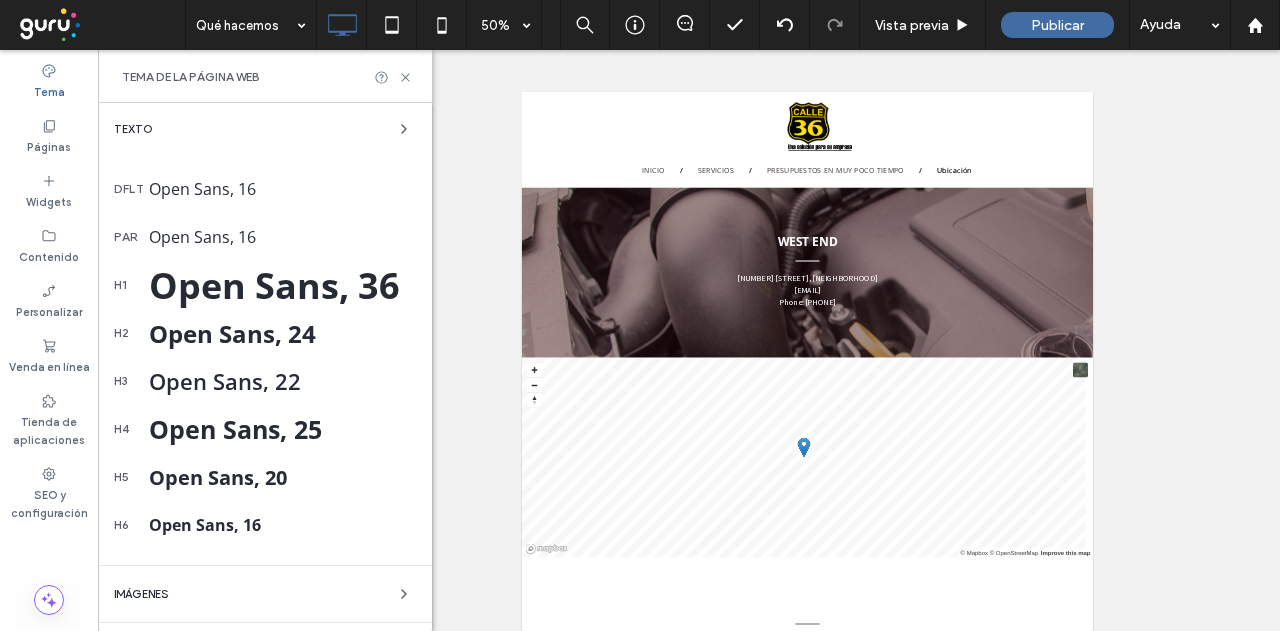 scroll, scrollTop: 500, scrollLeft: 0, axis: vertical 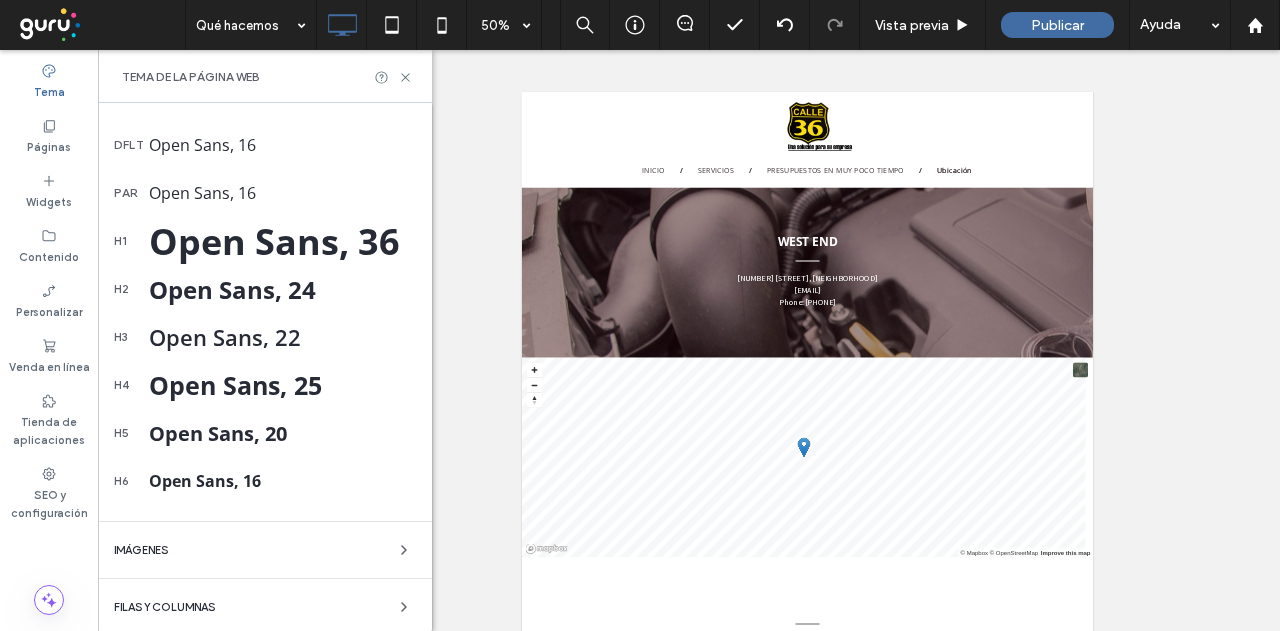 click on "Open Sans, 20" at bounding box center (282, 433) 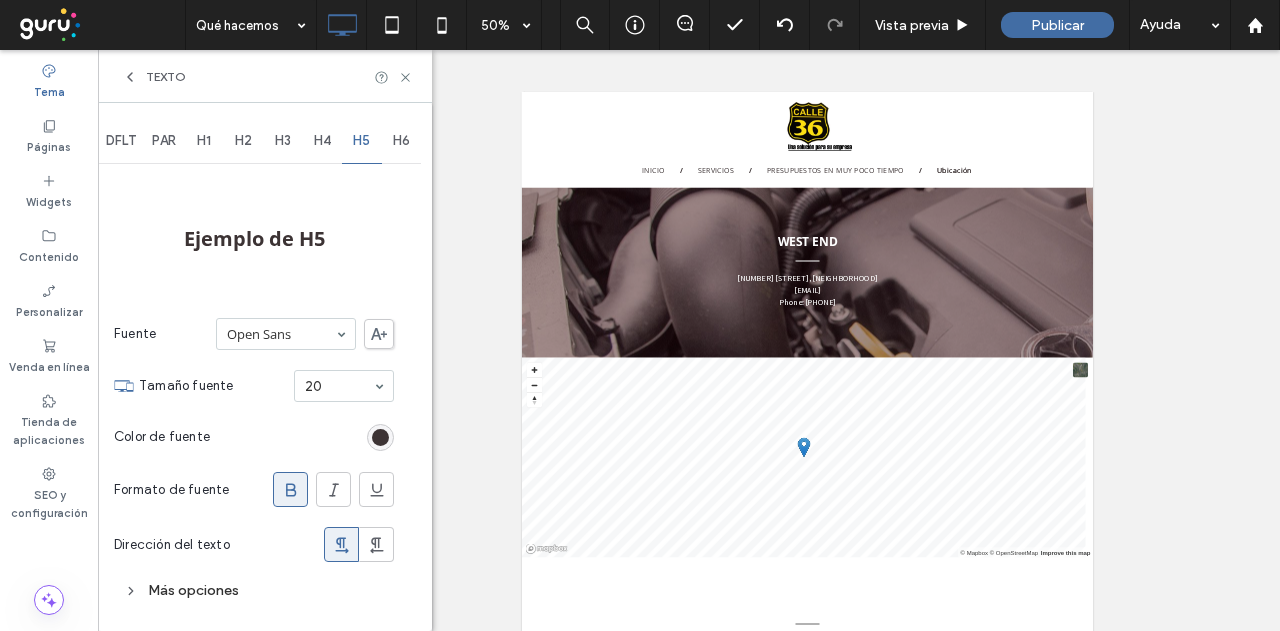 scroll, scrollTop: 0, scrollLeft: 0, axis: both 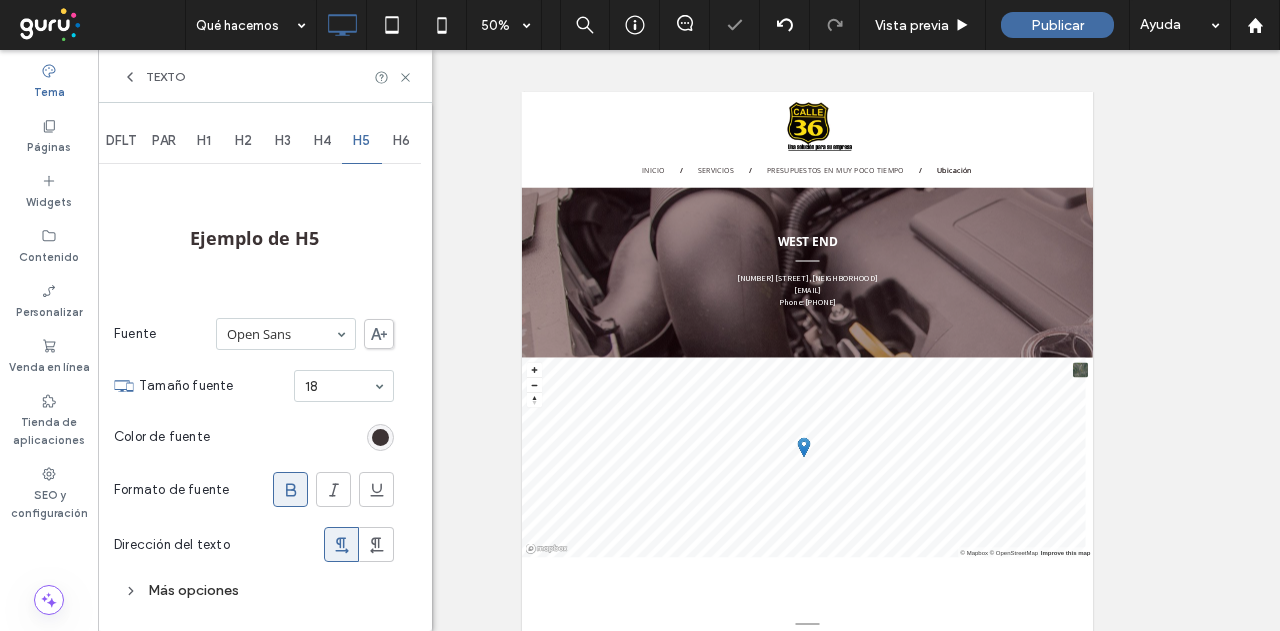 click 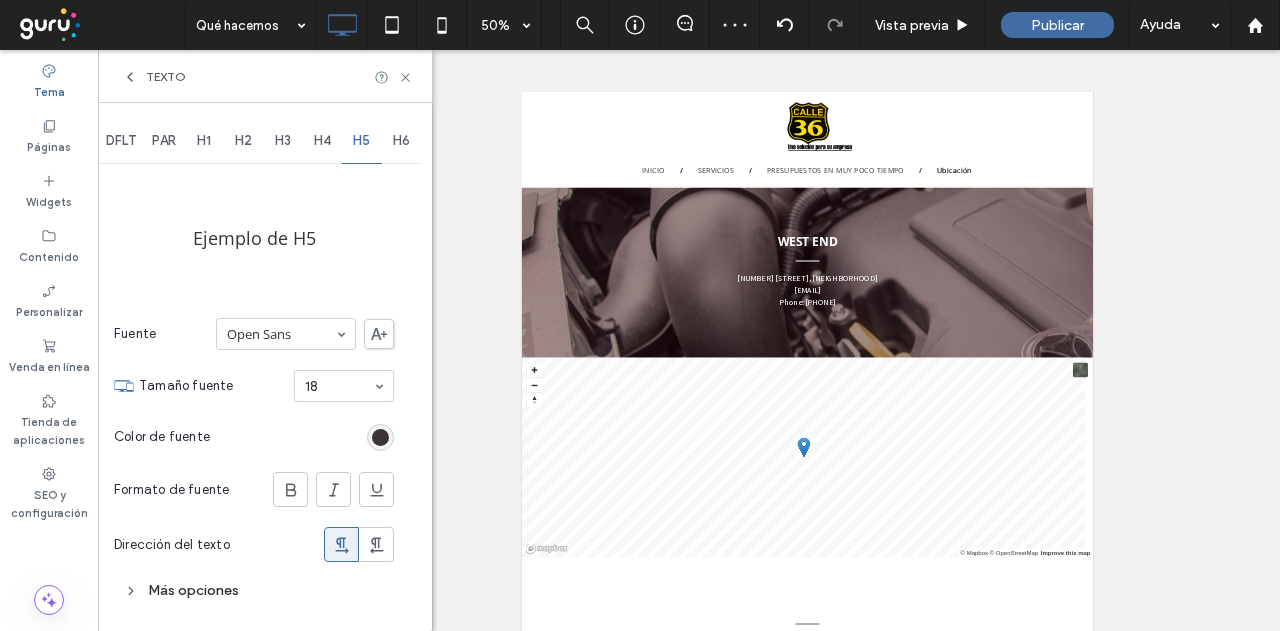 drag, startPoint x: 178, startPoint y: 587, endPoint x: 210, endPoint y: 527, distance: 68 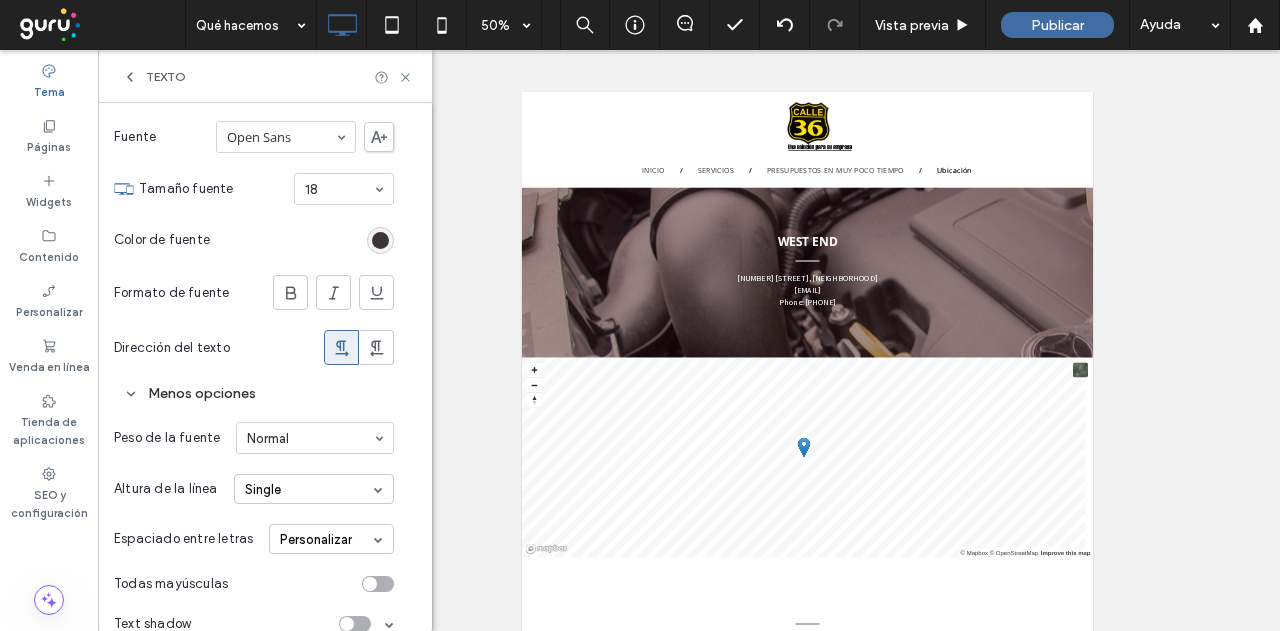 scroll, scrollTop: 222, scrollLeft: 0, axis: vertical 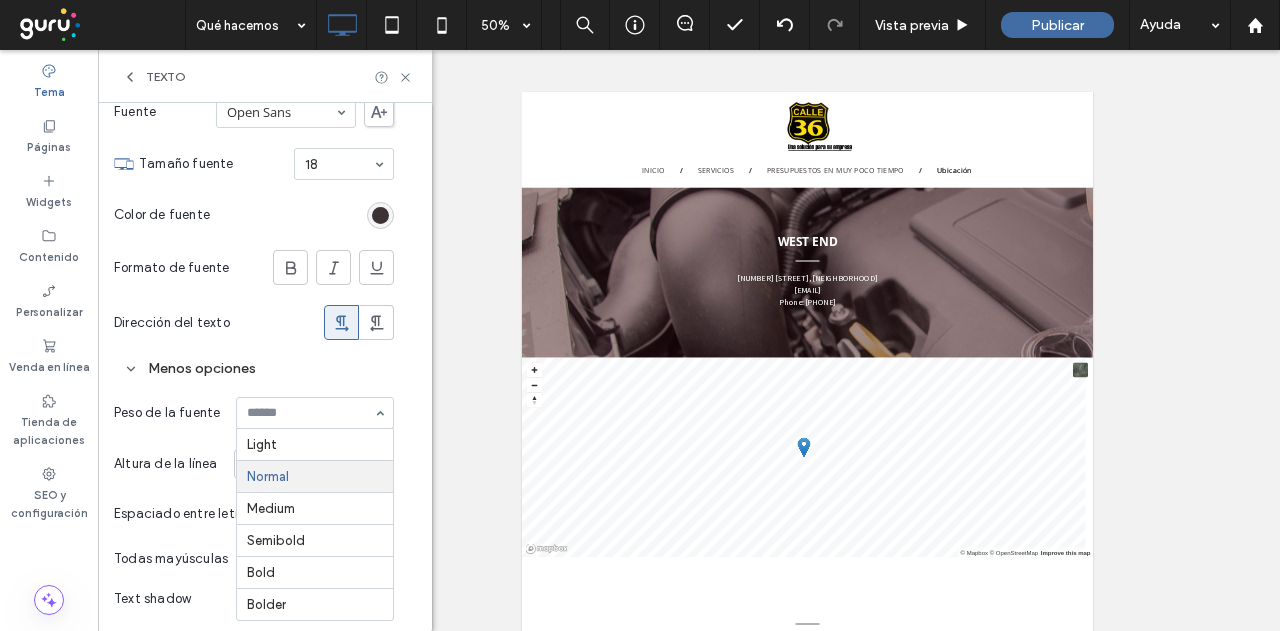 drag, startPoint x: 375, startPoint y: 397, endPoint x: 343, endPoint y: 452, distance: 63.631752 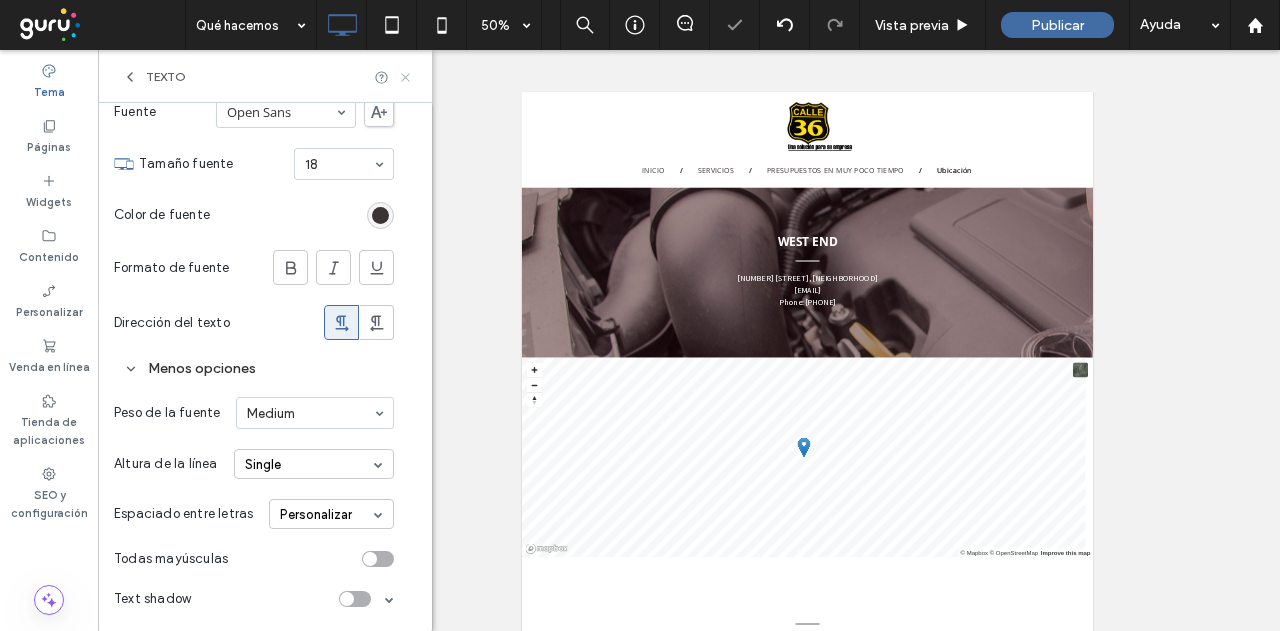click 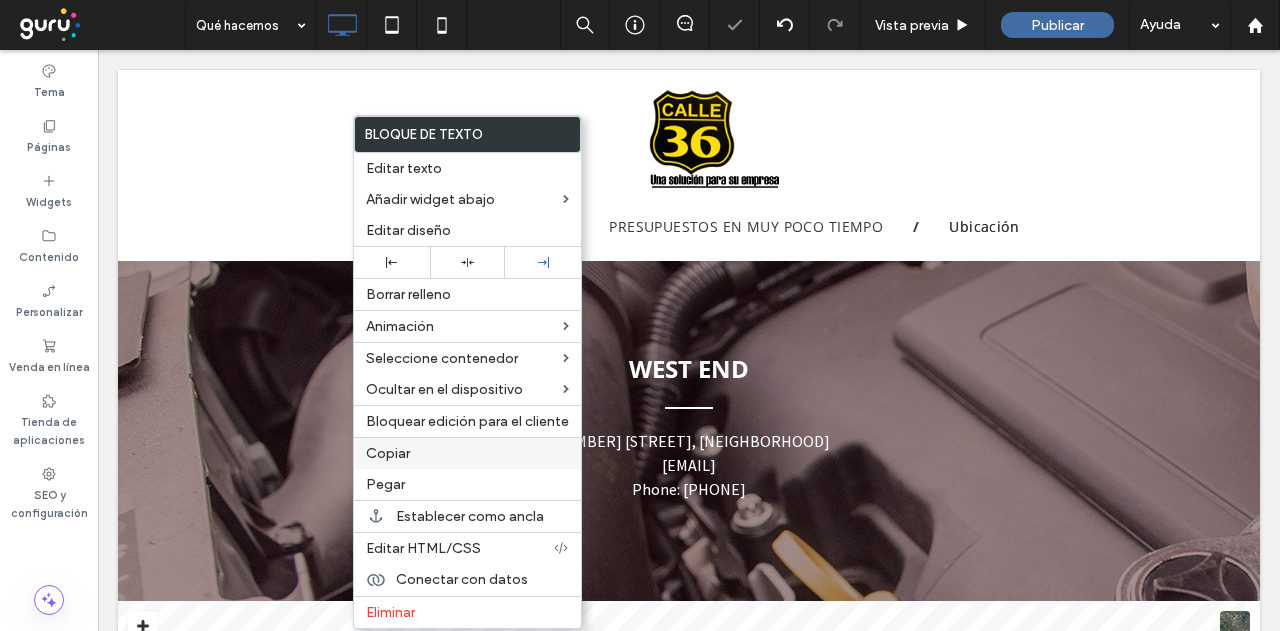 click on "Copiar" at bounding box center (467, 453) 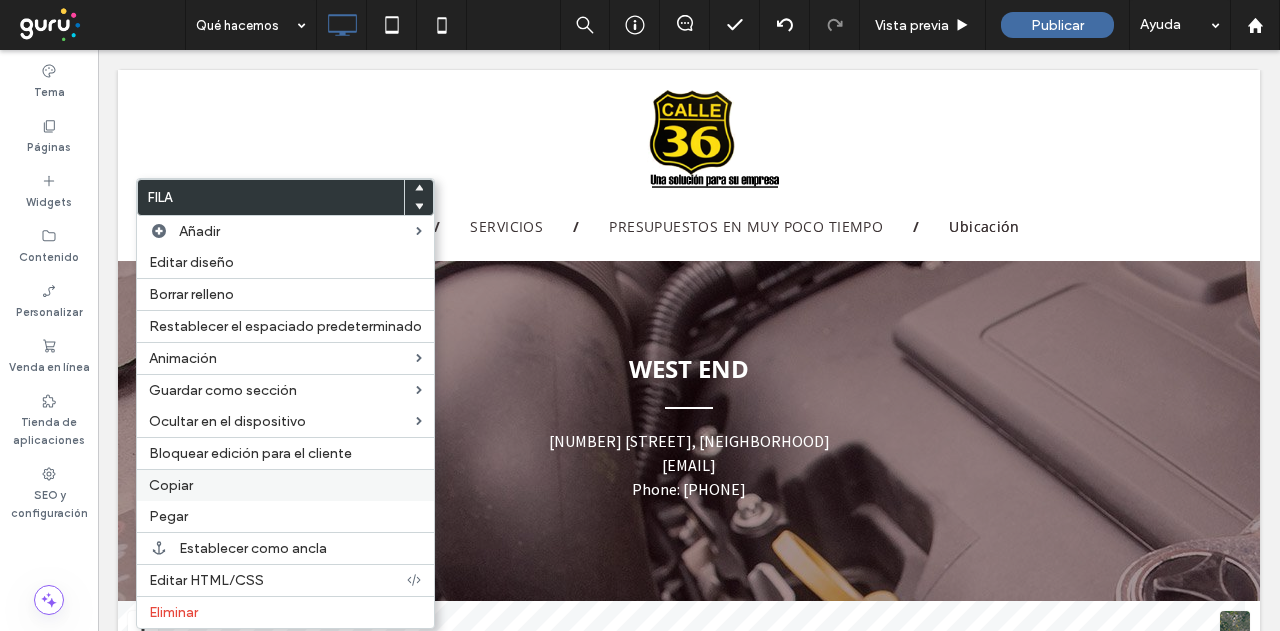 click on "Copiar" at bounding box center [285, 485] 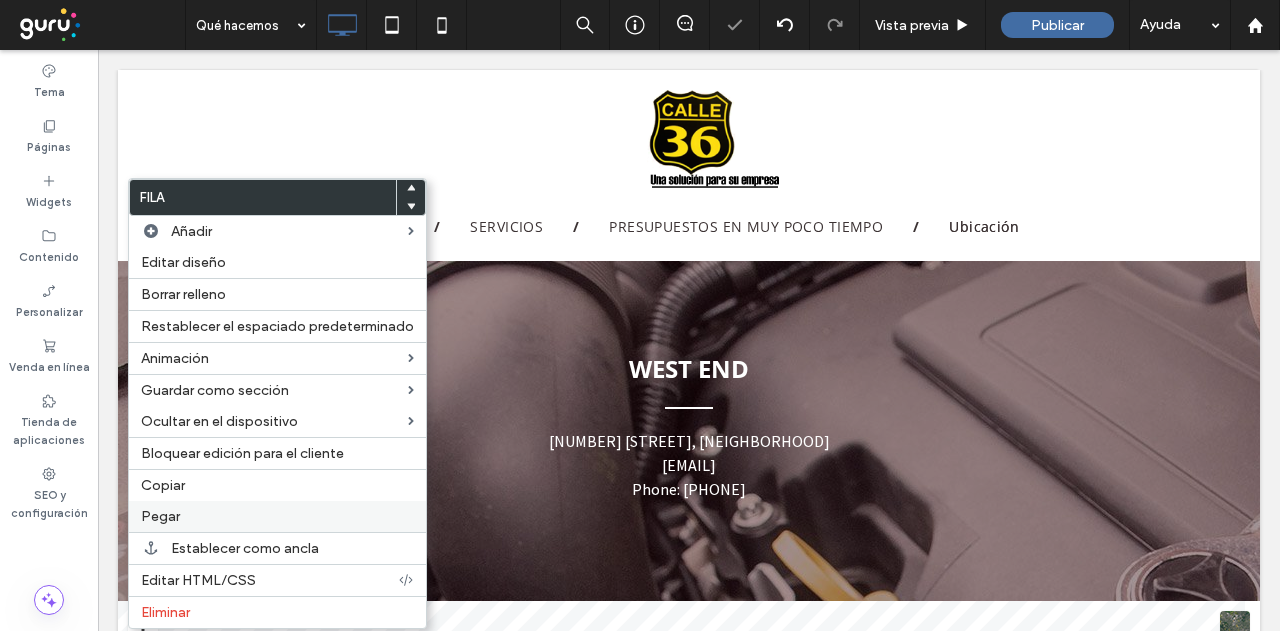 click on "Pegar" at bounding box center (277, 516) 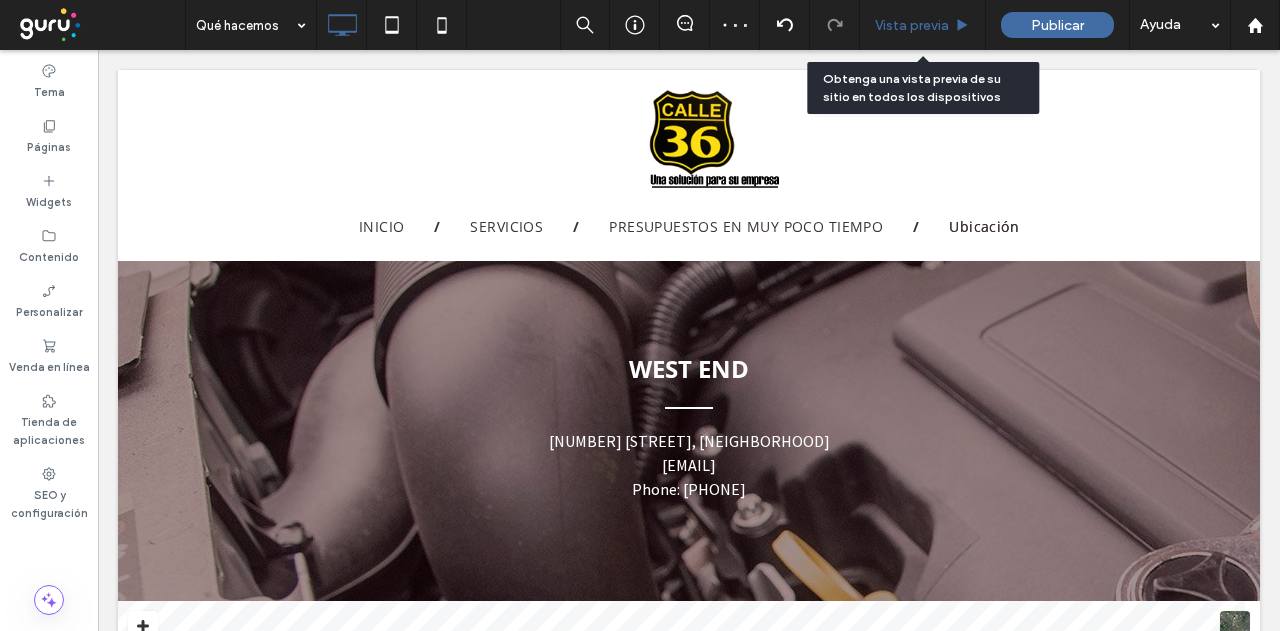 click on "Vista previa" at bounding box center (922, 25) 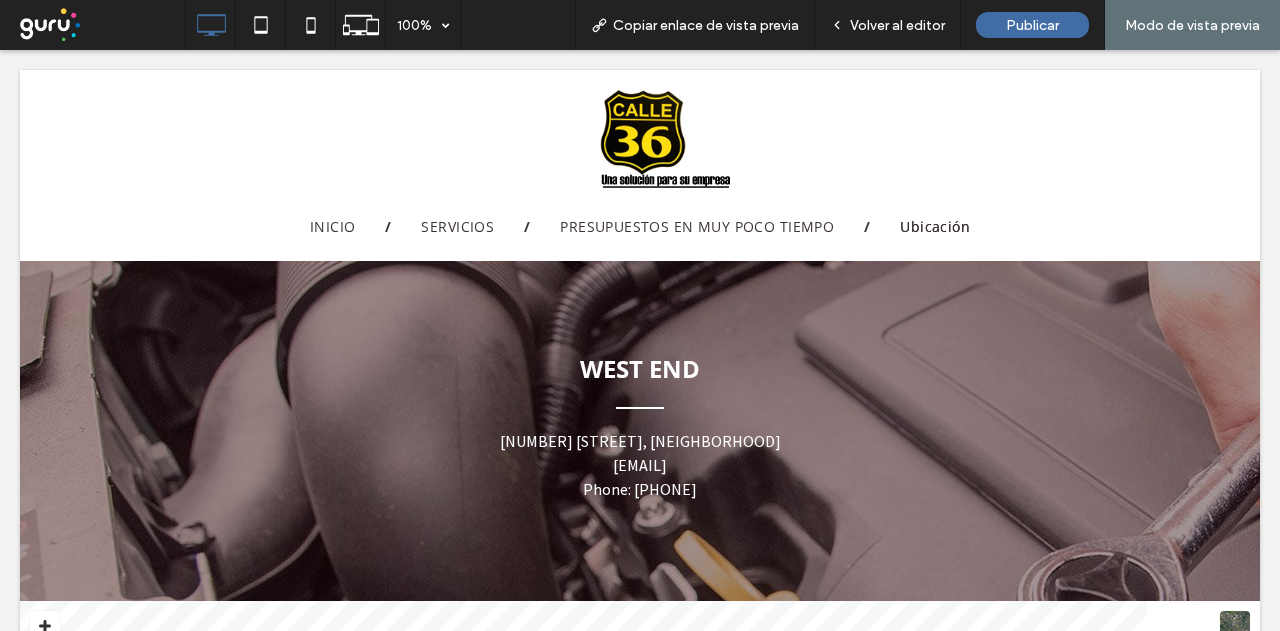 click on "Volver al editor" at bounding box center [897, 25] 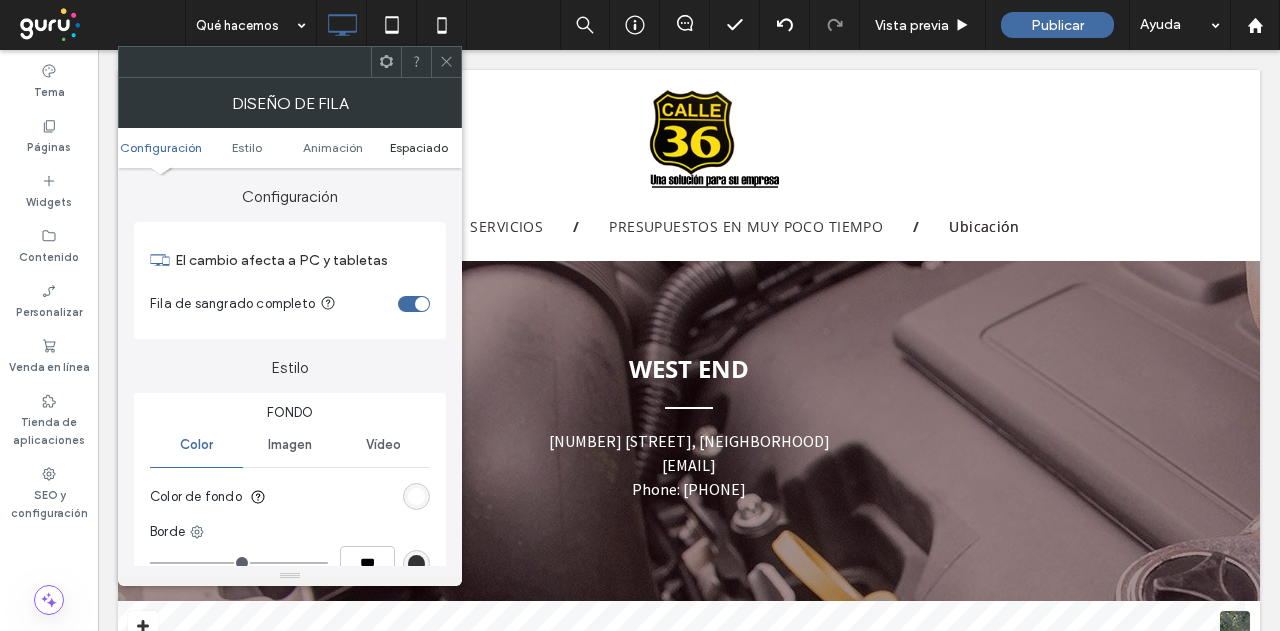 click on "Espaciado" at bounding box center [419, 147] 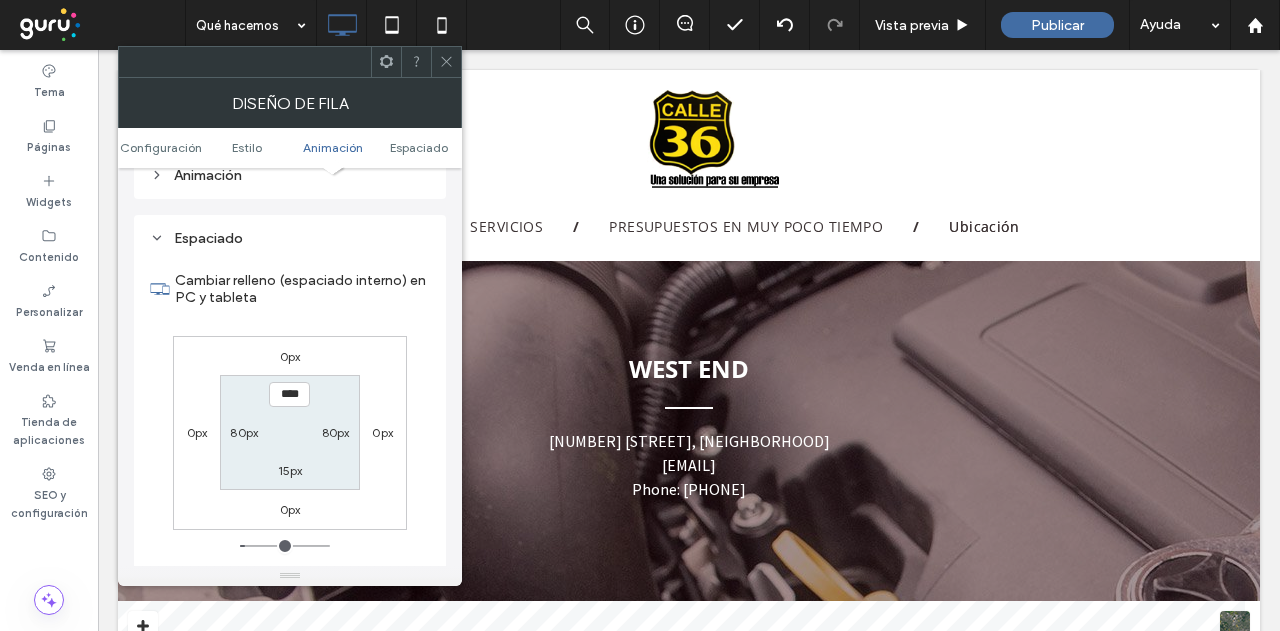 scroll, scrollTop: 565, scrollLeft: 0, axis: vertical 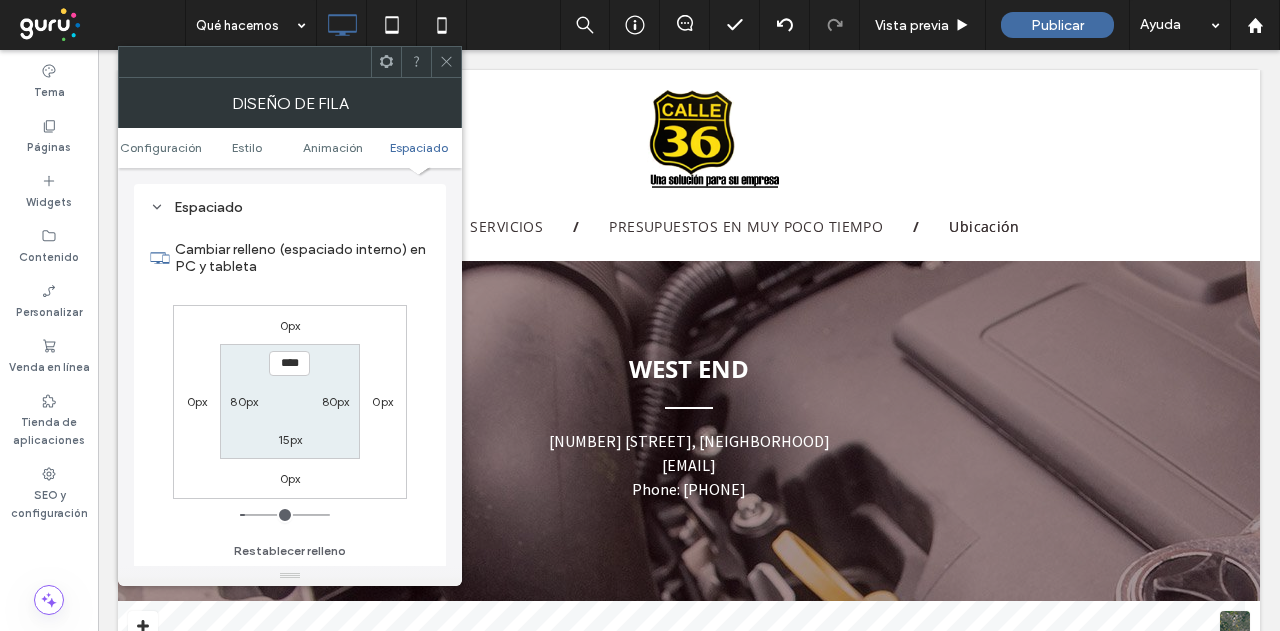 click on "80px" at bounding box center [336, 401] 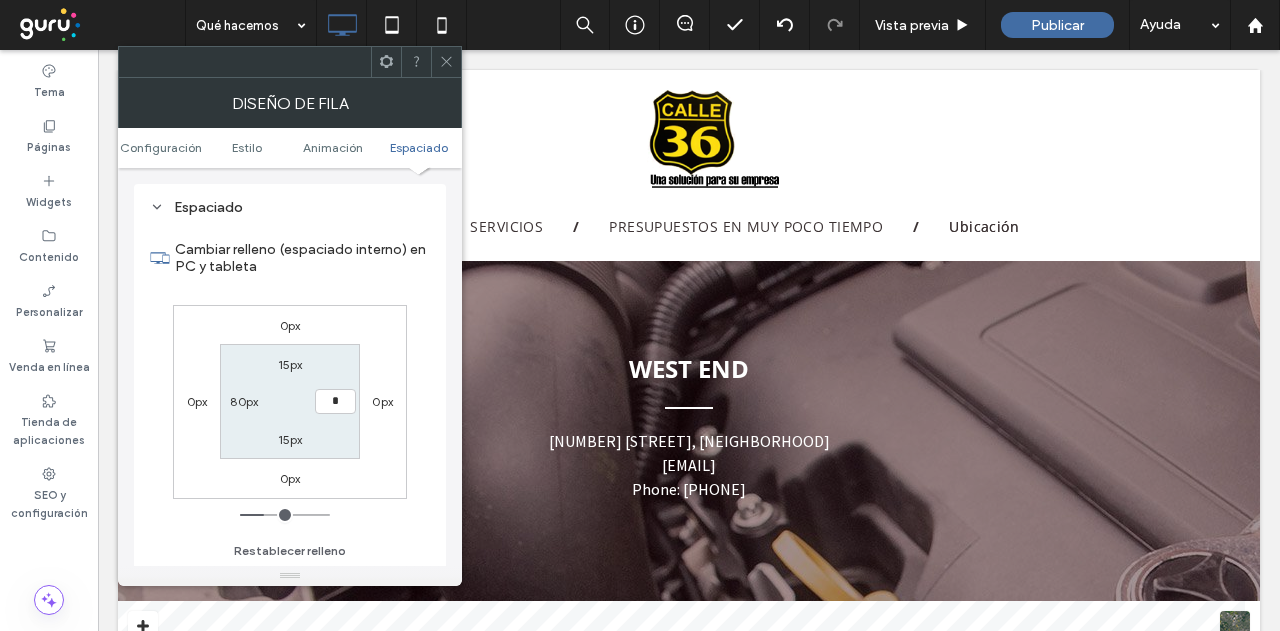 type on "*" 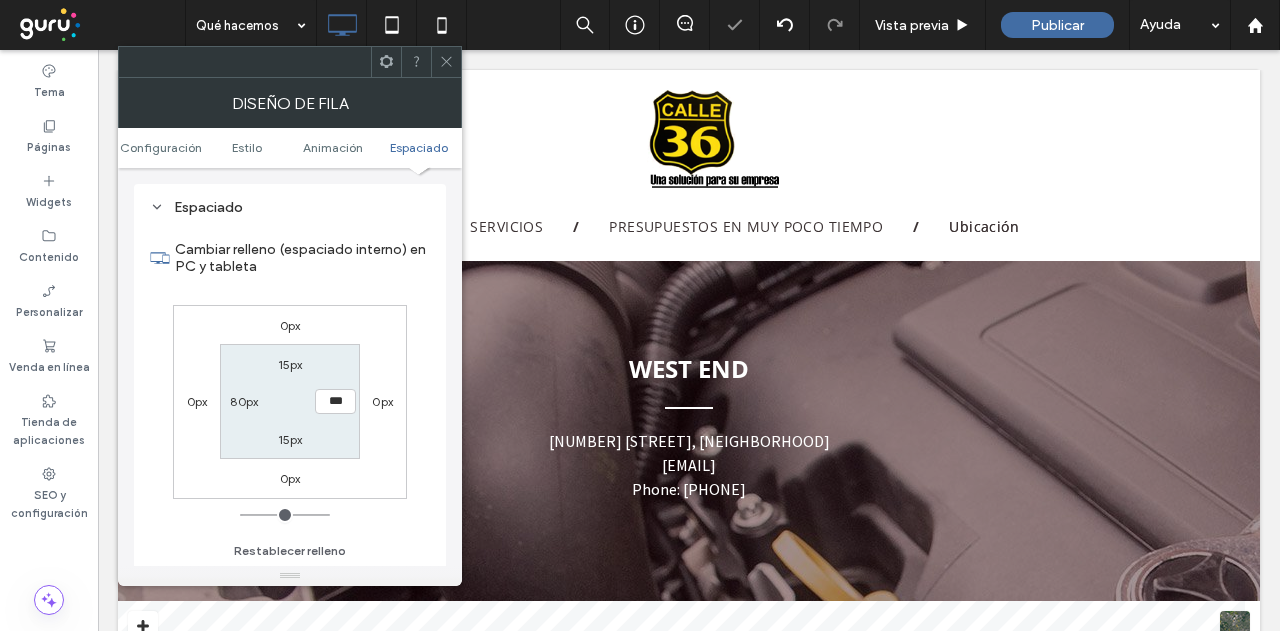 click 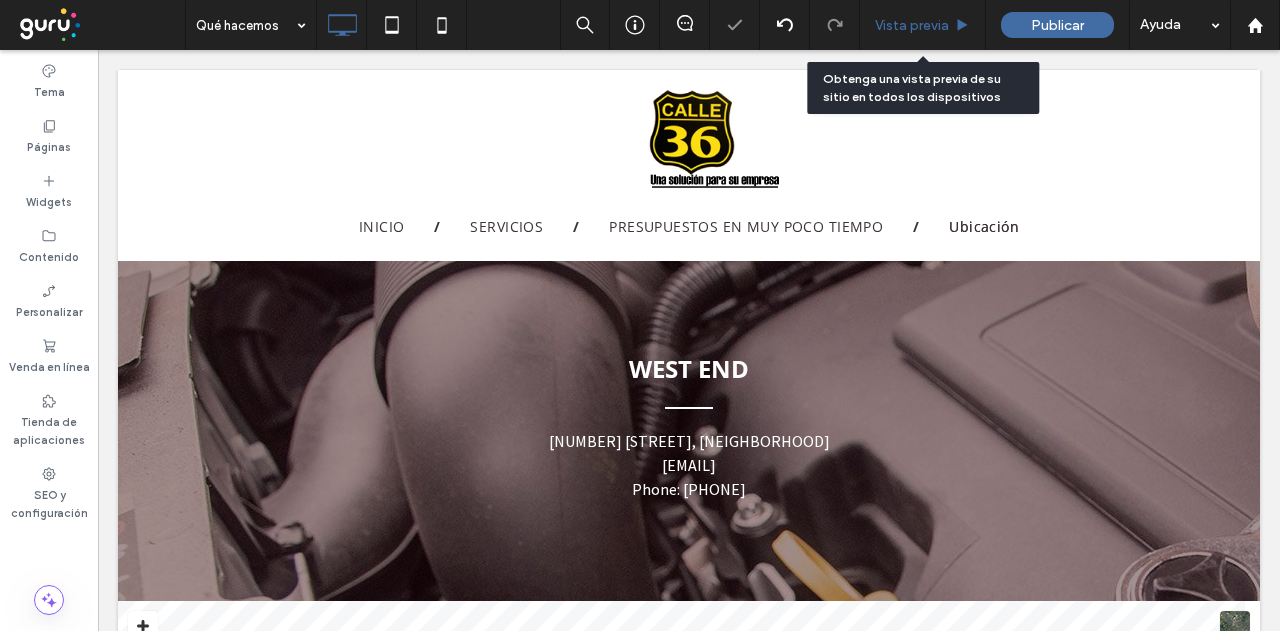 click on "Vista previa" at bounding box center (922, 25) 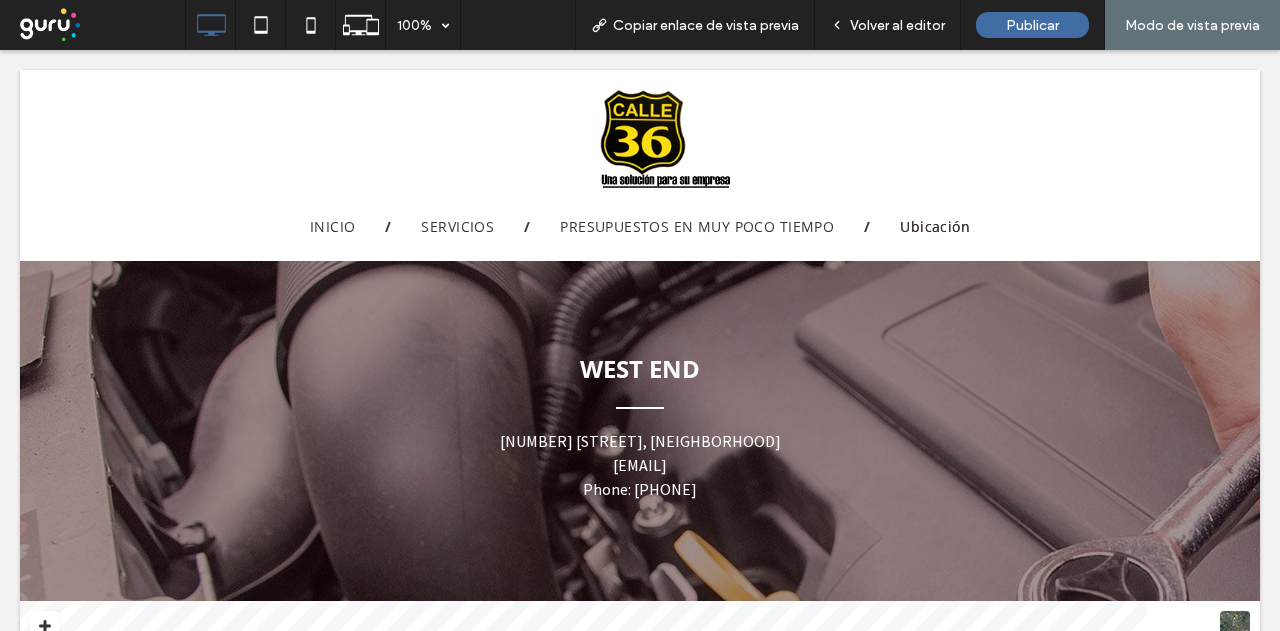 click on "Volver al editor" at bounding box center (897, 25) 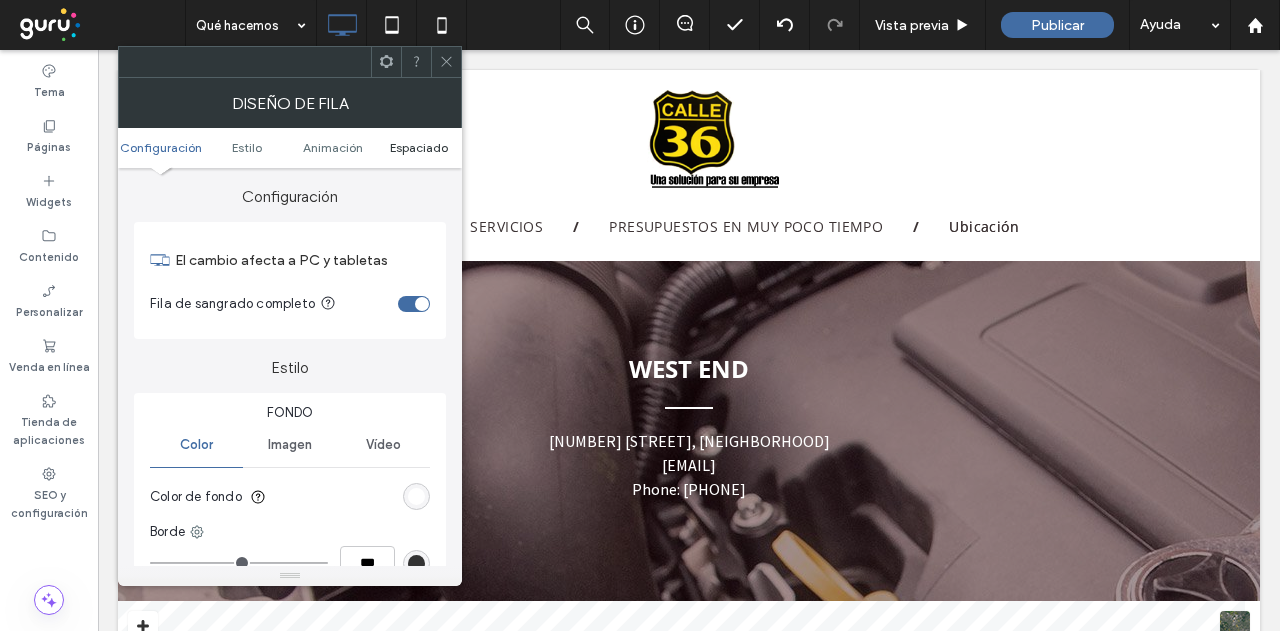 click on "Espaciado" at bounding box center (419, 147) 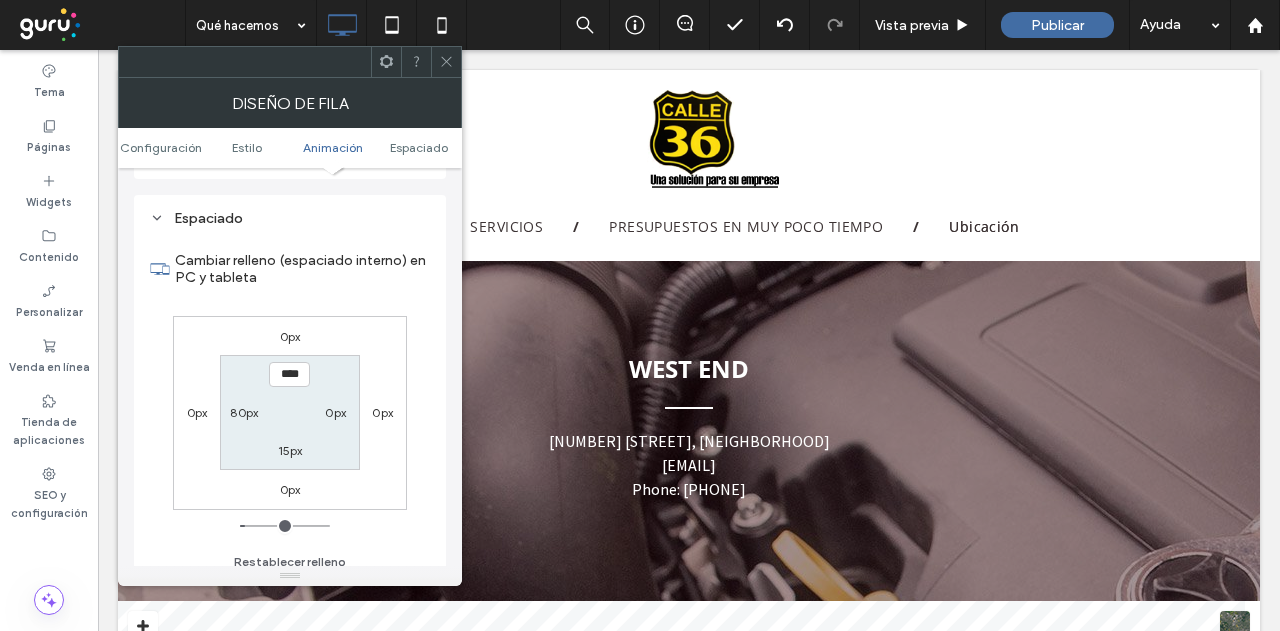 scroll, scrollTop: 565, scrollLeft: 0, axis: vertical 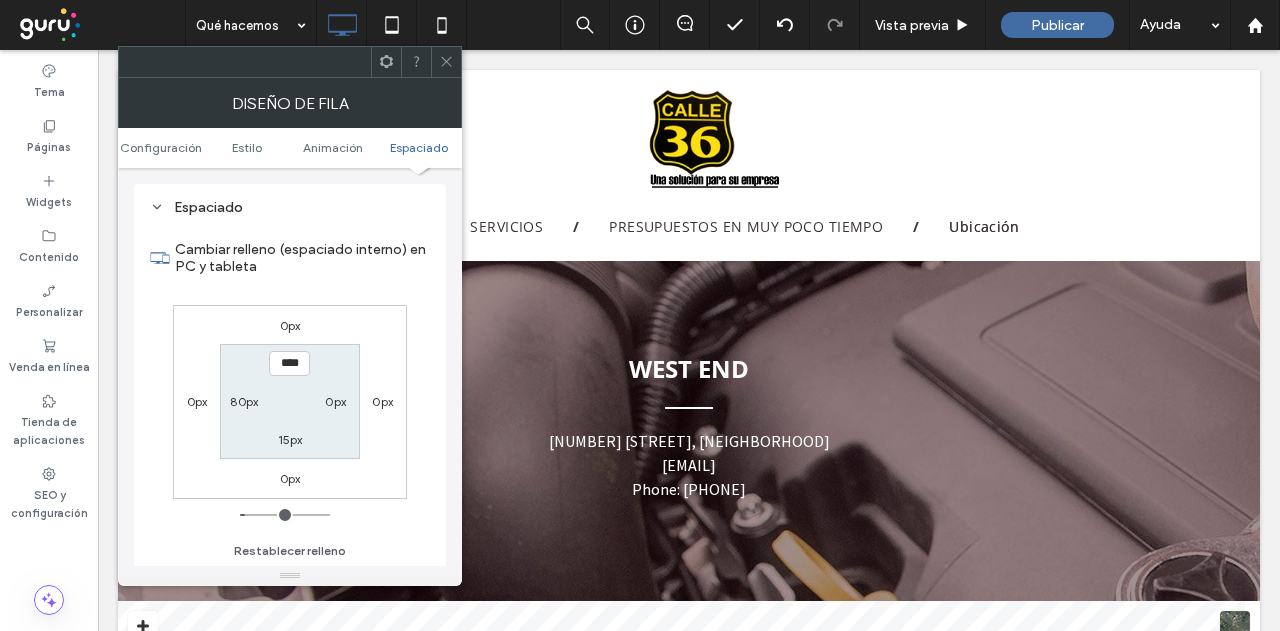 click on "80px" at bounding box center (244, 401) 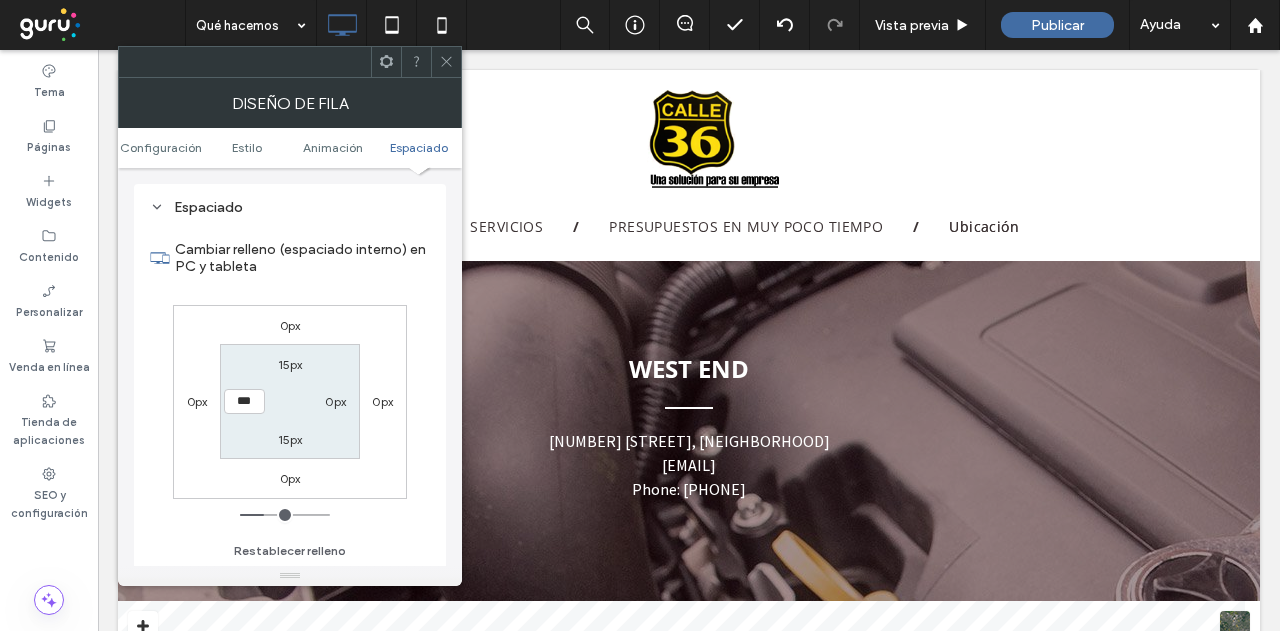 type on "***" 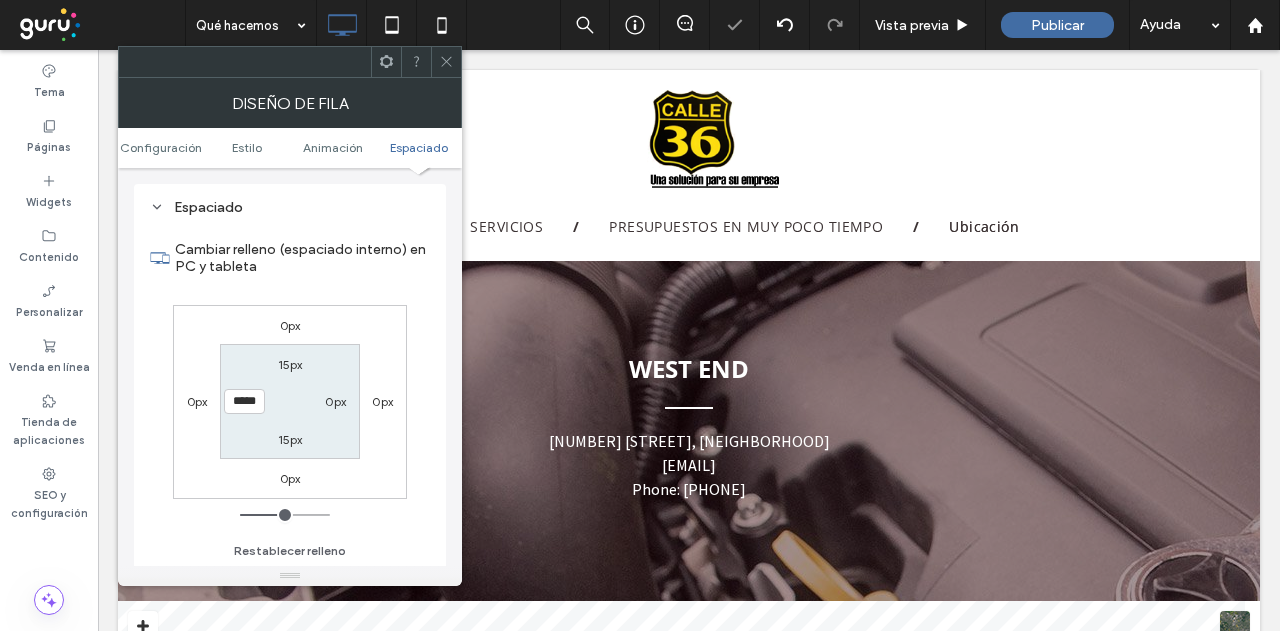 click 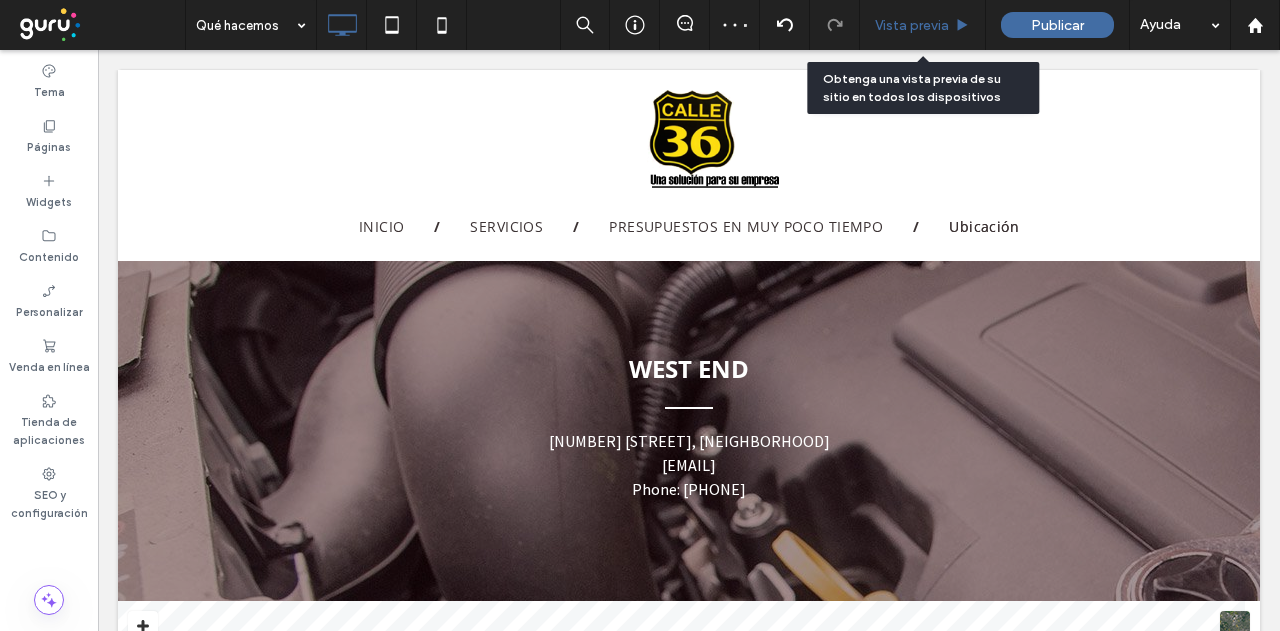 click on "Vista previa" at bounding box center [912, 25] 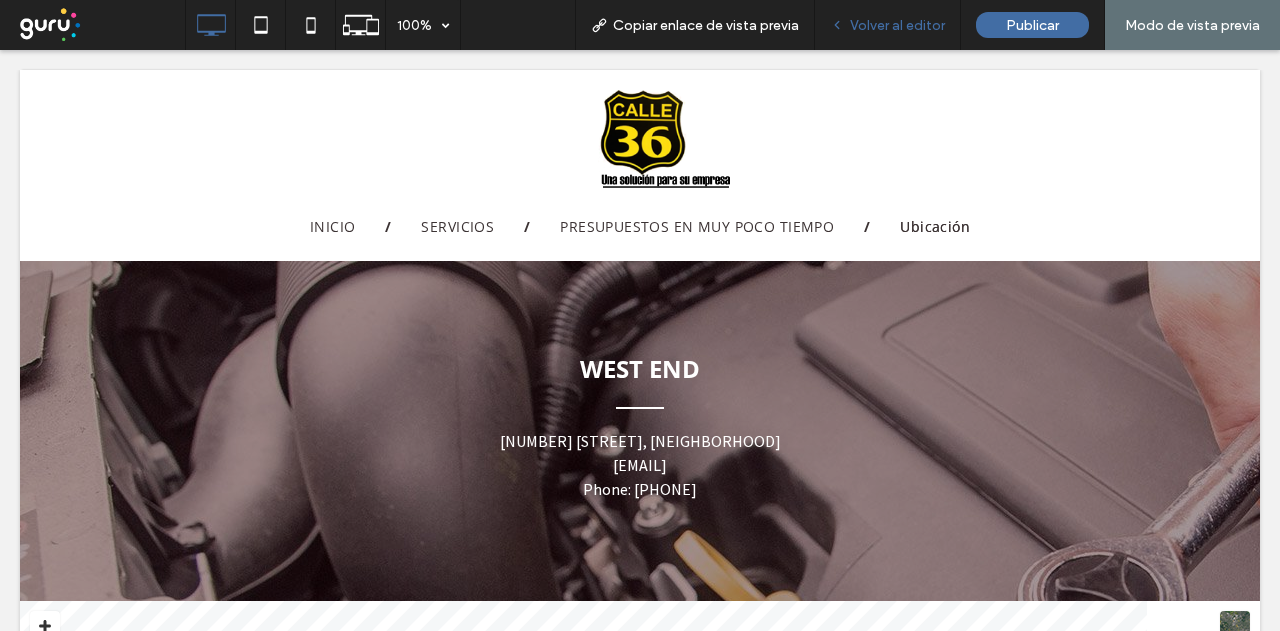 click on "Volver al editor" at bounding box center (897, 25) 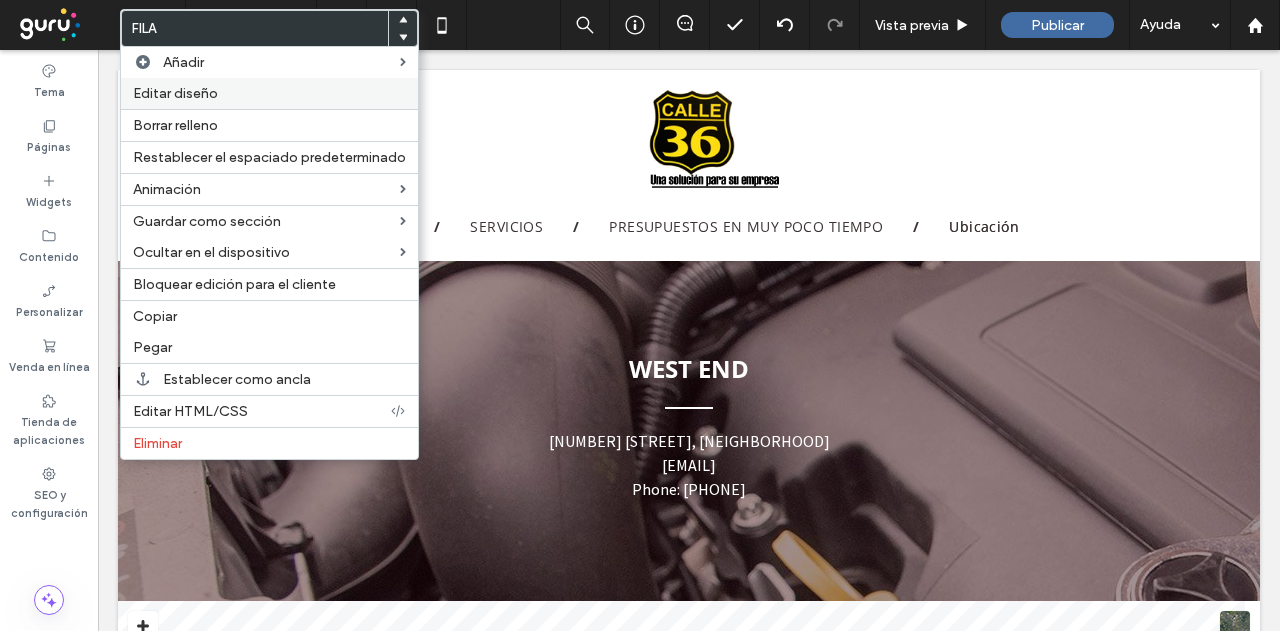 click on "Editar diseño" at bounding box center (175, 93) 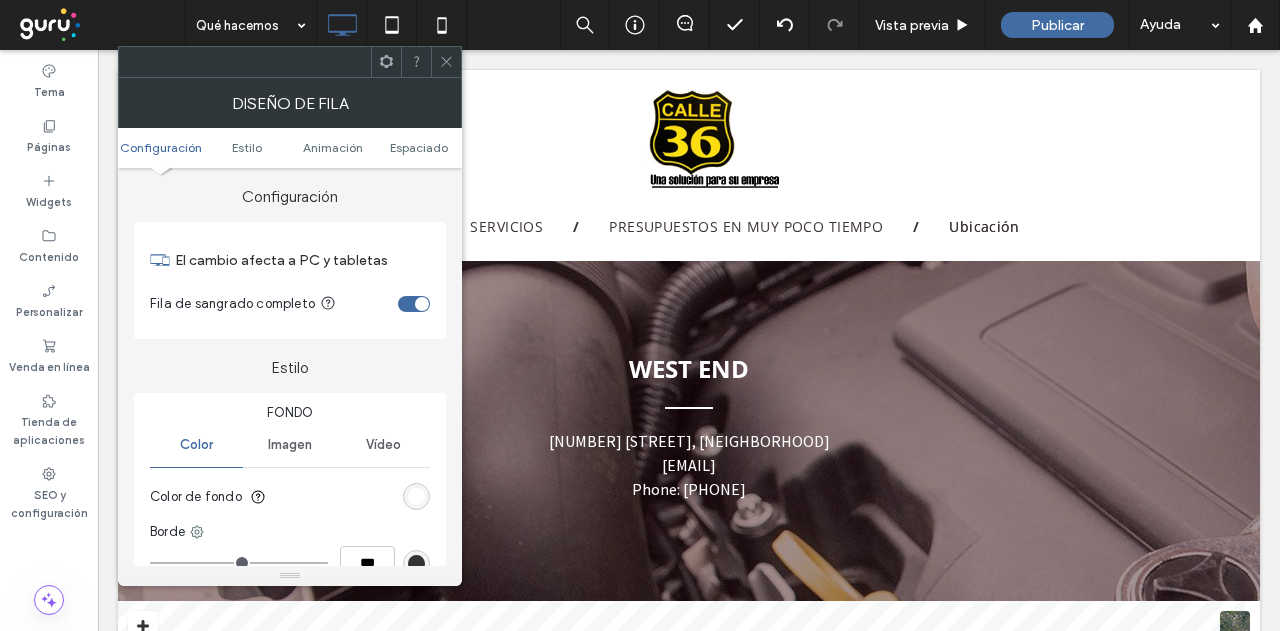 click on "Configuración Estilo Animación Espaciado" at bounding box center [290, 148] 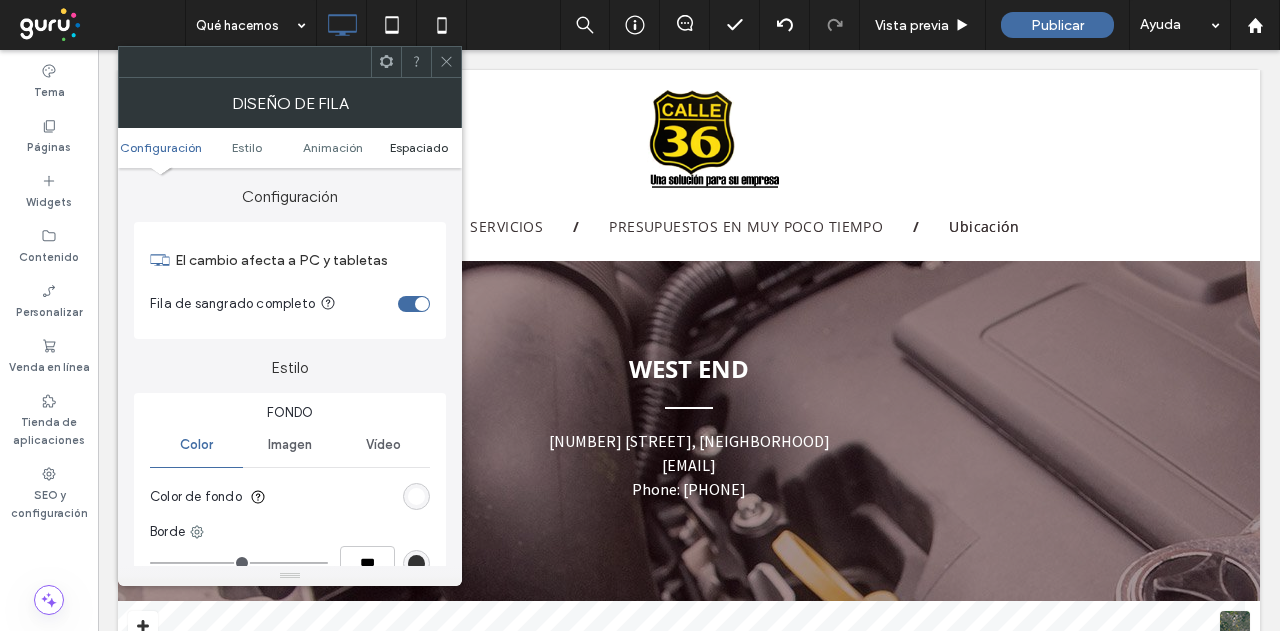 click on "Espaciado" at bounding box center [419, 147] 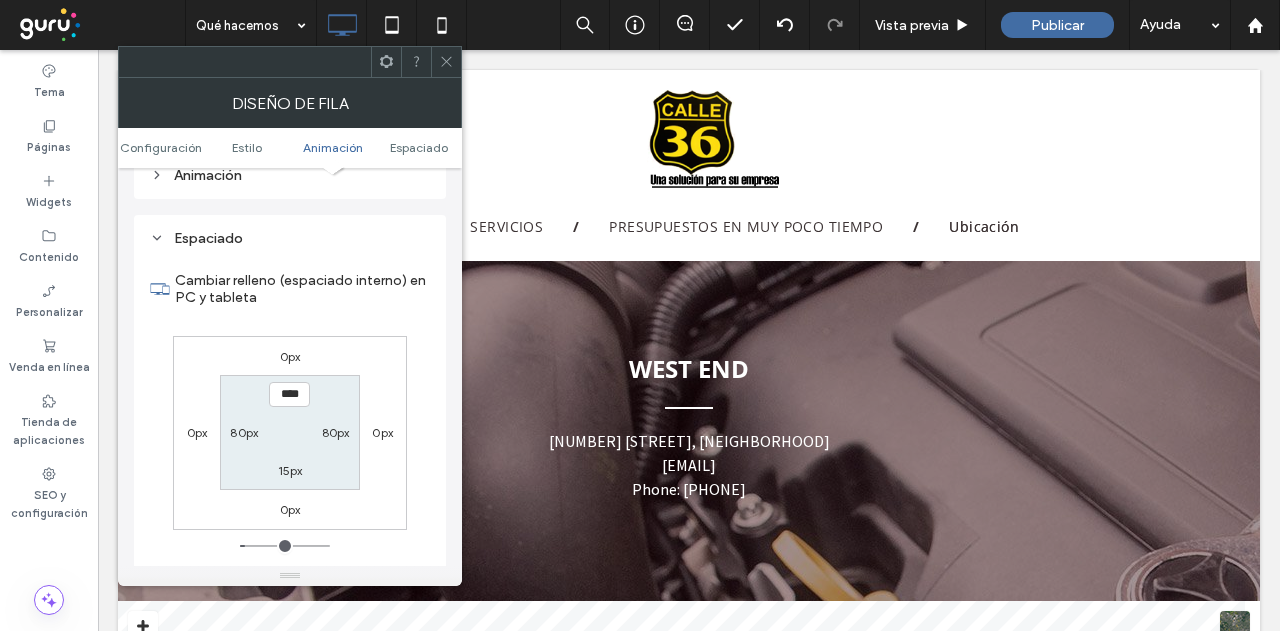 scroll, scrollTop: 565, scrollLeft: 0, axis: vertical 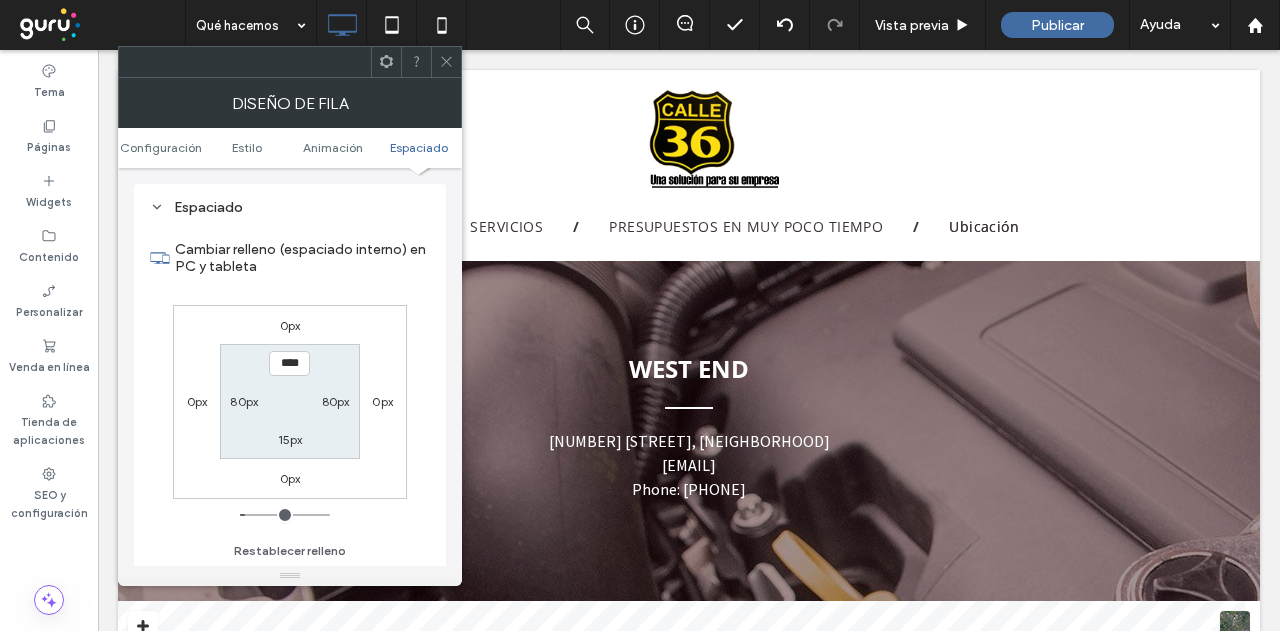 click on "80px" at bounding box center [244, 401] 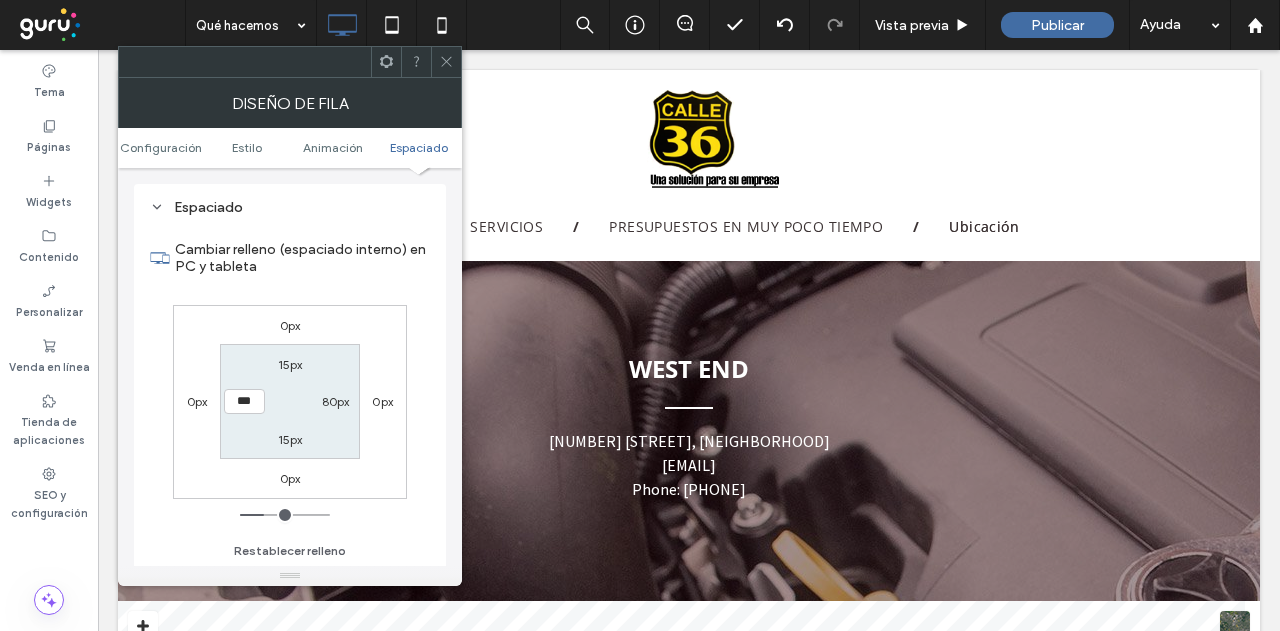 type on "***" 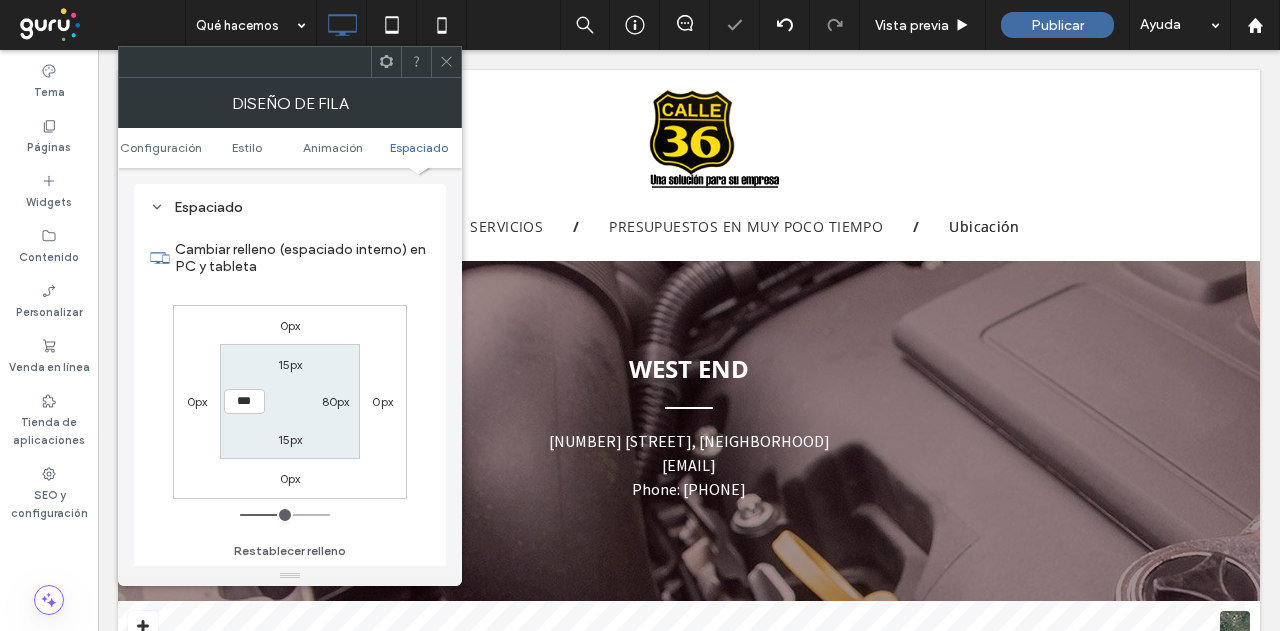 type on "***" 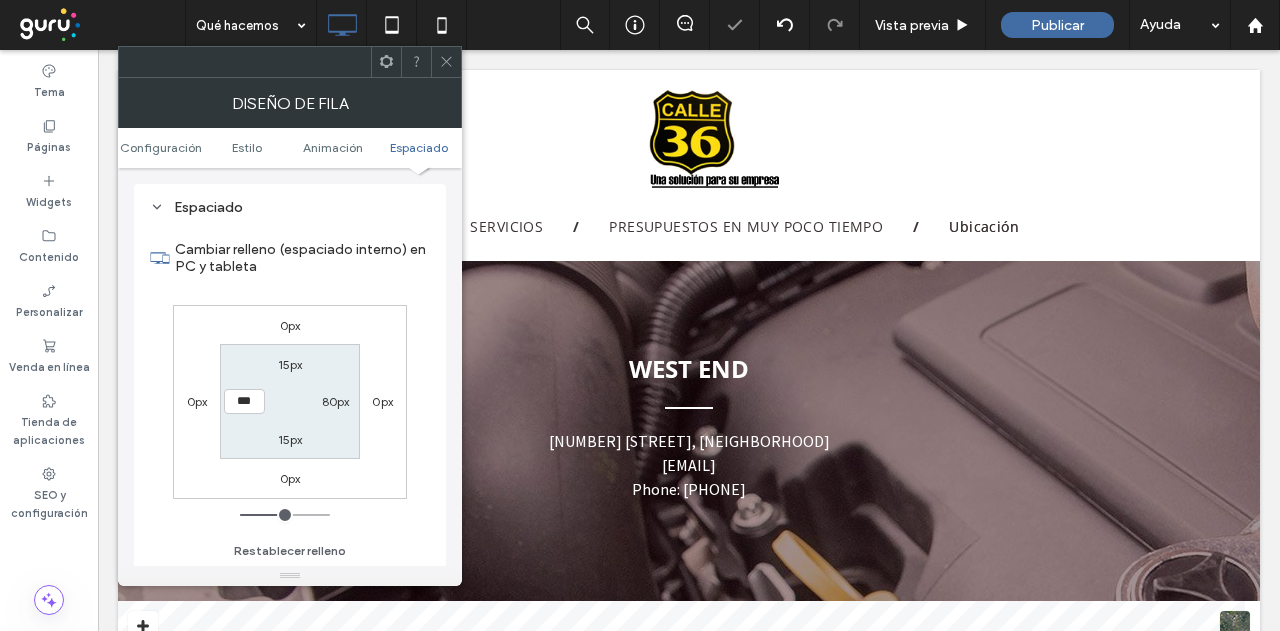 type on "*****" 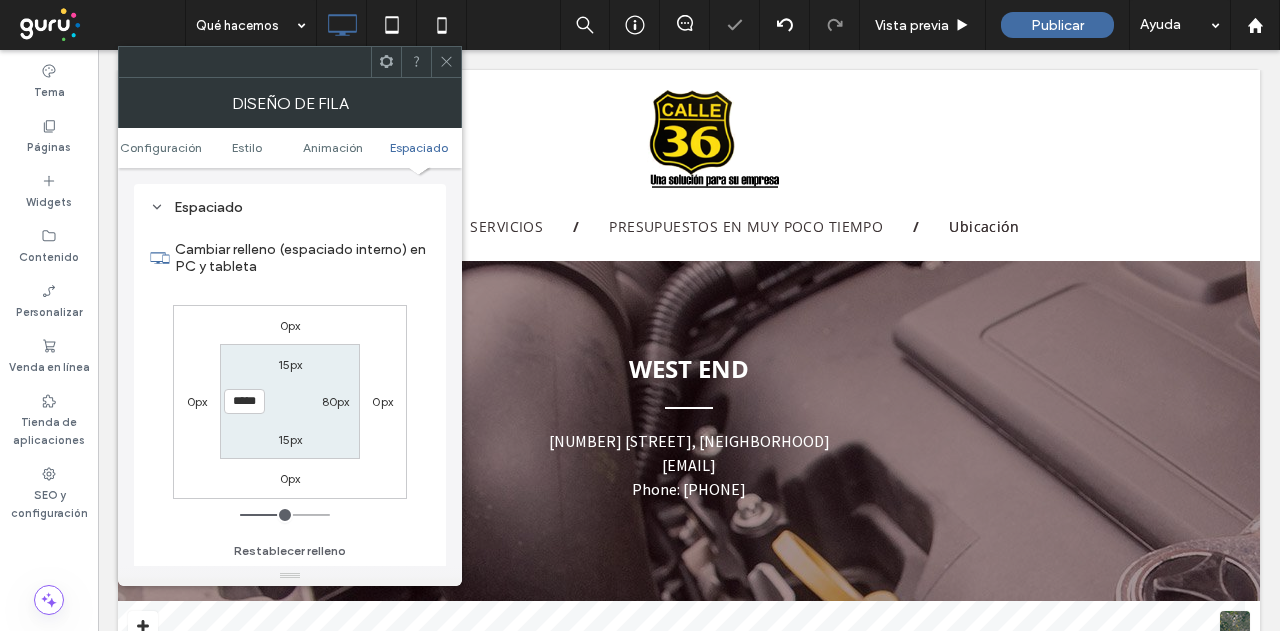 click on "80px" at bounding box center (336, 401) 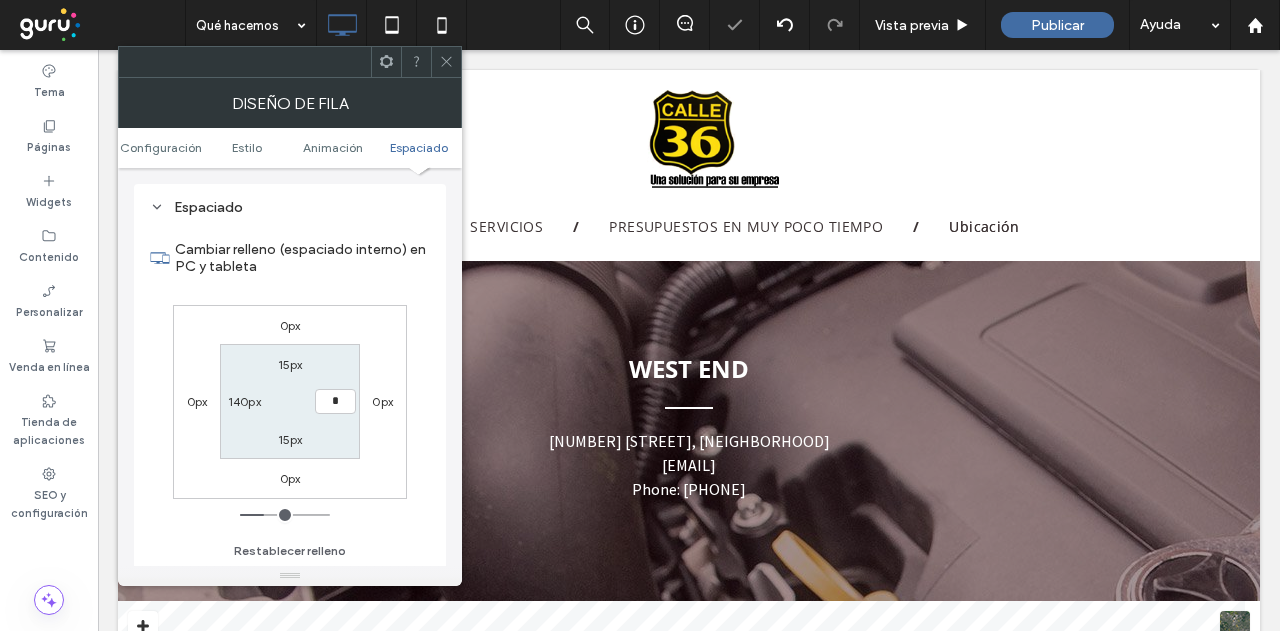 type on "*" 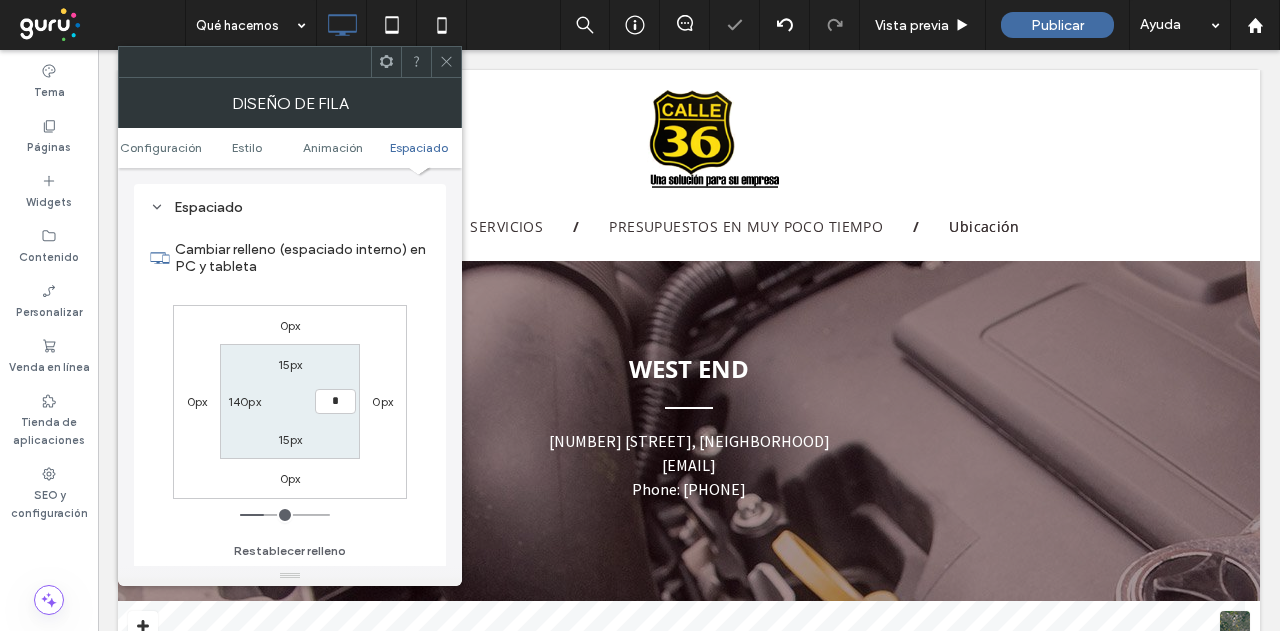 type on "*" 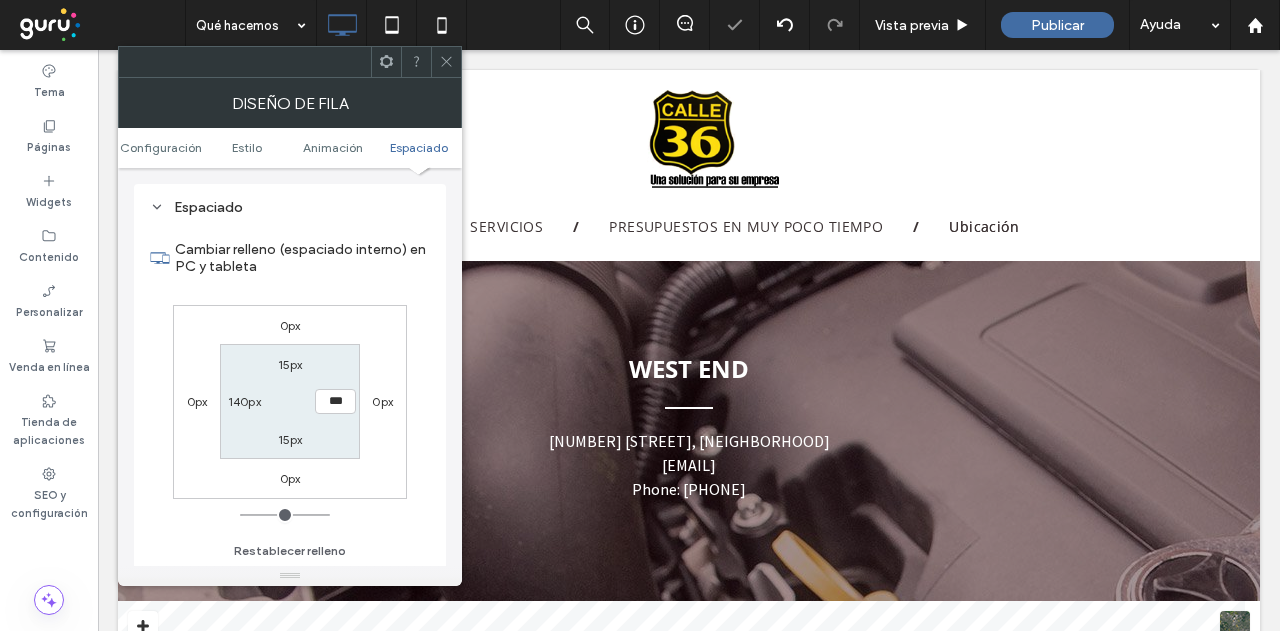 click on "15px *** 15px 140px" at bounding box center (289, 401) 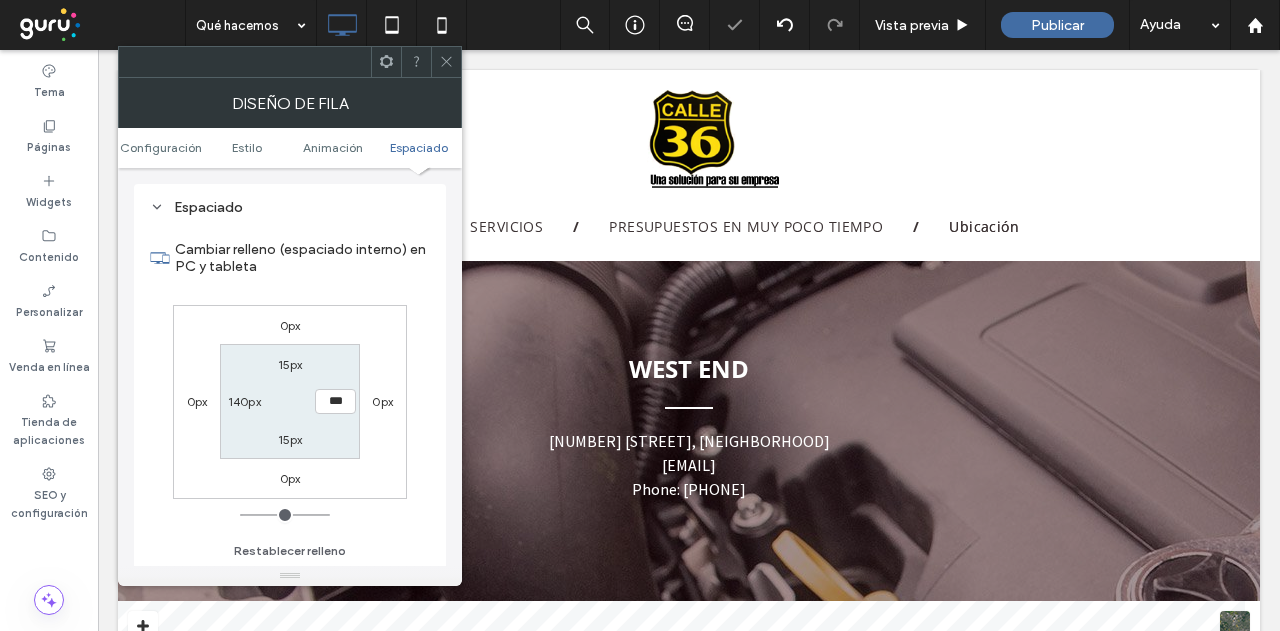 click 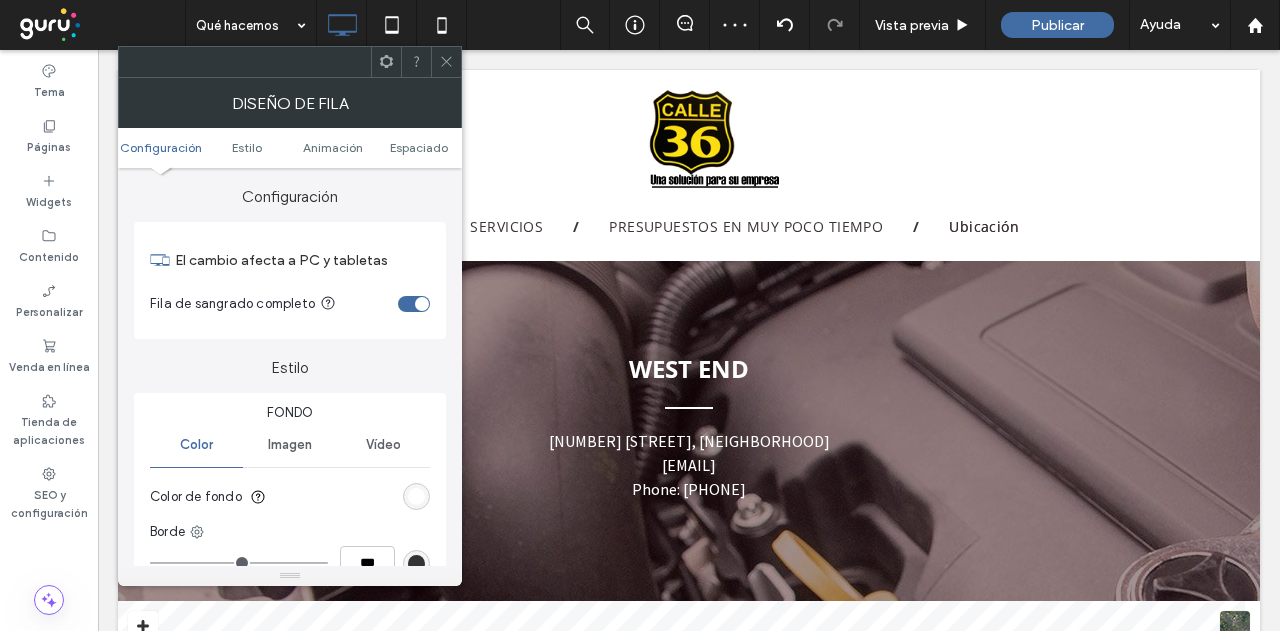 click on "Configuración Estilo Animación Espaciado" at bounding box center [290, 148] 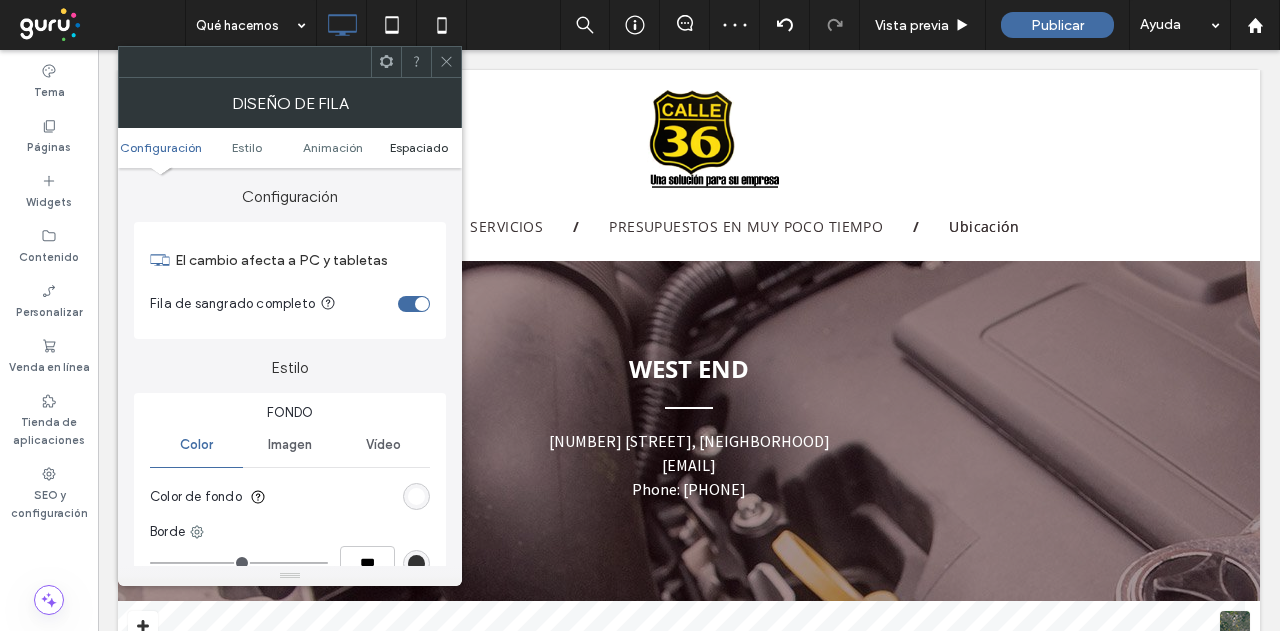 click on "Espaciado" at bounding box center [419, 147] 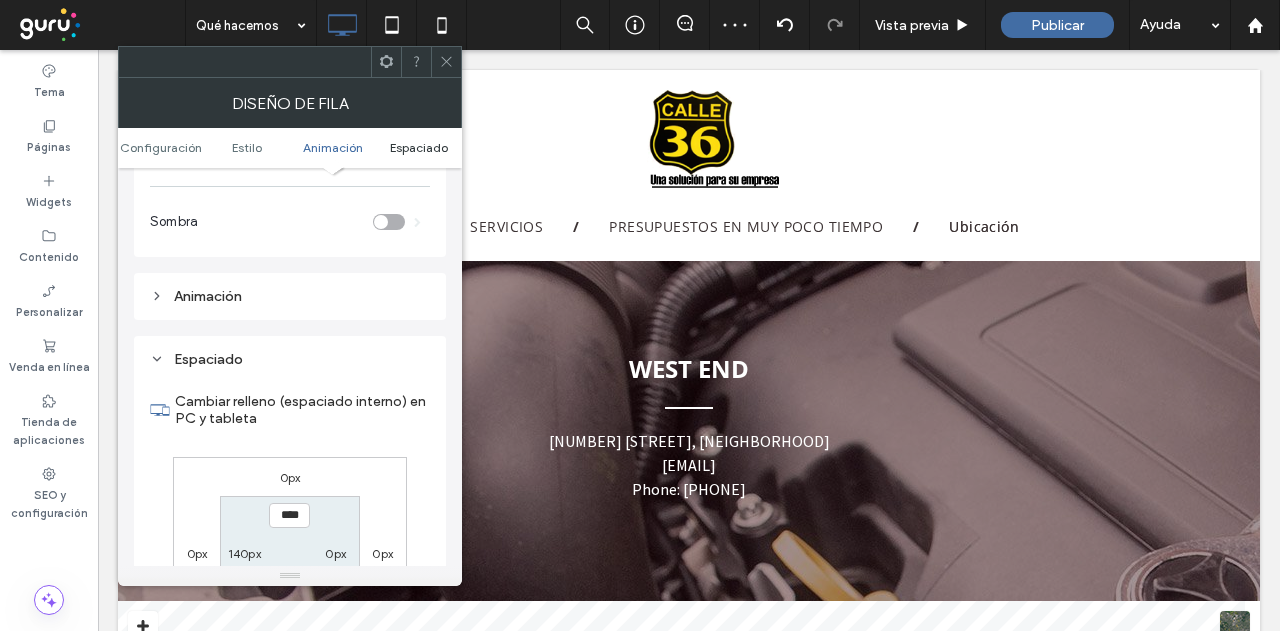 scroll, scrollTop: 565, scrollLeft: 0, axis: vertical 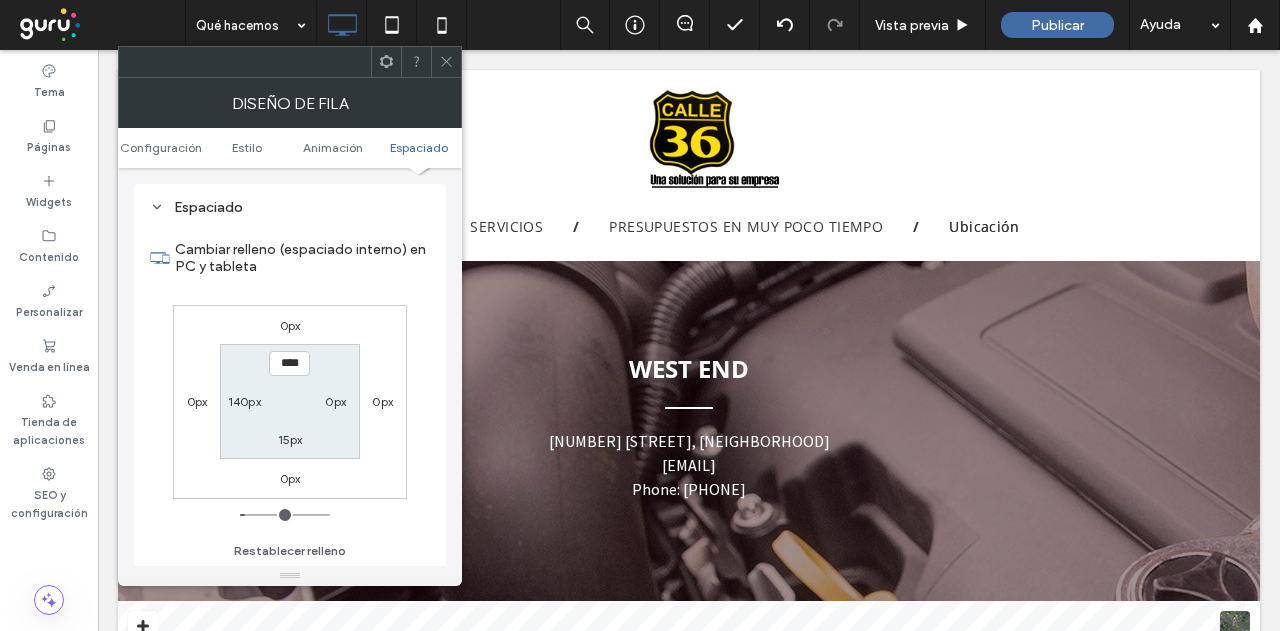 click 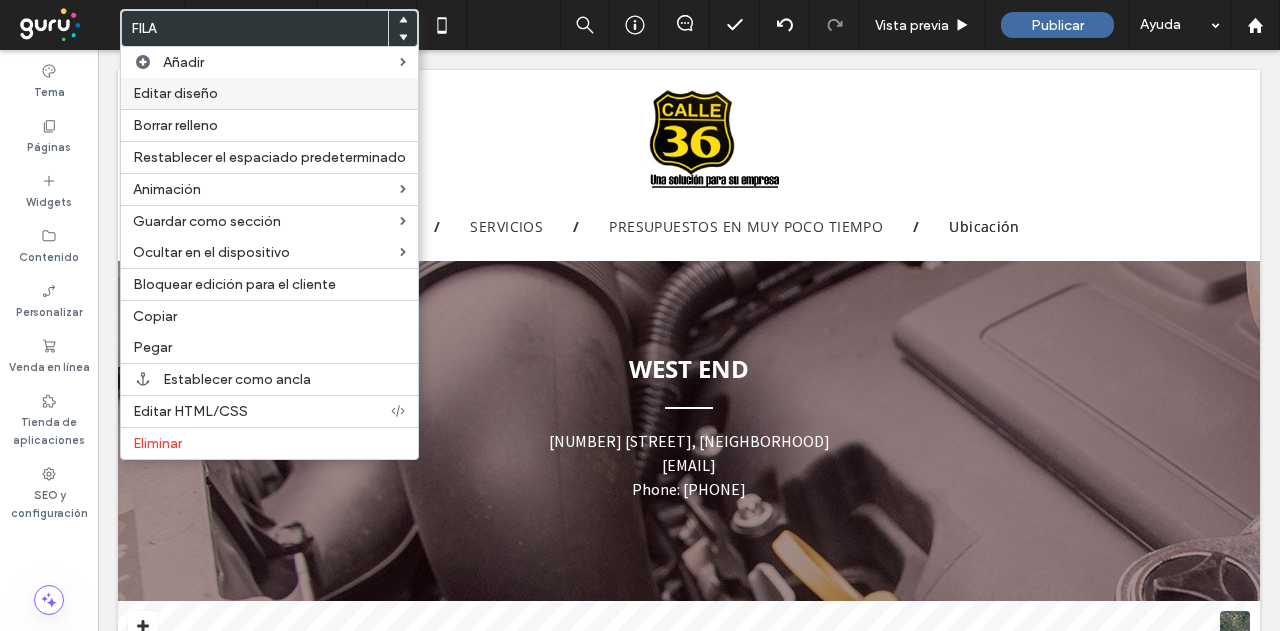 click on "Editar diseño" at bounding box center [269, 93] 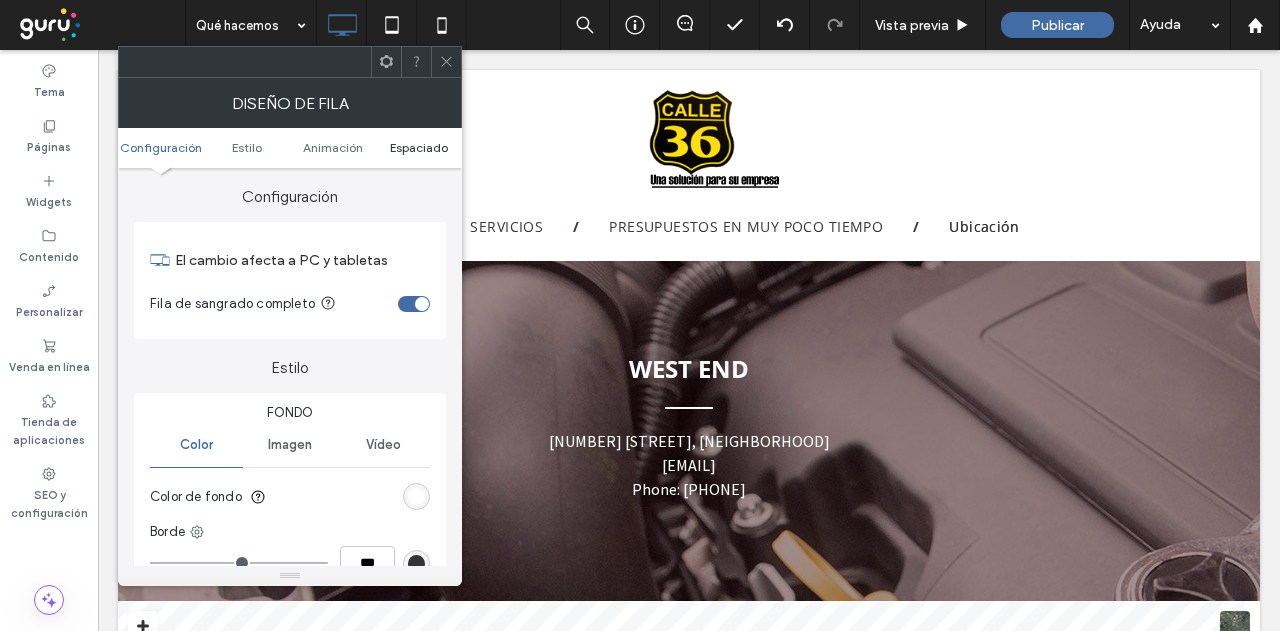 click on "Espaciado" at bounding box center (419, 147) 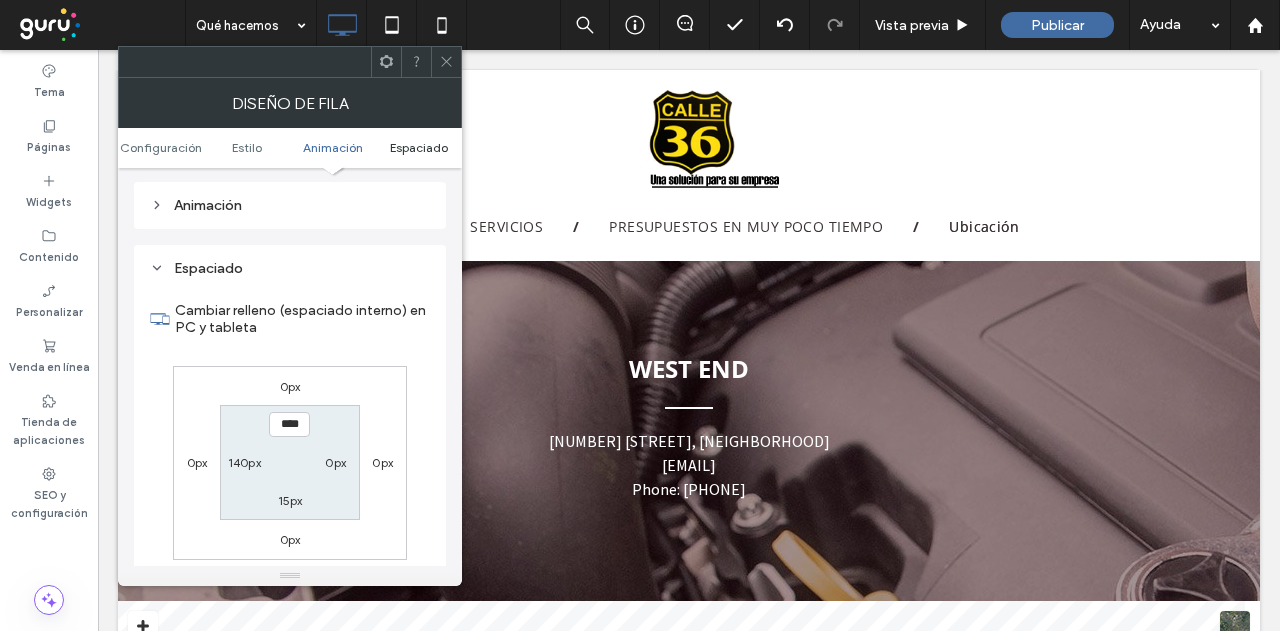 scroll, scrollTop: 565, scrollLeft: 0, axis: vertical 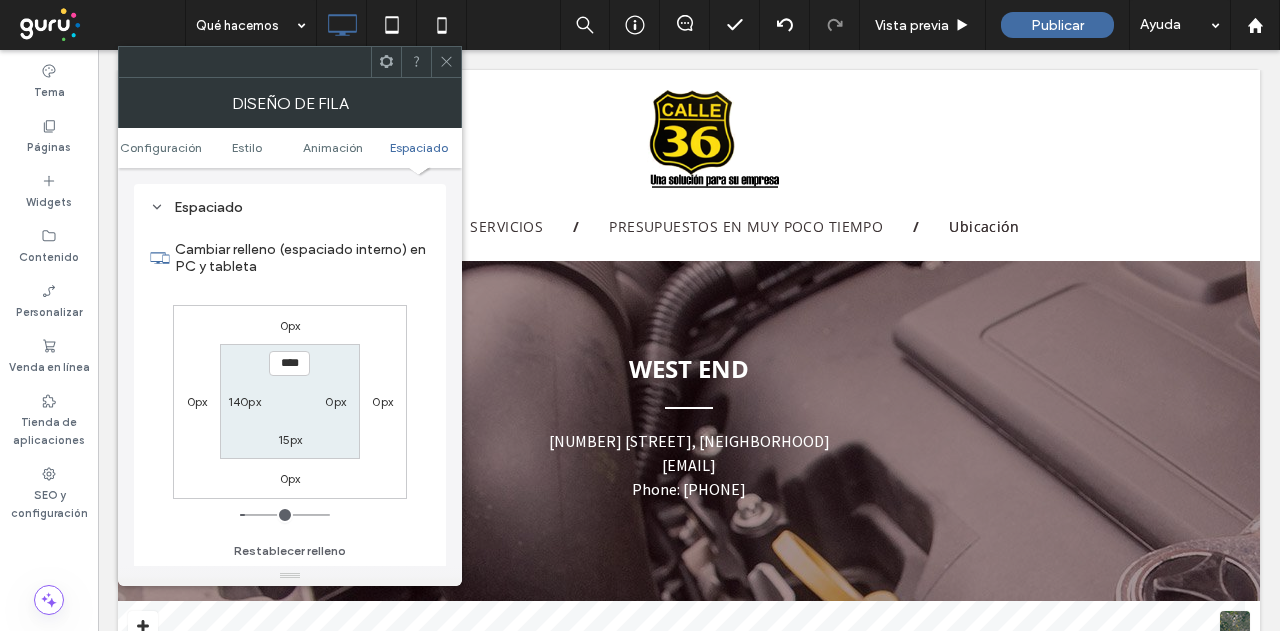 click 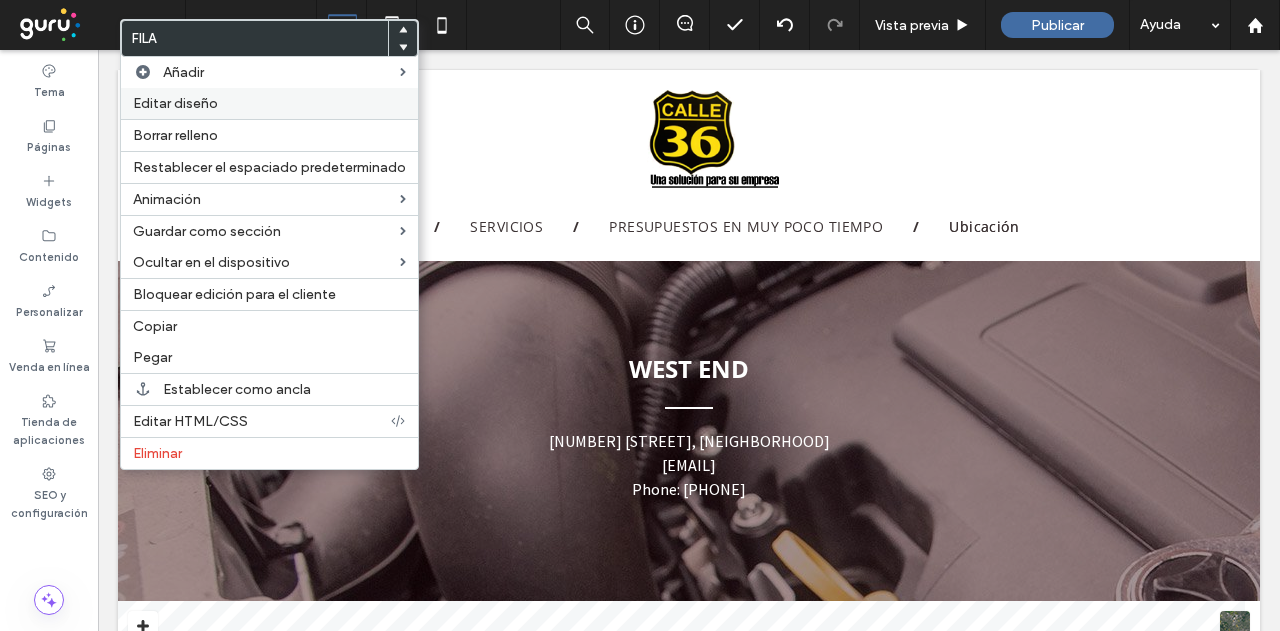 click on "Editar diseño" at bounding box center [269, 103] 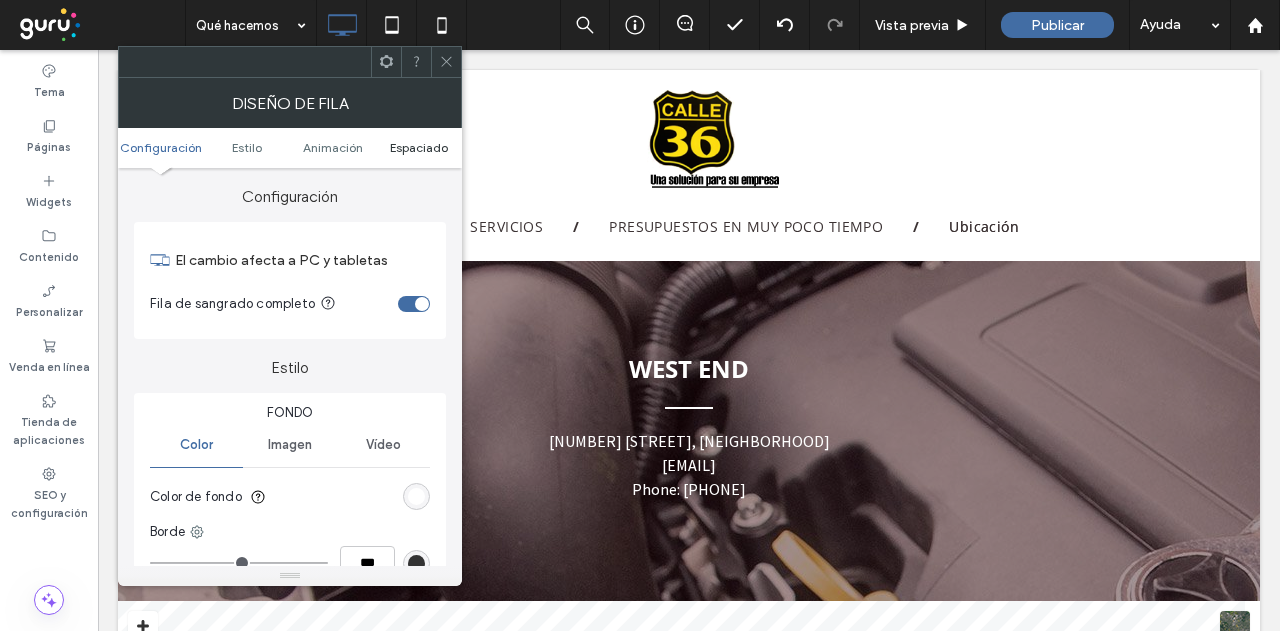 click on "Espaciado" at bounding box center [419, 147] 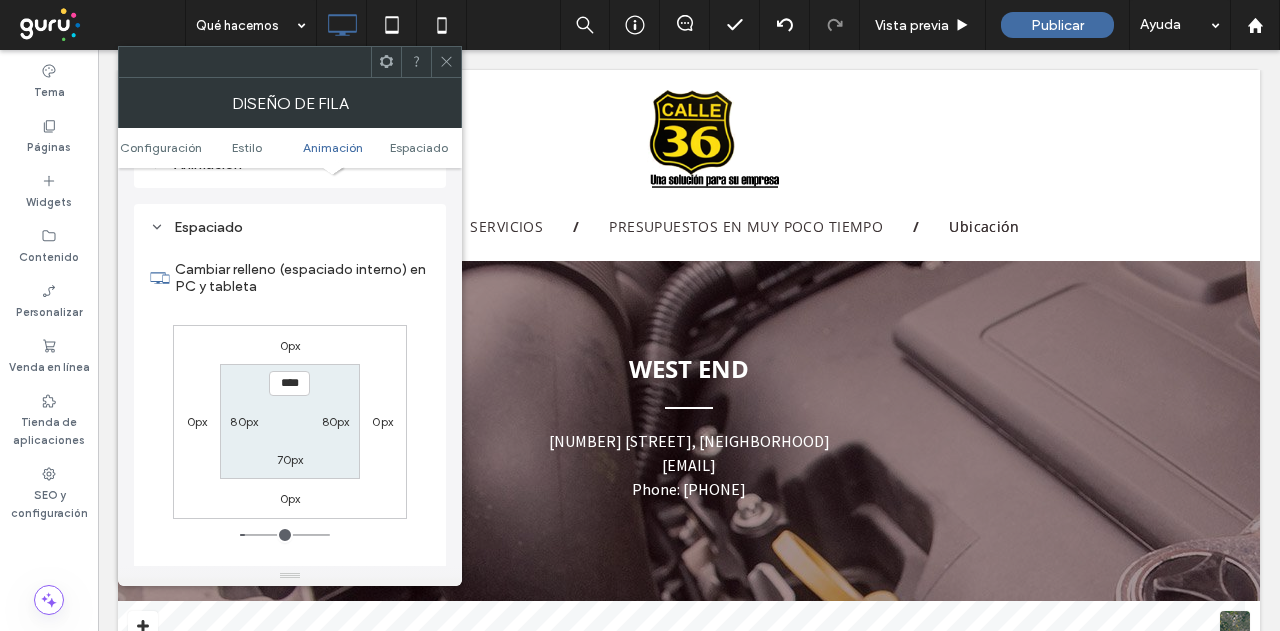 scroll, scrollTop: 565, scrollLeft: 0, axis: vertical 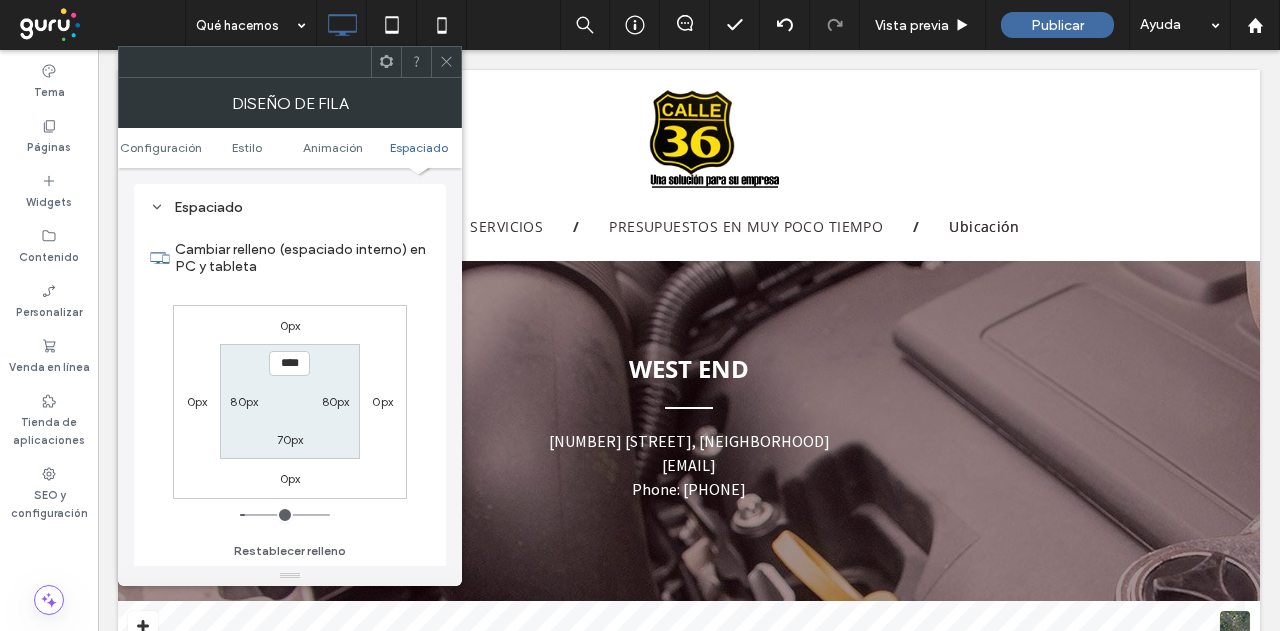 click on "80px" at bounding box center [244, 401] 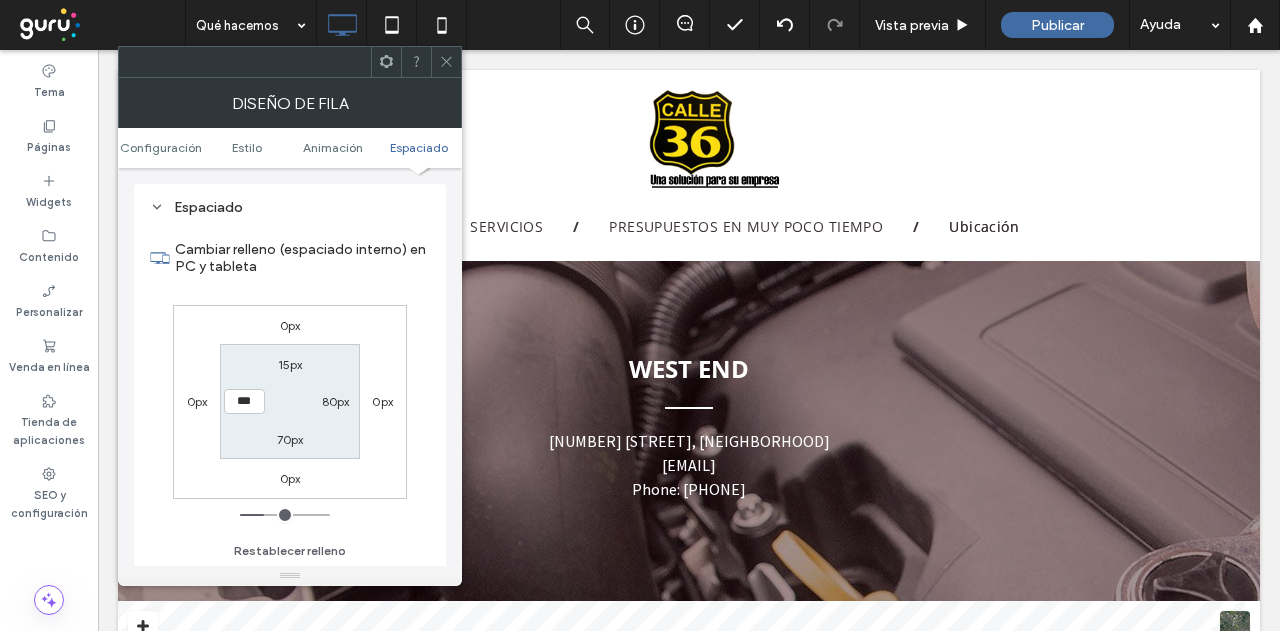 type on "***" 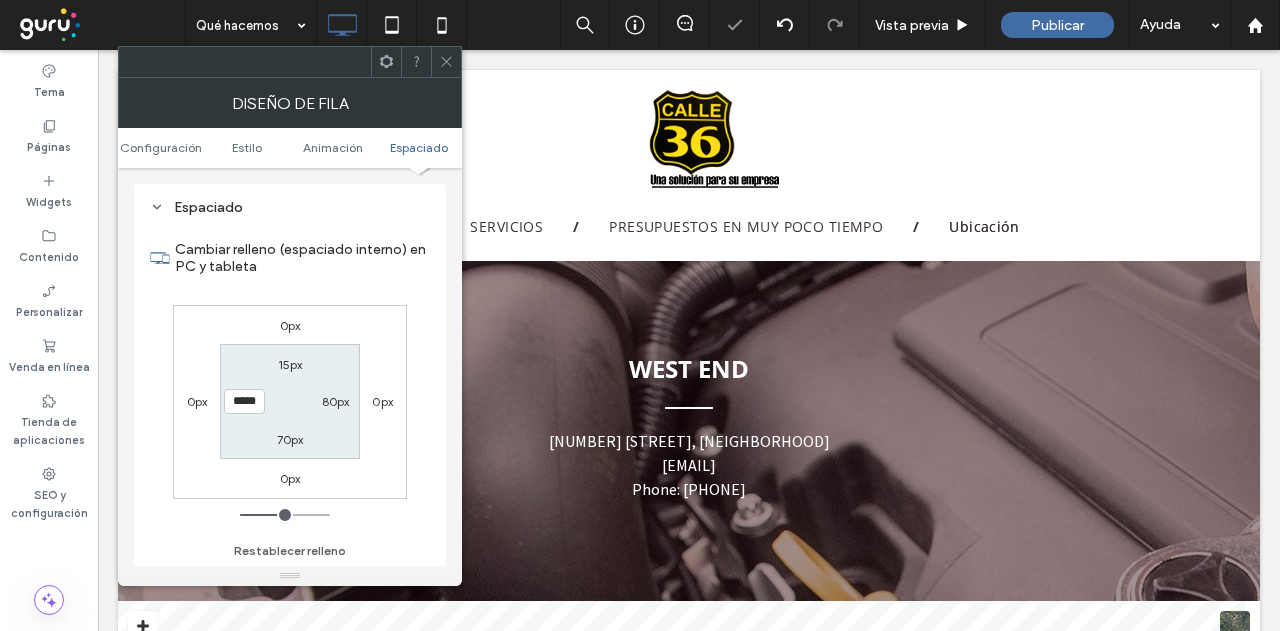 click on "80px" at bounding box center [336, 401] 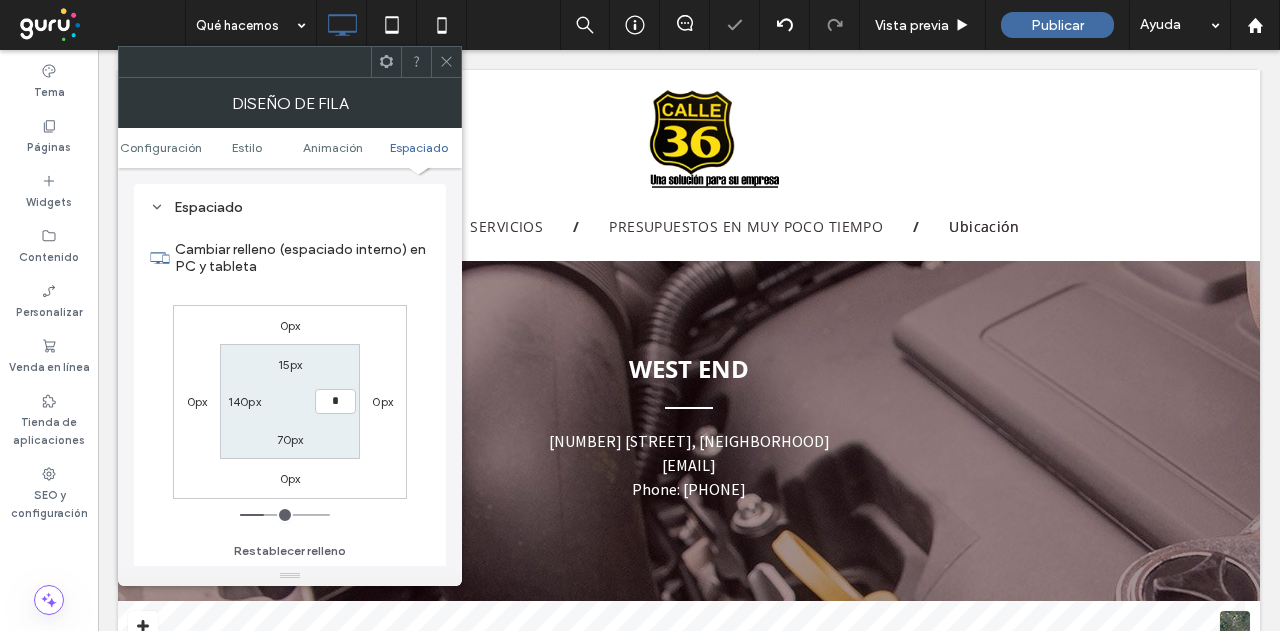 type on "*" 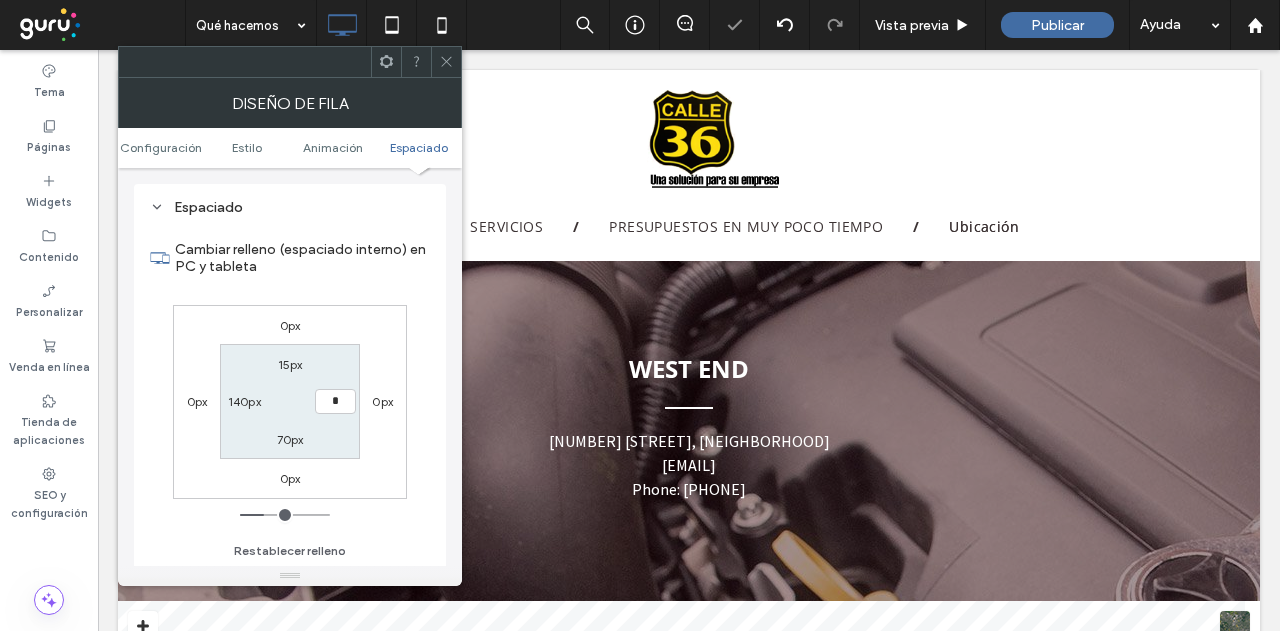 type on "*" 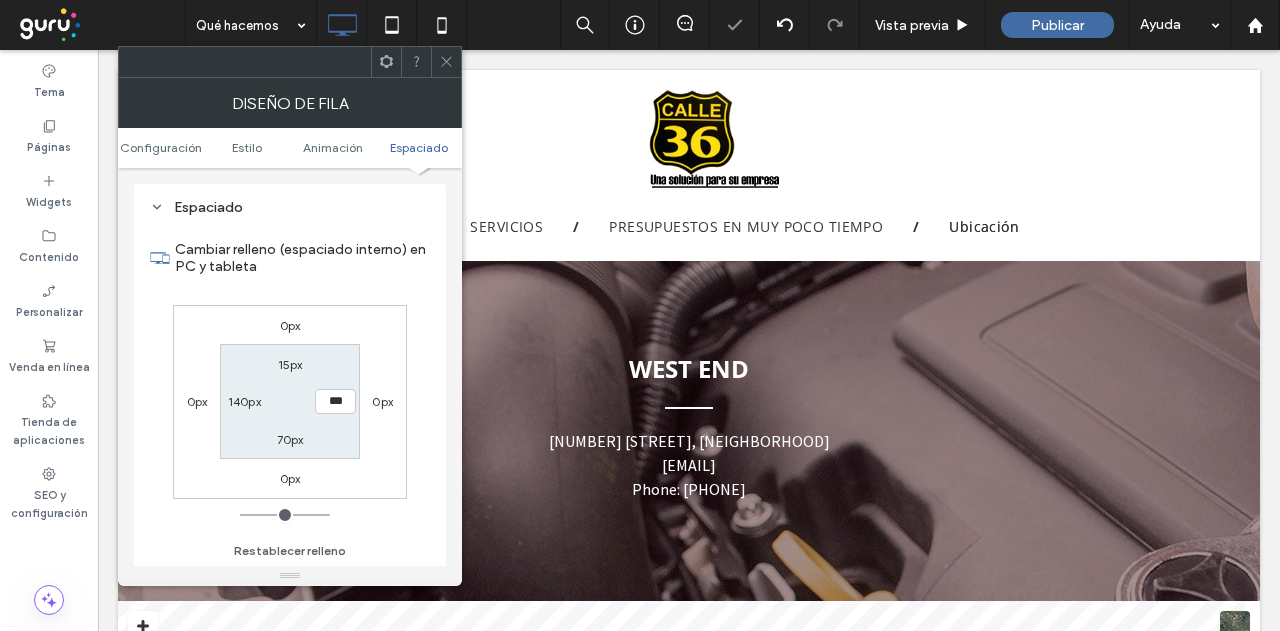 click on "140px" at bounding box center [244, 401] 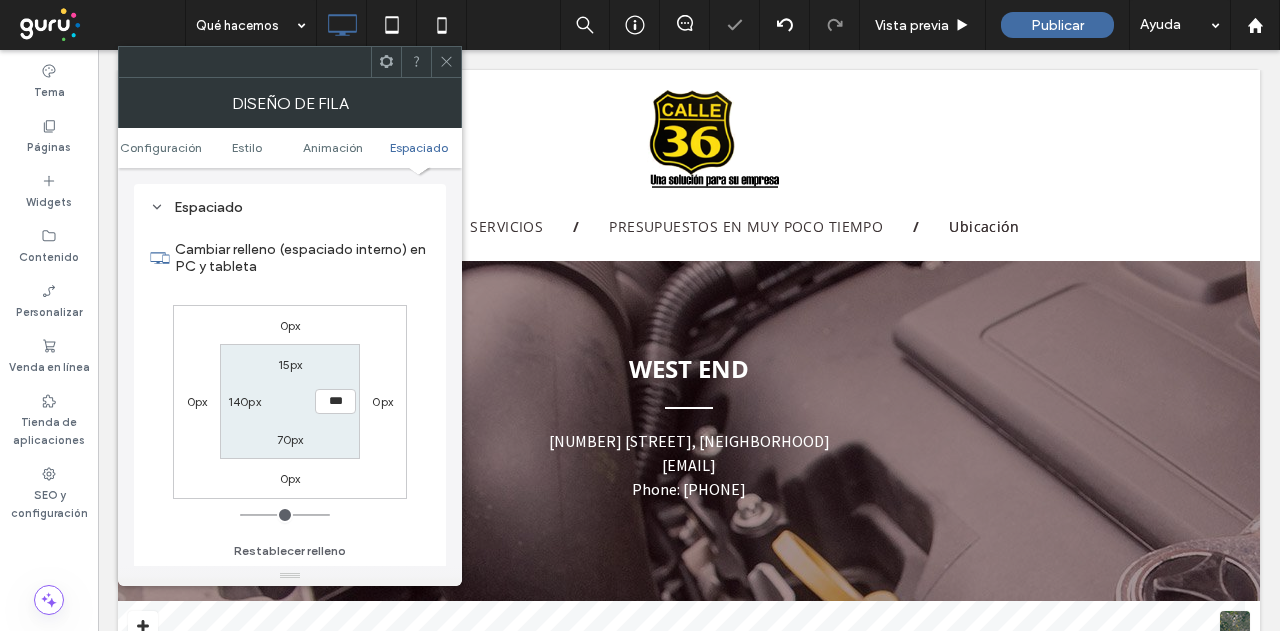 type on "***" 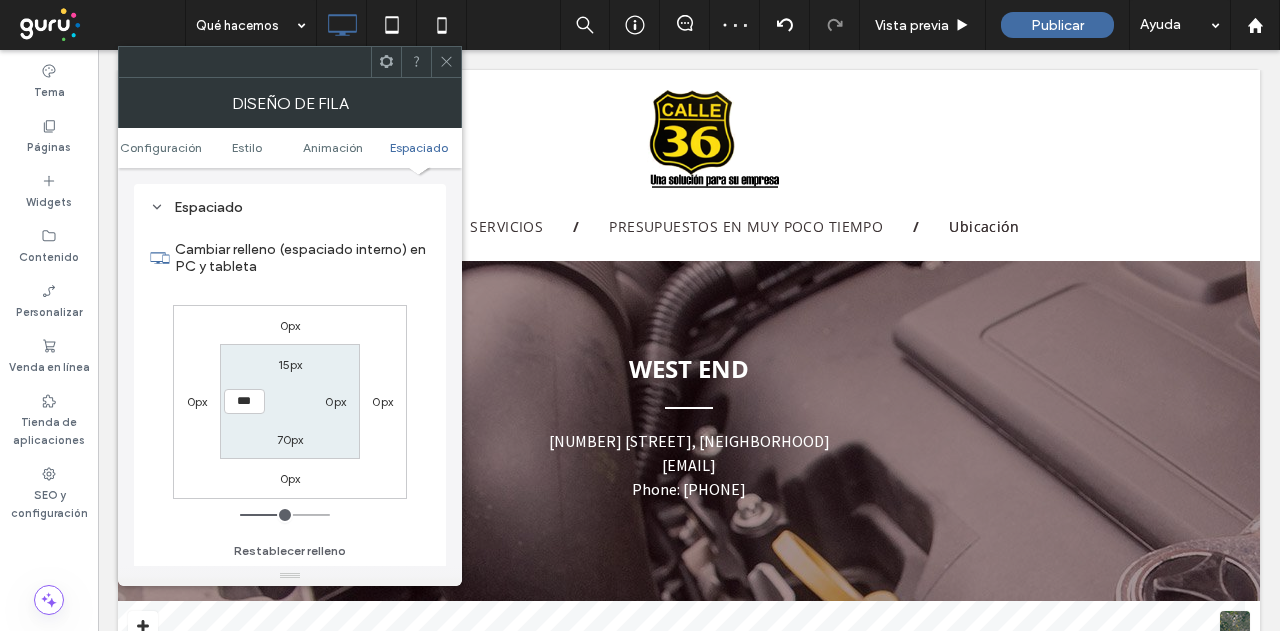 type on "***" 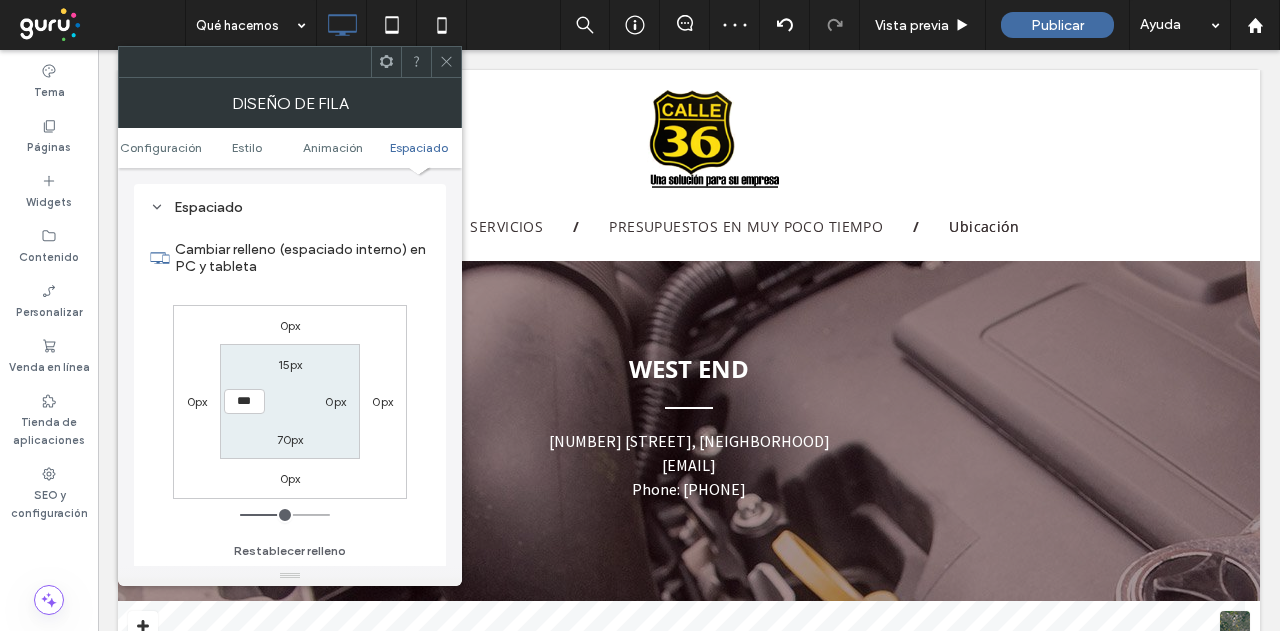 drag, startPoint x: 220, startPoint y: 438, endPoint x: 235, endPoint y: 429, distance: 17.492855 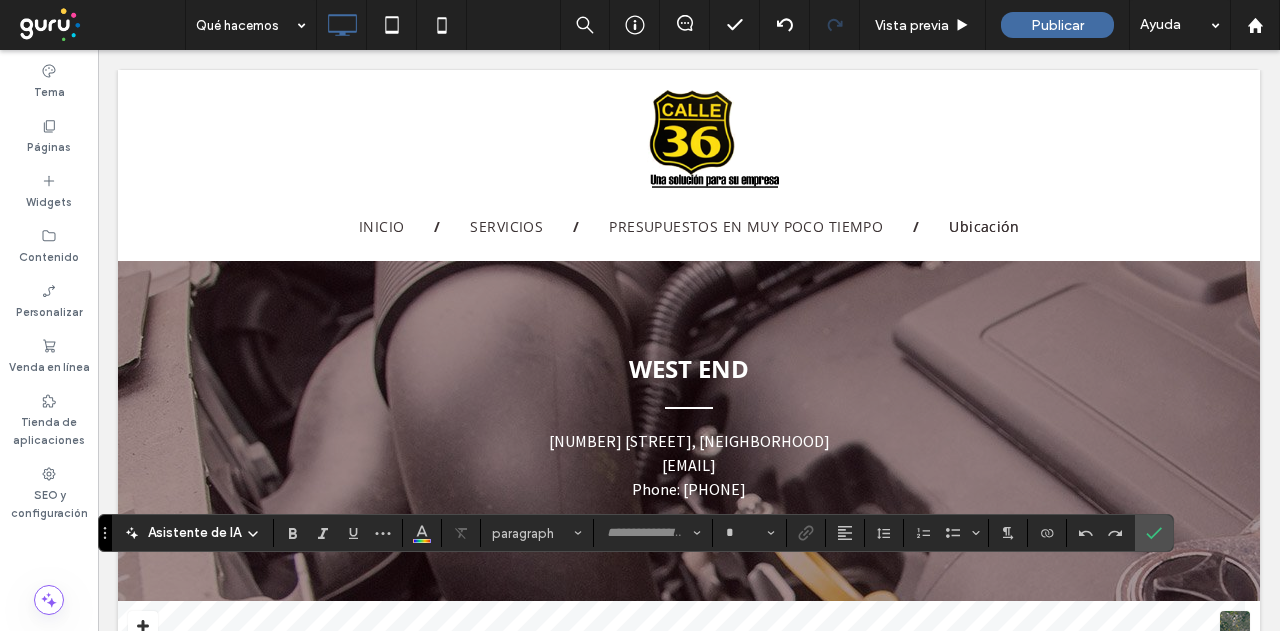 type on "*********" 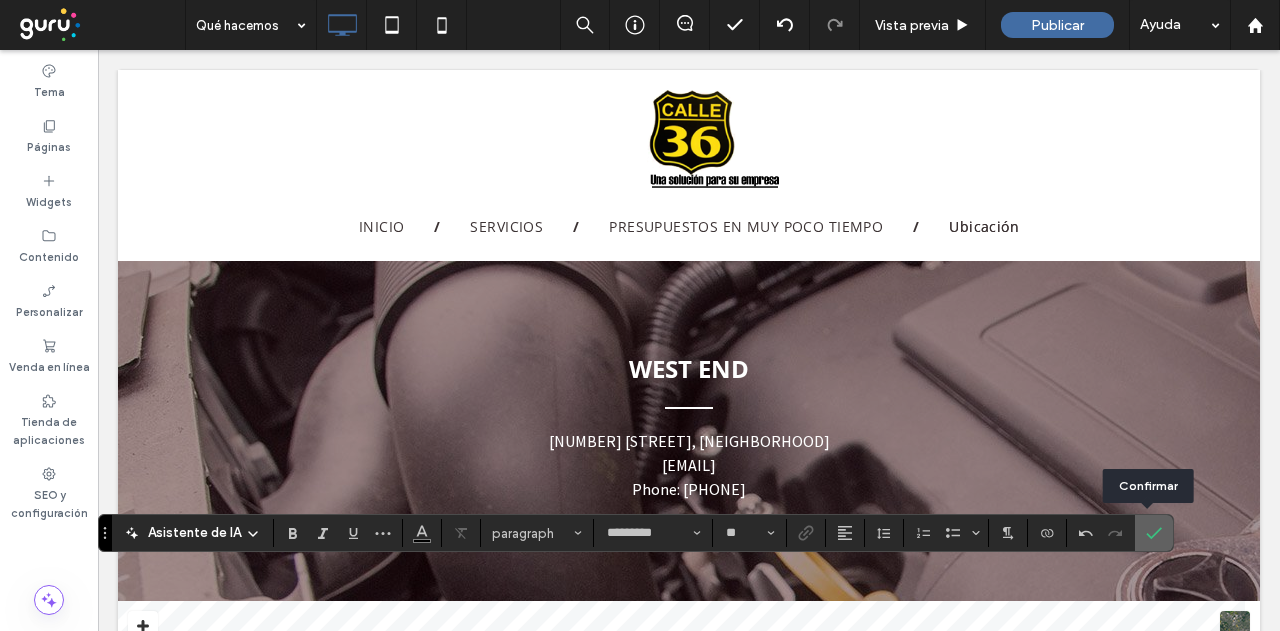 type on "**" 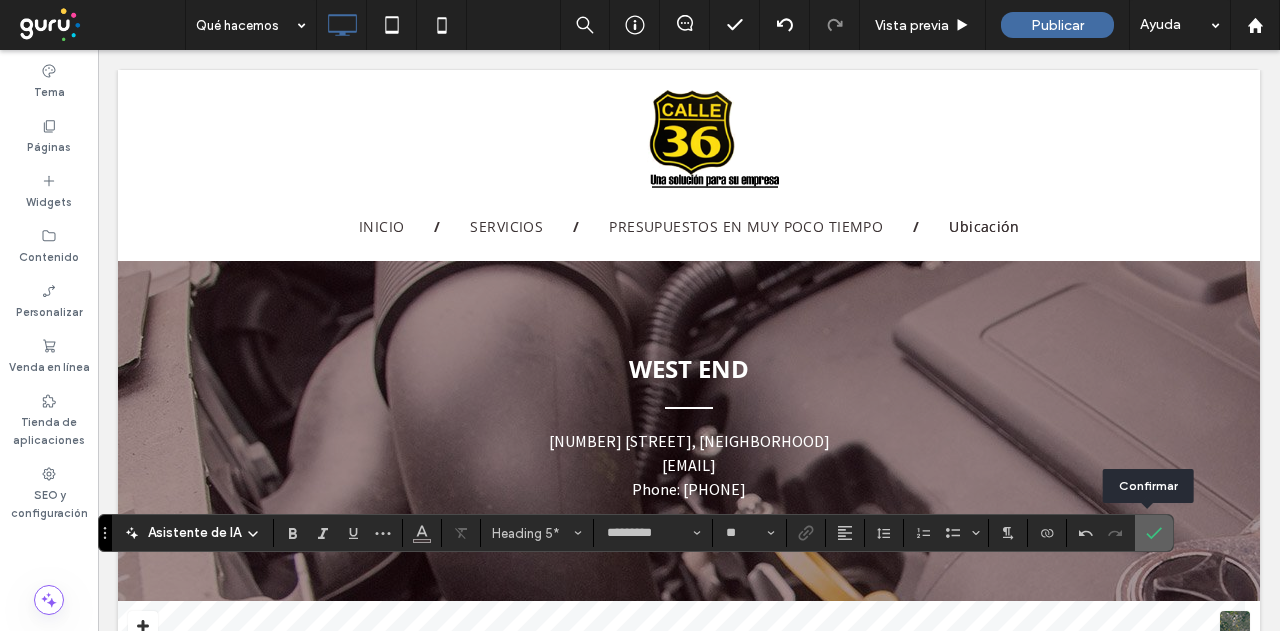 click at bounding box center (1154, 533) 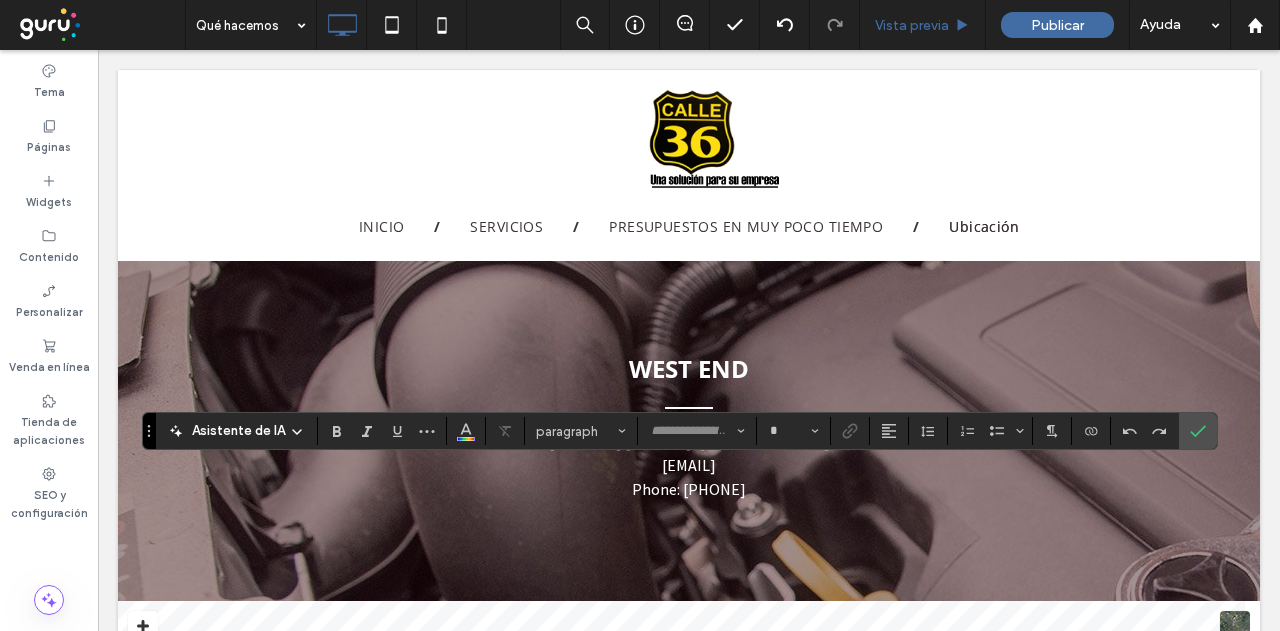 type on "*********" 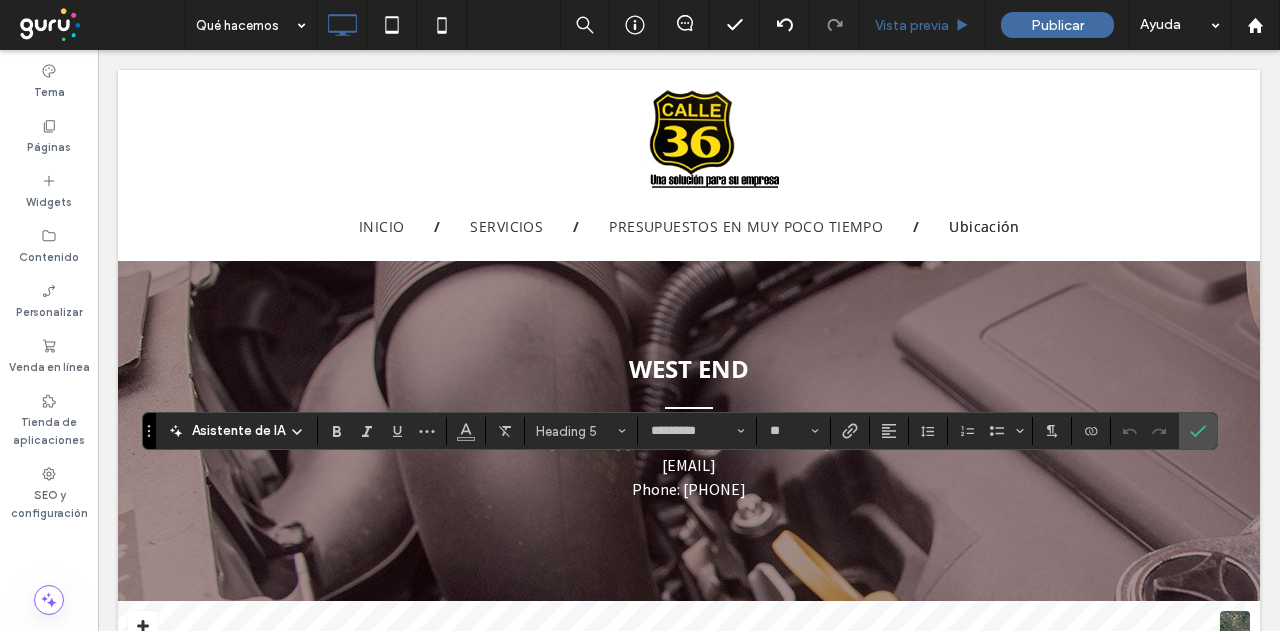type on "**" 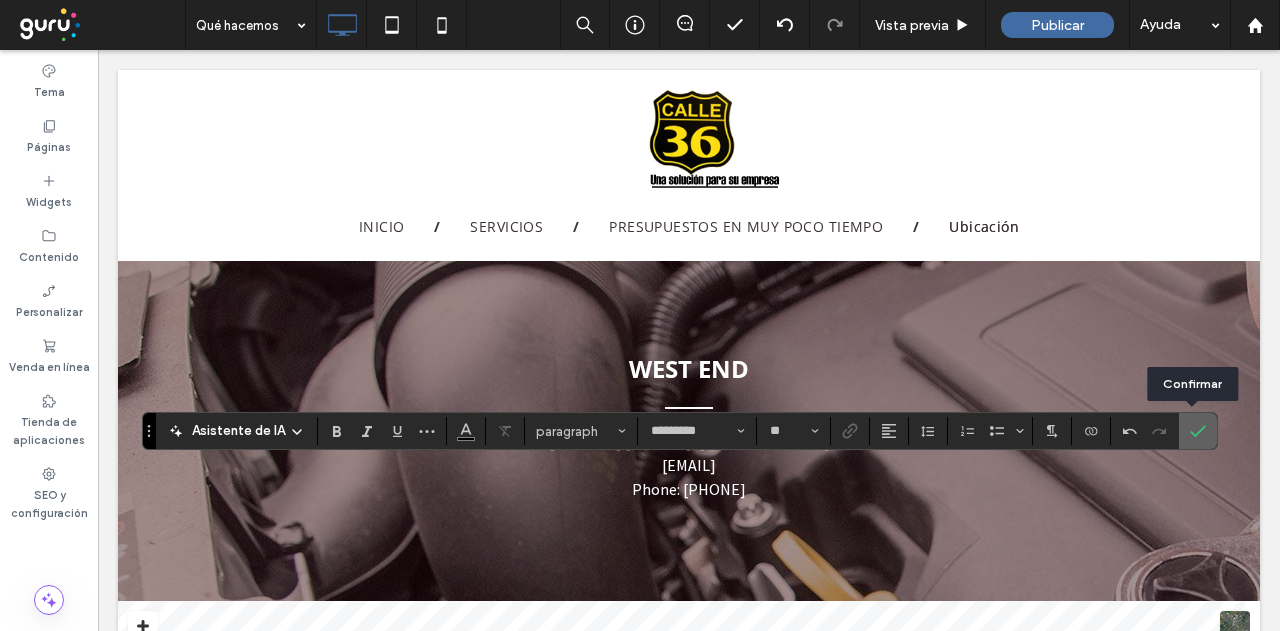 click 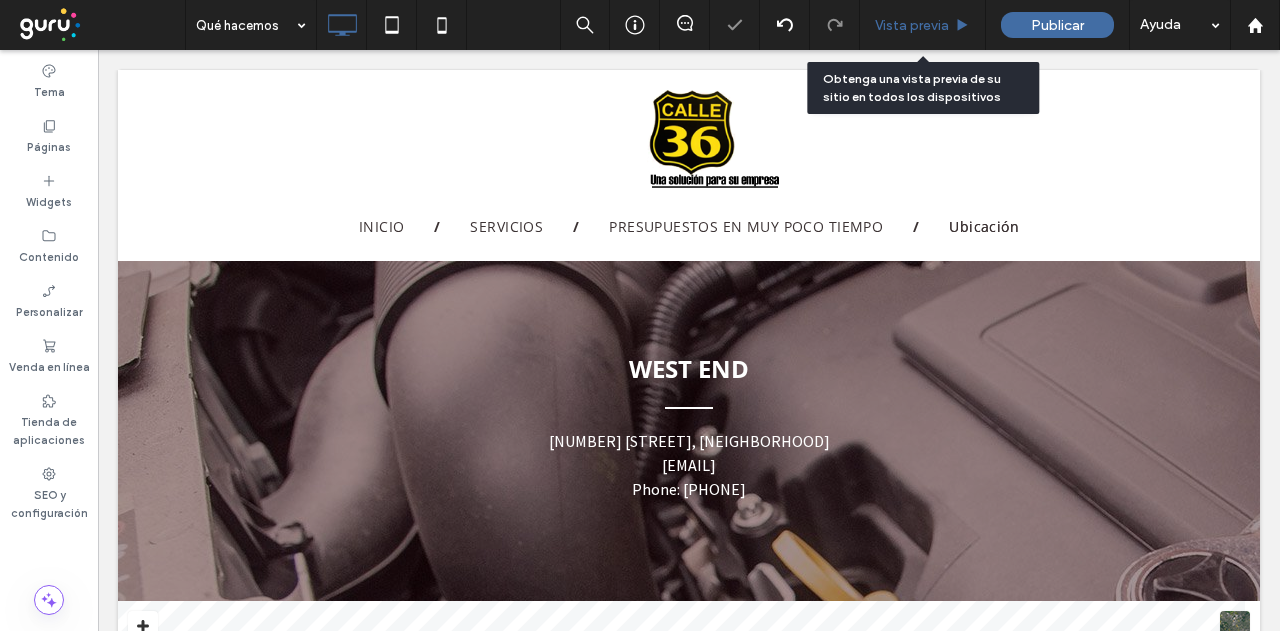 click on "Vista previa" at bounding box center (912, 25) 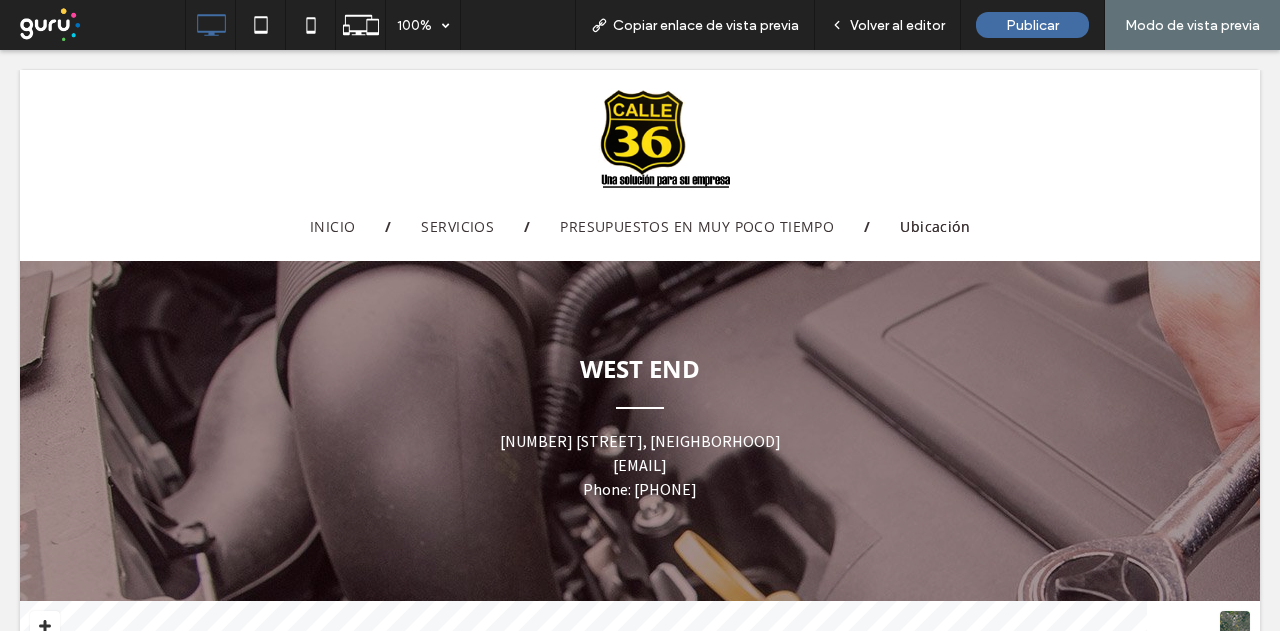 click on "Volver al editor" at bounding box center [897, 25] 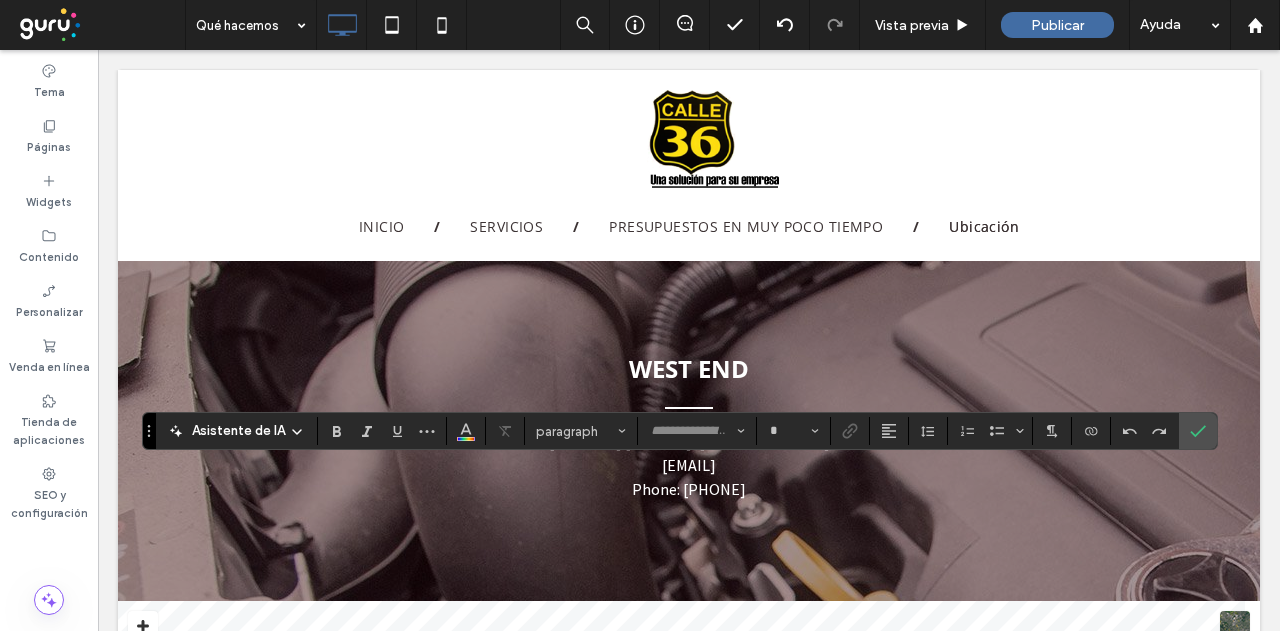 type on "*********" 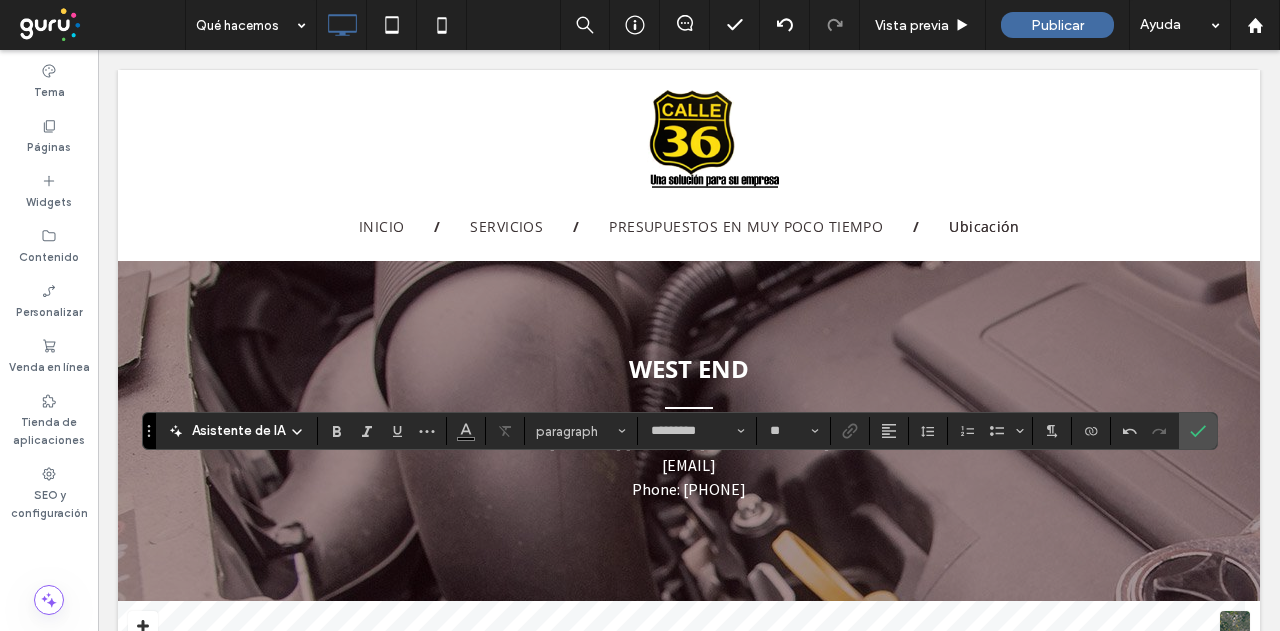 type on "**" 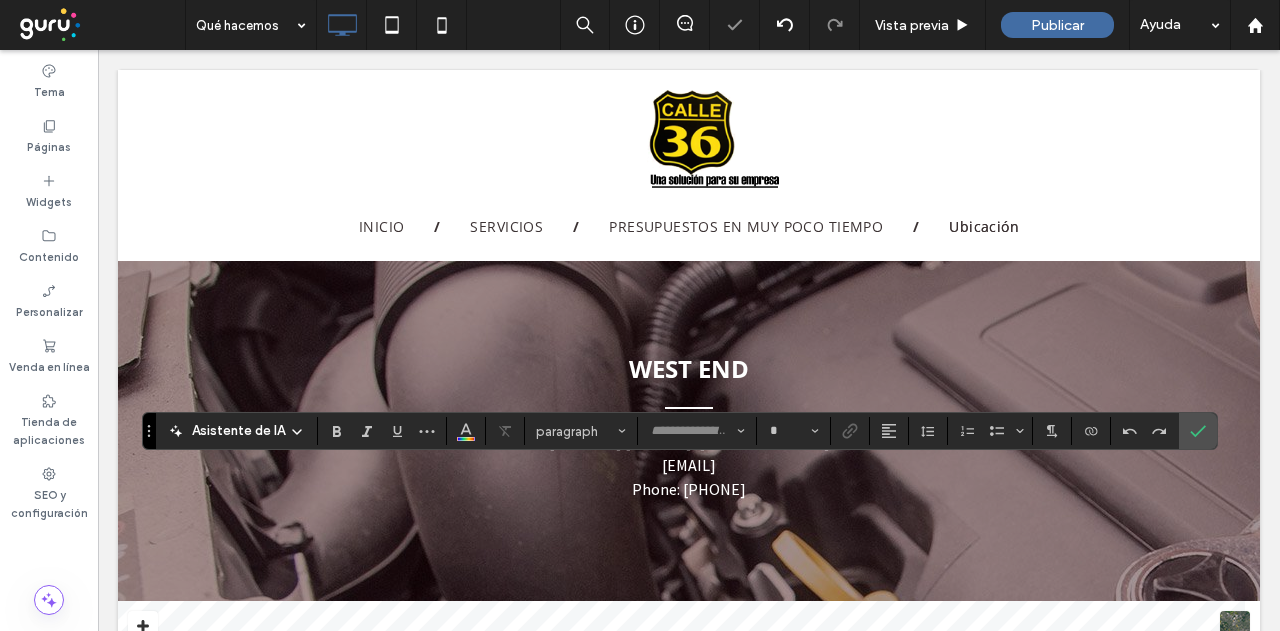 type on "*********" 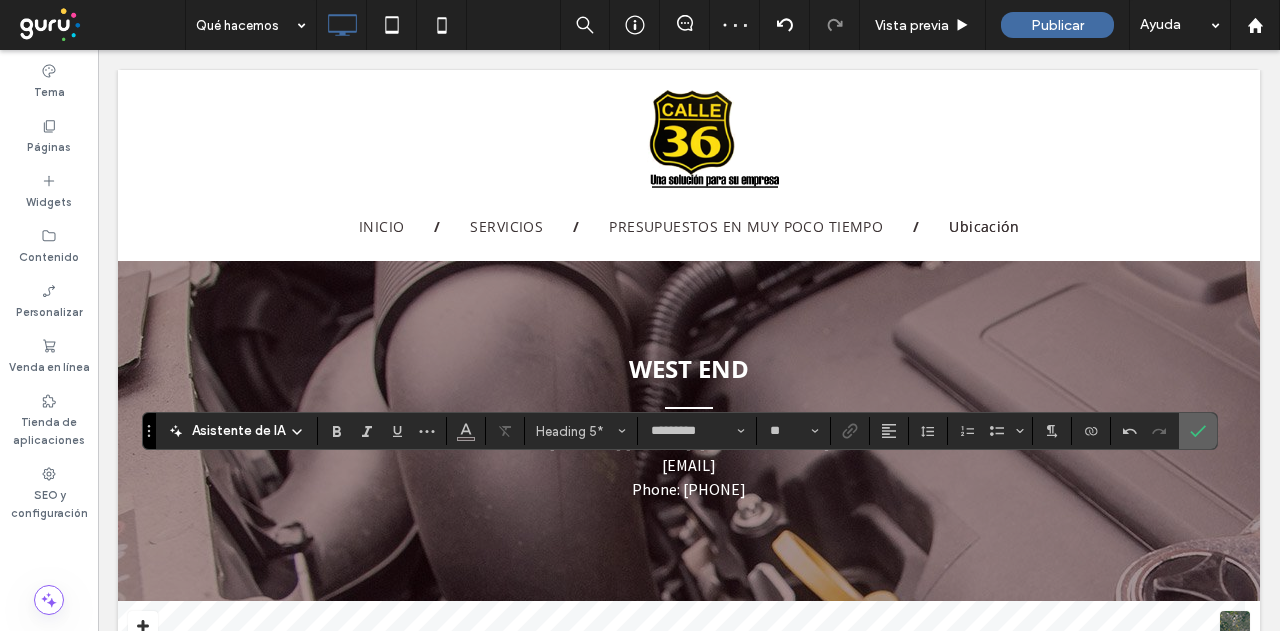click 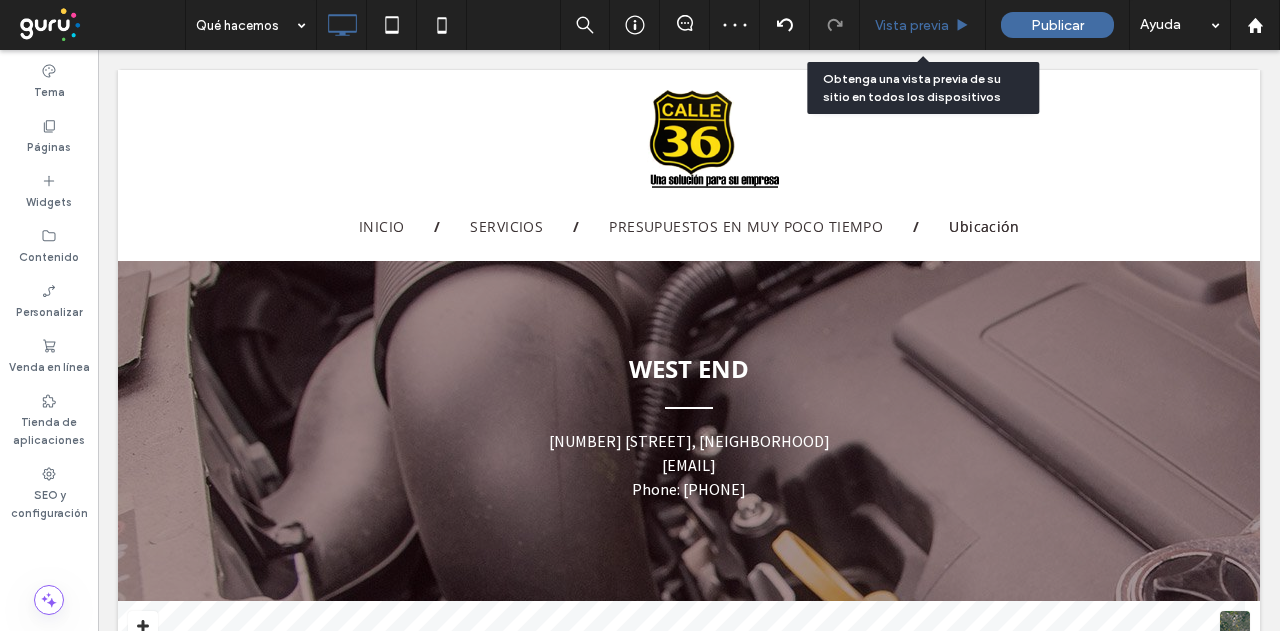 click on "Vista previa" at bounding box center [912, 25] 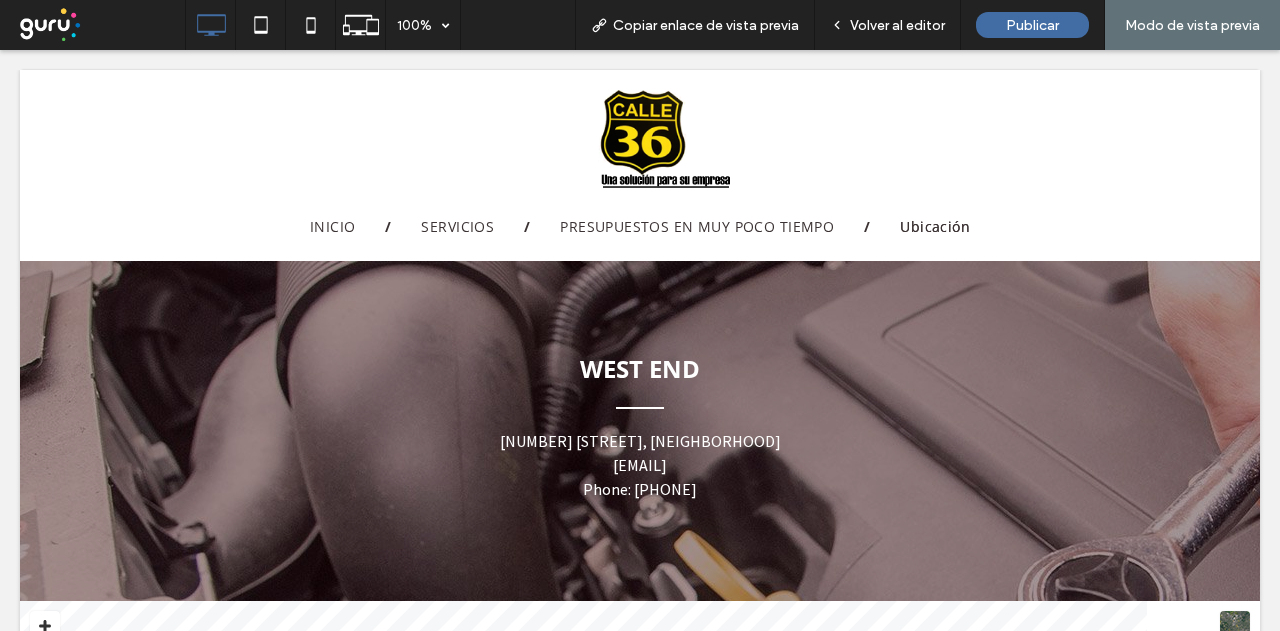 click on "Volver al editor" at bounding box center [897, 25] 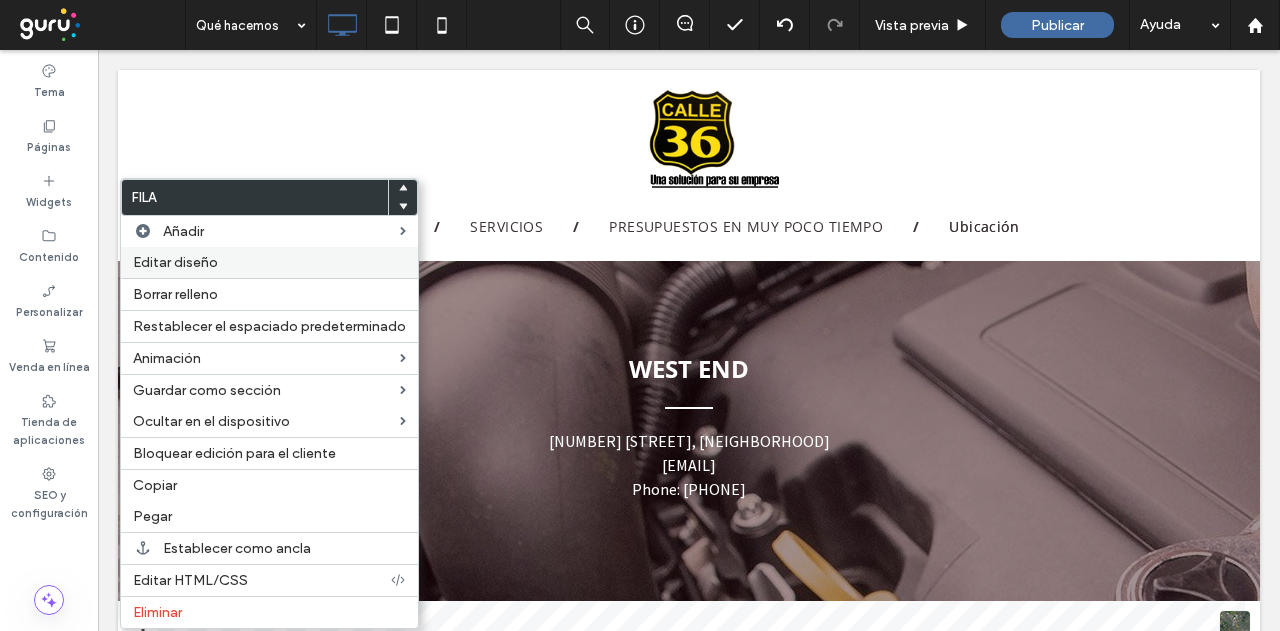 click on "Editar diseño" at bounding box center (269, 262) 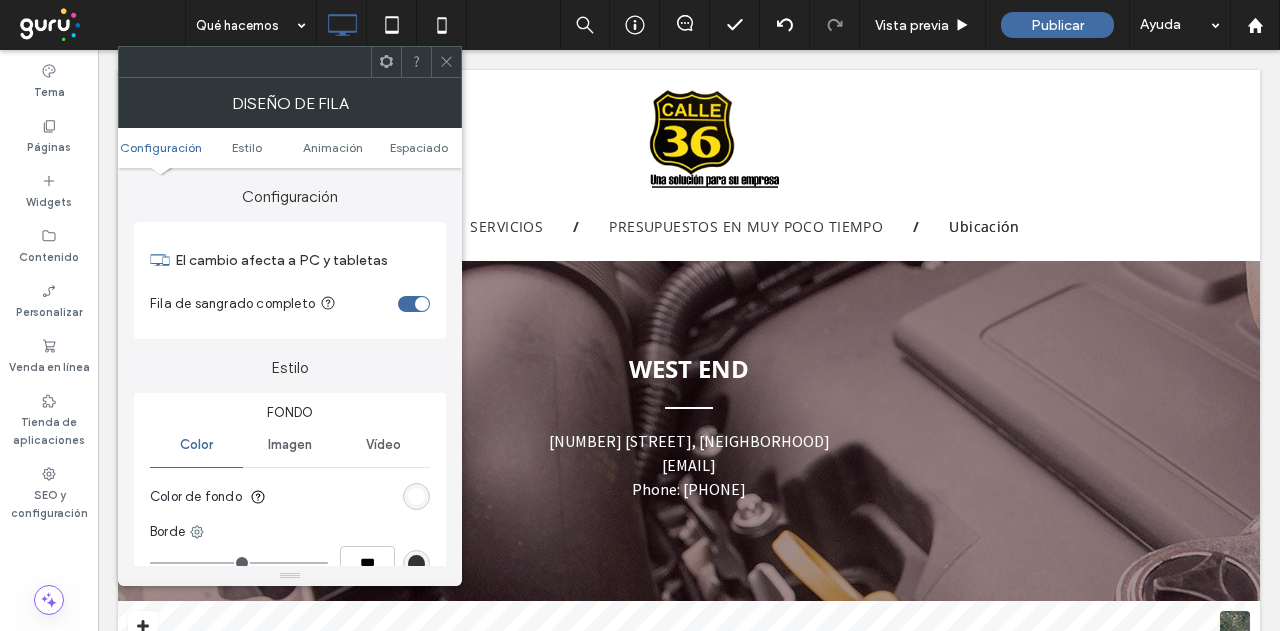 drag, startPoint x: 416, startPoint y: 143, endPoint x: 423, endPoint y: 185, distance: 42.579338 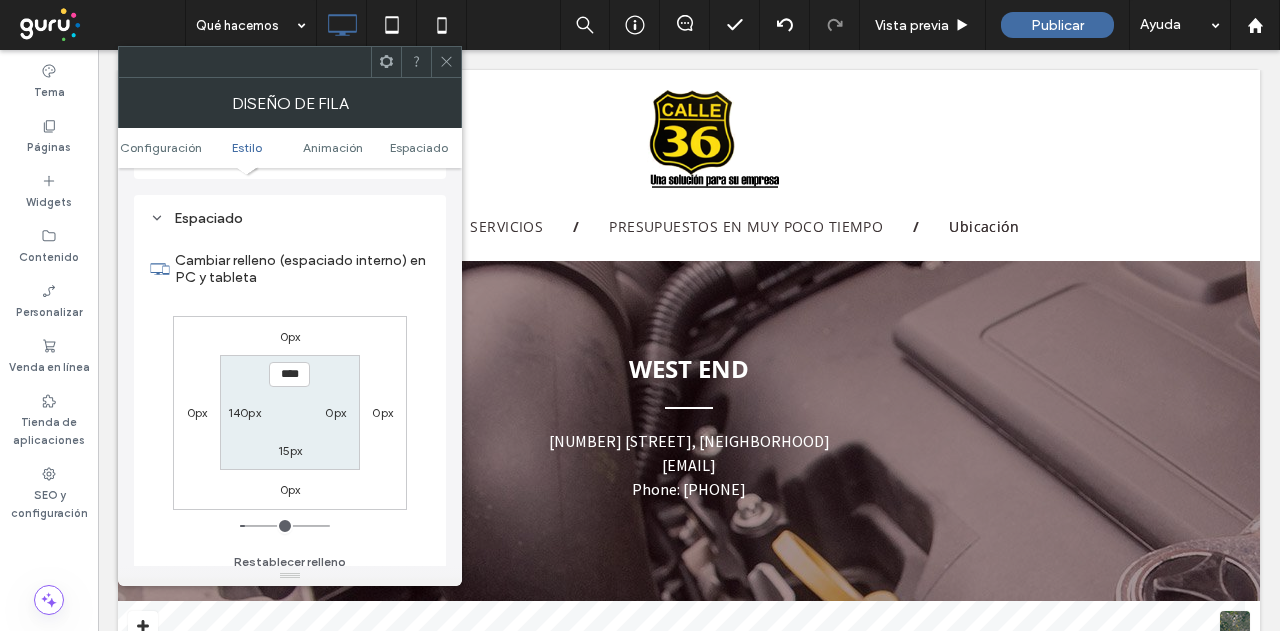 scroll, scrollTop: 565, scrollLeft: 0, axis: vertical 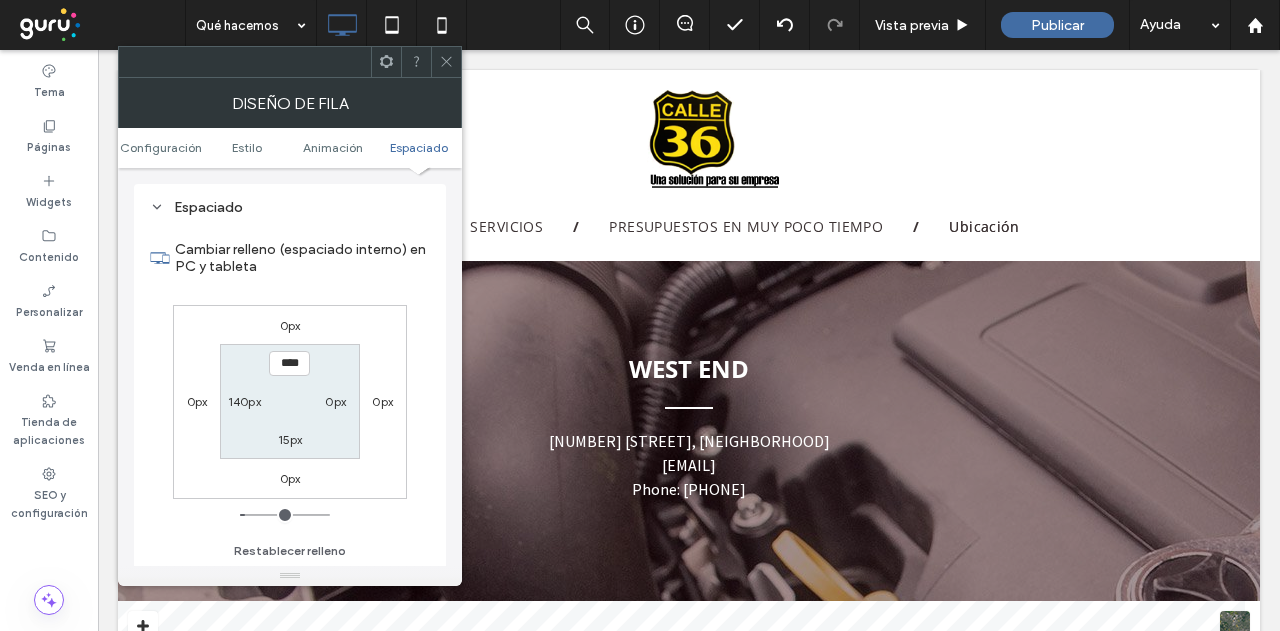 click on "140px" at bounding box center (244, 401) 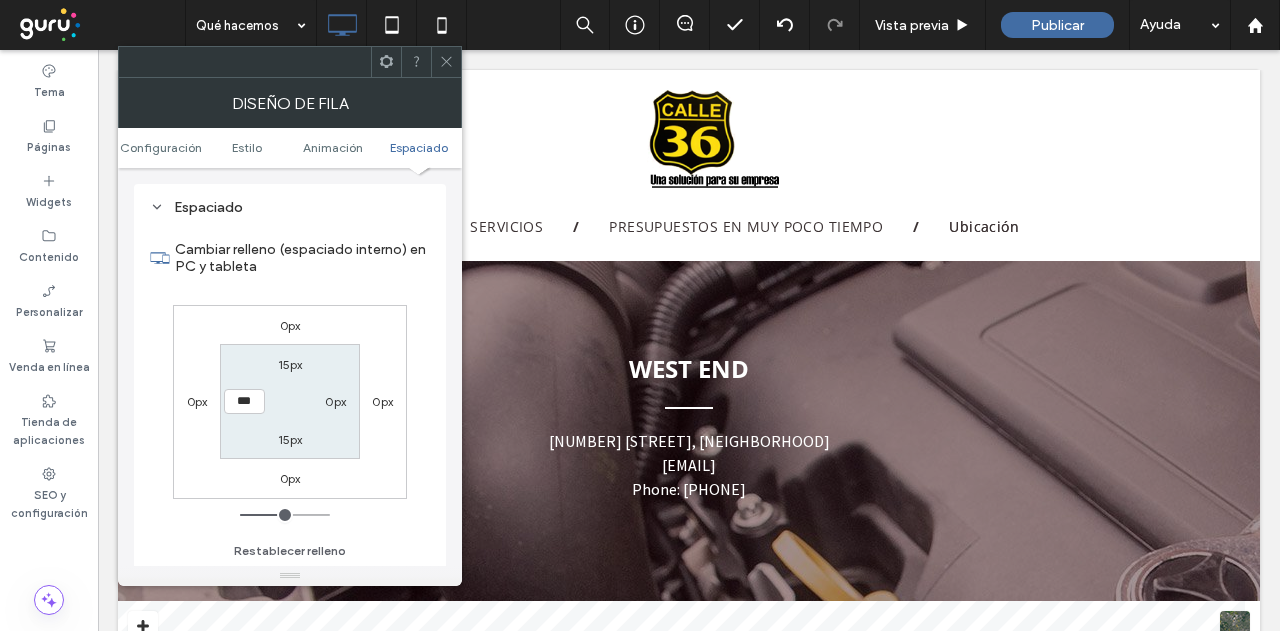 type on "***" 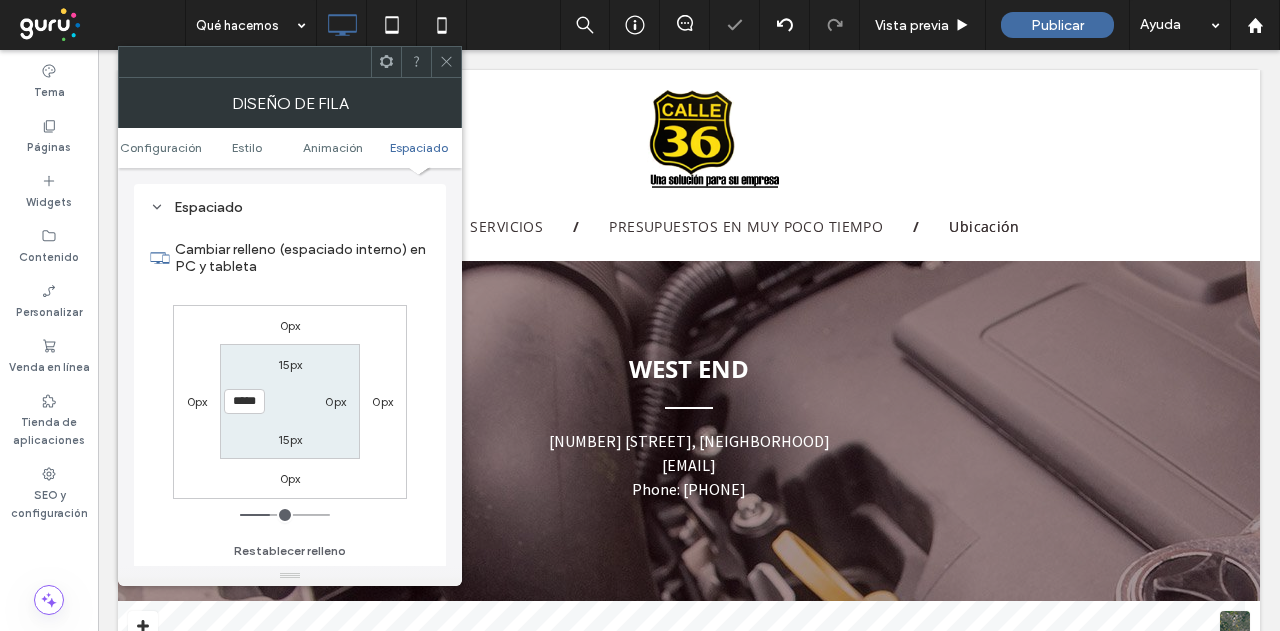 click on "0px" at bounding box center [335, 401] 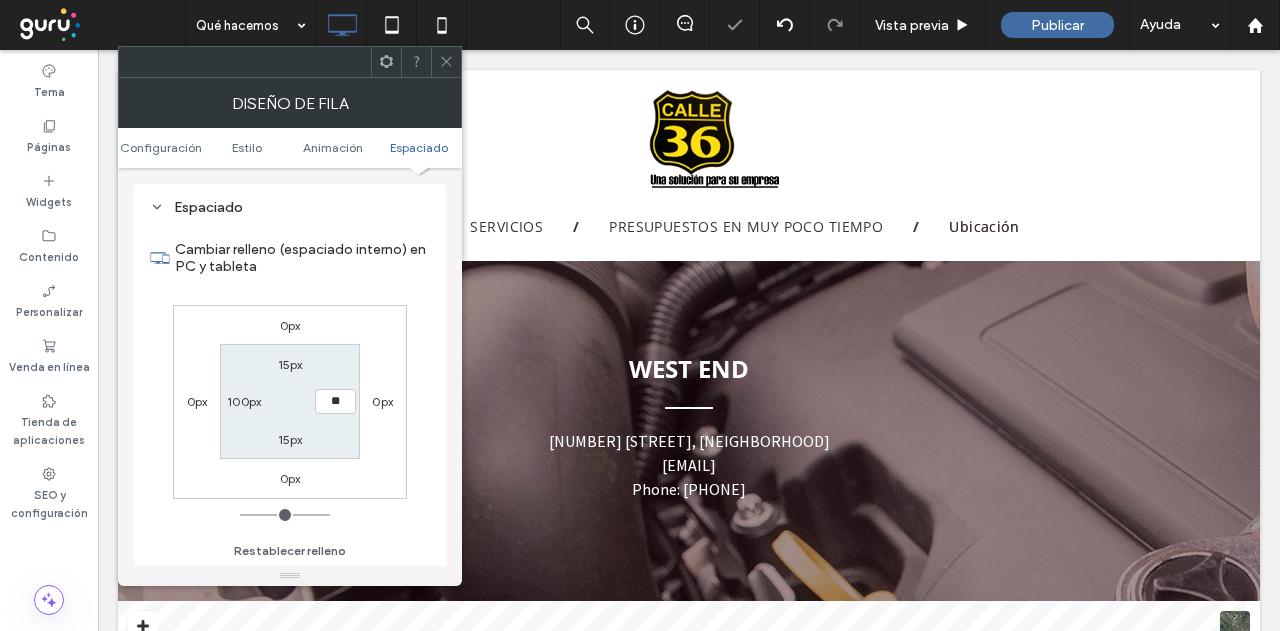 type on "**" 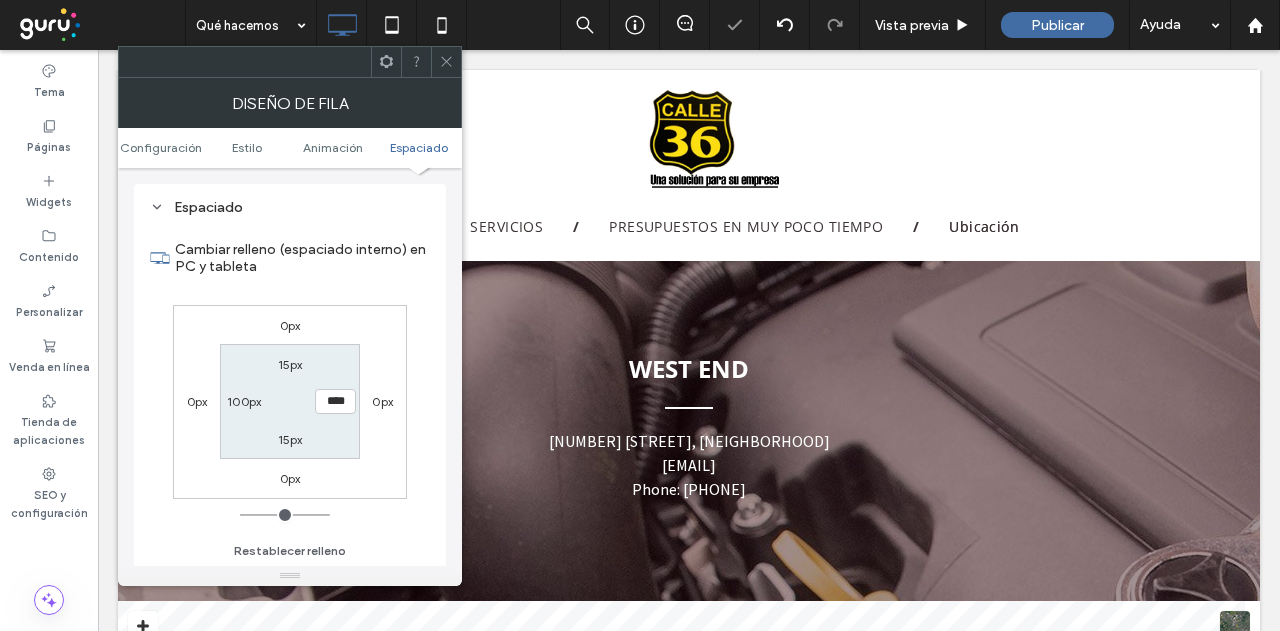 click on "15px **** 15px 100px" at bounding box center (289, 401) 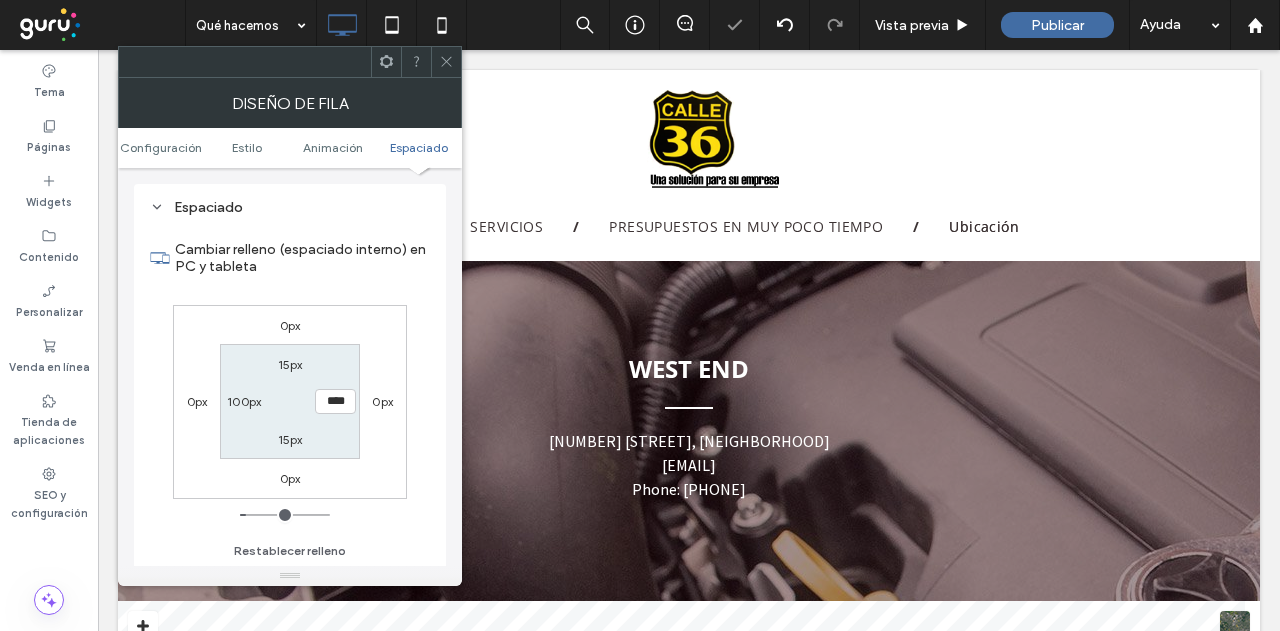 drag, startPoint x: 444, startPoint y: 61, endPoint x: 460, endPoint y: 197, distance: 136.93794 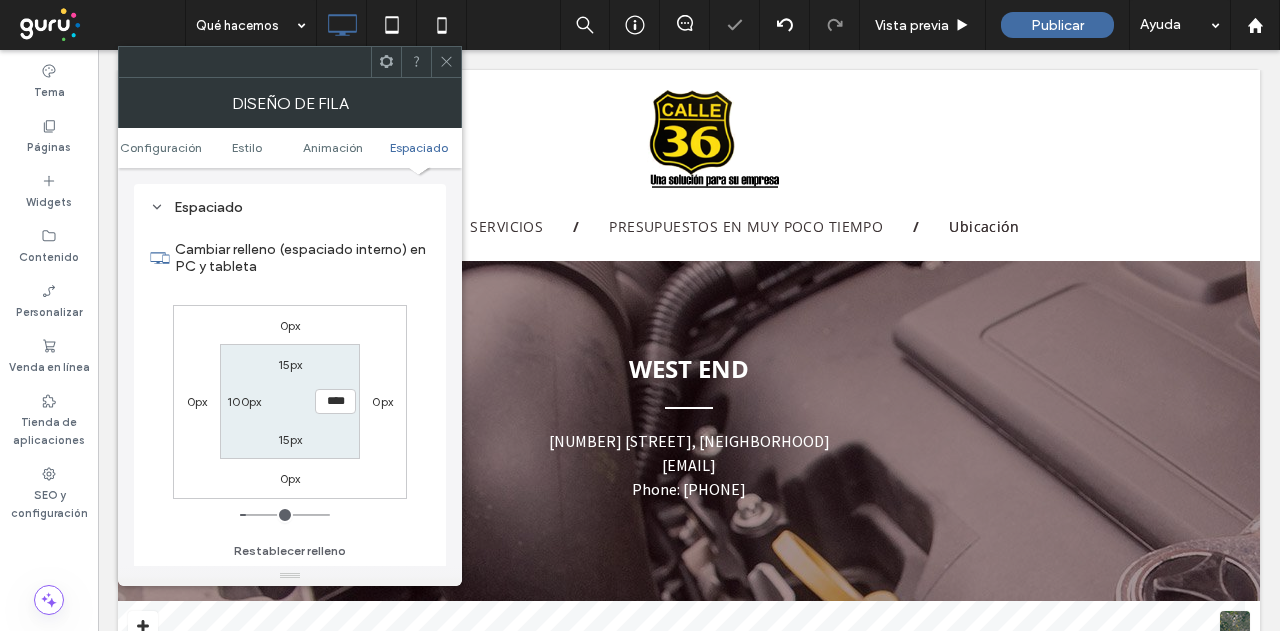 click 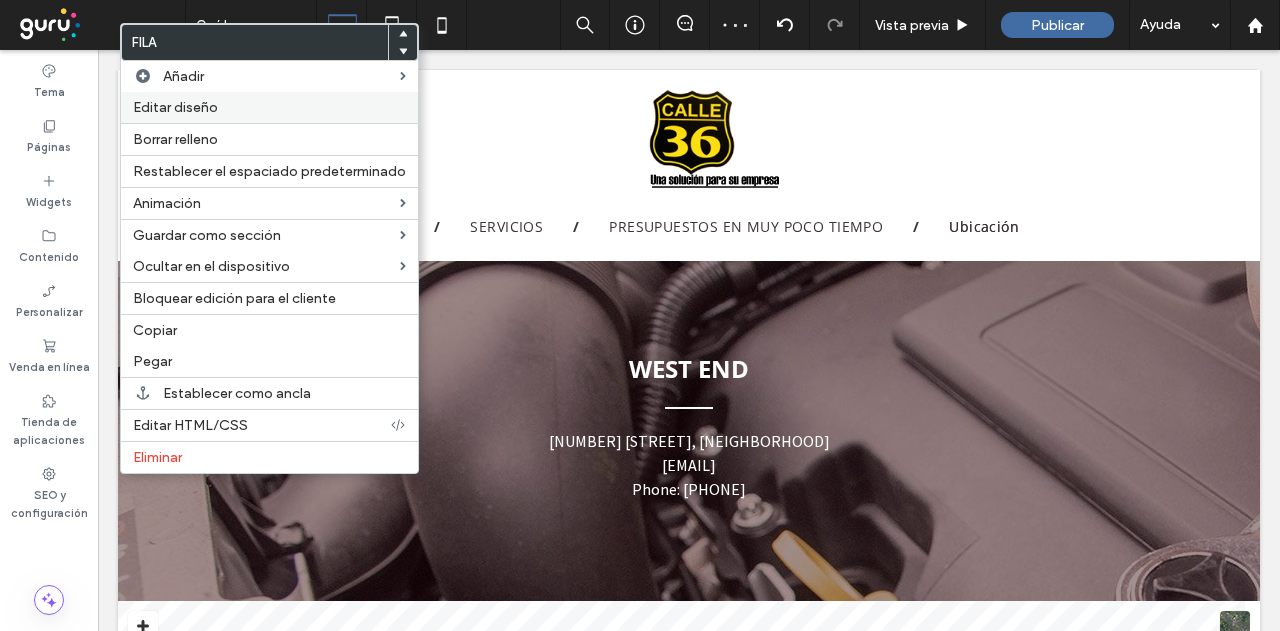 click on "Editar diseño" at bounding box center (175, 107) 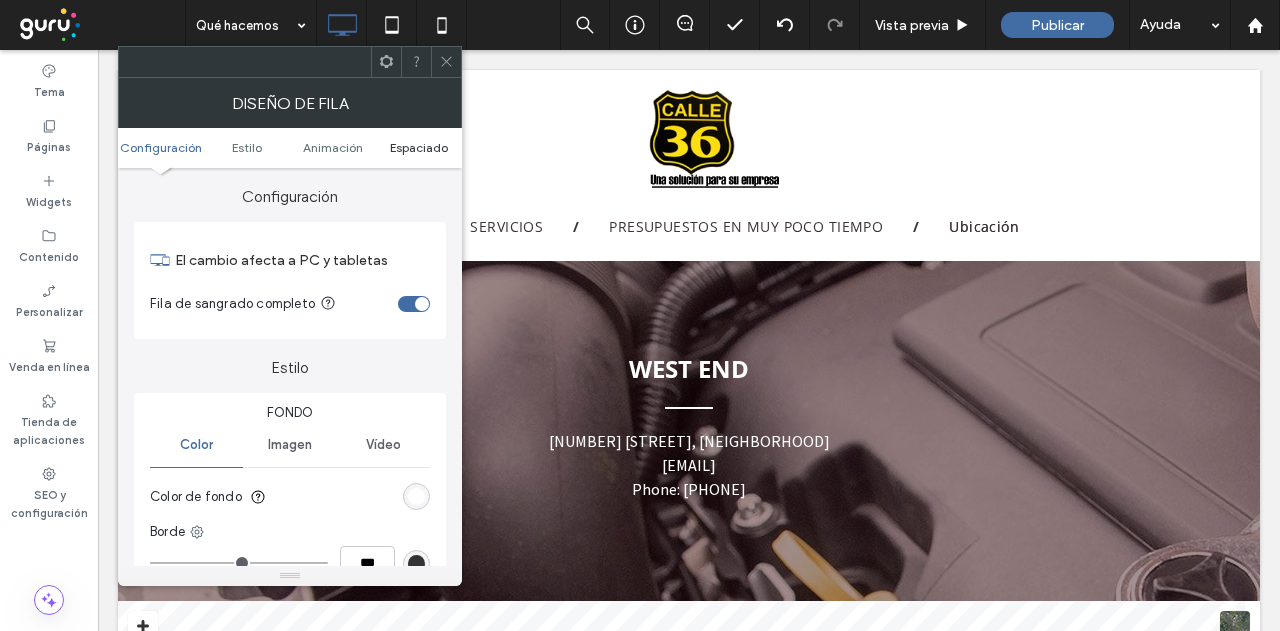 click on "Espaciado" at bounding box center (419, 147) 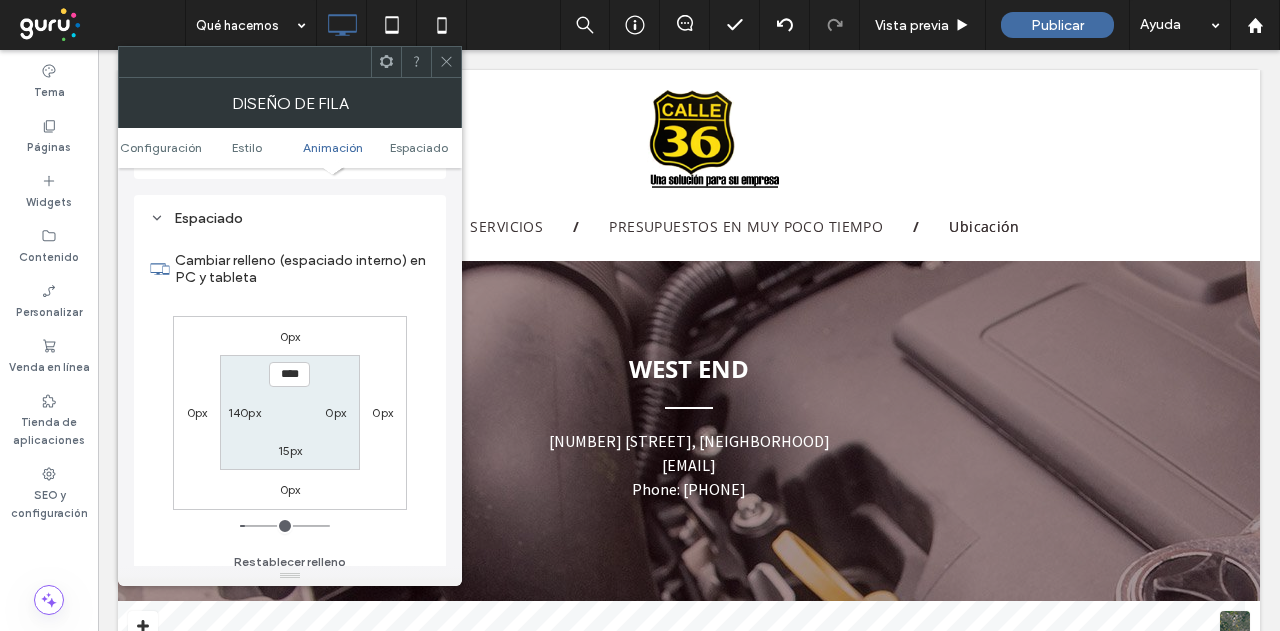 scroll, scrollTop: 565, scrollLeft: 0, axis: vertical 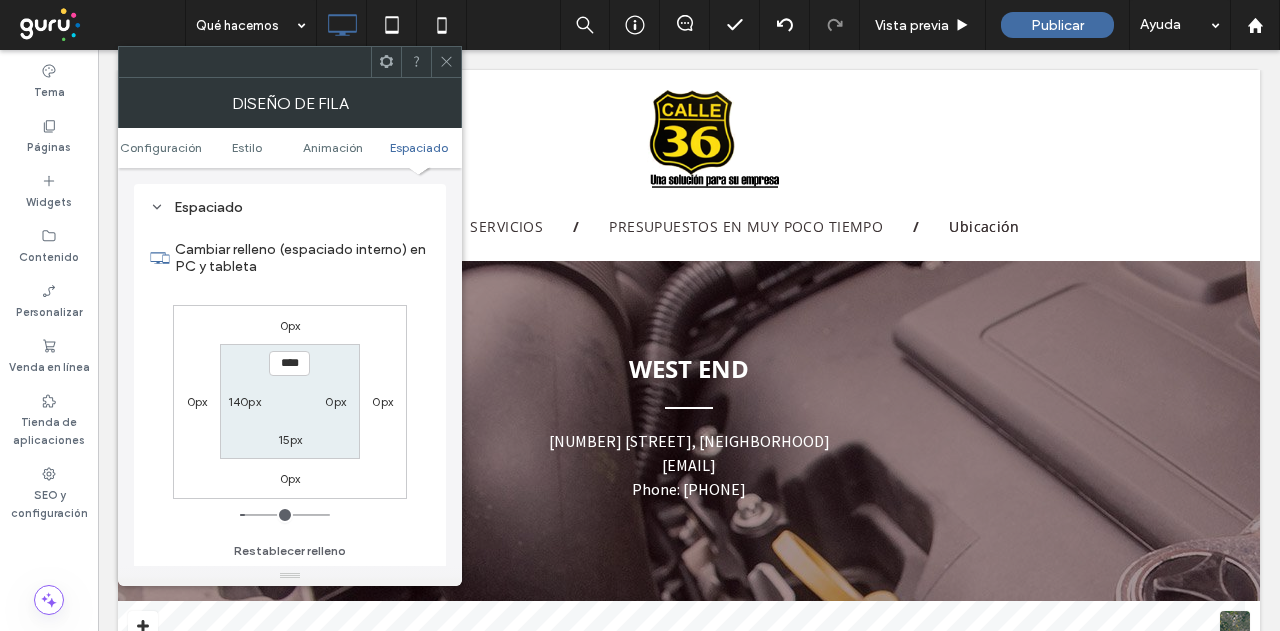 click on "140px" at bounding box center [244, 401] 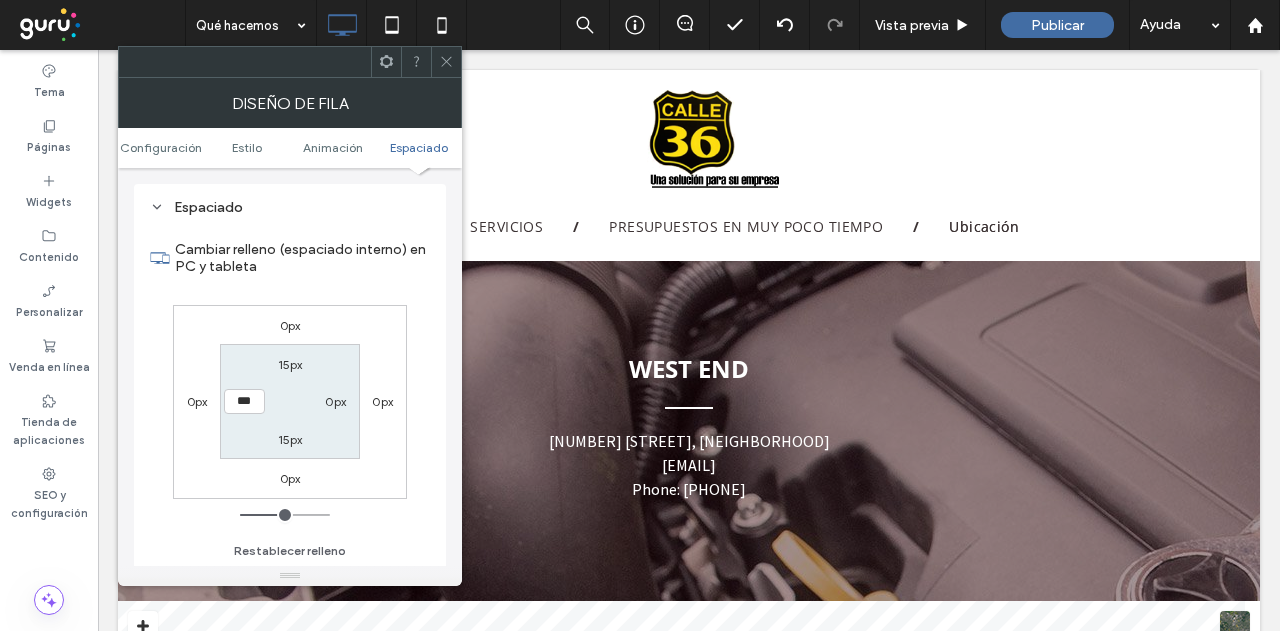type on "***" 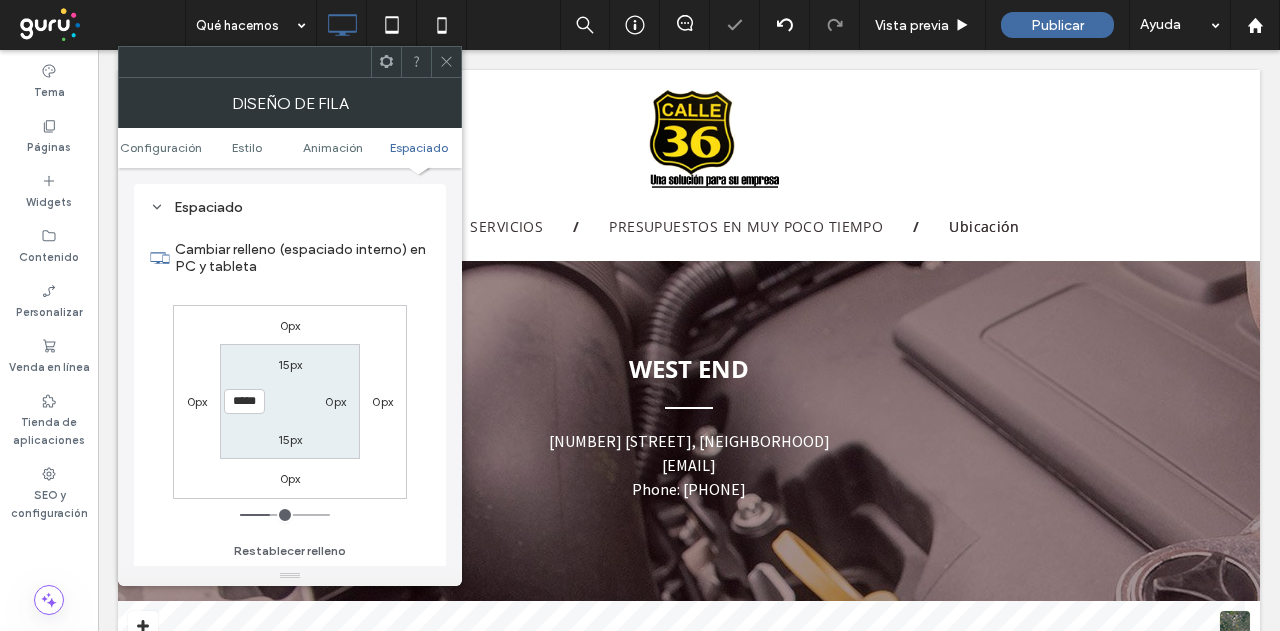 click on "0px" at bounding box center [335, 401] 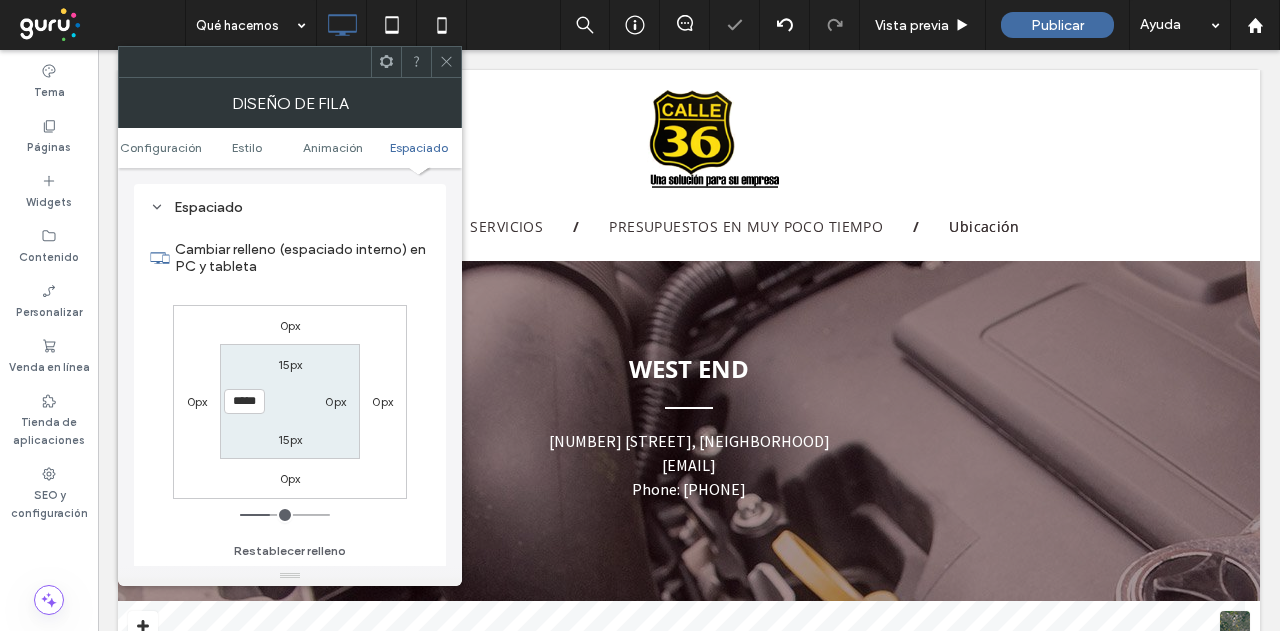 type on "*" 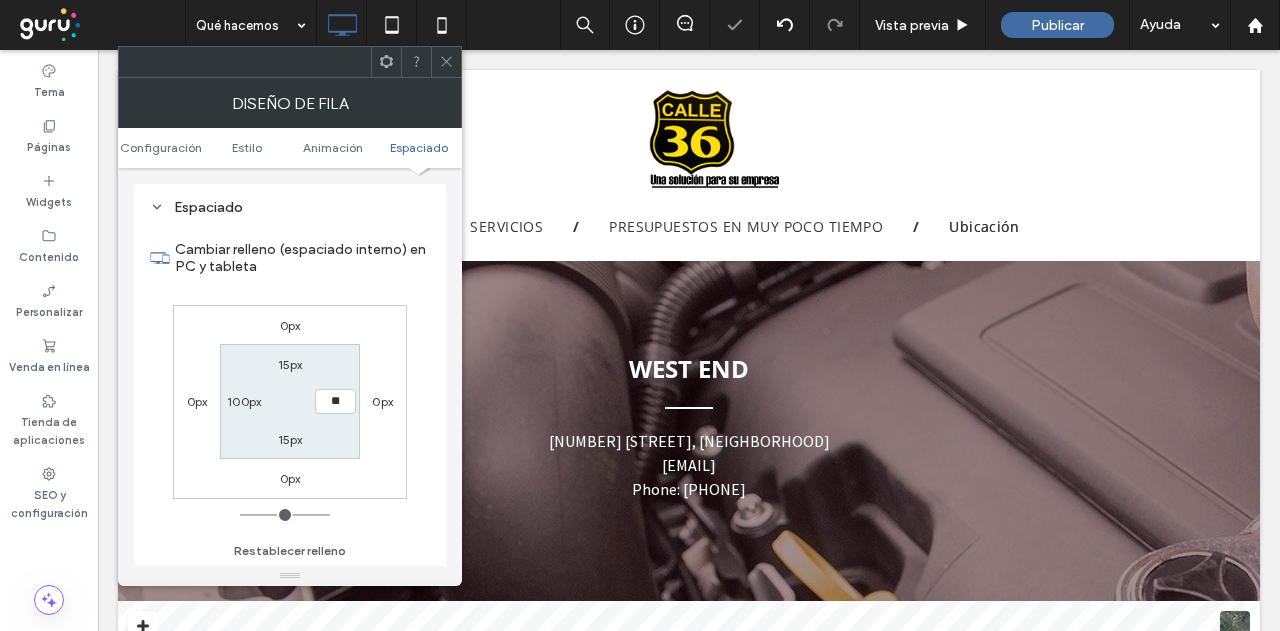 type on "**" 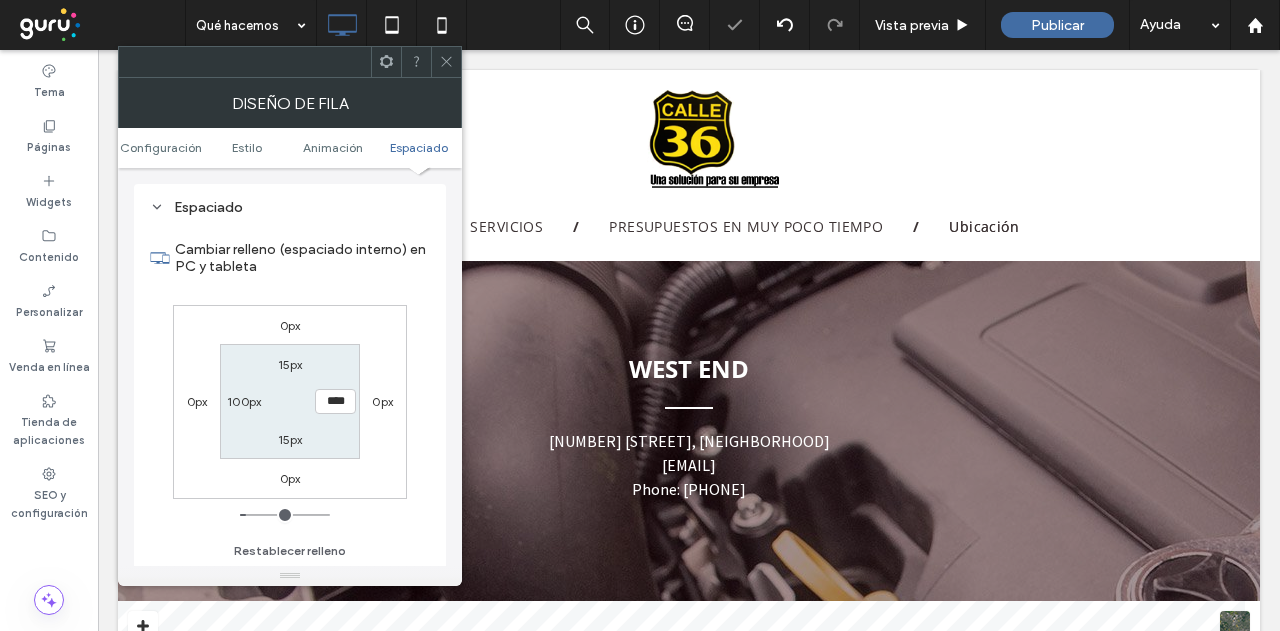 click on "15px **** 15px 100px" at bounding box center [289, 401] 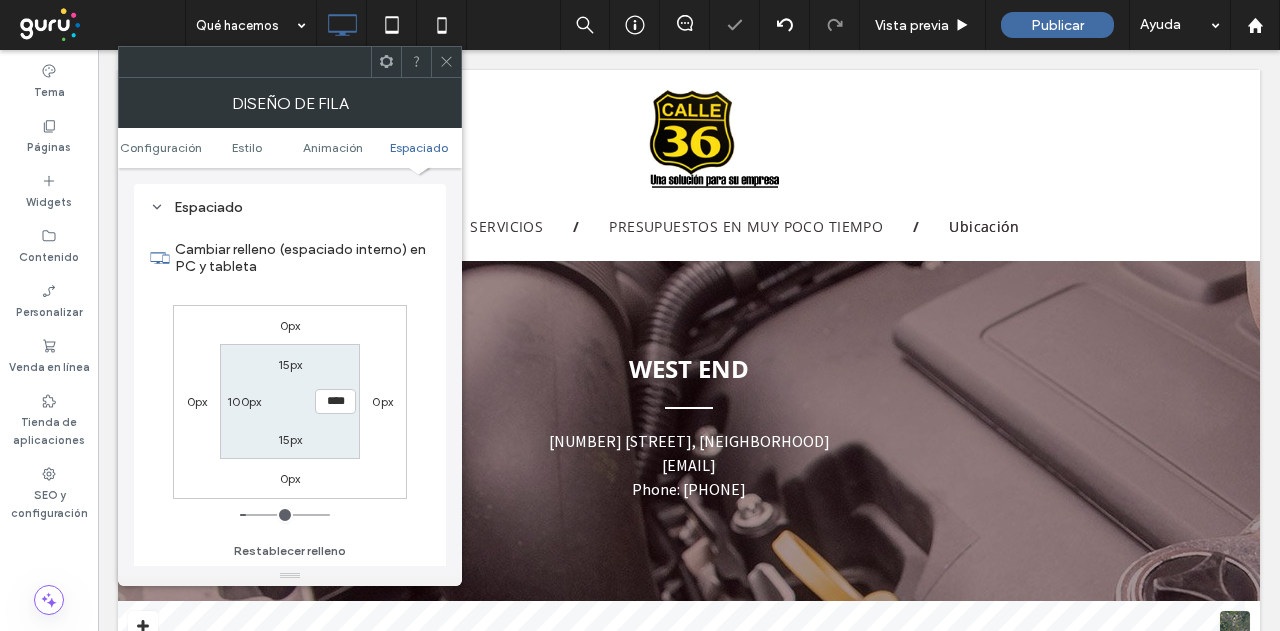 drag, startPoint x: 445, startPoint y: 65, endPoint x: 458, endPoint y: 82, distance: 21.400934 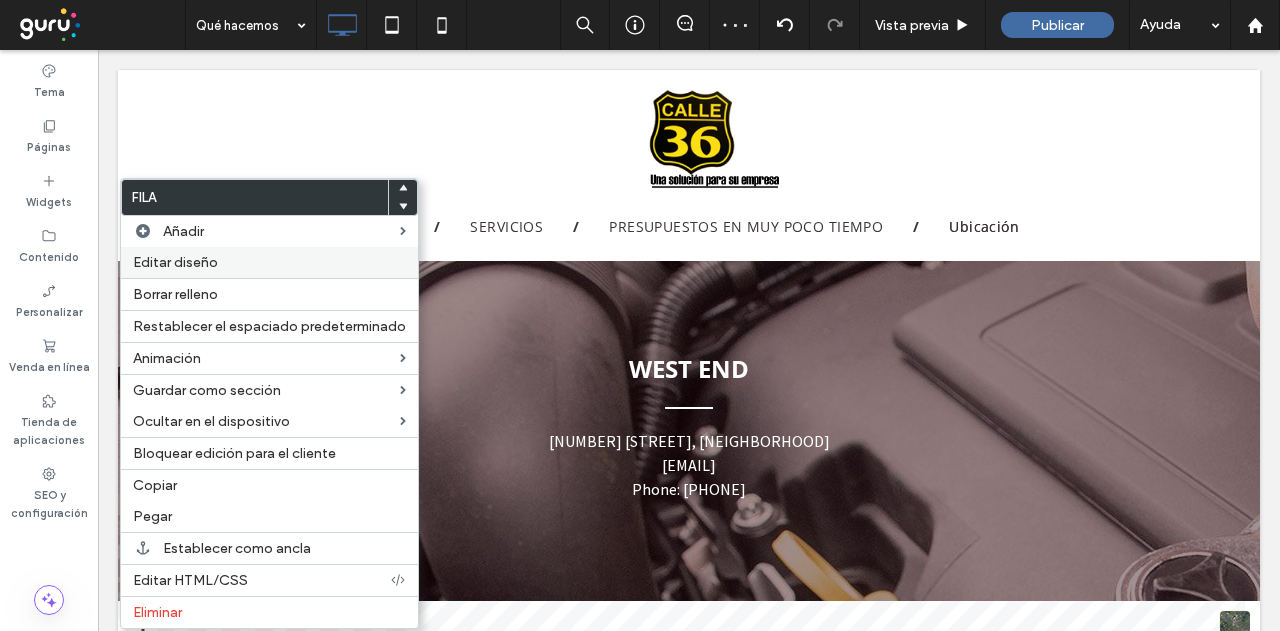 click on "Editar diseño" at bounding box center (175, 262) 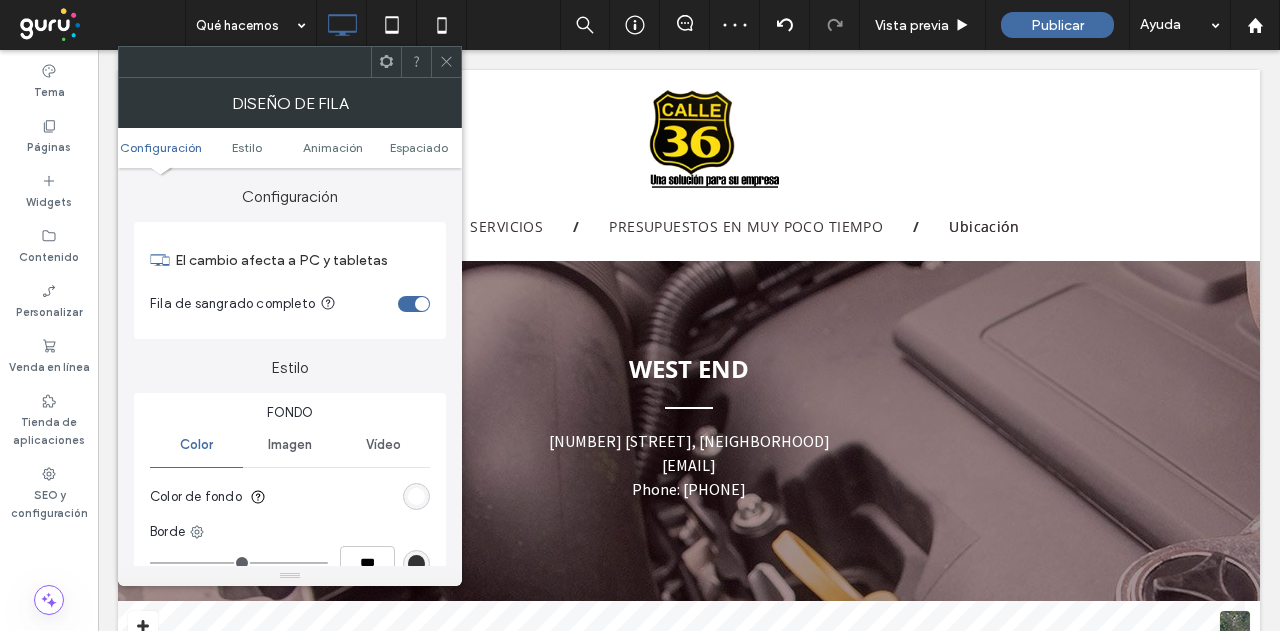 drag, startPoint x: 401, startPoint y: 147, endPoint x: 357, endPoint y: 231, distance: 94.82616 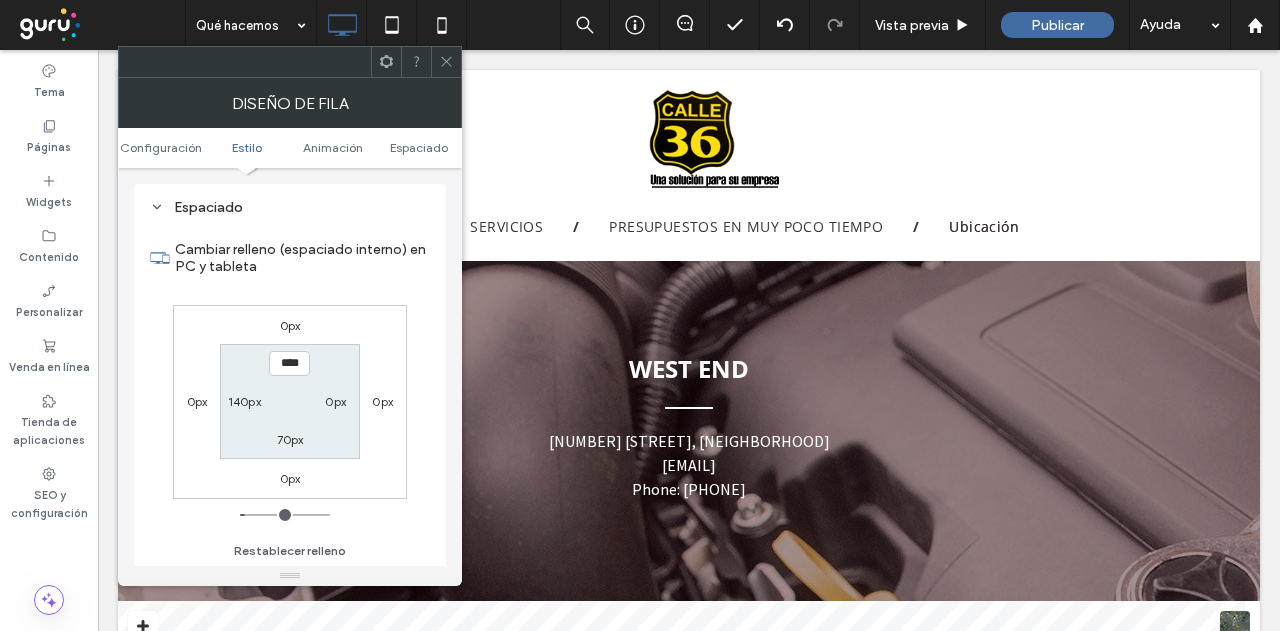 scroll, scrollTop: 565, scrollLeft: 0, axis: vertical 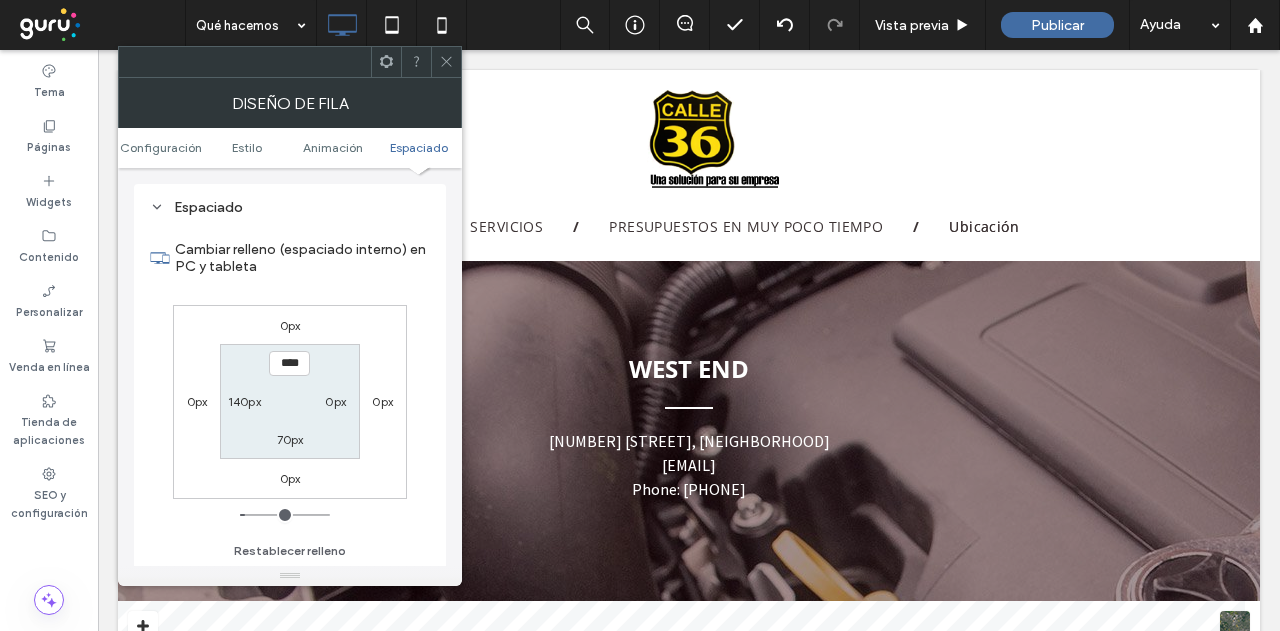 click on "**** 0px 70px 140px" at bounding box center (289, 401) 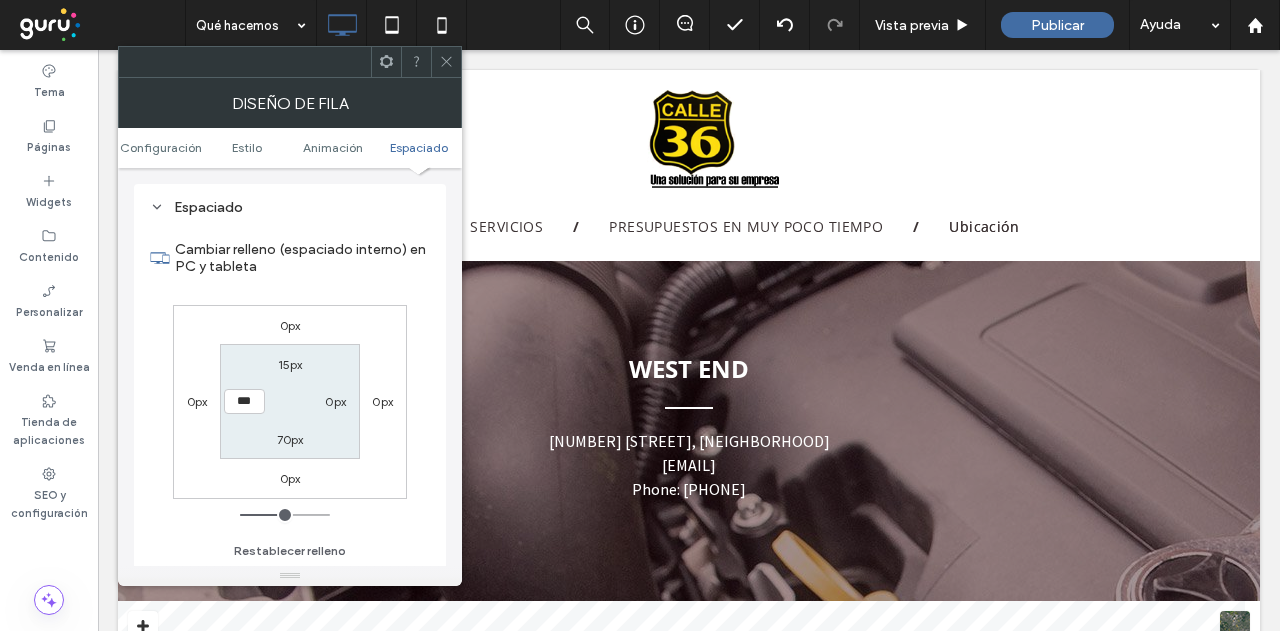 type on "***" 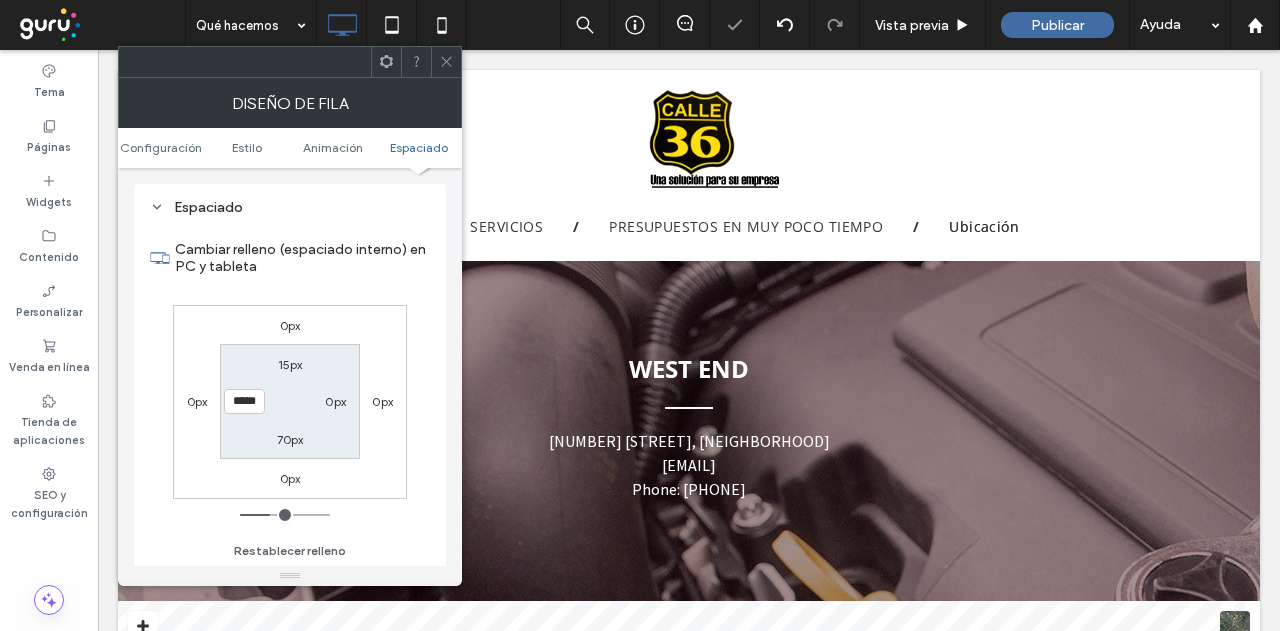 click on "0px" at bounding box center [335, 401] 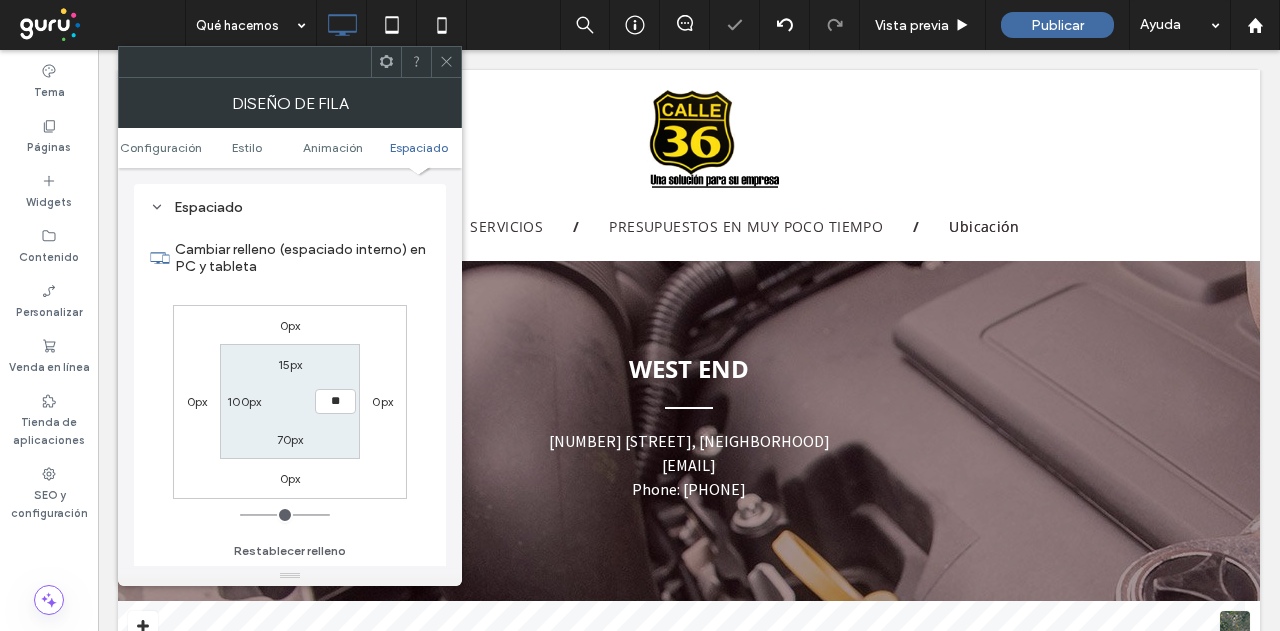 type on "**" 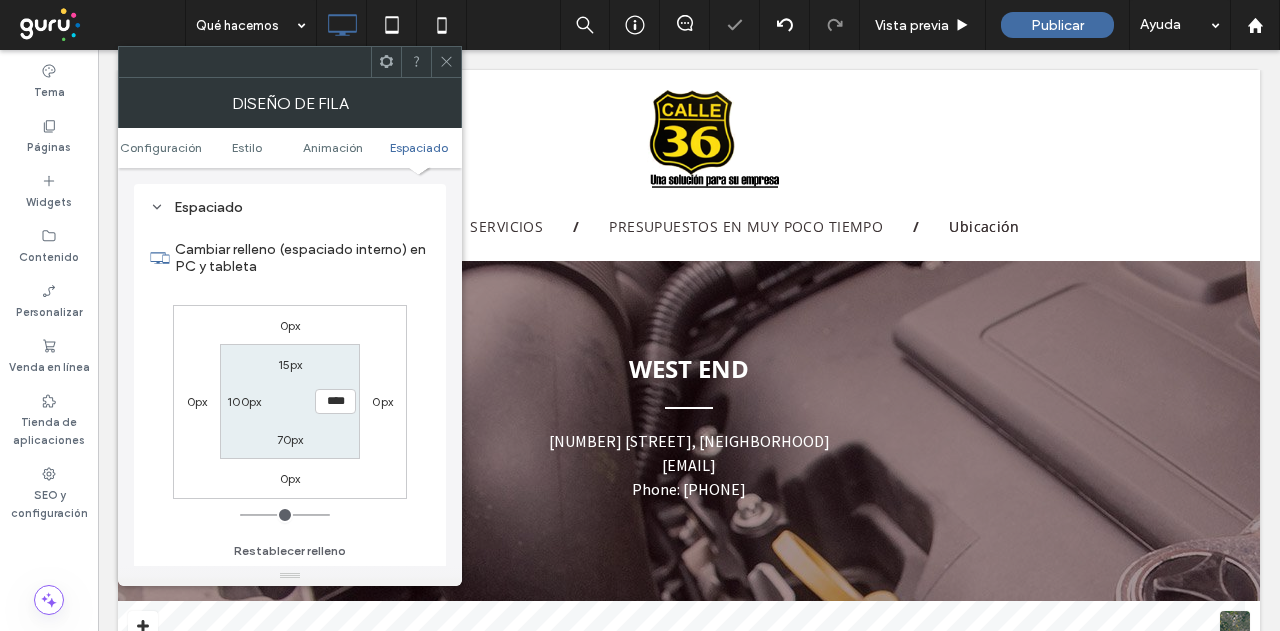 click on "15px **** 70px 100px" at bounding box center [289, 401] 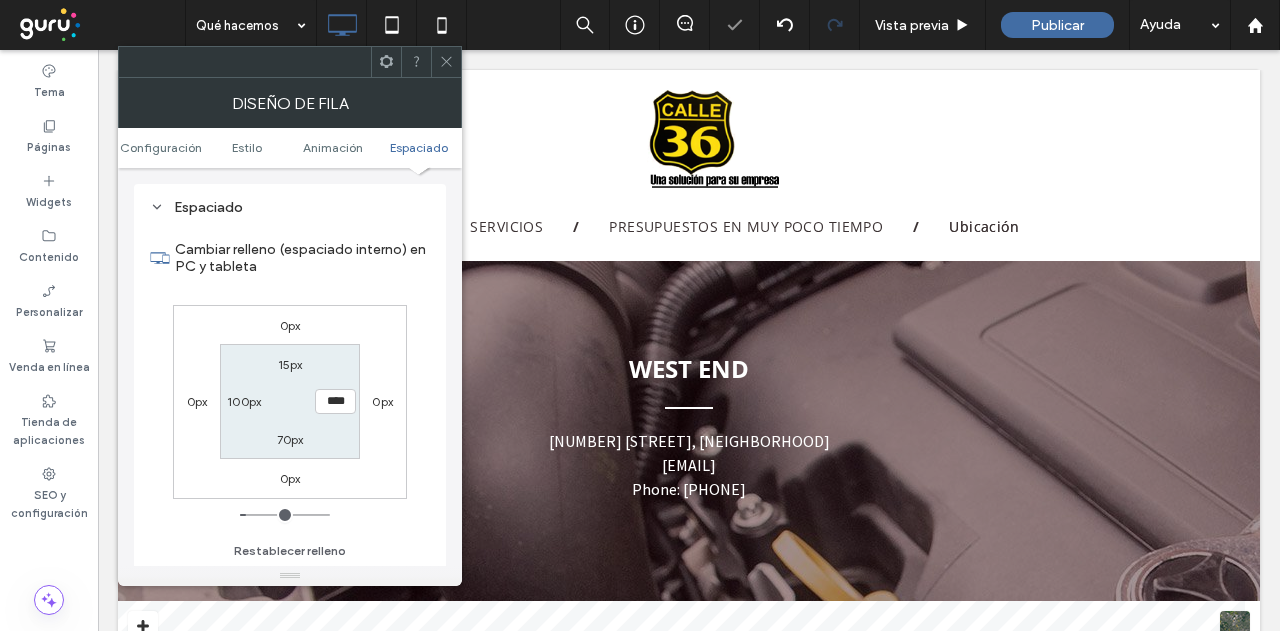 drag, startPoint x: 450, startPoint y: 60, endPoint x: 836, endPoint y: 31, distance: 387.08786 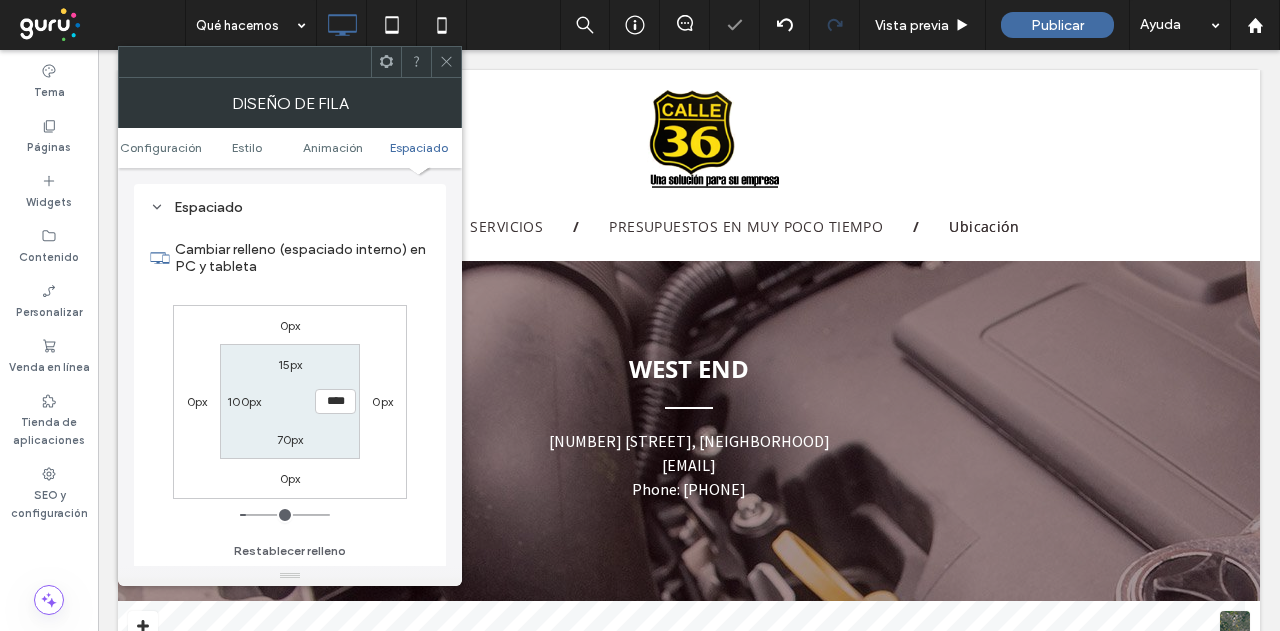click at bounding box center [446, 62] 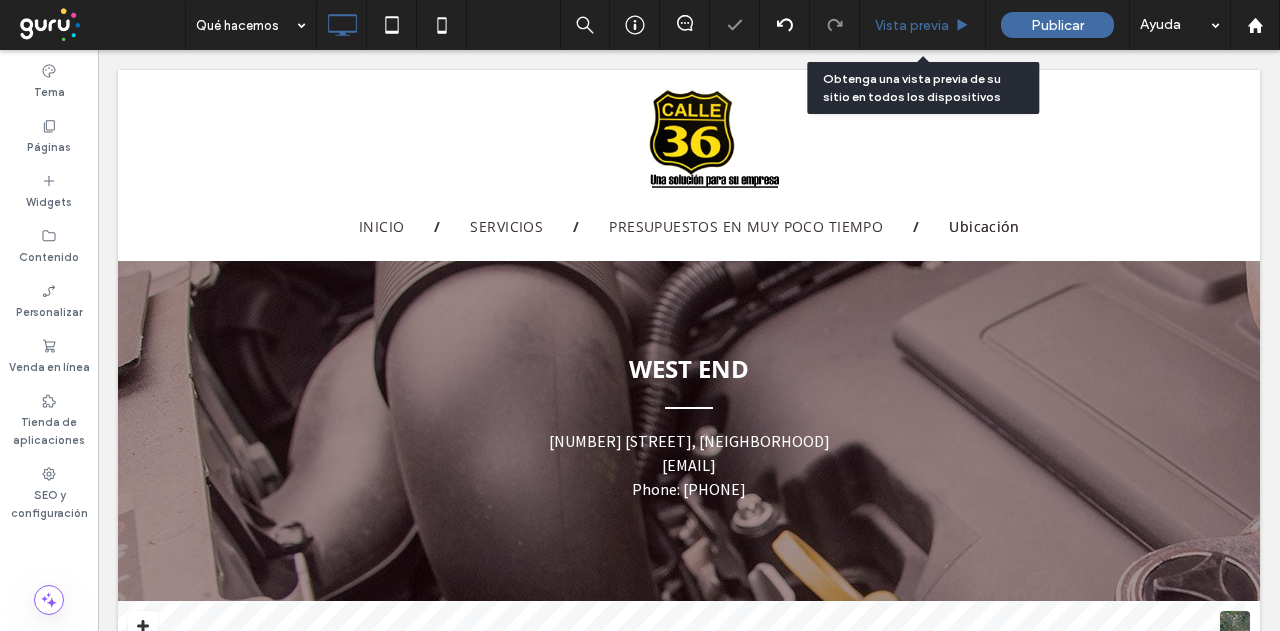 drag, startPoint x: 878, startPoint y: 37, endPoint x: 898, endPoint y: 35, distance: 20.09975 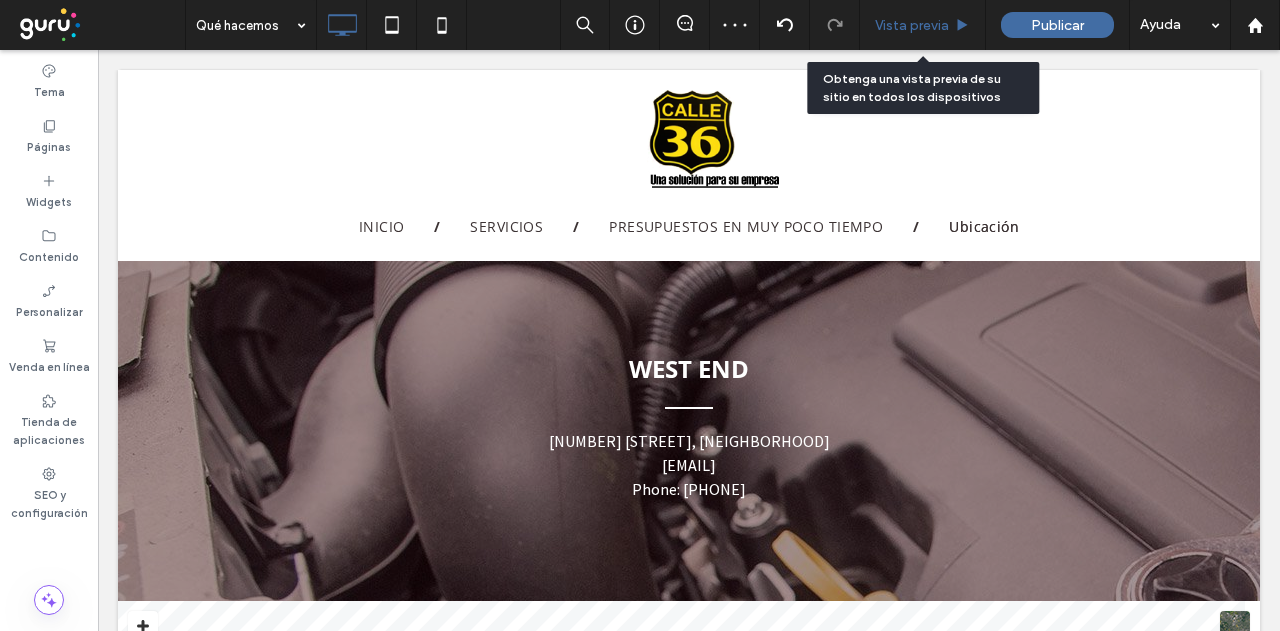 click on "Vista previa" at bounding box center (912, 25) 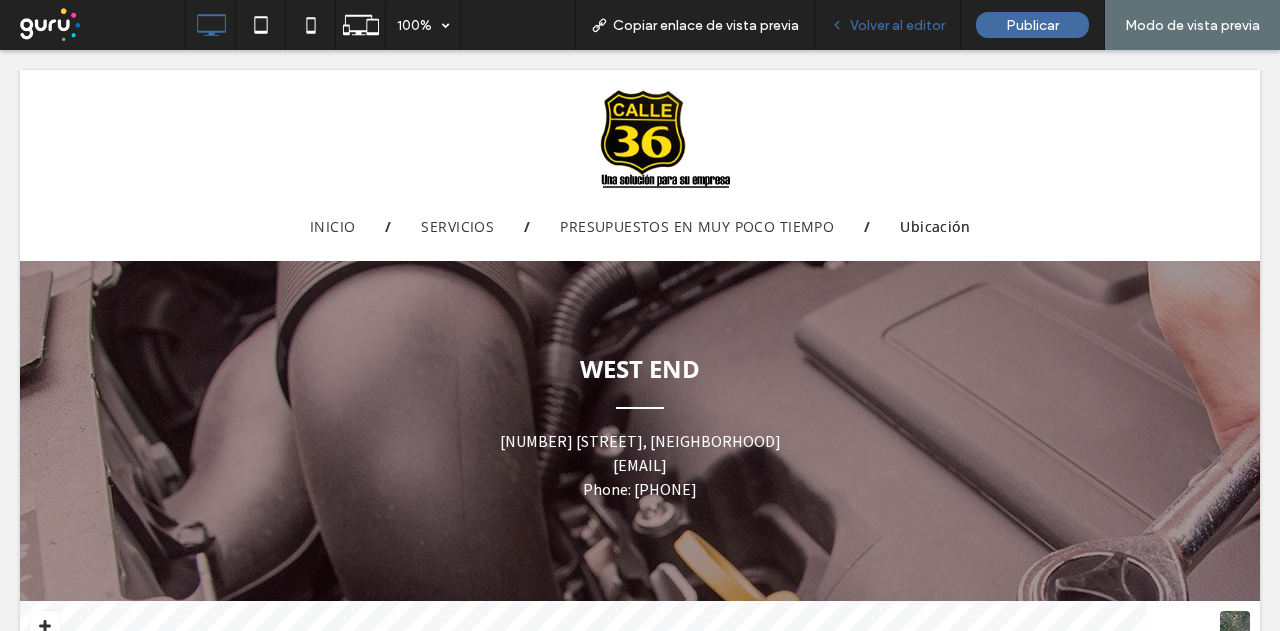 click on "Volver al editor" at bounding box center (897, 25) 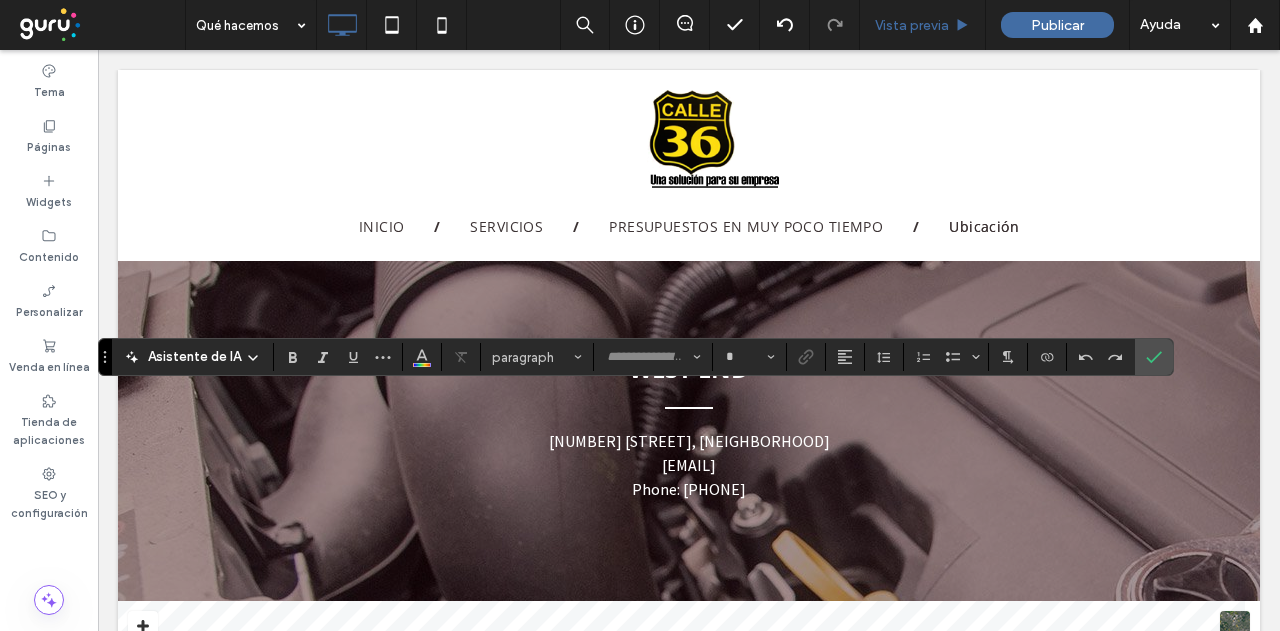 type on "*********" 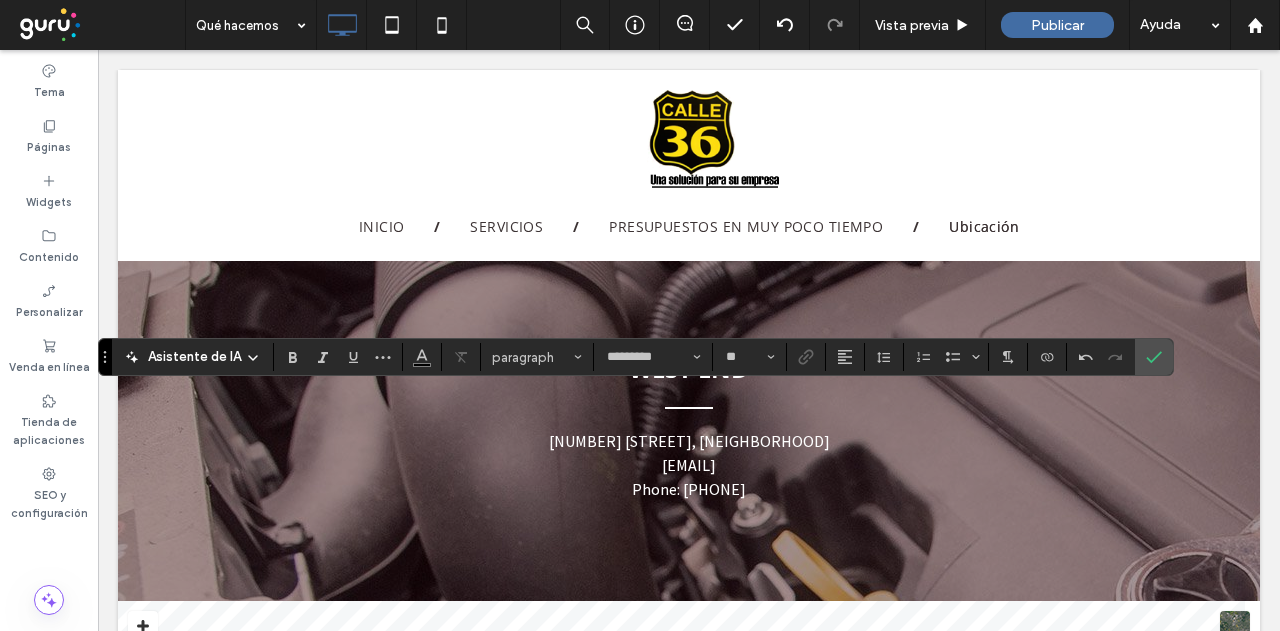 type on "**" 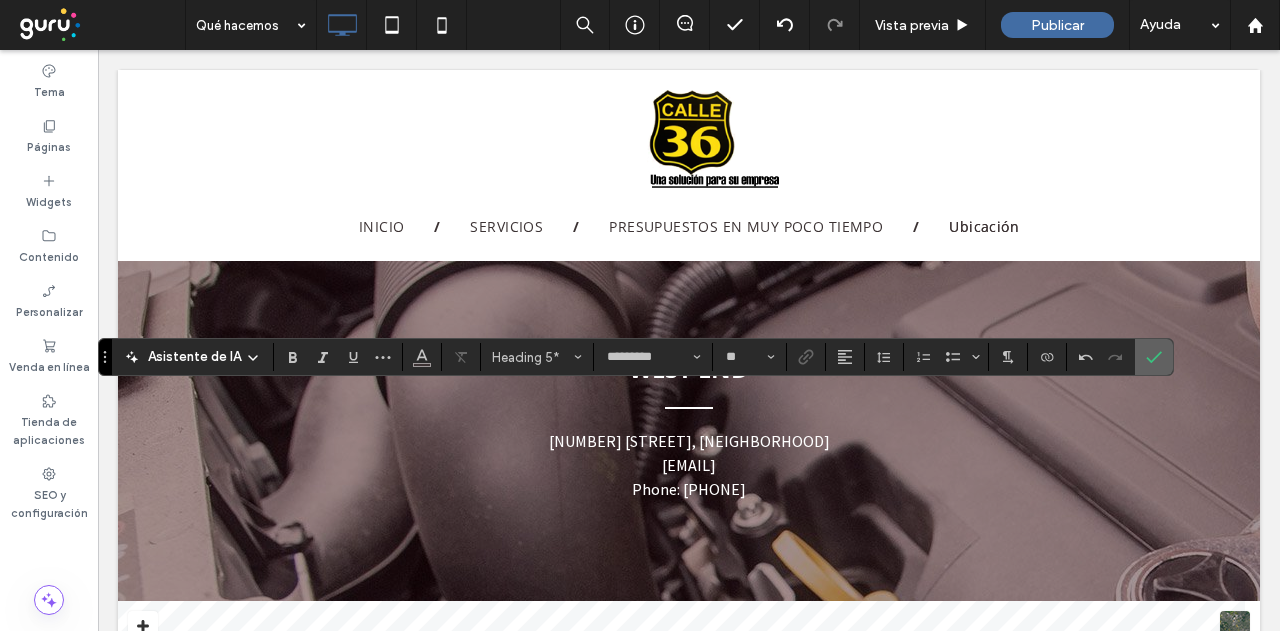click 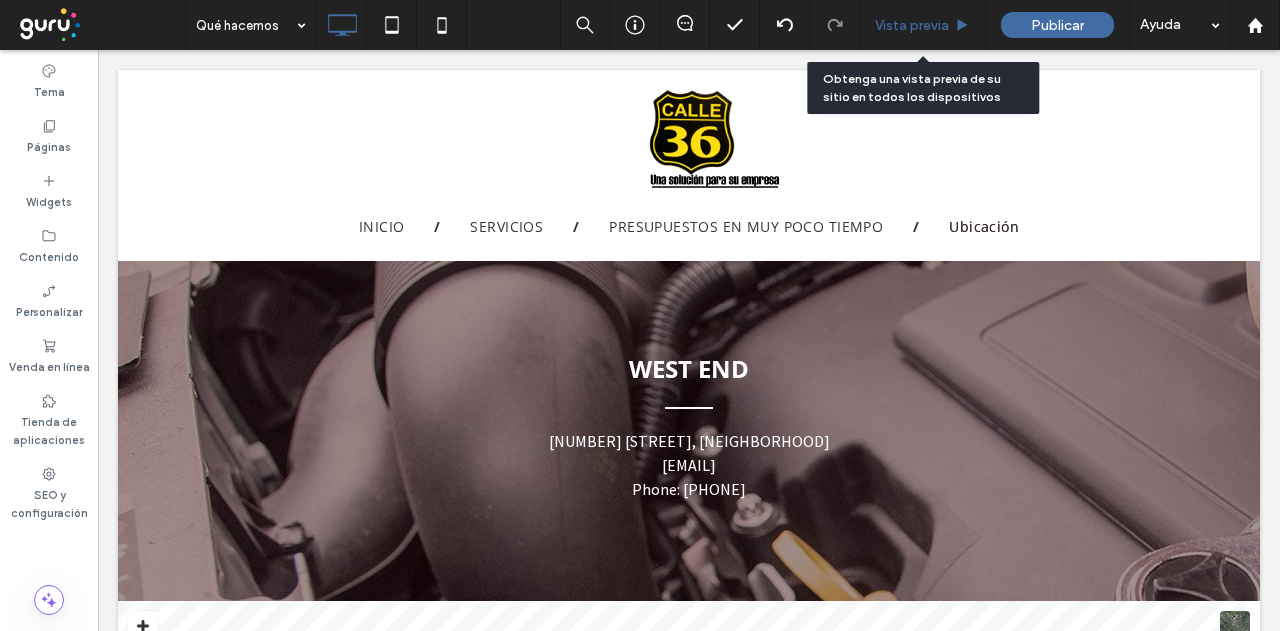 click on "Vista previa" at bounding box center [912, 25] 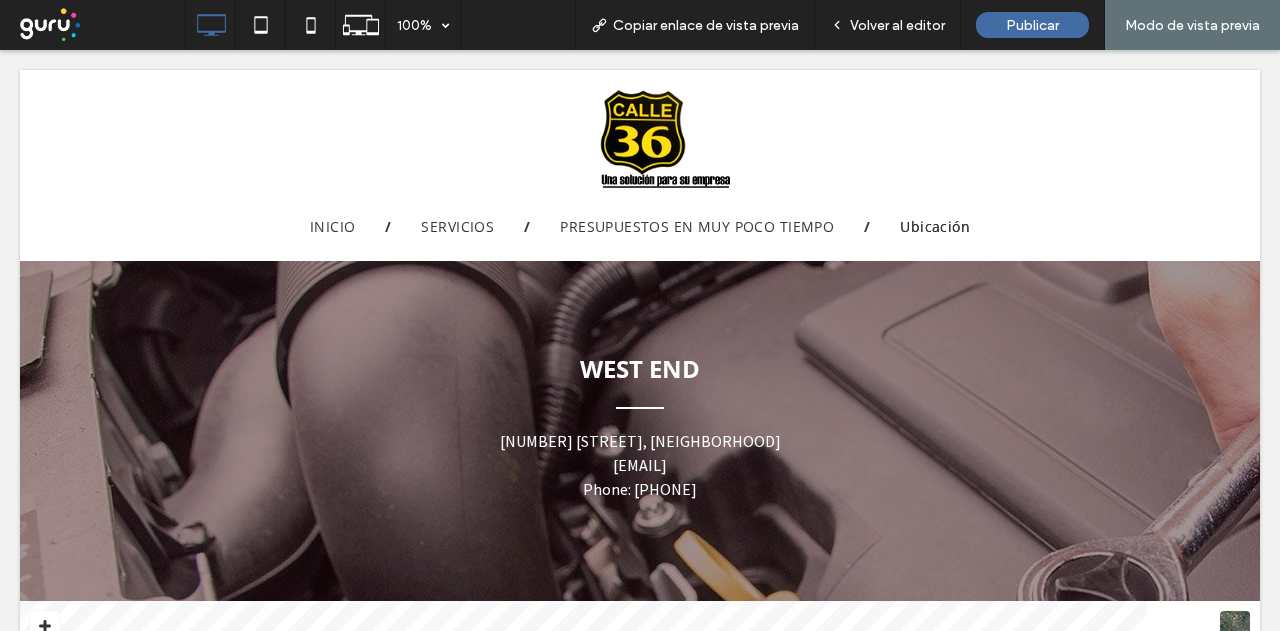 click on "Volver al editor" at bounding box center (897, 25) 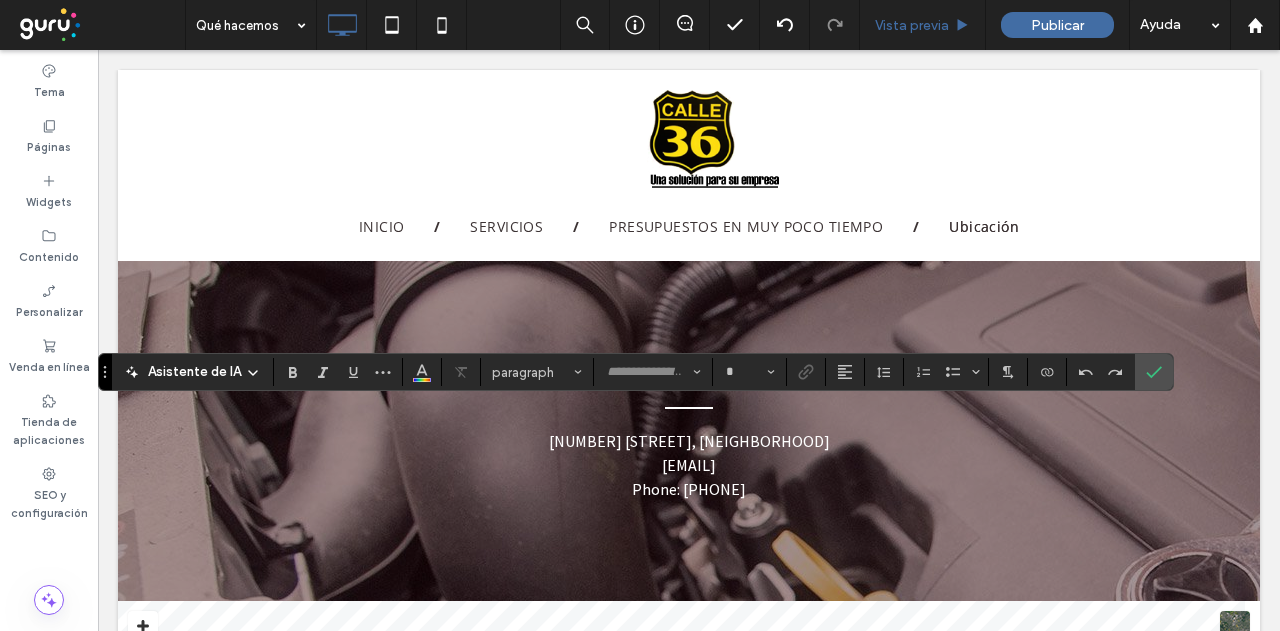 type on "*********" 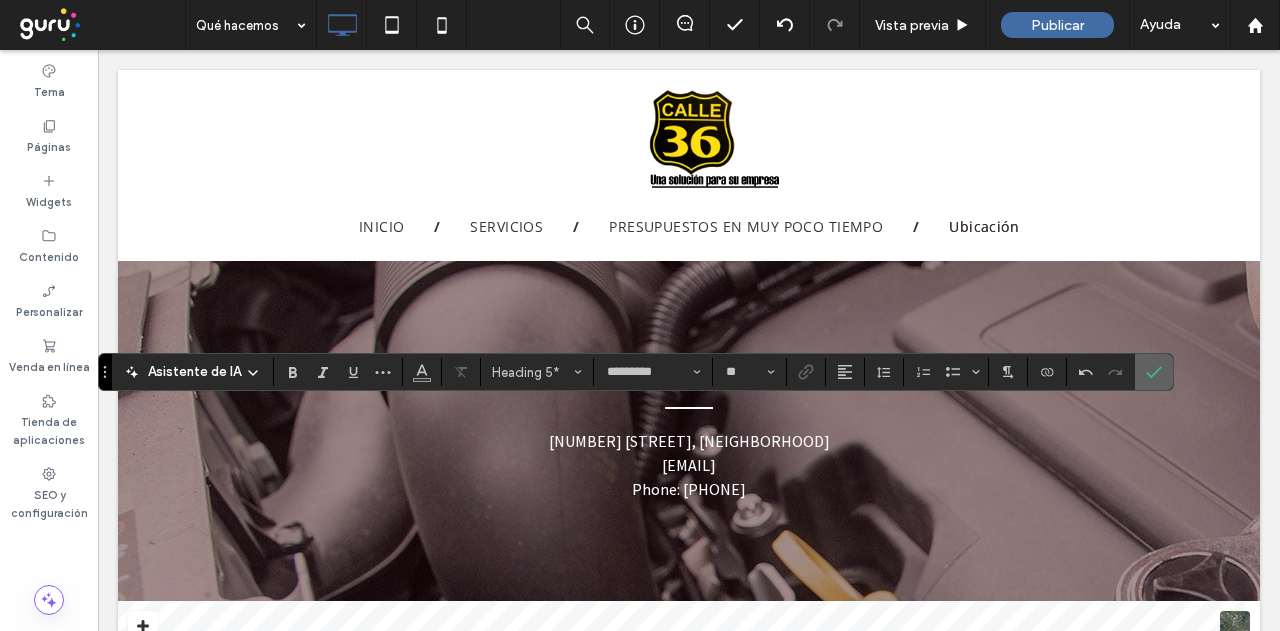 click 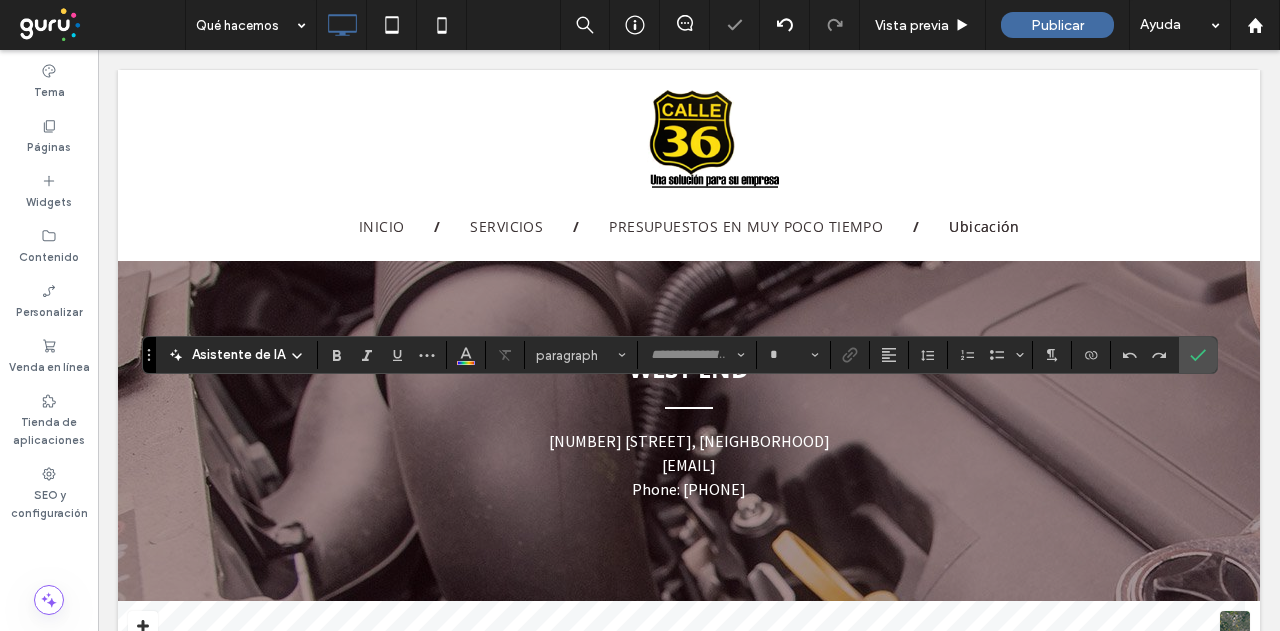 type on "*********" 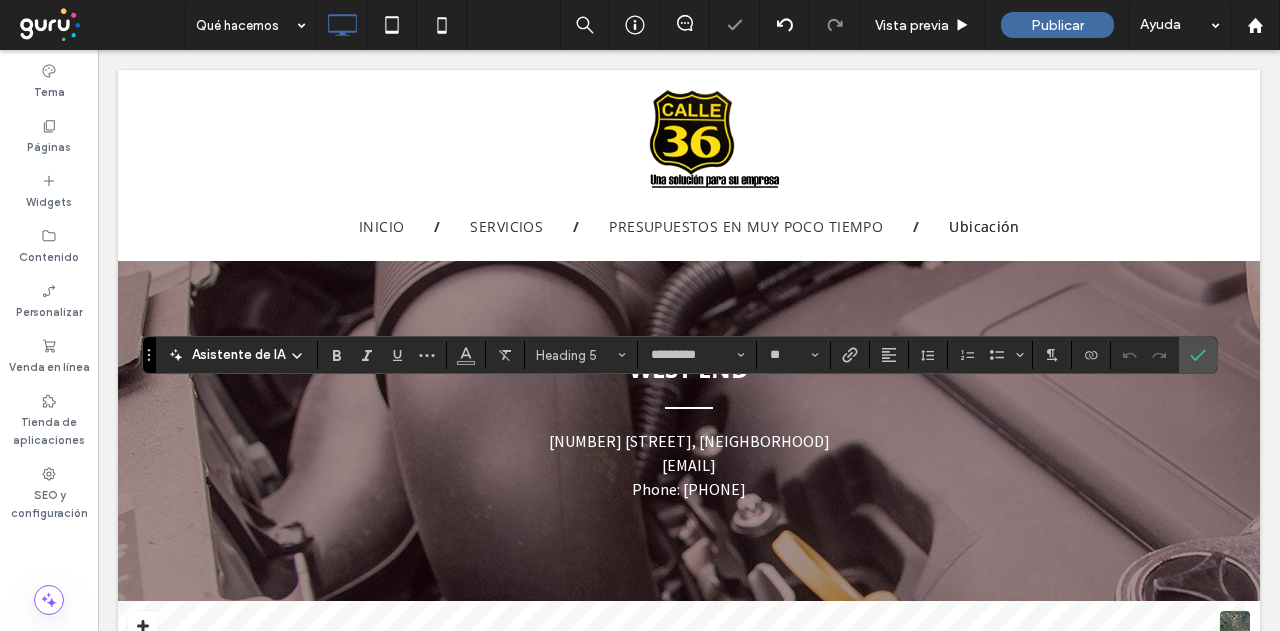 type on "**" 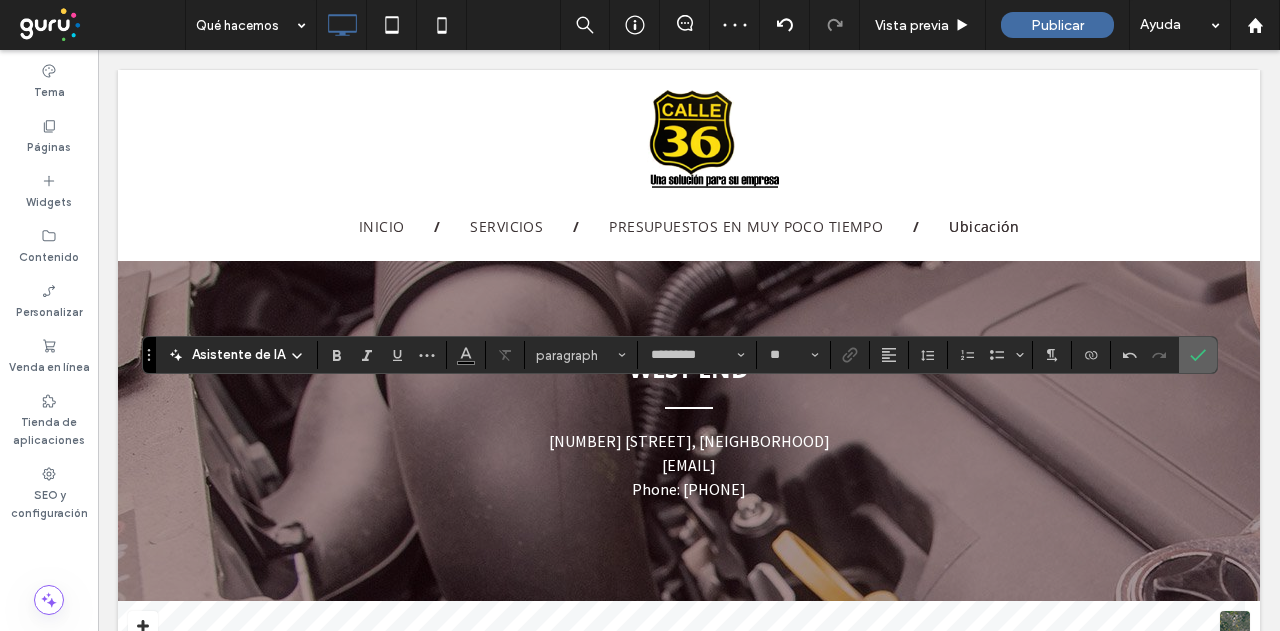 click 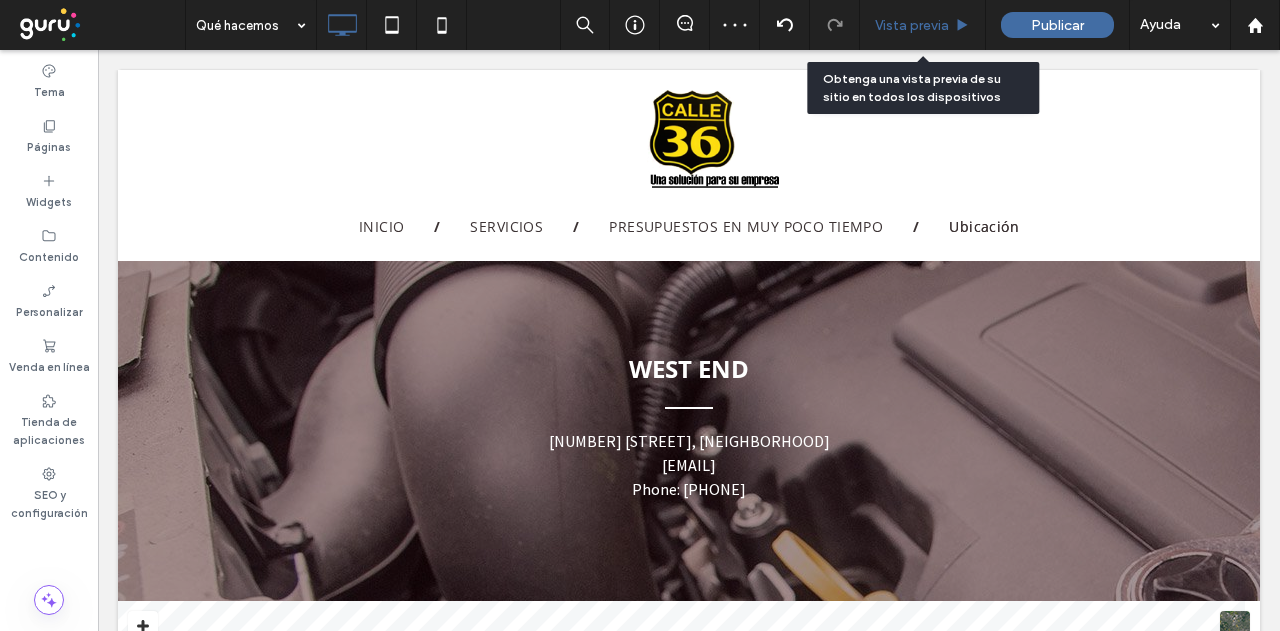 click on "Vista previa" at bounding box center [912, 25] 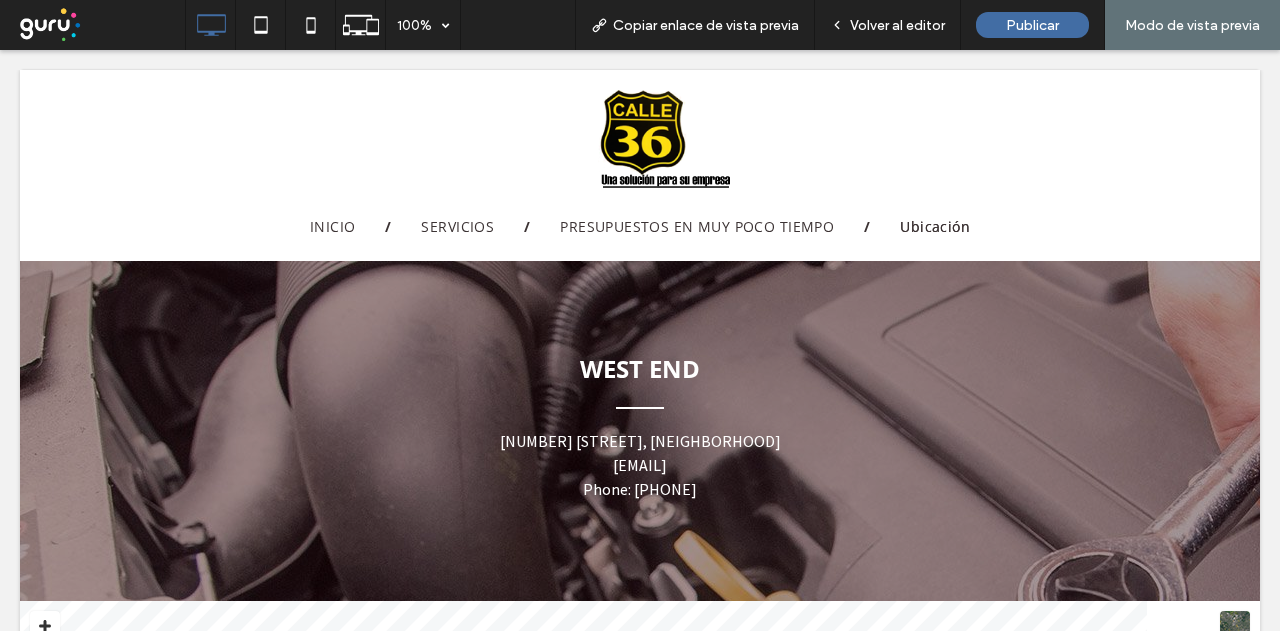click on "Volver al editor" at bounding box center [897, 25] 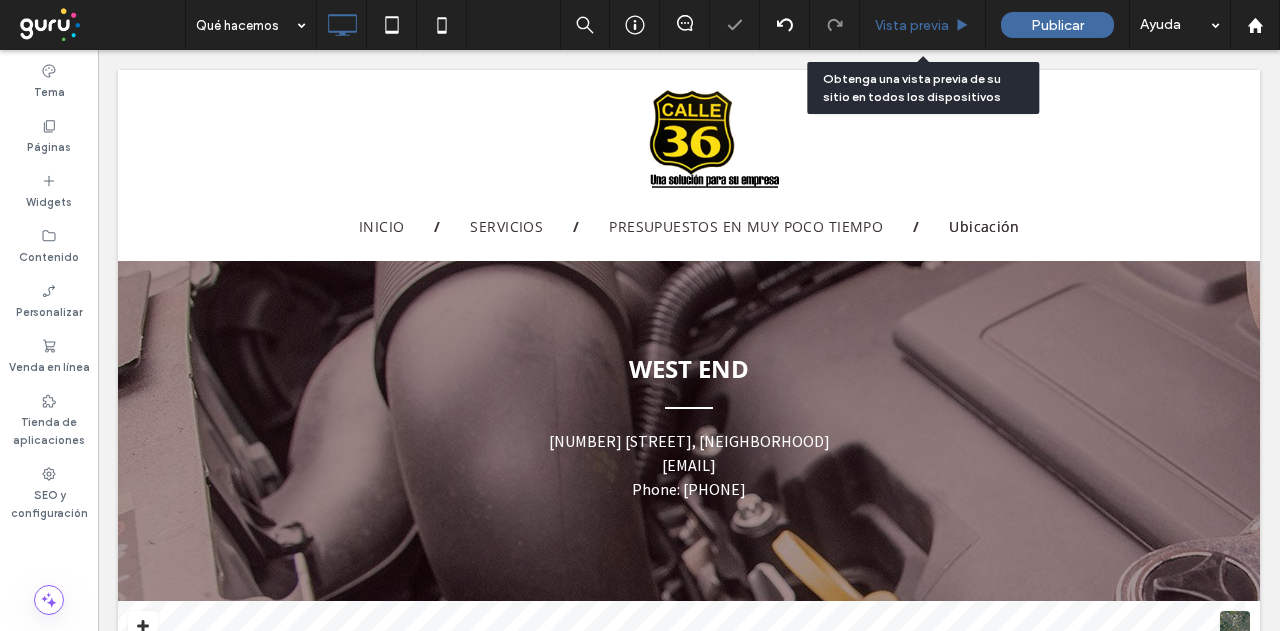 click on "Vista previa" at bounding box center [912, 25] 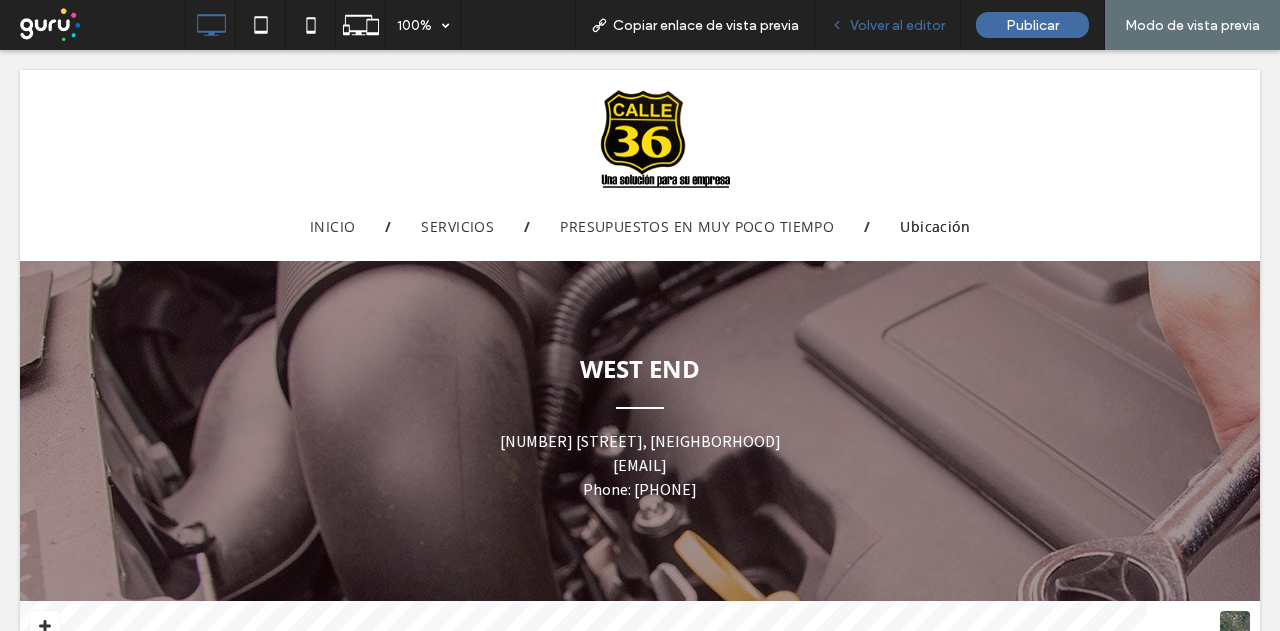 click on "Volver al editor" at bounding box center [897, 25] 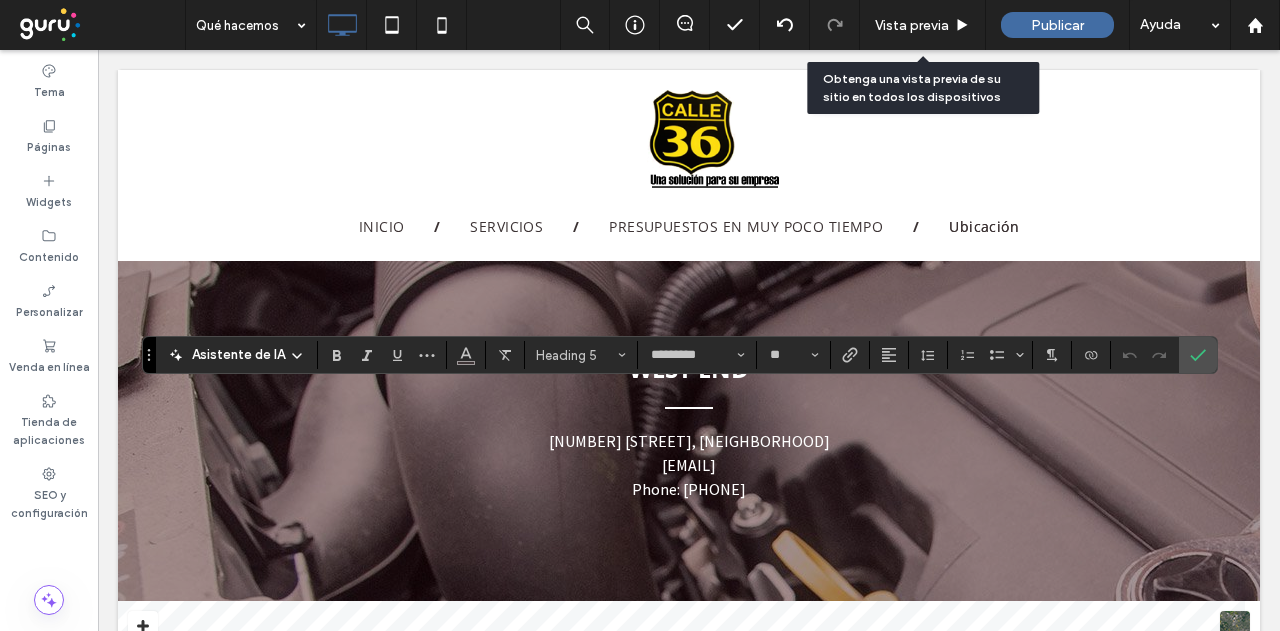 type on "**" 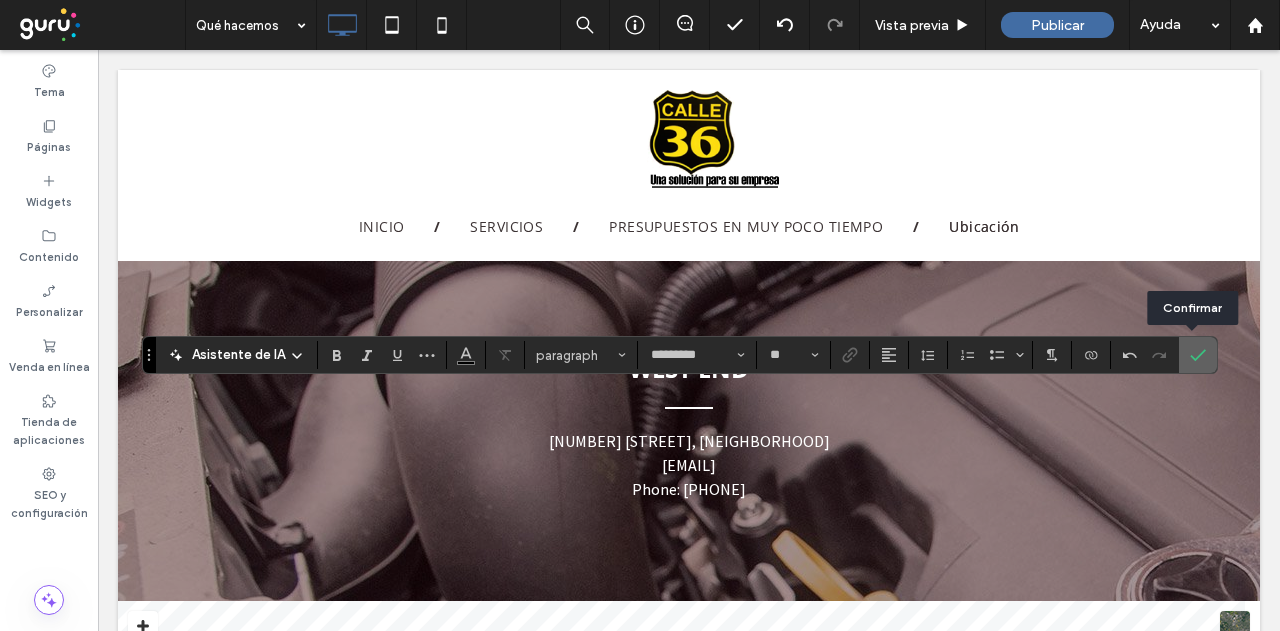 click 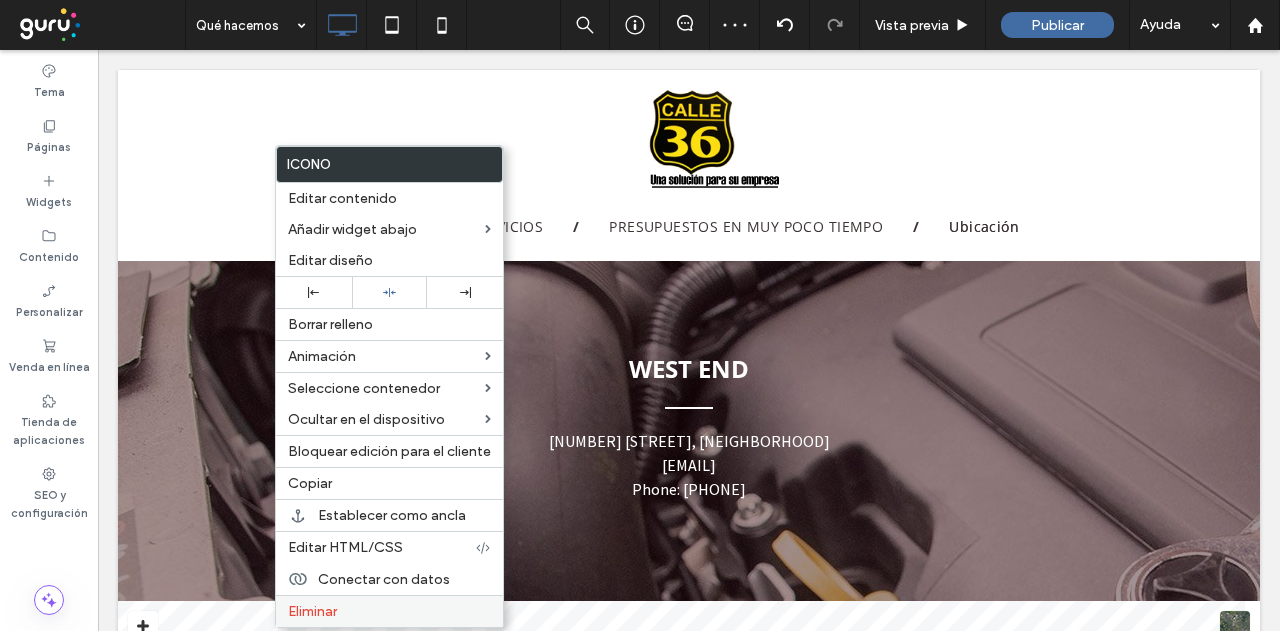 click on "Eliminar" at bounding box center [389, 611] 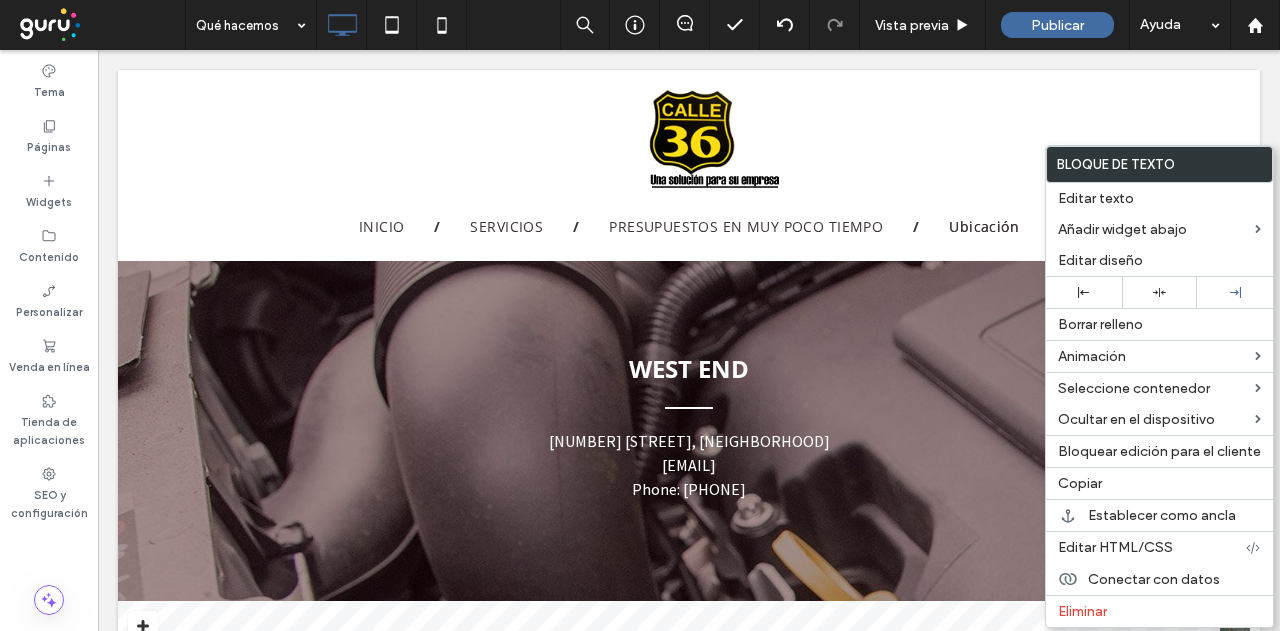 drag, startPoint x: 1091, startPoint y: 607, endPoint x: 928, endPoint y: 533, distance: 179.01117 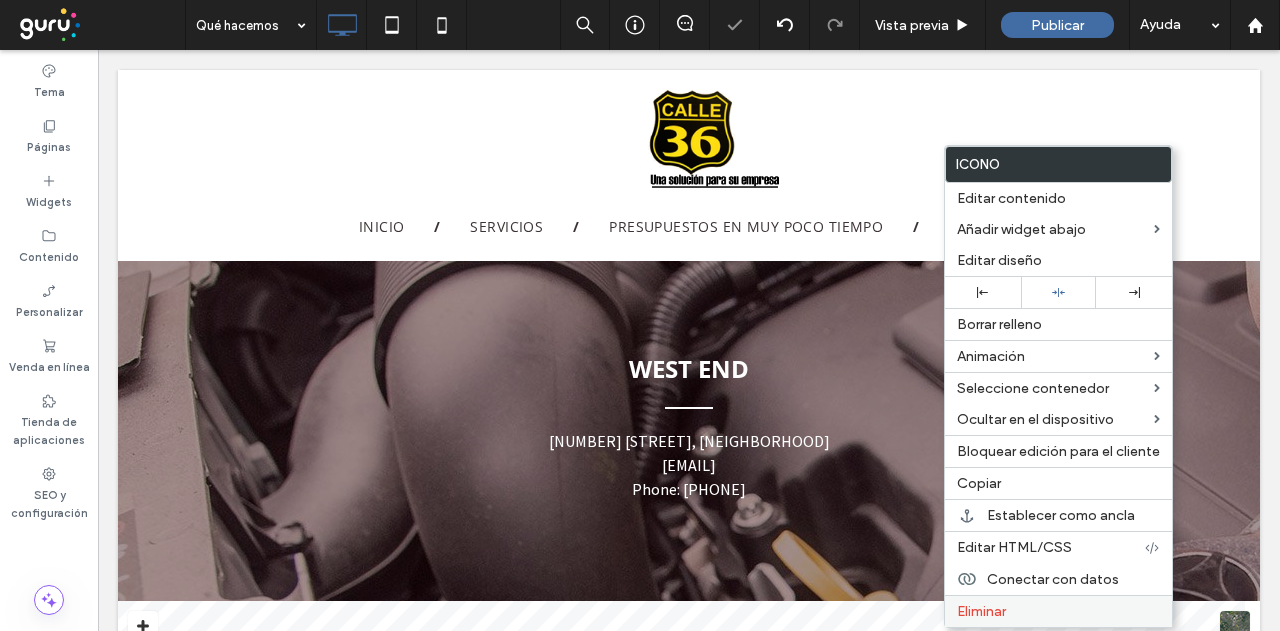 click on "Eliminar" at bounding box center (1058, 611) 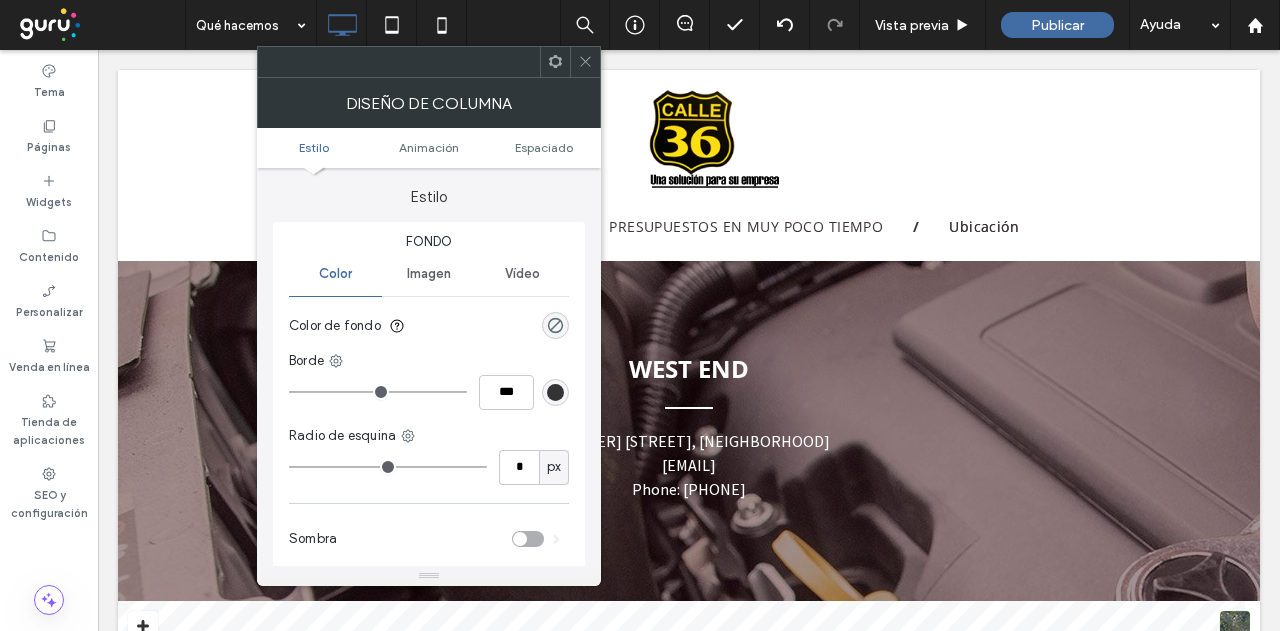 drag, startPoint x: 587, startPoint y: 60, endPoint x: 597, endPoint y: 99, distance: 40.261642 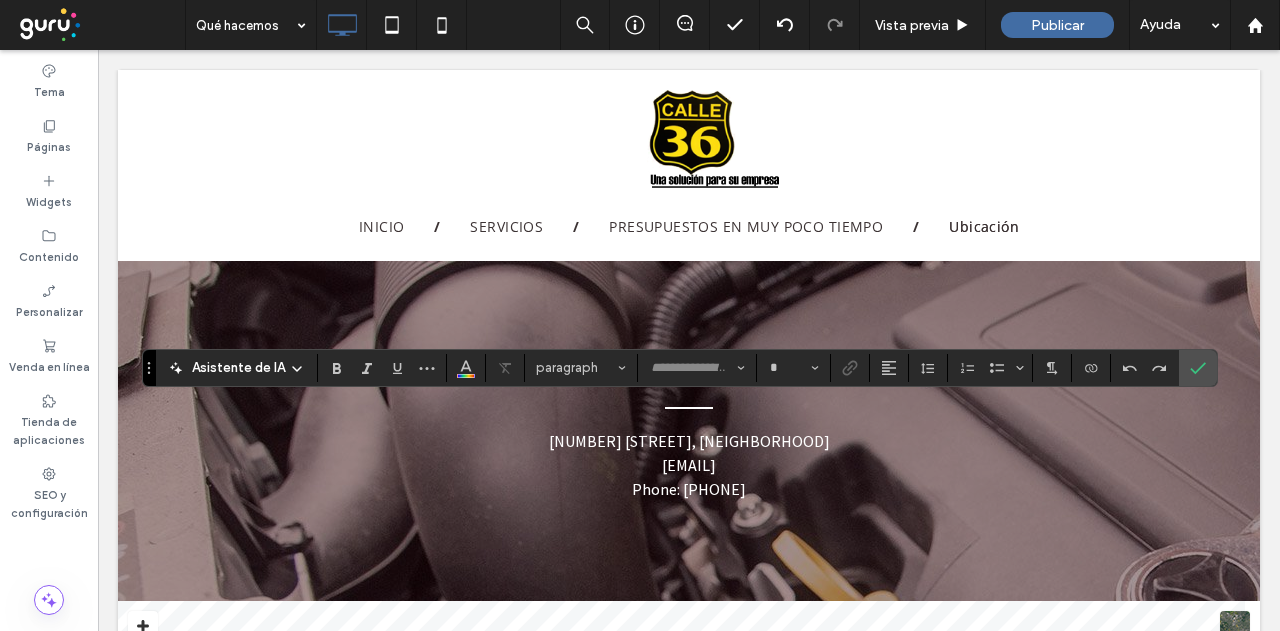 type on "*********" 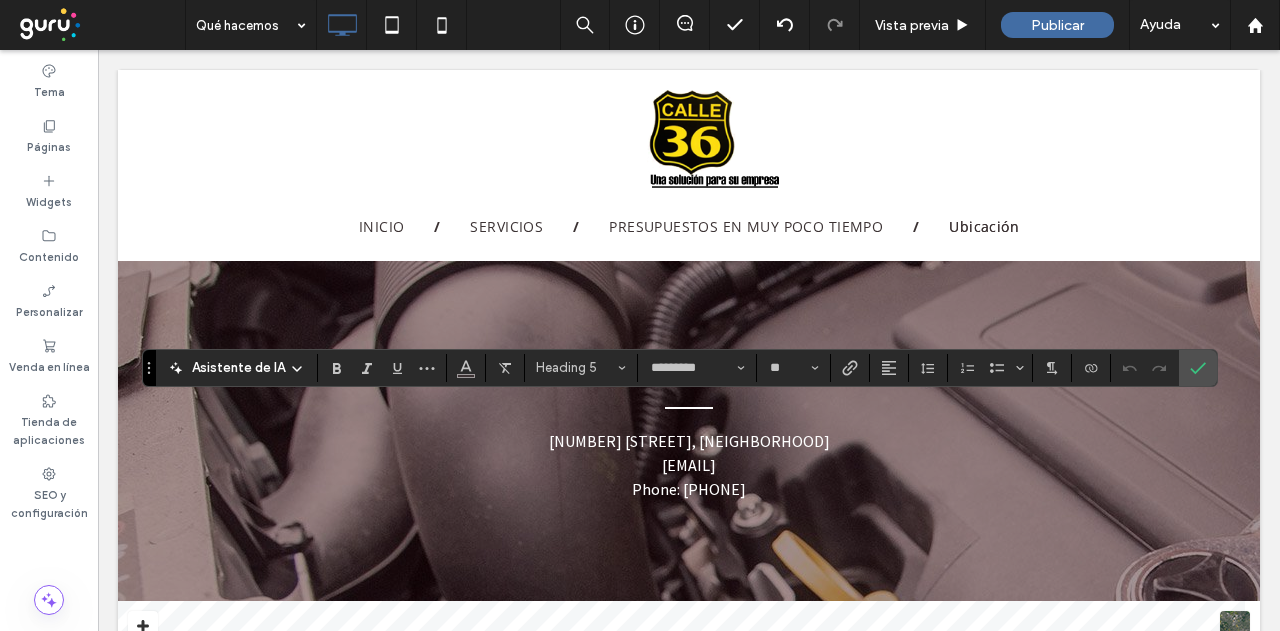 type on "**" 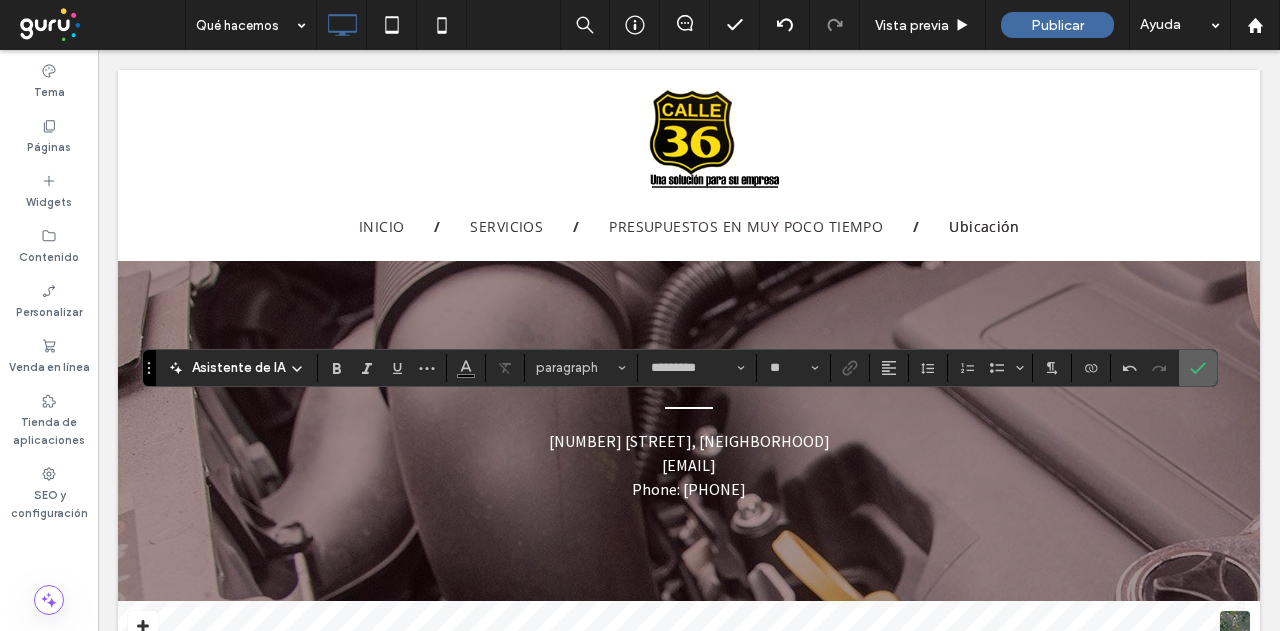 click 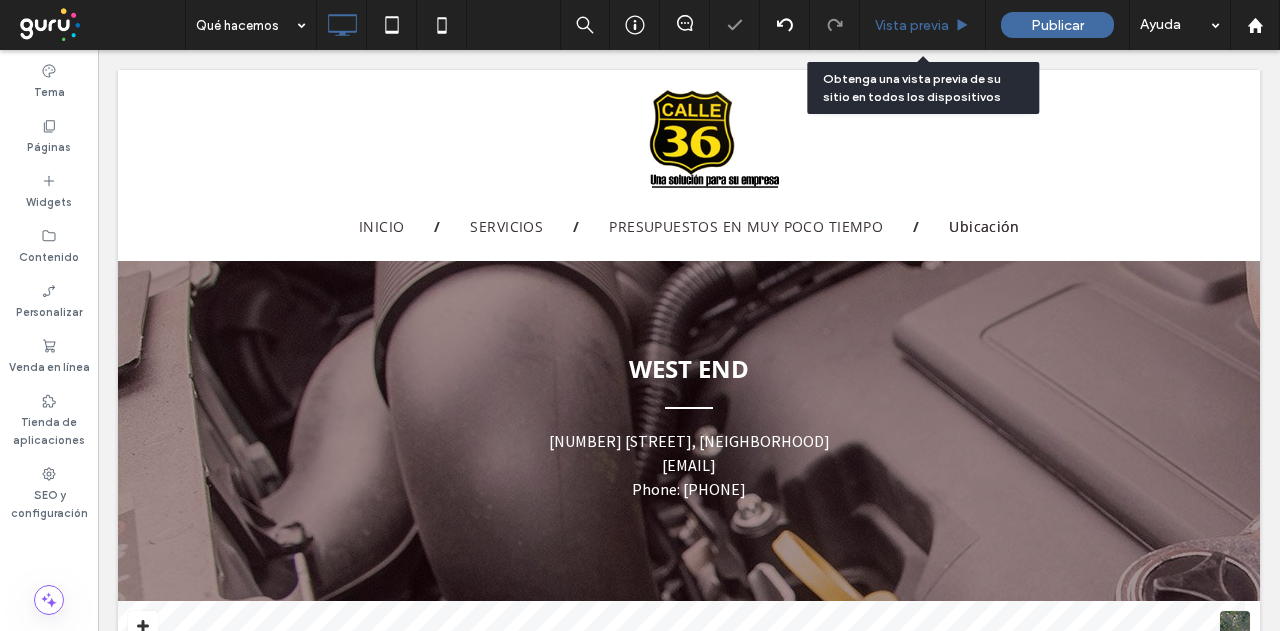 click on "Vista previa" at bounding box center [912, 25] 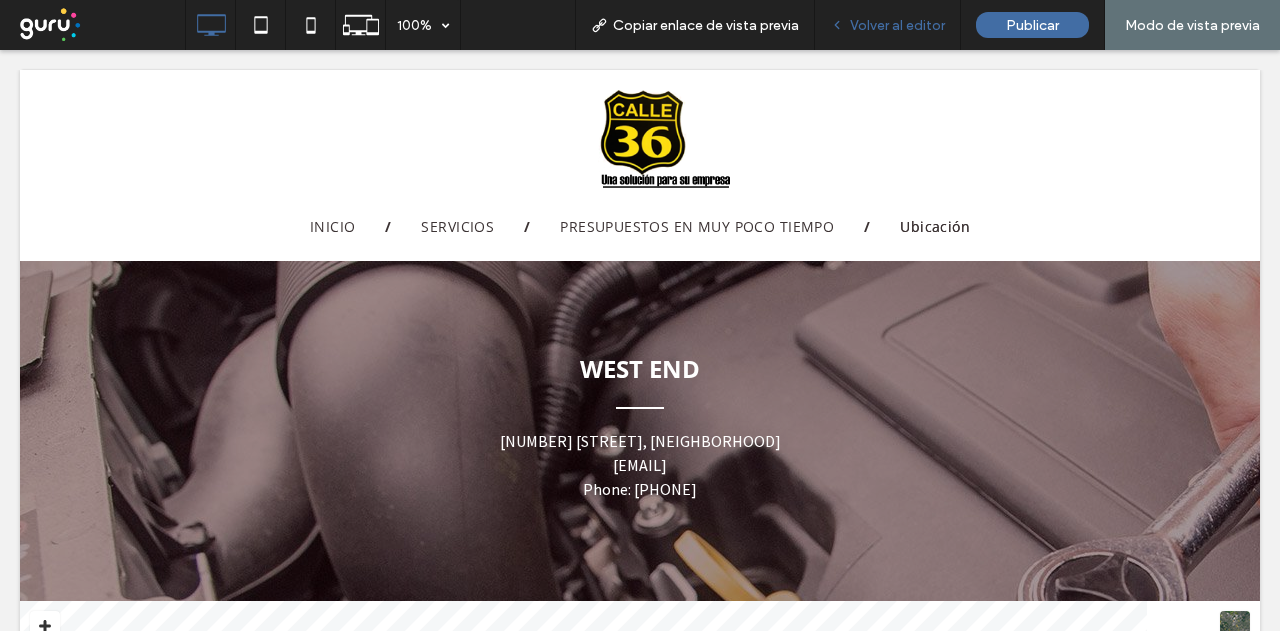 click on "Volver al editor" at bounding box center (897, 25) 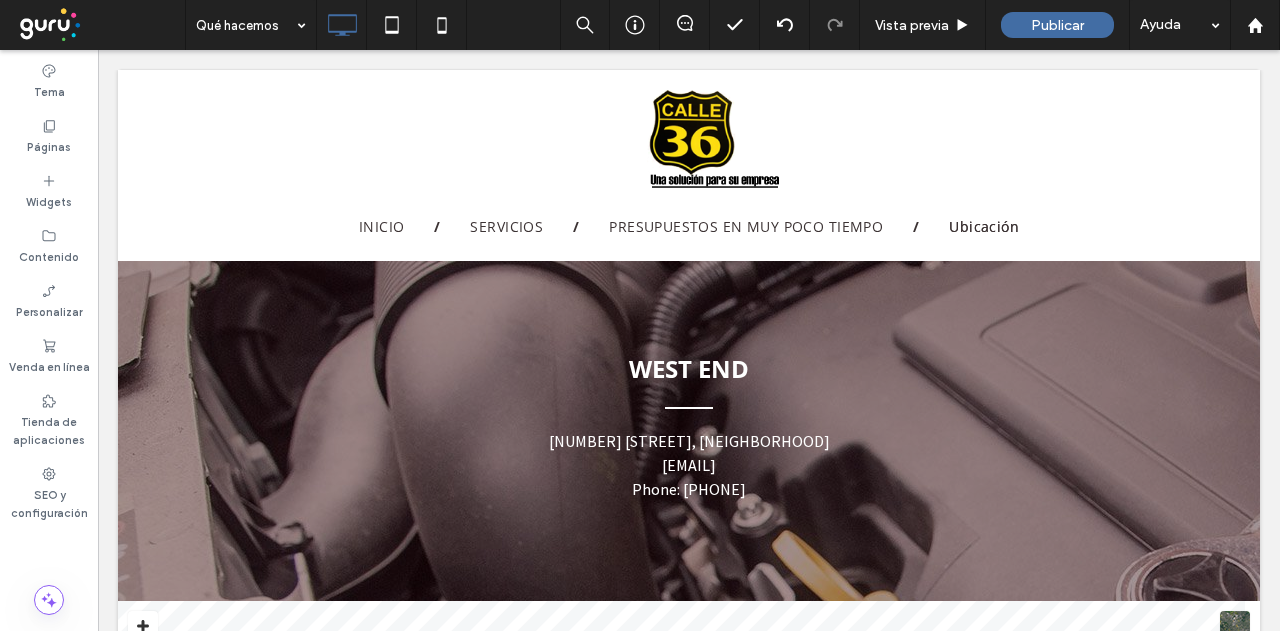 drag, startPoint x: 46, startPoint y: 75, endPoint x: 211, endPoint y: 502, distance: 457.7707 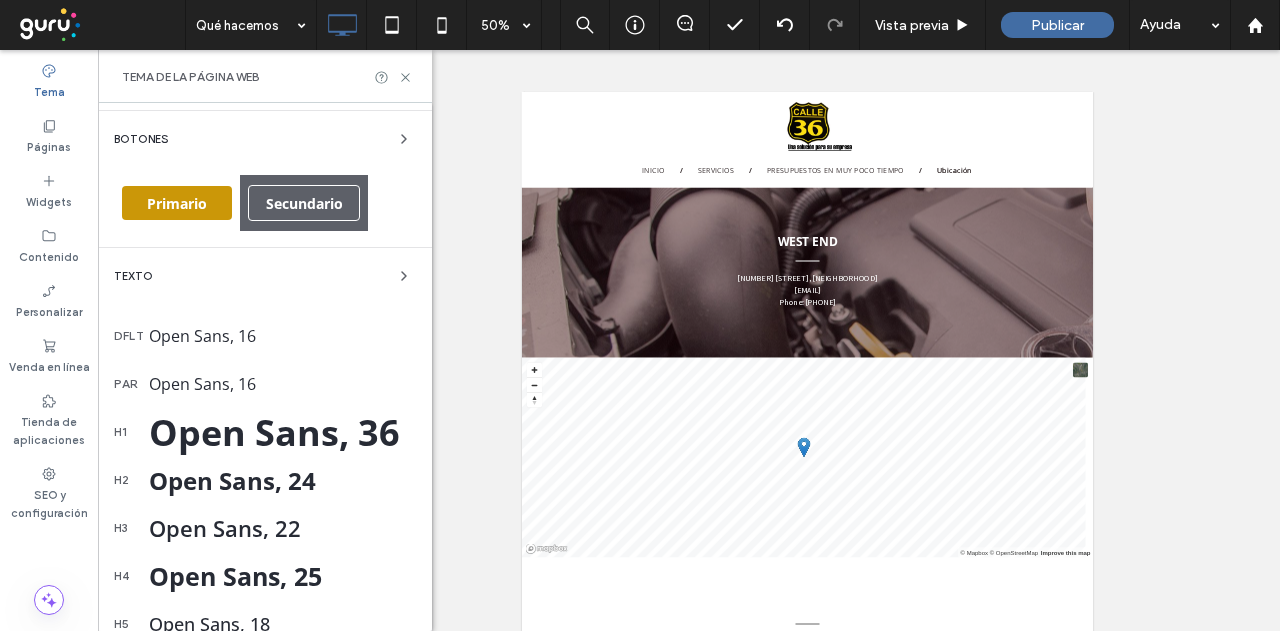 scroll, scrollTop: 400, scrollLeft: 0, axis: vertical 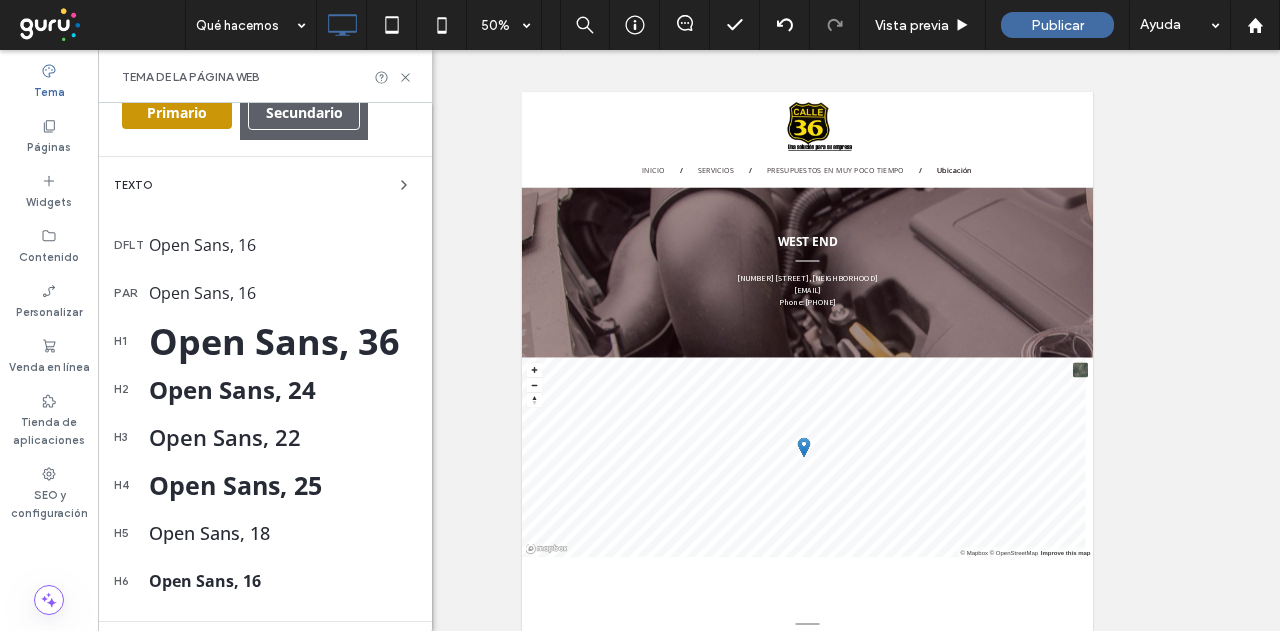 click on "Open Sans, 18" at bounding box center [282, 533] 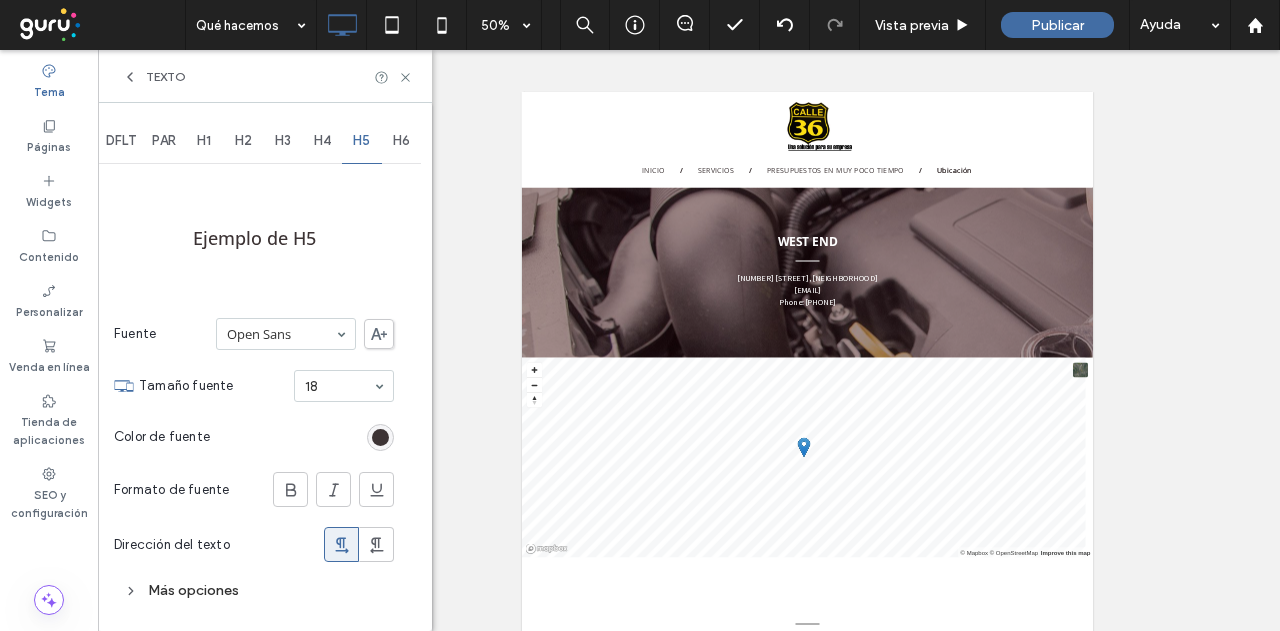 scroll, scrollTop: 0, scrollLeft: 0, axis: both 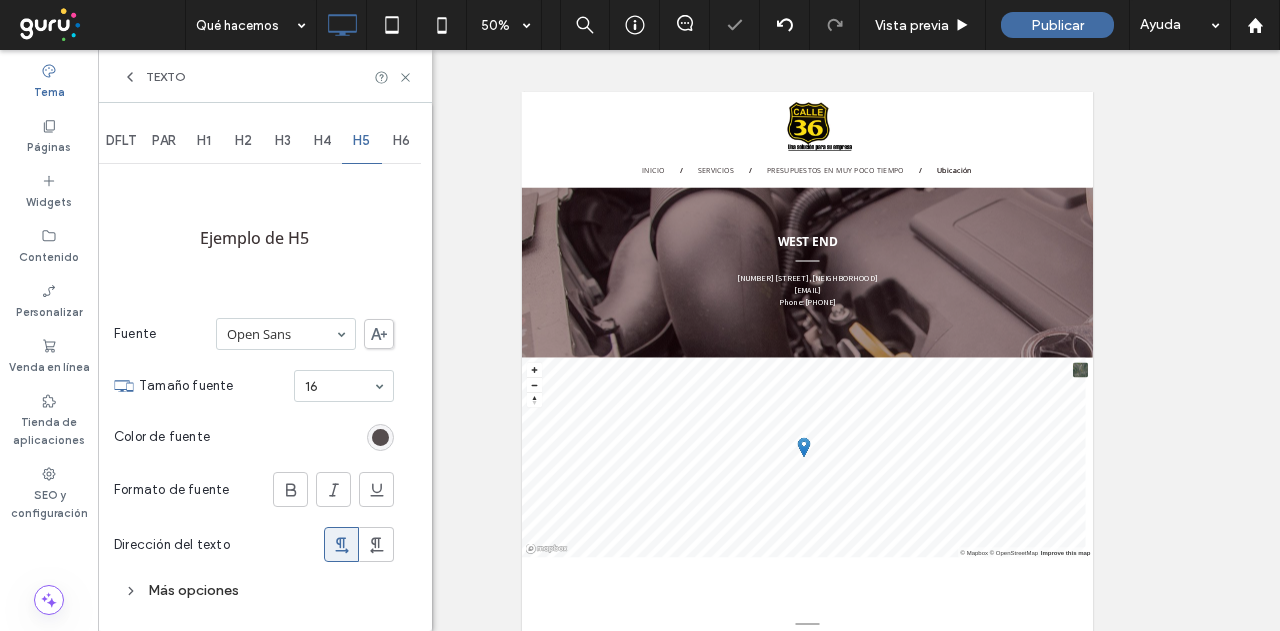 click at bounding box center (380, 437) 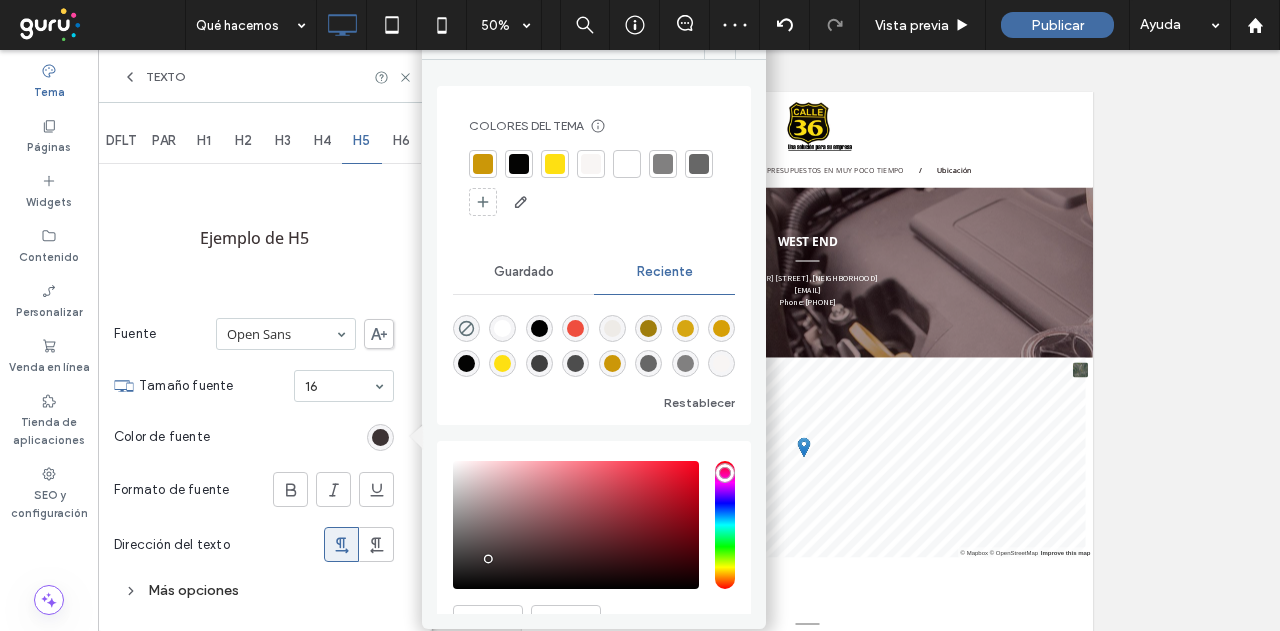 click at bounding box center [699, 164] 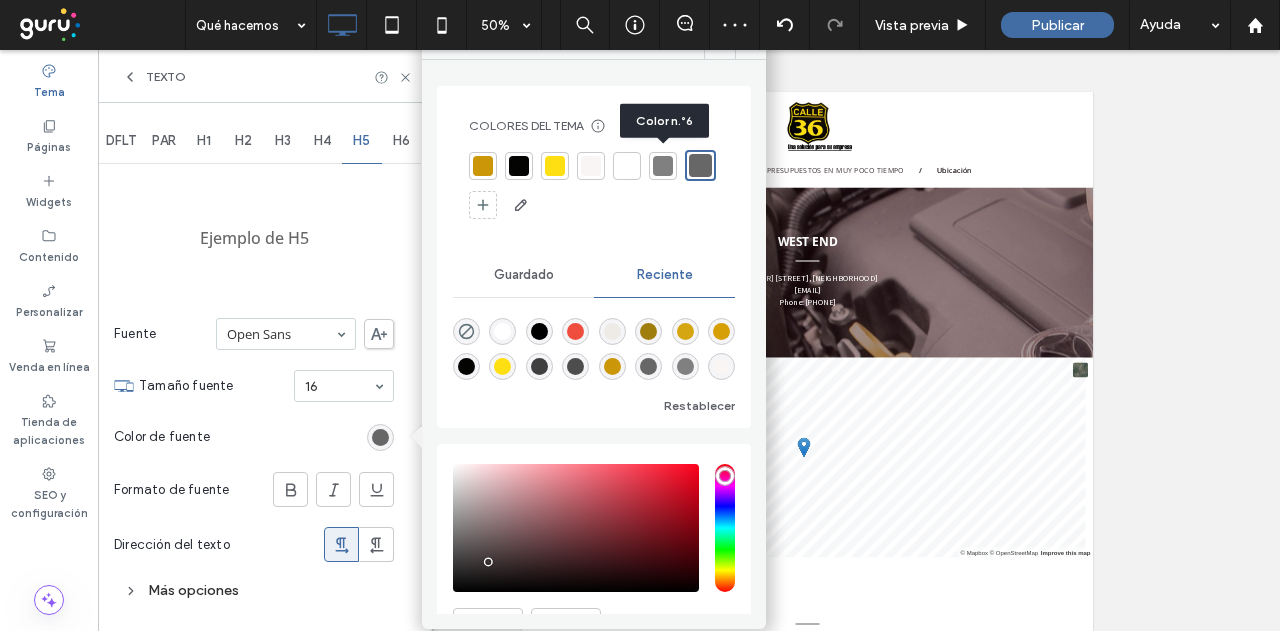 click at bounding box center [663, 166] 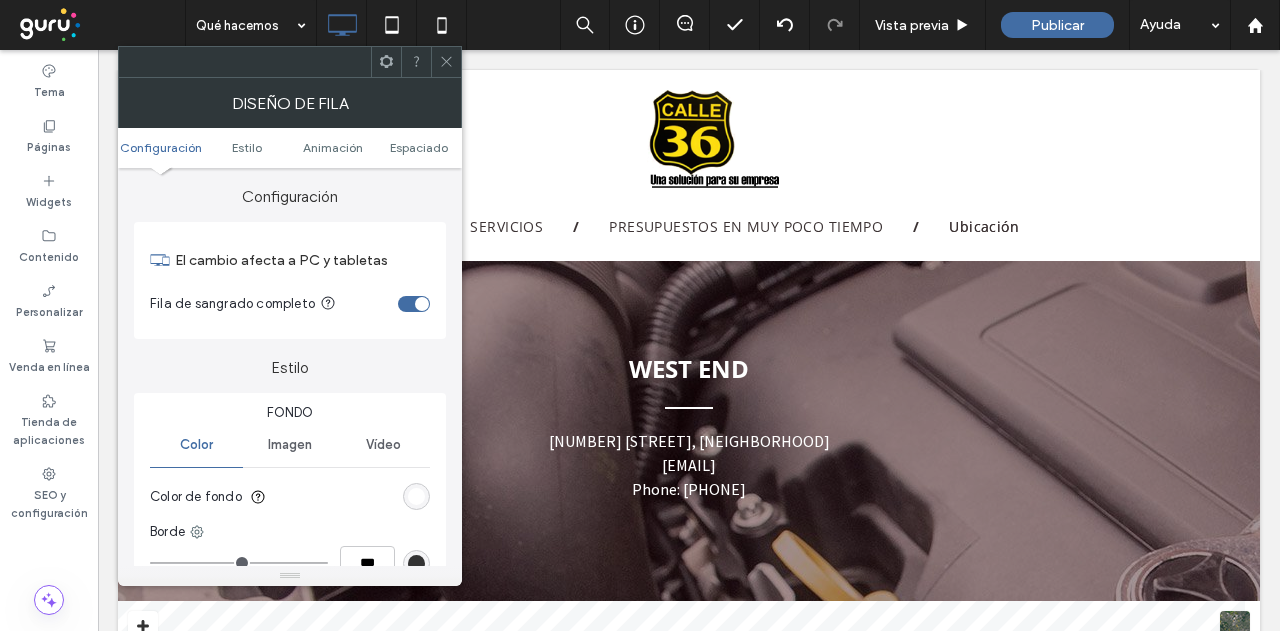 drag, startPoint x: 454, startPoint y: 62, endPoint x: 459, endPoint y: 79, distance: 17.720045 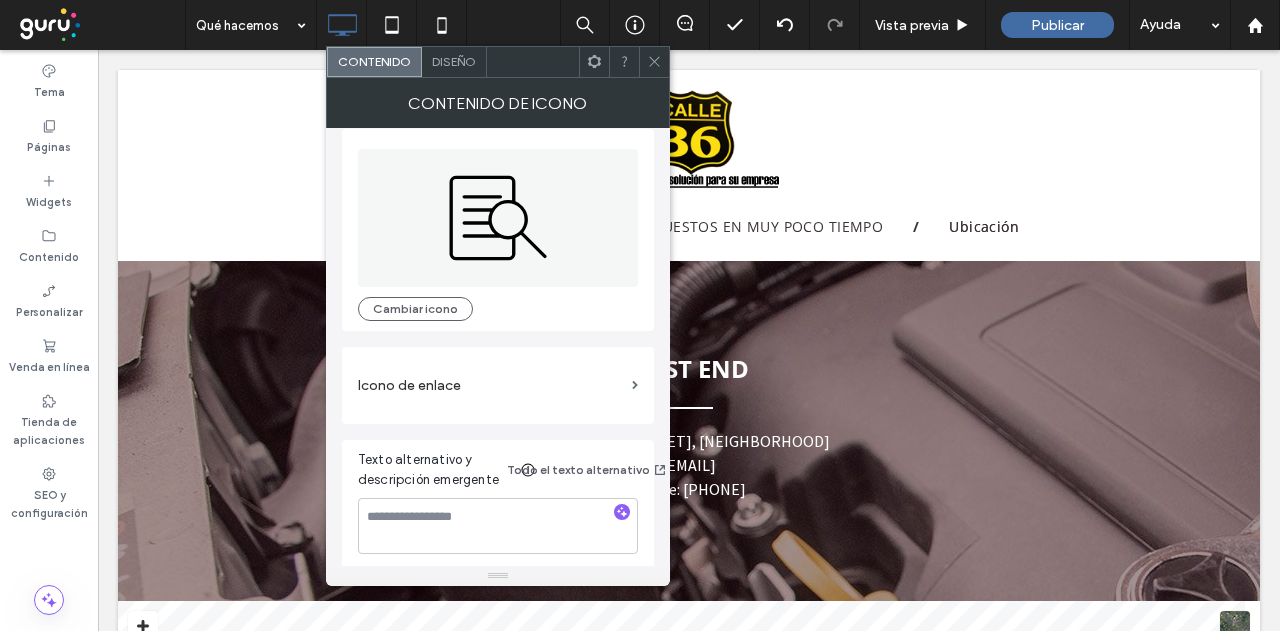scroll, scrollTop: 19, scrollLeft: 0, axis: vertical 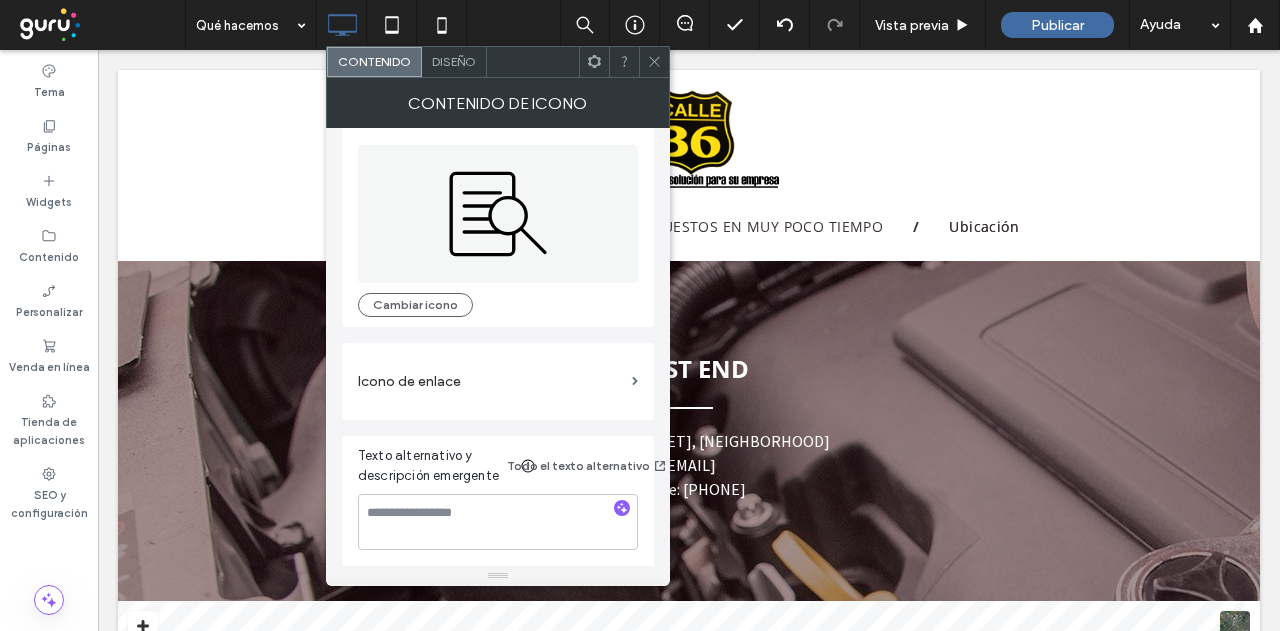 click on "Diseño" at bounding box center [454, 61] 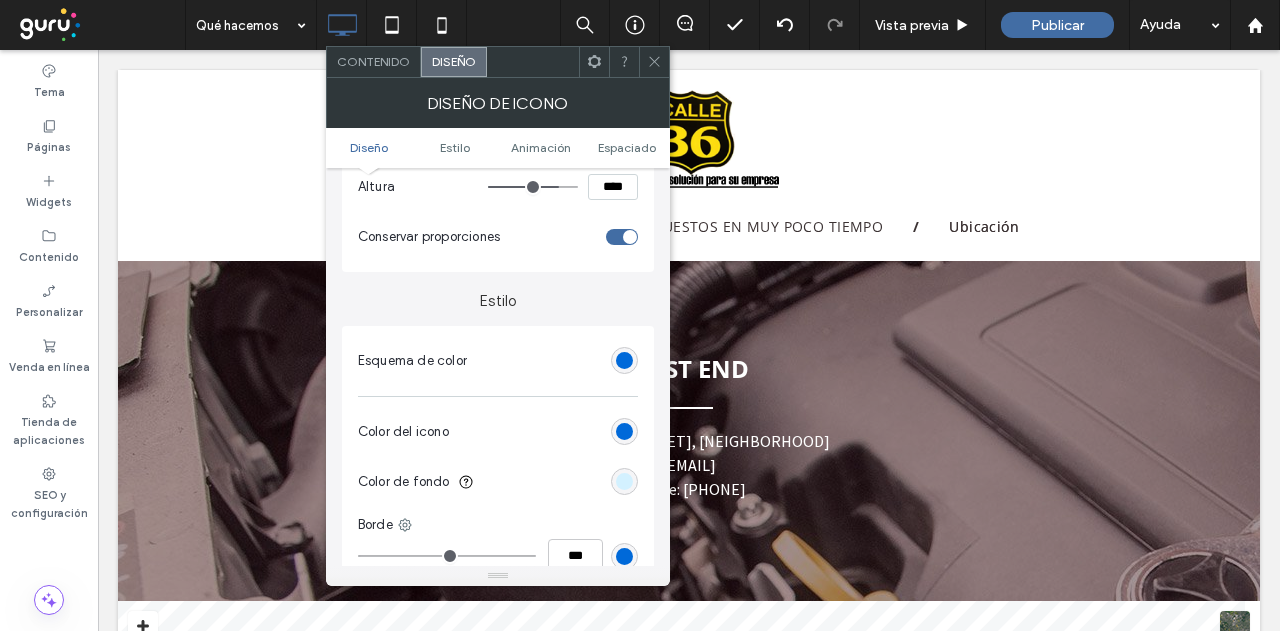 scroll, scrollTop: 400, scrollLeft: 0, axis: vertical 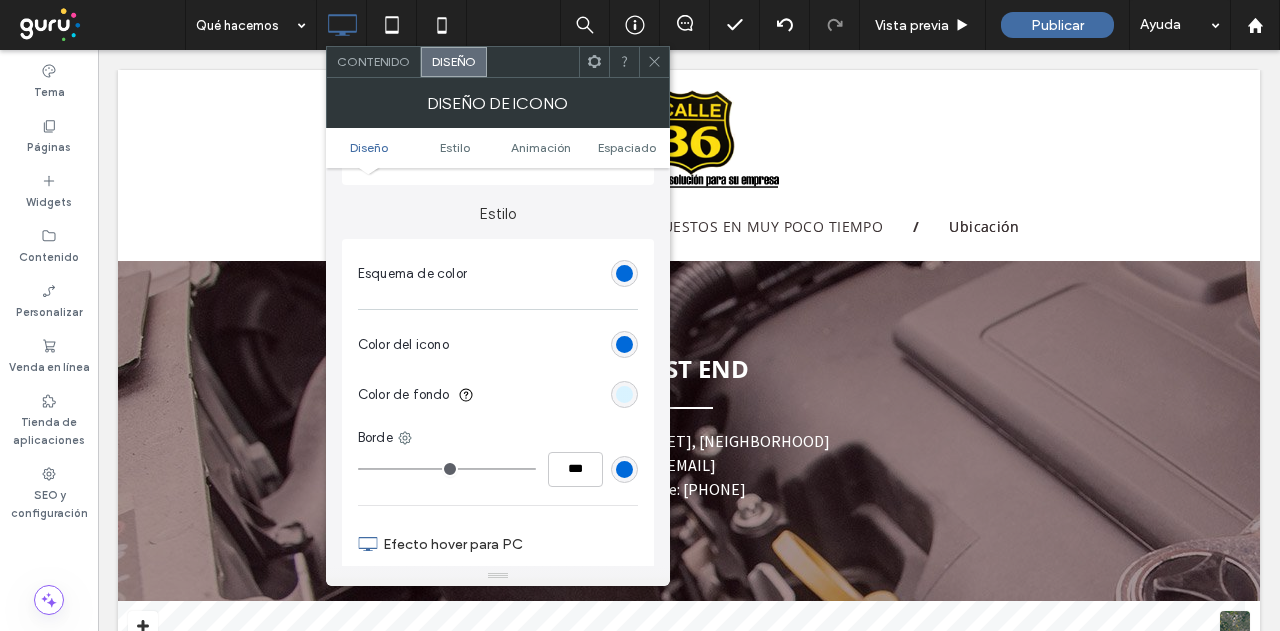 click at bounding box center [624, 394] 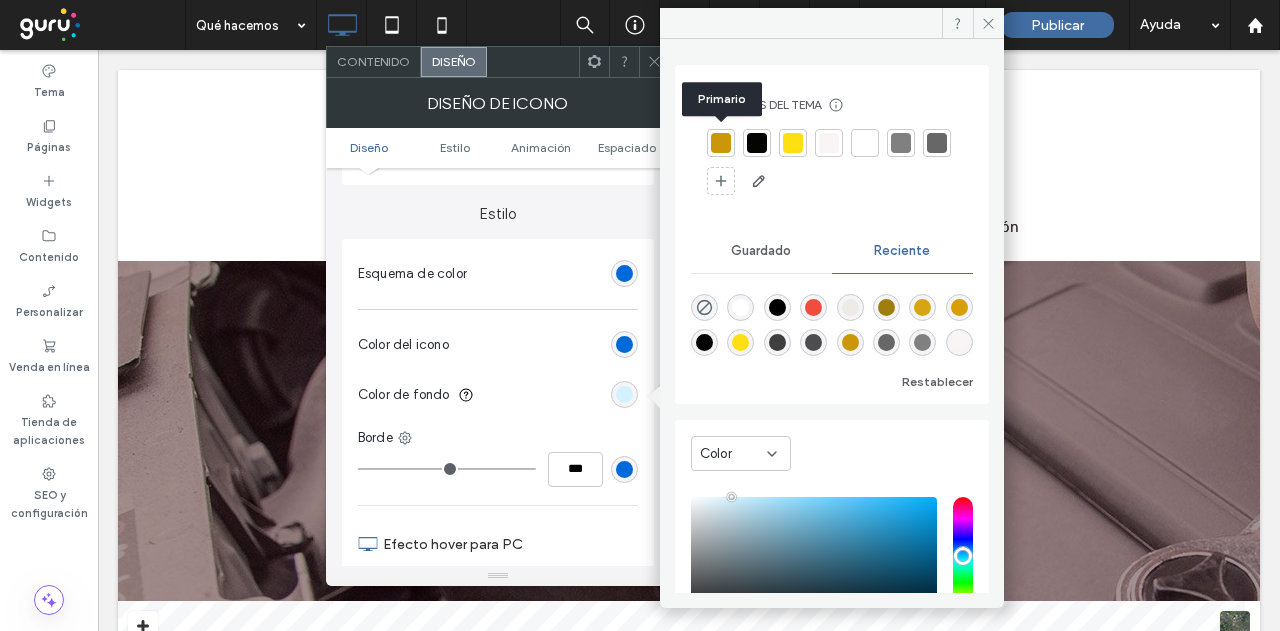 click at bounding box center (721, 143) 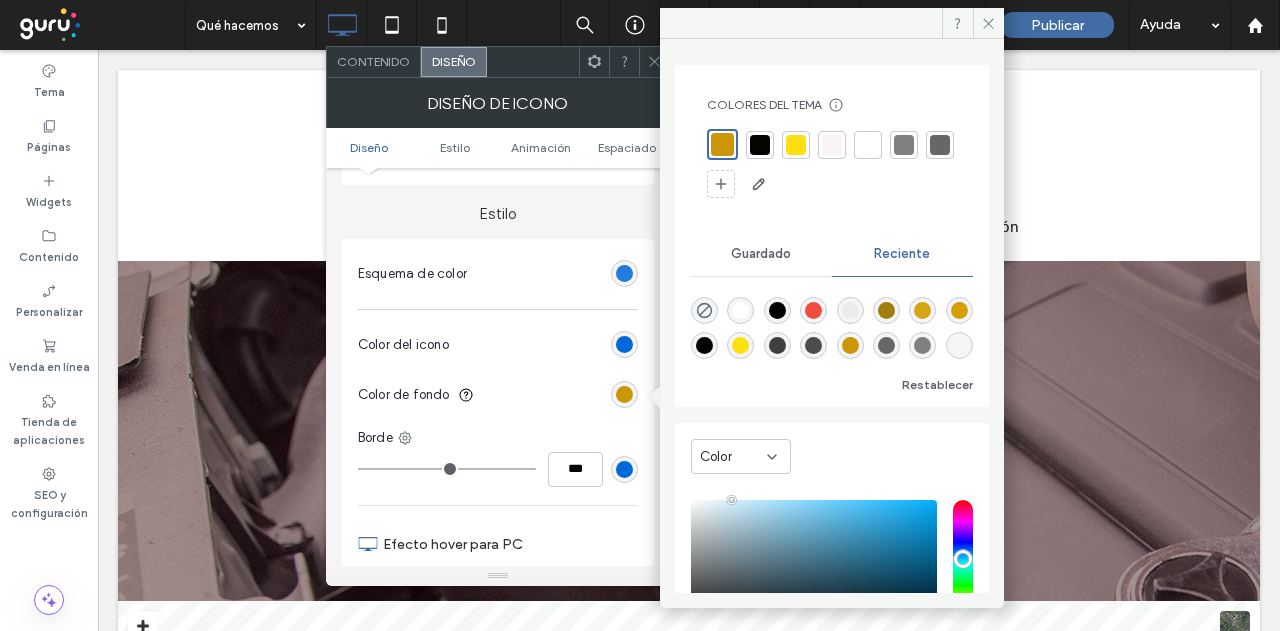 click at bounding box center [624, 273] 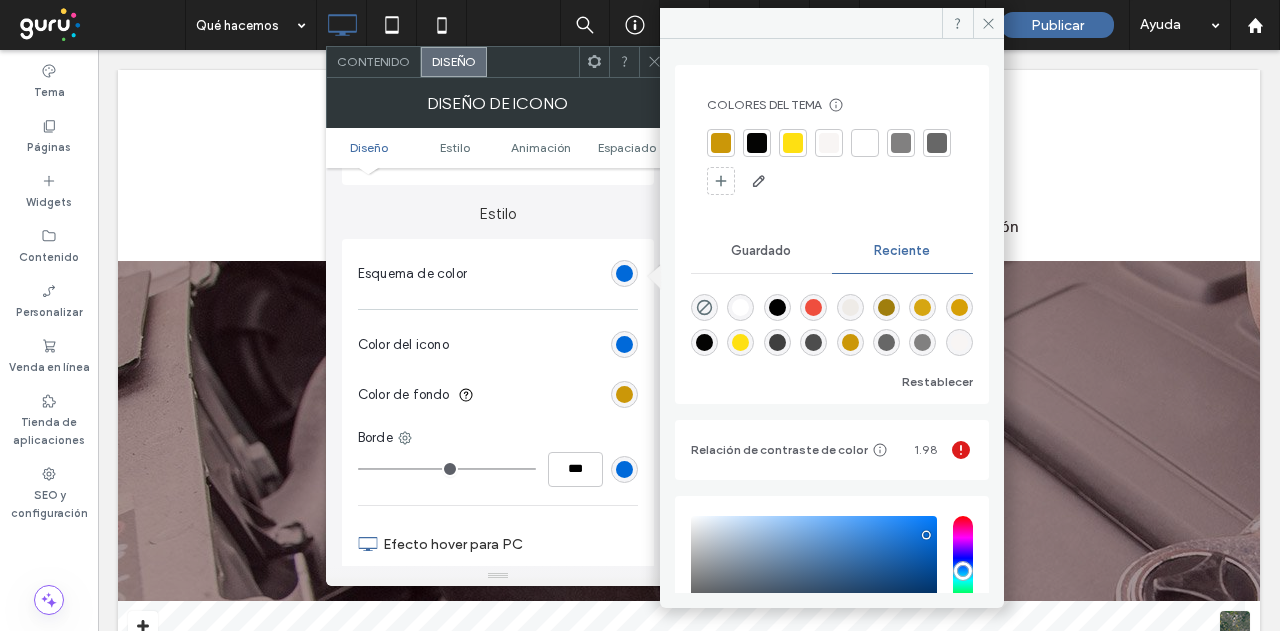 click at bounding box center (757, 143) 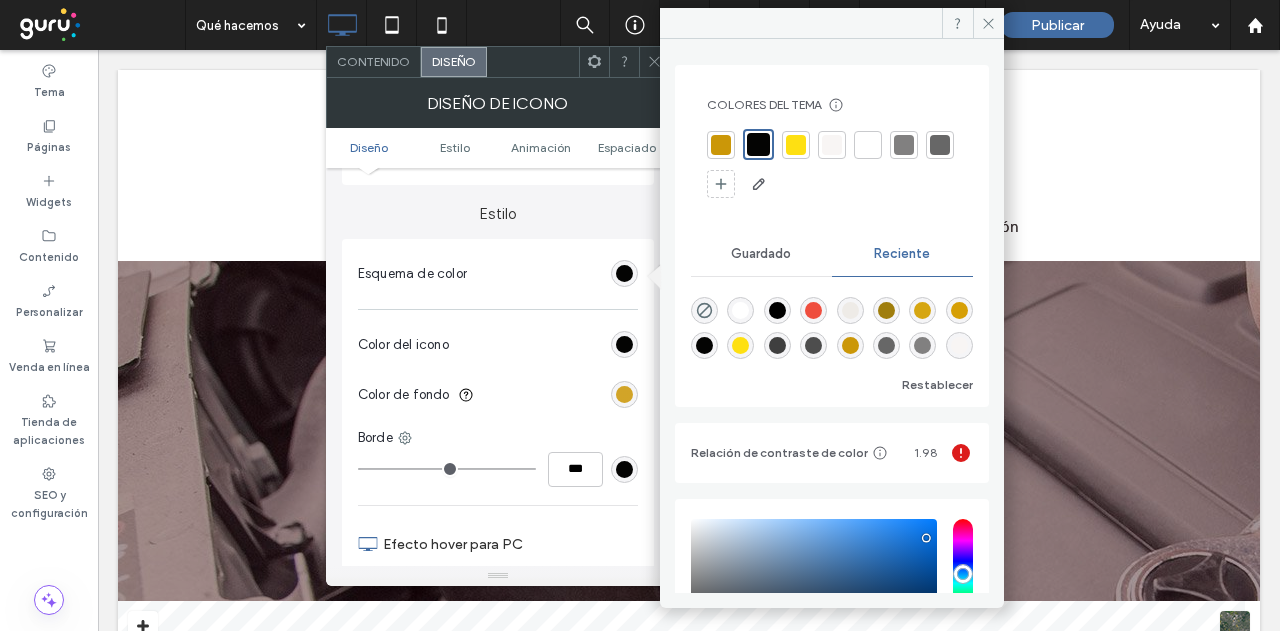 click at bounding box center [624, 394] 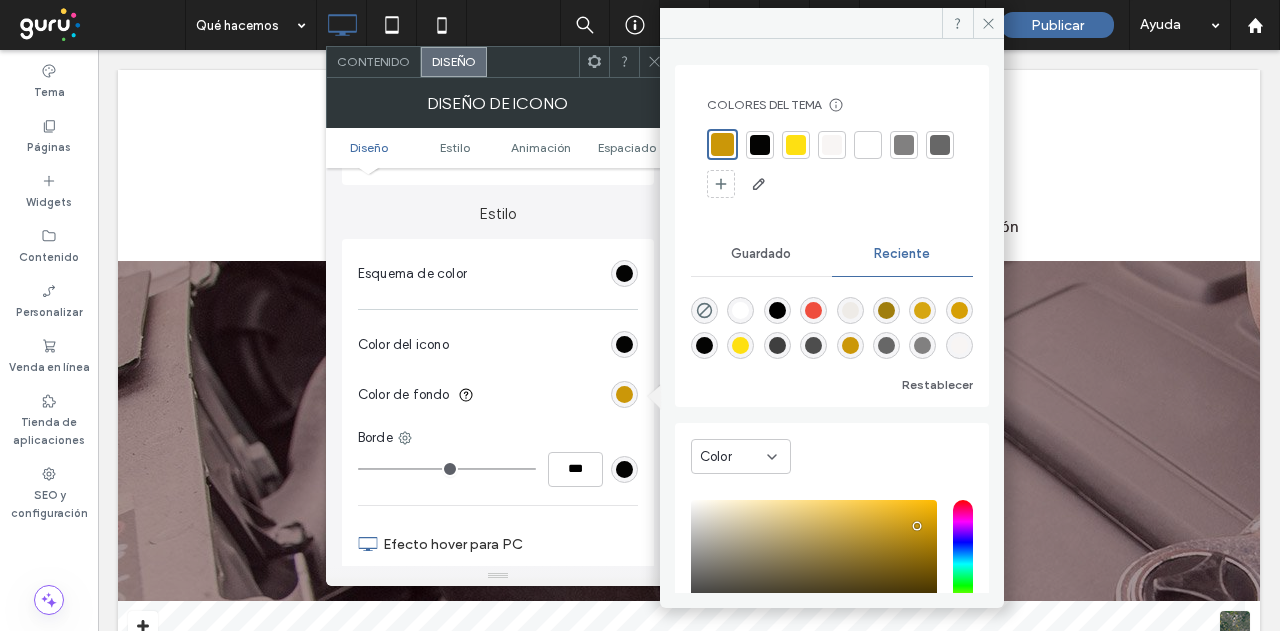 click at bounding box center [832, 145] 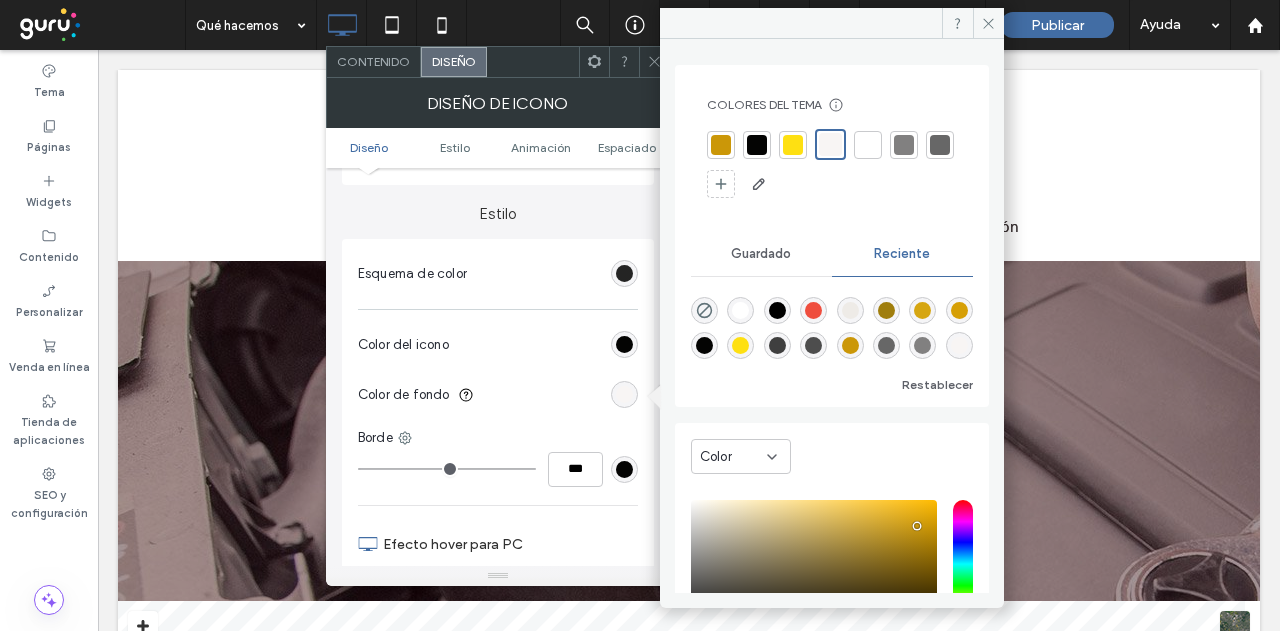 click at bounding box center (624, 273) 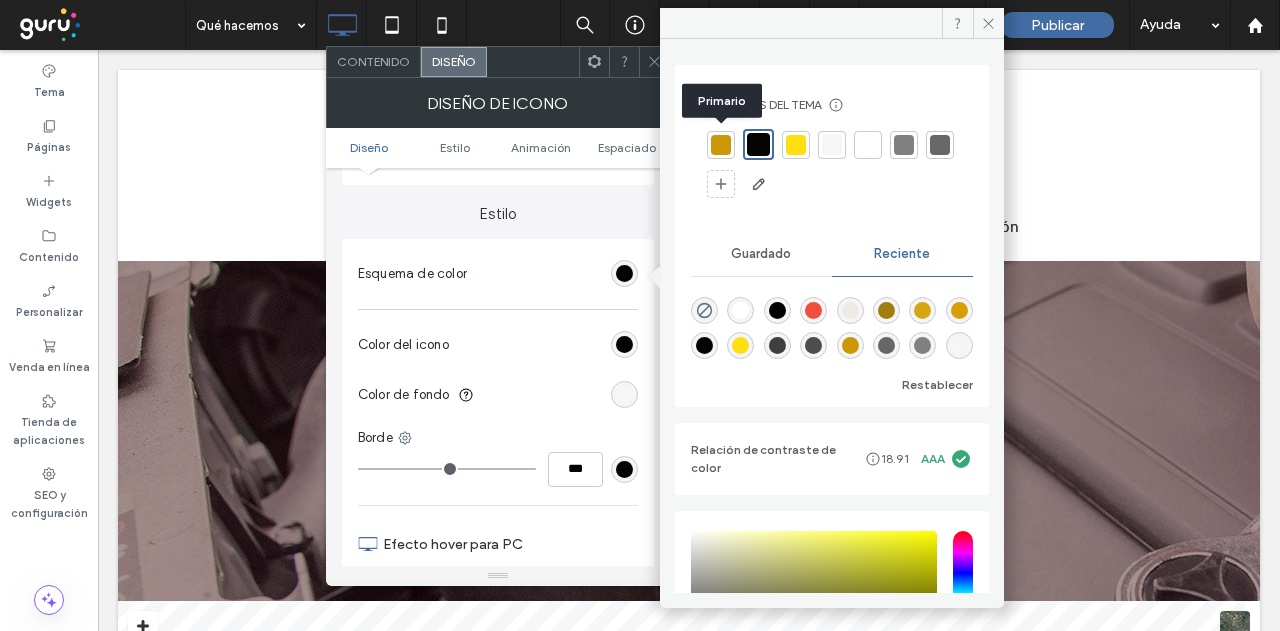 click at bounding box center [721, 145] 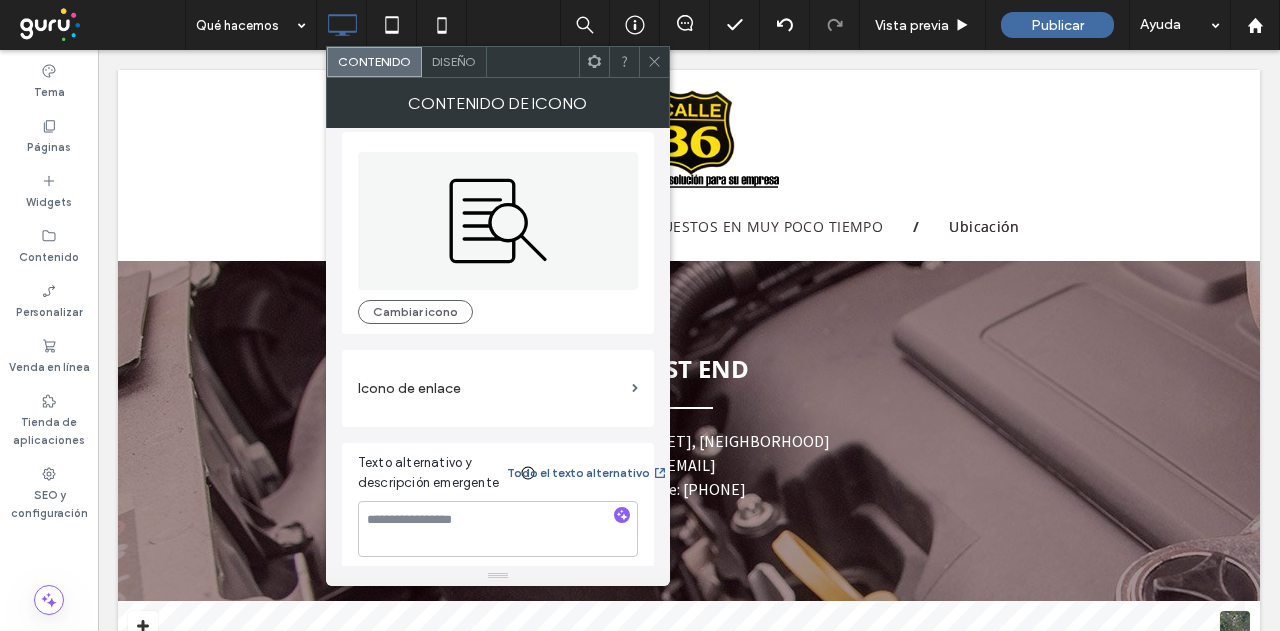 scroll, scrollTop: 19, scrollLeft: 0, axis: vertical 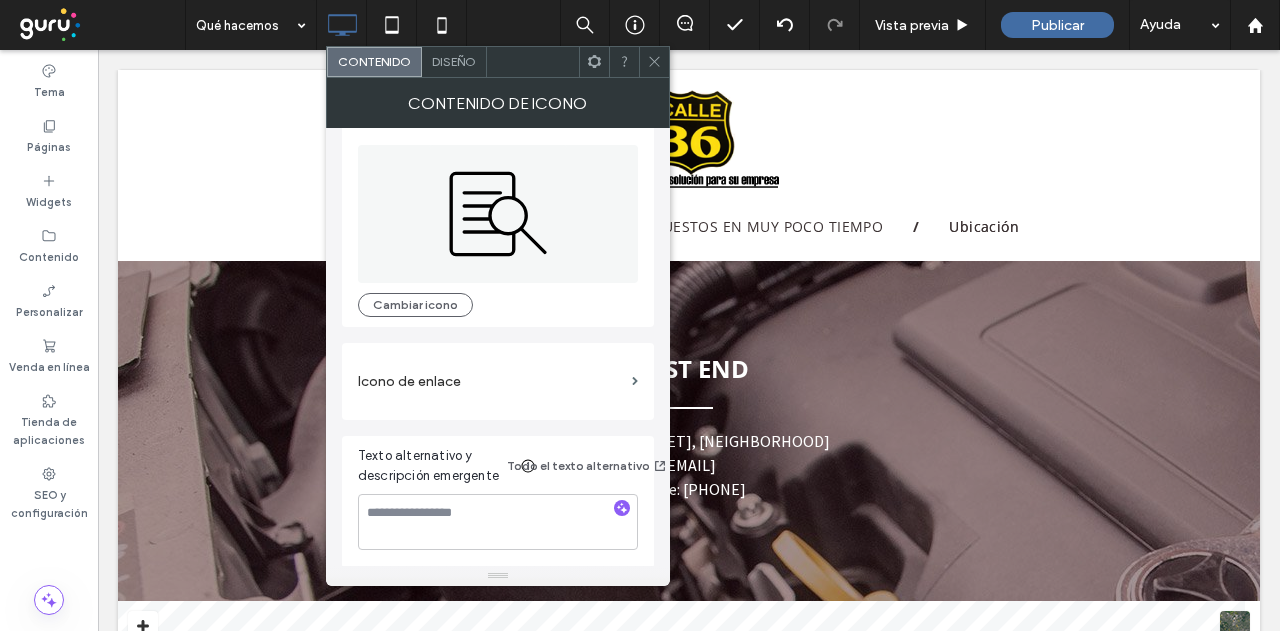 click on "Diseño" at bounding box center [454, 61] 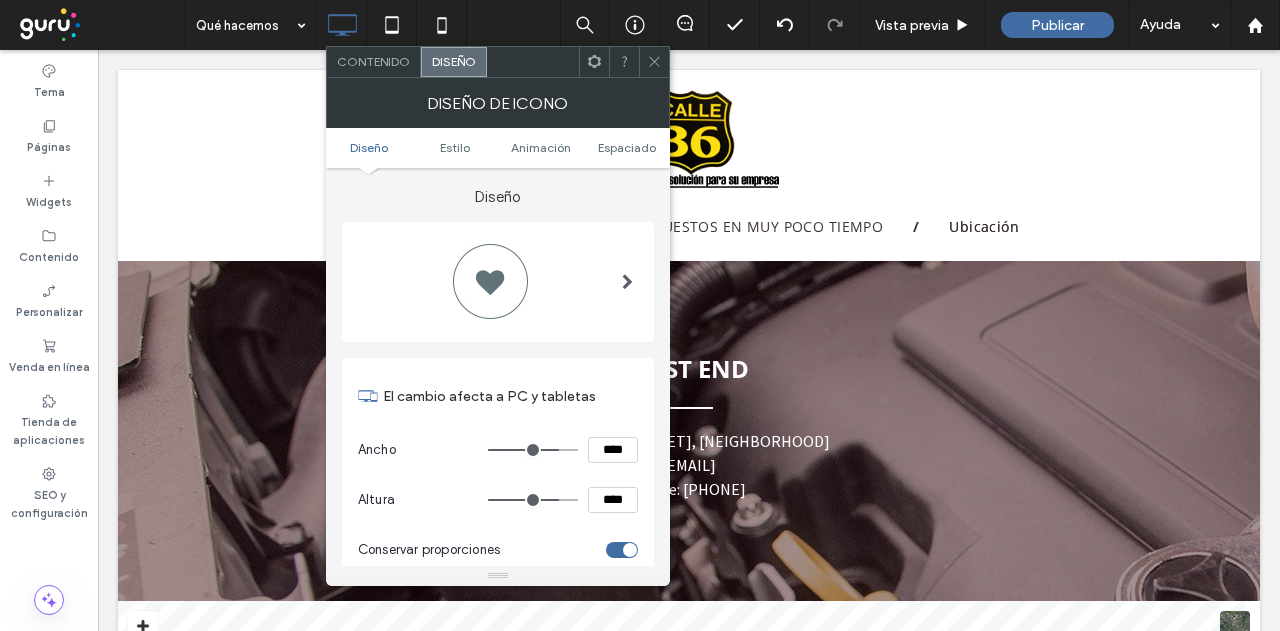click 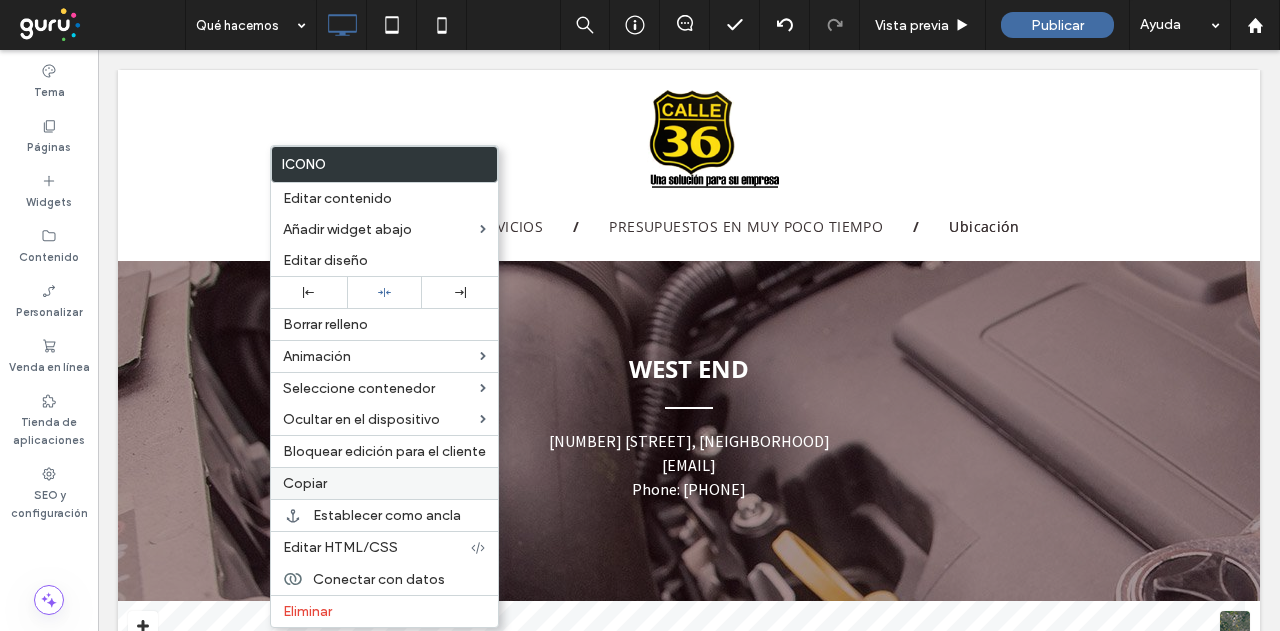click on "Copiar" at bounding box center (384, 483) 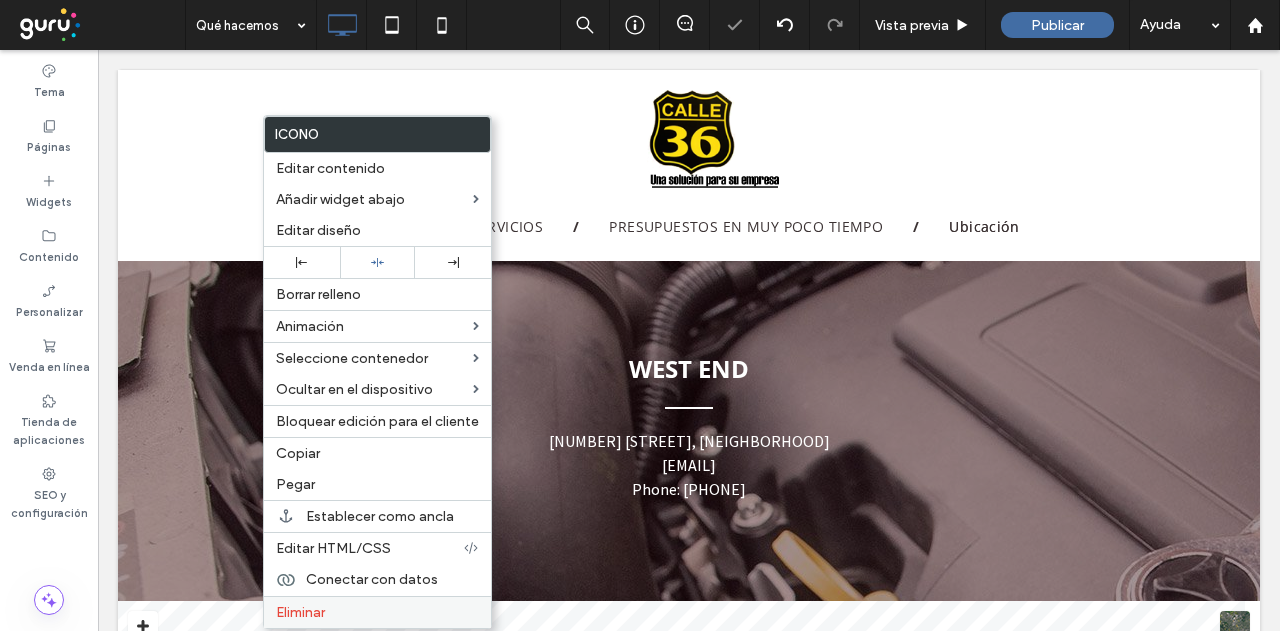 drag, startPoint x: 310, startPoint y: 597, endPoint x: 273, endPoint y: 511, distance: 93.62158 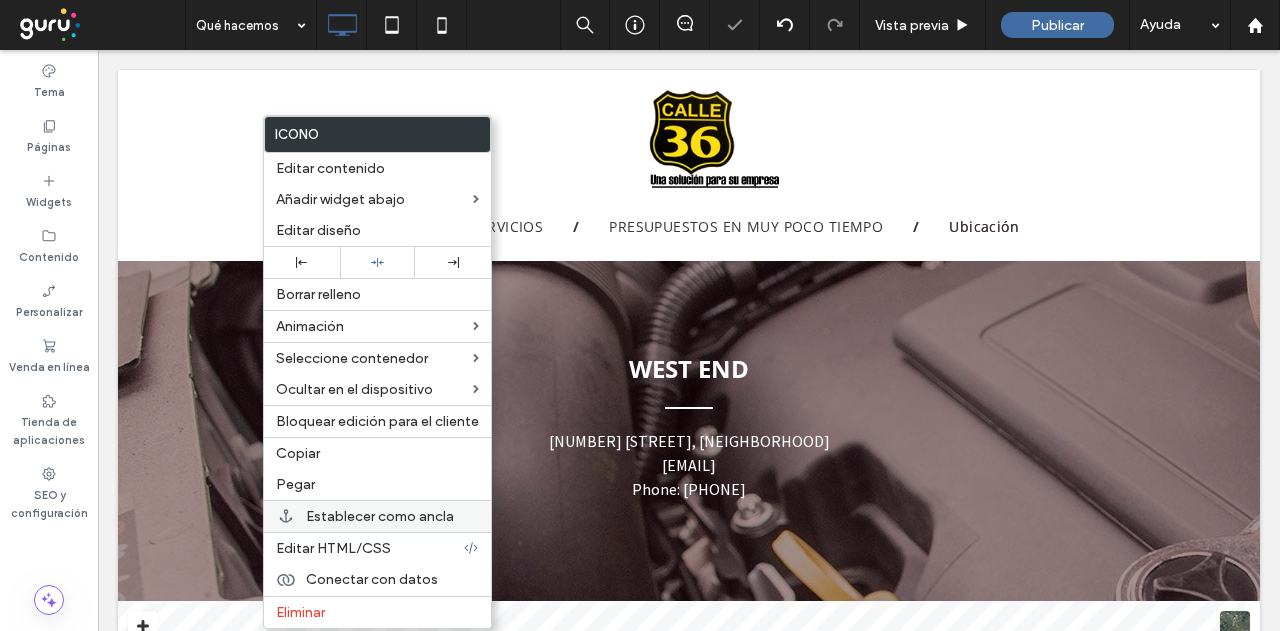 click on "Eliminar" at bounding box center [300, 612] 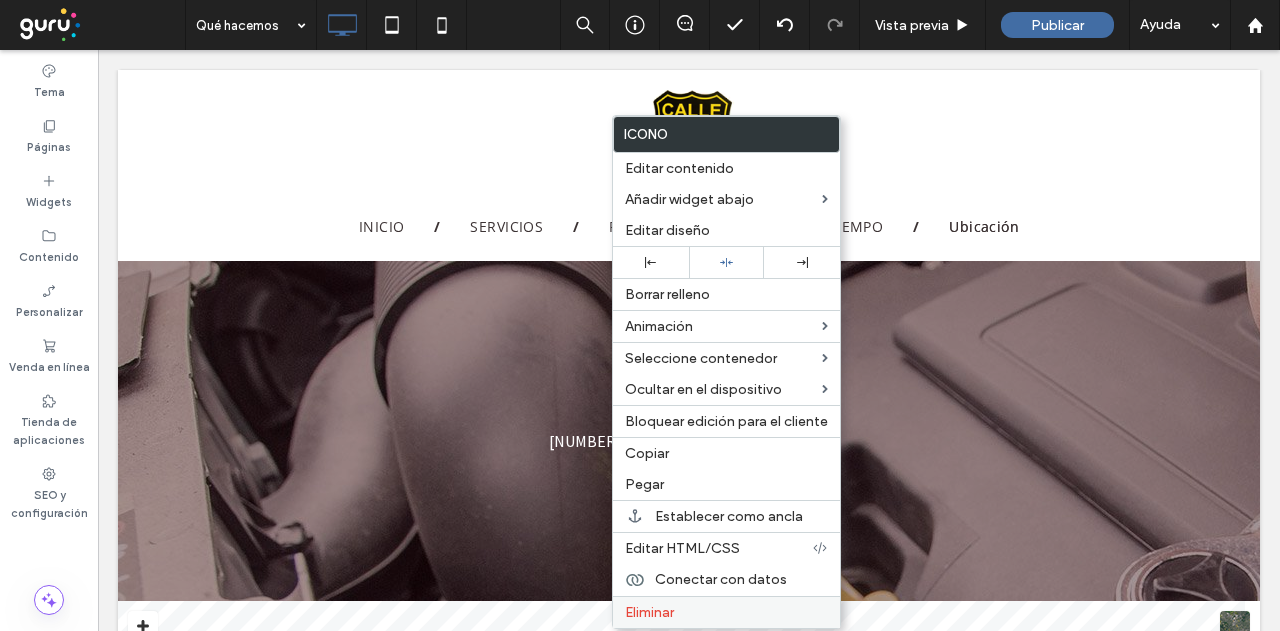 click on "Eliminar" at bounding box center (649, 612) 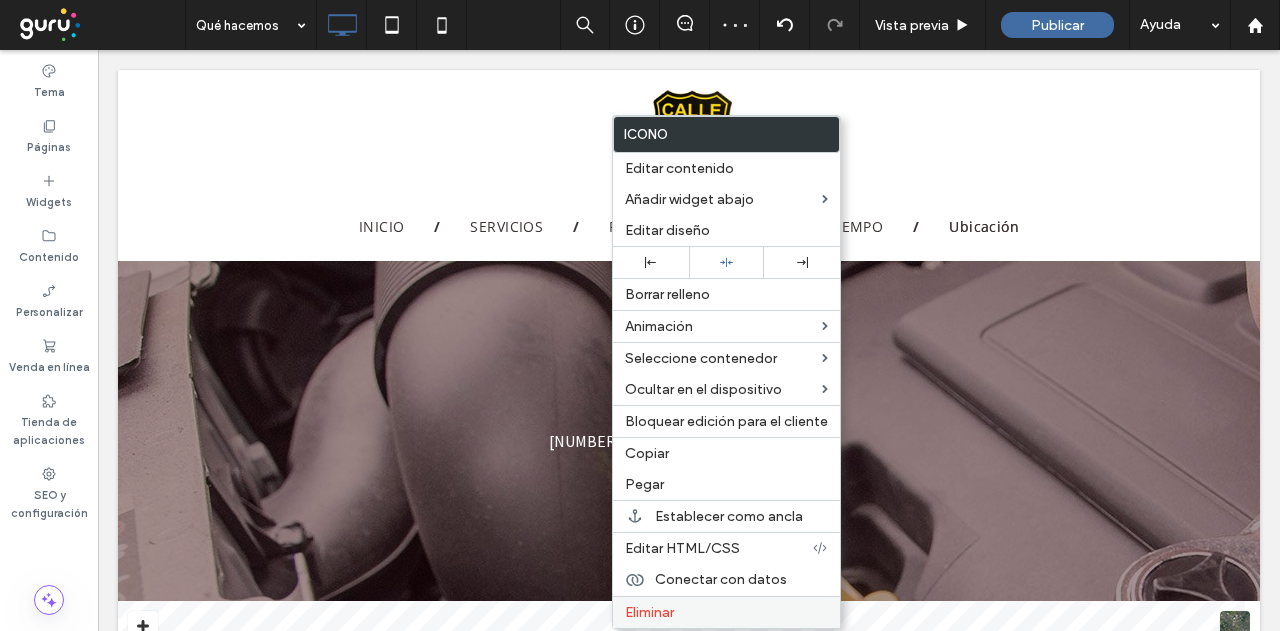 click on "Eliminar" at bounding box center [649, 612] 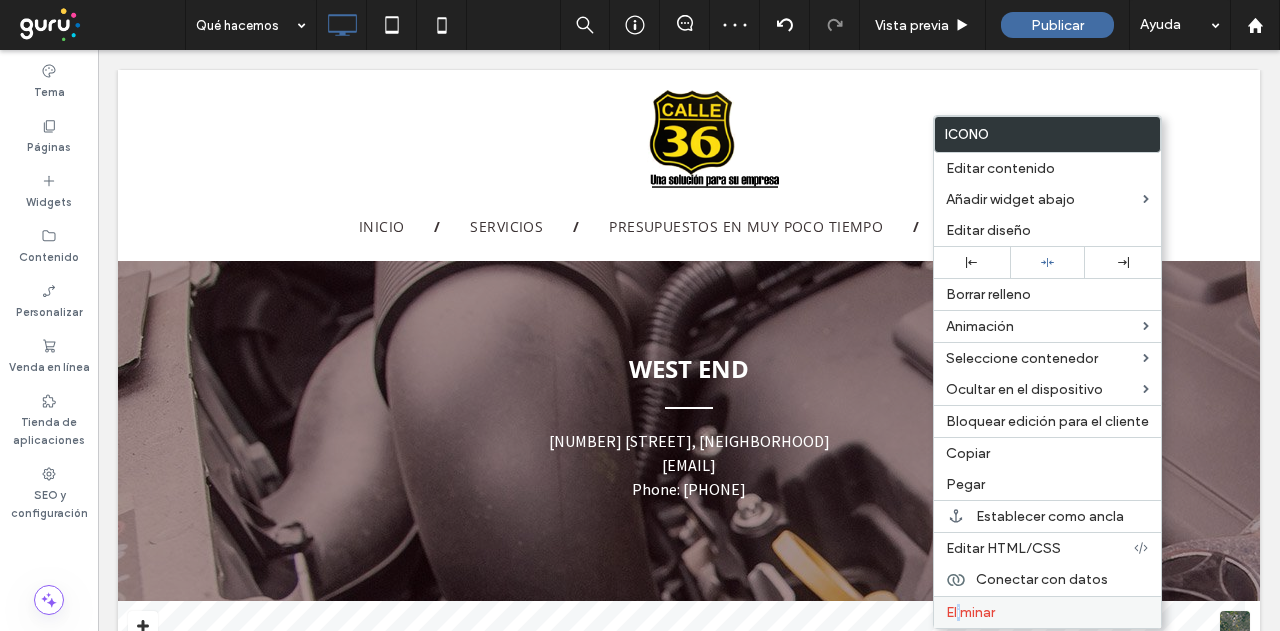 drag, startPoint x: 958, startPoint y: 604, endPoint x: 946, endPoint y: 541, distance: 64.132675 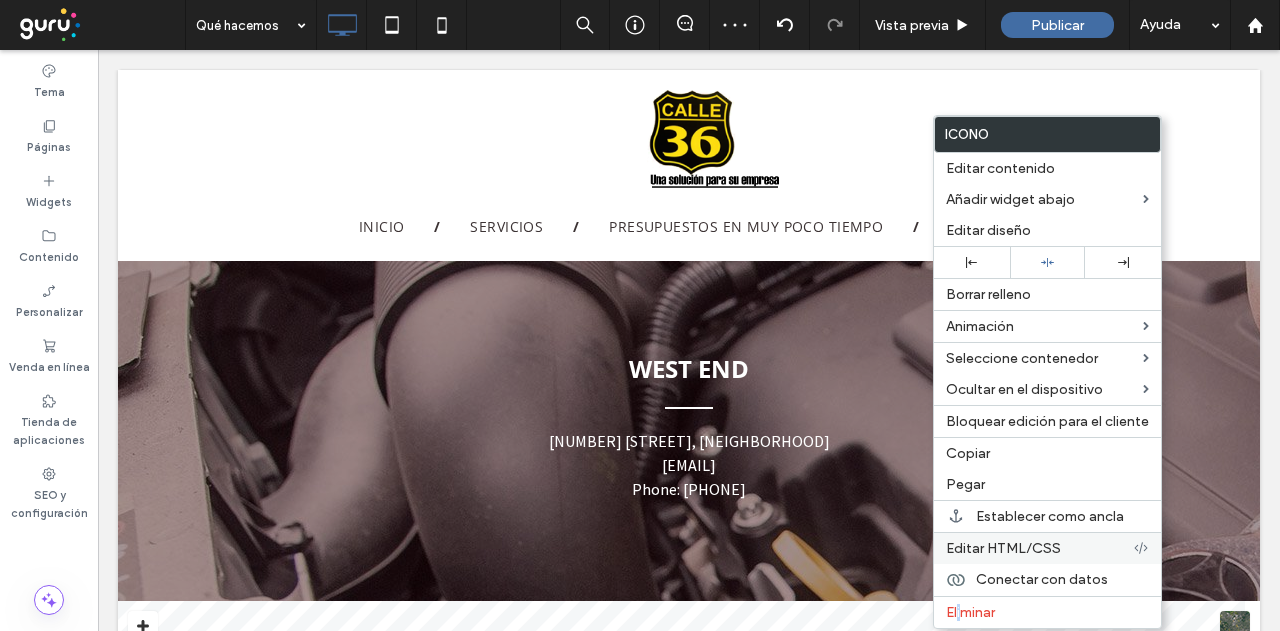 click on "Eliminar" at bounding box center (970, 612) 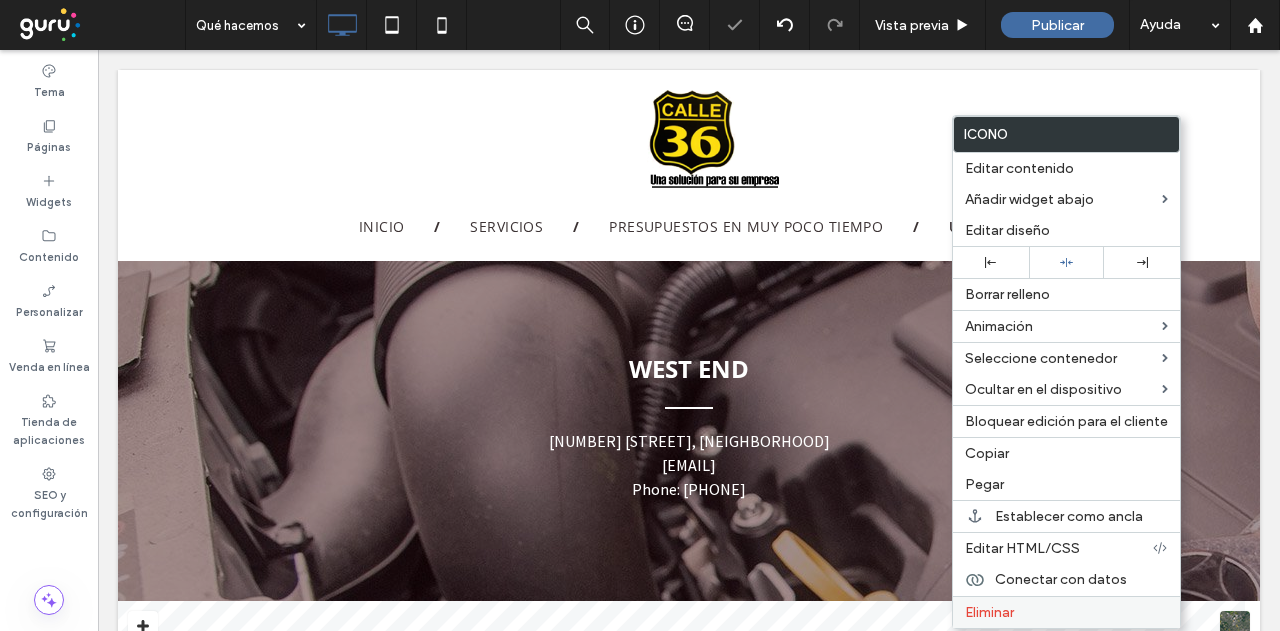 click on "Eliminar" at bounding box center (989, 612) 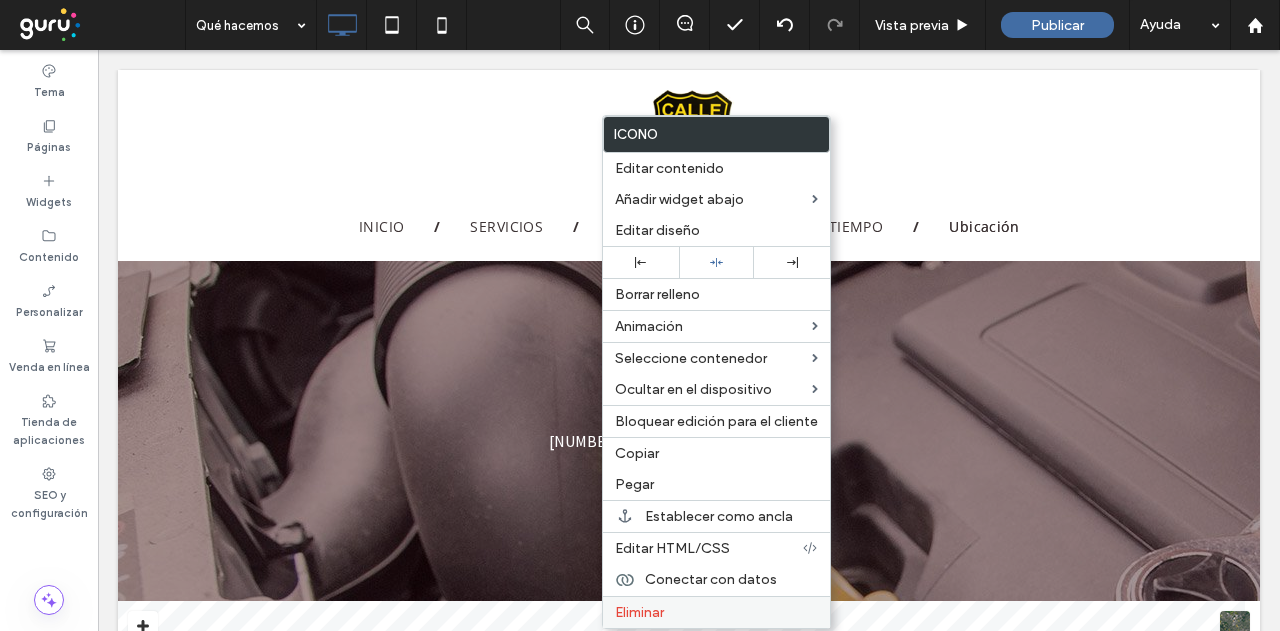 click on "Eliminar" at bounding box center [639, 612] 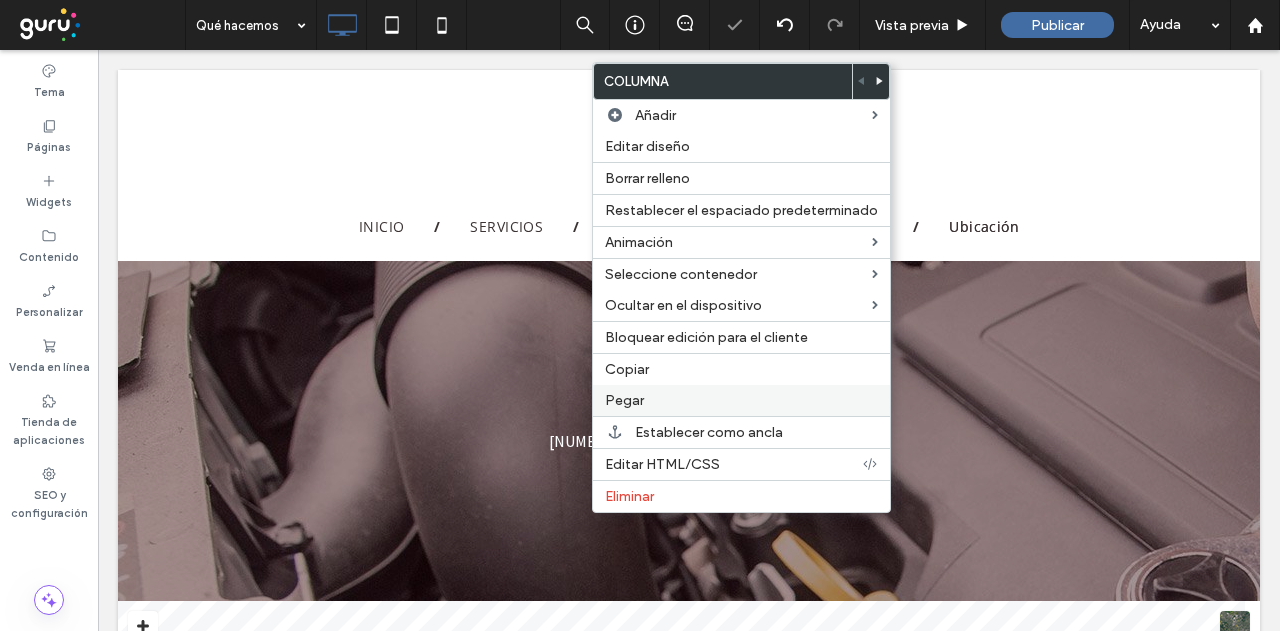drag, startPoint x: 643, startPoint y: 385, endPoint x: 657, endPoint y: 401, distance: 21.260292 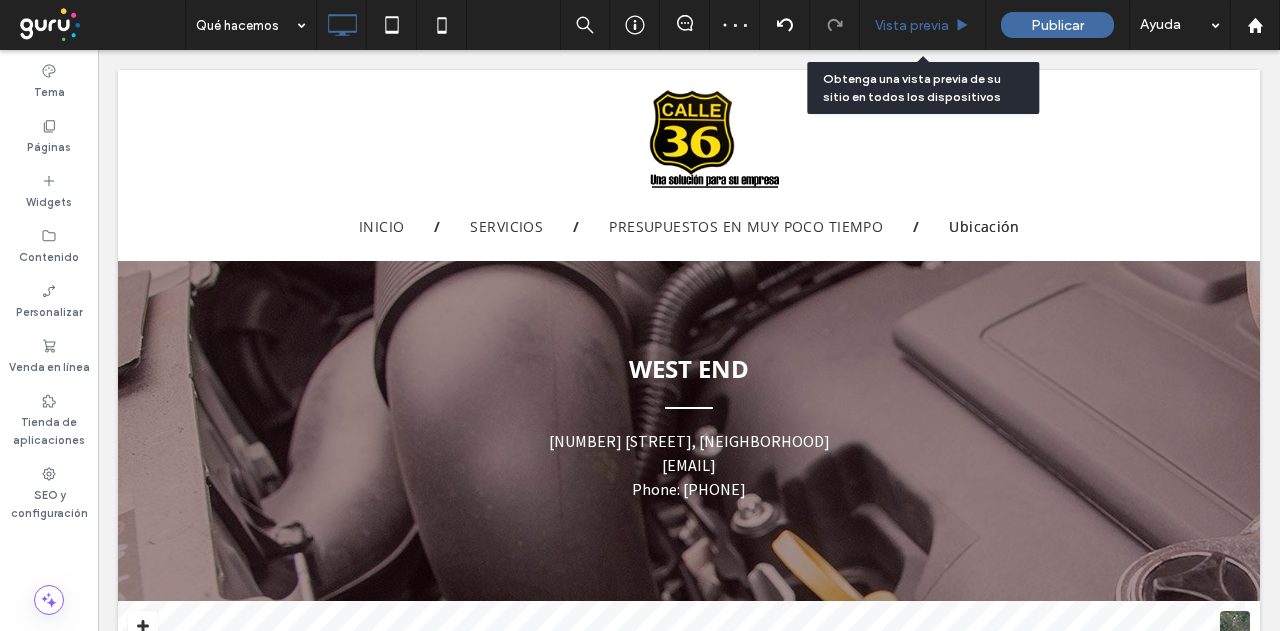 click on "Vista previa" at bounding box center (912, 25) 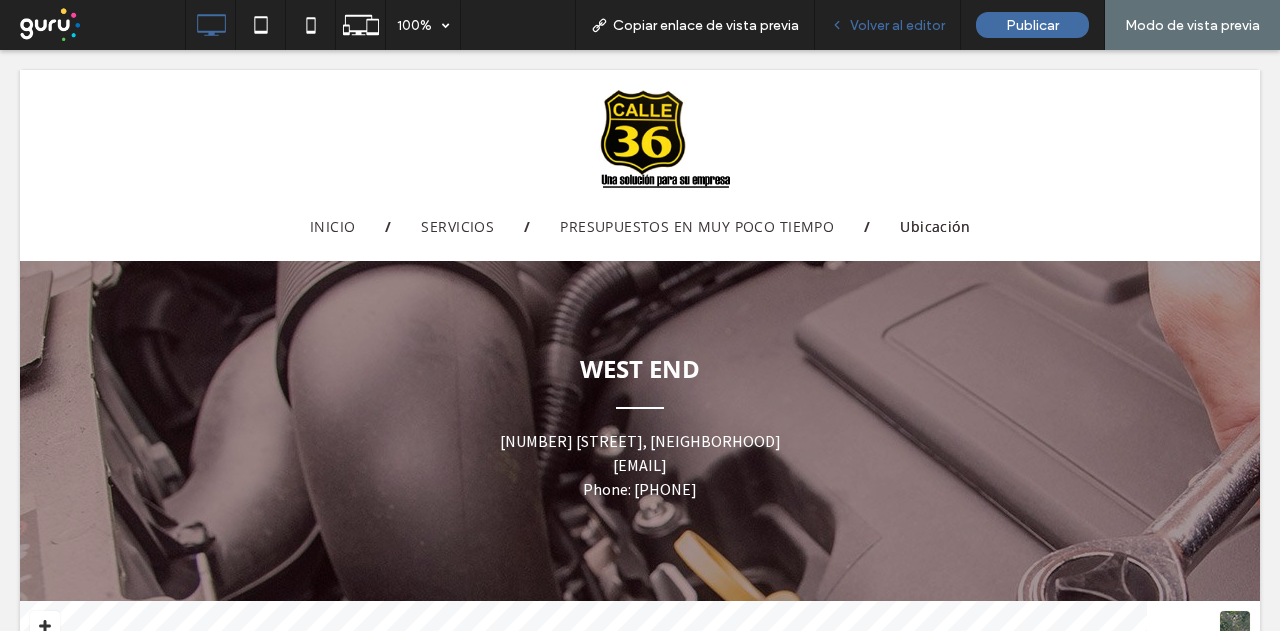 click on "Volver al editor" at bounding box center [897, 25] 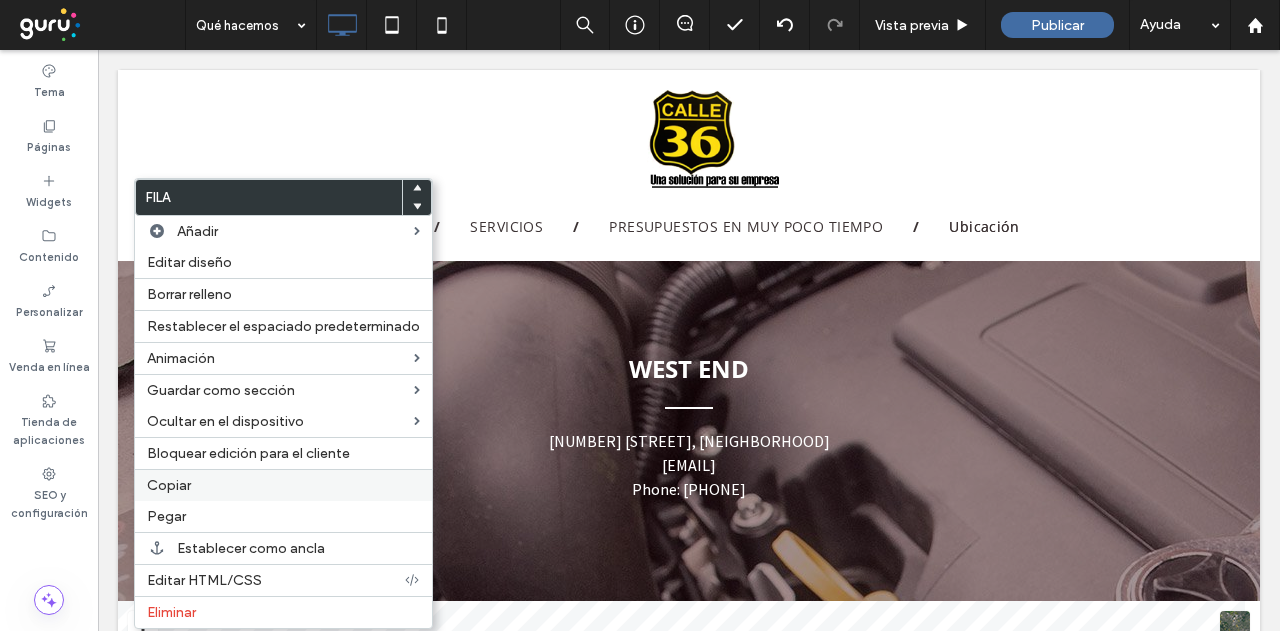 click on "Copiar" at bounding box center [283, 485] 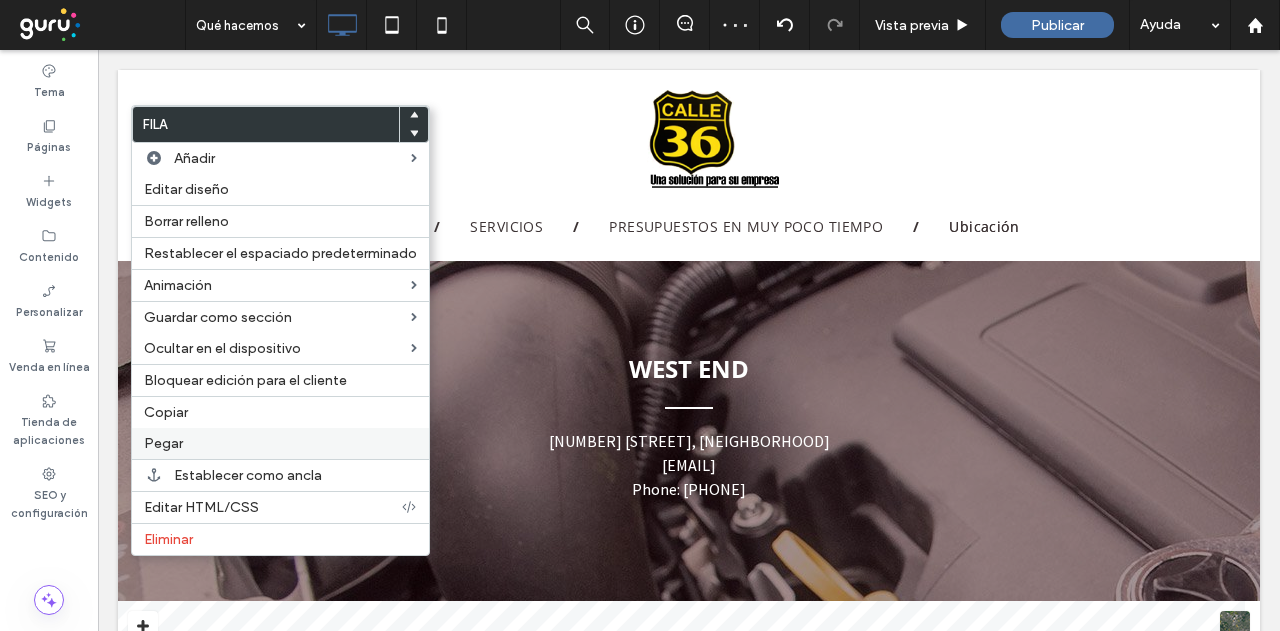 click on "Pegar" at bounding box center (280, 443) 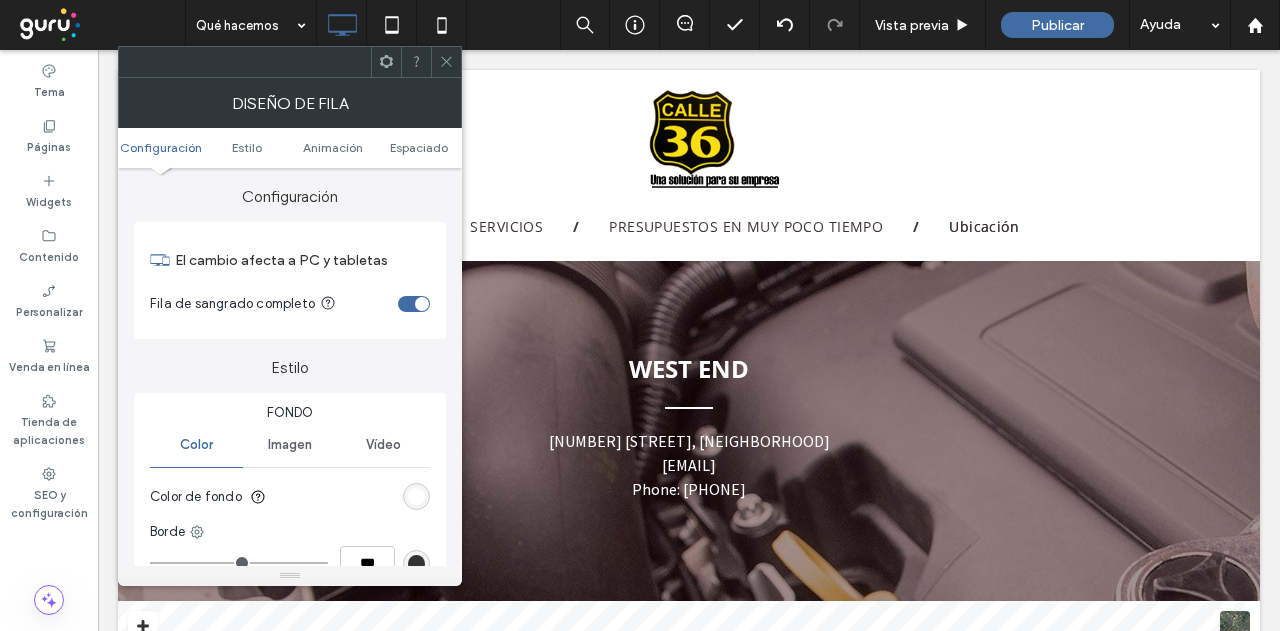 click on "Configuración Estilo Animación Espaciado" at bounding box center (290, 148) 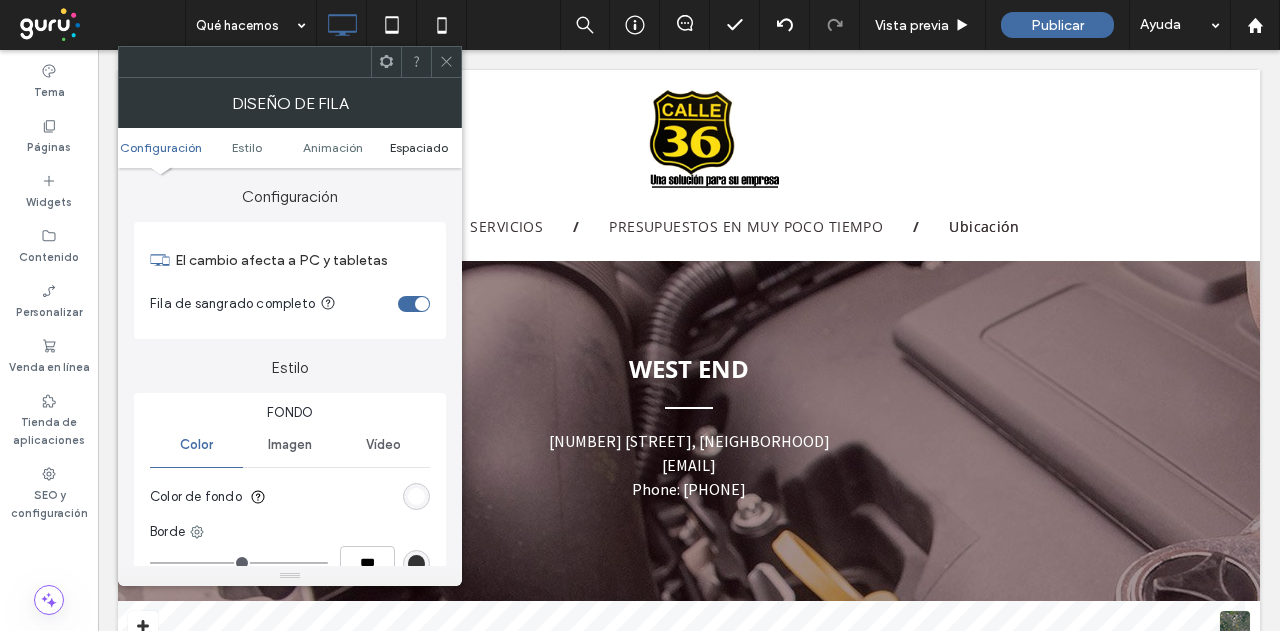 click on "Espaciado" at bounding box center (419, 147) 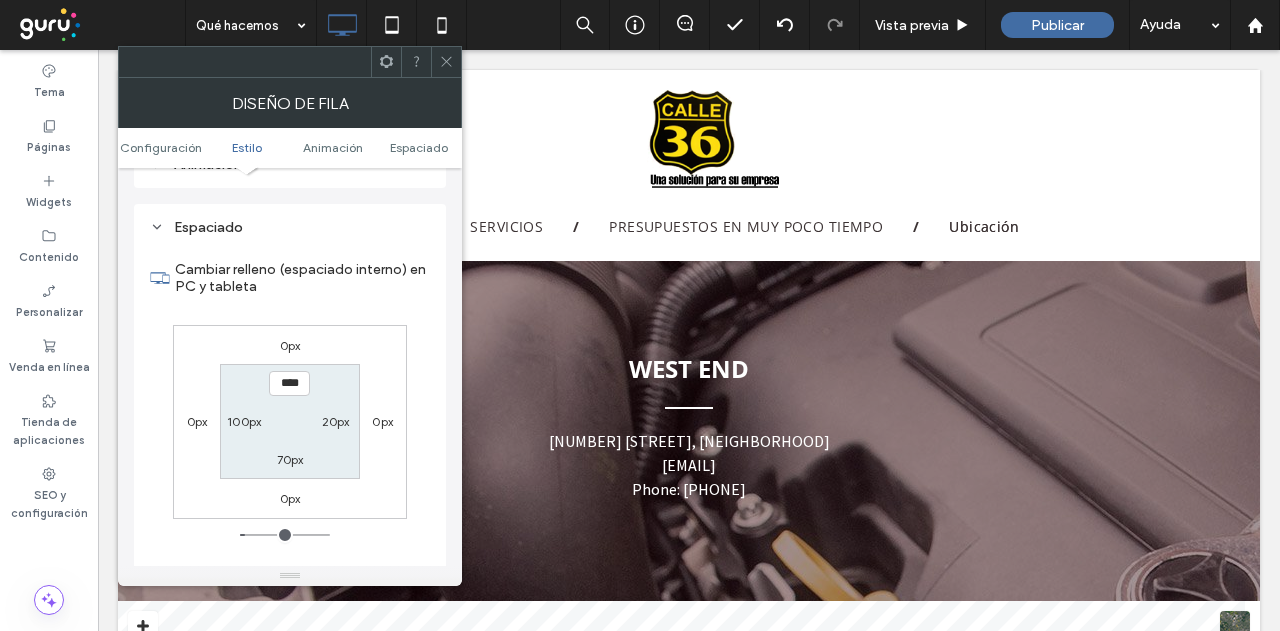 scroll, scrollTop: 565, scrollLeft: 0, axis: vertical 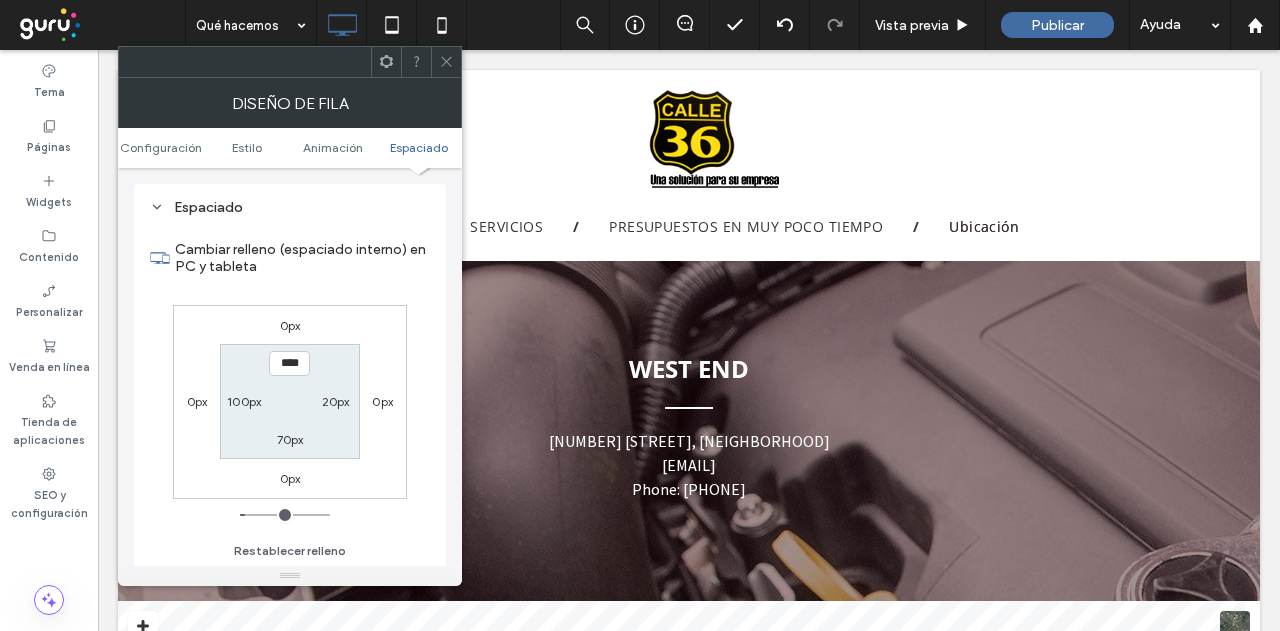 click on "70px" at bounding box center [290, 439] 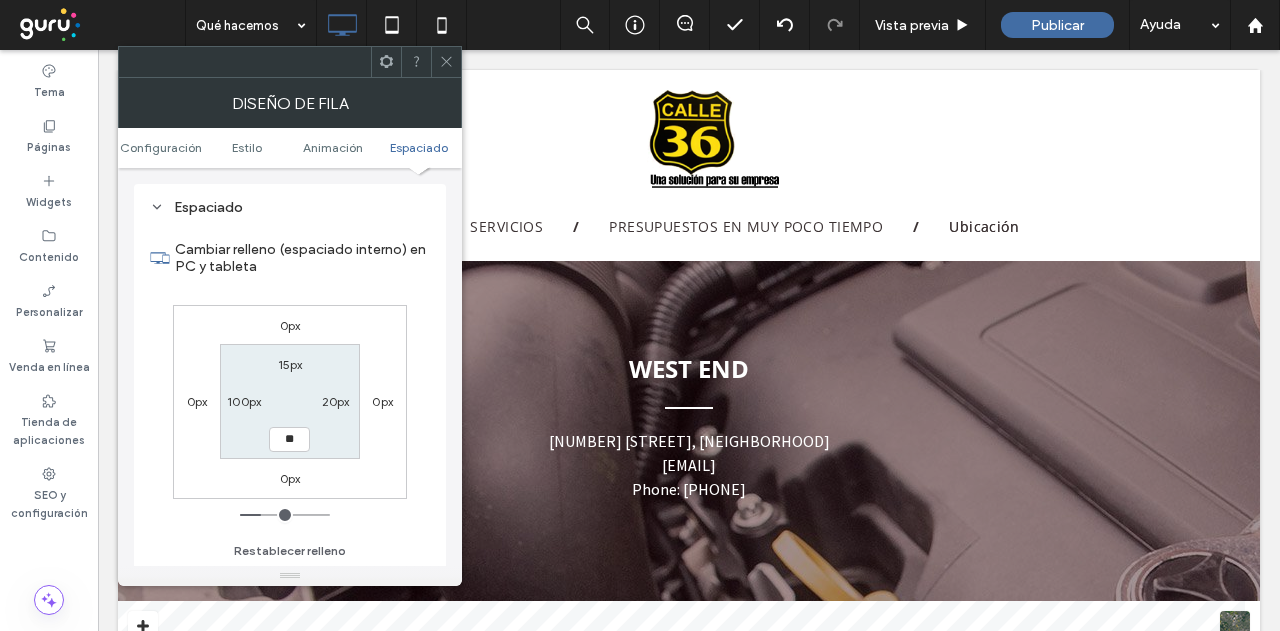 type on "**" 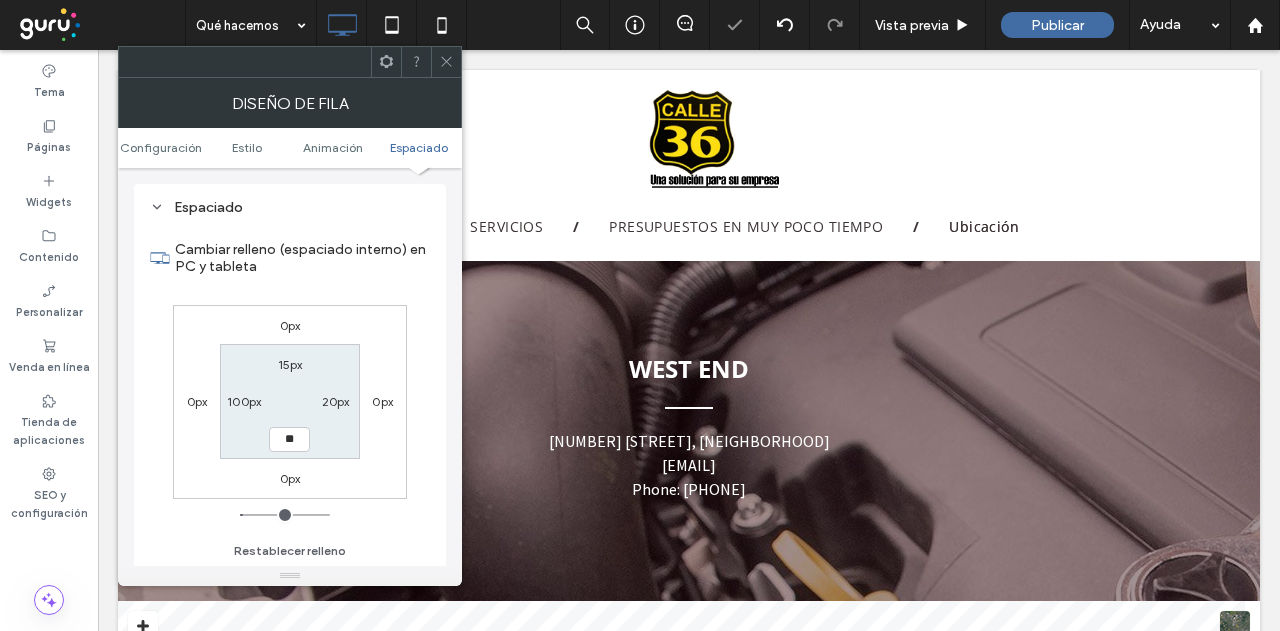 type on "**" 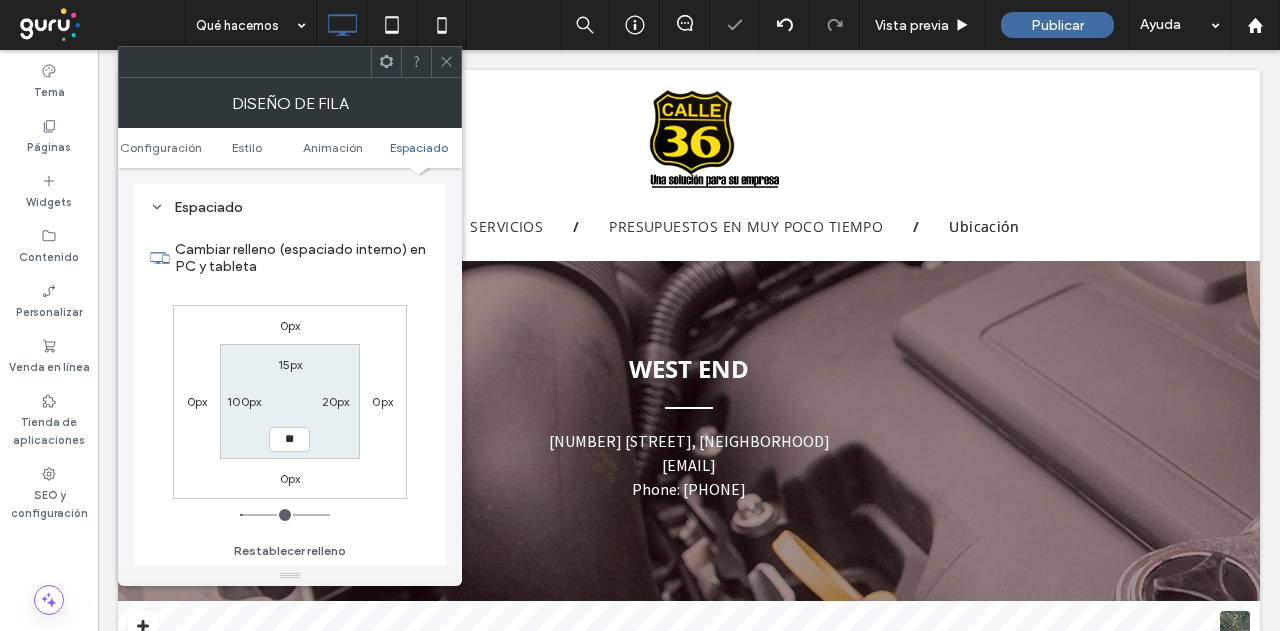 type on "****" 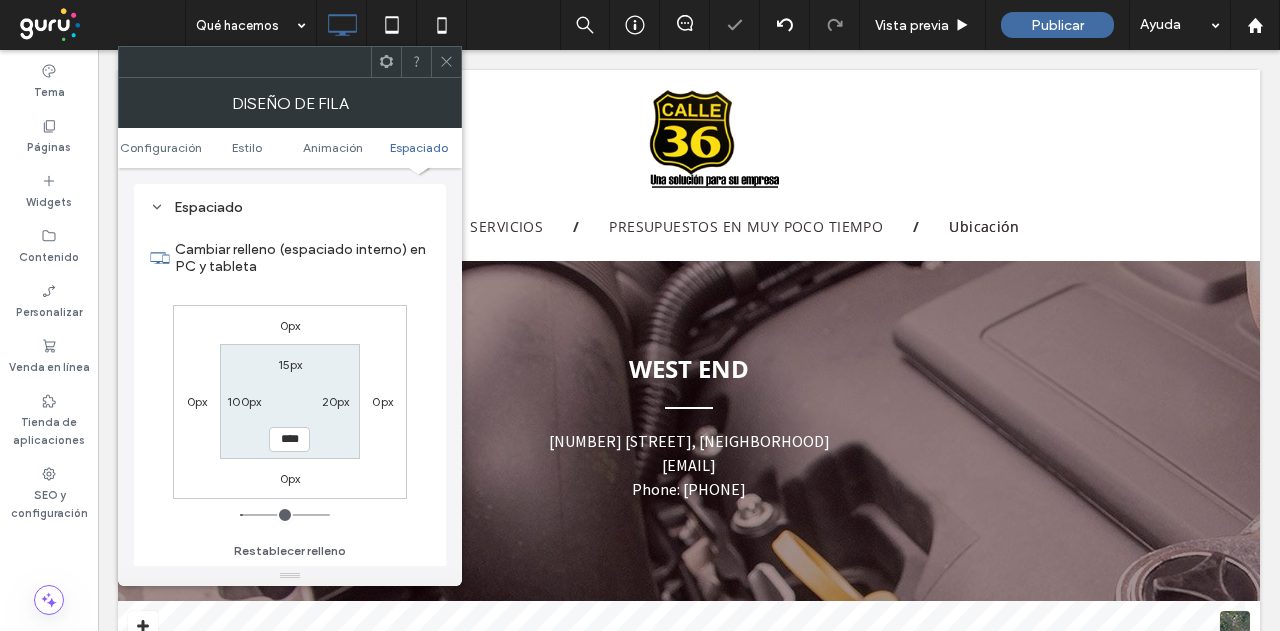 click on "0px 0px 0px 0px 15px 20px **** 100px" at bounding box center [290, 402] 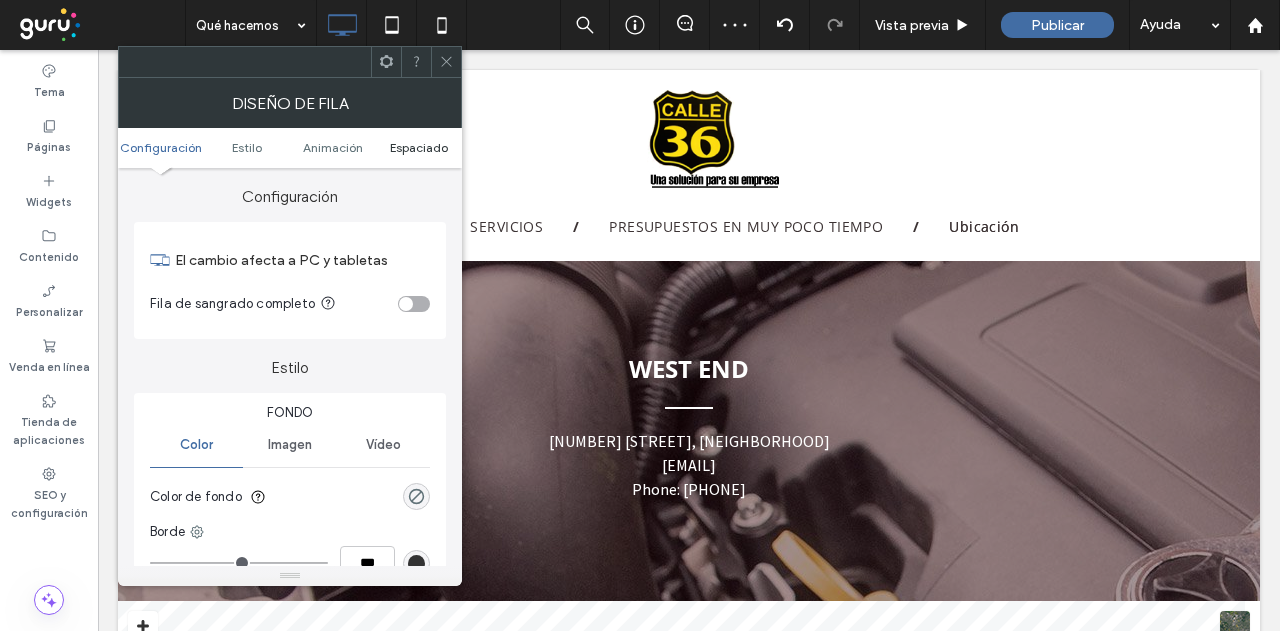 click on "Espaciado" at bounding box center [419, 147] 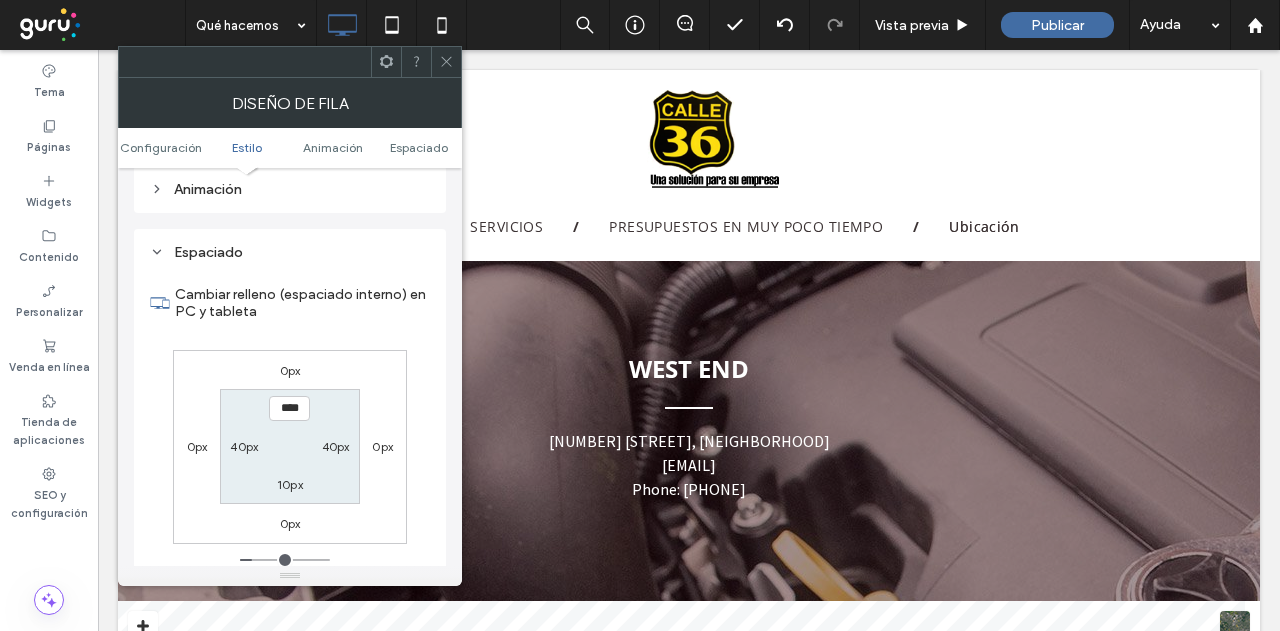 scroll, scrollTop: 565, scrollLeft: 0, axis: vertical 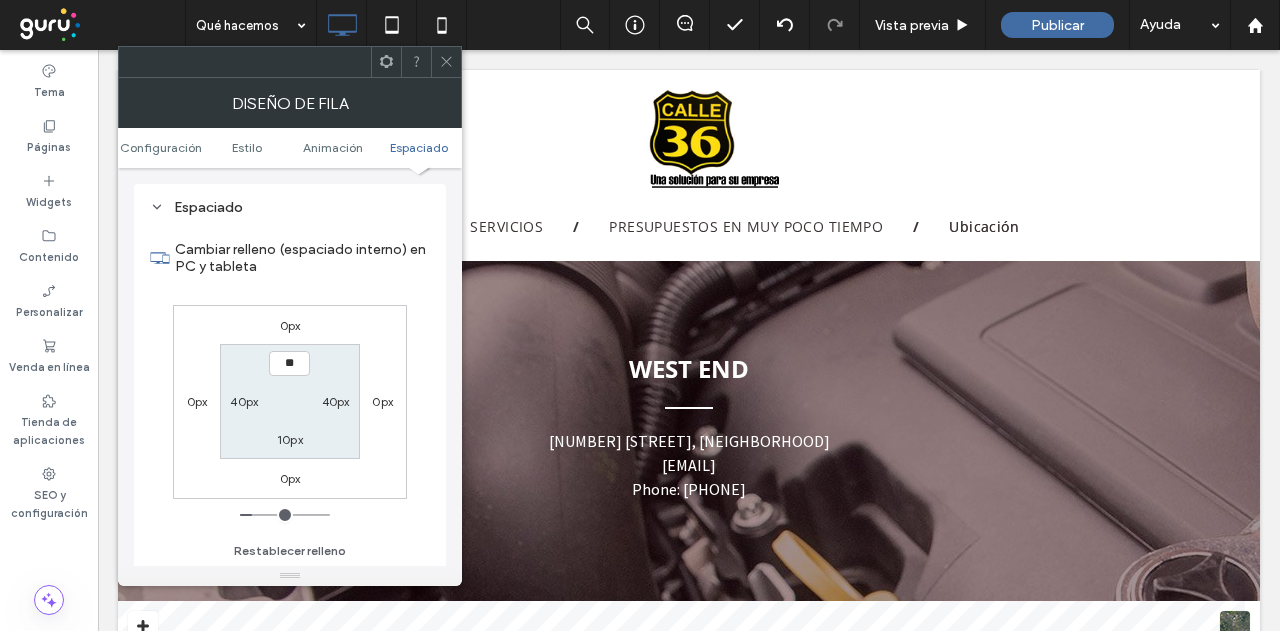 type on "****" 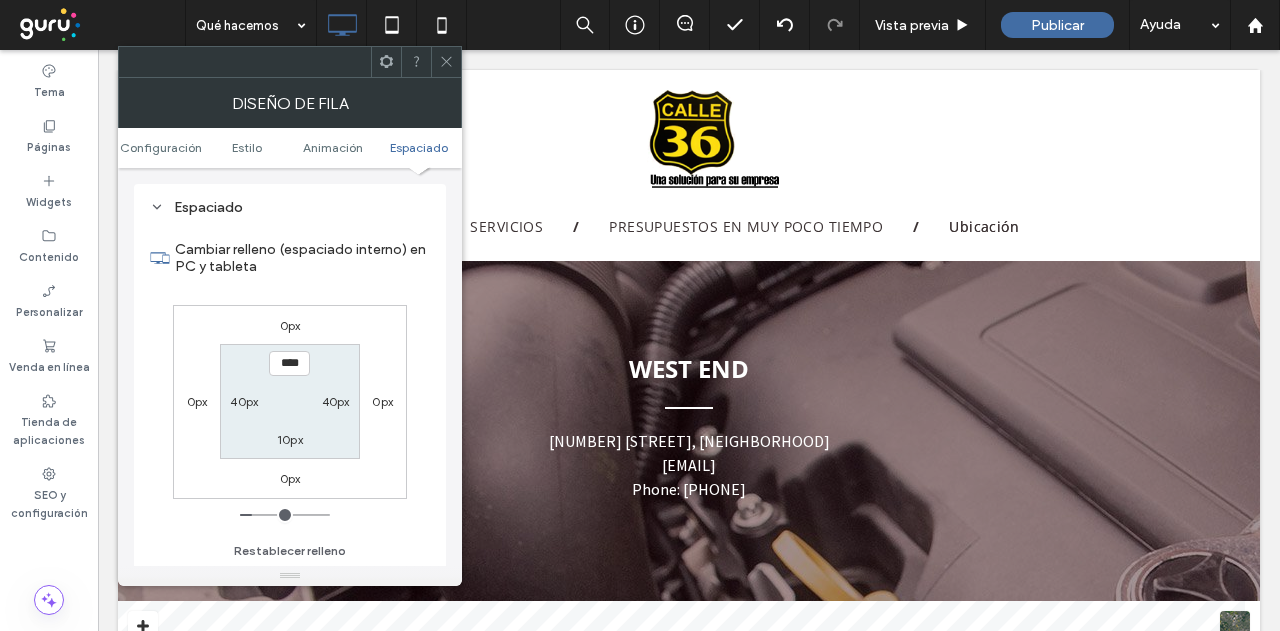 click on "10px" at bounding box center (290, 439) 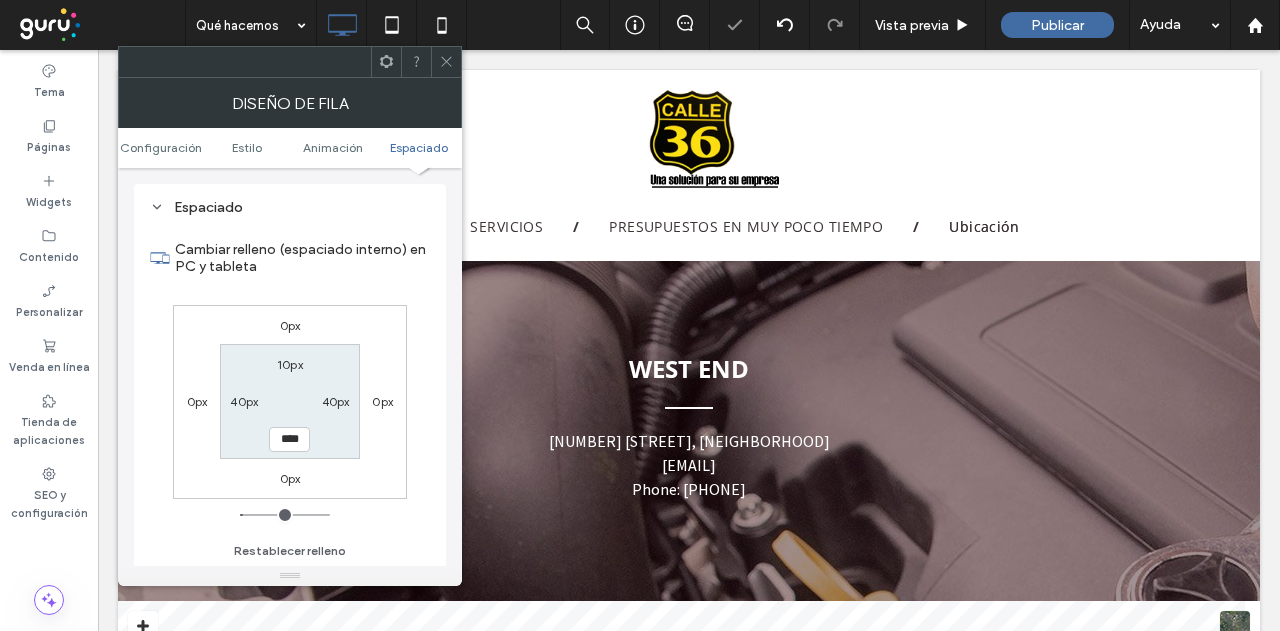 drag, startPoint x: 440, startPoint y: 50, endPoint x: 450, endPoint y: 68, distance: 20.59126 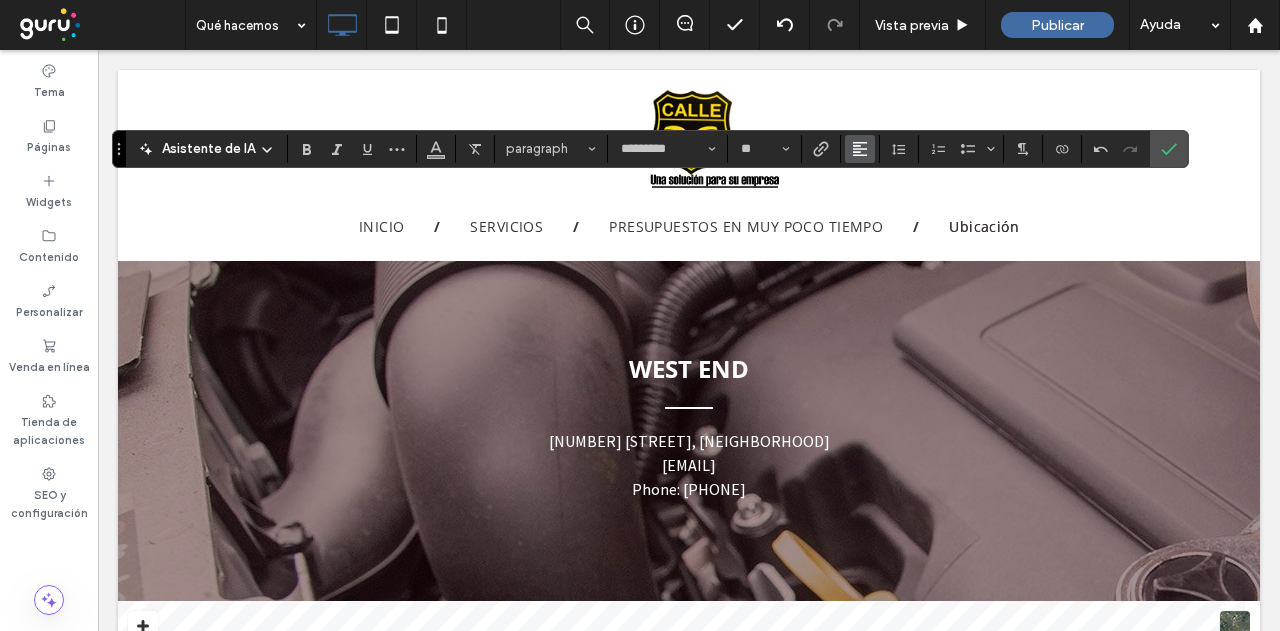 click 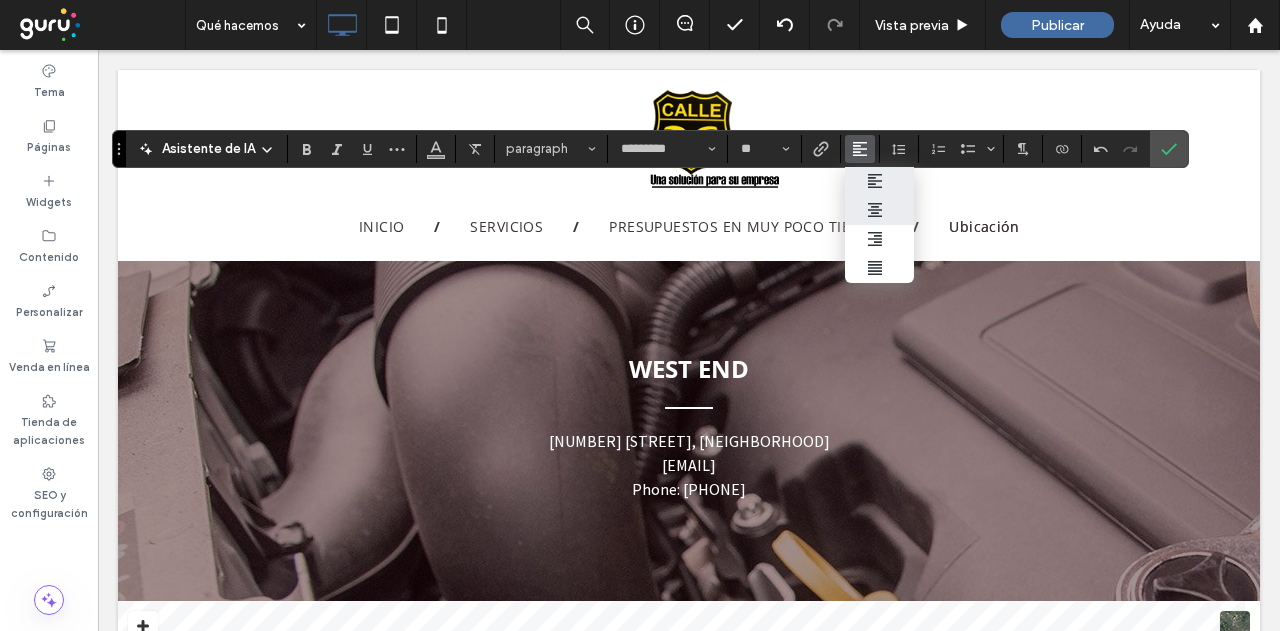 click 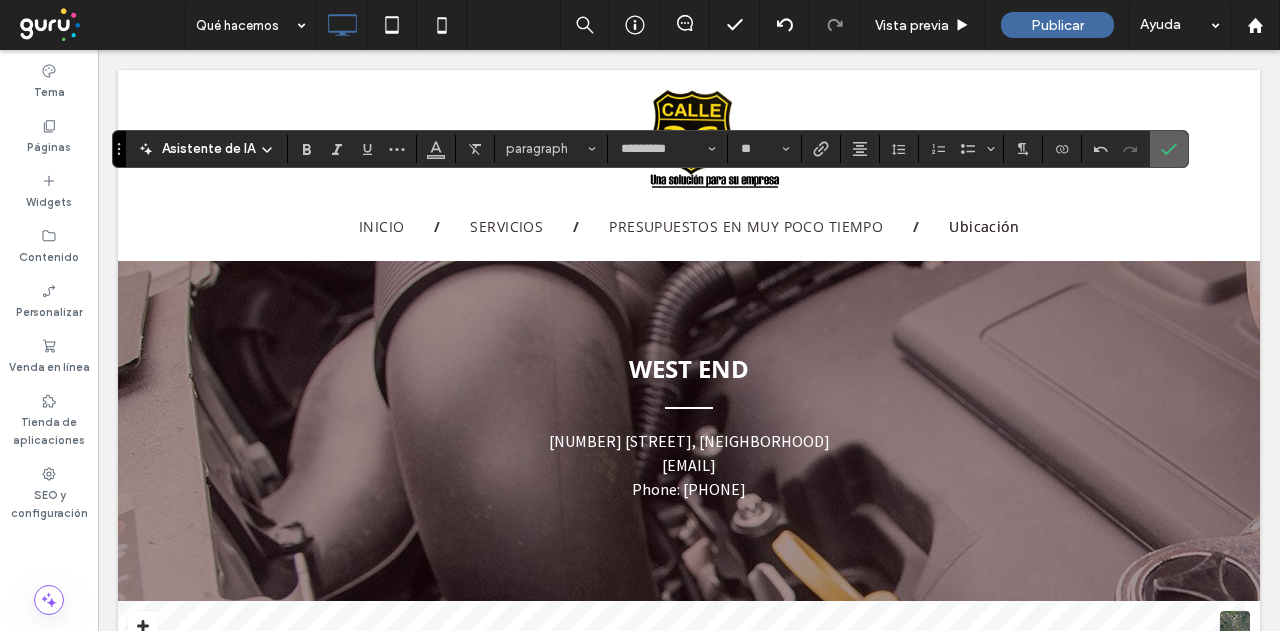 click at bounding box center (1169, 149) 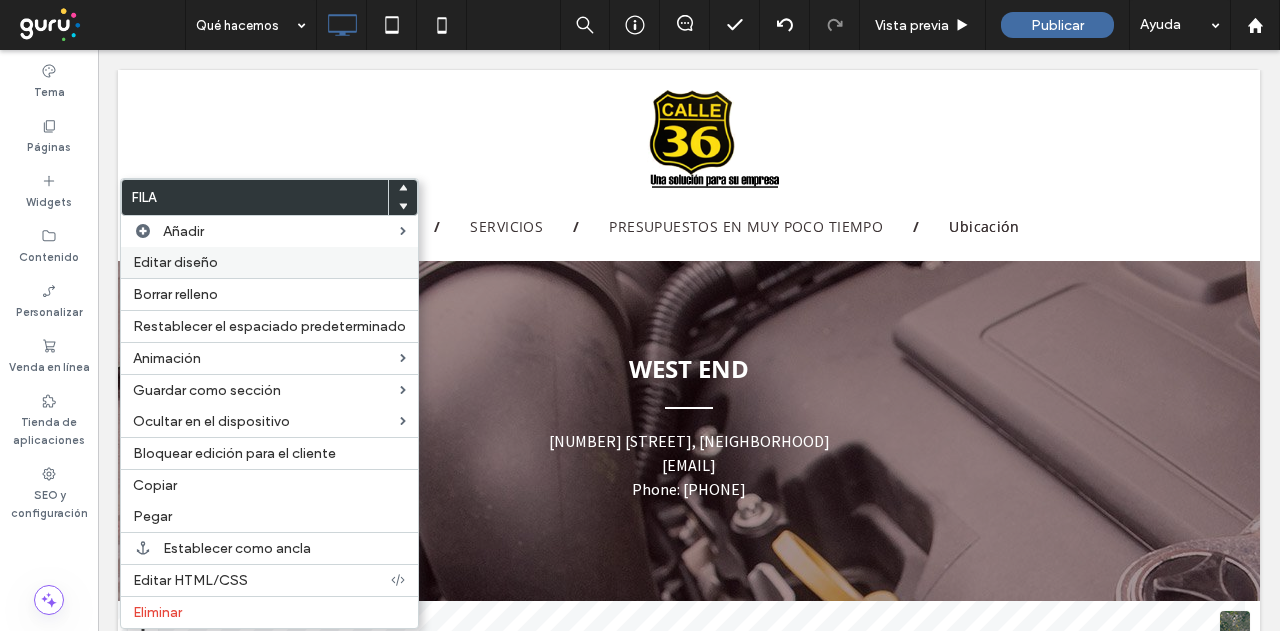 click on "Editar diseño" at bounding box center (269, 262) 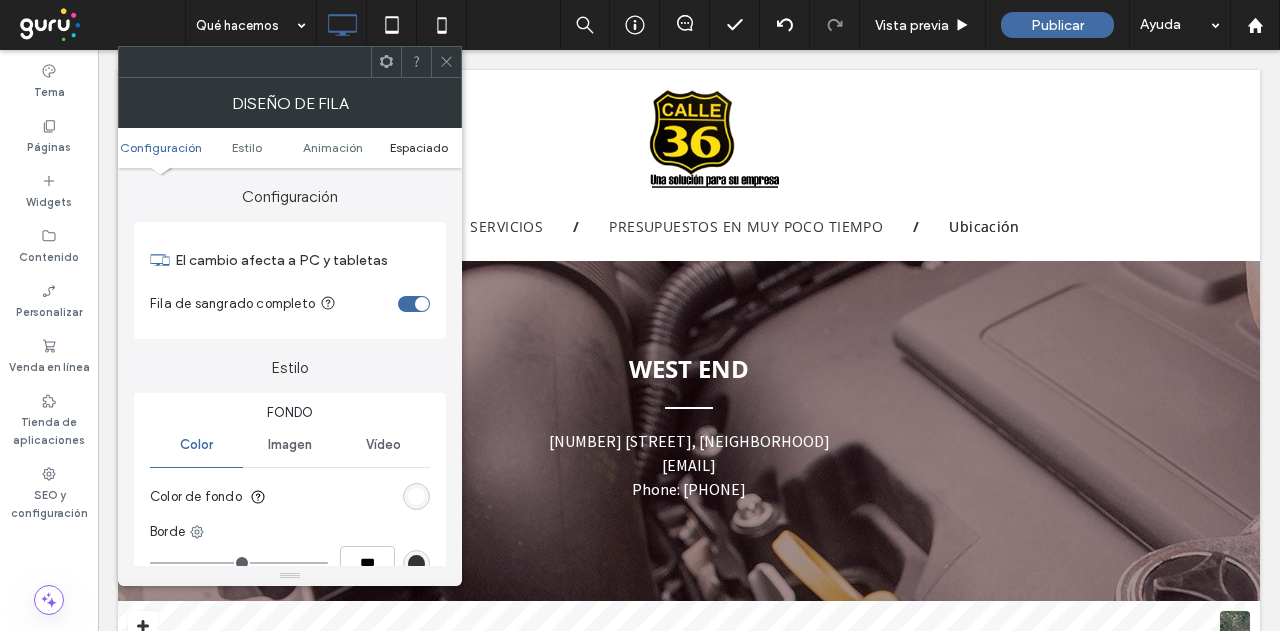 click on "Espaciado" at bounding box center [419, 147] 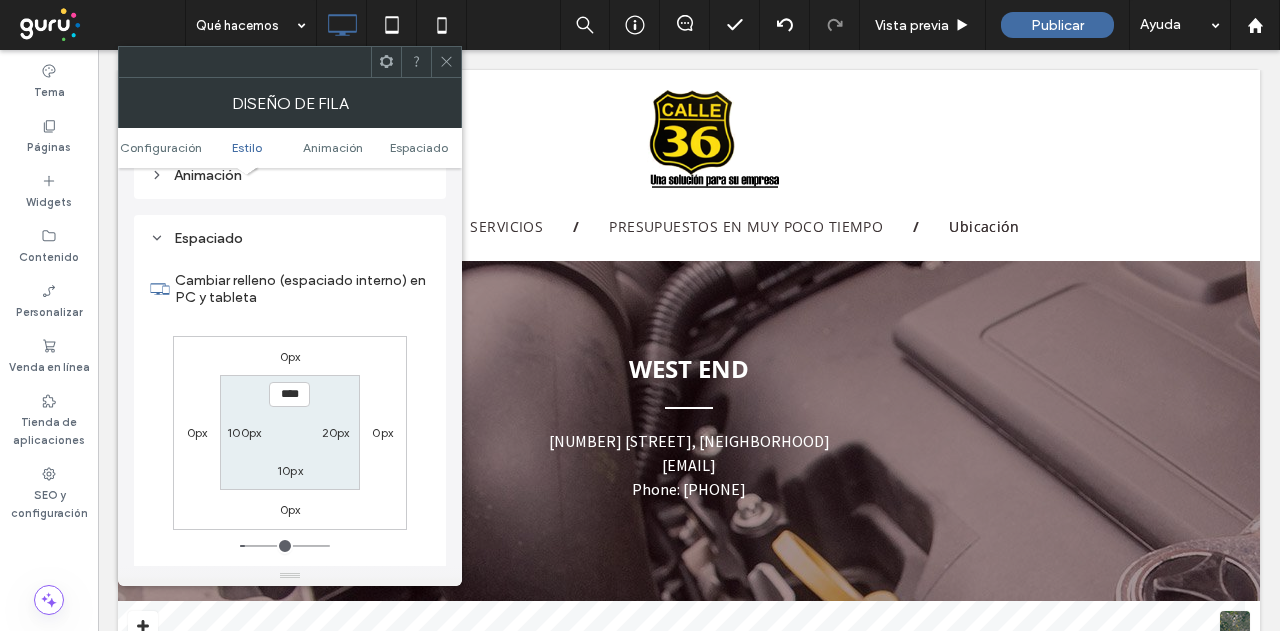 scroll, scrollTop: 565, scrollLeft: 0, axis: vertical 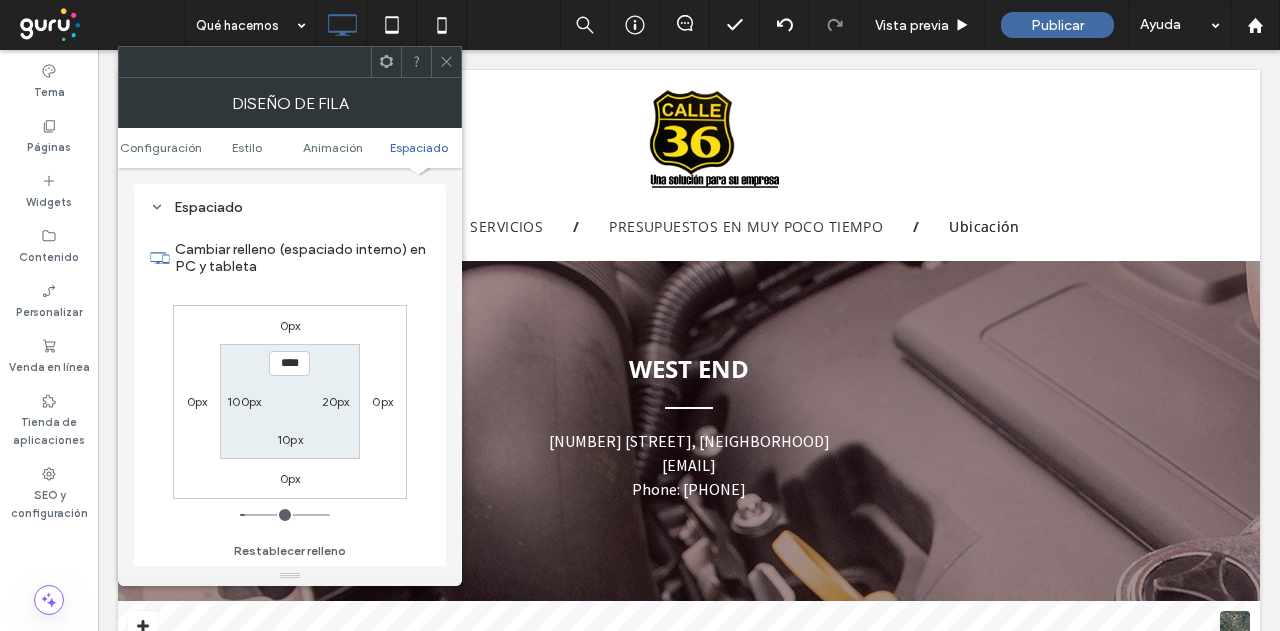 click on "10px" at bounding box center [290, 439] 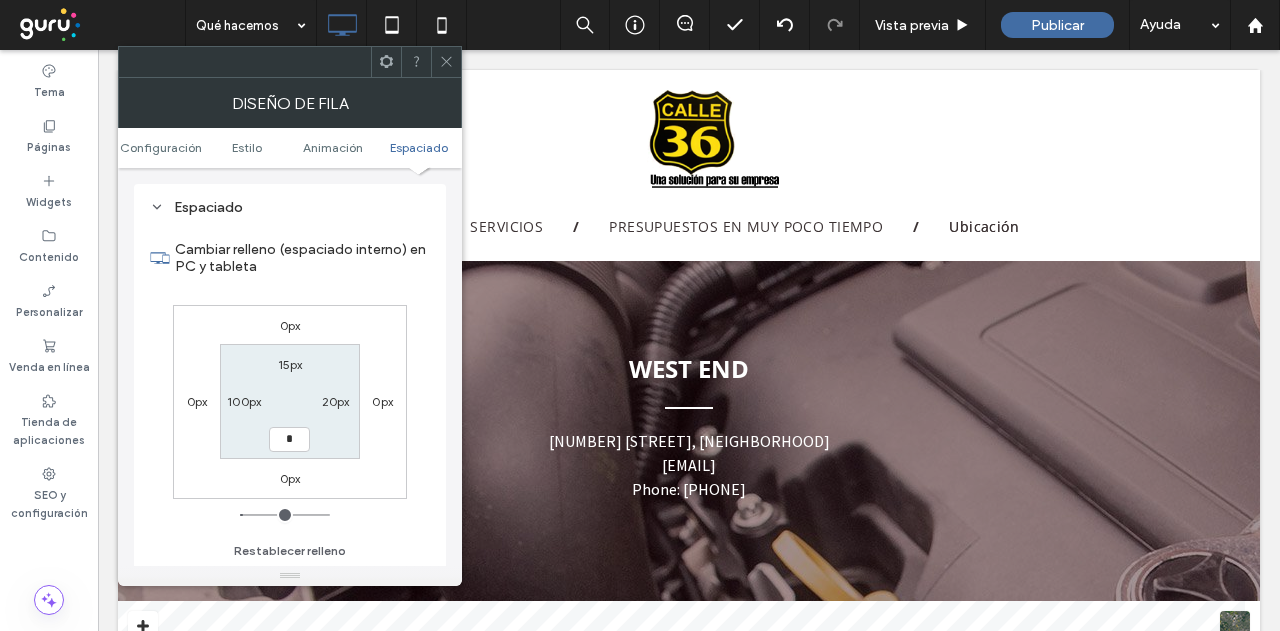 type on "*" 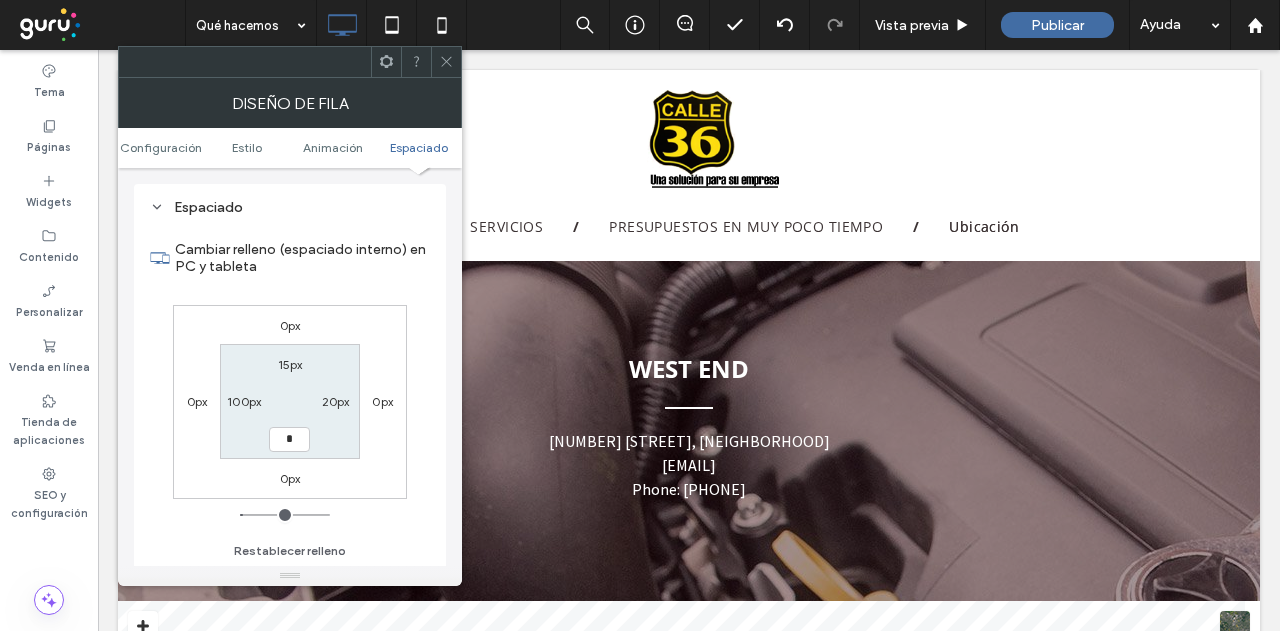 type on "*" 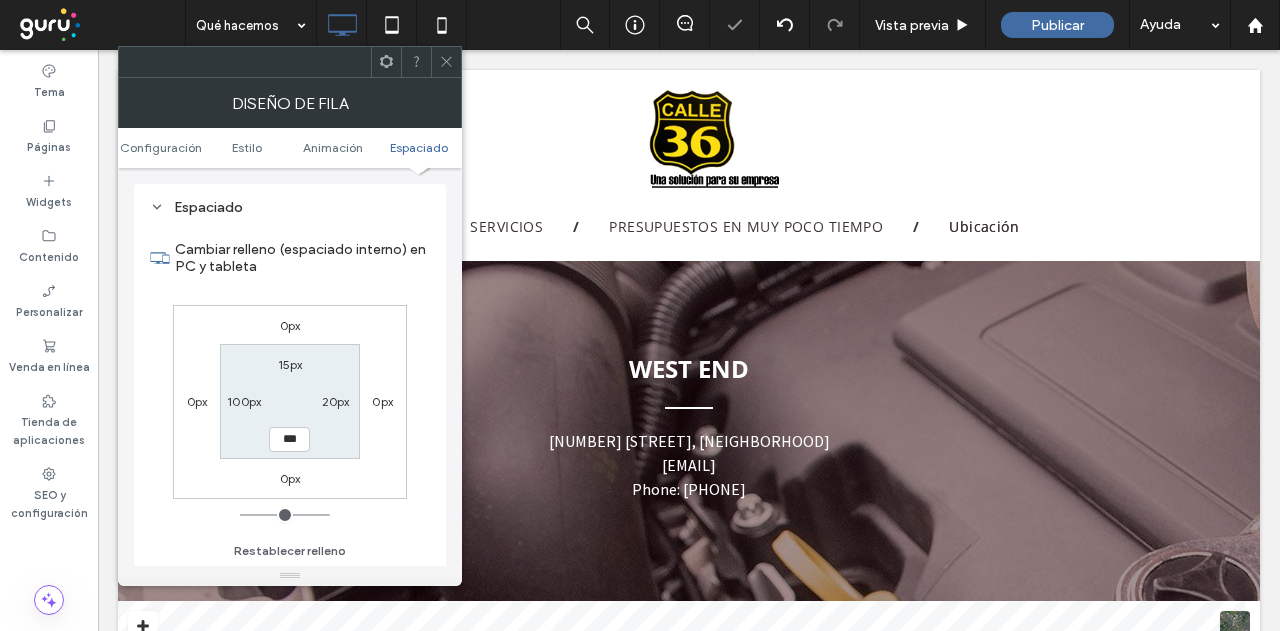 click at bounding box center (446, 62) 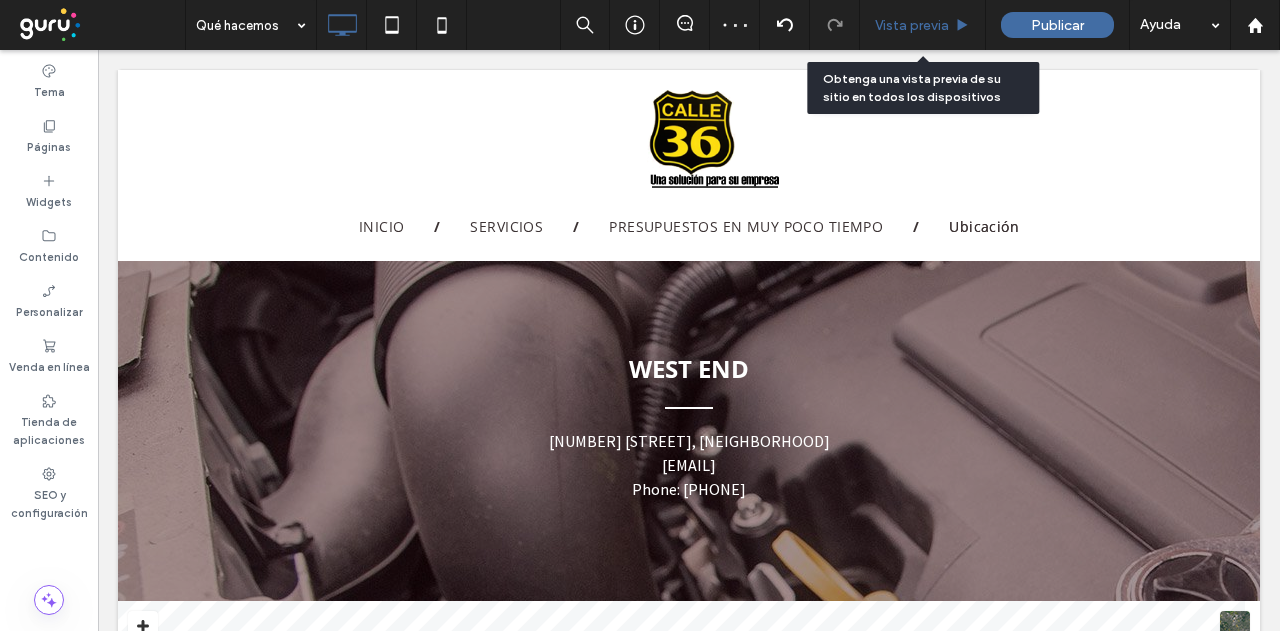click on "Vista previa" at bounding box center [923, 25] 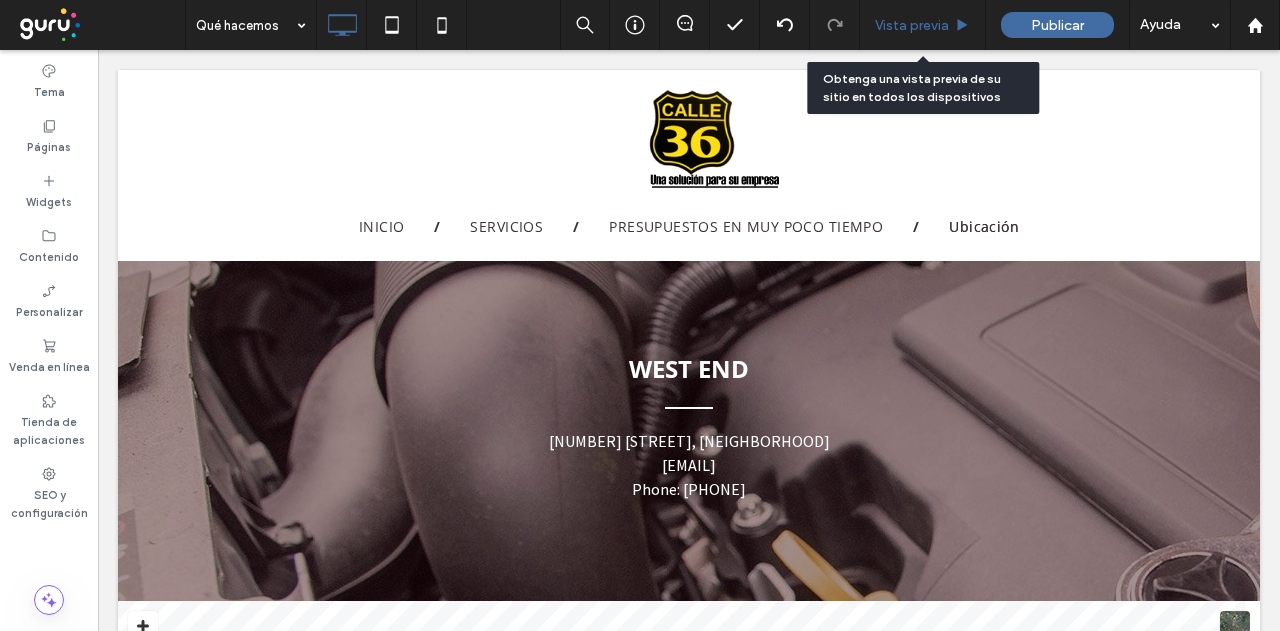 click on "Vista previa" at bounding box center [912, 25] 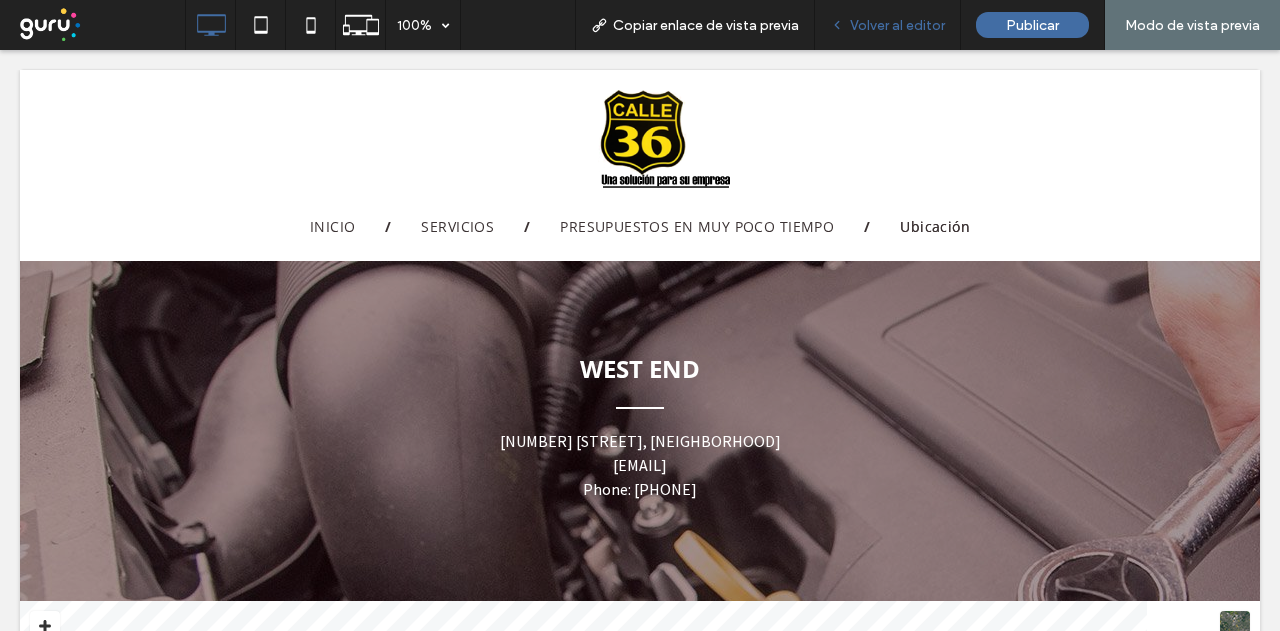 click on "Volver al editor" at bounding box center (897, 25) 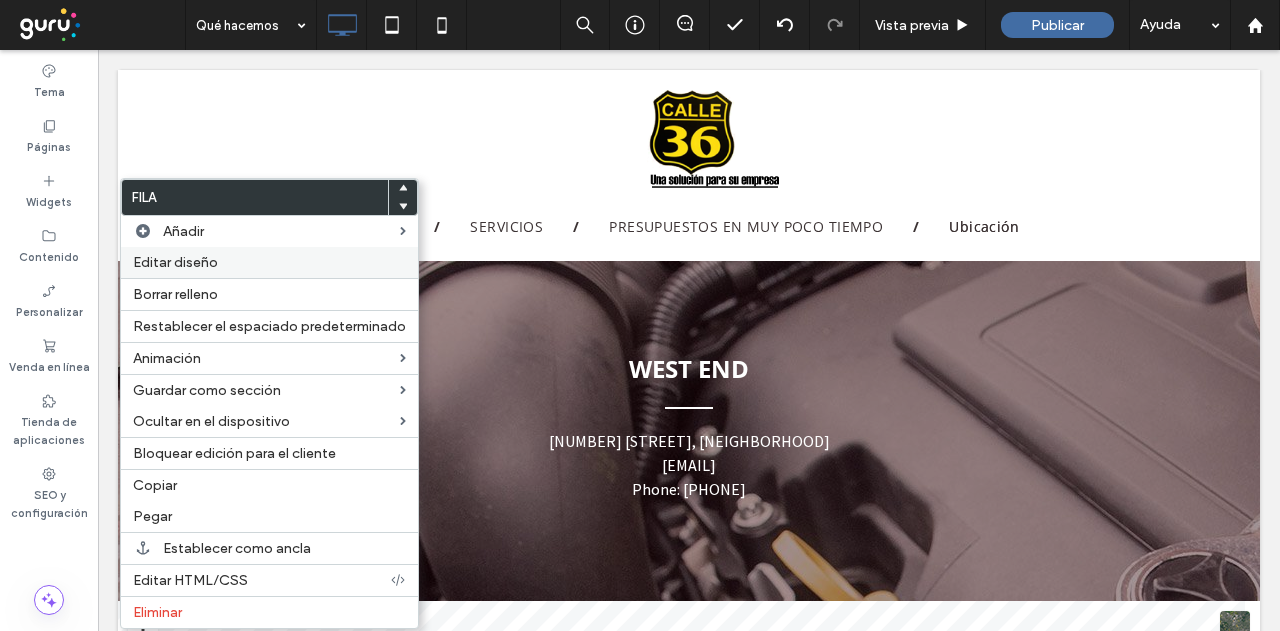 click on "Editar diseño" at bounding box center (269, 262) 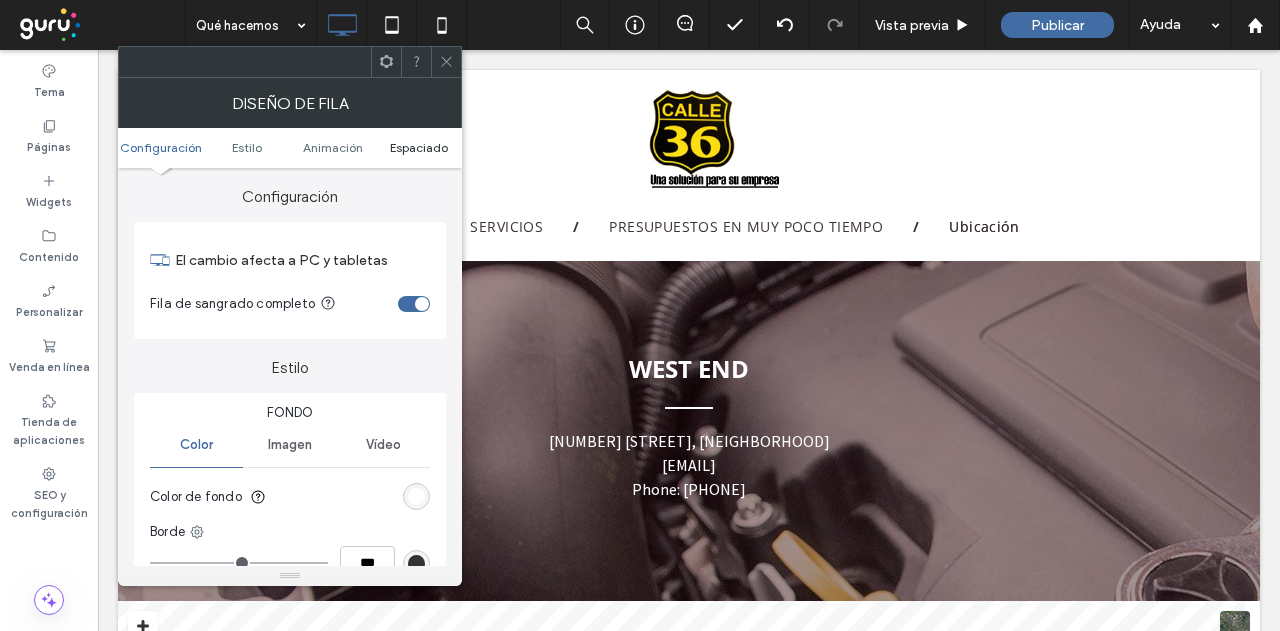 click on "Espaciado" at bounding box center (419, 147) 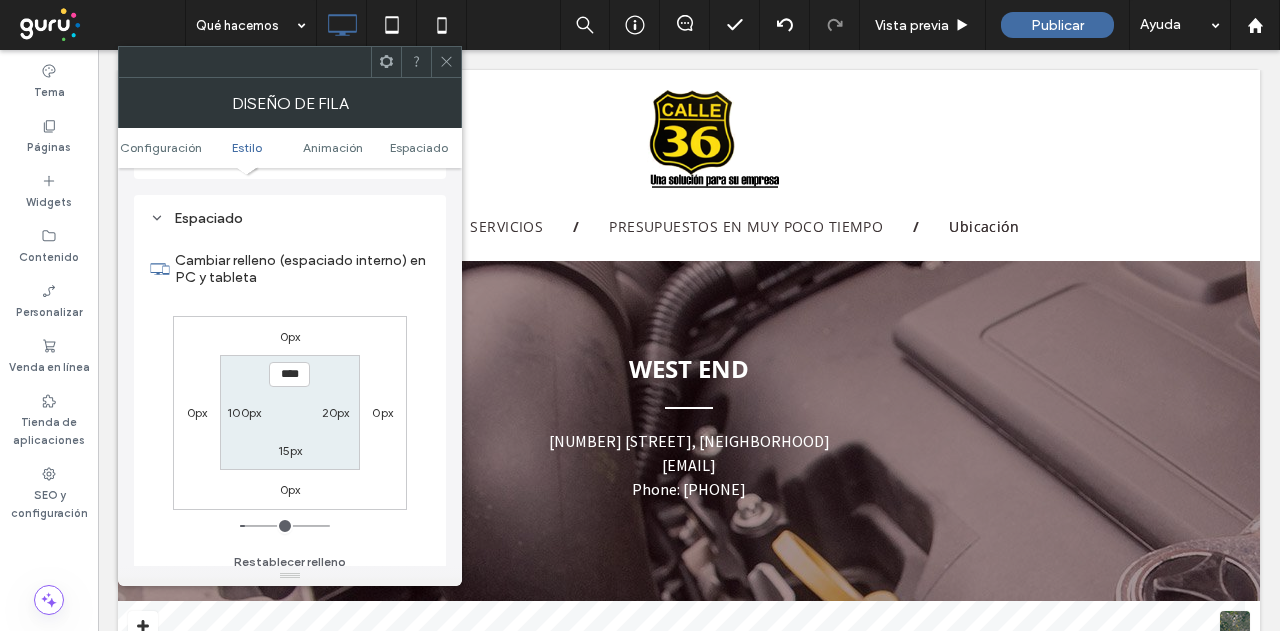 scroll, scrollTop: 565, scrollLeft: 0, axis: vertical 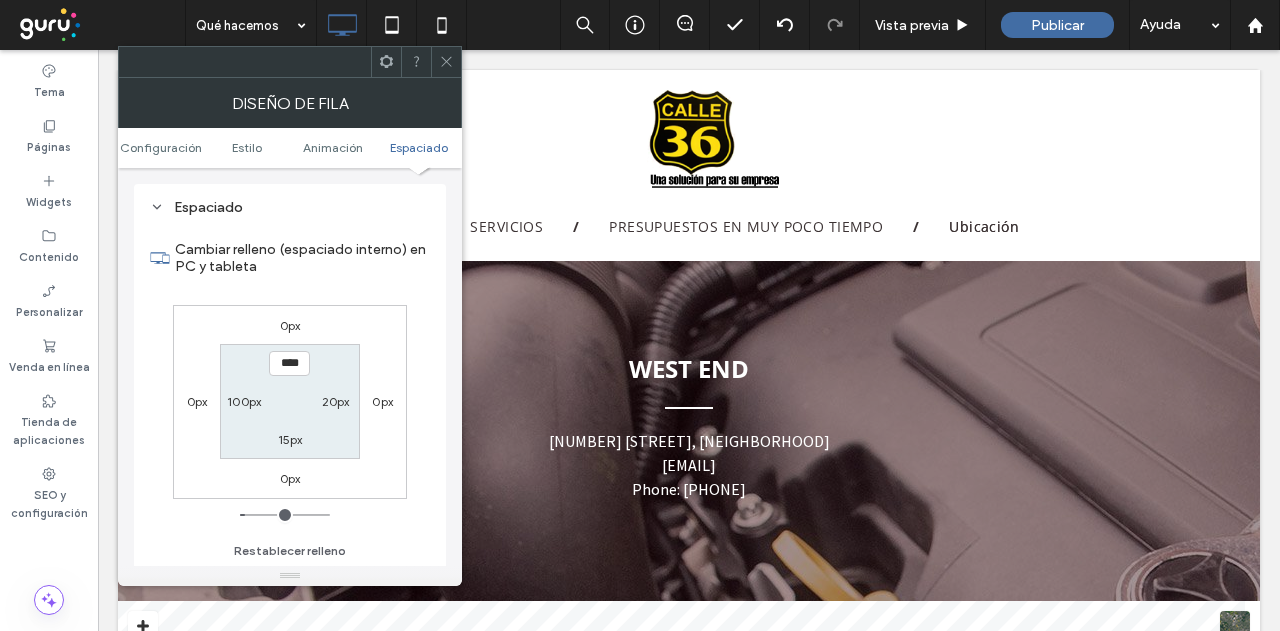 click on "100px" at bounding box center (244, 401) 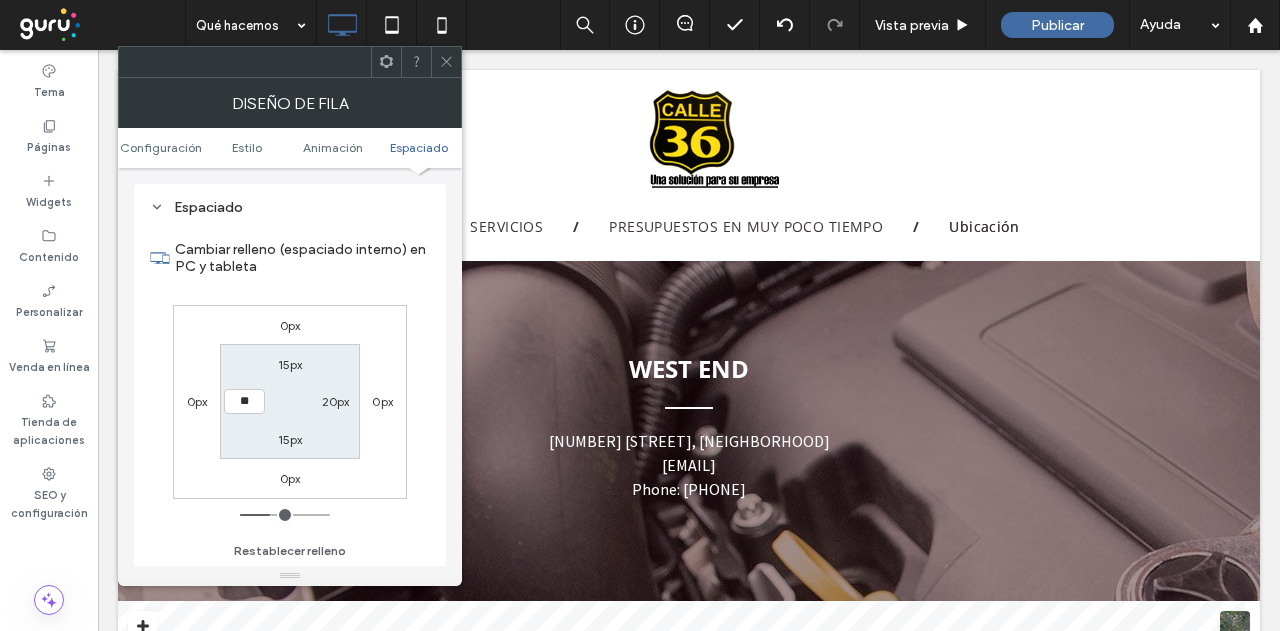 type on "**" 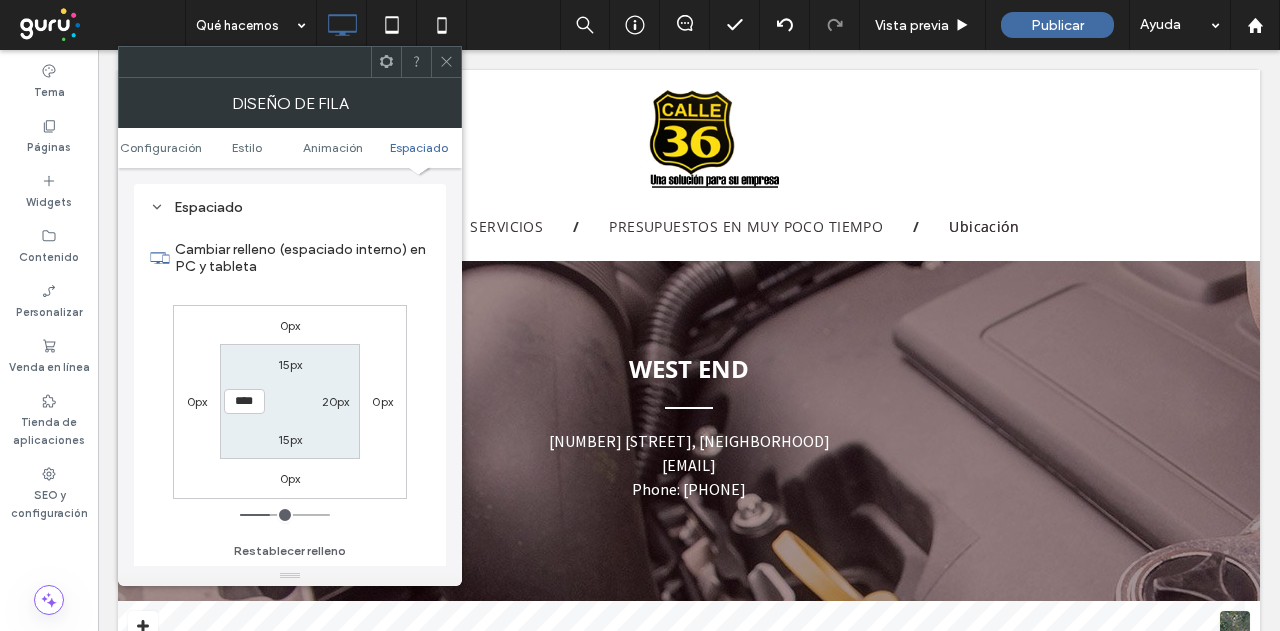 click on "15px 20px 15px ****" at bounding box center [289, 401] 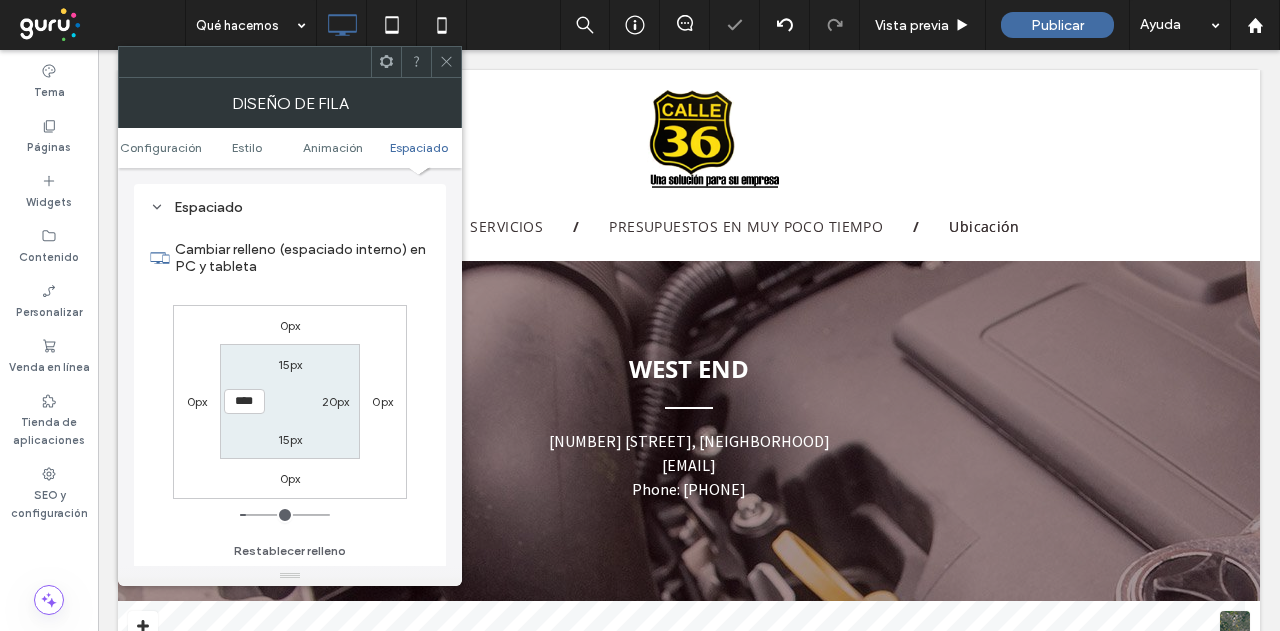 click at bounding box center [446, 62] 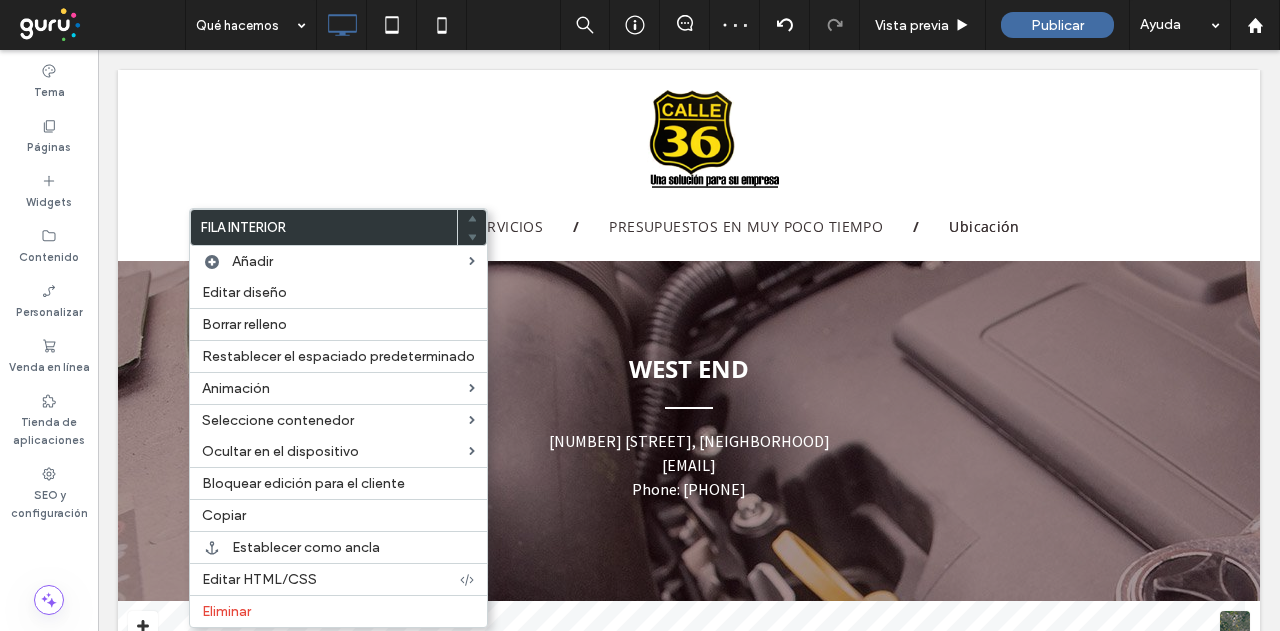 drag, startPoint x: 275, startPoint y: 511, endPoint x: 606, endPoint y: 425, distance: 341.98978 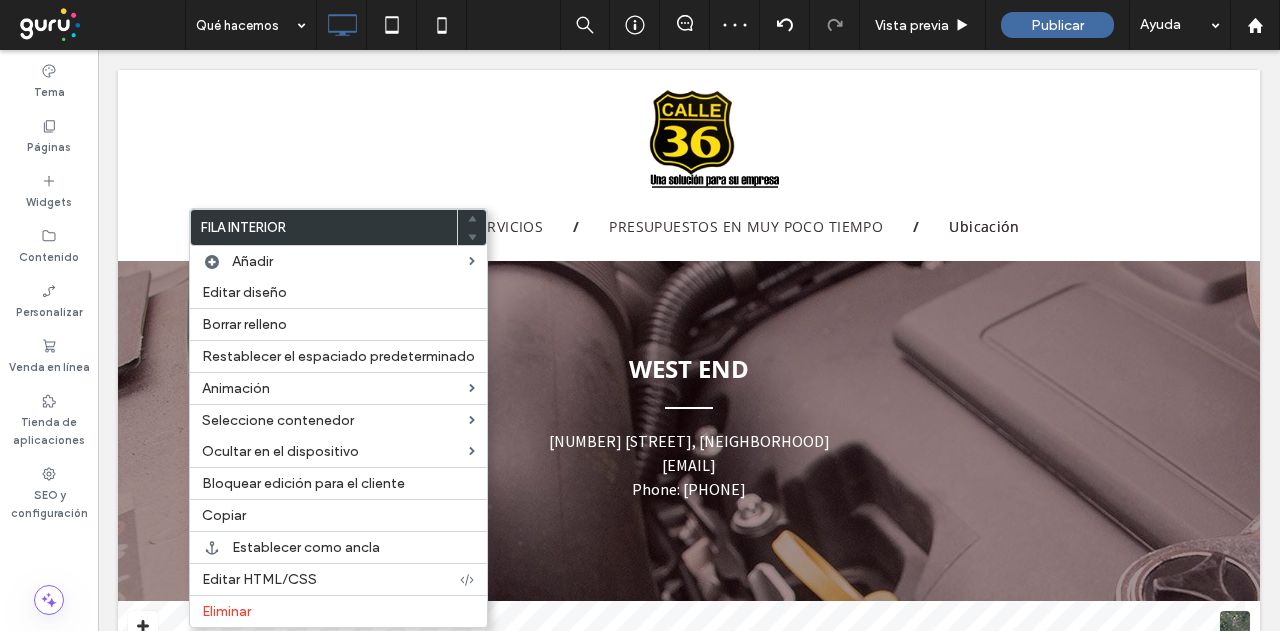 click on "Copiar" at bounding box center [338, 515] 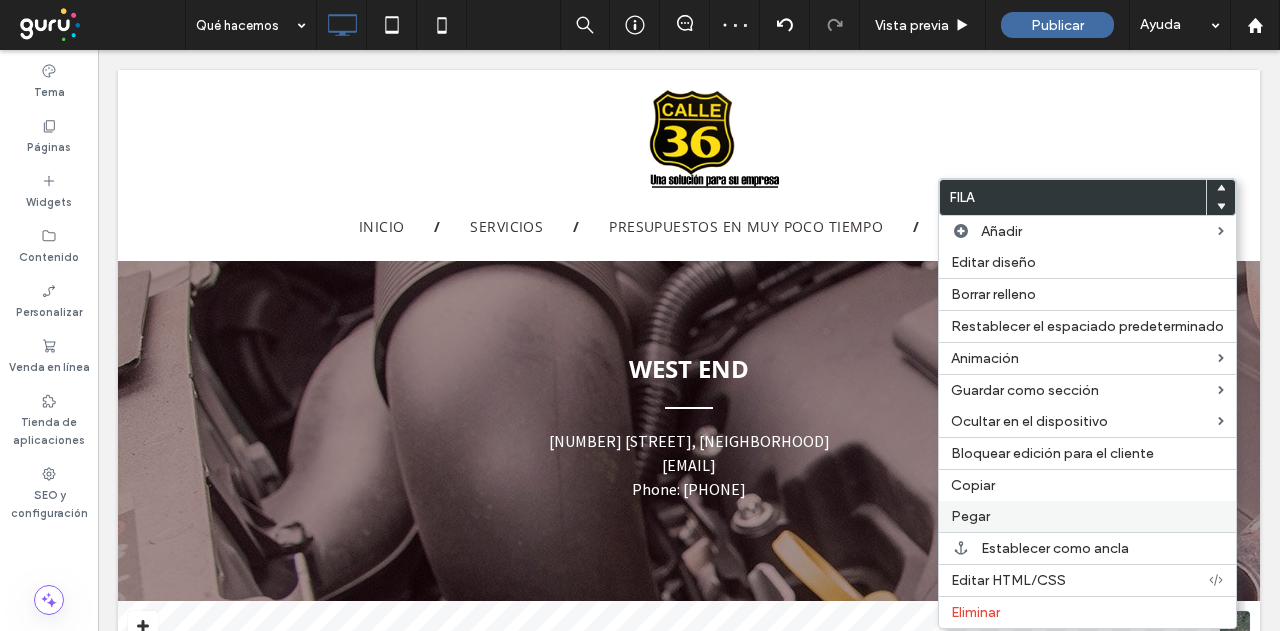 click on "Pegar" at bounding box center (1087, 516) 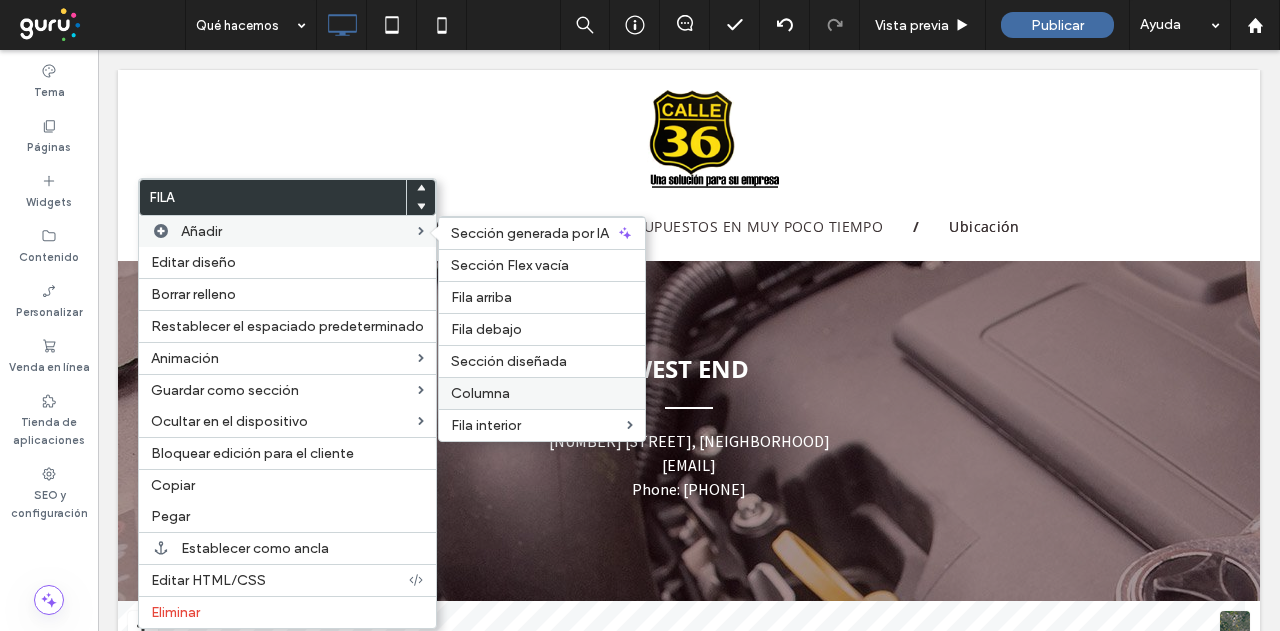 click on "Columna" at bounding box center (542, 393) 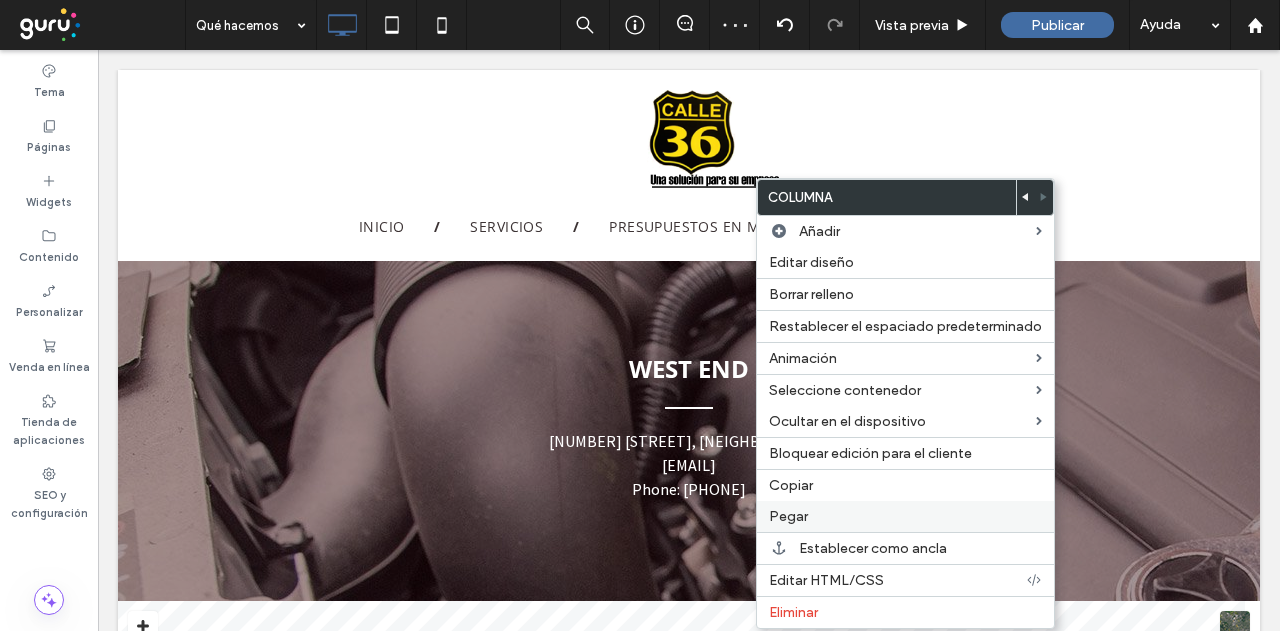 click on "Pegar" at bounding box center [905, 516] 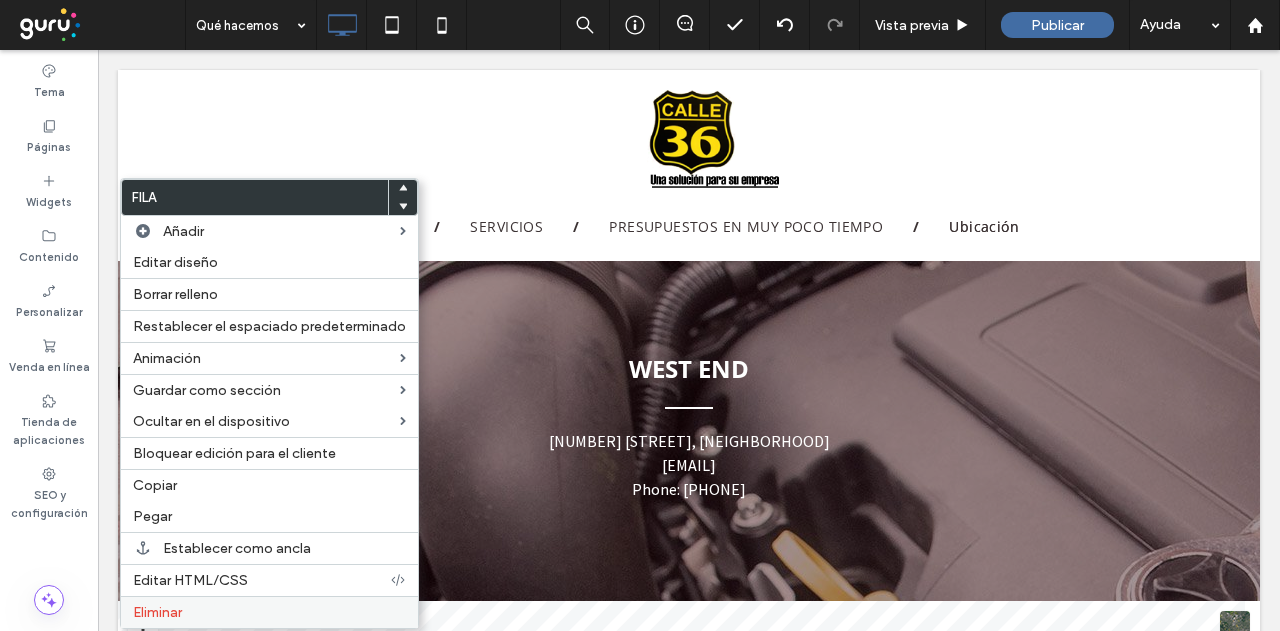 click on "Eliminar" at bounding box center [269, 612] 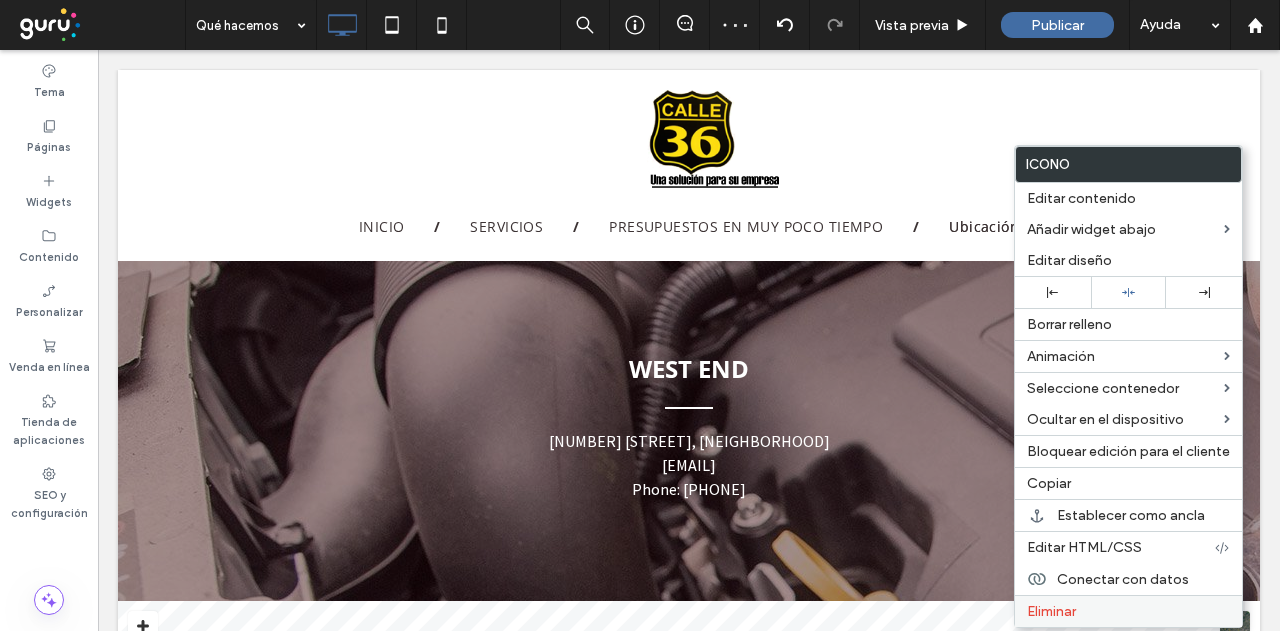 click on "Eliminar" at bounding box center [1051, 611] 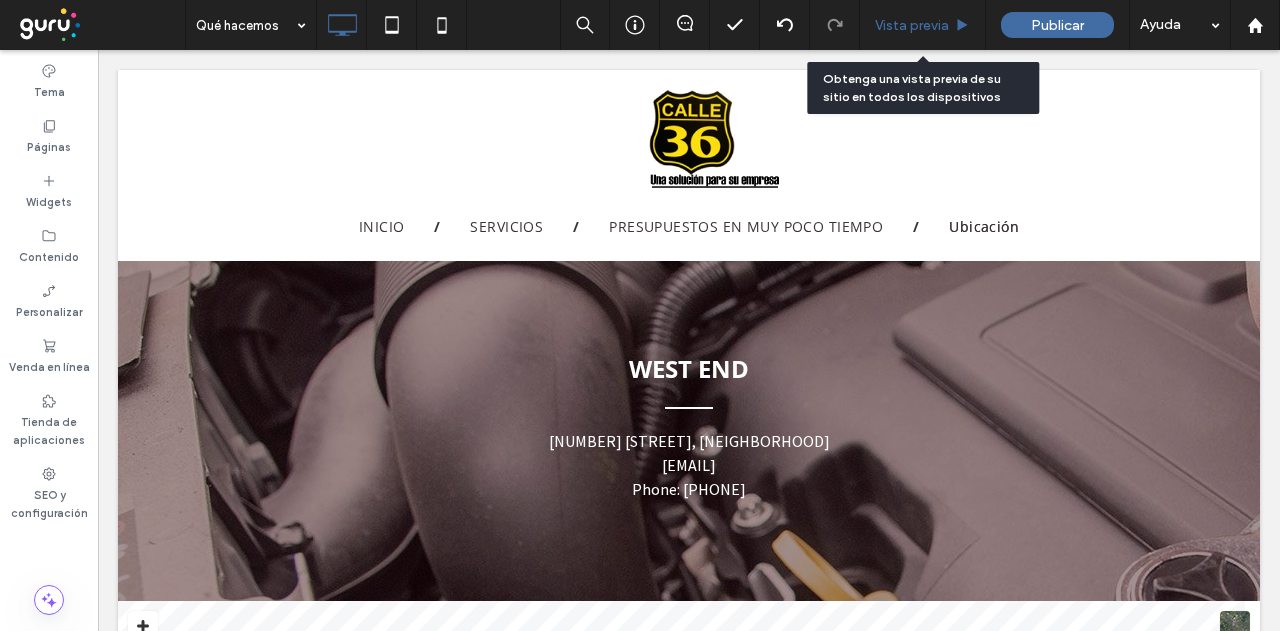 click on "Vista previa" at bounding box center (912, 25) 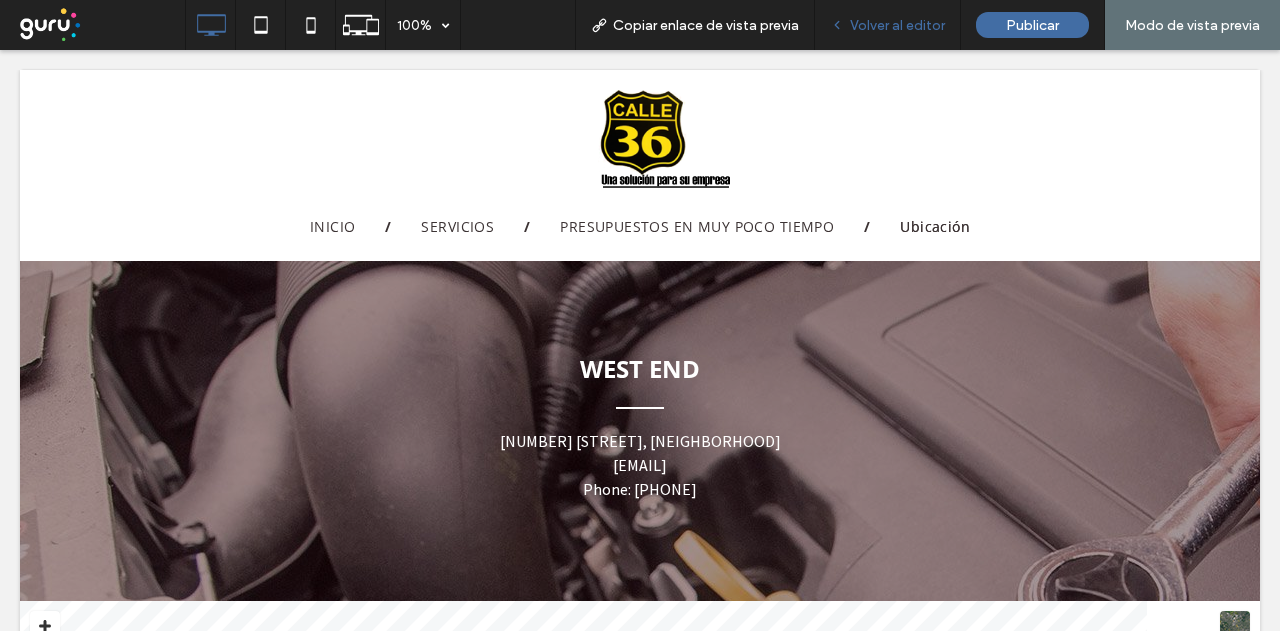 click on "Volver al editor" at bounding box center [897, 25] 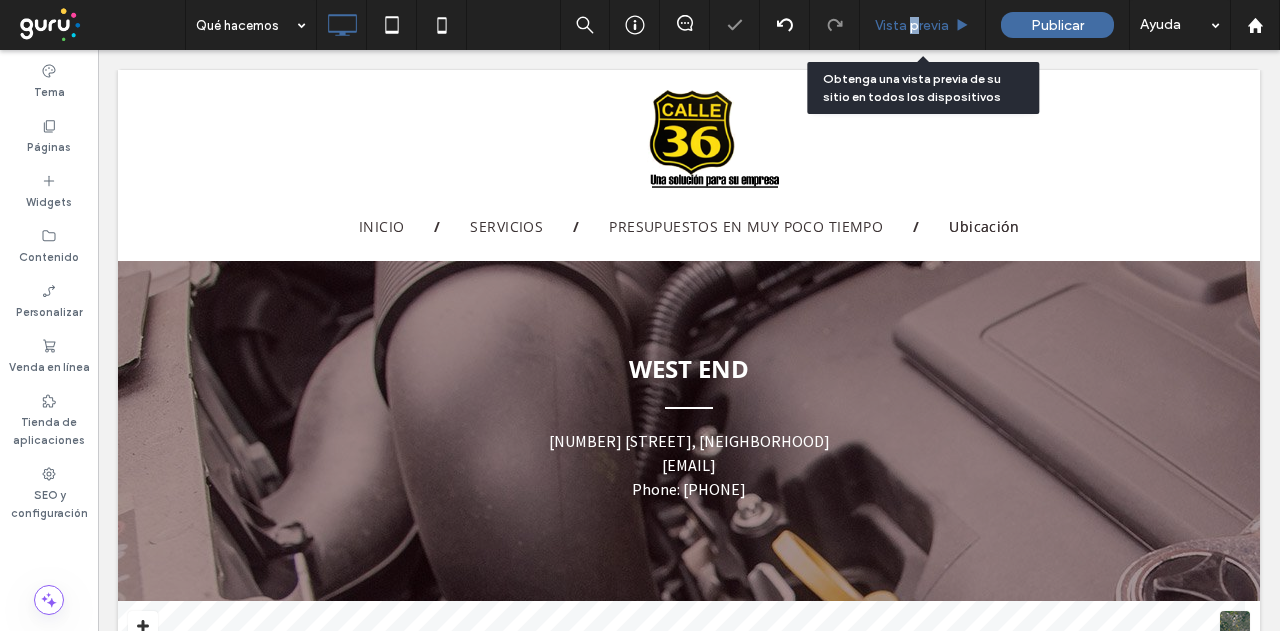click on "Vista previa" at bounding box center (912, 25) 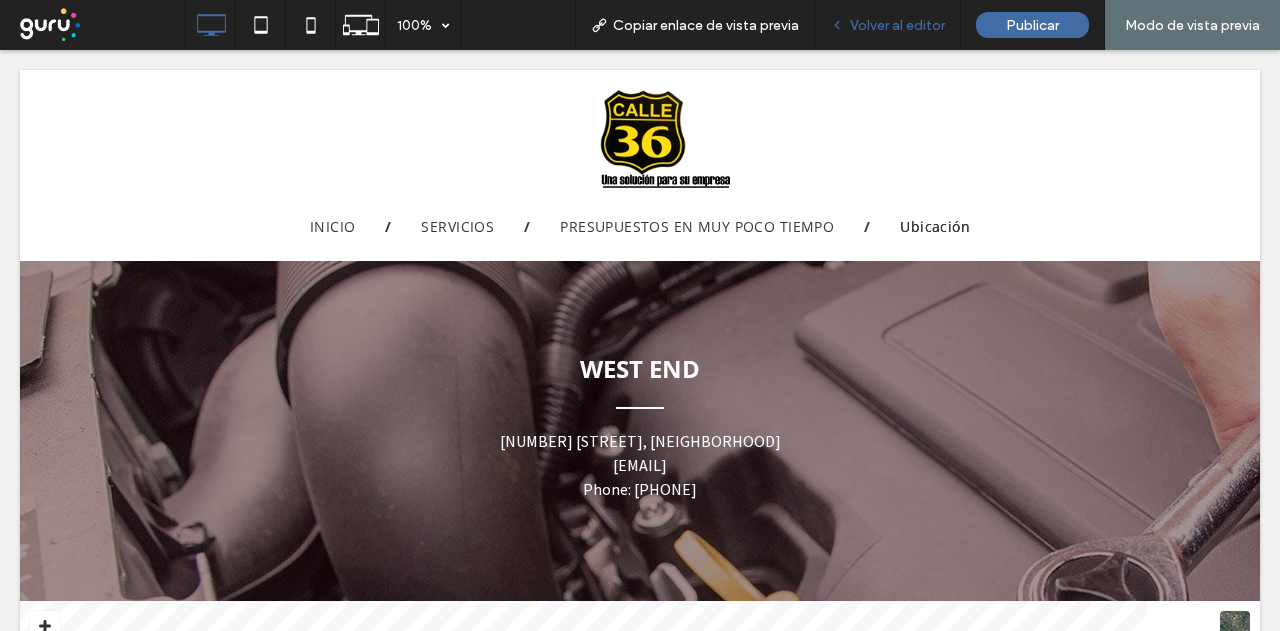click on "Volver al editor" at bounding box center (897, 25) 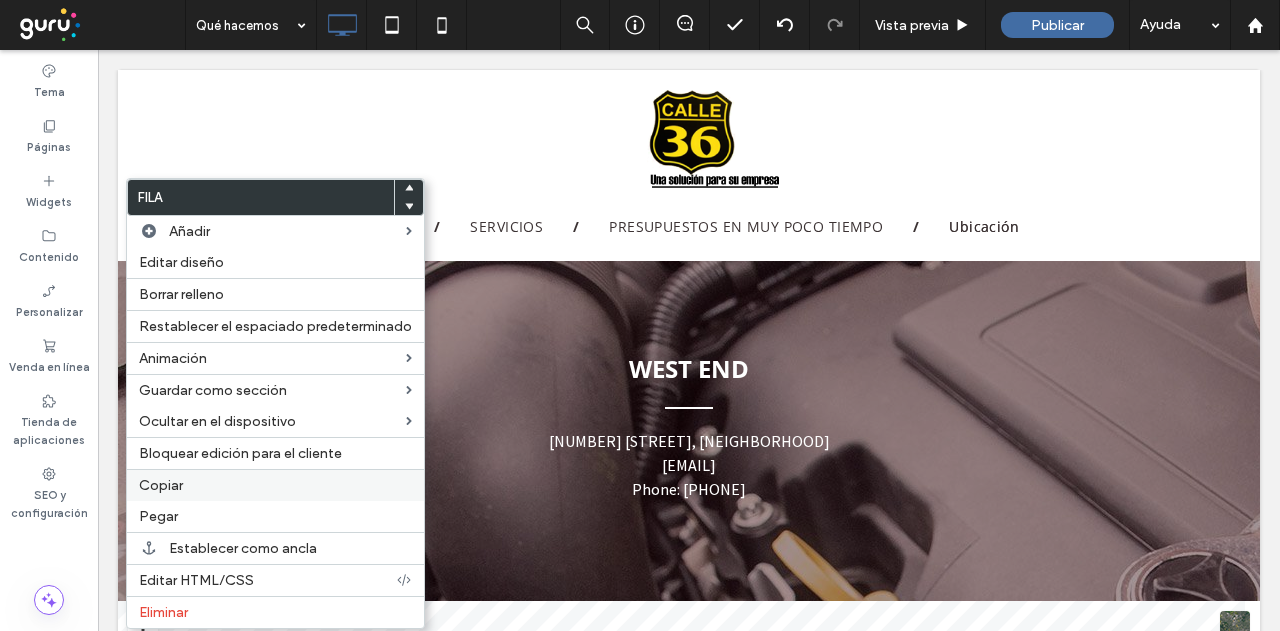 click on "Copiar" at bounding box center (161, 485) 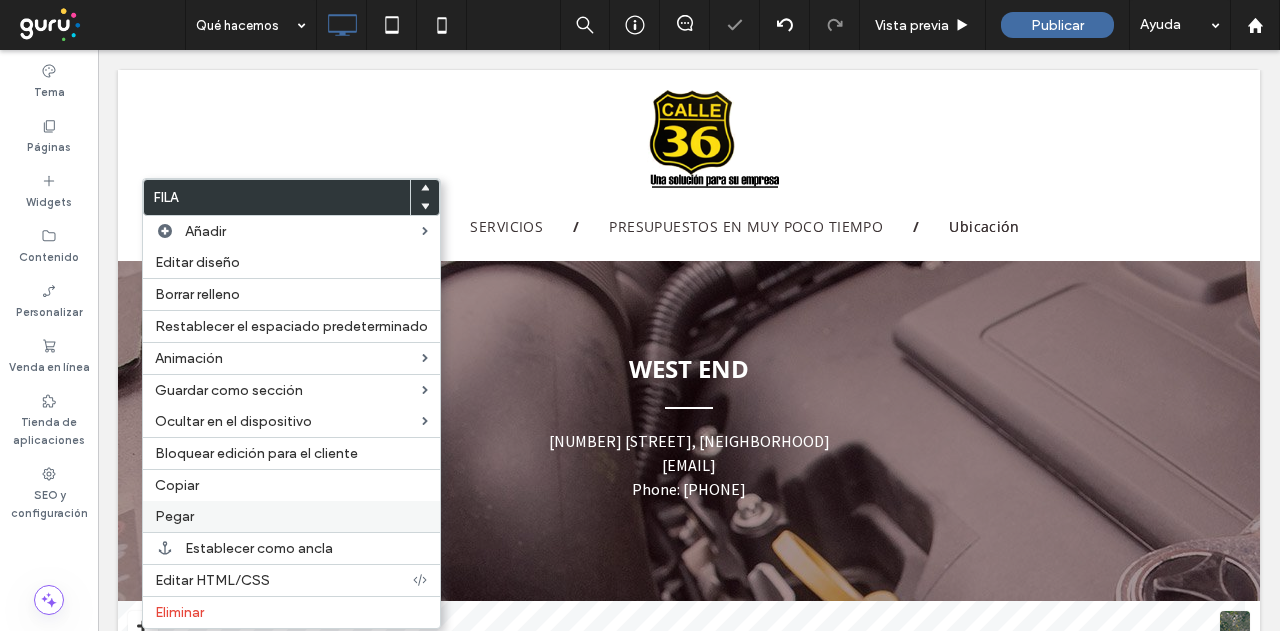click on "Pegar" at bounding box center [291, 516] 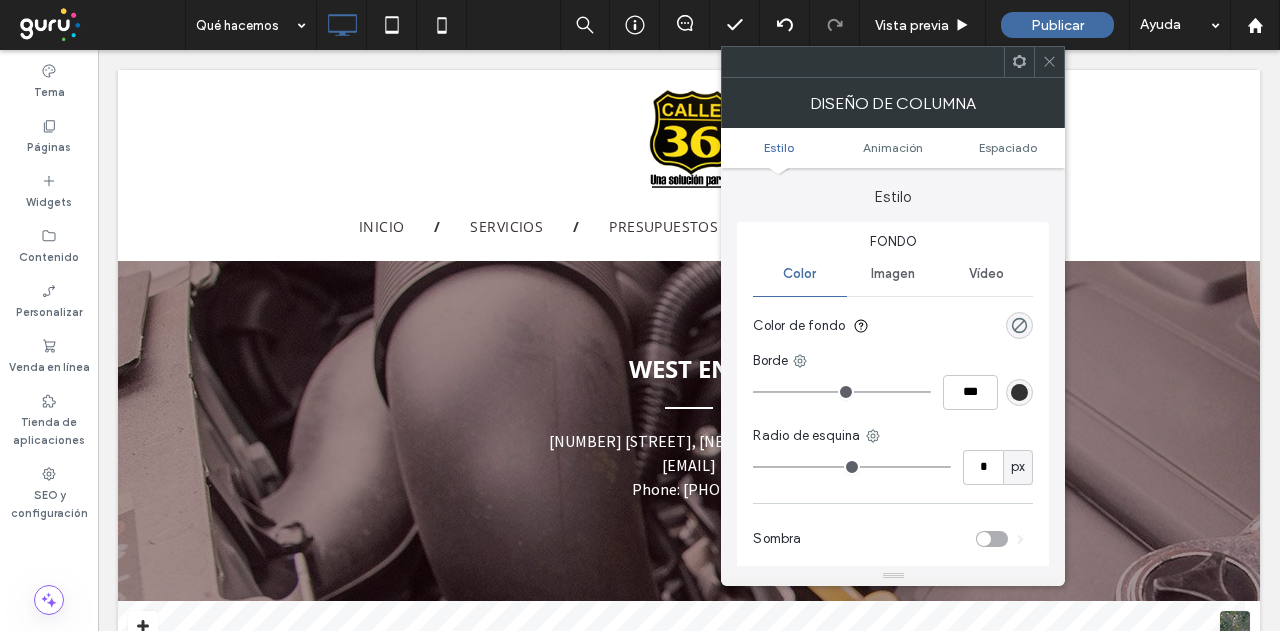drag, startPoint x: 1050, startPoint y: 64, endPoint x: 1007, endPoint y: 100, distance: 56.0803 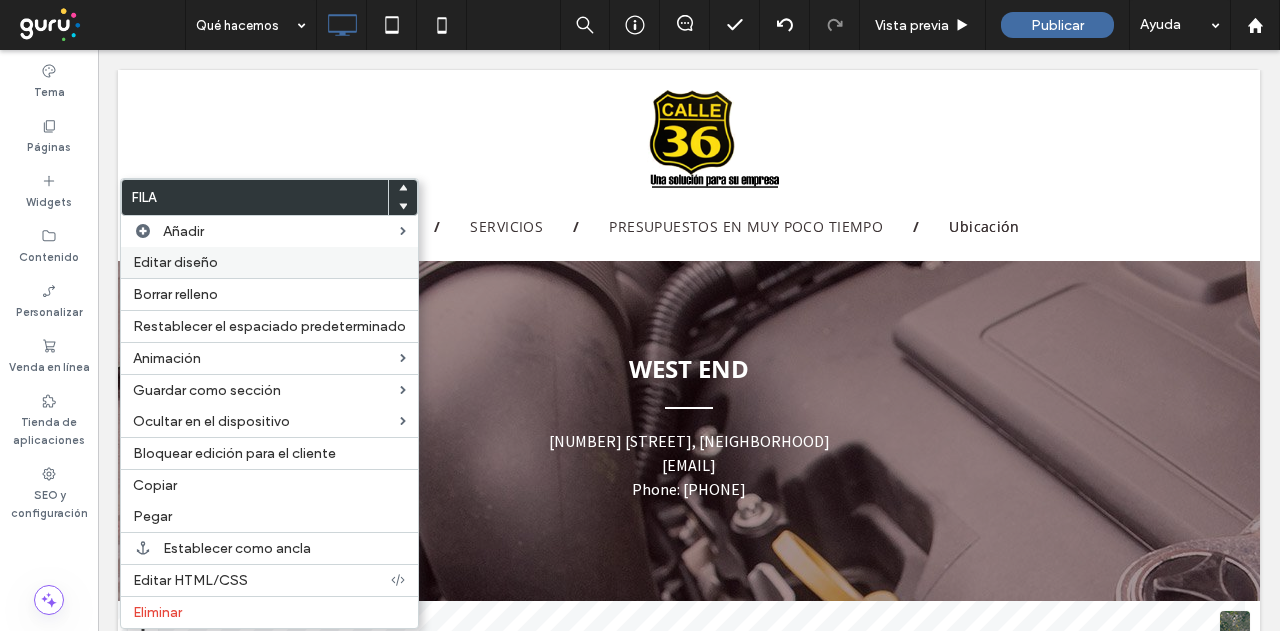 click on "Editar diseño" at bounding box center [269, 262] 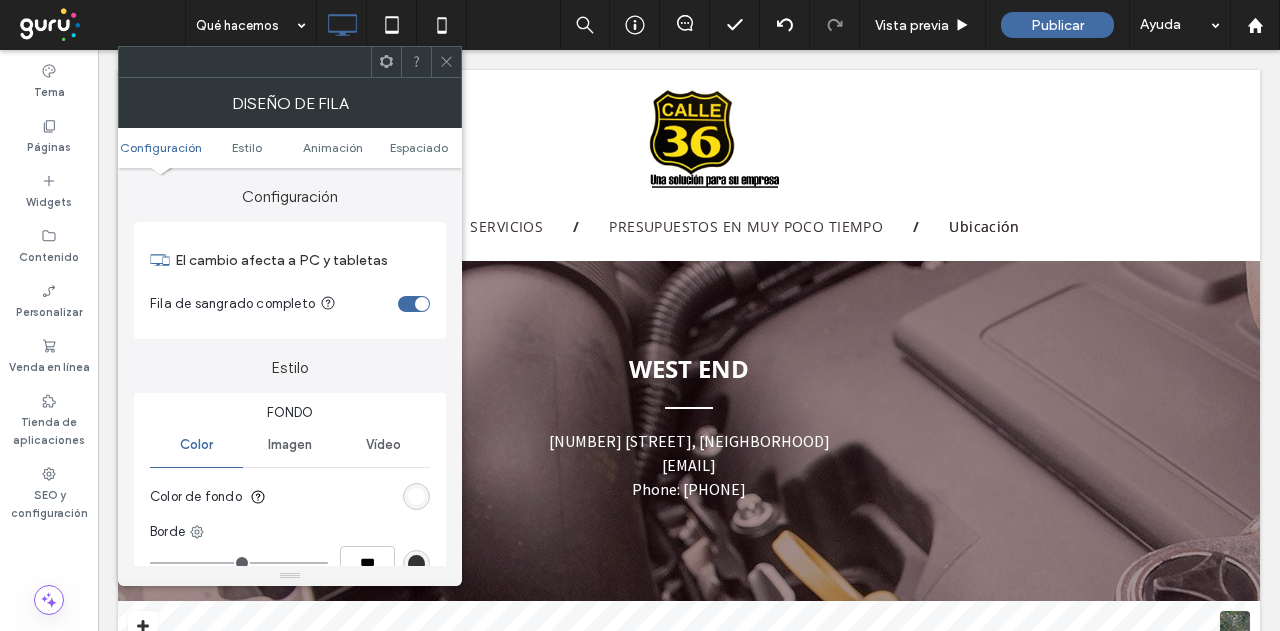 click on "Configuración Estilo Animación Espaciado" at bounding box center [290, 148] 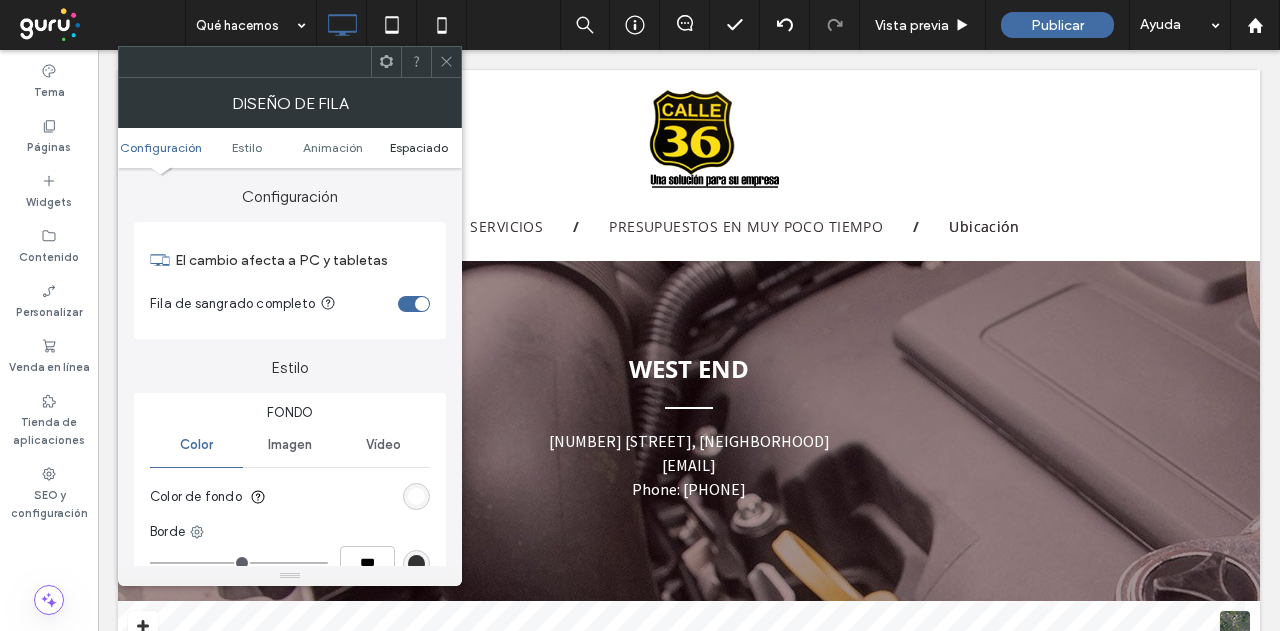 click on "Espaciado" at bounding box center [419, 147] 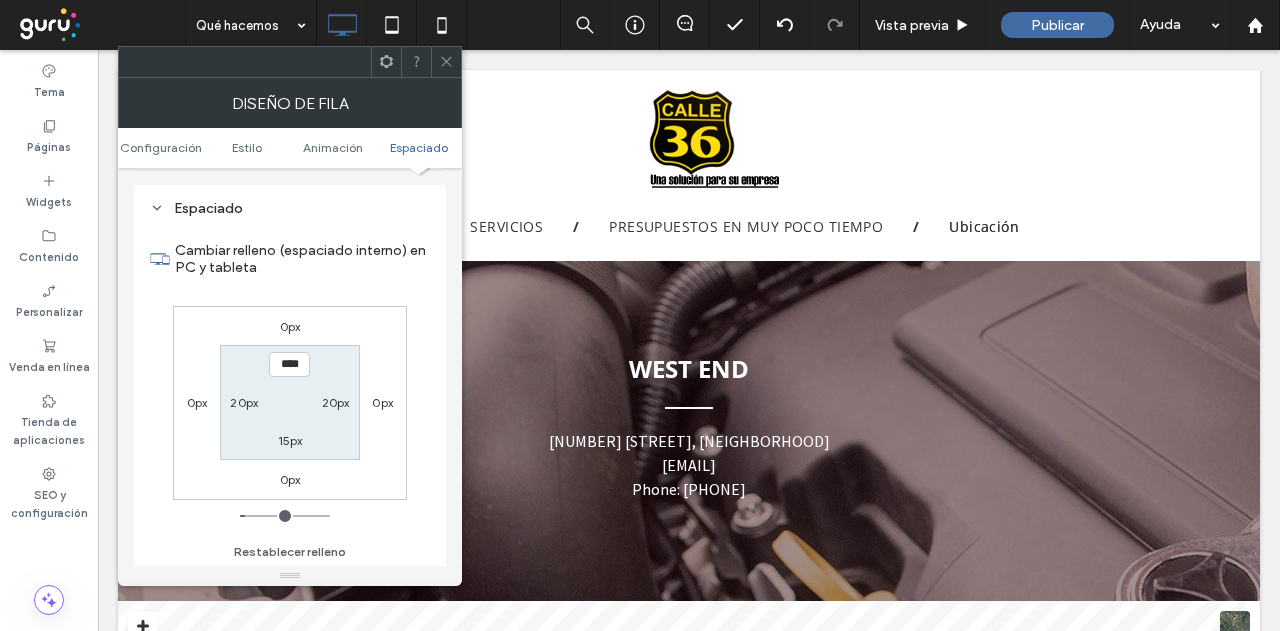 scroll, scrollTop: 565, scrollLeft: 0, axis: vertical 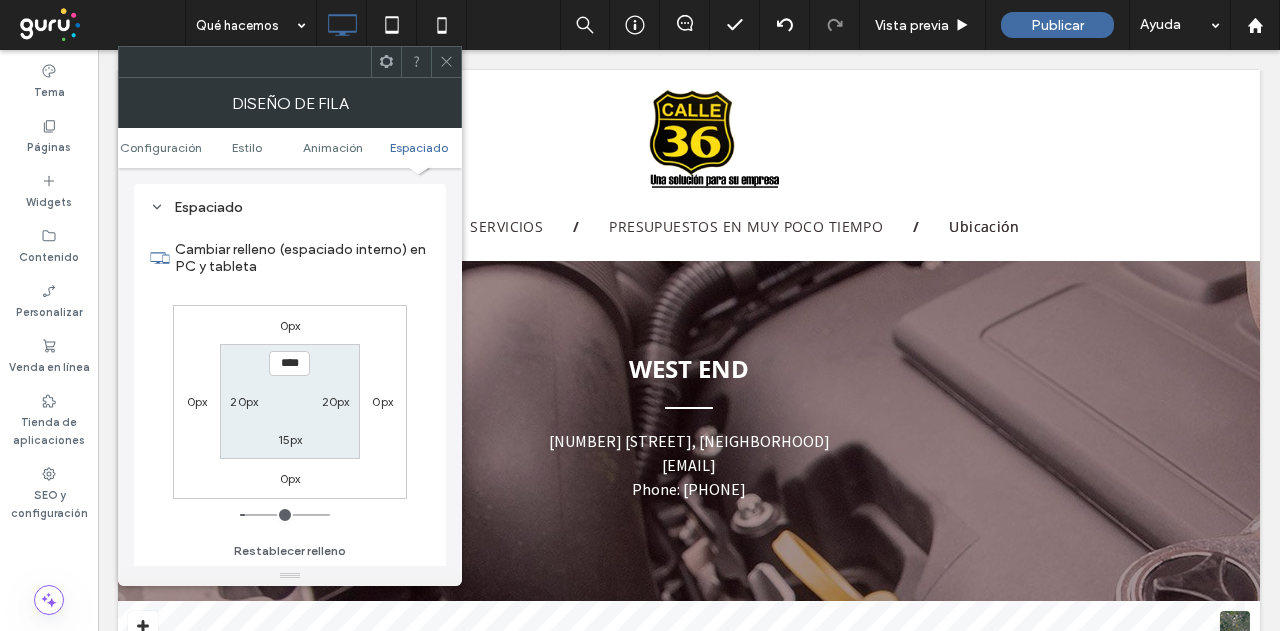 click at bounding box center [446, 62] 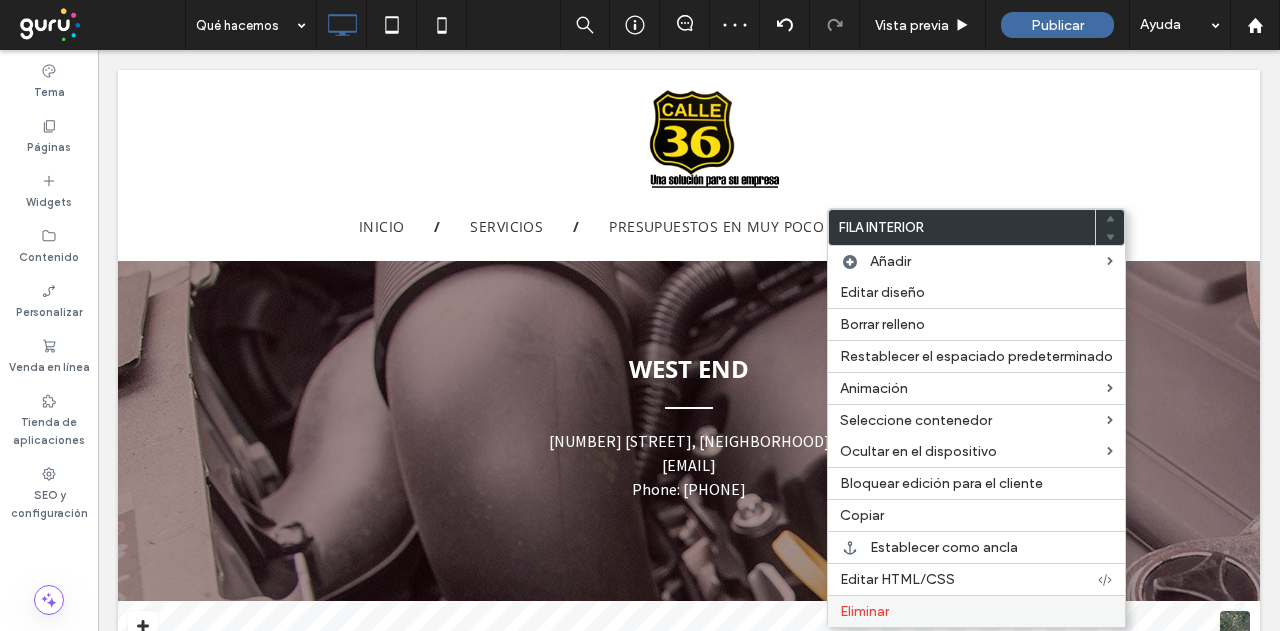 click on "Eliminar" at bounding box center [976, 611] 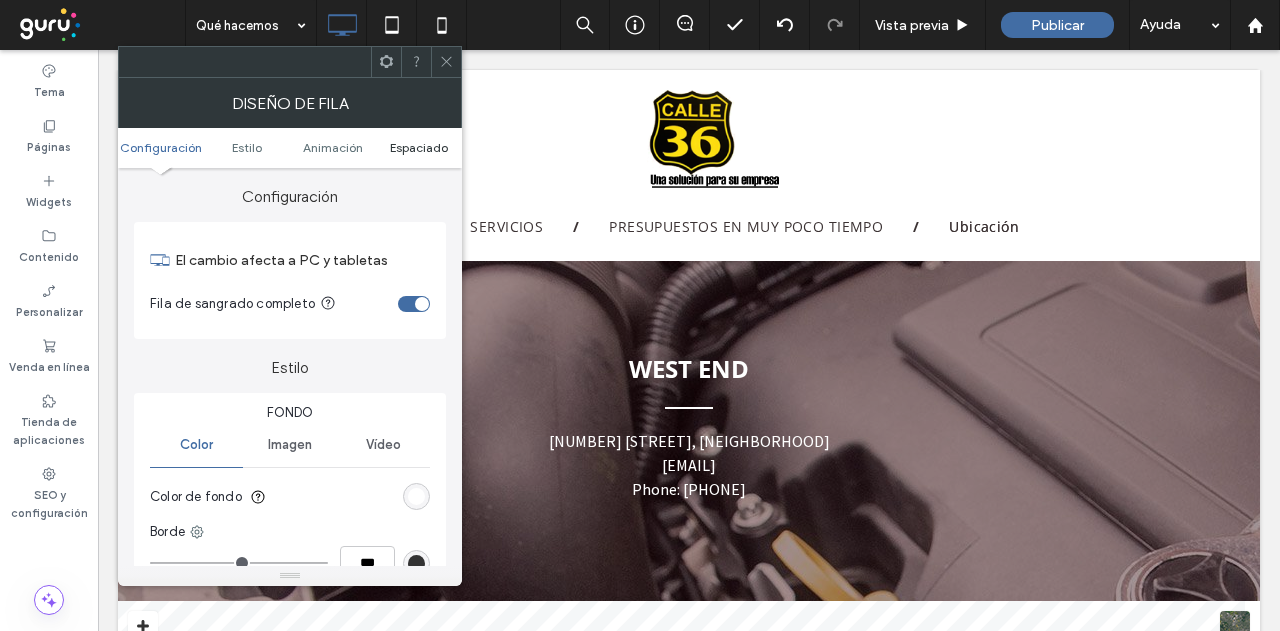click on "Espaciado" at bounding box center (419, 147) 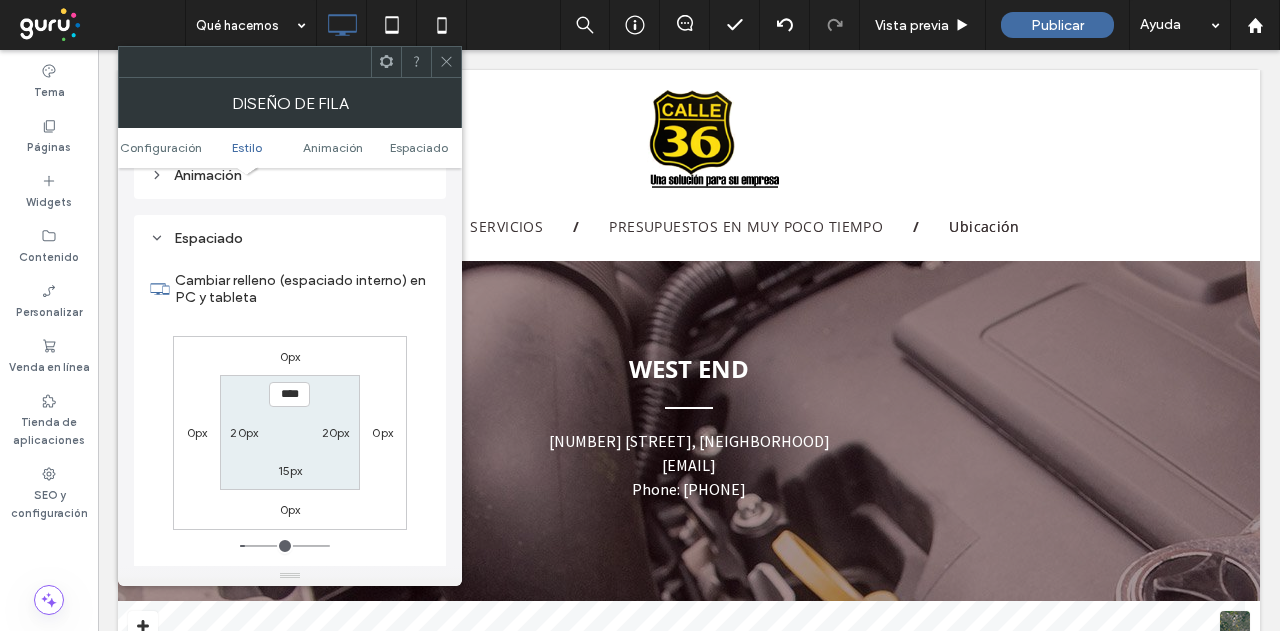 scroll, scrollTop: 565, scrollLeft: 0, axis: vertical 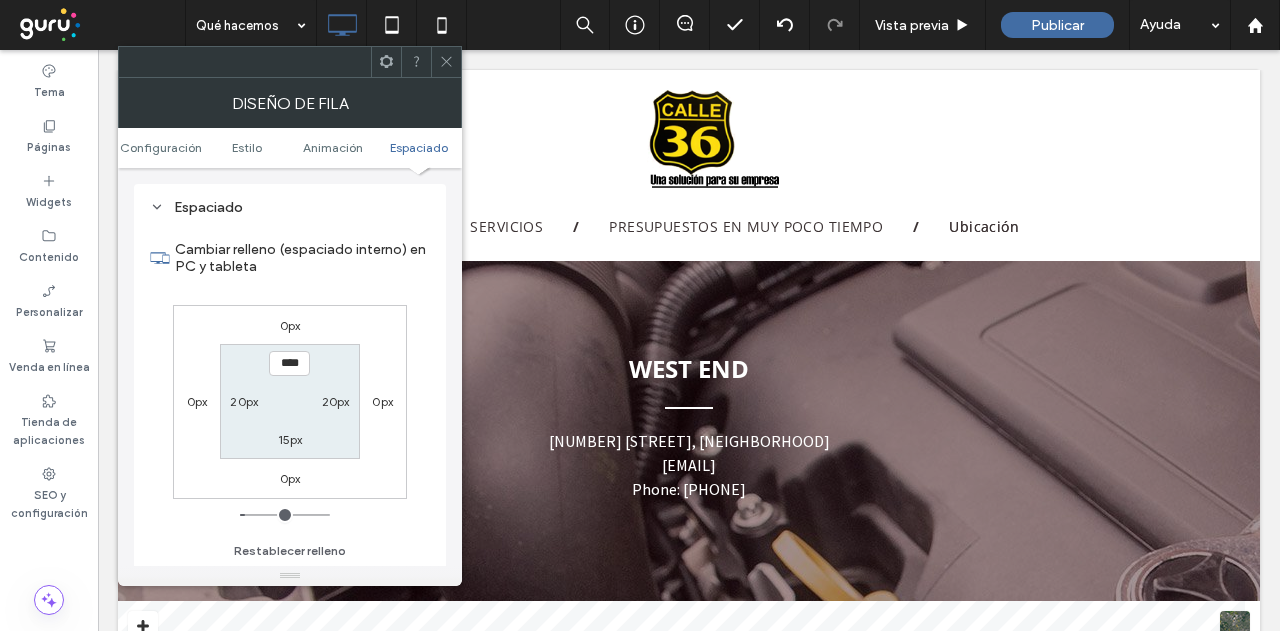 click on "15px" at bounding box center [290, 439] 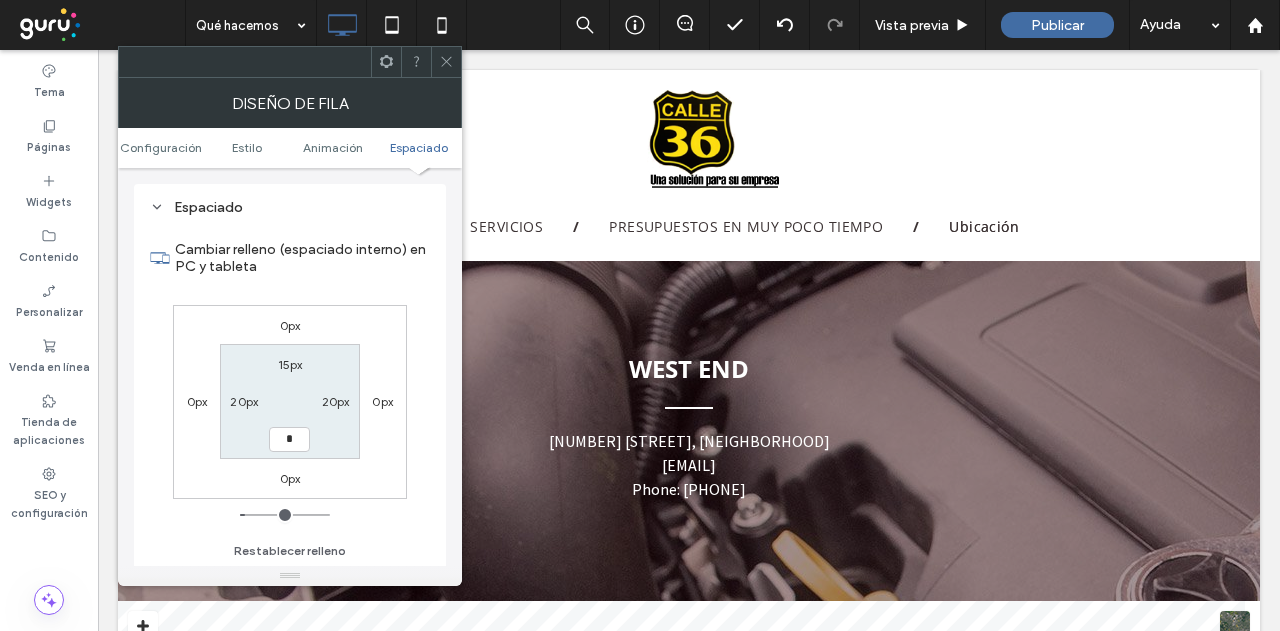 type on "*" 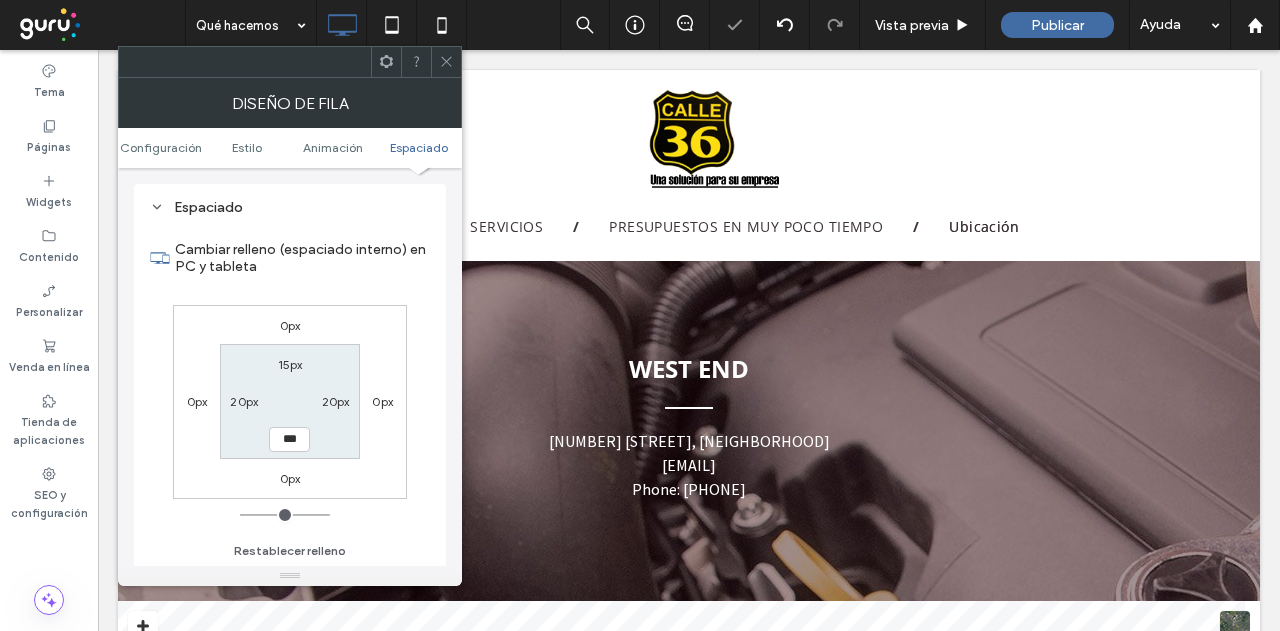 click on "0px 0px 0px 0px 15px 20px *** 20px" at bounding box center (290, 402) 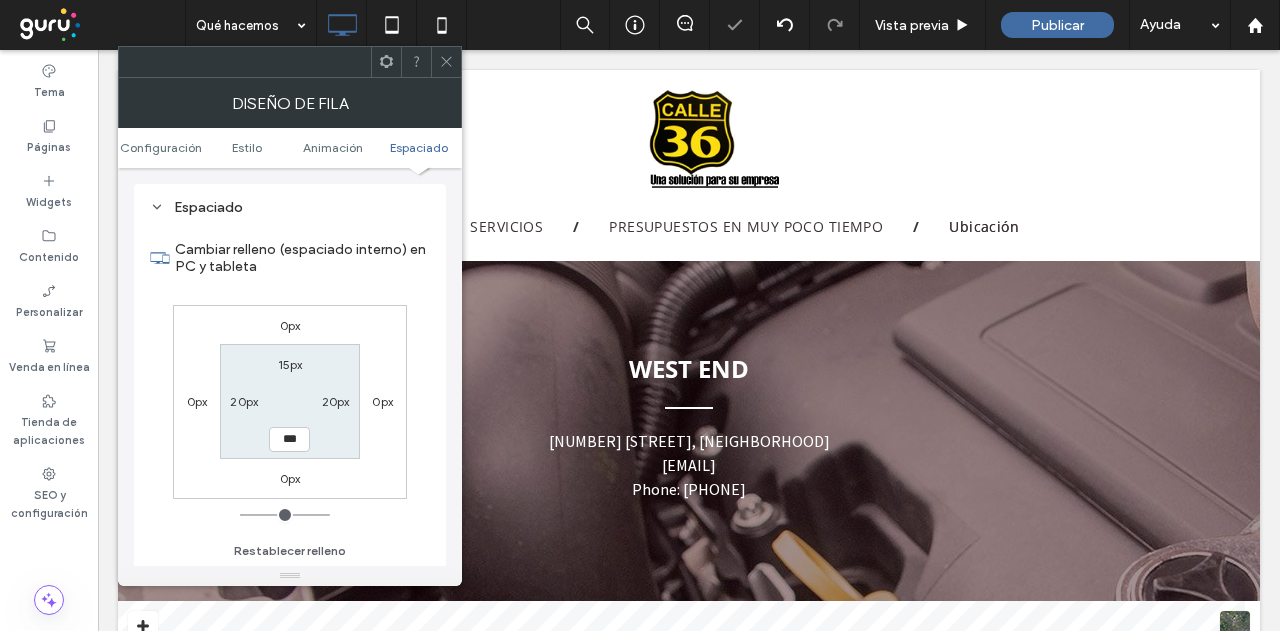 click 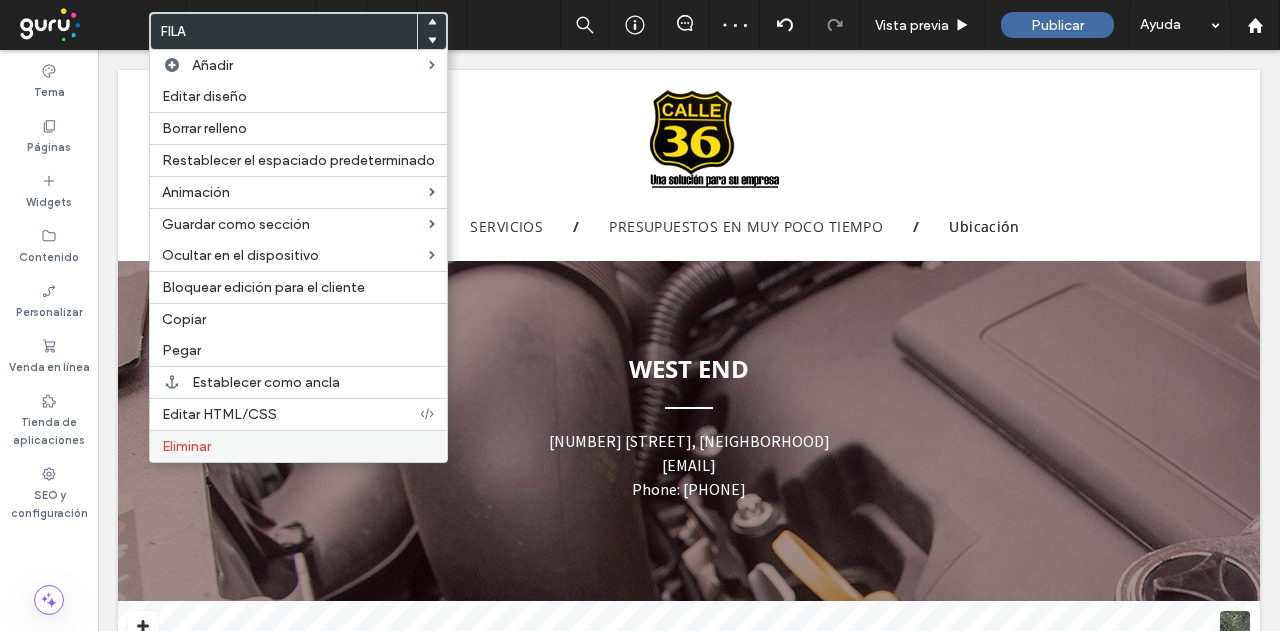 click on "Eliminar" at bounding box center (298, 446) 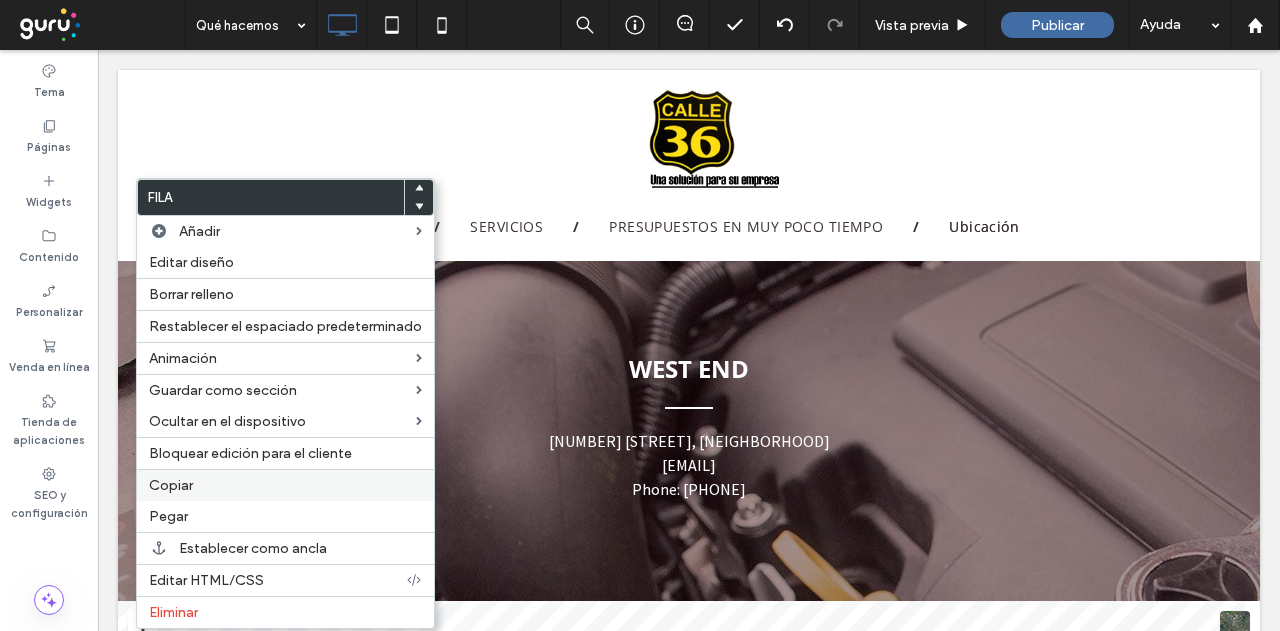 click on "Copiar" at bounding box center (171, 485) 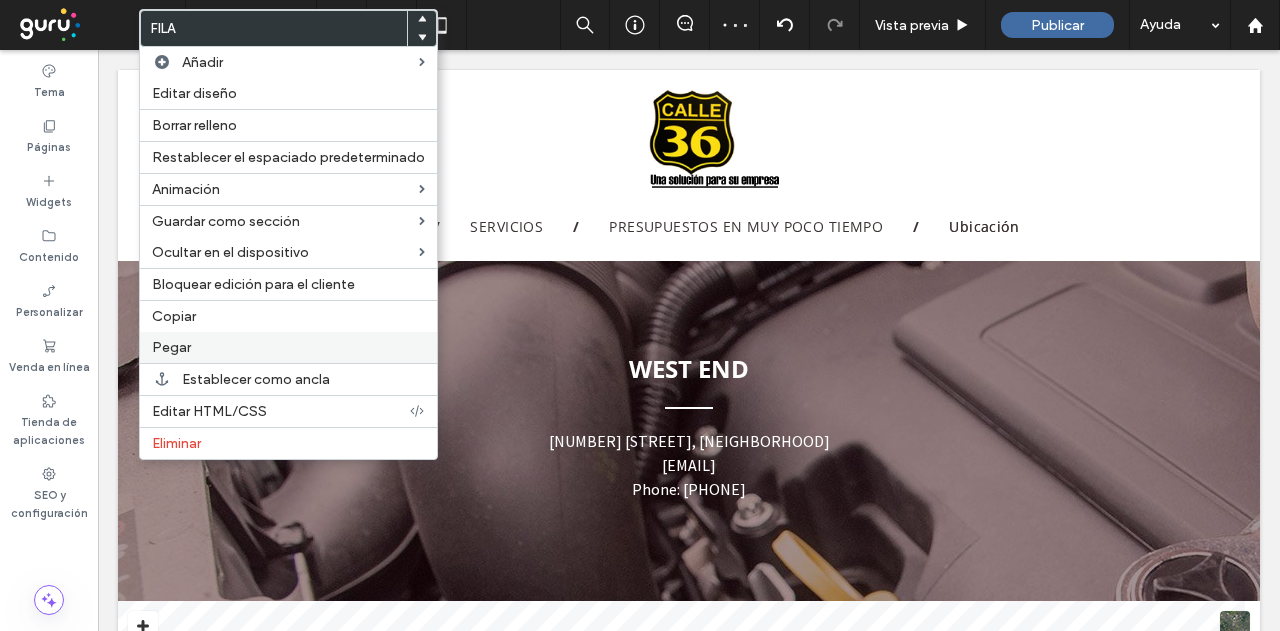 click on "Pegar" at bounding box center [171, 347] 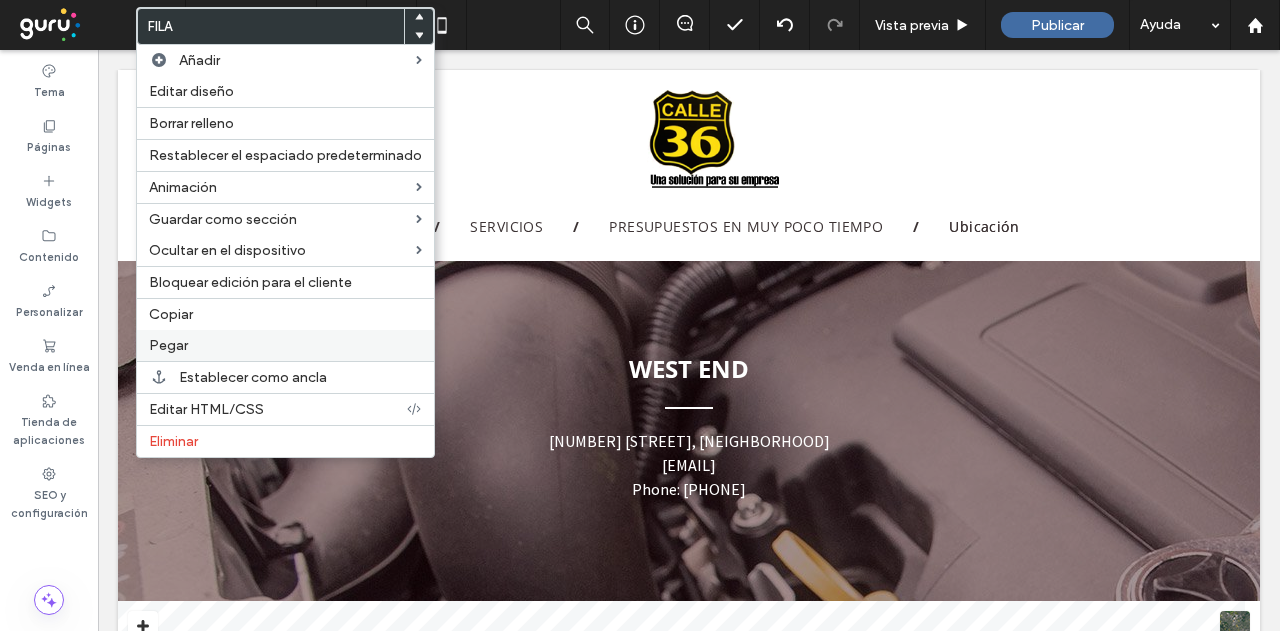 click on "Pegar" at bounding box center (285, 345) 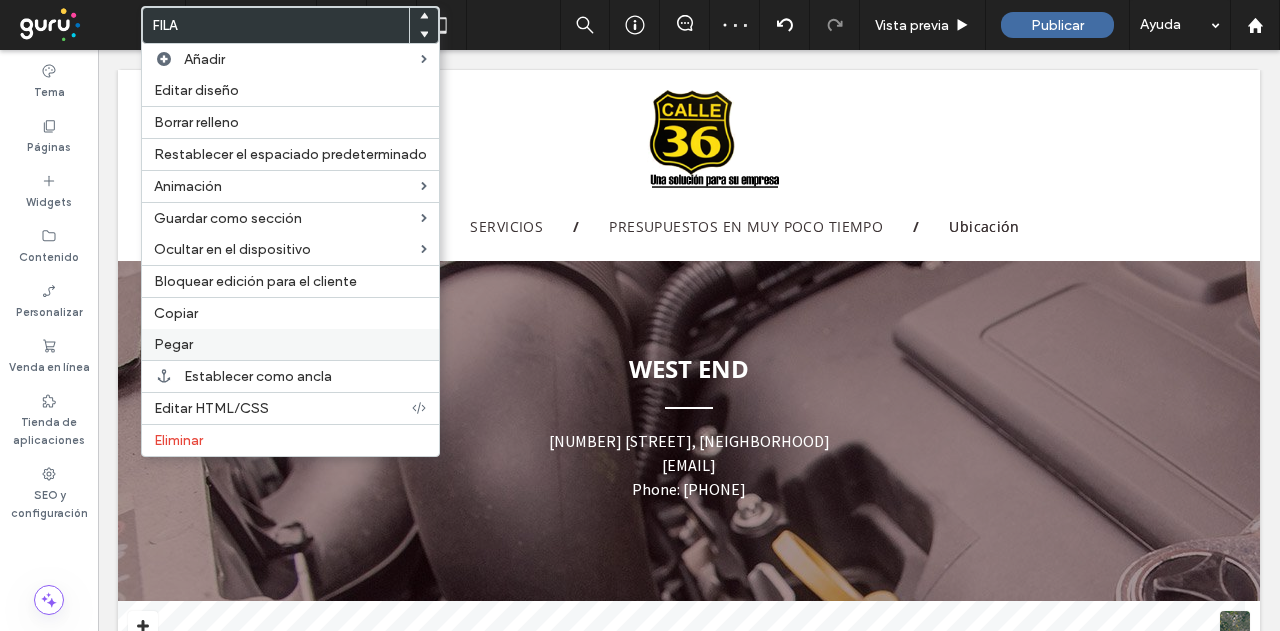 click on "Pegar" at bounding box center (290, 344) 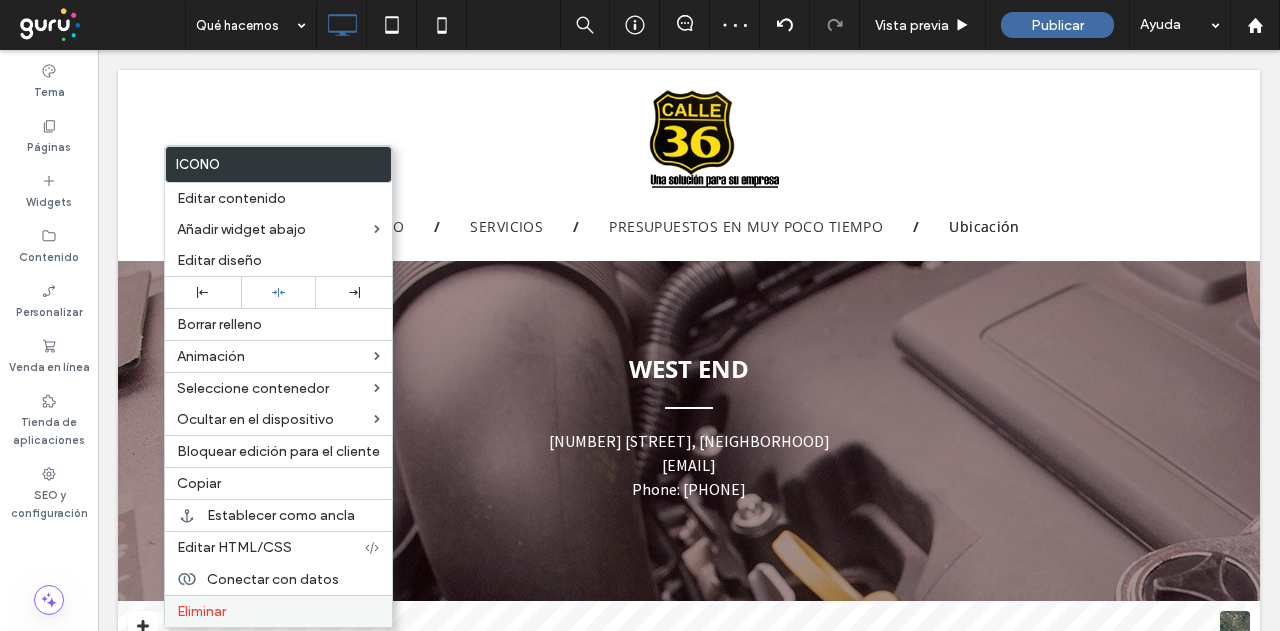 click on "Eliminar" at bounding box center [278, 611] 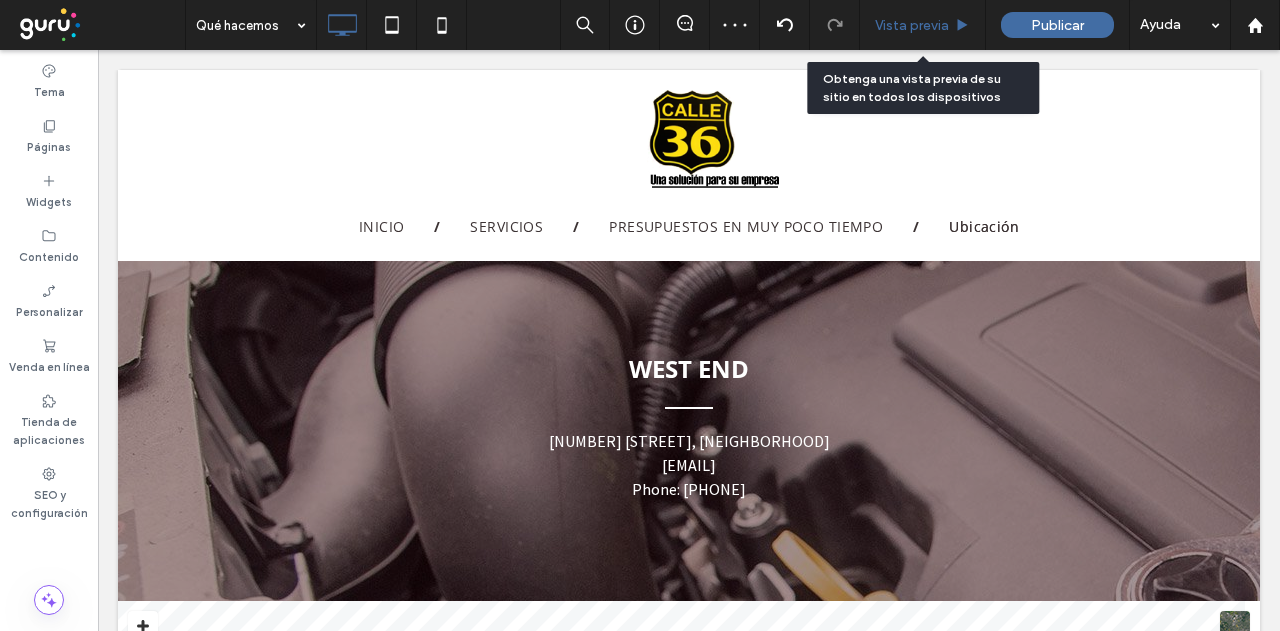click on "Vista previa" at bounding box center (912, 25) 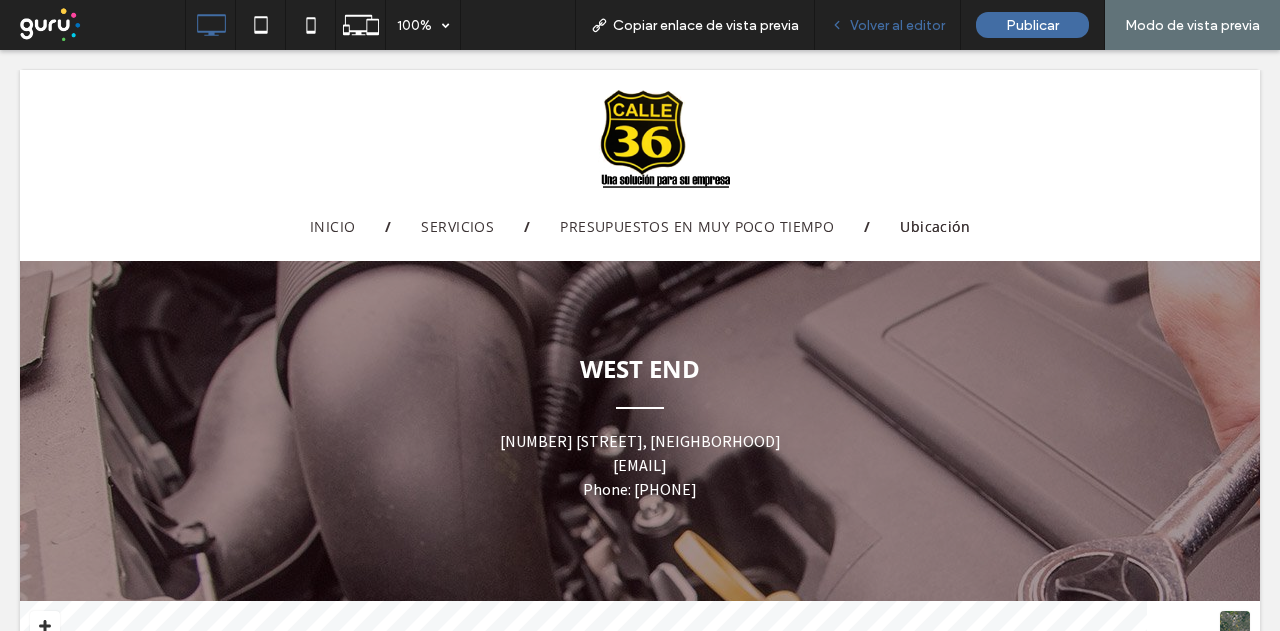 click on "Volver al editor" at bounding box center [897, 25] 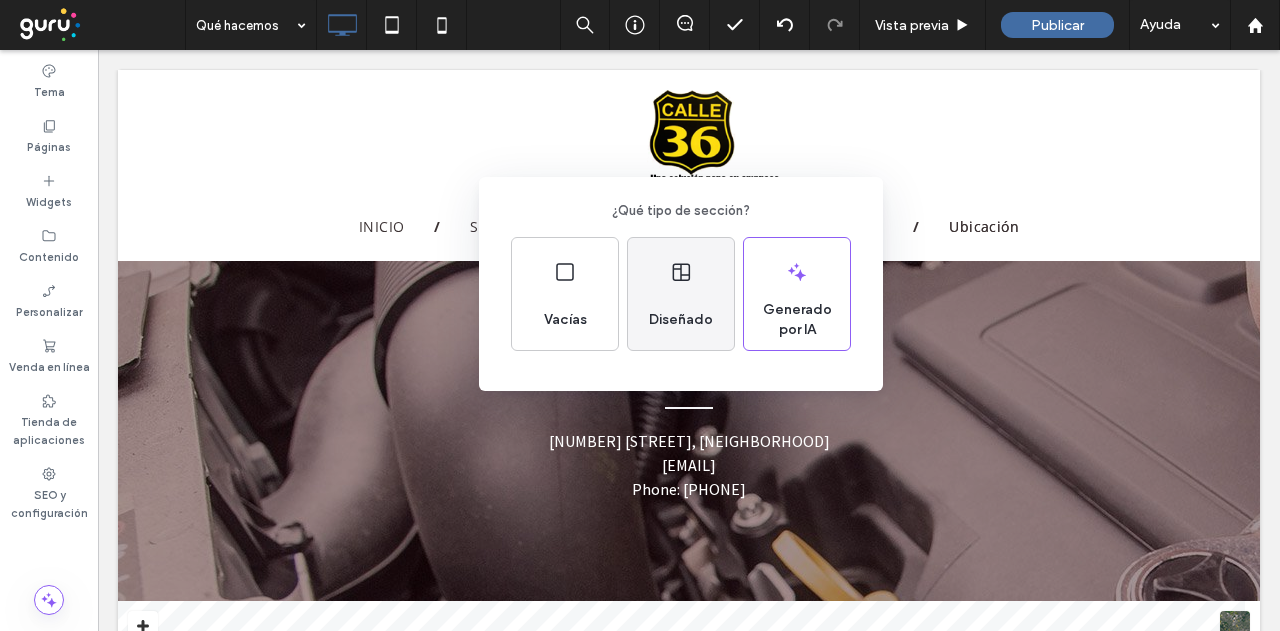 click on "Diseñado" at bounding box center [681, 294] 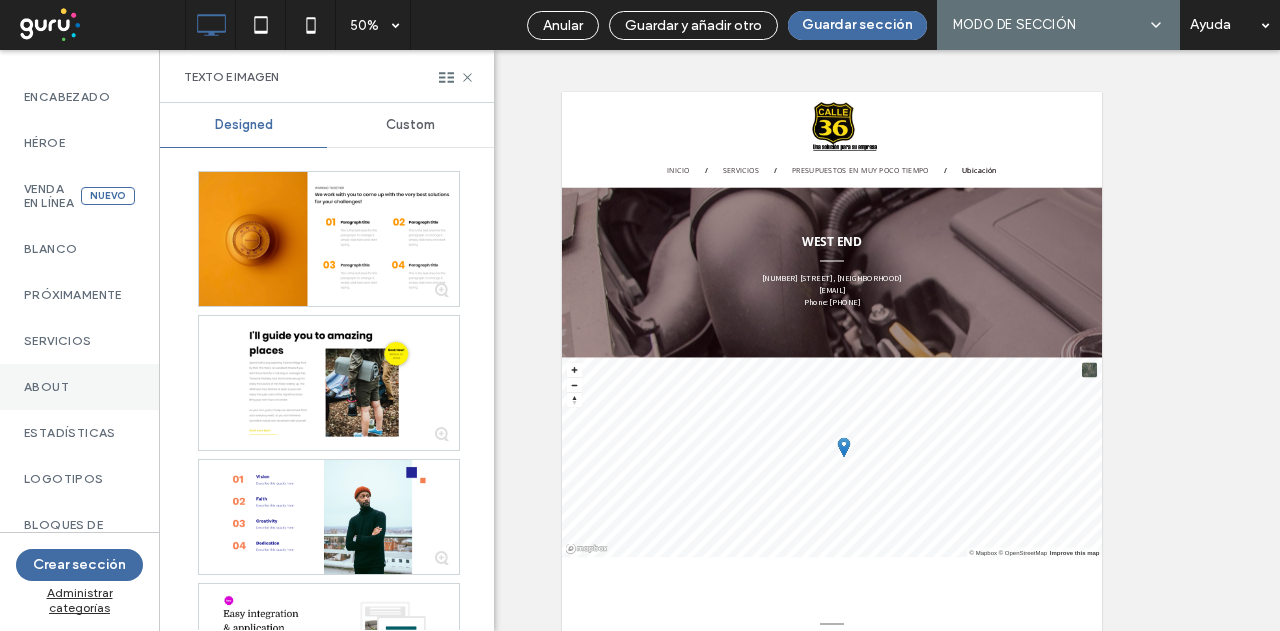 scroll, scrollTop: 200, scrollLeft: 0, axis: vertical 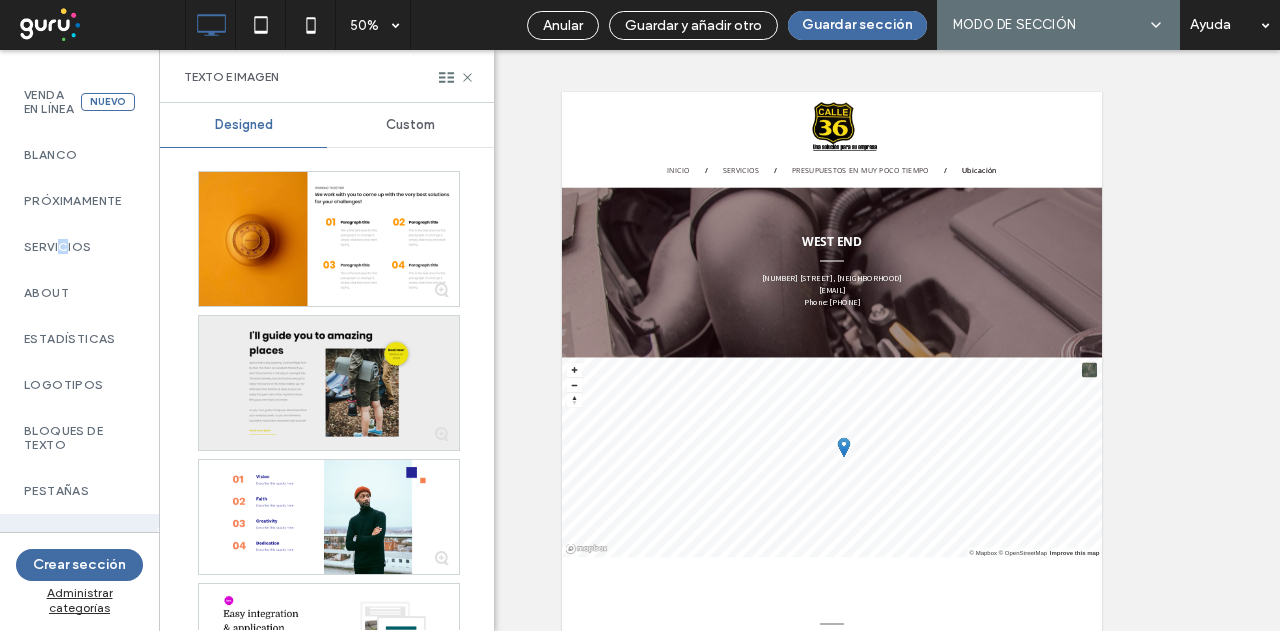 drag, startPoint x: 64, startPoint y: 268, endPoint x: 330, endPoint y: 413, distance: 302.9538 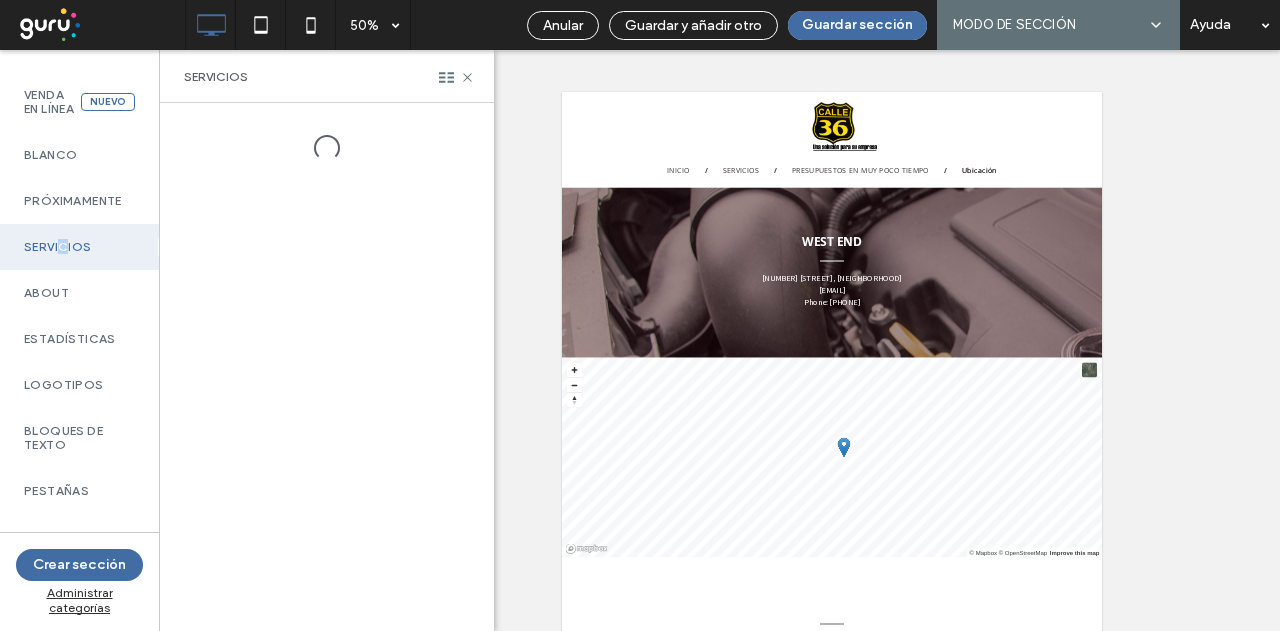 scroll, scrollTop: 300, scrollLeft: 0, axis: vertical 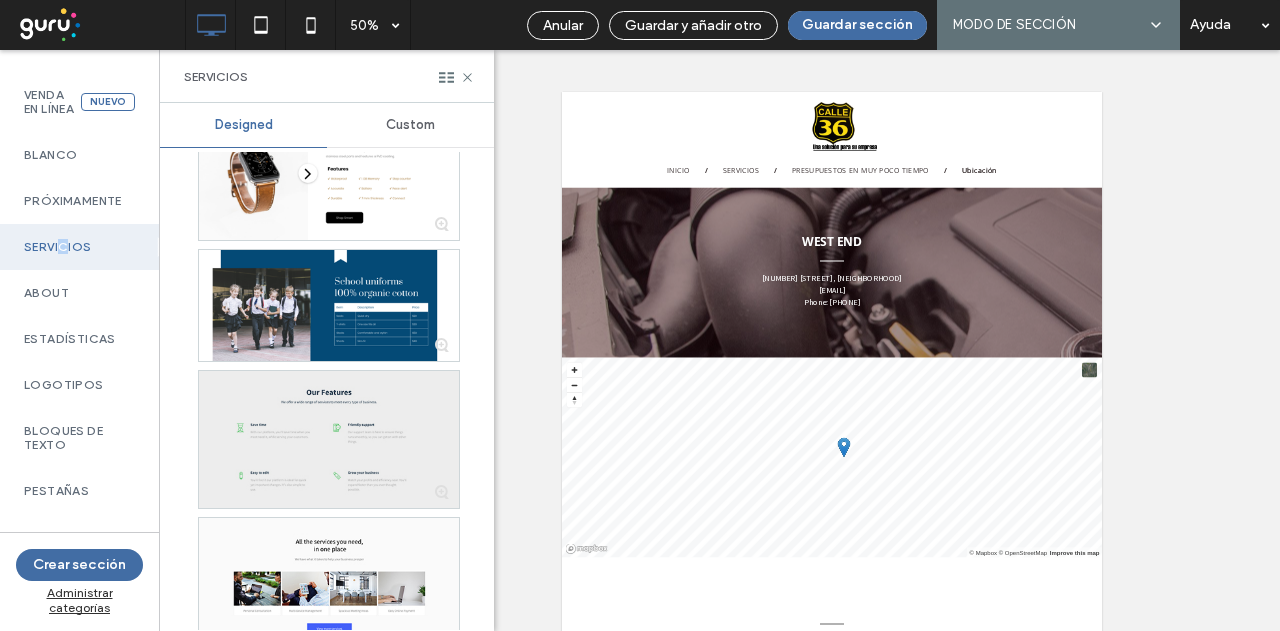 click at bounding box center (329, 439) 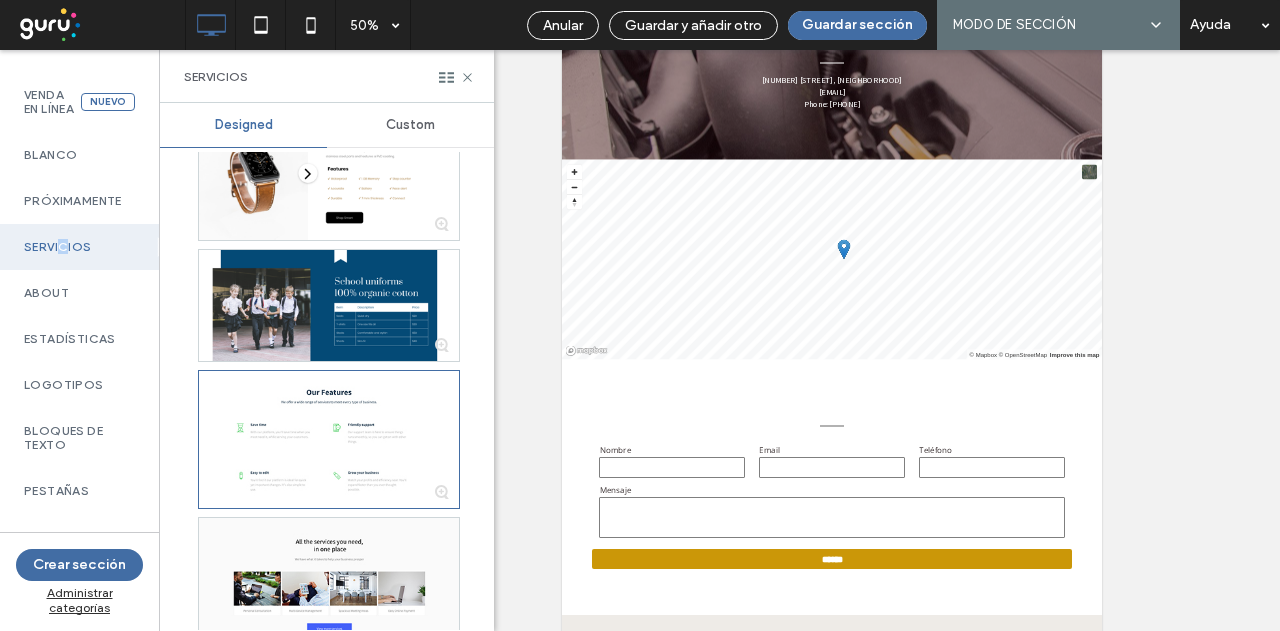 scroll, scrollTop: 200, scrollLeft: 0, axis: vertical 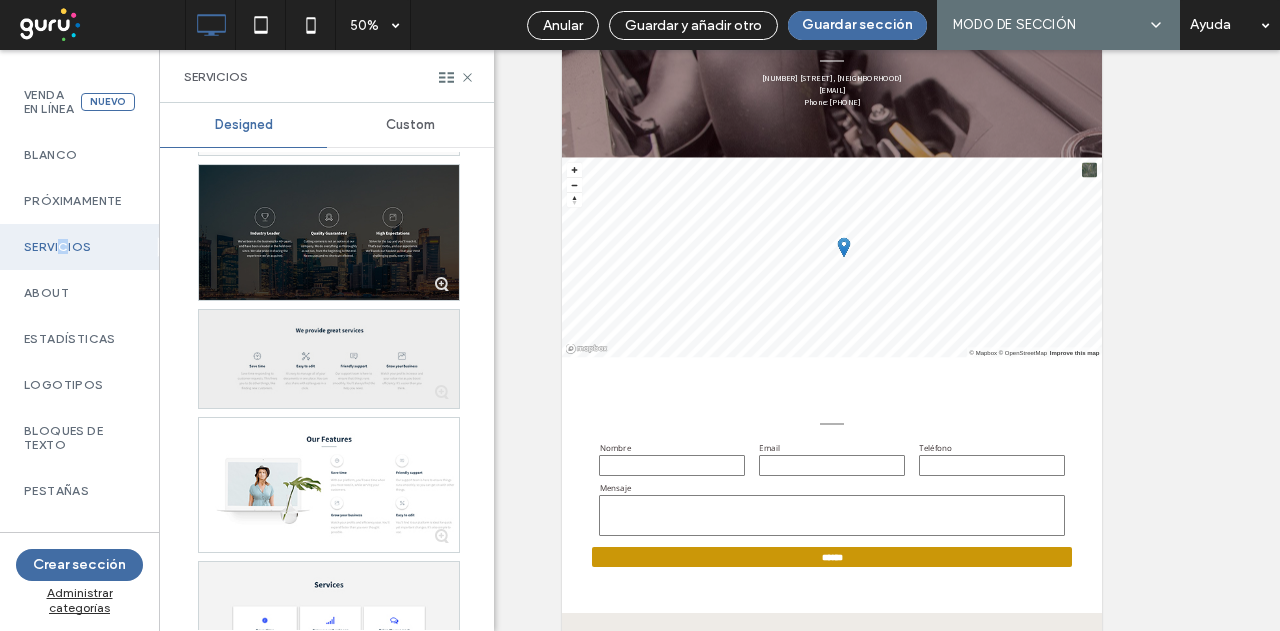 click at bounding box center (329, 359) 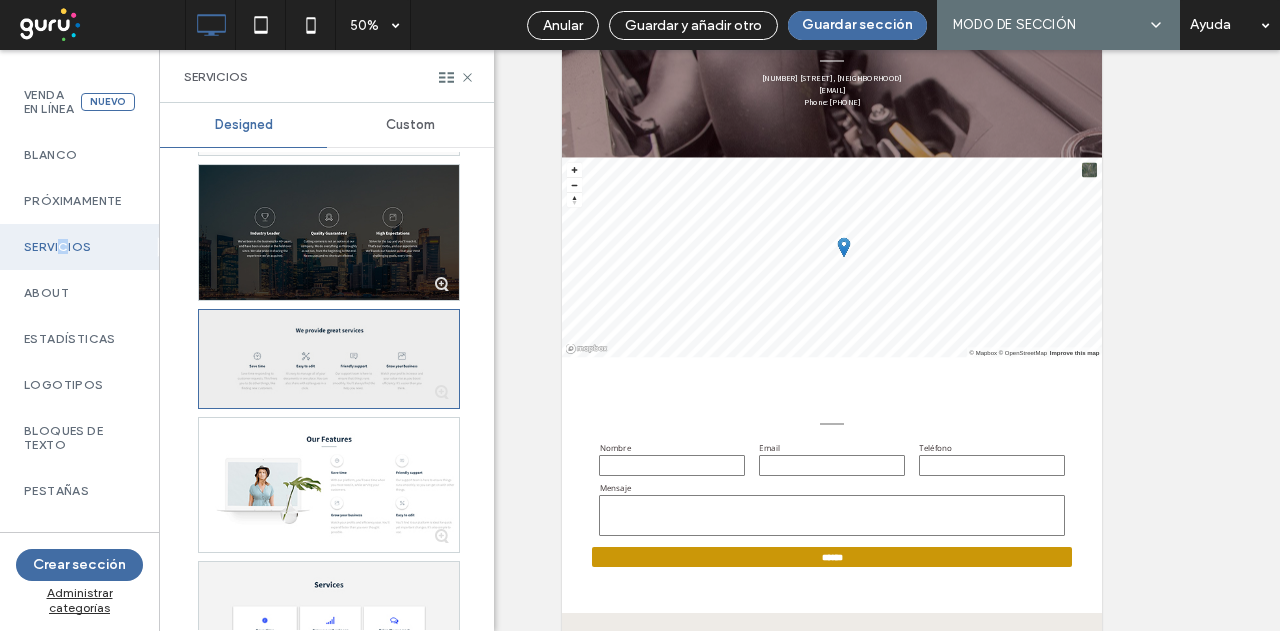 scroll, scrollTop: 0, scrollLeft: 0, axis: both 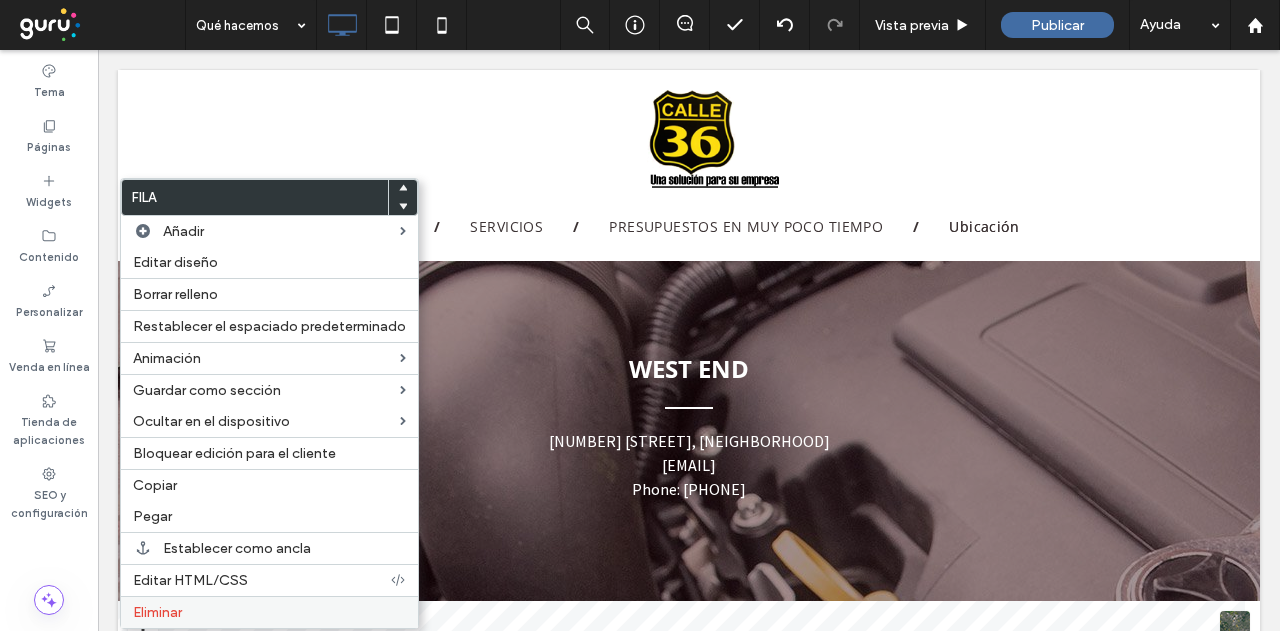 click on "Eliminar" at bounding box center [269, 612] 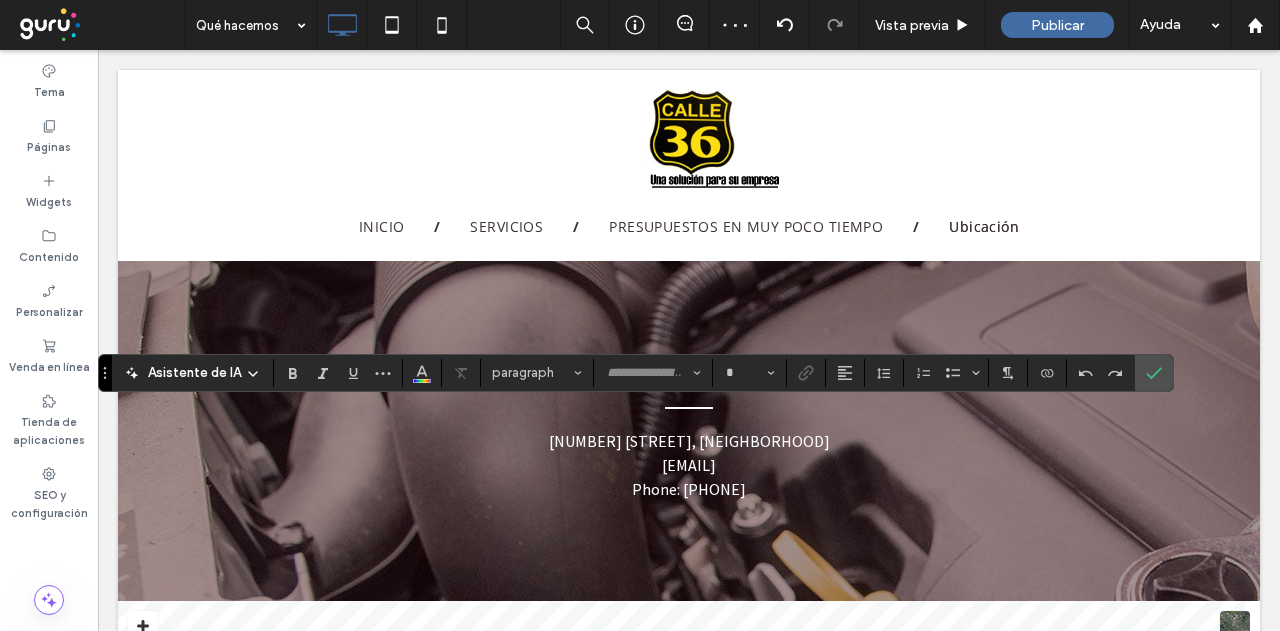 type on "*********" 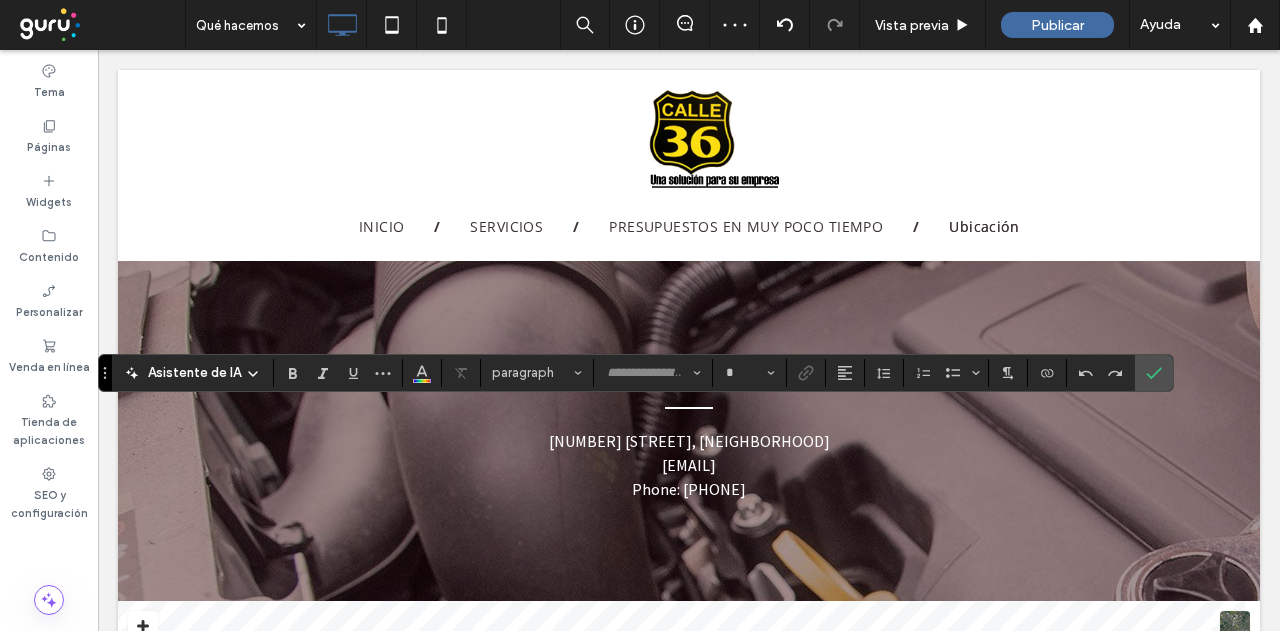 type on "**" 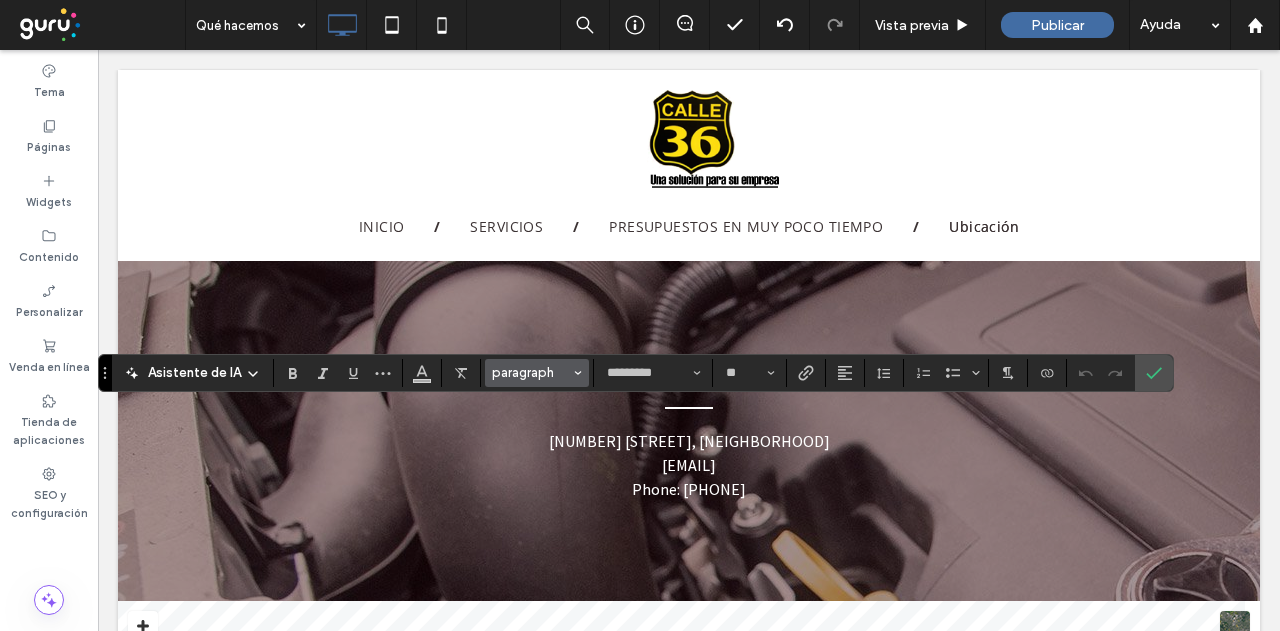 click on "paragraph" at bounding box center [531, 372] 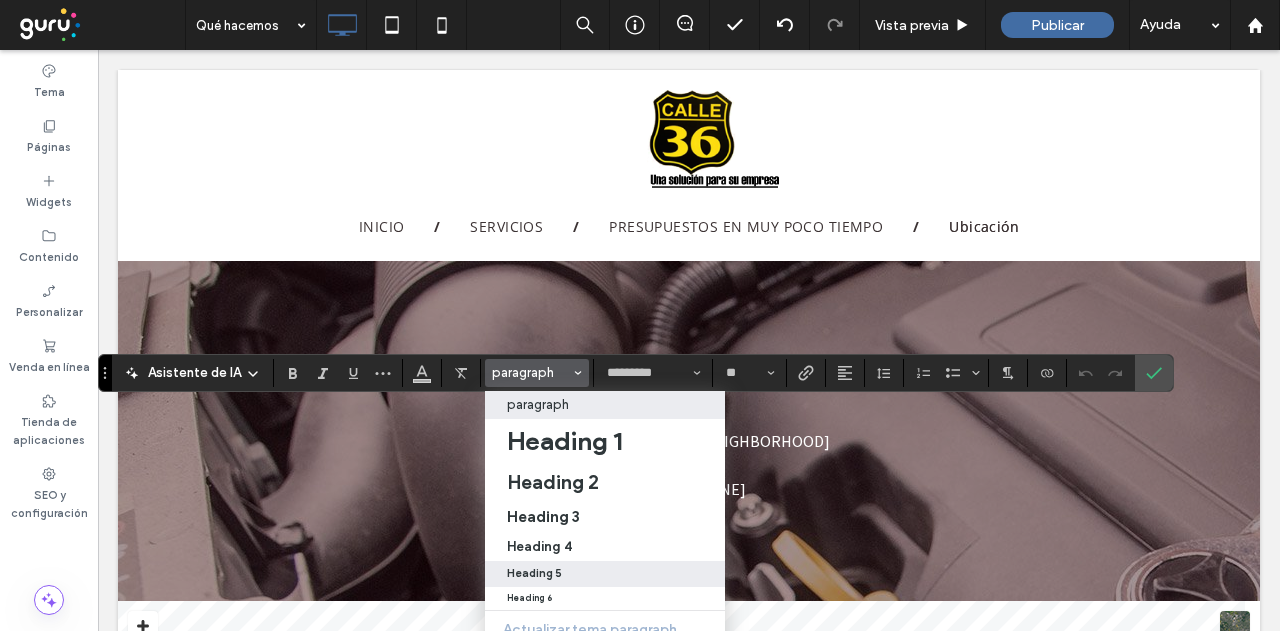 click on "Heading 5" at bounding box center (534, 573) 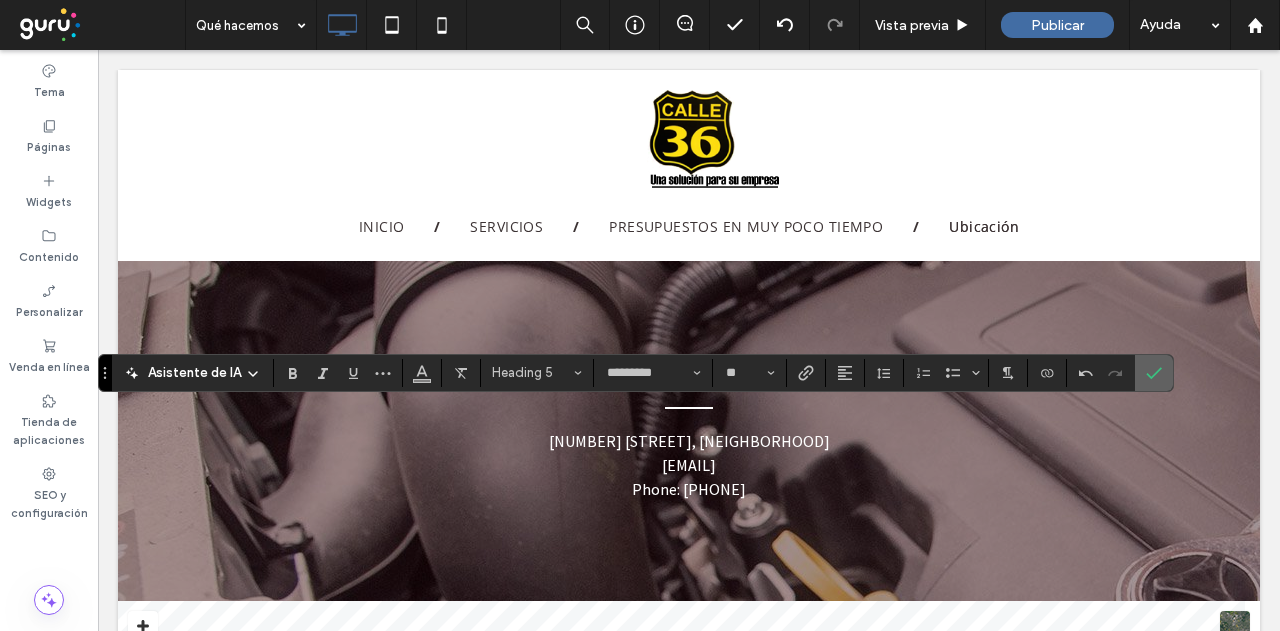 click 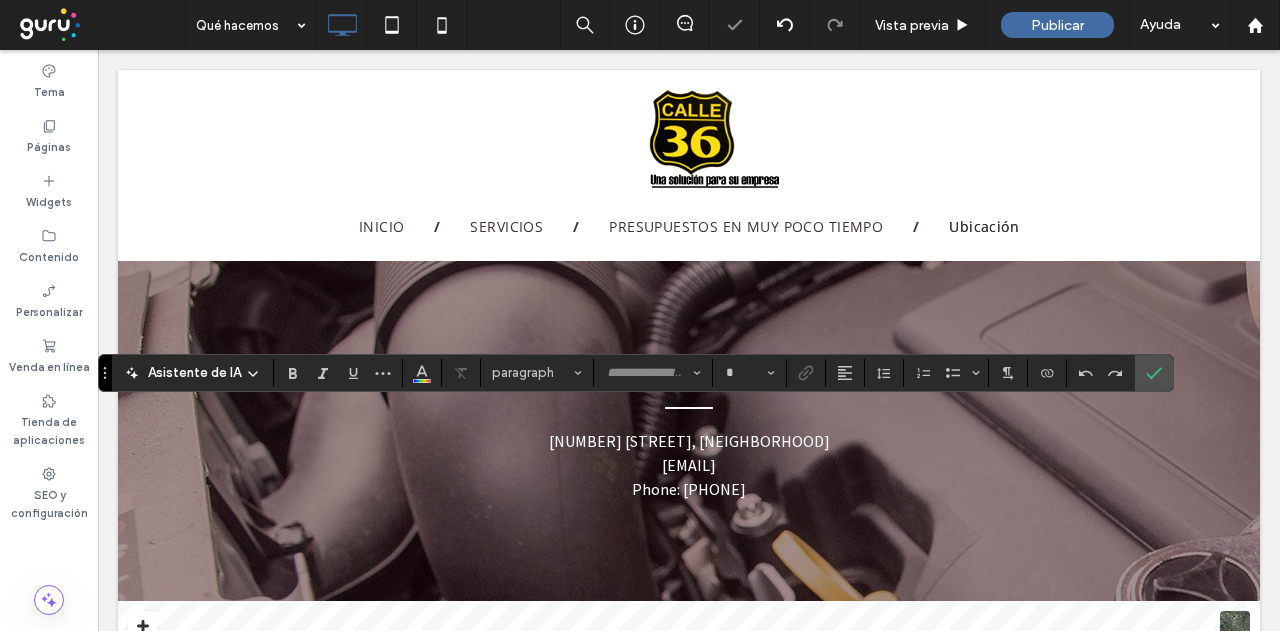 type on "*********" 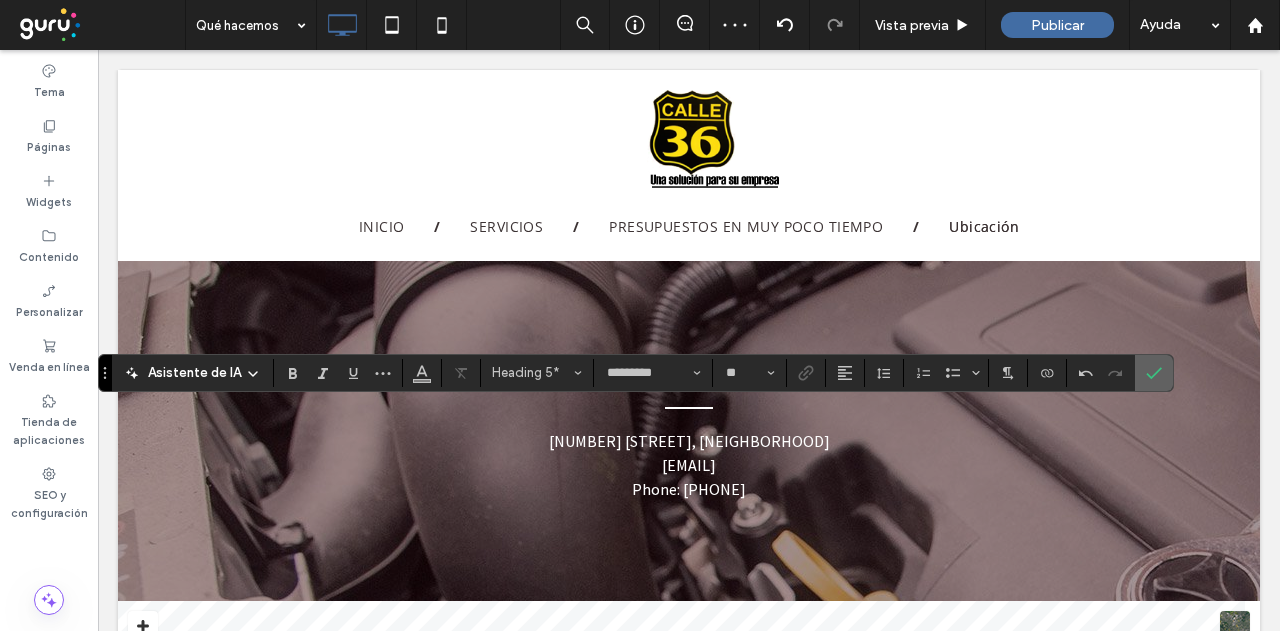 click 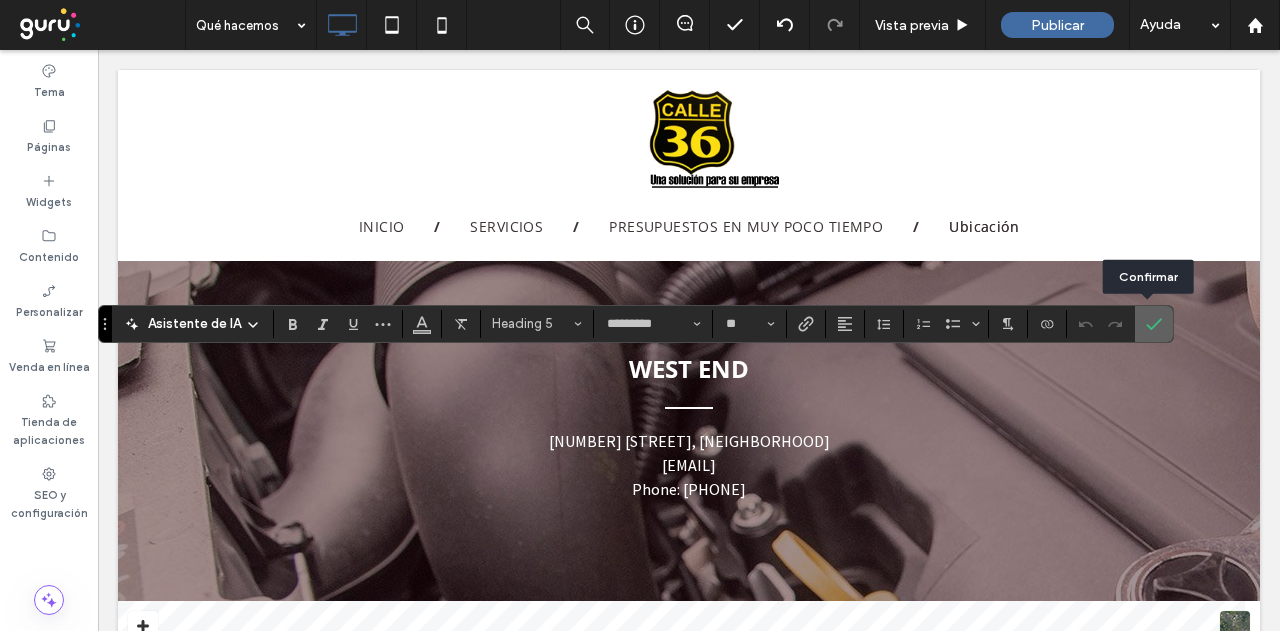 click 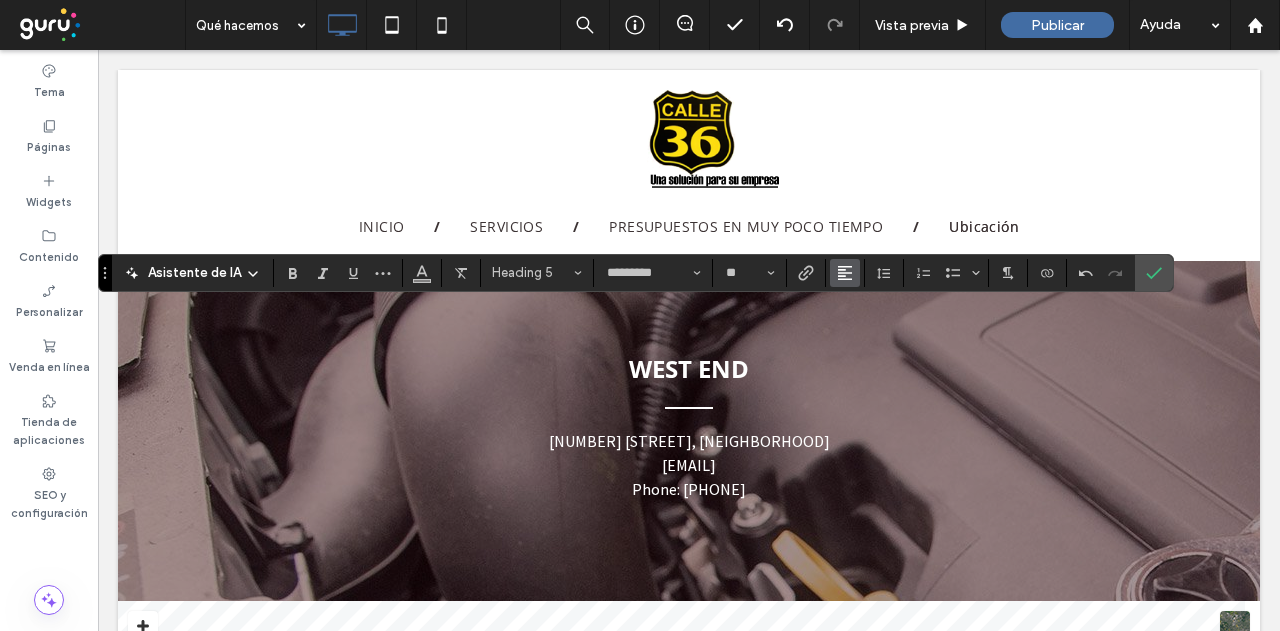 click at bounding box center (845, 273) 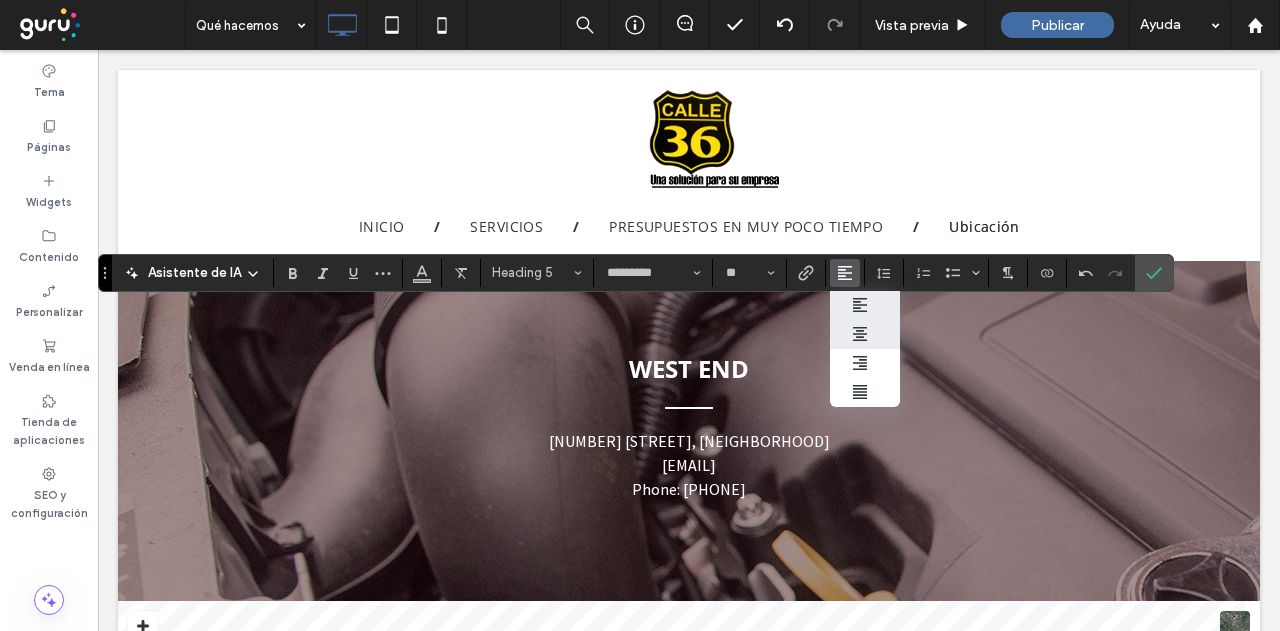 click 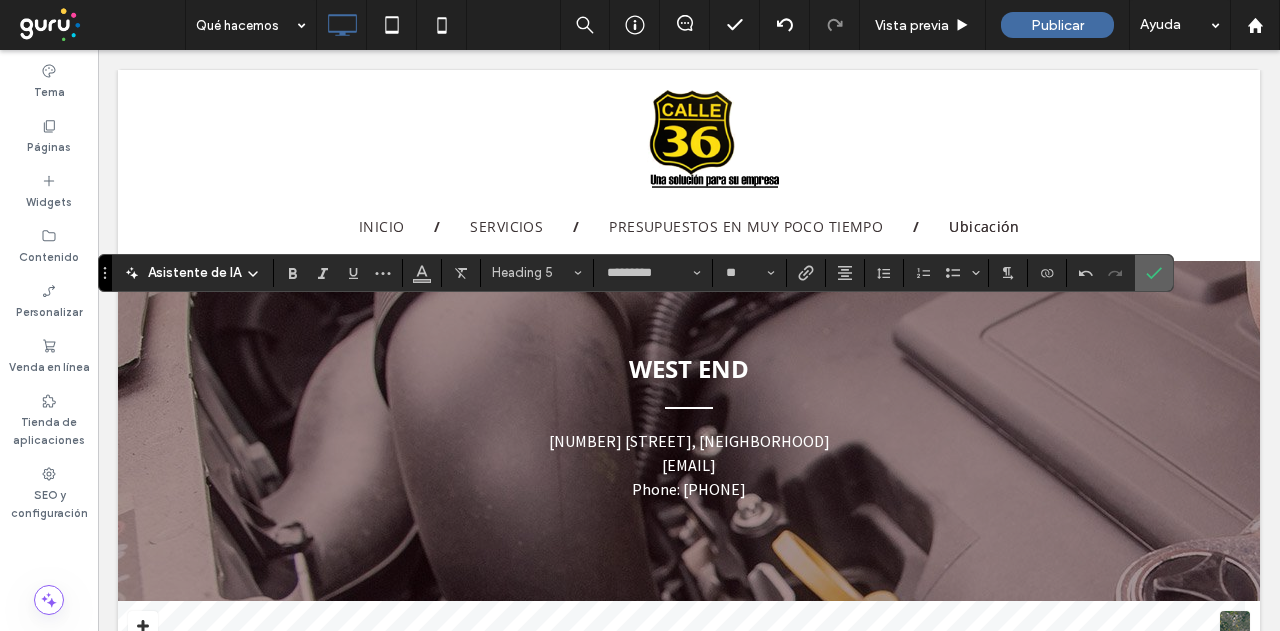 click 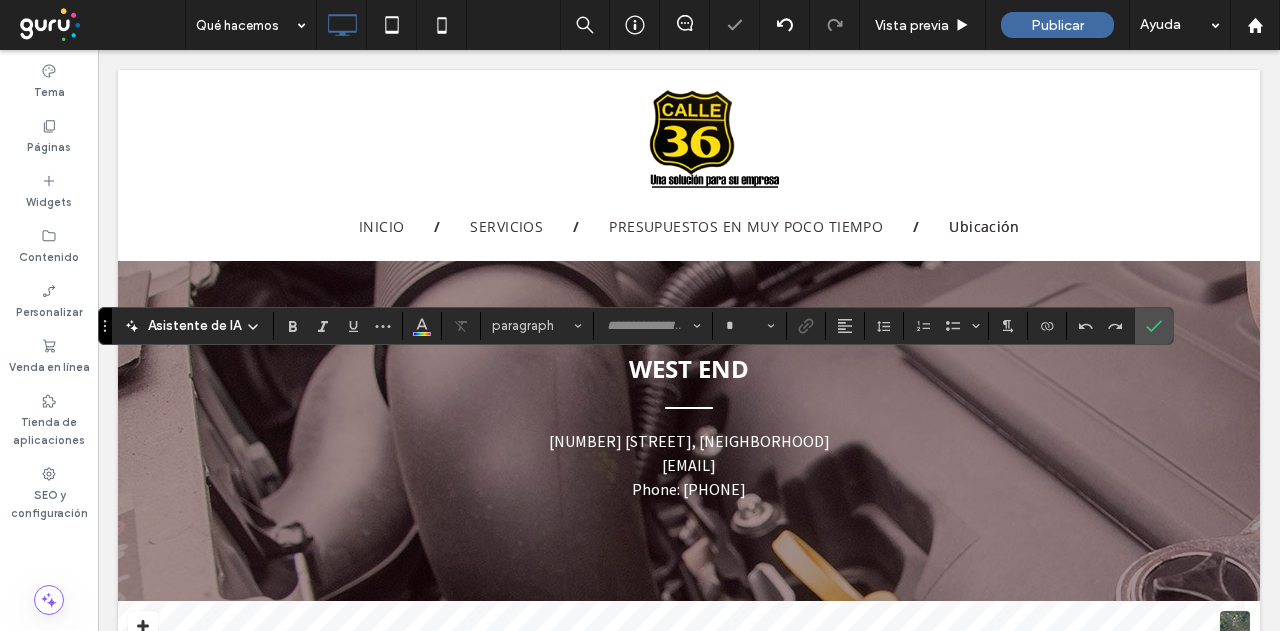 type on "*********" 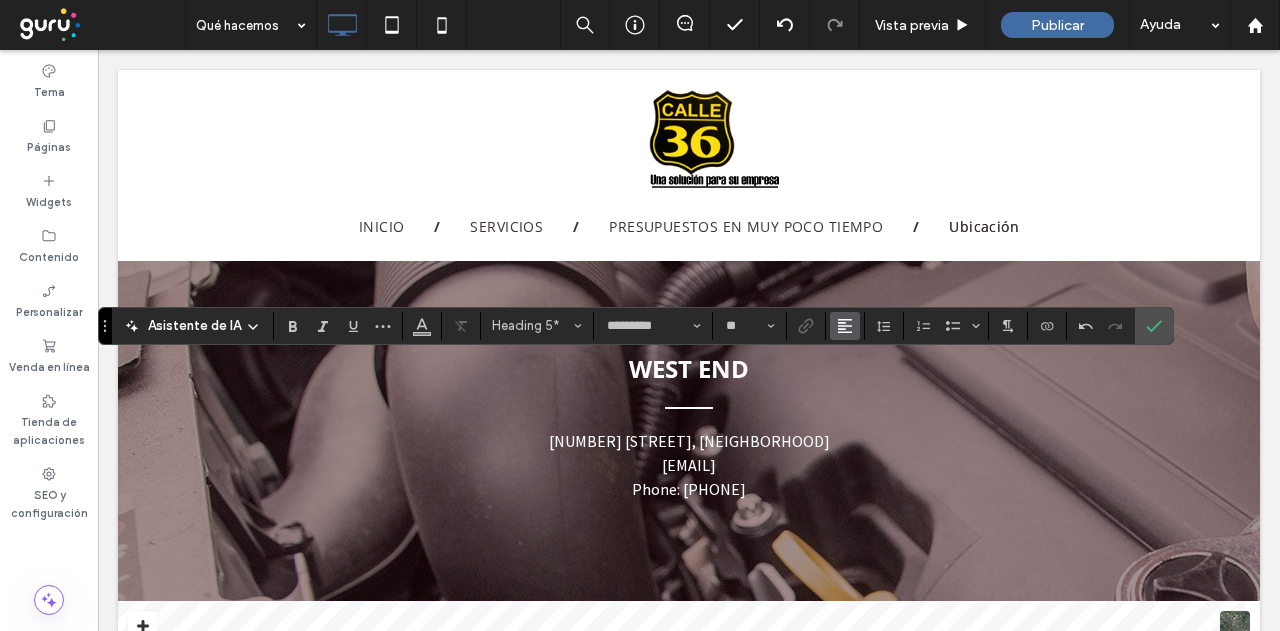click 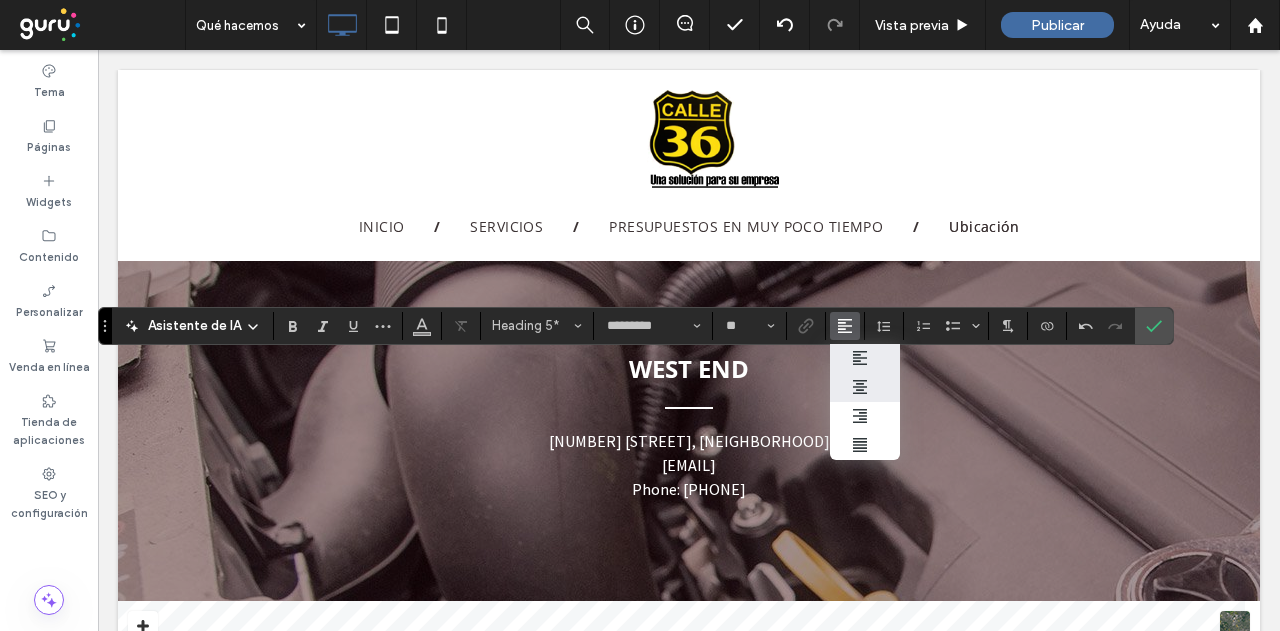 click 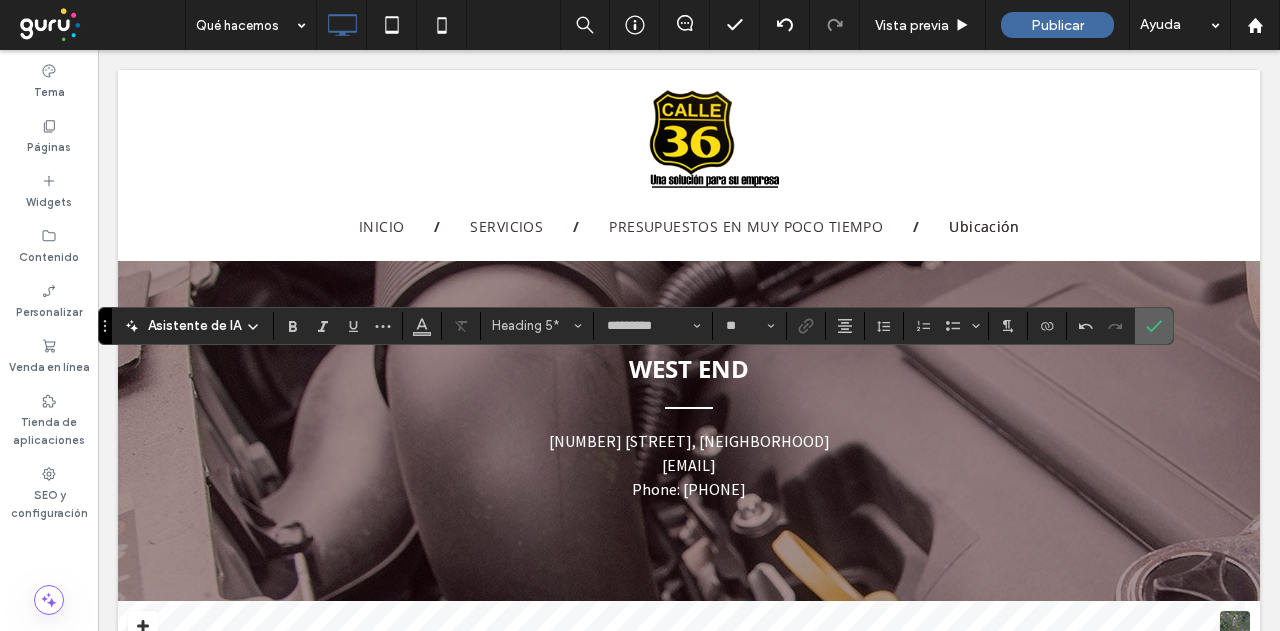 click 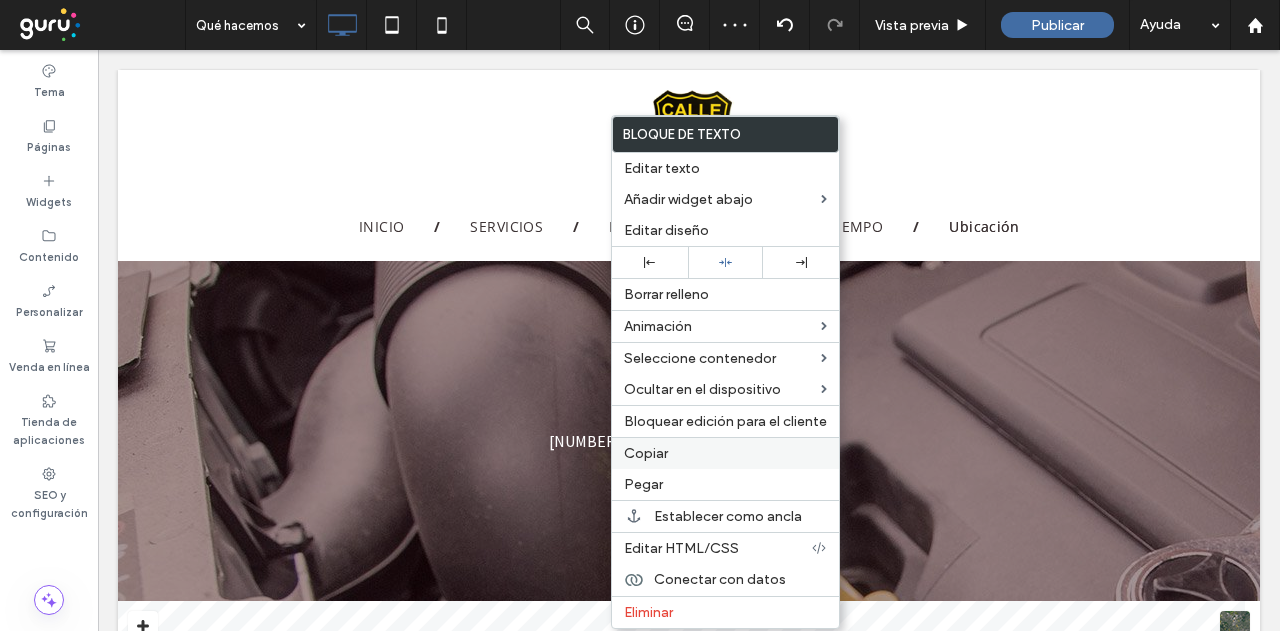 click on "Copiar" at bounding box center [725, 453] 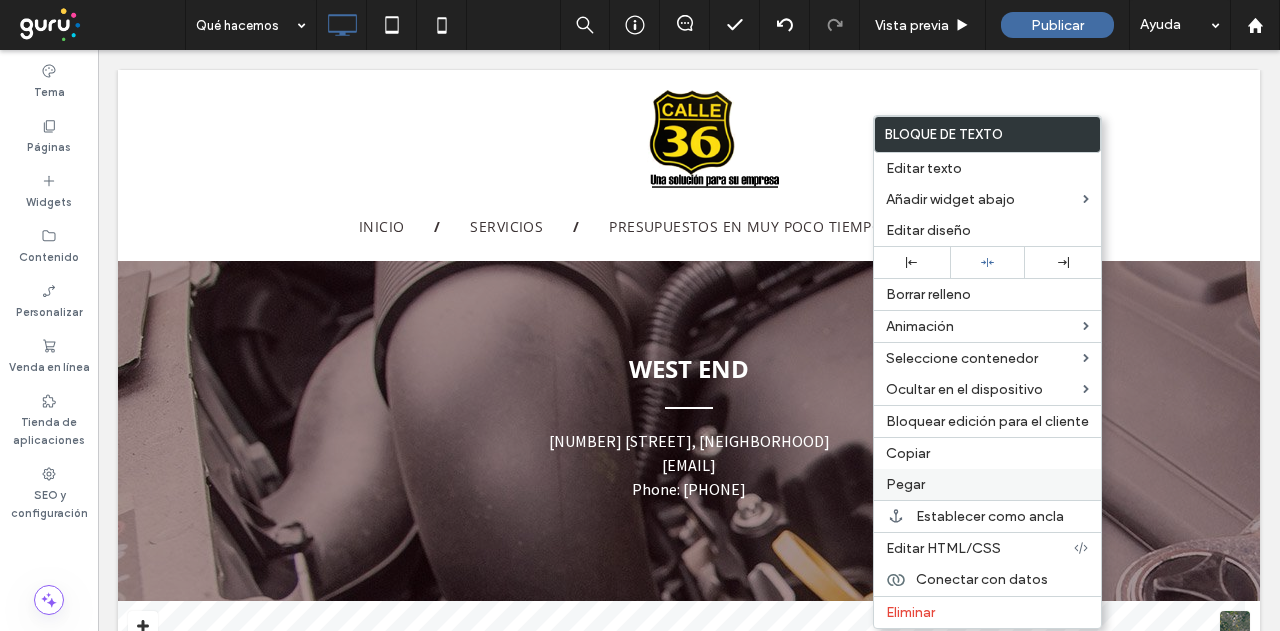 click on "Pegar" at bounding box center (905, 484) 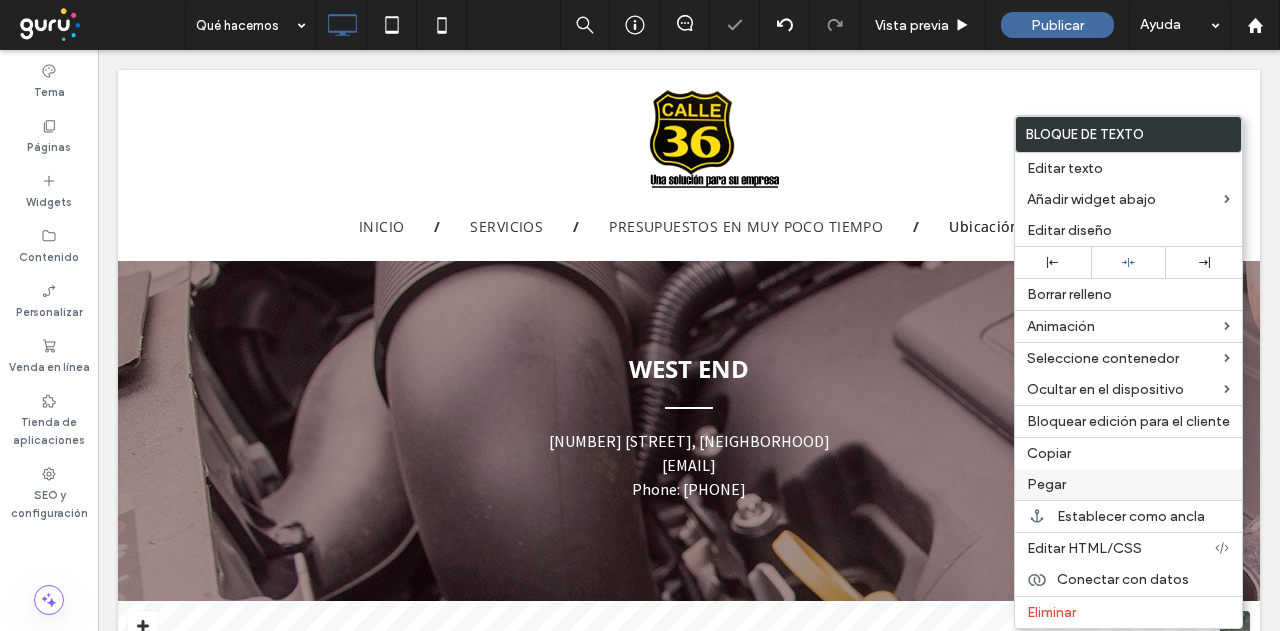 click on "Pegar" at bounding box center [1128, 484] 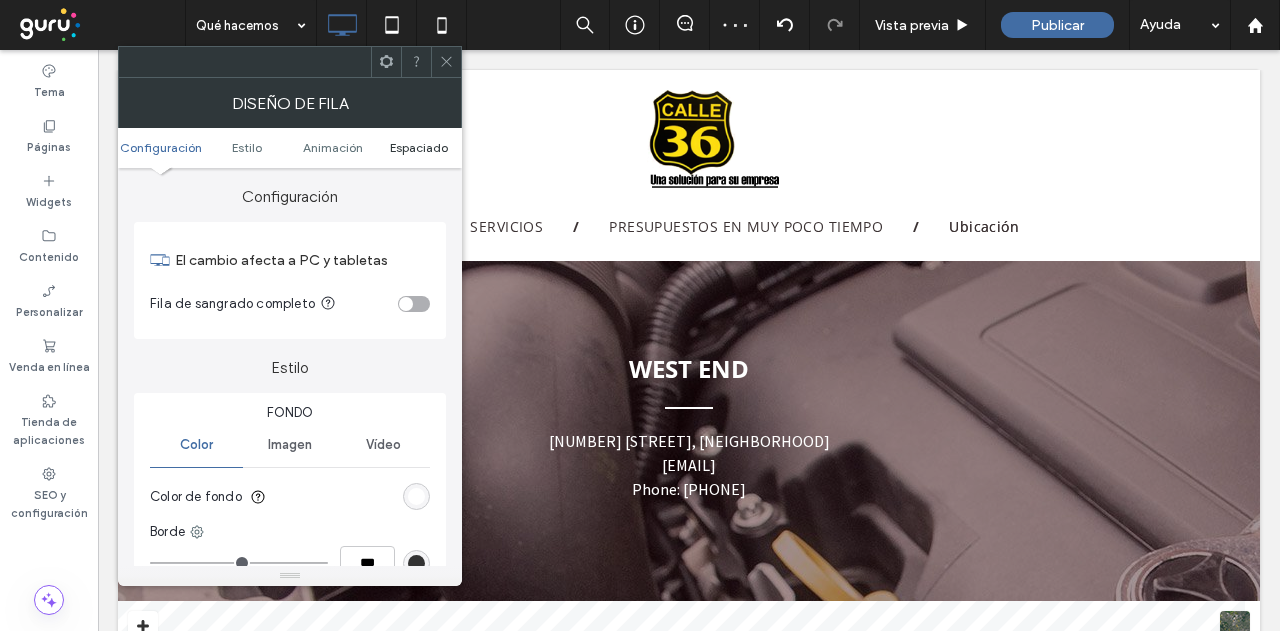 click on "Configuración Estilo Animación Espaciado" at bounding box center [290, 148] 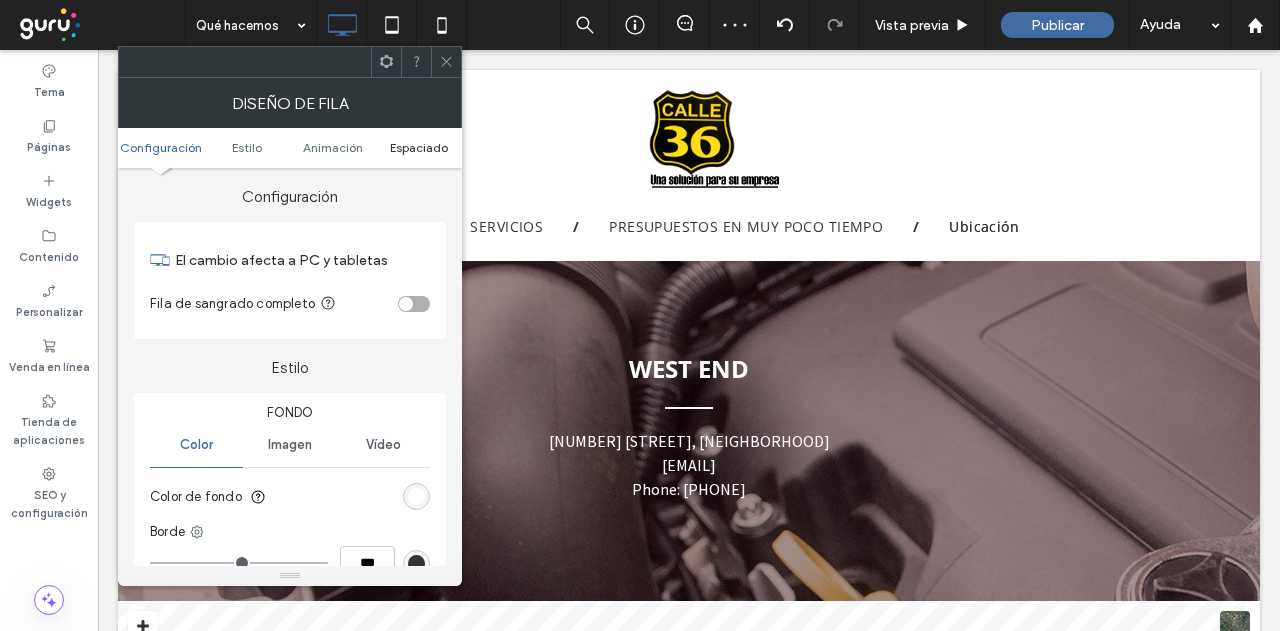 click on "Espaciado" at bounding box center [419, 147] 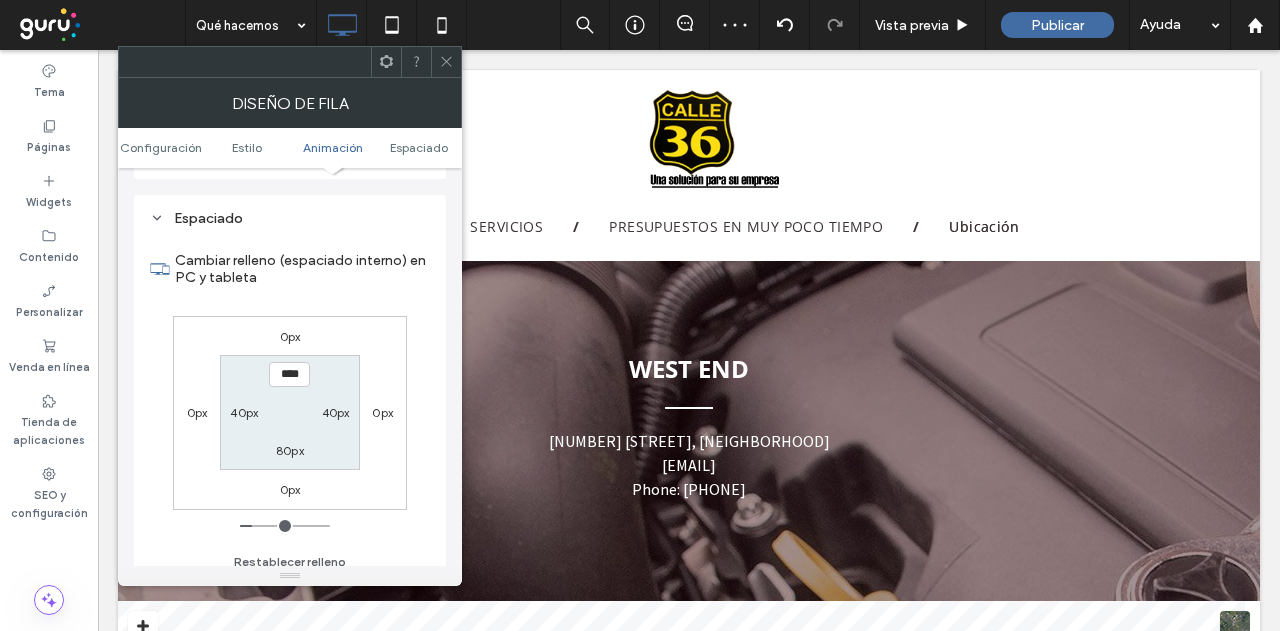 scroll, scrollTop: 565, scrollLeft: 0, axis: vertical 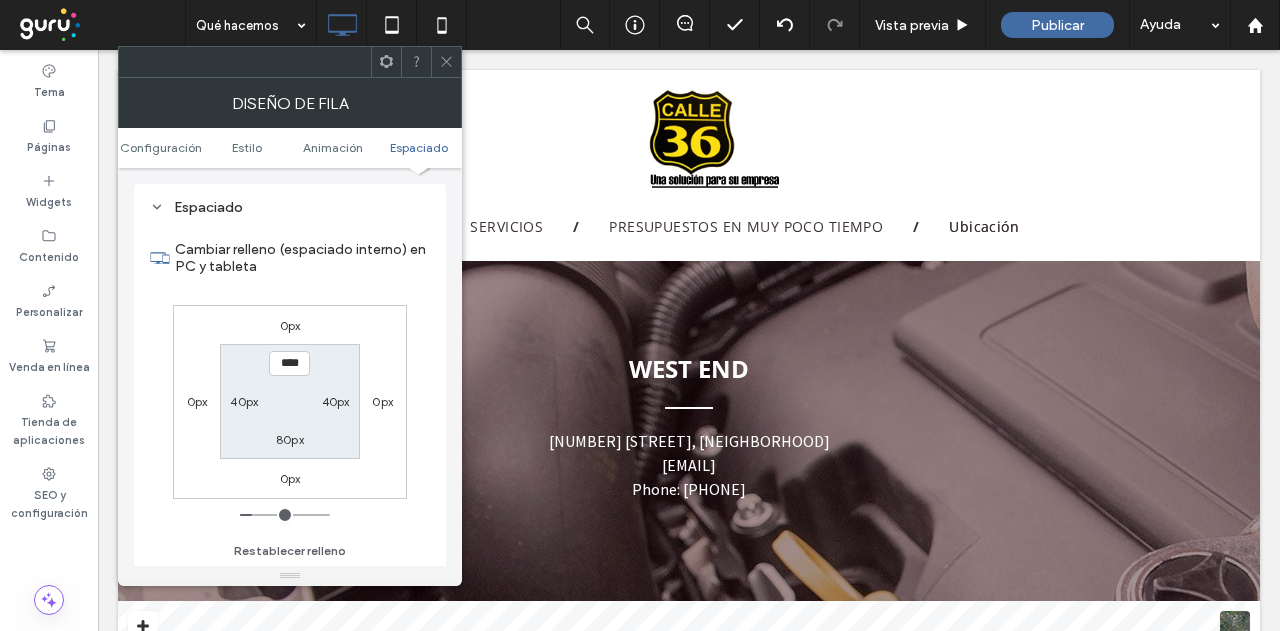 click on "80px" at bounding box center (290, 439) 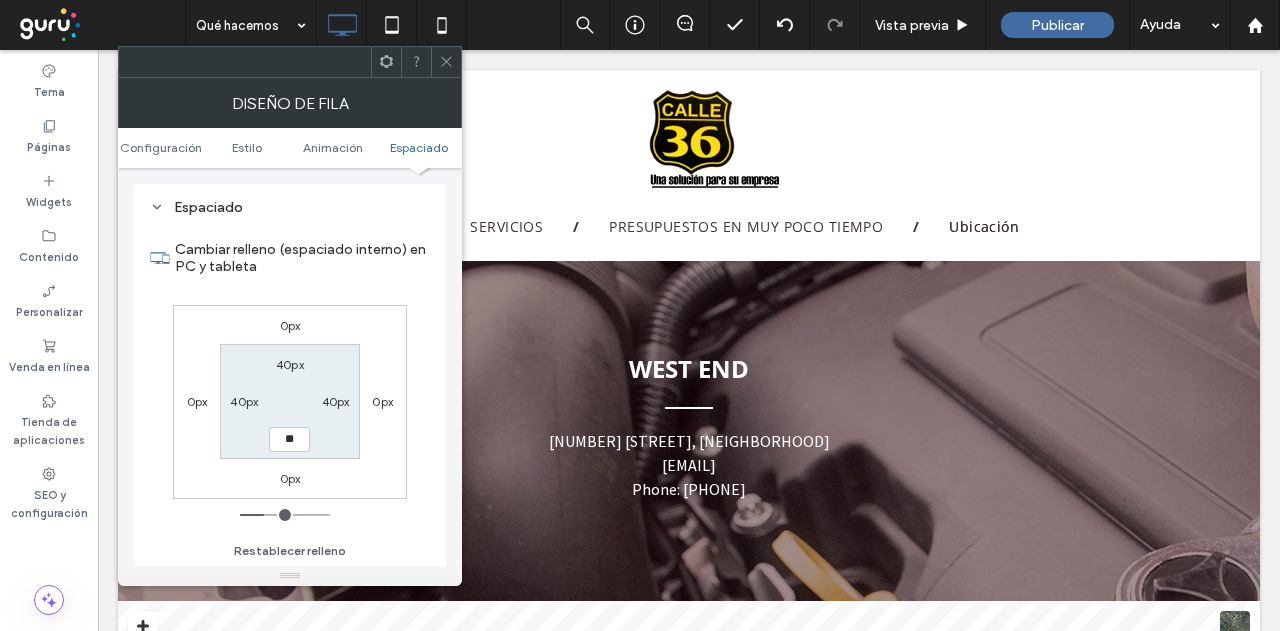 type on "**" 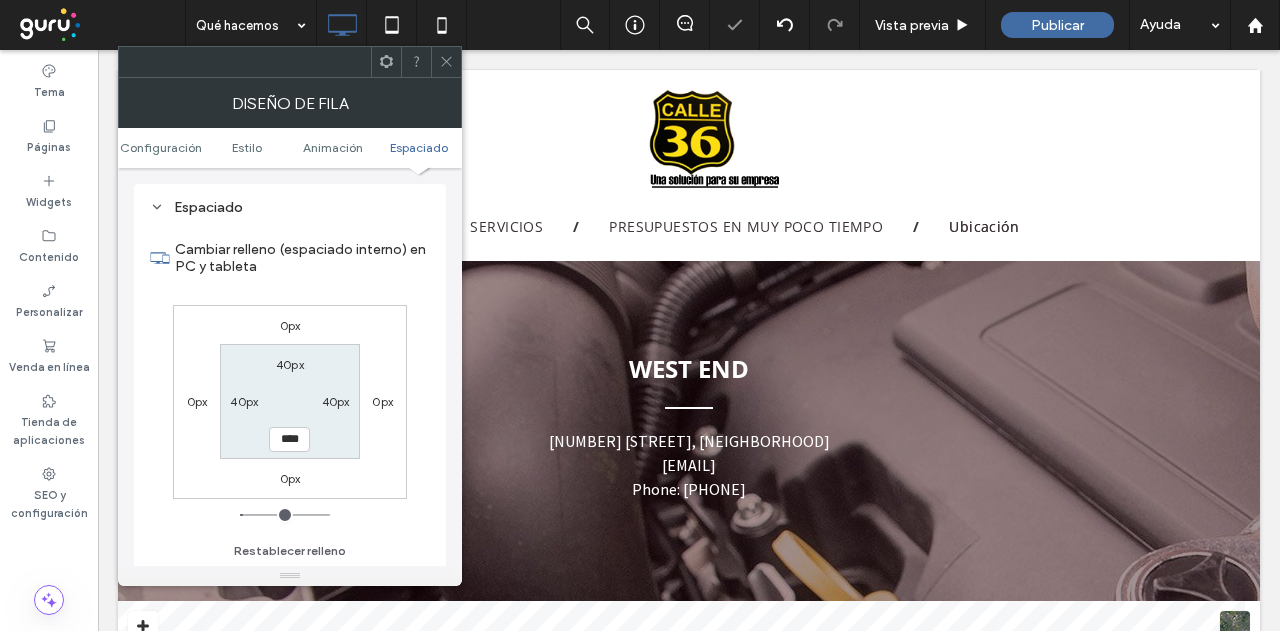 click at bounding box center (446, 62) 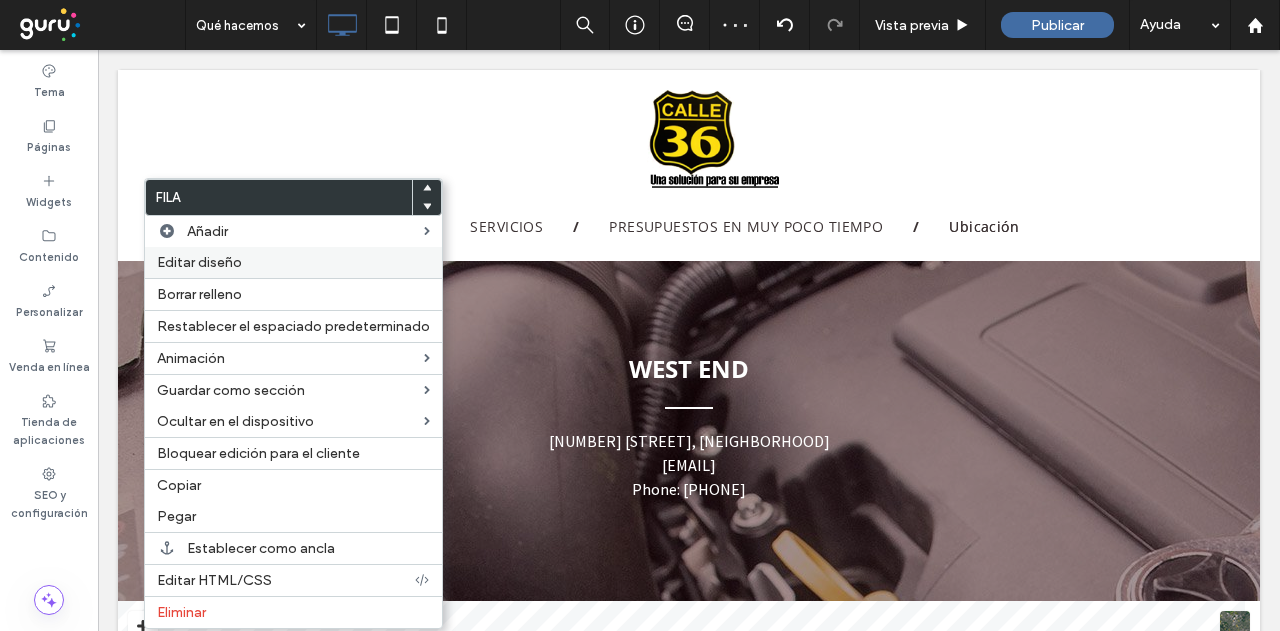 click on "Editar diseño" at bounding box center [293, 262] 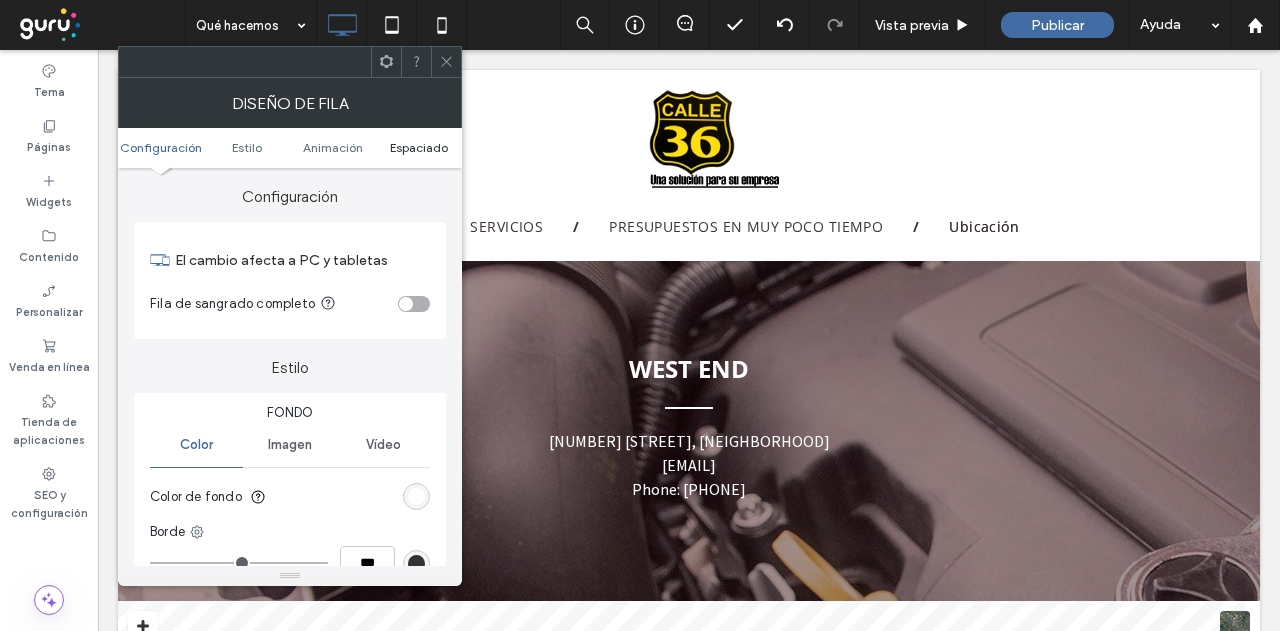 click on "Espaciado" at bounding box center (419, 147) 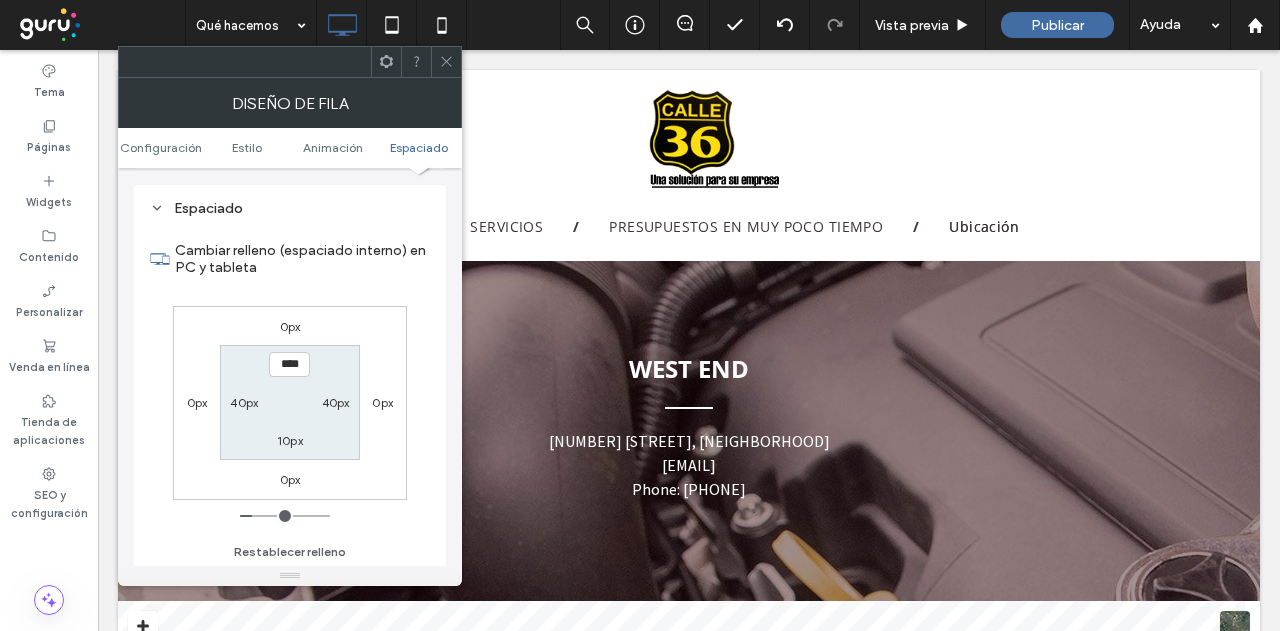 scroll, scrollTop: 565, scrollLeft: 0, axis: vertical 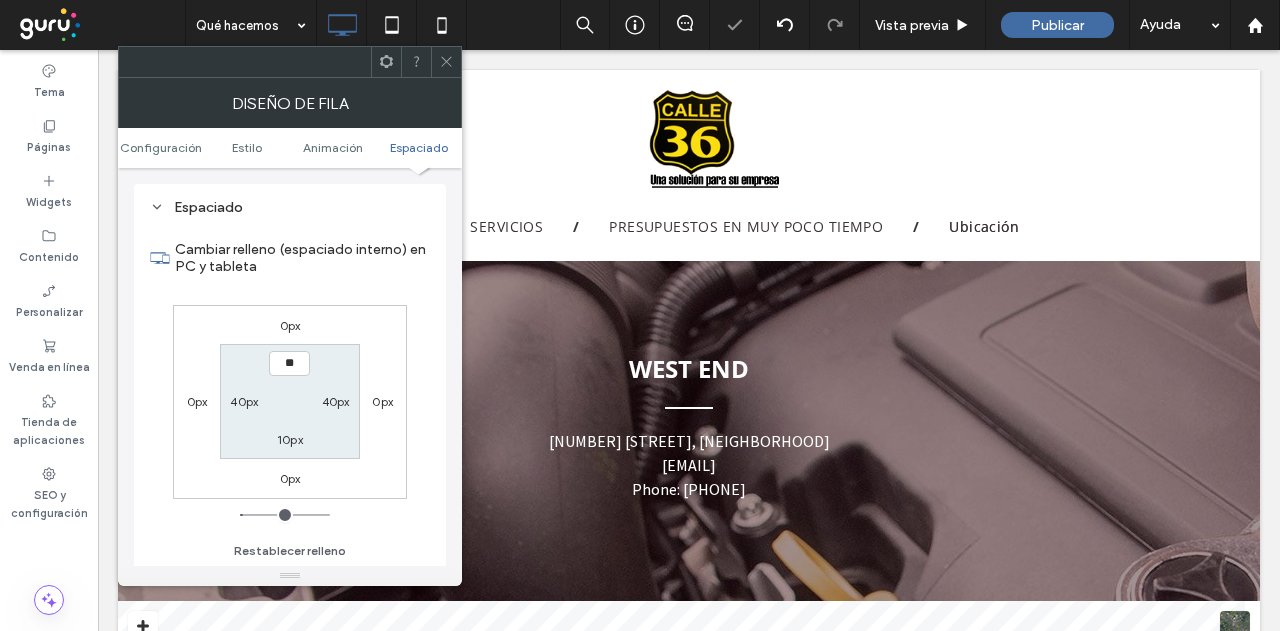 type on "****" 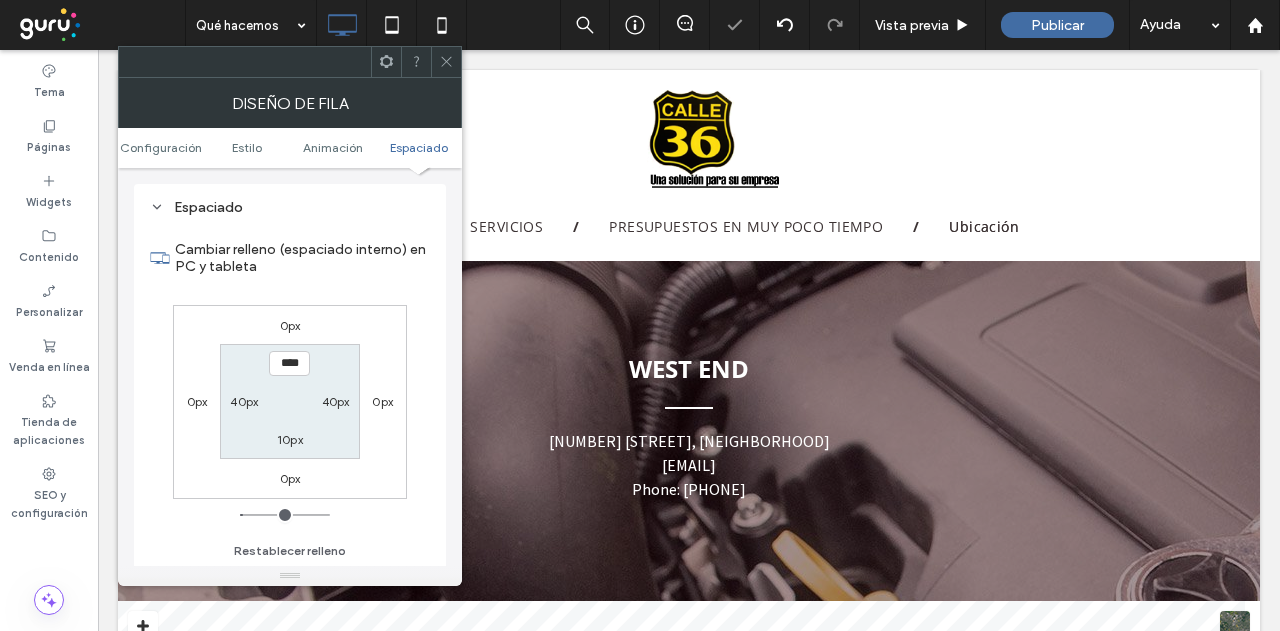 click on "**** 40px 10px 40px" at bounding box center [289, 401] 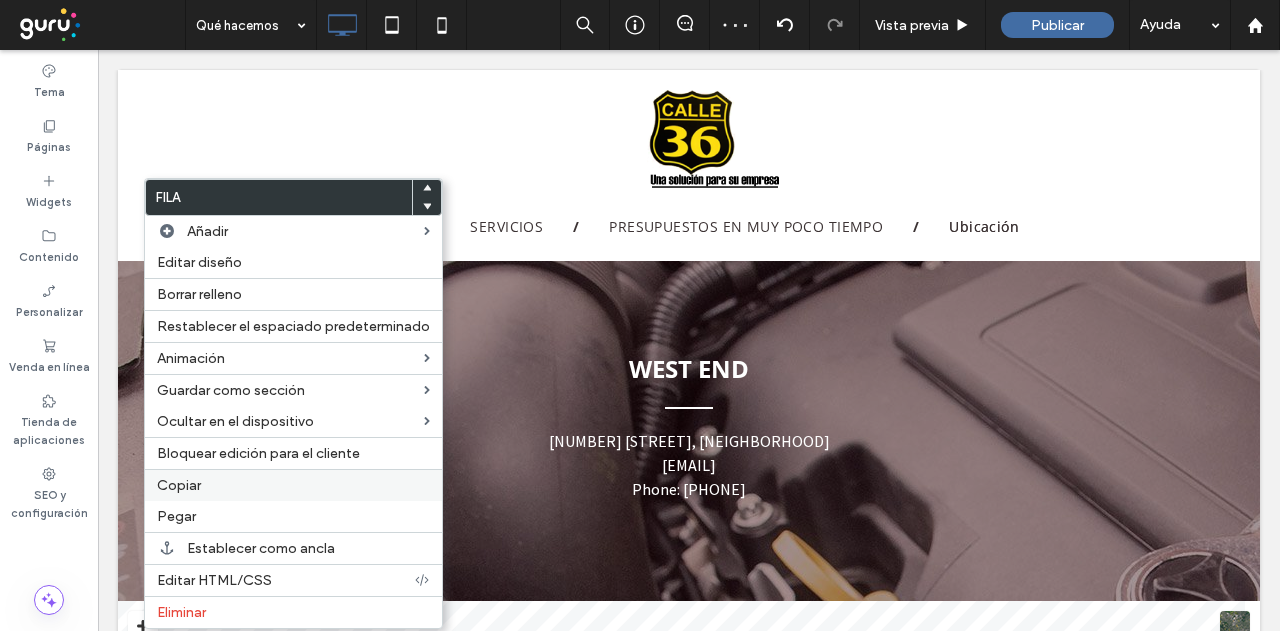 click on "Copiar" at bounding box center (179, 485) 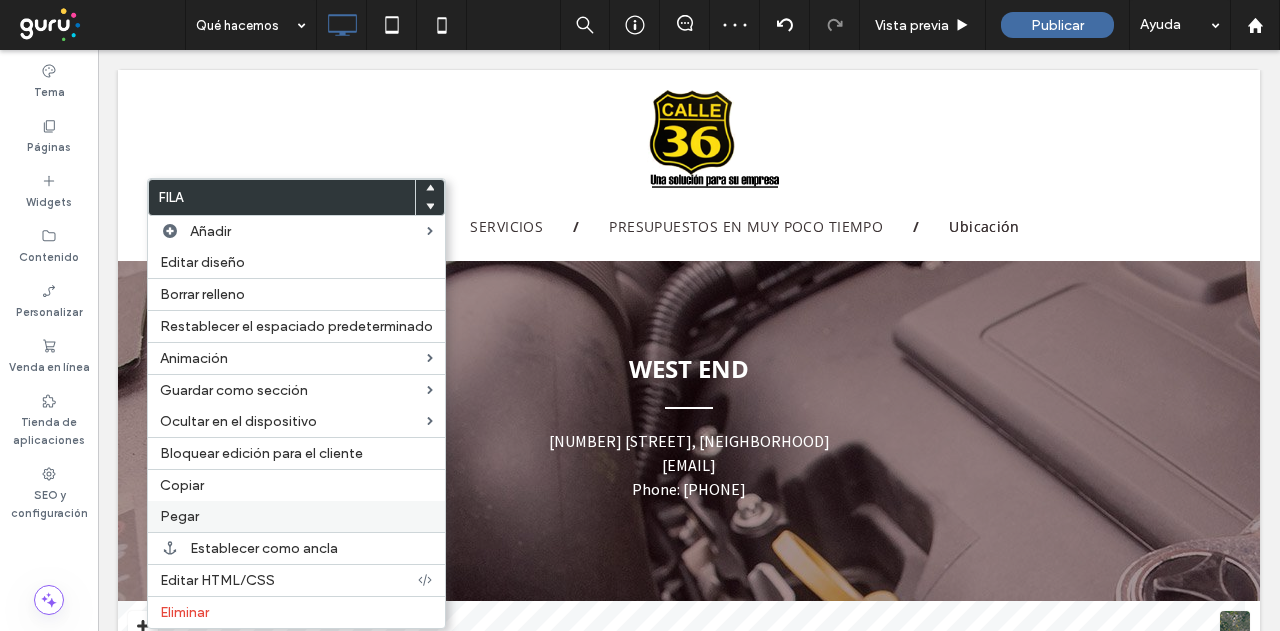 drag, startPoint x: 186, startPoint y: 518, endPoint x: 200, endPoint y: 516, distance: 14.142136 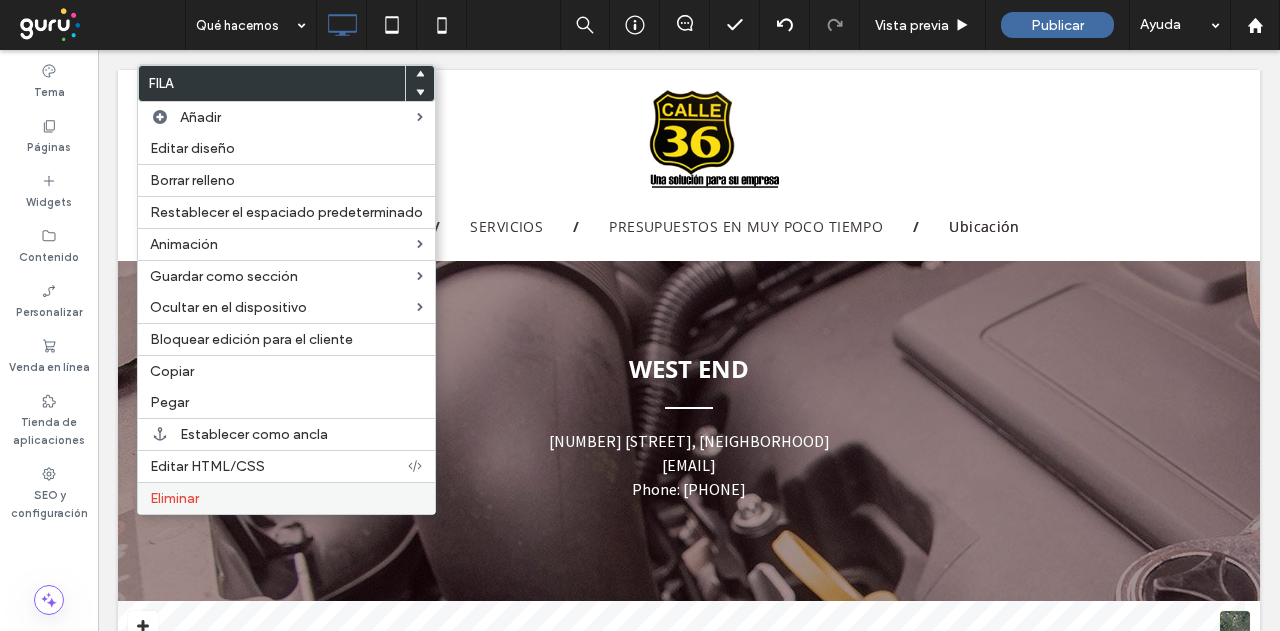 click on "Eliminar" at bounding box center (286, 498) 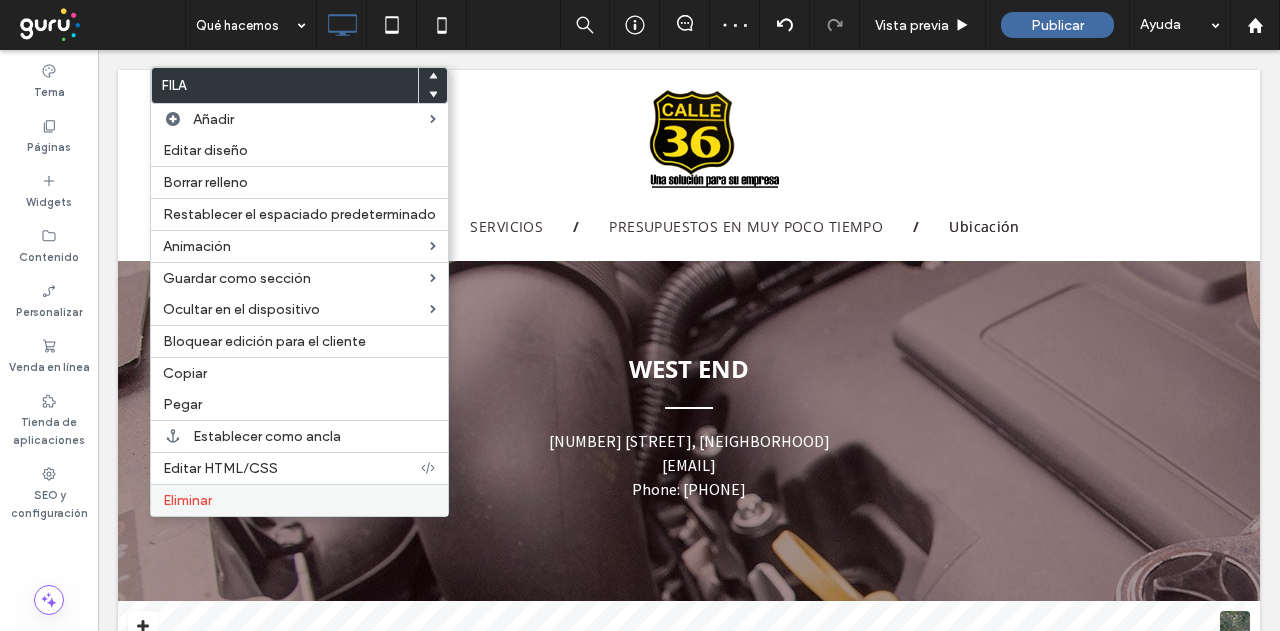 click on "Eliminar" at bounding box center (187, 500) 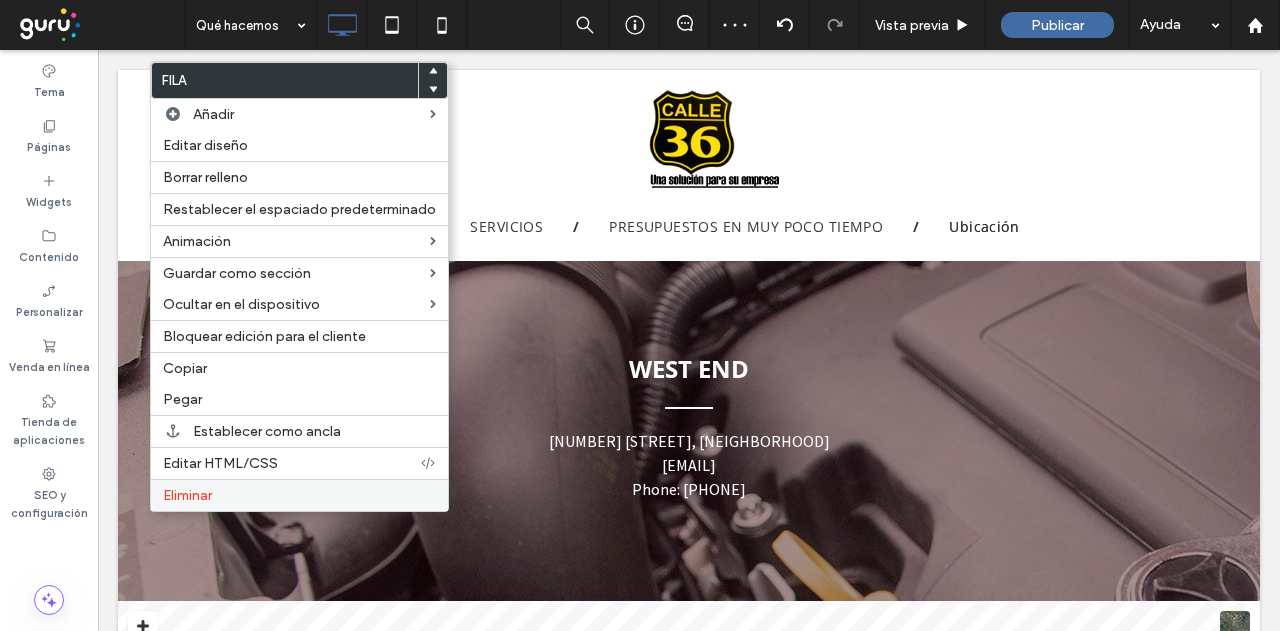 click on "Eliminar" at bounding box center (187, 495) 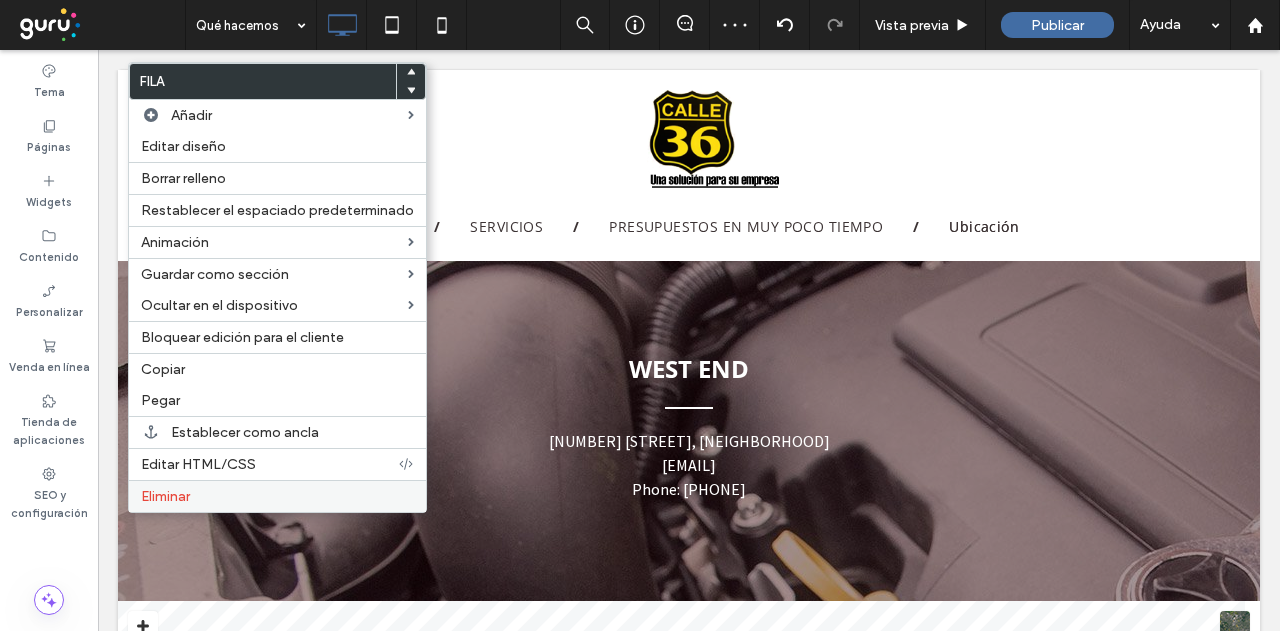 click on "Eliminar" at bounding box center [165, 496] 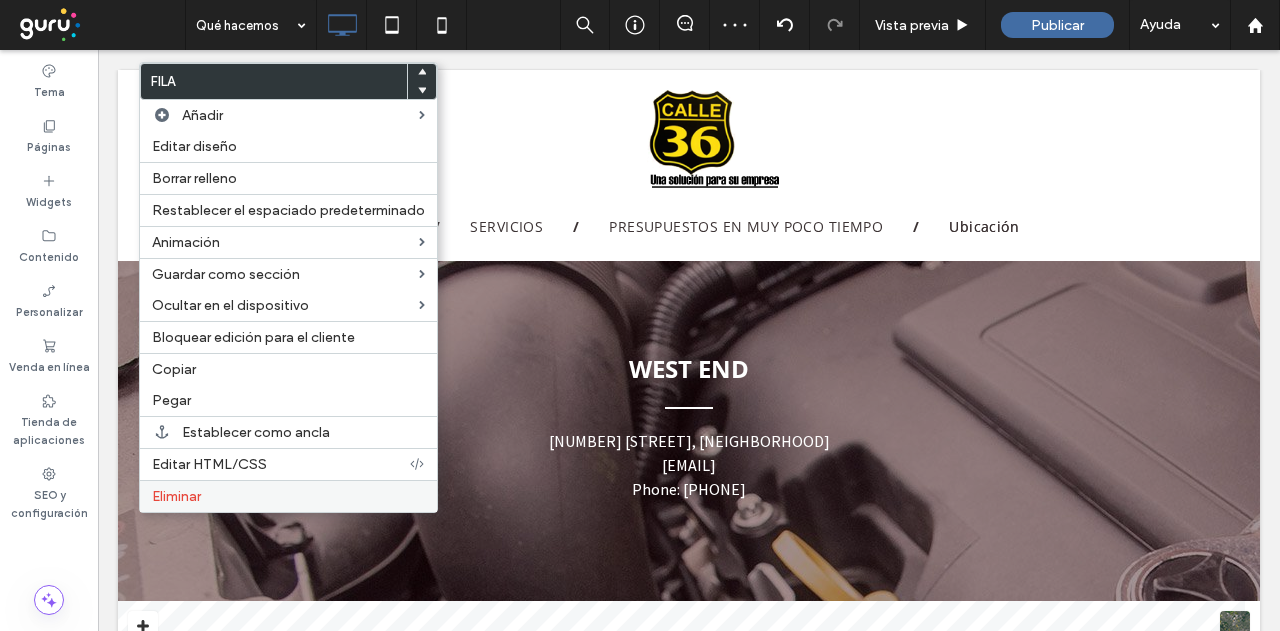 click on "Eliminar" at bounding box center (176, 496) 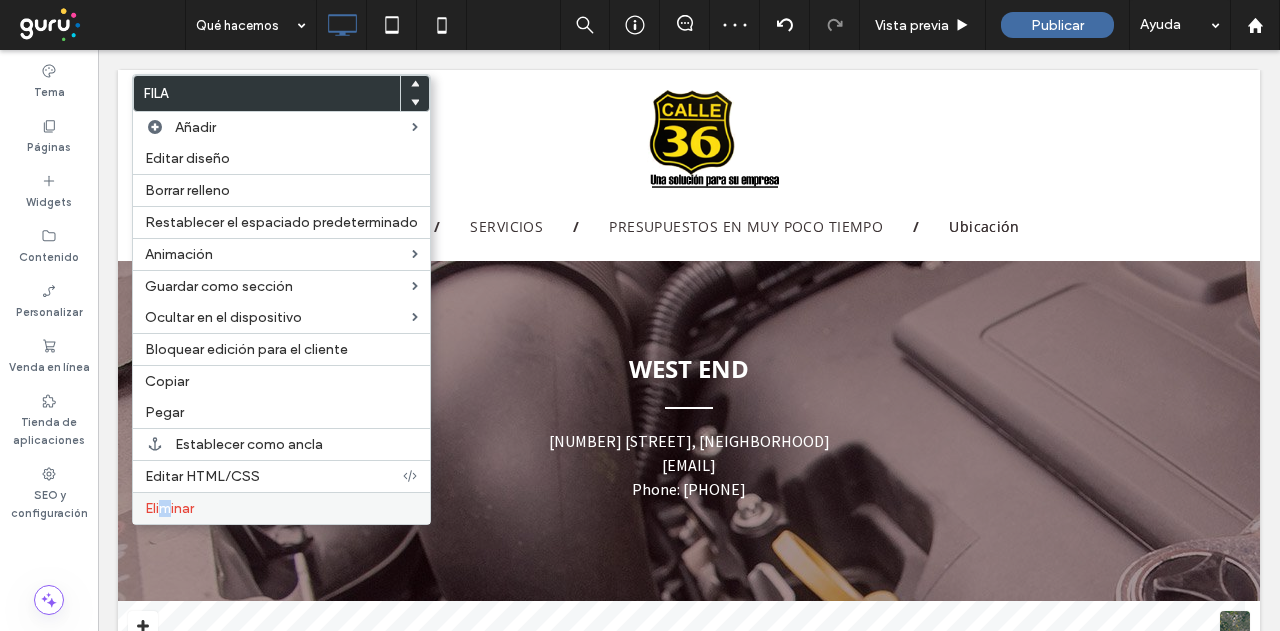 click on "Eliminar" at bounding box center [169, 508] 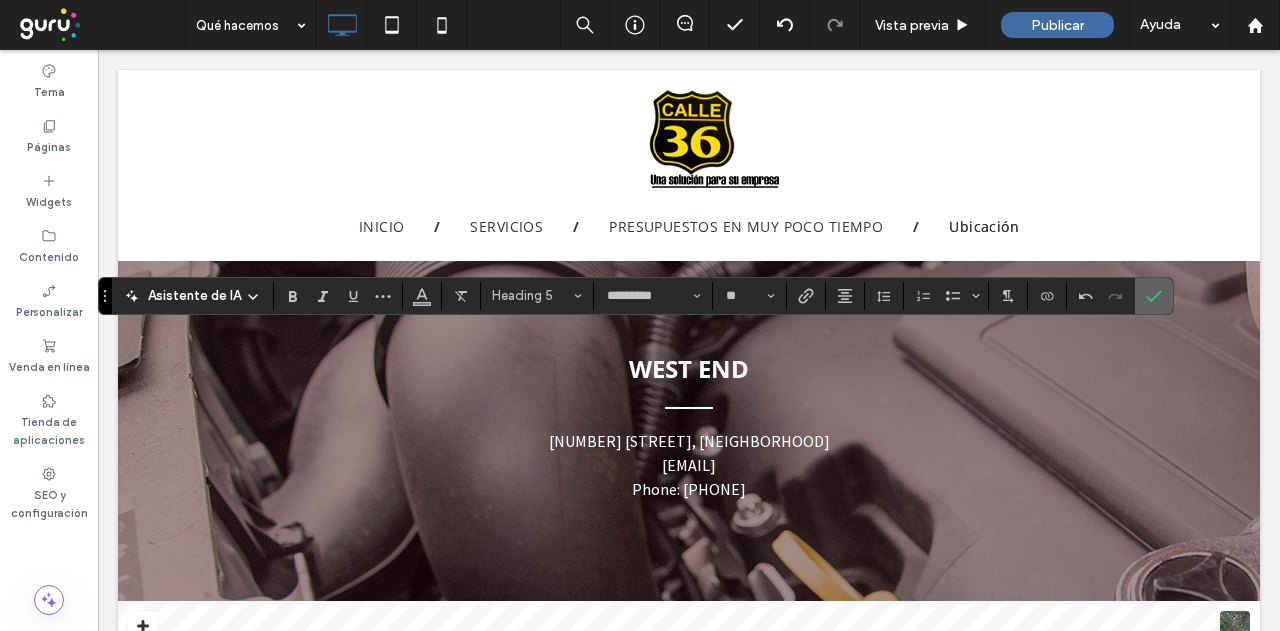 click at bounding box center [1154, 296] 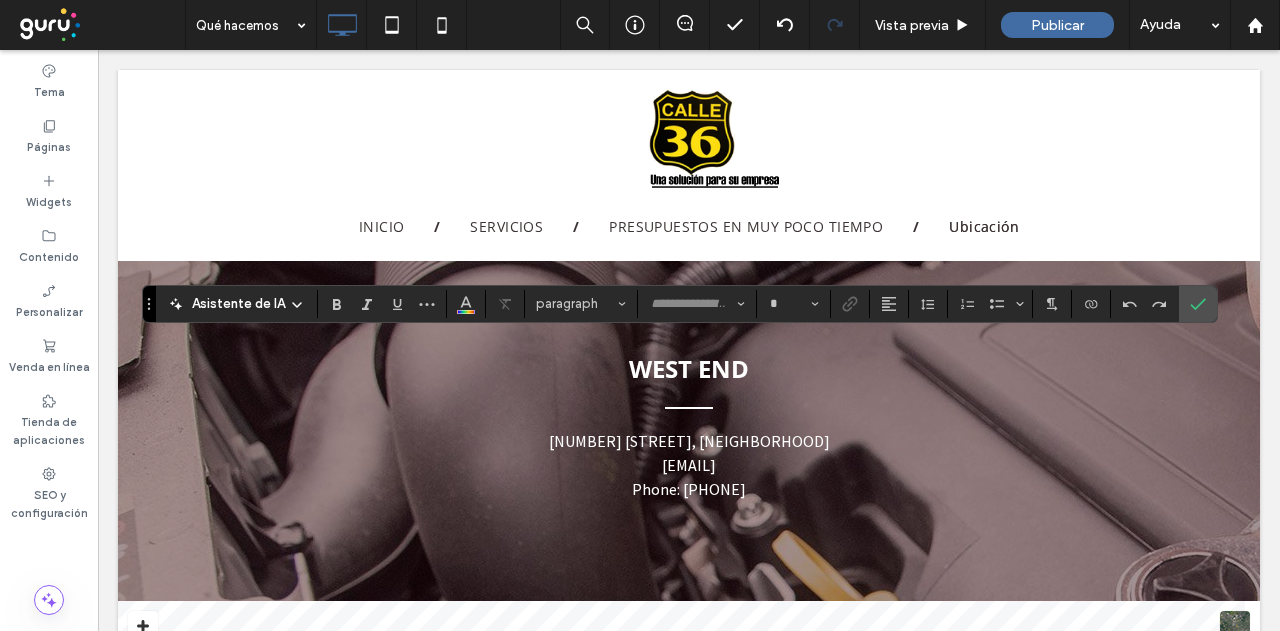 type on "*********" 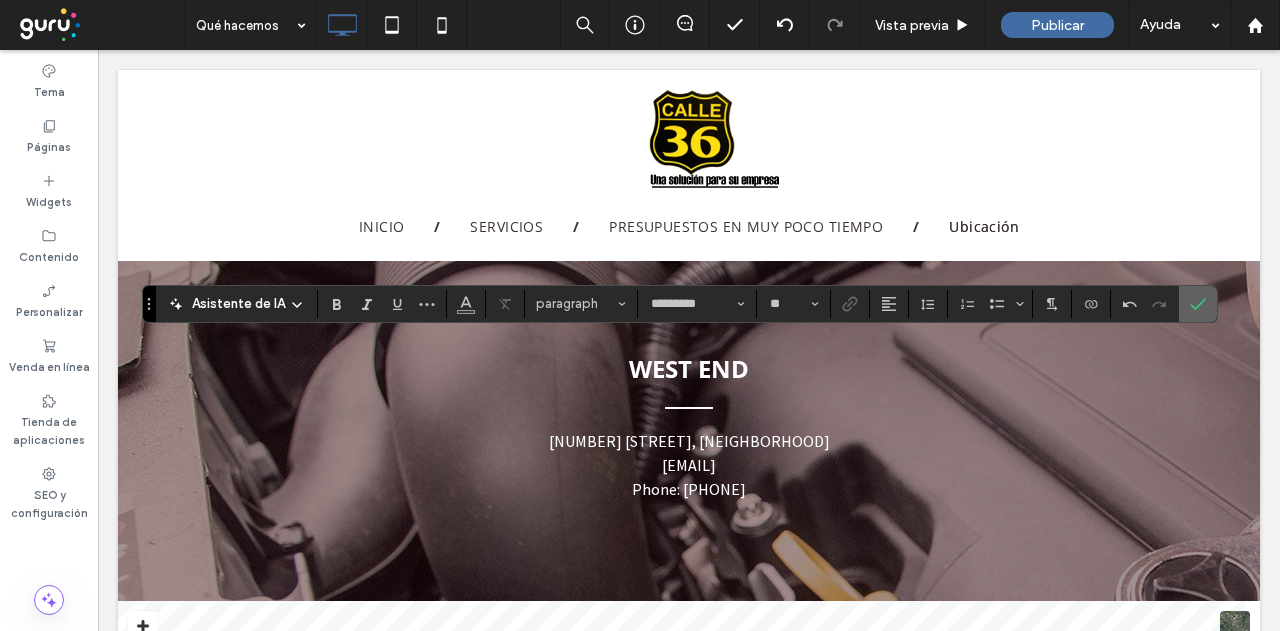 click at bounding box center (1198, 304) 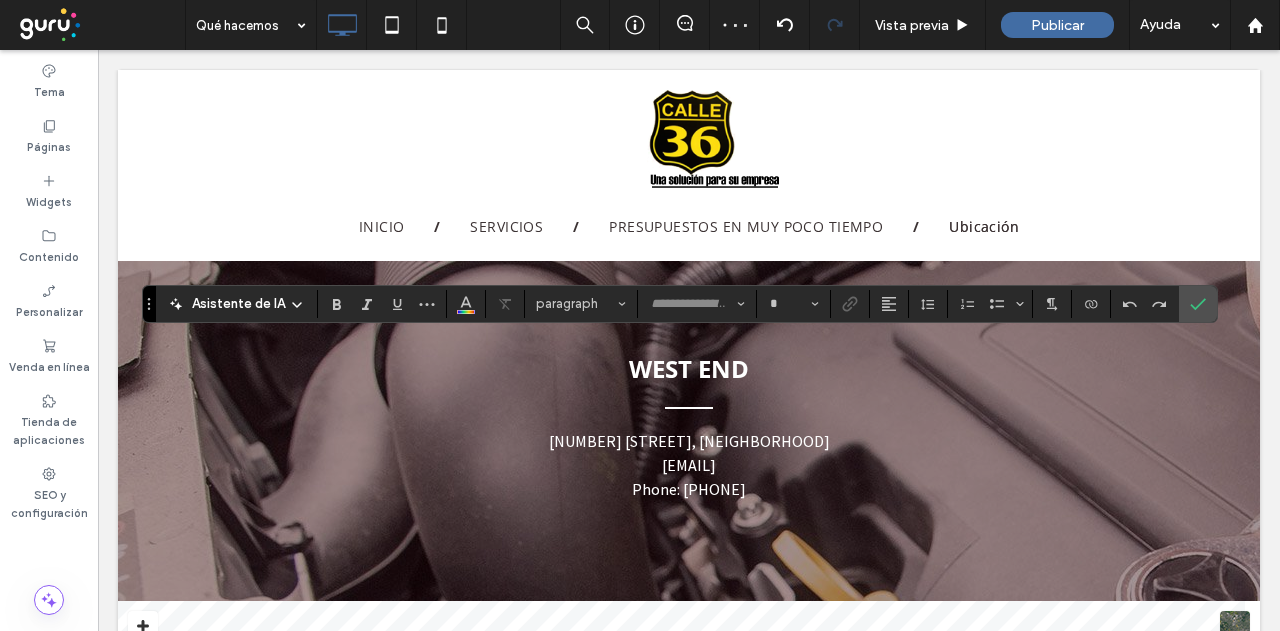 type on "*********" 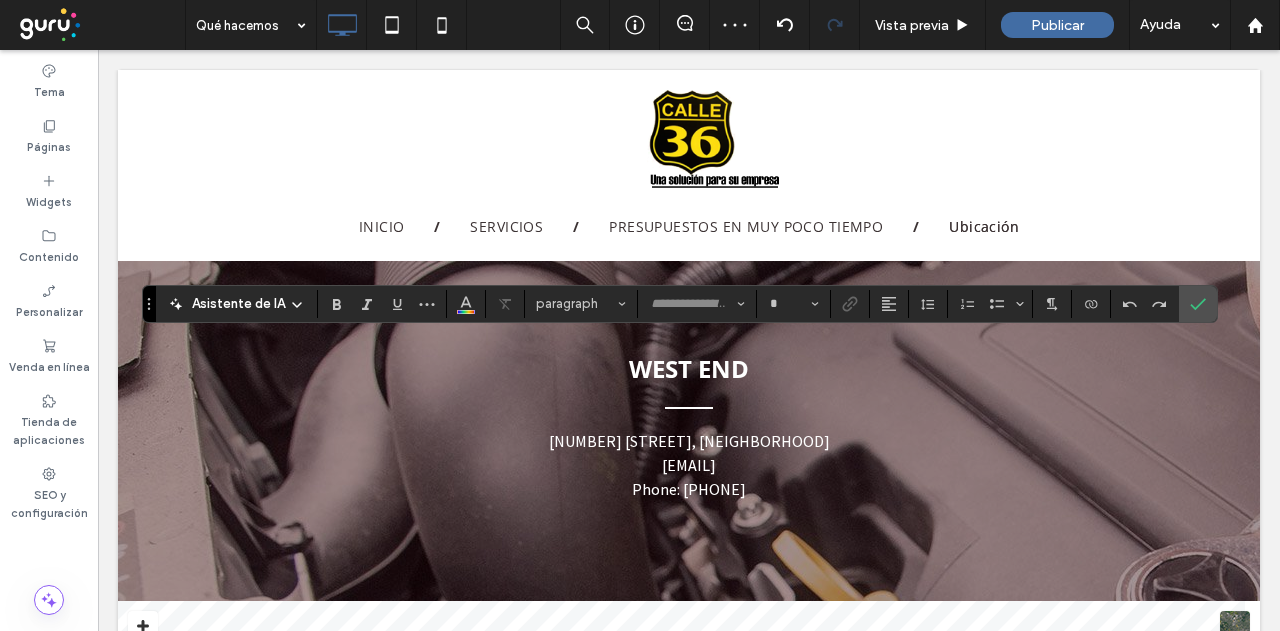type on "**" 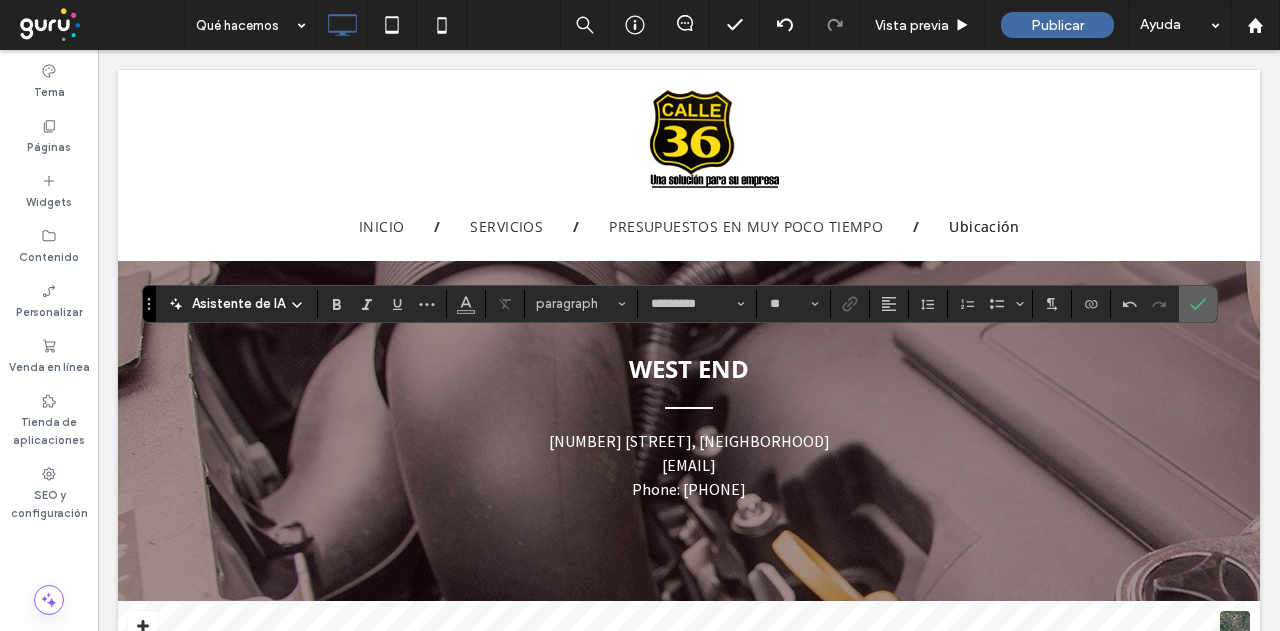 click 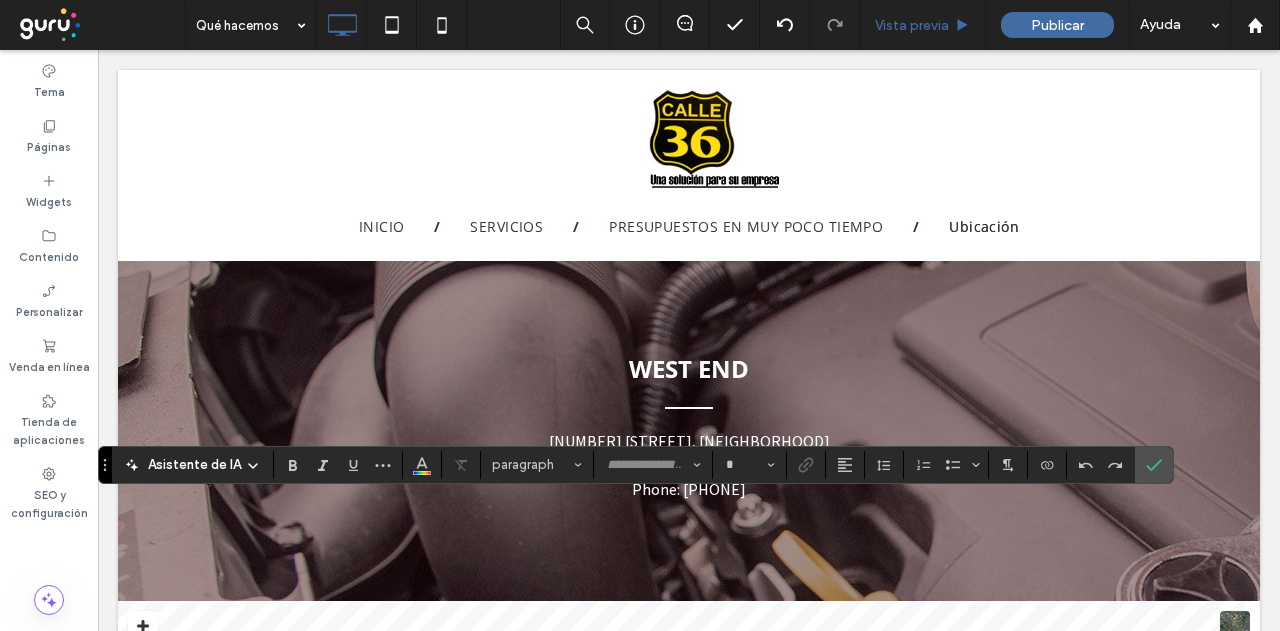 type on "*********" 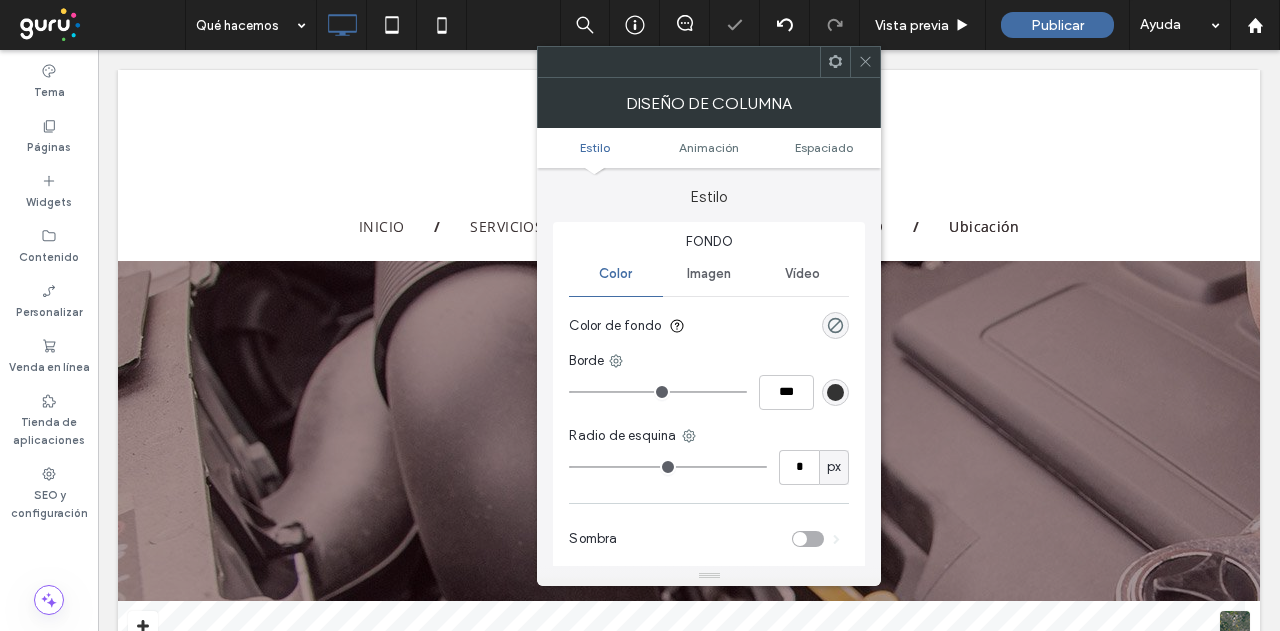 drag, startPoint x: 863, startPoint y: 71, endPoint x: 872, endPoint y: 81, distance: 13.453624 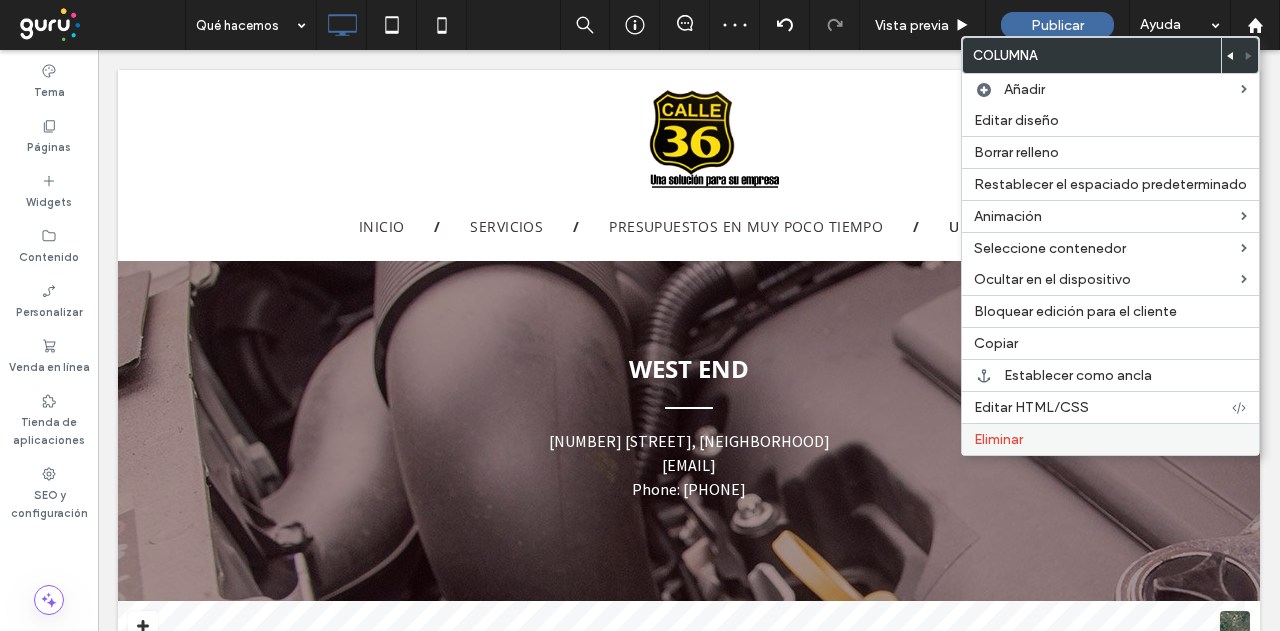 click on "Eliminar" at bounding box center (1110, 439) 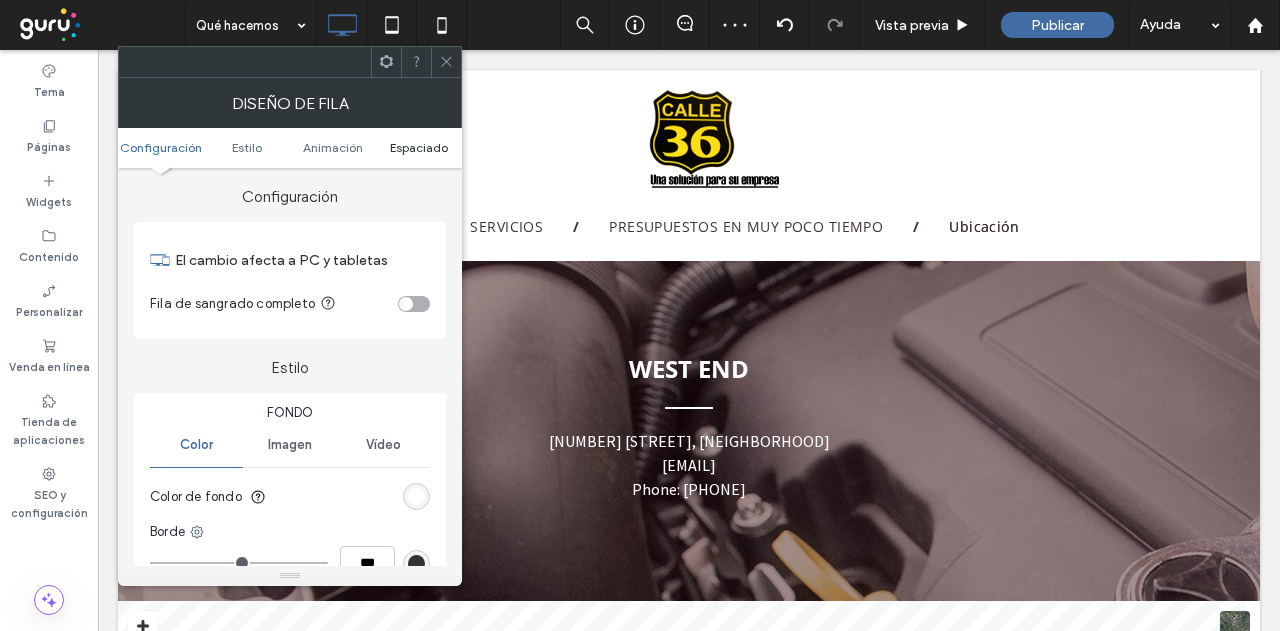 click on "Espaciado" at bounding box center (419, 147) 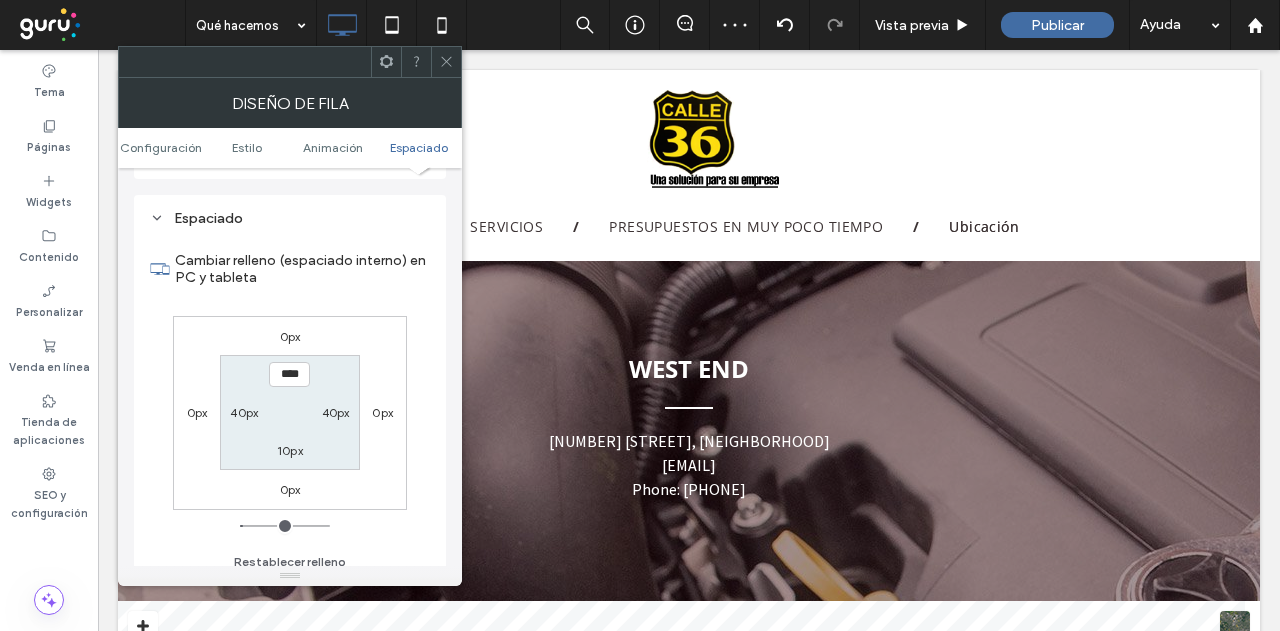 scroll, scrollTop: 565, scrollLeft: 0, axis: vertical 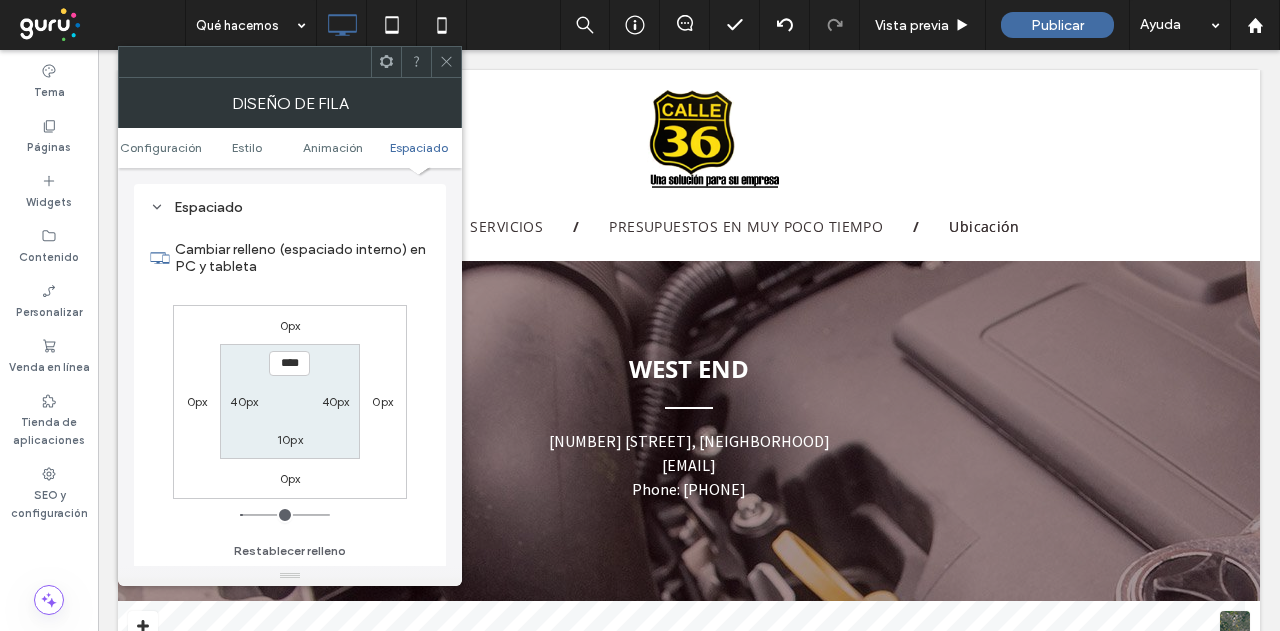 click on "40px" at bounding box center (244, 401) 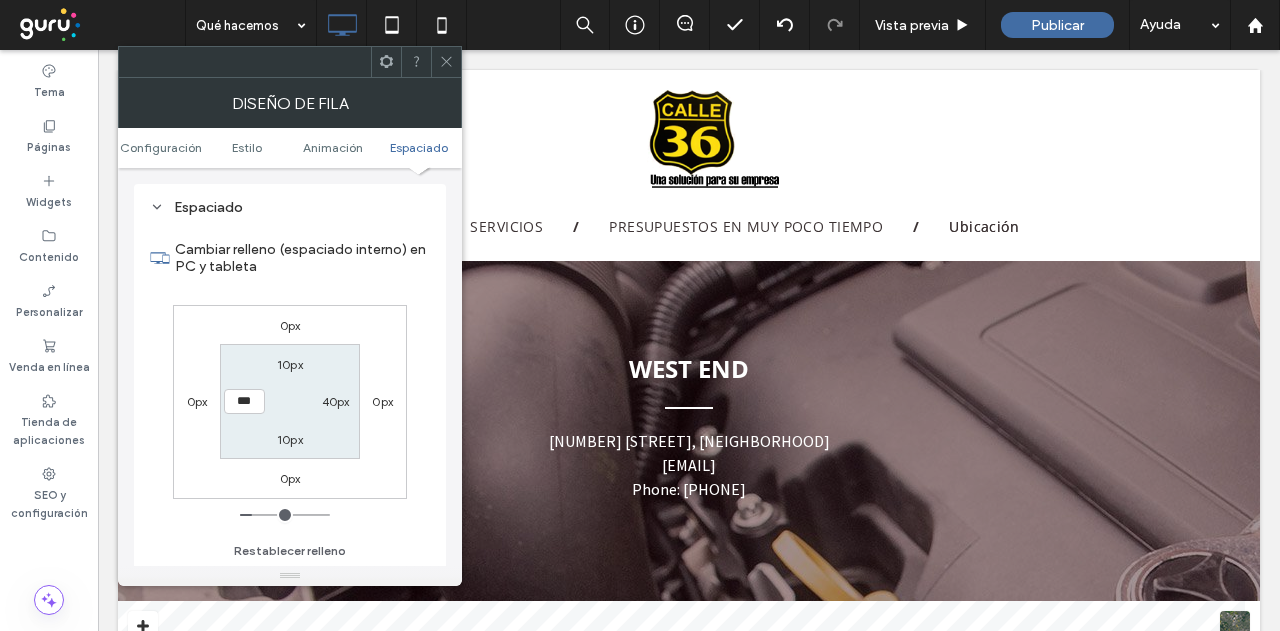 type on "***" 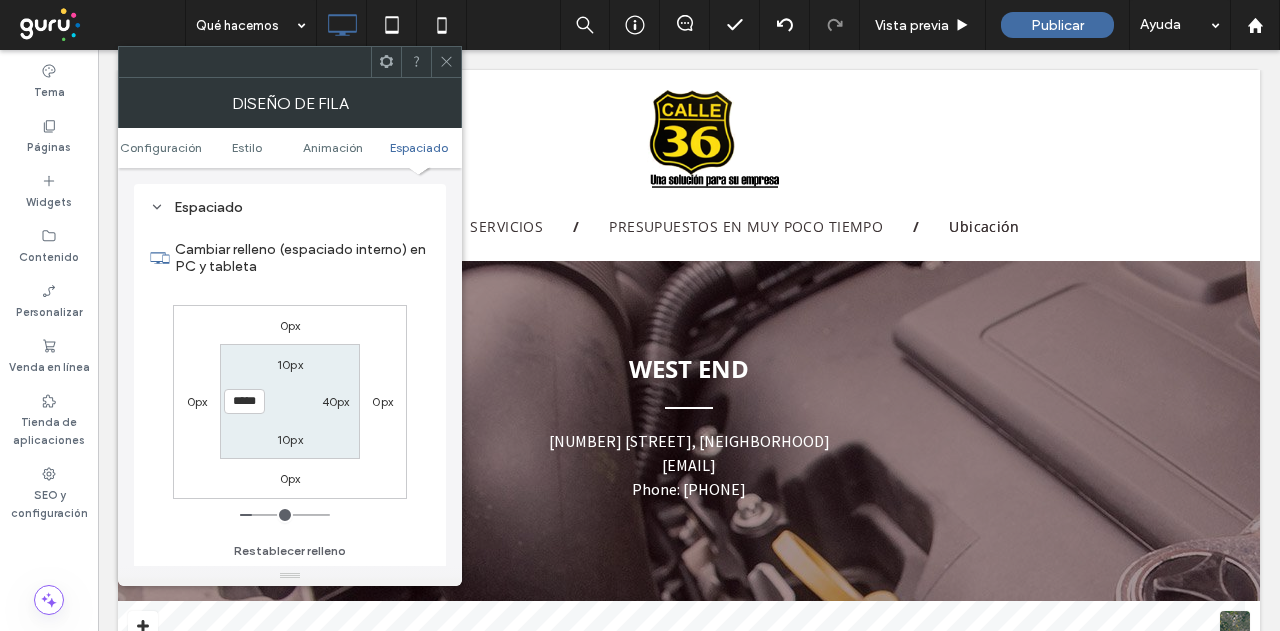 click on "40px" at bounding box center [336, 401] 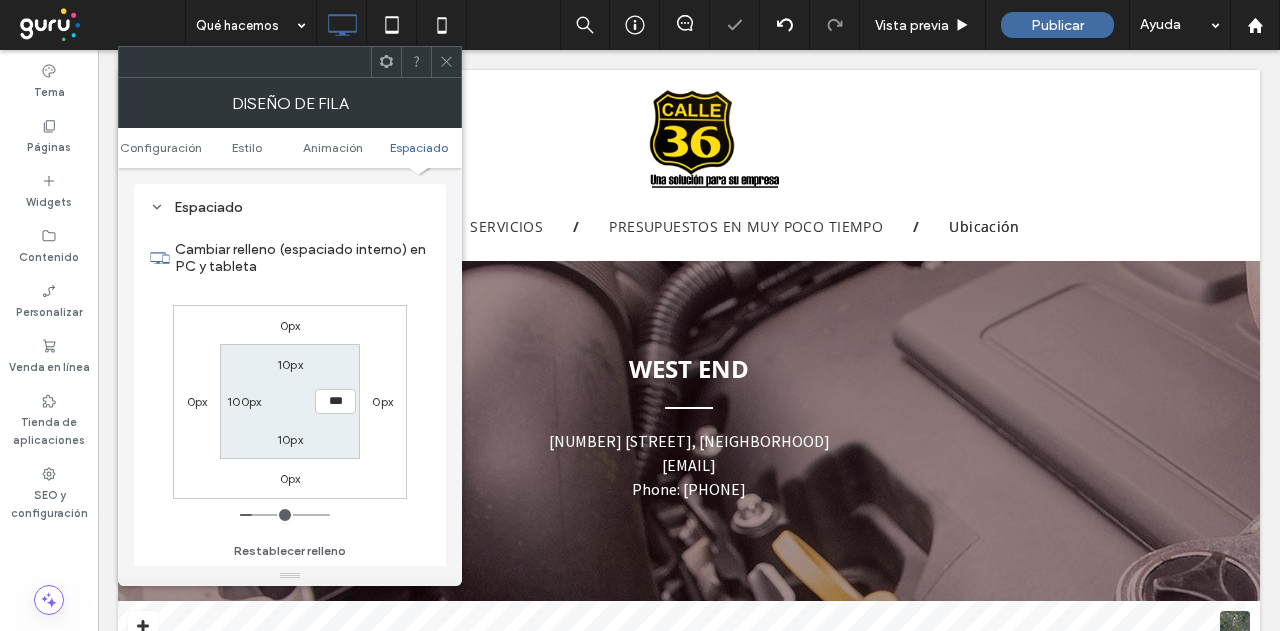 type on "***" 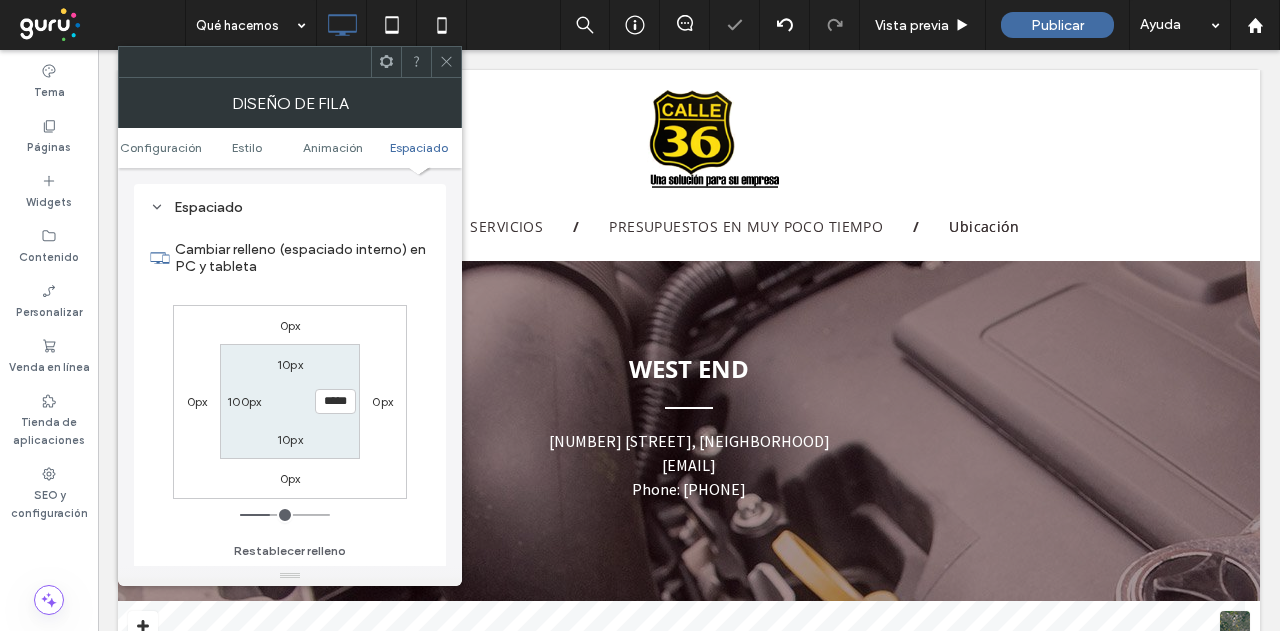 click on "100px" at bounding box center (244, 401) 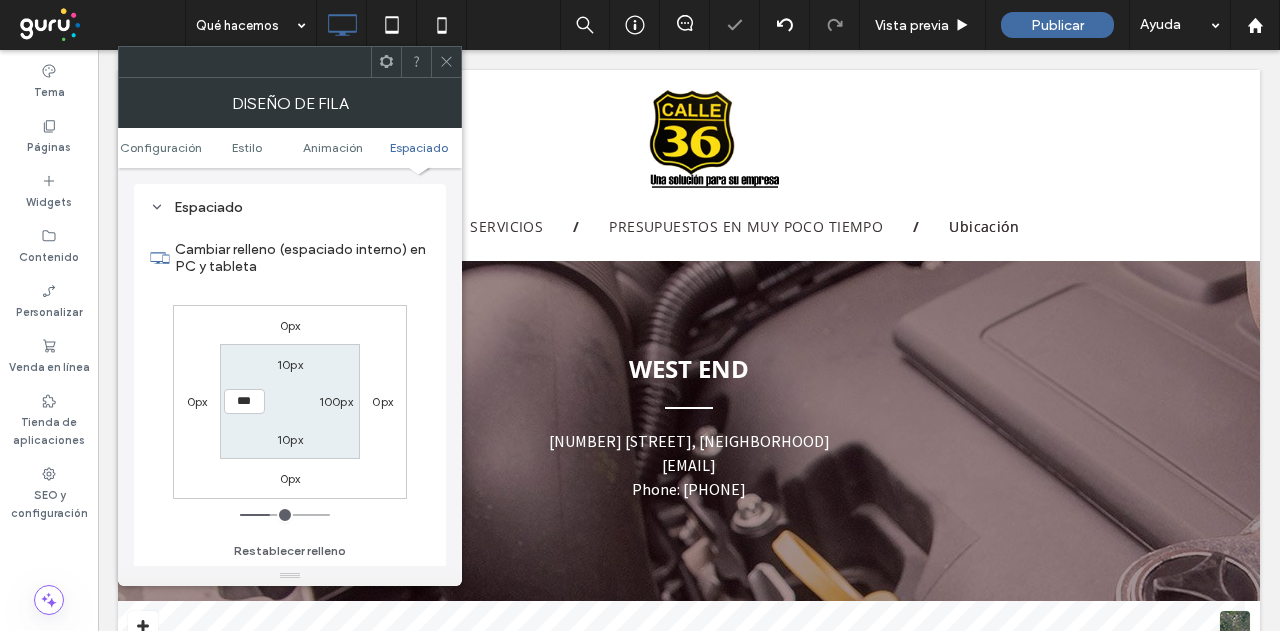 type on "***" 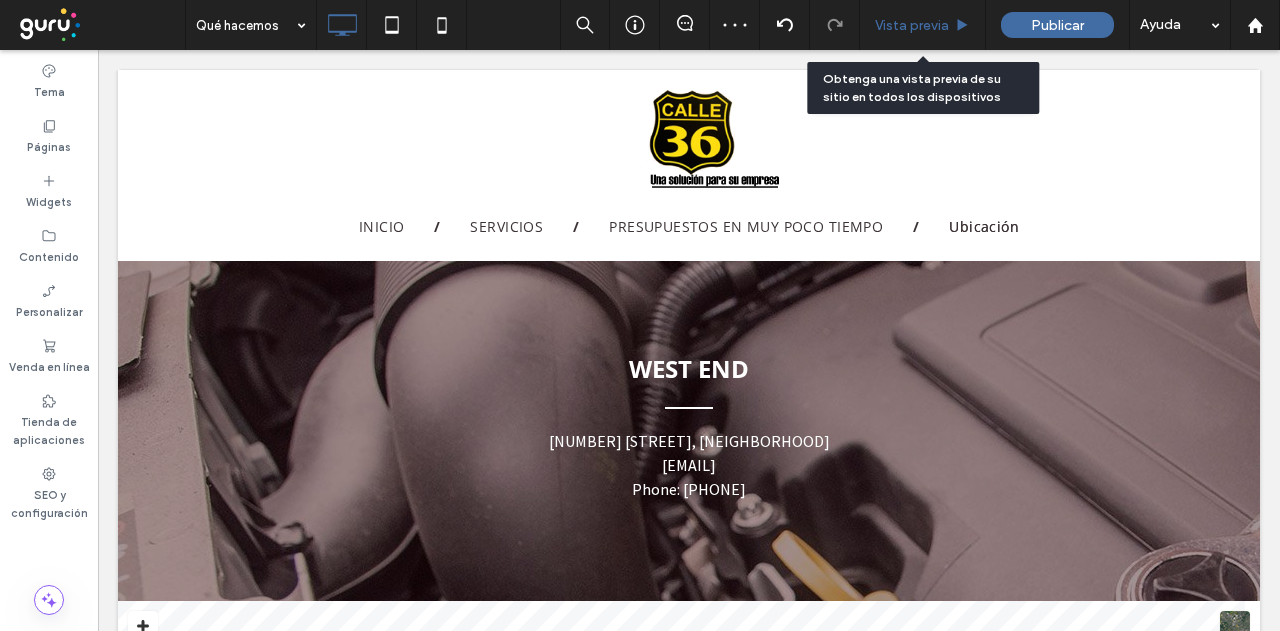 click on "Vista previa" at bounding box center [912, 25] 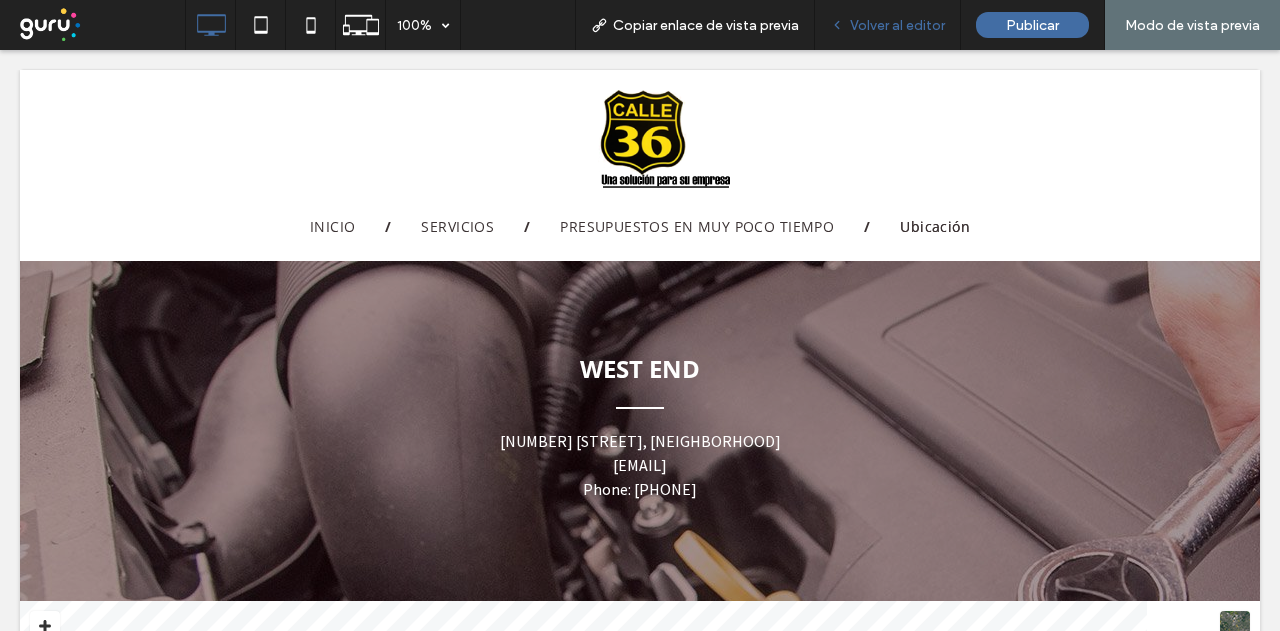 click on "Volver al editor" at bounding box center [897, 25] 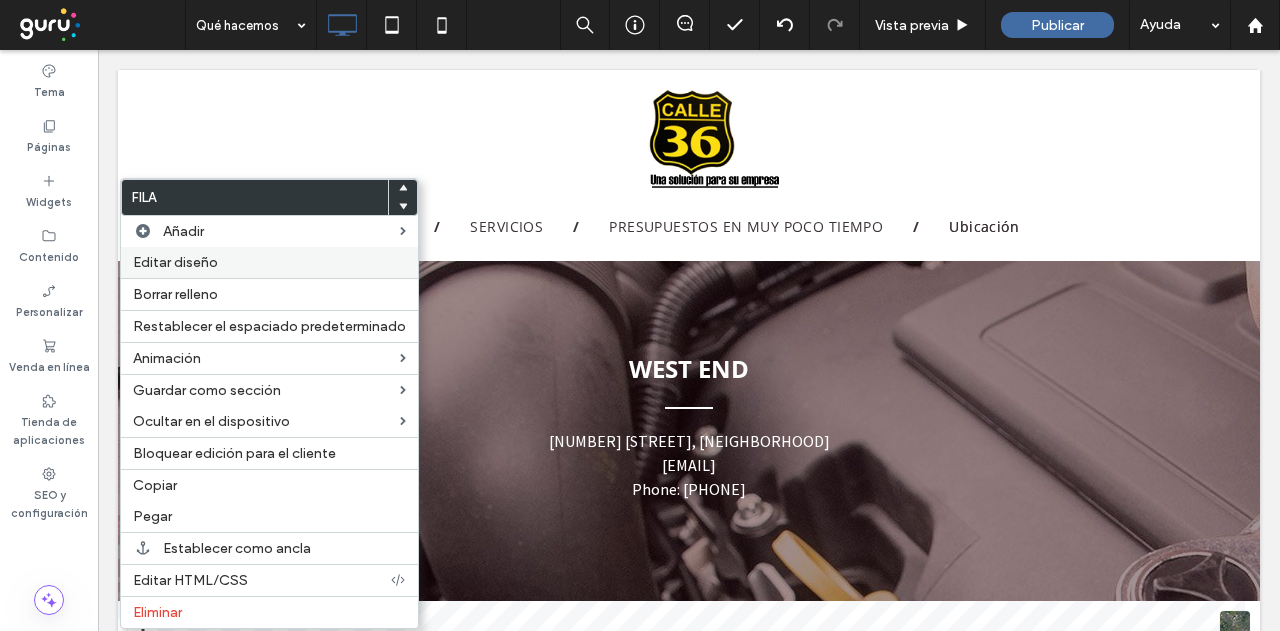 click on "Editar diseño" at bounding box center (269, 262) 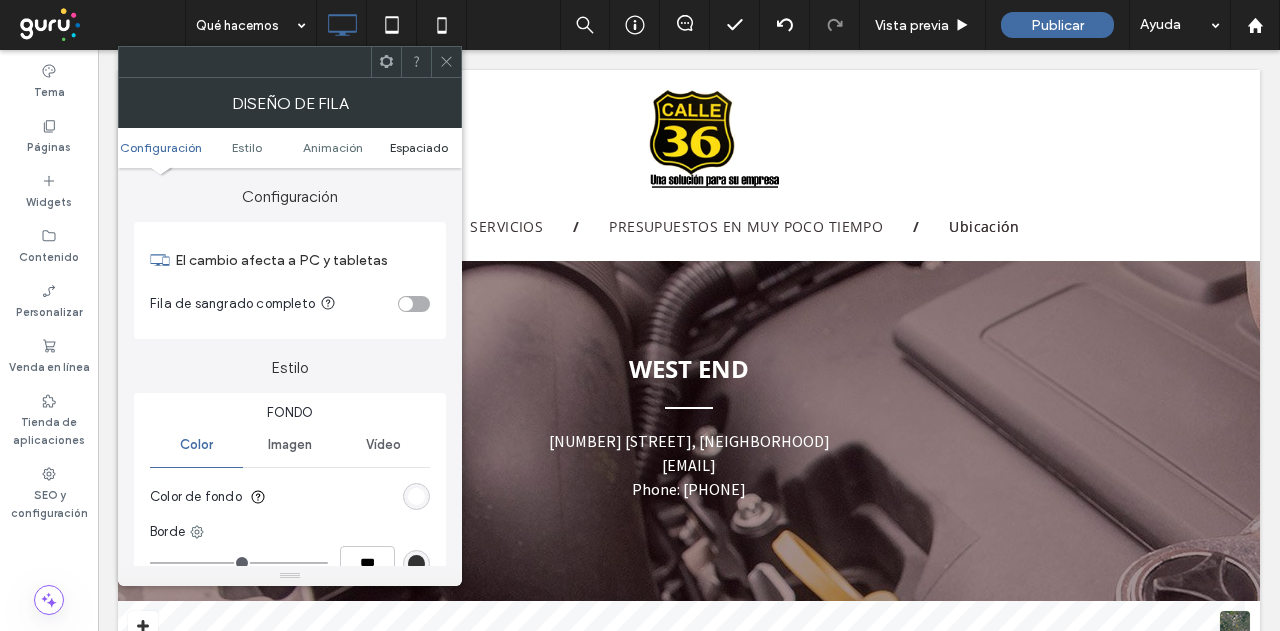 click on "Espaciado" at bounding box center [419, 147] 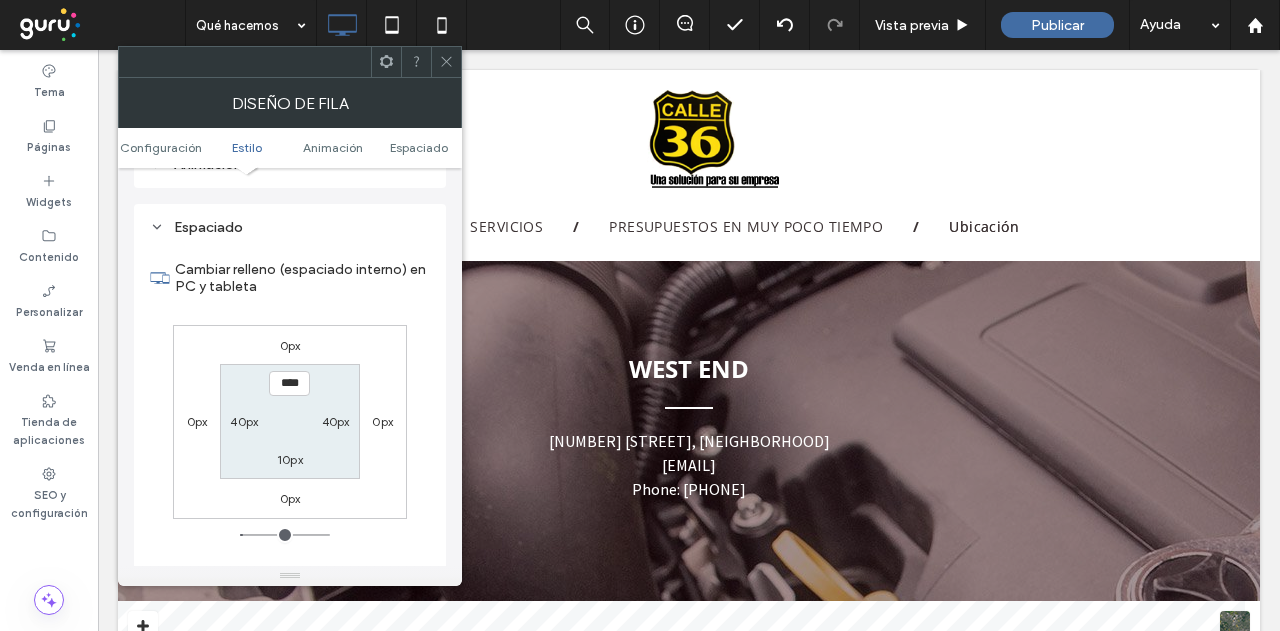 scroll, scrollTop: 565, scrollLeft: 0, axis: vertical 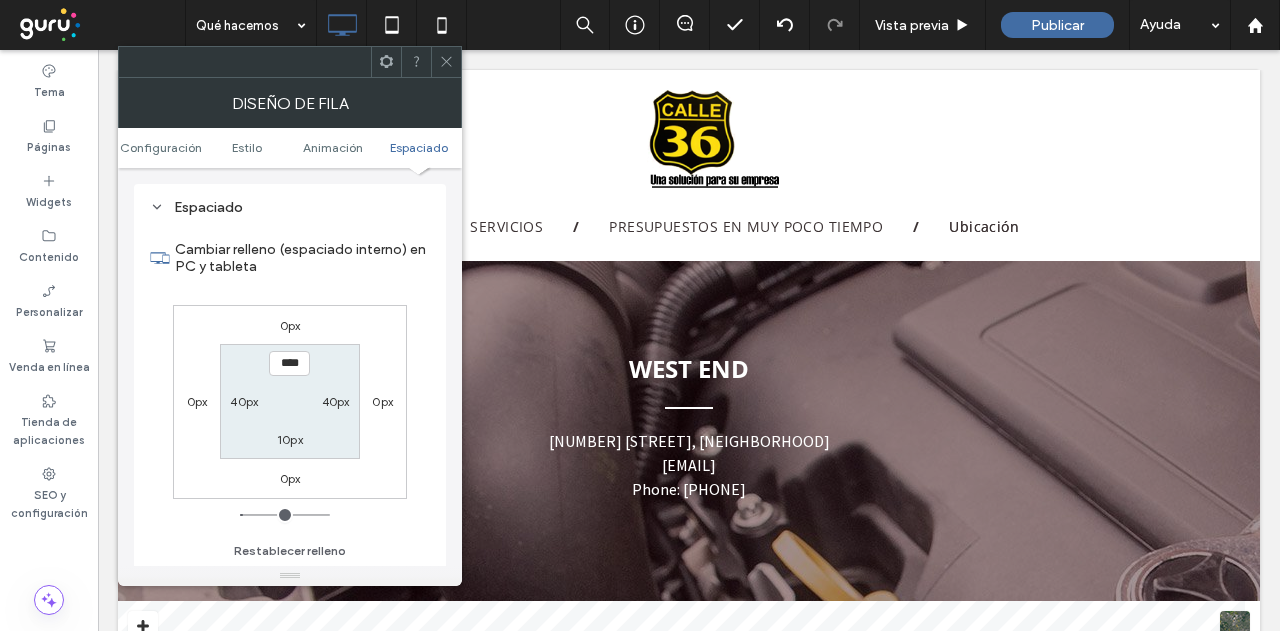 click on "40px" at bounding box center (244, 401) 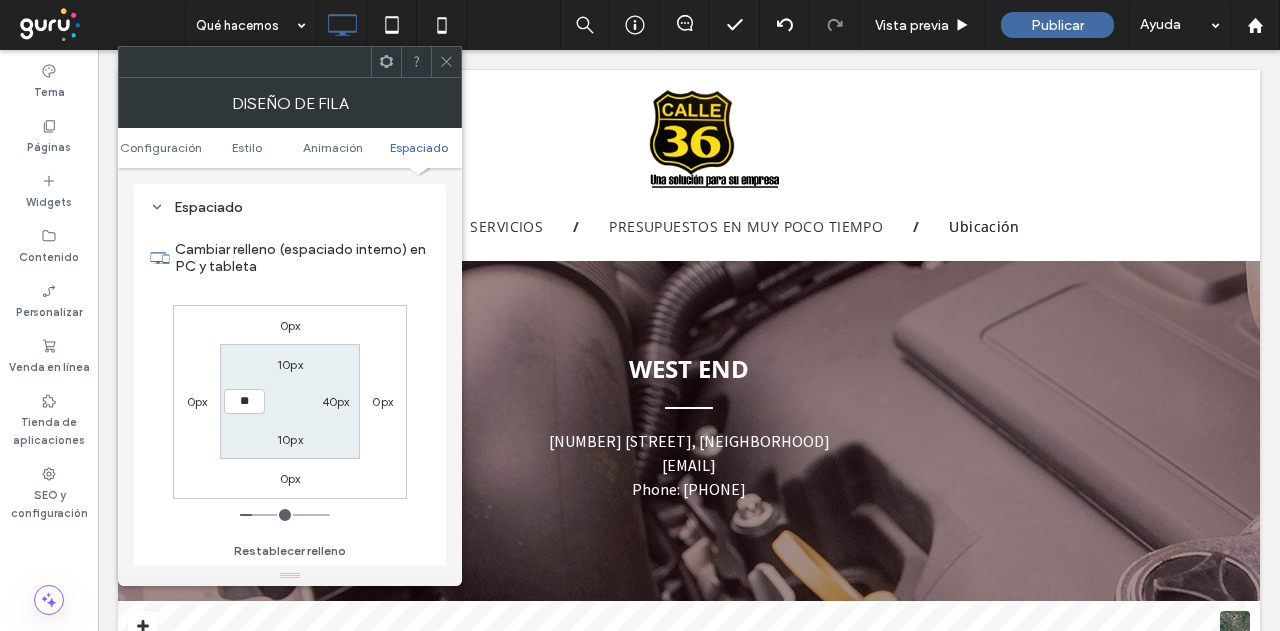 type on "**" 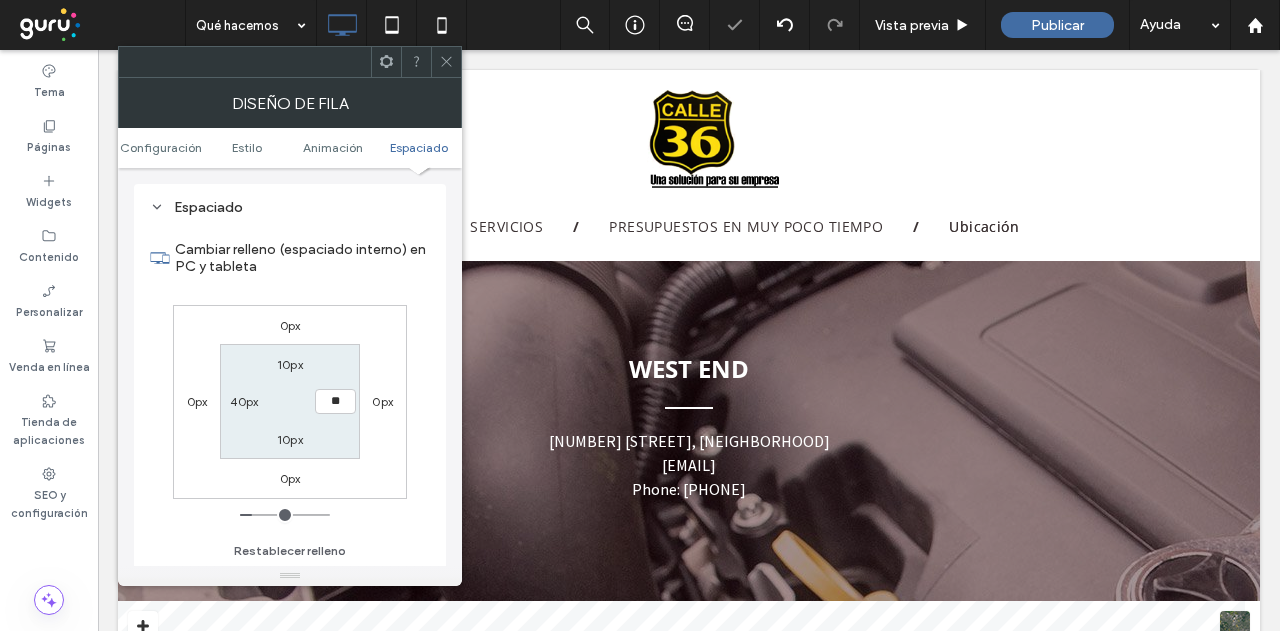 type on "**" 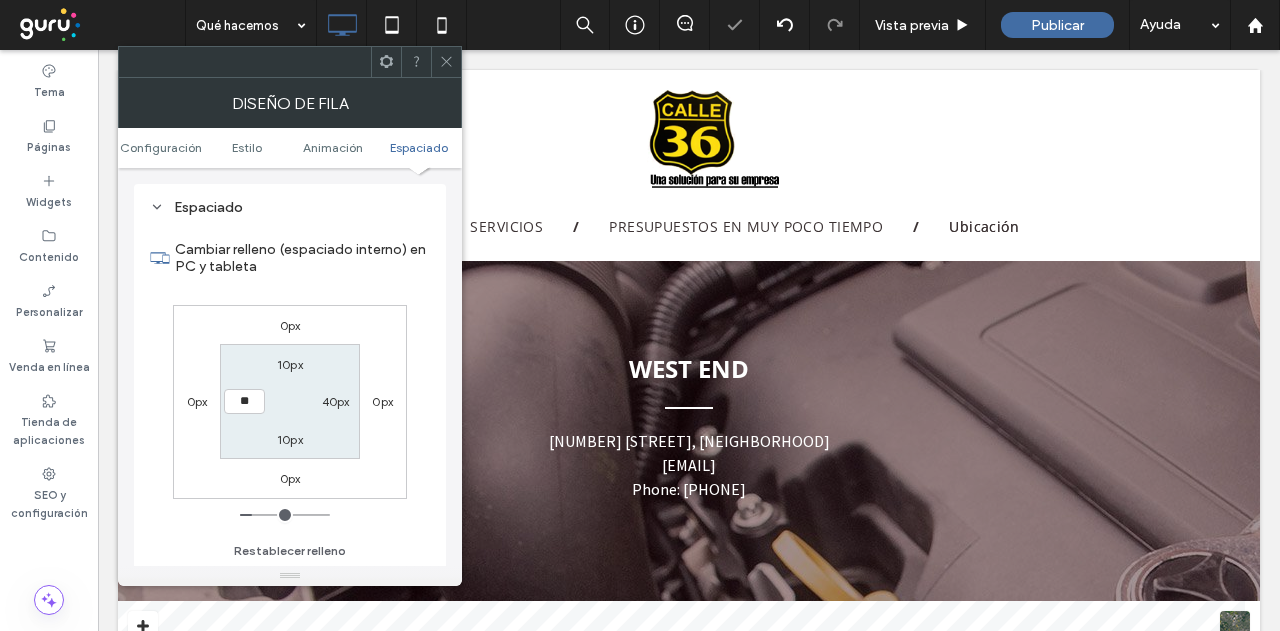type on "**" 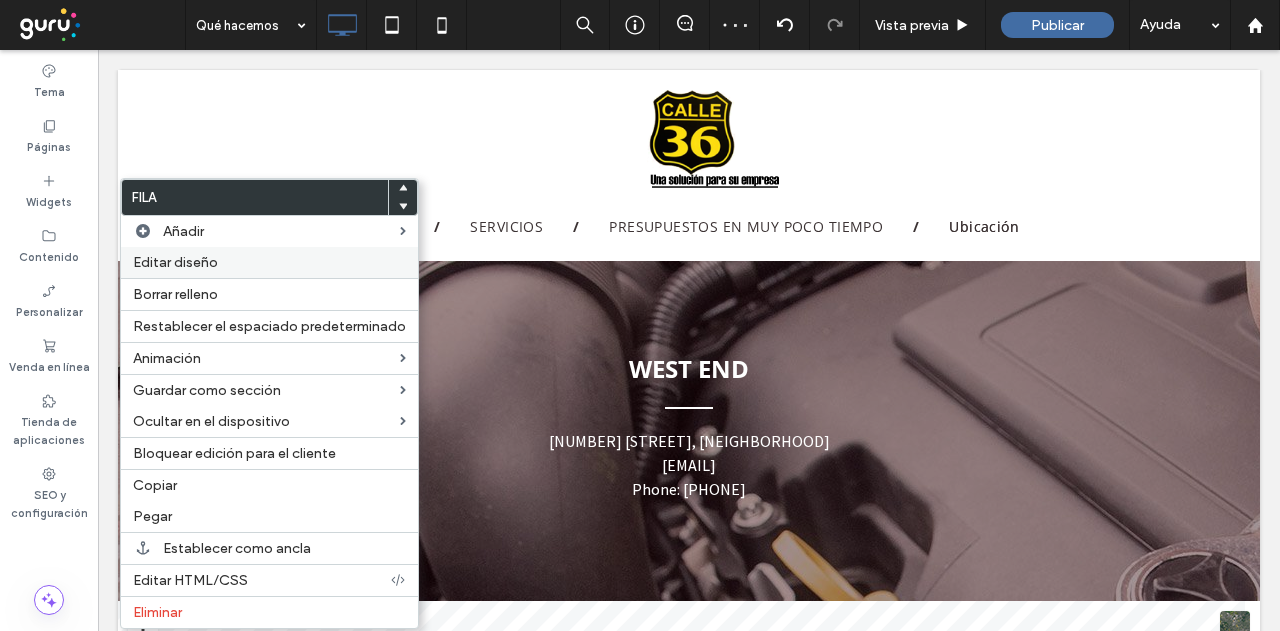 click on "Editar diseño" at bounding box center [269, 262] 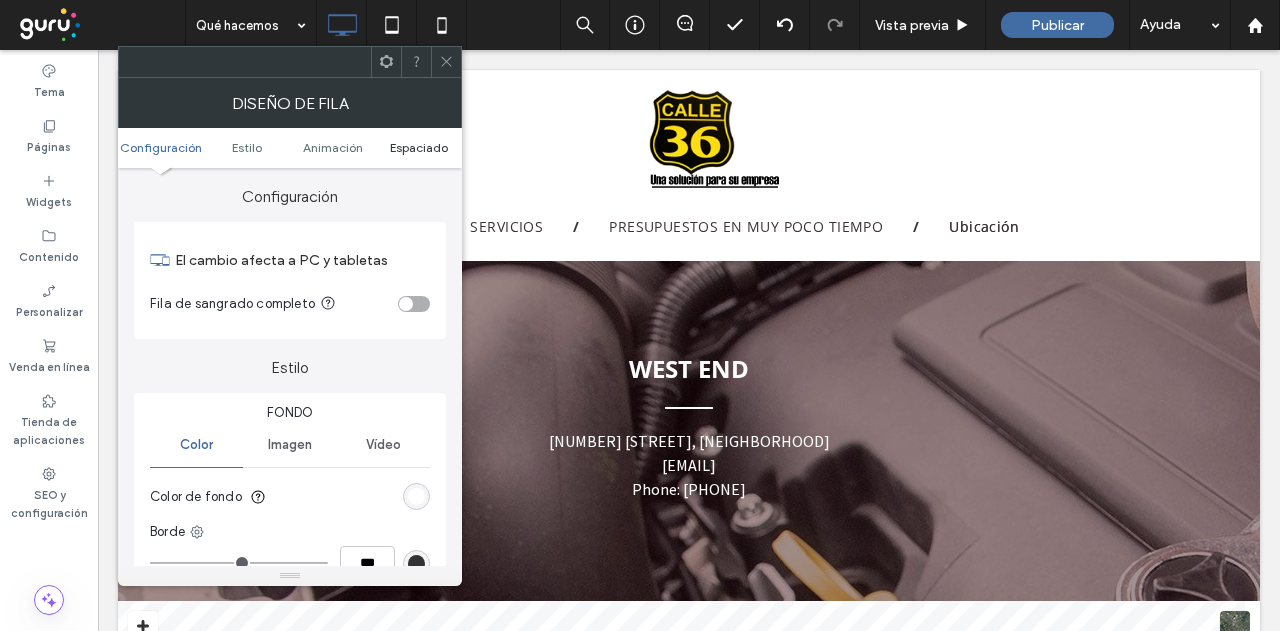 click on "Espaciado" at bounding box center (419, 147) 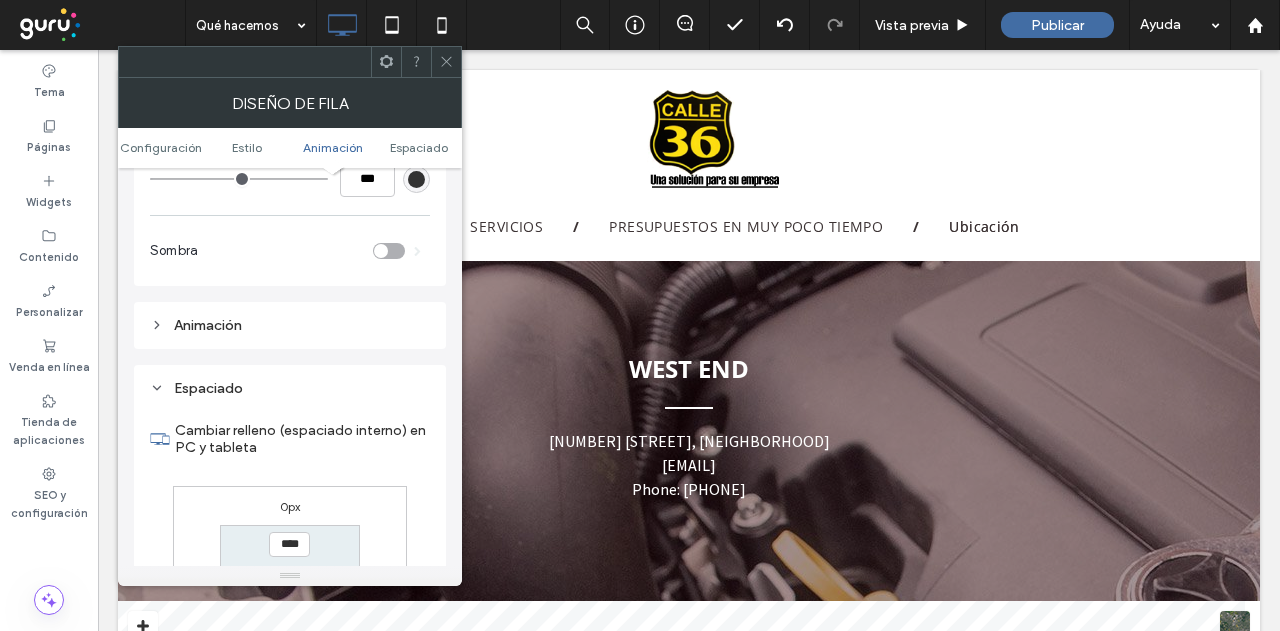 scroll, scrollTop: 565, scrollLeft: 0, axis: vertical 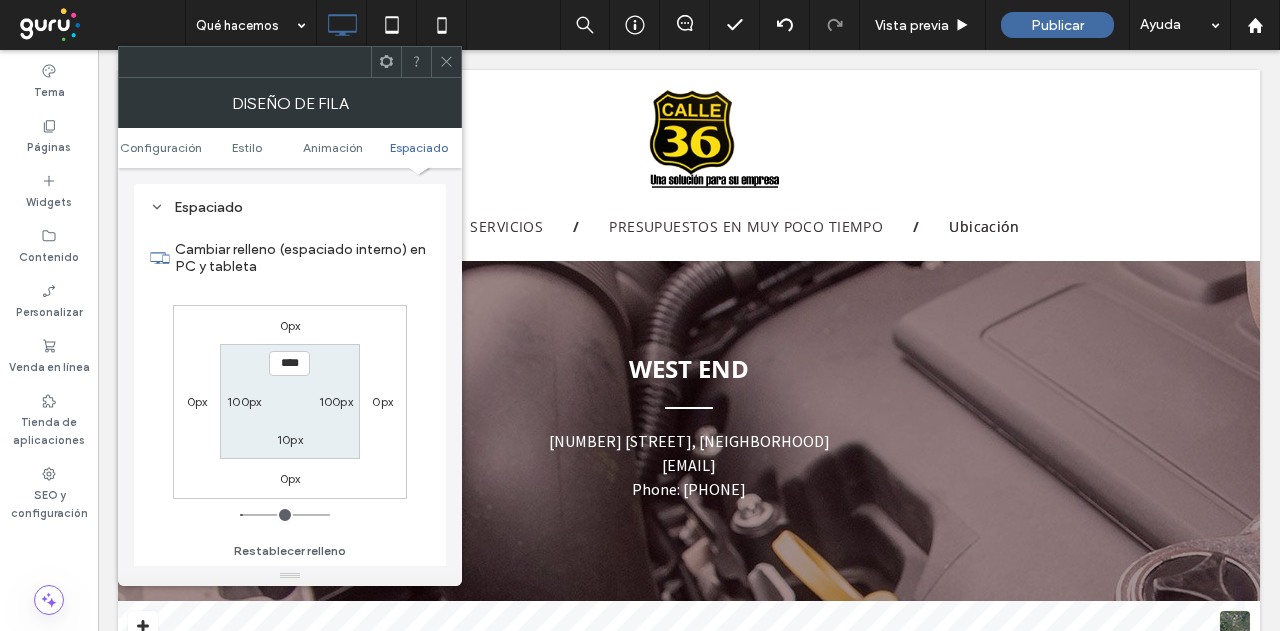 click on "100px" at bounding box center (244, 401) 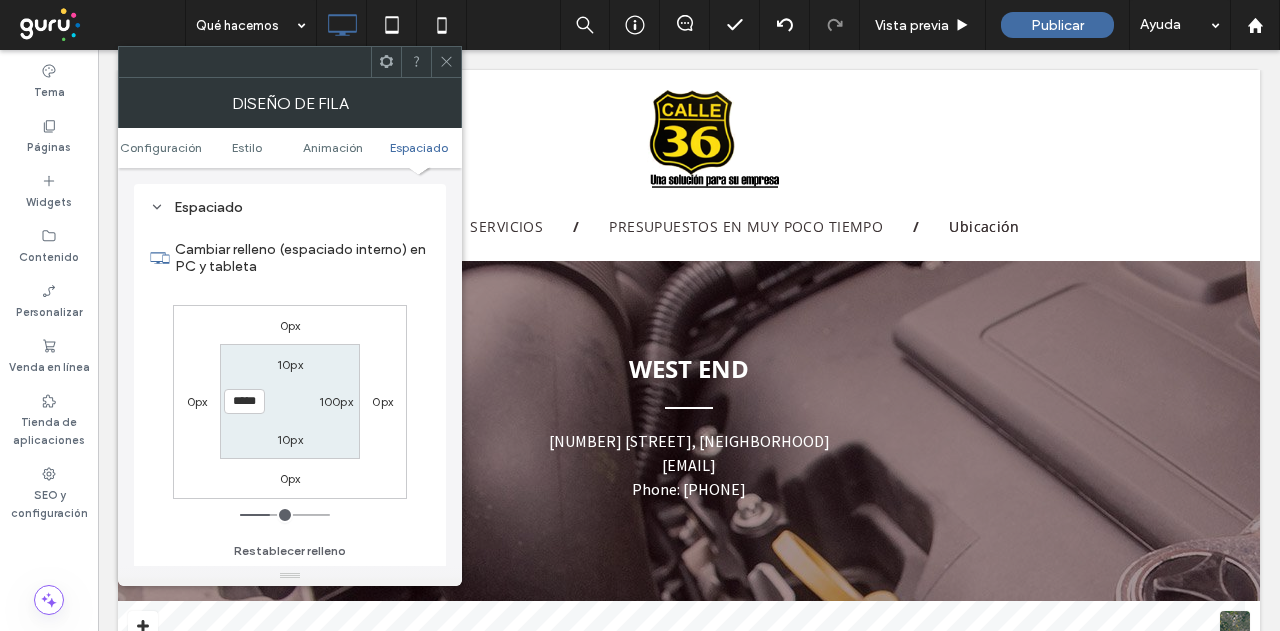type on "***" 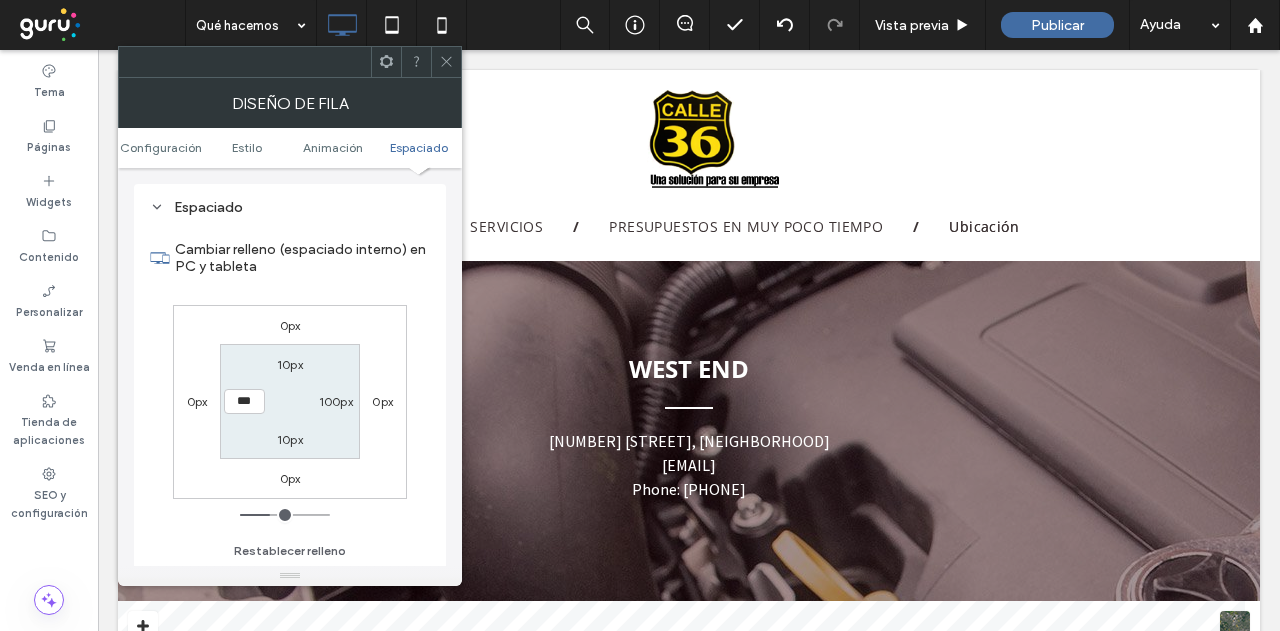 type on "***" 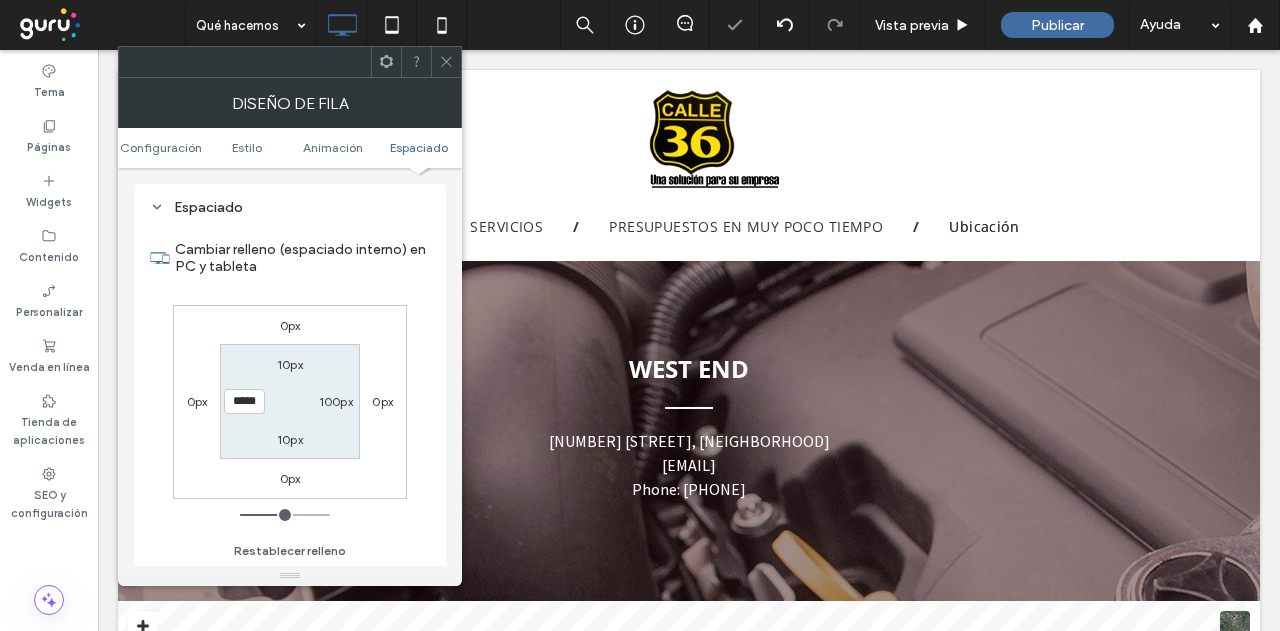 click on "100px" at bounding box center (336, 401) 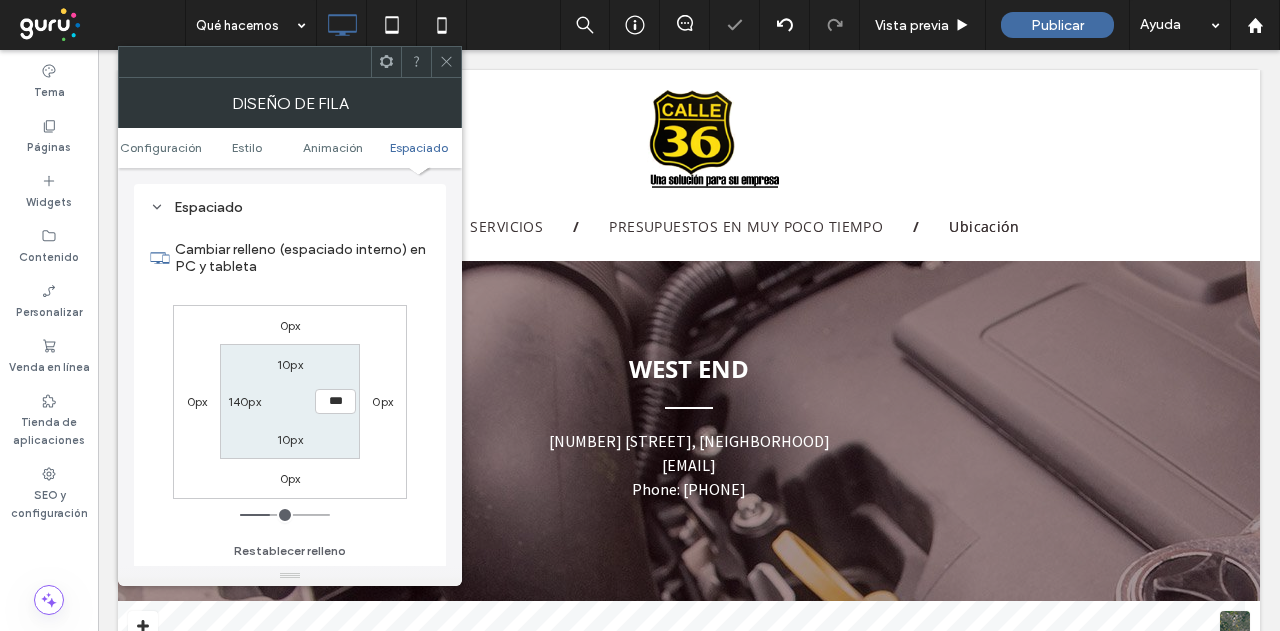 type on "***" 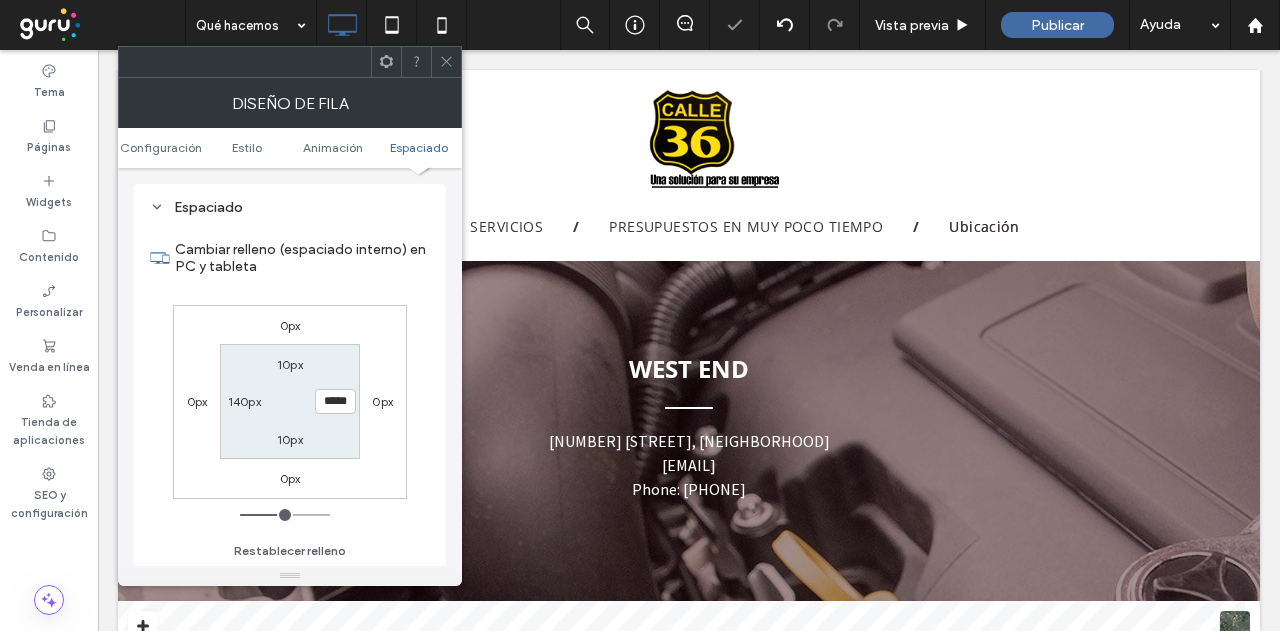 click on "140px" at bounding box center (244, 401) 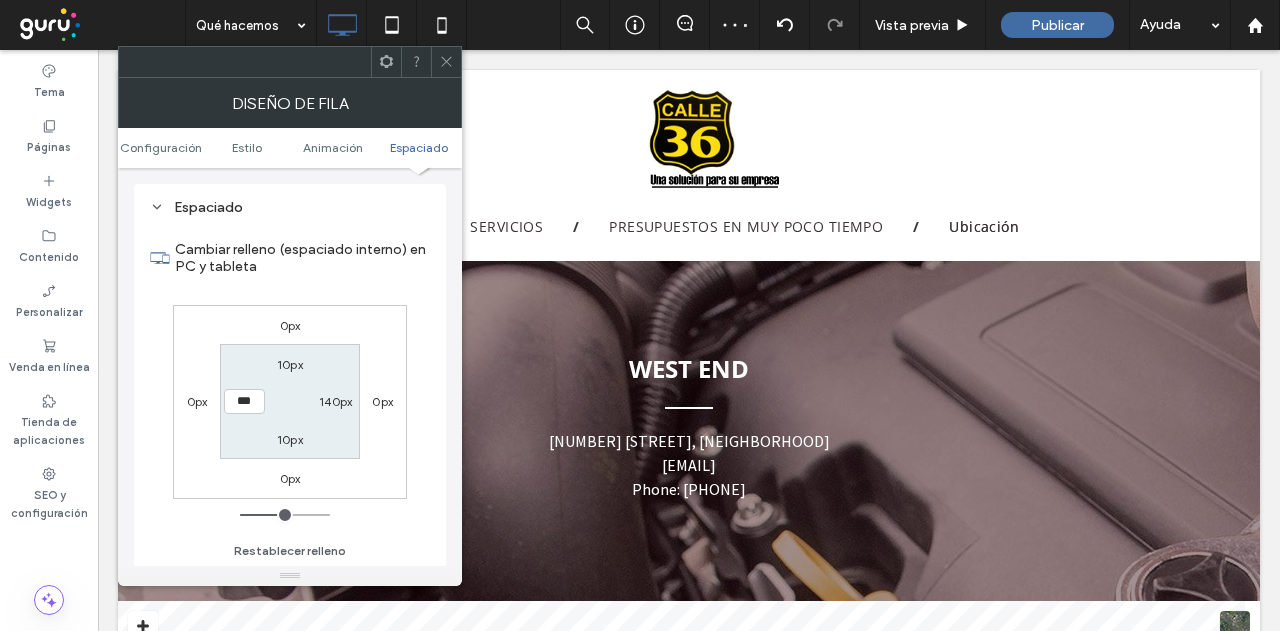 type on "***" 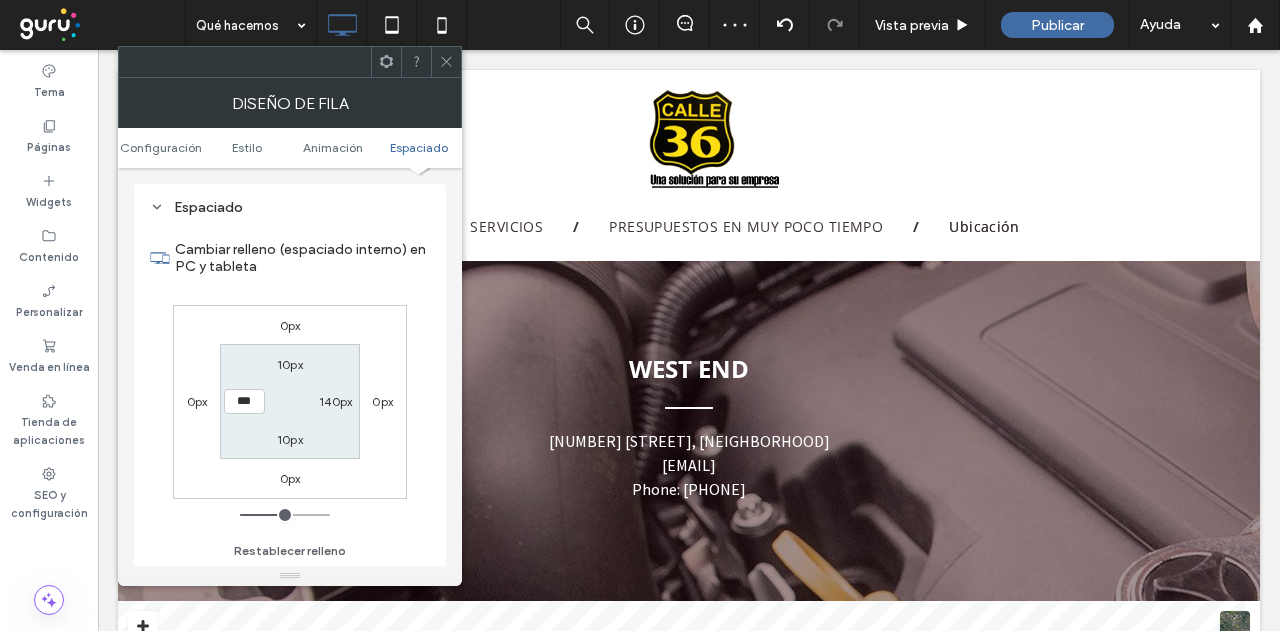 click on "10px 140px 10px ***" at bounding box center (289, 401) 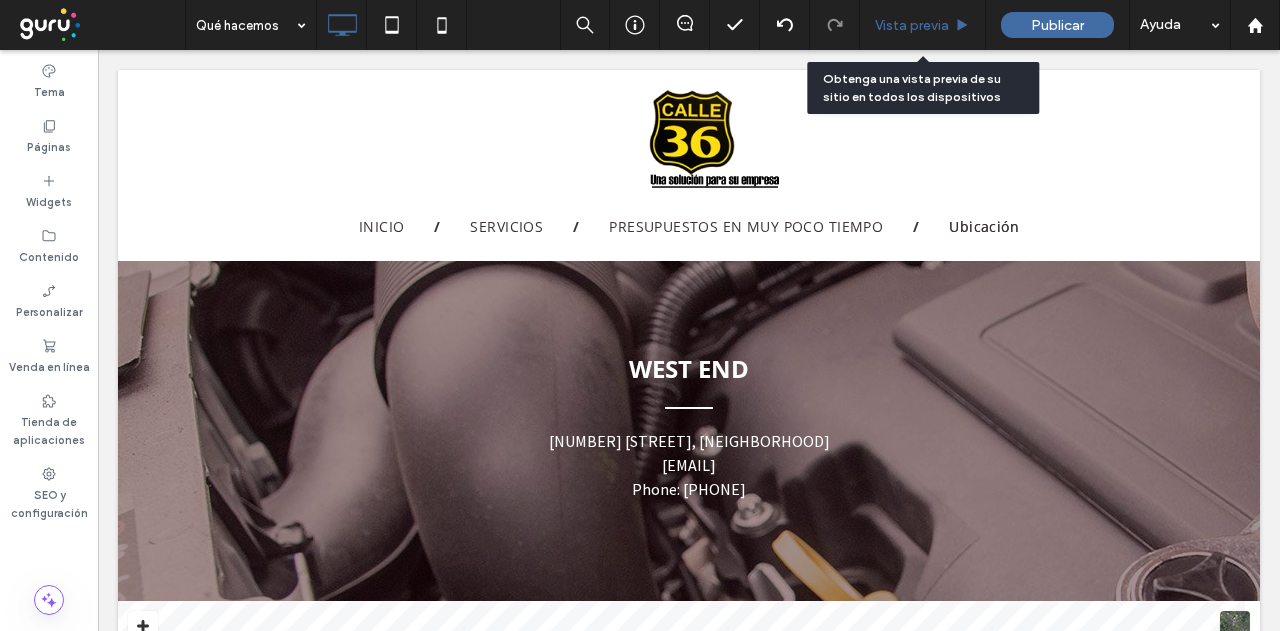 click on "Vista previa" at bounding box center (912, 25) 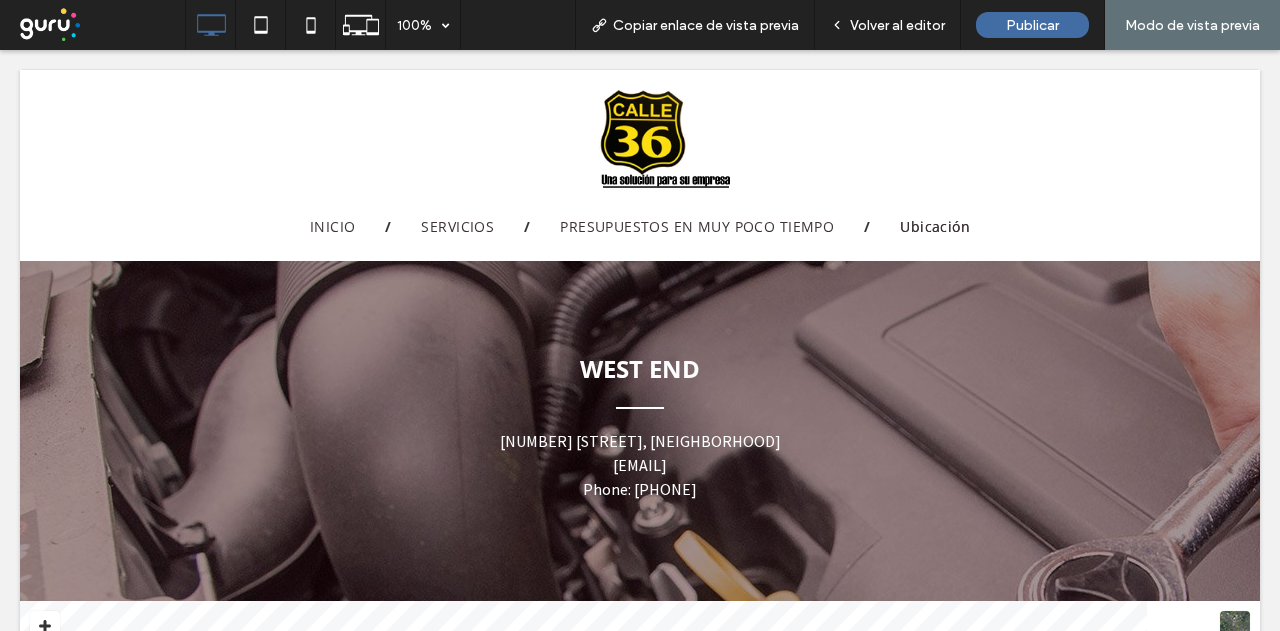 click on "Volver al editor" at bounding box center [897, 25] 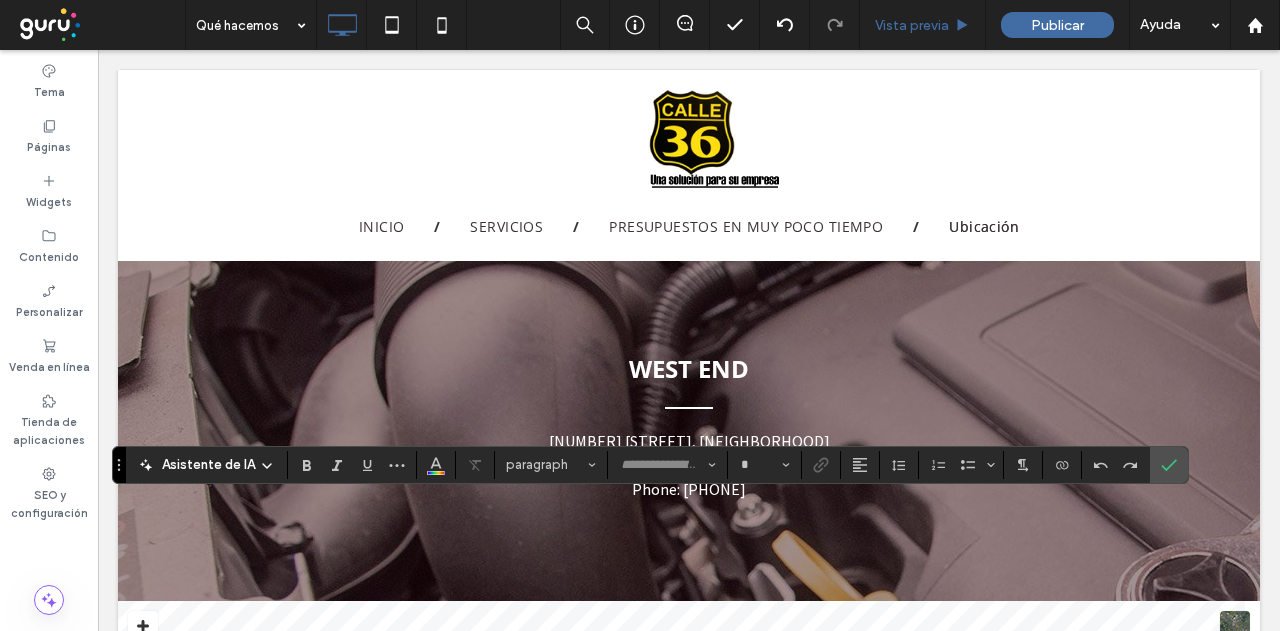type on "*********" 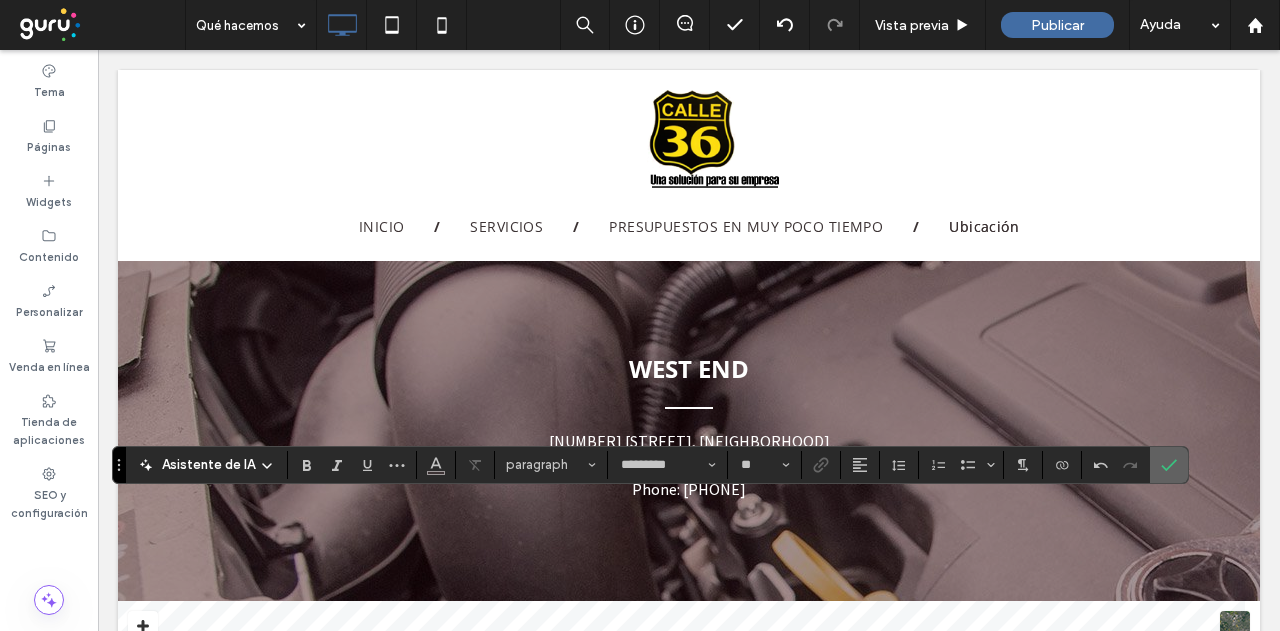 click at bounding box center [1169, 465] 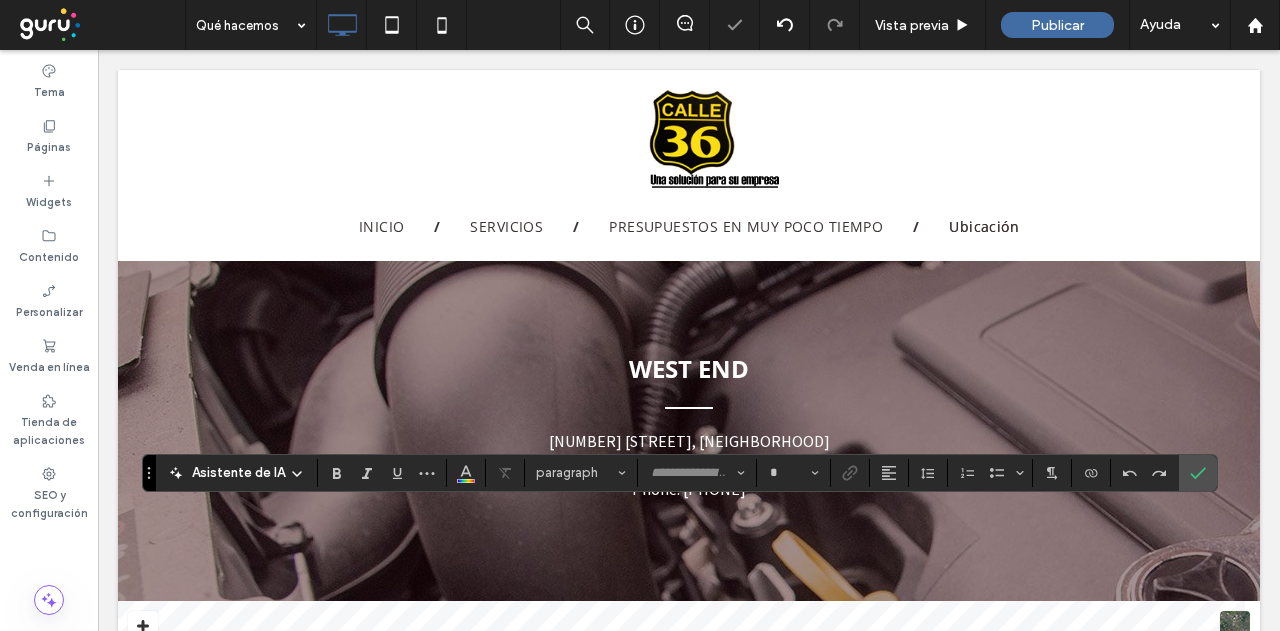 type on "*********" 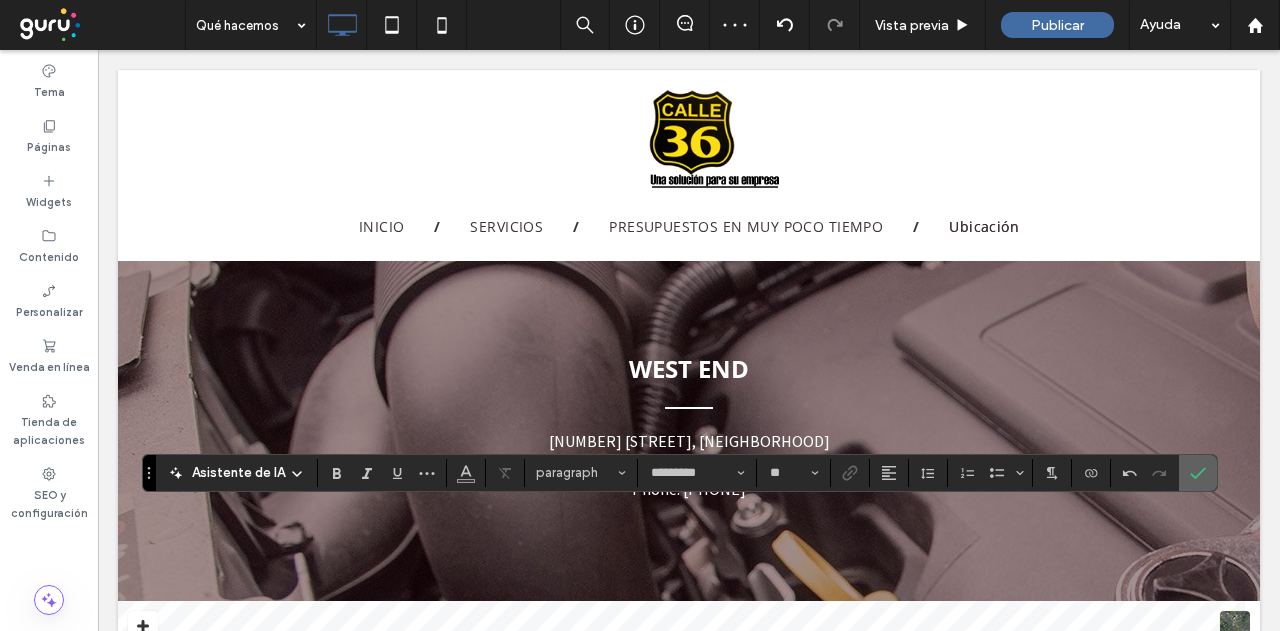 click 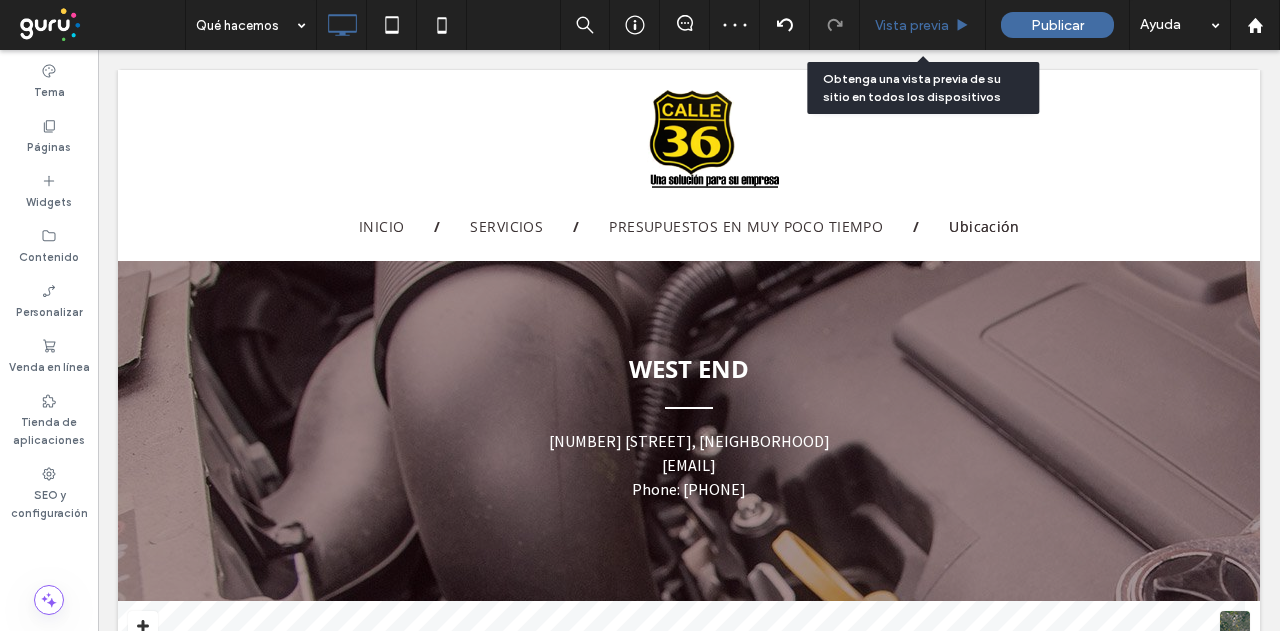 click on "Vista previa" at bounding box center (912, 25) 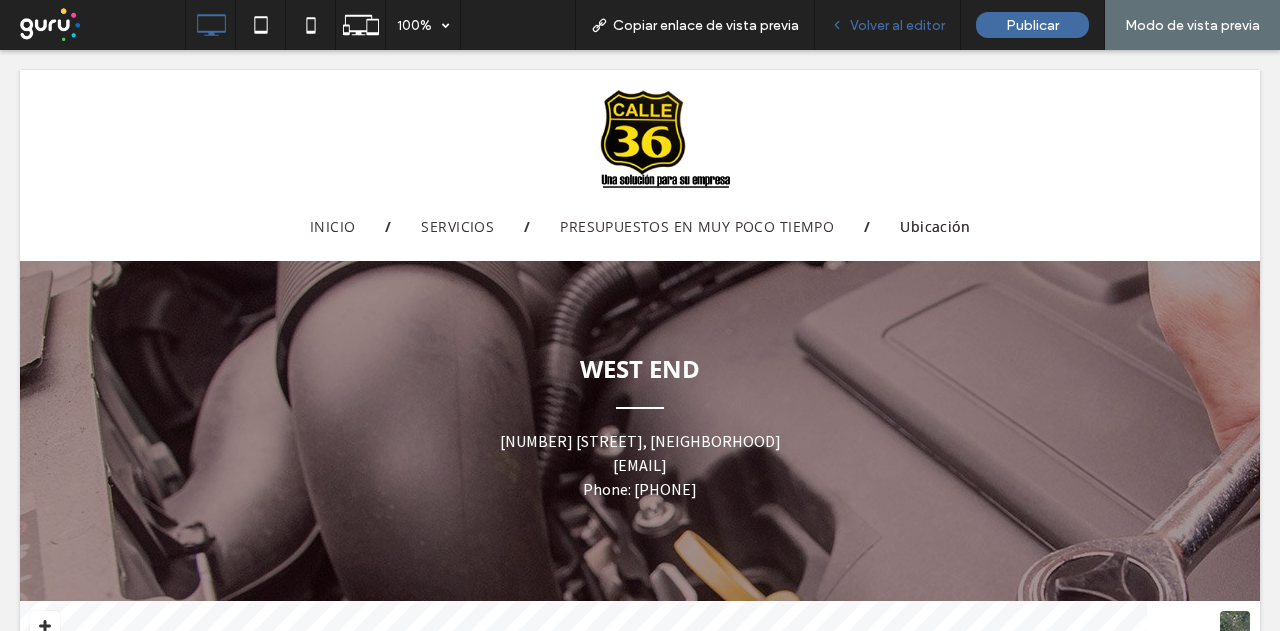 click on "Volver al editor" at bounding box center [897, 25] 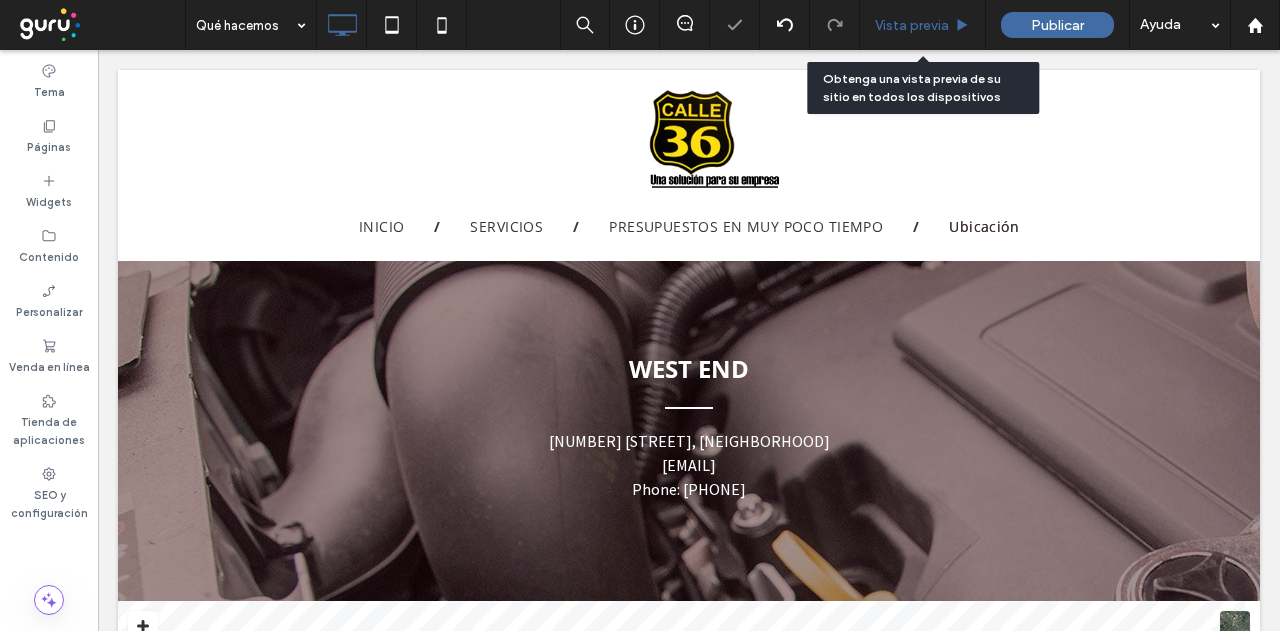 click on "Vista previa" at bounding box center [912, 25] 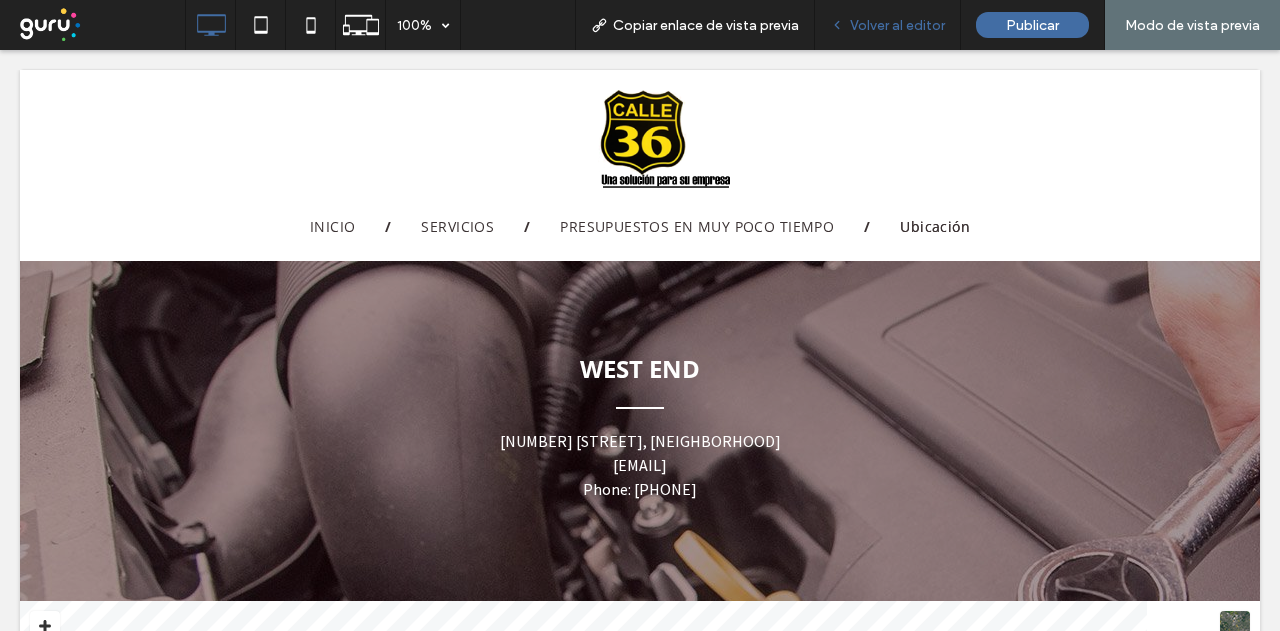 click on "Volver al editor" at bounding box center [897, 25] 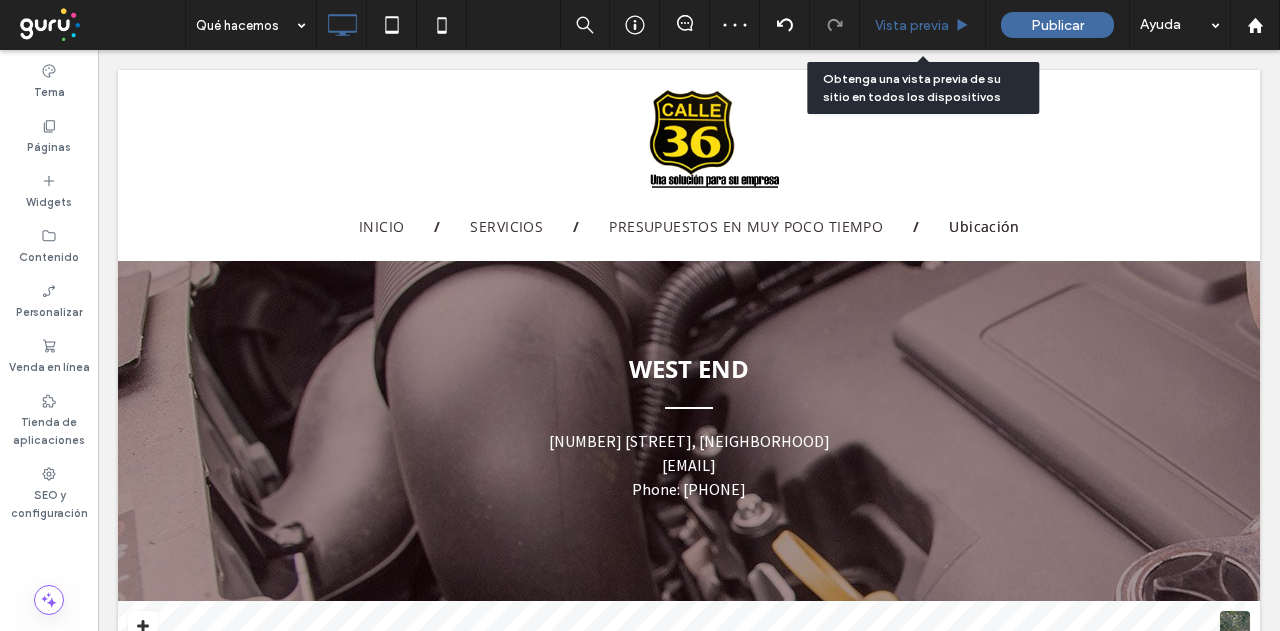click on "Vista previa" at bounding box center (912, 25) 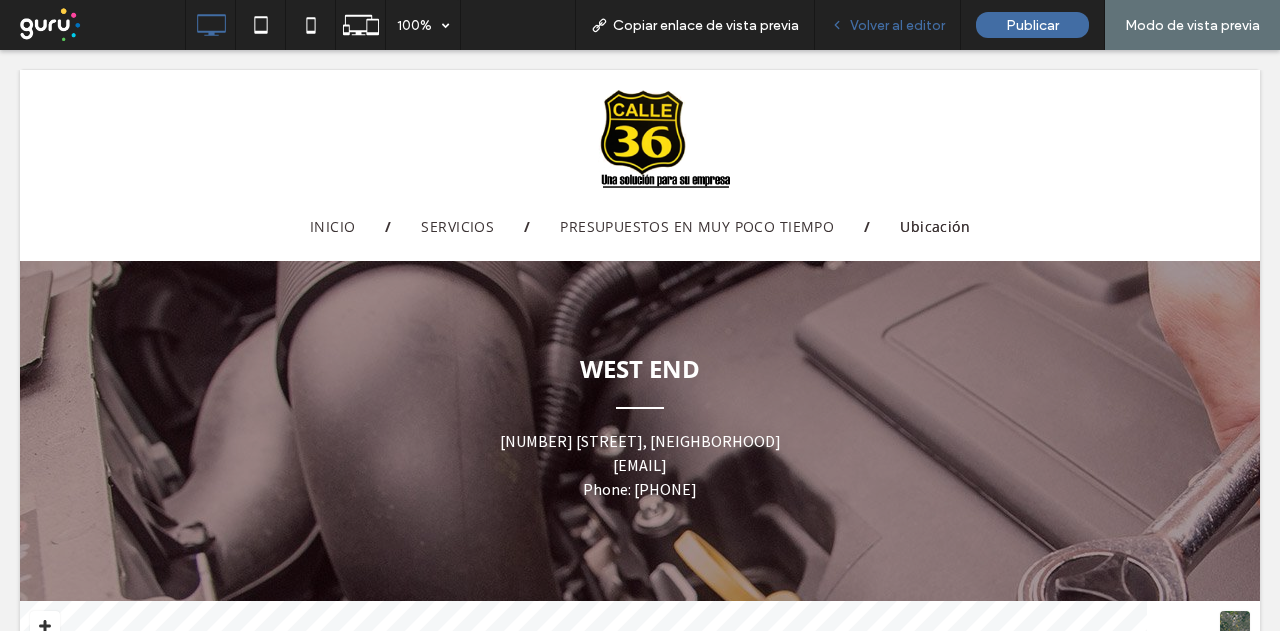 click on "Volver al editor" at bounding box center [897, 25] 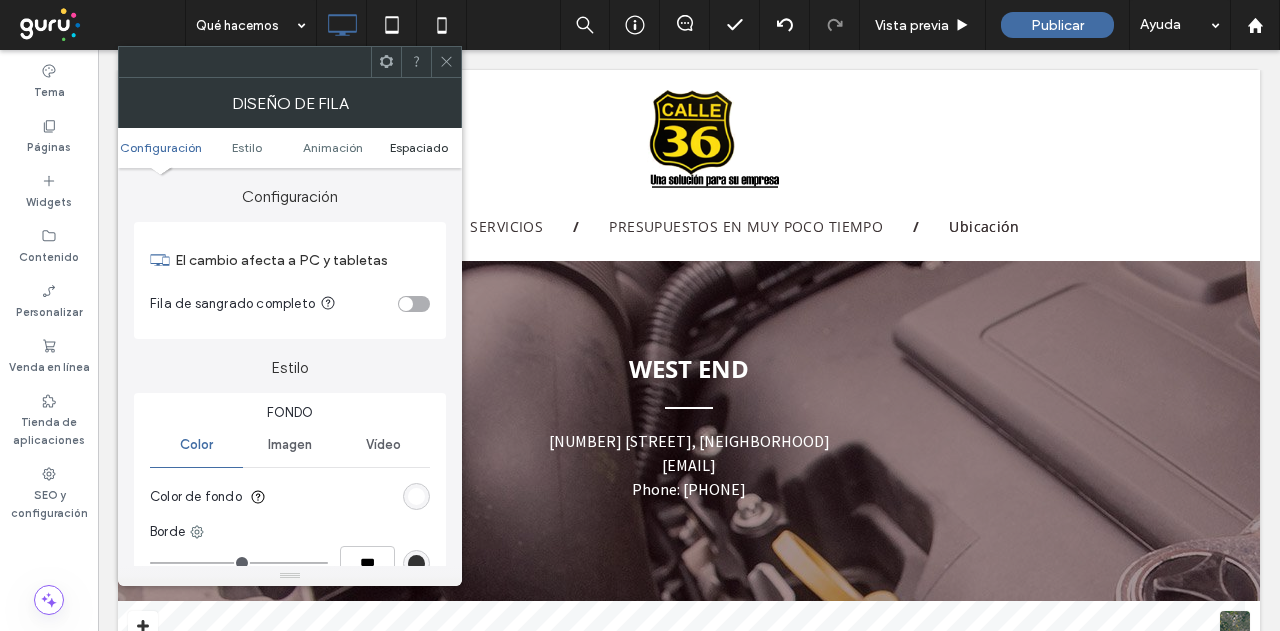 click on "Espaciado" at bounding box center [419, 147] 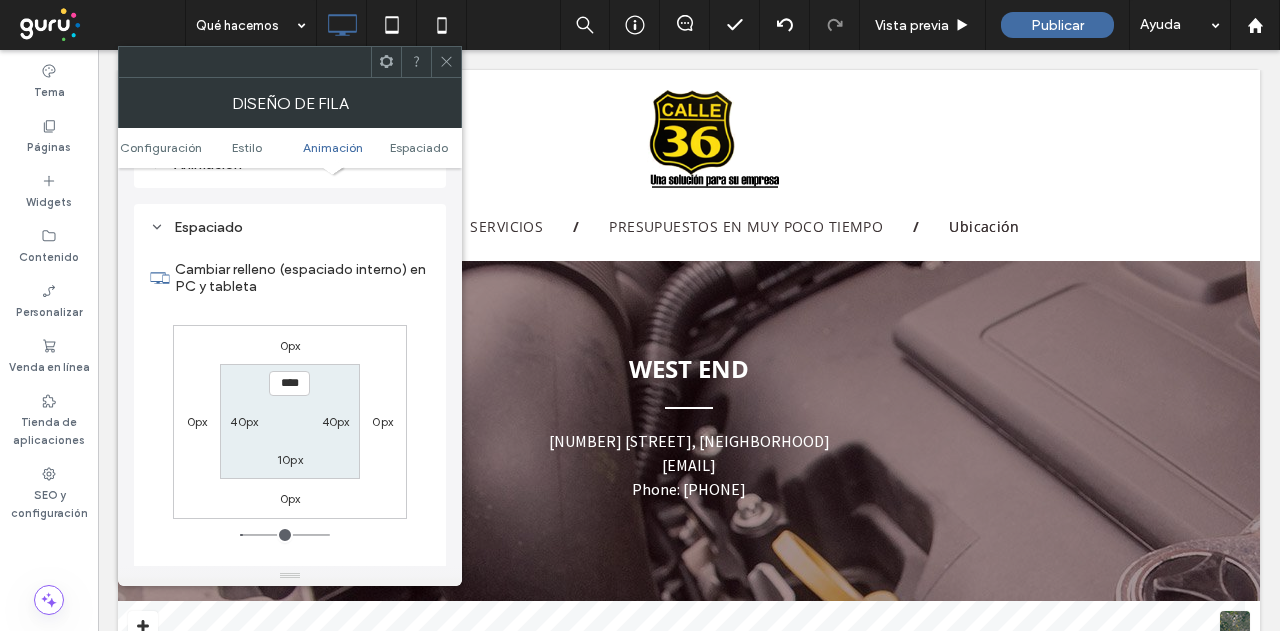 scroll, scrollTop: 565, scrollLeft: 0, axis: vertical 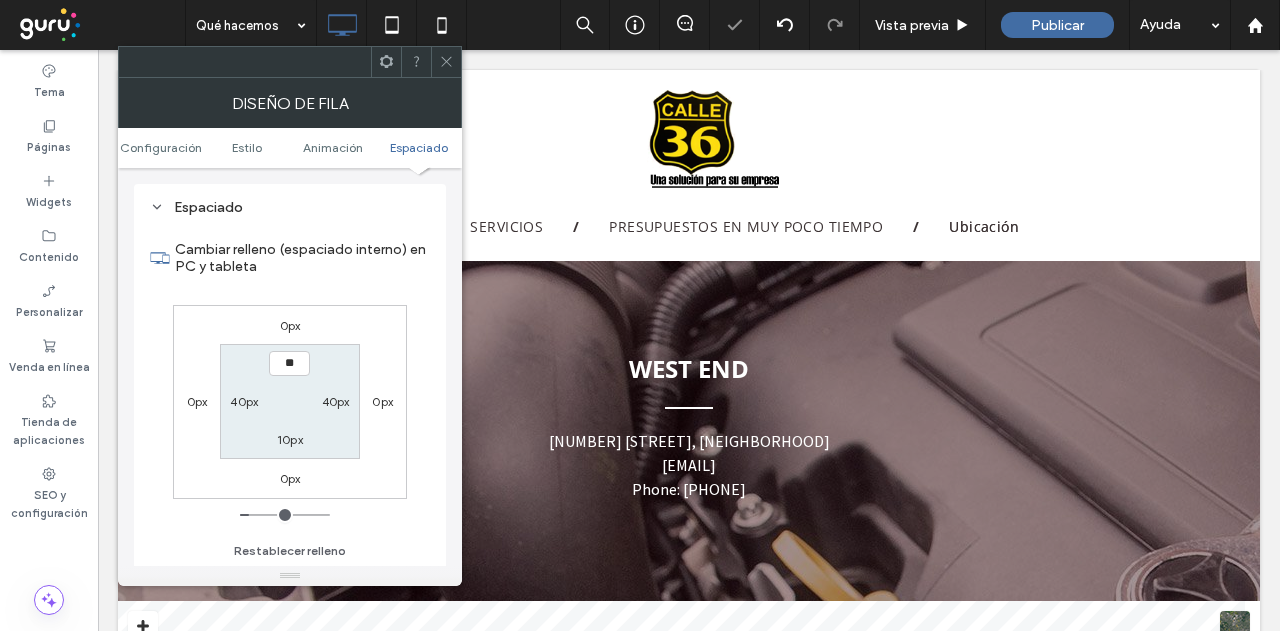 type on "****" 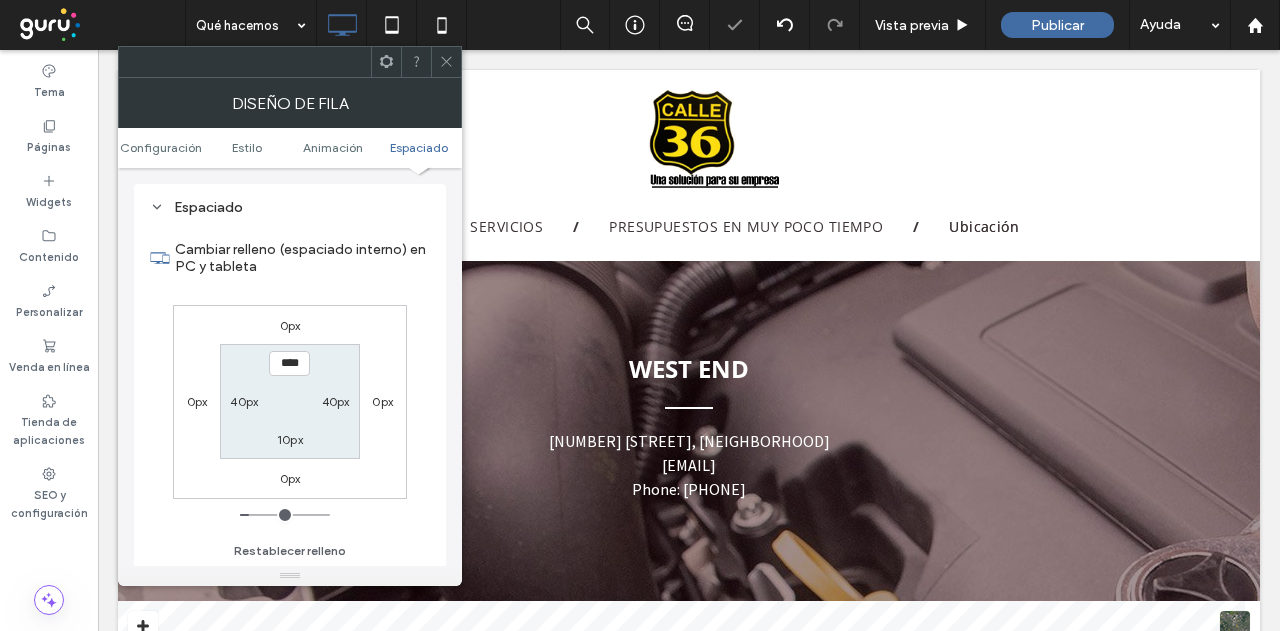 drag, startPoint x: 356, startPoint y: 336, endPoint x: 374, endPoint y: 304, distance: 36.71512 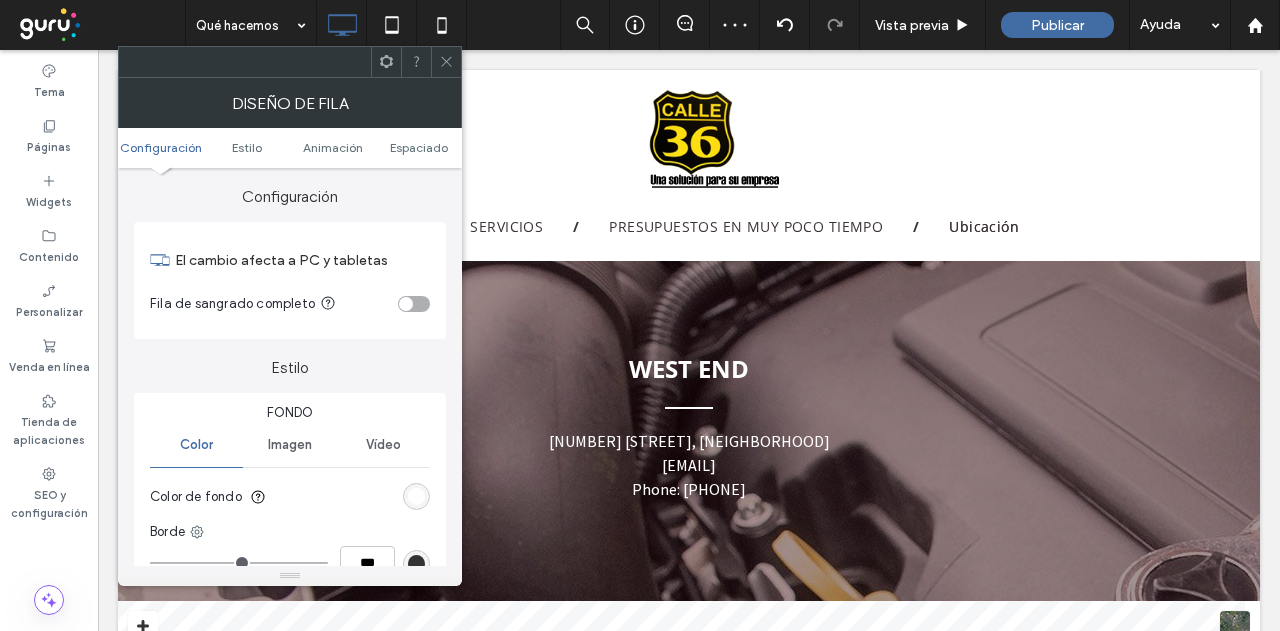 click on "Configuración Estilo Animación Espaciado" at bounding box center [290, 148] 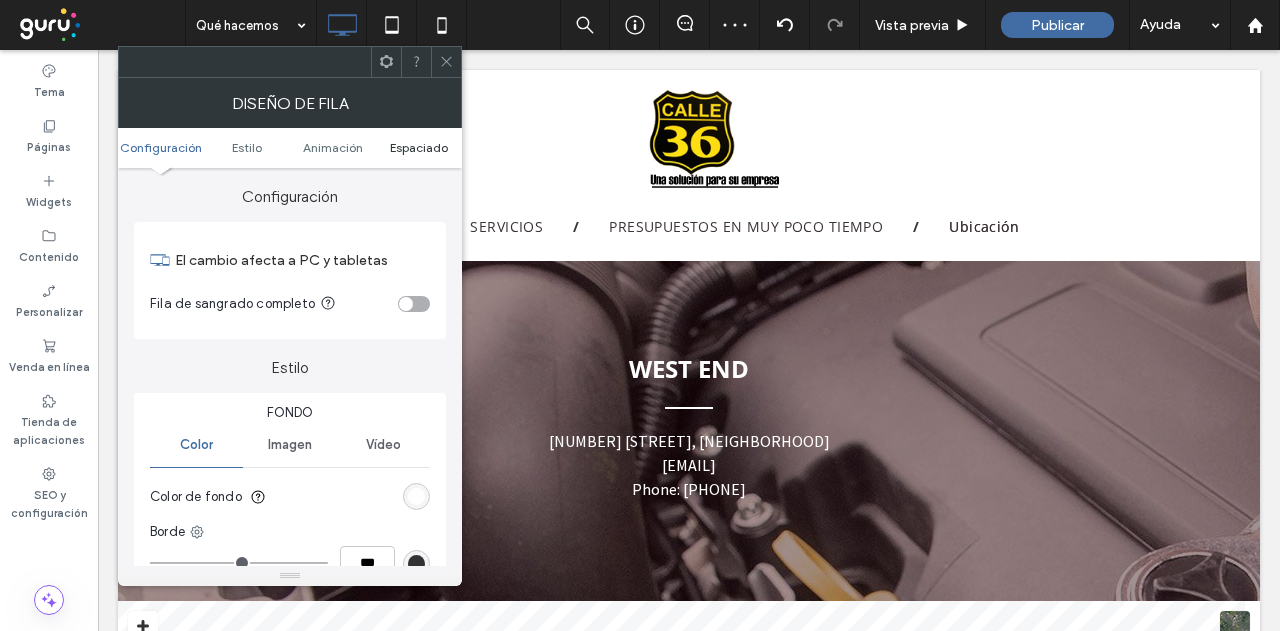 click on "Espaciado" at bounding box center [419, 147] 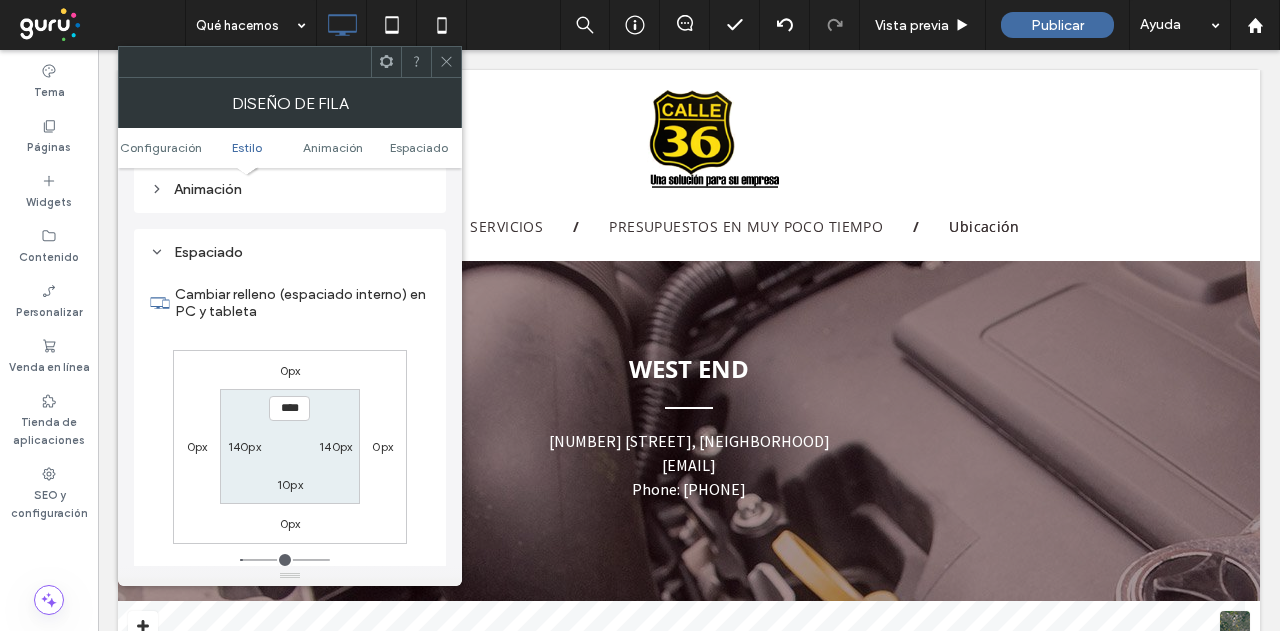 scroll, scrollTop: 565, scrollLeft: 0, axis: vertical 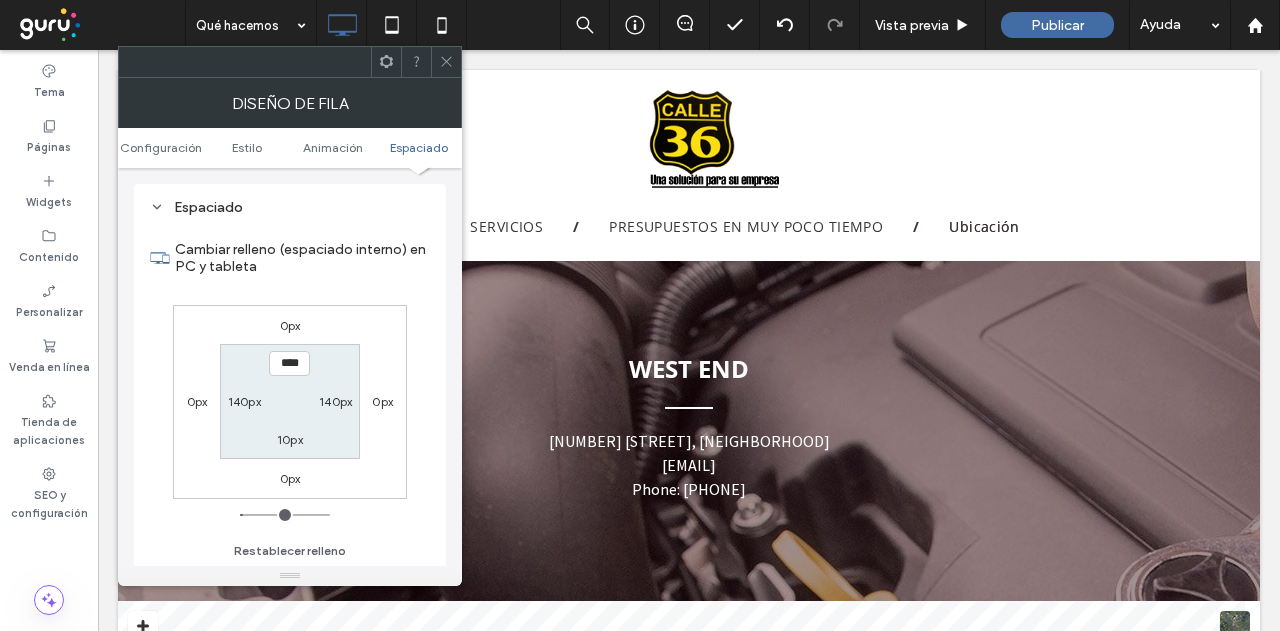 click on "10px" at bounding box center [290, 439] 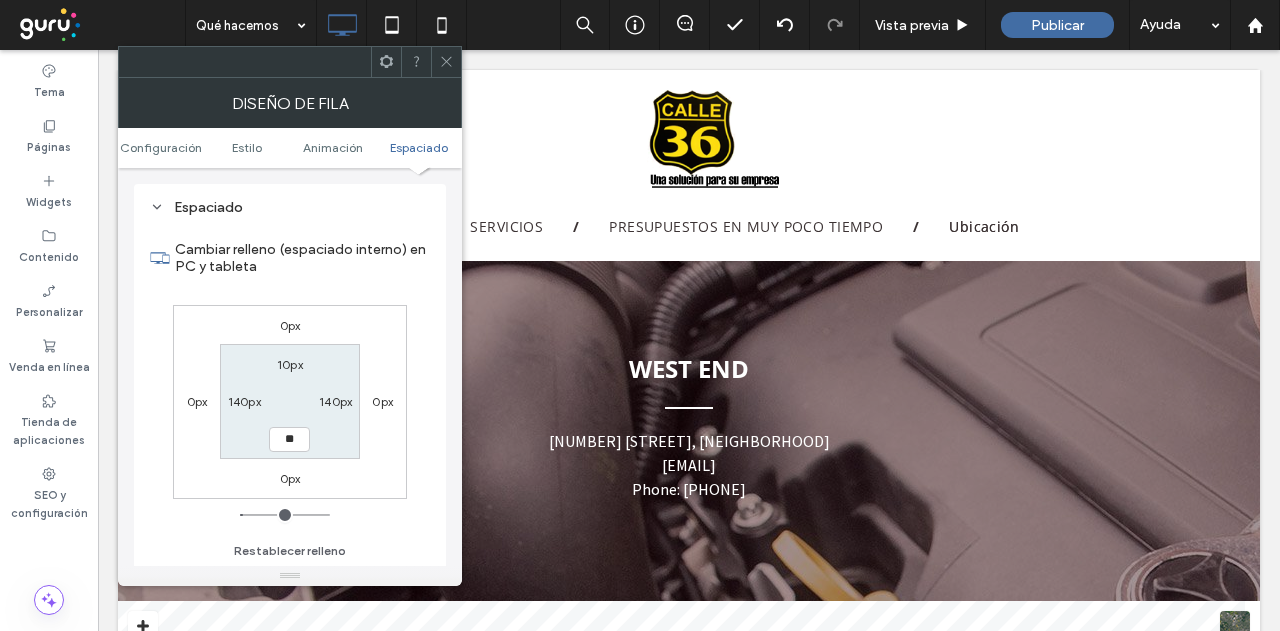 type on "**" 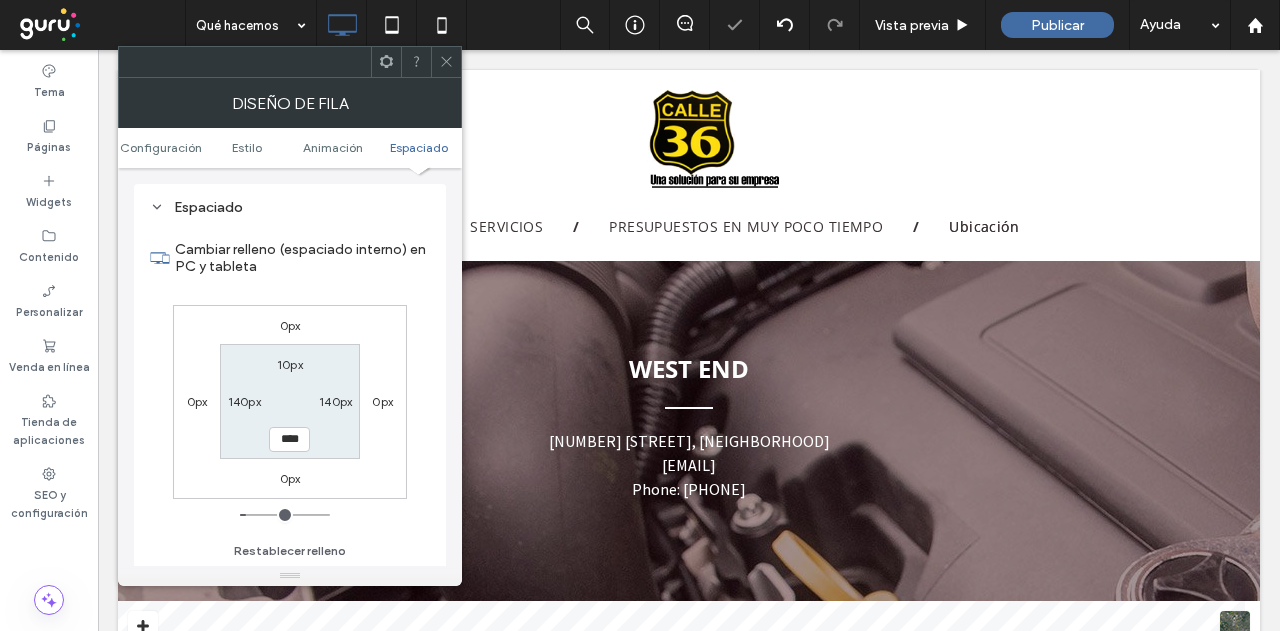 drag, startPoint x: 331, startPoint y: 463, endPoint x: 336, endPoint y: 451, distance: 13 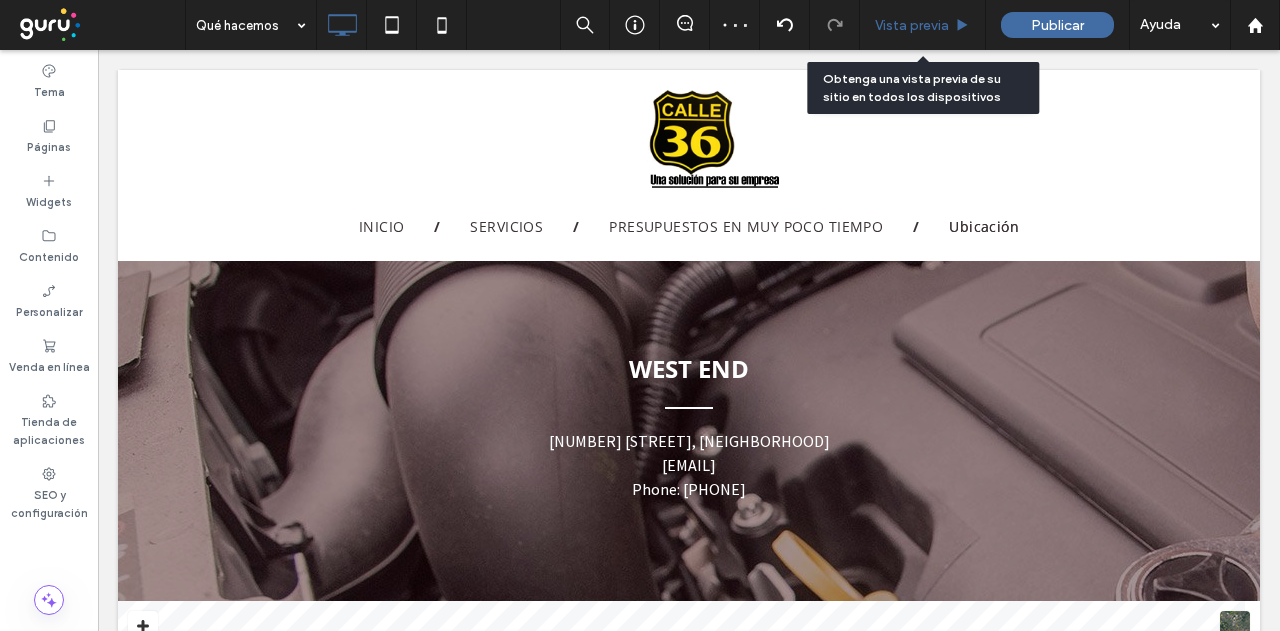 click on "Vista previa" at bounding box center (912, 25) 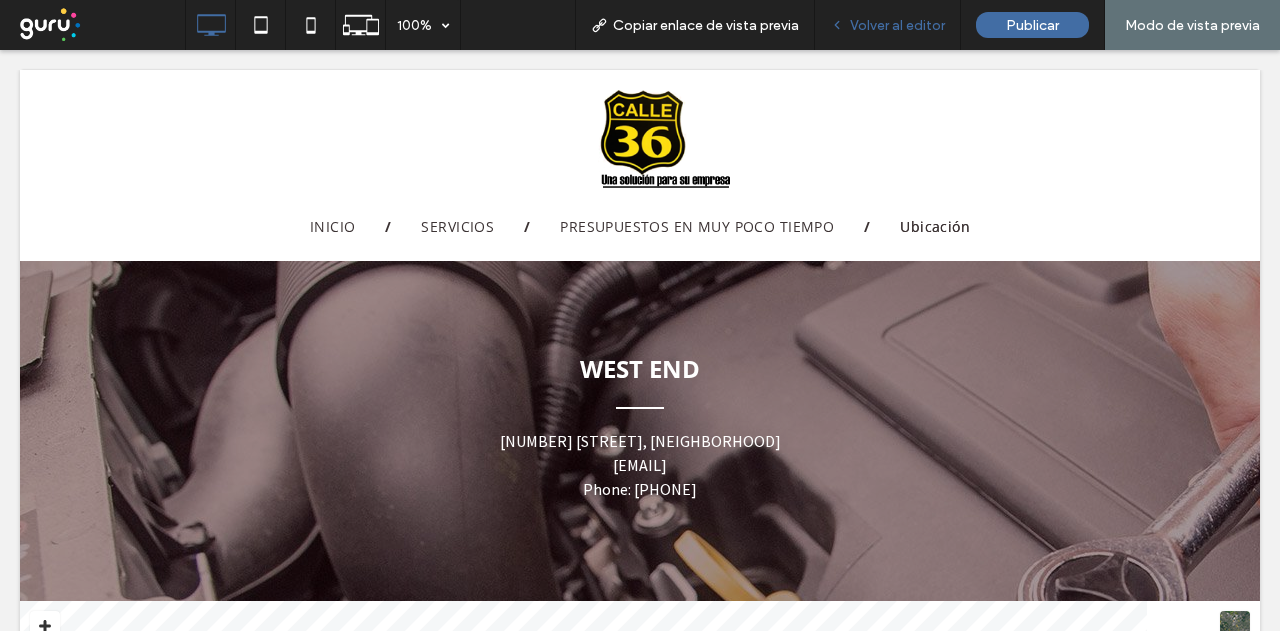 click on "Volver al editor" at bounding box center (897, 25) 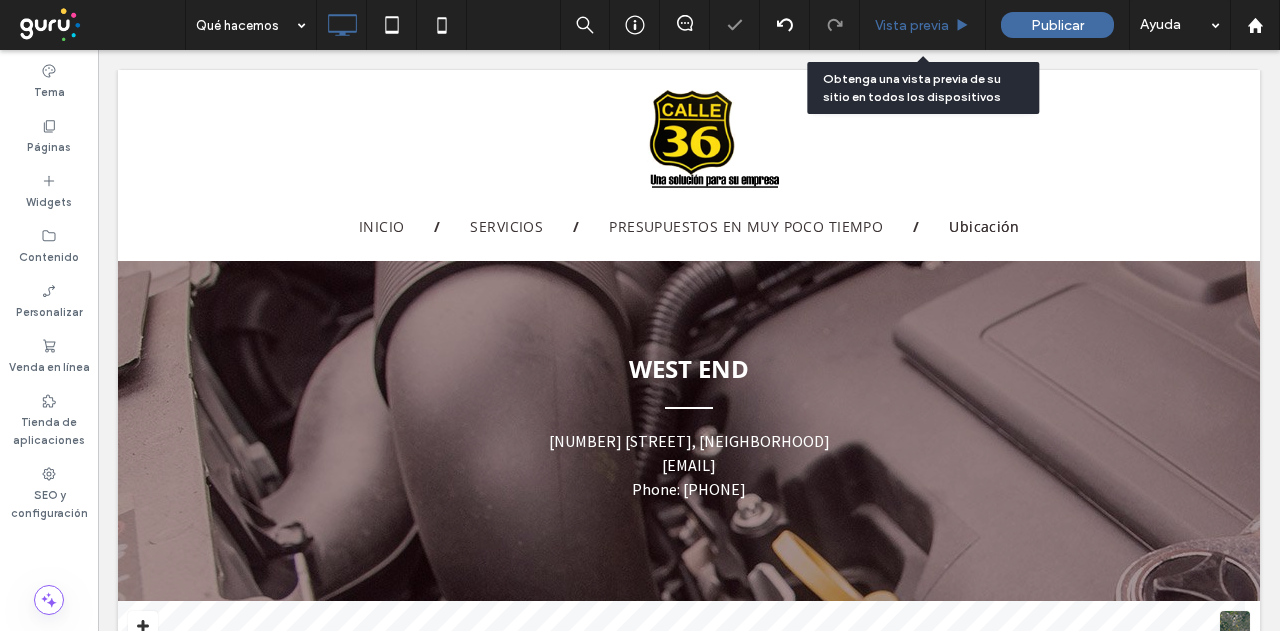 click on "Vista previa" at bounding box center (912, 25) 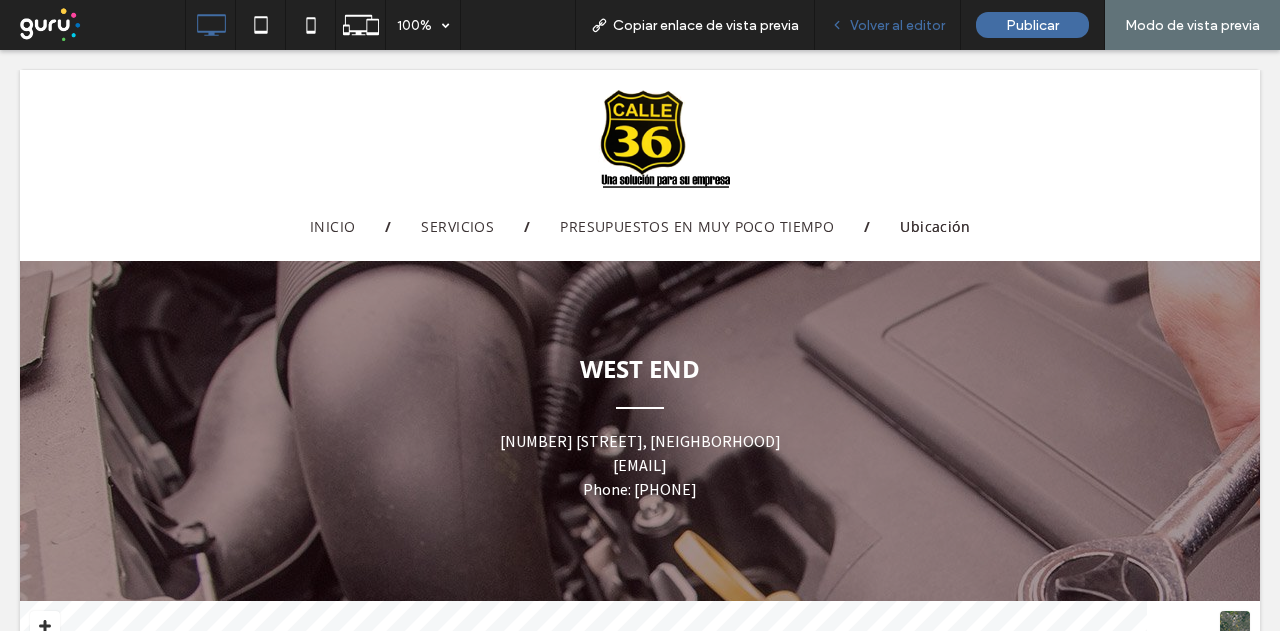 click on "Volver al editor" at bounding box center (897, 25) 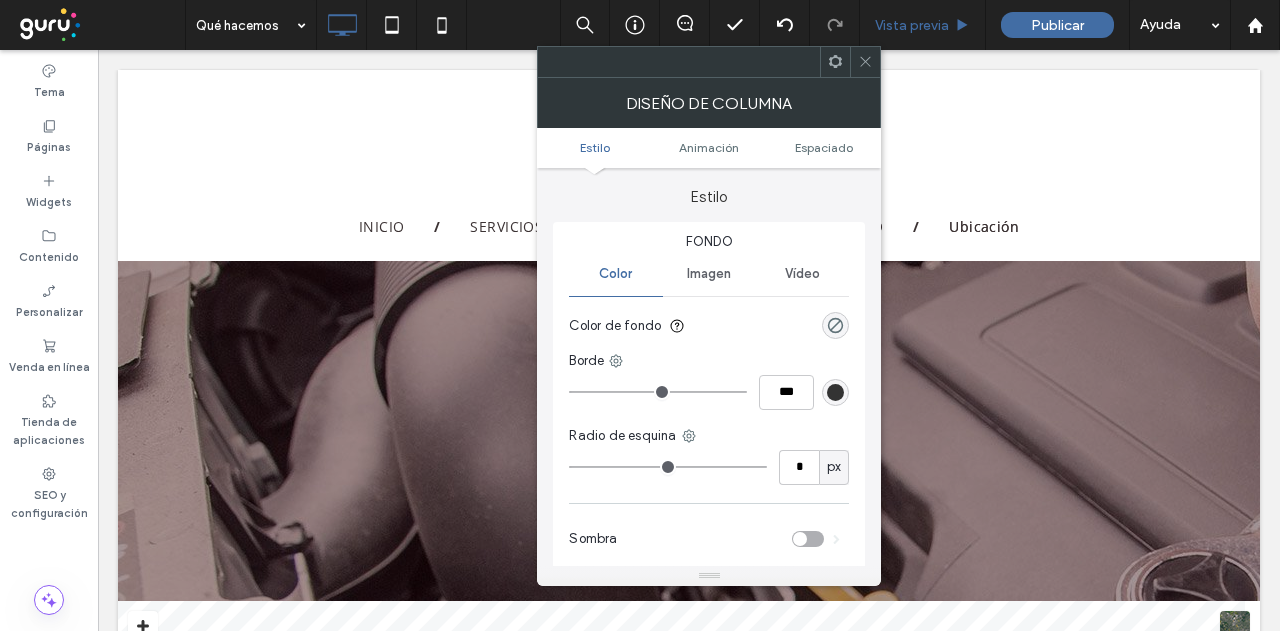 drag, startPoint x: 865, startPoint y: 57, endPoint x: 881, endPoint y: 43, distance: 21.260292 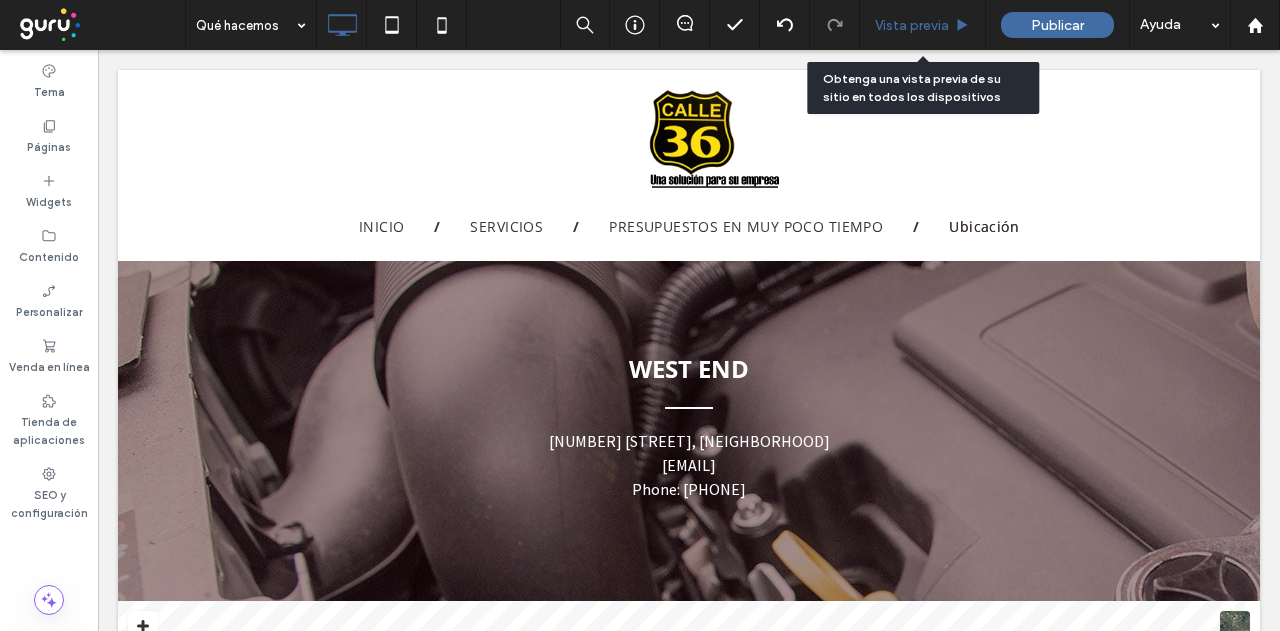 click on "Vista previa" at bounding box center [912, 25] 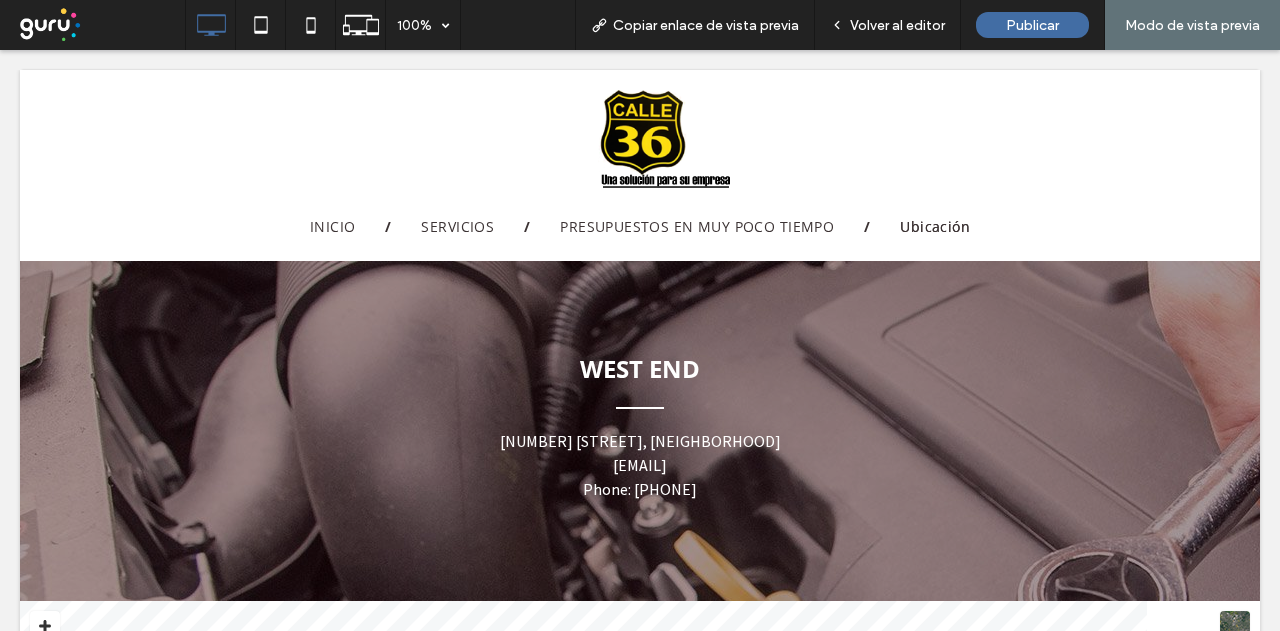 click on "Volver al editor" at bounding box center [897, 25] 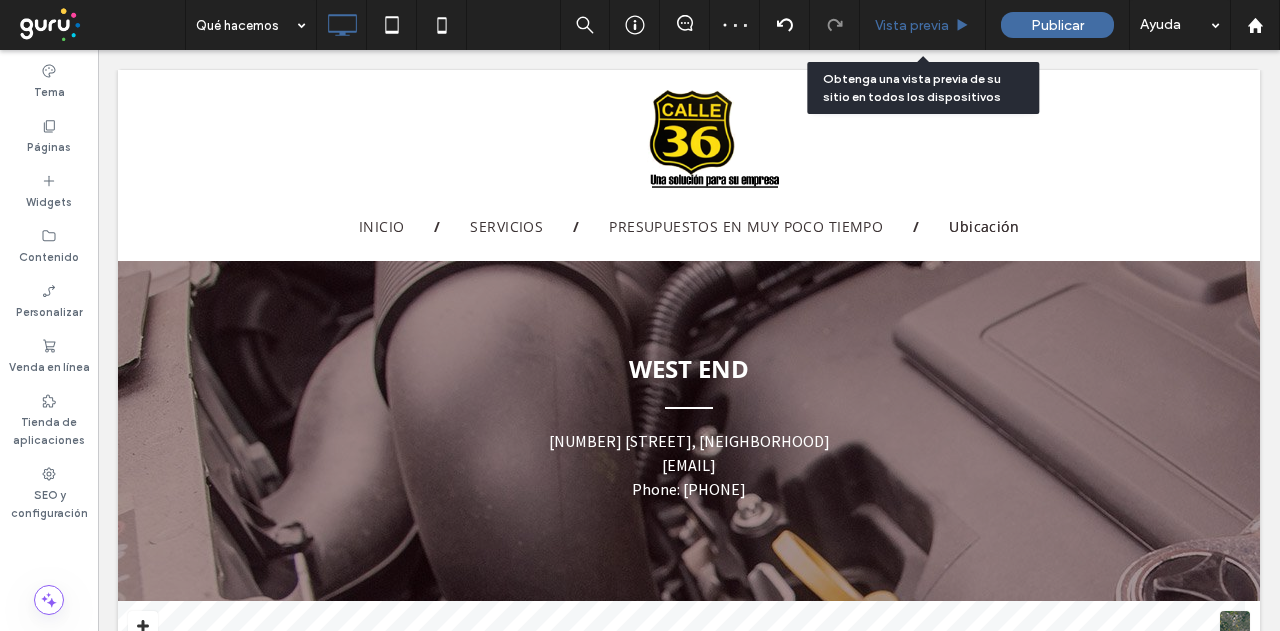 click on "Vista previa" at bounding box center [923, 25] 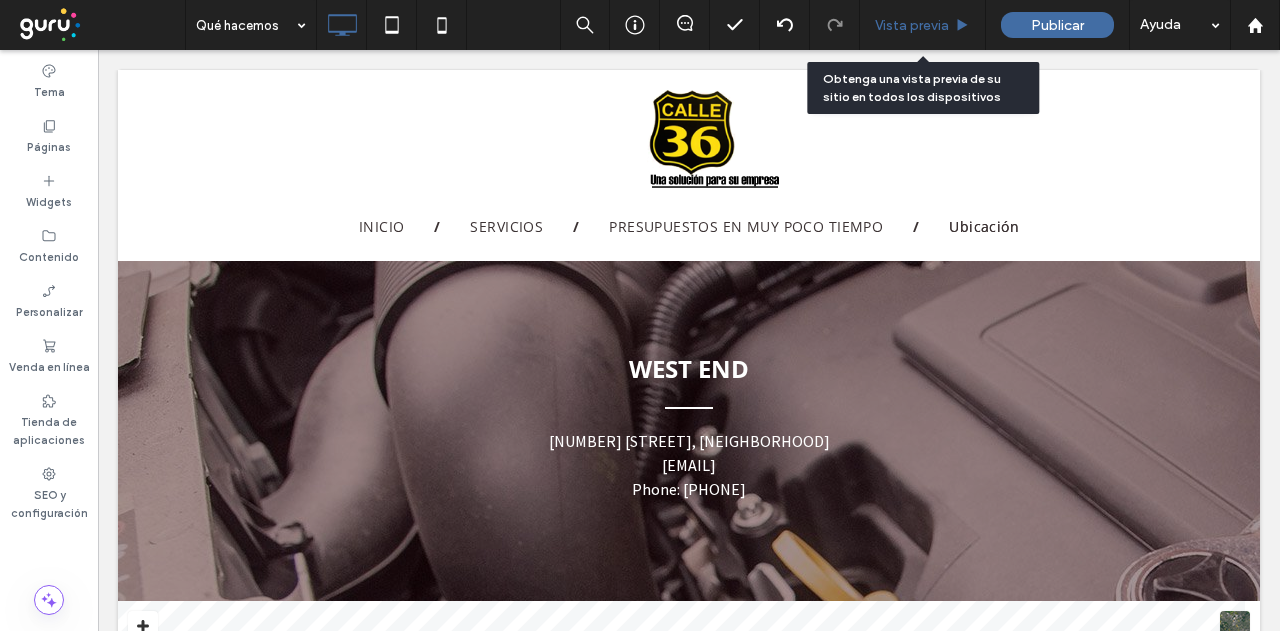 click on "Vista previa" at bounding box center [912, 25] 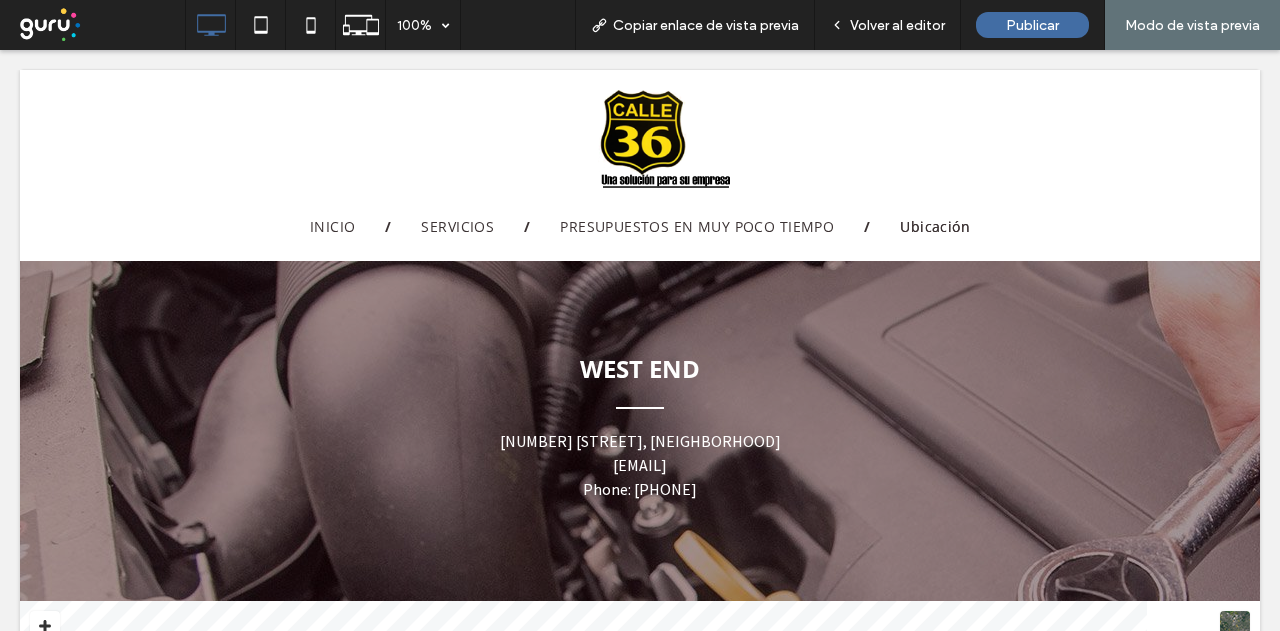 click on "Volver al editor" at bounding box center (897, 25) 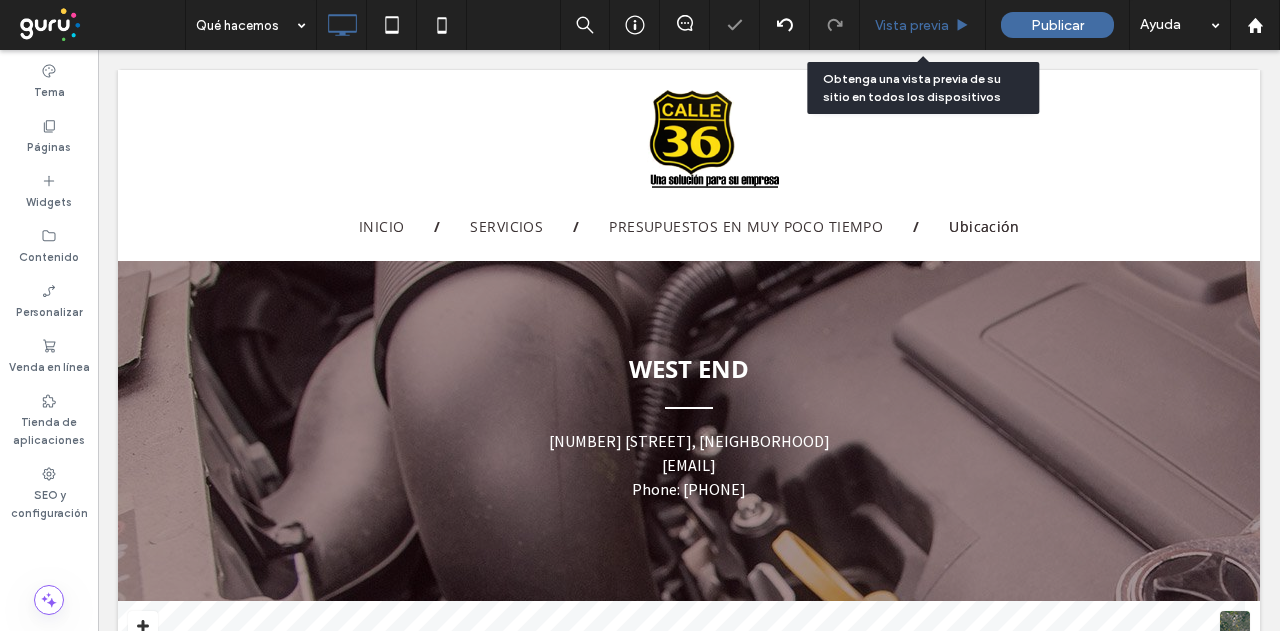 click on "Vista previa" at bounding box center (923, 25) 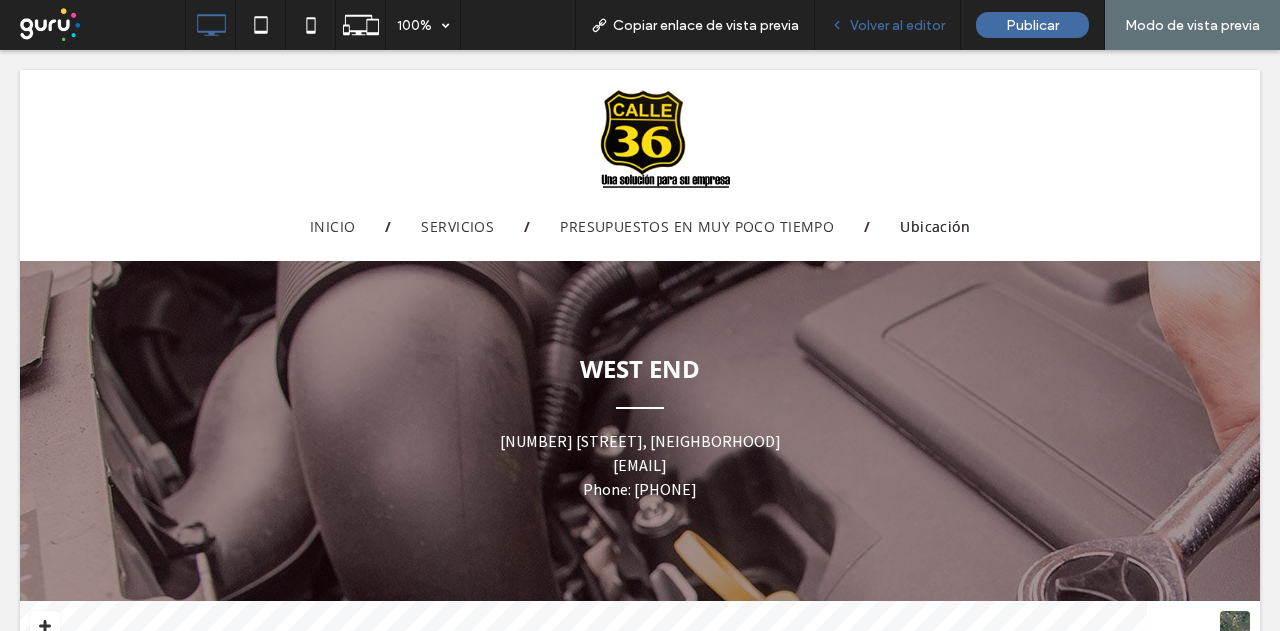 click on "Volver al editor" at bounding box center (888, 25) 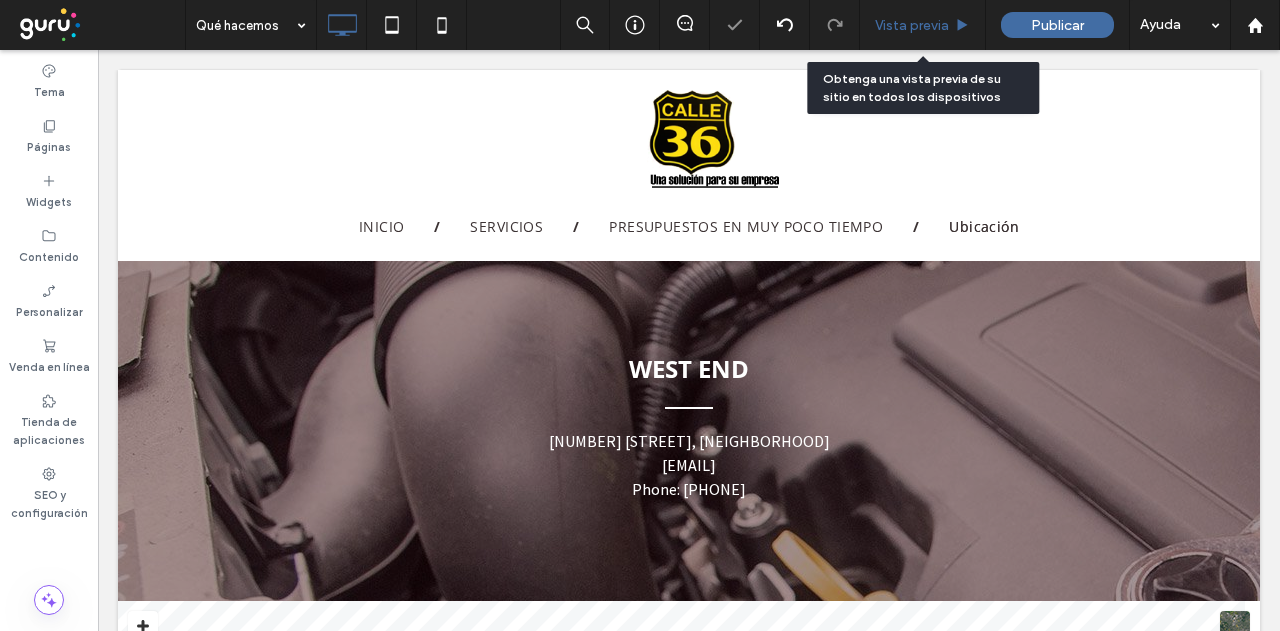 click on "Vista previa" at bounding box center (912, 25) 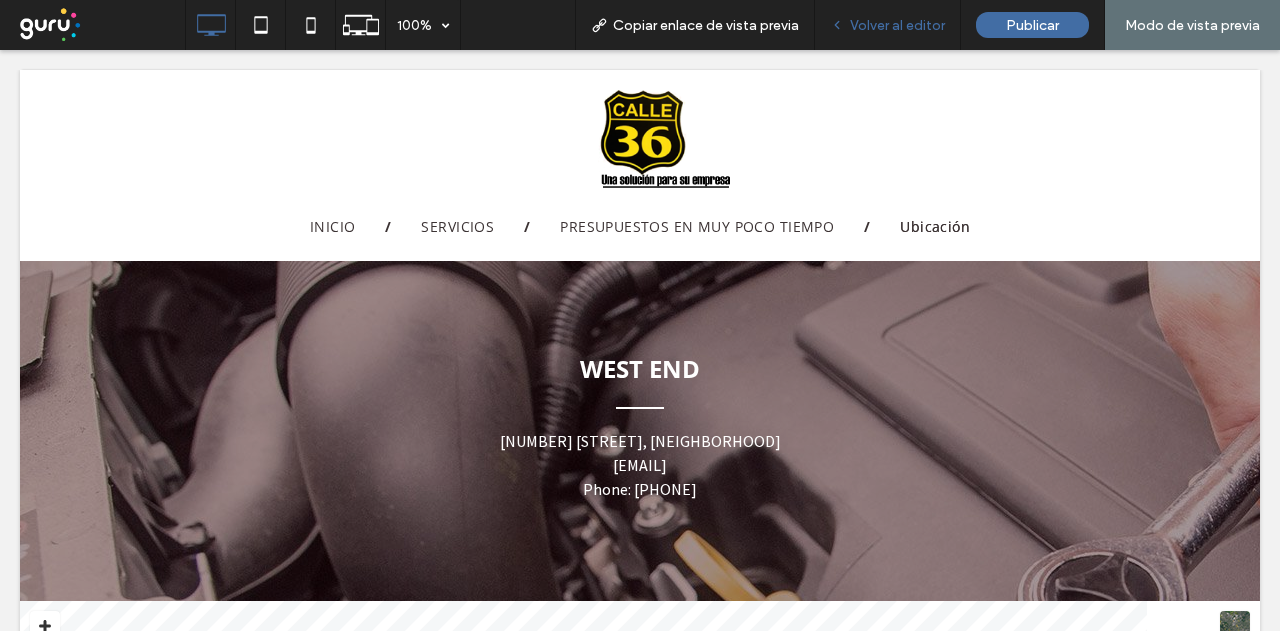 click on "Volver al editor" at bounding box center (888, 25) 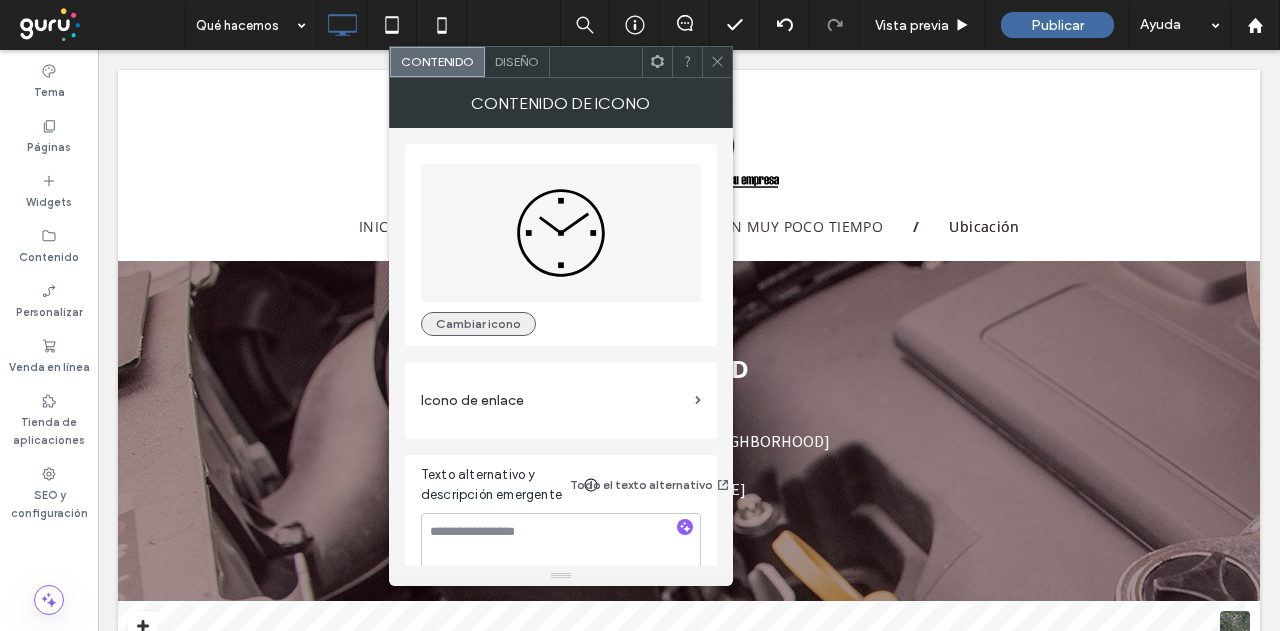 click on "Cambiar icono" at bounding box center (478, 324) 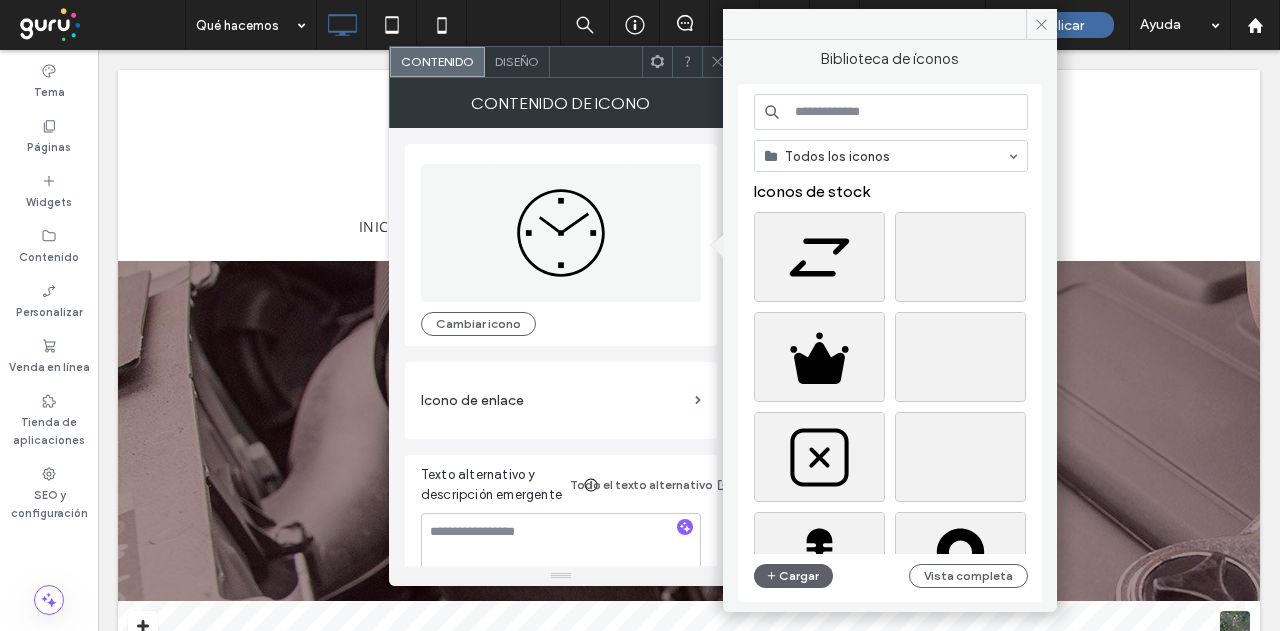 click at bounding box center [891, 112] 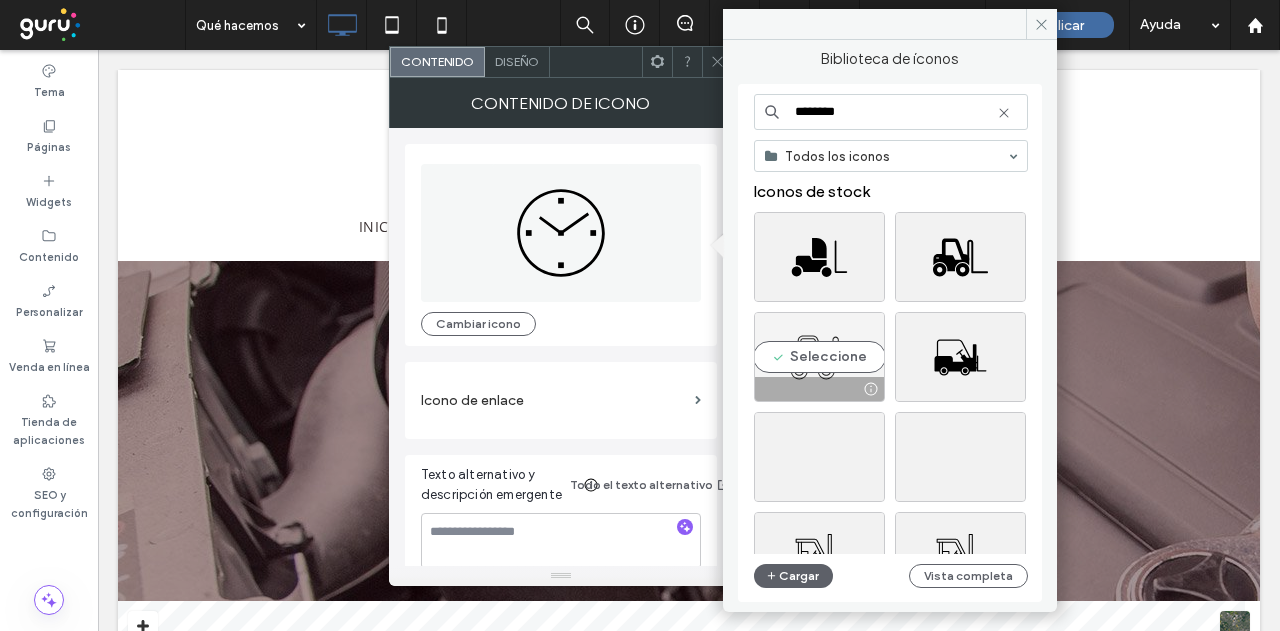 type on "********" 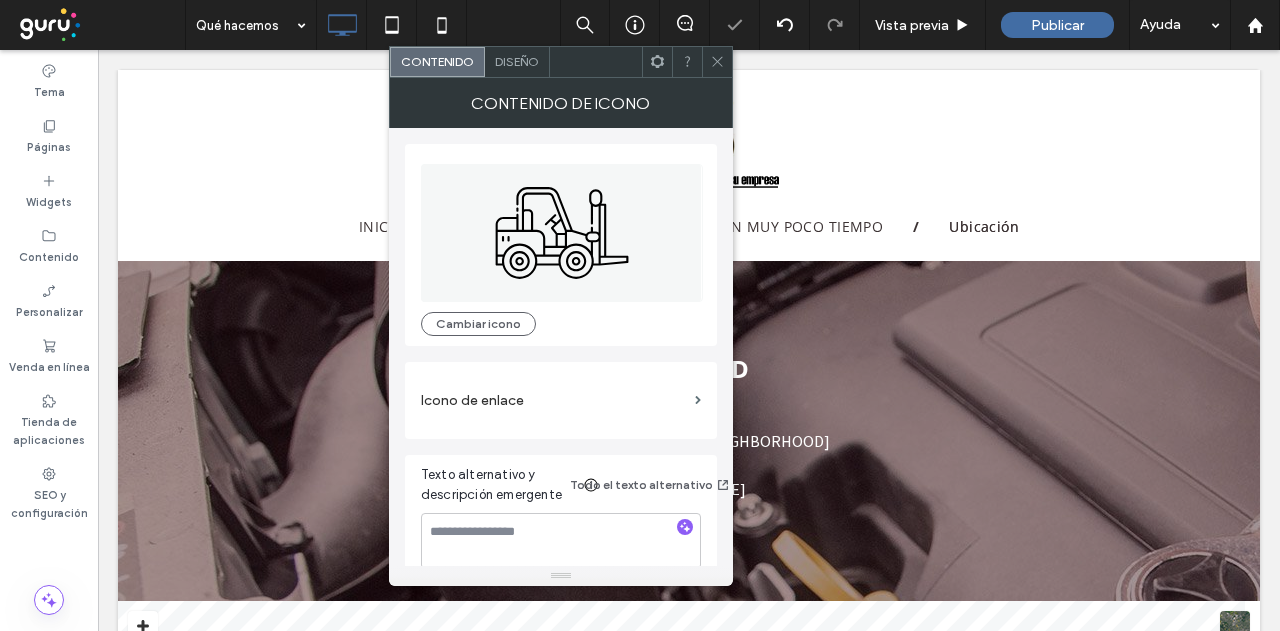 click on "Diseño" at bounding box center [517, 61] 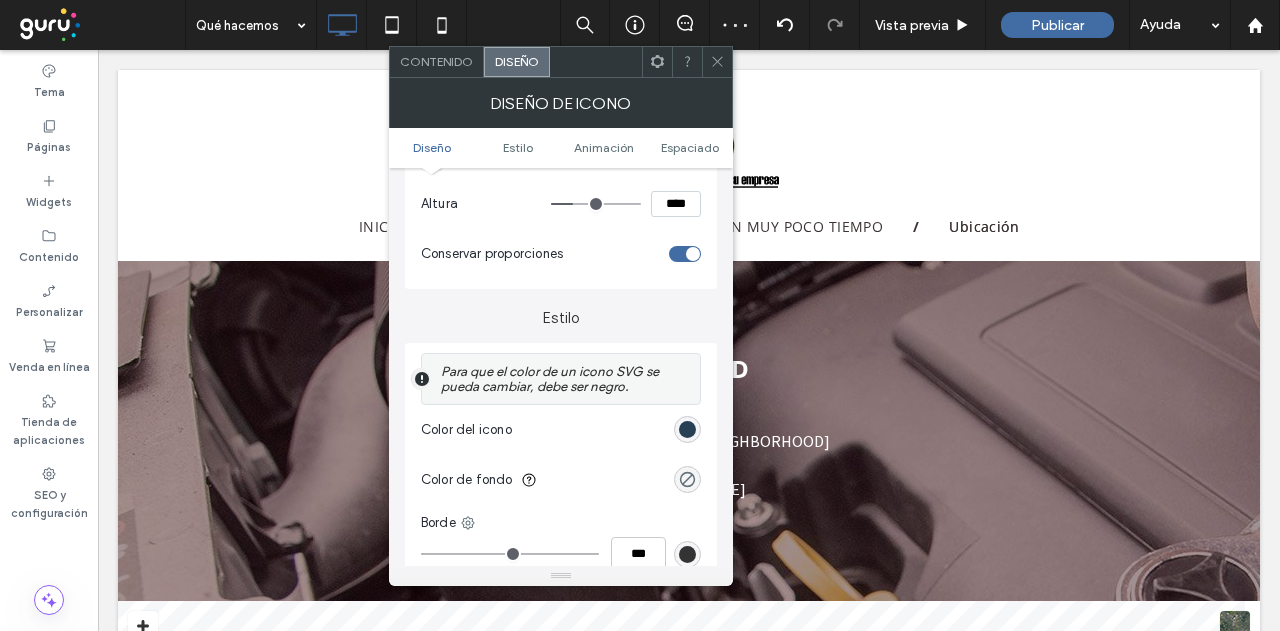 scroll, scrollTop: 300, scrollLeft: 0, axis: vertical 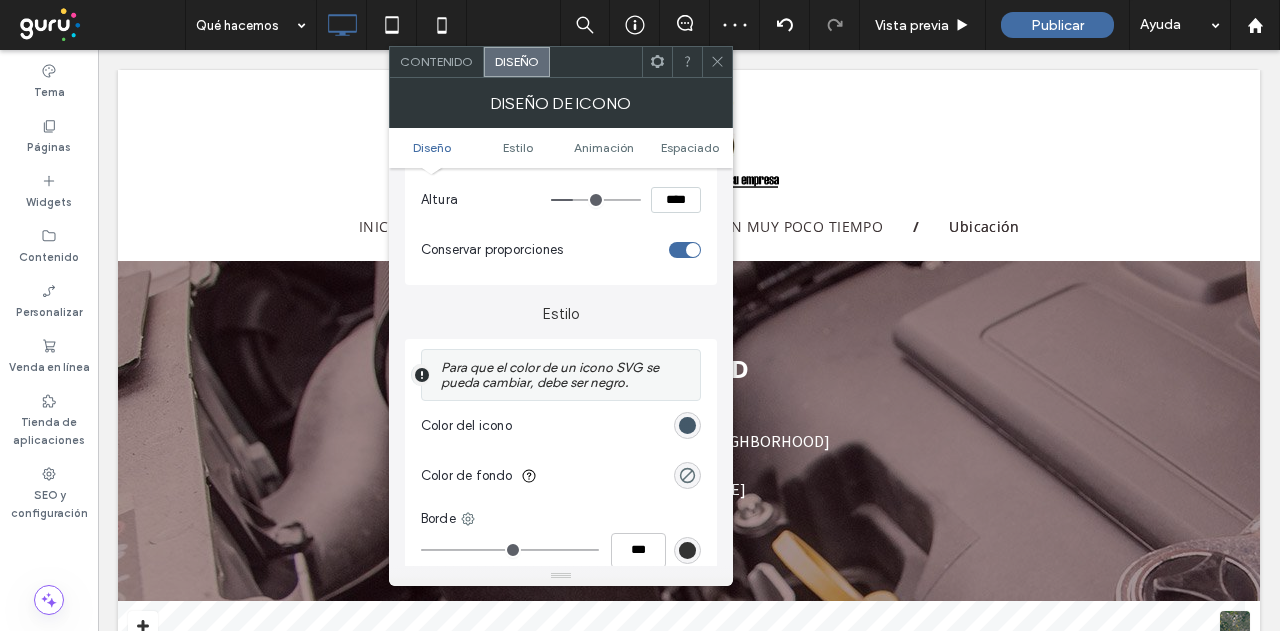 click at bounding box center (687, 425) 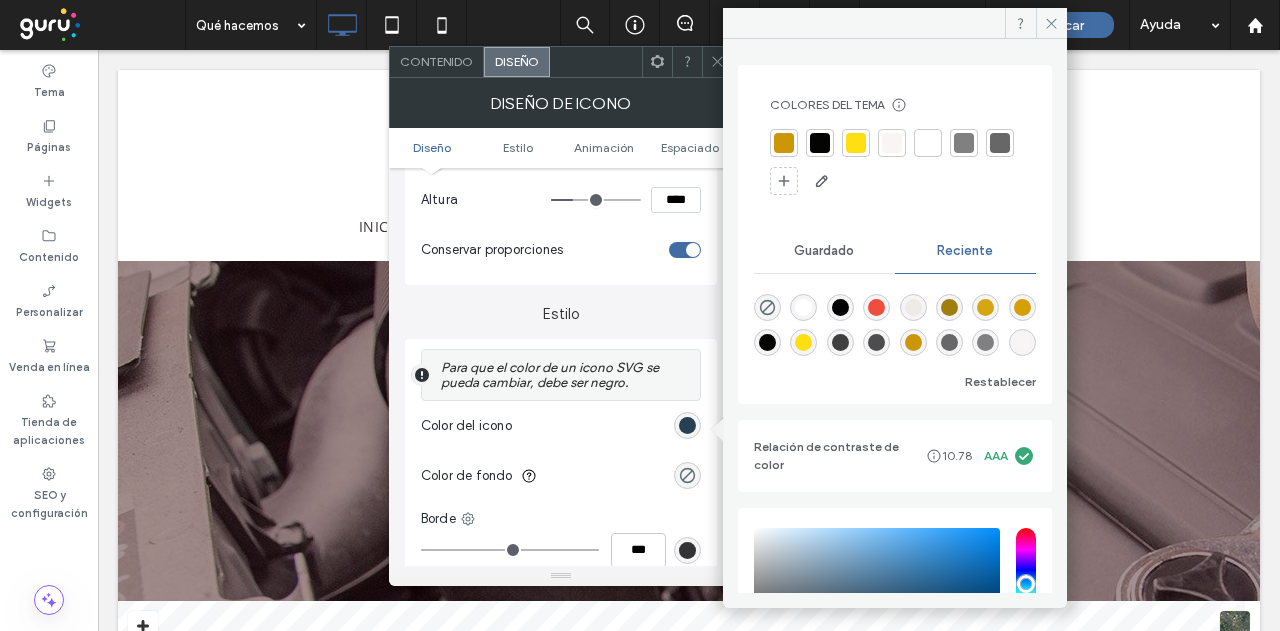 click at bounding box center (784, 143) 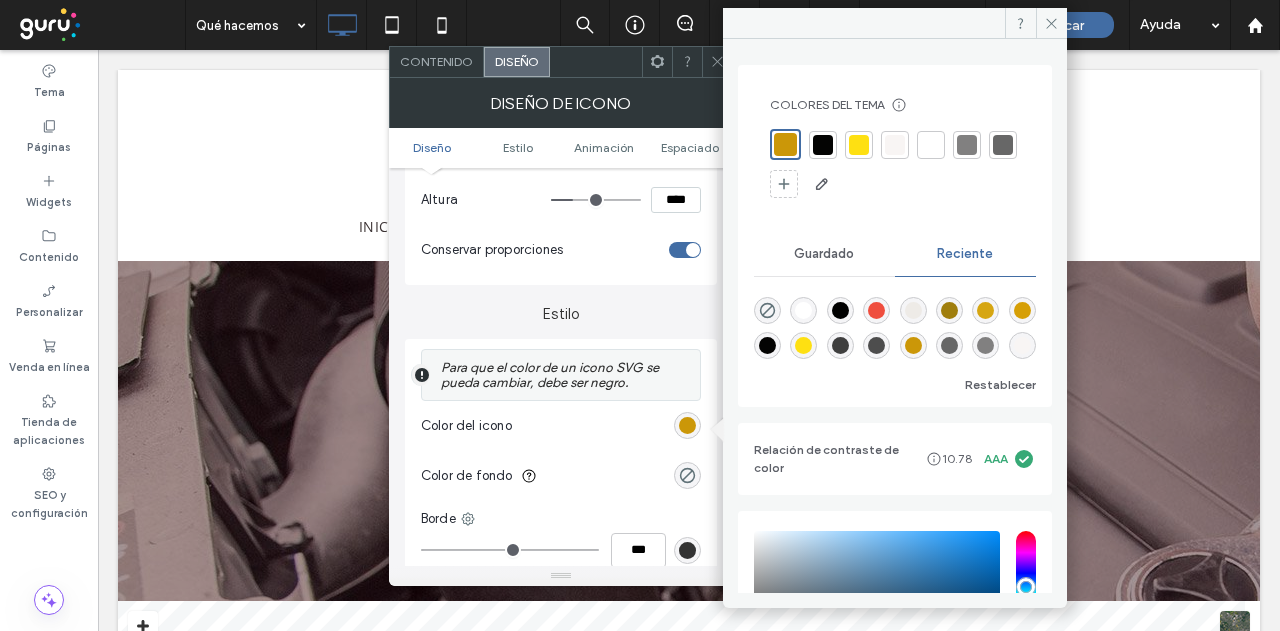 click on "Contenido" at bounding box center [436, 61] 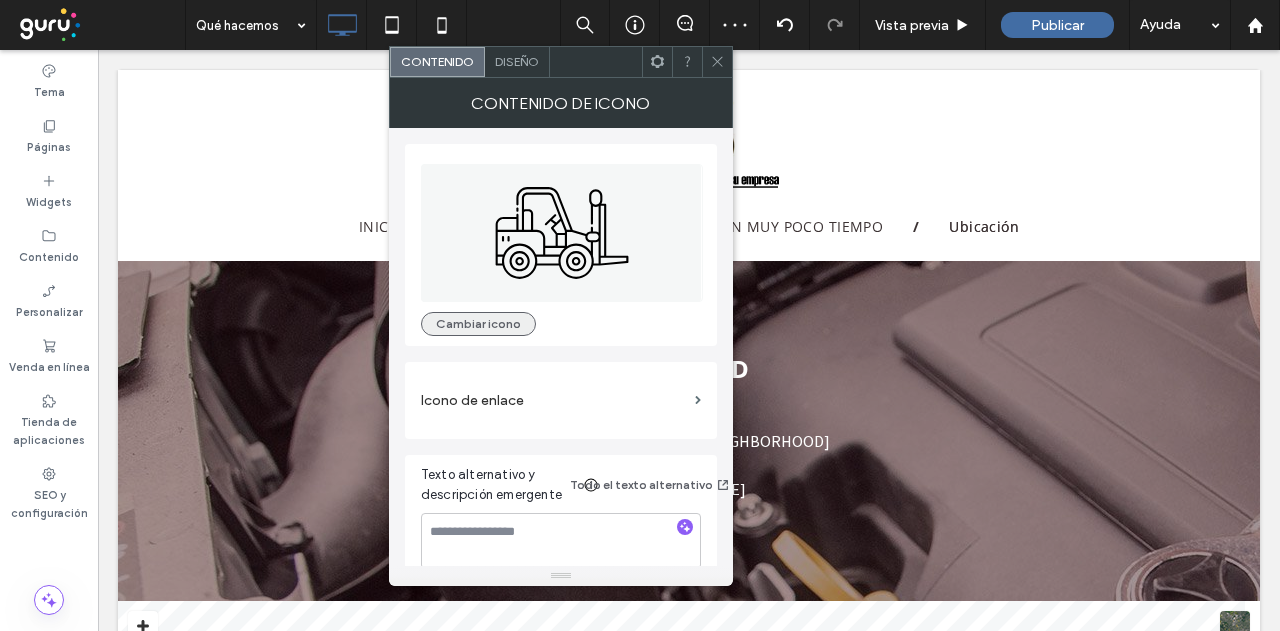 click on "Cambiar icono" at bounding box center [478, 324] 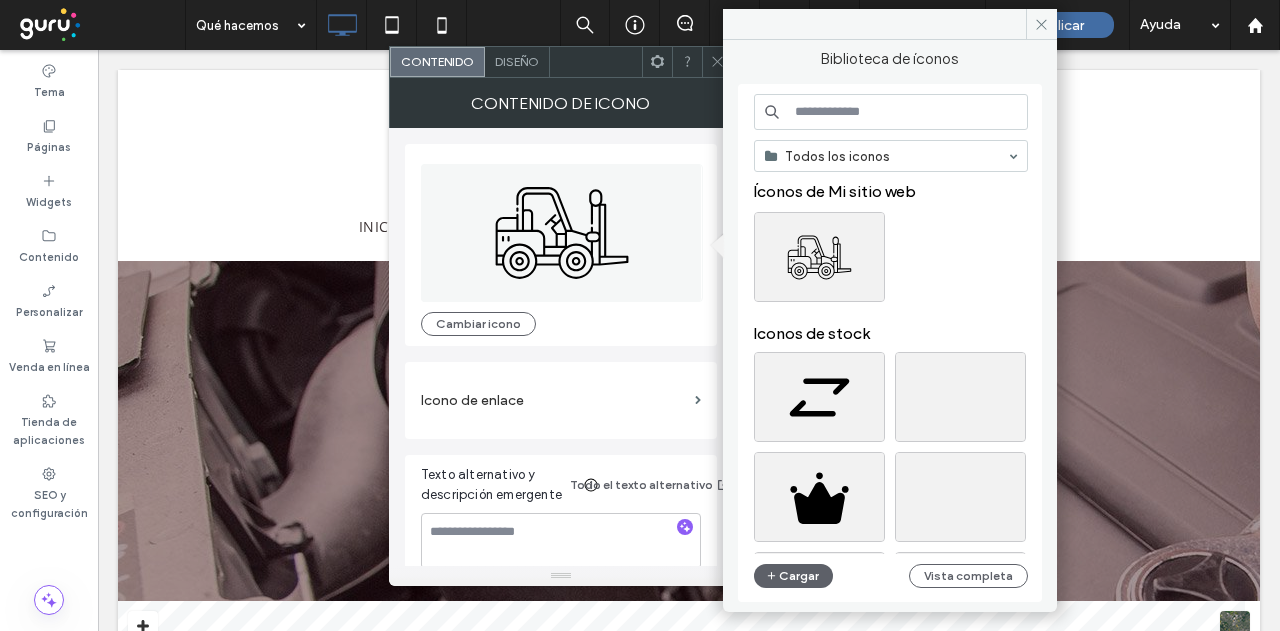 click at bounding box center (891, 112) 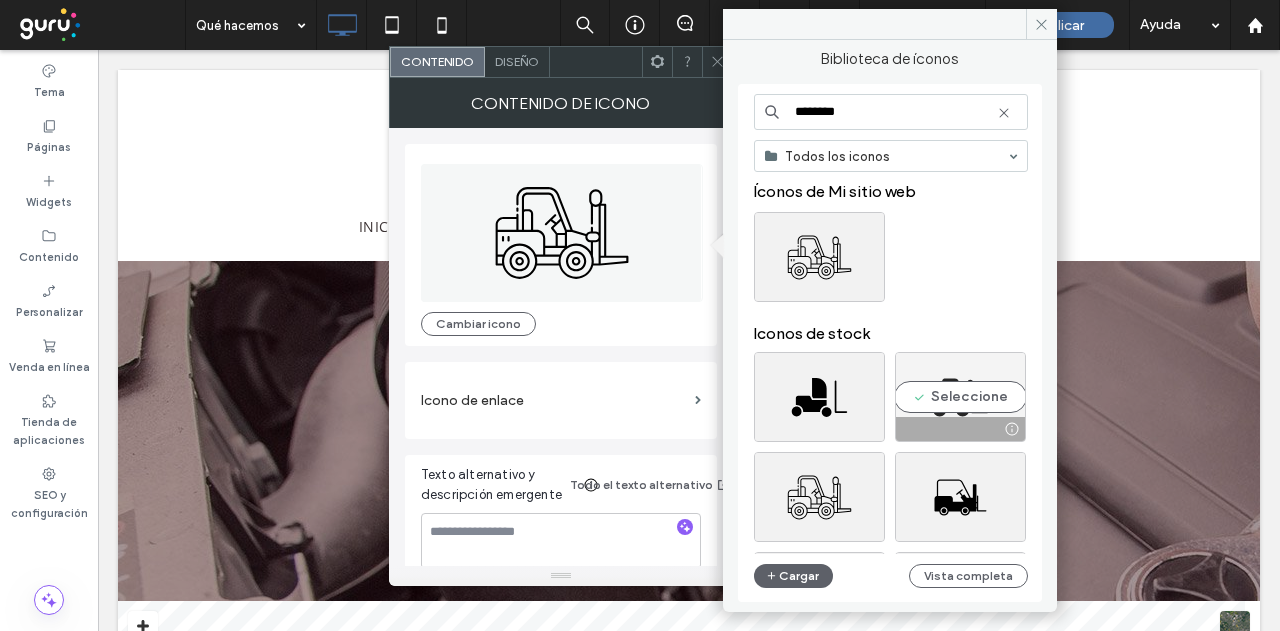 type on "********" 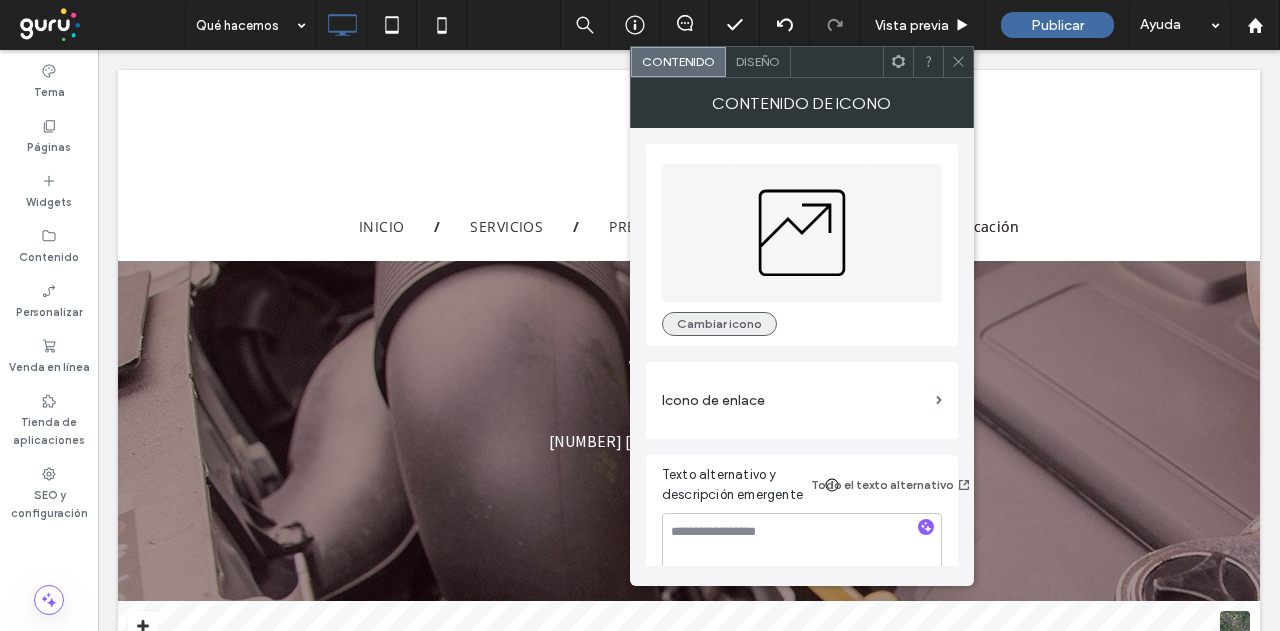 click on "Cambiar icono" at bounding box center (719, 324) 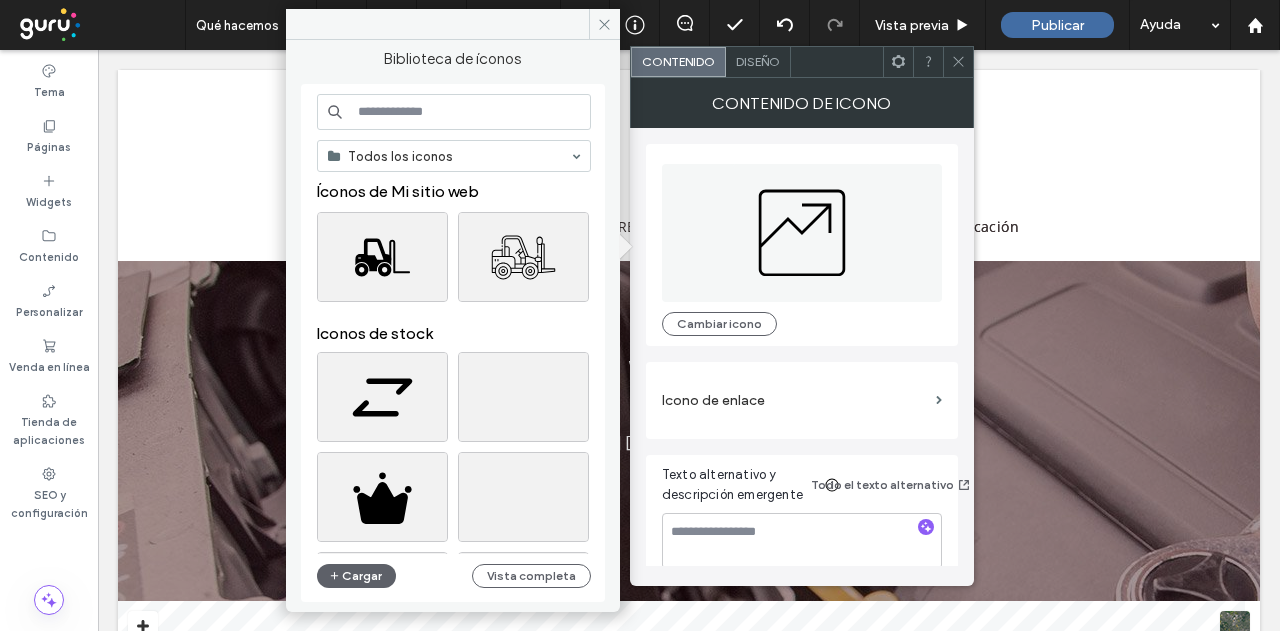 click at bounding box center (454, 112) 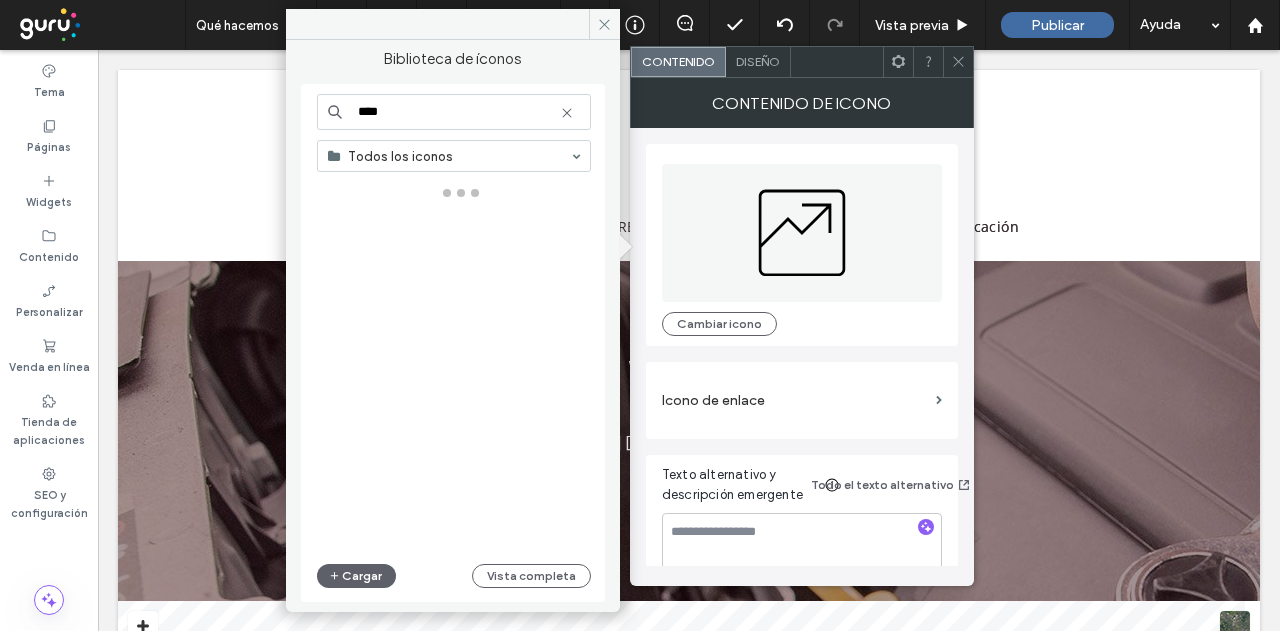 type on "****" 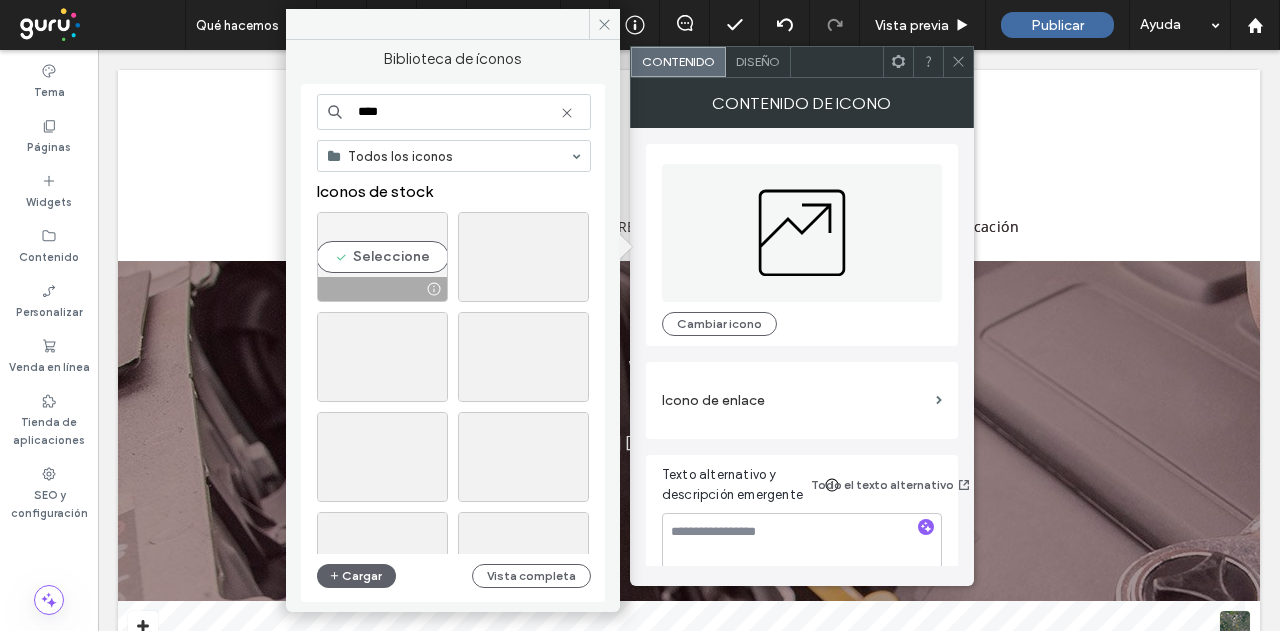 click on "Seleccione" at bounding box center (382, 257) 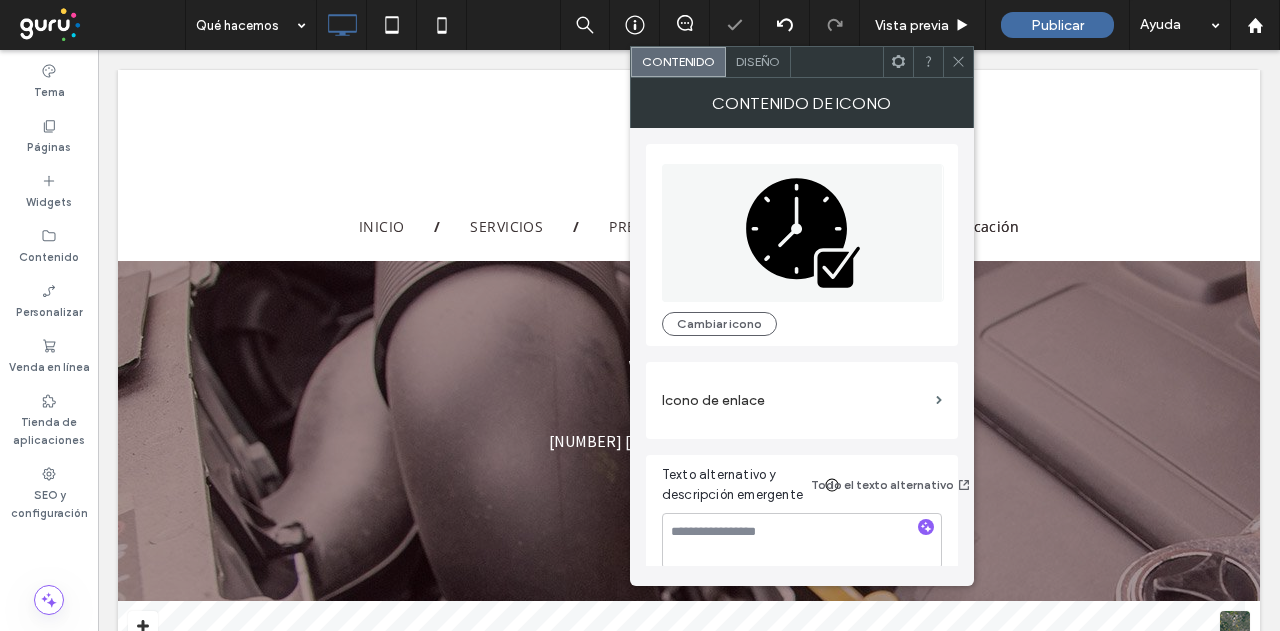 click on "Diseño" at bounding box center (758, 61) 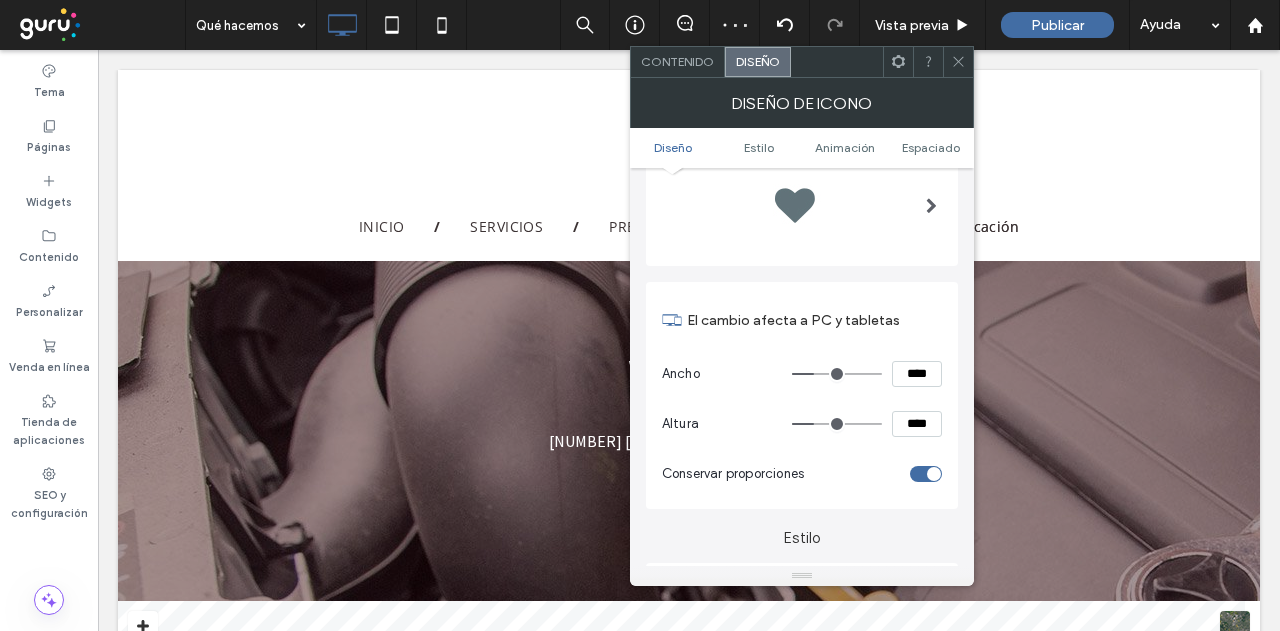 scroll, scrollTop: 300, scrollLeft: 0, axis: vertical 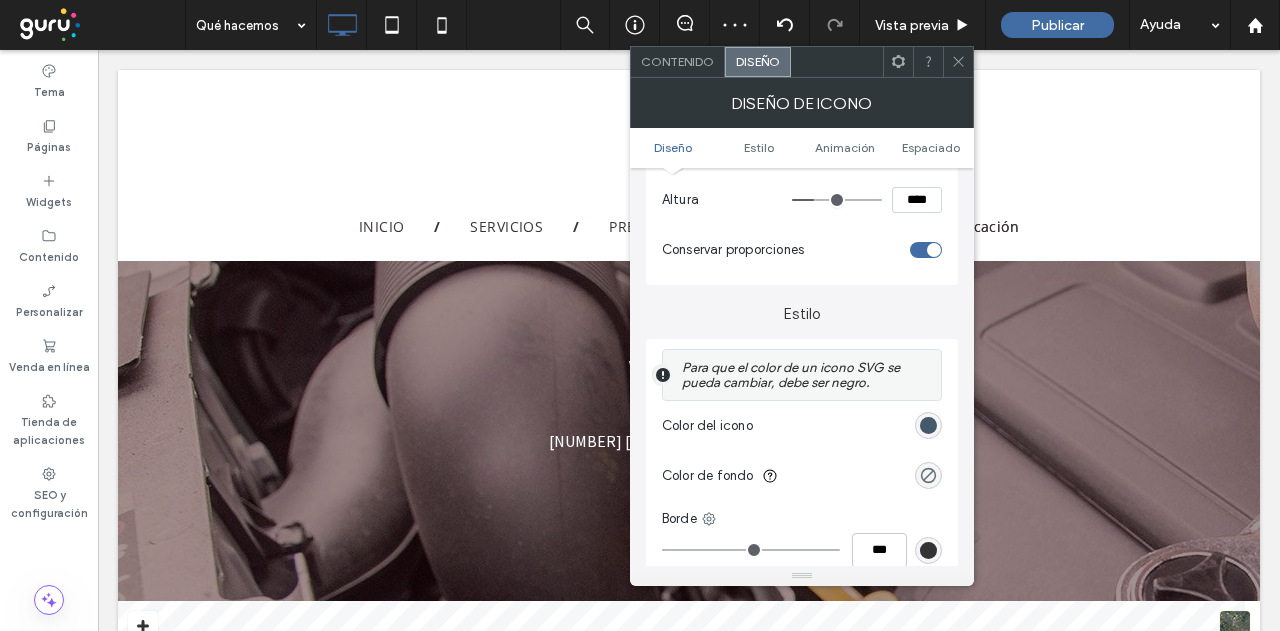 click at bounding box center (928, 425) 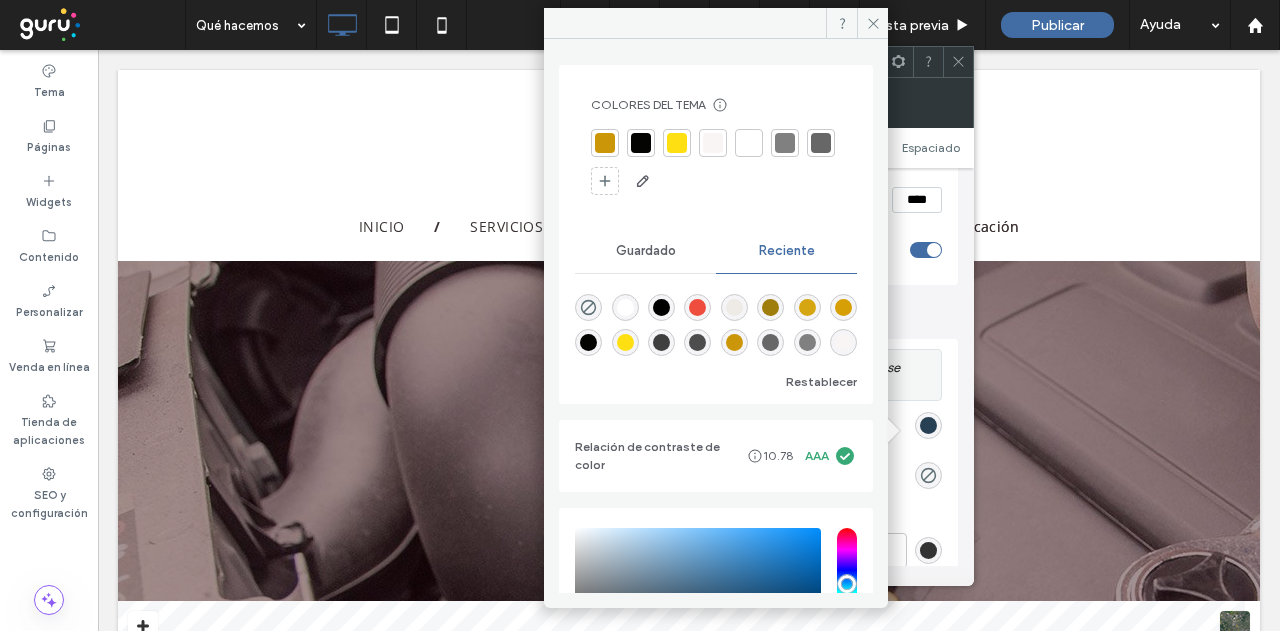 drag, startPoint x: 606, startPoint y: 134, endPoint x: 642, endPoint y: 117, distance: 39.812057 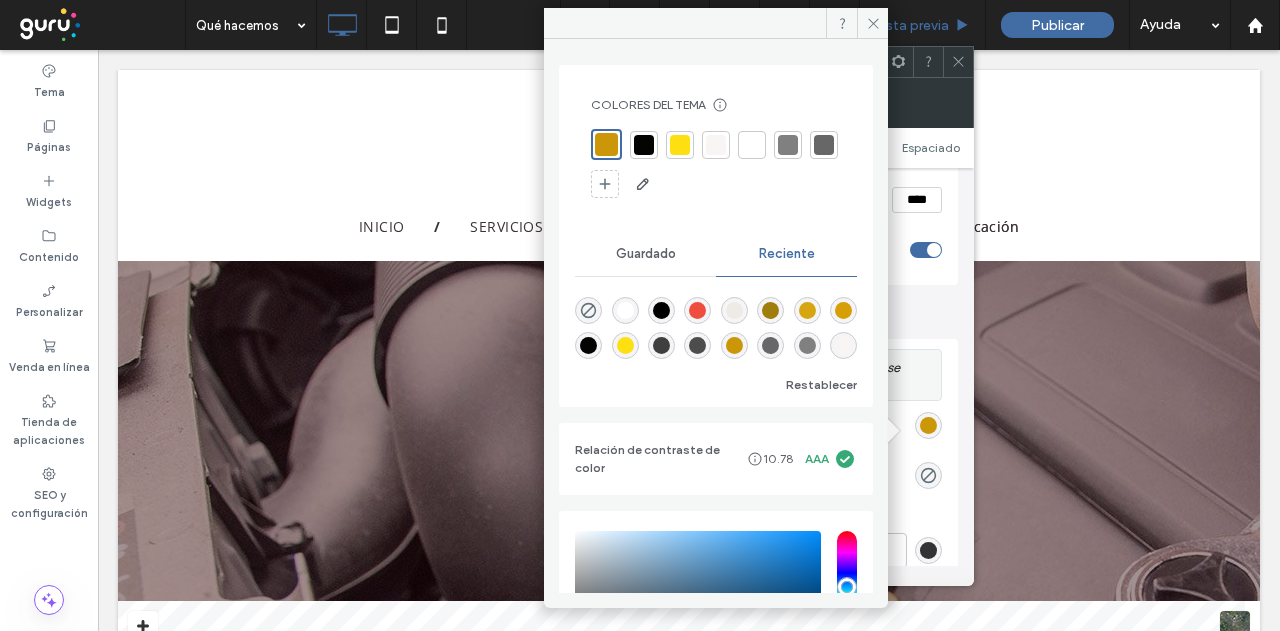 drag, startPoint x: 876, startPoint y: 25, endPoint x: 984, endPoint y: 43, distance: 109.48972 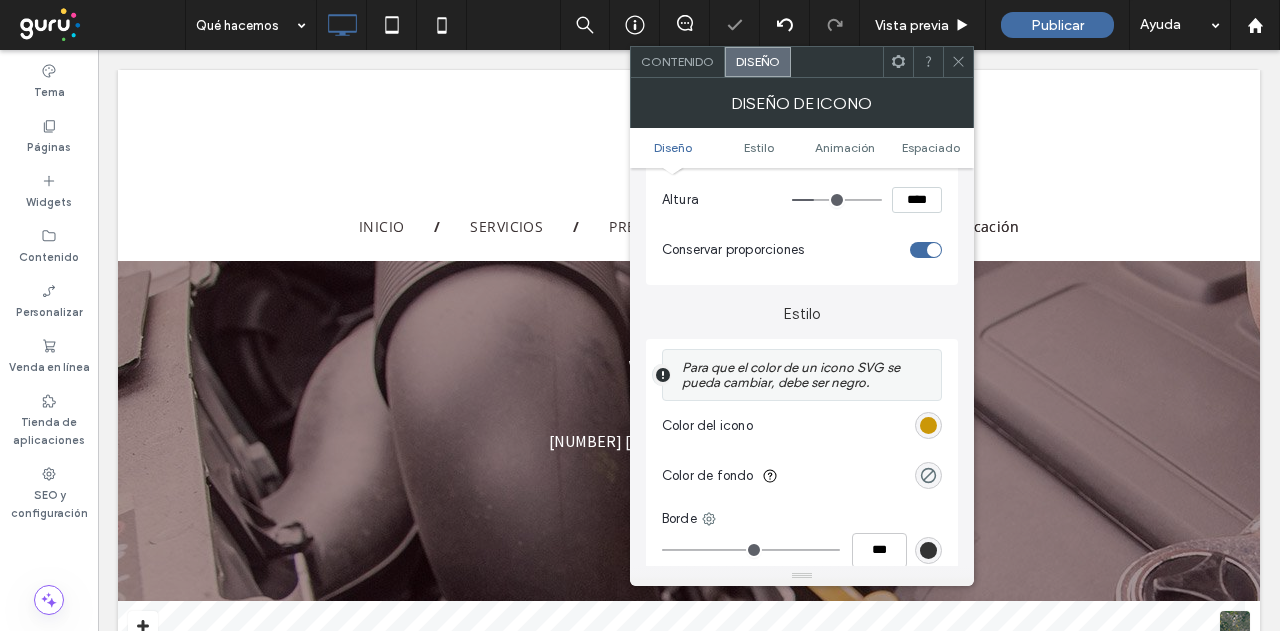 click 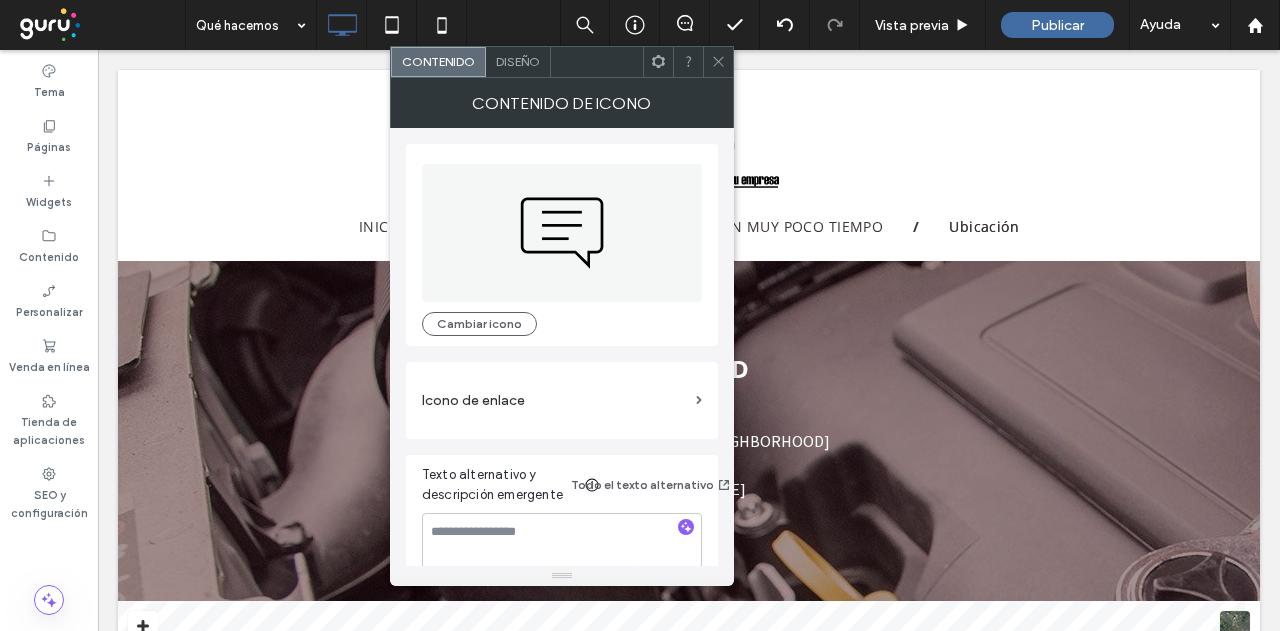 click on "Cambiar icono" at bounding box center (562, 245) 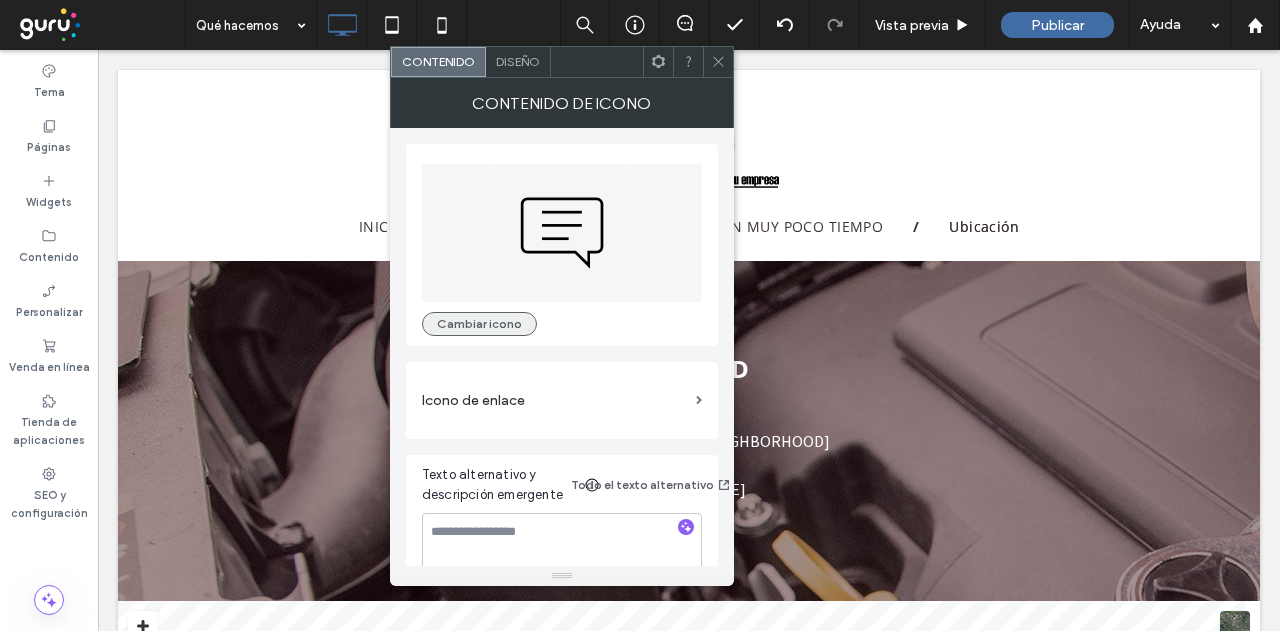 click on "Cambiar icono" at bounding box center [479, 324] 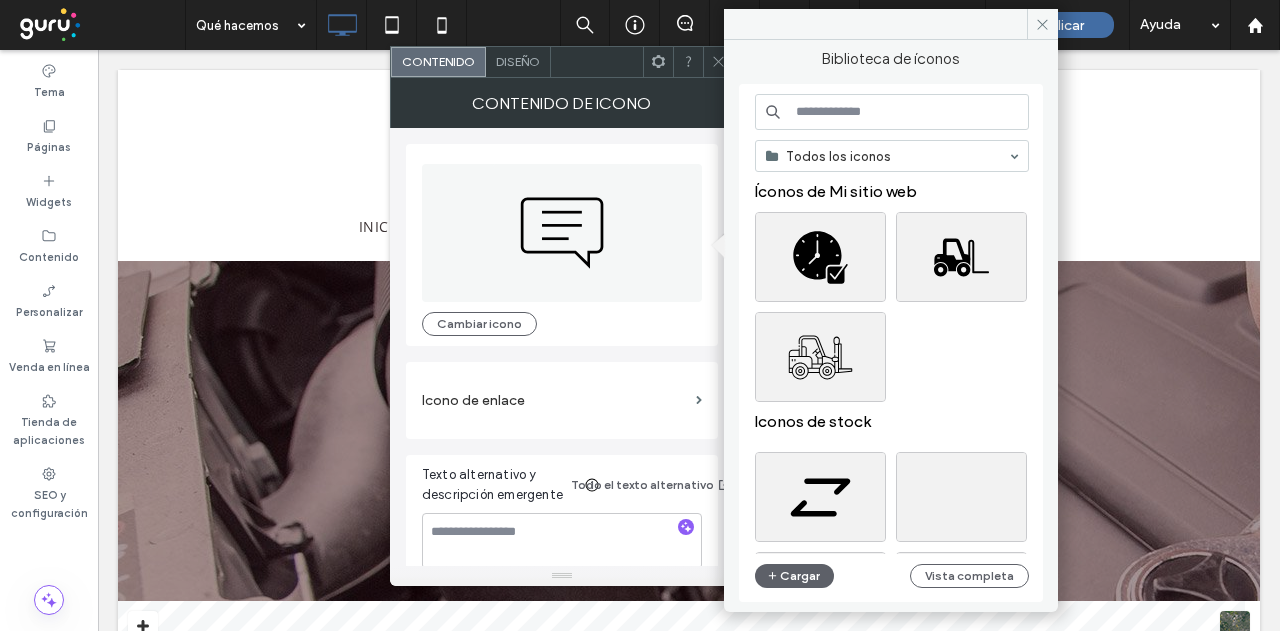 click at bounding box center (892, 112) 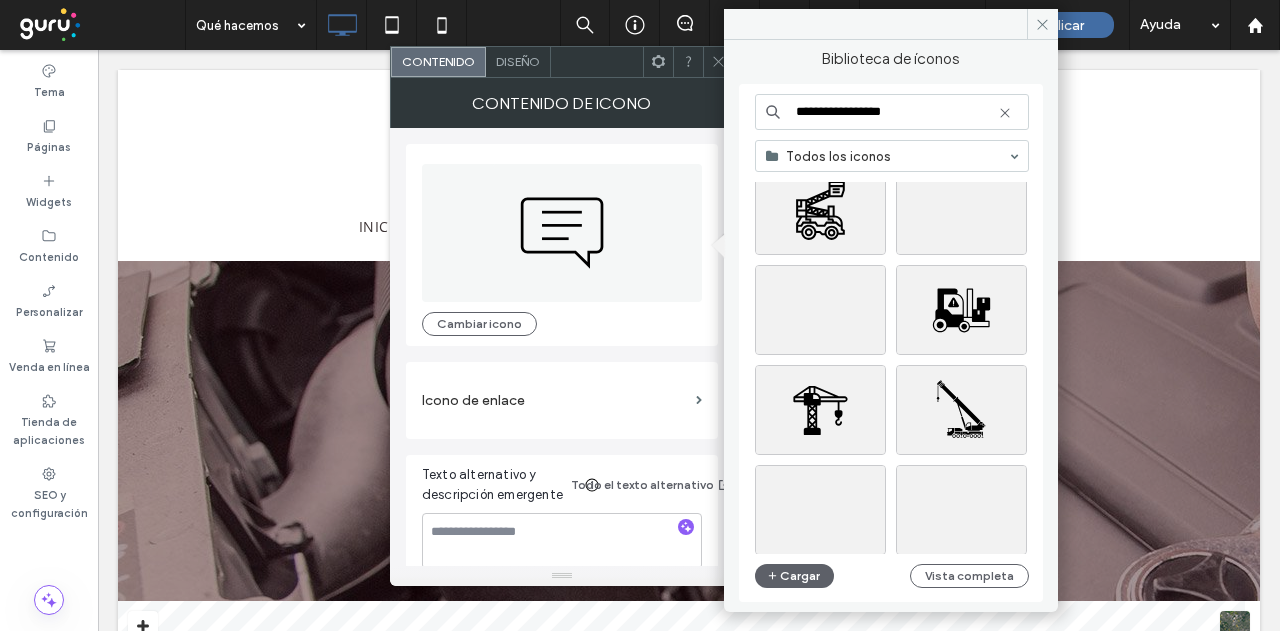 scroll, scrollTop: 1600, scrollLeft: 0, axis: vertical 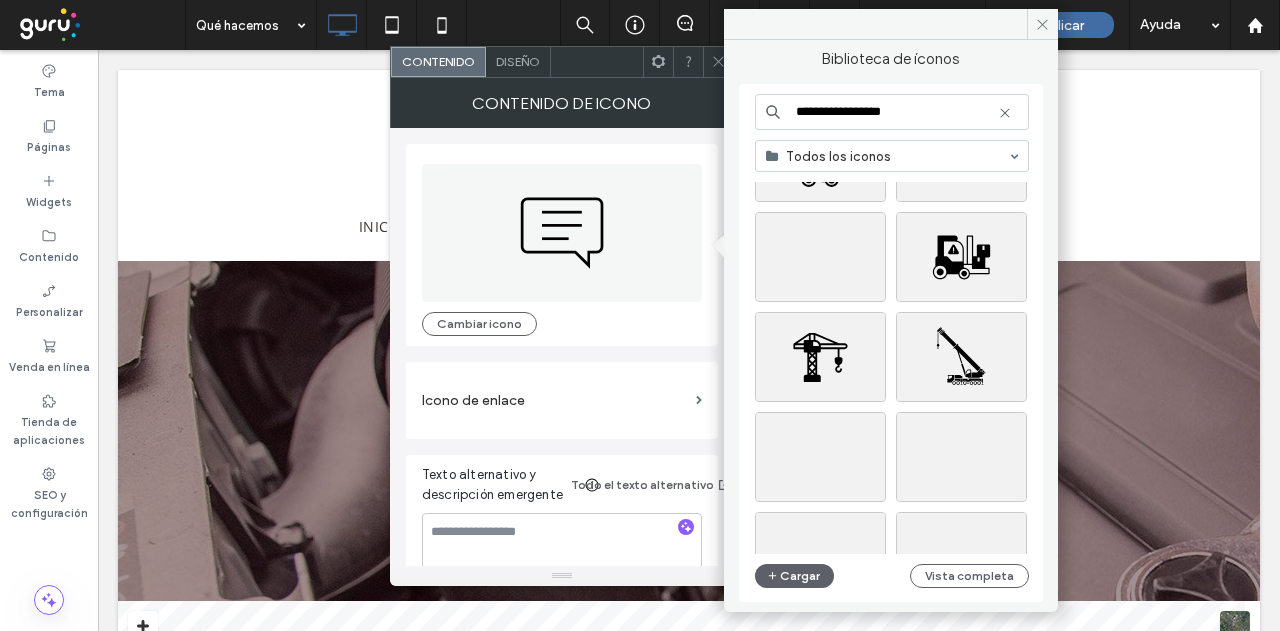type on "**********" 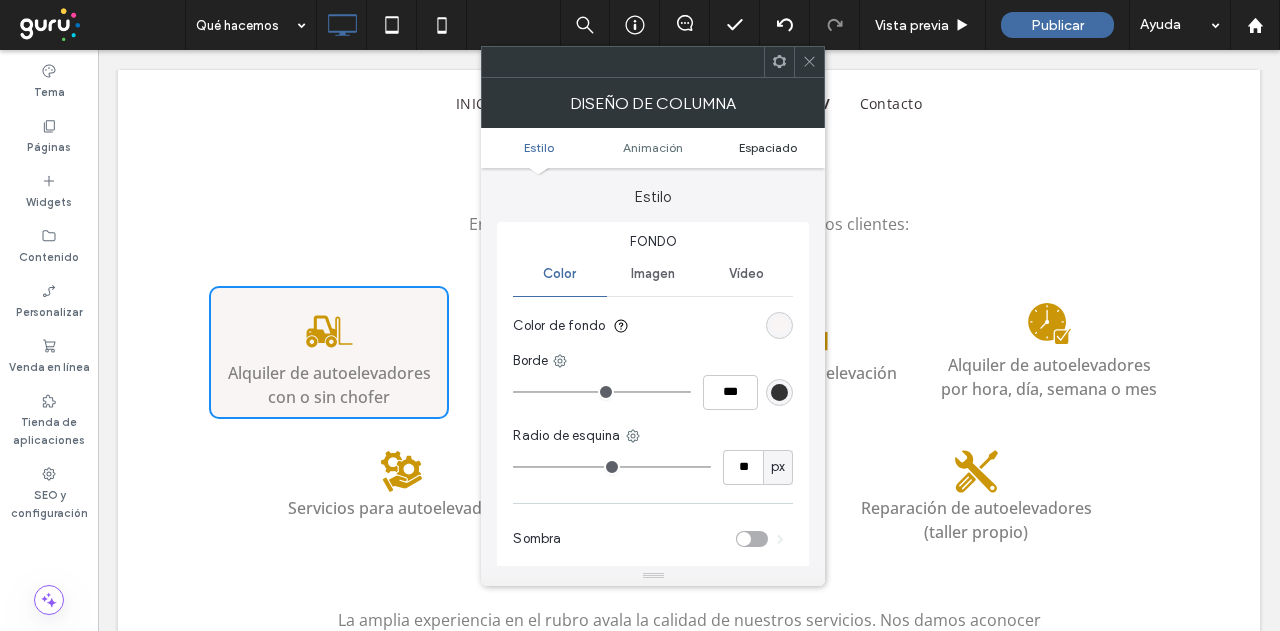 click on "Espaciado" at bounding box center (768, 147) 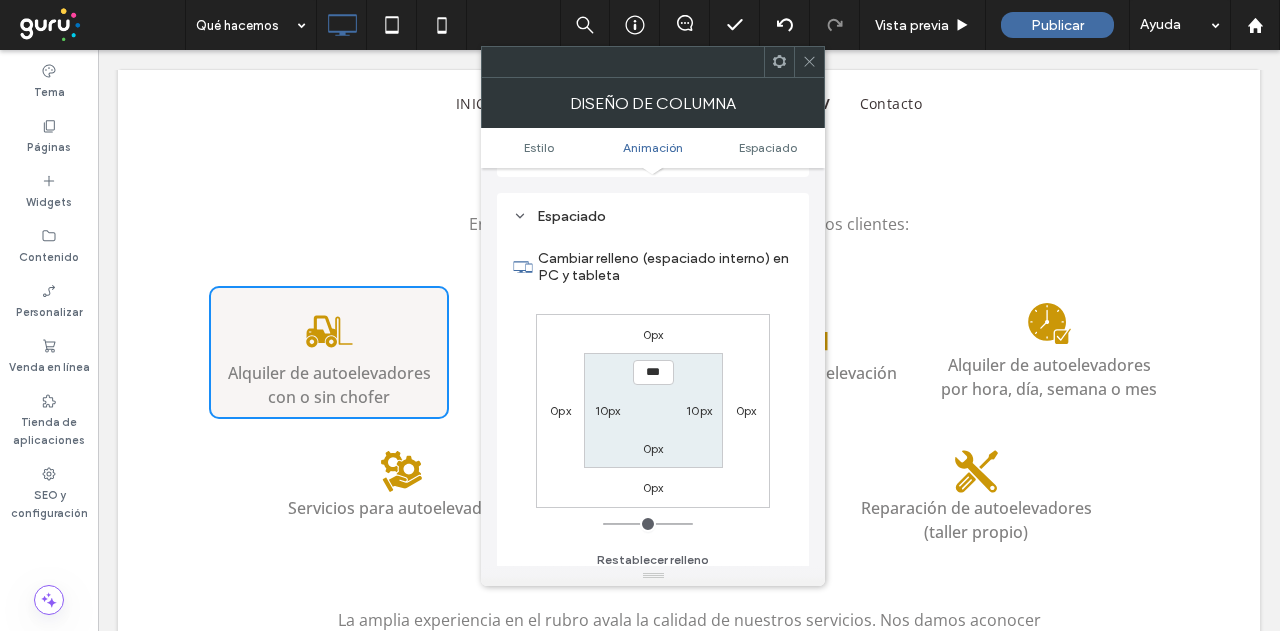 scroll, scrollTop: 469, scrollLeft: 0, axis: vertical 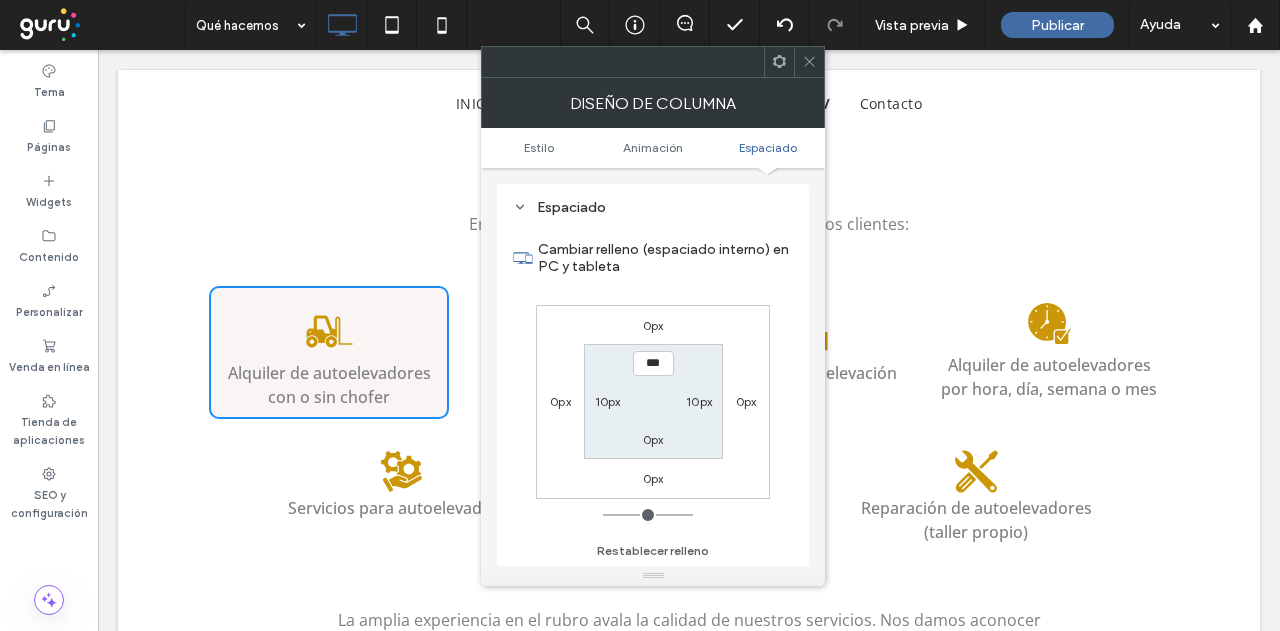 click on "0px" at bounding box center (653, 439) 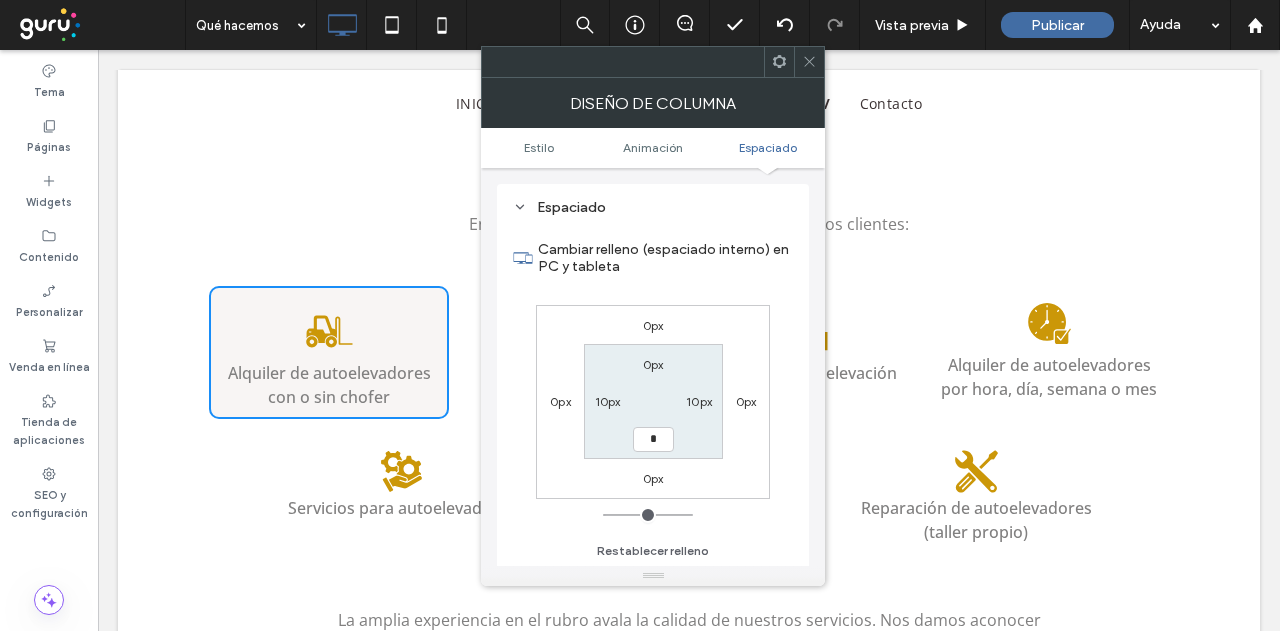 type on "*" 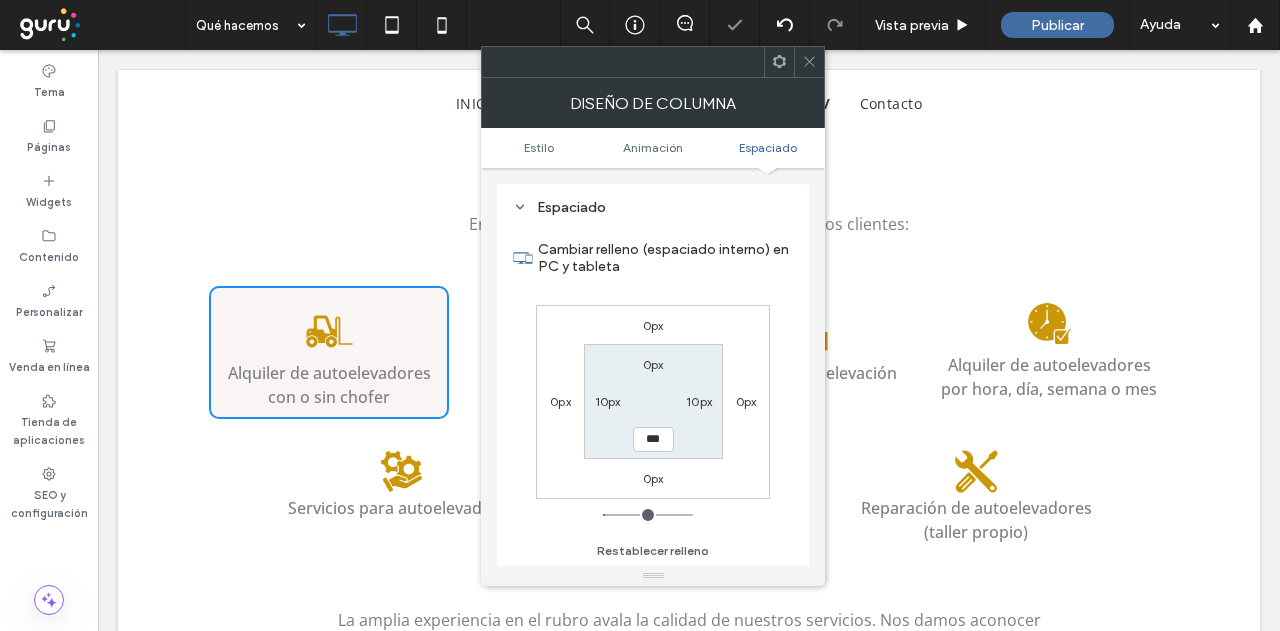 click on "0px" at bounding box center [653, 364] 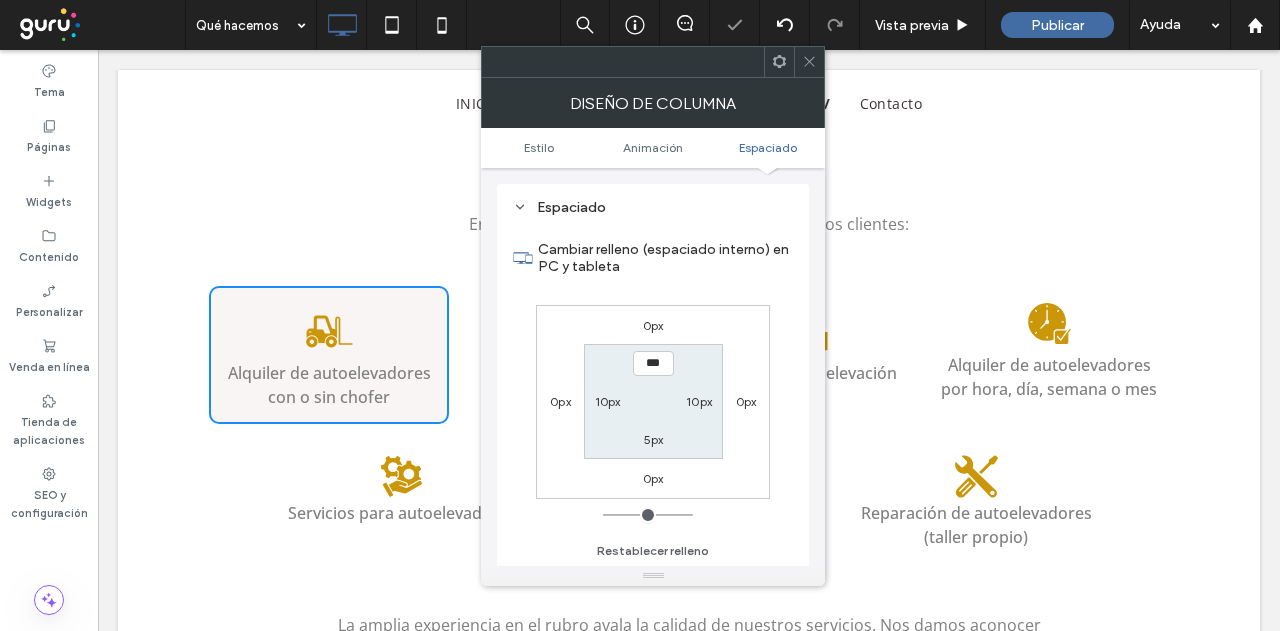 click on "5px" at bounding box center (654, 439) 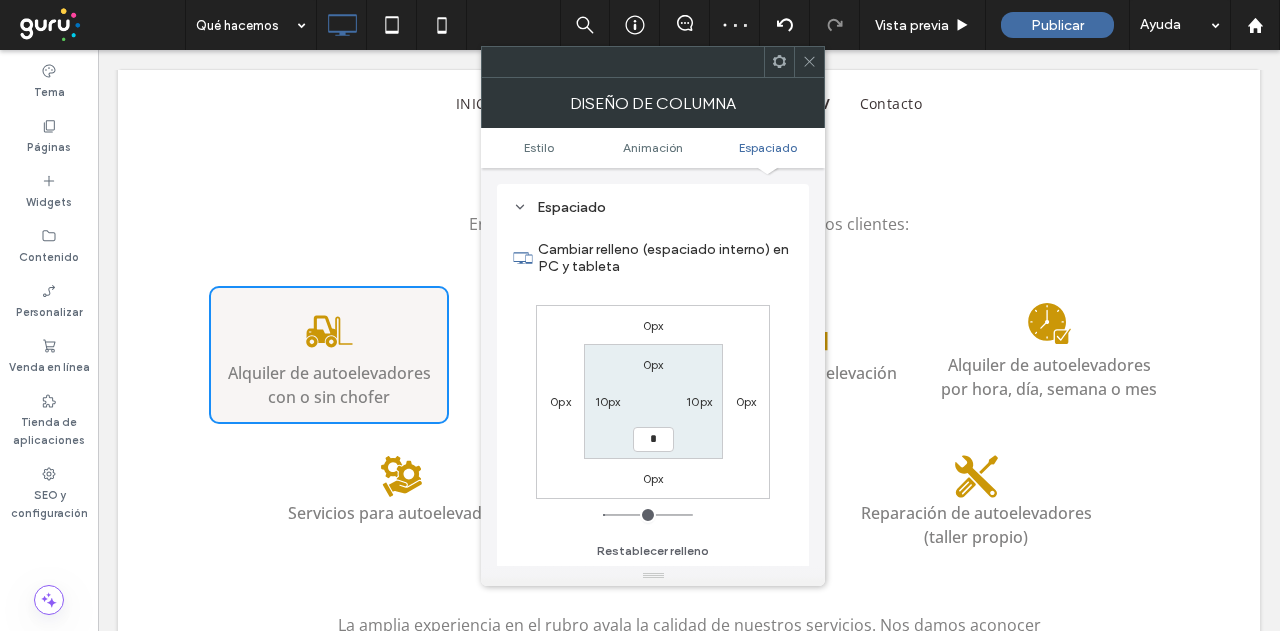 type on "*" 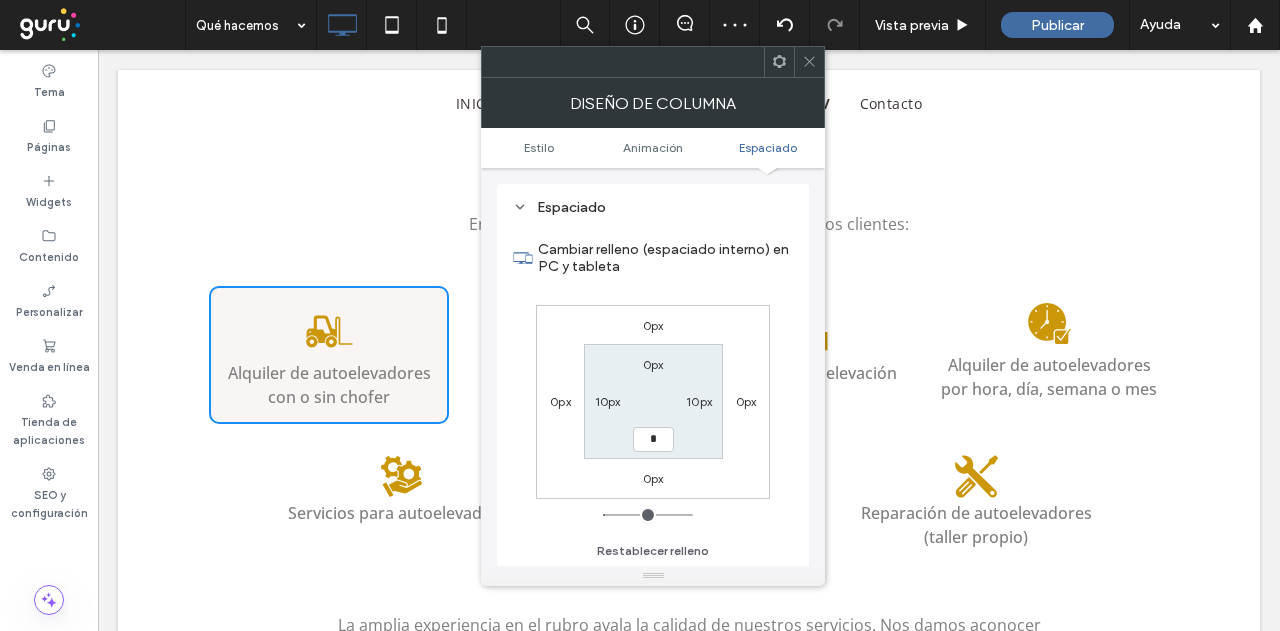 type on "*" 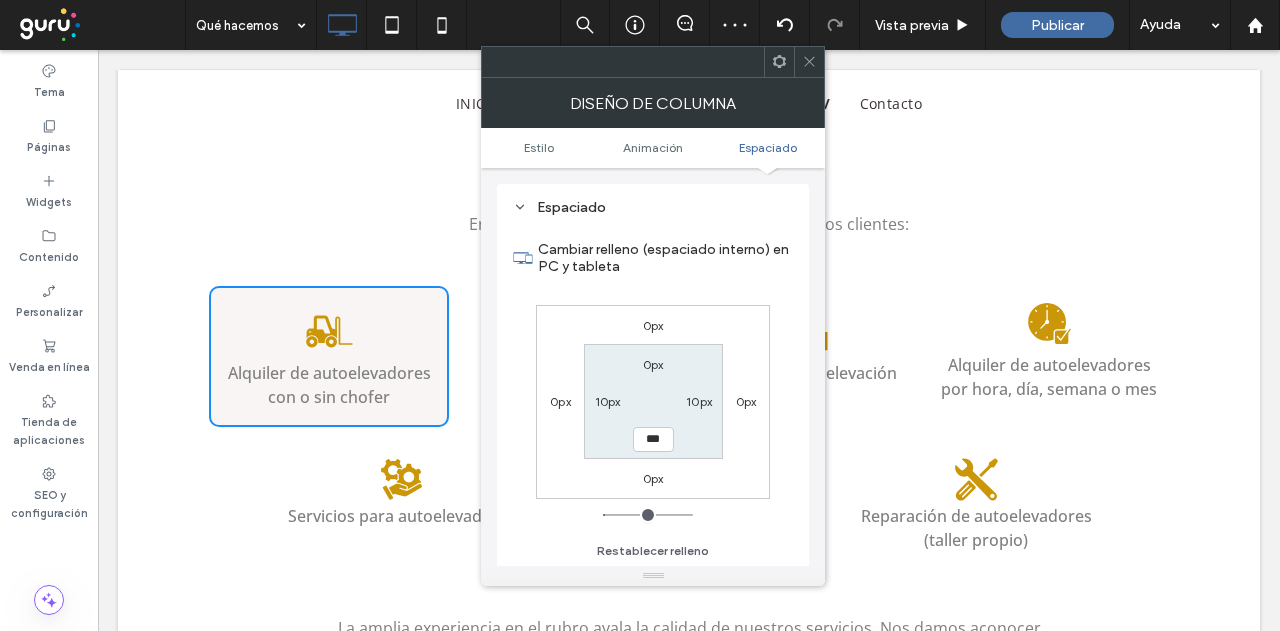 click on "0px" at bounding box center [653, 364] 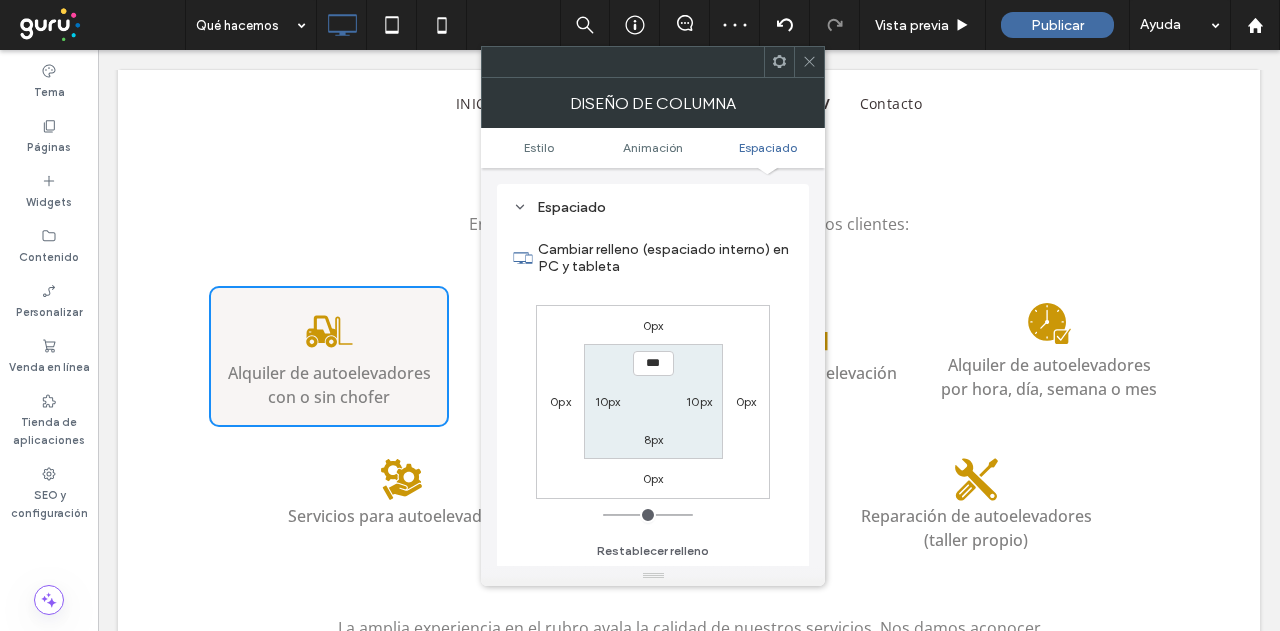 type on "*" 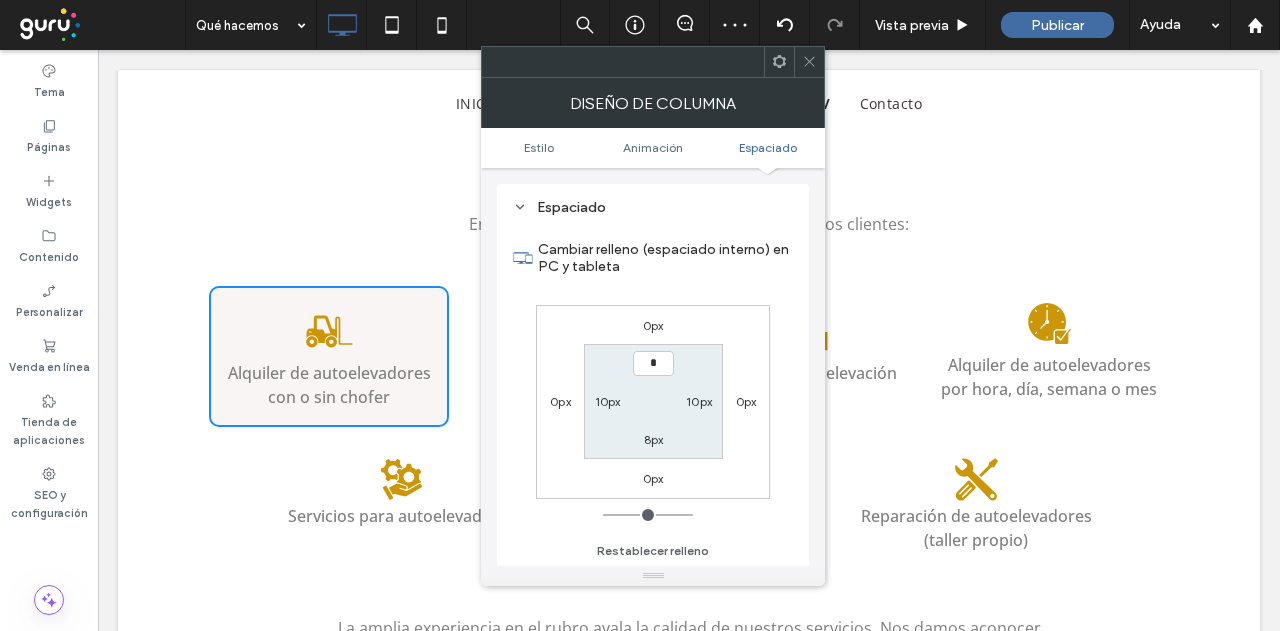click on "*" at bounding box center (653, 363) 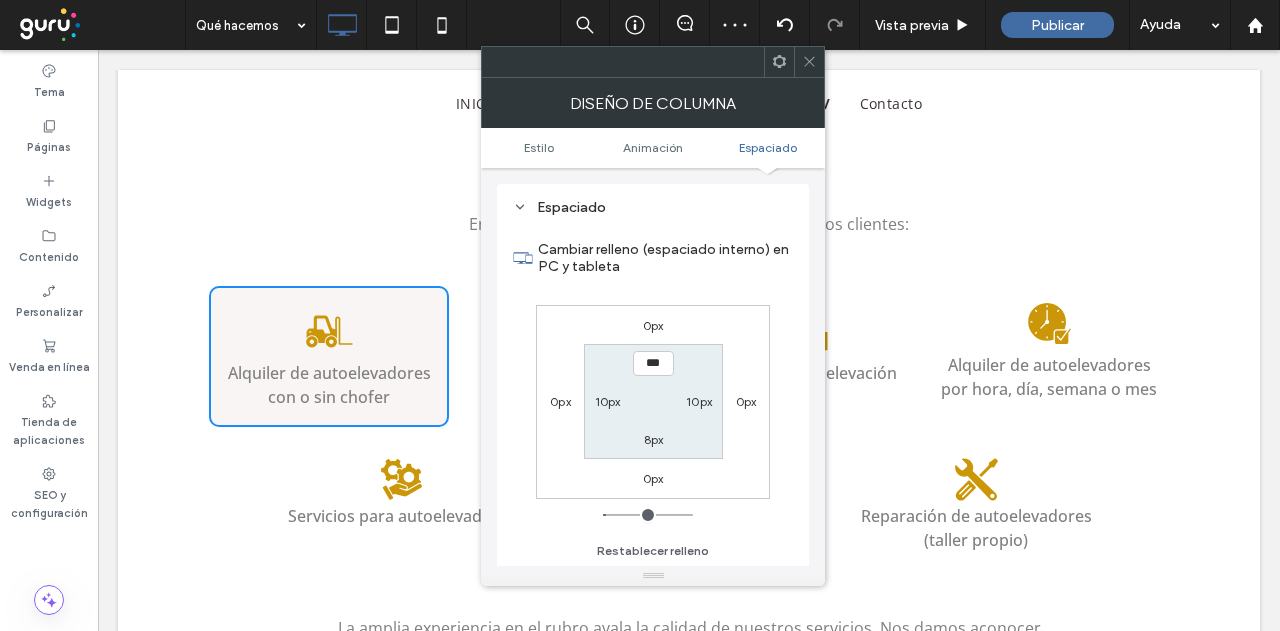click on "*** 10px 8px 10px" at bounding box center (653, 401) 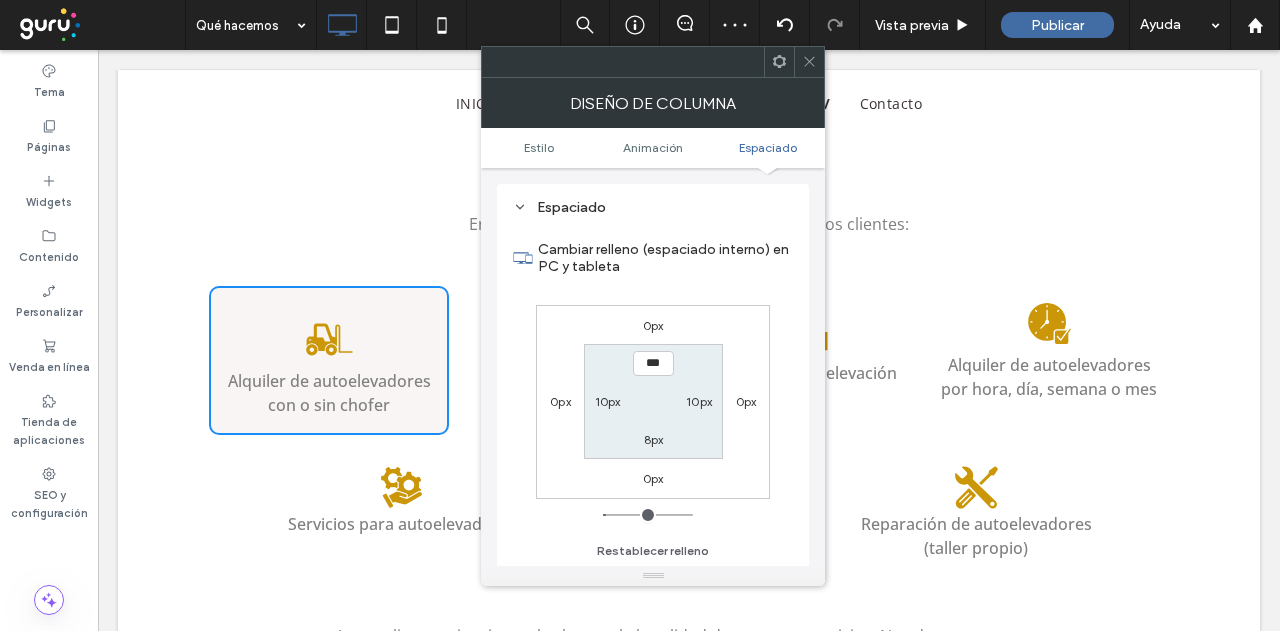 click on "8px" at bounding box center (654, 439) 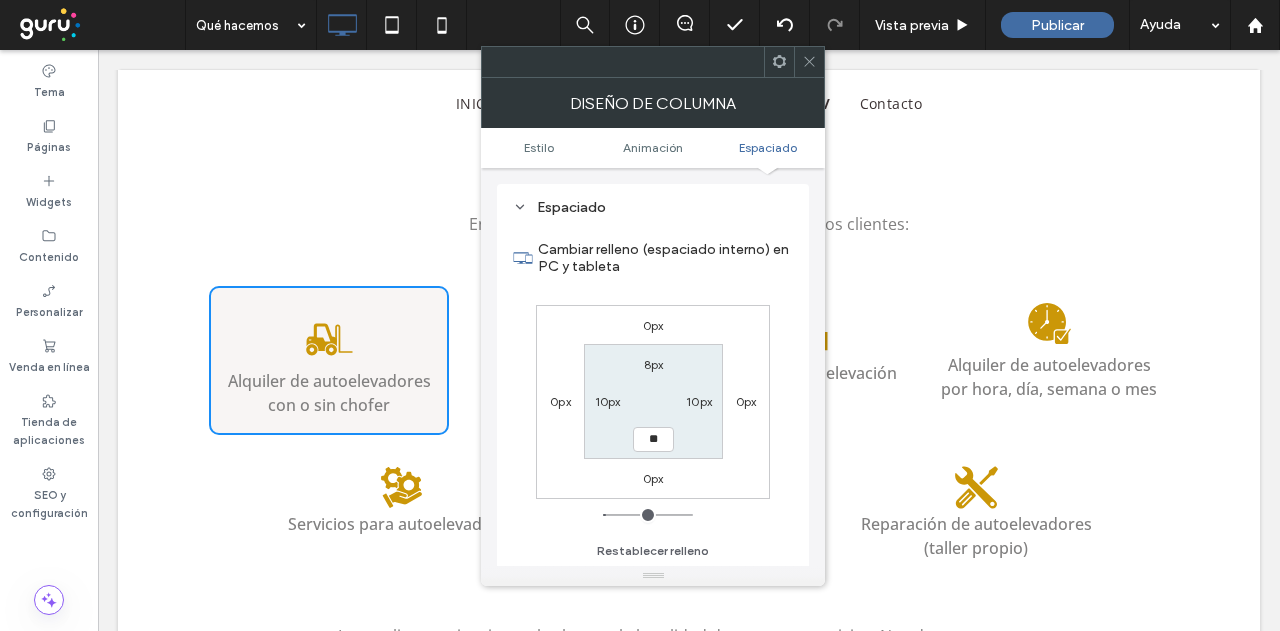 click on "**" at bounding box center (653, 439) 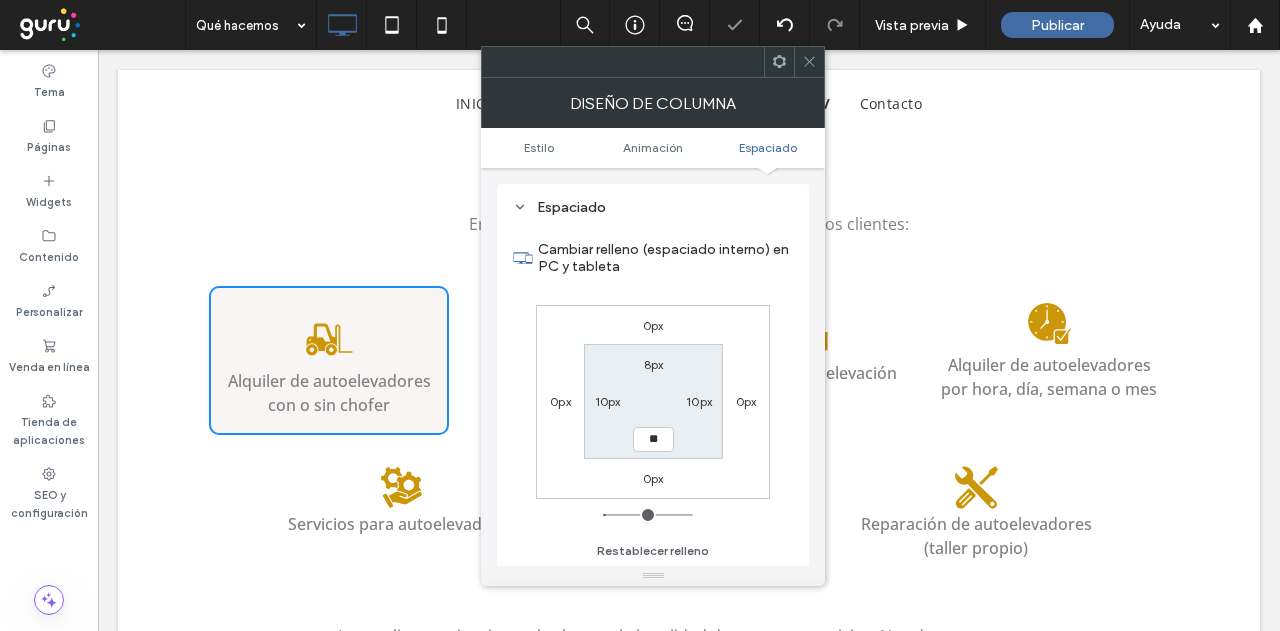 type on "**" 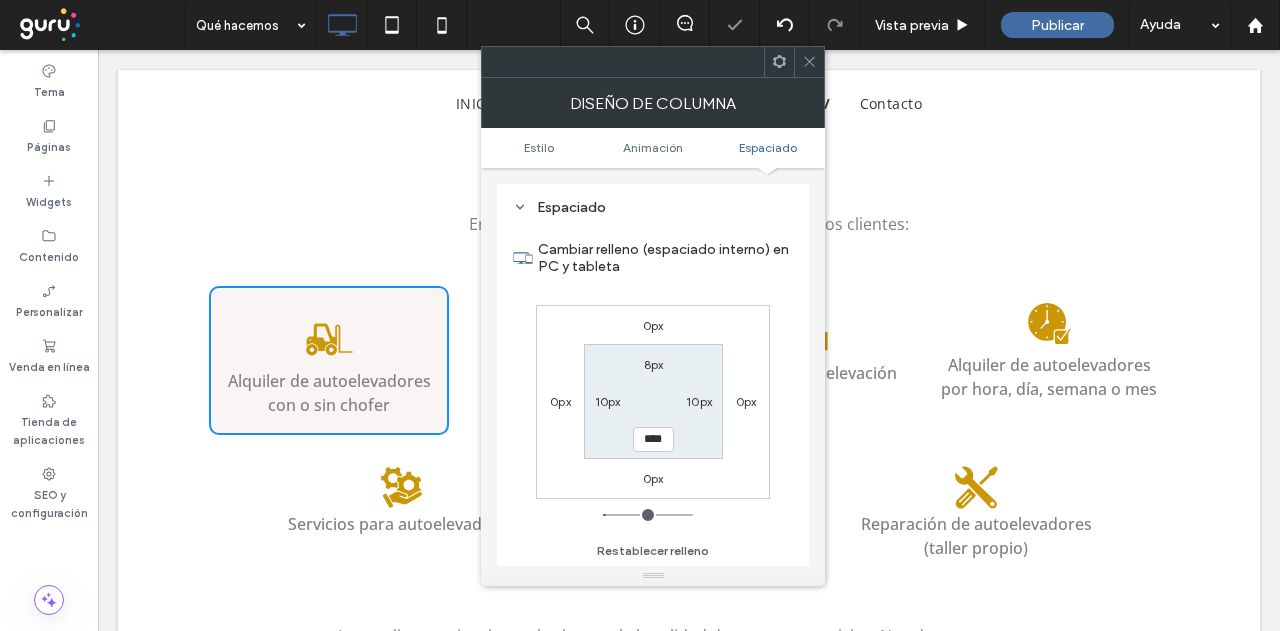 click on "8px" at bounding box center (654, 364) 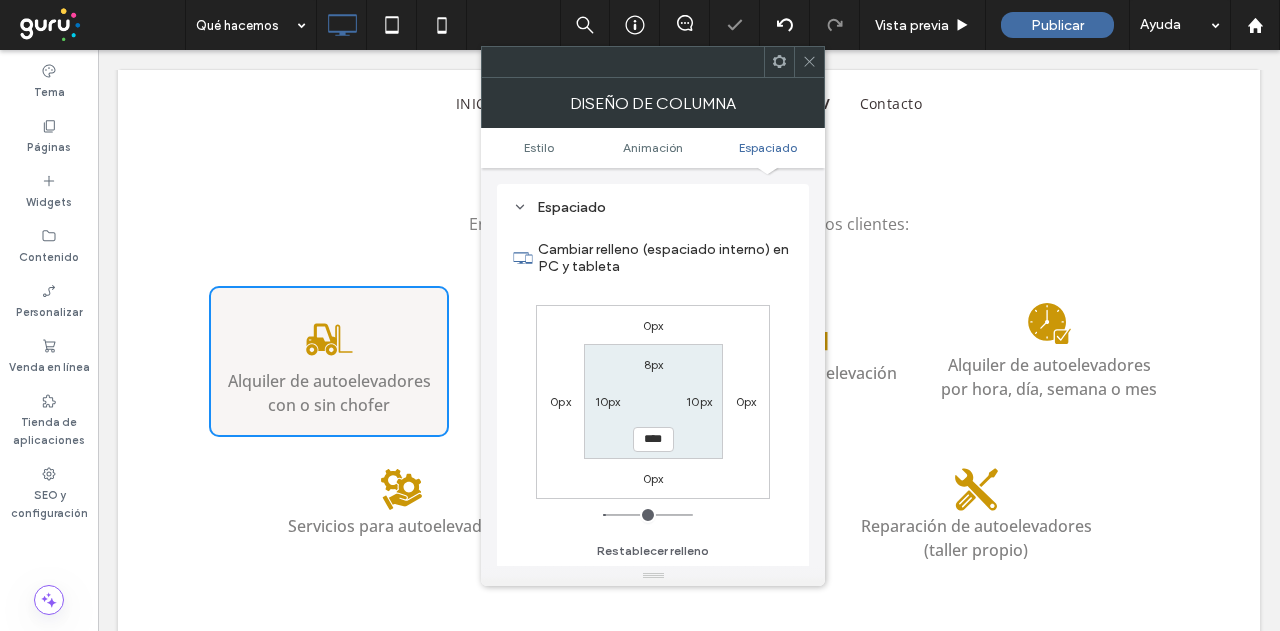 click on "8px" at bounding box center [654, 364] 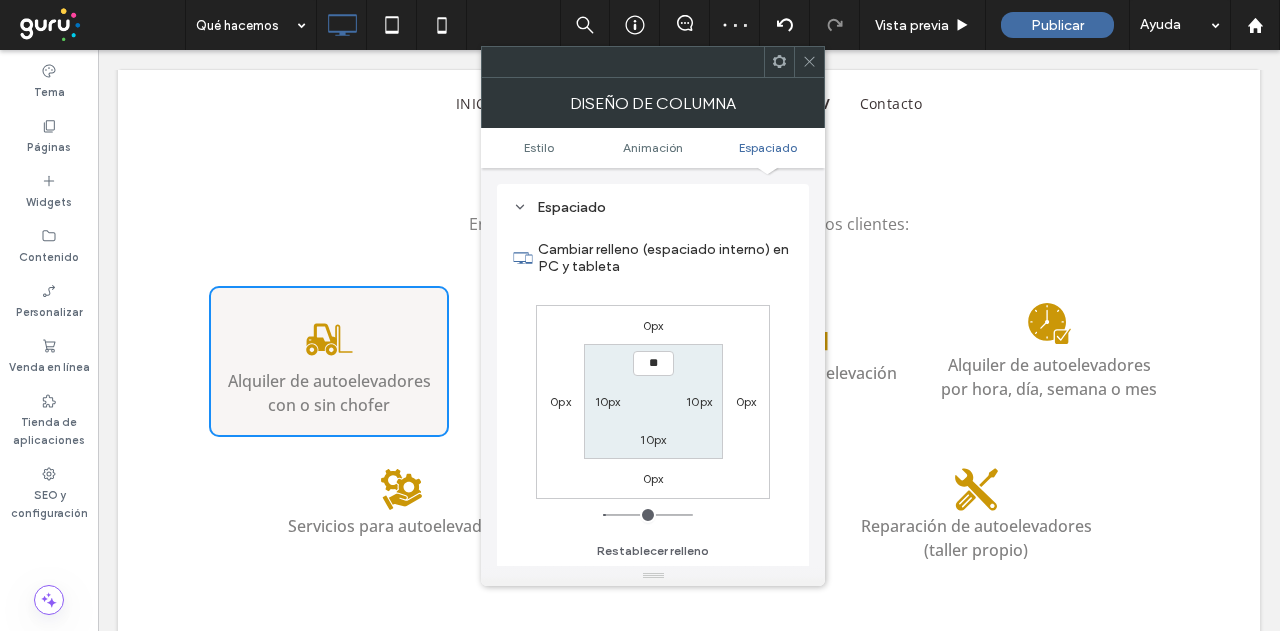 click on "**" at bounding box center (653, 363) 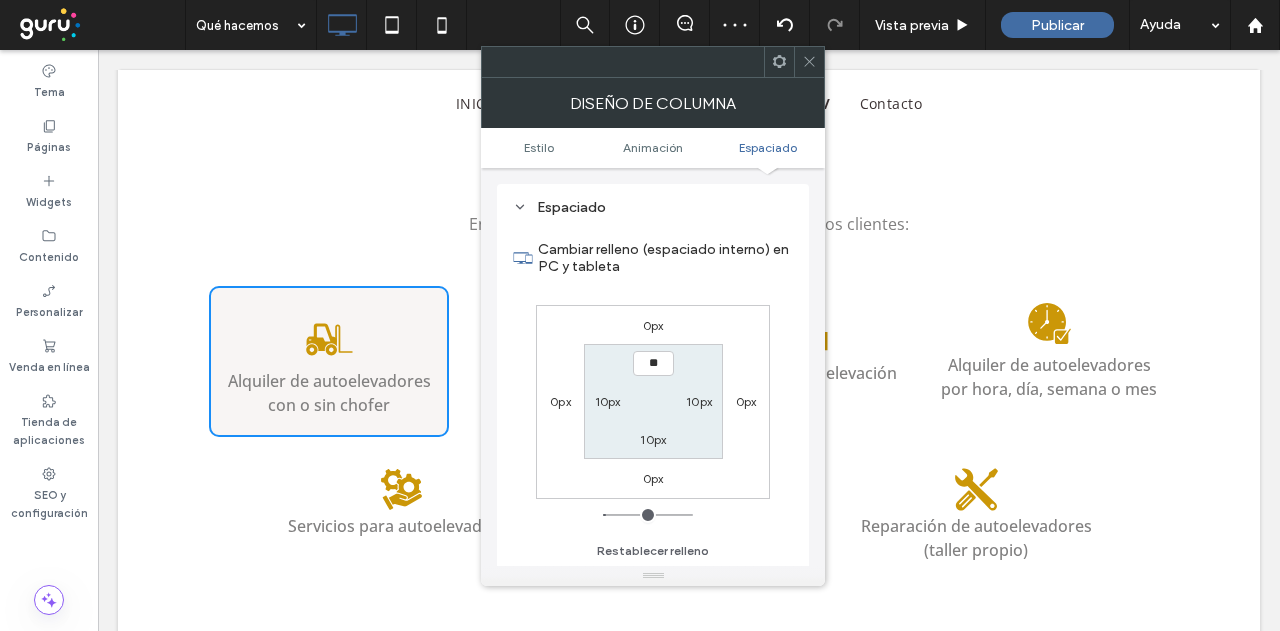 type on "**" 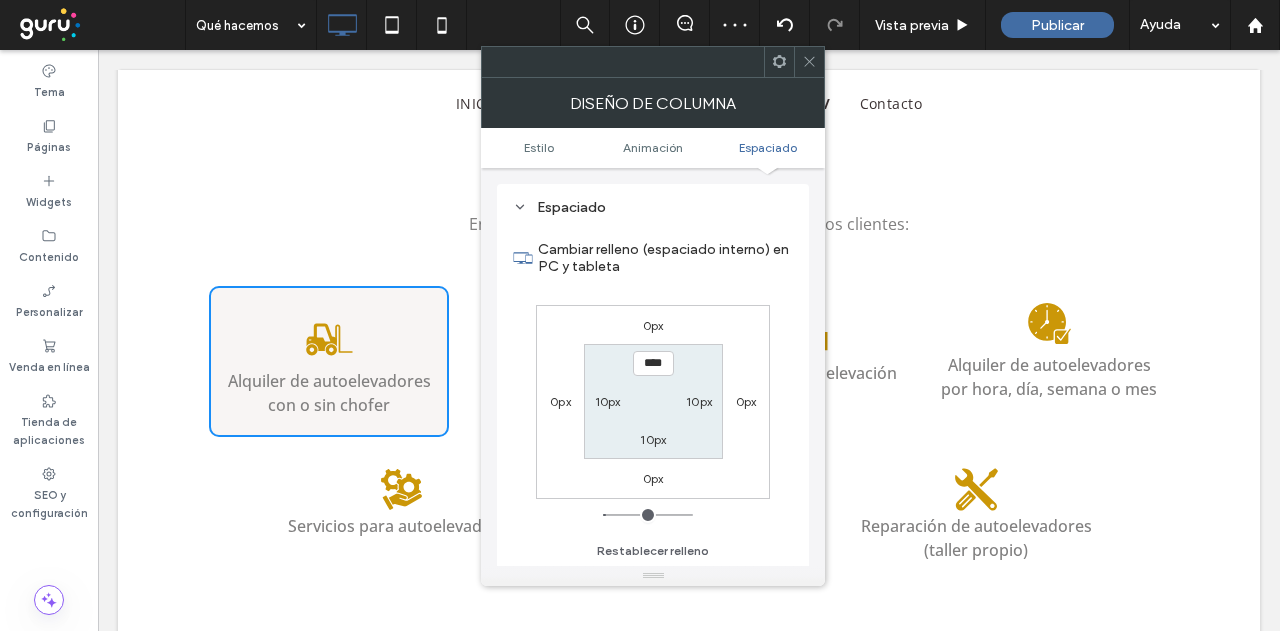 click 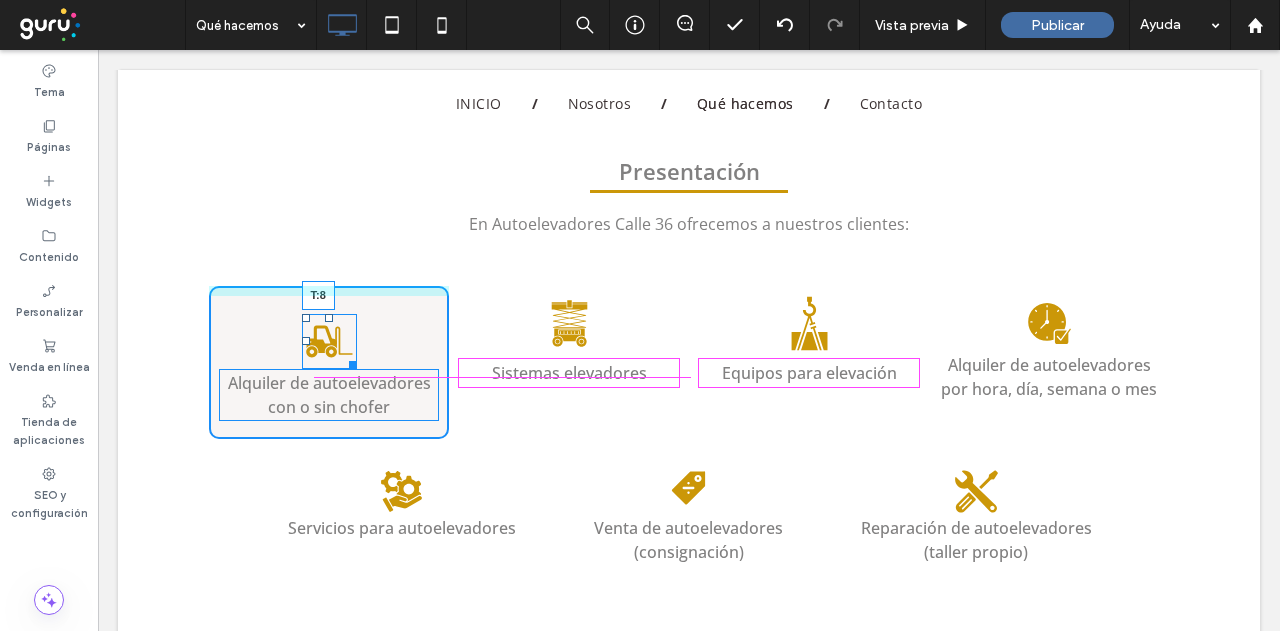 drag, startPoint x: 324, startPoint y: 313, endPoint x: 327, endPoint y: 303, distance: 10.440307 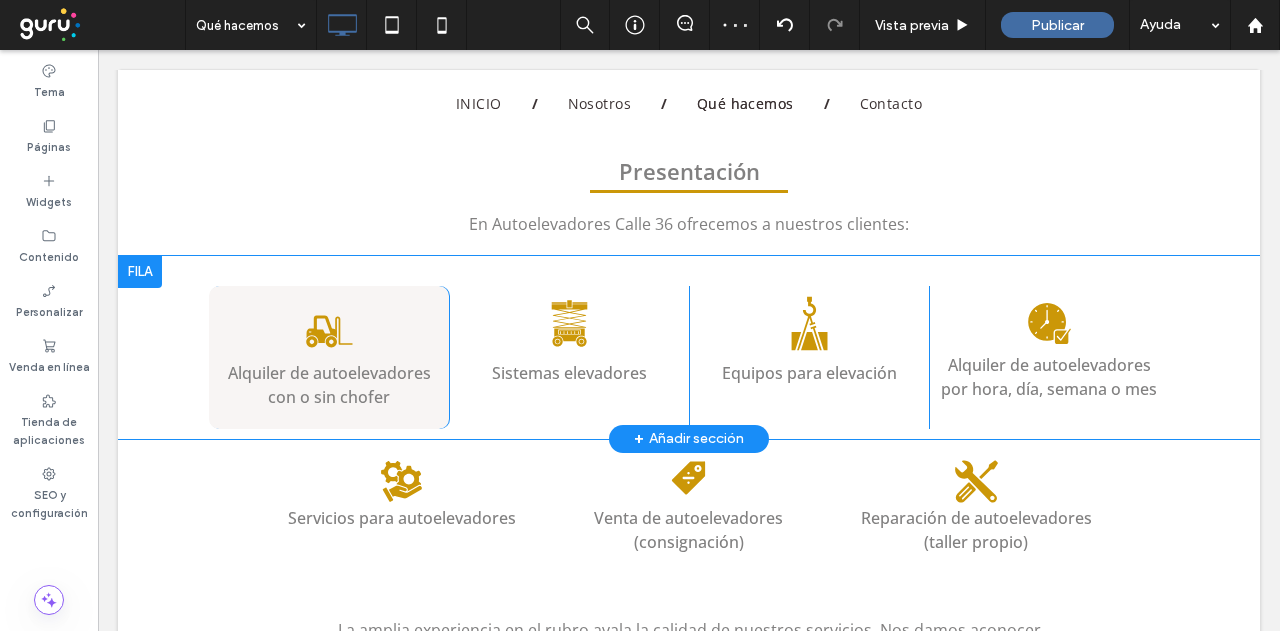 click on "Sistemas elevadores
Click To Paste     Click To Paste" at bounding box center (569, 357) 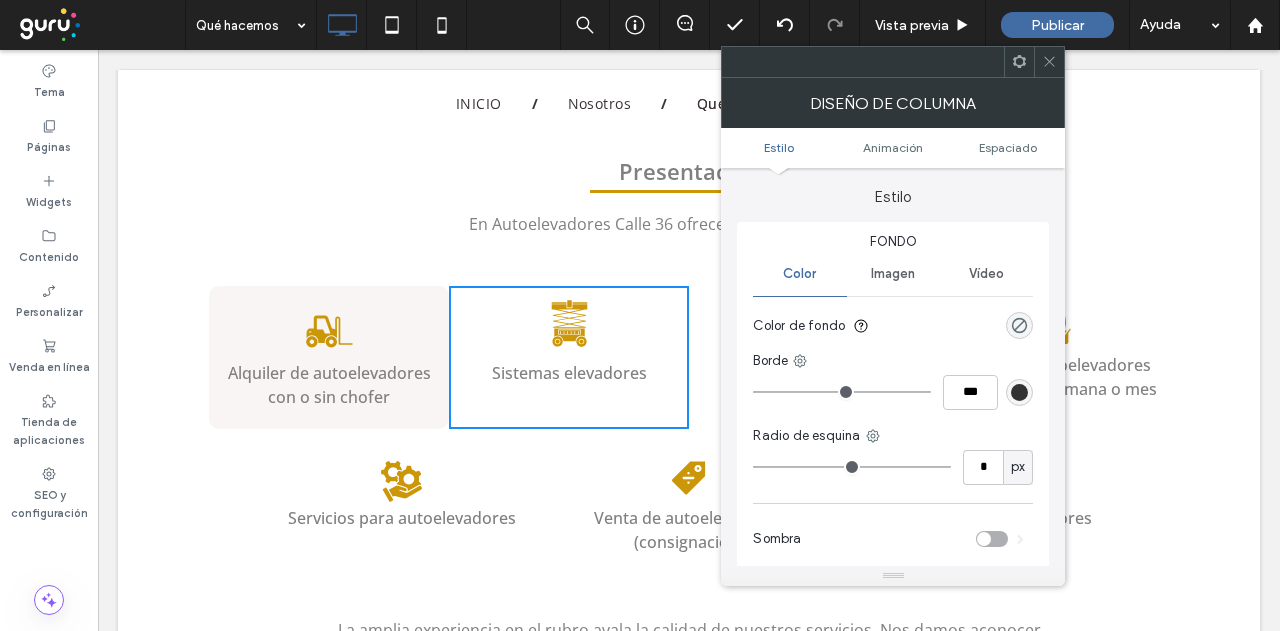 drag, startPoint x: 391, startPoint y: 410, endPoint x: 413, endPoint y: 417, distance: 23.086792 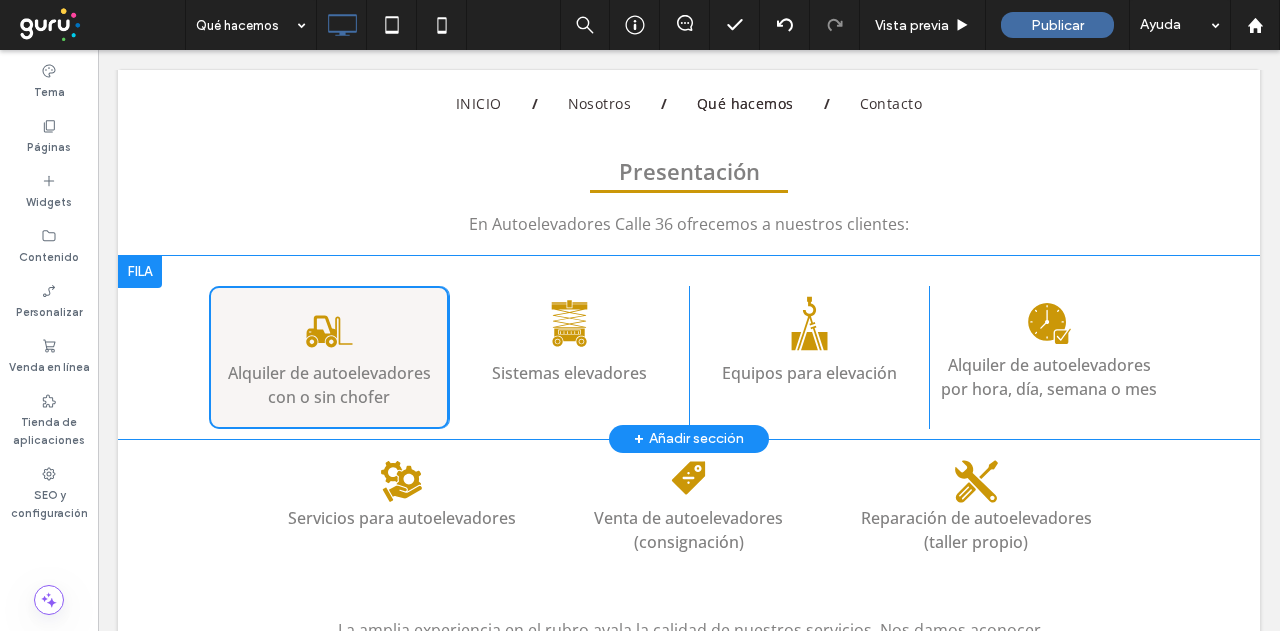 click on "Alquiler de autoelevadores con o sin chofer Click To Paste     Click To Paste" at bounding box center (329, 357) 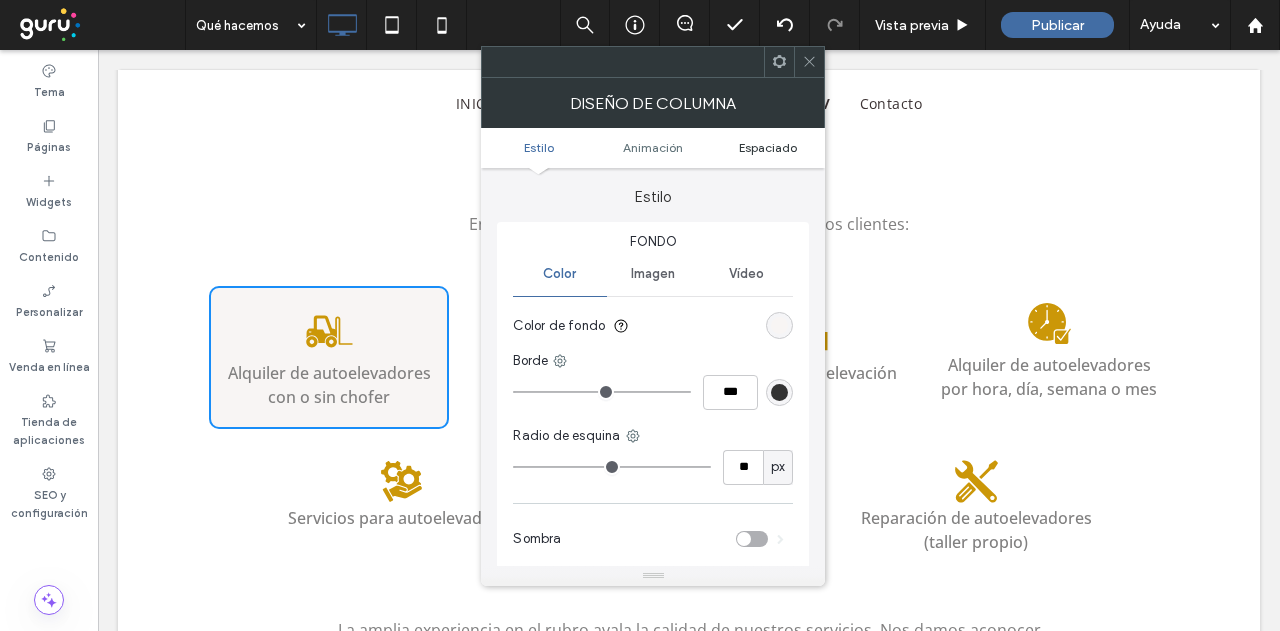 click on "Espaciado" at bounding box center [768, 147] 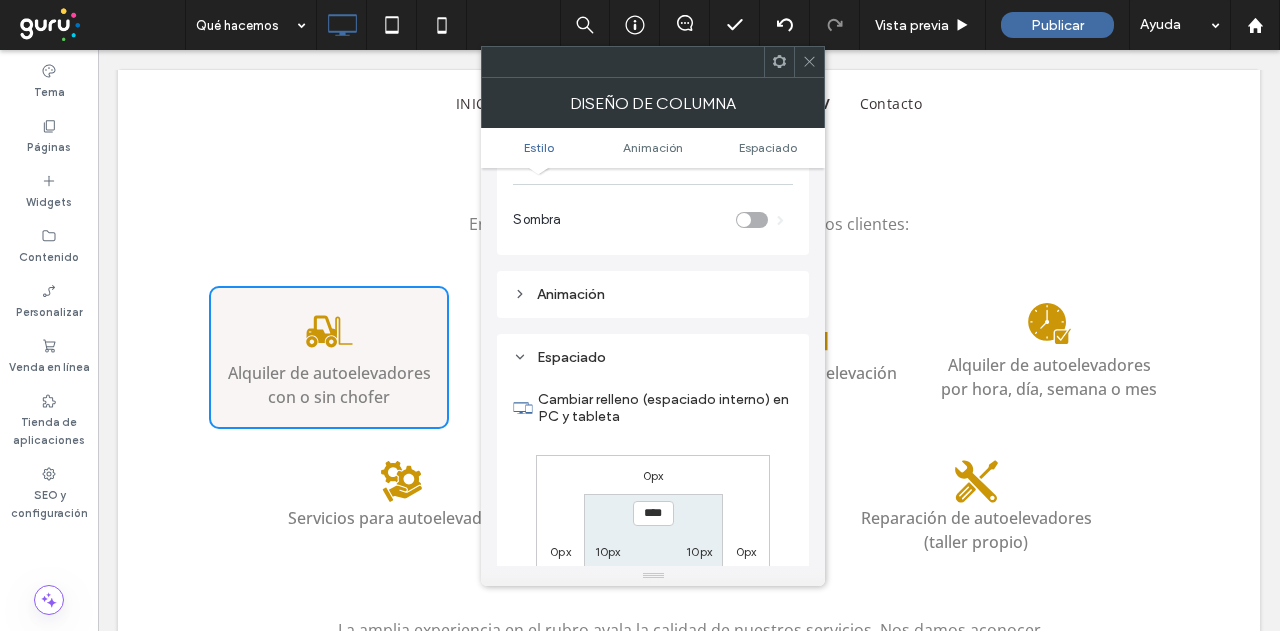 scroll, scrollTop: 469, scrollLeft: 0, axis: vertical 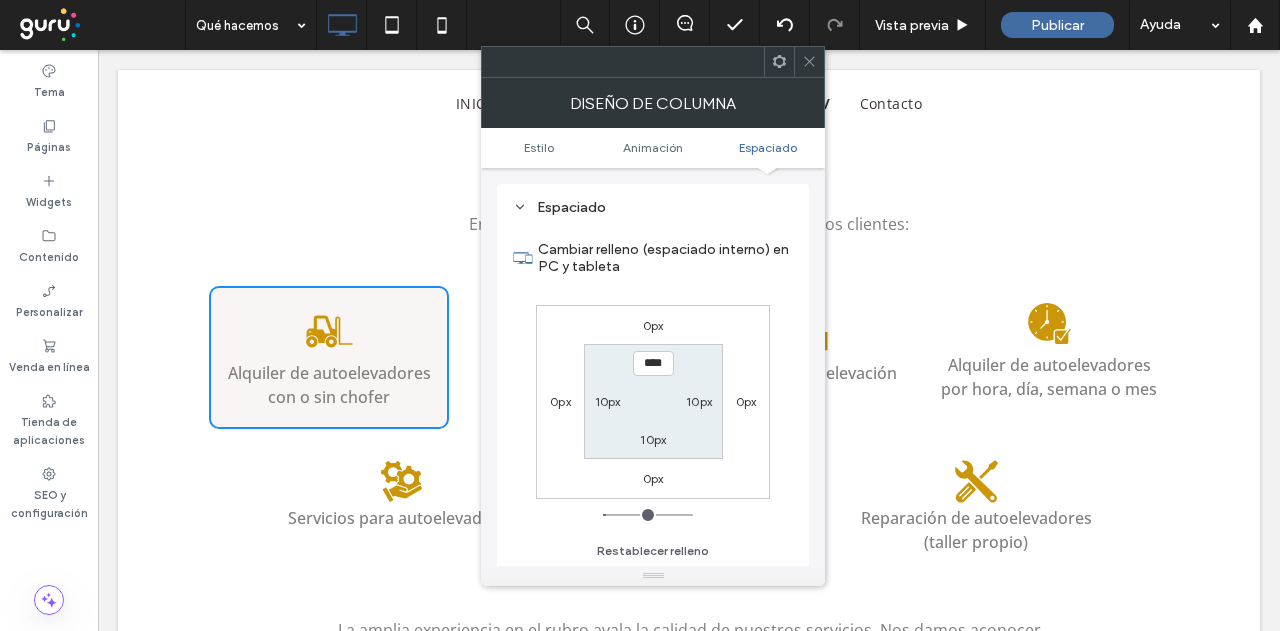 click on "0px" at bounding box center [746, 401] 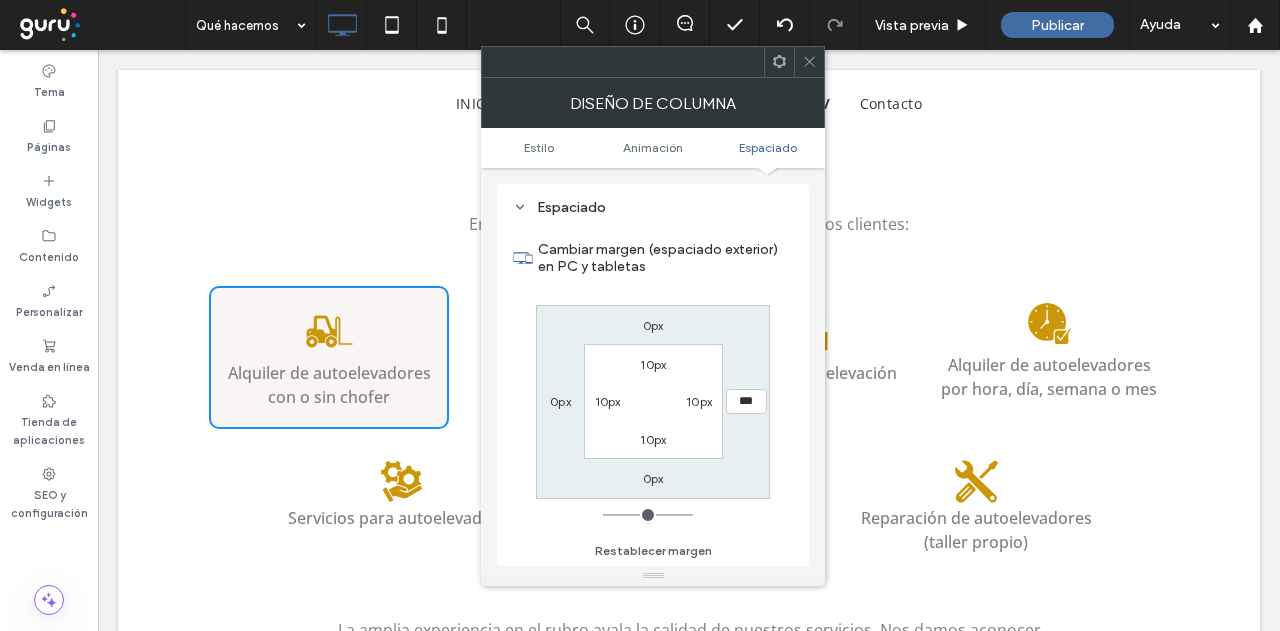 type on "*" 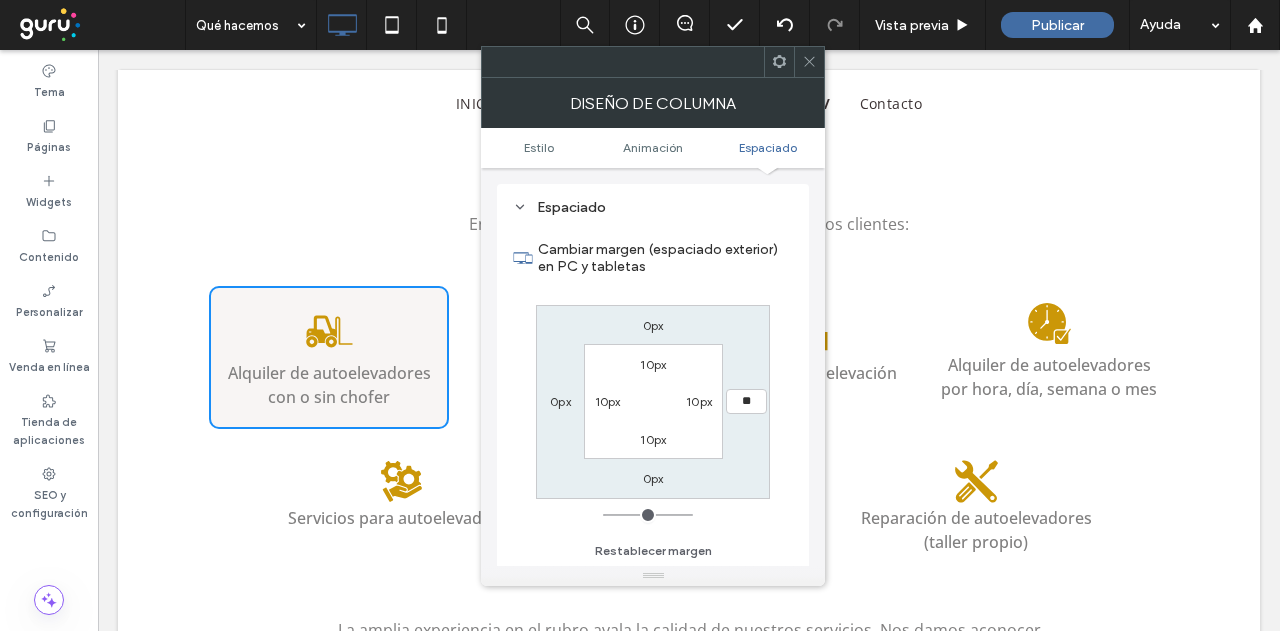 type on "**" 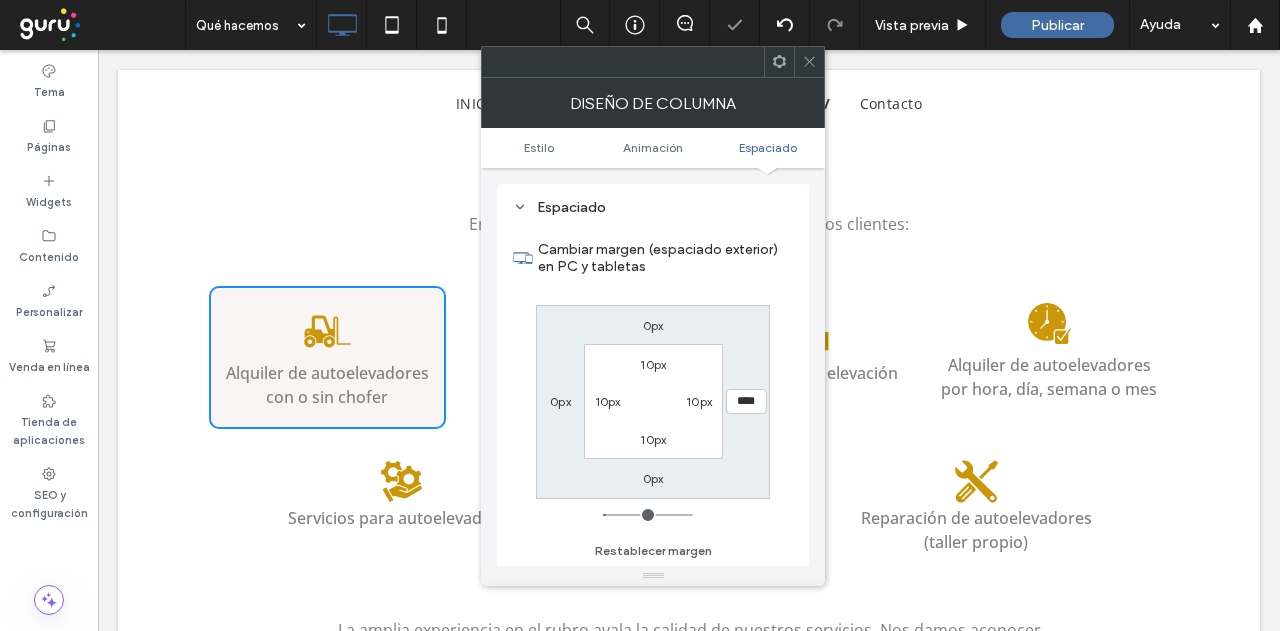 click on "Cambiar margen (espaciado exterior) en PC y tabletas 0px **** 0px 0px 10px 10px 10px 10px Restablecer margen" at bounding box center (653, 393) 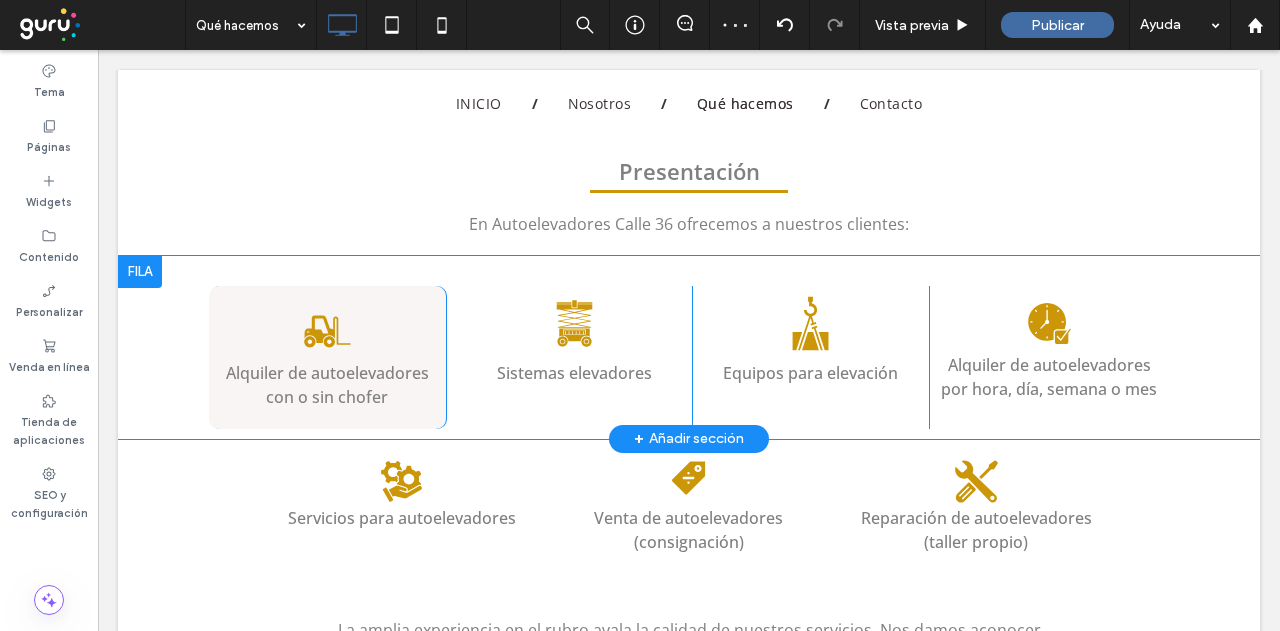click on "Alquiler de autoelevadores con o sin chofer Click To Paste     Click To Paste" at bounding box center [327, 357] 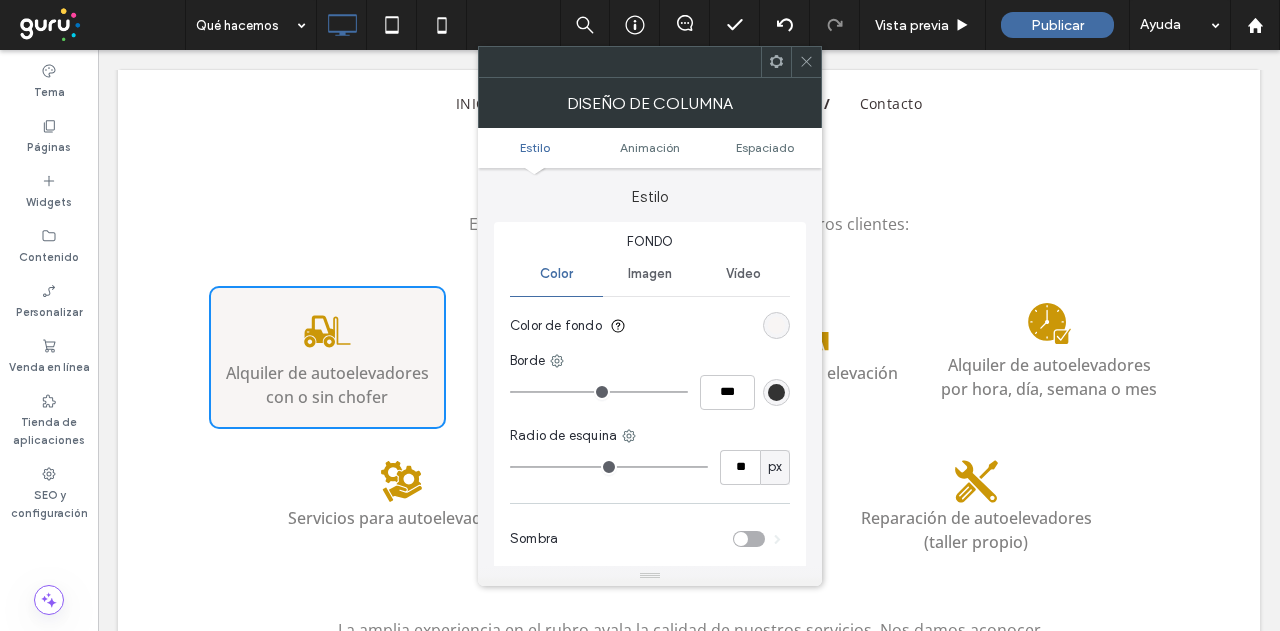 click 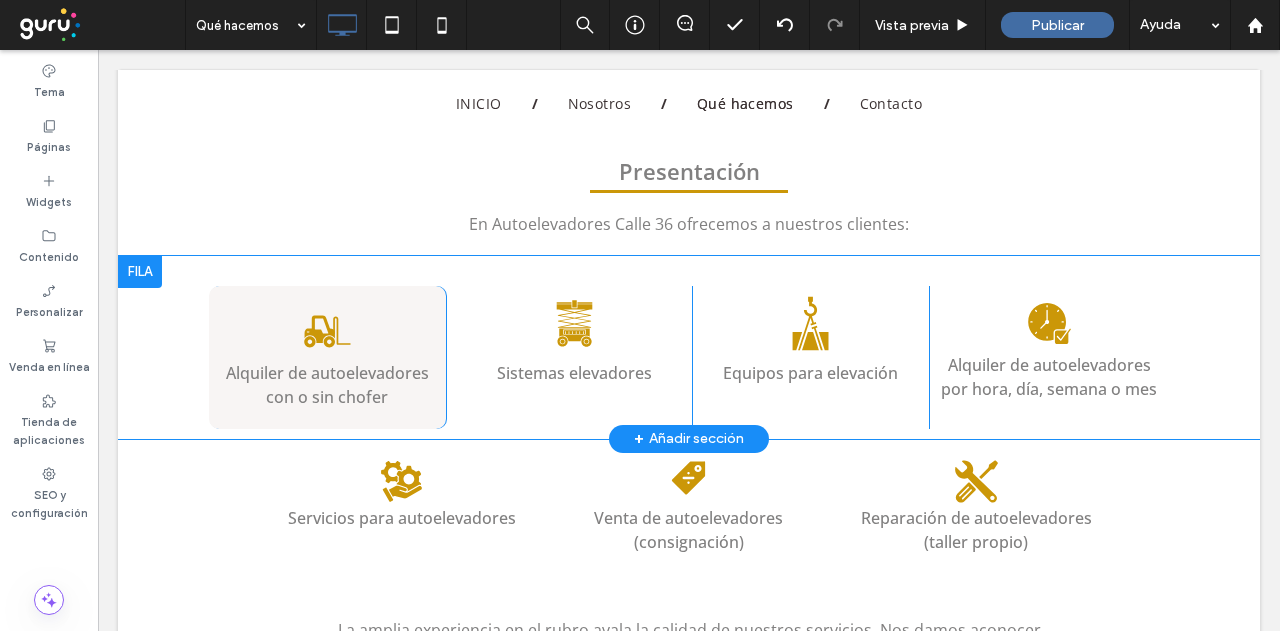 click on "Sistemas elevadores
Click To Paste     Click To Paste" at bounding box center [574, 357] 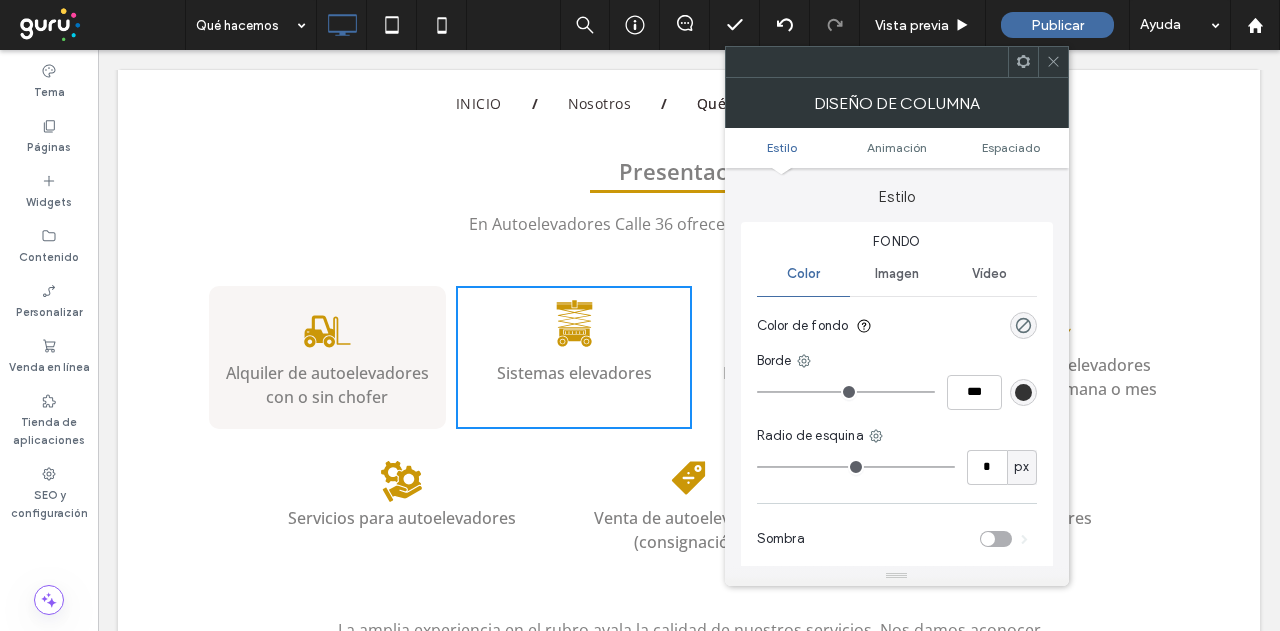 click 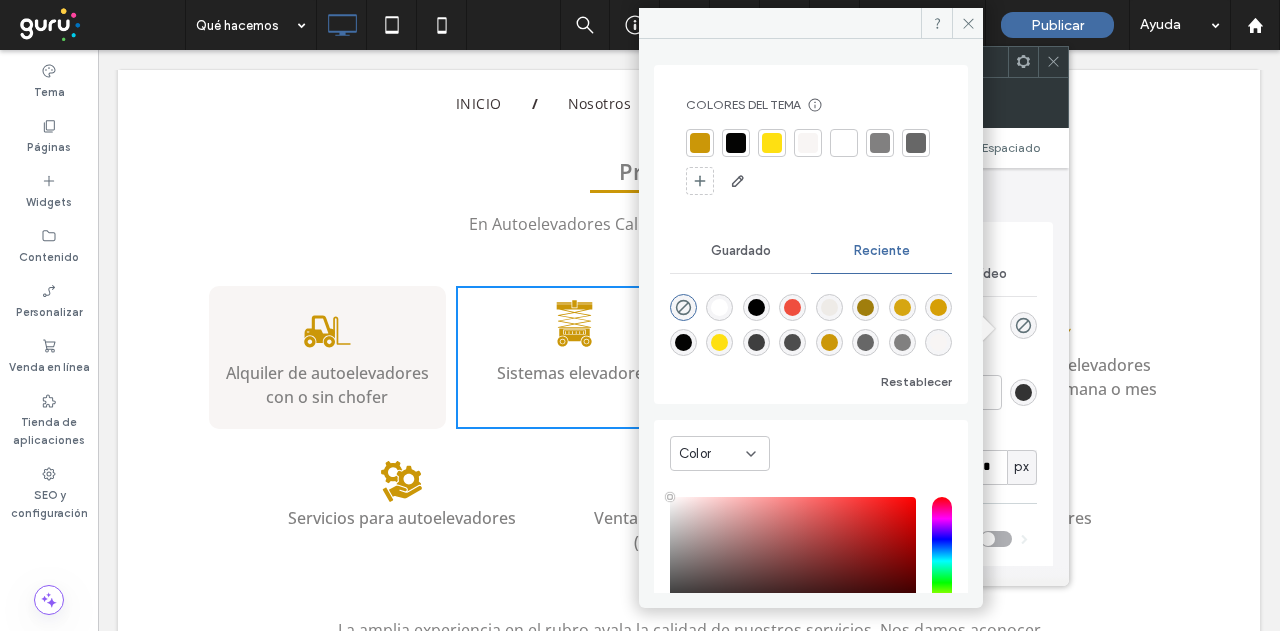 type on "**" 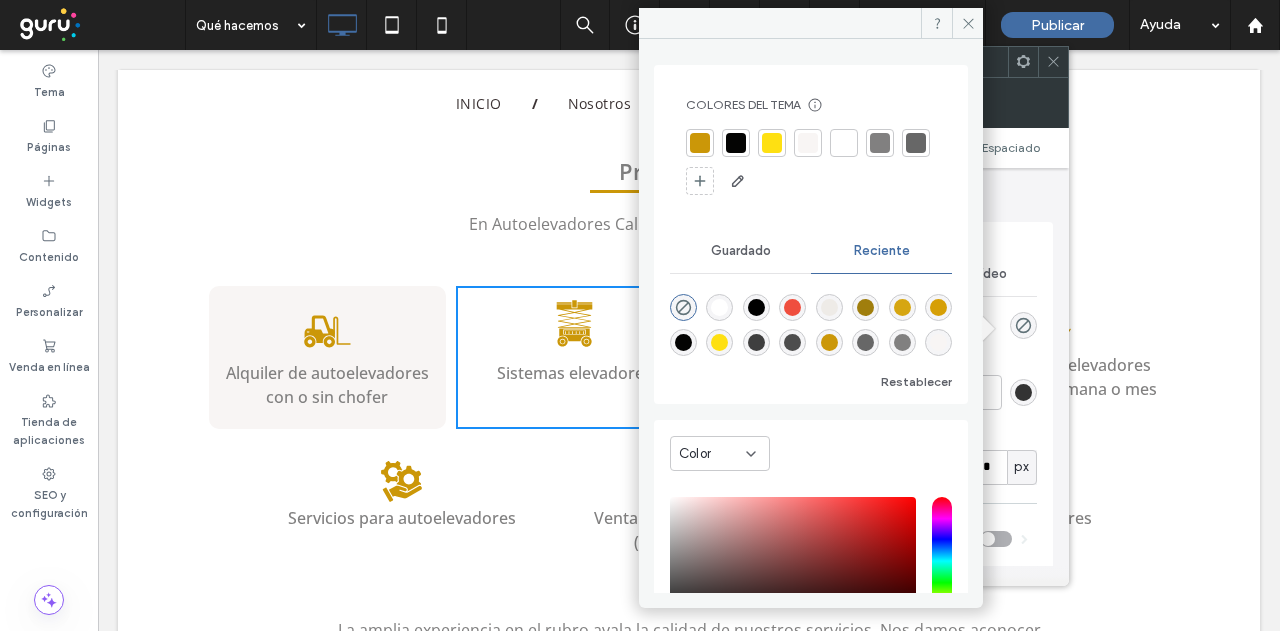 click at bounding box center (808, 143) 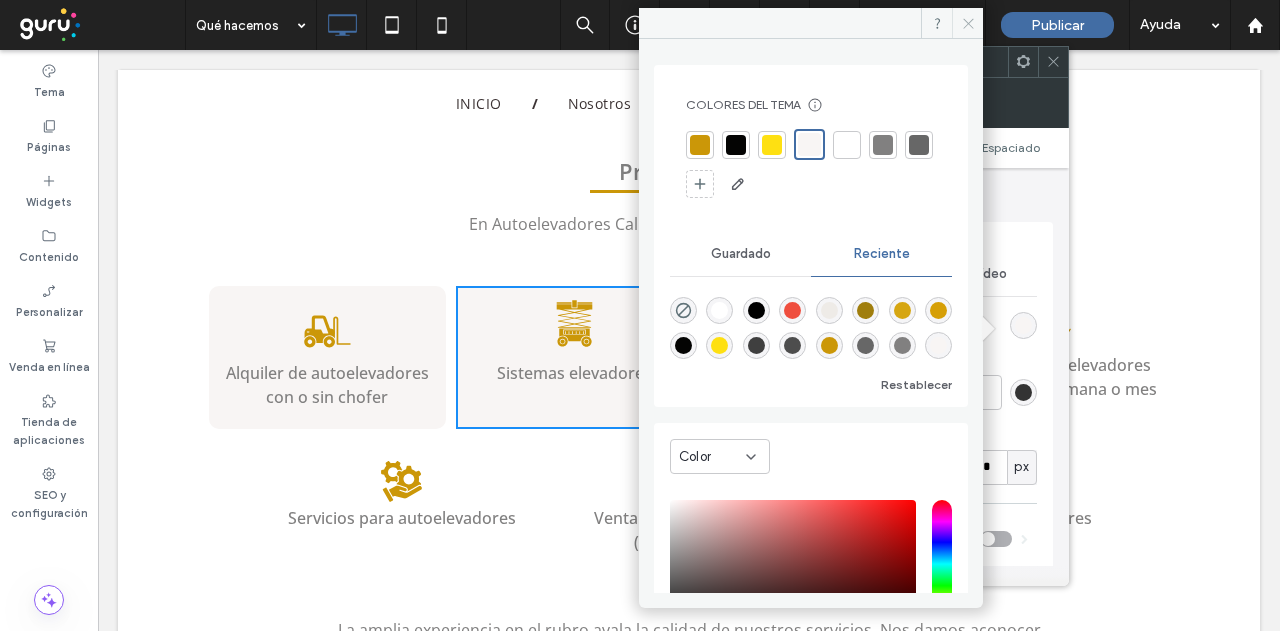 click 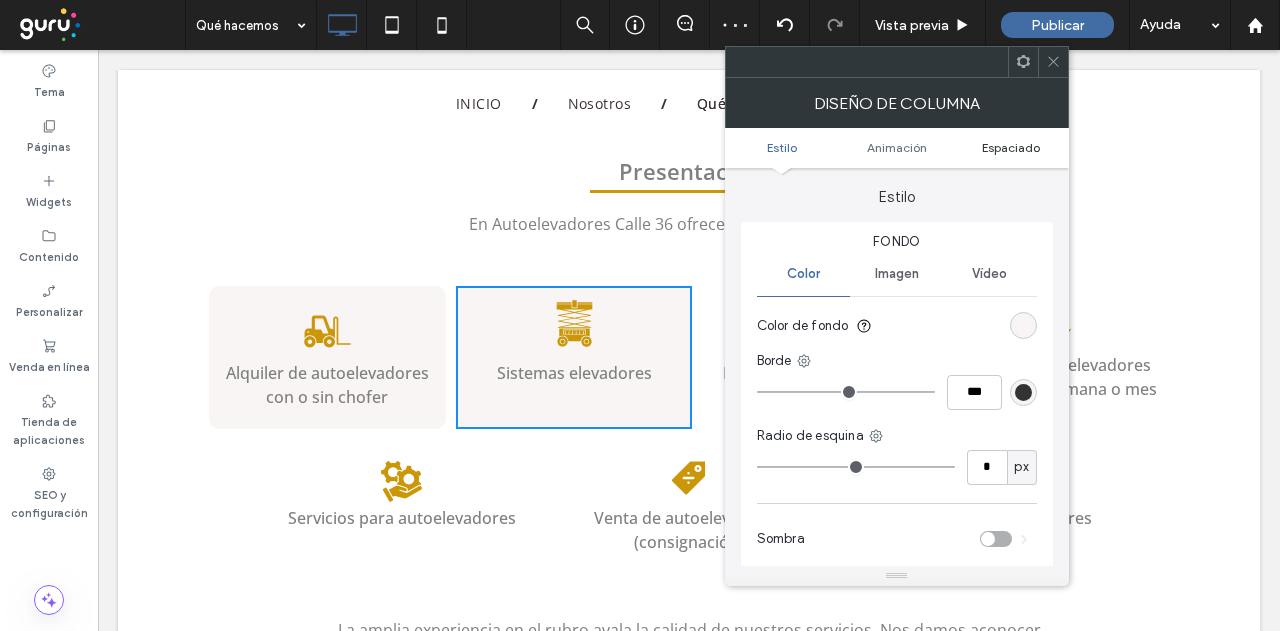 click on "Espaciado" at bounding box center [1011, 147] 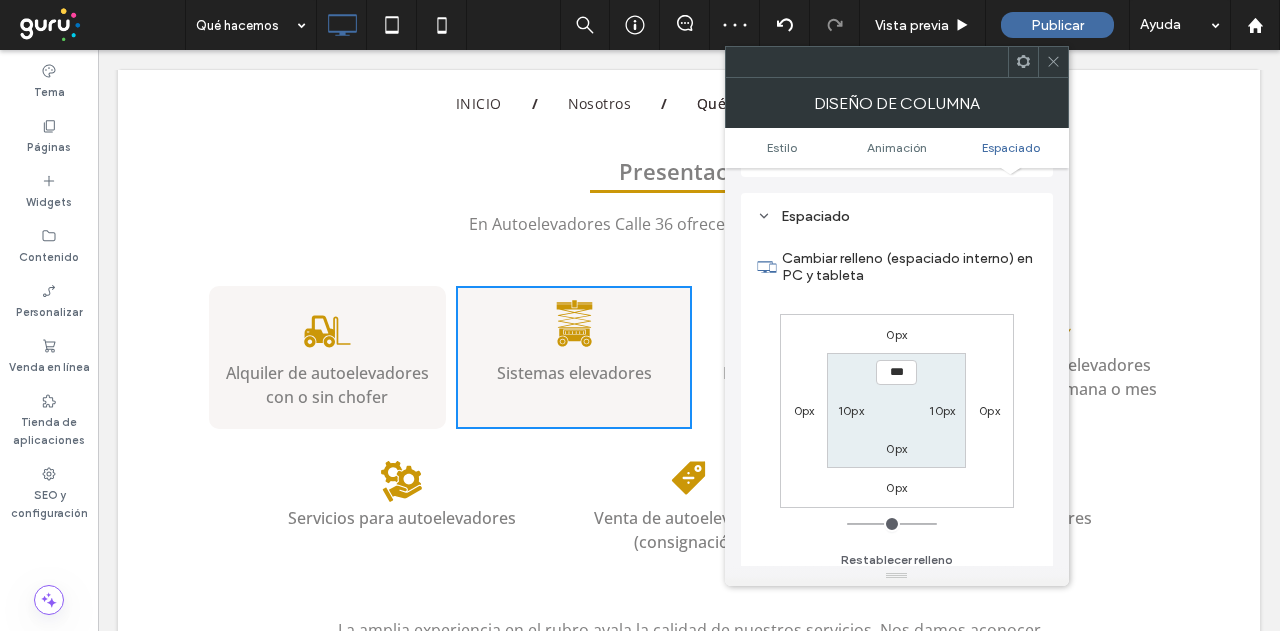 scroll, scrollTop: 469, scrollLeft: 0, axis: vertical 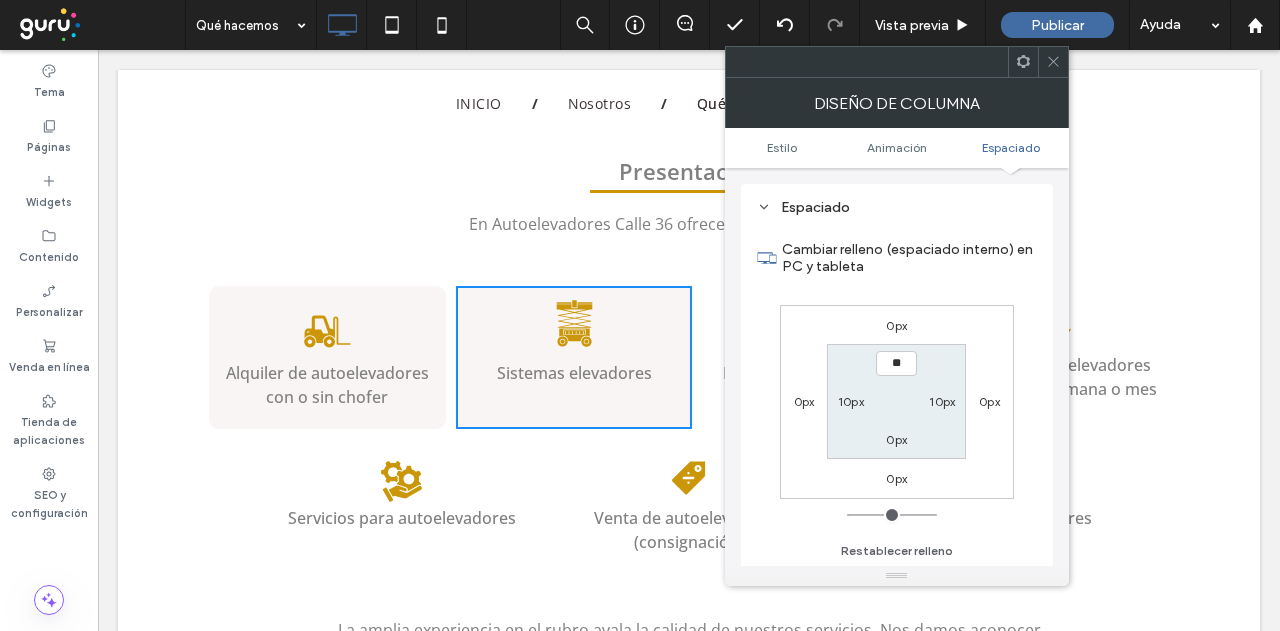 type on "****" 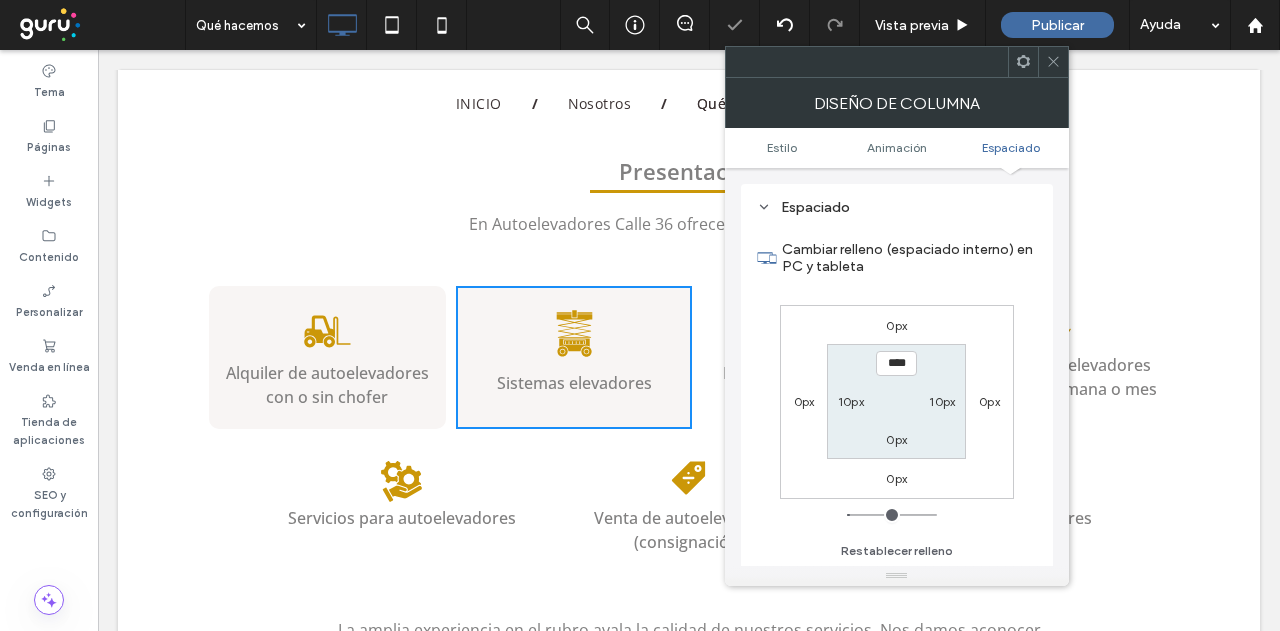 click on "0px" at bounding box center [896, 439] 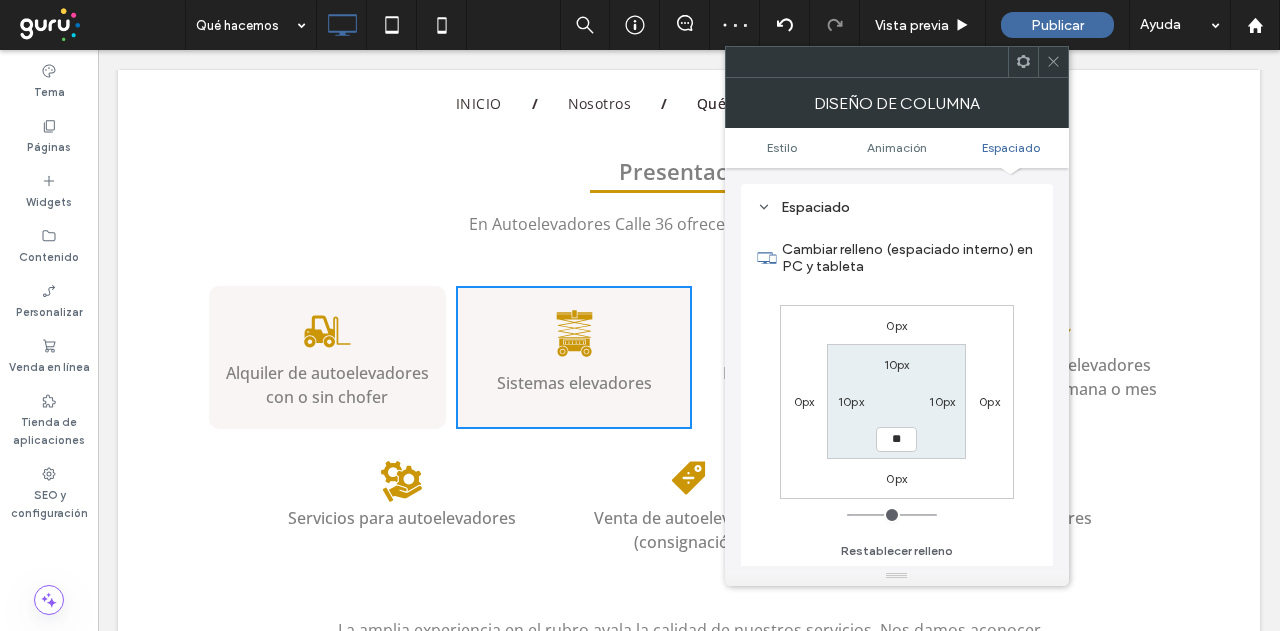 type on "**" 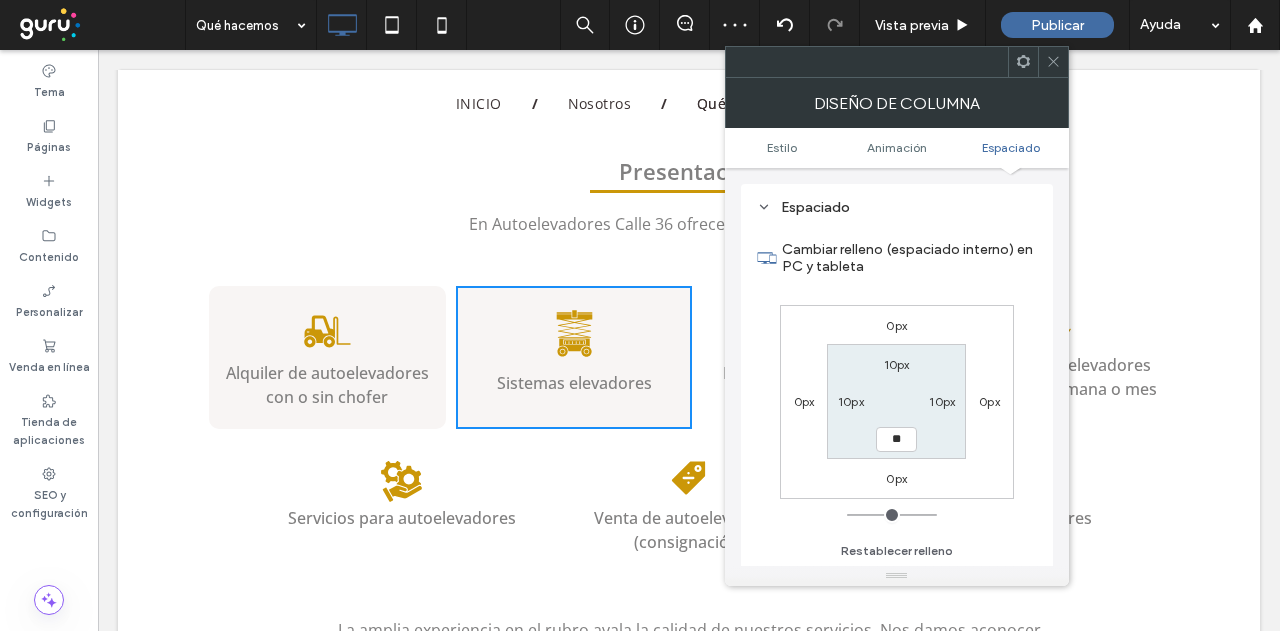 type on "**" 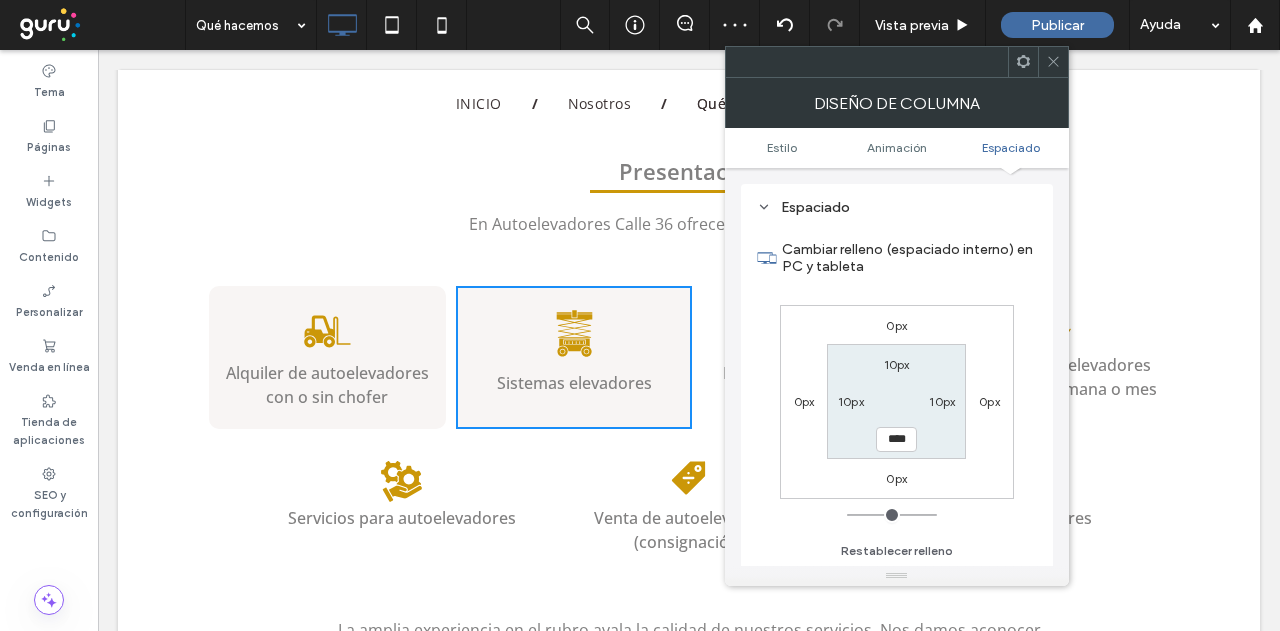 click on "0px" at bounding box center (989, 401) 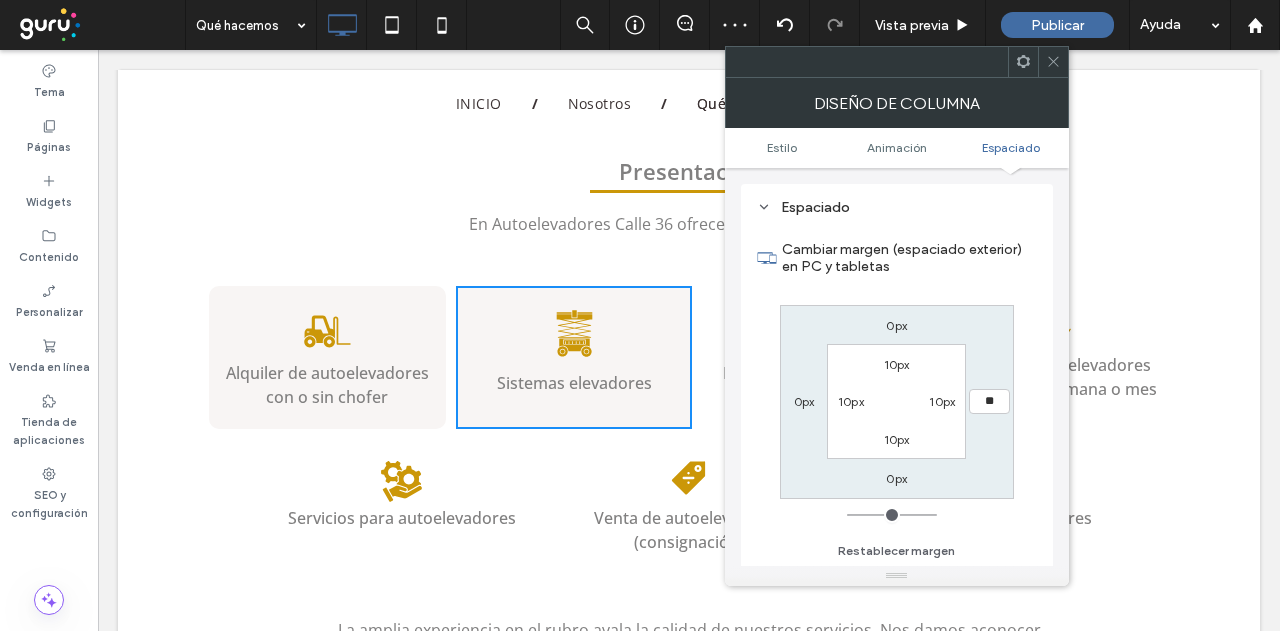 type on "**" 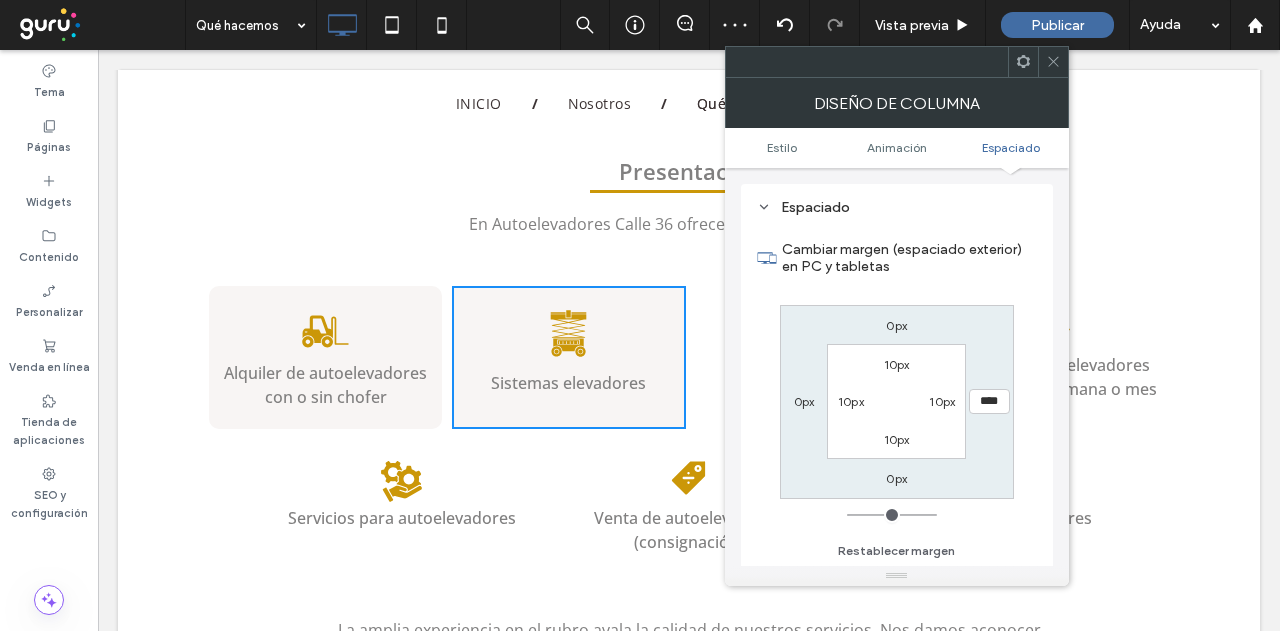 click on "0px **** 0px 0px 10px 10px 10px 10px" at bounding box center (897, 402) 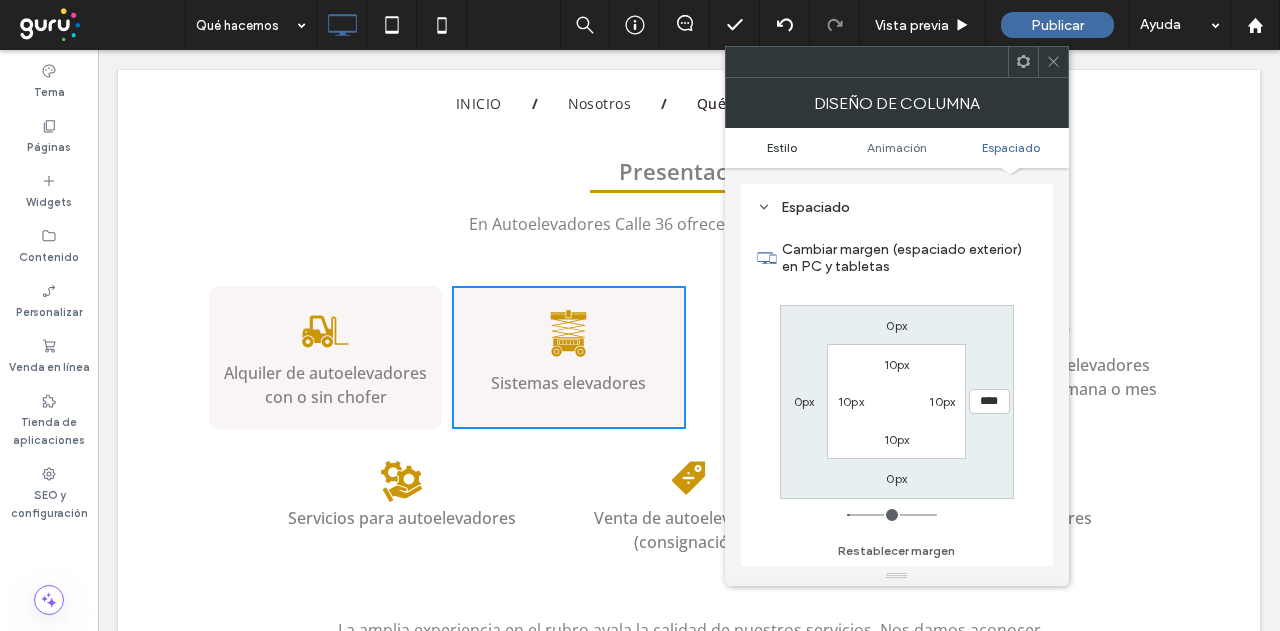 click on "Estilo" at bounding box center (782, 147) 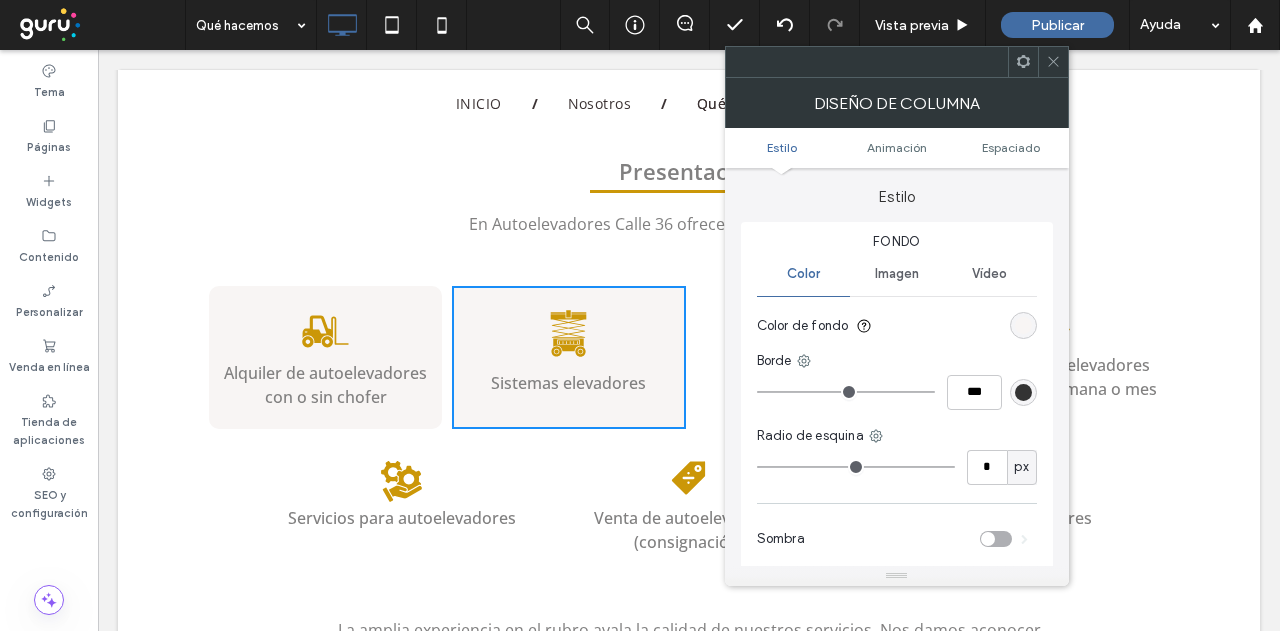 scroll, scrollTop: 0, scrollLeft: 0, axis: both 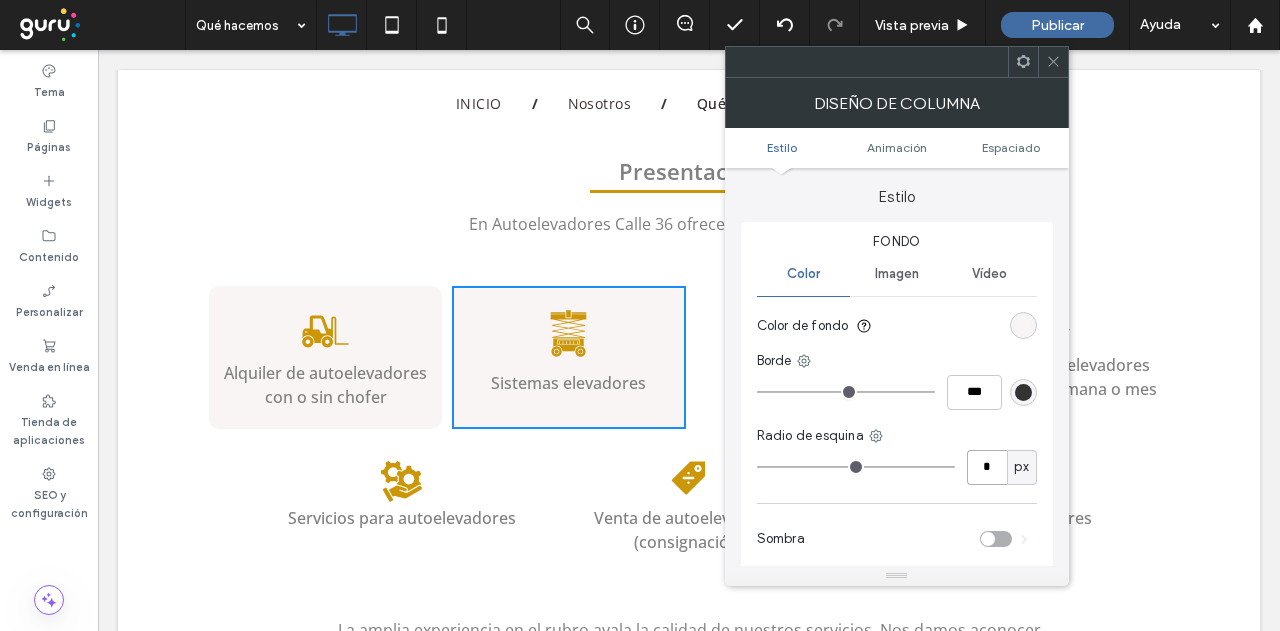click on "*" at bounding box center (987, 467) 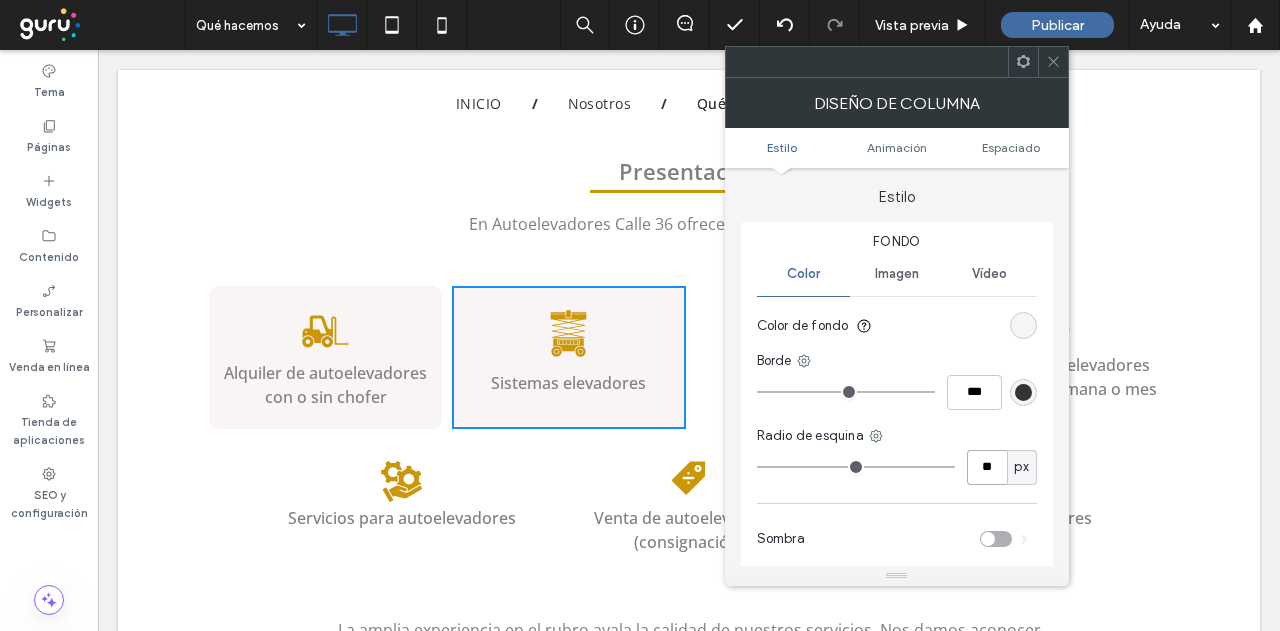 type on "**" 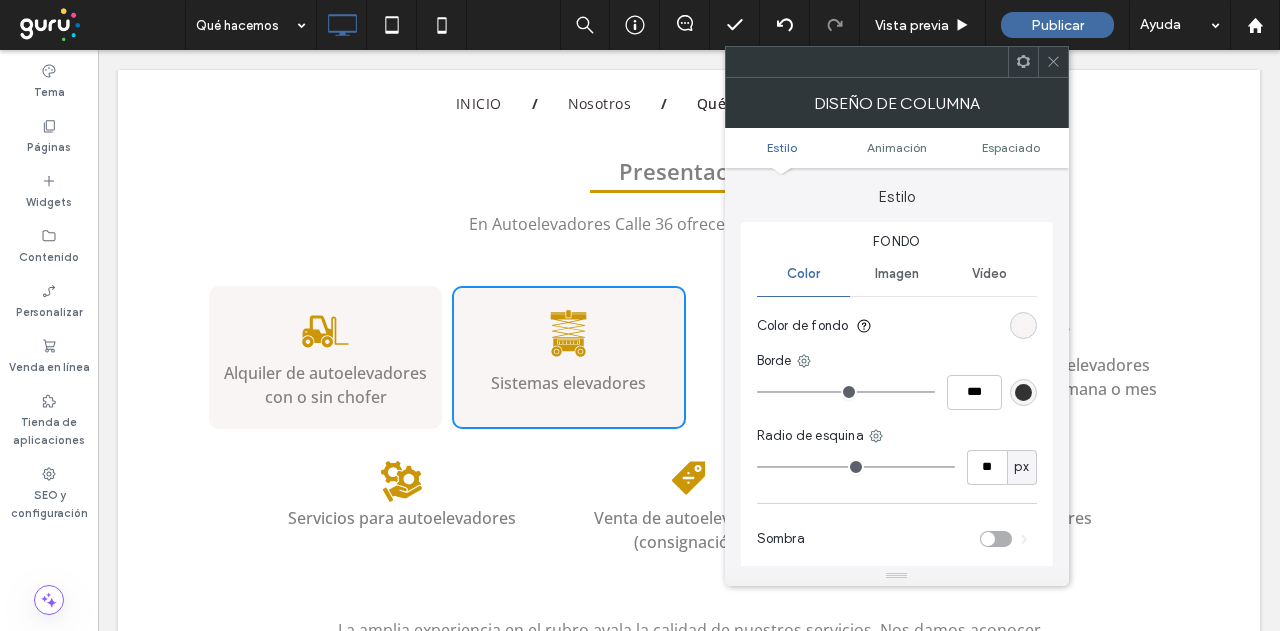 type on "**" 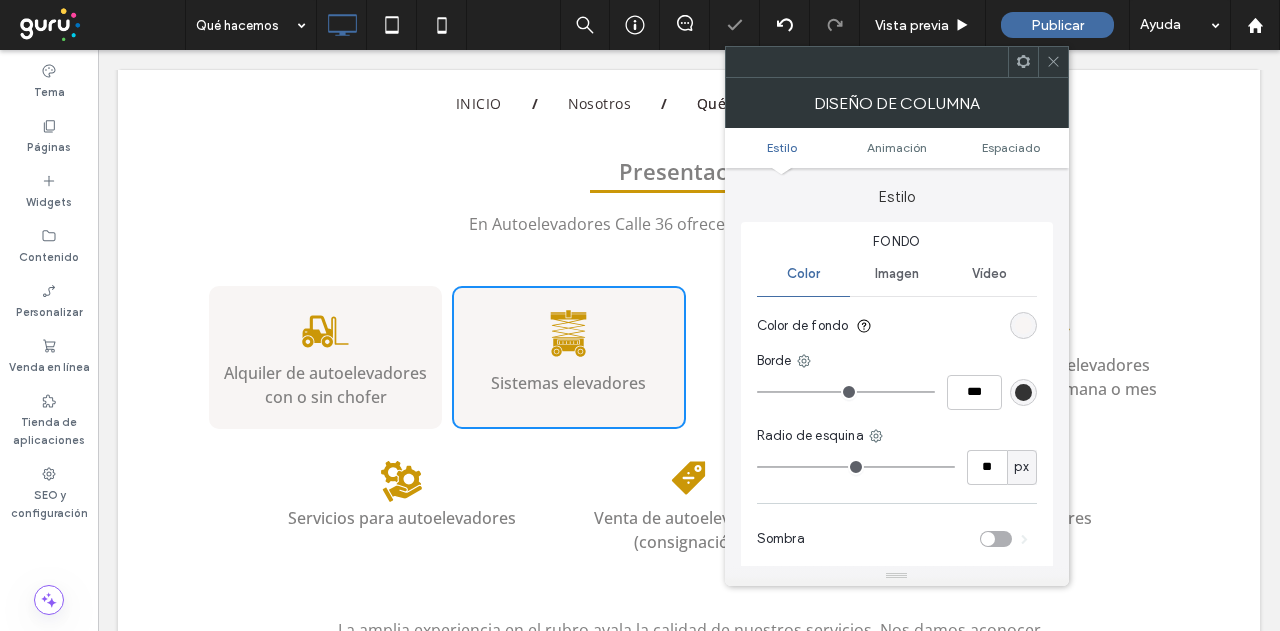 click on "Radio de esquina" at bounding box center (897, 436) 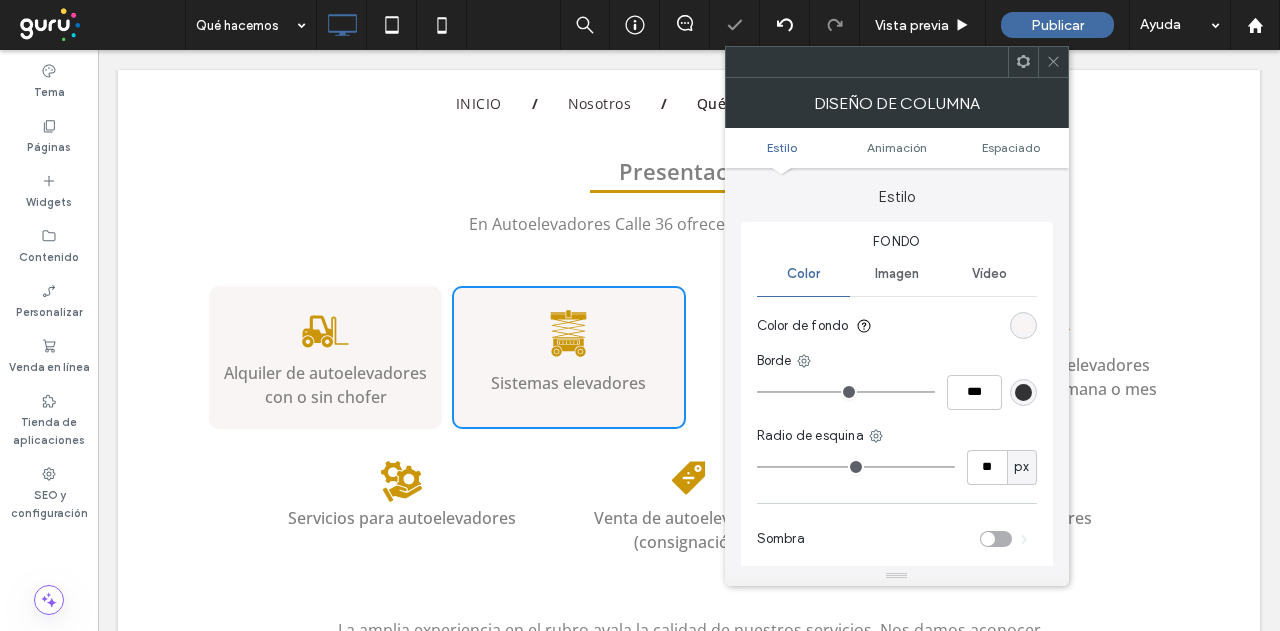 click at bounding box center [1053, 62] 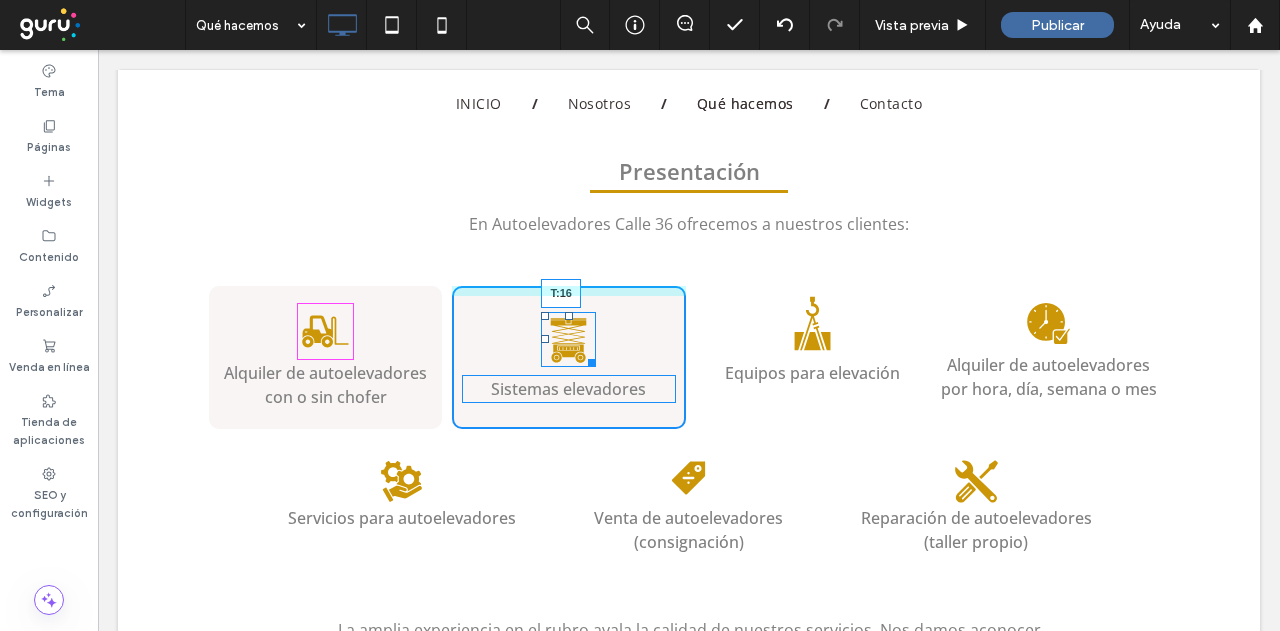 click at bounding box center [569, 316] 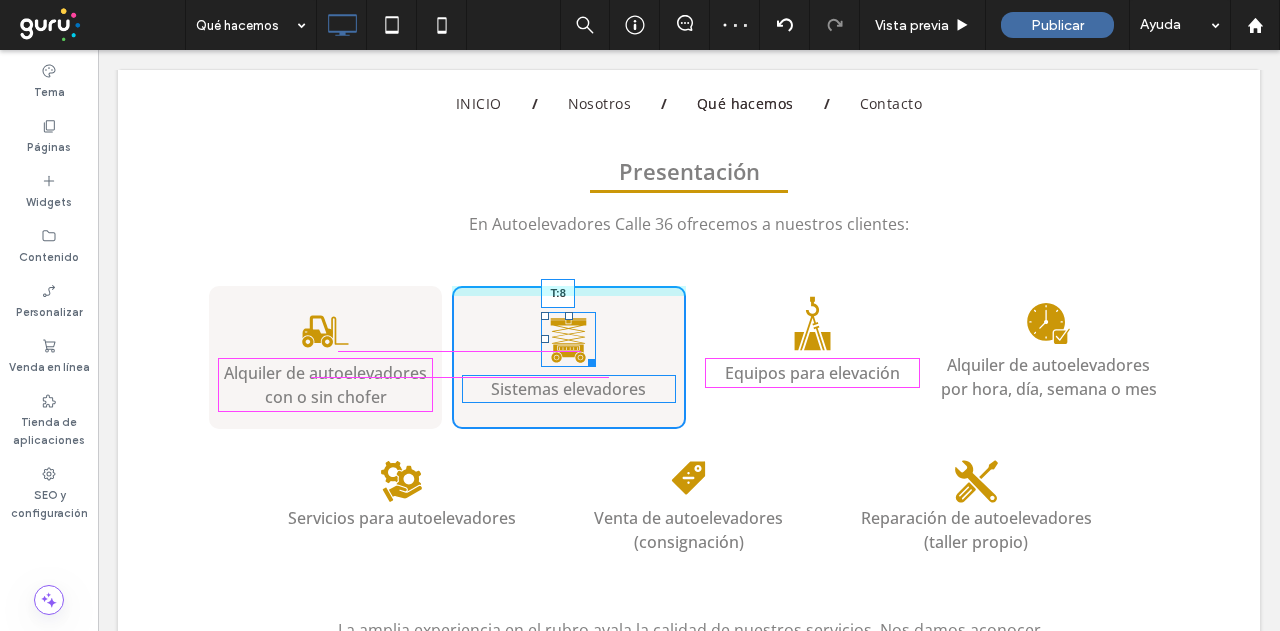 drag, startPoint x: 561, startPoint y: 314, endPoint x: 659, endPoint y: 360, distance: 108.25895 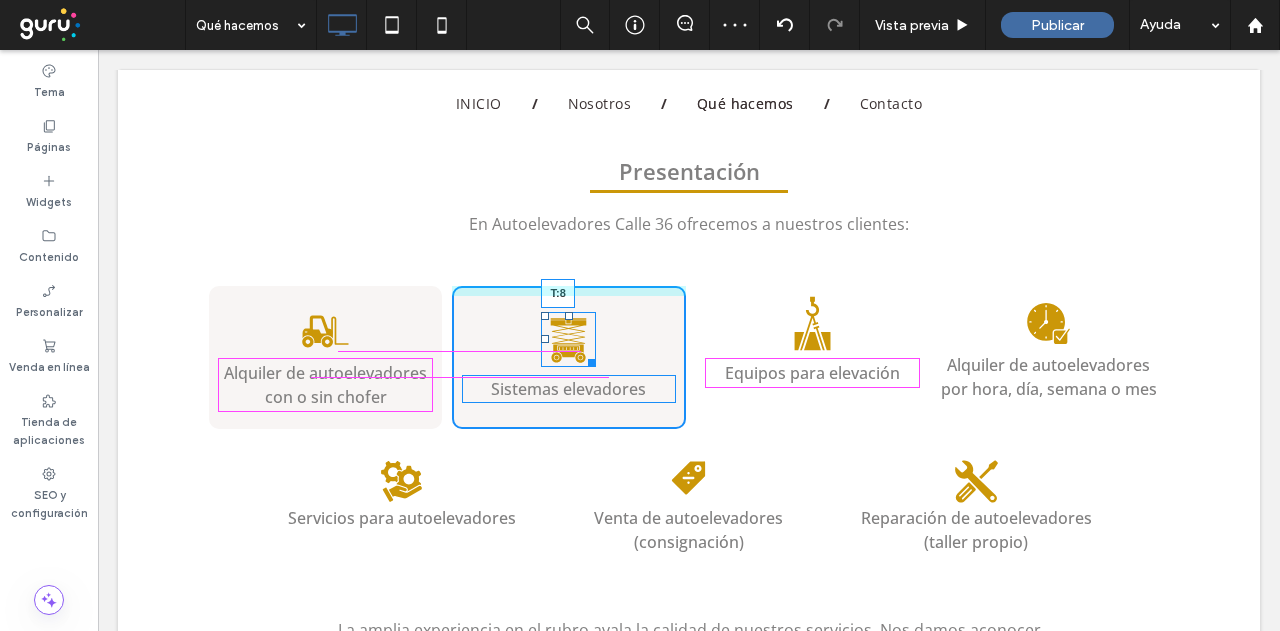 click at bounding box center (569, 316) 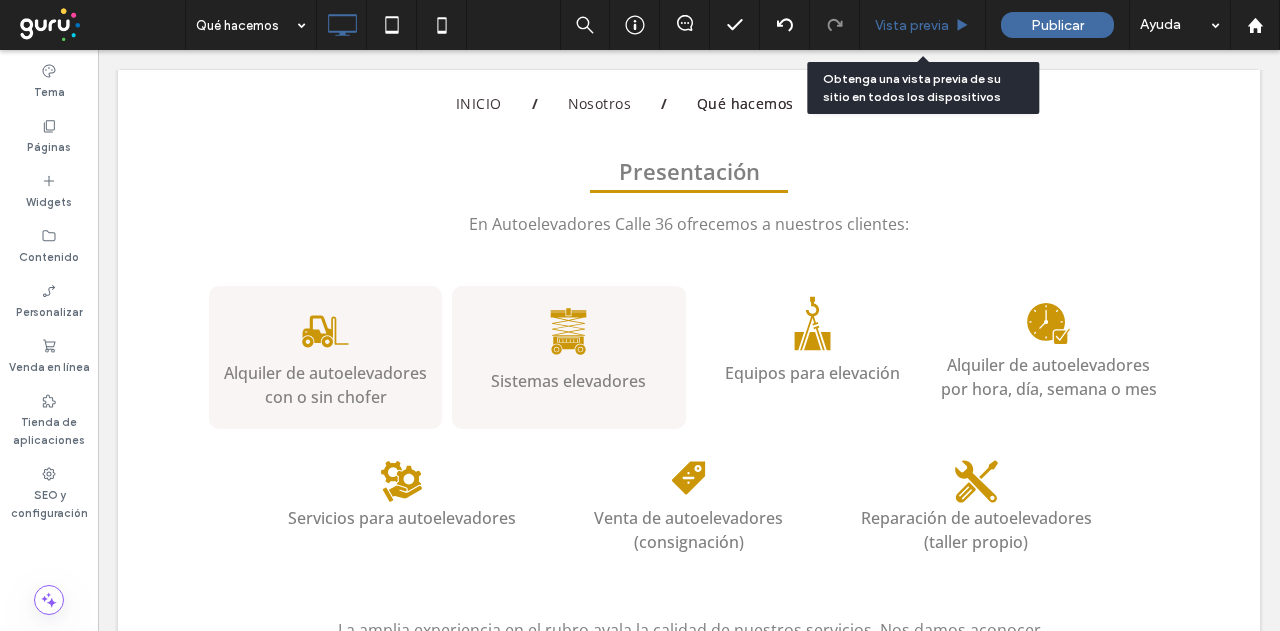 click on "Vista previa" at bounding box center (912, 25) 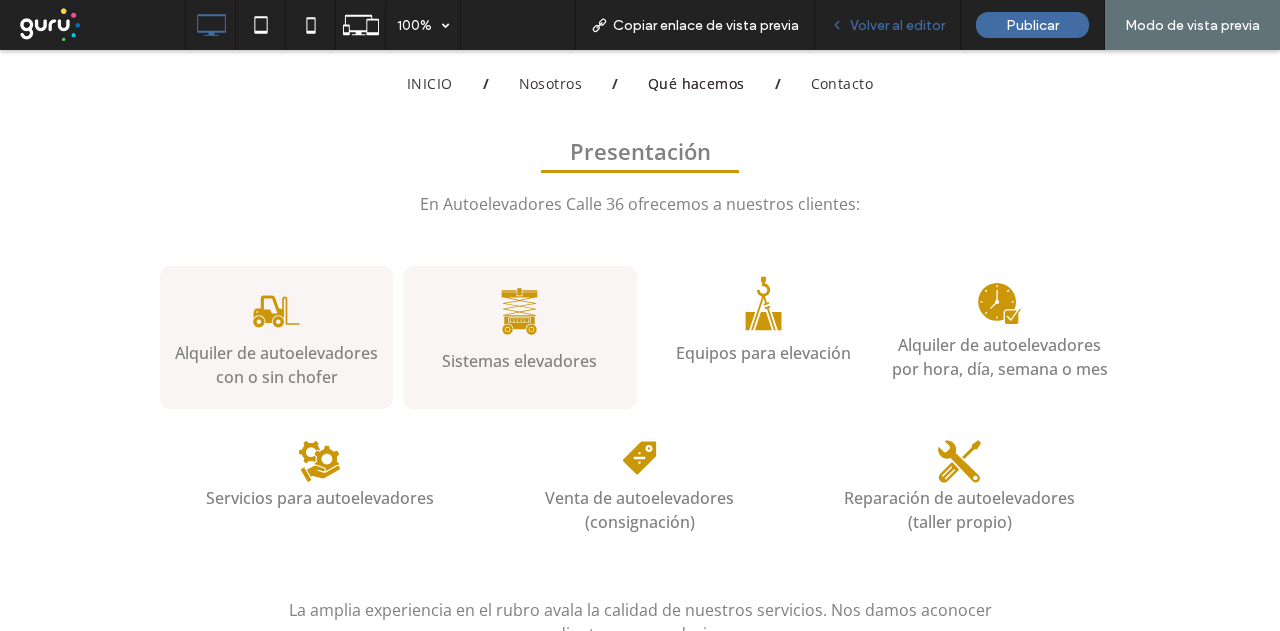 drag, startPoint x: 936, startPoint y: 27, endPoint x: 846, endPoint y: 52, distance: 93.40771 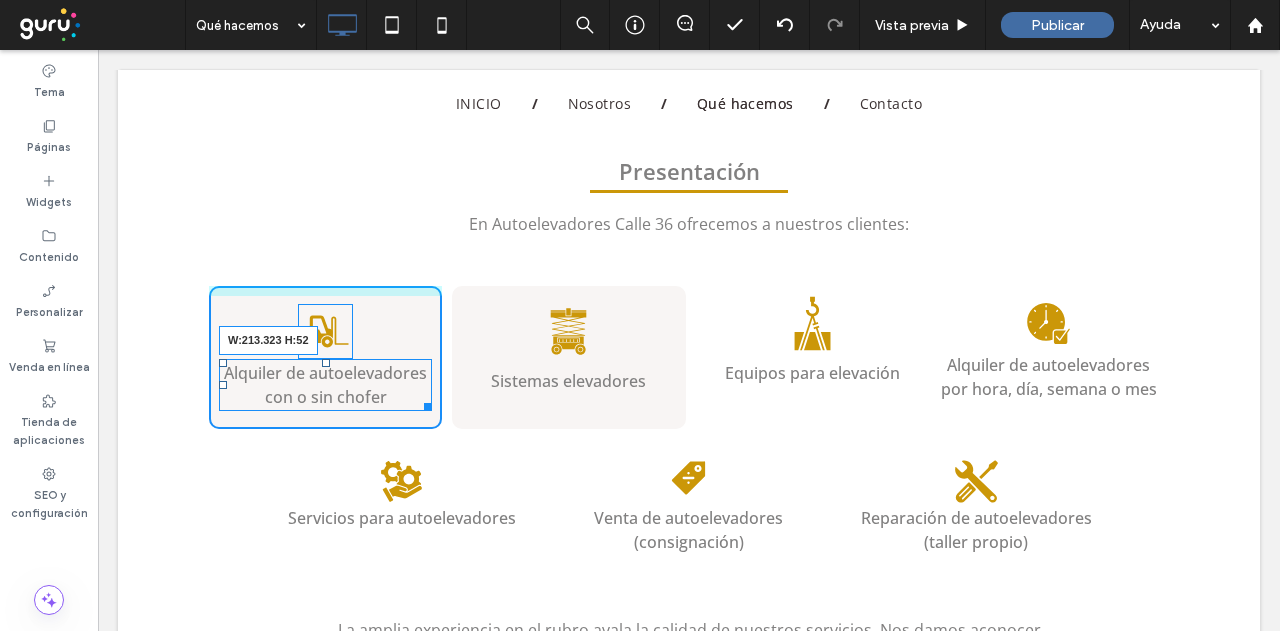 drag, startPoint x: 409, startPoint y: 399, endPoint x: 436, endPoint y: 388, distance: 29.15476 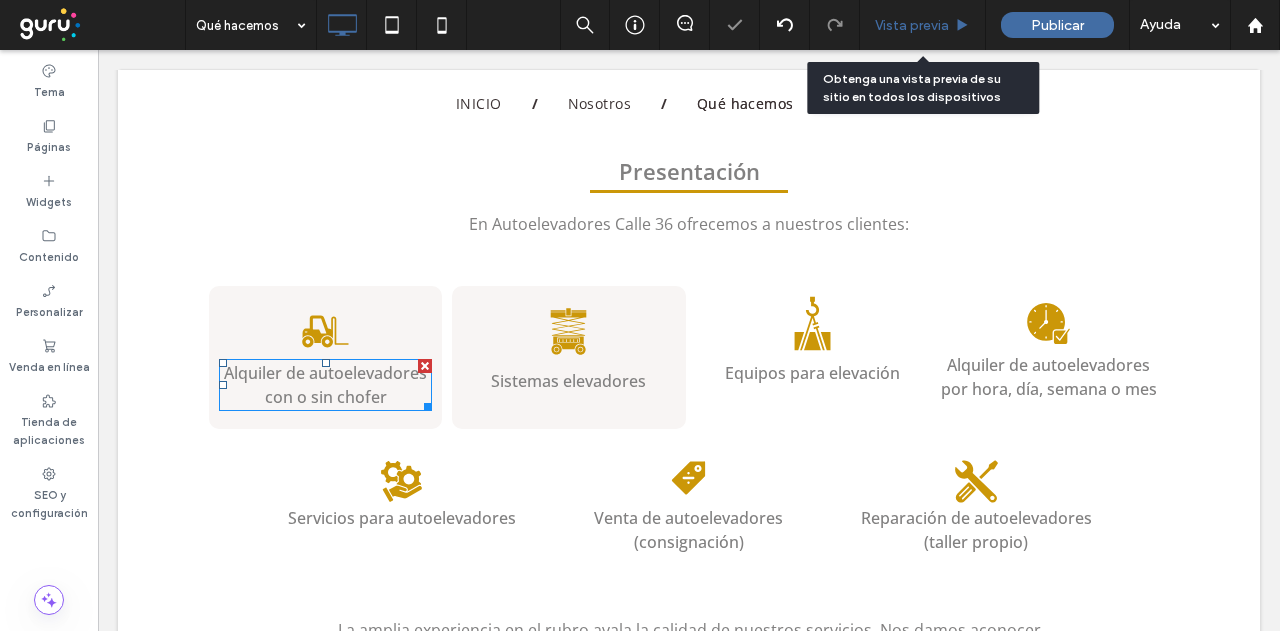 click on "Vista previa" at bounding box center (923, 25) 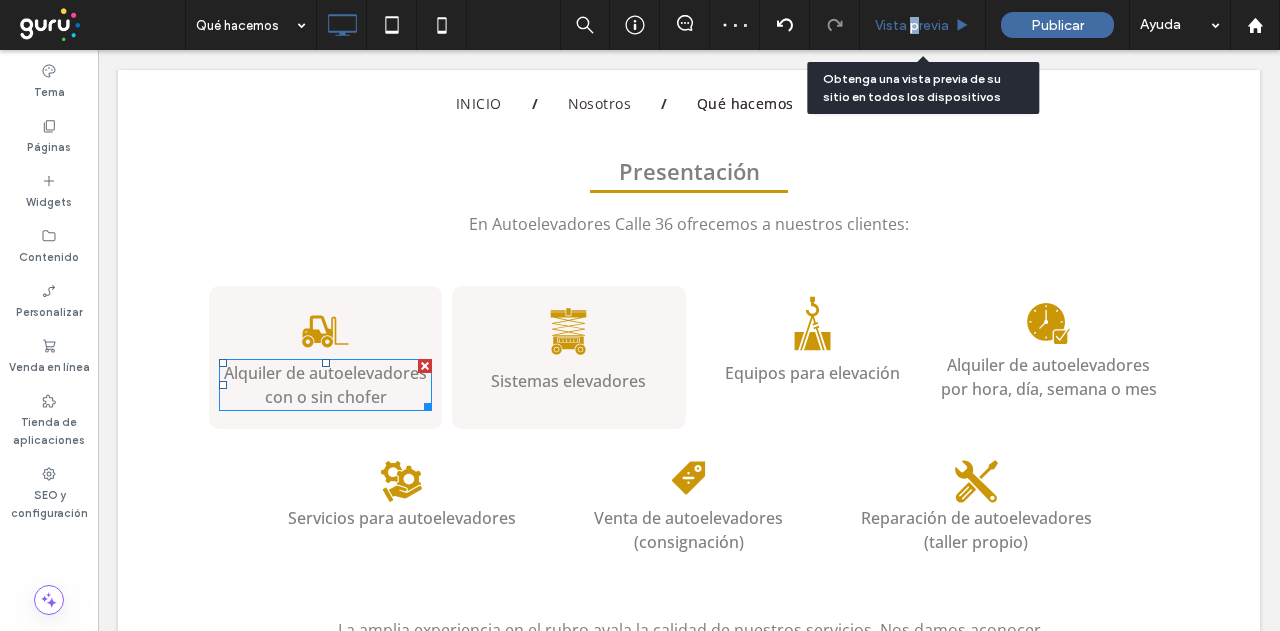 click on "Vista previa" at bounding box center (912, 25) 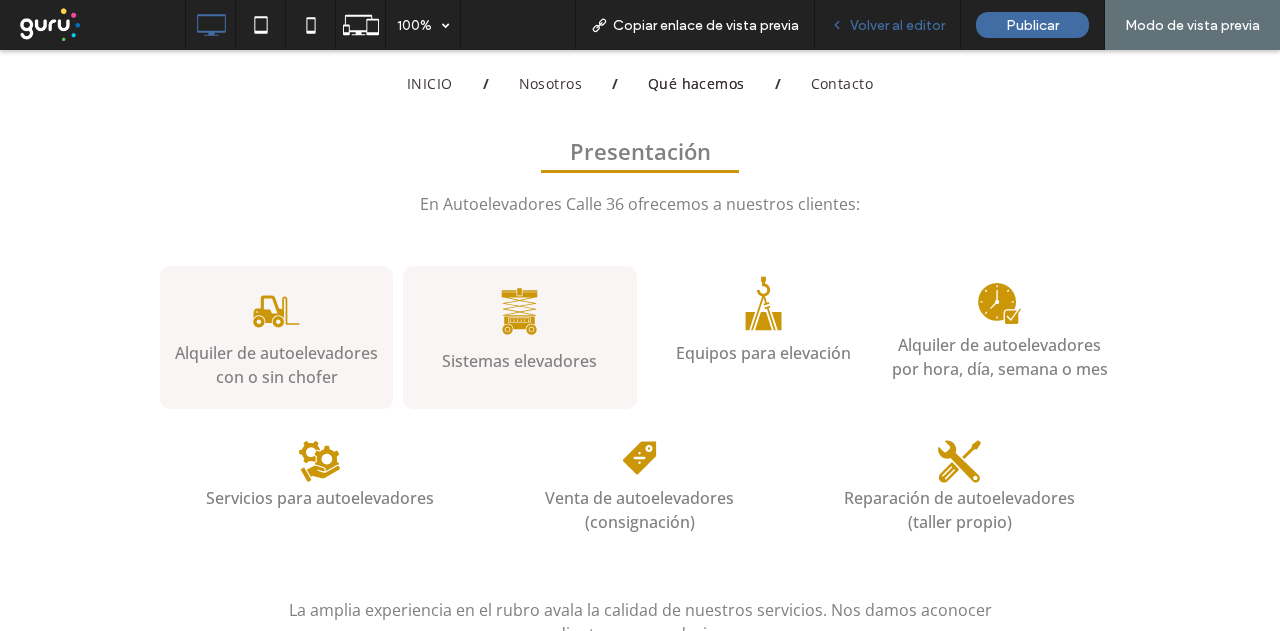 click on "Volver al editor" at bounding box center (897, 25) 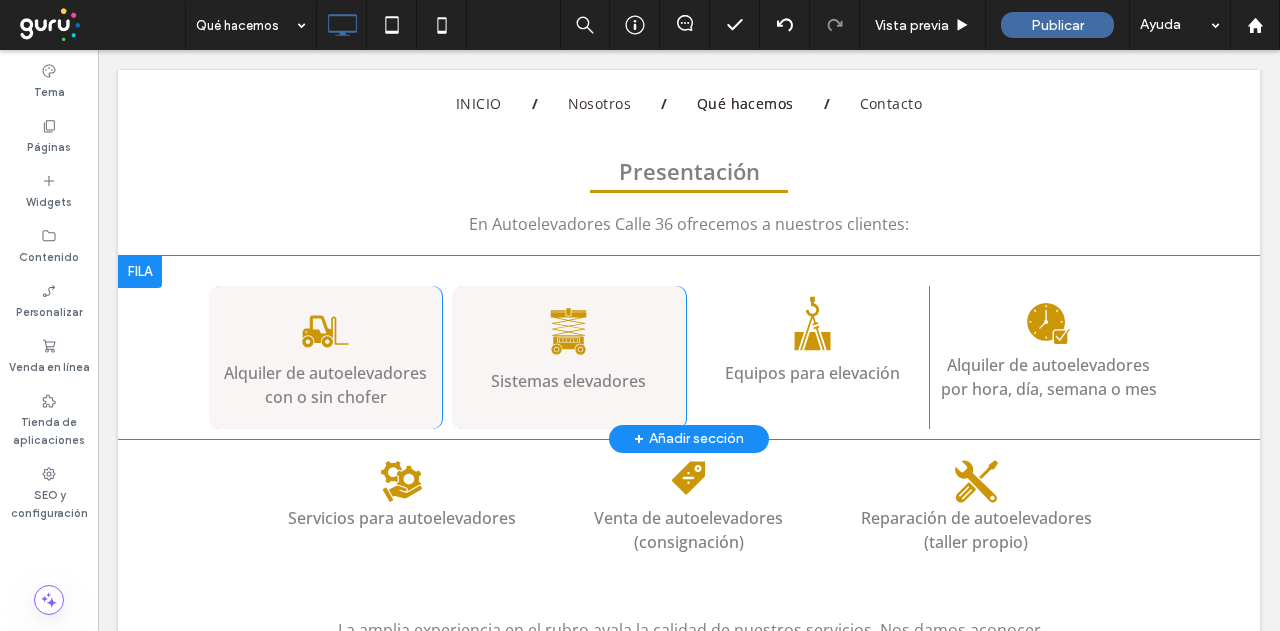 click on "Equipos para elevación Click To Paste     Click To Paste" at bounding box center [812, 357] 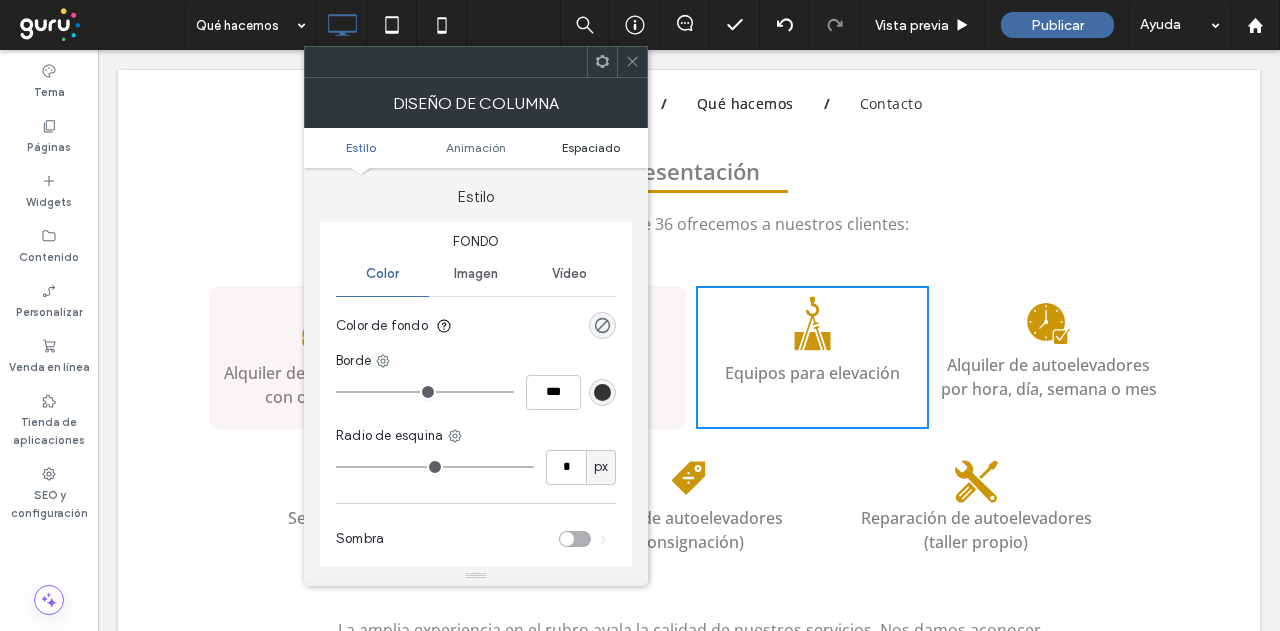click on "Espaciado" at bounding box center (591, 147) 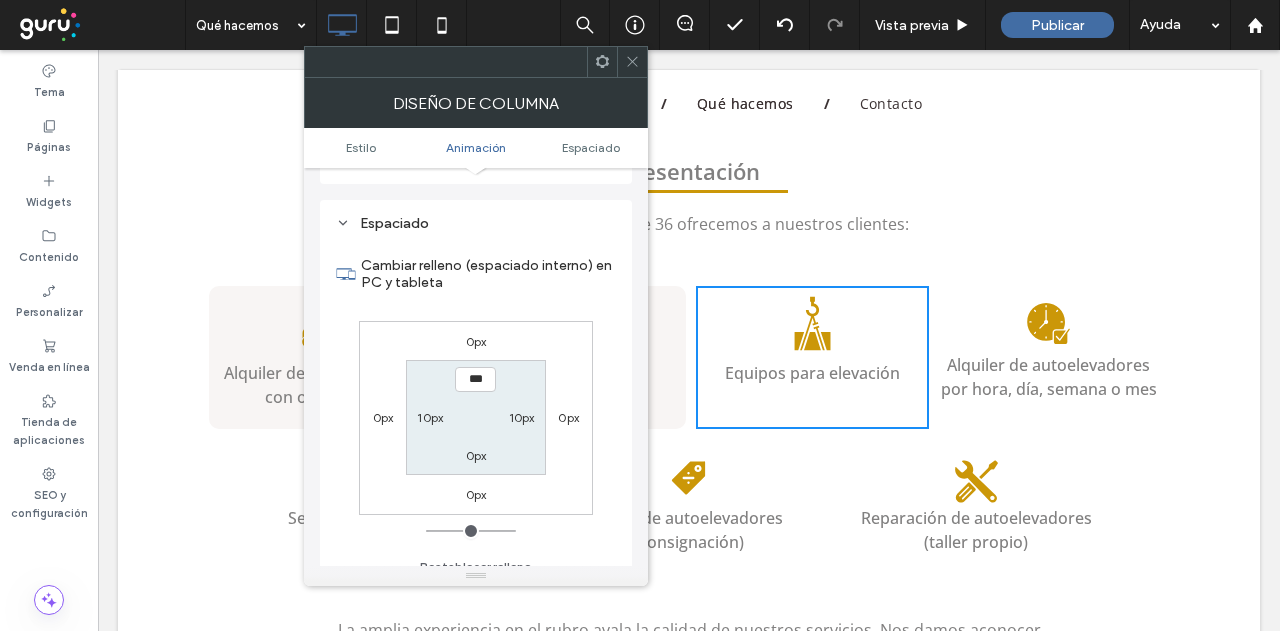 scroll, scrollTop: 469, scrollLeft: 0, axis: vertical 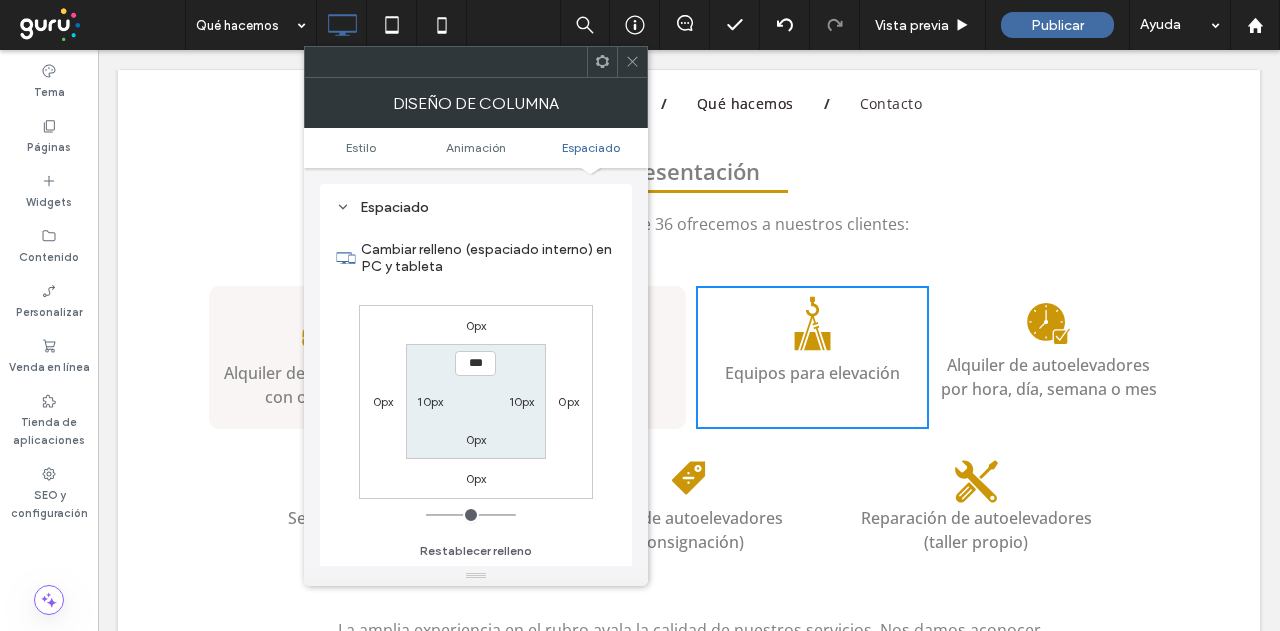 click on "0px" at bounding box center [568, 401] 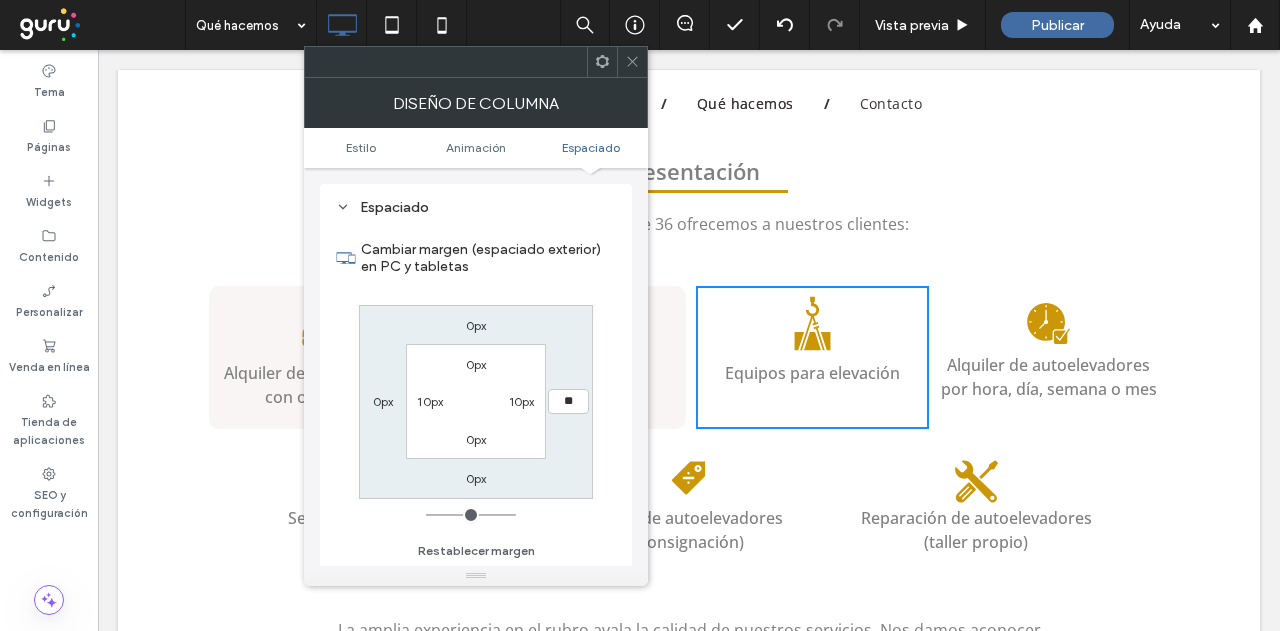 type on "**" 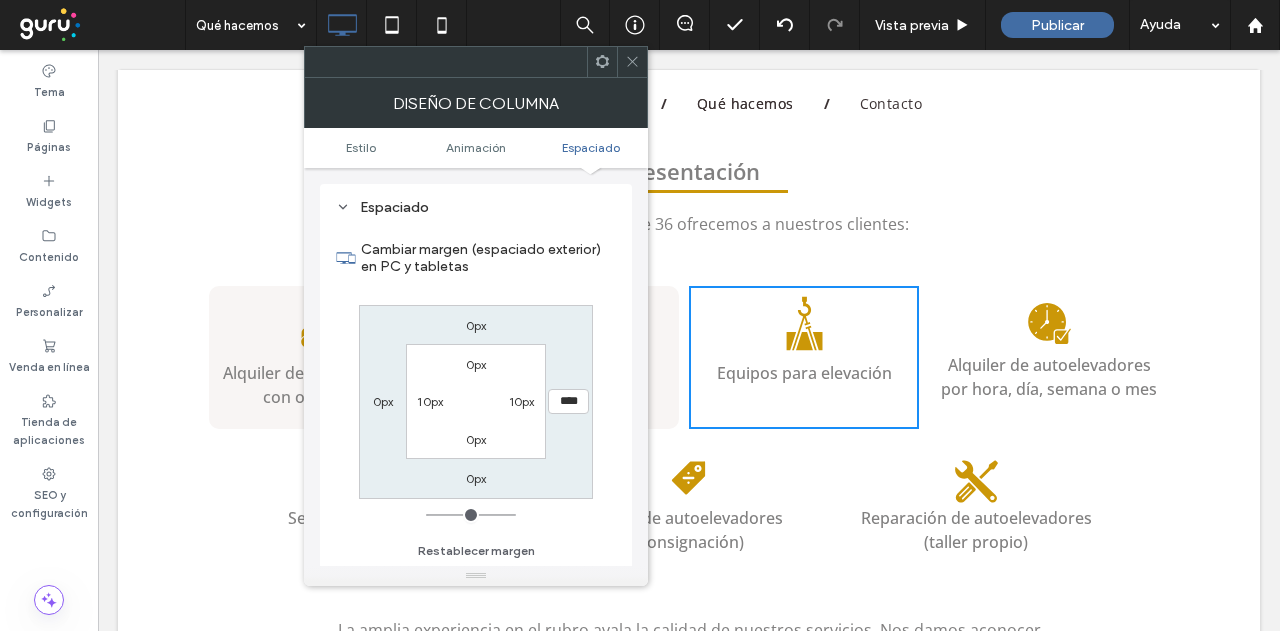 click on "0px" at bounding box center (476, 364) 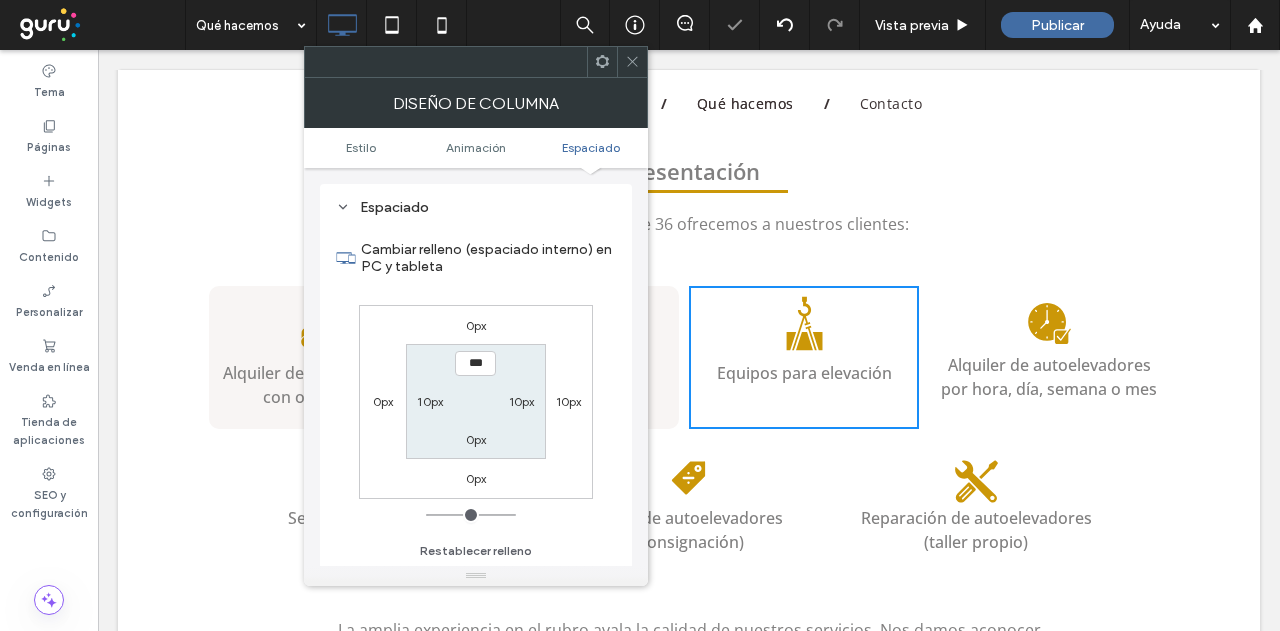 type on "*" 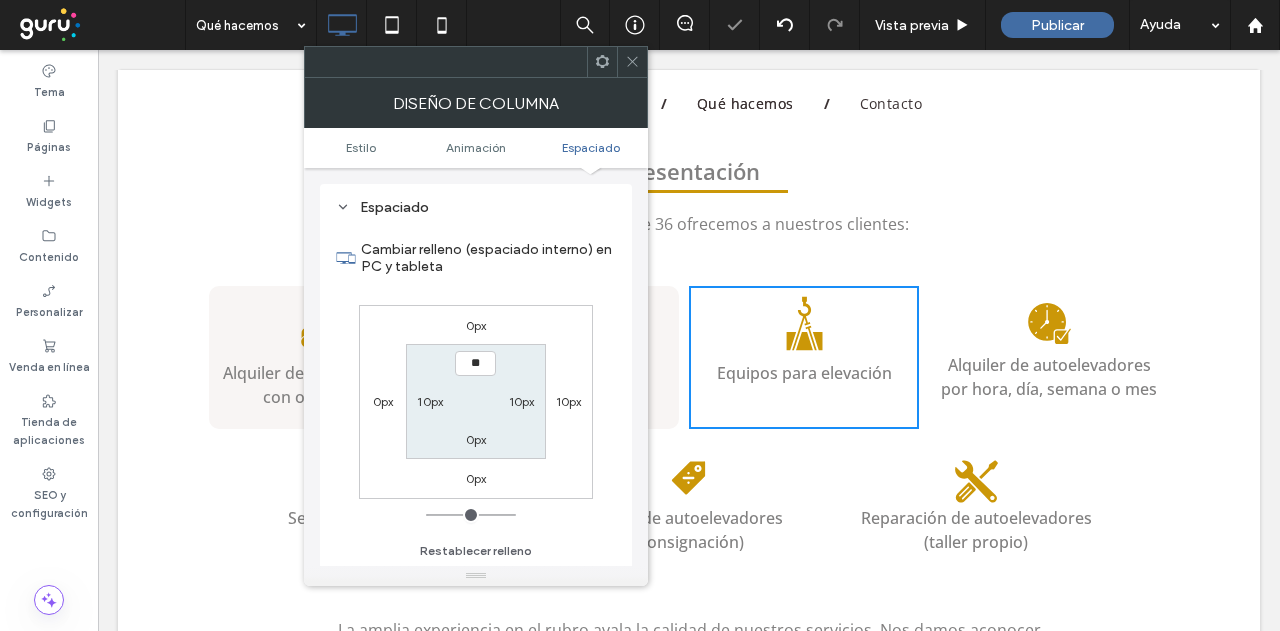type on "**" 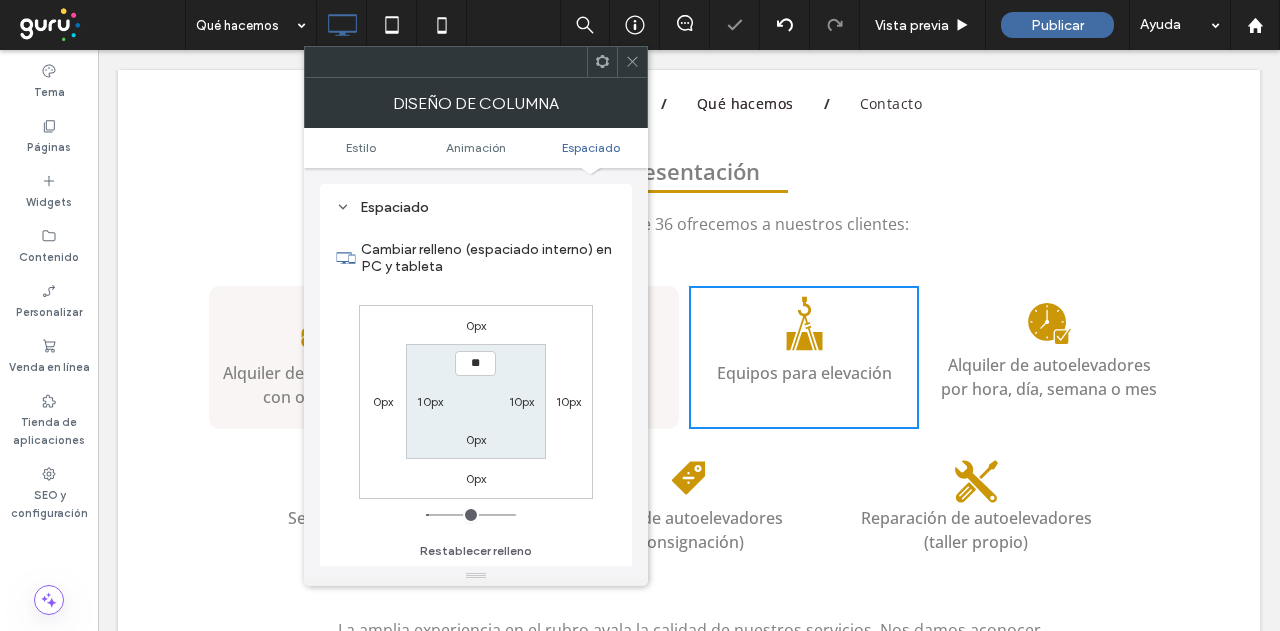 type on "**" 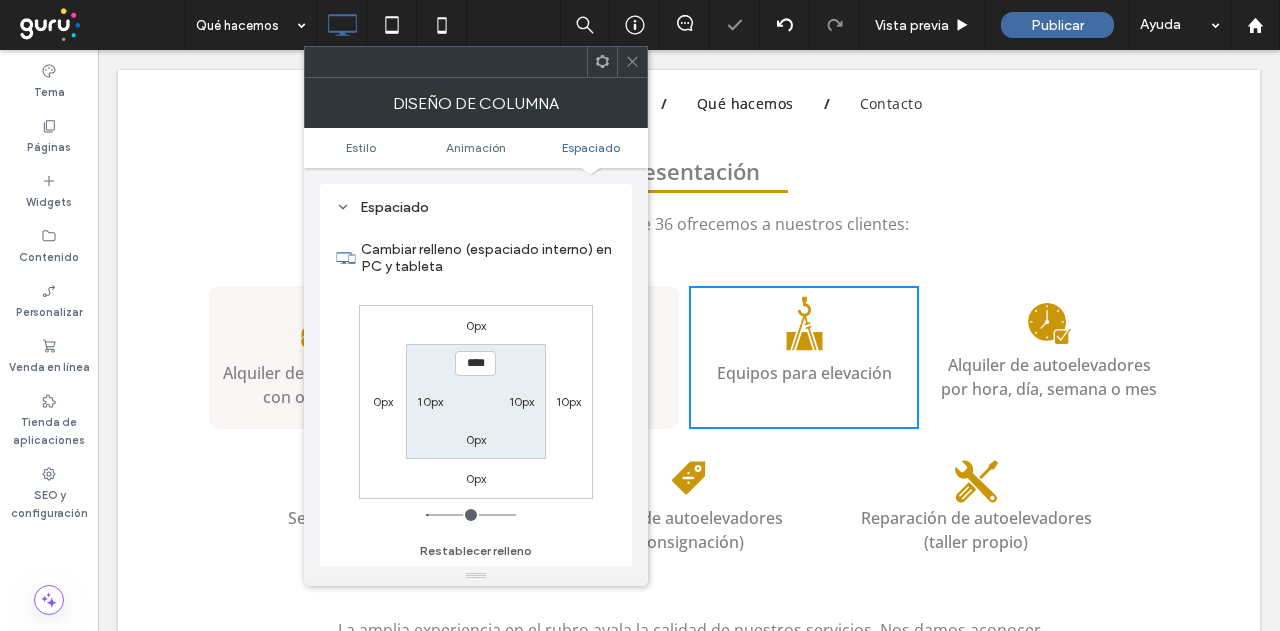 click on "0px" at bounding box center [476, 439] 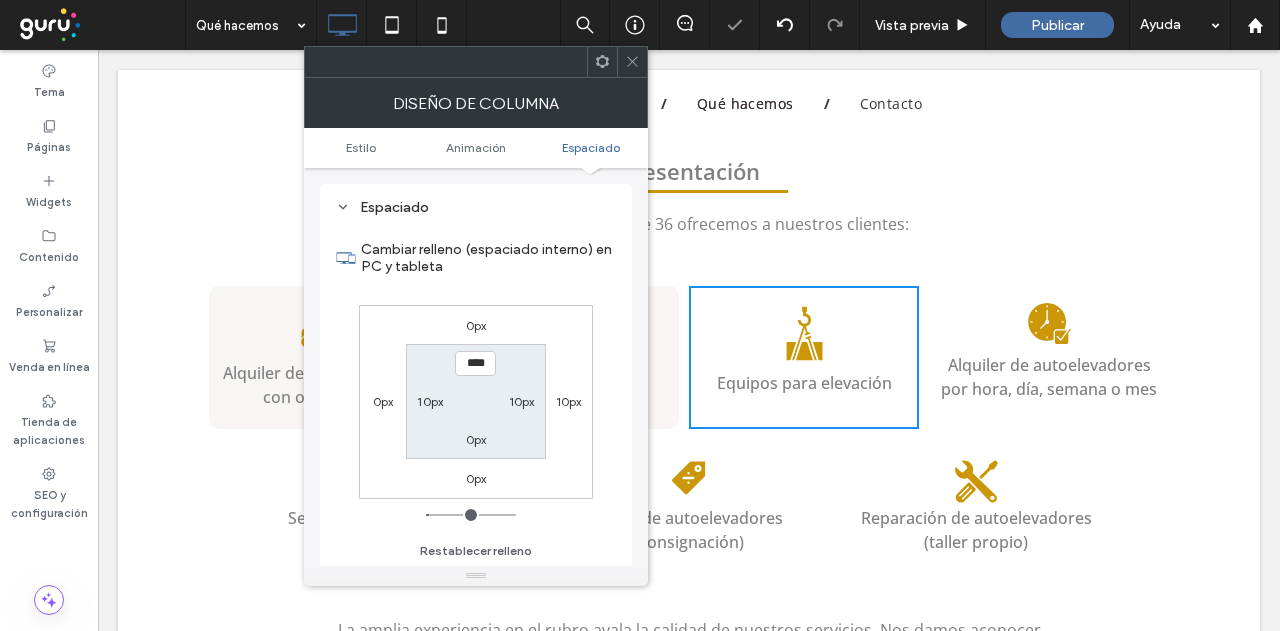 type on "*" 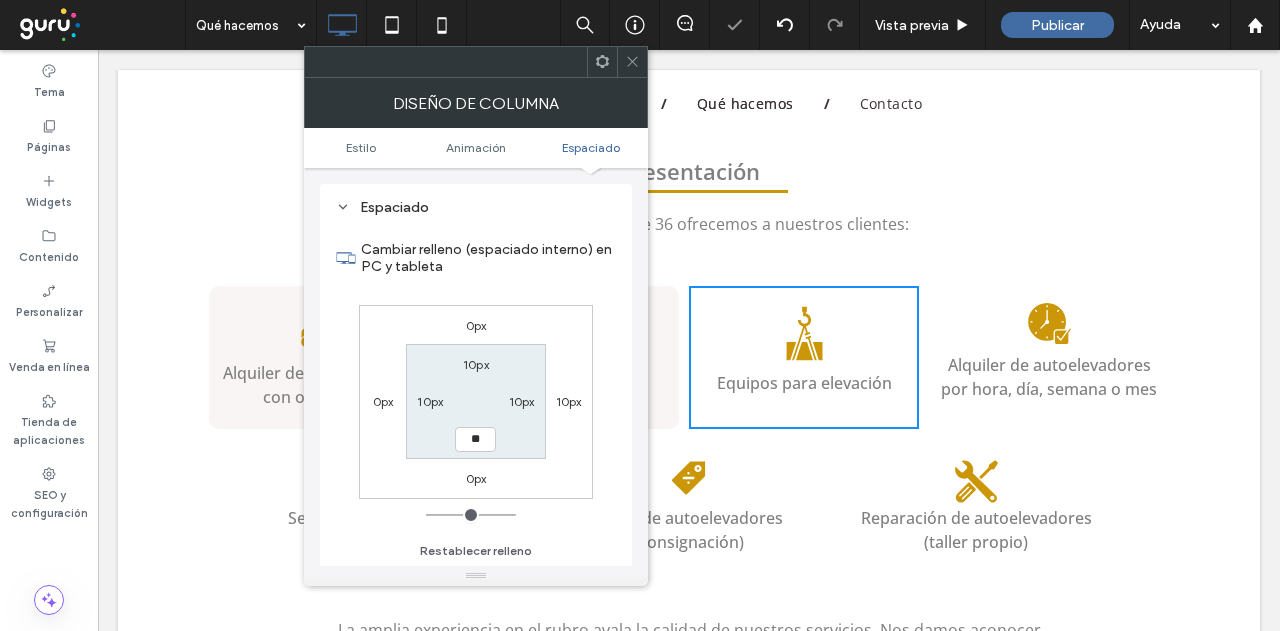 type on "**" 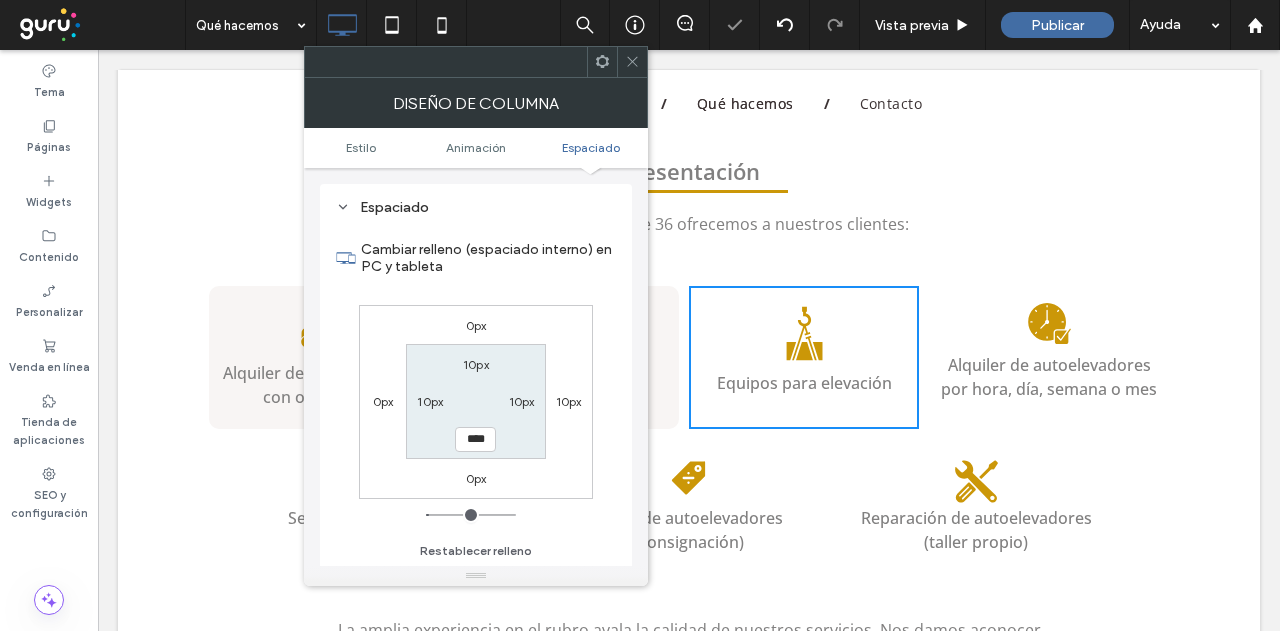 drag, startPoint x: 504, startPoint y: 451, endPoint x: 526, endPoint y: 331, distance: 122 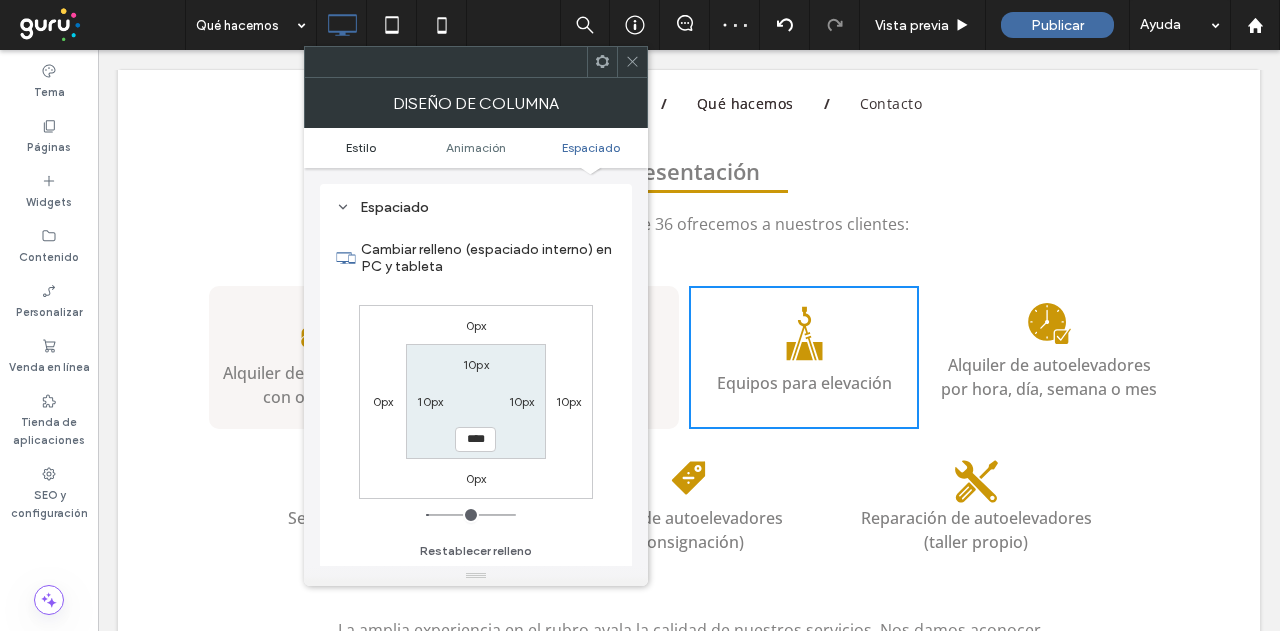 click on "Estilo" at bounding box center [361, 147] 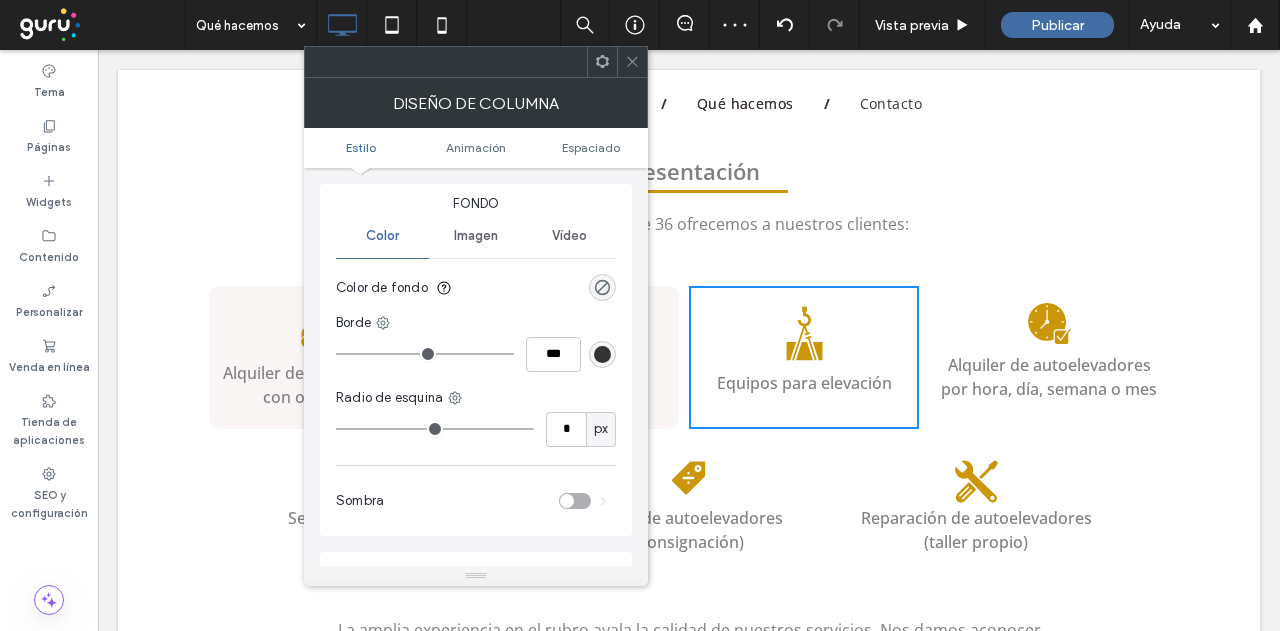 scroll, scrollTop: 0, scrollLeft: 0, axis: both 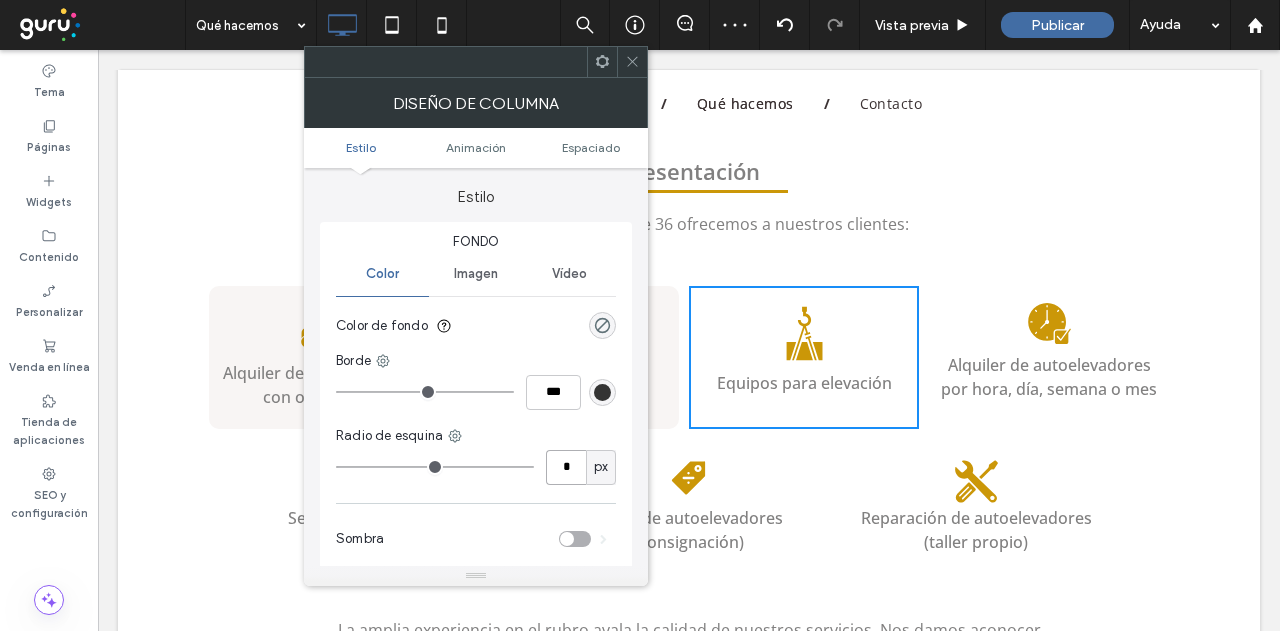 click on "*" at bounding box center [566, 467] 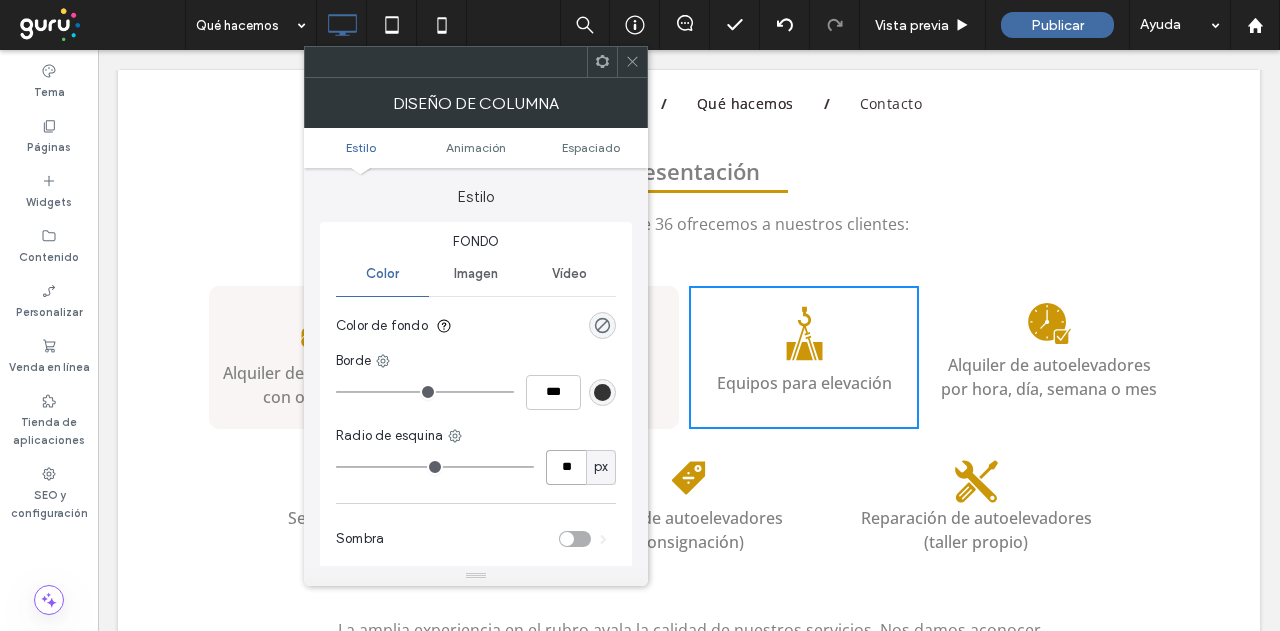 type on "**" 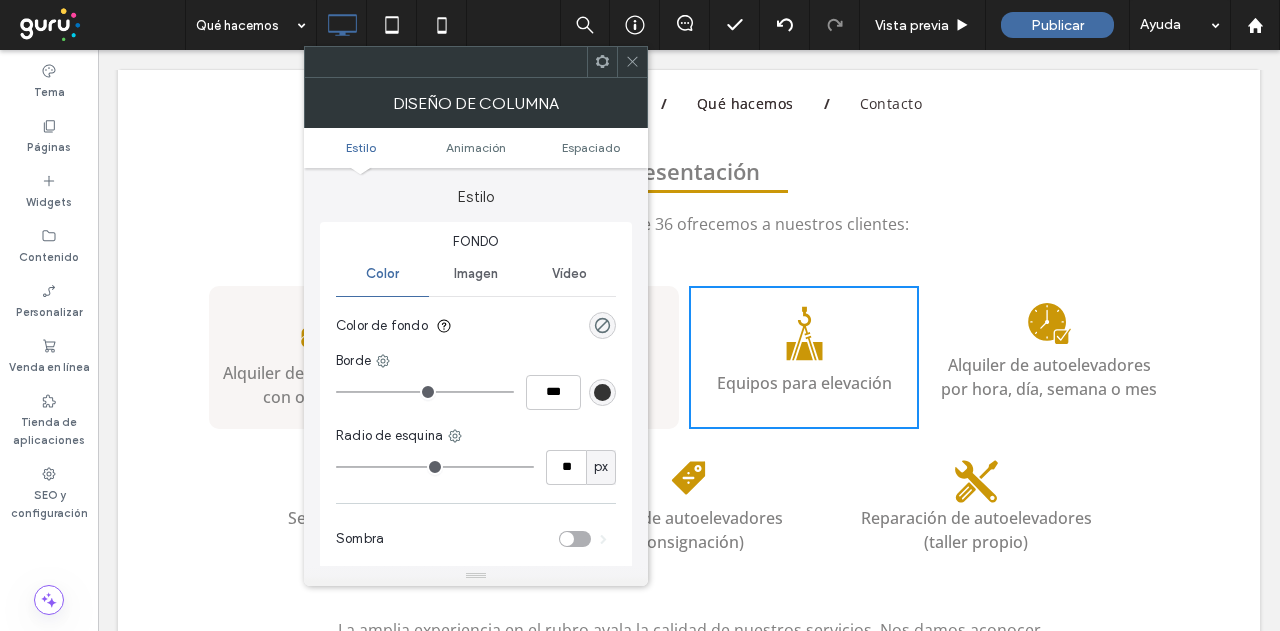 type on "**" 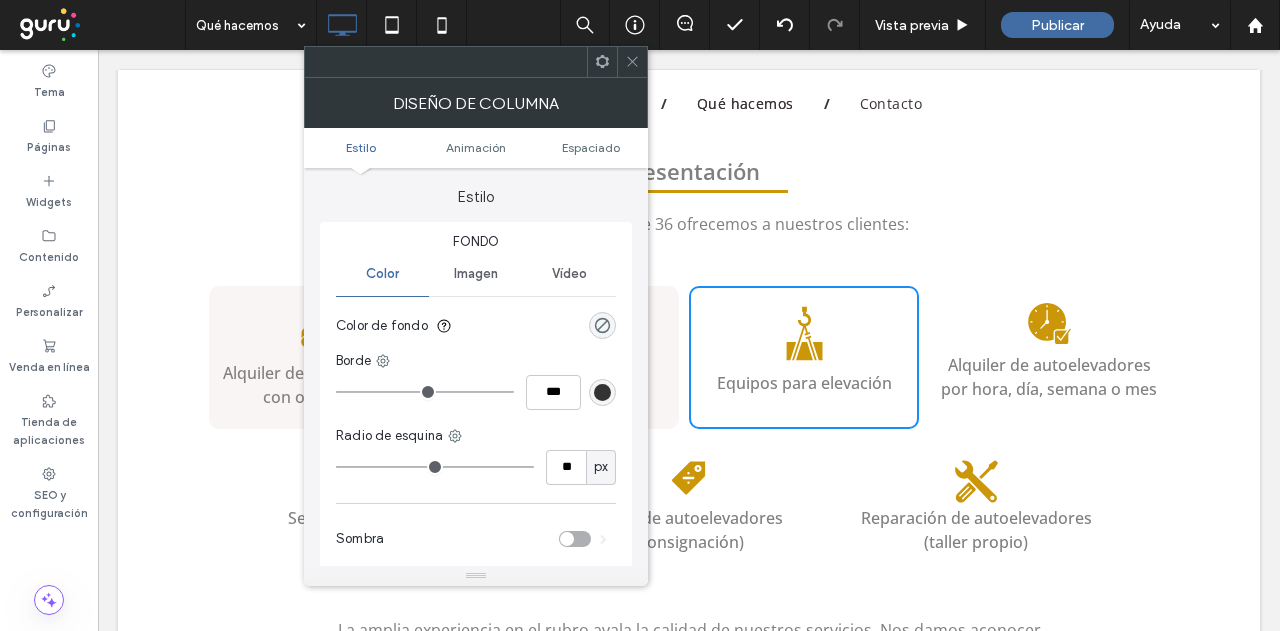 click on "Color de fondo" at bounding box center [476, 326] 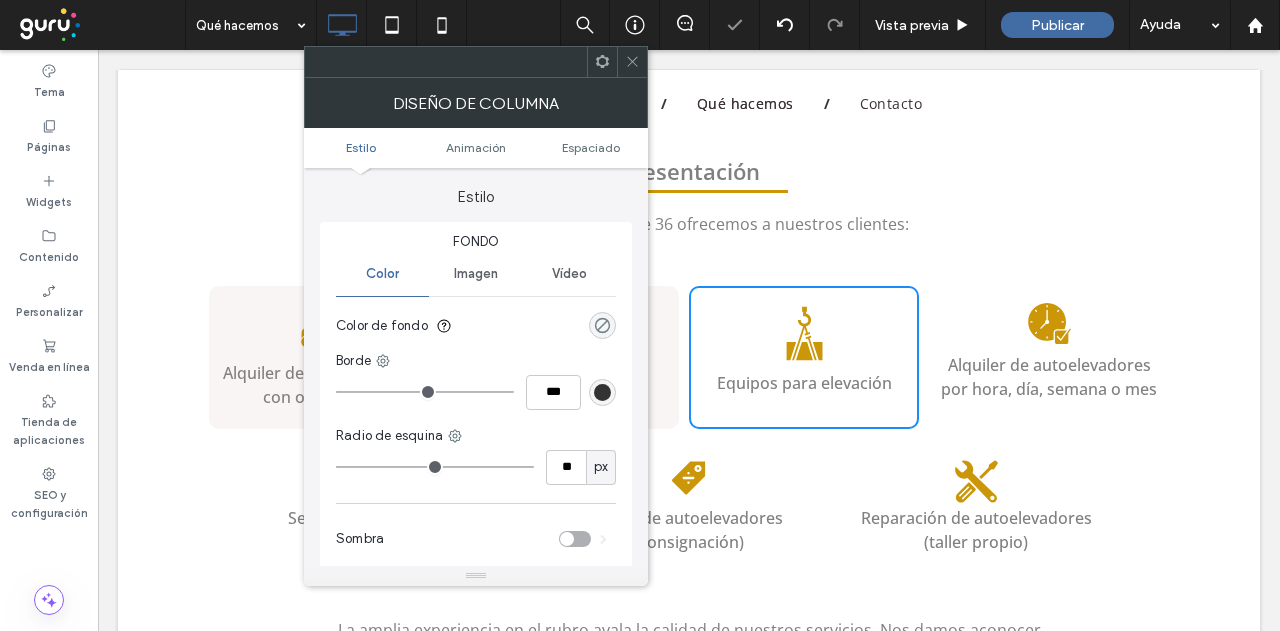 click at bounding box center [602, 325] 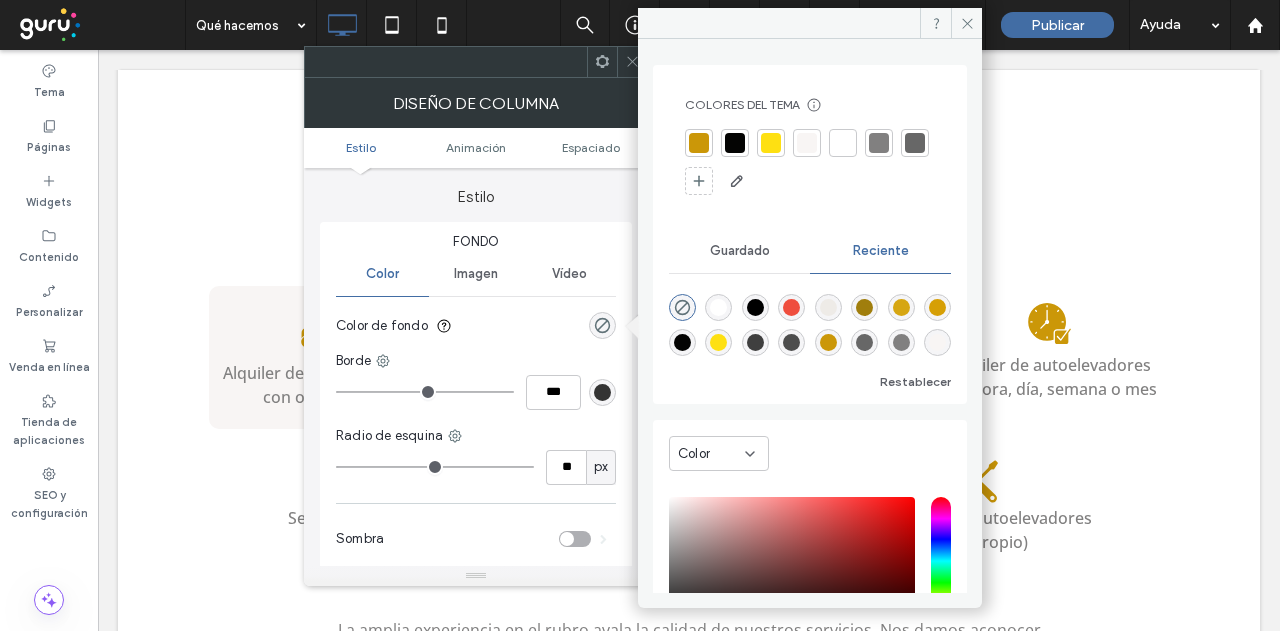 click at bounding box center (807, 143) 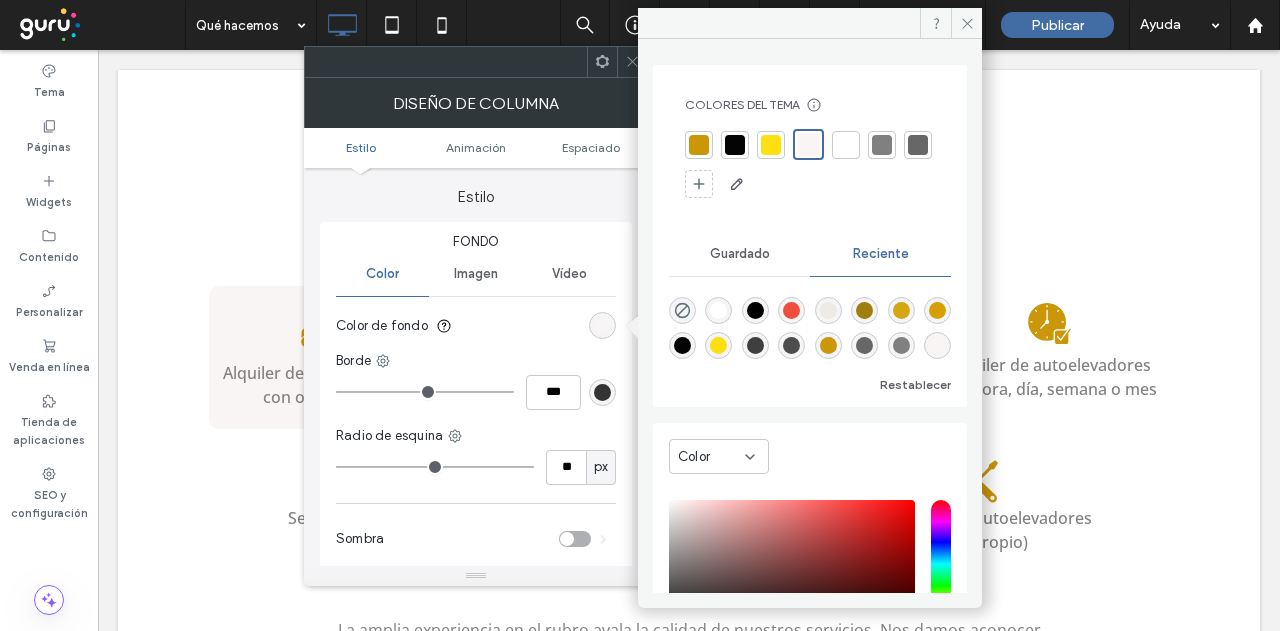 click at bounding box center [632, 62] 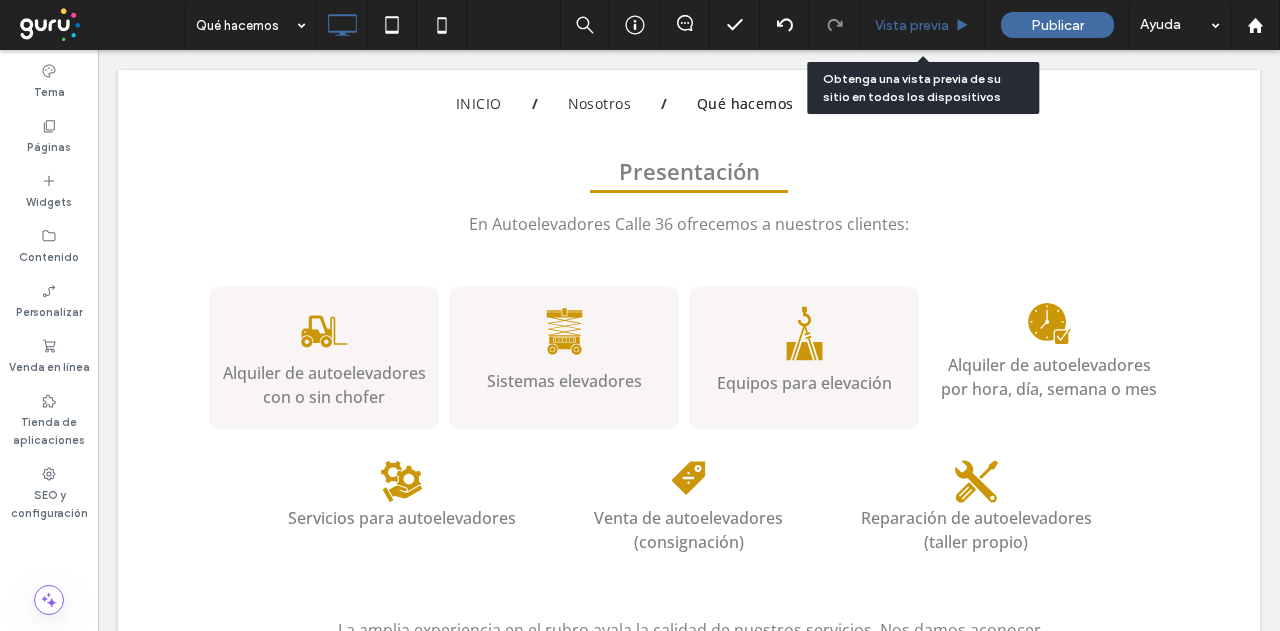 click on "Vista previa" at bounding box center (923, 25) 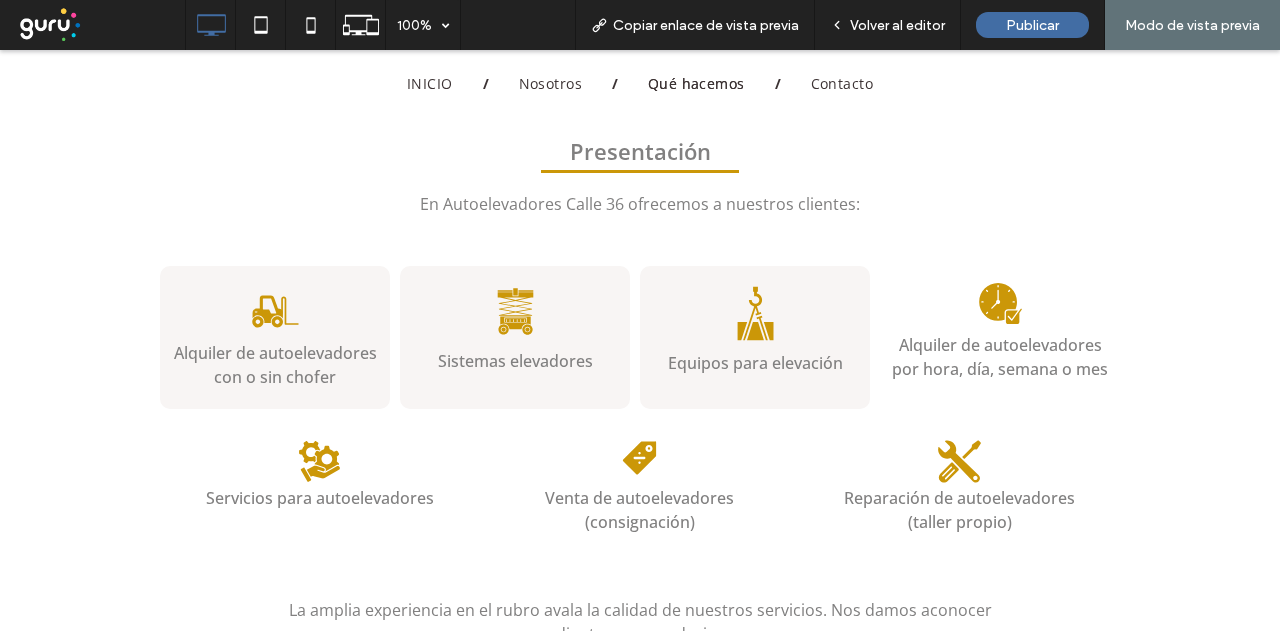 click on "Volver al editor" at bounding box center [897, 25] 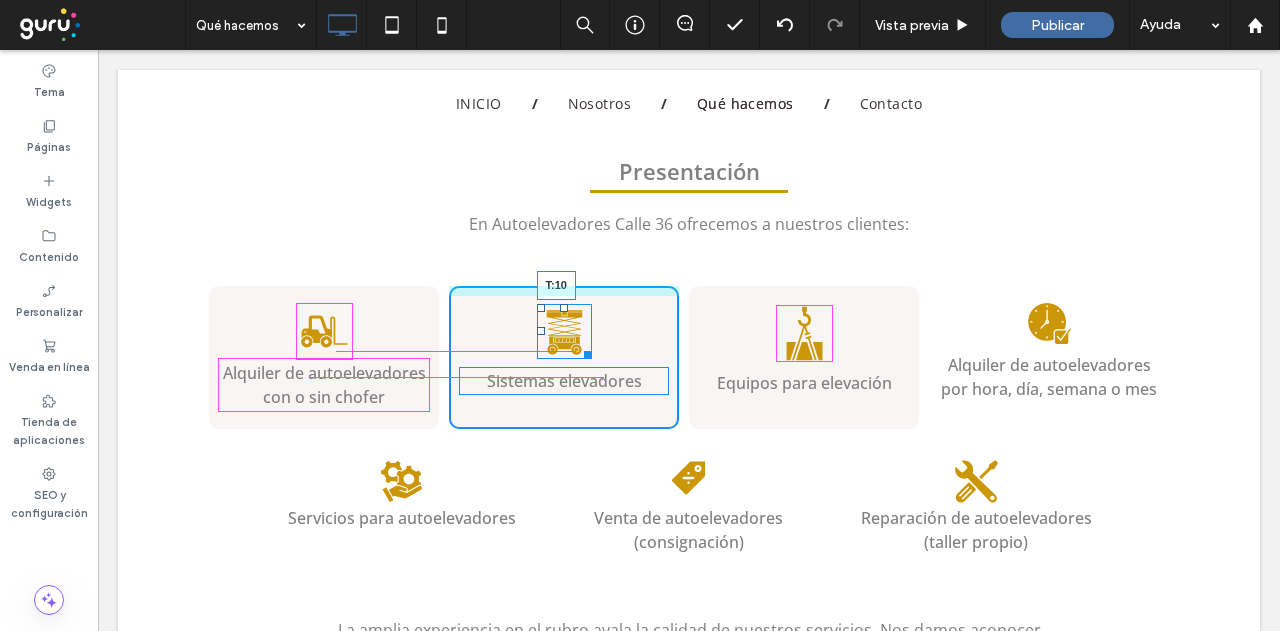 click at bounding box center [564, 308] 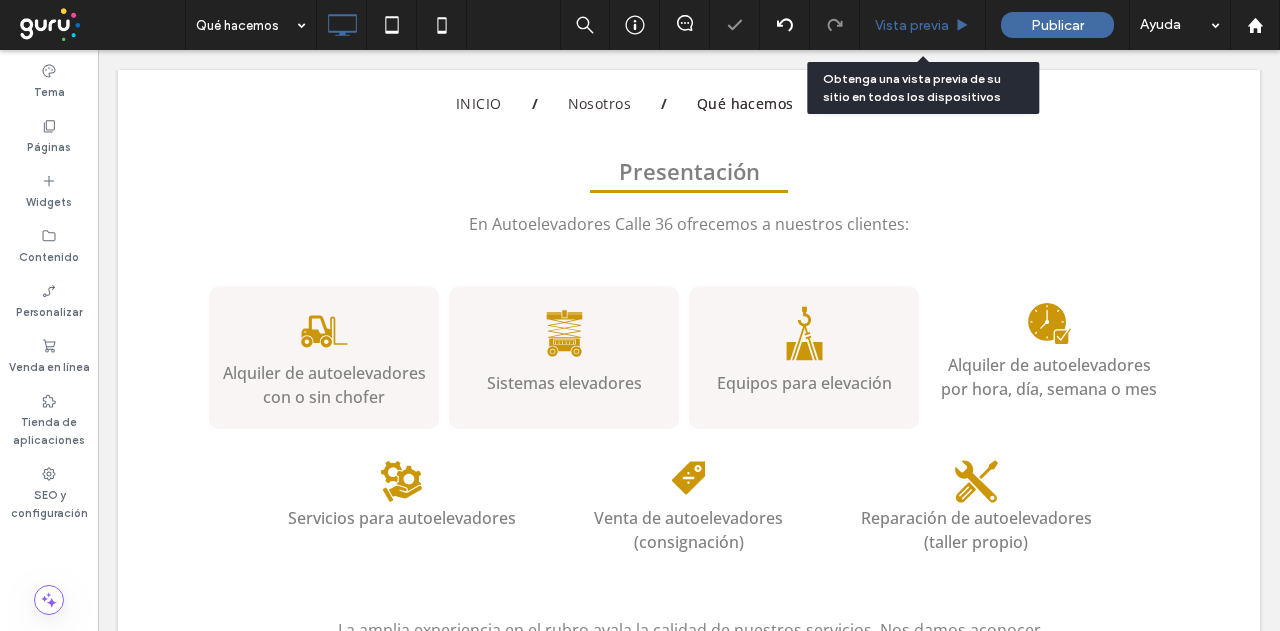 click on "Vista previa" at bounding box center (912, 25) 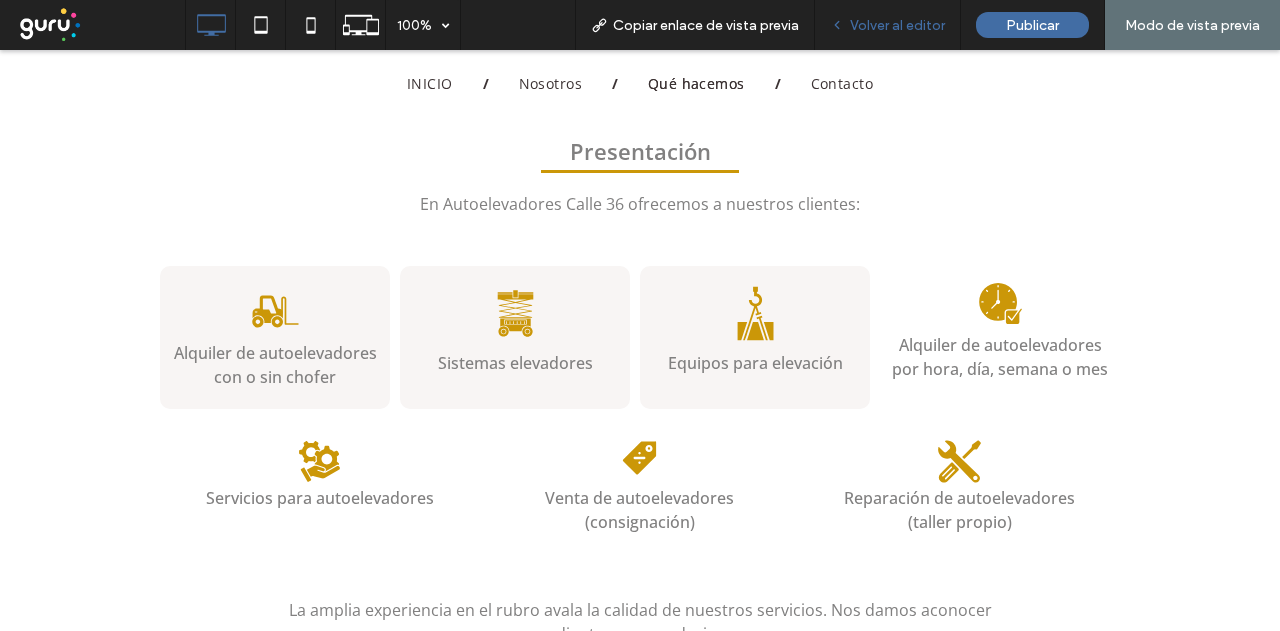 click on "Volver al editor" at bounding box center (897, 25) 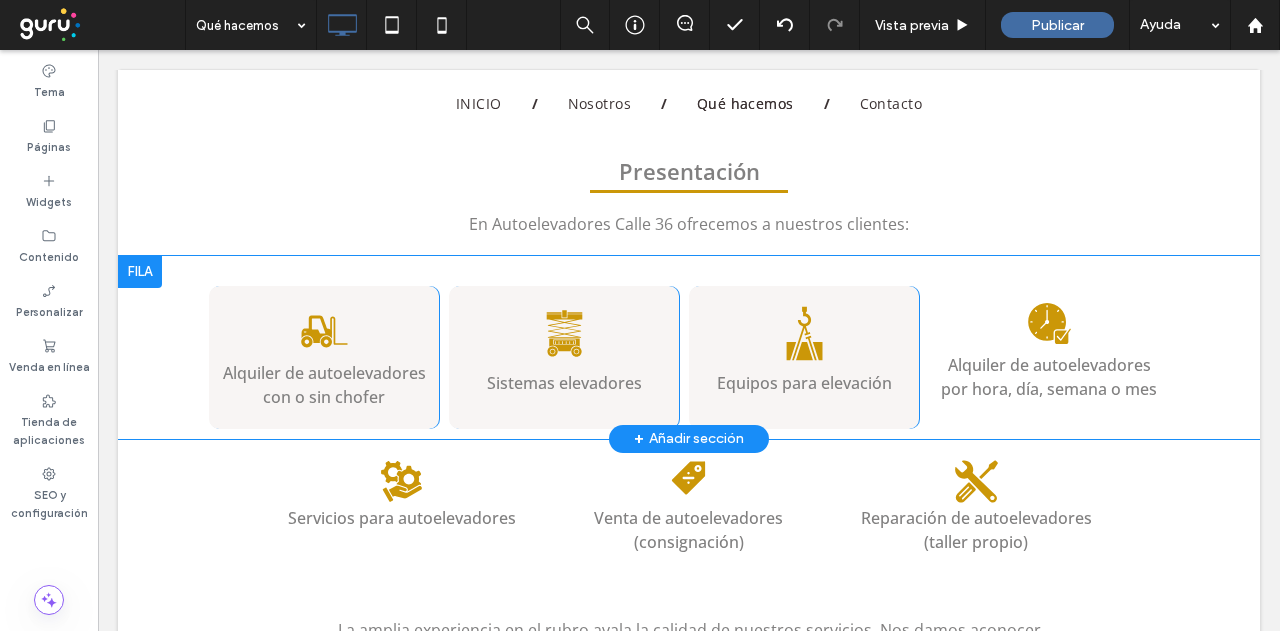 click on "Sistemas elevadores
Click To Paste     Click To Paste" at bounding box center [564, 357] 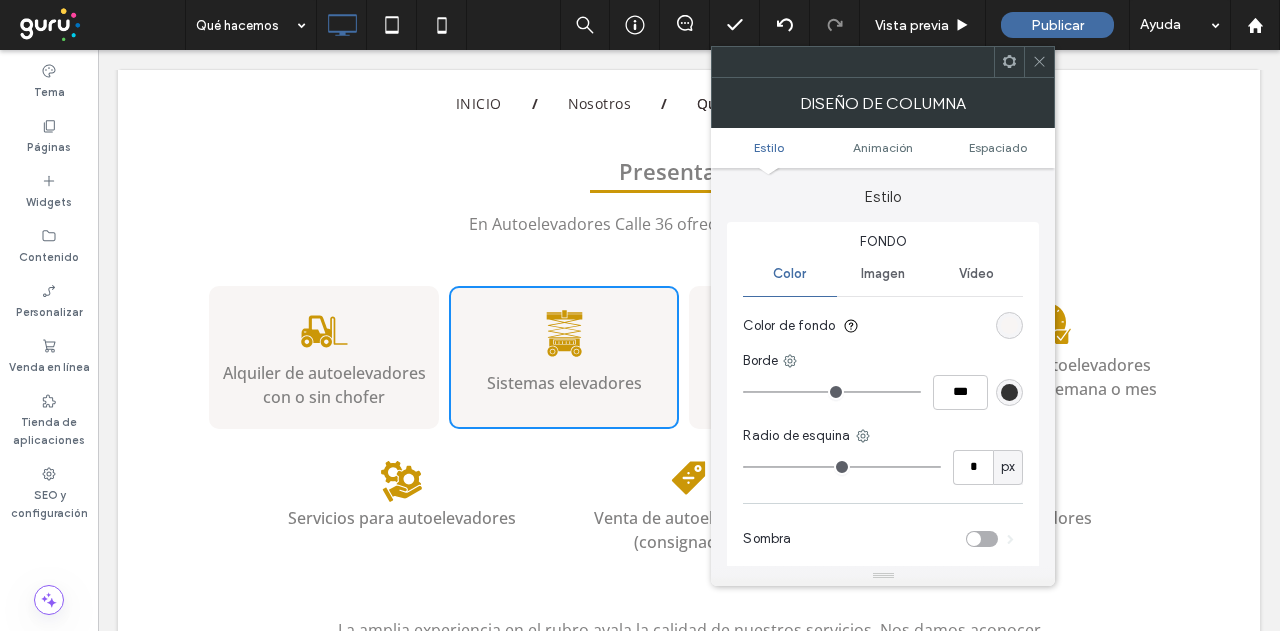 type on "**" 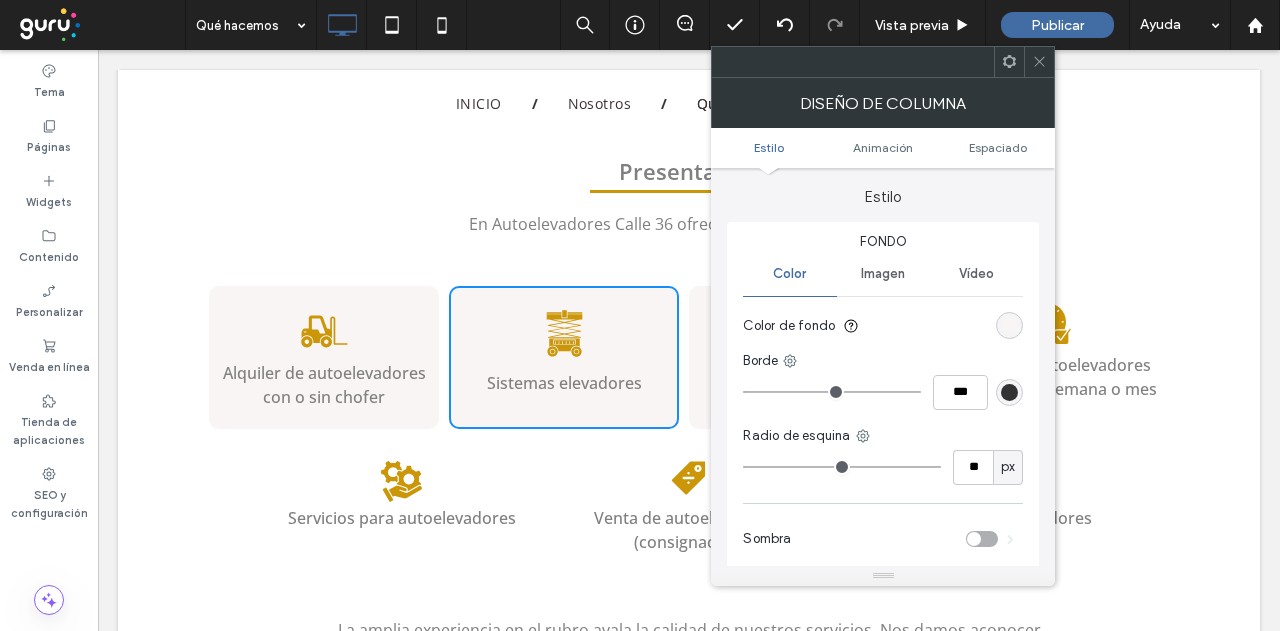drag, startPoint x: 1040, startPoint y: 55, endPoint x: 950, endPoint y: 365, distance: 322.80026 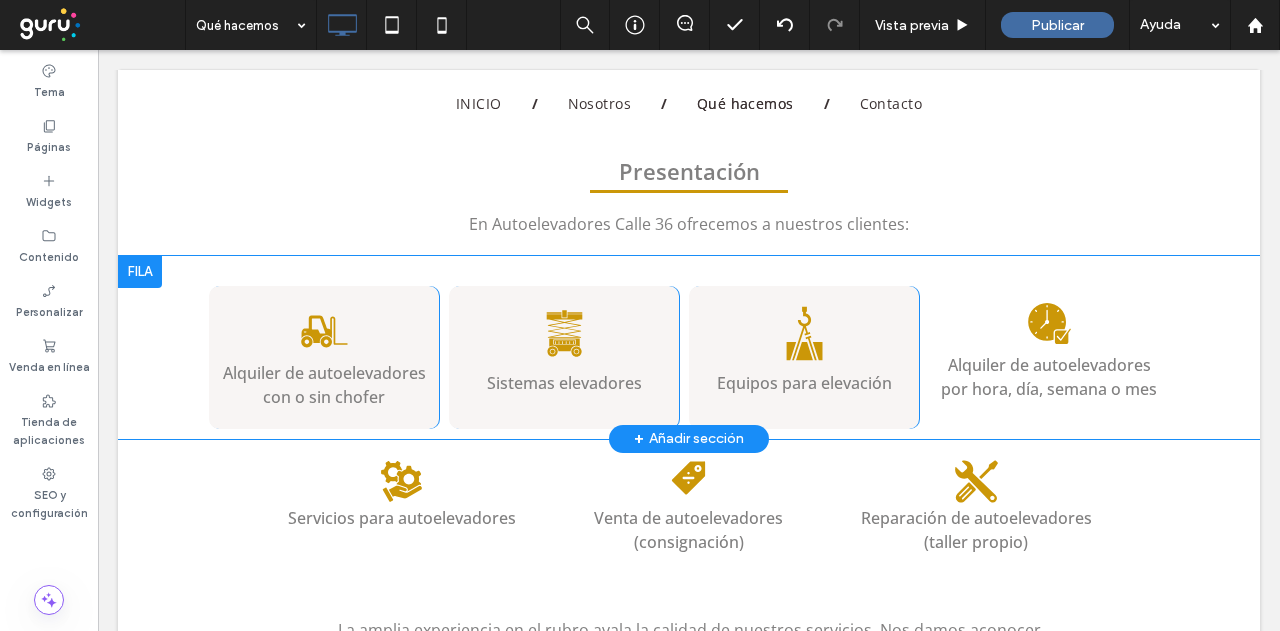 click on "Alquiler de autoelevadores por hora, día, semana o mes Click To Paste     Click To Paste" at bounding box center [1049, 357] 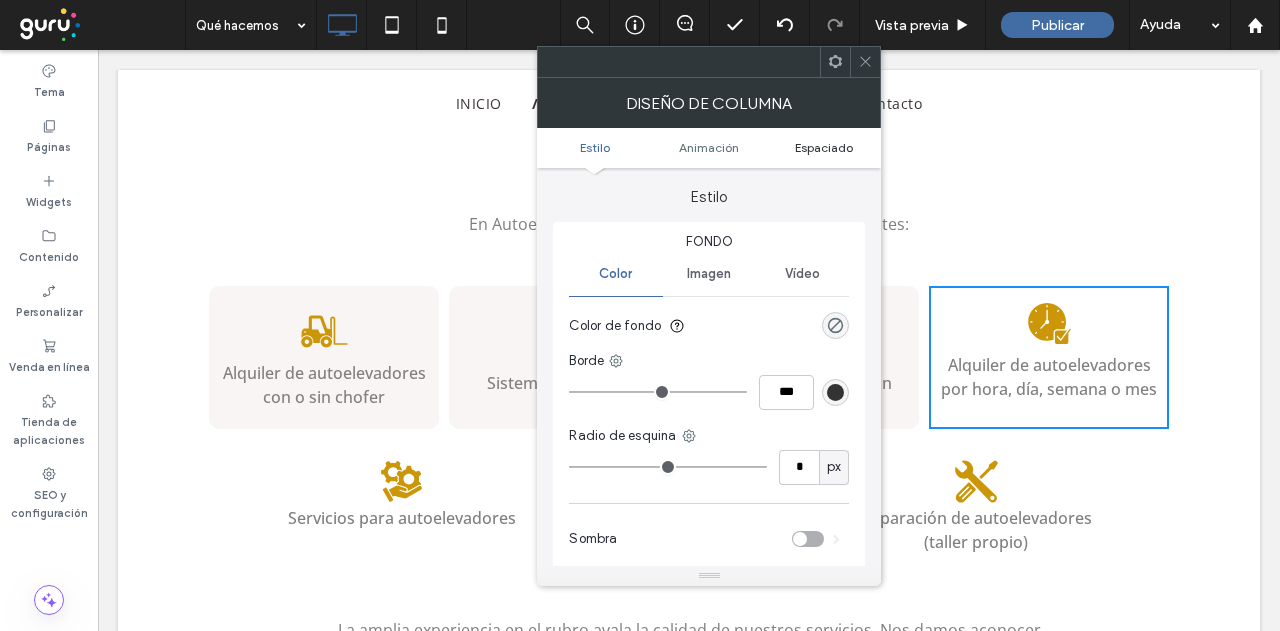 click on "Espaciado" at bounding box center (824, 147) 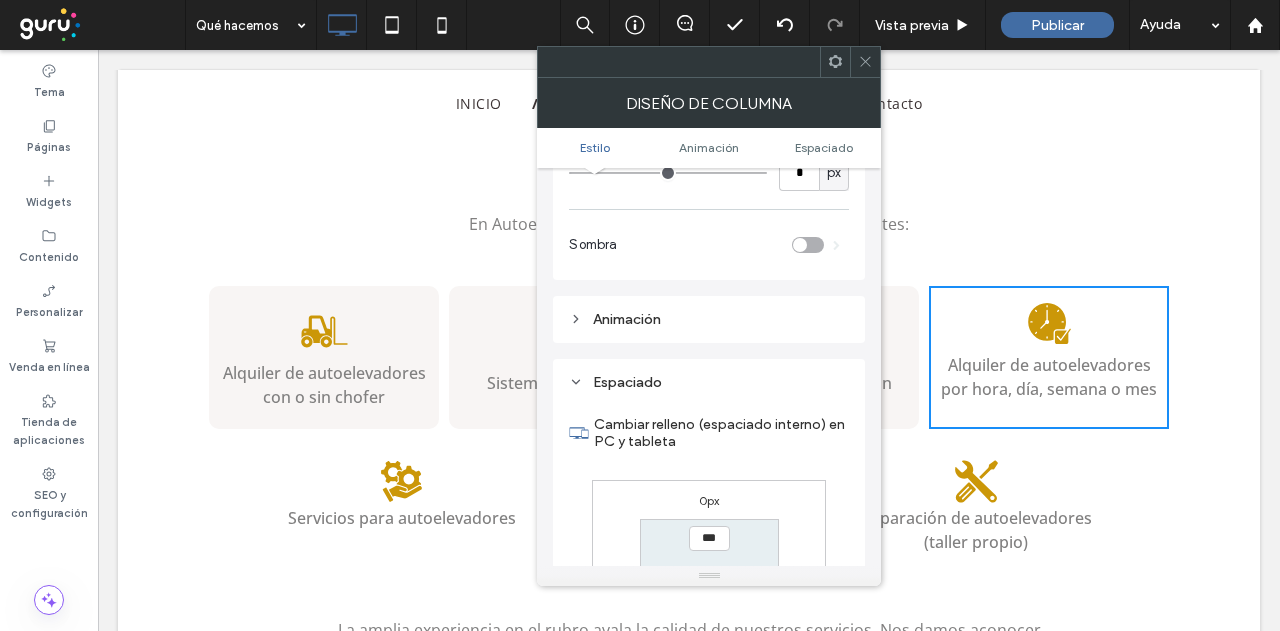 scroll, scrollTop: 469, scrollLeft: 0, axis: vertical 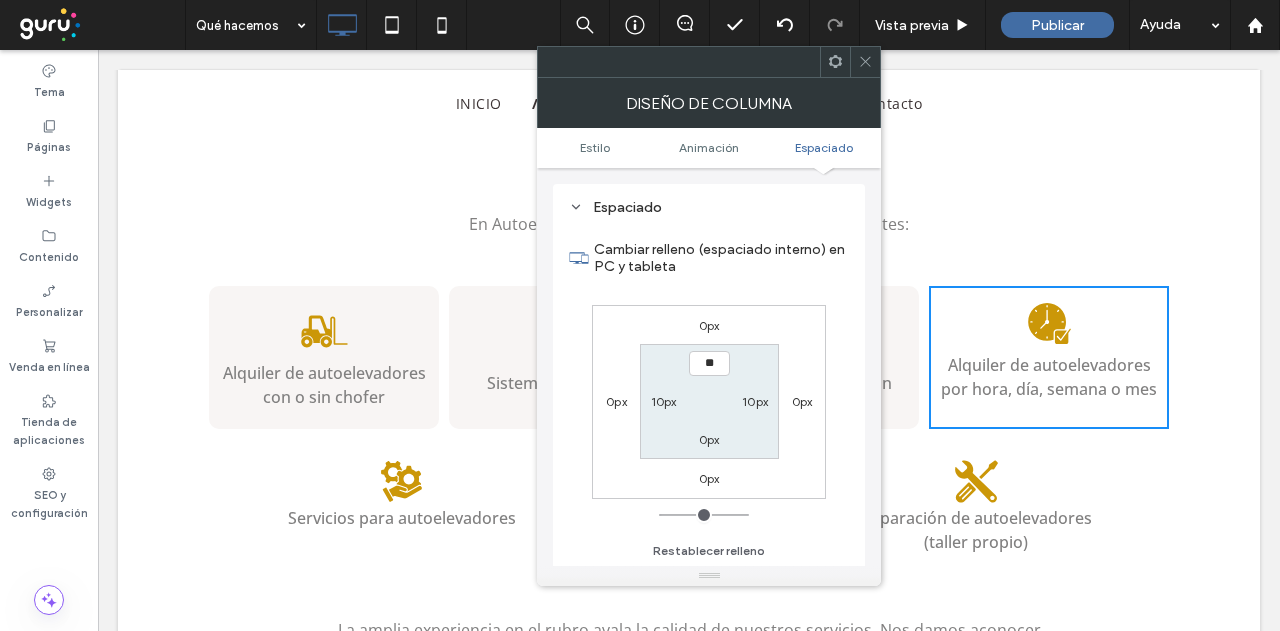 type on "****" 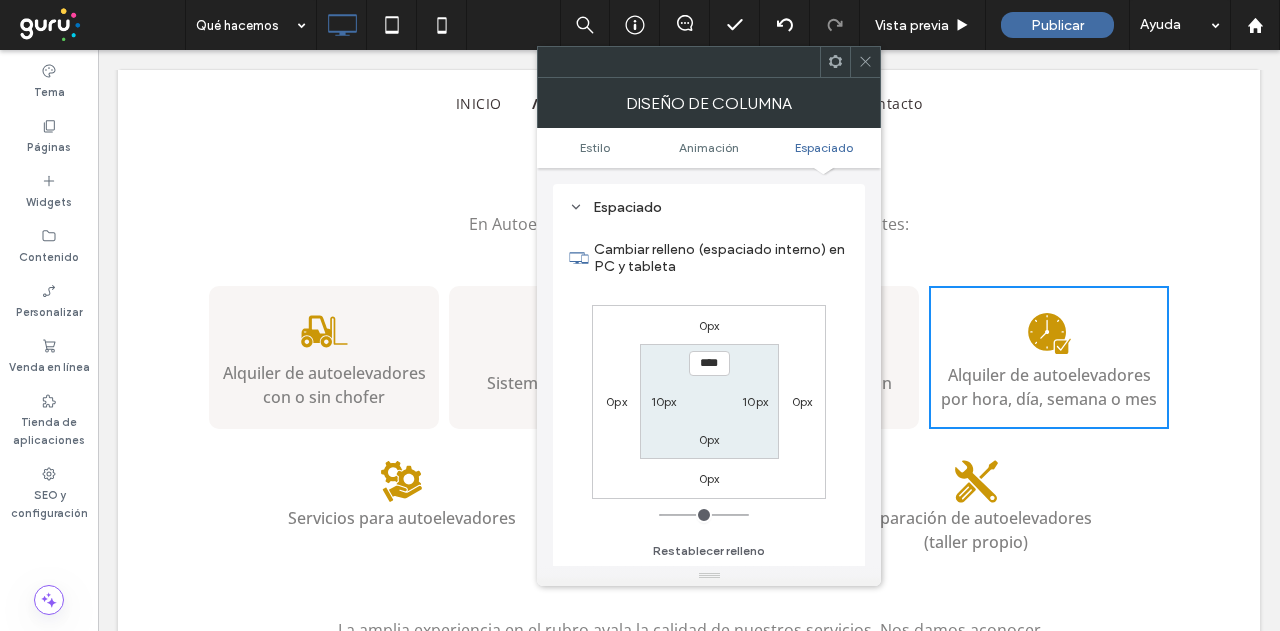 click on "0px" at bounding box center (802, 401) 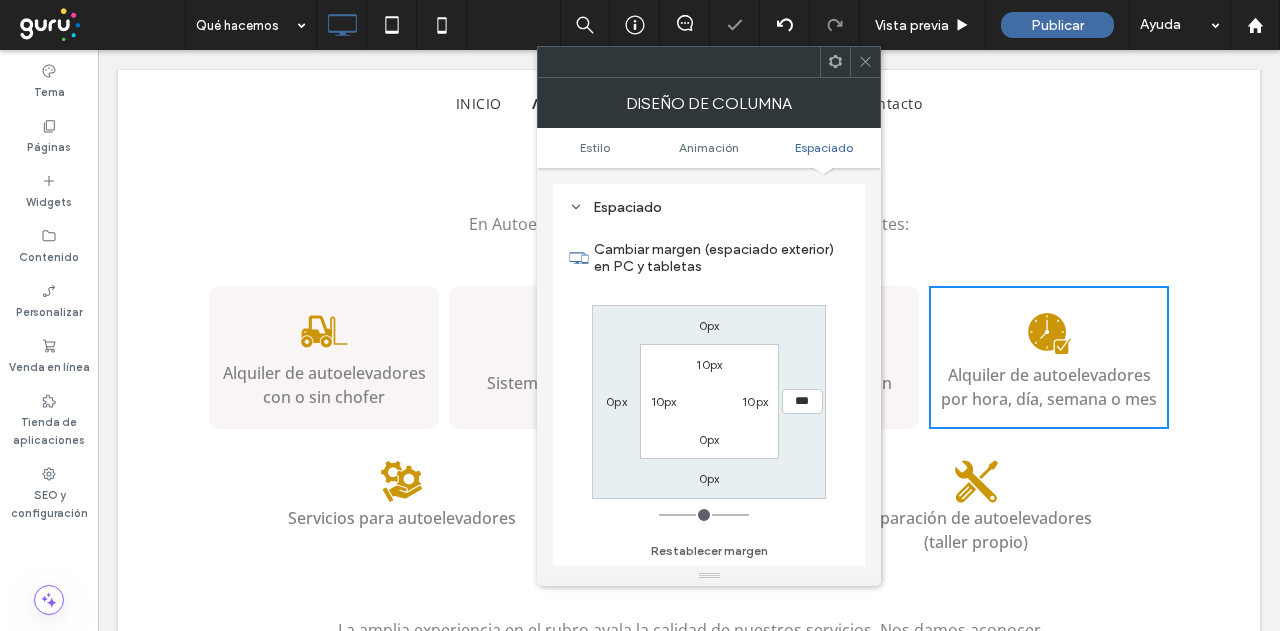 type on "*" 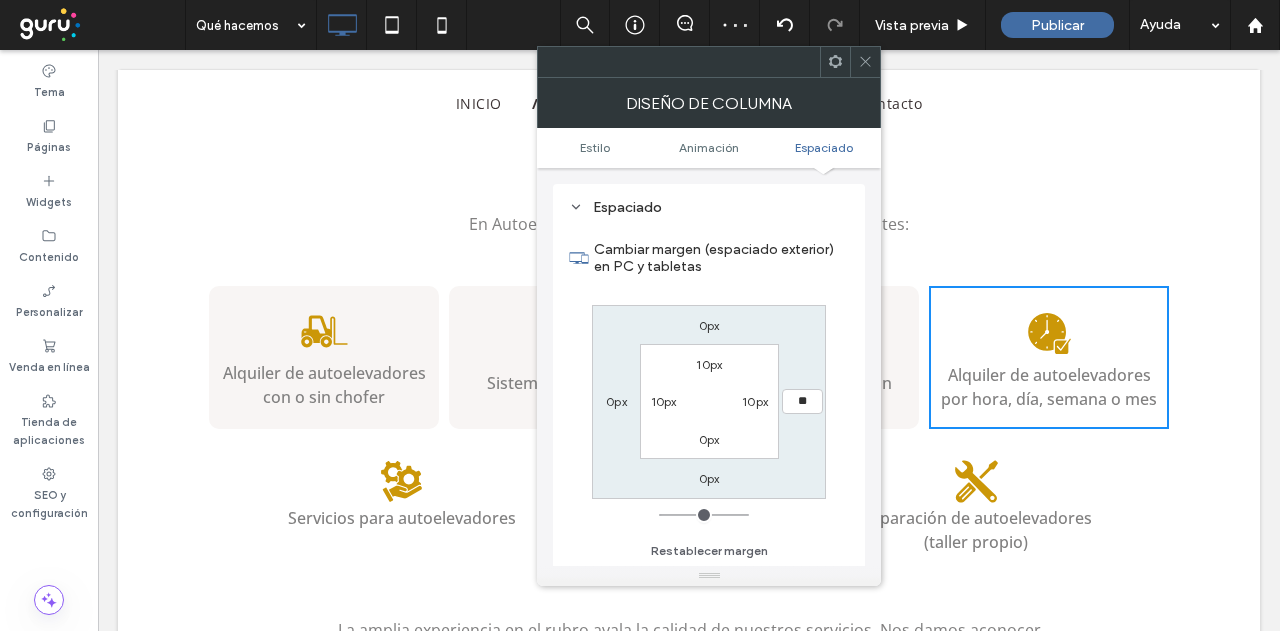type on "**" 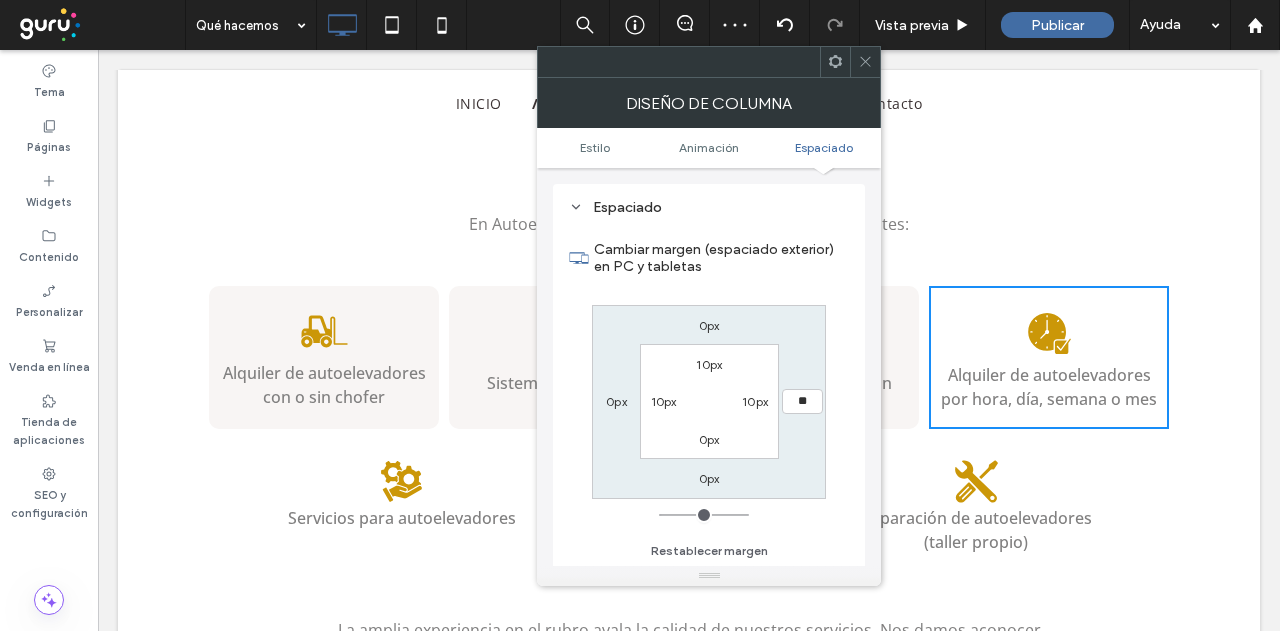 type on "**" 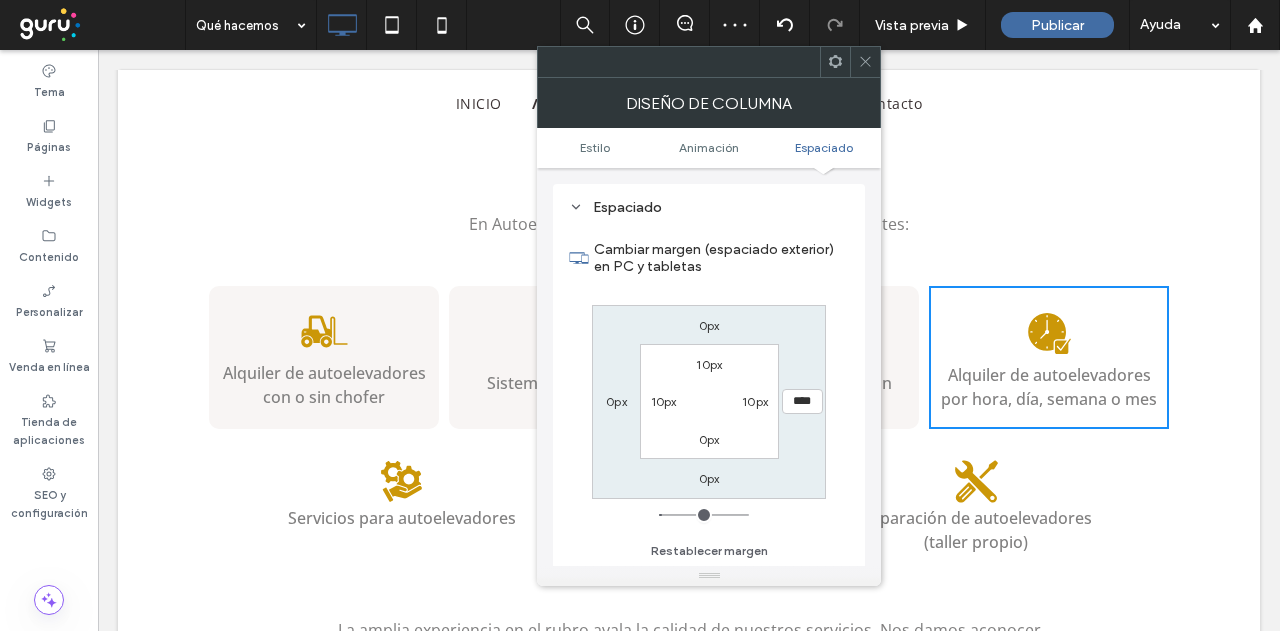 click on "0px" at bounding box center (709, 439) 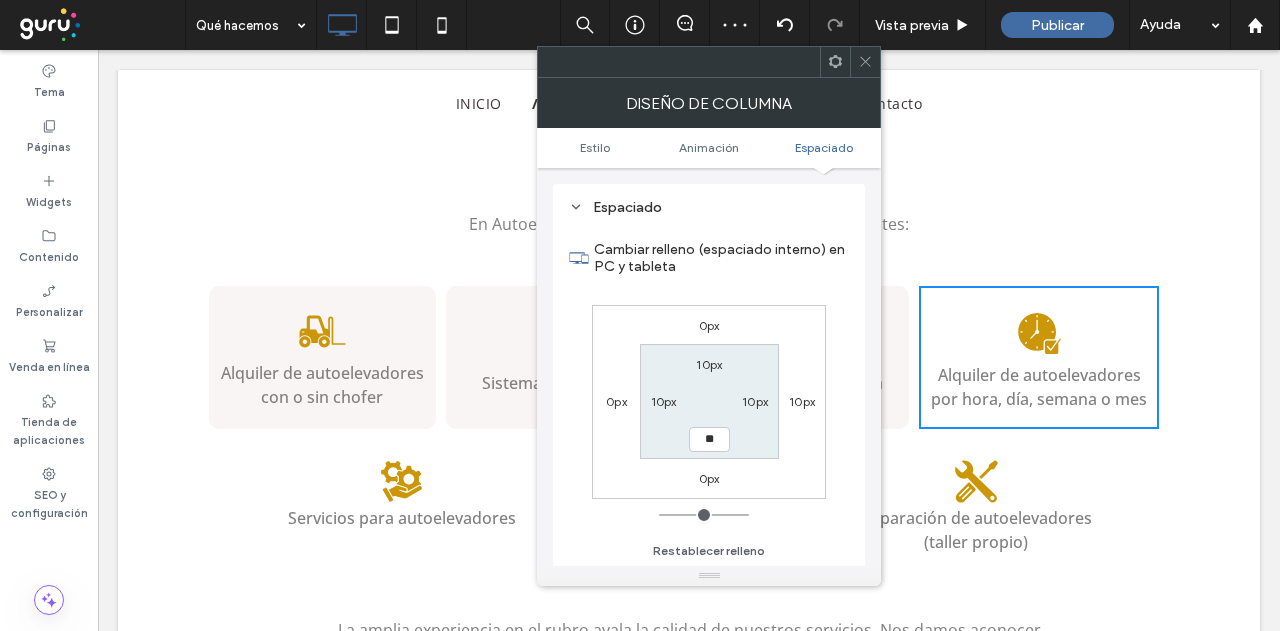 type on "**" 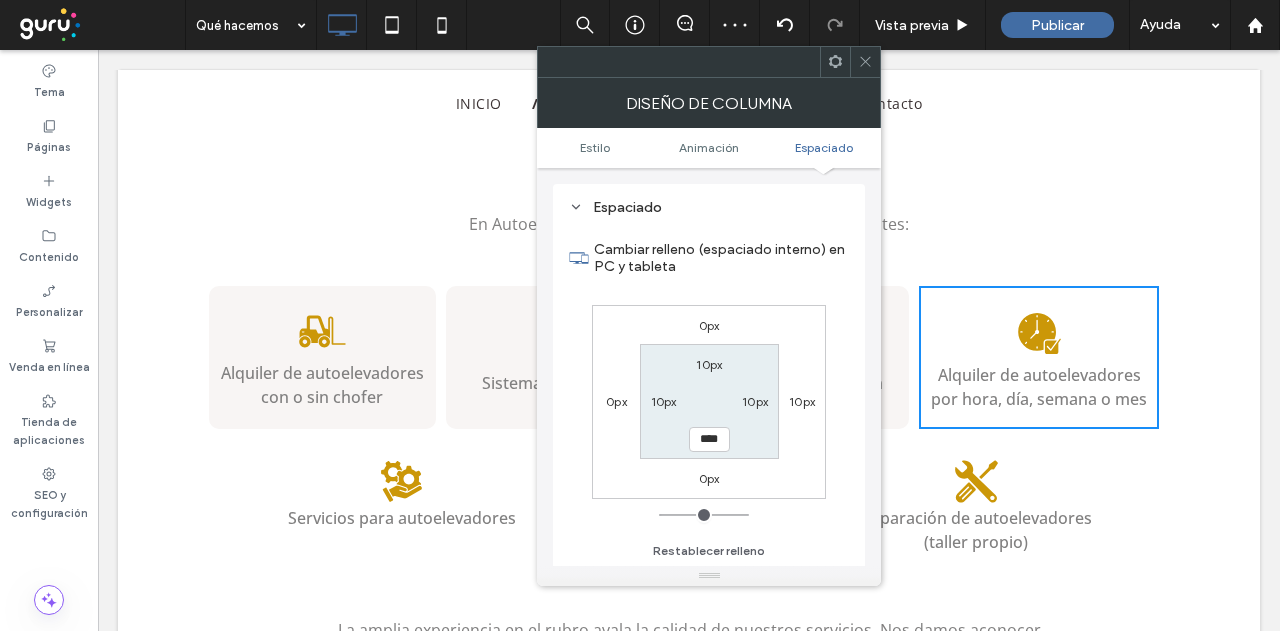 click on "10px 10px **** 10px" at bounding box center (709, 401) 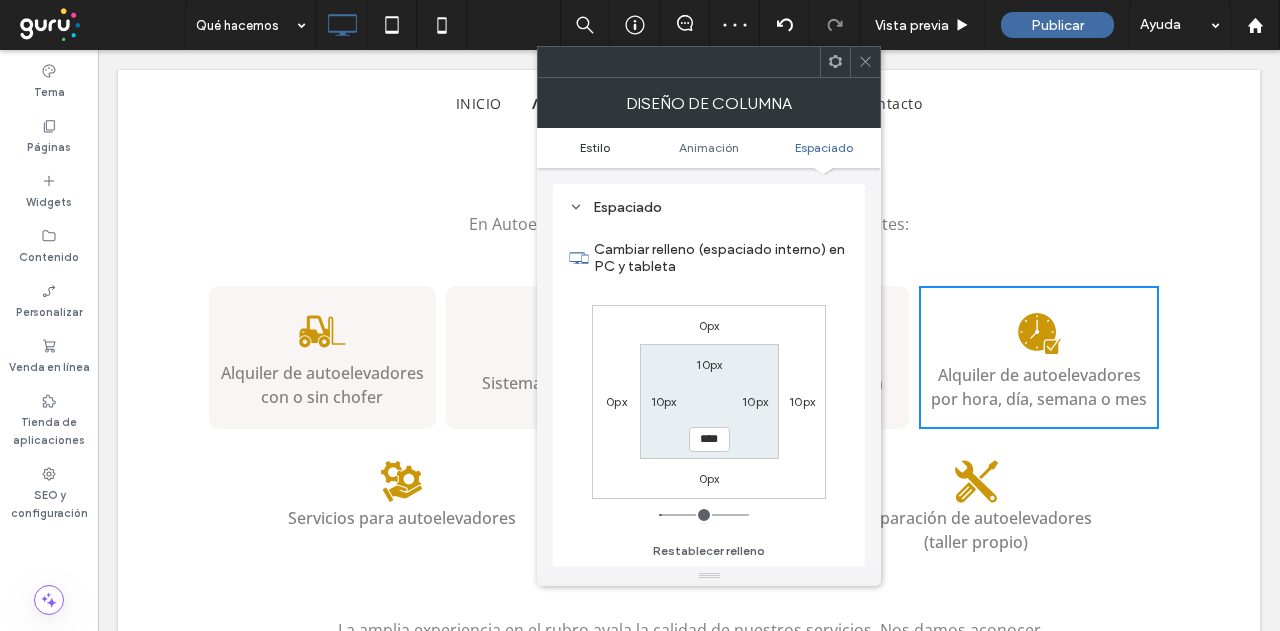 click on "Estilo" at bounding box center [594, 147] 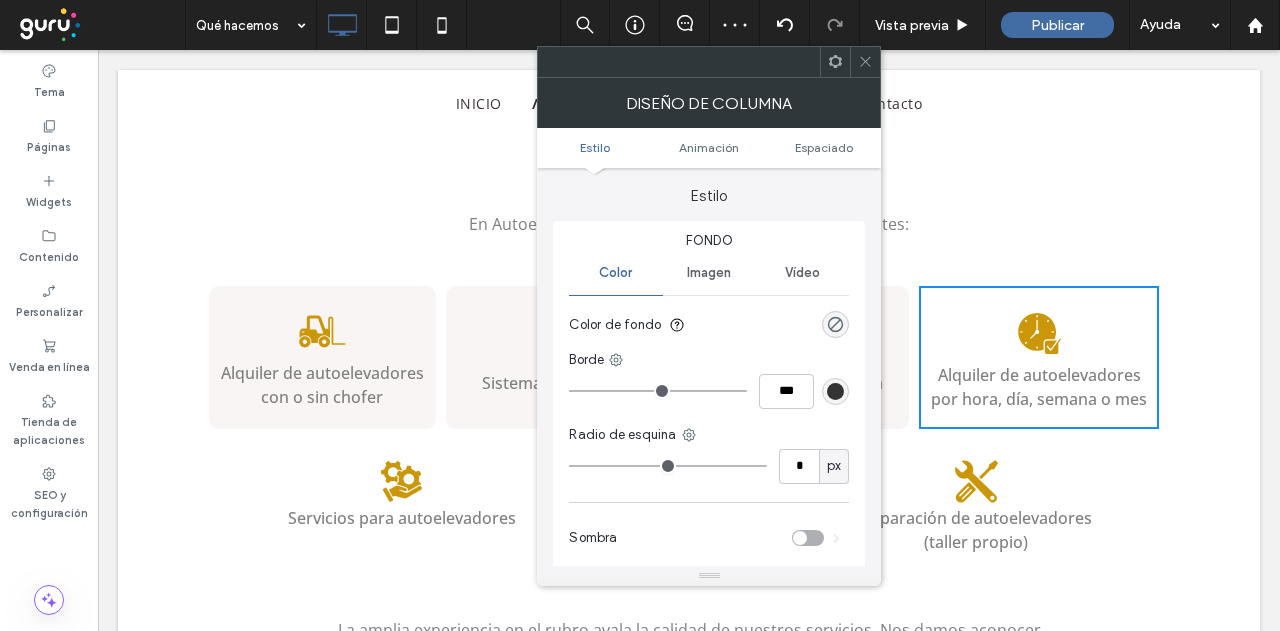 scroll, scrollTop: 0, scrollLeft: 0, axis: both 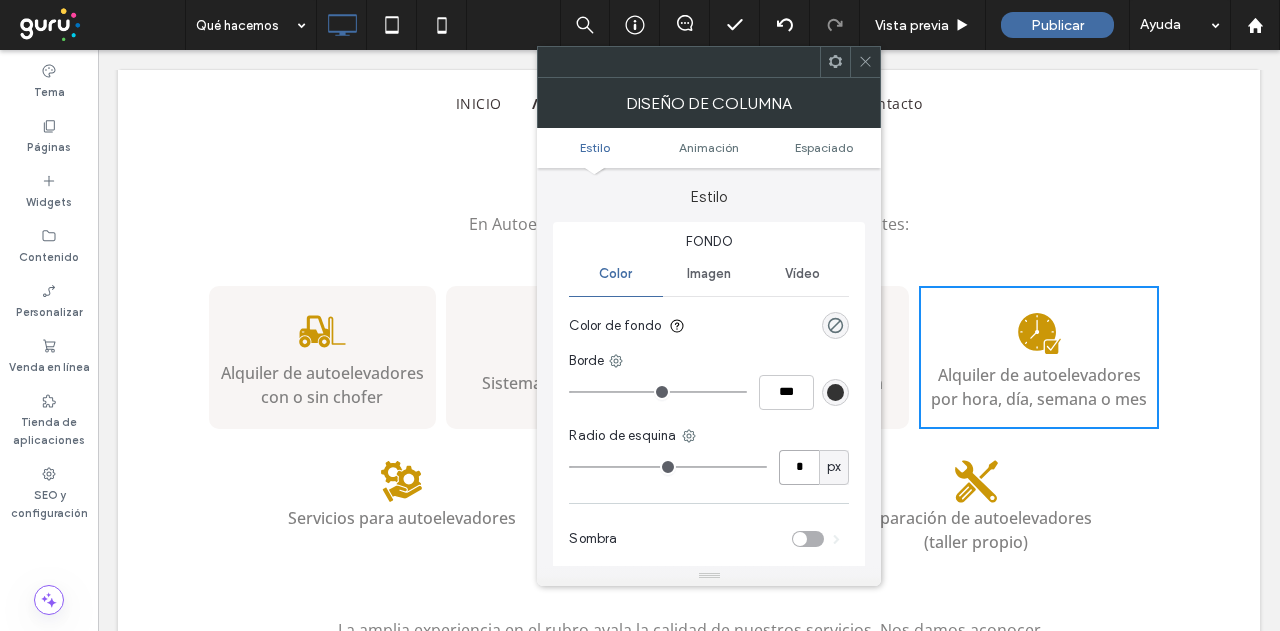 click on "*" at bounding box center [799, 467] 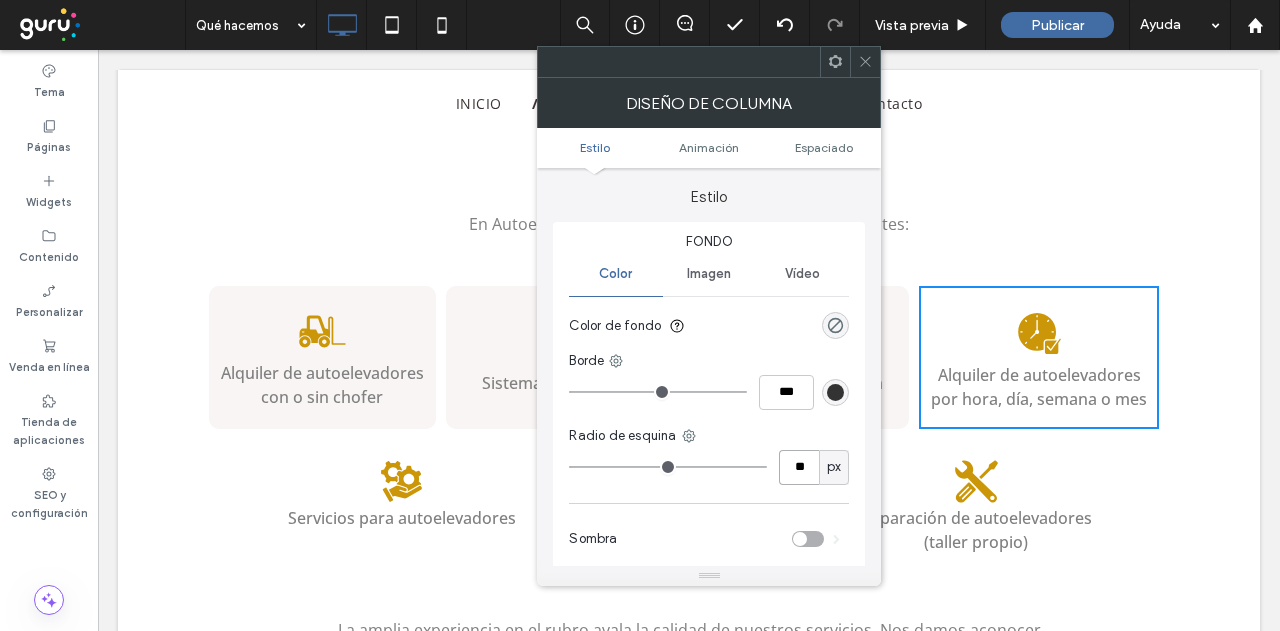 type on "**" 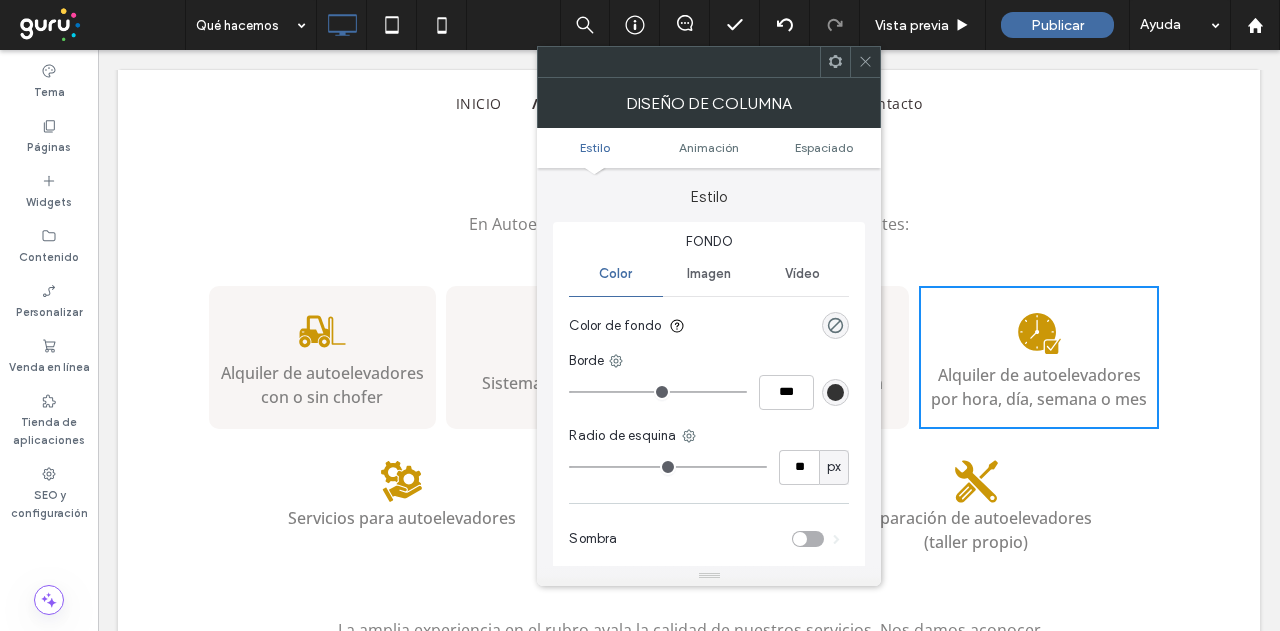 type on "**" 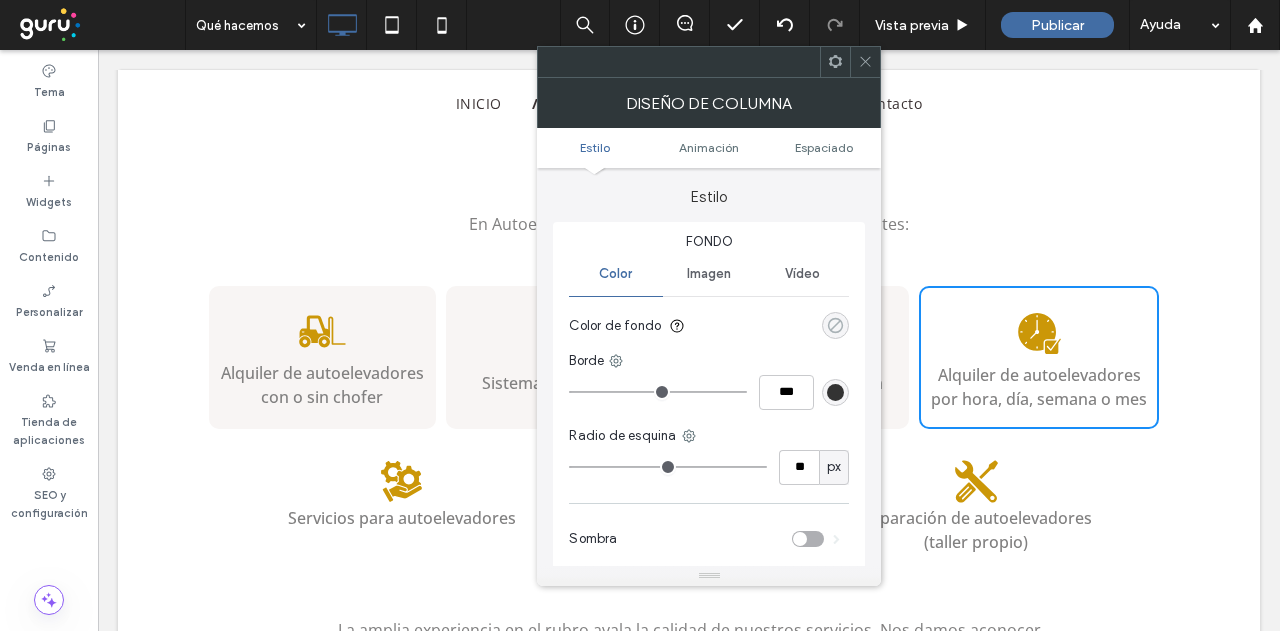 click on "Fondo Color Imagen Vídeo Color de fondo Borde *** Radio de esquina ** px Sombra" at bounding box center (709, 398) 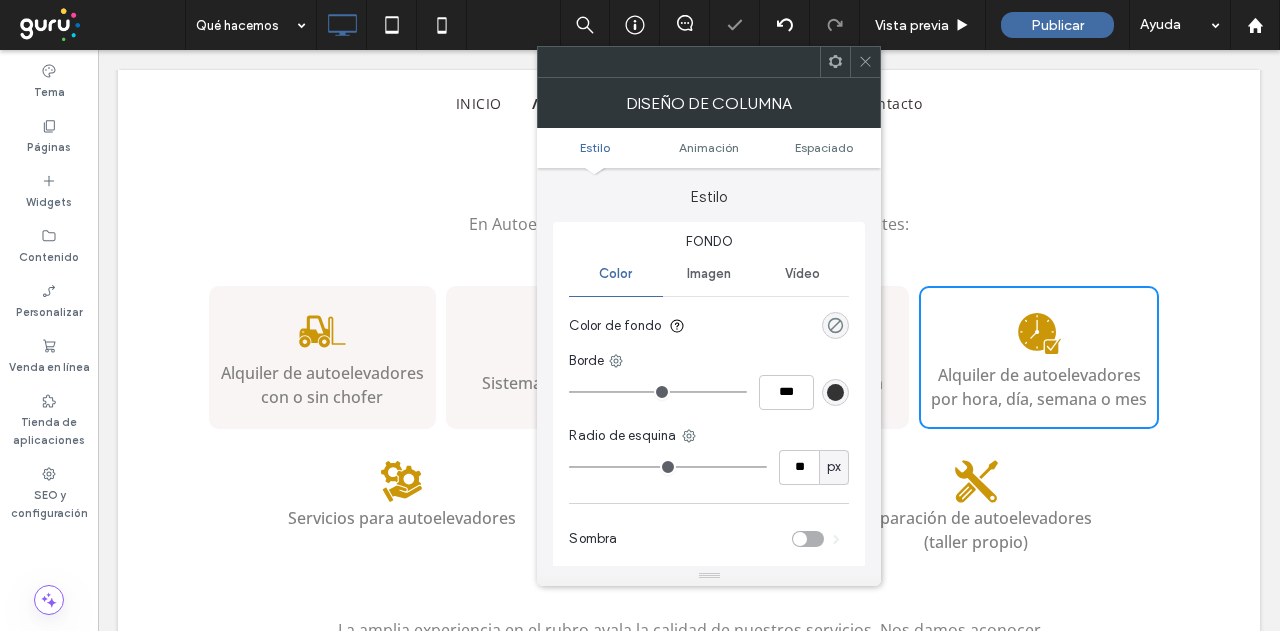 click at bounding box center [835, 325] 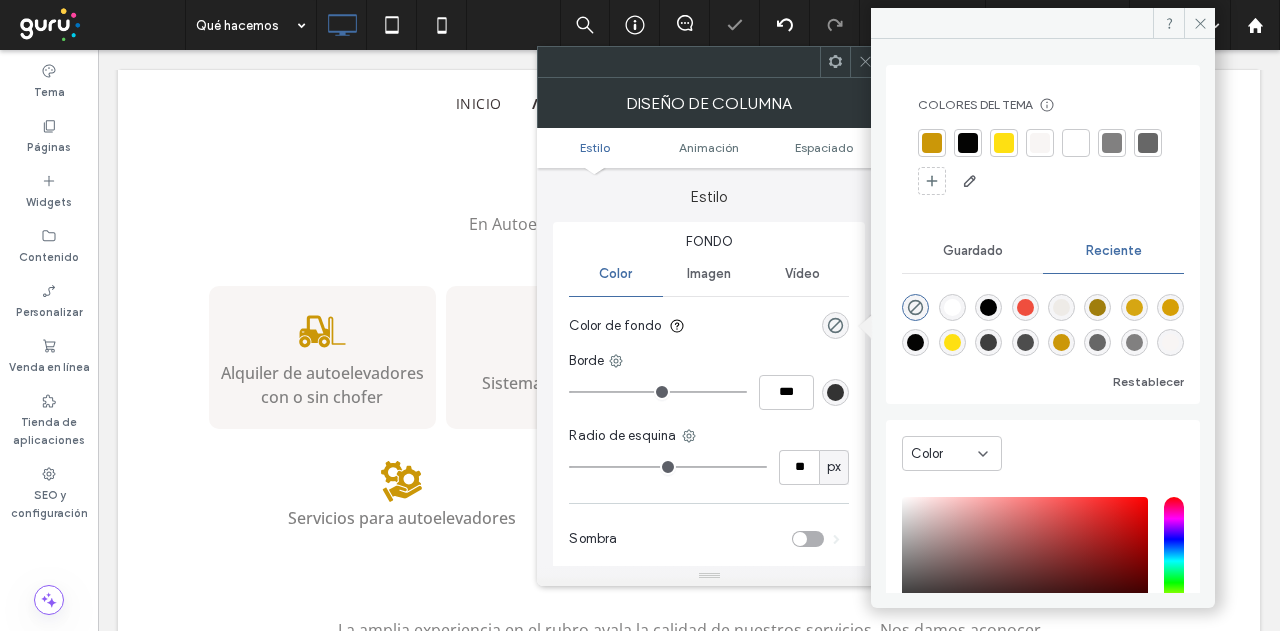 drag, startPoint x: 1041, startPoint y: 146, endPoint x: 934, endPoint y: 114, distance: 111.68259 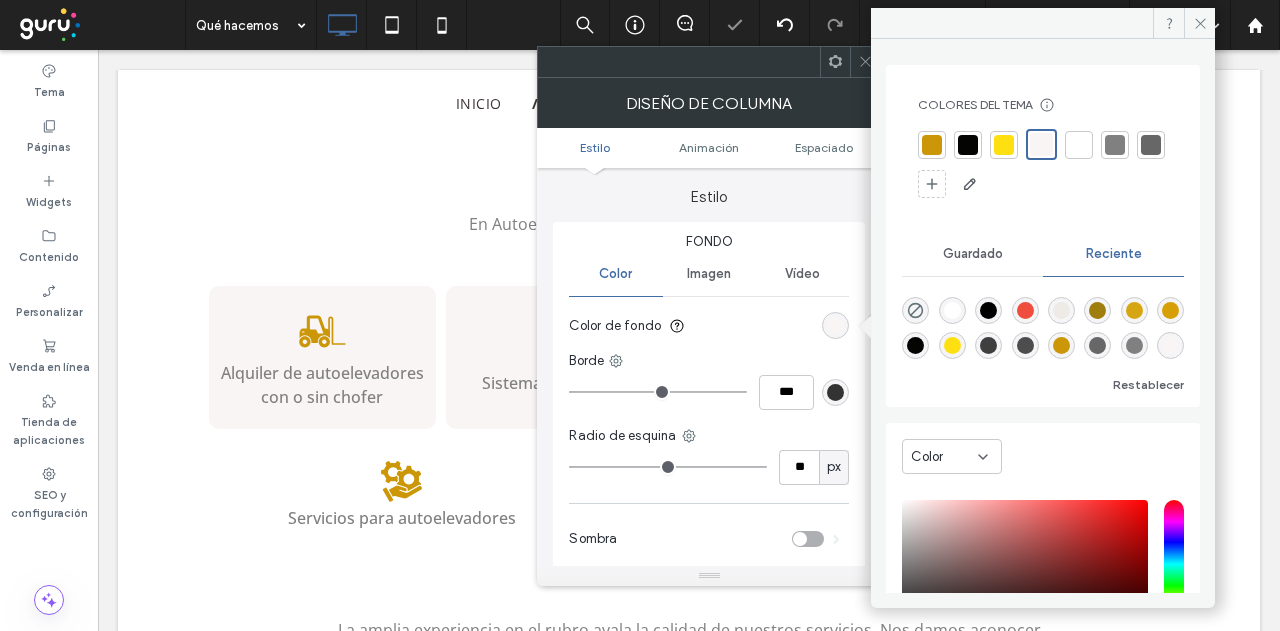 click 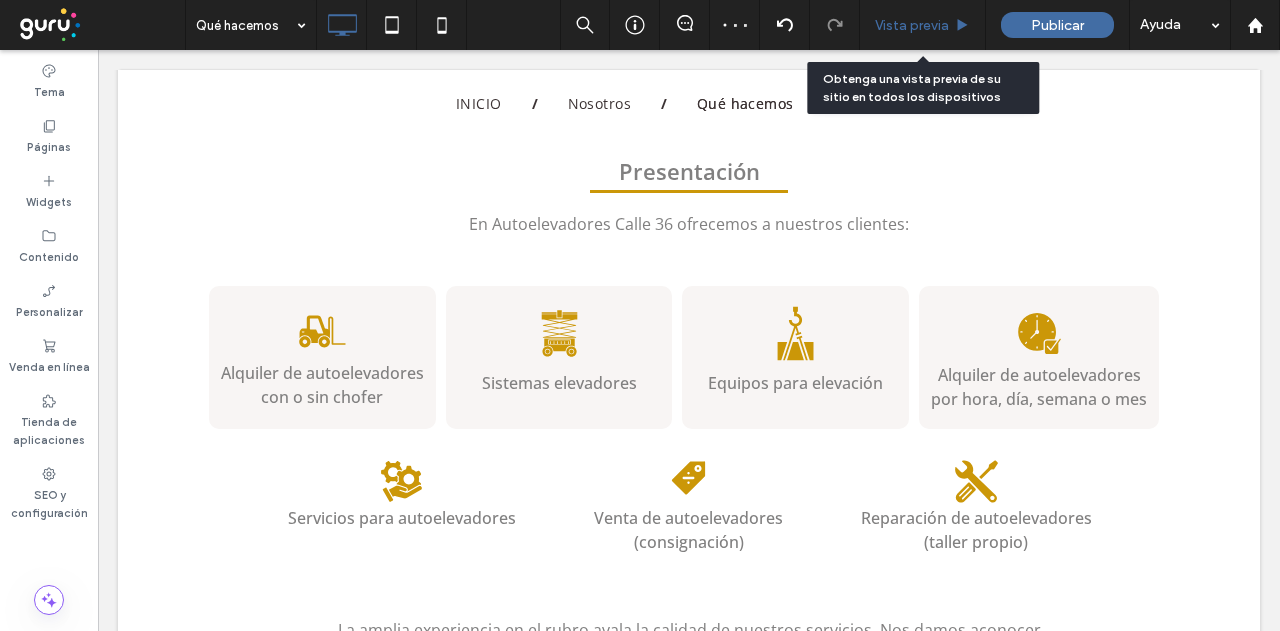 click on "Vista previa" at bounding box center (912, 25) 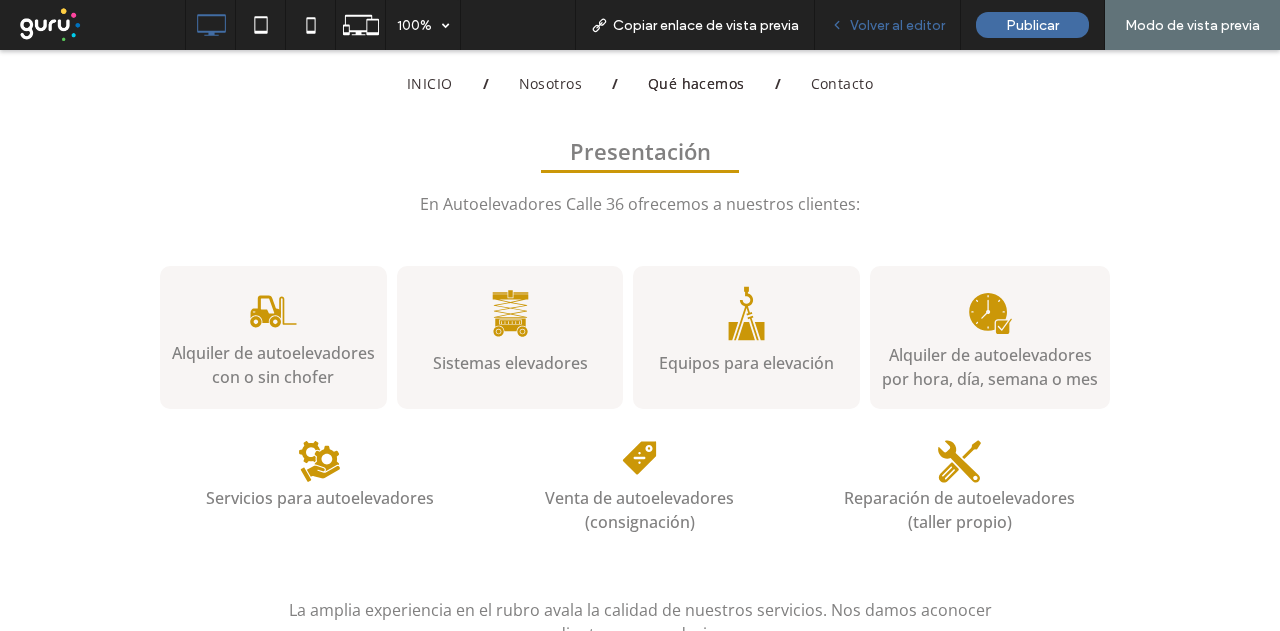 click on "Volver al editor" at bounding box center [897, 25] 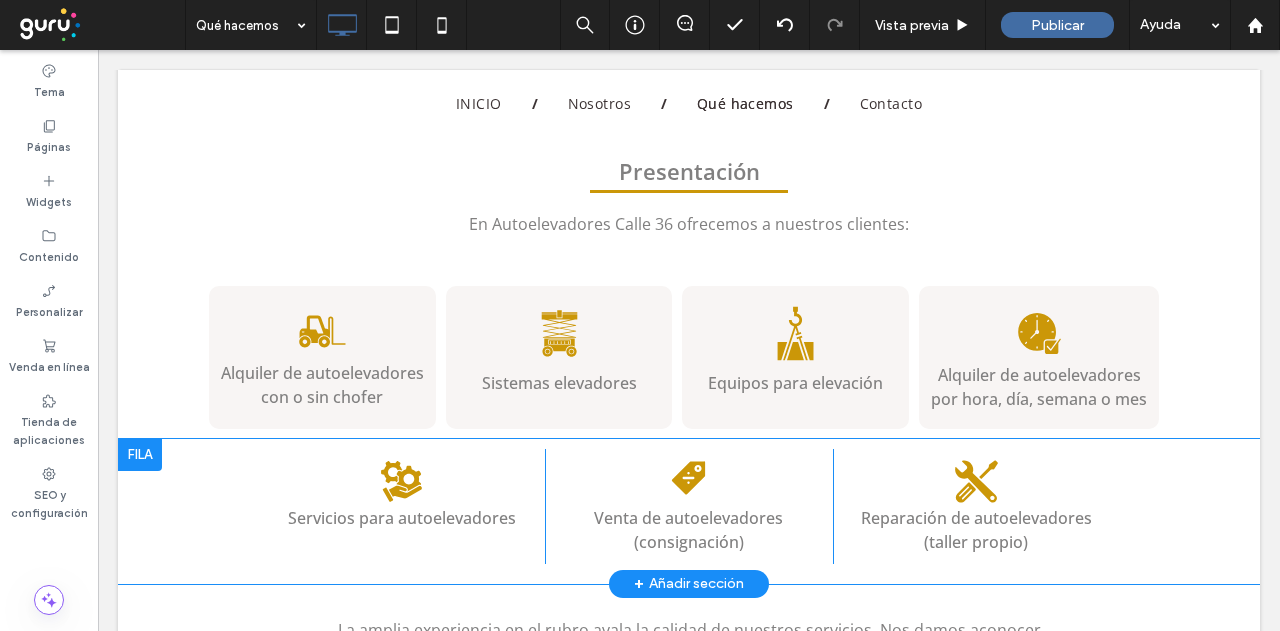 click on "Servicios para autoelevadores Click To Paste" at bounding box center [401, 506] 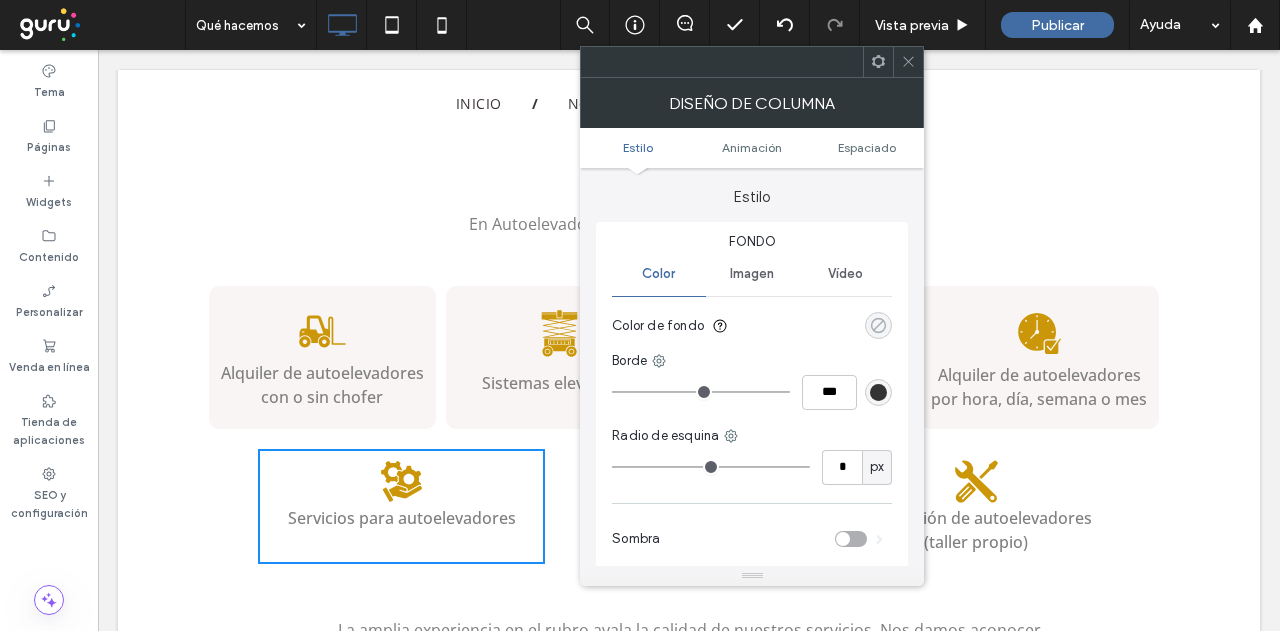click at bounding box center (878, 325) 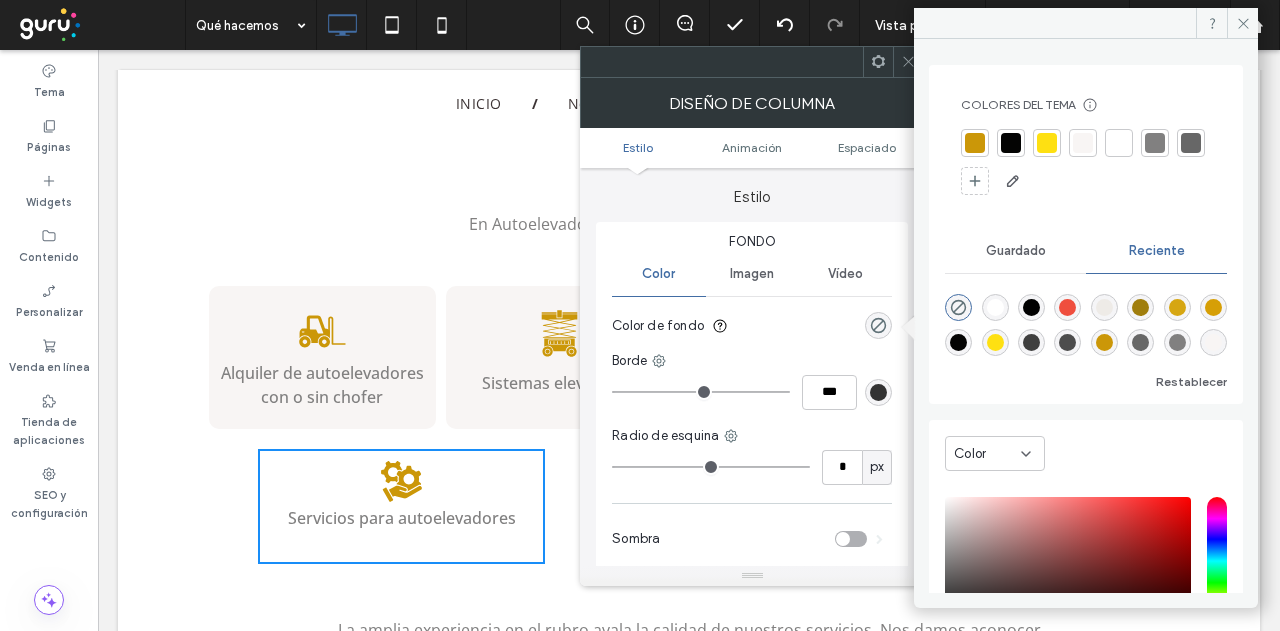 drag, startPoint x: 1083, startPoint y: 148, endPoint x: 1071, endPoint y: 164, distance: 20 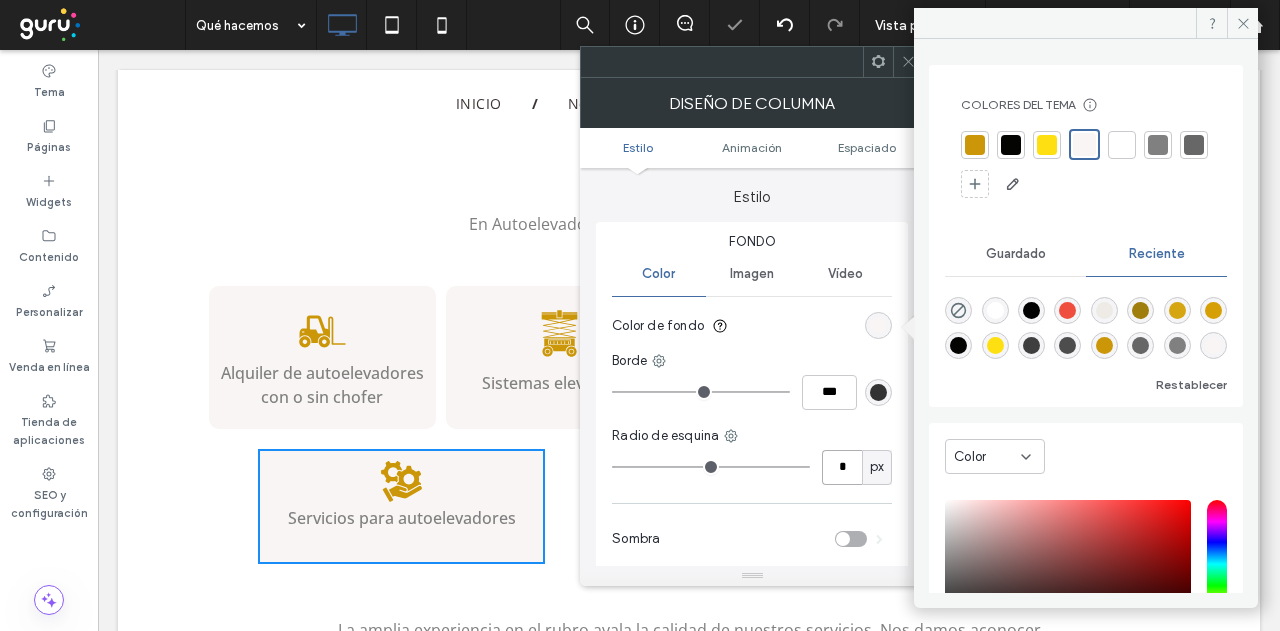 click on "*" at bounding box center [842, 467] 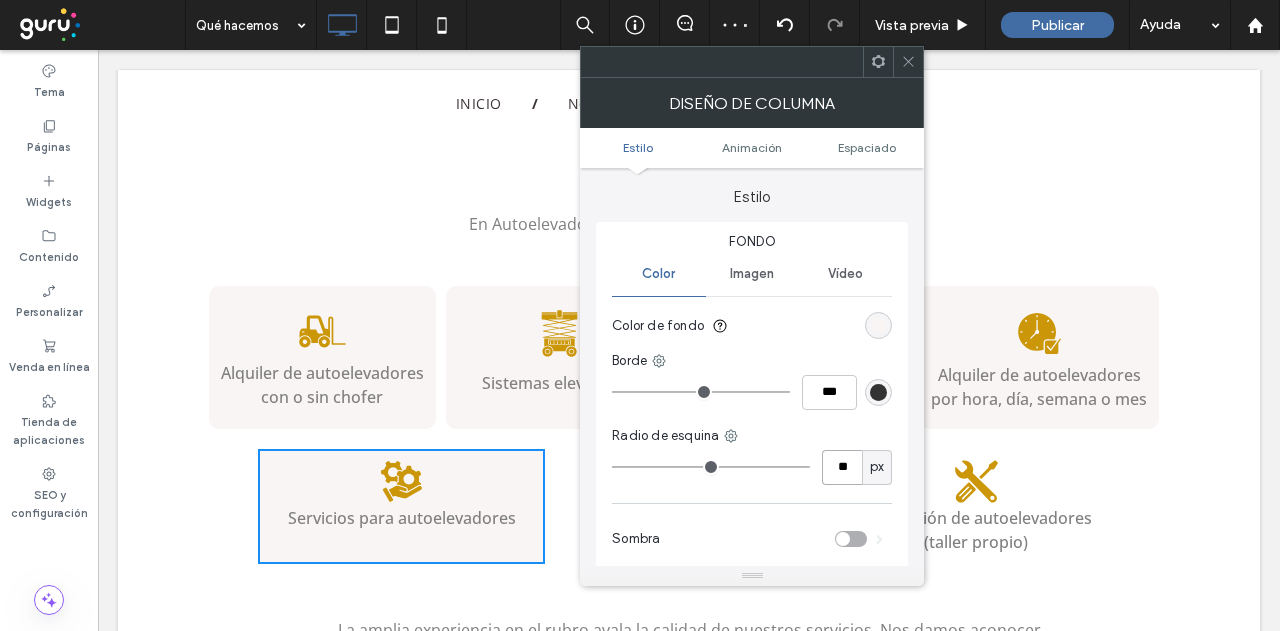 type on "**" 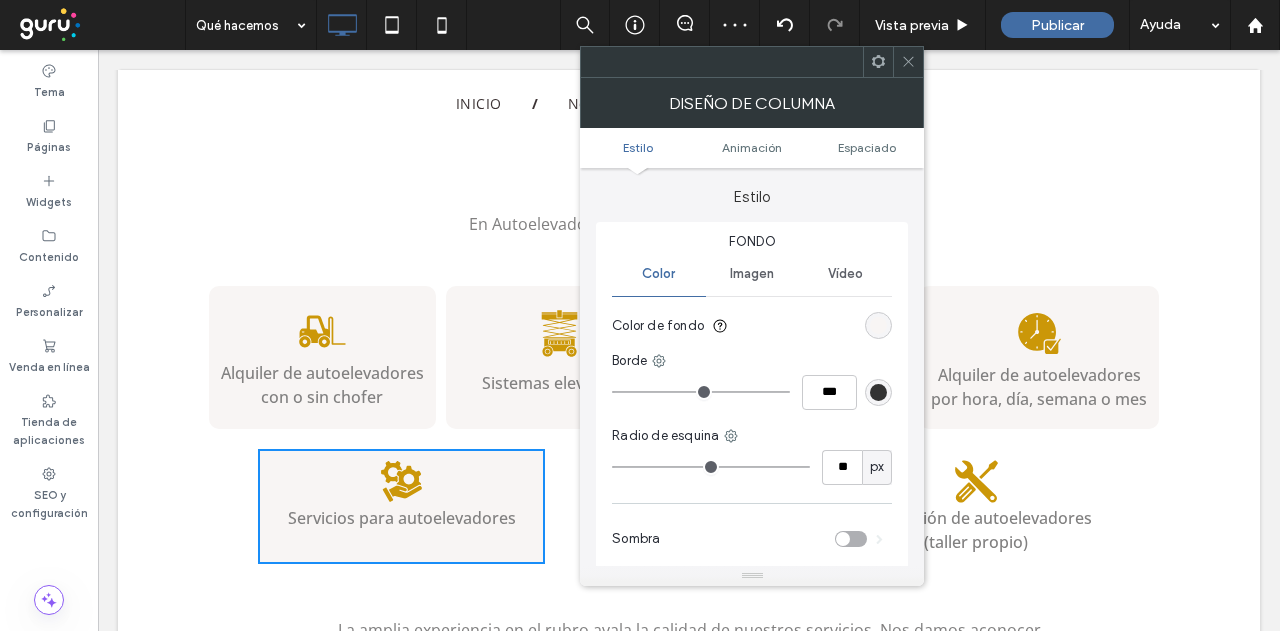 type on "**" 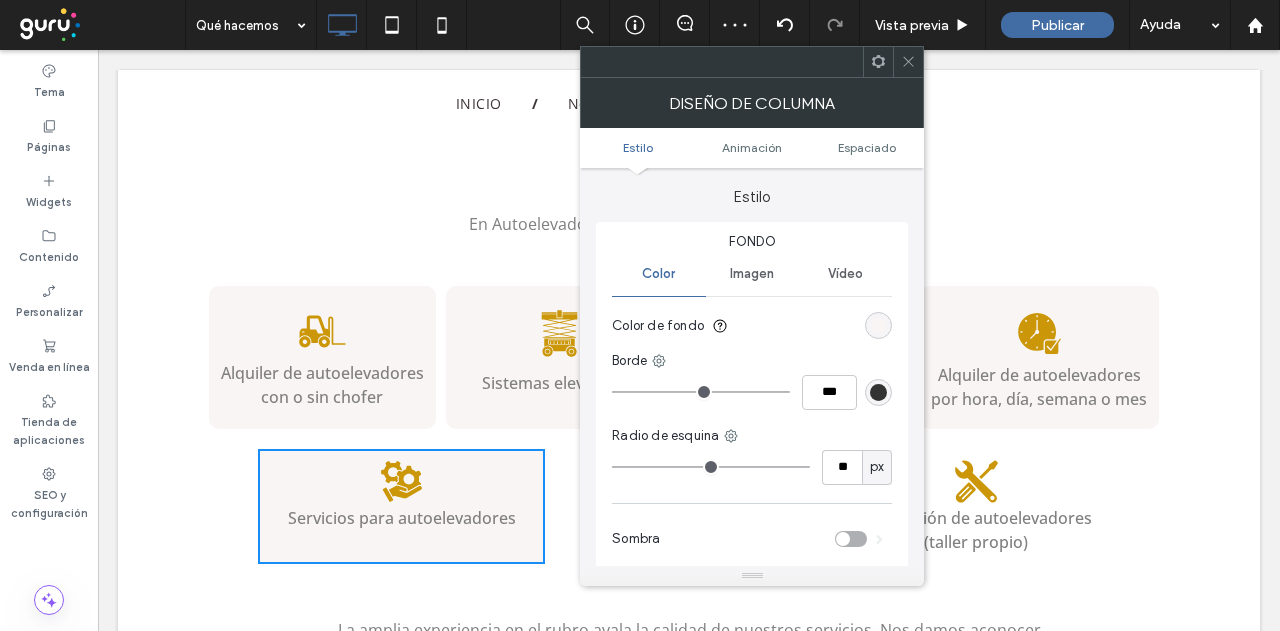 click on "Fondo Color Imagen Vídeo Color de fondo Borde *** Radio de esquina ** px Sombra" at bounding box center (752, 398) 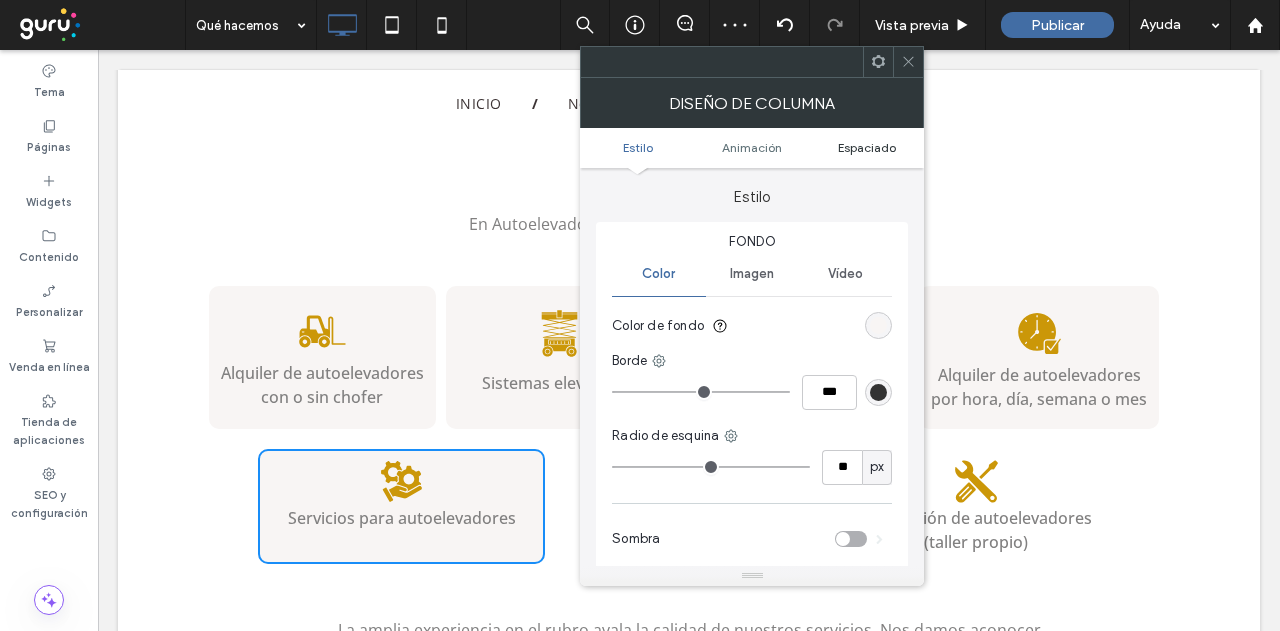 click on "Espaciado" at bounding box center (867, 147) 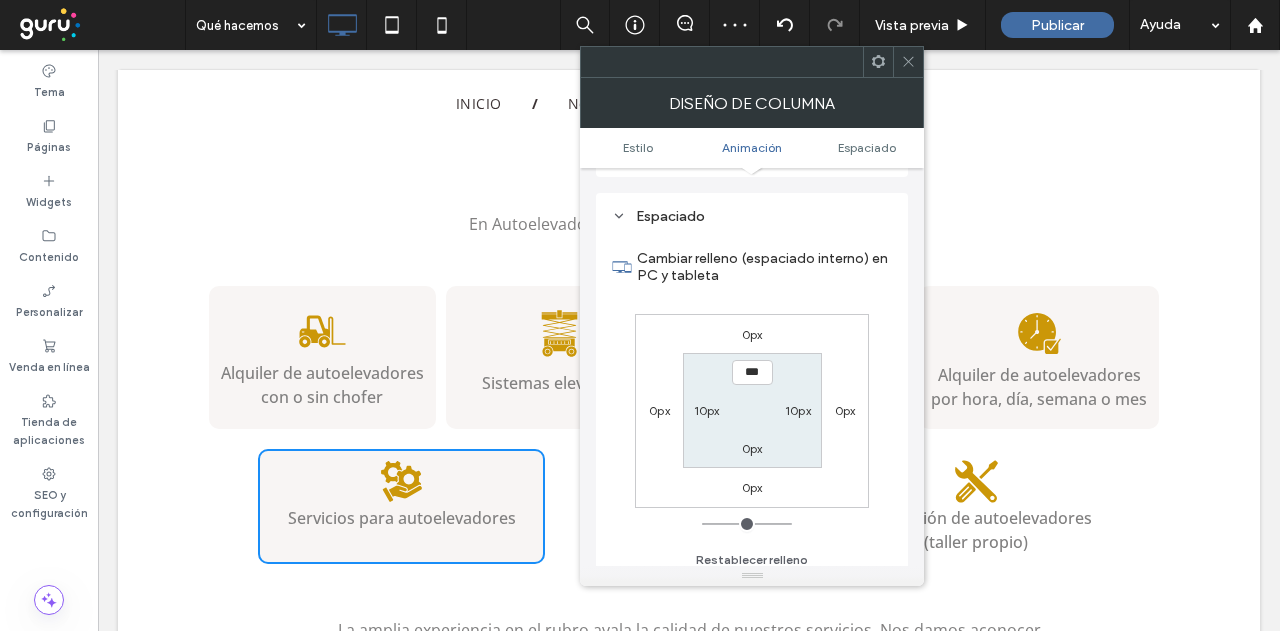 scroll, scrollTop: 469, scrollLeft: 0, axis: vertical 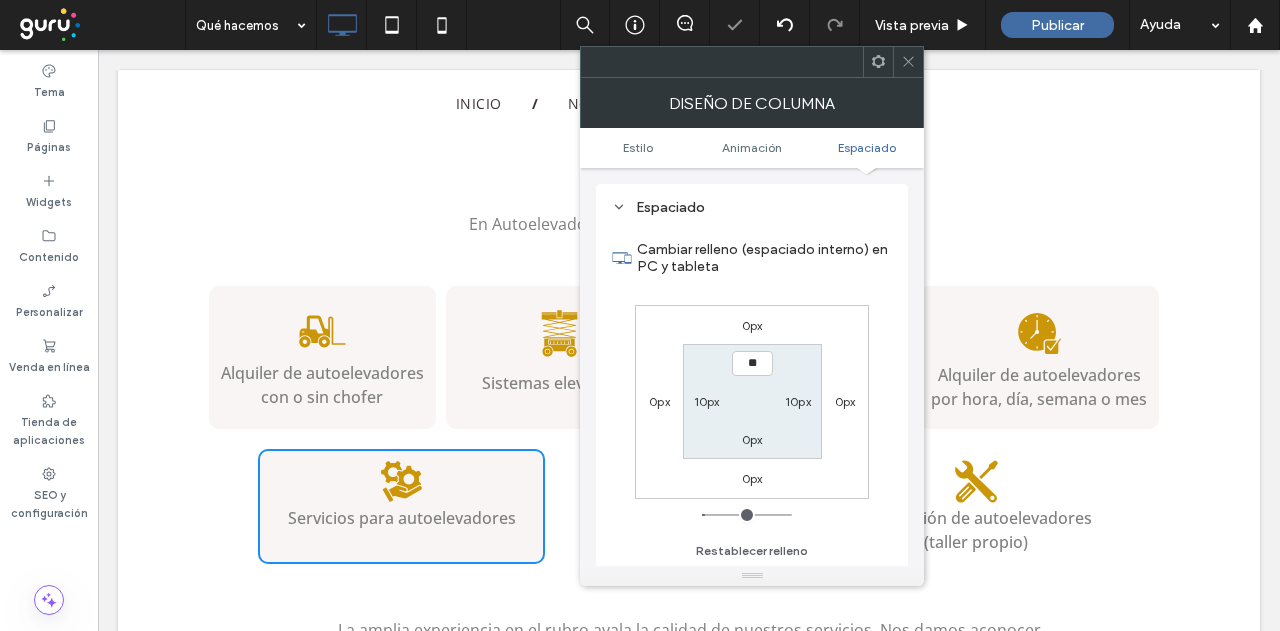 type on "****" 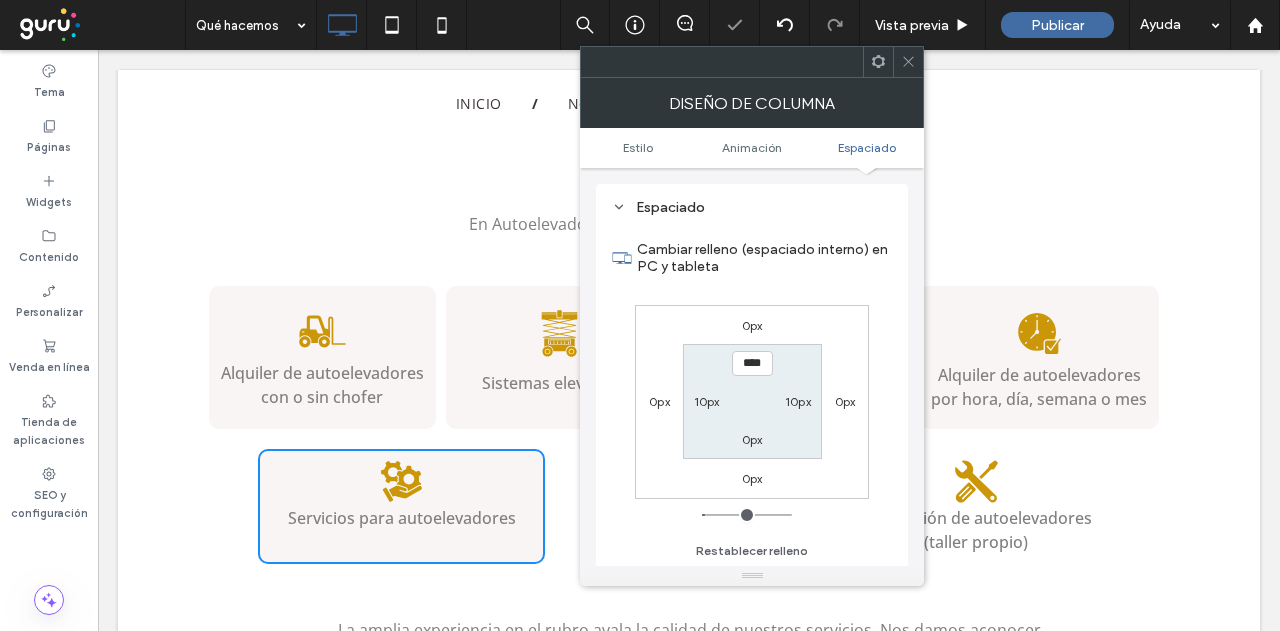 click on "0px" at bounding box center (752, 439) 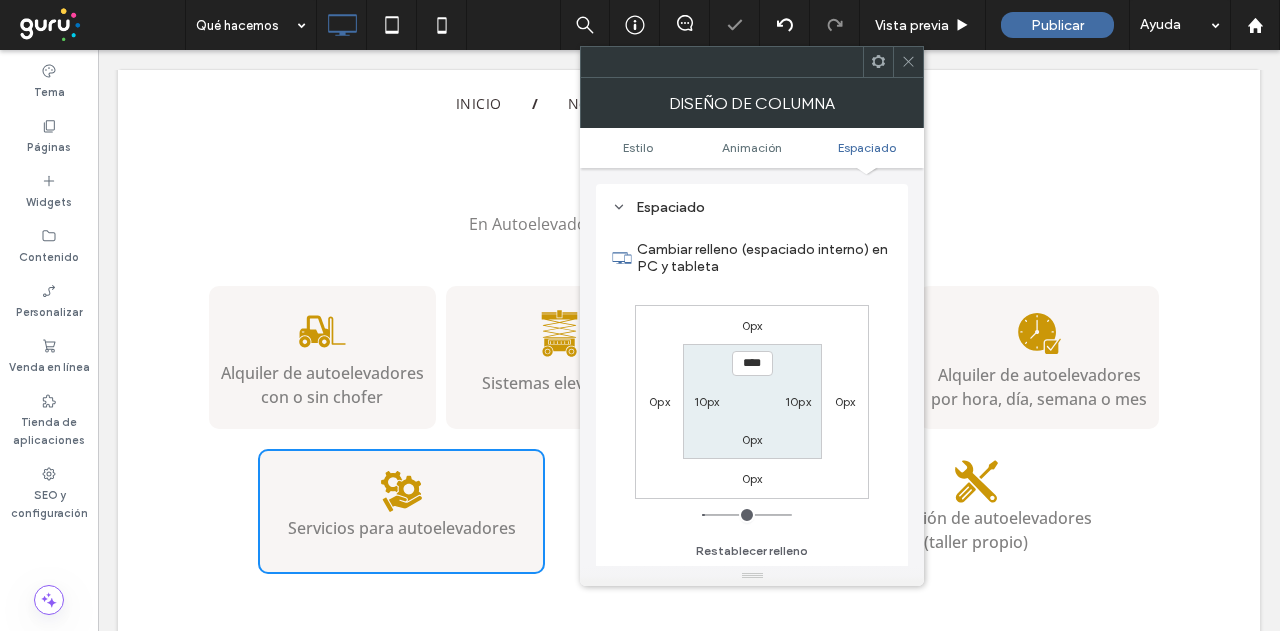 type on "*" 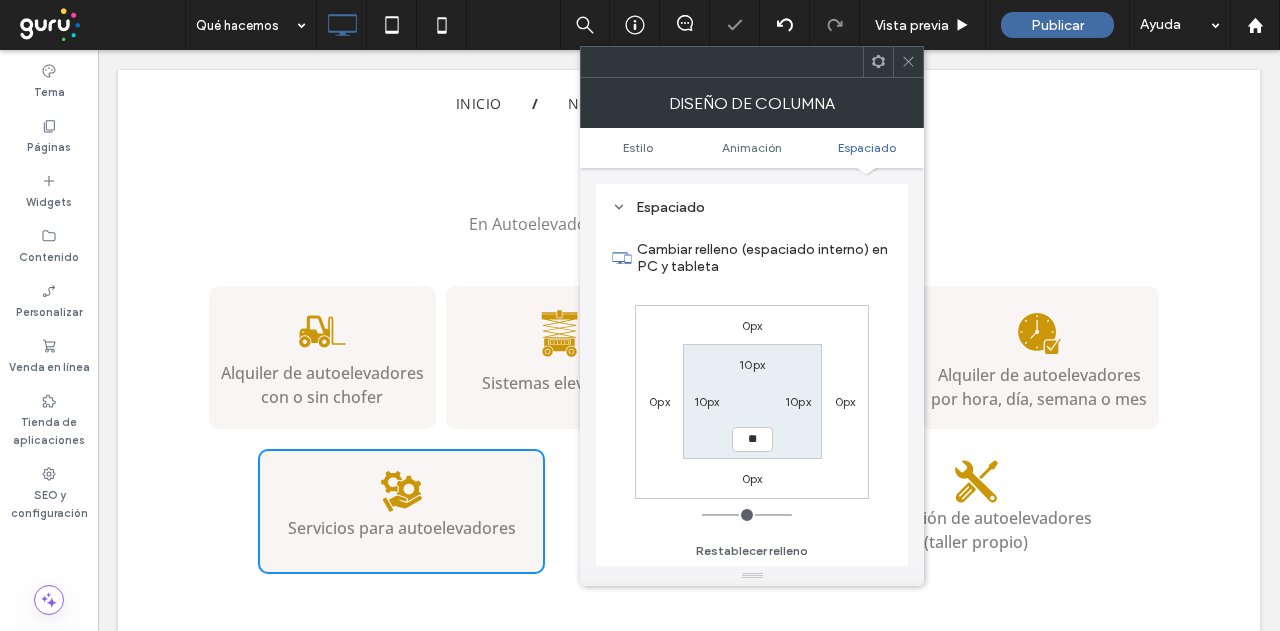 type on "**" 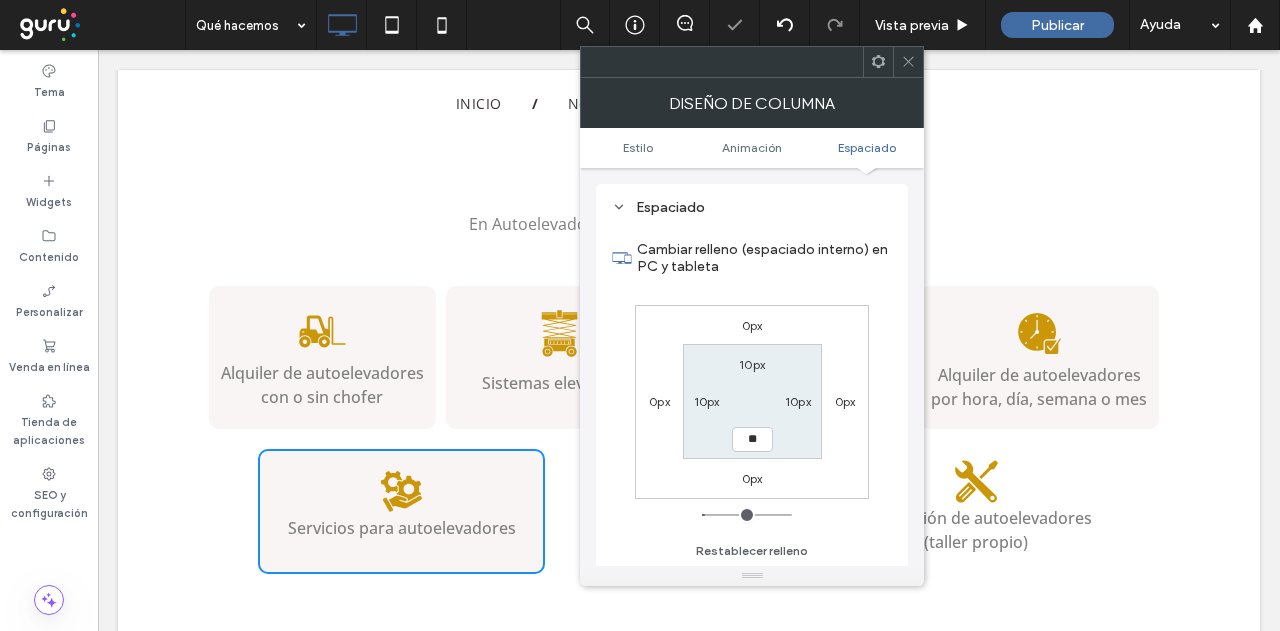 type on "**" 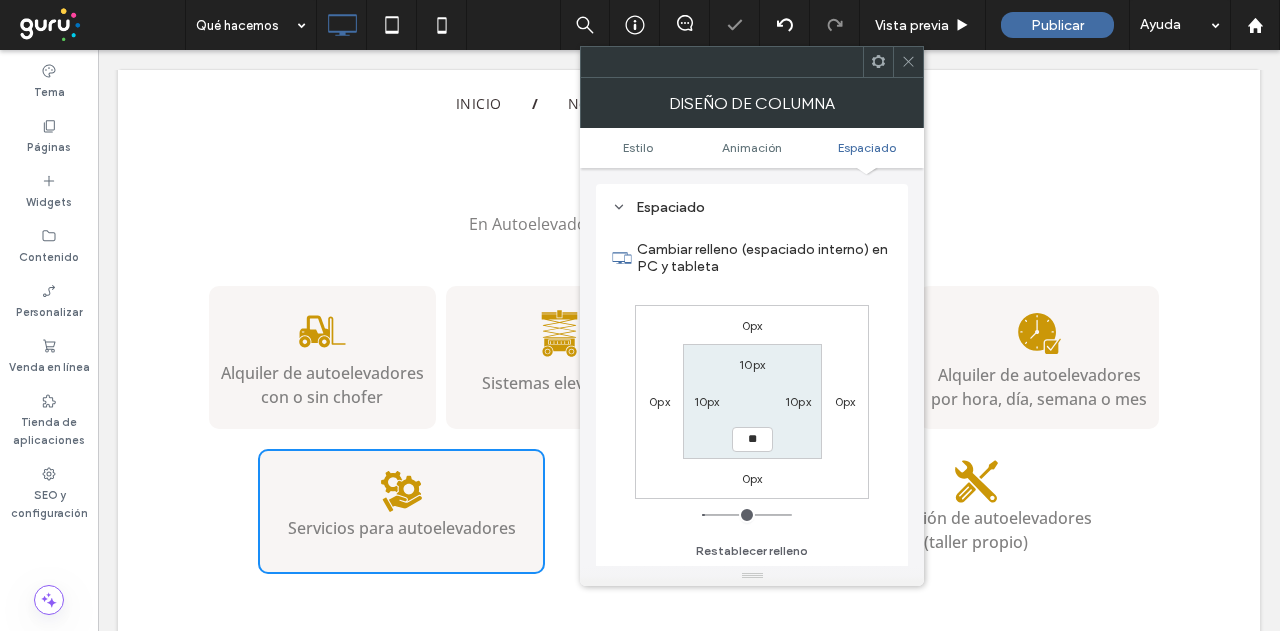 type on "****" 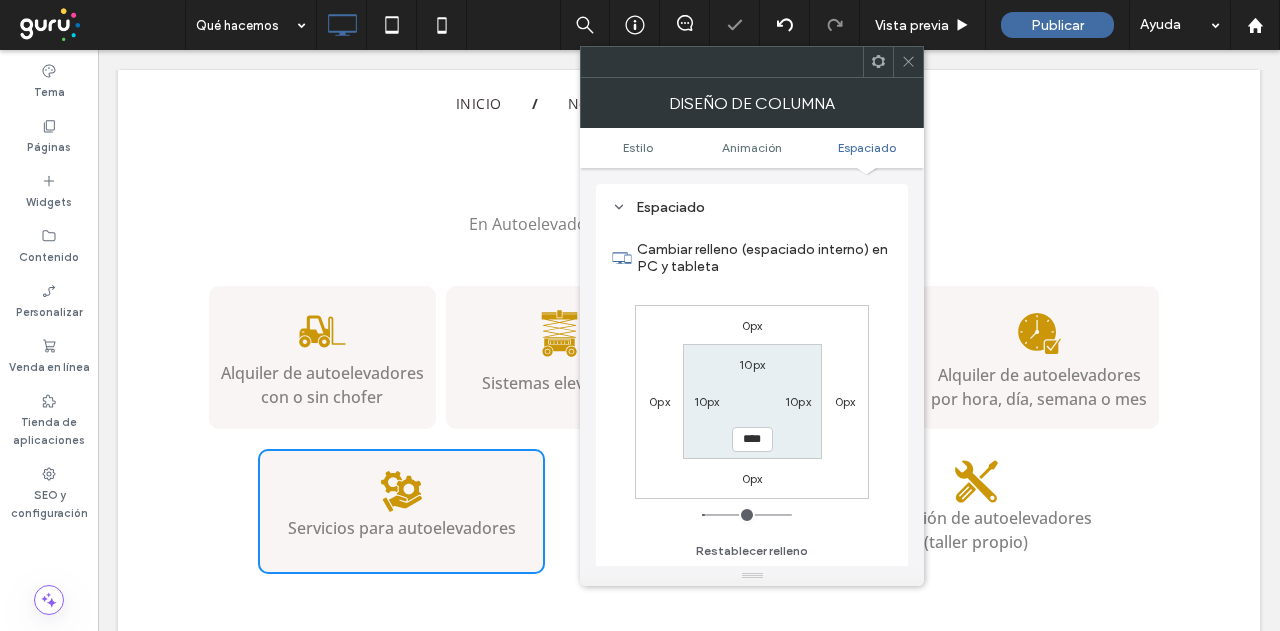 click on "0px" at bounding box center (845, 401) 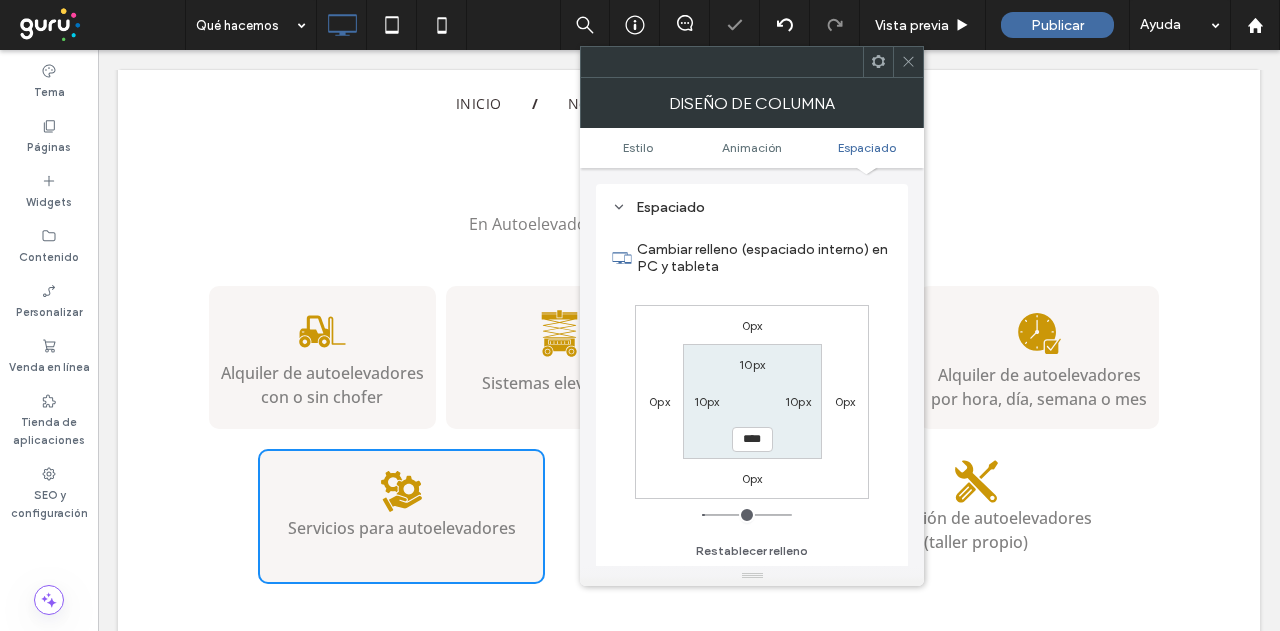 type on "*" 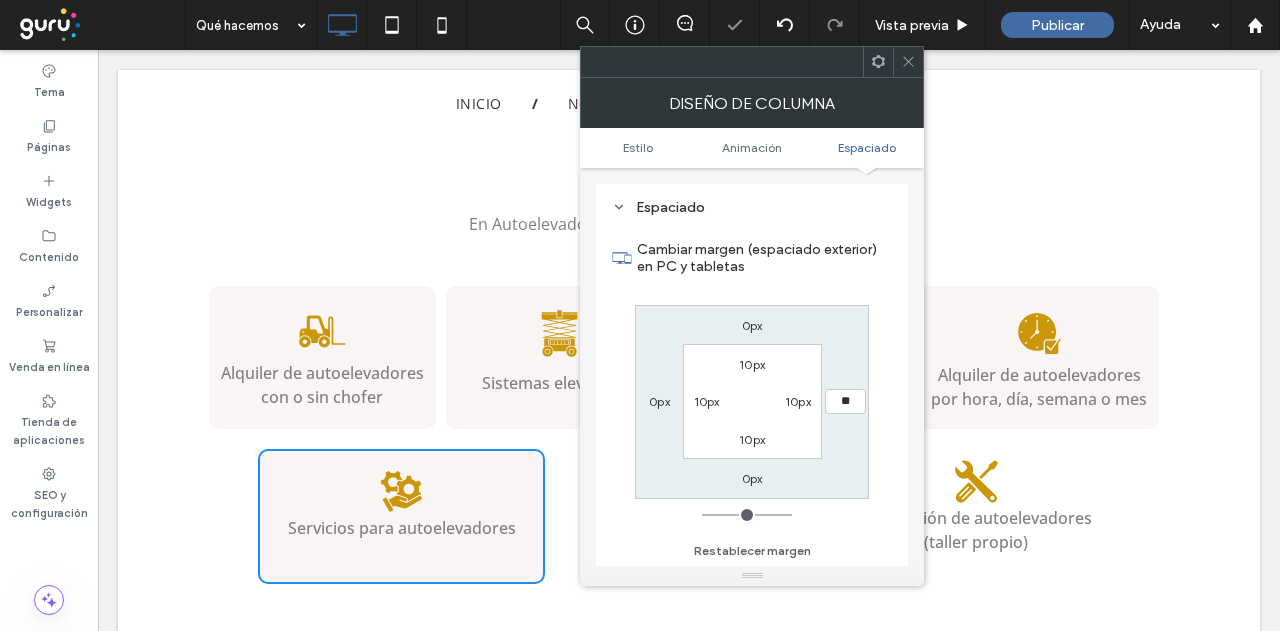 type on "**" 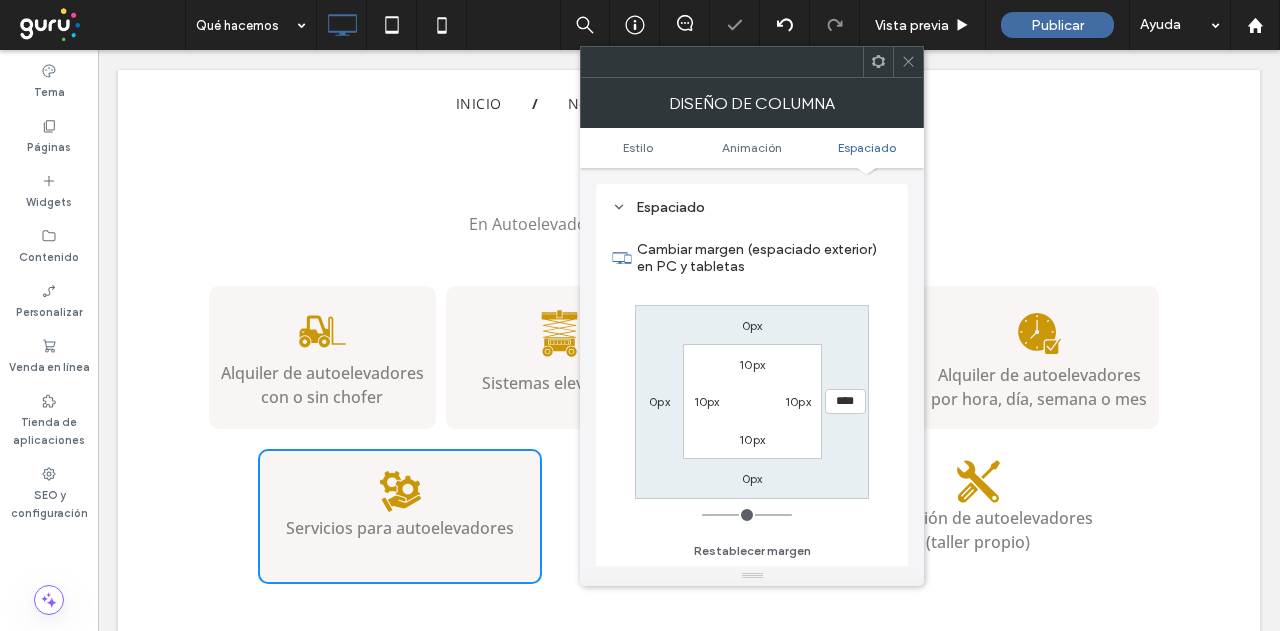click on "0px **** 0px 0px 10px 10px 10px 10px" at bounding box center [752, 402] 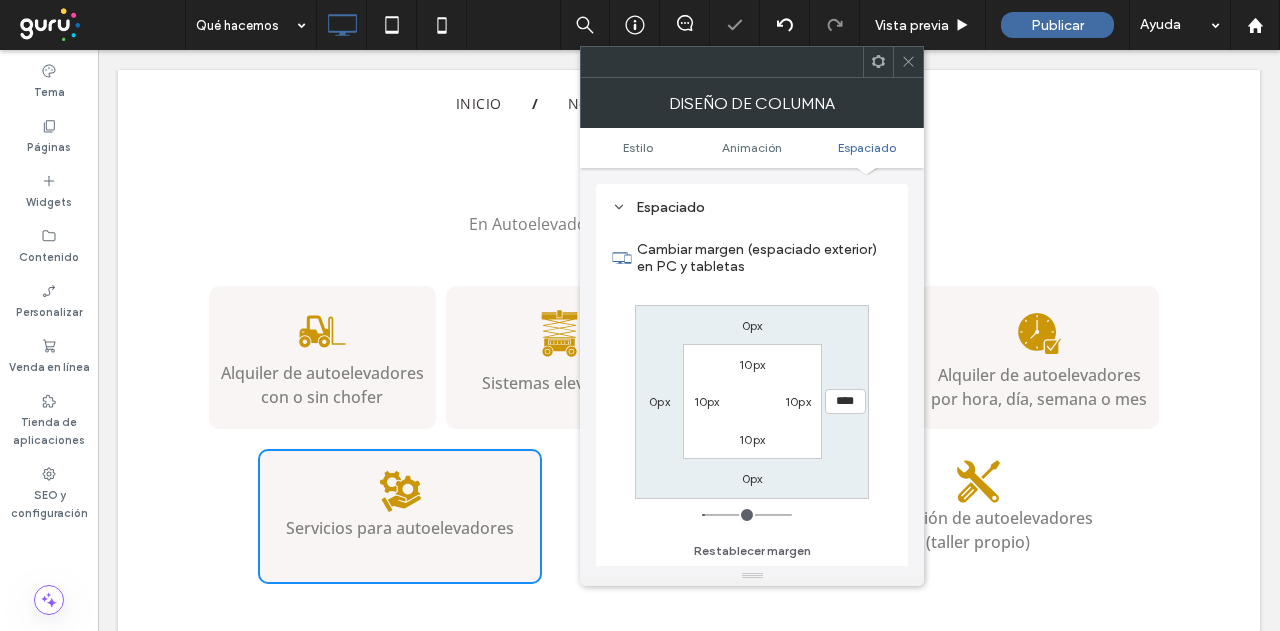 click at bounding box center [908, 62] 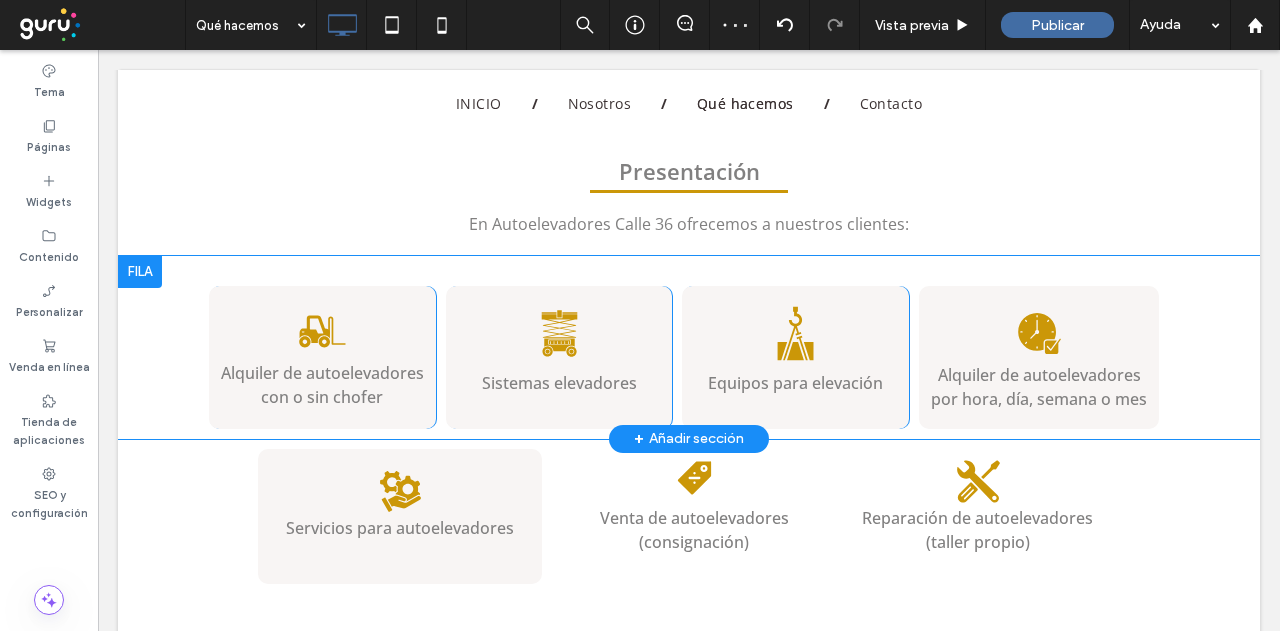click on "Alquiler de autoelevadores con o sin chofer Click To Paste     Click To Paste
Sistemas elevadores
Click To Paste     Click To Paste
Equipos para elevación Click To Paste     Click To Paste
Alquiler de autoelevadores por hora, día, semana o mes Click To Paste     Click To Paste" at bounding box center (689, 357) 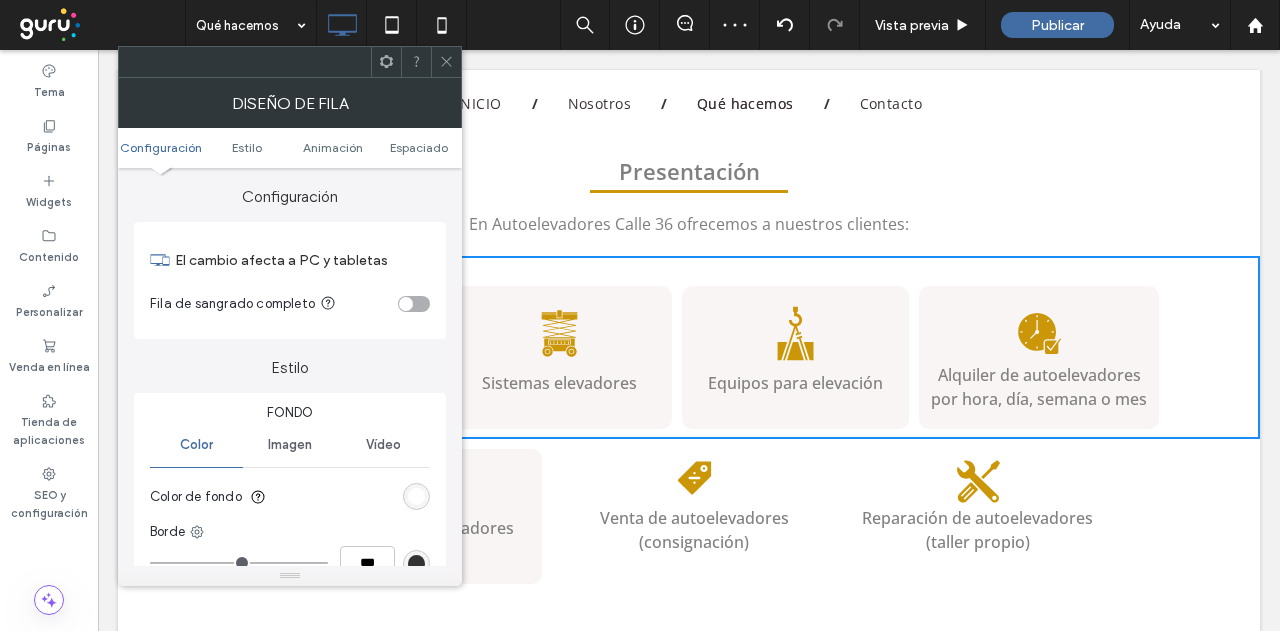 click on "Alquiler de autoelevadores por hora, día, semana o mes Click To Paste     Click To Paste" at bounding box center (1039, 357) 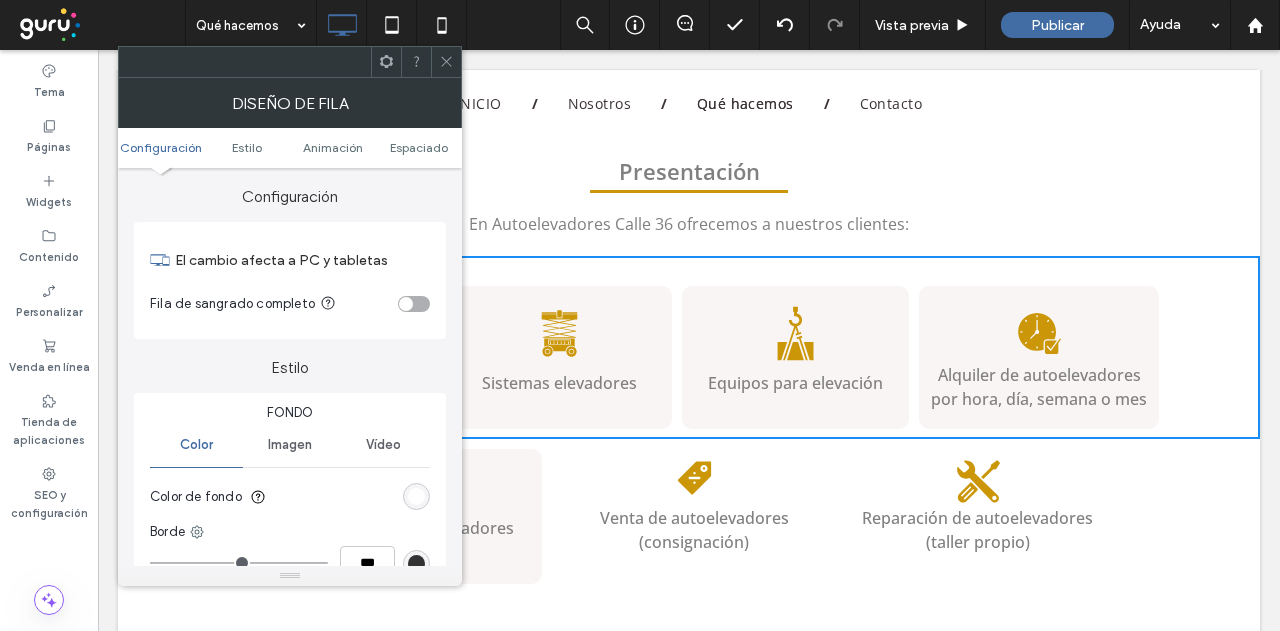 drag, startPoint x: 443, startPoint y: 58, endPoint x: 800, endPoint y: 139, distance: 366.07376 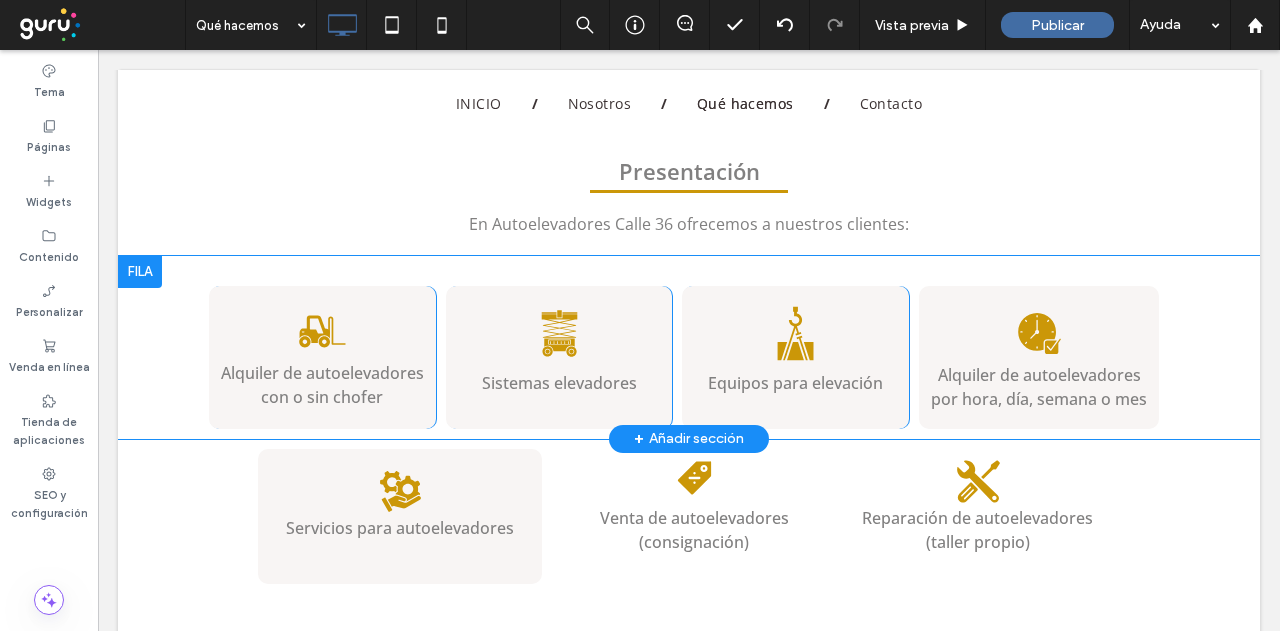 click on "Alquiler de autoelevadores por hora, día, semana o mes Click To Paste     Click To Paste" at bounding box center [1039, 357] 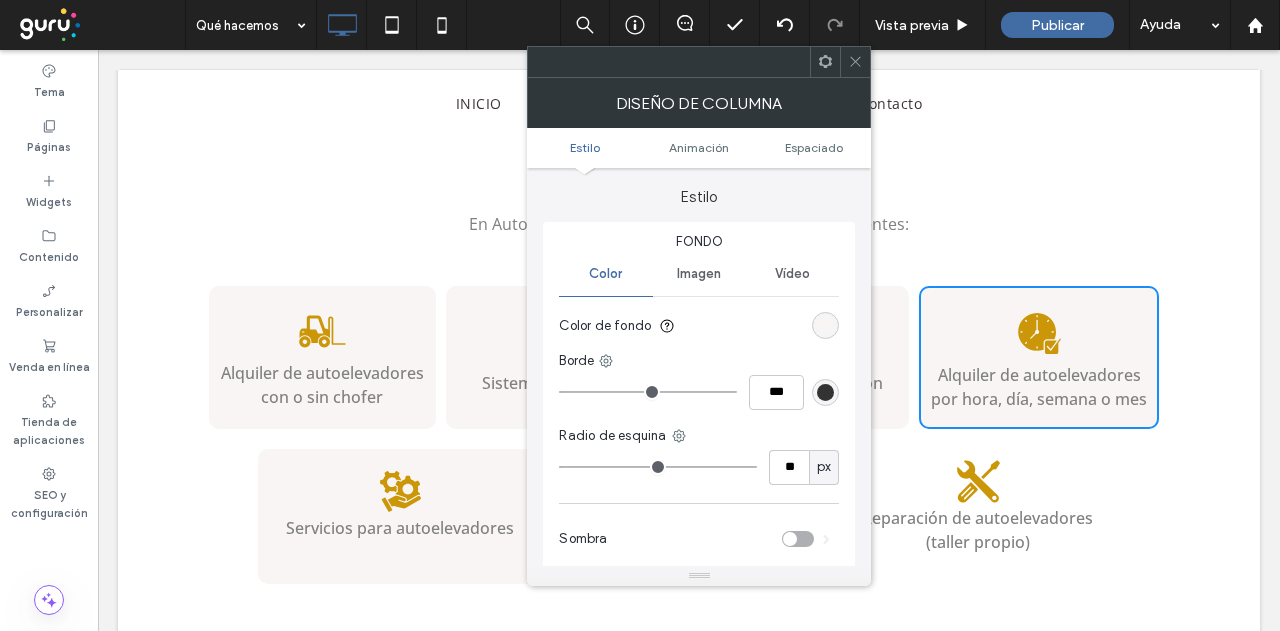 click on "Estilo Animación Espaciado" at bounding box center [699, 148] 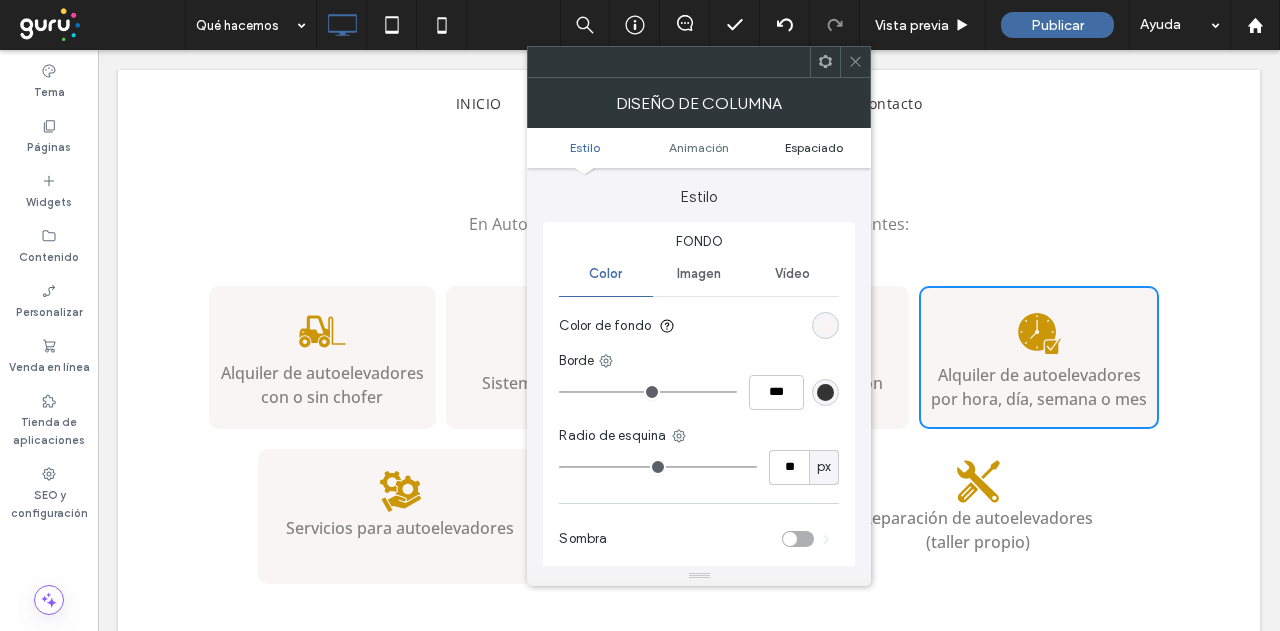 click on "Espaciado" at bounding box center [814, 147] 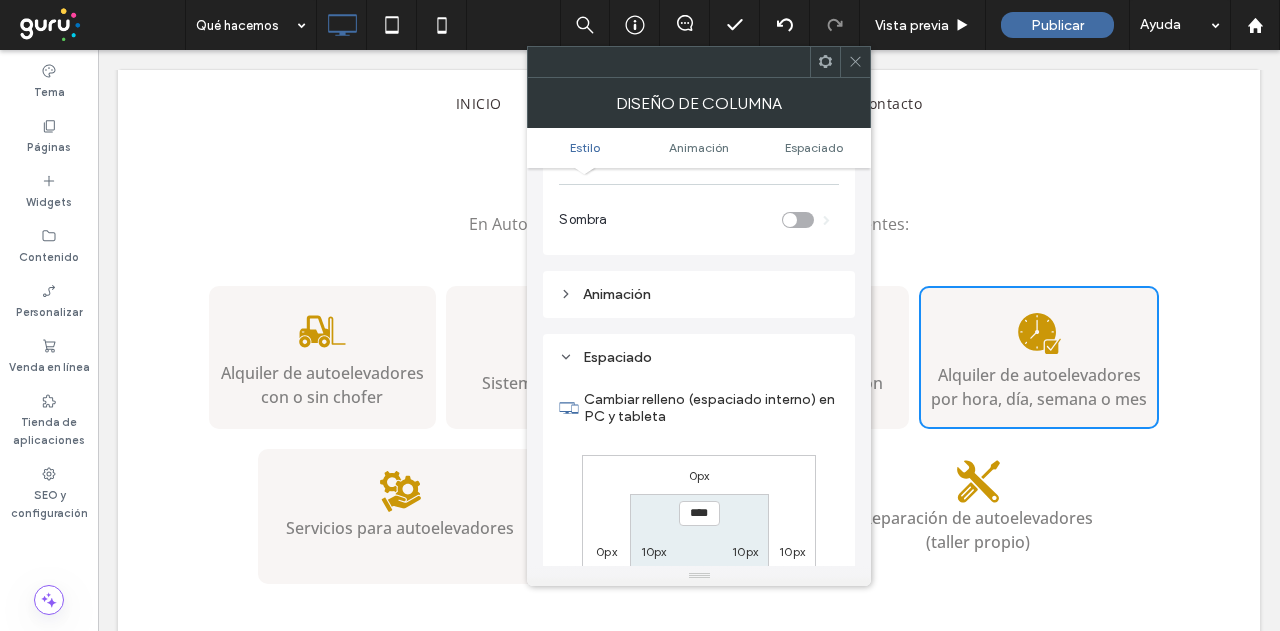 scroll, scrollTop: 469, scrollLeft: 0, axis: vertical 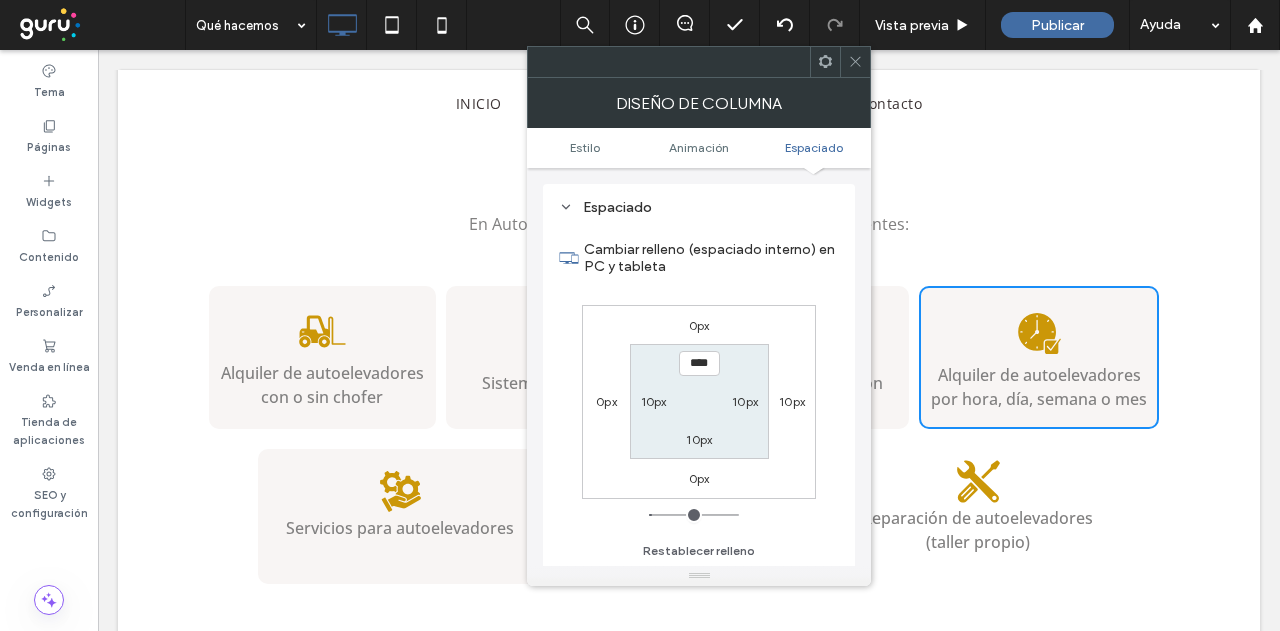 click on "10px" at bounding box center [792, 401] 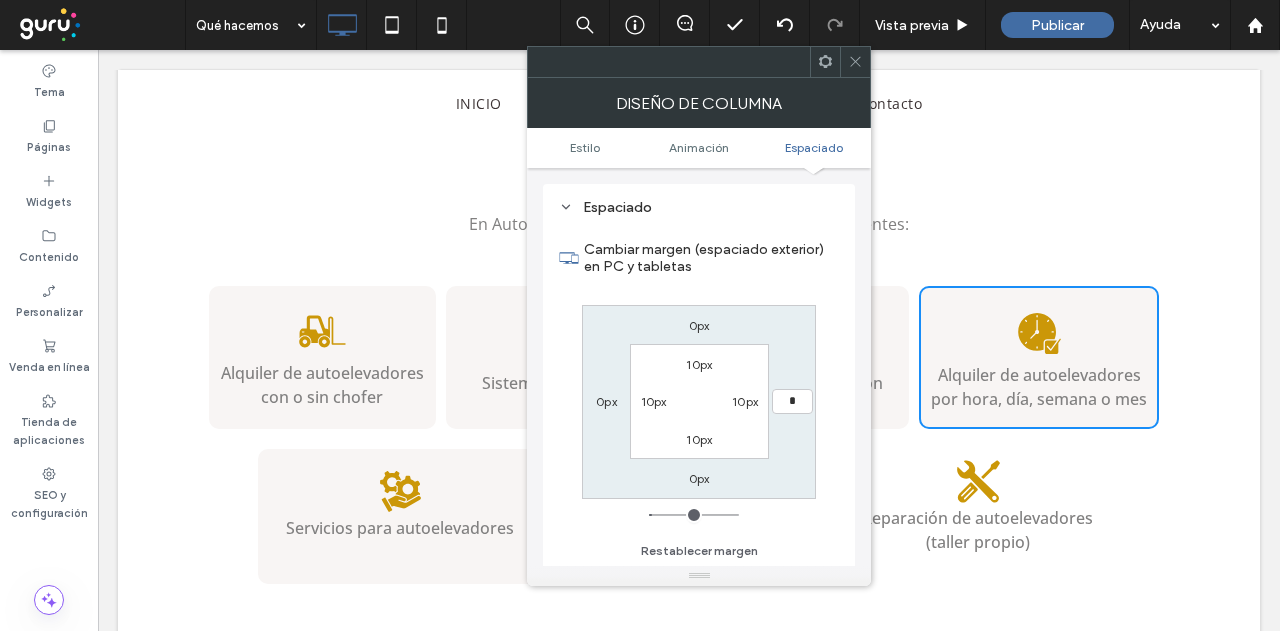 type on "*" 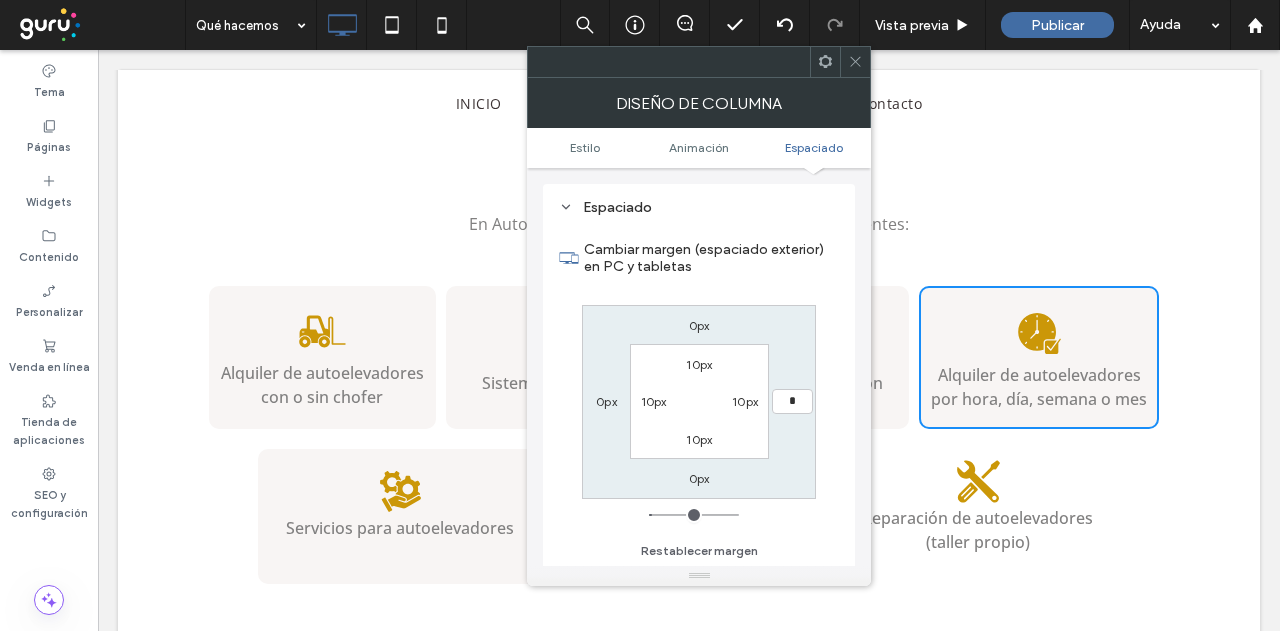 type on "*" 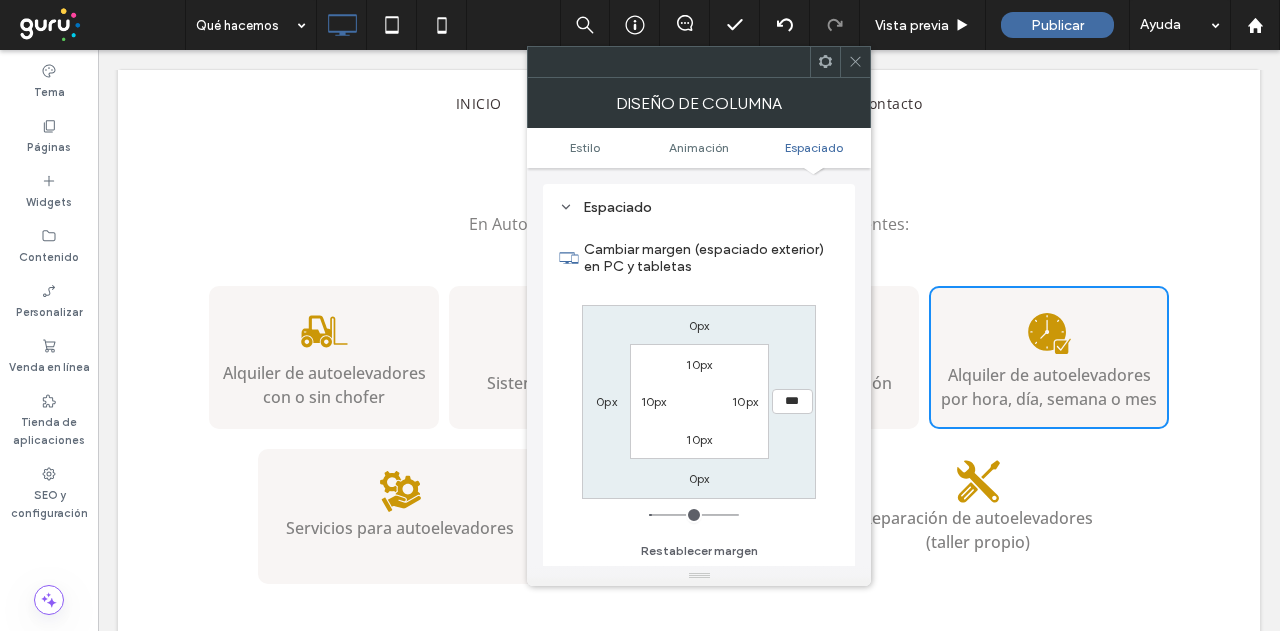 click on "Cambiar margen (espaciado exterior) en PC y tabletas 0px *** 0px 0px 10px 10px 10px 10px Restablecer margen" at bounding box center [699, 393] 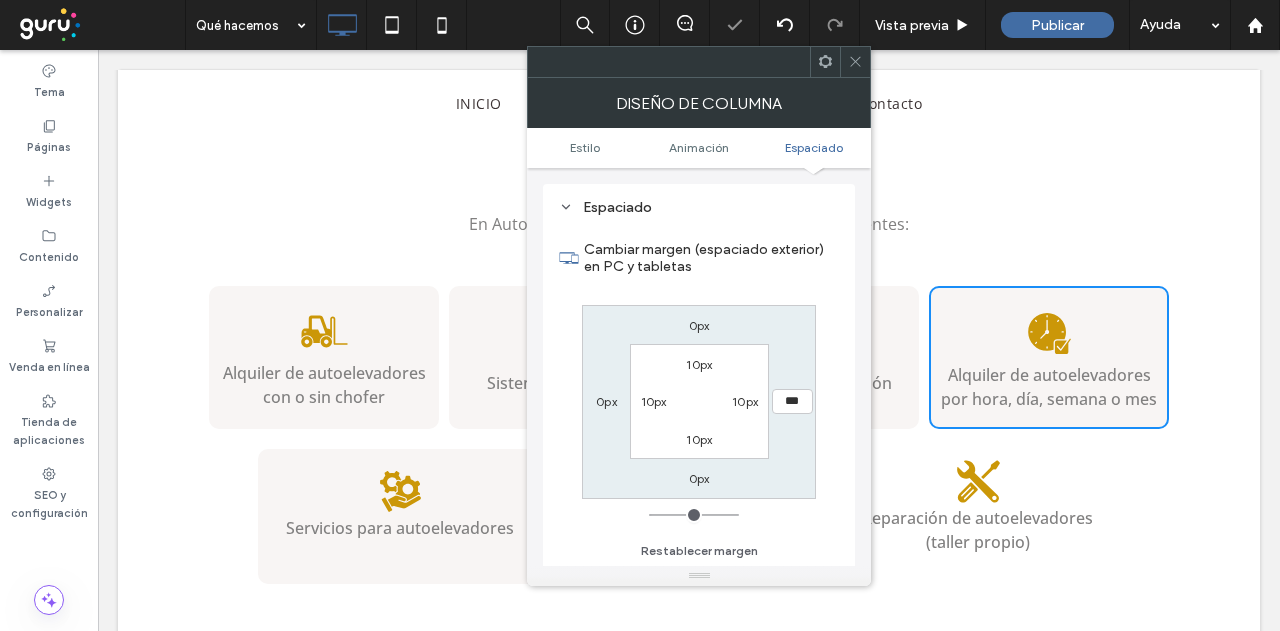 click at bounding box center (855, 62) 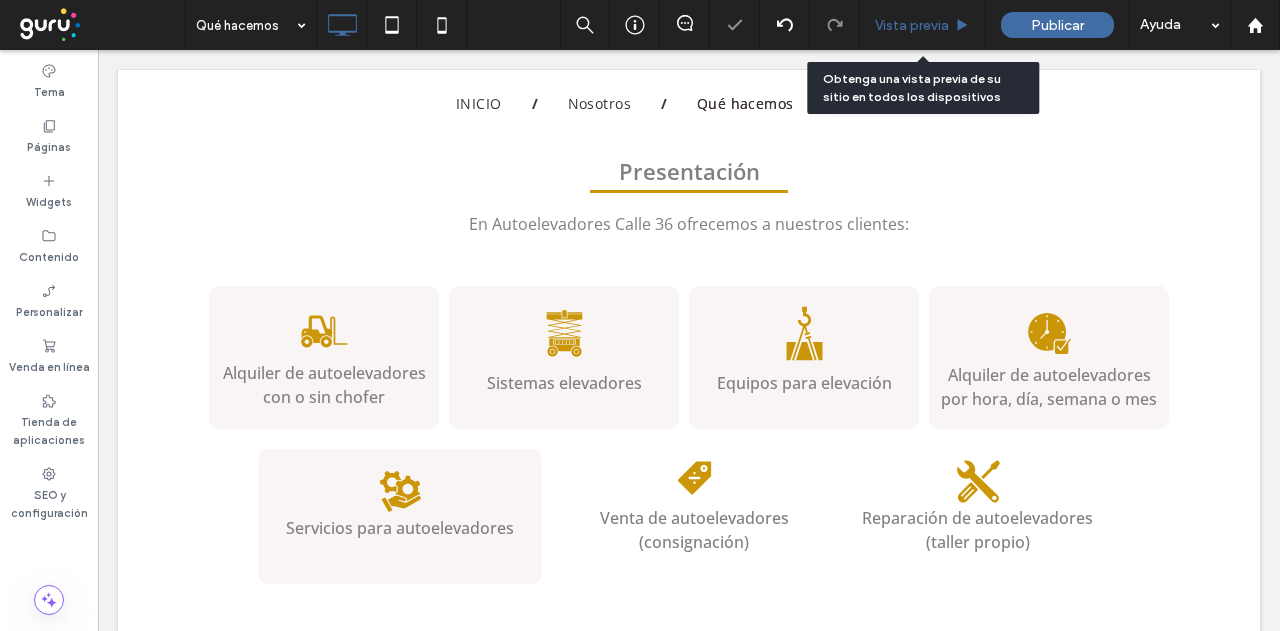 click on "Vista previa" at bounding box center (923, 25) 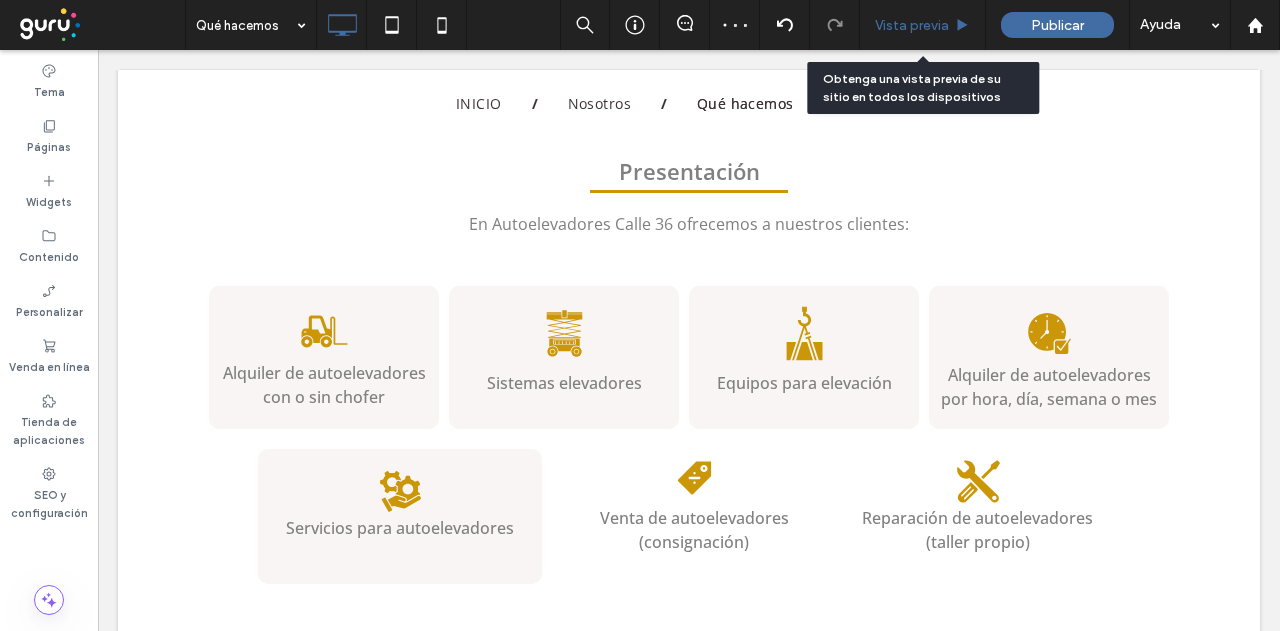 click on "Vista previa" at bounding box center (923, 25) 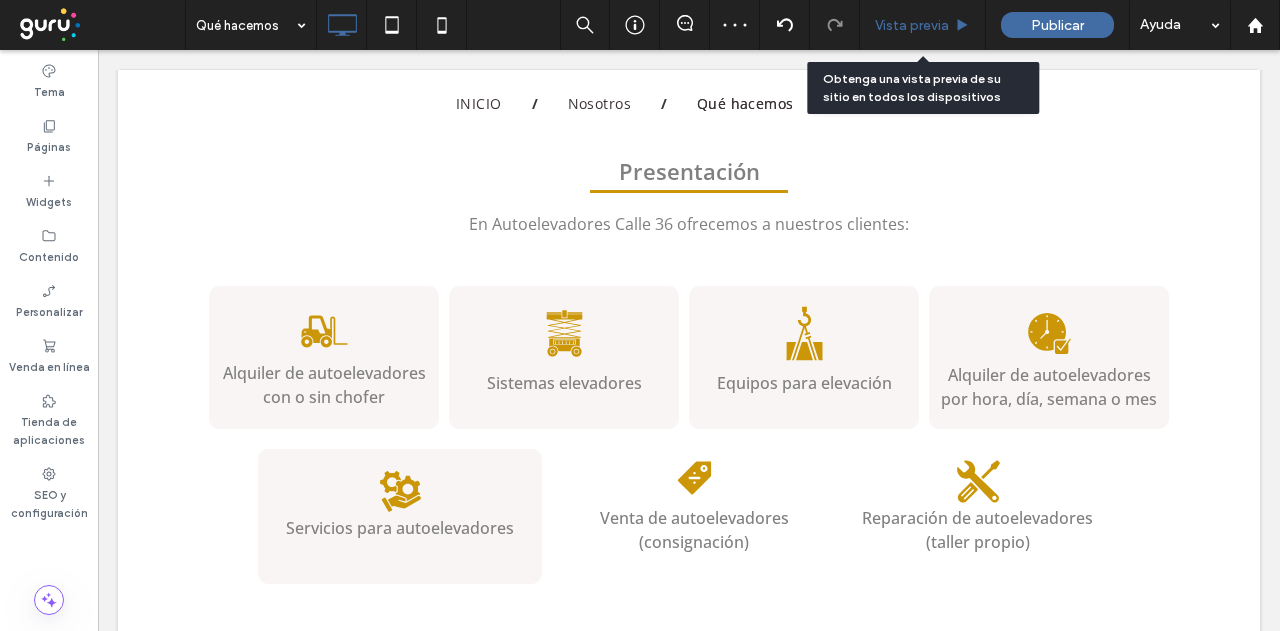 click on "Vista previa" at bounding box center (923, 25) 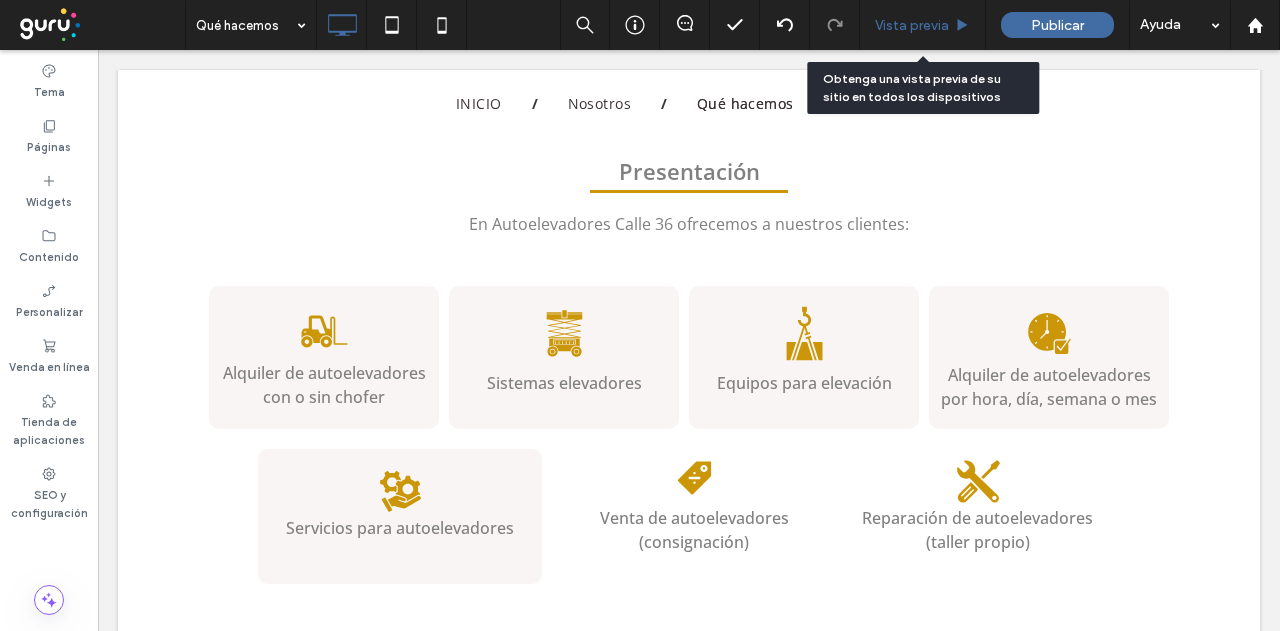 click on "Vista previa" at bounding box center (922, 25) 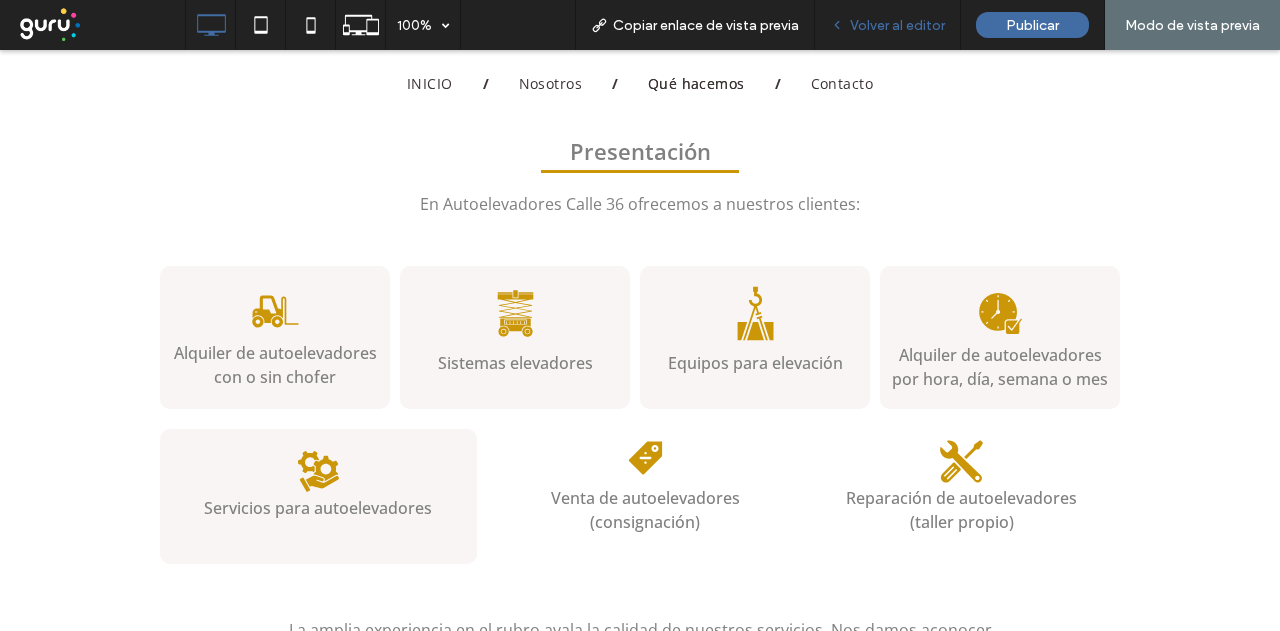 click on "Volver al editor" at bounding box center (897, 25) 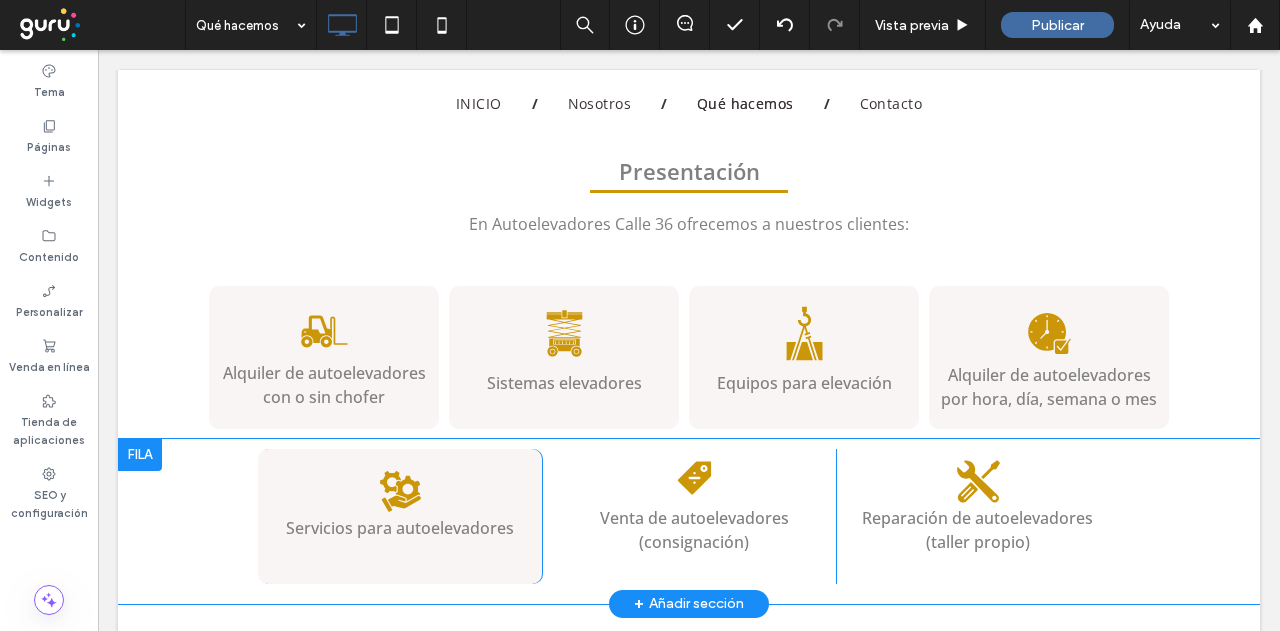 click on "Venta de autoelevadores (consignación) Click To Paste" at bounding box center [694, 516] 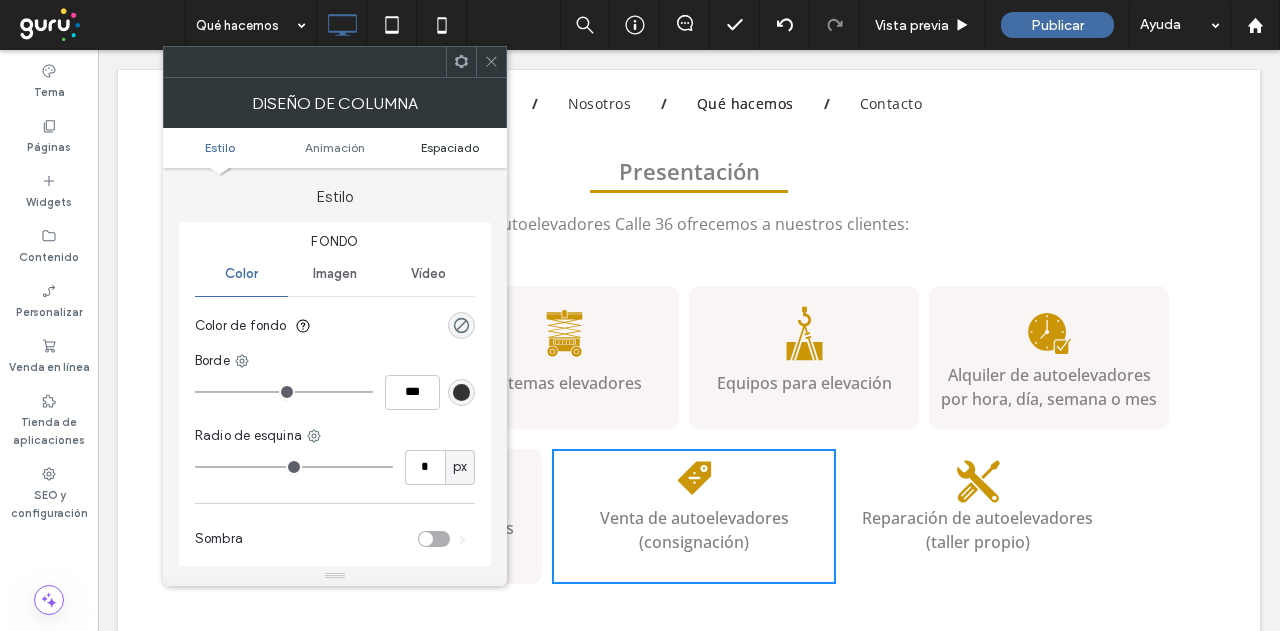 click on "Espaciado" at bounding box center [450, 147] 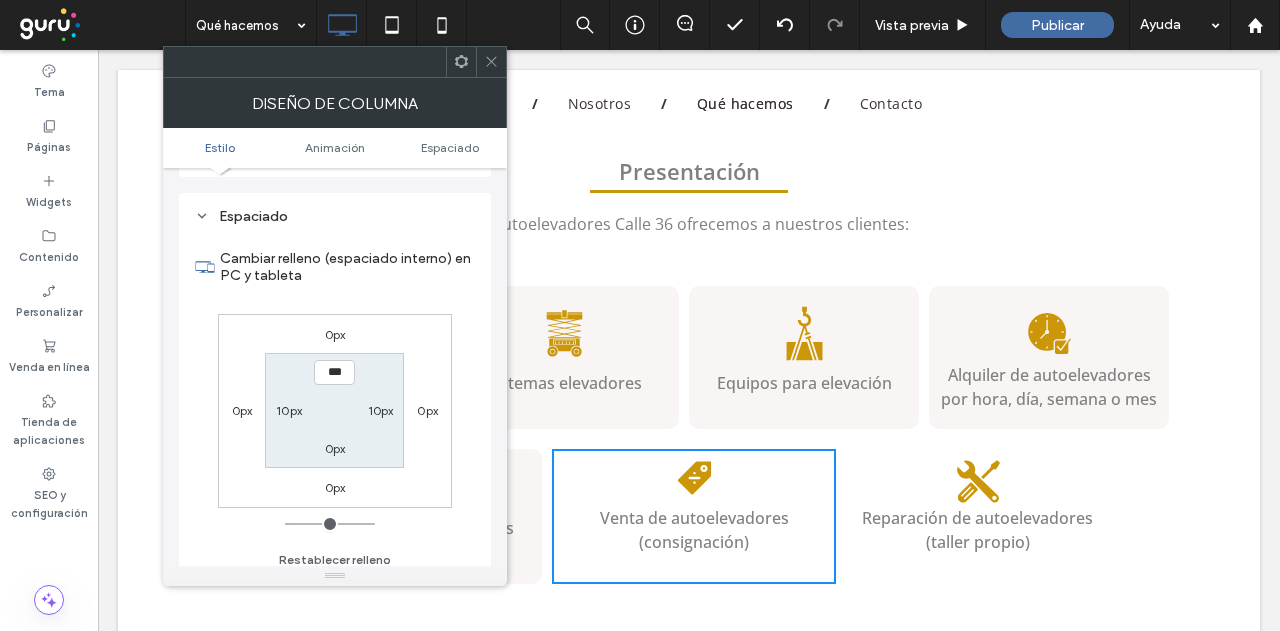 scroll, scrollTop: 469, scrollLeft: 0, axis: vertical 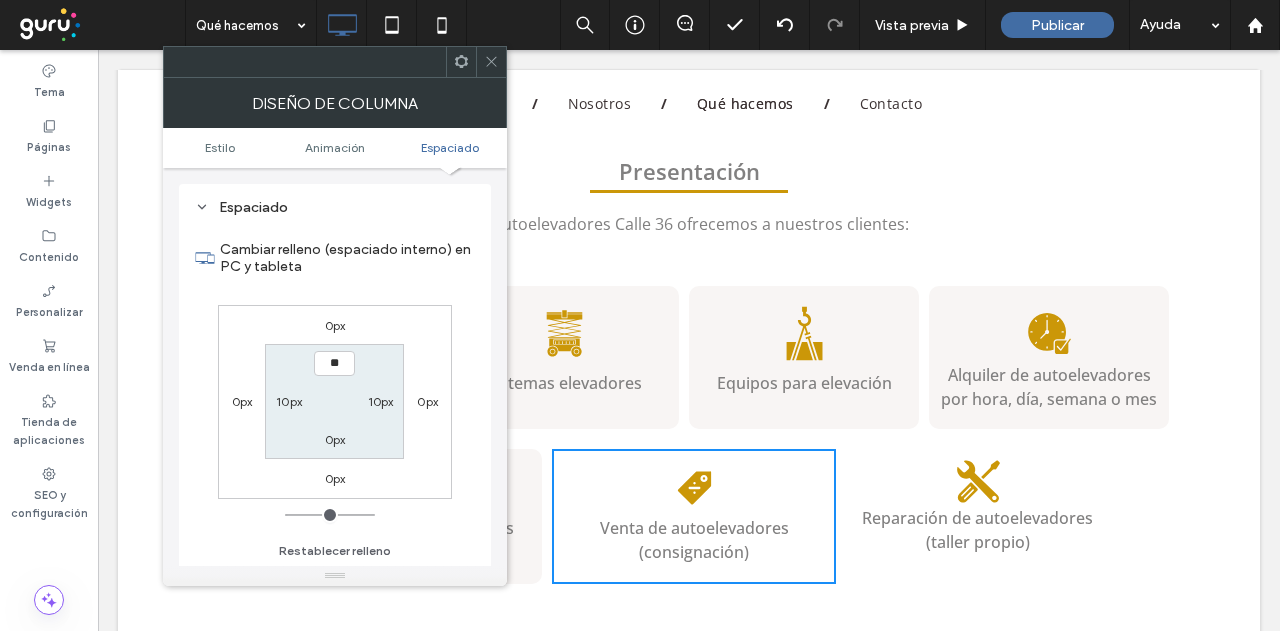 type on "****" 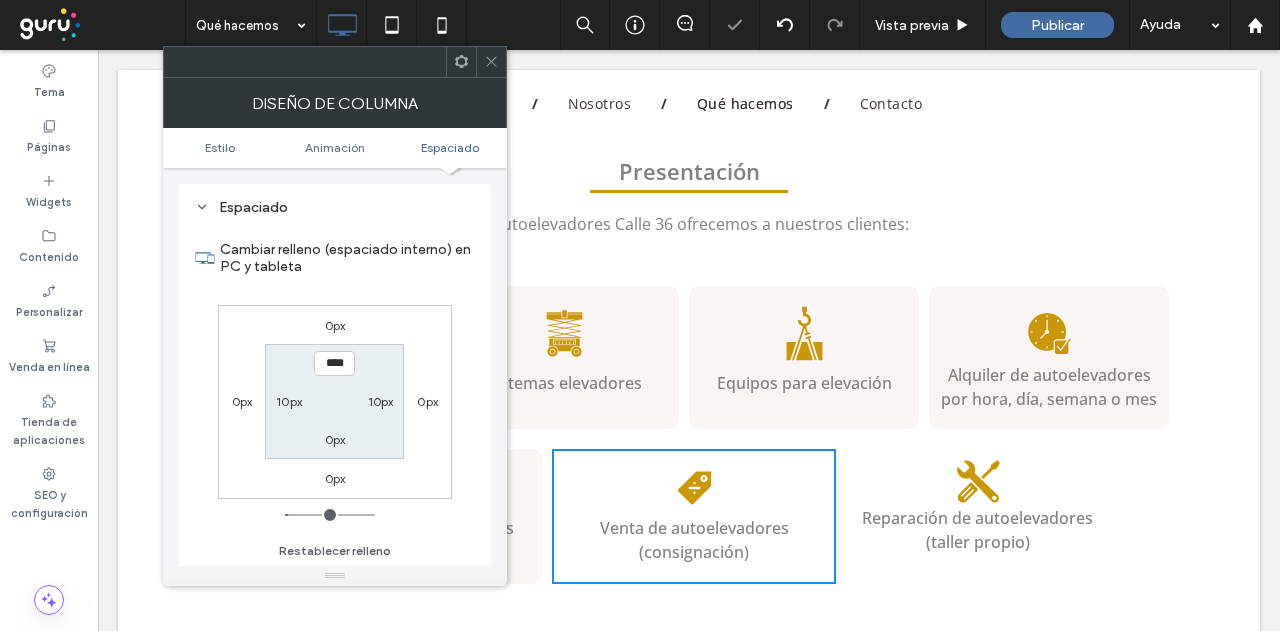 click on "0px" at bounding box center [335, 439] 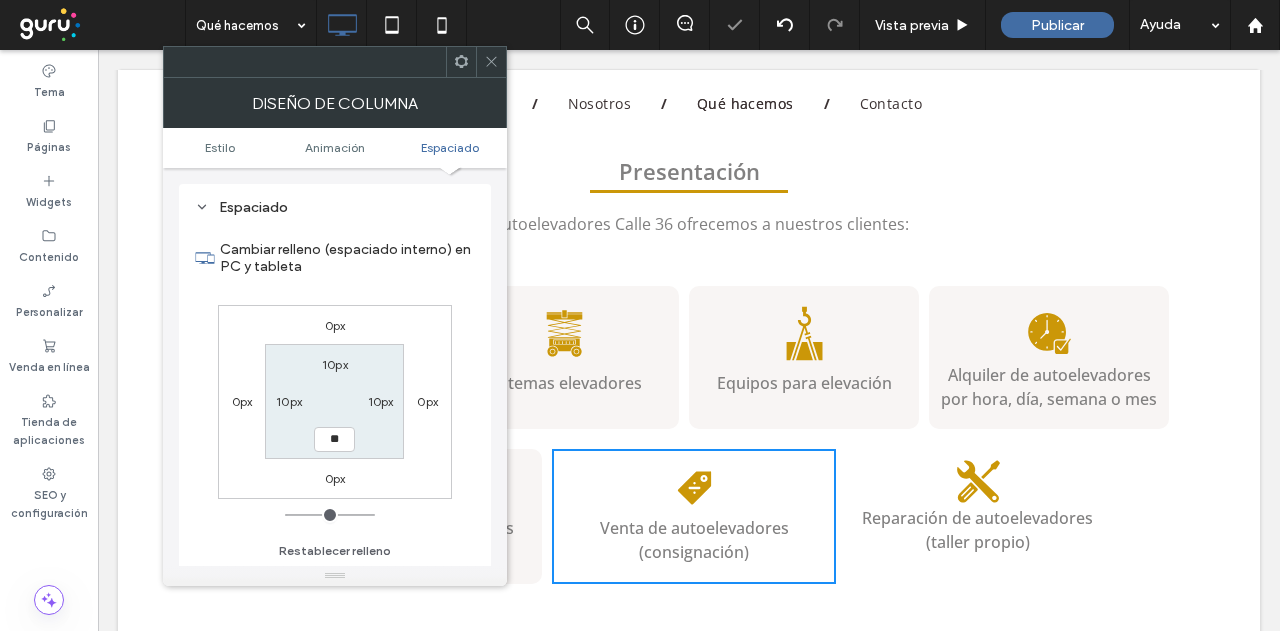 type on "**" 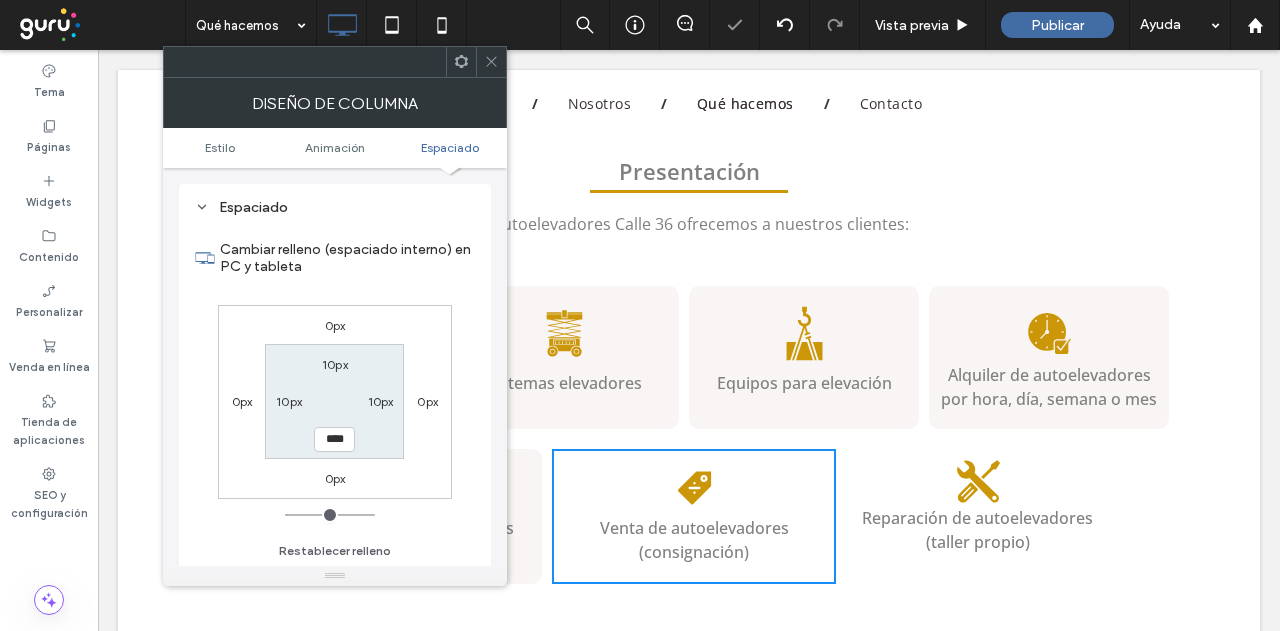 click on "0px" at bounding box center (427, 401) 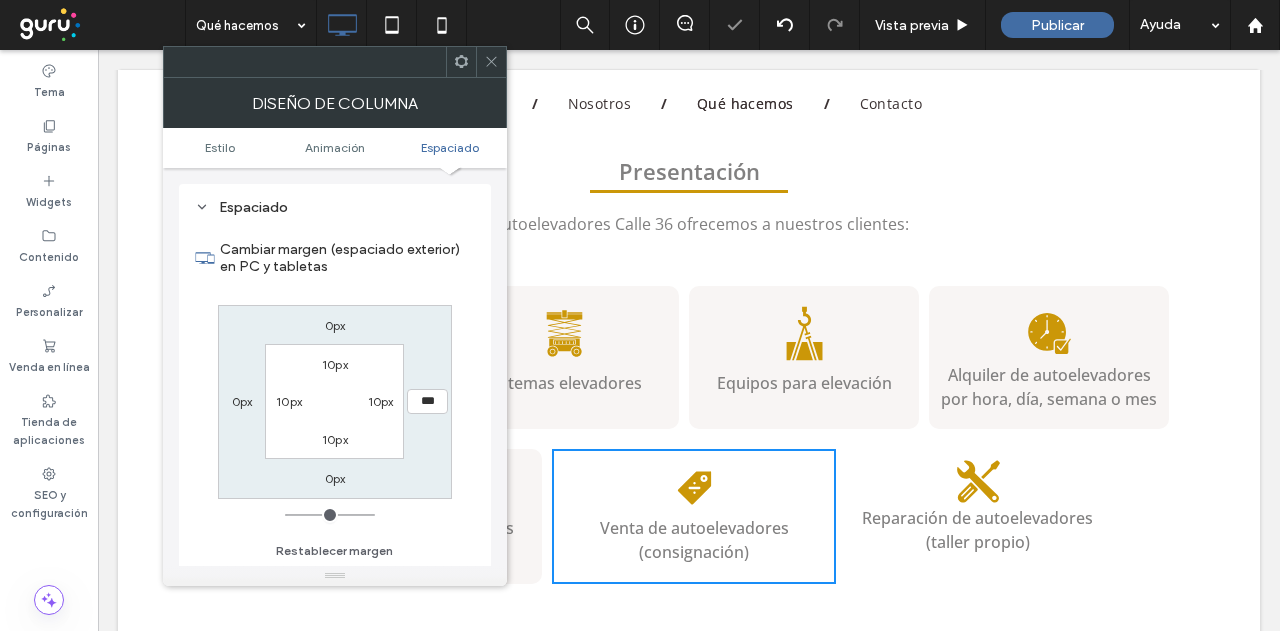 type on "*" 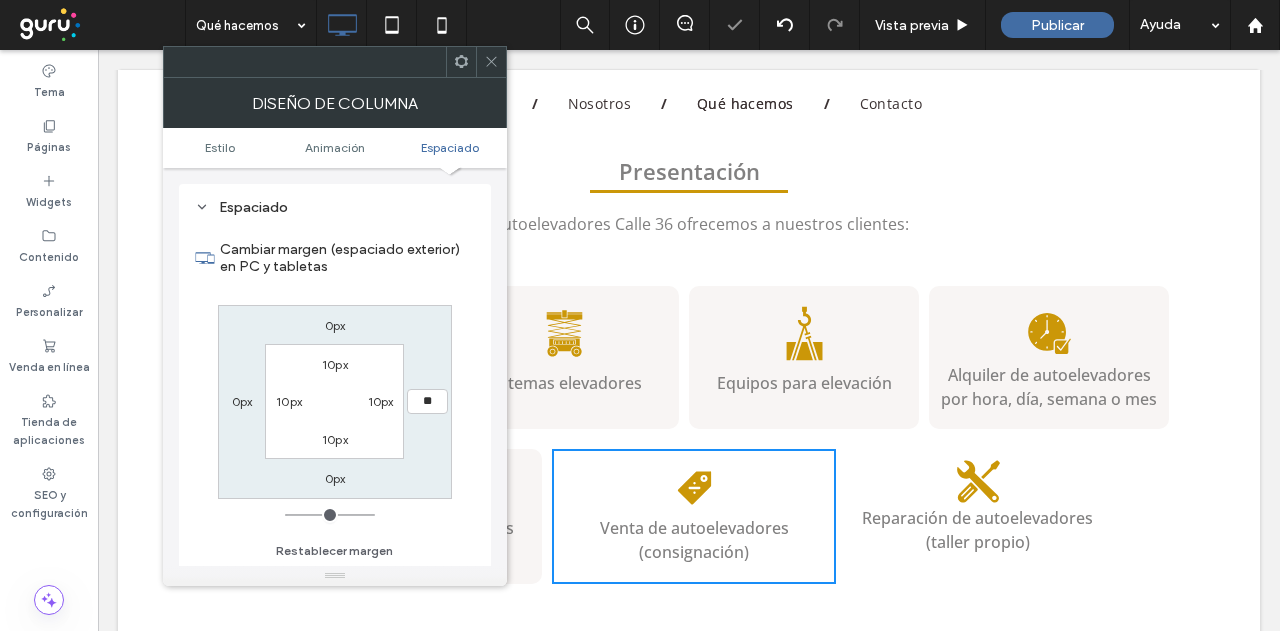 type on "**" 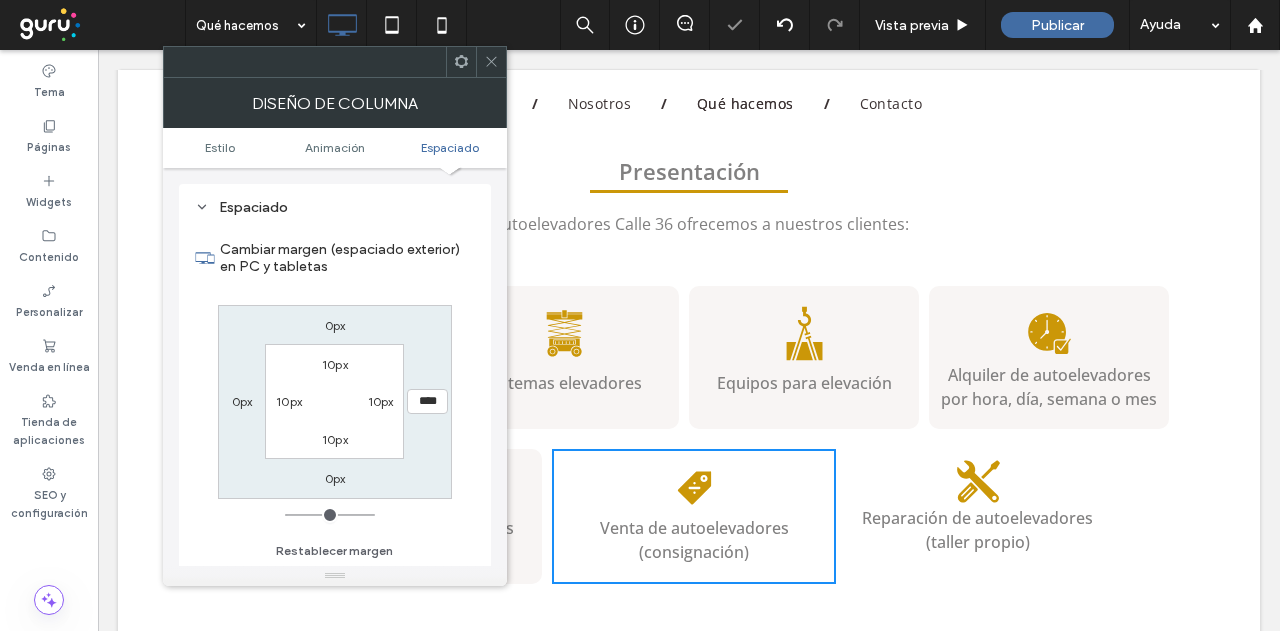 click on "0px **** 0px 0px 10px 10px 10px 10px" at bounding box center [335, 402] 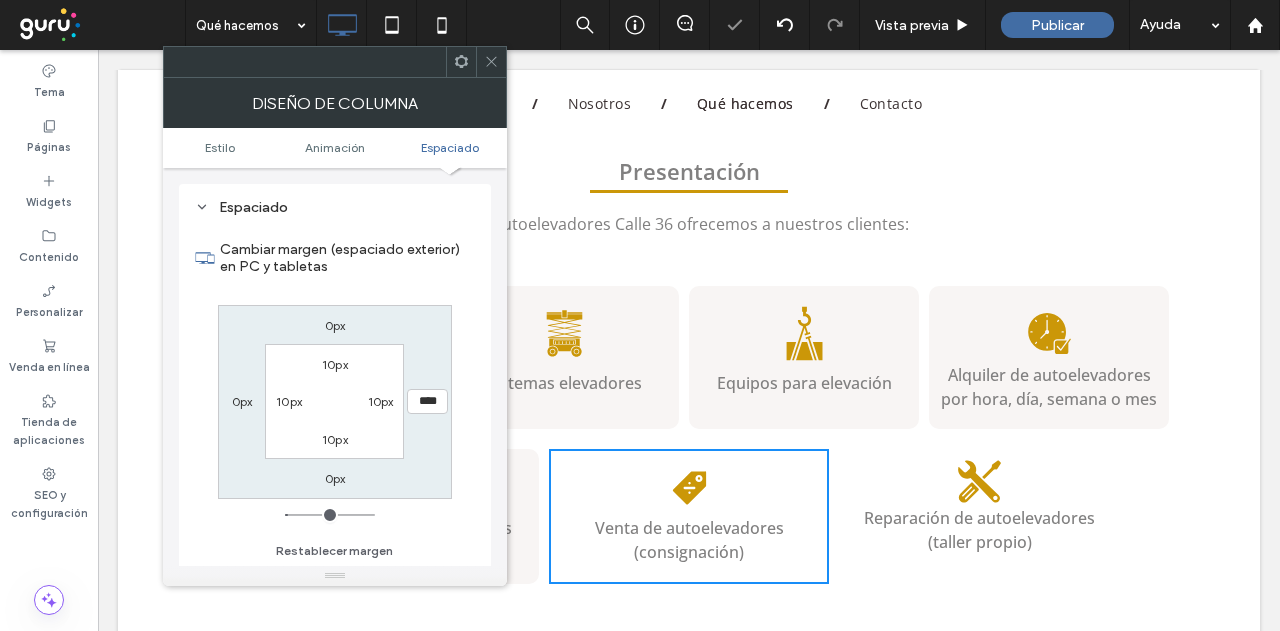 click on "Estilo Animación Espaciado" at bounding box center [335, 148] 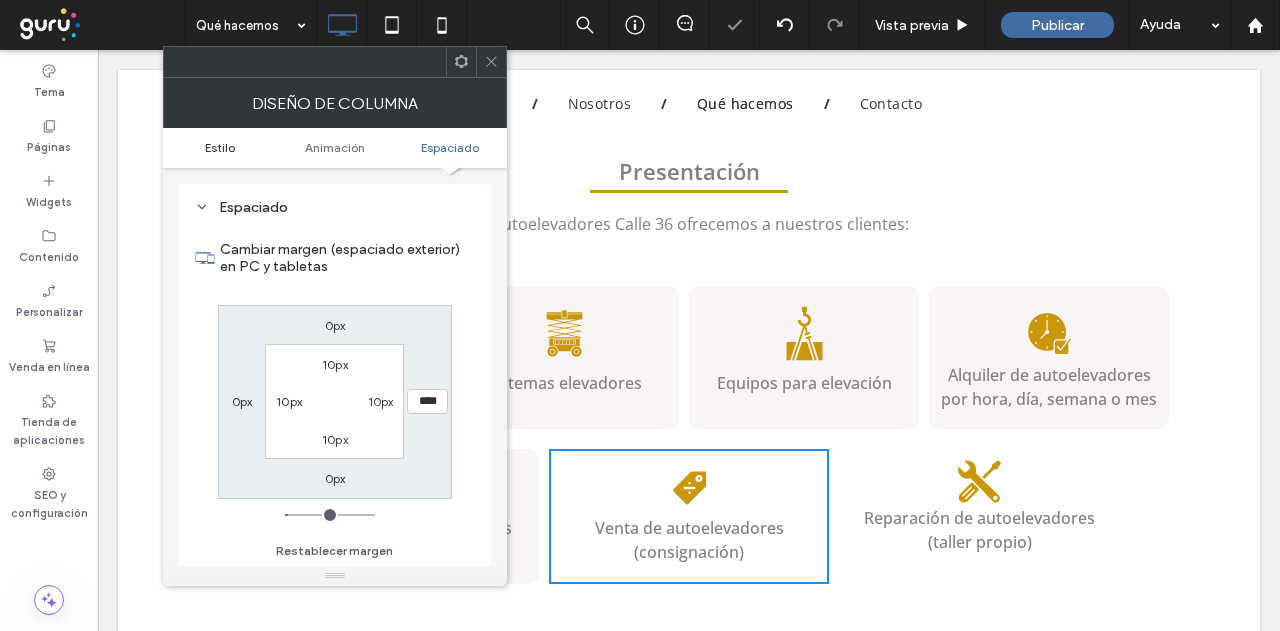 click on "Estilo" at bounding box center (220, 147) 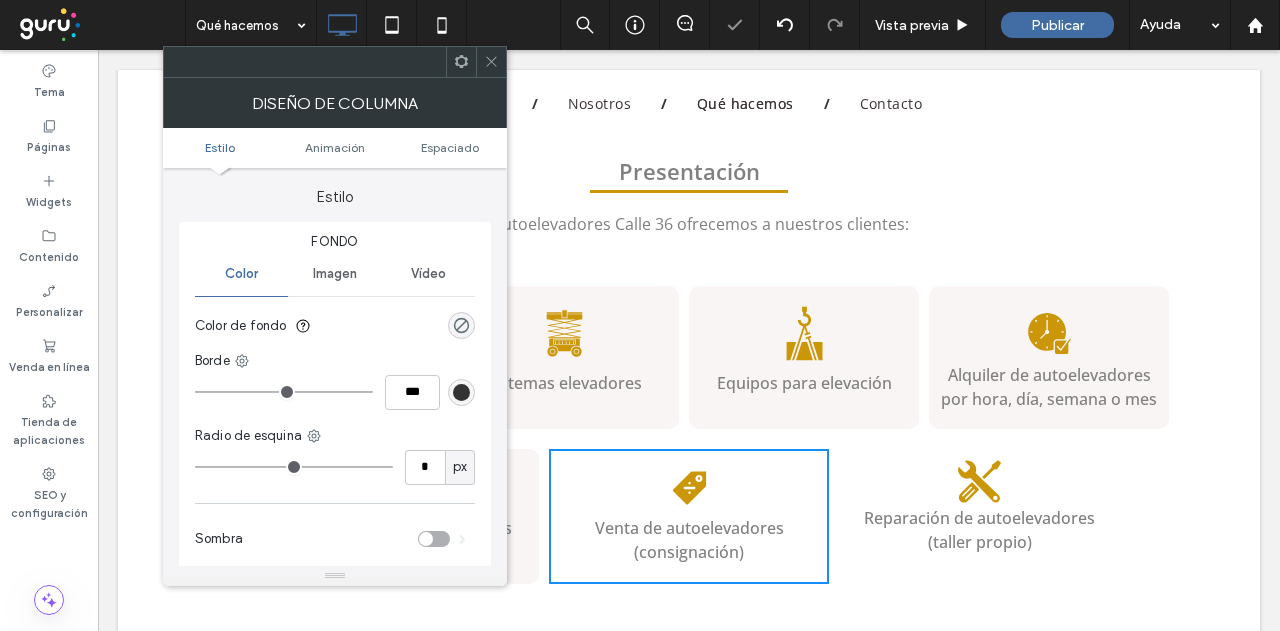 scroll, scrollTop: 0, scrollLeft: 0, axis: both 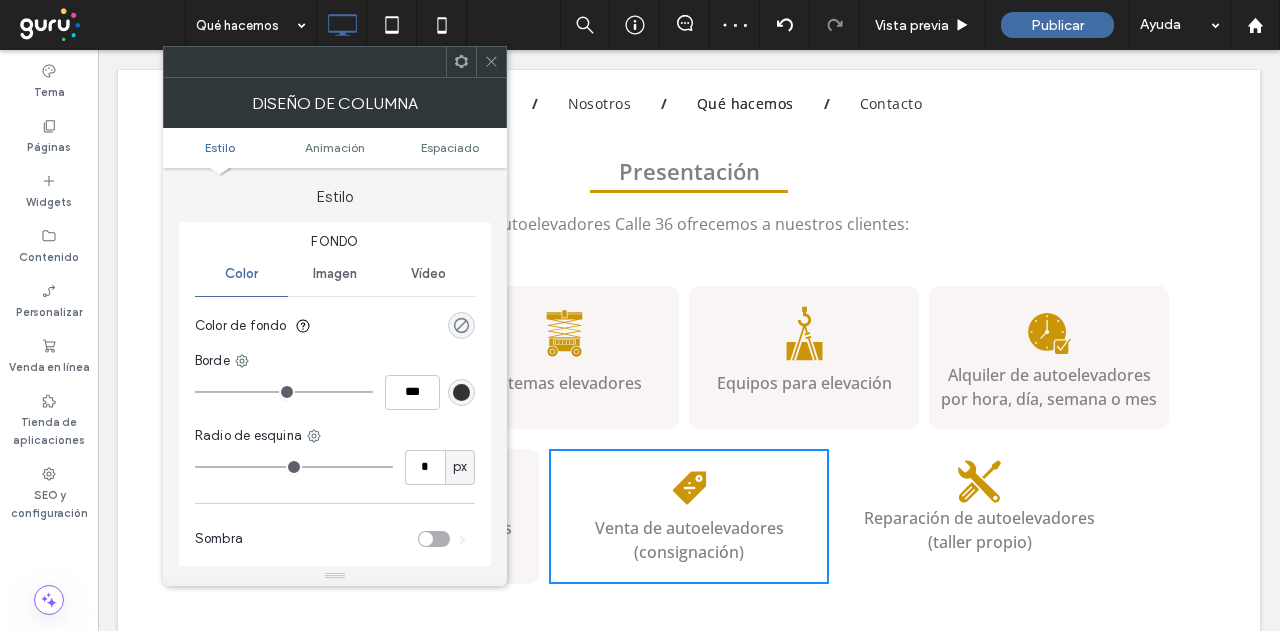 click at bounding box center [461, 325] 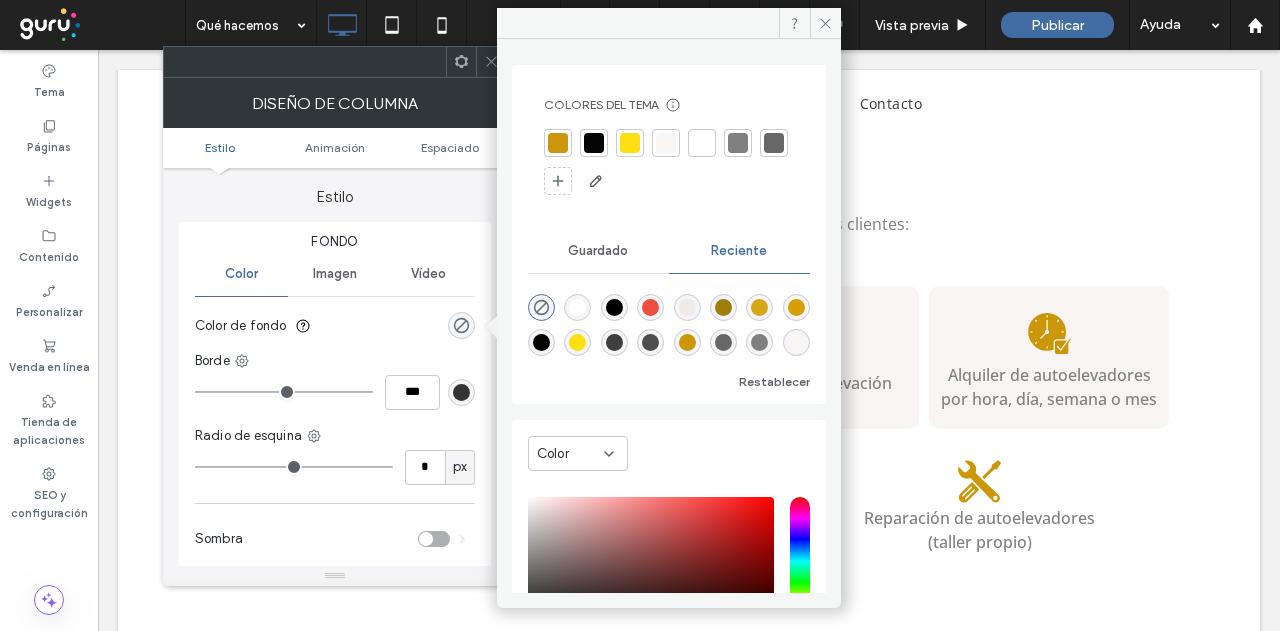 click at bounding box center [666, 143] 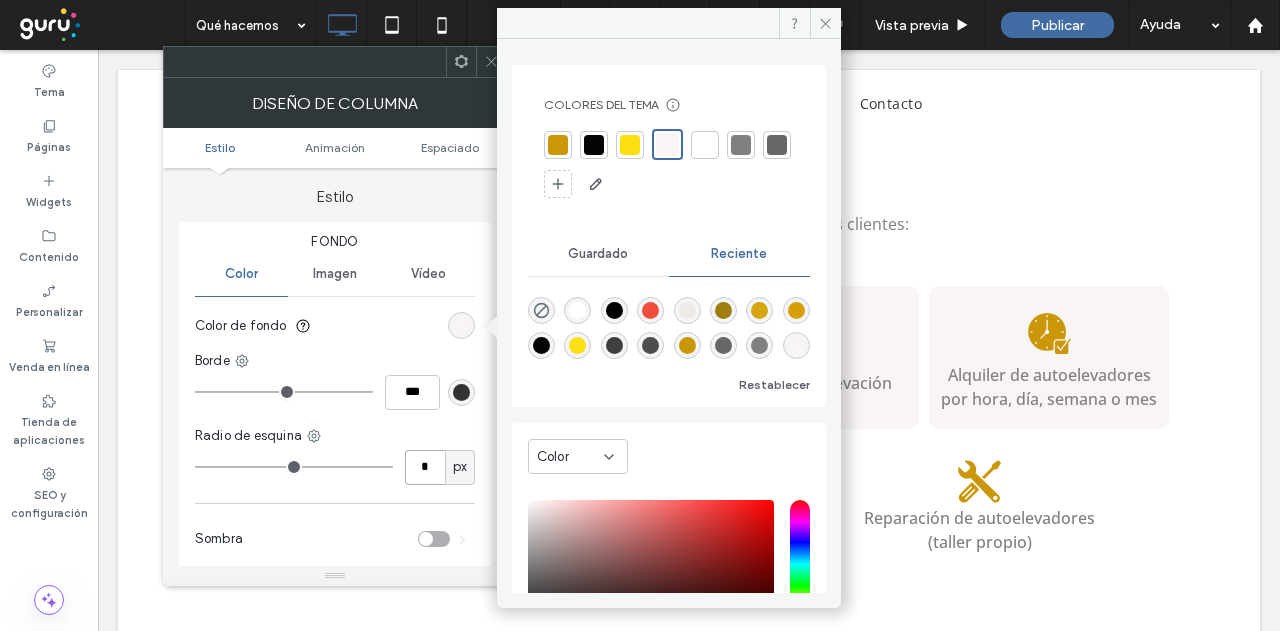click on "*" at bounding box center [425, 467] 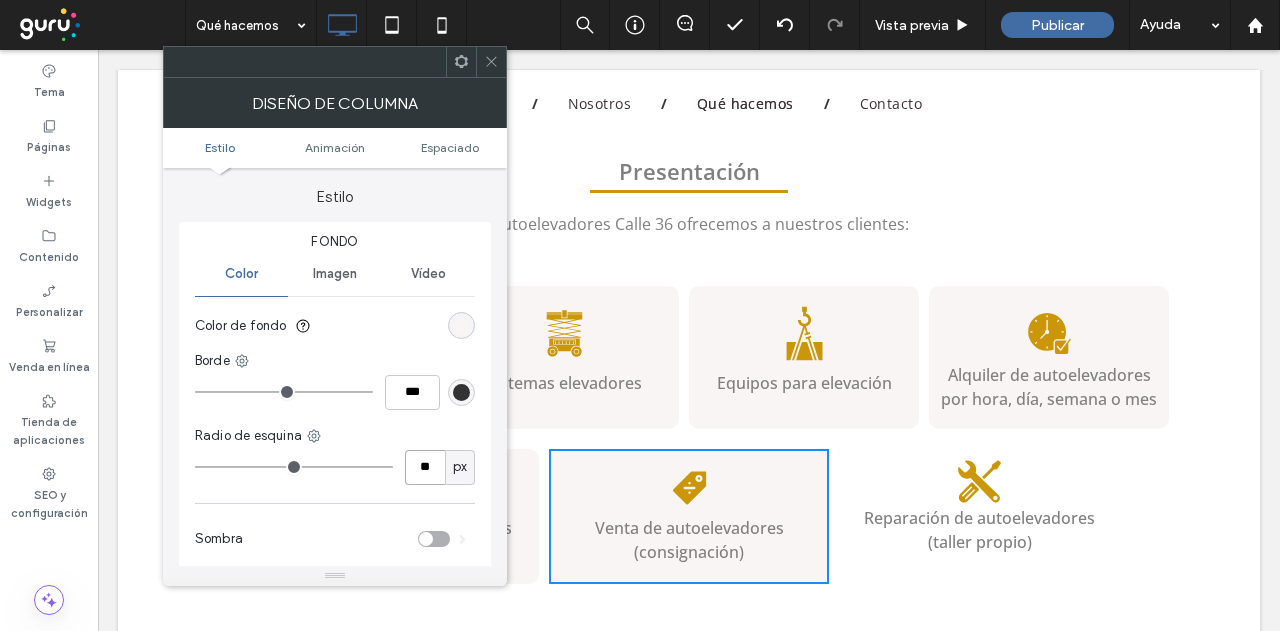type on "**" 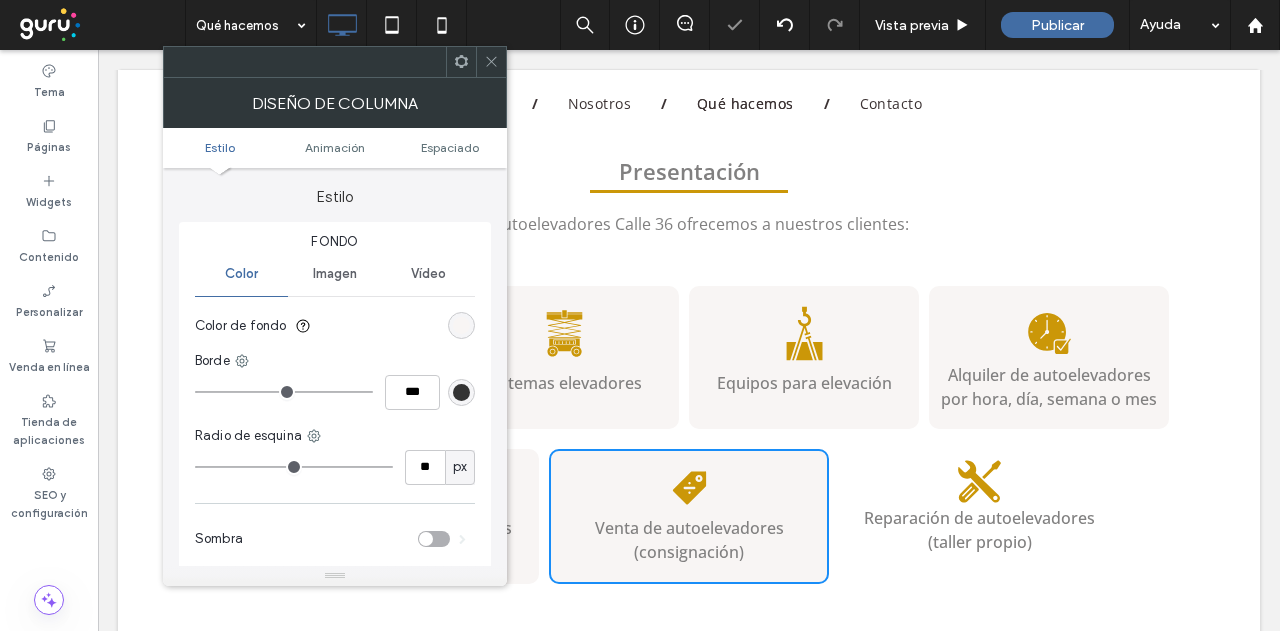 drag, startPoint x: 831, startPoint y: 495, endPoint x: 838, endPoint y: 485, distance: 12.206555 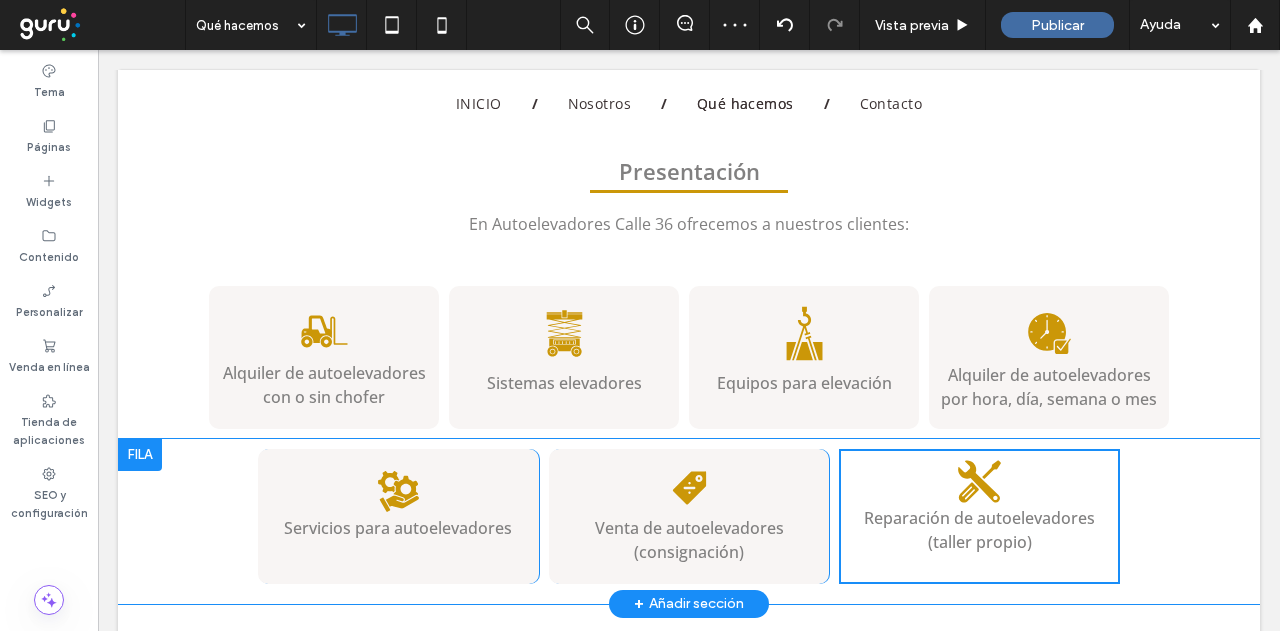 click on "Reparación de autoelevadores (taller propio)   Click To Paste" at bounding box center [979, 516] 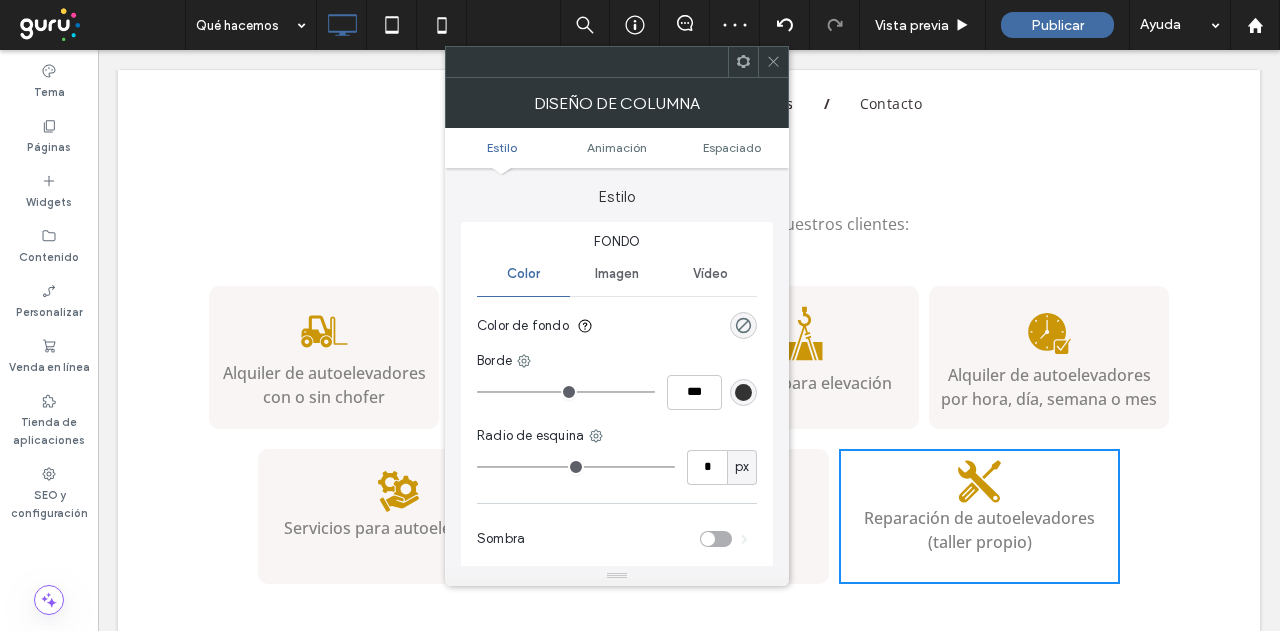 click on "Color de fondo" at bounding box center (617, 326) 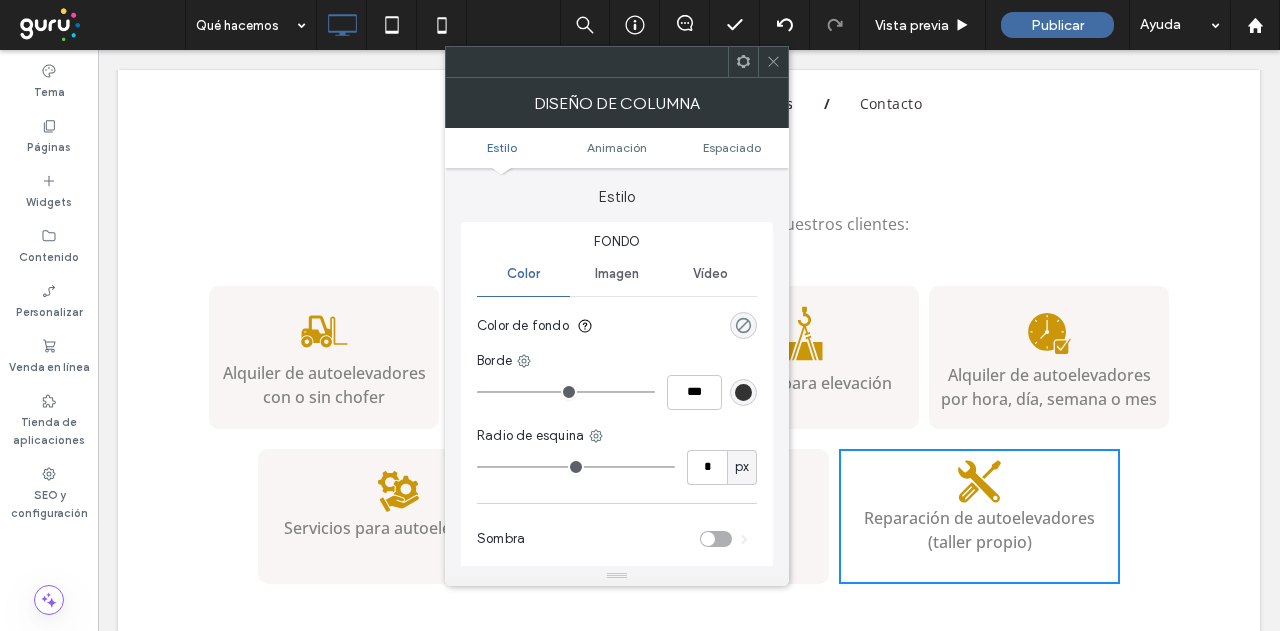 click at bounding box center (743, 325) 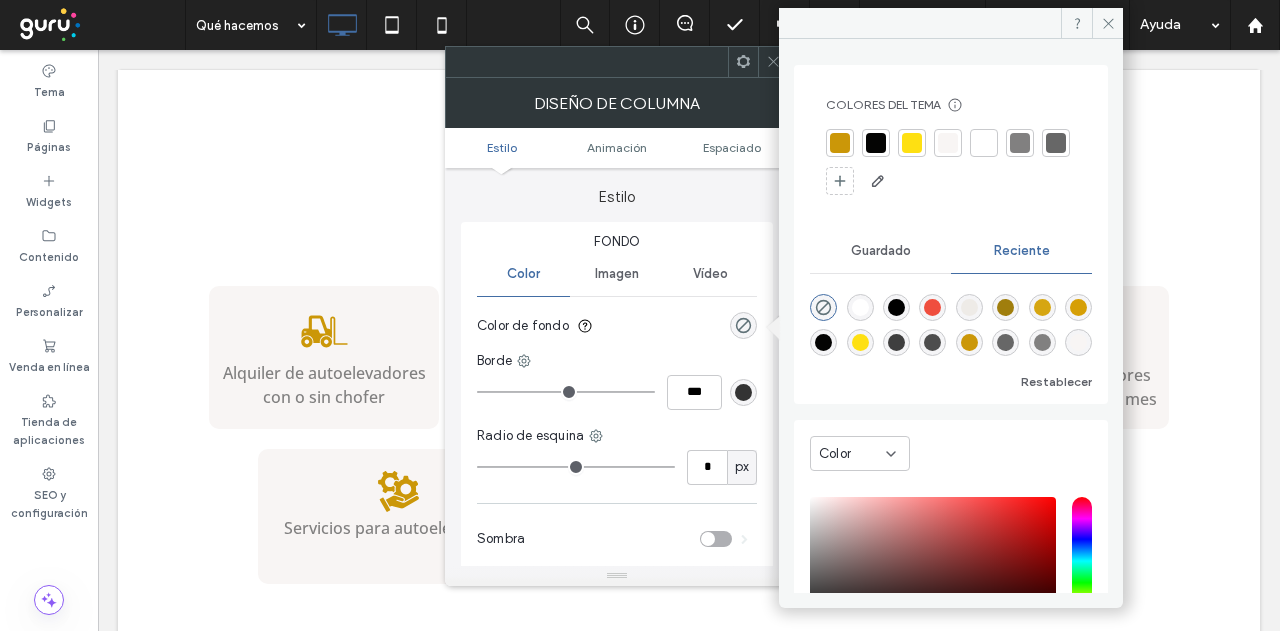 click at bounding box center (948, 143) 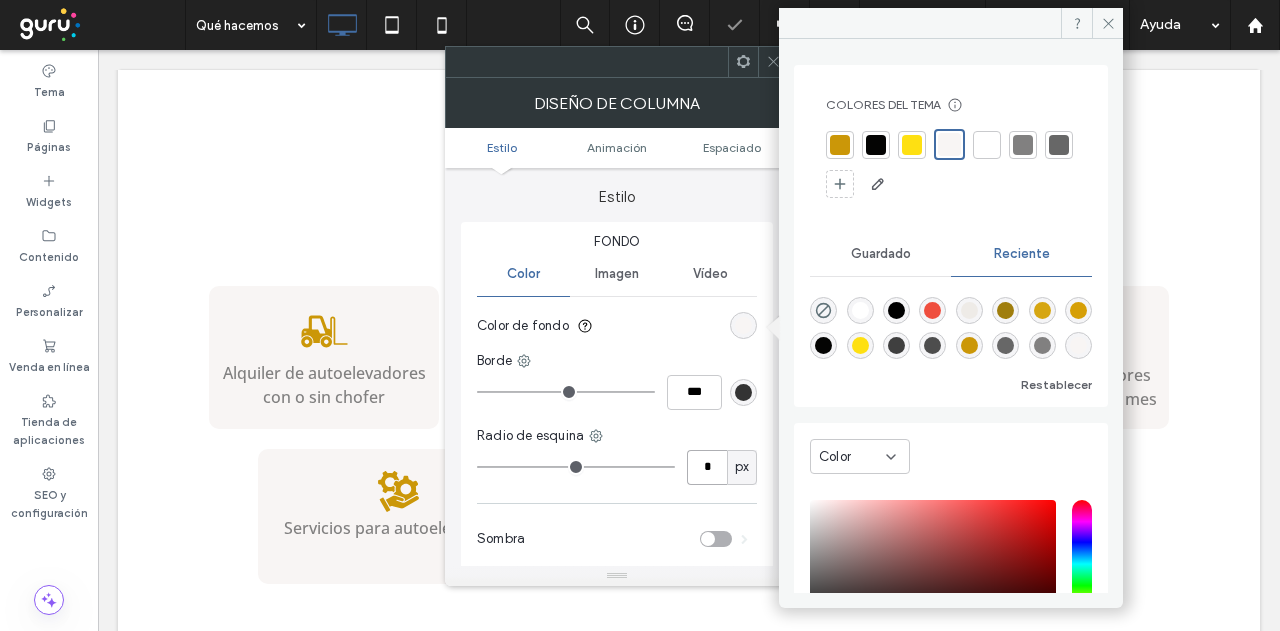 click on "*" at bounding box center (707, 467) 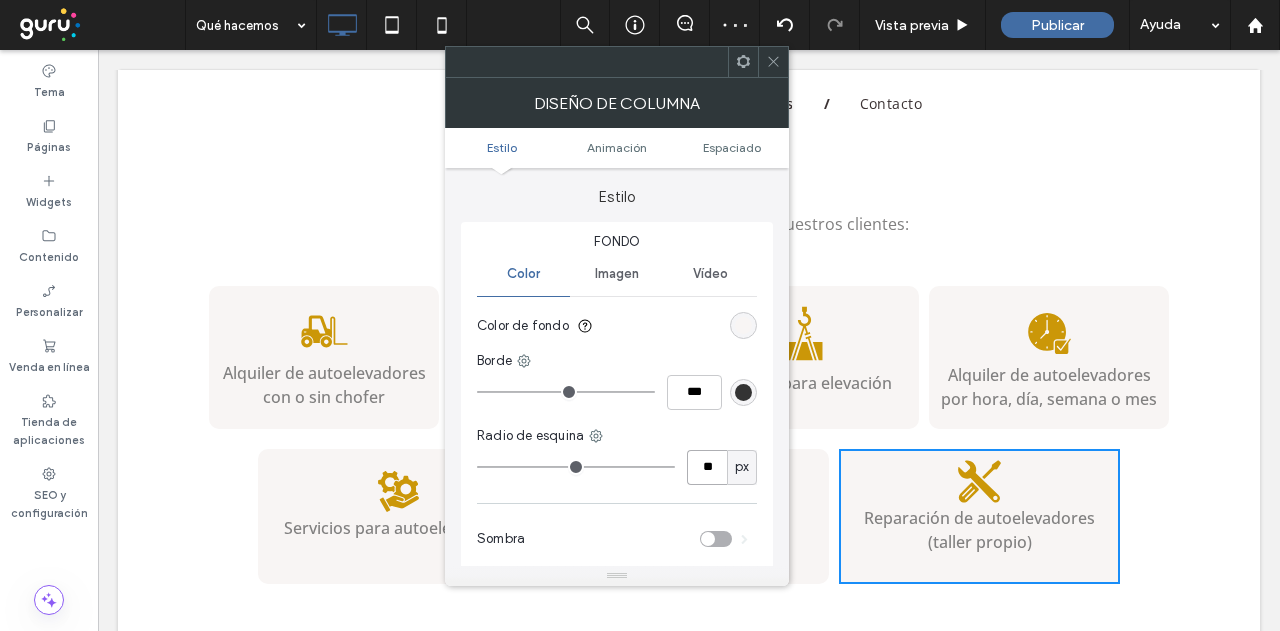 type on "**" 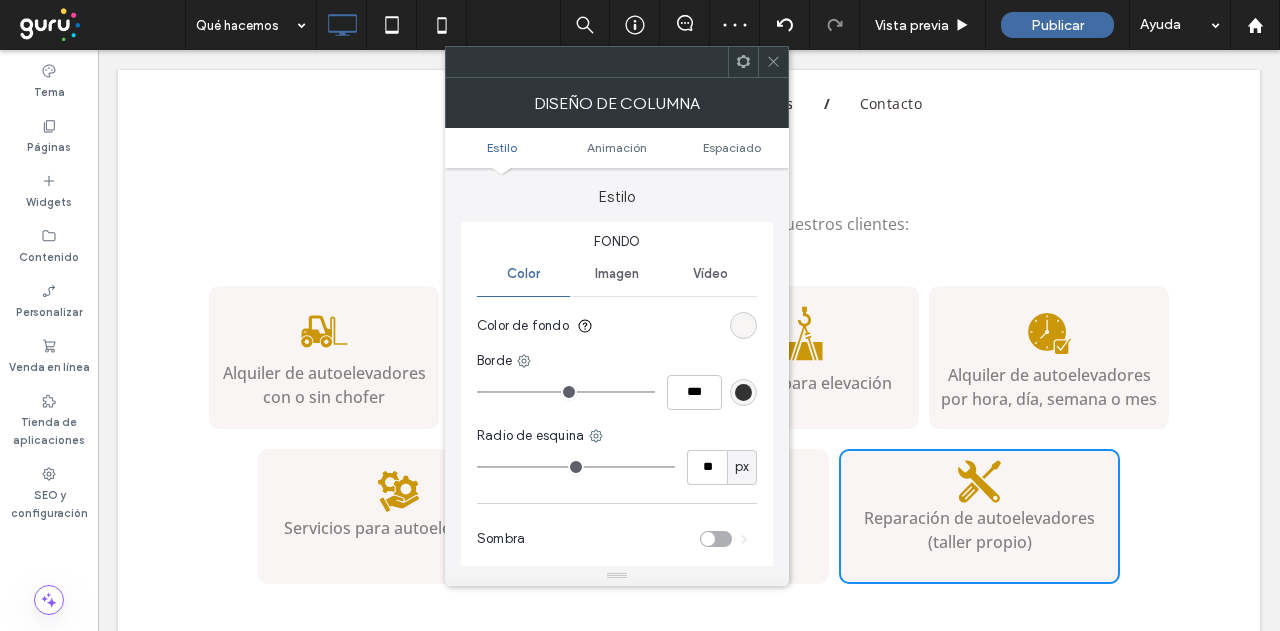 type on "**" 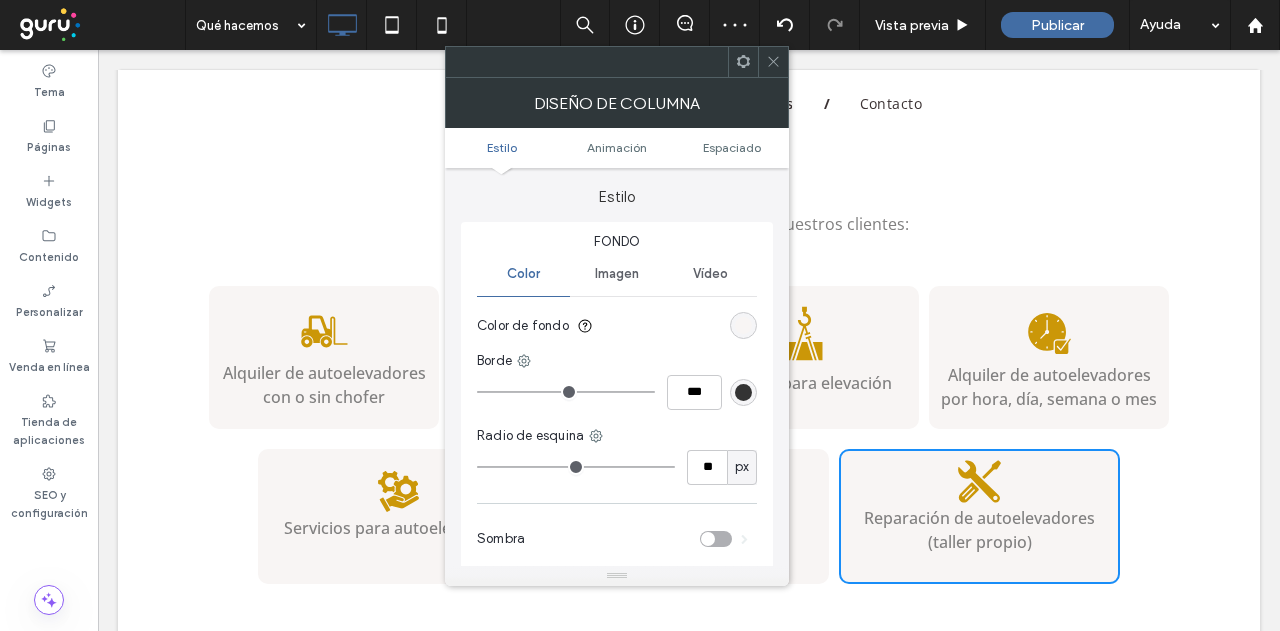 click on "Fondo Color Imagen Vídeo Color de fondo Borde *** Radio de esquina ** px Sombra" at bounding box center (617, 398) 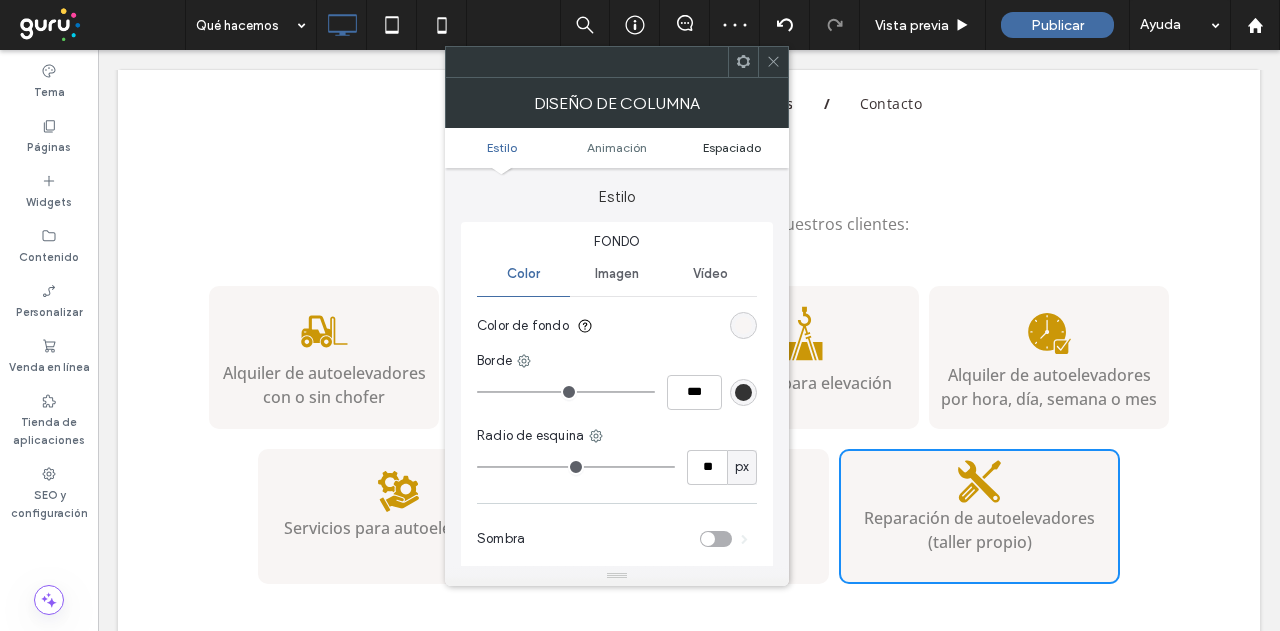 click on "Espaciado" at bounding box center [732, 147] 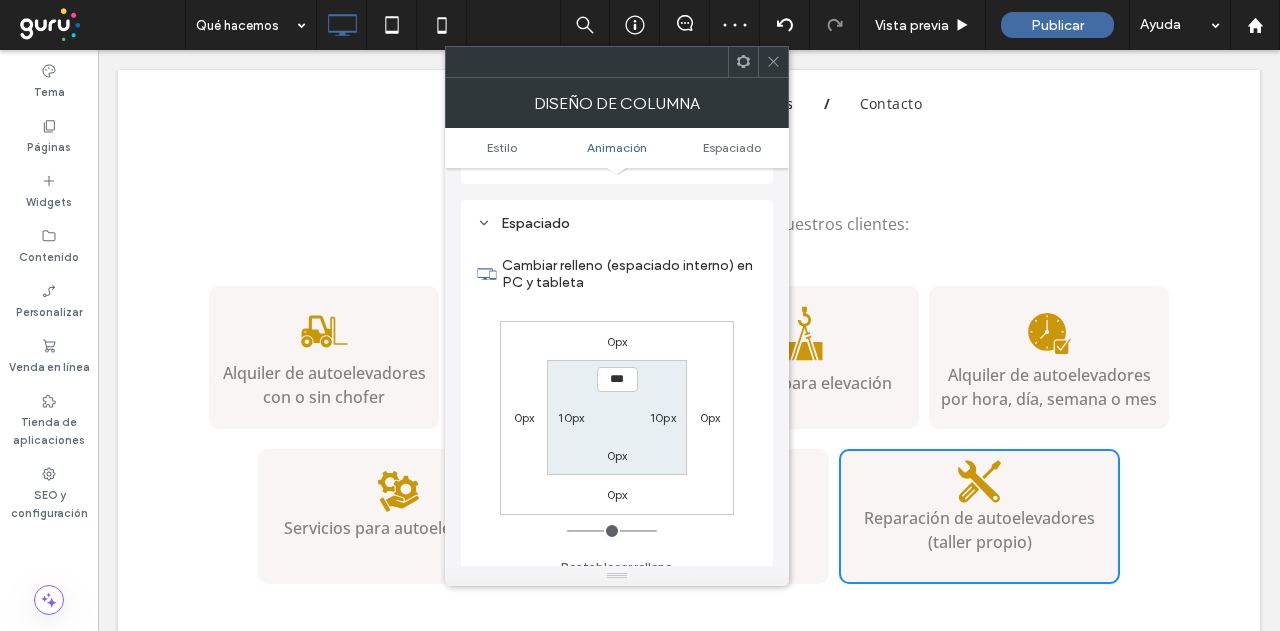 scroll, scrollTop: 469, scrollLeft: 0, axis: vertical 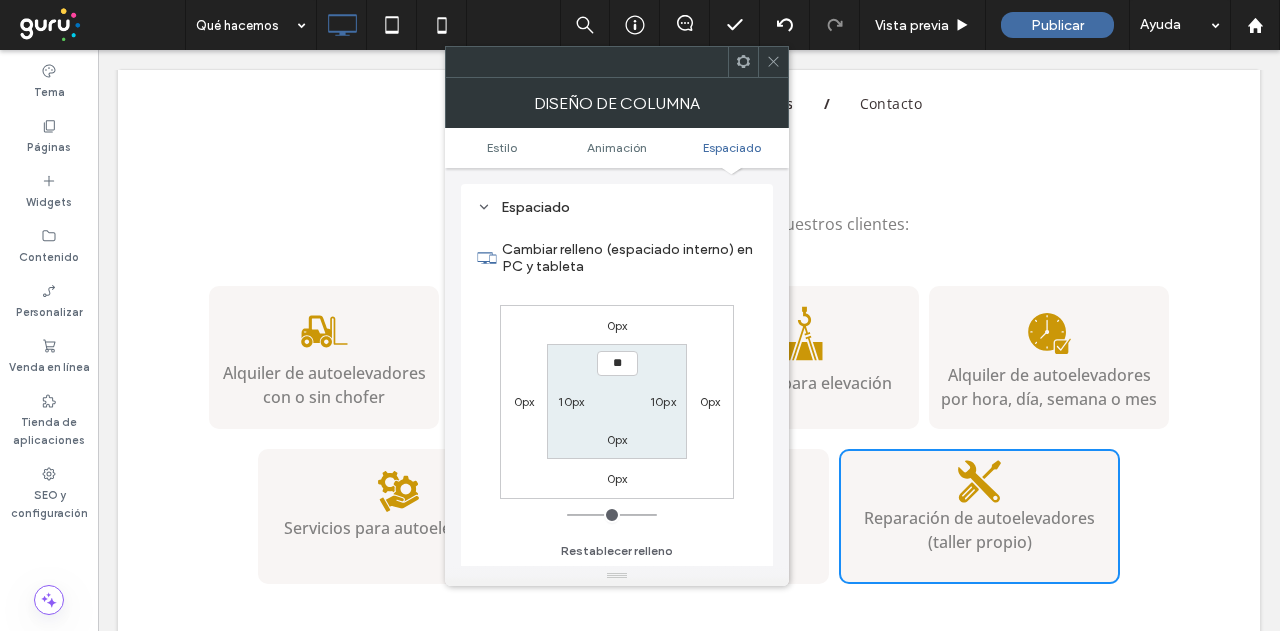 type on "****" 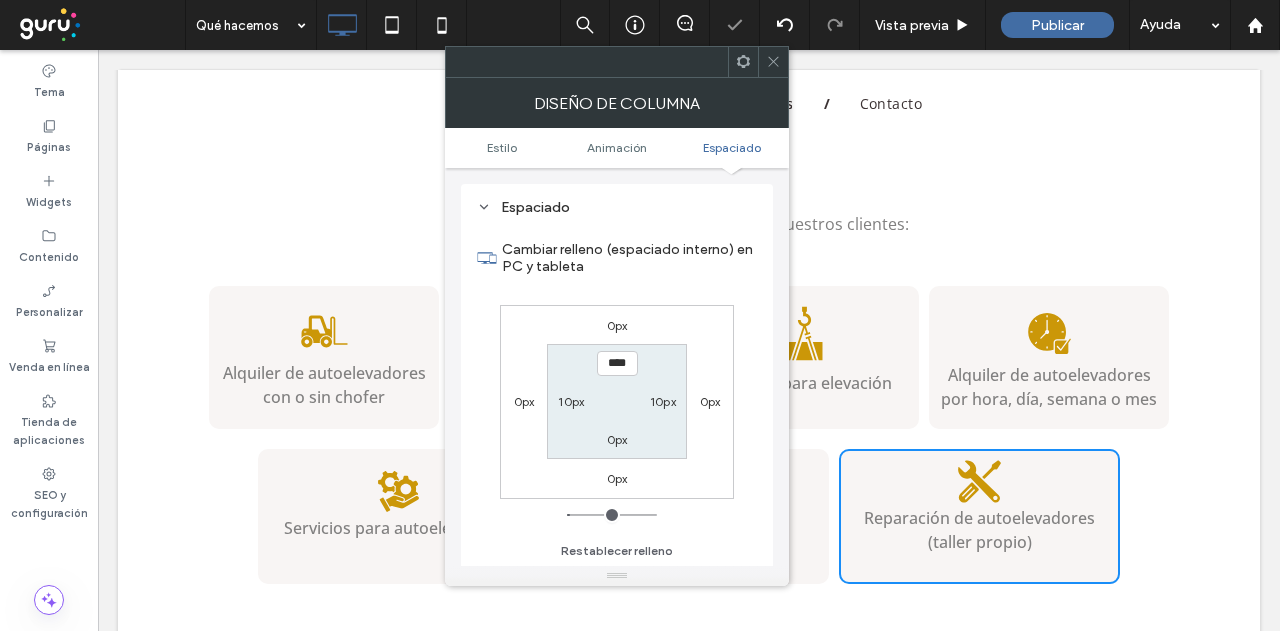 click on "0px" at bounding box center [617, 439] 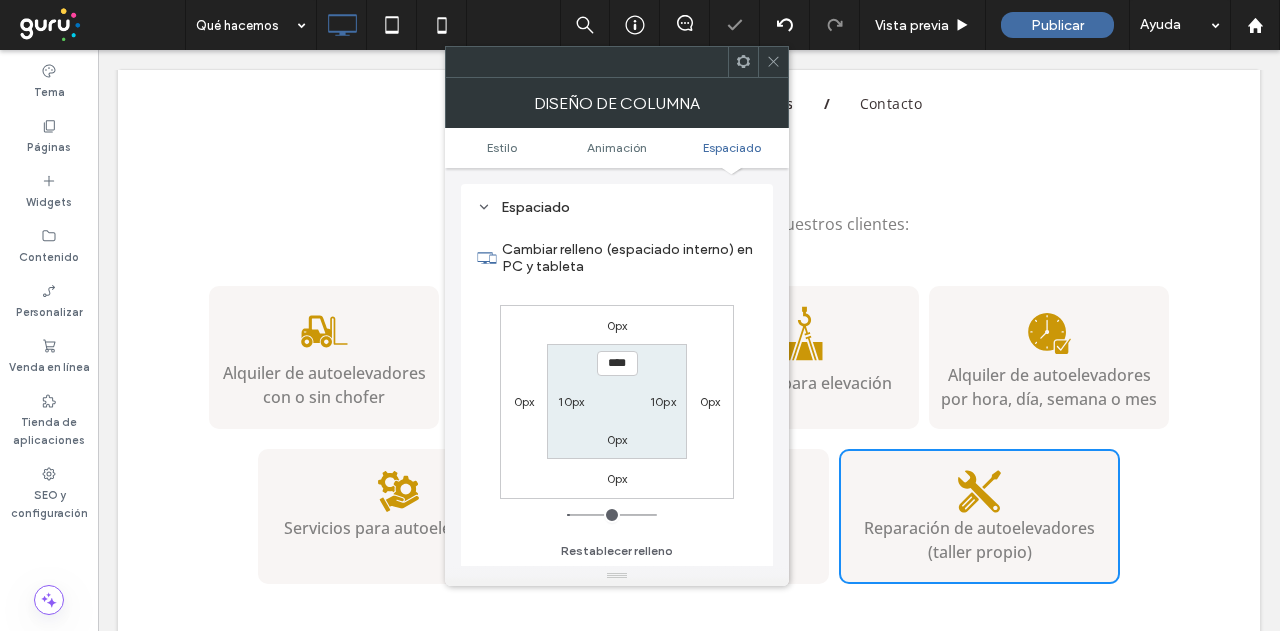 click on "0px" at bounding box center (617, 439) 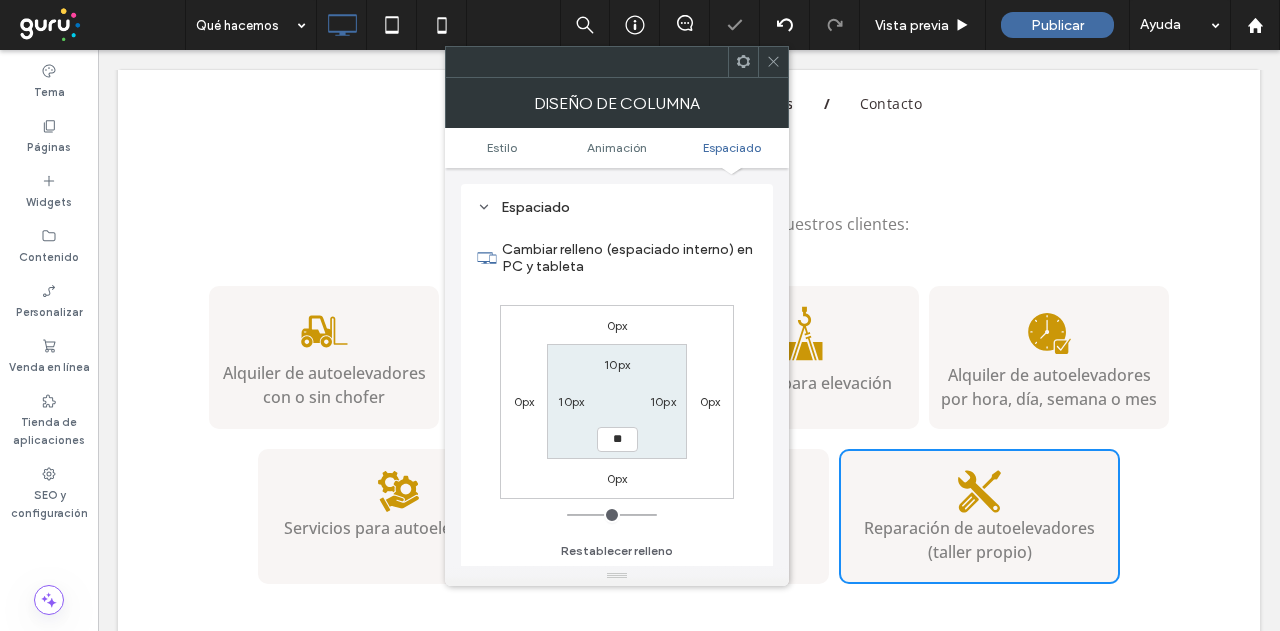 type on "**" 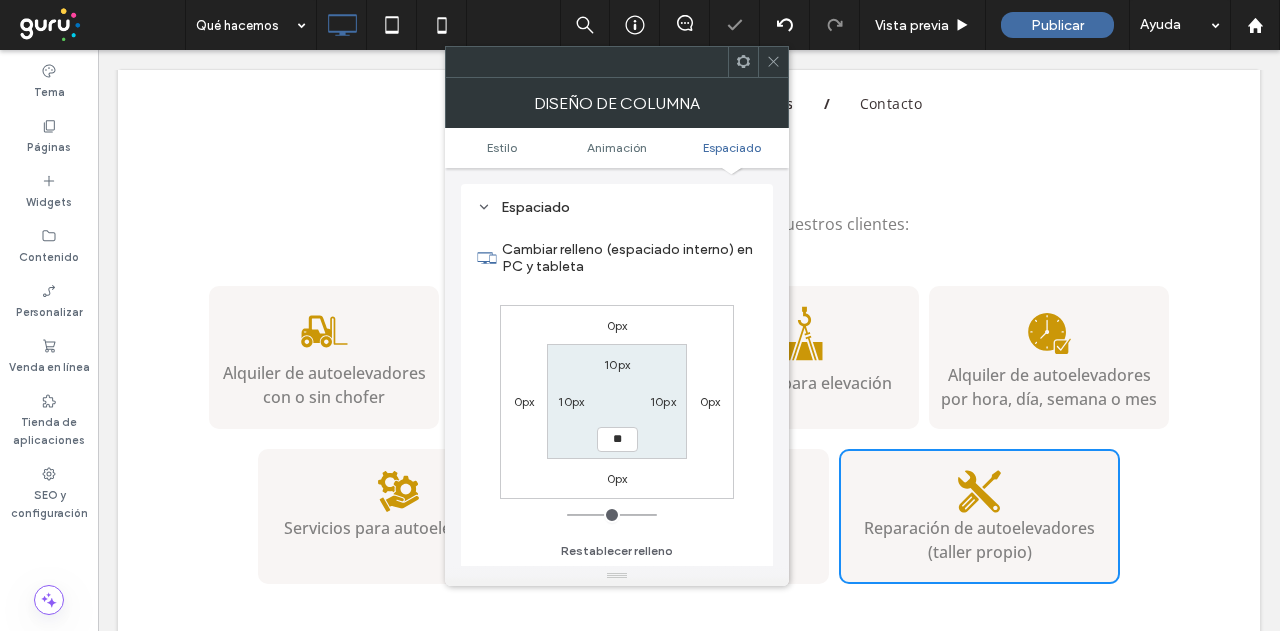 type on "**" 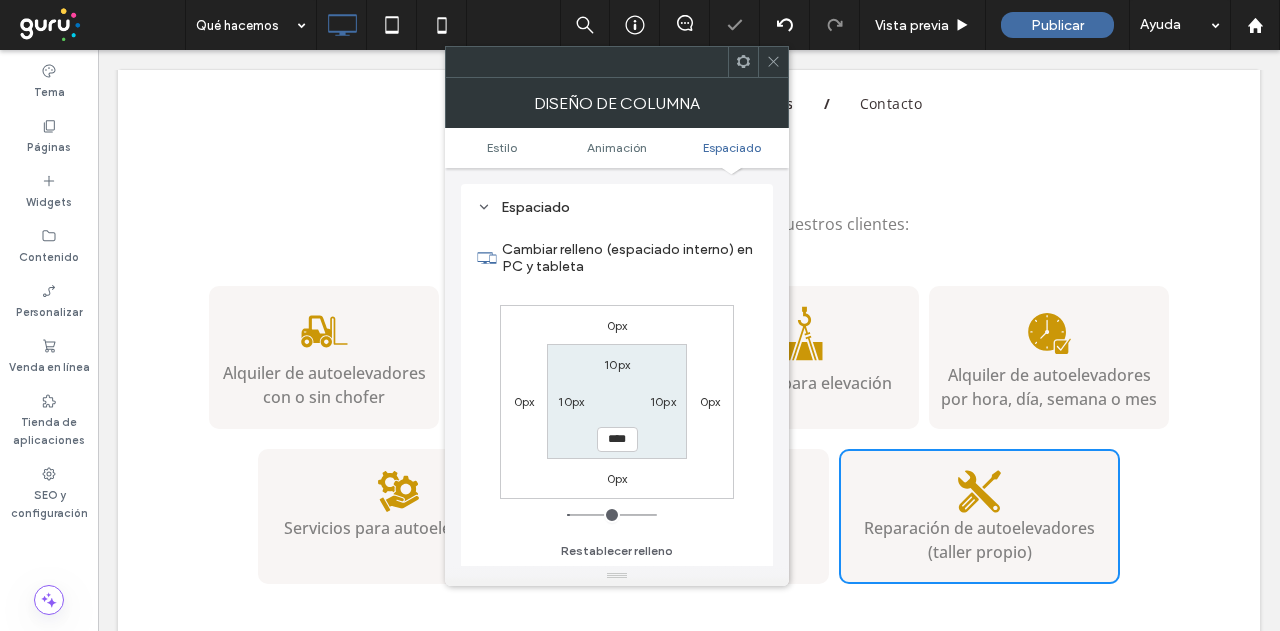 click on "0px 0px 0px 0px 10px 10px **** 10px" at bounding box center [617, 402] 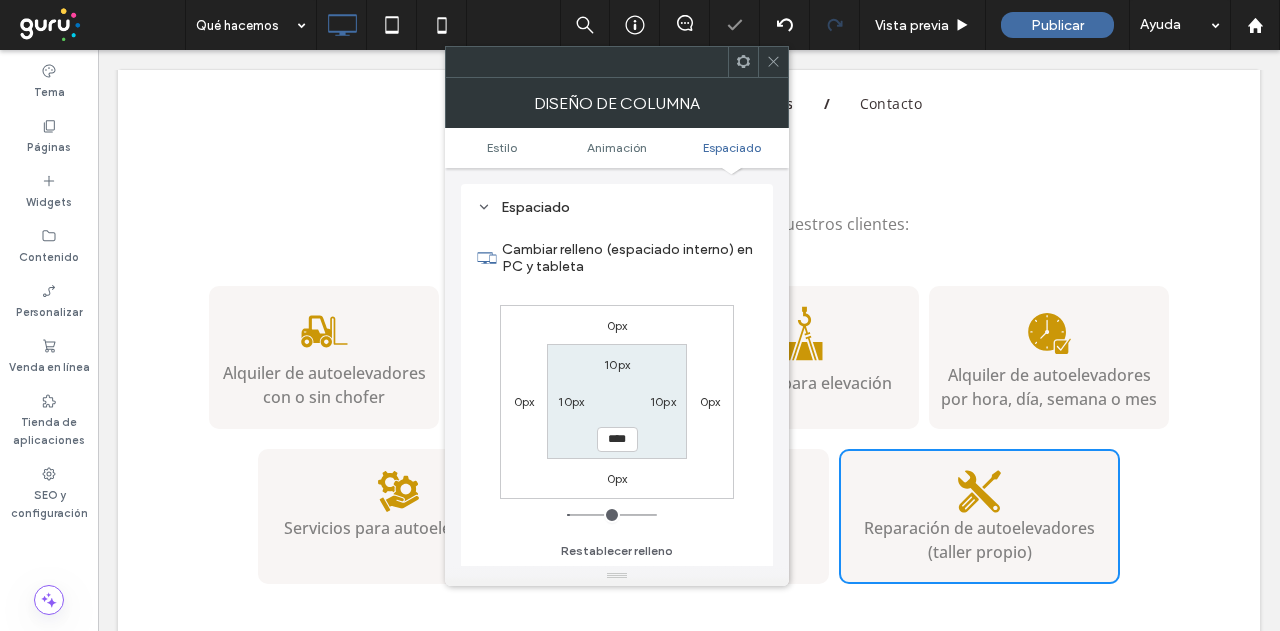 drag, startPoint x: 782, startPoint y: 68, endPoint x: 820, endPoint y: 39, distance: 47.801674 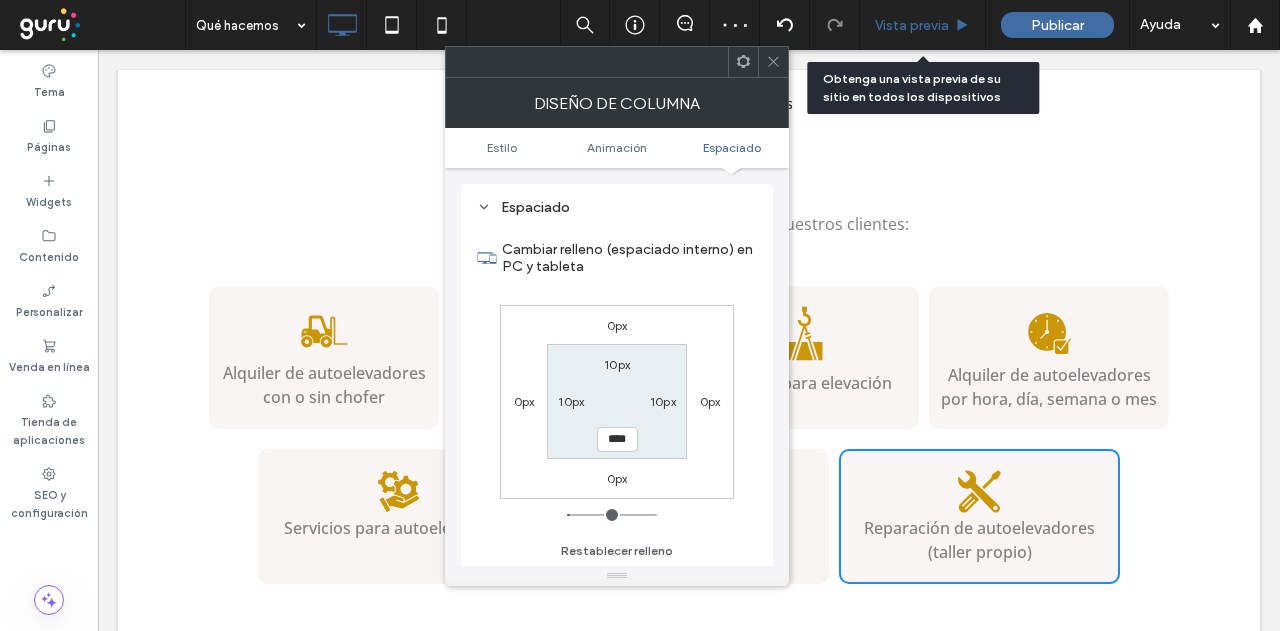 click on "Vista previa" at bounding box center (912, 25) 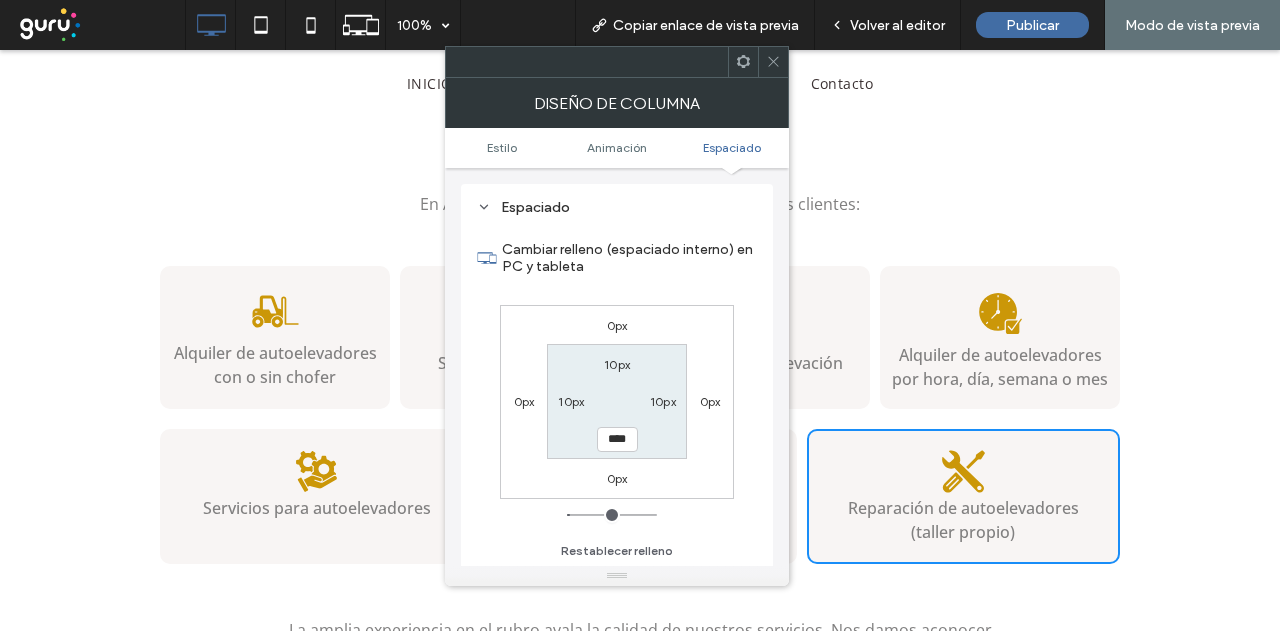 click at bounding box center (773, 62) 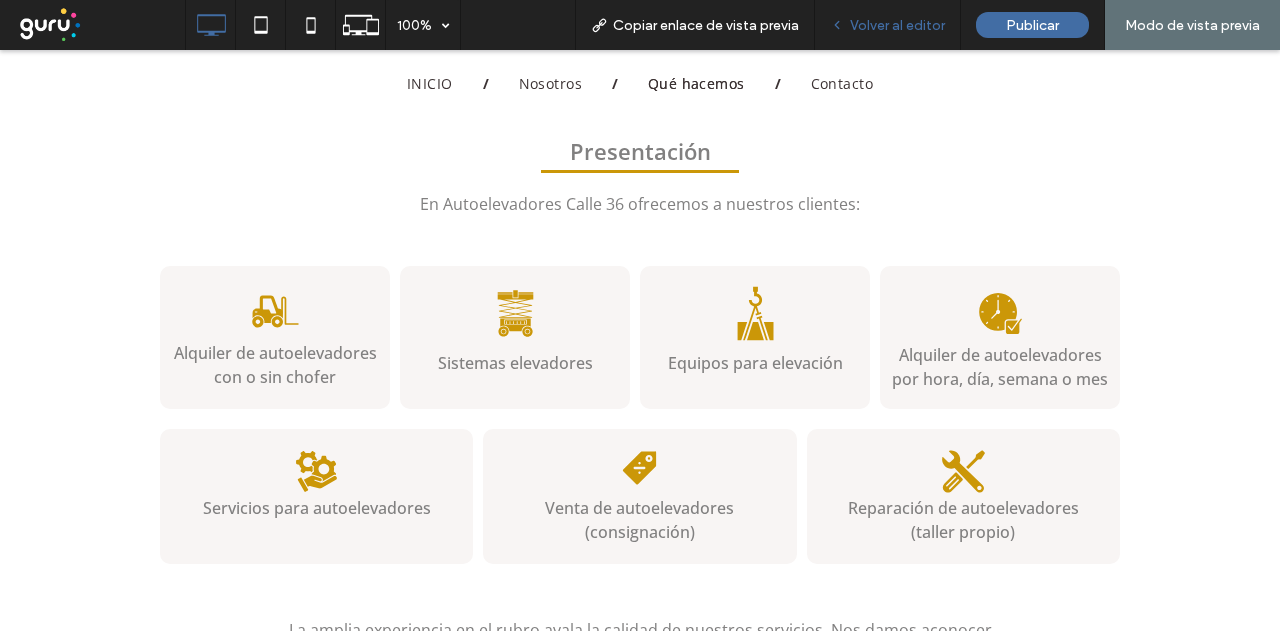 click on "Volver al editor" at bounding box center [888, 25] 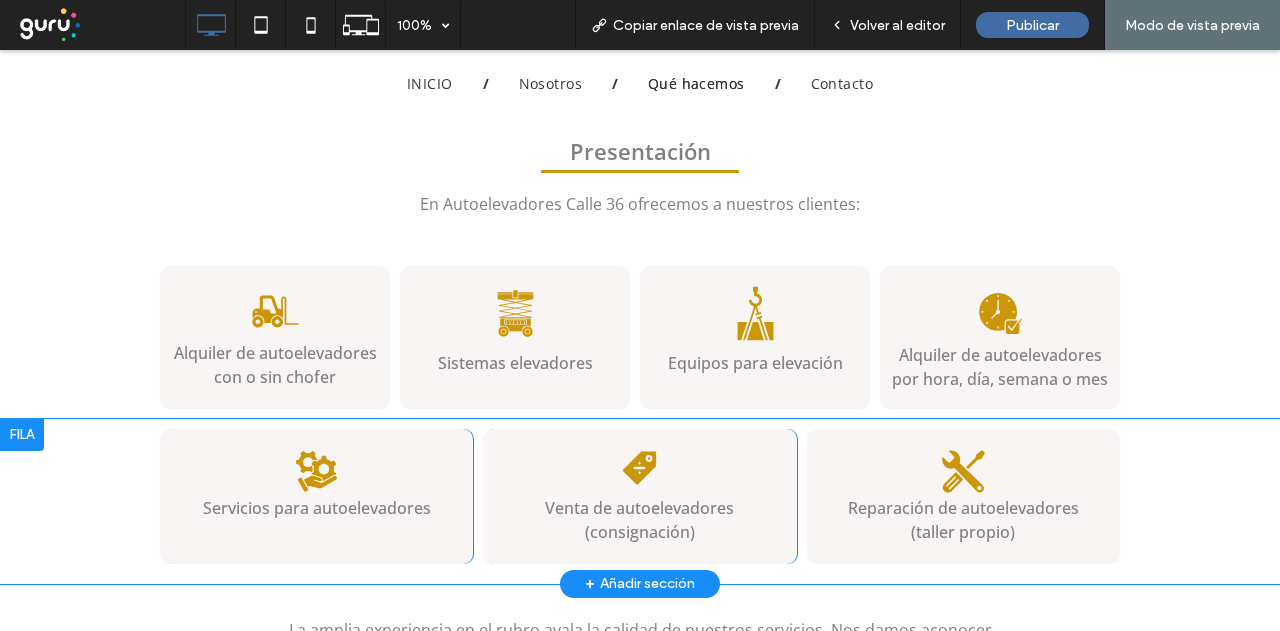 click on "Servicios para autoelevadores Click To Paste" at bounding box center (316, 496) 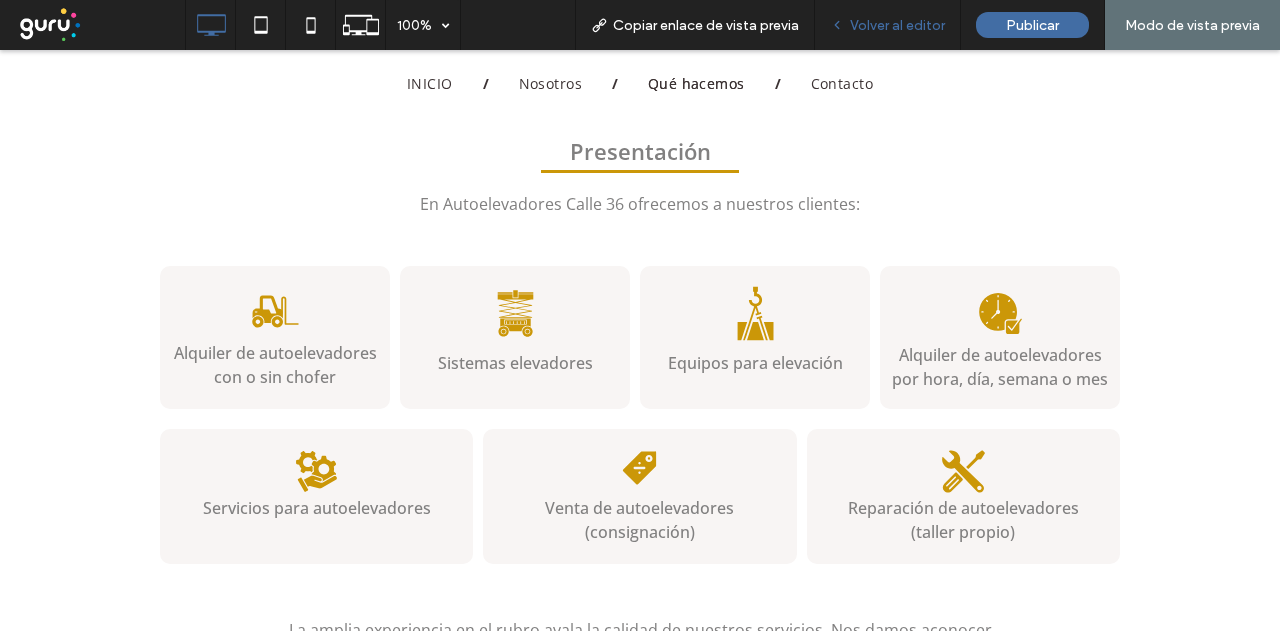 click on "Volver al editor" at bounding box center (888, 25) 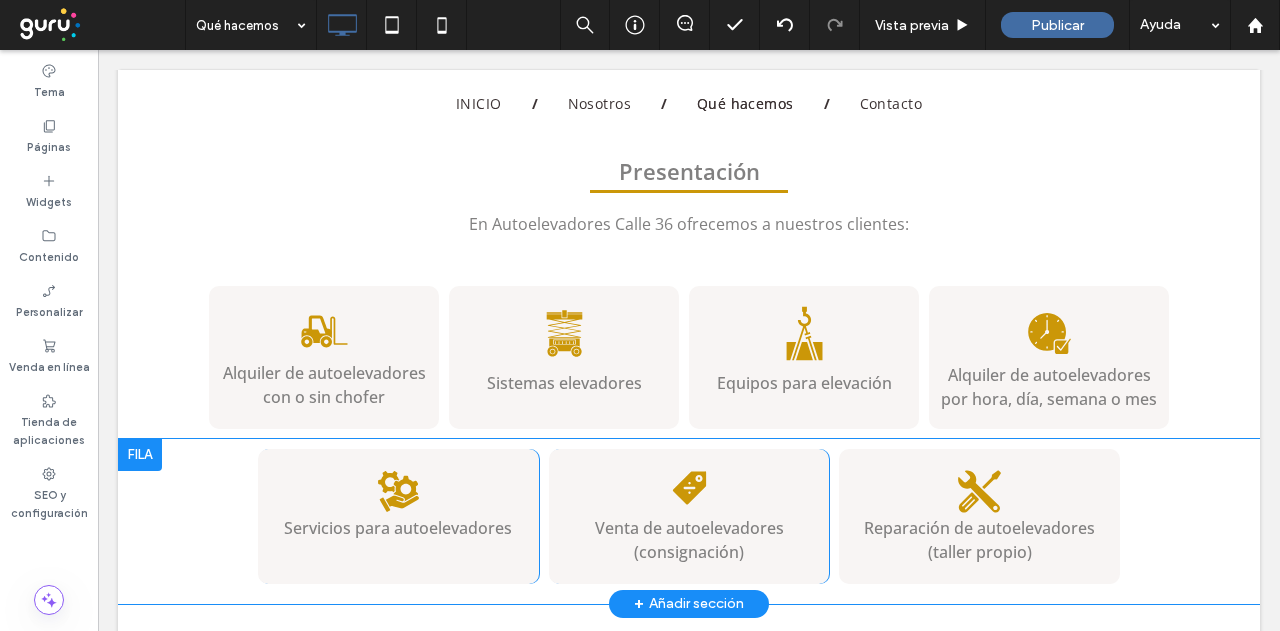 click on "Servicios para autoelevadores Click To Paste
Venta de autoelevadores (consignación) Click To Paste
Reparación de autoelevadores (taller propio)   Click To Paste
Fila + Añadir sección" at bounding box center (689, 521) 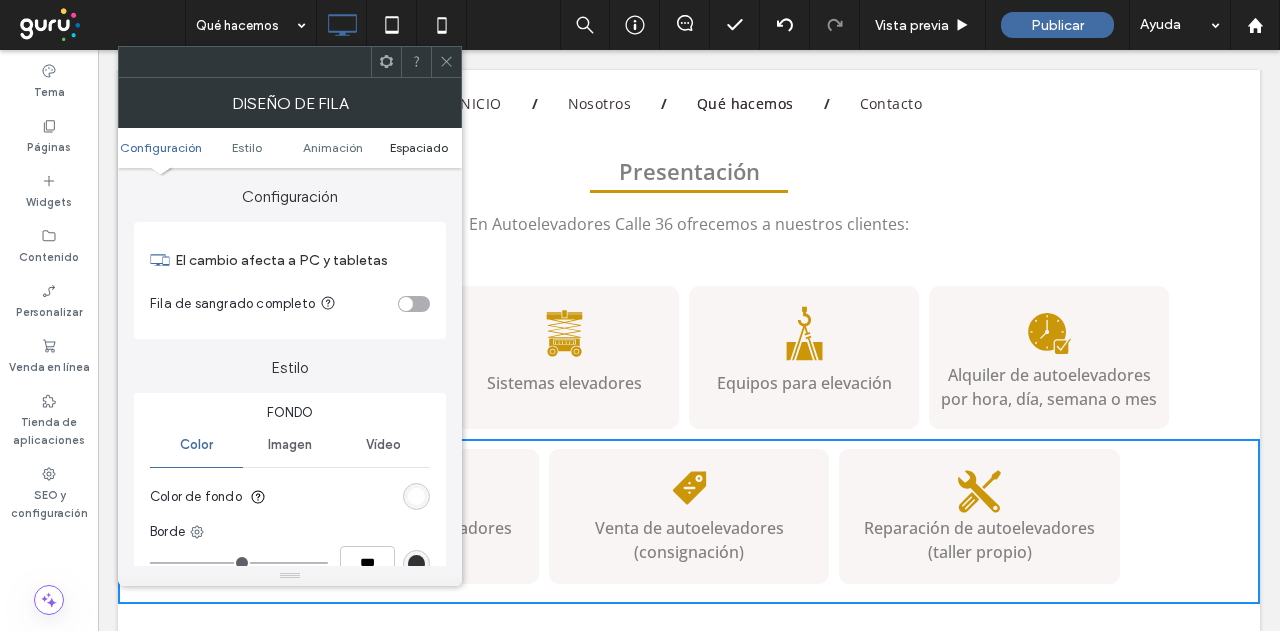 click on "Espaciado" at bounding box center (419, 147) 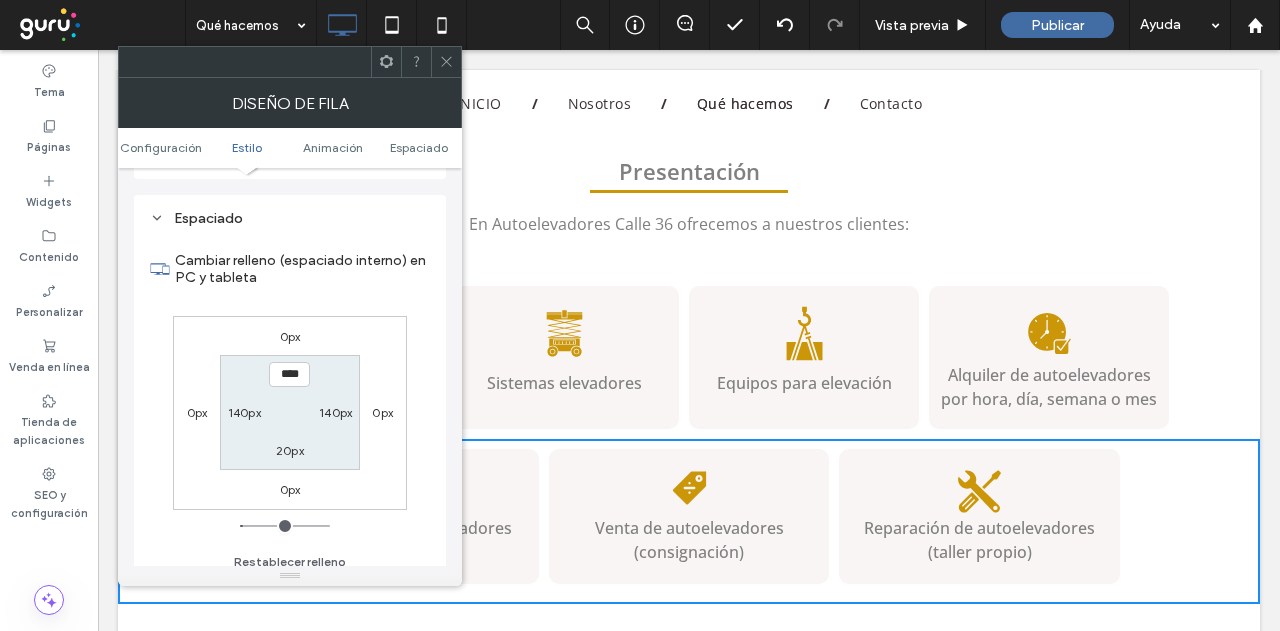 scroll, scrollTop: 565, scrollLeft: 0, axis: vertical 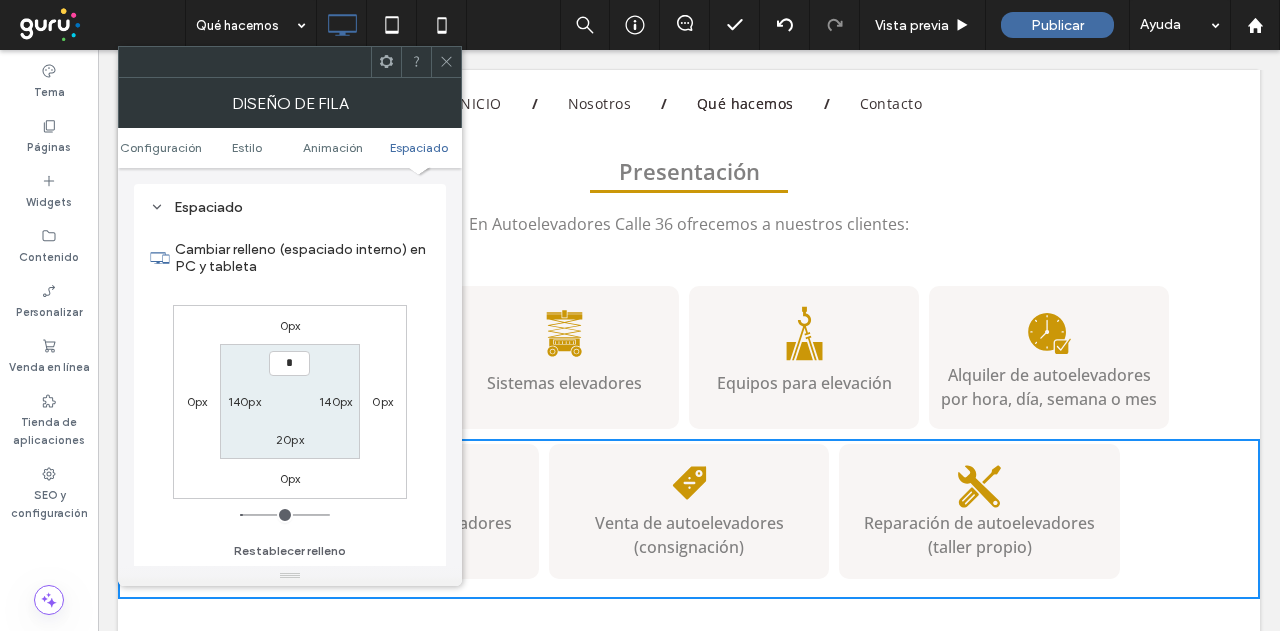 type on "***" 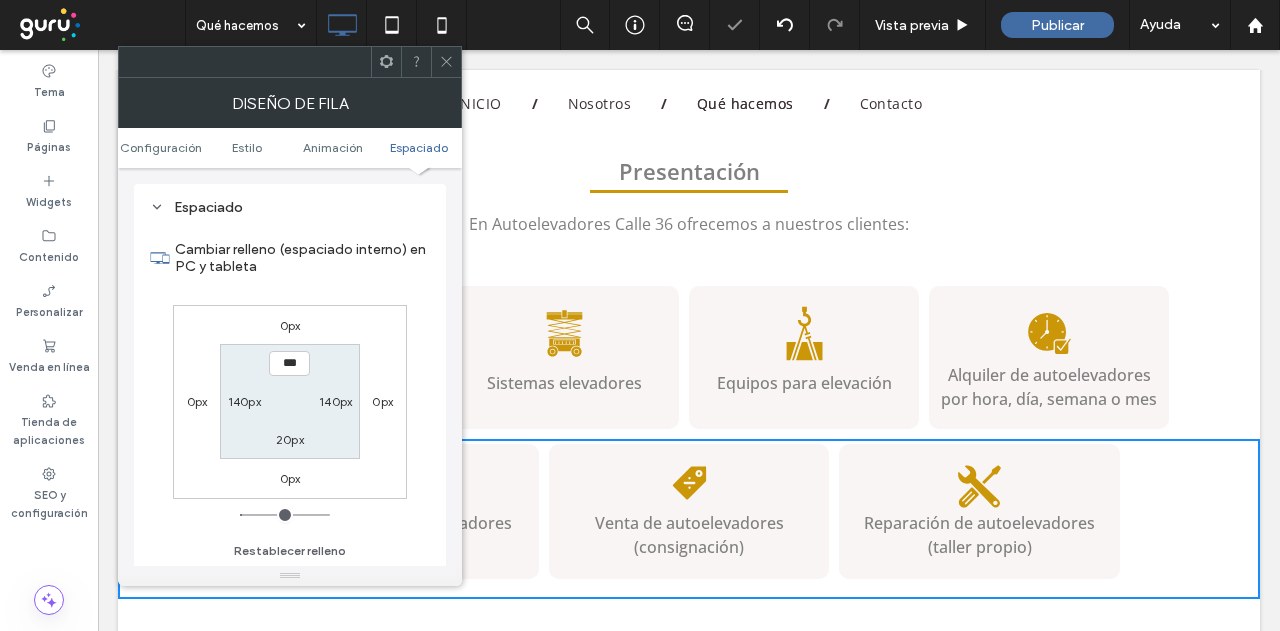 click on "Espaciado" at bounding box center (290, 207) 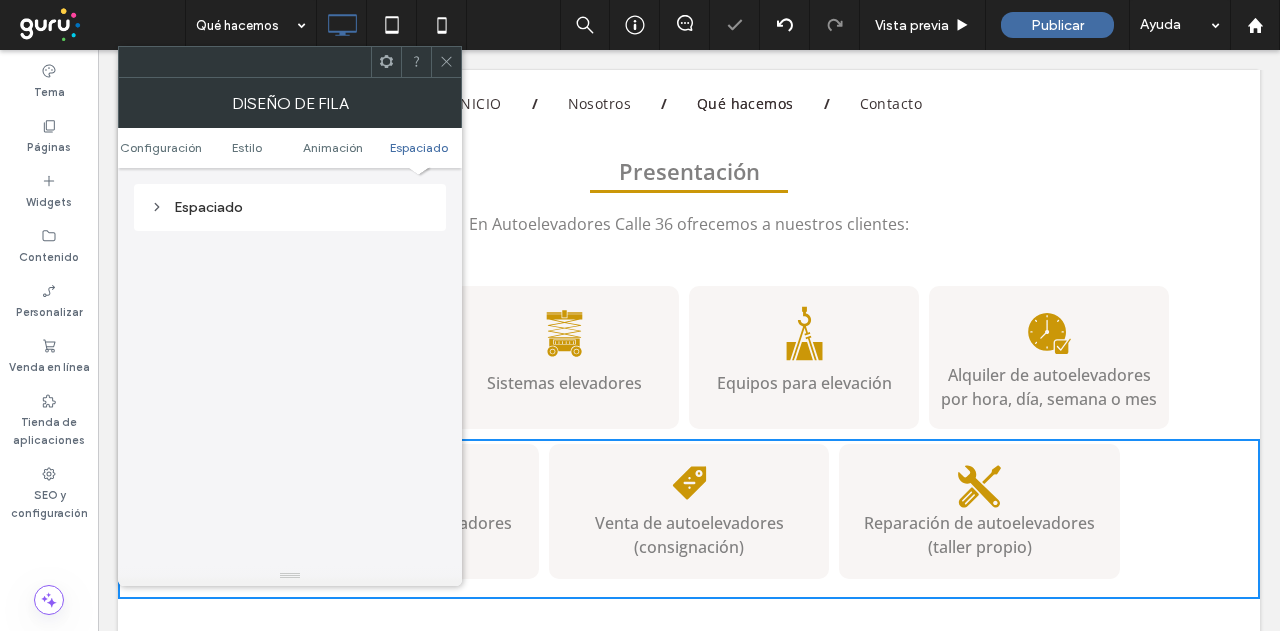 click 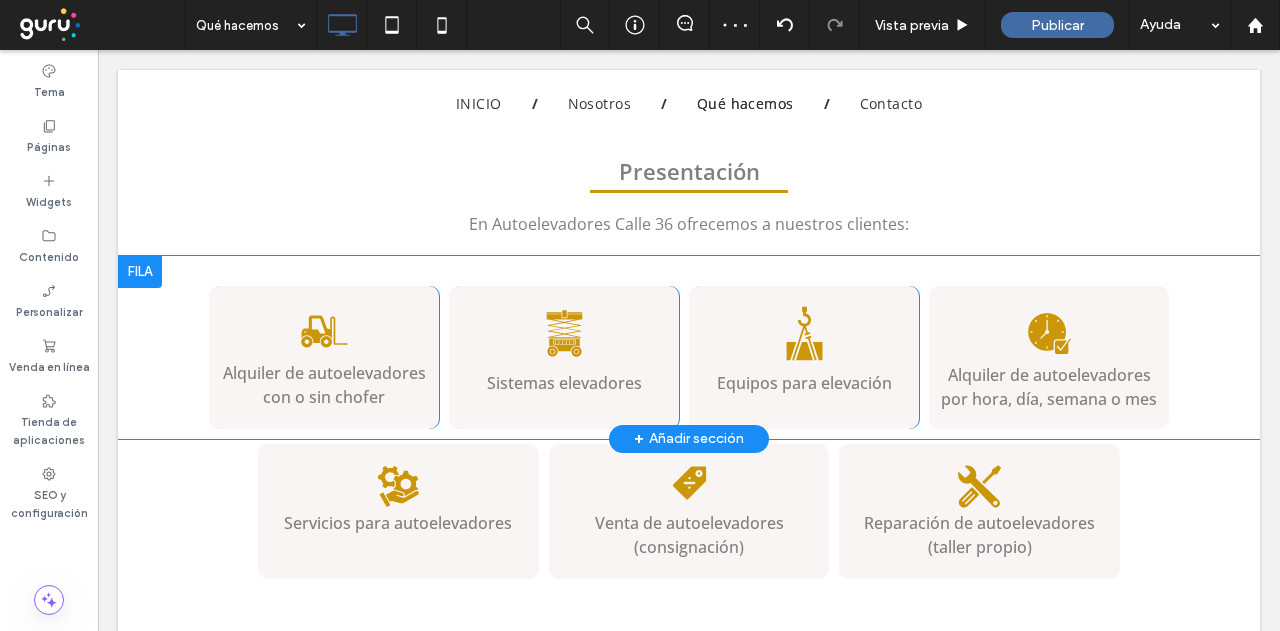 click on "Alquiler de autoelevadores con o sin chofer Click To Paste     Click To Paste
Sistemas elevadores
Click To Paste     Click To Paste
Equipos para elevación Click To Paste     Click To Paste
Alquiler de autoelevadores por hora, día, semana o mes Click To Paste     Click To Paste
Fila + Añadir sección" at bounding box center (689, 347) 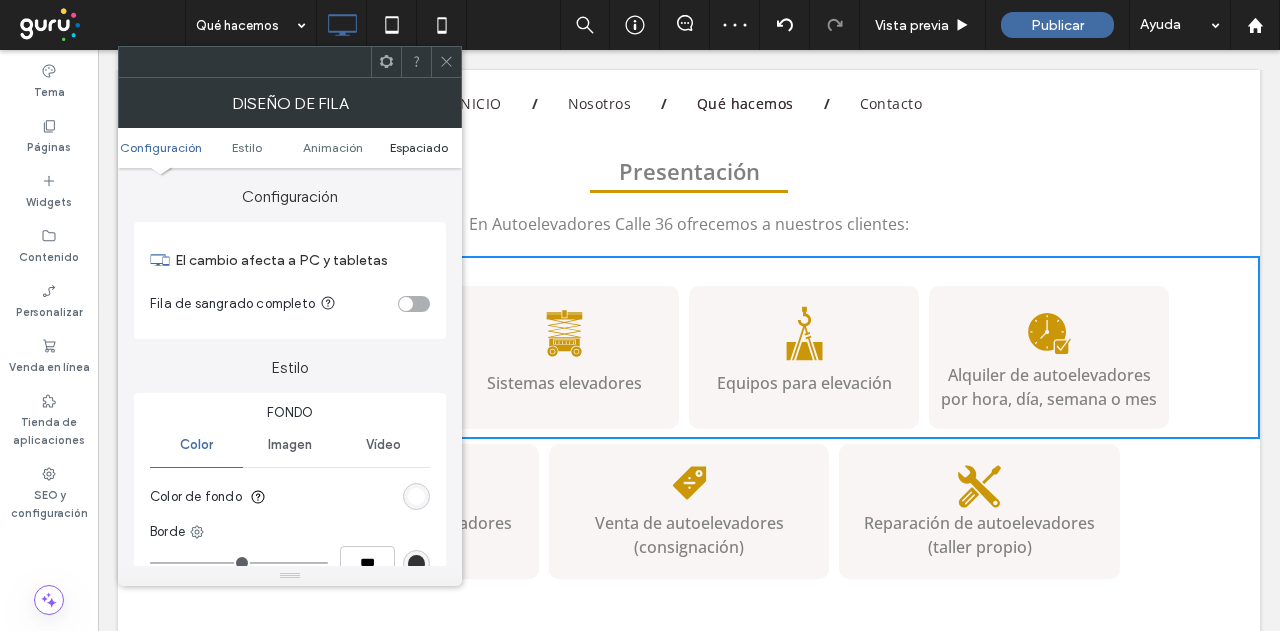 click on "Espaciado" at bounding box center (419, 147) 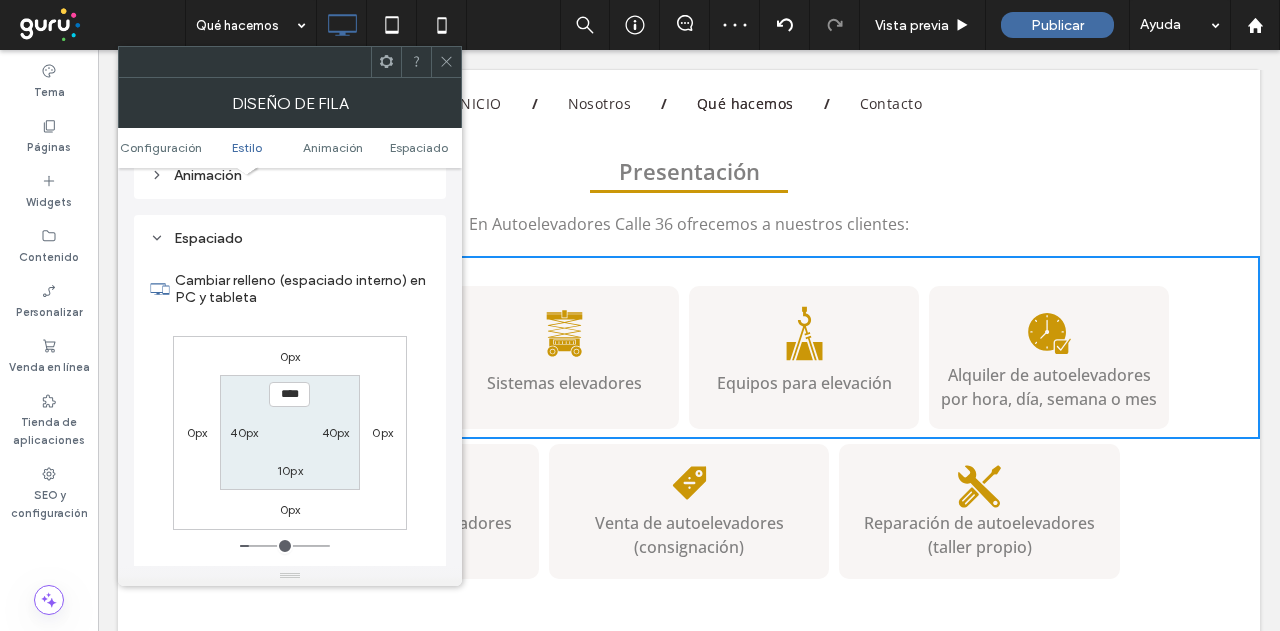 scroll, scrollTop: 565, scrollLeft: 0, axis: vertical 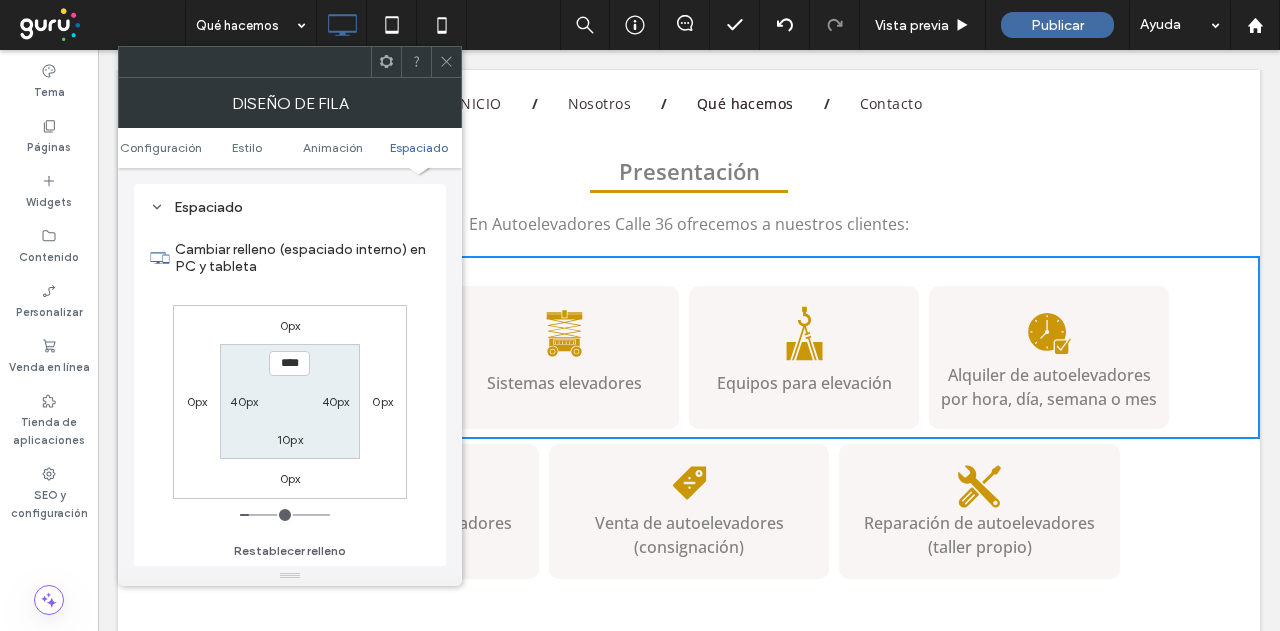 click on "10px" at bounding box center [290, 439] 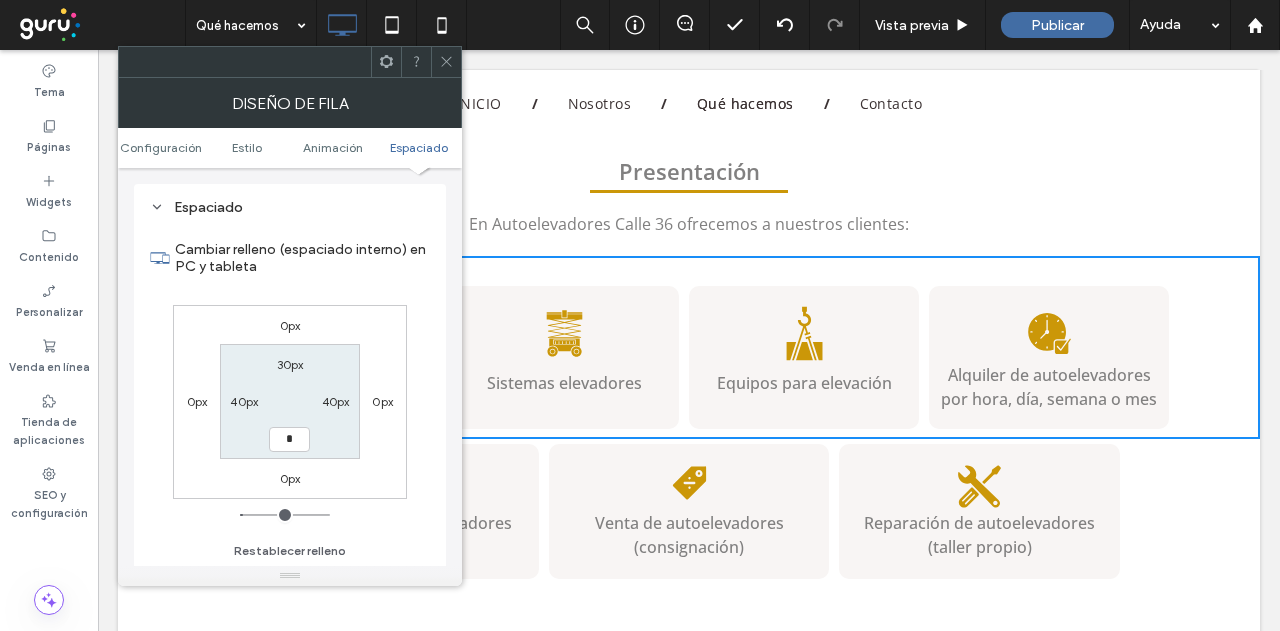 type on "*" 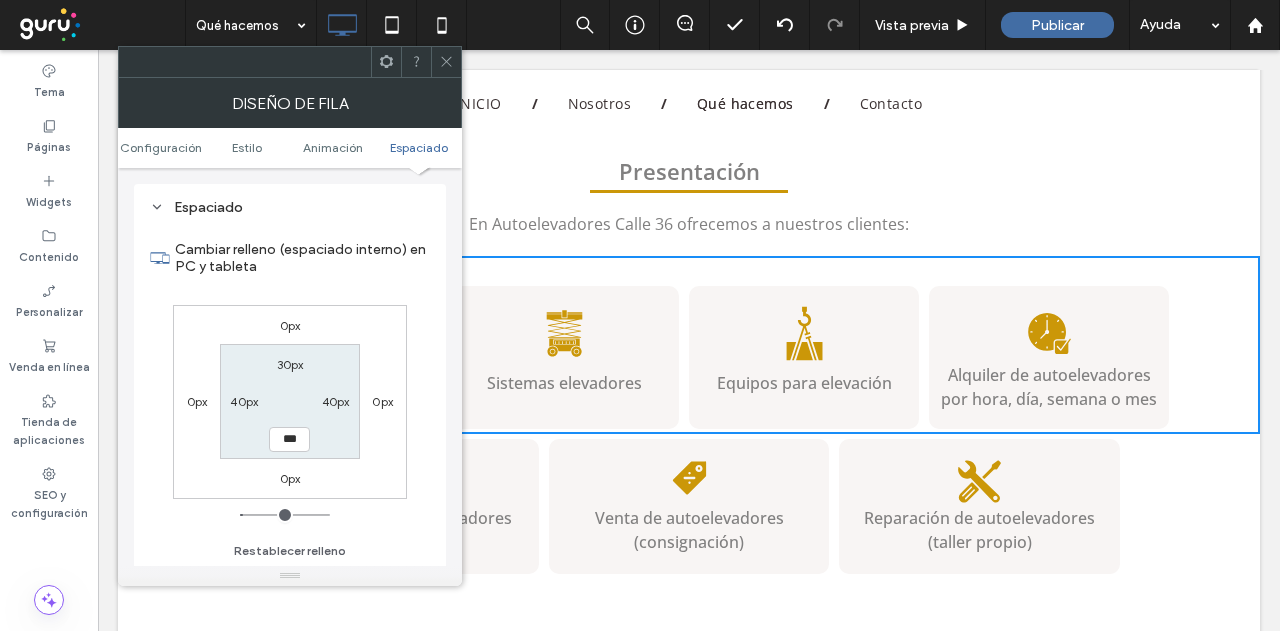 click on "30px 40px *** 40px" at bounding box center (289, 401) 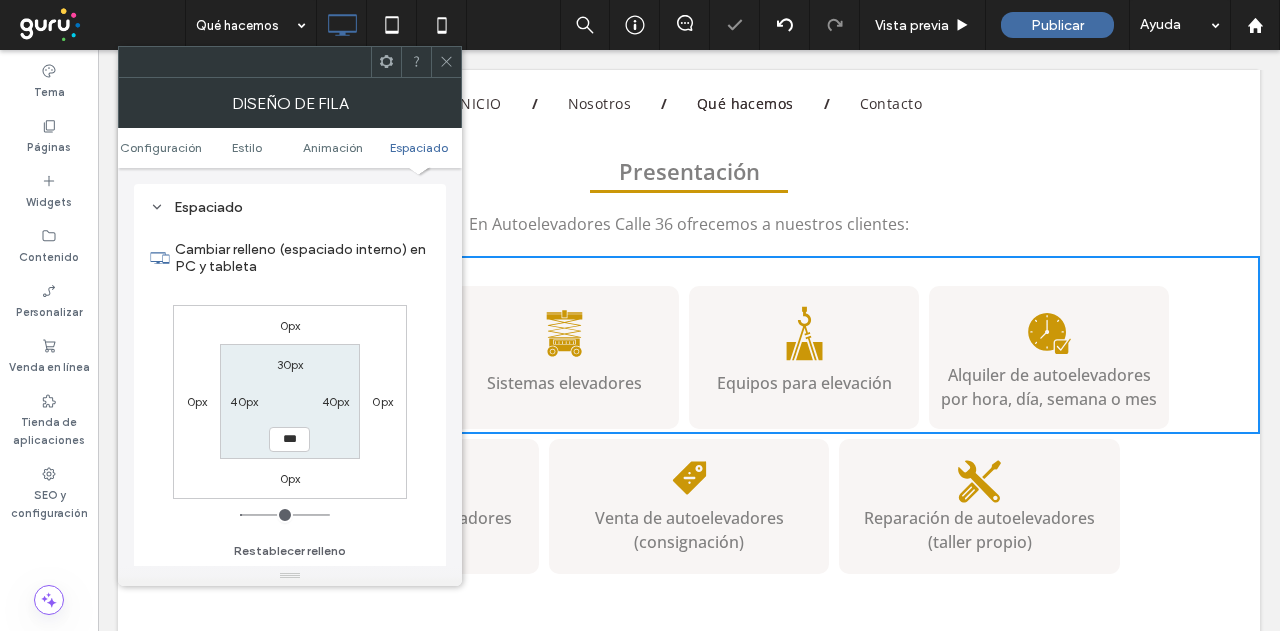 click 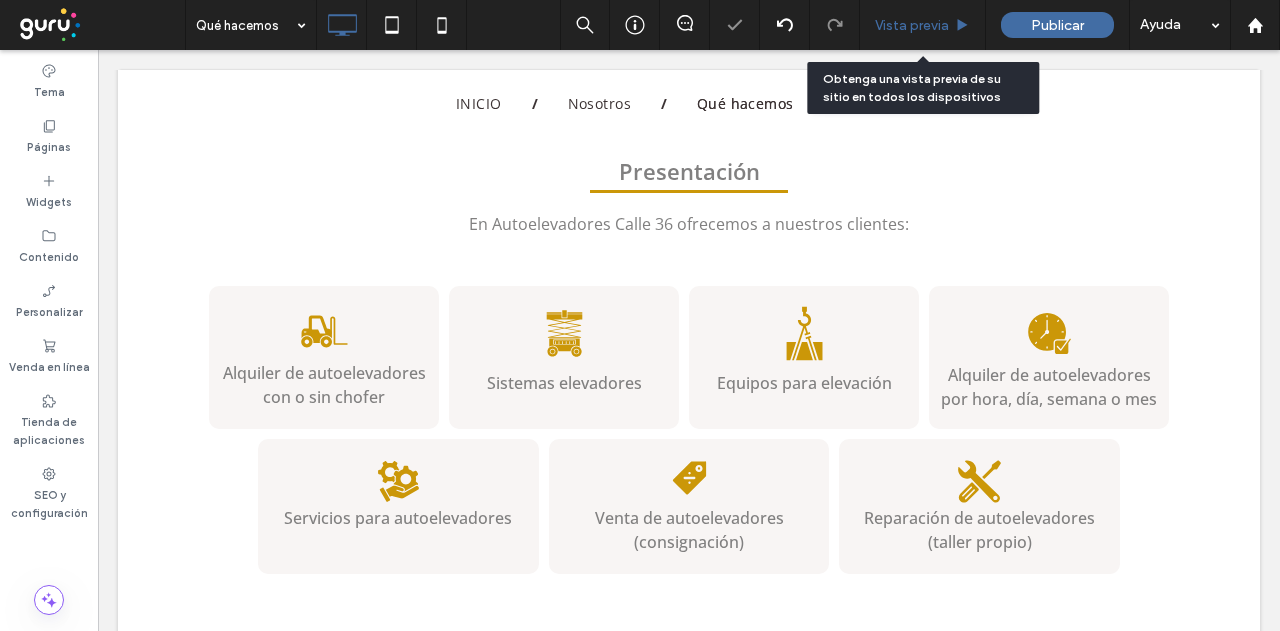 click on "Vista previa" at bounding box center (923, 25) 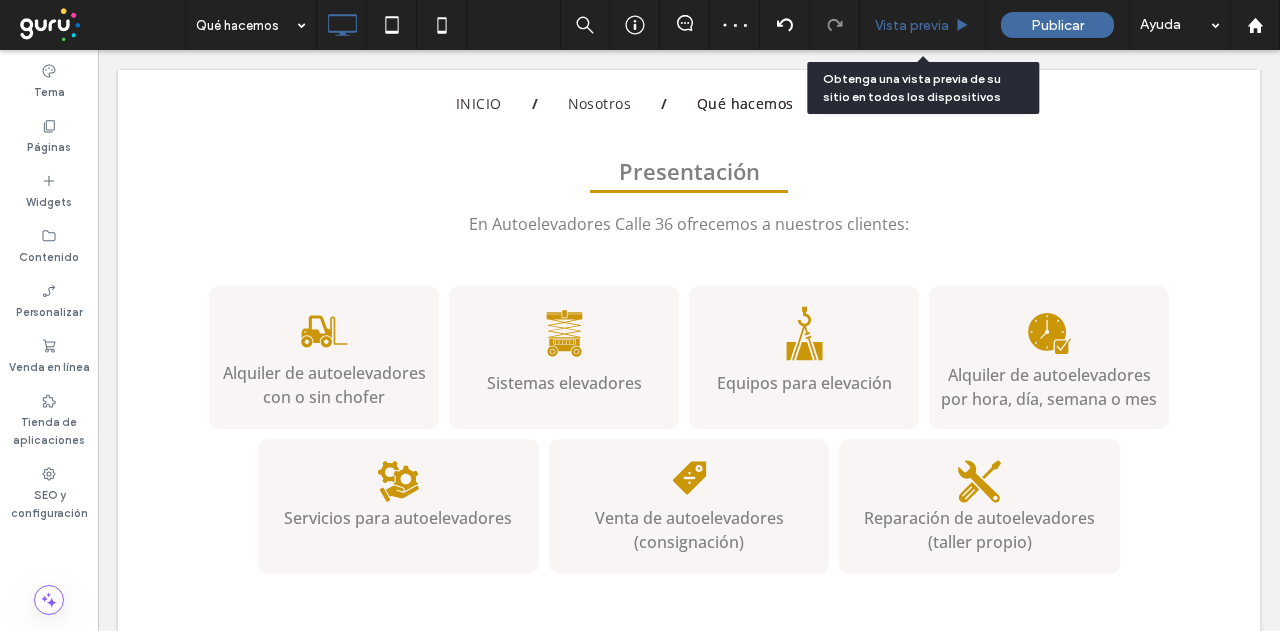 click on "Vista previa" at bounding box center (923, 25) 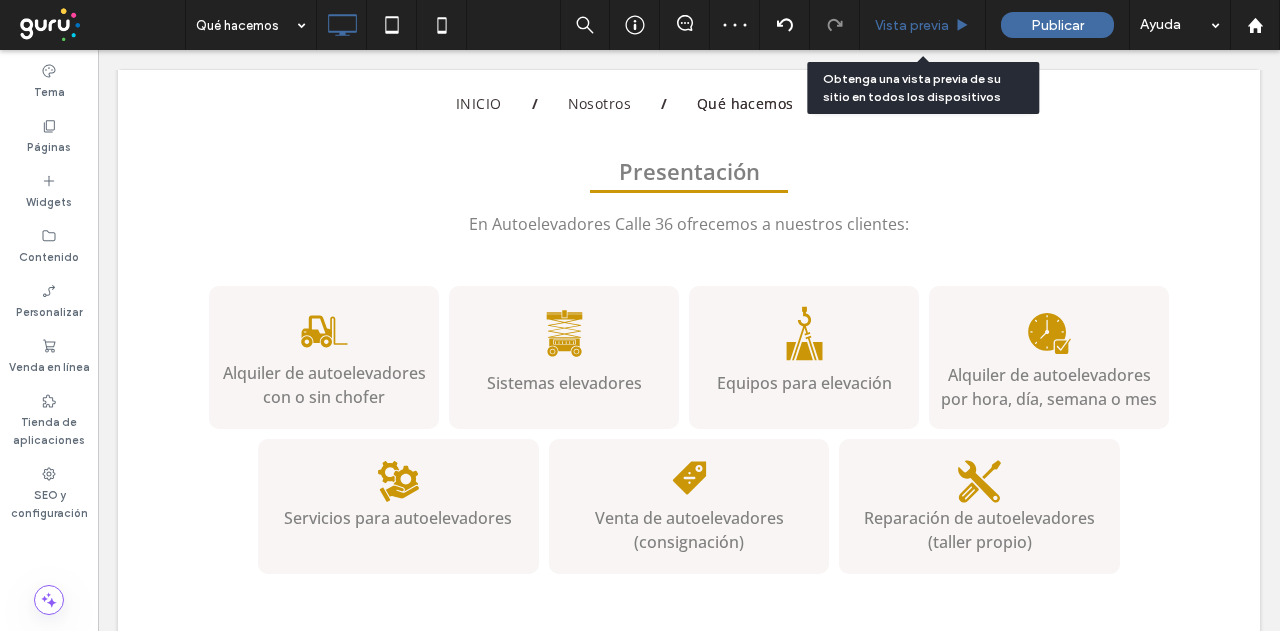 click on "Vista previa" at bounding box center [912, 25] 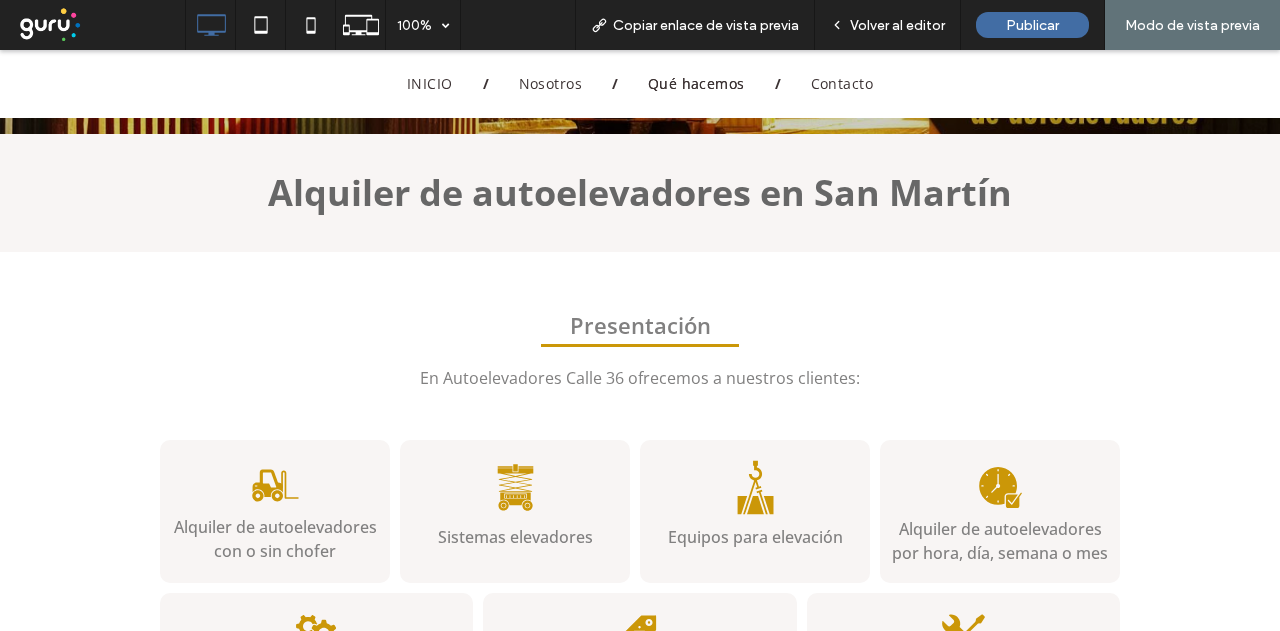 scroll, scrollTop: 363, scrollLeft: 0, axis: vertical 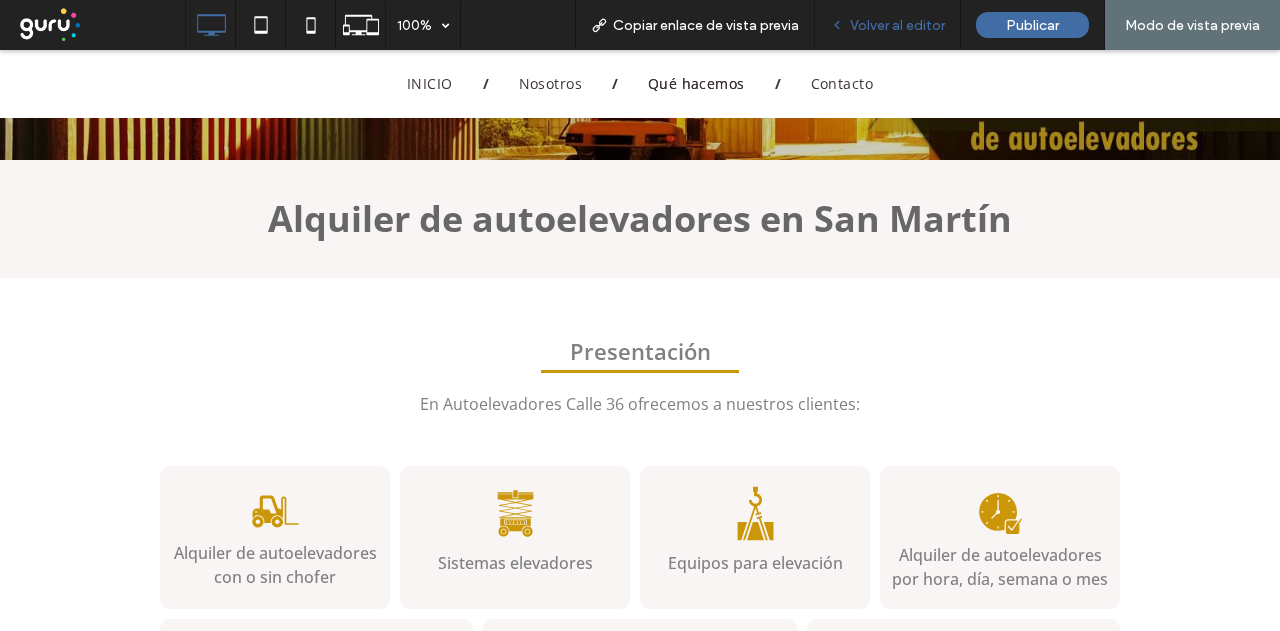 click on "Volver al editor" at bounding box center [897, 25] 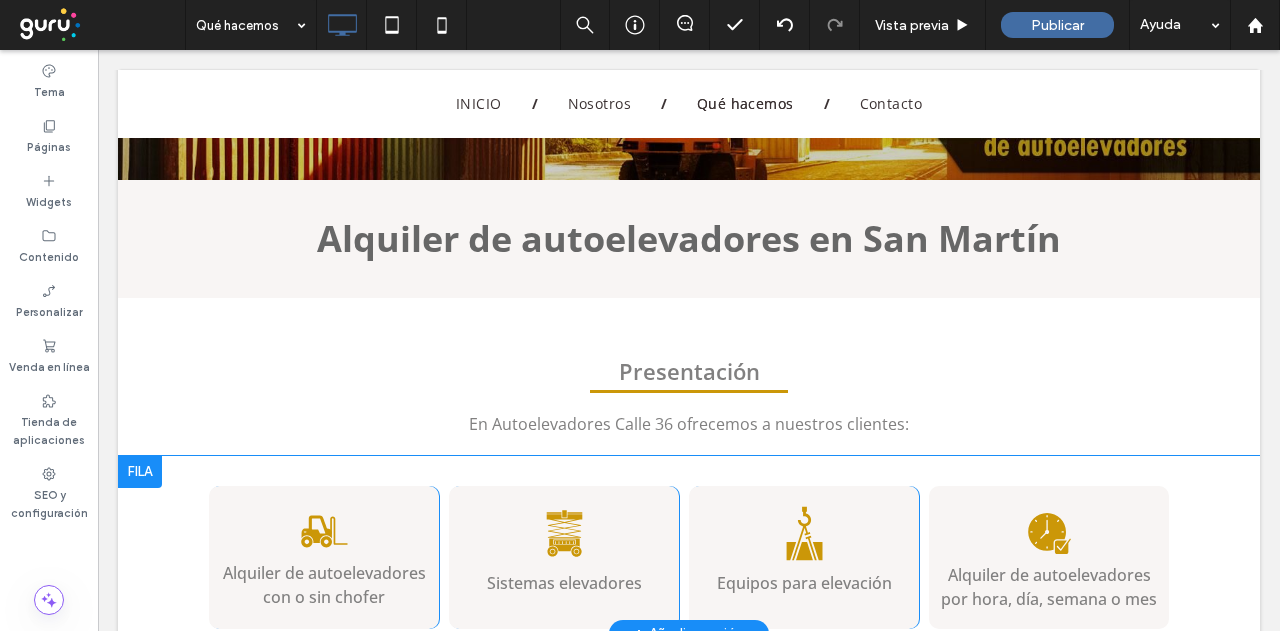 click on "Alquiler de autoelevadores con o sin chofer Click To Paste     Click To Paste
Sistemas elevadores
Click To Paste     Click To Paste
Equipos para elevación Click To Paste     Click To Paste
Alquiler de autoelevadores por hora, día, semana o mes Click To Paste     Click To Paste
Fila + Añadir sección" at bounding box center [689, 545] 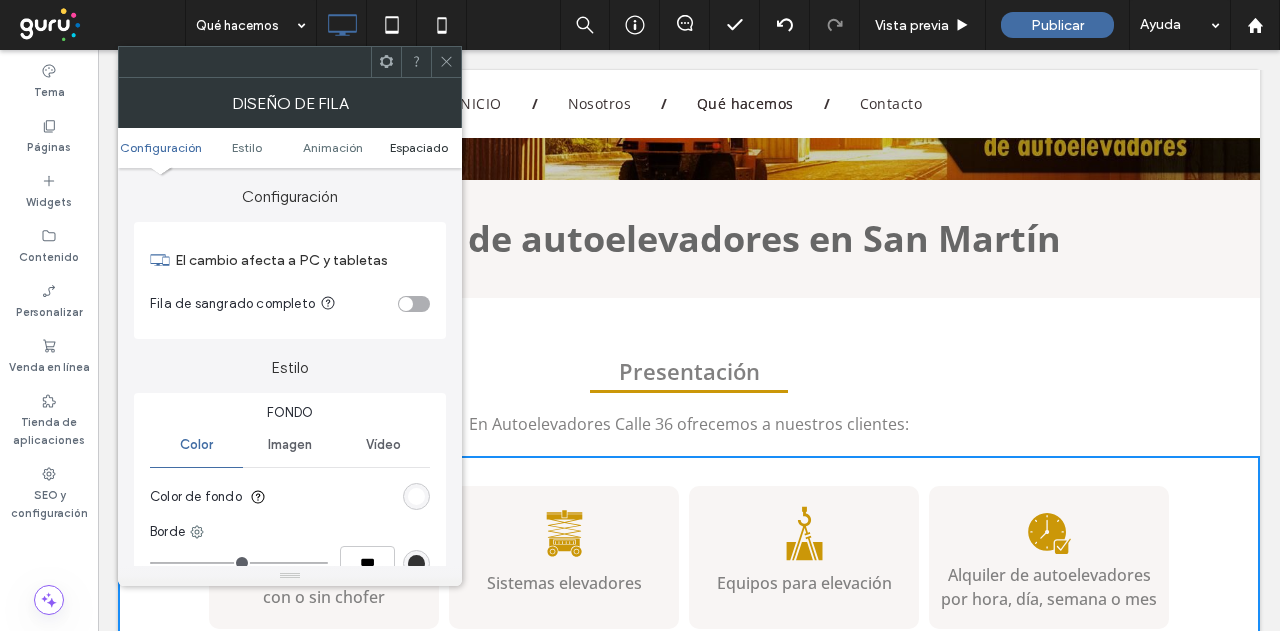 click on "Espaciado" at bounding box center (419, 147) 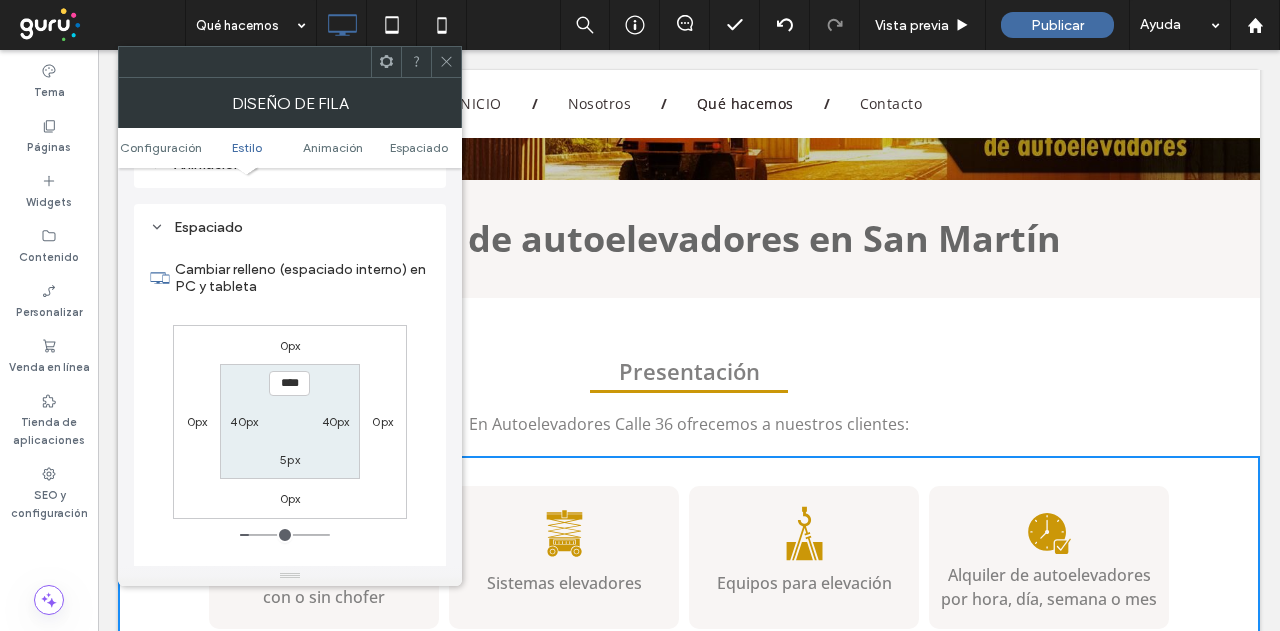 scroll, scrollTop: 565, scrollLeft: 0, axis: vertical 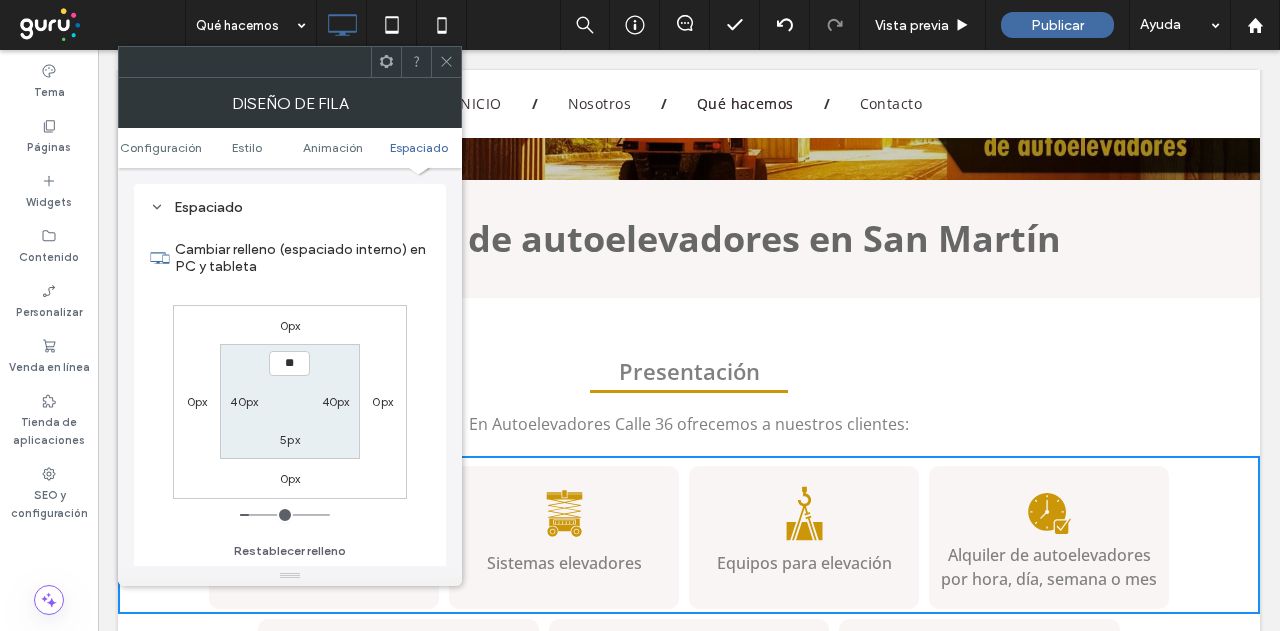 type on "****" 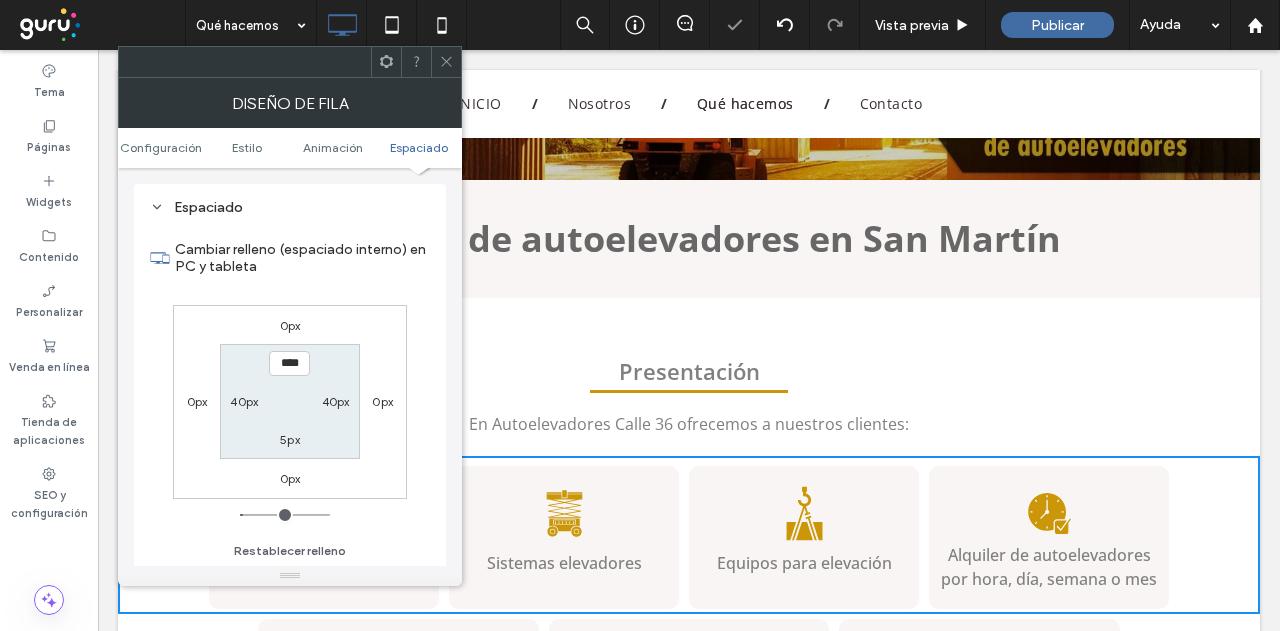 click on "40px" at bounding box center [336, 401] 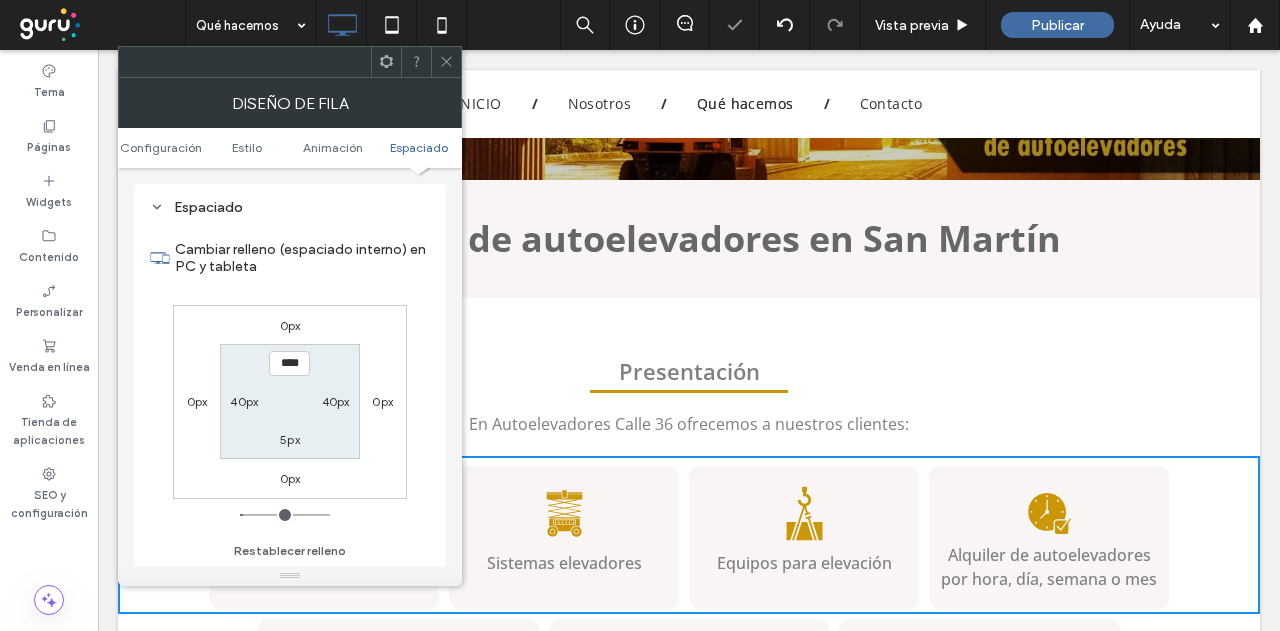 click 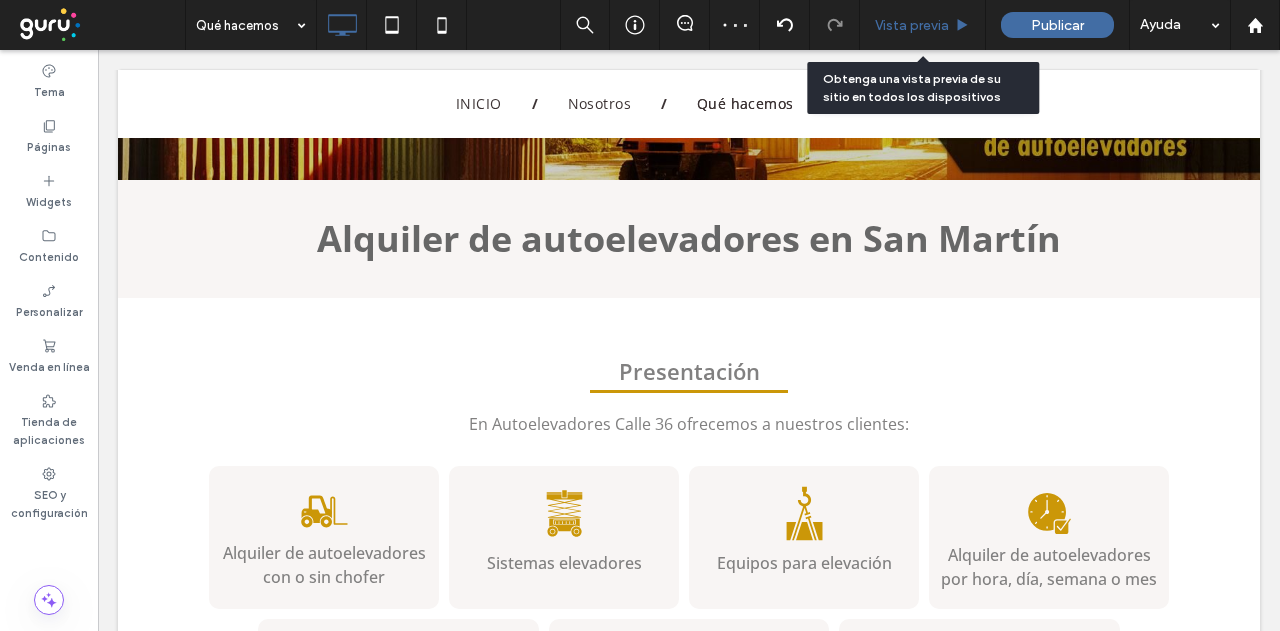 click on "Vista previa" at bounding box center (912, 25) 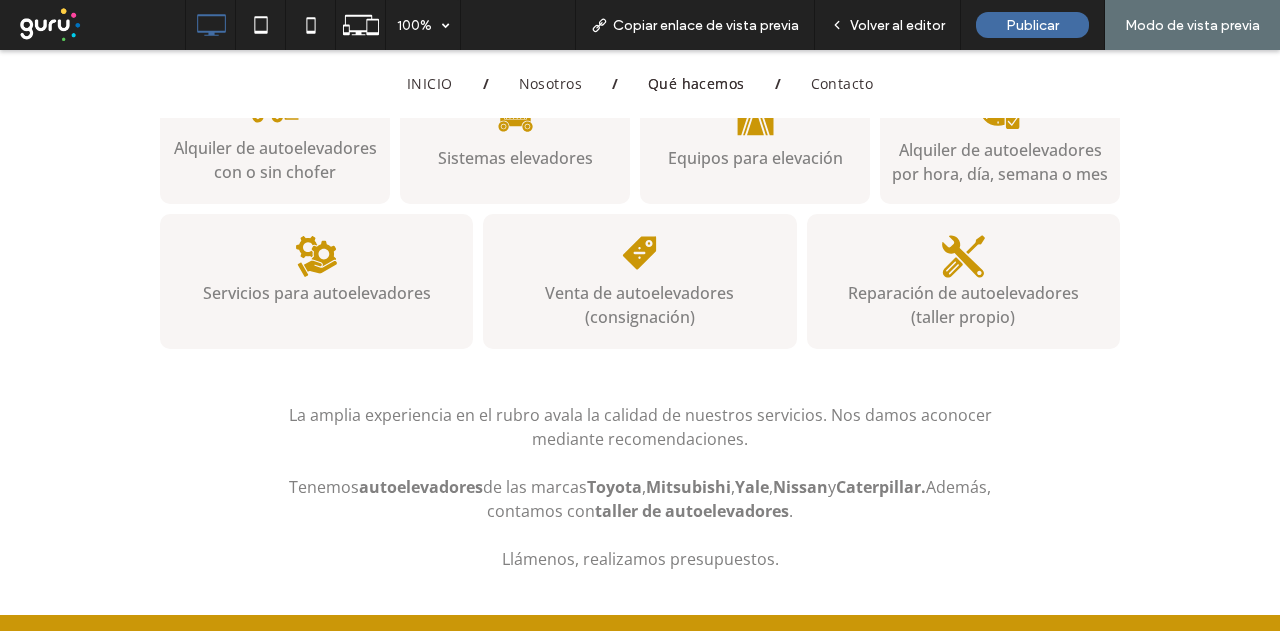scroll, scrollTop: 763, scrollLeft: 0, axis: vertical 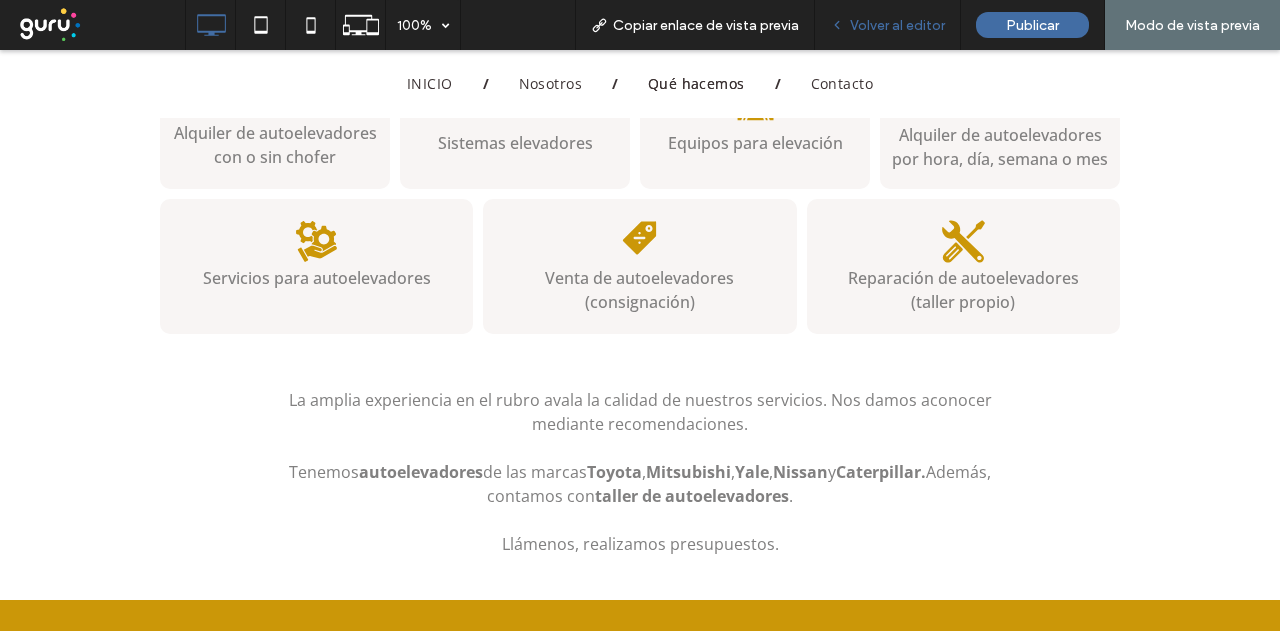 click on "Volver al editor" at bounding box center (897, 25) 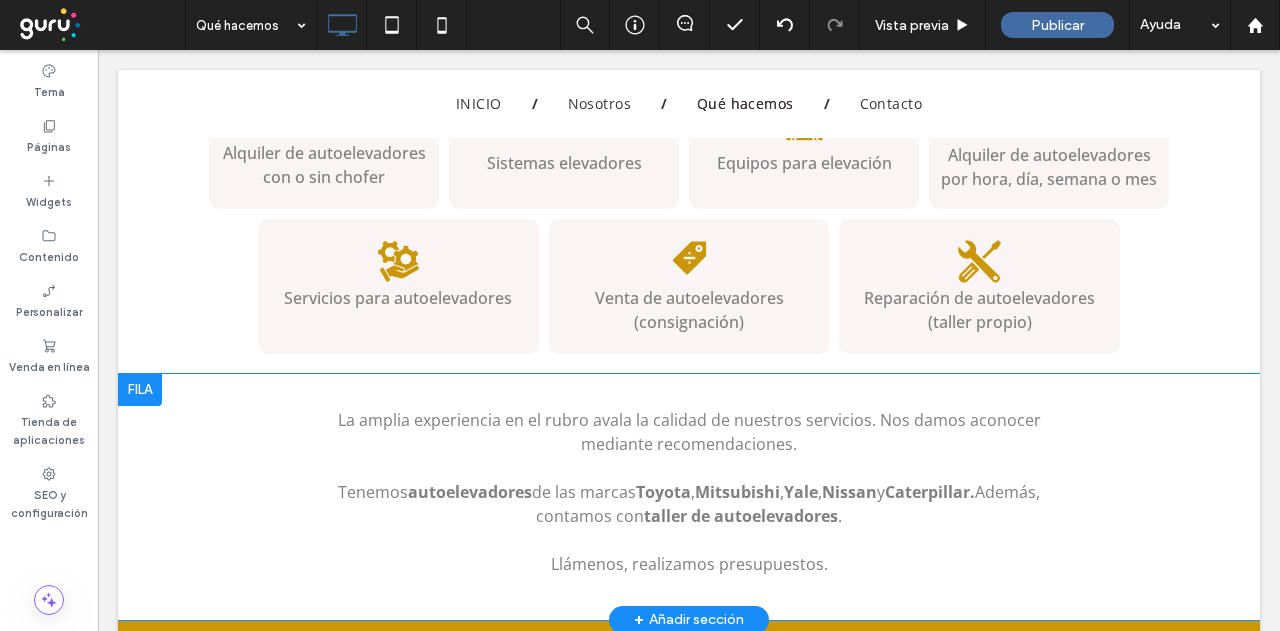 click on "La amplia experiencia en el rubro avala la calidad de nuestros servicios. Nos damos a  conocer mediante recomendaciones. Tenemos  autoelevadores  de las marcas  Toyota ,  Mitsubishi ,  Yale ,  Nissan  y  Caterpillar.  Además, contamos con  taller de autoelevadores . Llámenos, realizamos presupuestos.
Click To Paste     Click To Paste     Click To Paste" at bounding box center [689, 497] 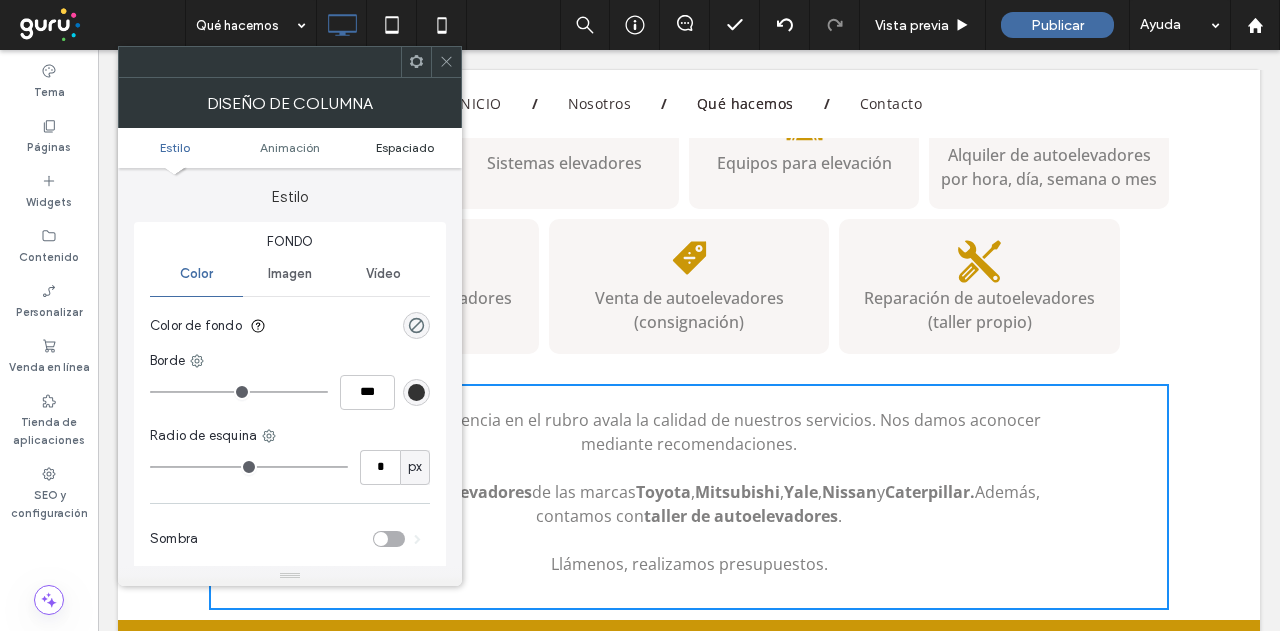 click on "Espaciado" at bounding box center [405, 147] 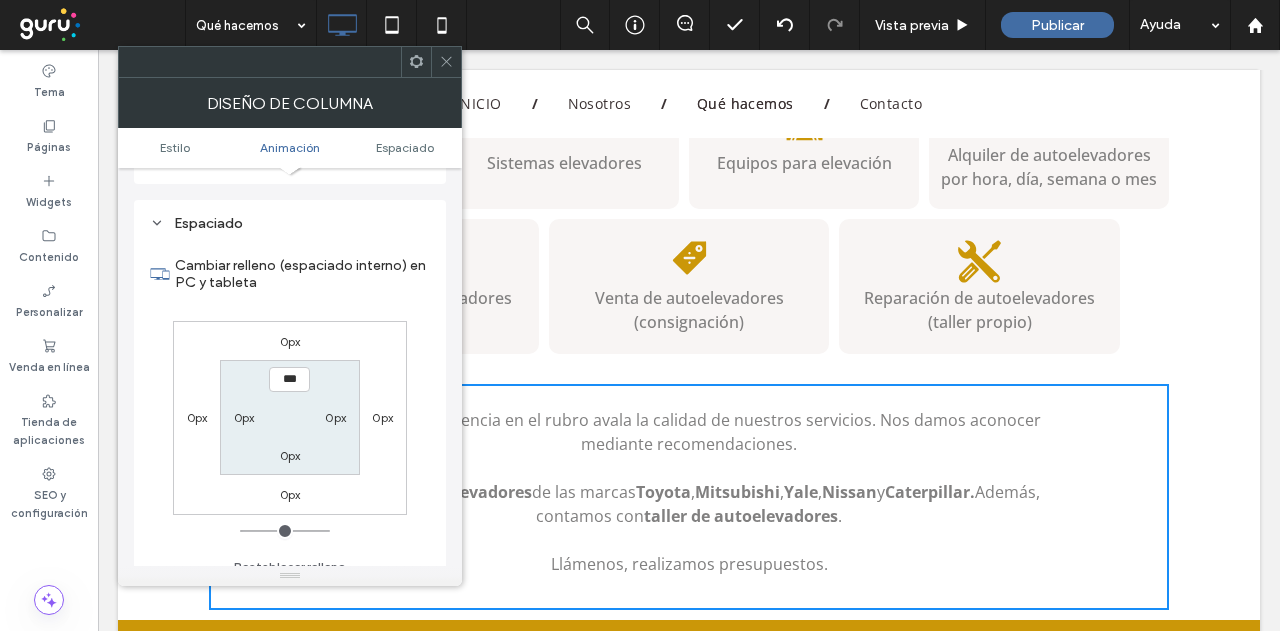 scroll, scrollTop: 469, scrollLeft: 0, axis: vertical 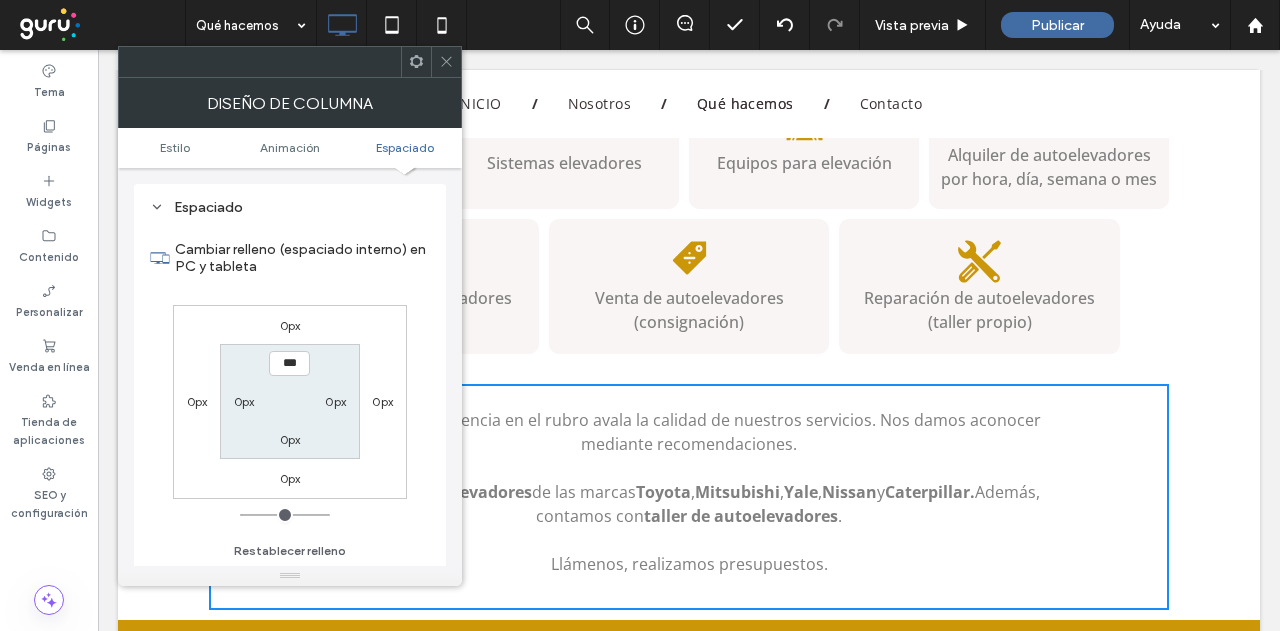click 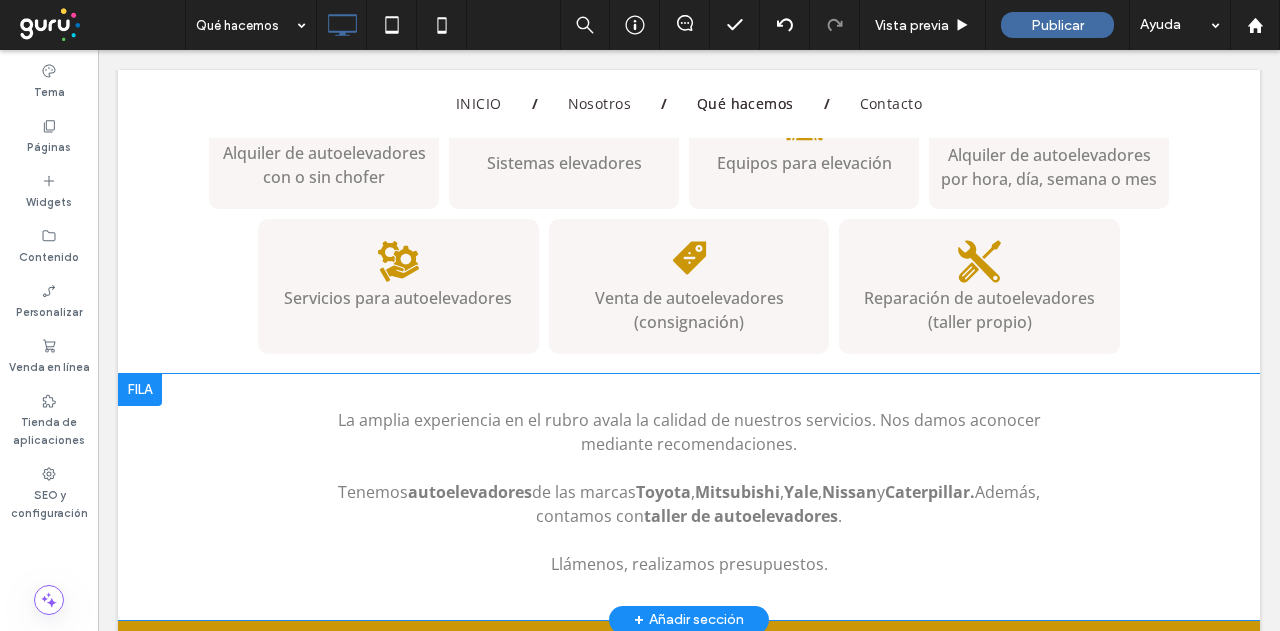 click on "La amplia experiencia en el rubro avala la calidad de nuestros servicios. Nos damos a  conocer mediante recomendaciones. Tenemos  autoelevadores  de las marcas  Toyota ,  Mitsubishi ,  Yale ,  Nissan  y  Caterpillar.  Además, contamos con  taller de autoelevadores . Llámenos, realizamos presupuestos.
Click To Paste     Click To Paste     Click To Paste
Fila + Añadir sección" at bounding box center [689, 497] 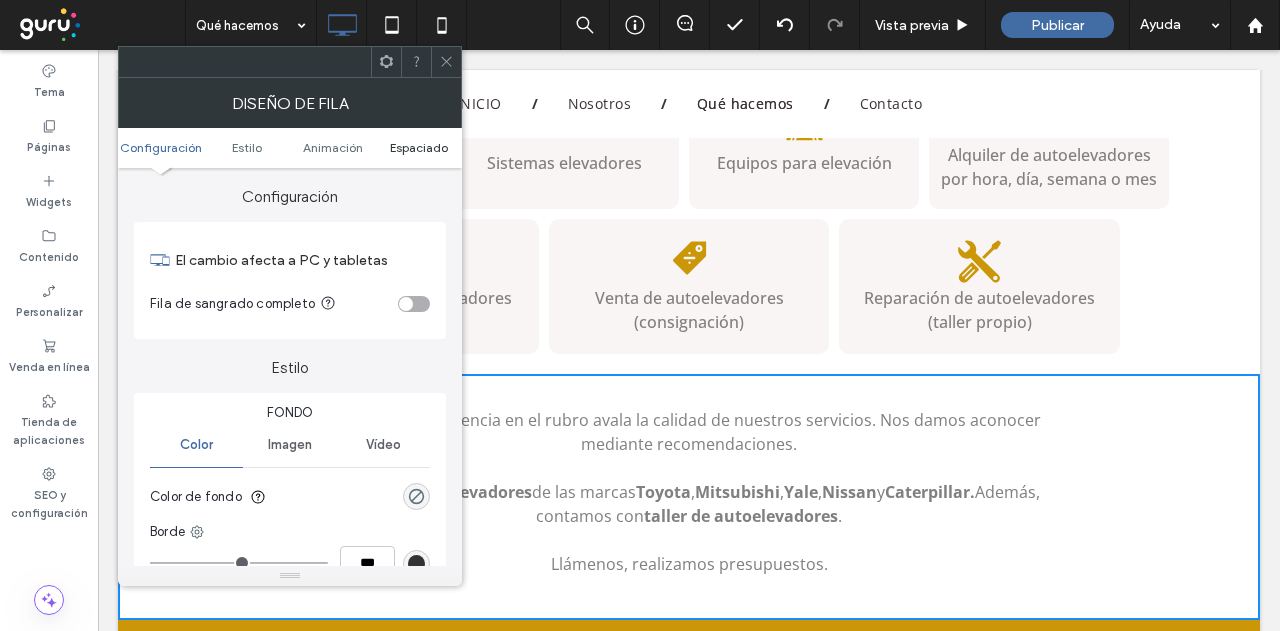 click on "Espaciado" at bounding box center [419, 147] 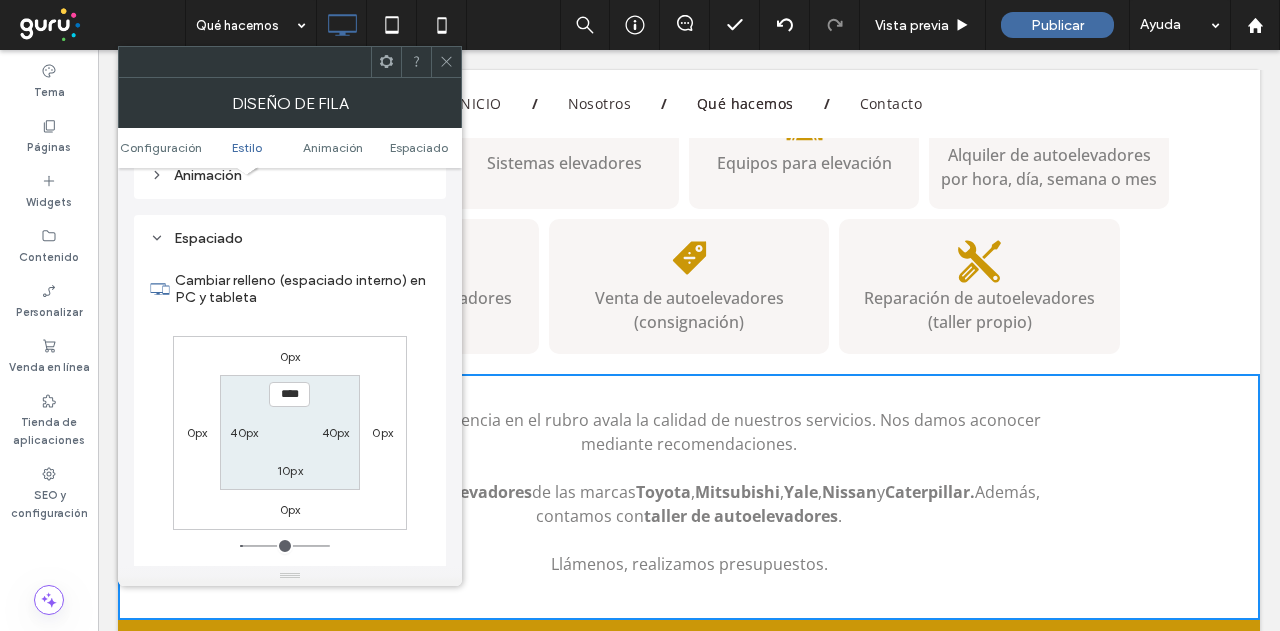 scroll, scrollTop: 565, scrollLeft: 0, axis: vertical 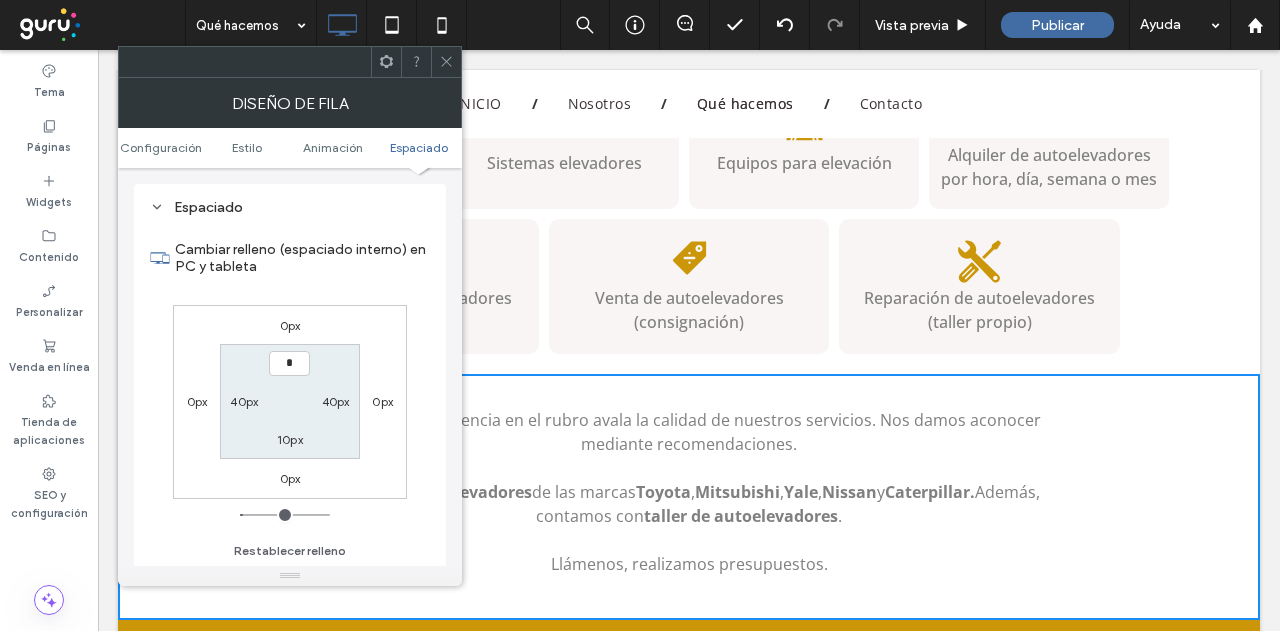 type on "***" 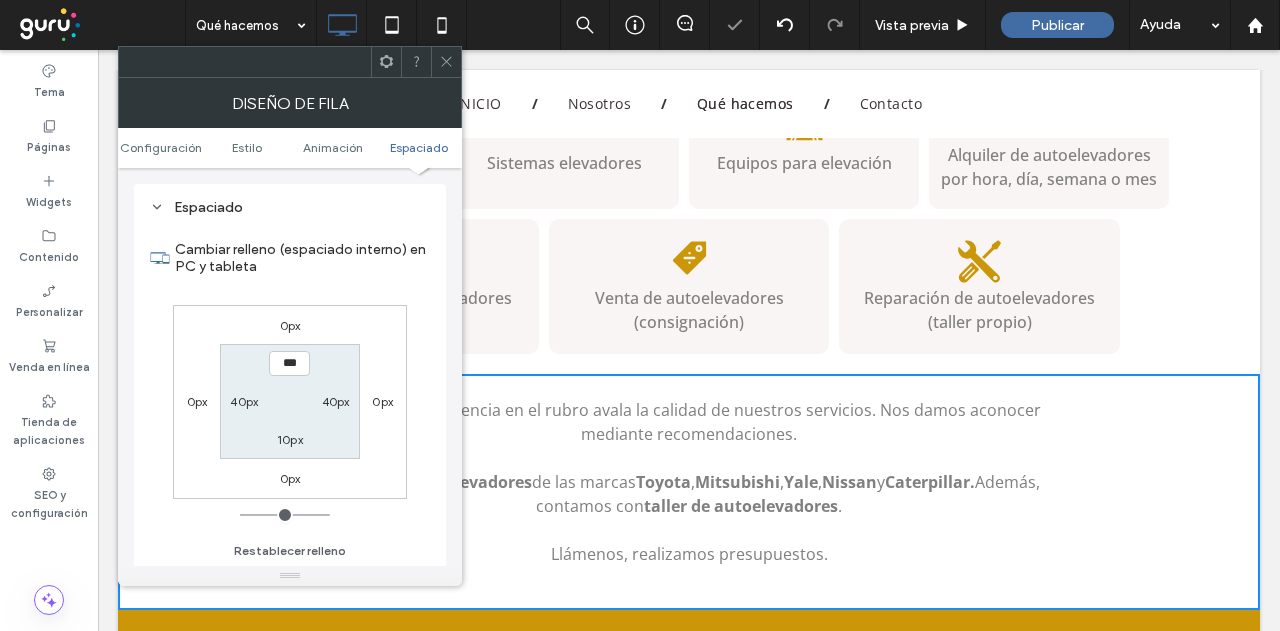 click at bounding box center [446, 62] 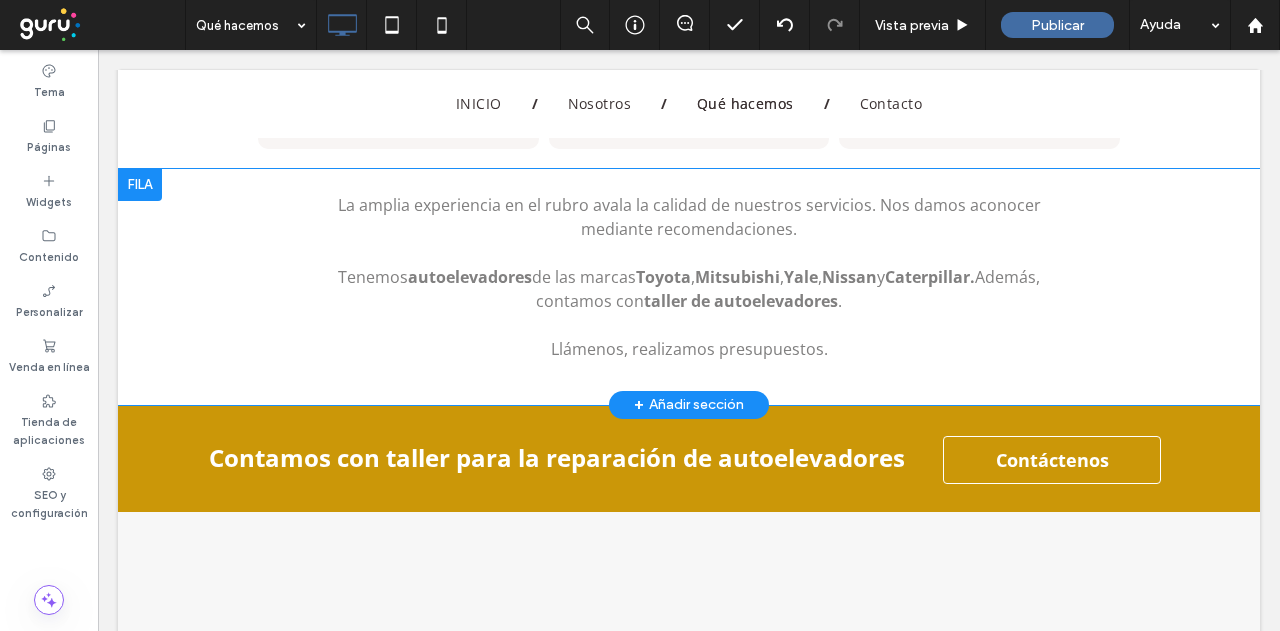 scroll, scrollTop: 1163, scrollLeft: 0, axis: vertical 